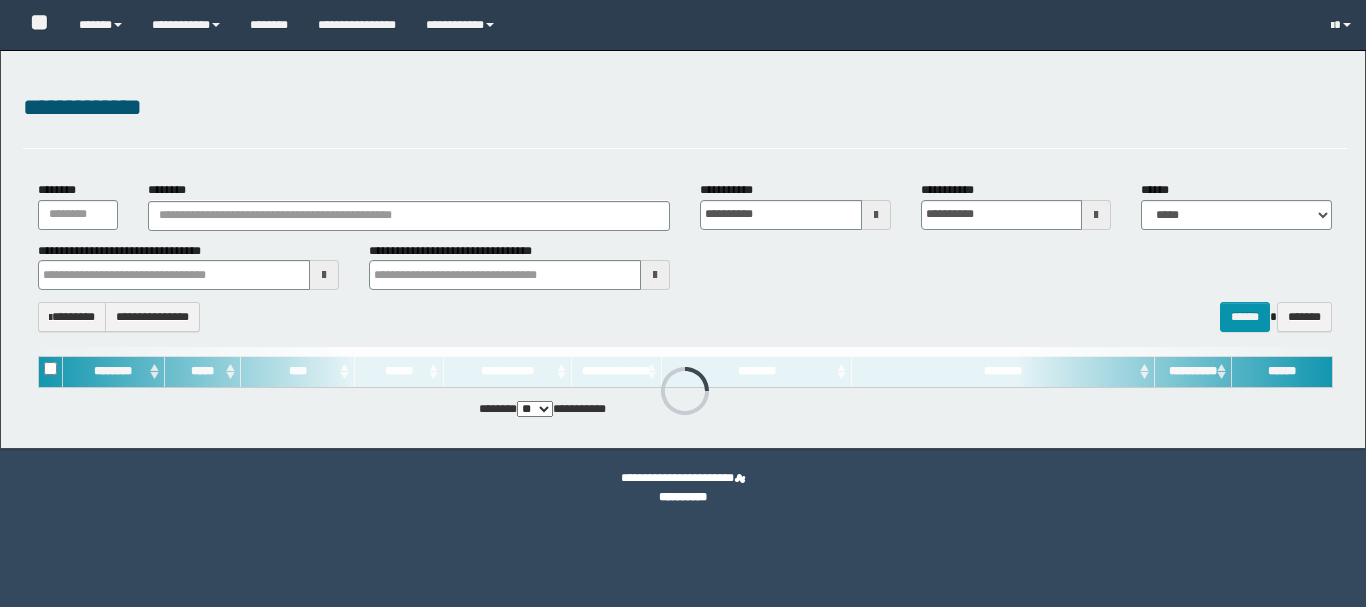 scroll, scrollTop: 0, scrollLeft: 0, axis: both 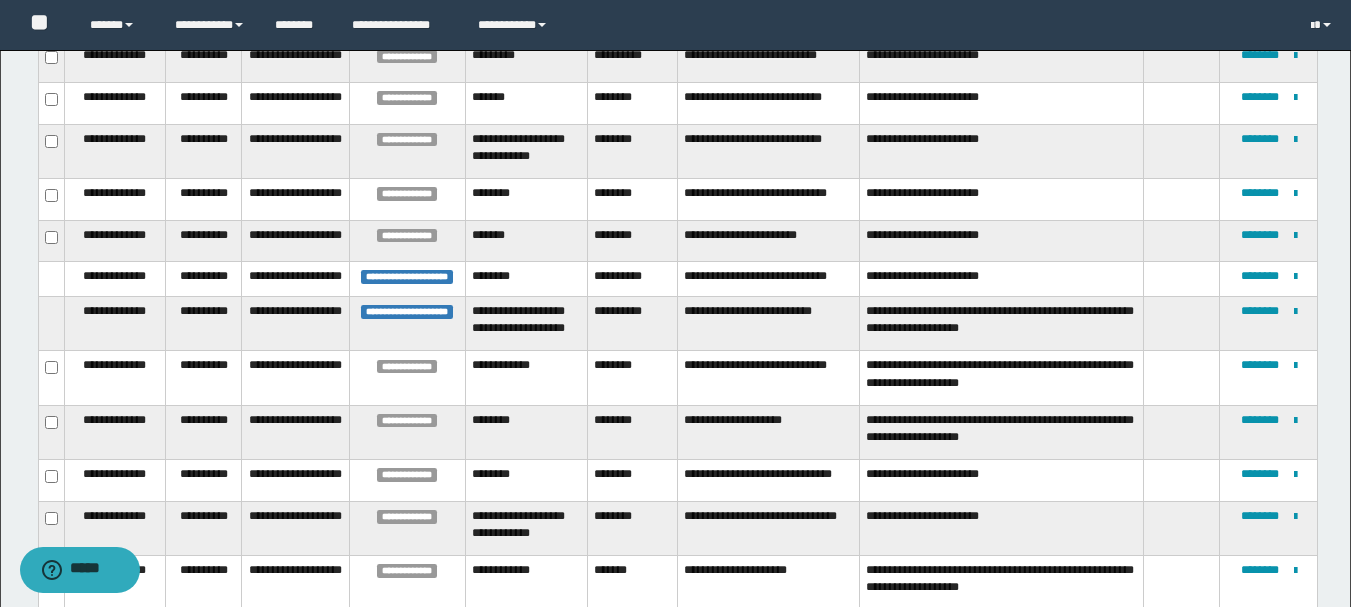click on "**********" at bounding box center (769, 378) 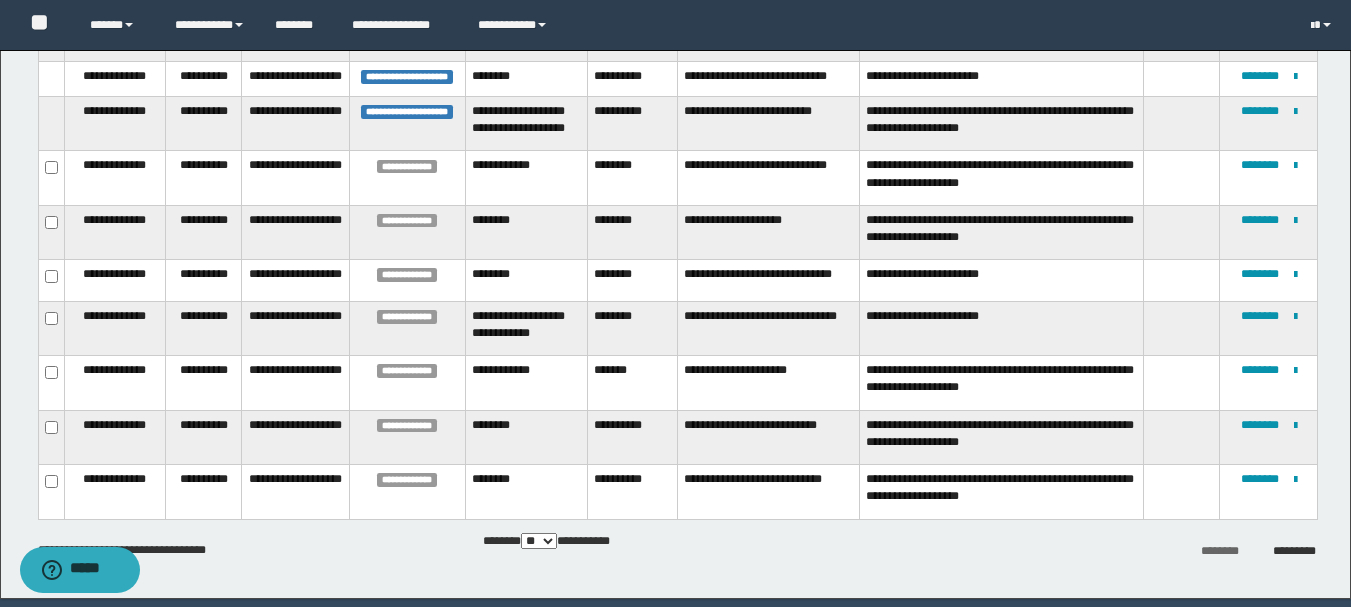 scroll, scrollTop: 2370, scrollLeft: 0, axis: vertical 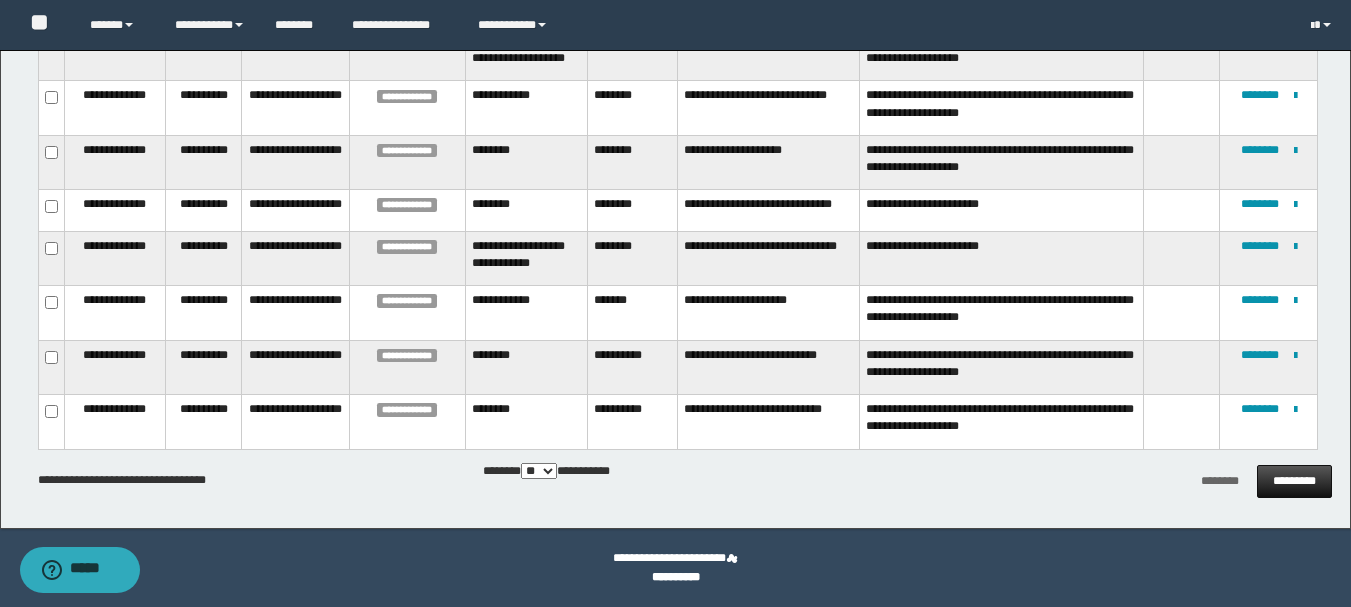 click on "*********" at bounding box center (1294, 481) 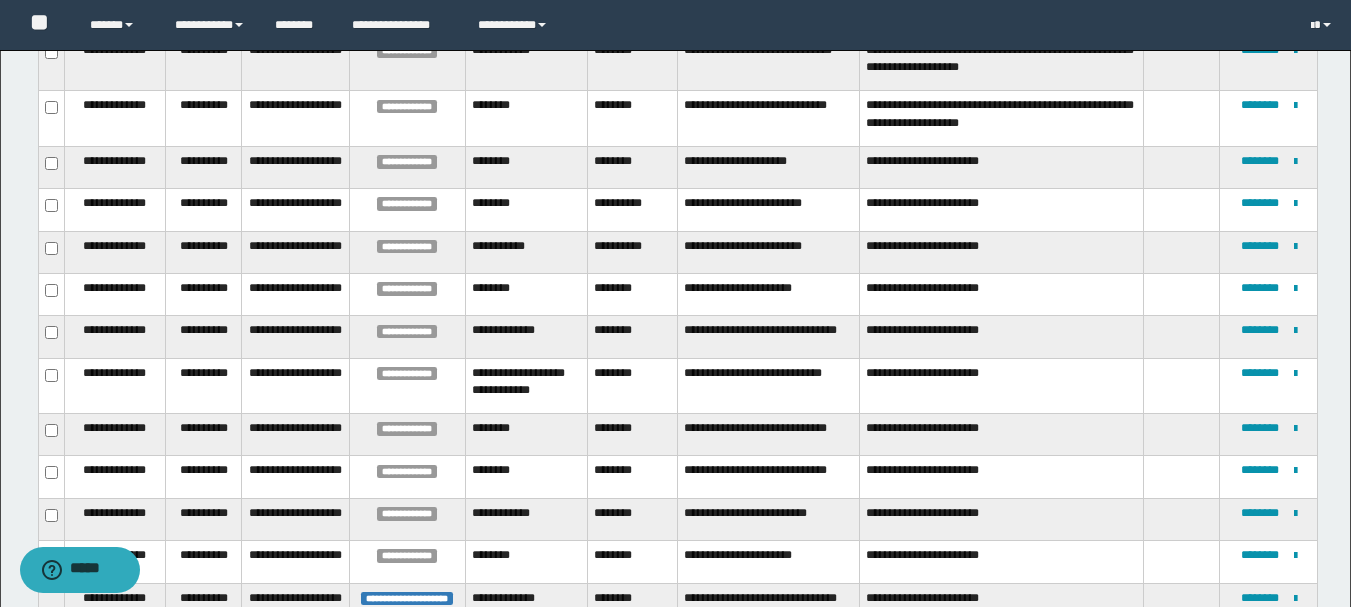 scroll, scrollTop: 2400, scrollLeft: 0, axis: vertical 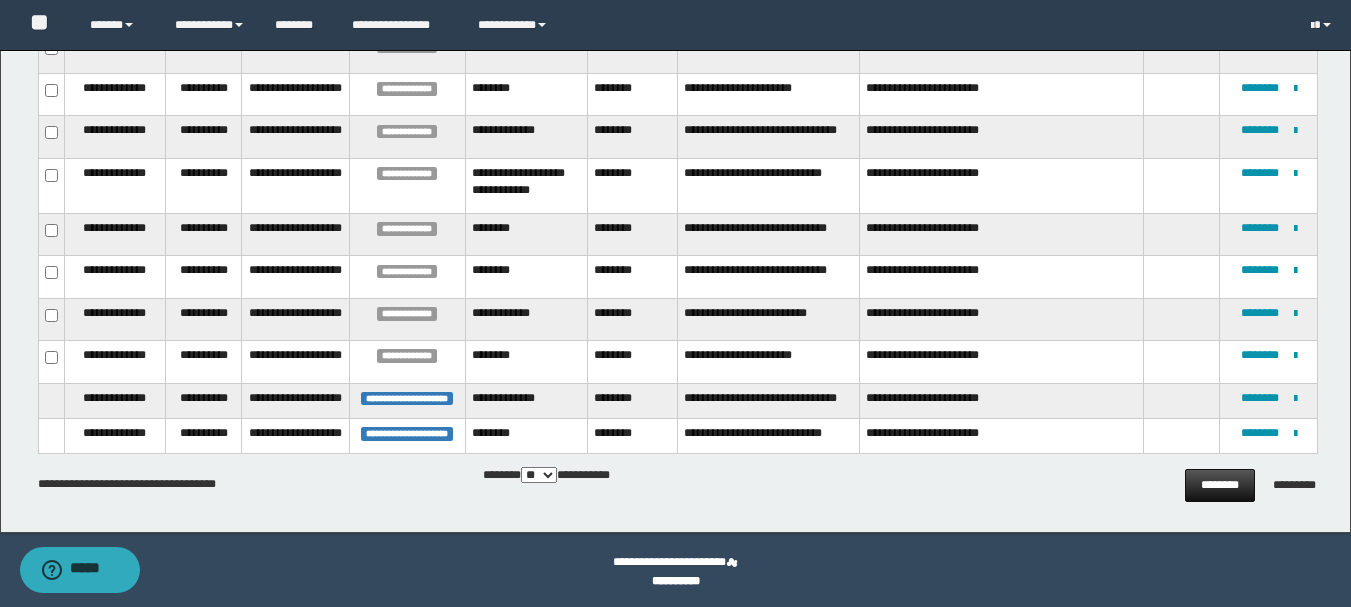 click on "********" at bounding box center (1219, 485) 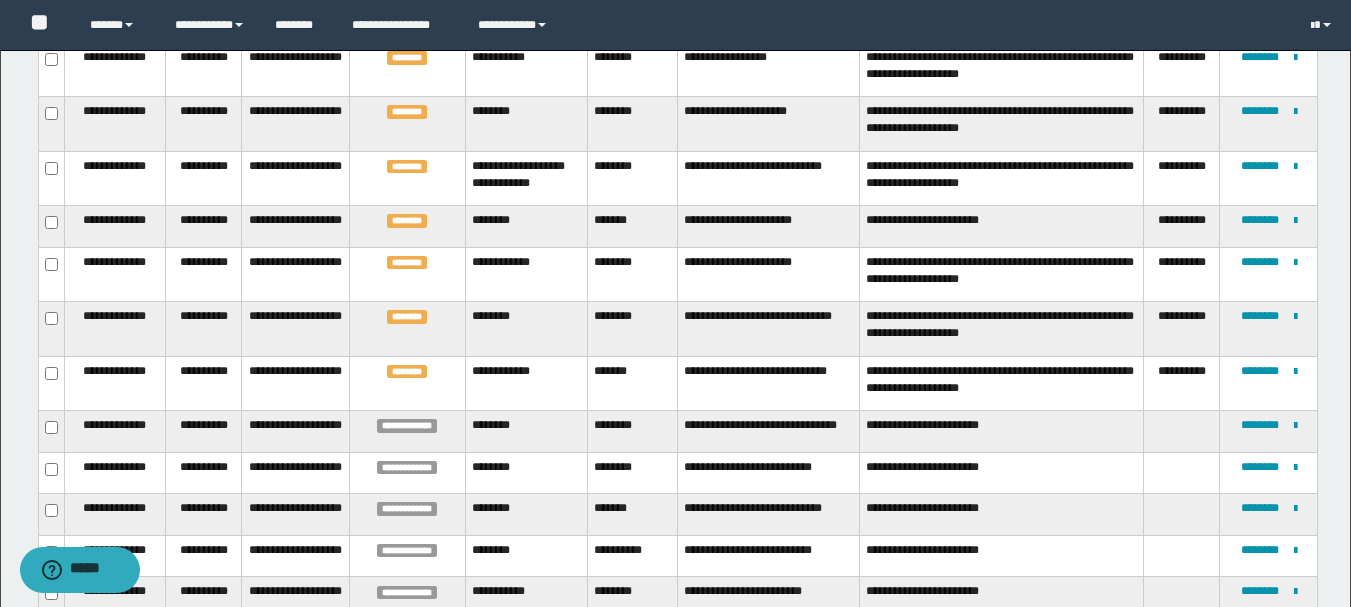 scroll, scrollTop: 800, scrollLeft: 0, axis: vertical 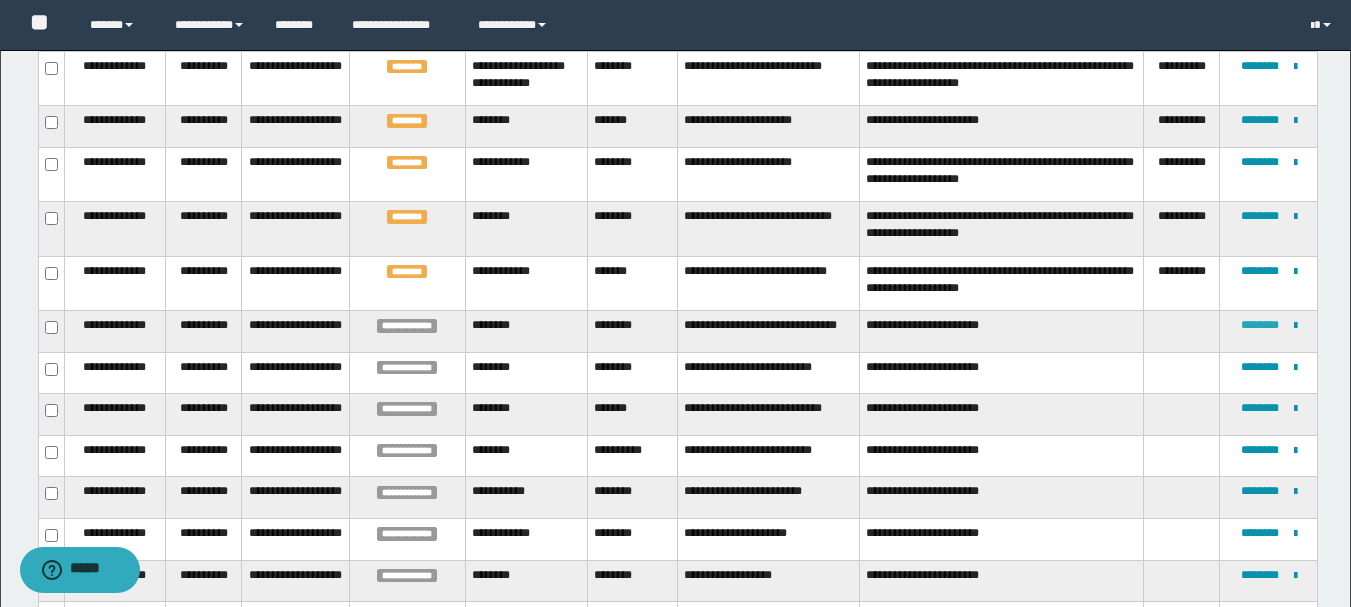 click on "********" at bounding box center (1260, 325) 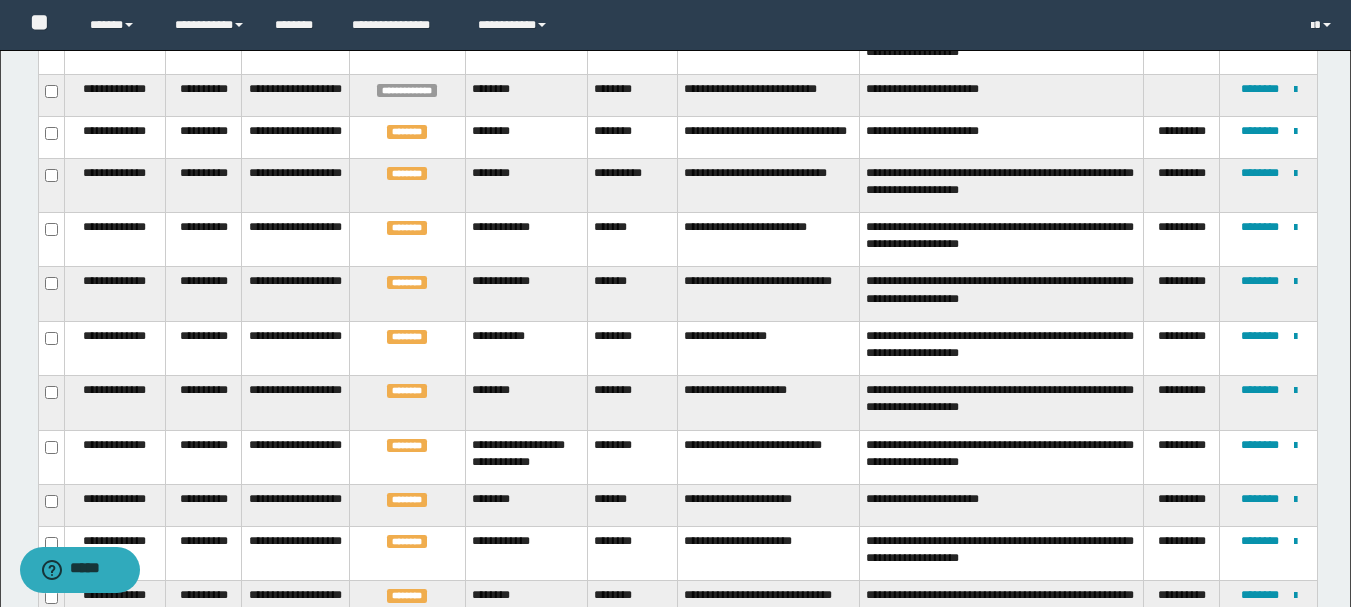 scroll, scrollTop: 821, scrollLeft: 0, axis: vertical 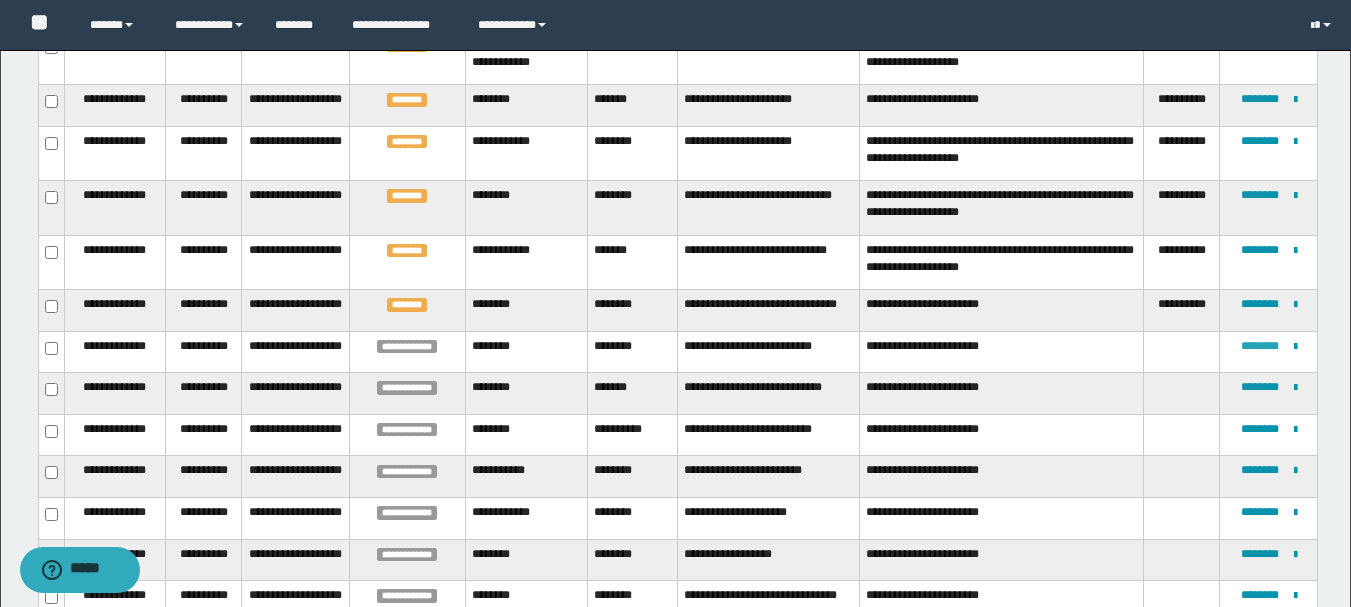 click on "********" at bounding box center [1260, 346] 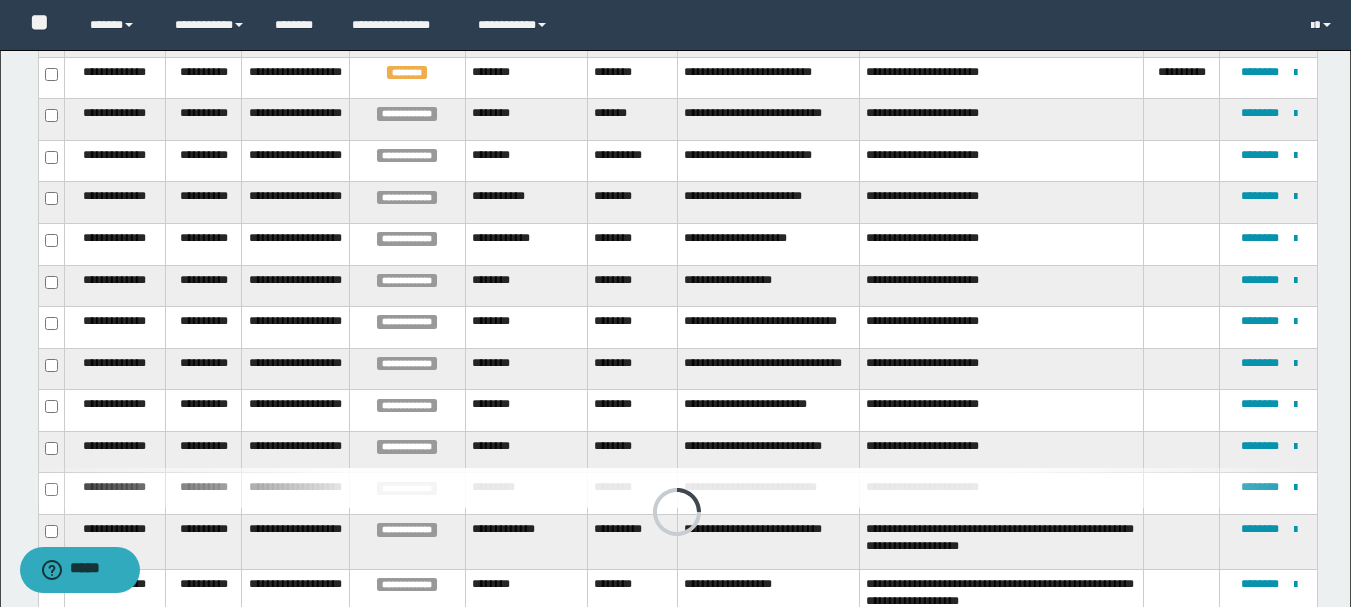 scroll, scrollTop: 895, scrollLeft: 0, axis: vertical 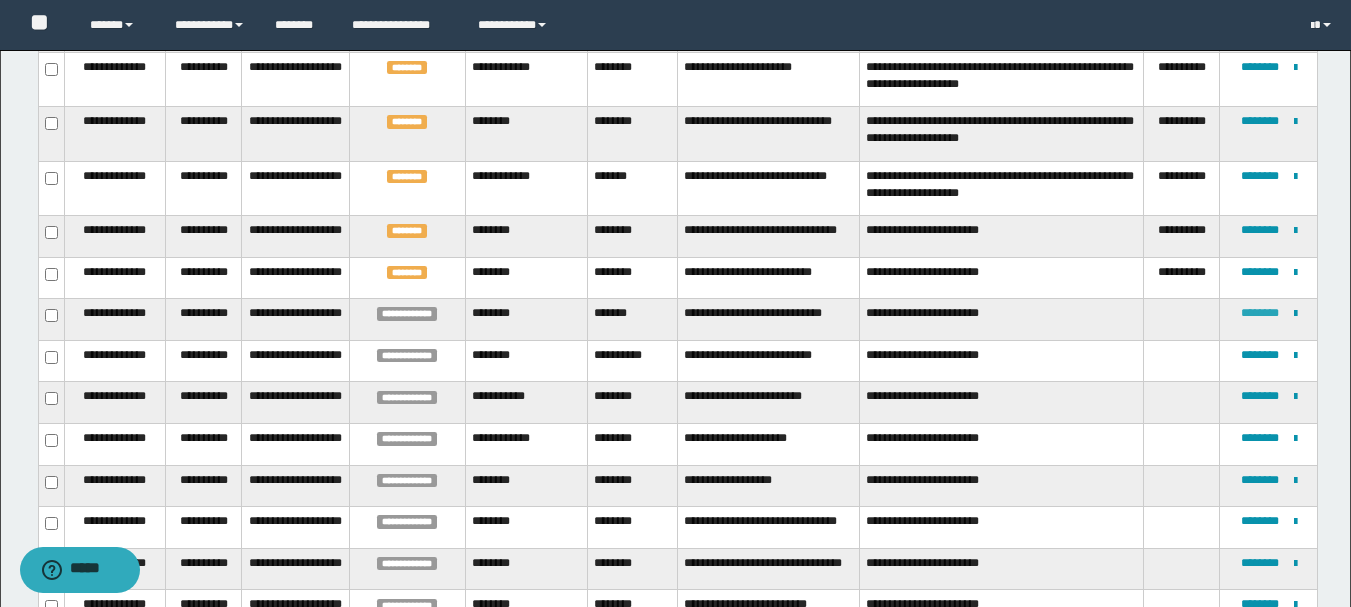 click on "********" at bounding box center [1260, 313] 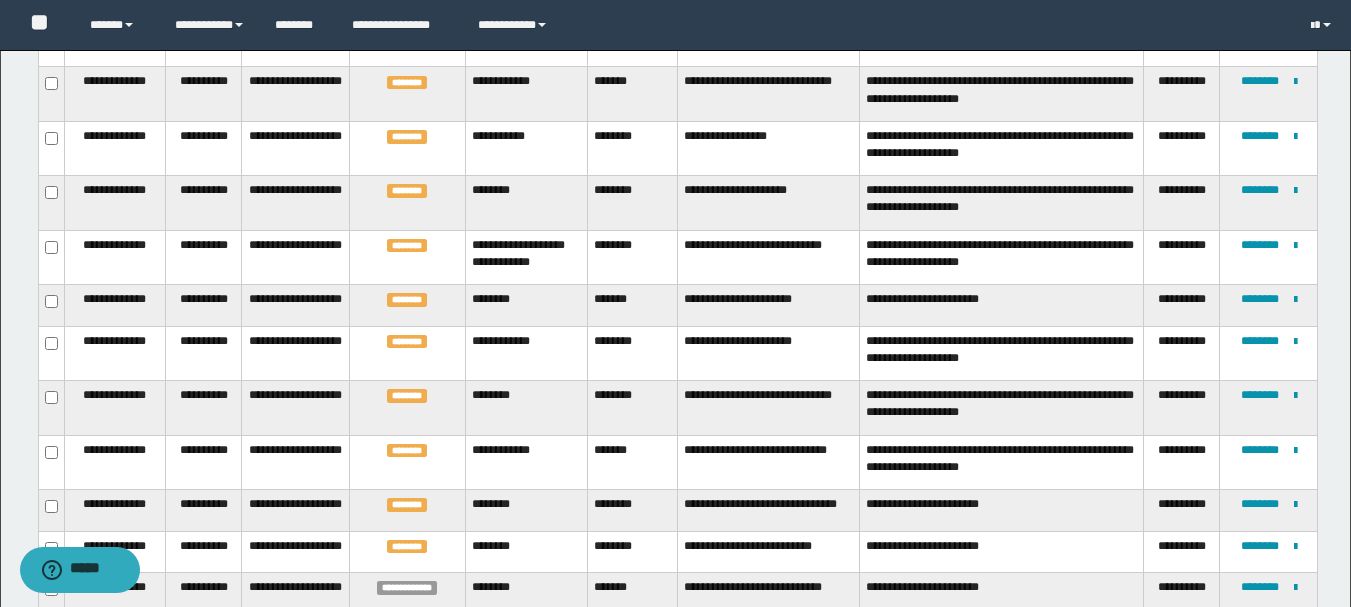 scroll, scrollTop: 1021, scrollLeft: 0, axis: vertical 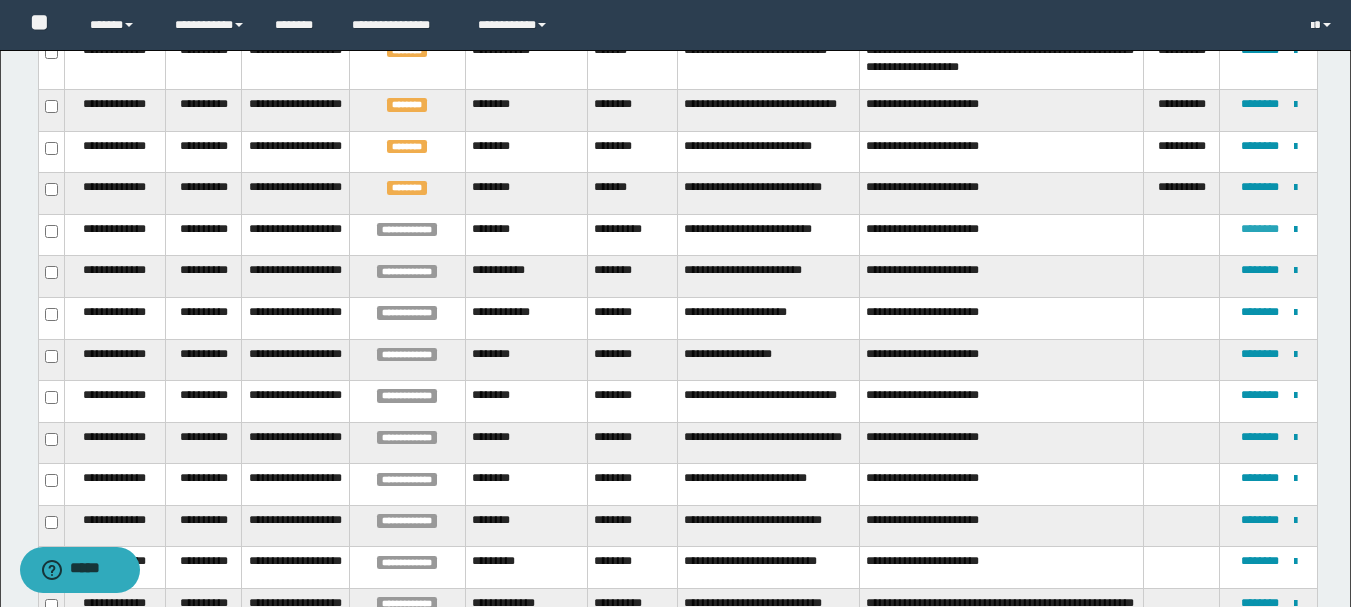 click on "********" at bounding box center (1260, 229) 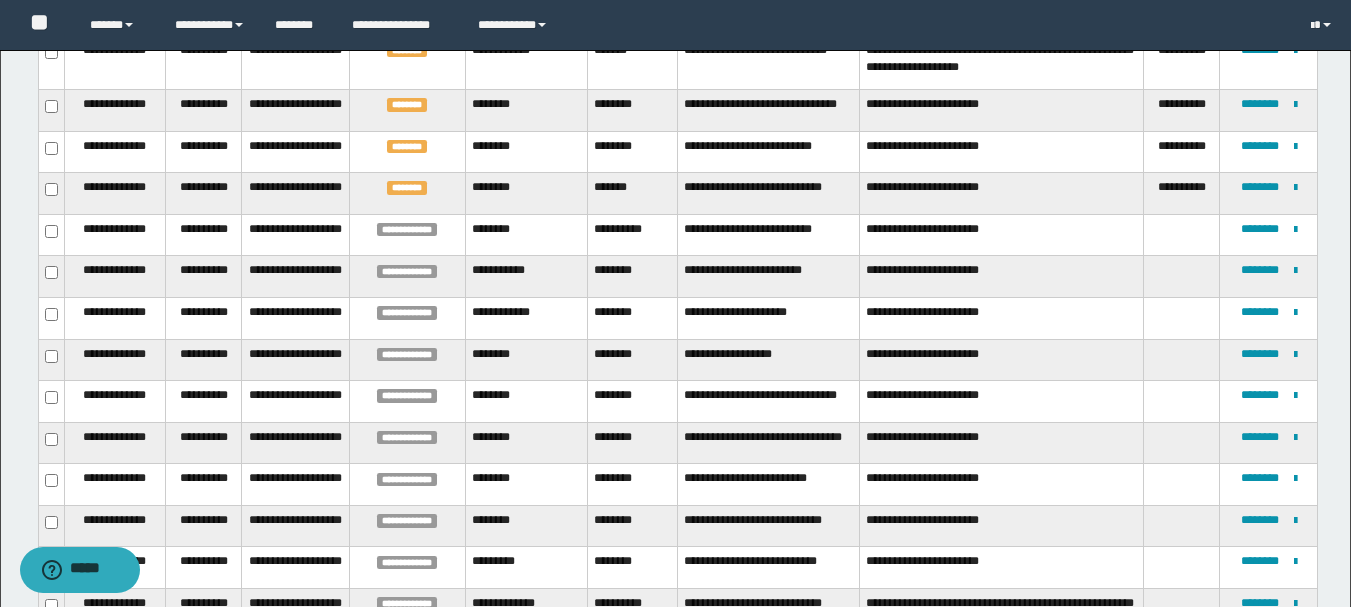 drag, startPoint x: 588, startPoint y: 201, endPoint x: 725, endPoint y: 219, distance: 138.17743 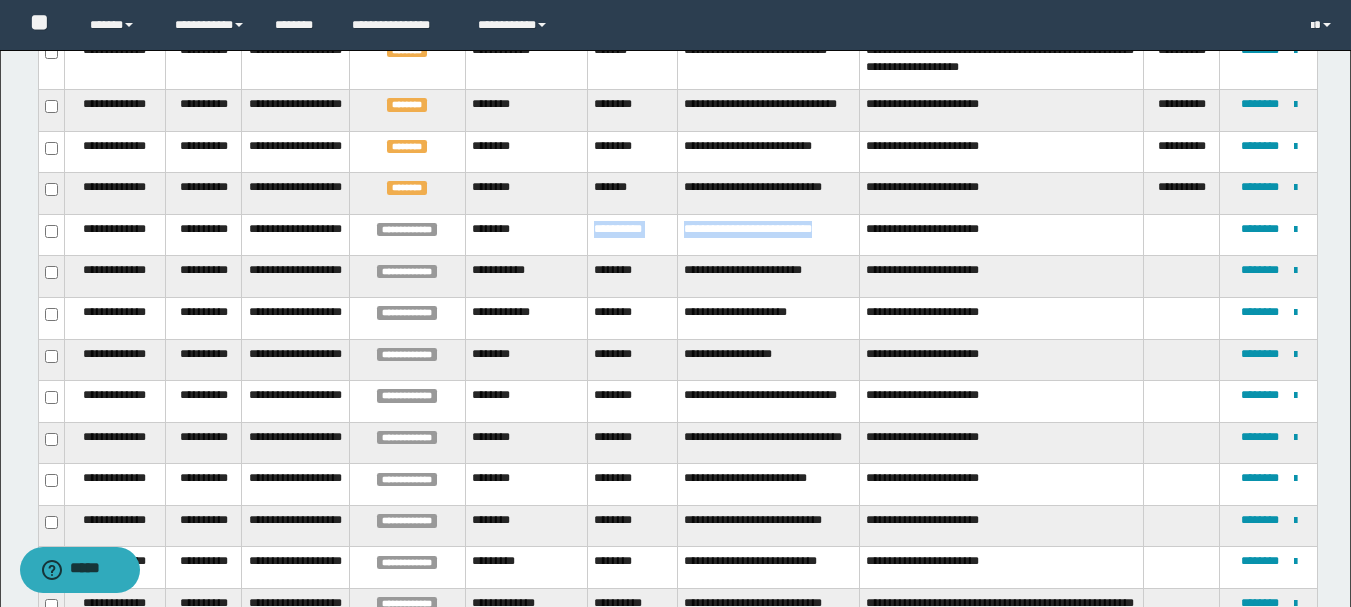 drag, startPoint x: 745, startPoint y: 218, endPoint x: 578, endPoint y: 200, distance: 167.96725 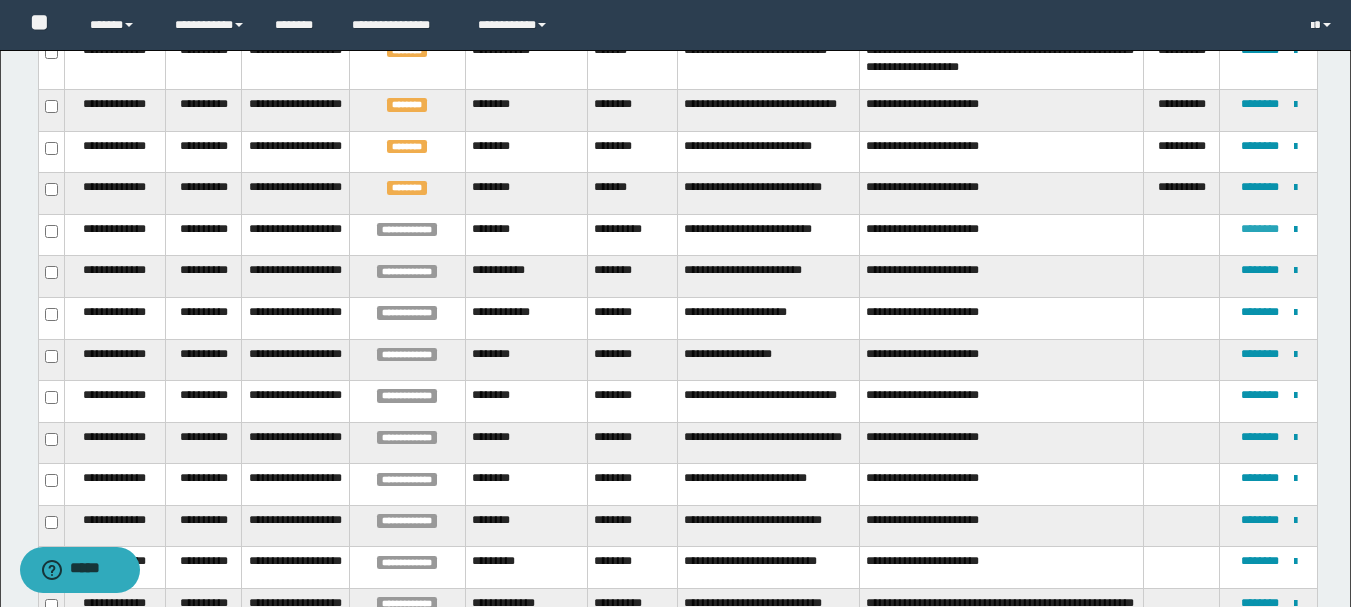 click on "********" at bounding box center [1260, 229] 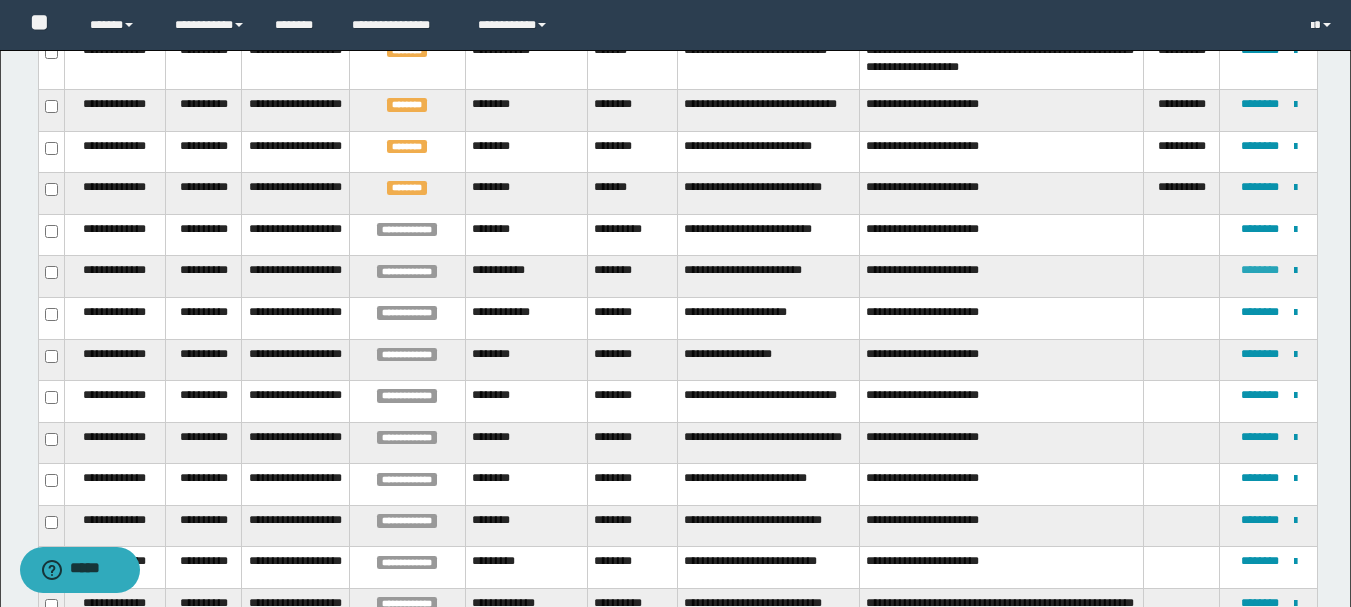 click on "********" at bounding box center (1260, 270) 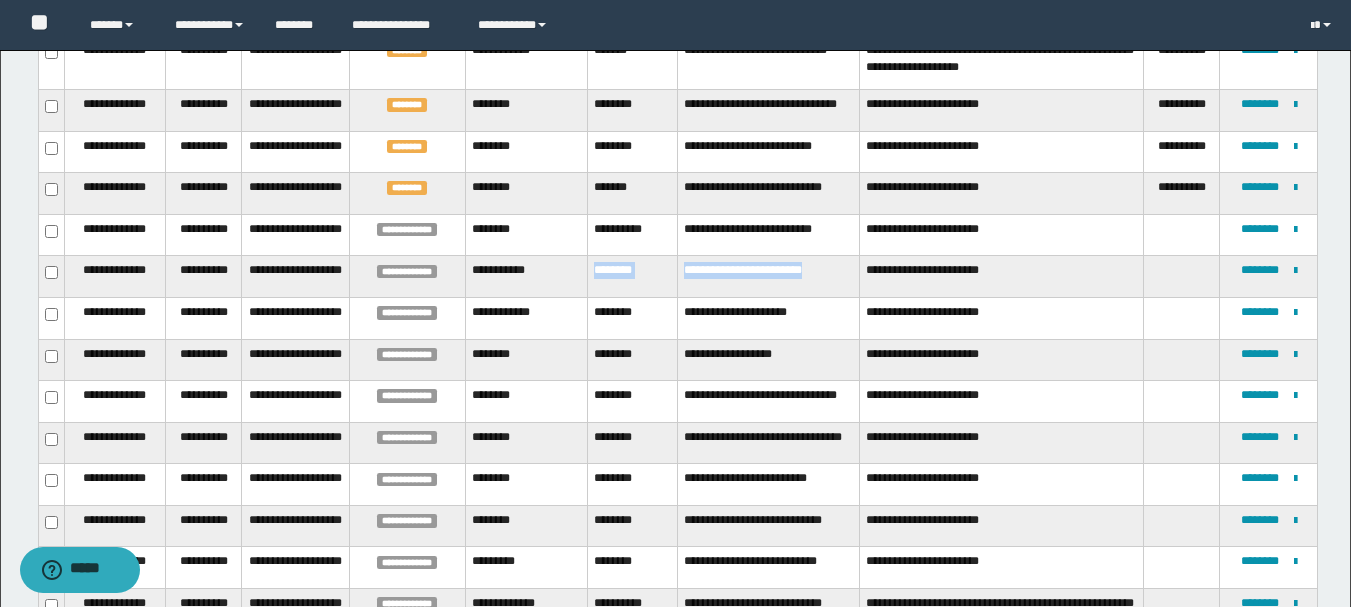 drag, startPoint x: 589, startPoint y: 248, endPoint x: 851, endPoint y: 252, distance: 262.03052 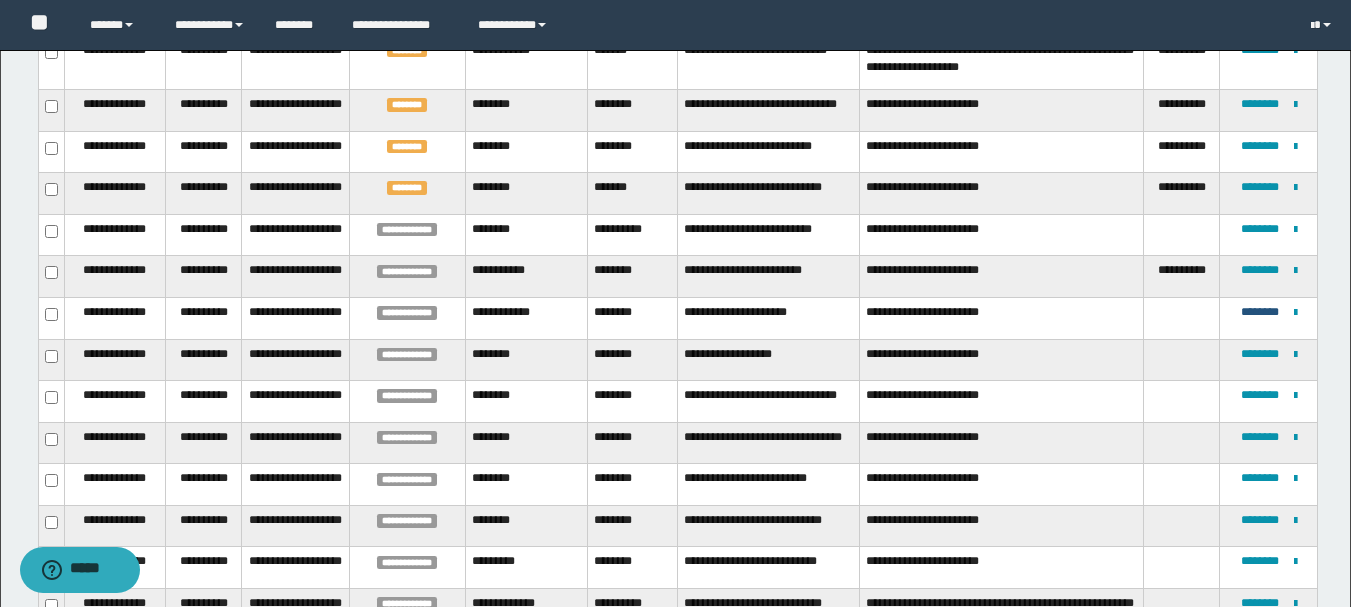 click on "********" at bounding box center [1260, 312] 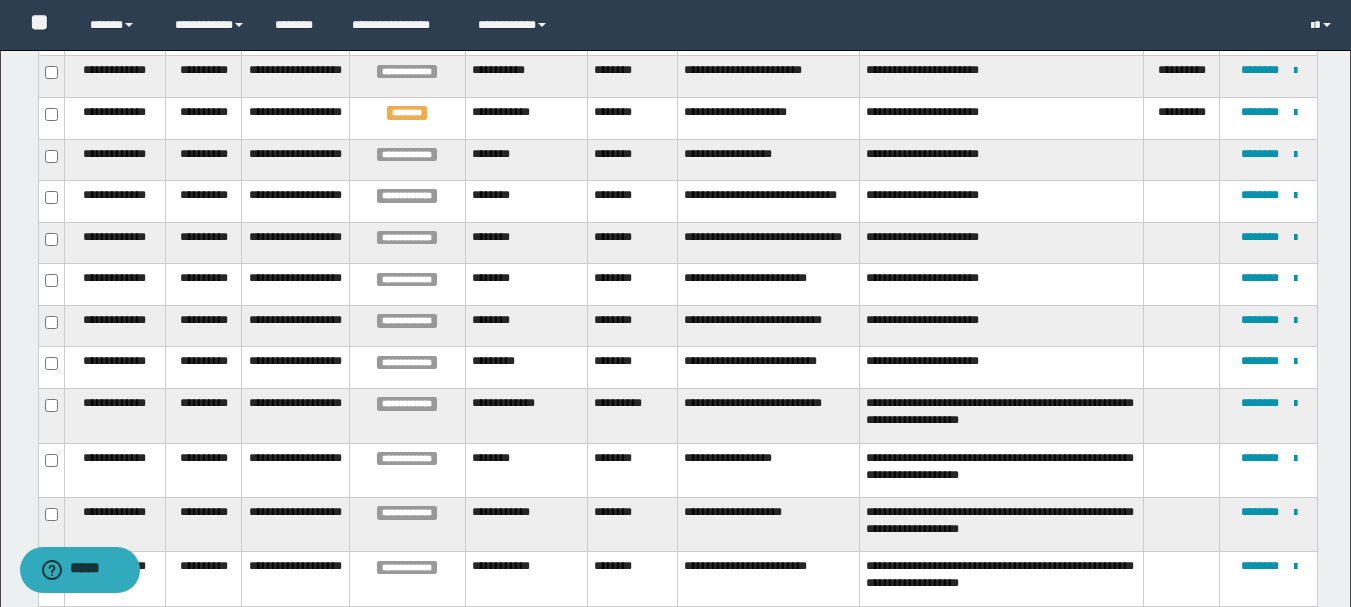 scroll, scrollTop: 1121, scrollLeft: 0, axis: vertical 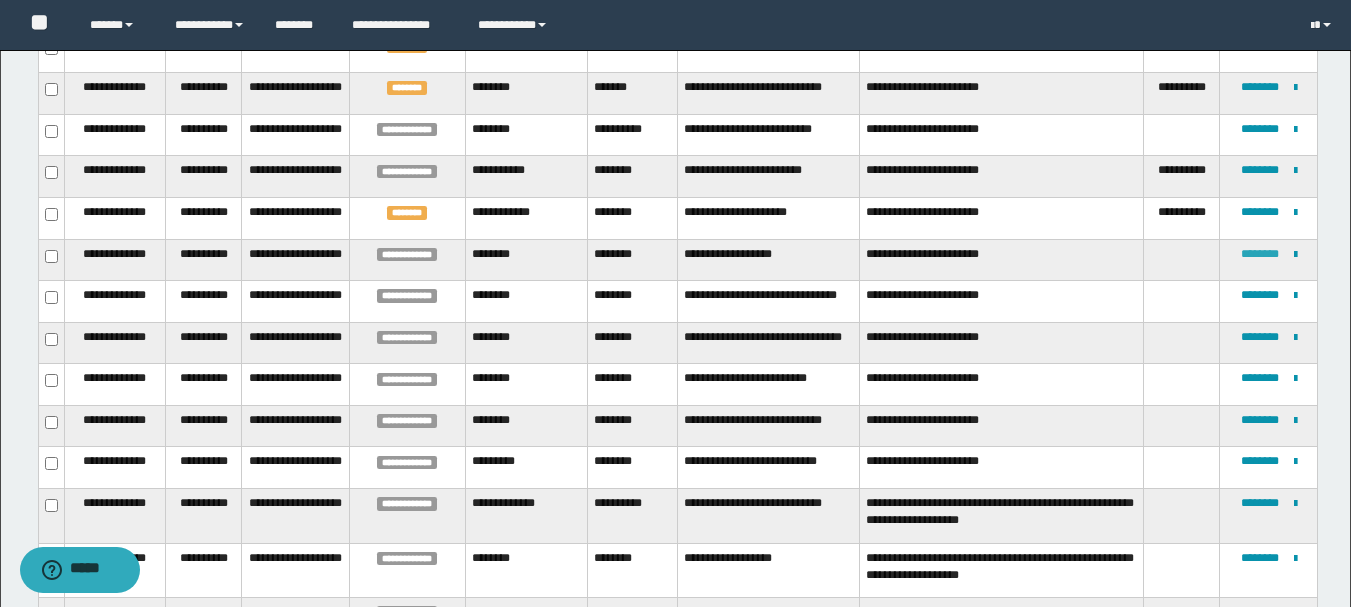 click on "********" at bounding box center (1260, 254) 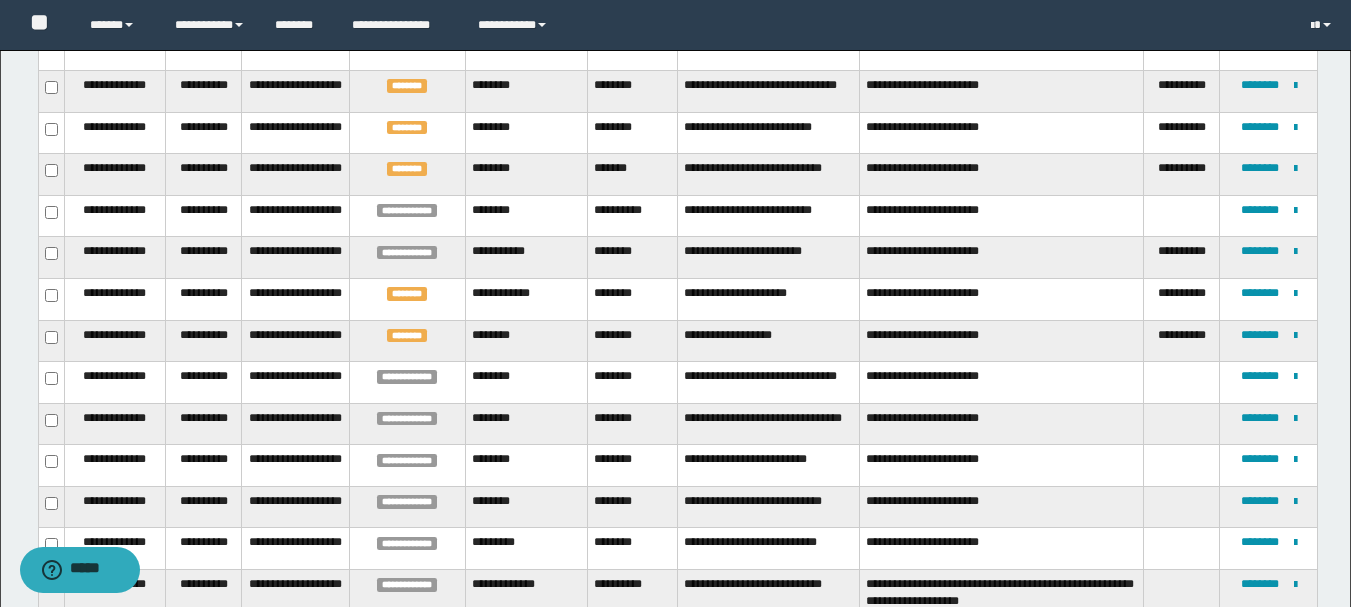 scroll, scrollTop: 1140, scrollLeft: 0, axis: vertical 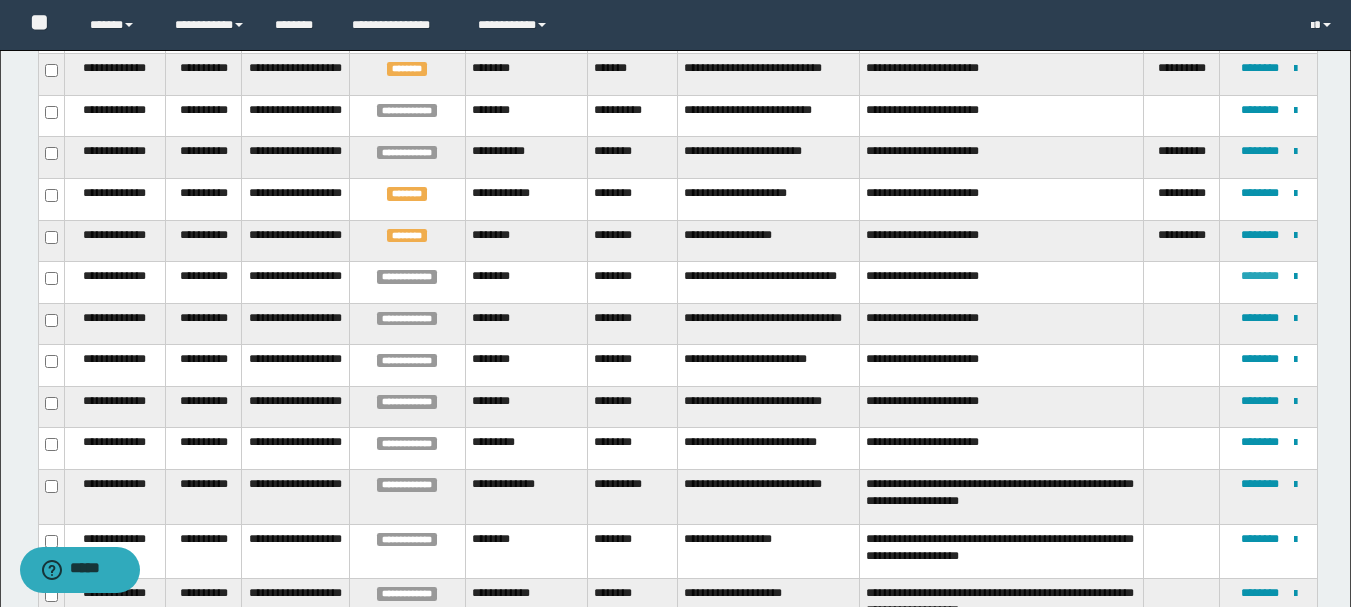 click on "********" at bounding box center [1260, 276] 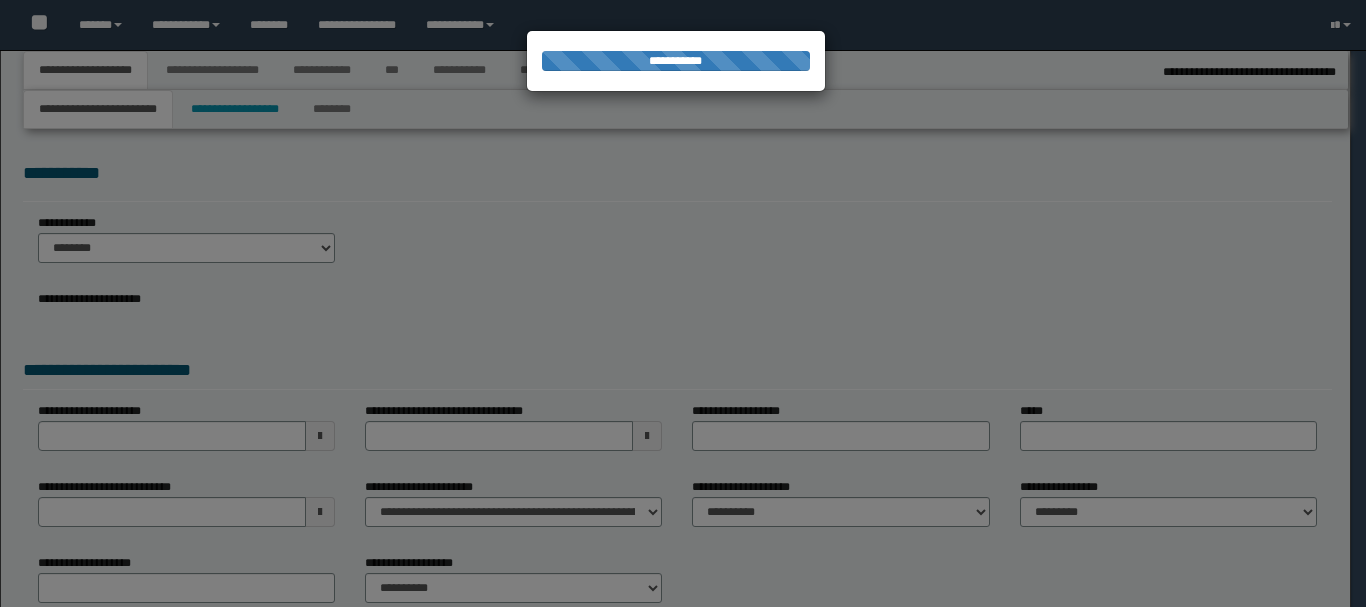 scroll, scrollTop: 0, scrollLeft: 0, axis: both 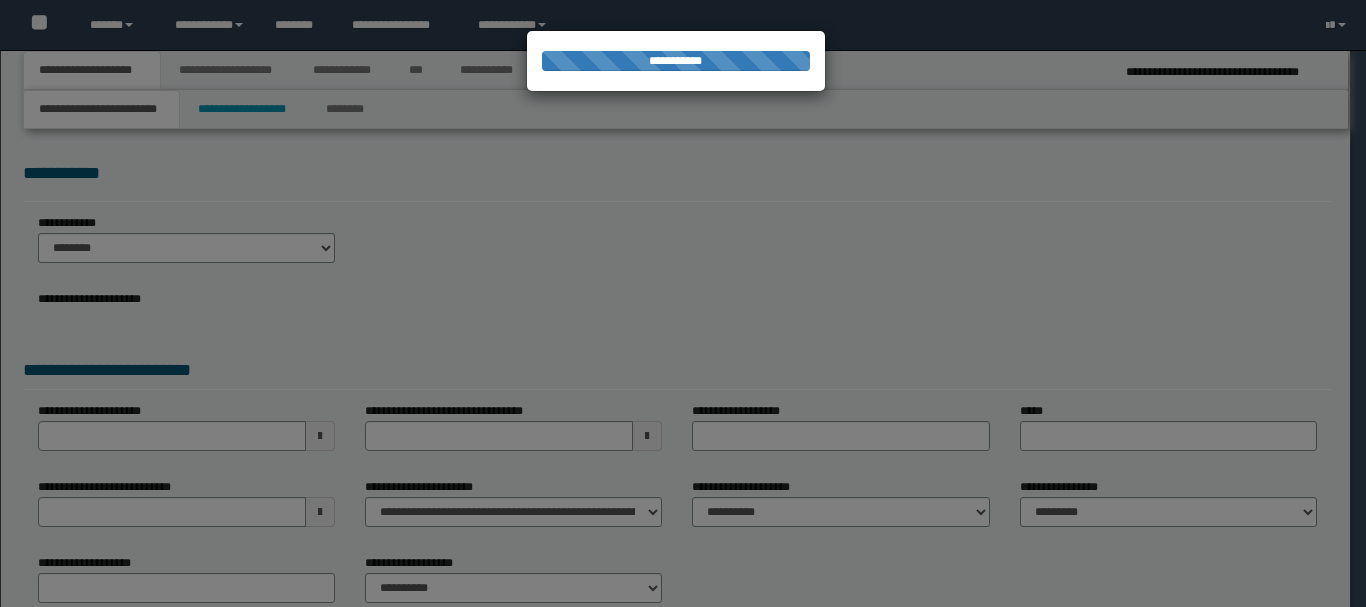 select on "*" 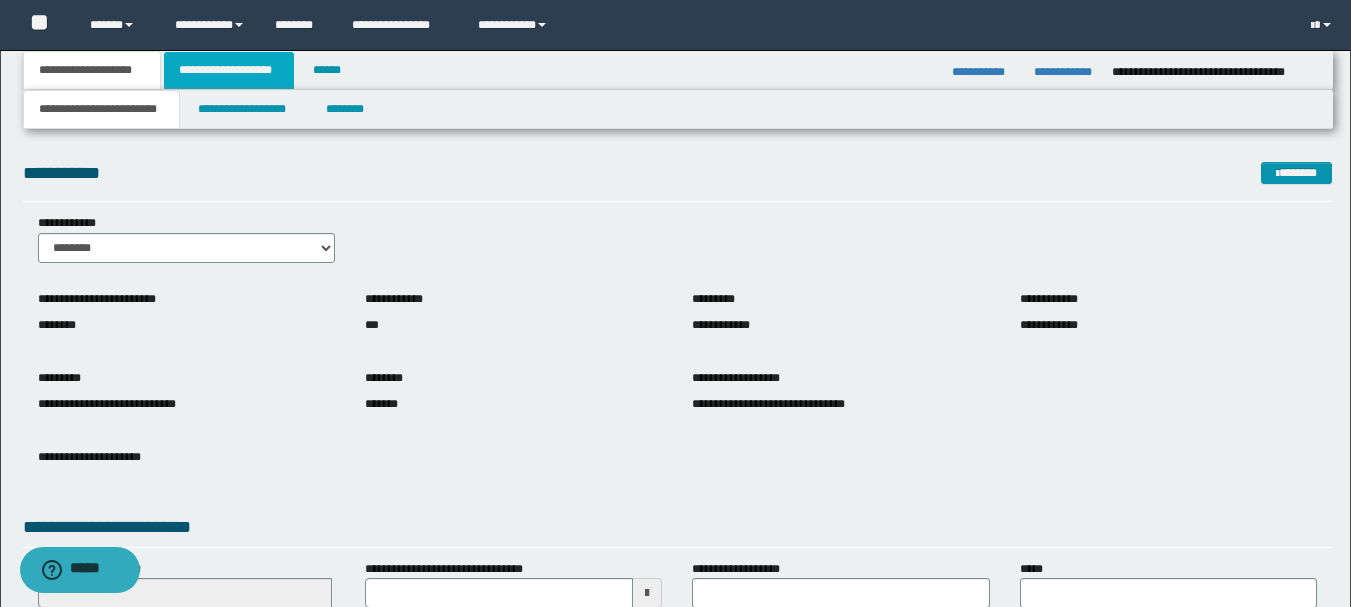 click on "**********" at bounding box center [229, 70] 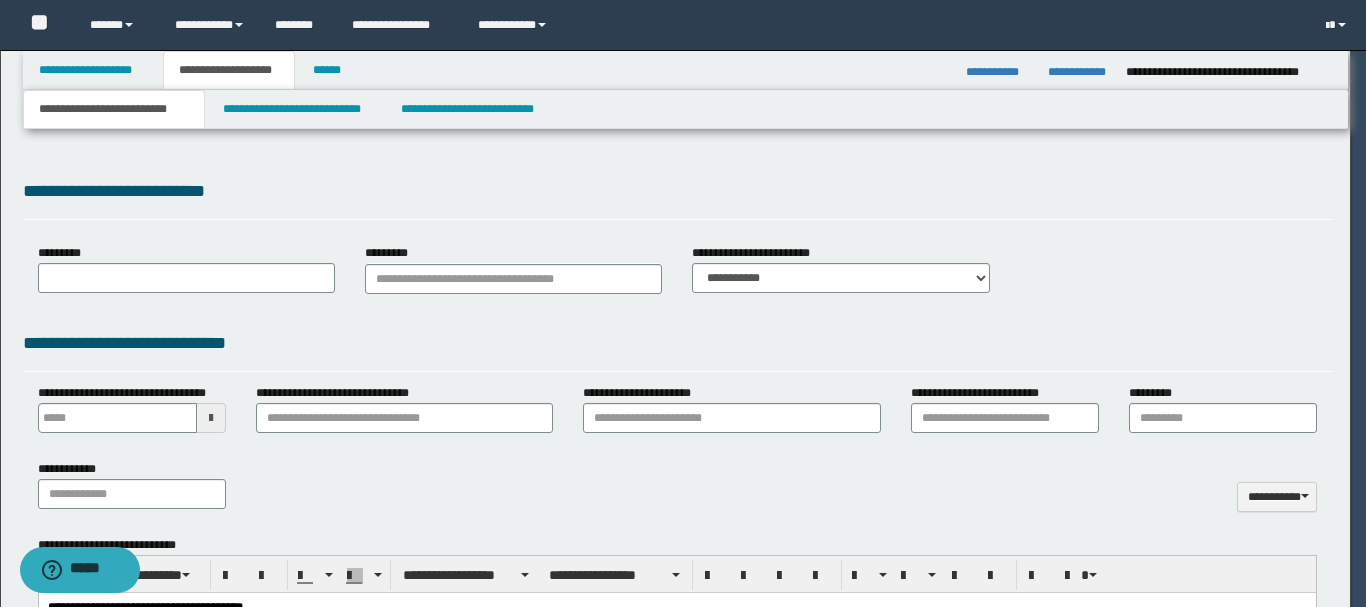 select on "*" 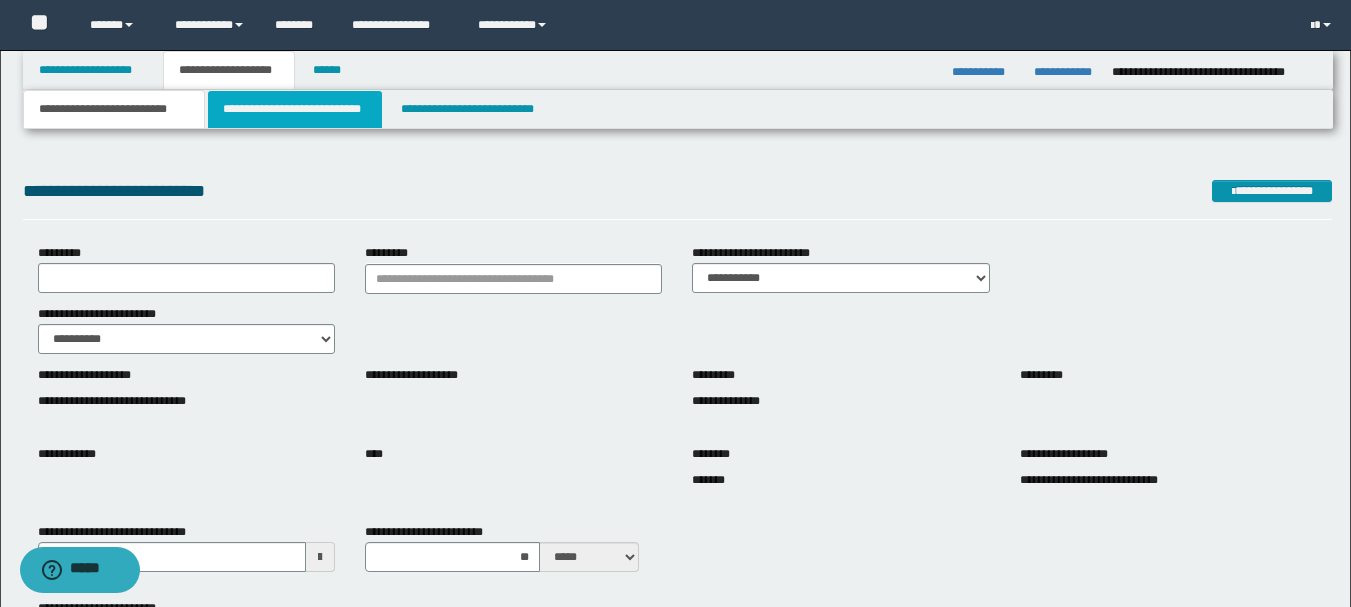 click on "**********" at bounding box center (295, 109) 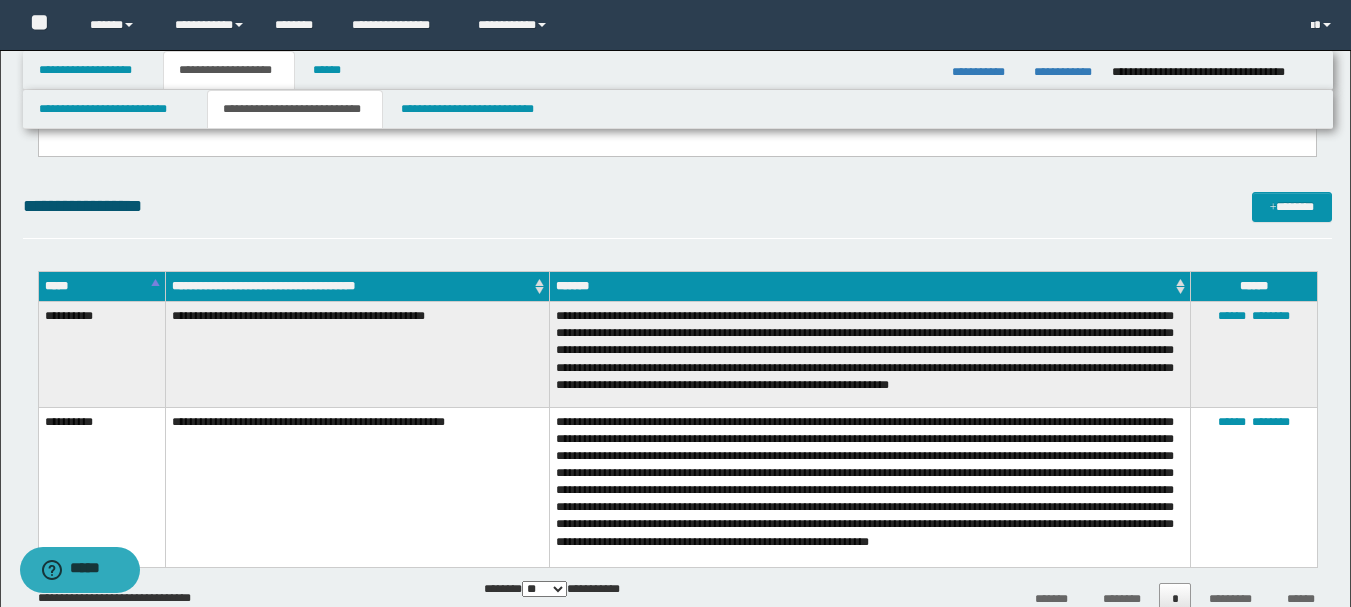 scroll, scrollTop: 3300, scrollLeft: 0, axis: vertical 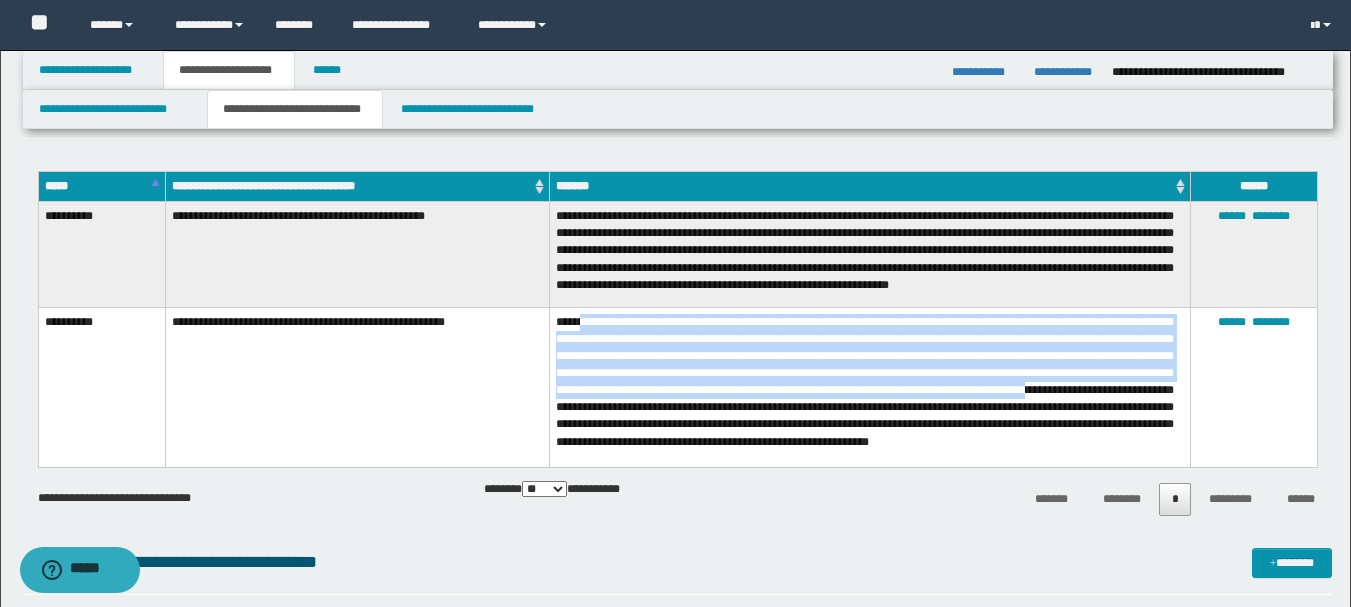 drag, startPoint x: 581, startPoint y: 317, endPoint x: 670, endPoint y: 403, distance: 123.76187 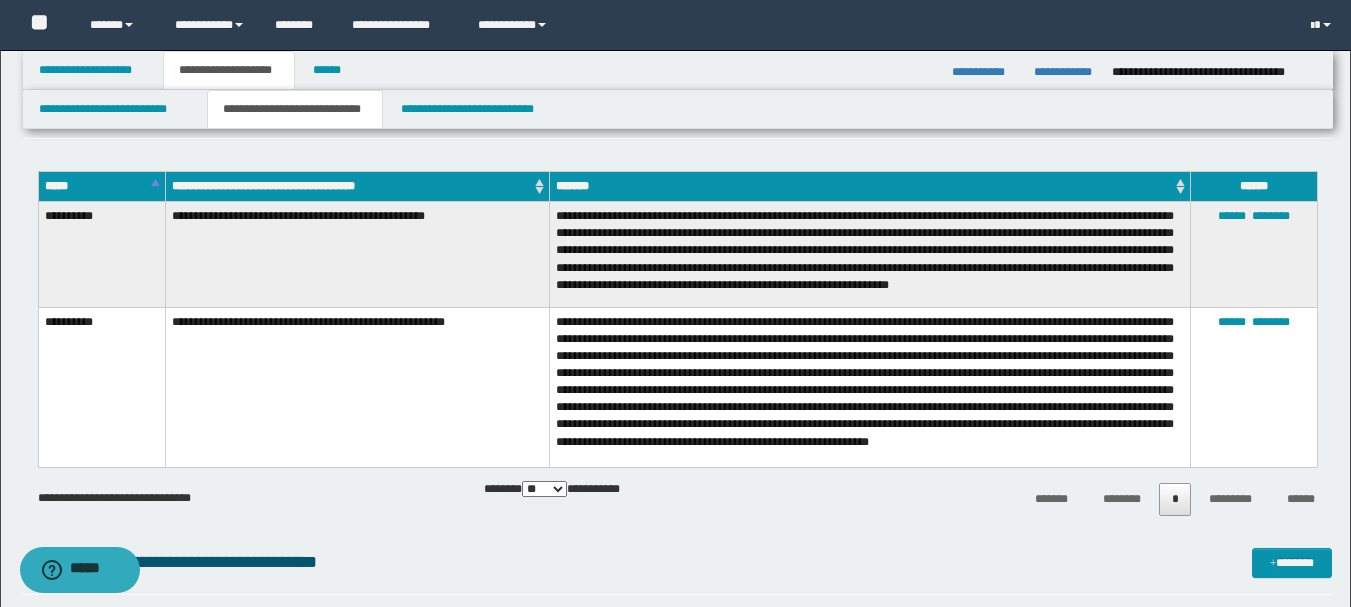 drag, startPoint x: 671, startPoint y: 419, endPoint x: 663, endPoint y: 452, distance: 33.955853 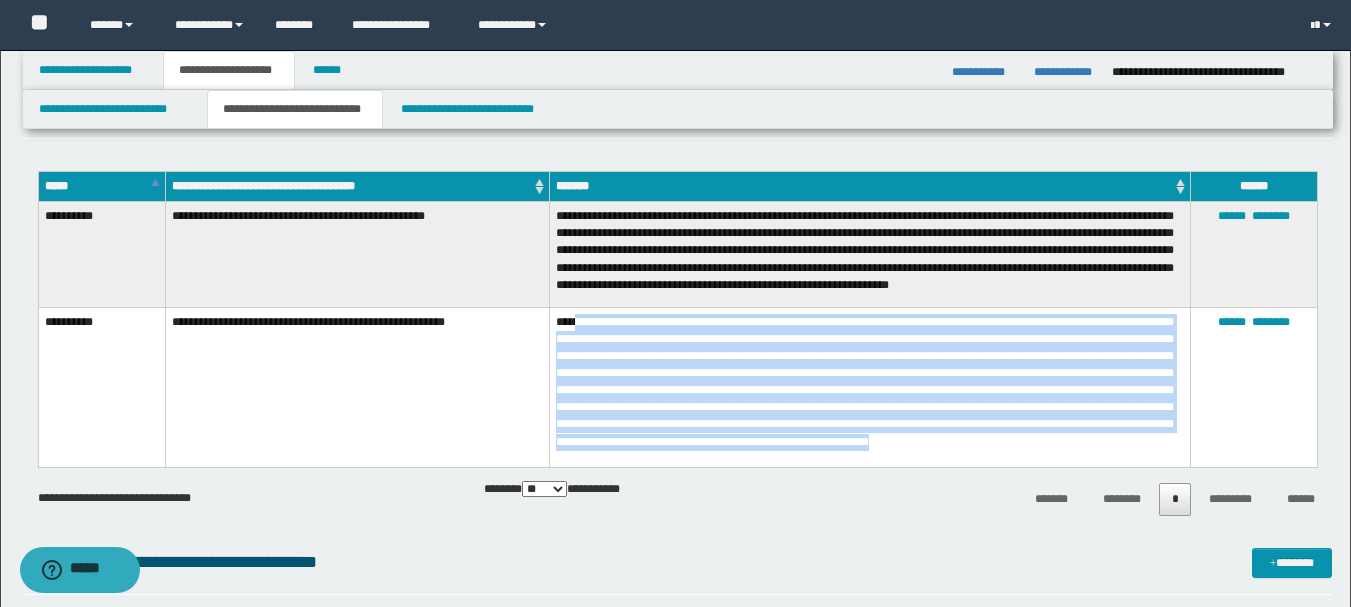 drag, startPoint x: 661, startPoint y: 454, endPoint x: 577, endPoint y: 312, distance: 164.98485 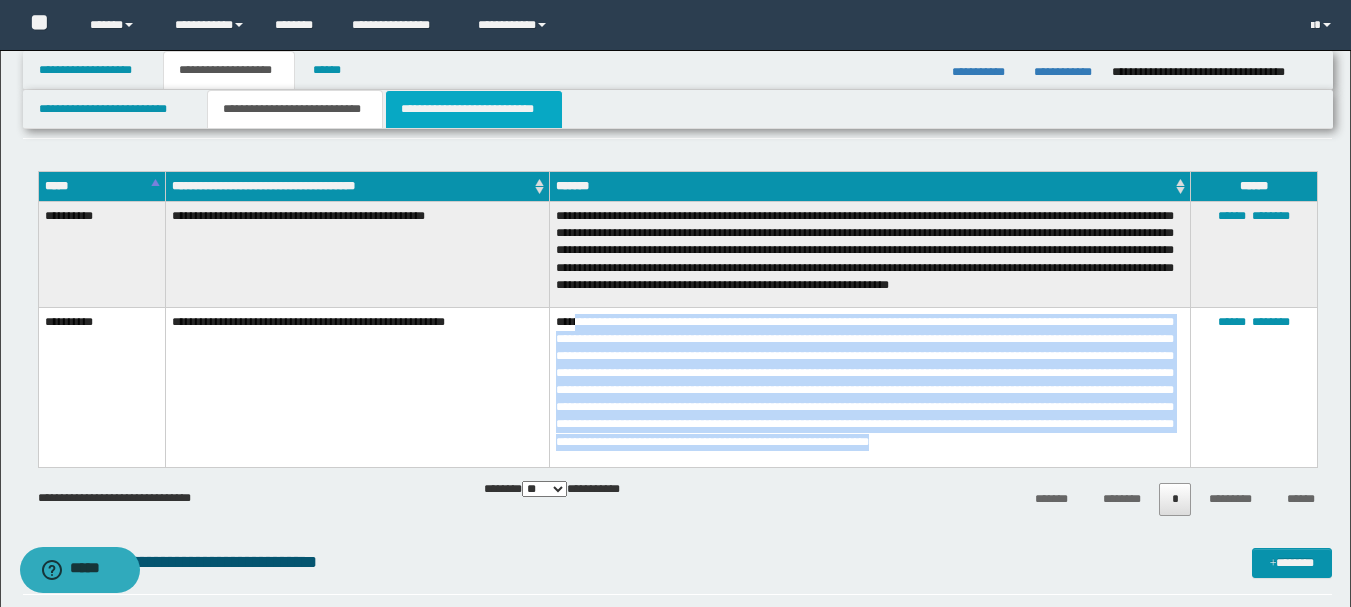 click on "**********" at bounding box center [474, 109] 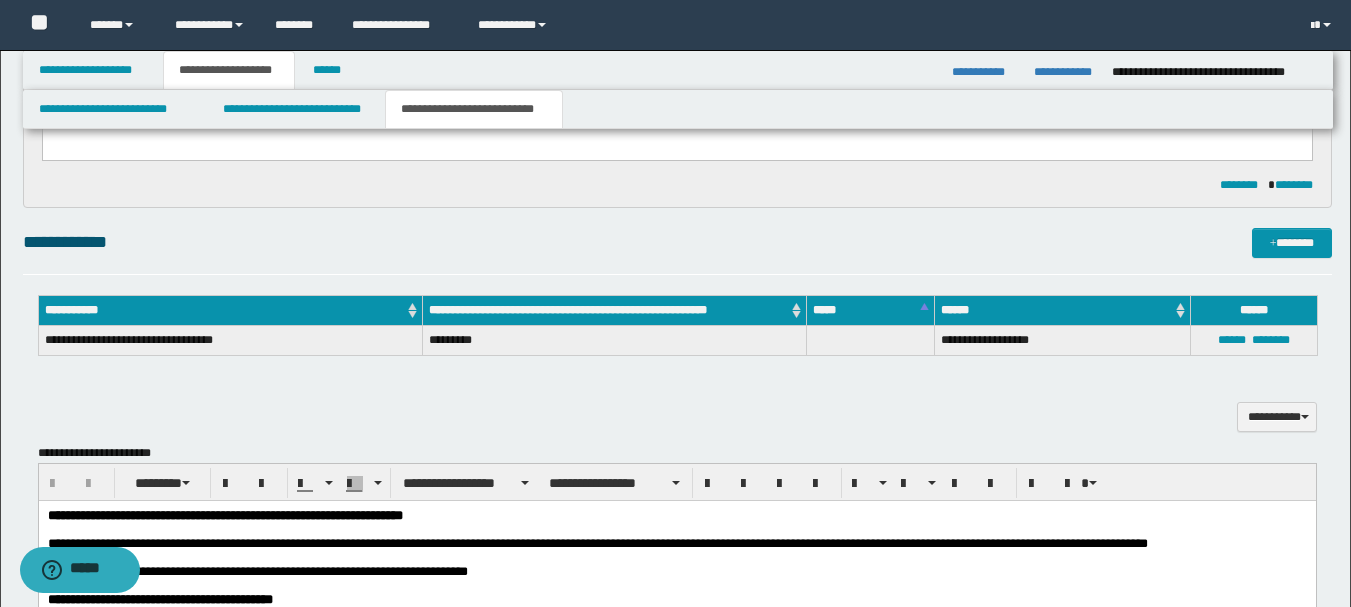 scroll, scrollTop: 1300, scrollLeft: 0, axis: vertical 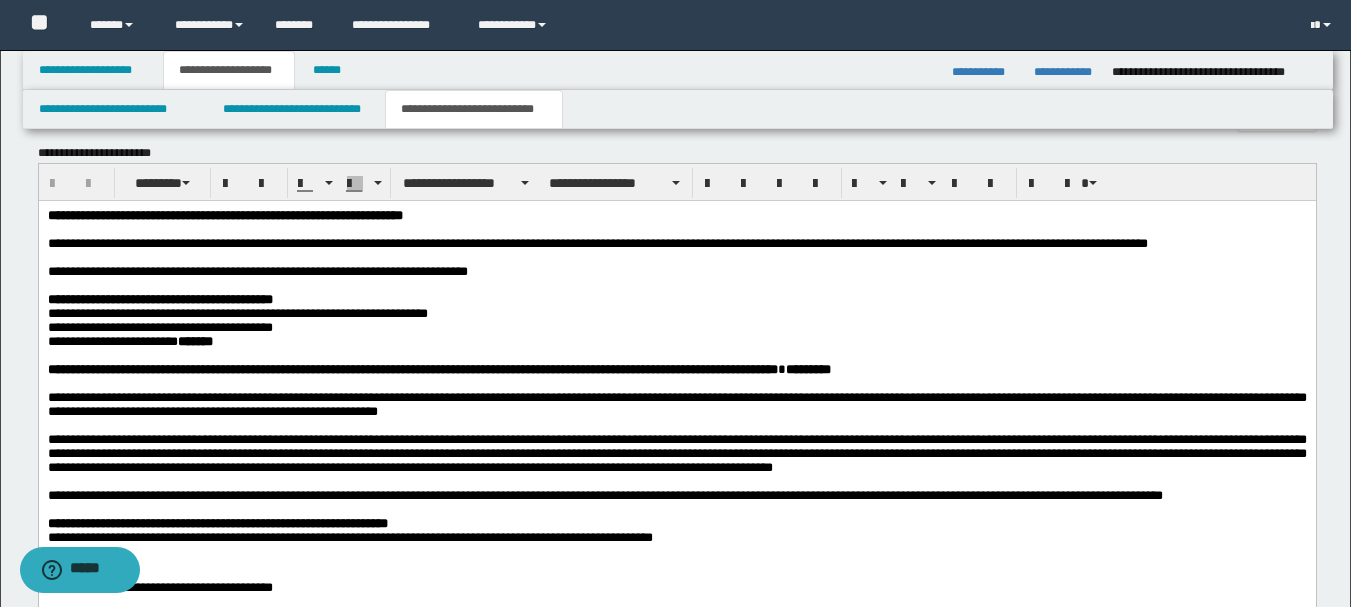 click on "**********" at bounding box center (676, 271) 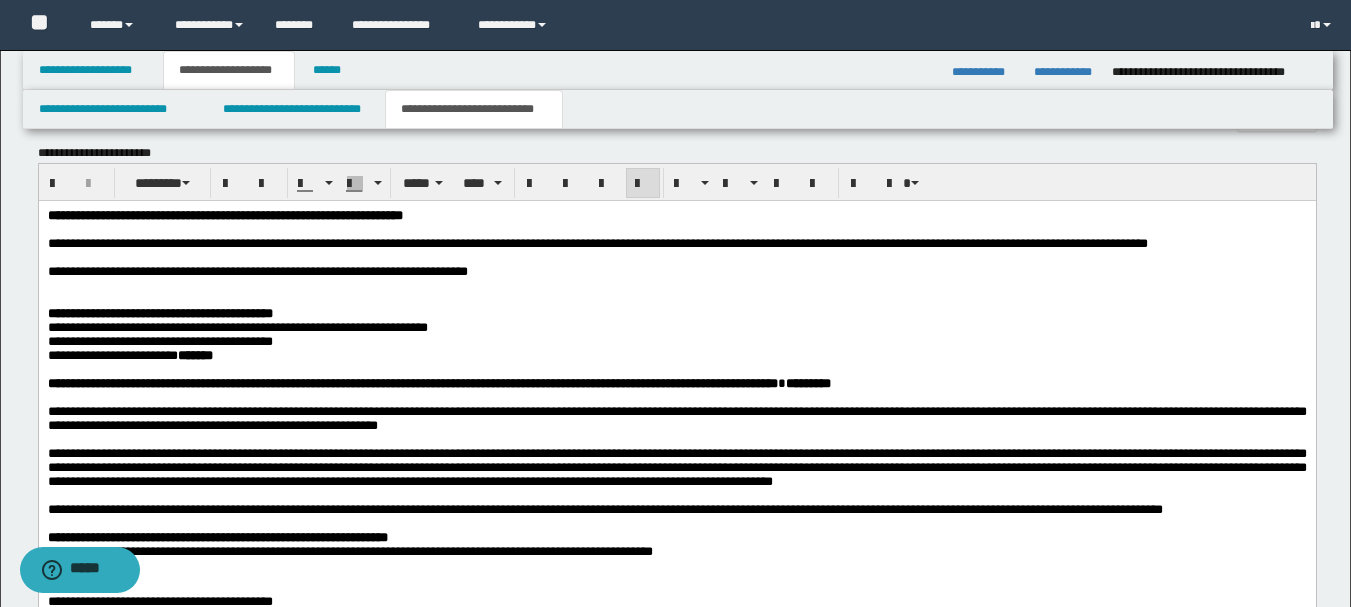 type 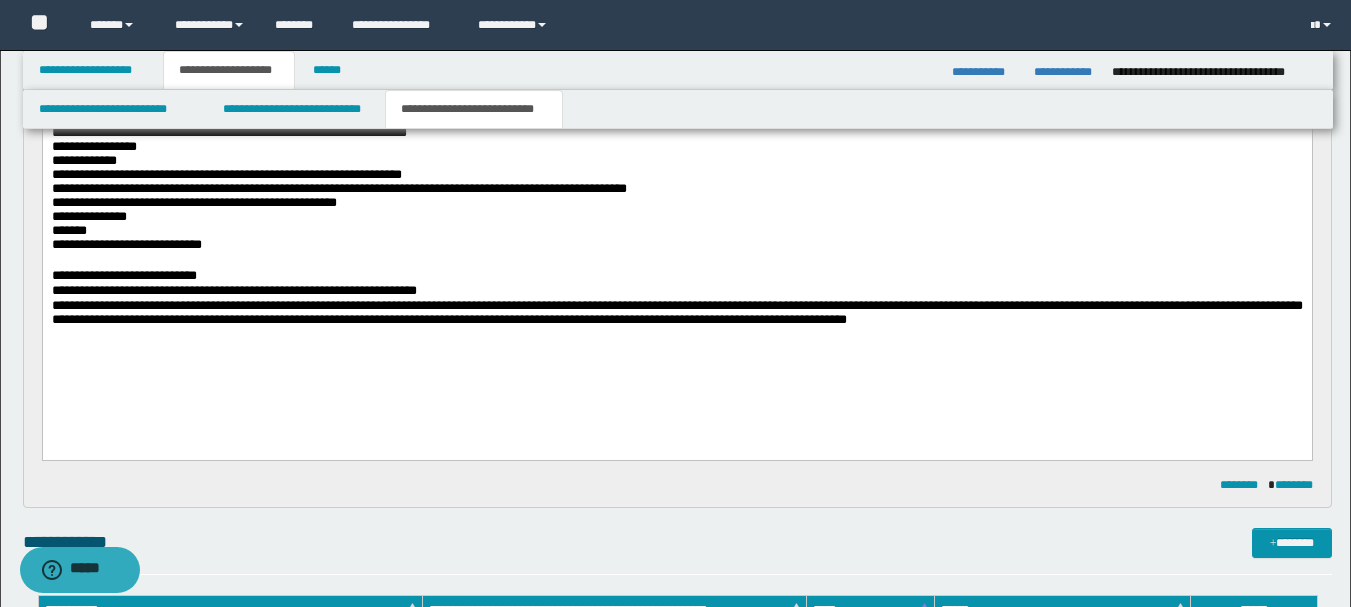 scroll, scrollTop: 600, scrollLeft: 0, axis: vertical 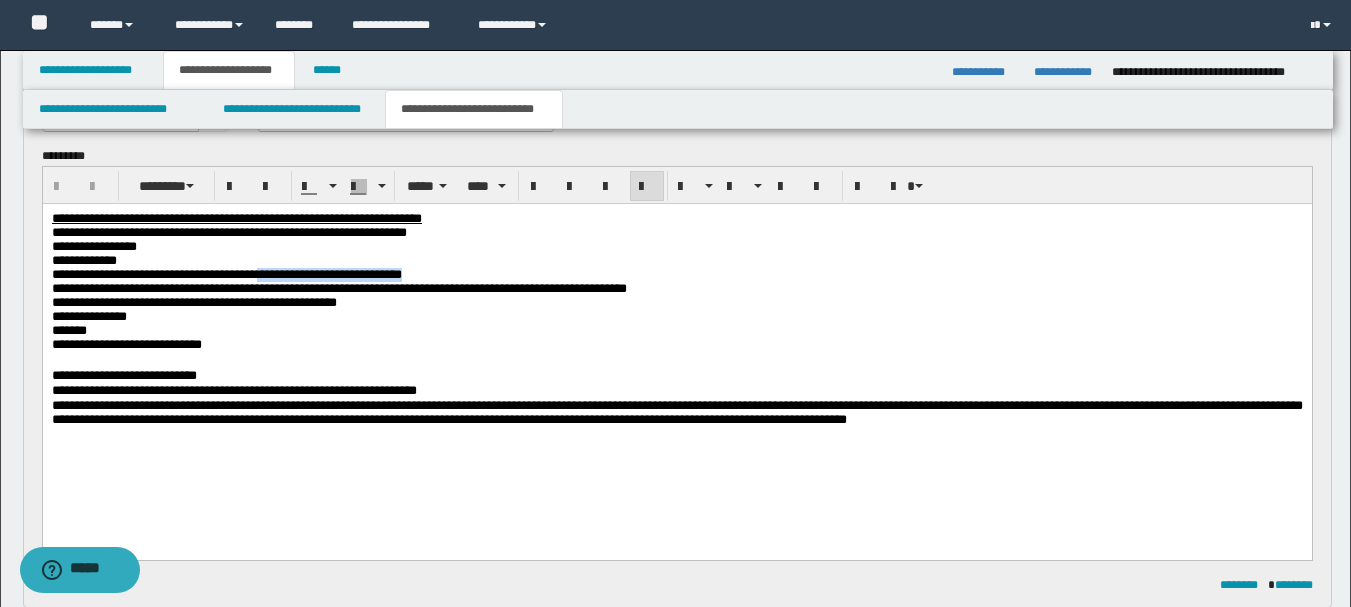 drag, startPoint x: 294, startPoint y: 278, endPoint x: 485, endPoint y: 281, distance: 191.02356 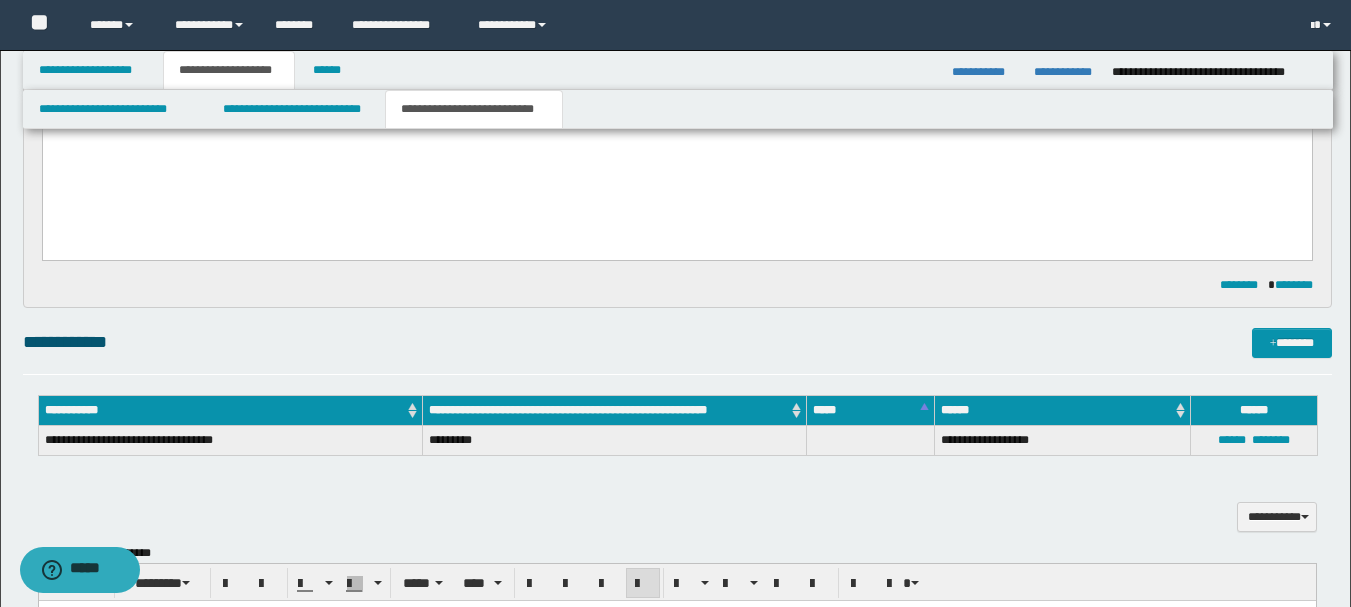 scroll, scrollTop: 1300, scrollLeft: 0, axis: vertical 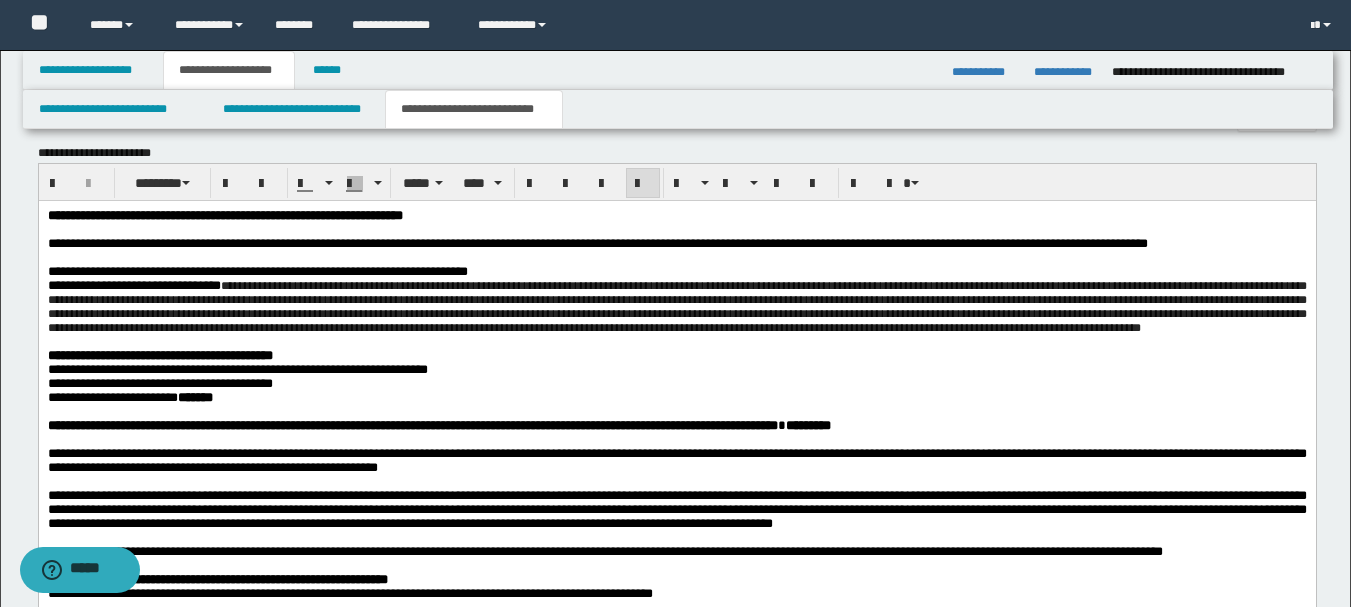 click on "**********" at bounding box center [676, 271] 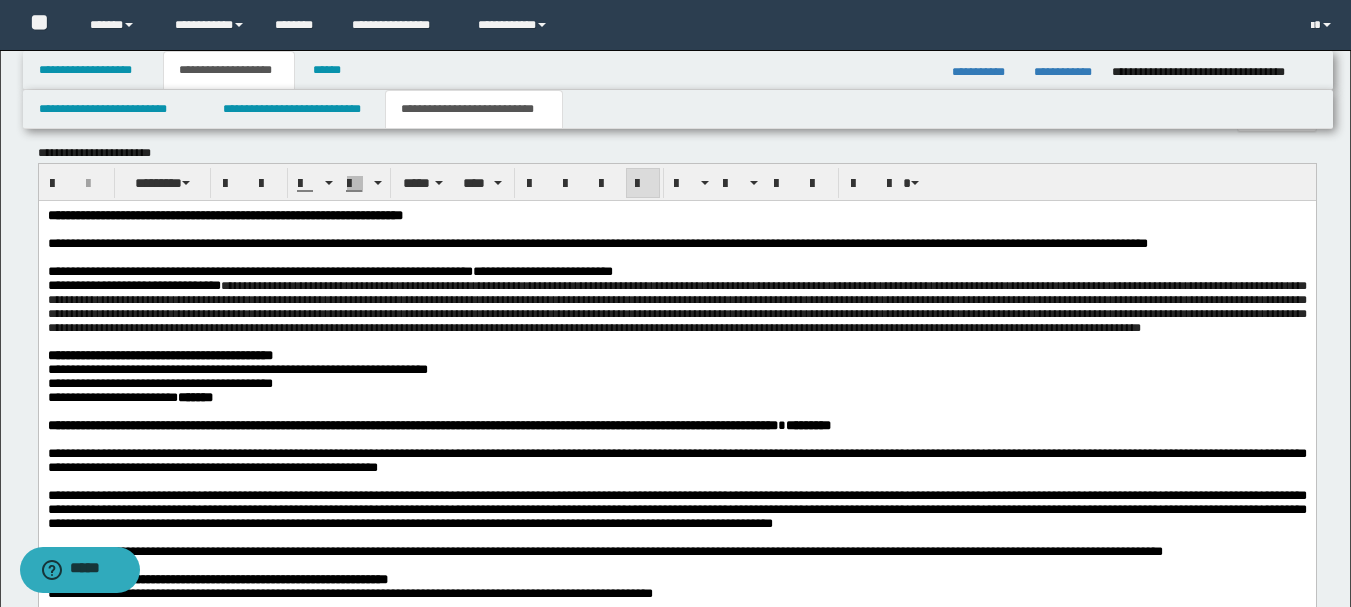 click on "**********" at bounding box center [542, 270] 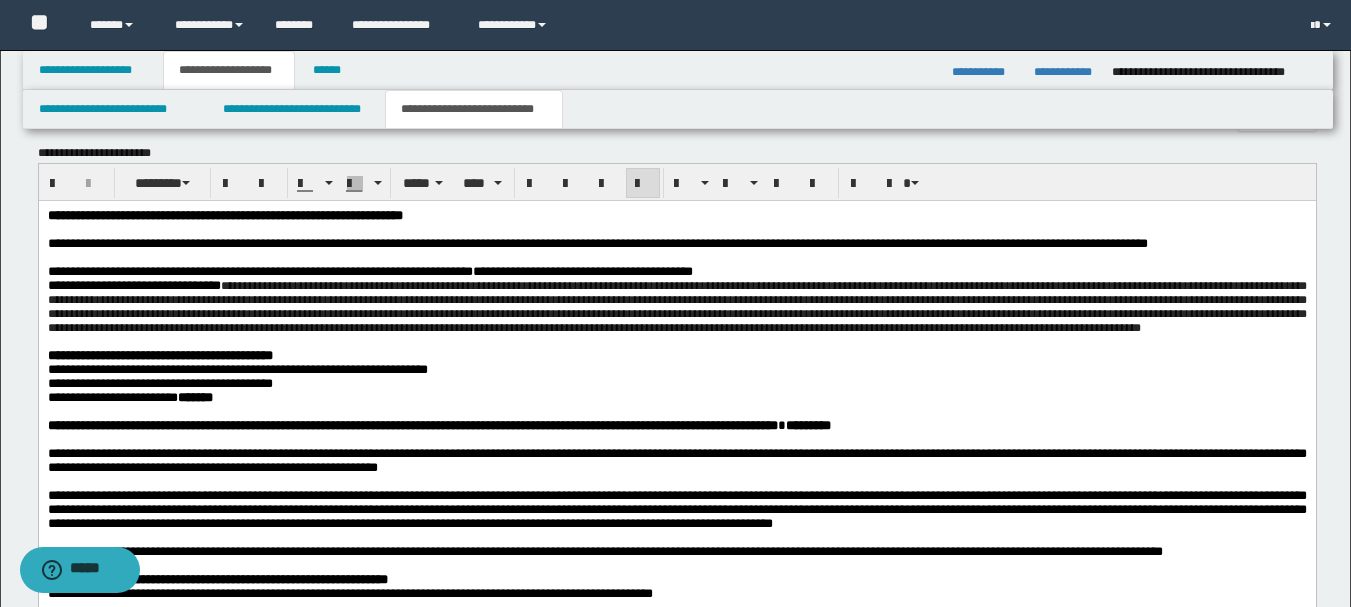 click on "**********" at bounding box center [582, 270] 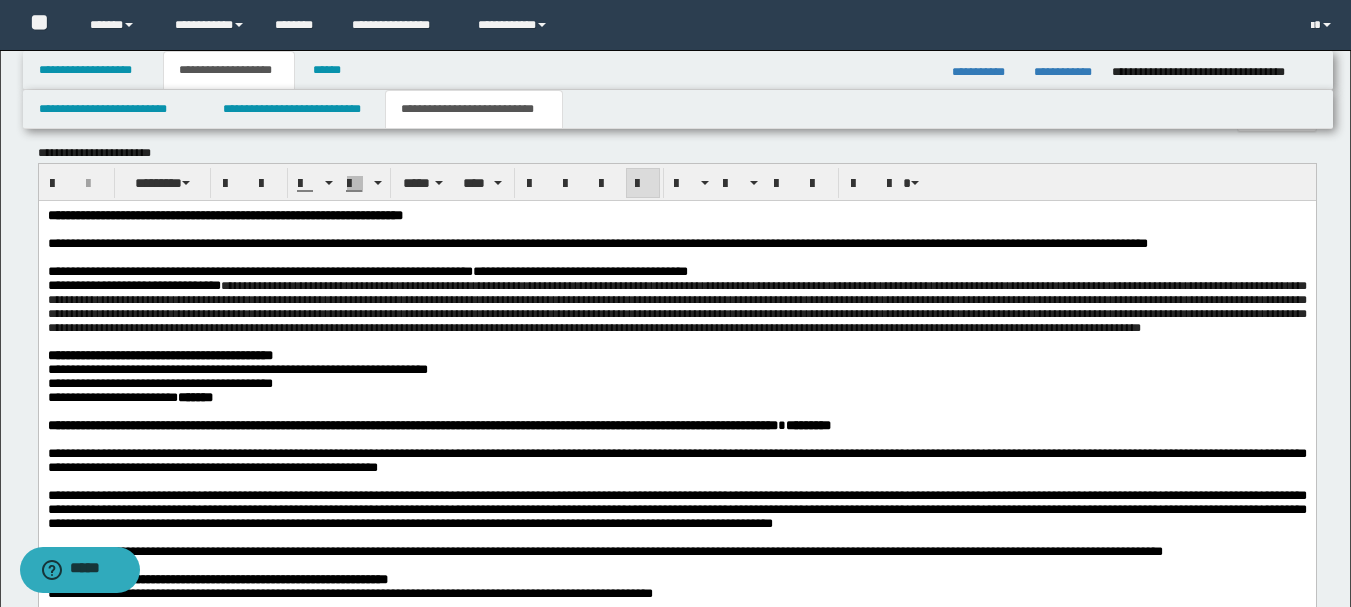 click on "**********" at bounding box center (579, 270) 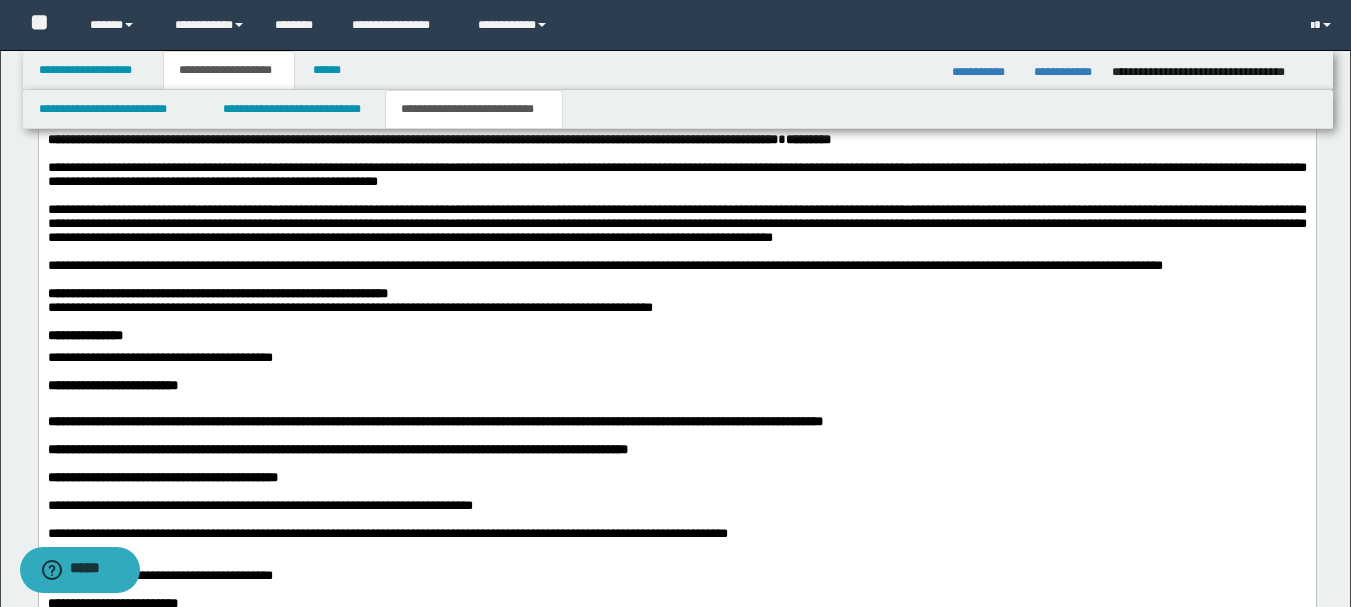 scroll, scrollTop: 1400, scrollLeft: 0, axis: vertical 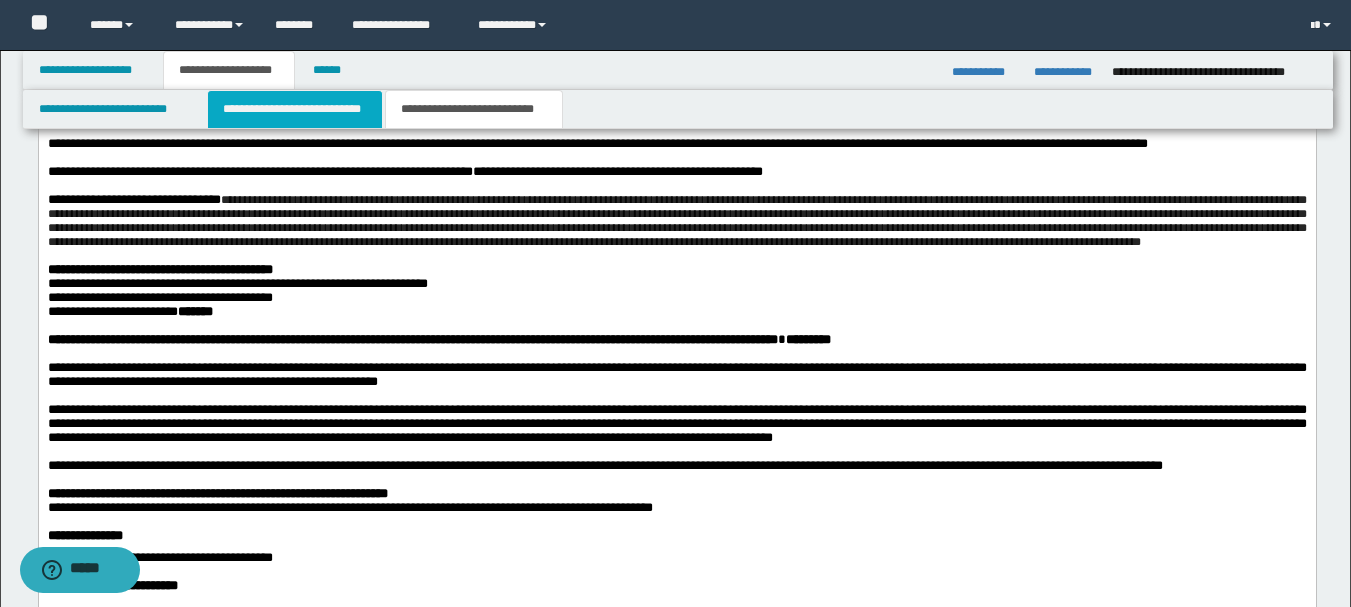 click on "**********" at bounding box center [295, 109] 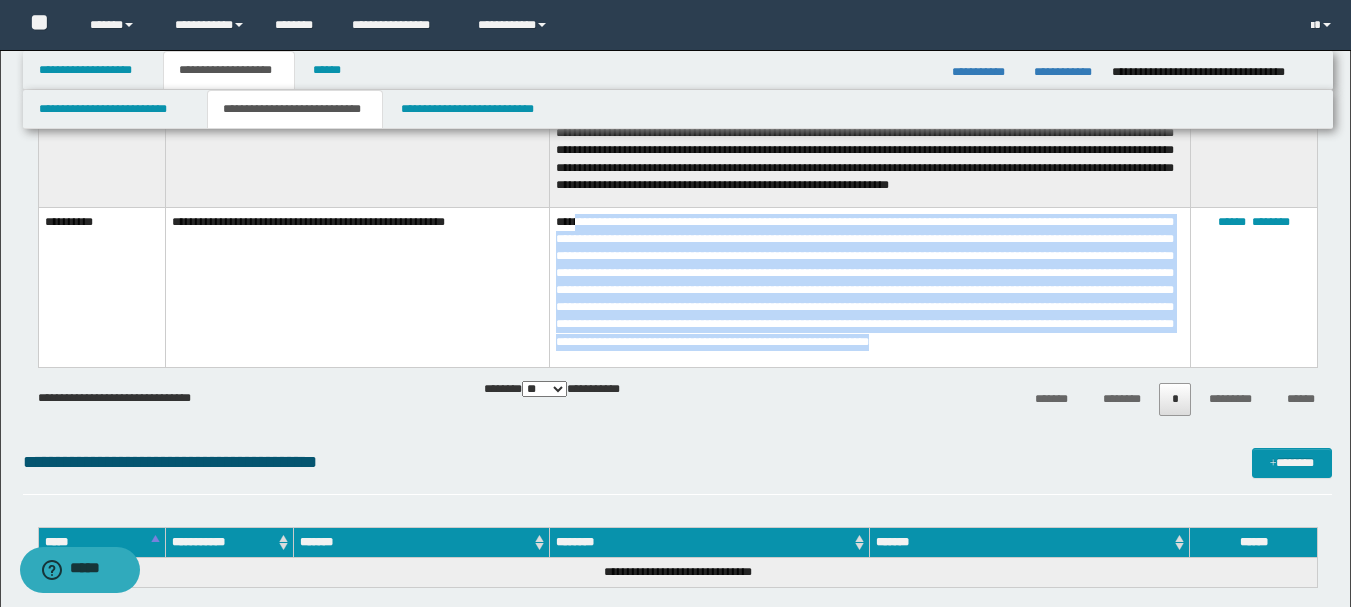 scroll, scrollTop: 4000, scrollLeft: 0, axis: vertical 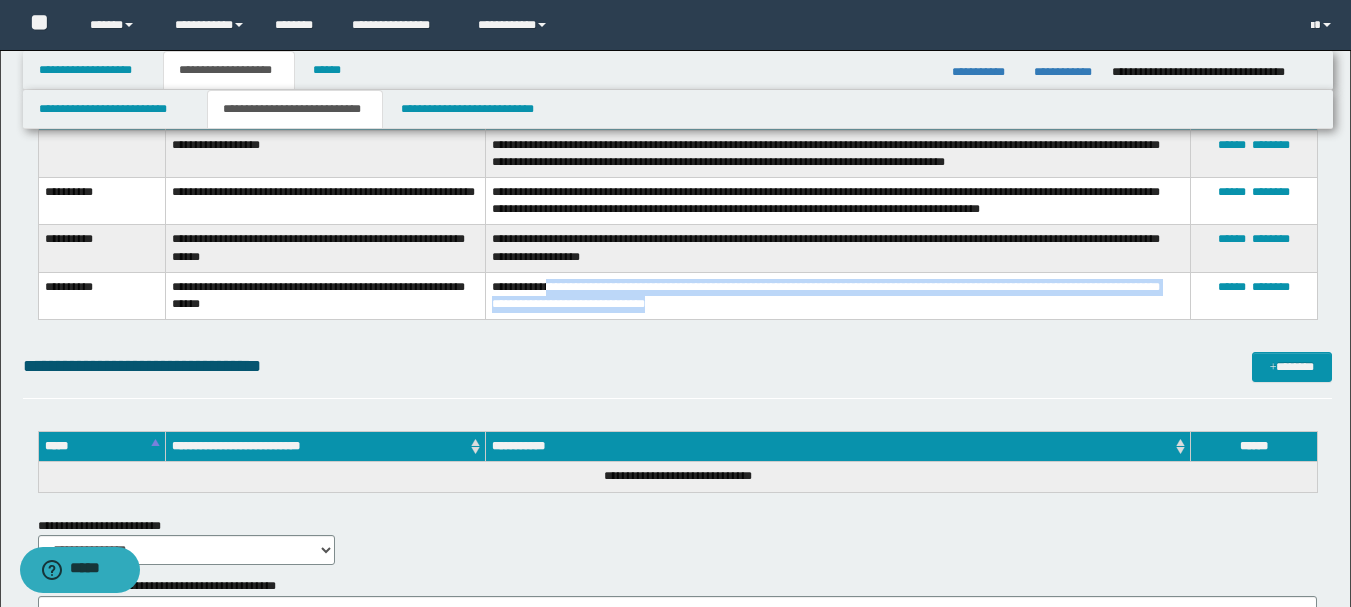 drag, startPoint x: 691, startPoint y: 305, endPoint x: 553, endPoint y: 291, distance: 138.70833 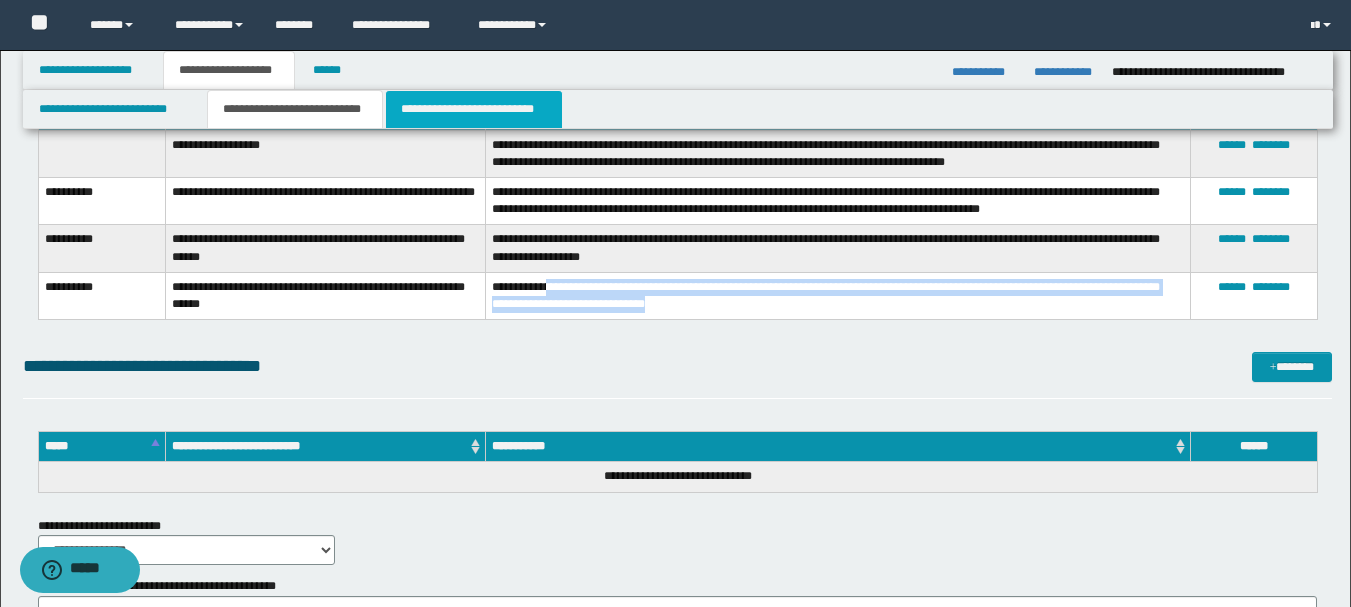 click on "**********" at bounding box center (474, 109) 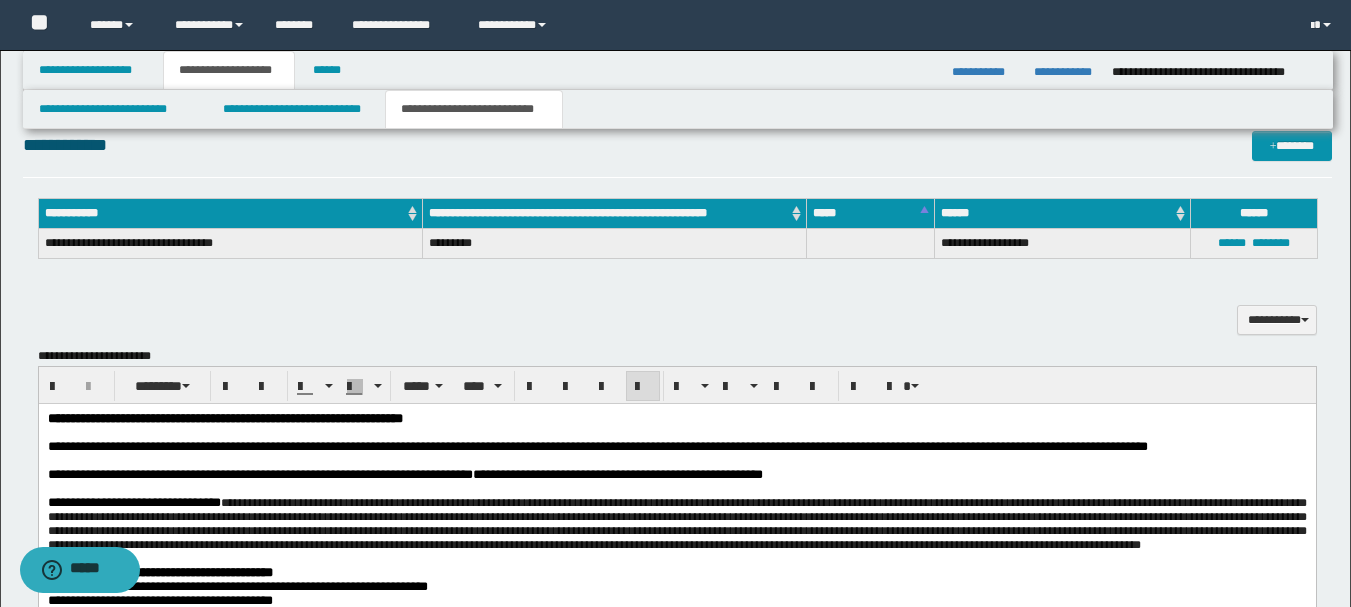 scroll, scrollTop: 1297, scrollLeft: 0, axis: vertical 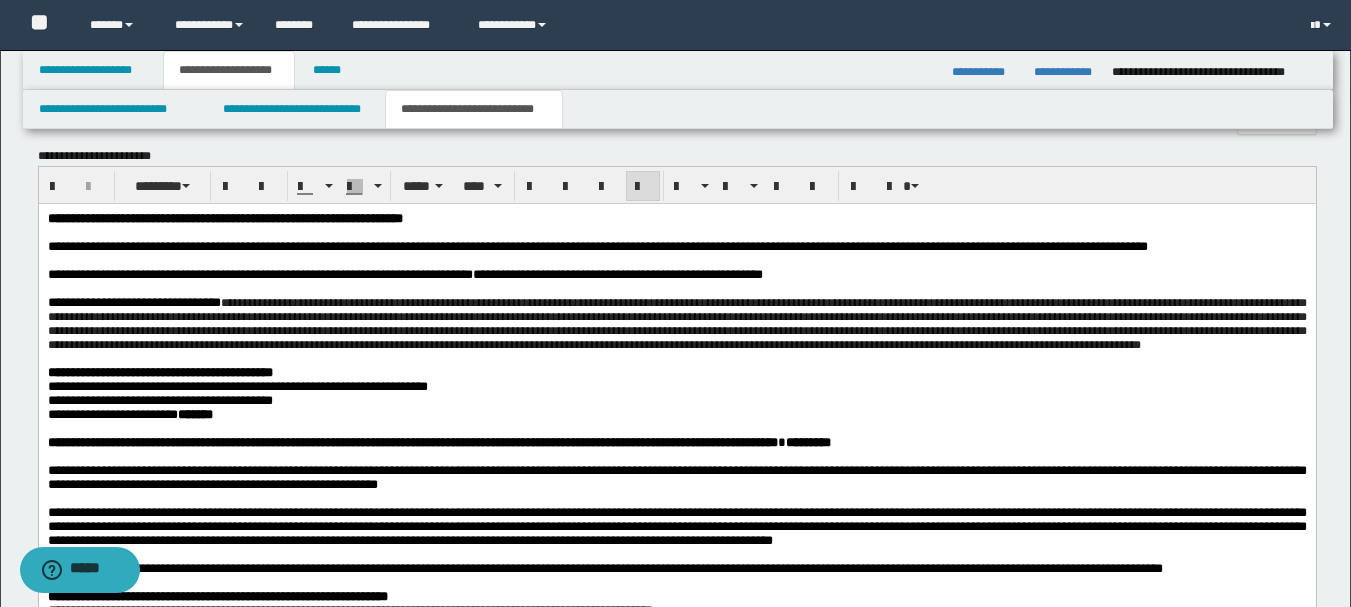 click on "**********" at bounding box center [676, 323] 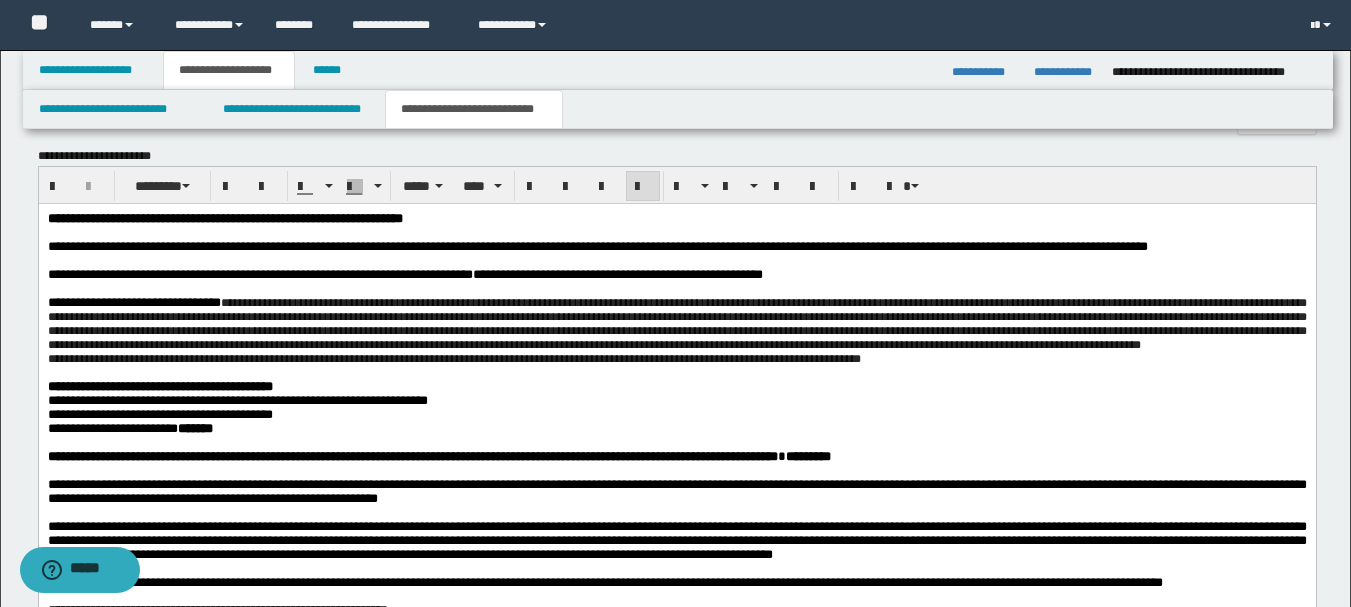 scroll, scrollTop: 1397, scrollLeft: 0, axis: vertical 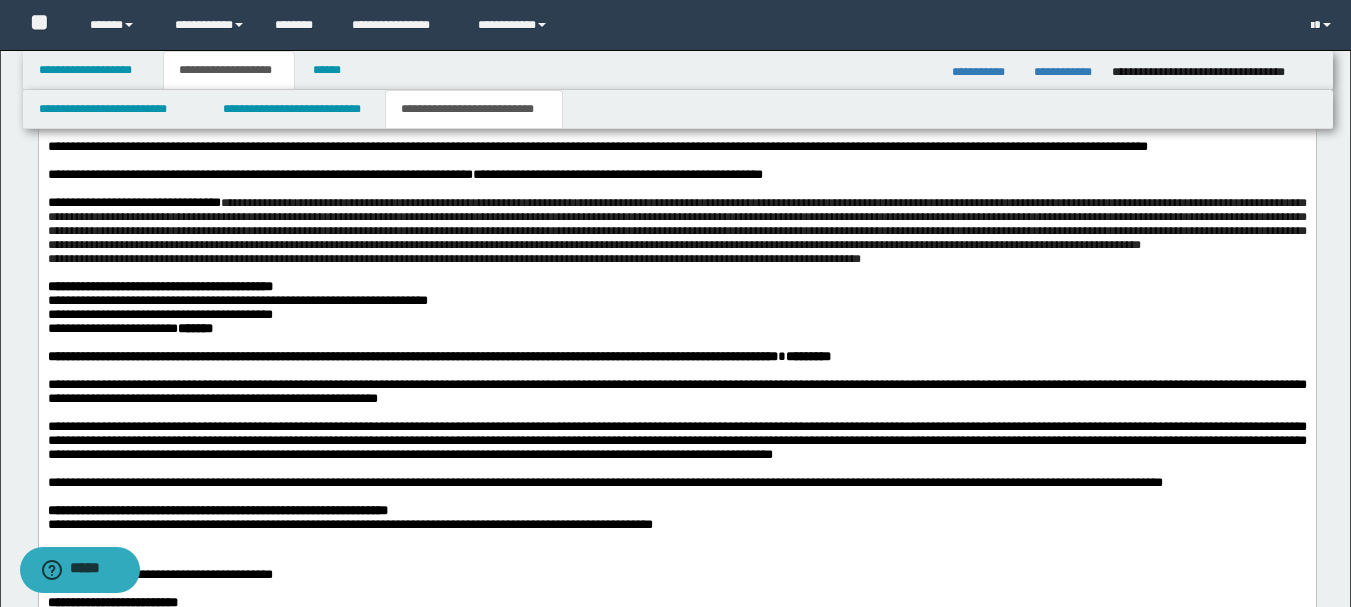 click on "**********" at bounding box center [676, 515] 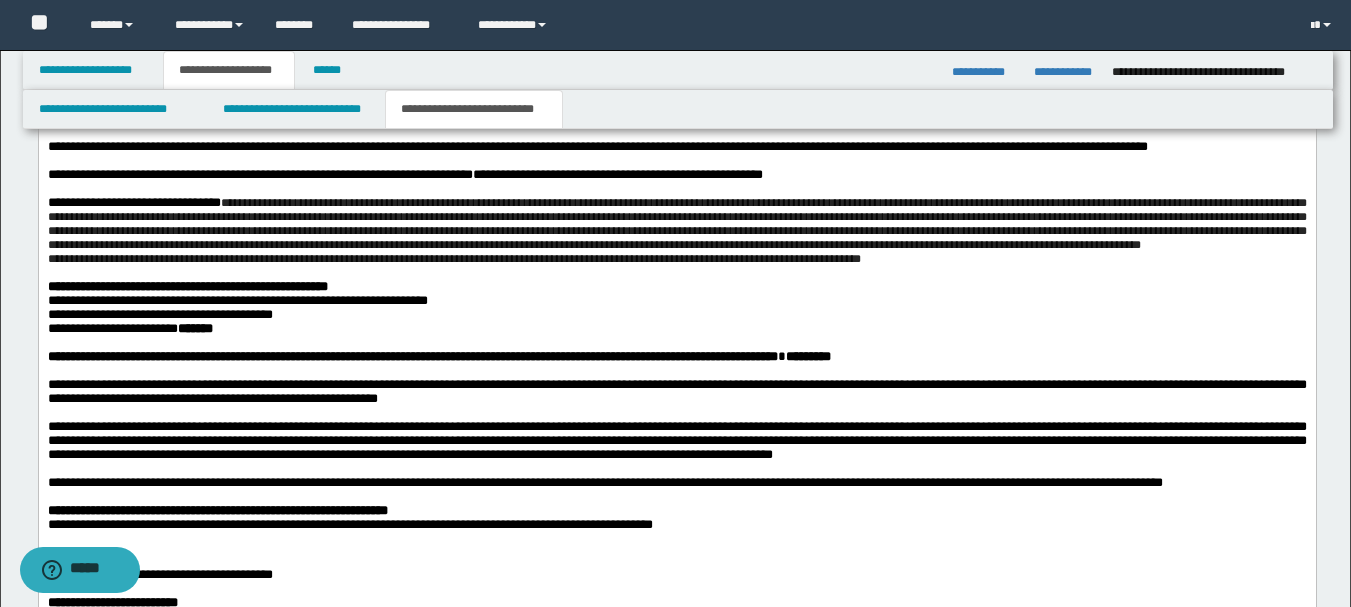 click on "**********" at bounding box center [676, 515] 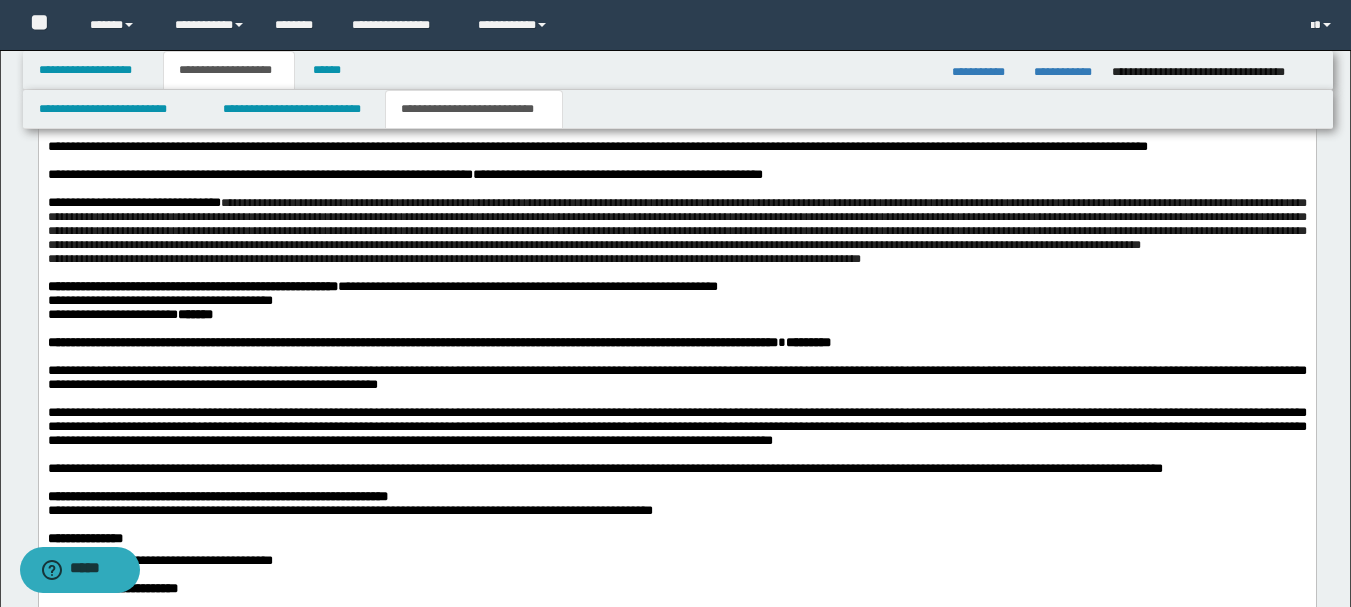 click on "**********" at bounding box center (676, 508) 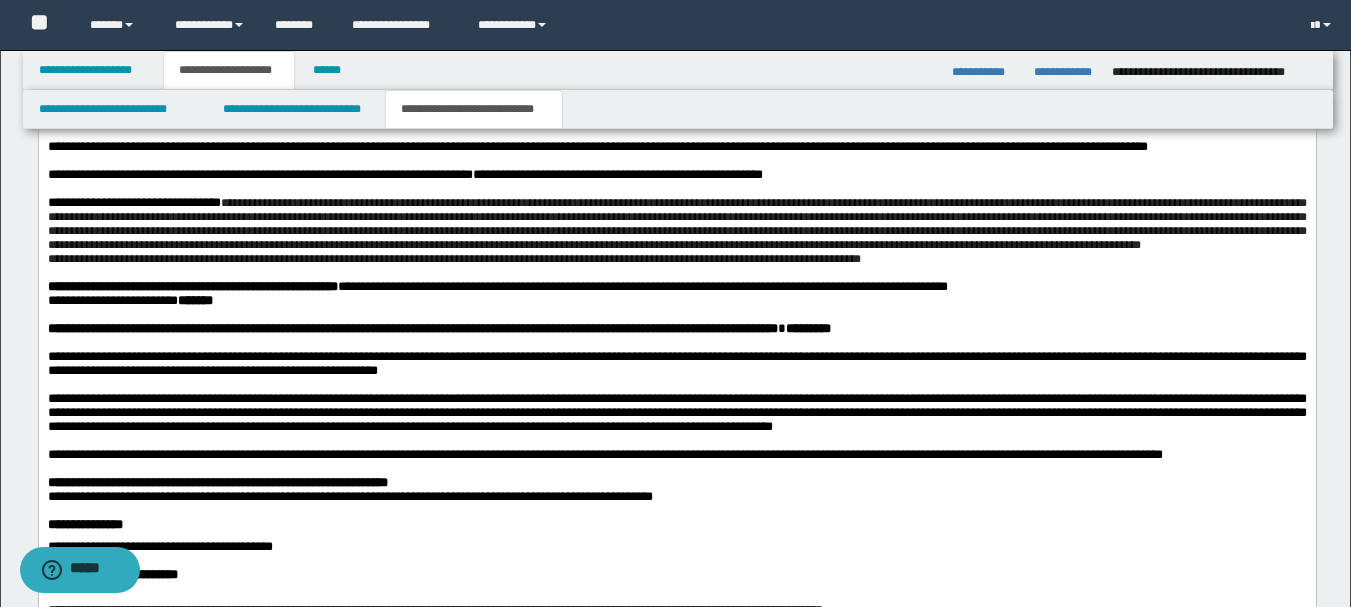 click on "**********" at bounding box center (676, 501) 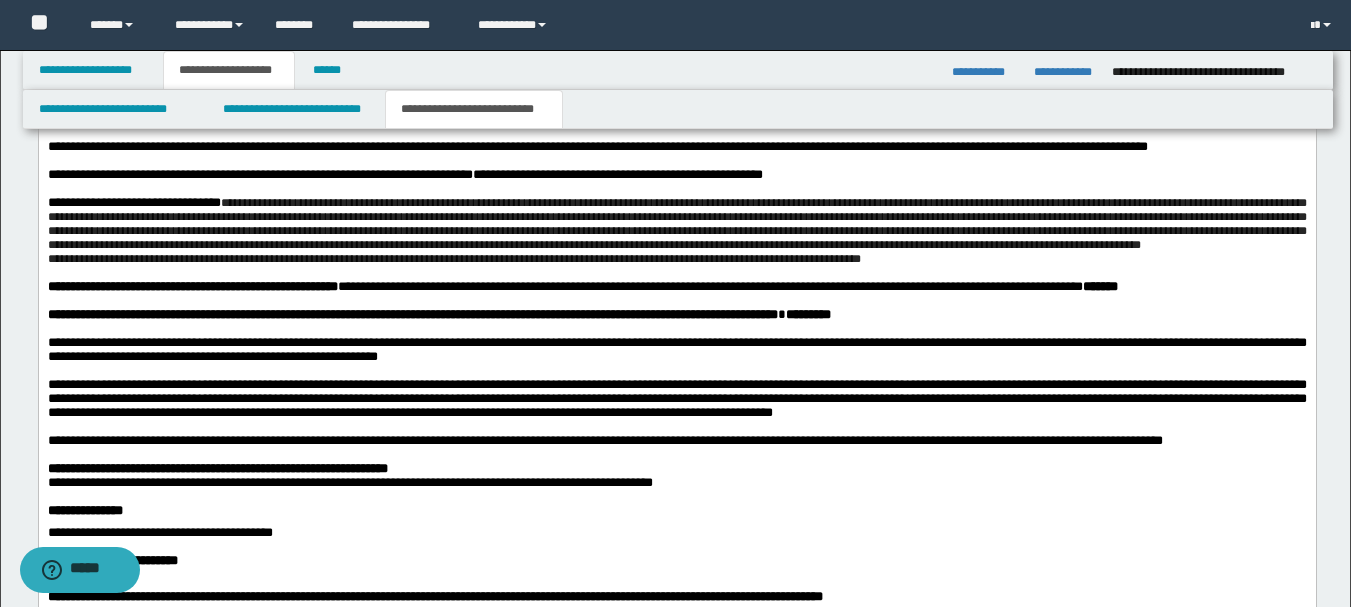 scroll, scrollTop: 1497, scrollLeft: 0, axis: vertical 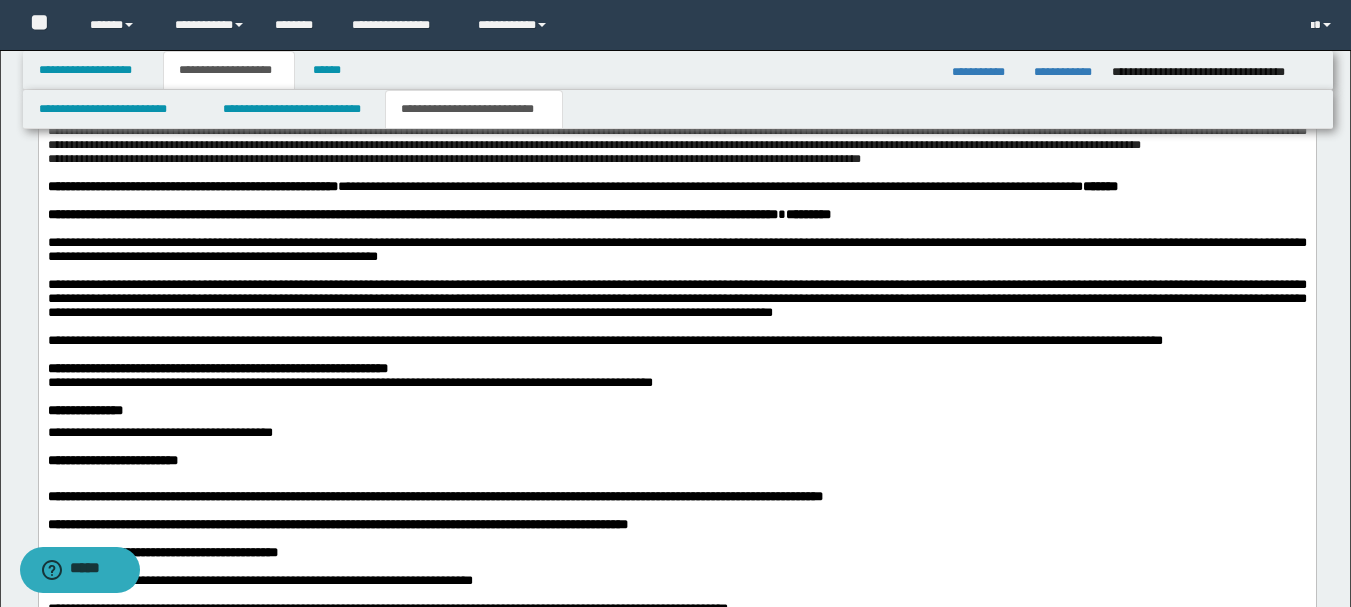 click on "**********" at bounding box center [676, 297] 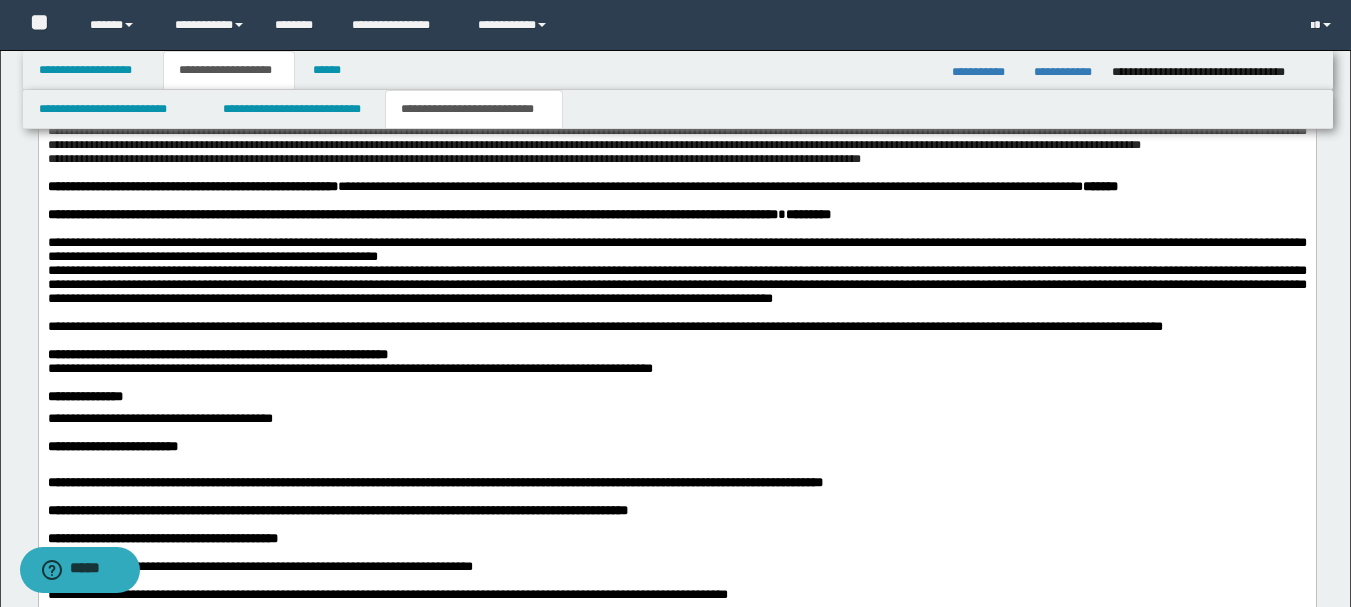click on "**********" at bounding box center (676, 249) 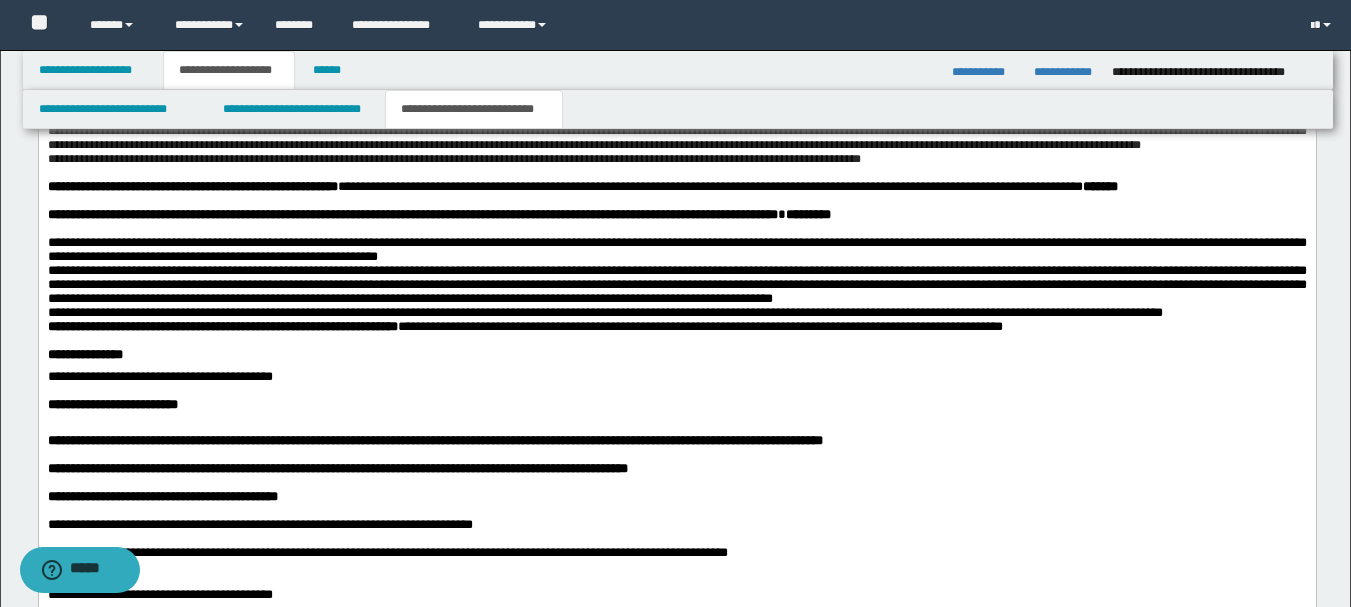 scroll, scrollTop: 1697, scrollLeft: 0, axis: vertical 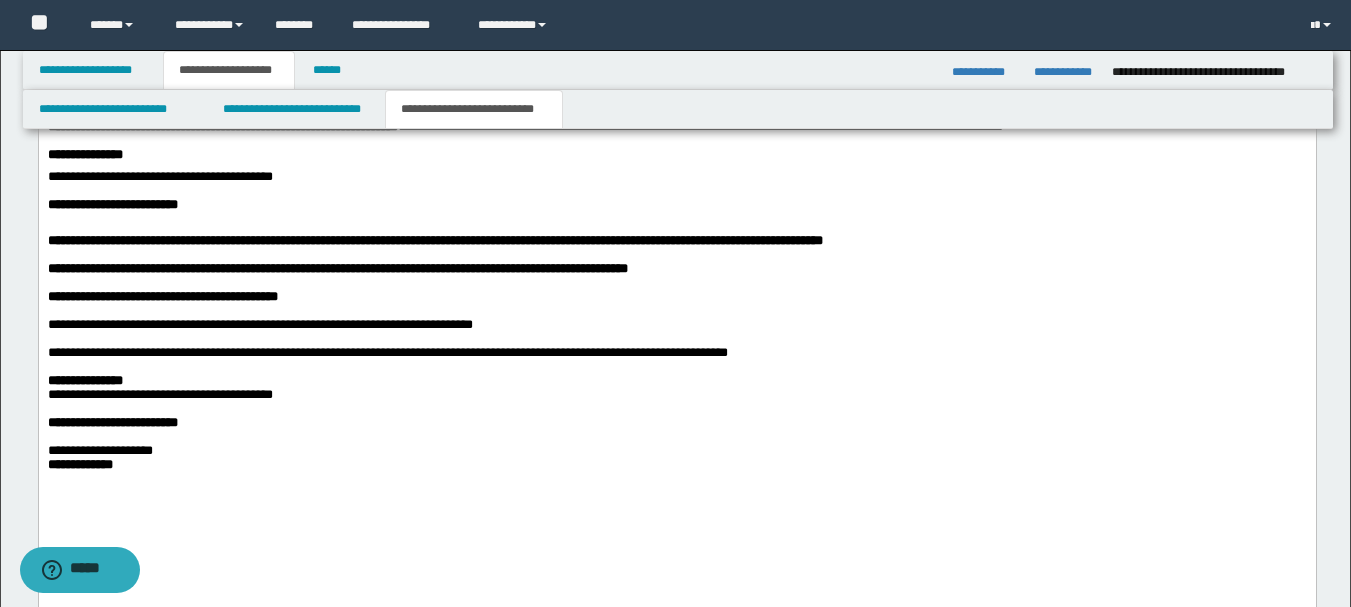 click on "**********" at bounding box center [84, 154] 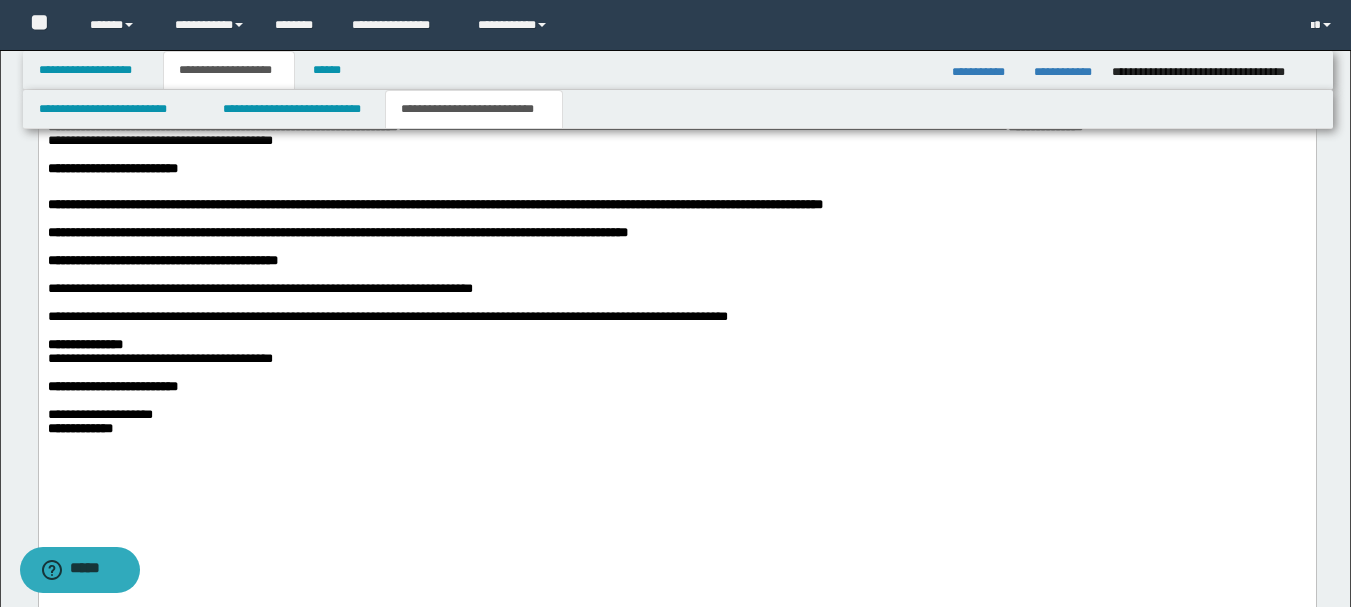 click on "**********" at bounding box center [676, 149] 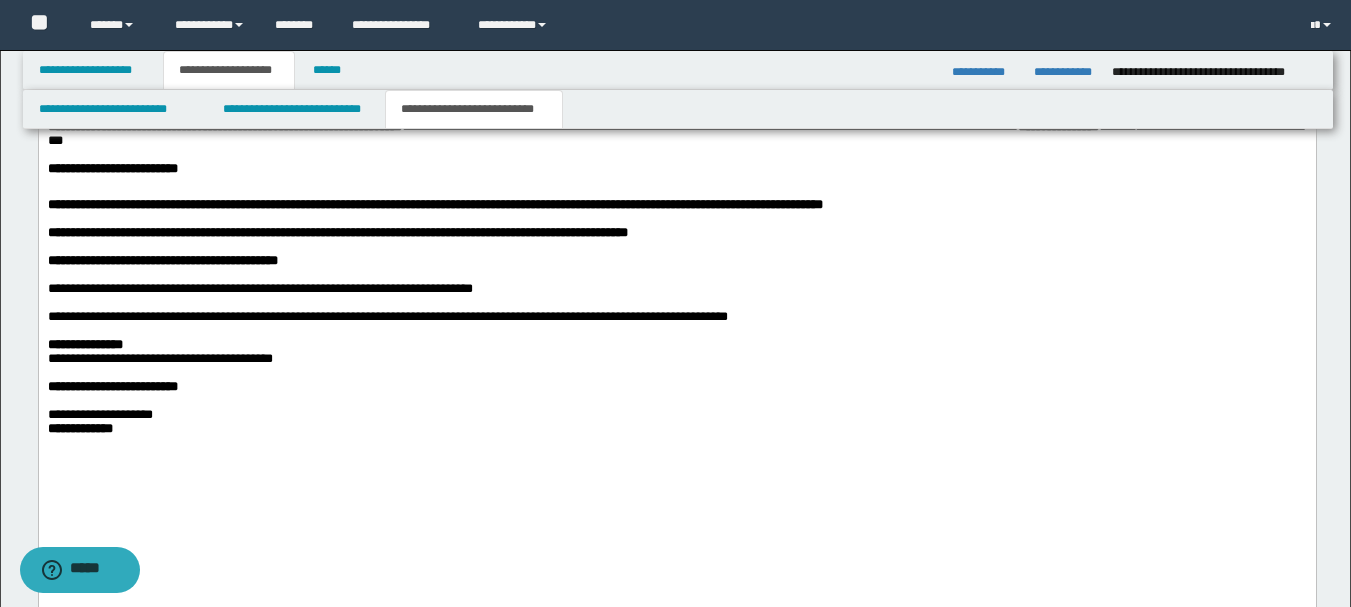 click on "**********" at bounding box center (676, 149) 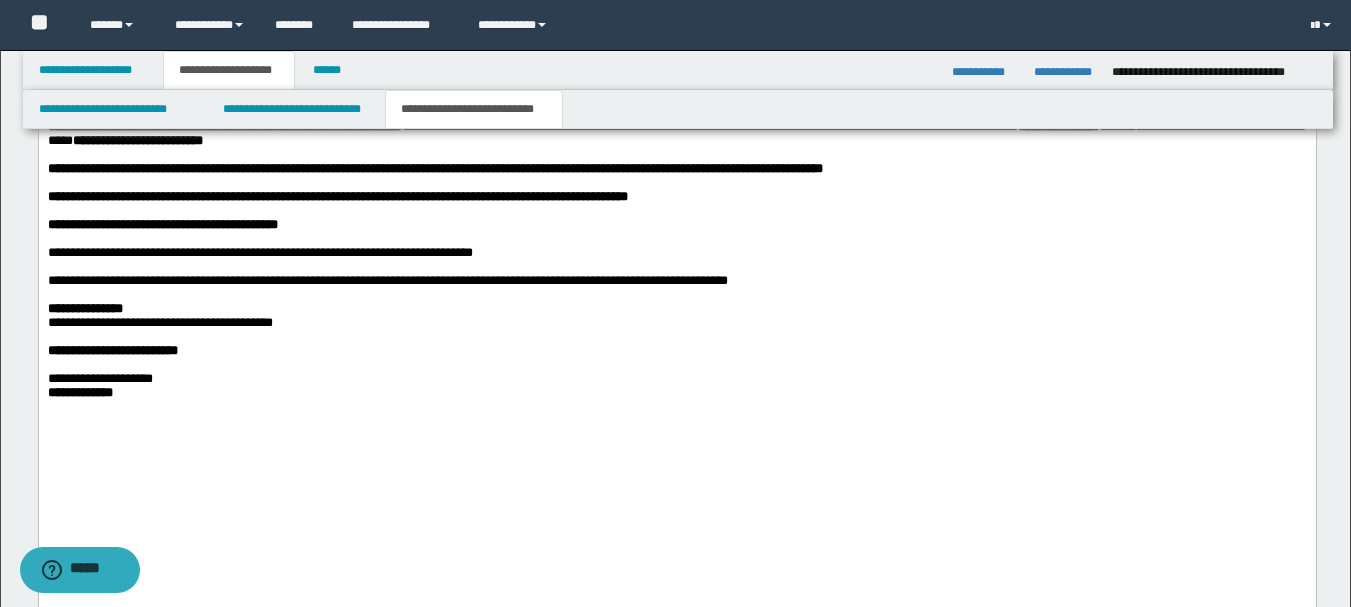 click at bounding box center [676, 239] 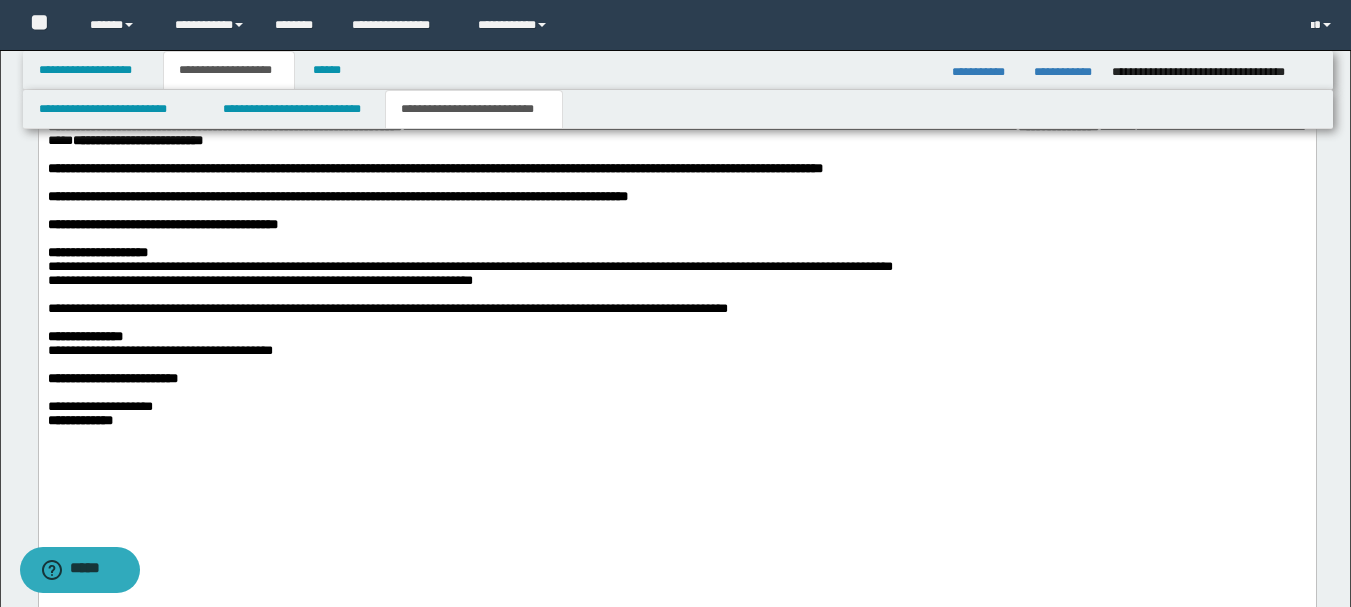 scroll, scrollTop: 1197, scrollLeft: 0, axis: vertical 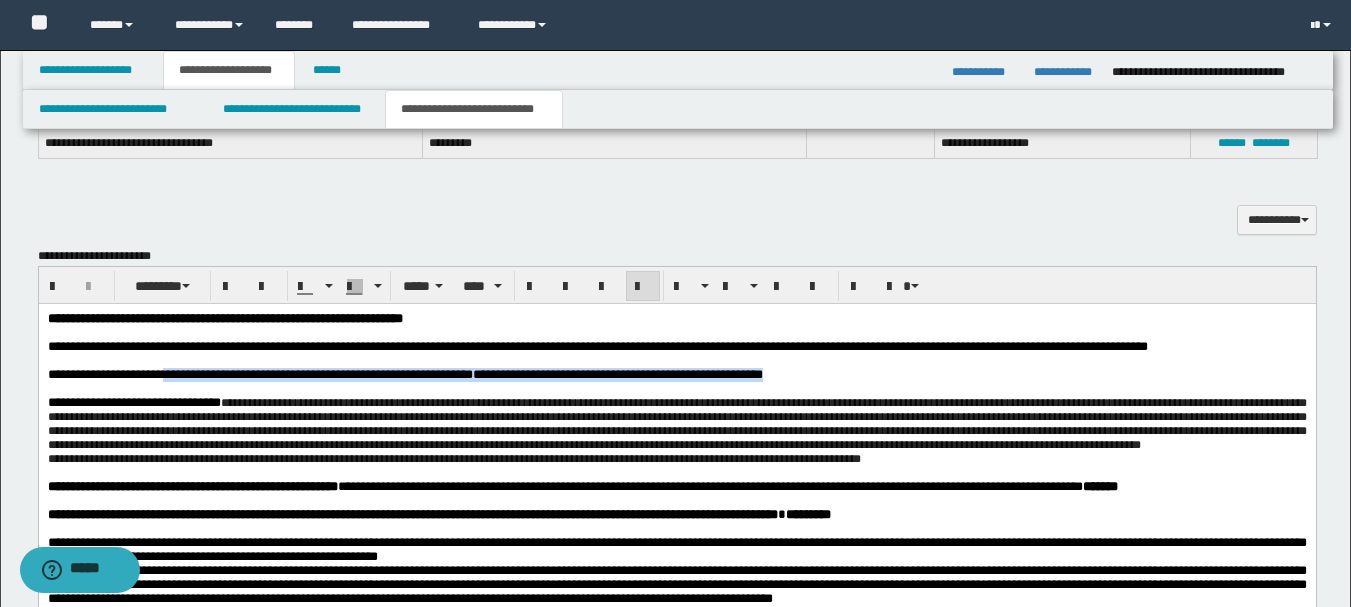 drag, startPoint x: 184, startPoint y: 398, endPoint x: 945, endPoint y: 399, distance: 761.0007 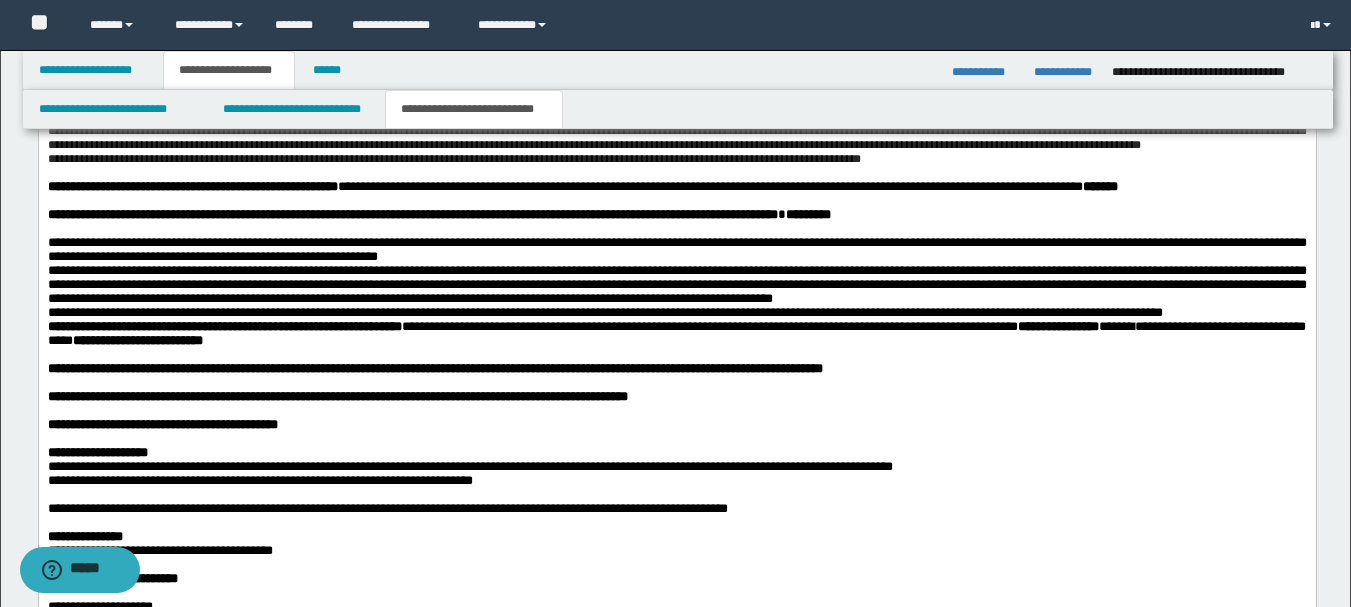 scroll, scrollTop: 1697, scrollLeft: 0, axis: vertical 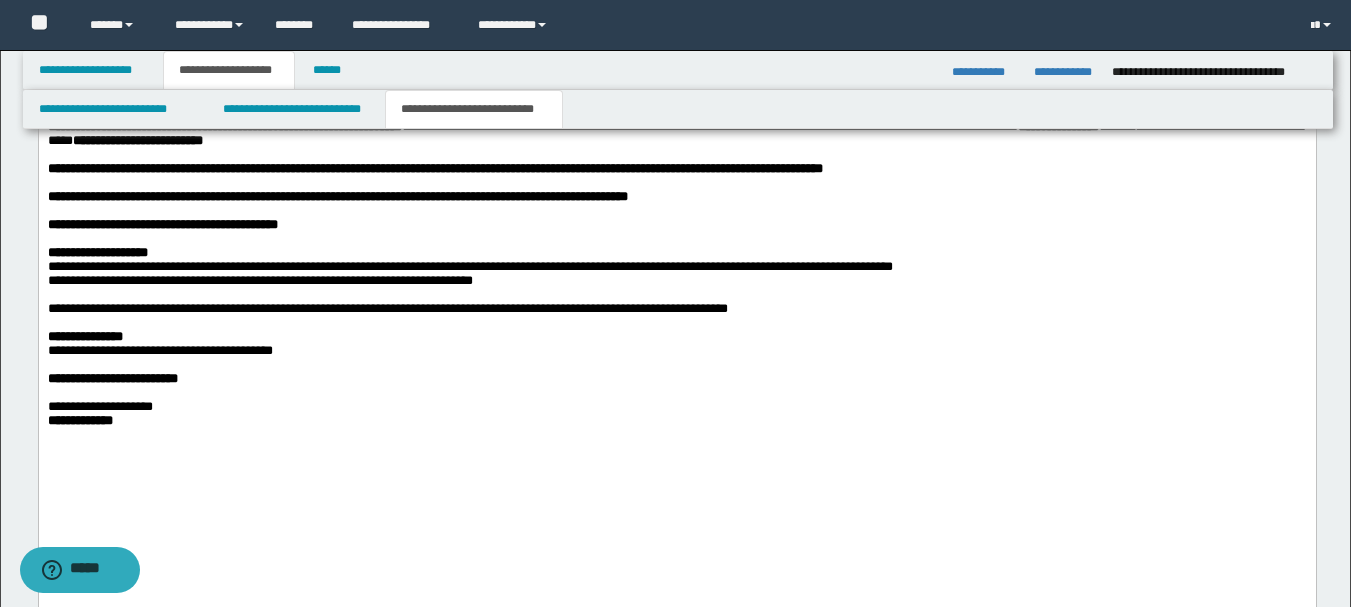 click on "**********" at bounding box center (676, 281) 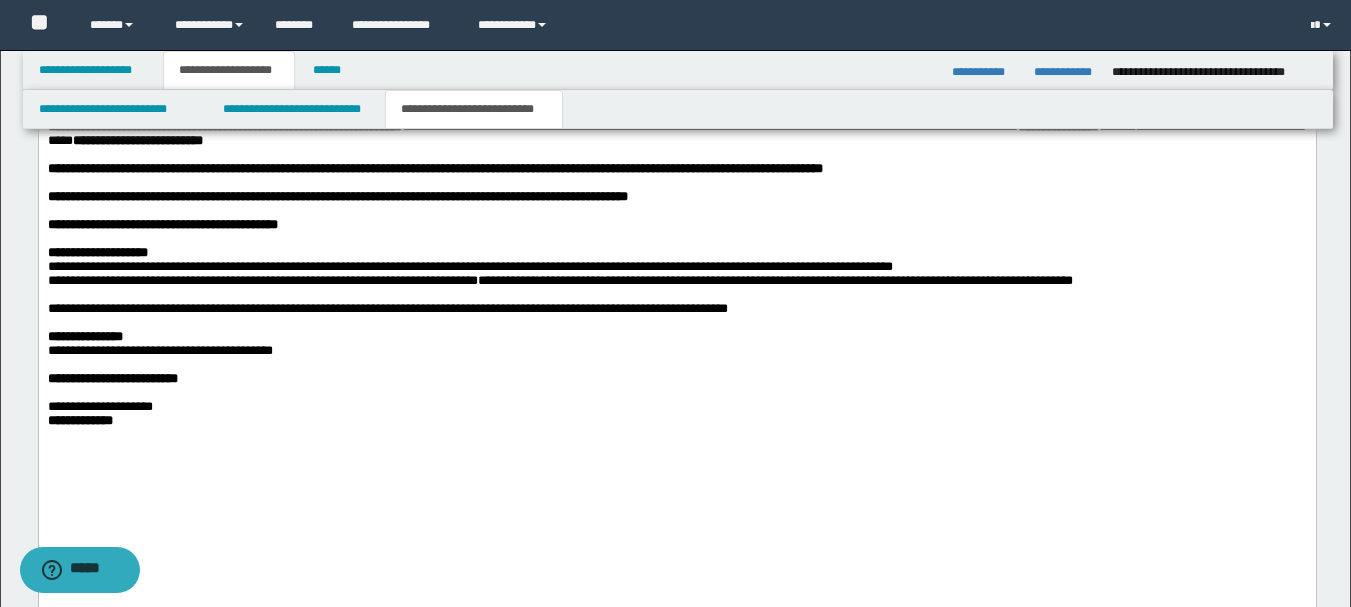click on "**********" at bounding box center (676, 267) 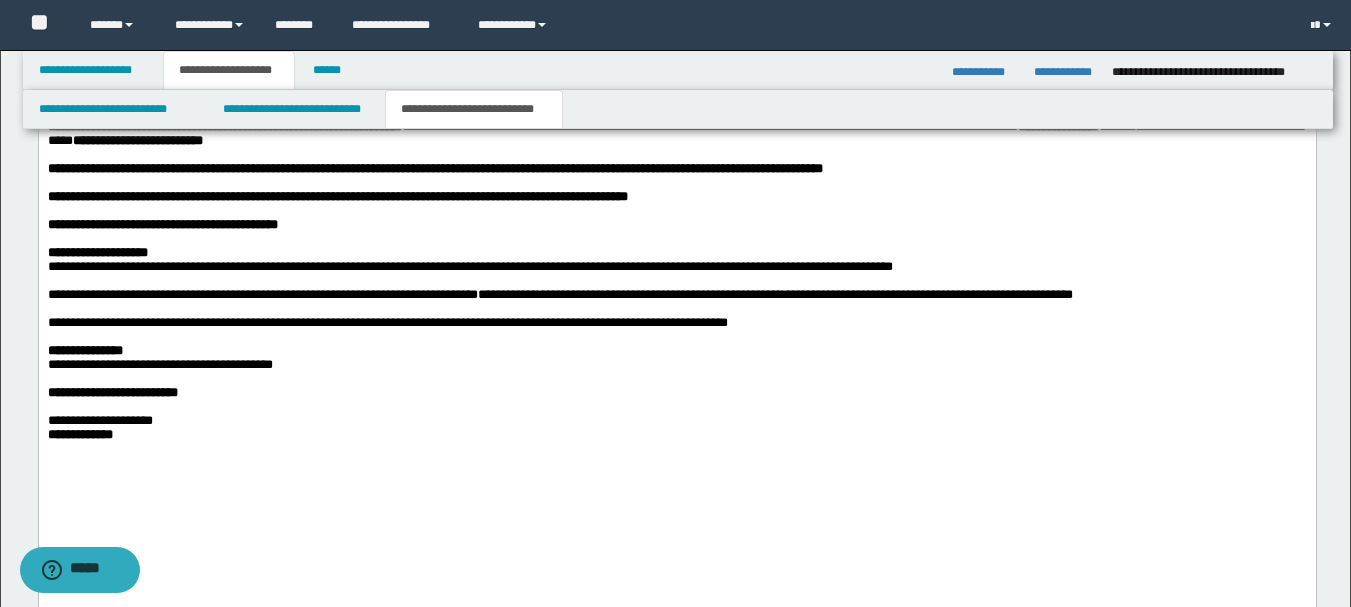 scroll, scrollTop: 1797, scrollLeft: 0, axis: vertical 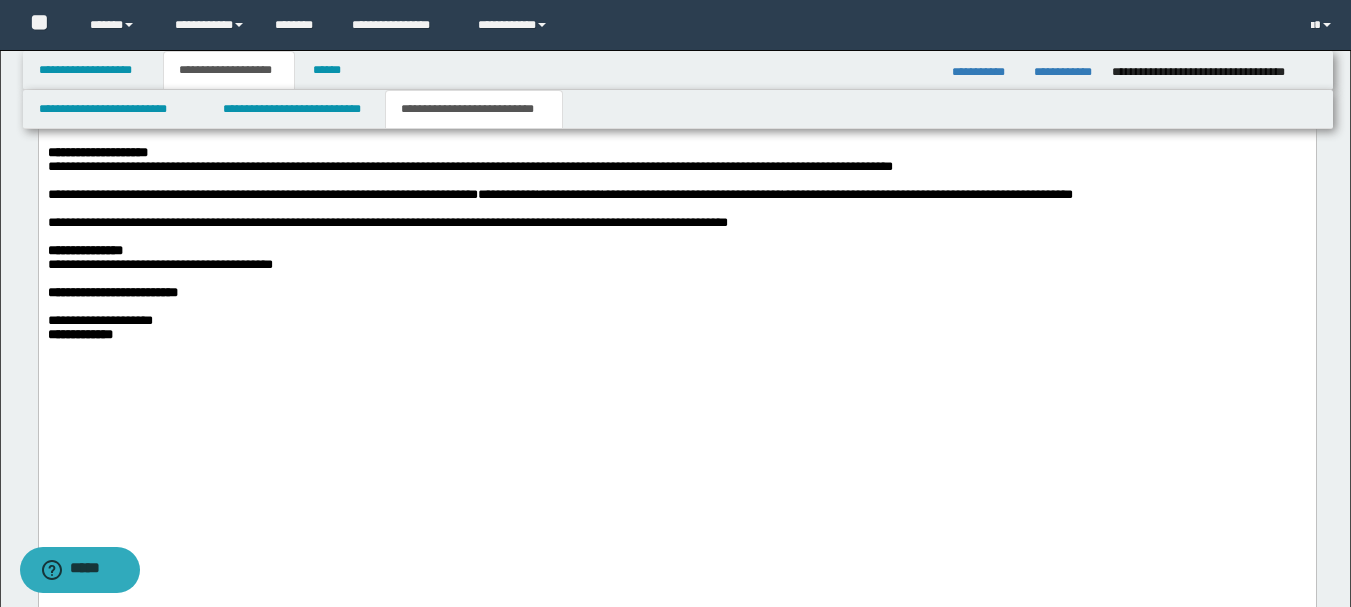 click on "**********" at bounding box center (676, 223) 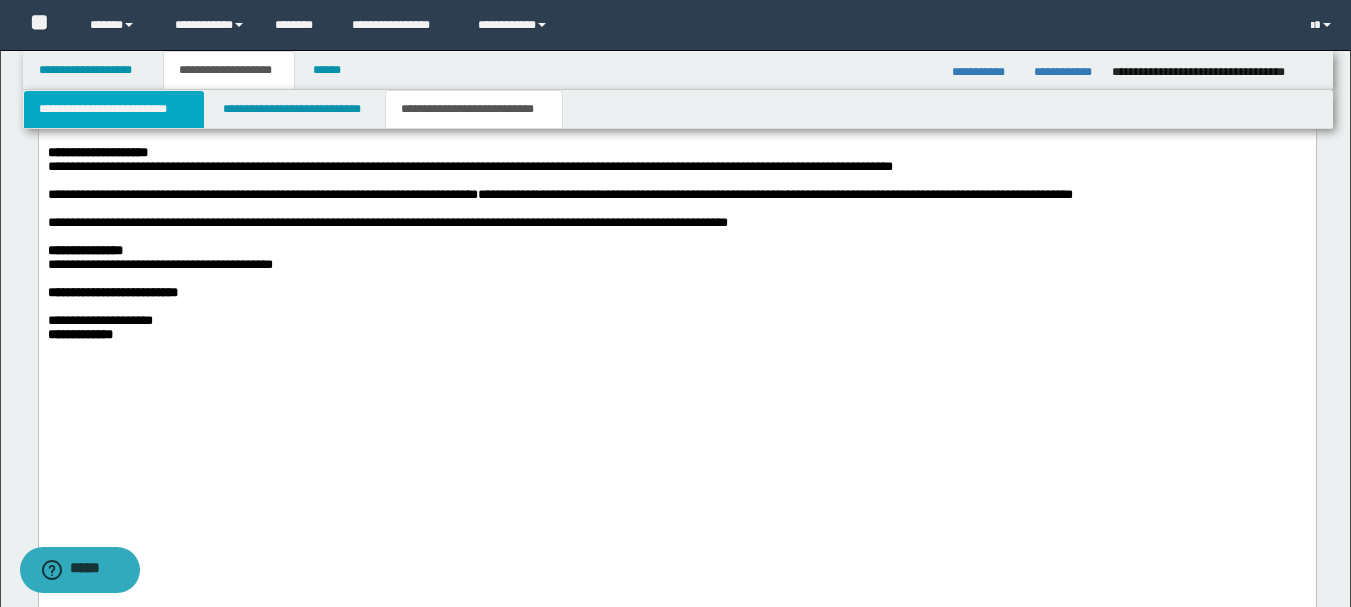 click on "**********" at bounding box center [114, 109] 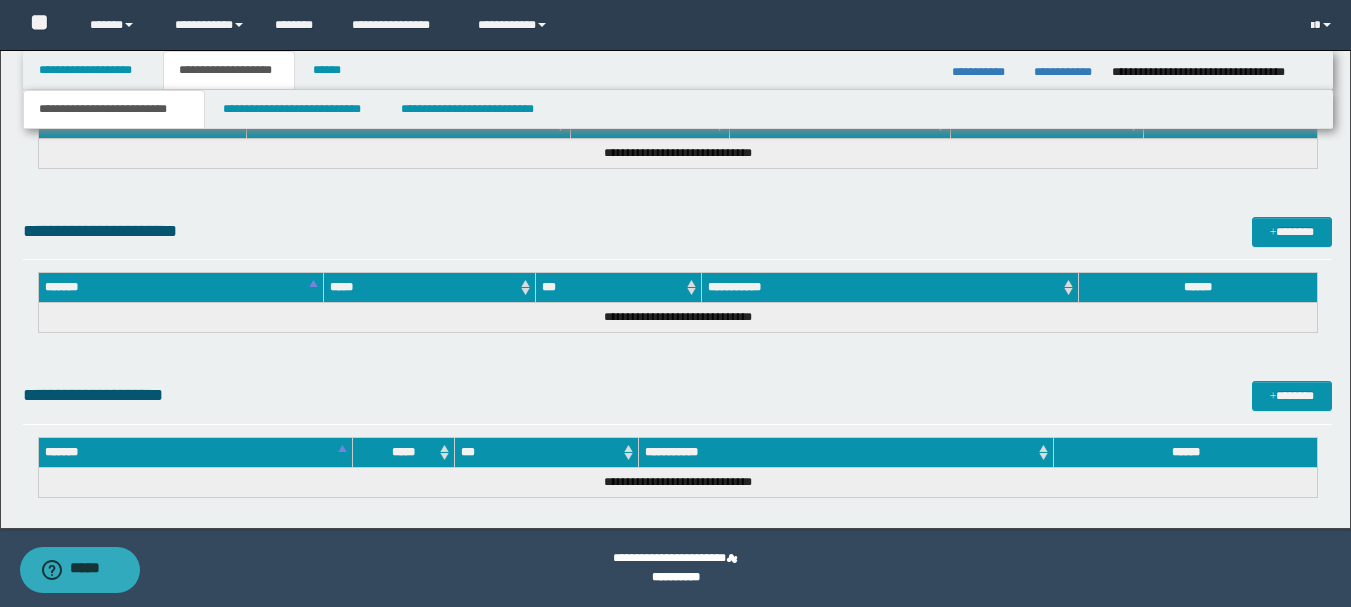 scroll, scrollTop: 908, scrollLeft: 0, axis: vertical 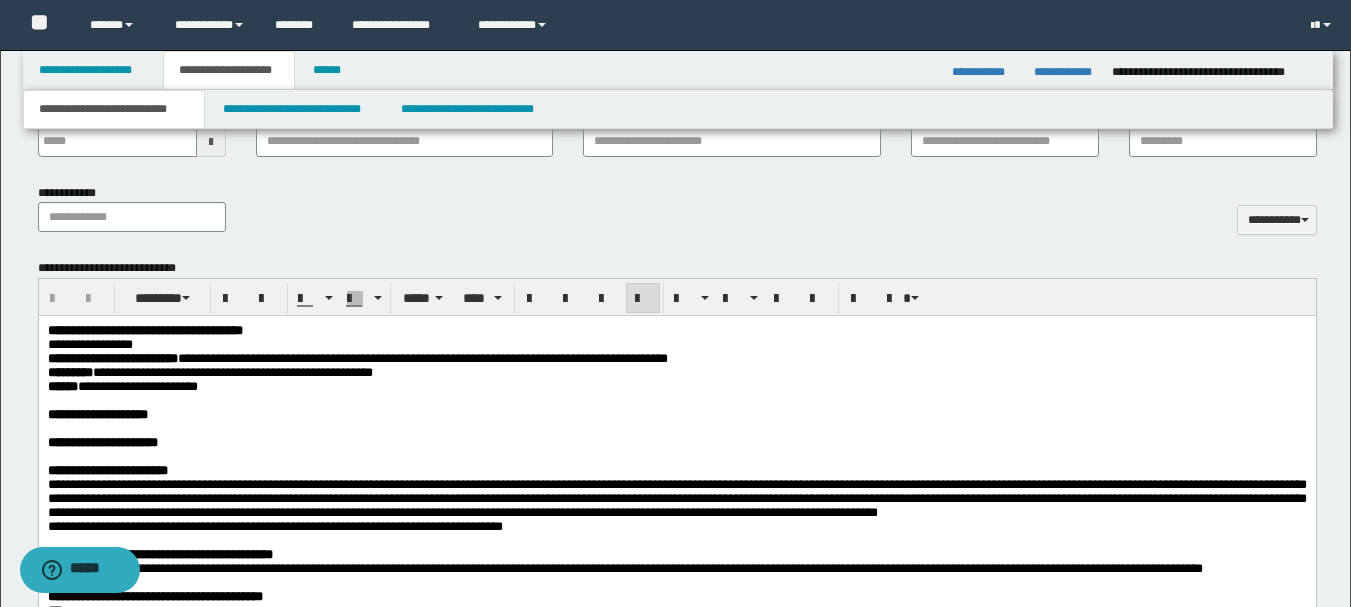 click on "**********" at bounding box center [232, 372] 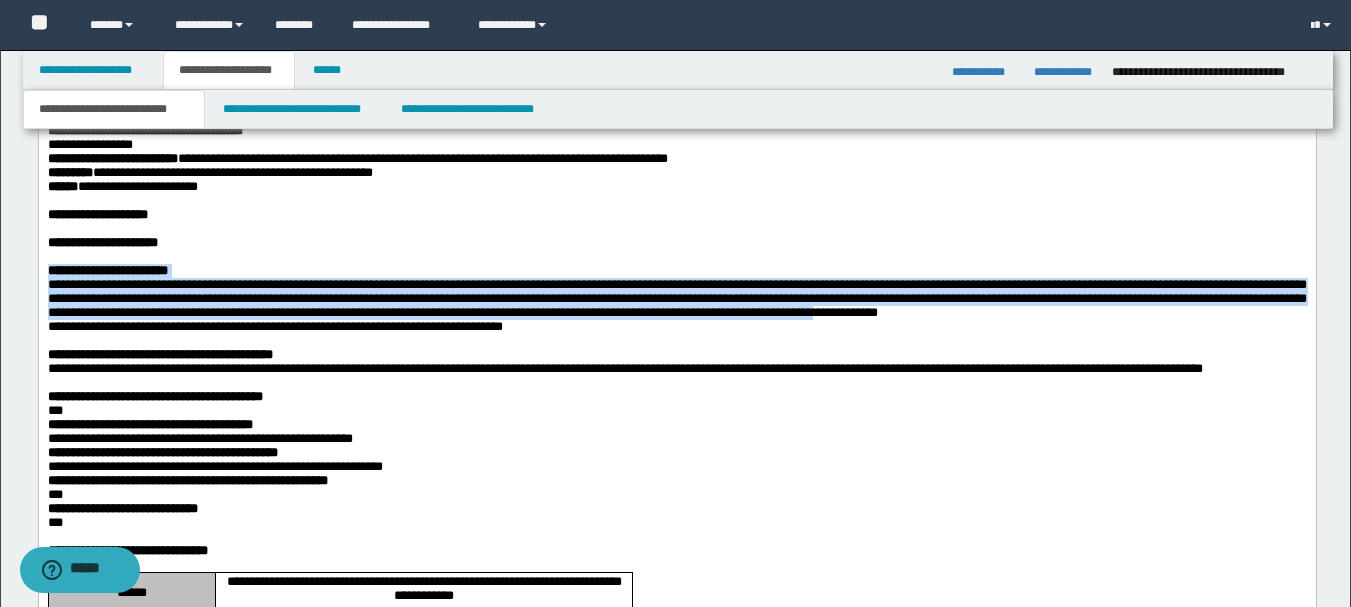 scroll, scrollTop: 1208, scrollLeft: 0, axis: vertical 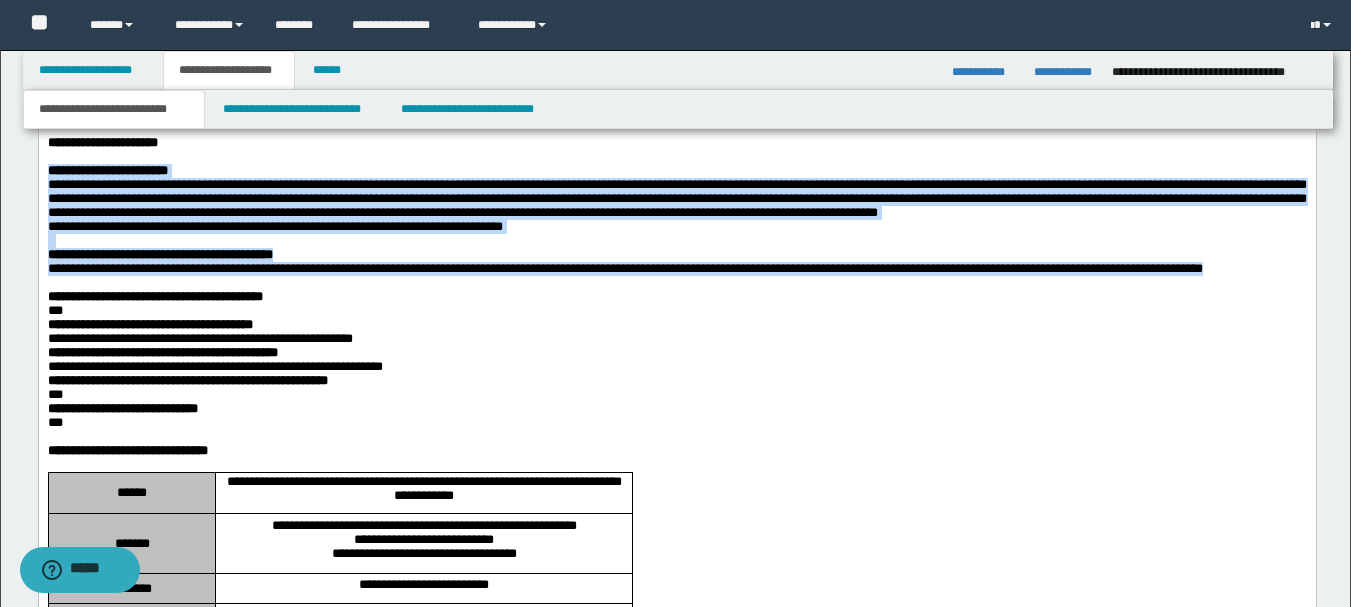 drag, startPoint x: 48, startPoint y: 189, endPoint x: 210, endPoint y: 330, distance: 214.76732 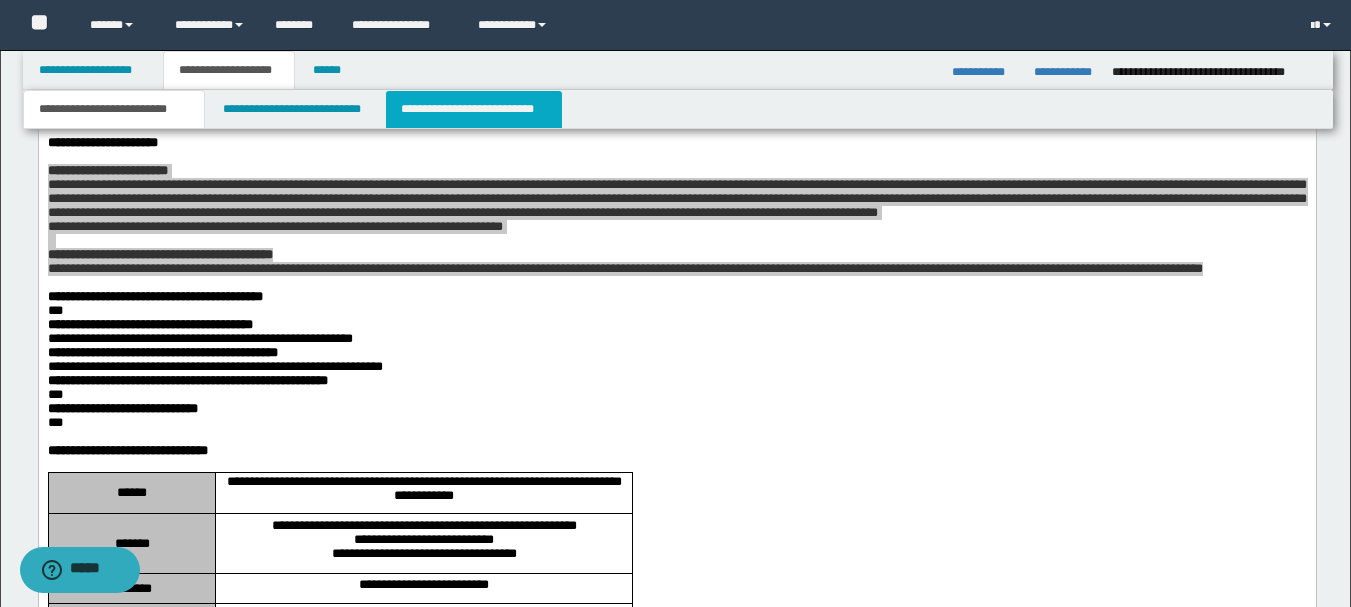 click on "**********" at bounding box center [474, 109] 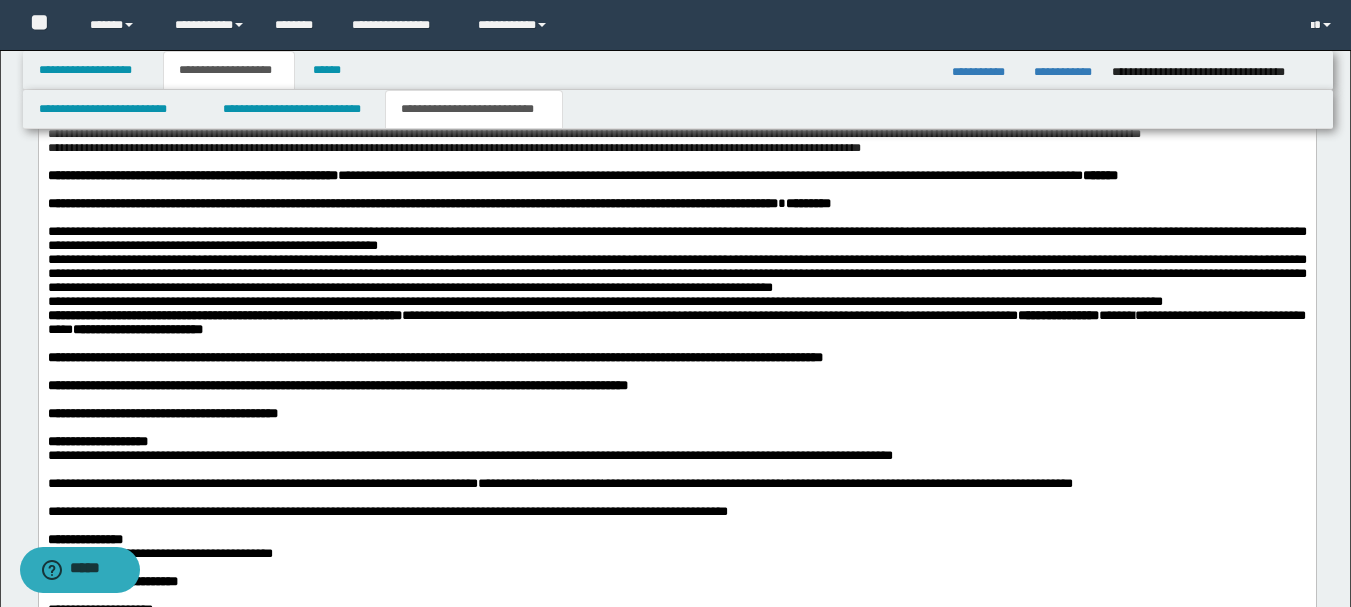 scroll, scrollTop: 1808, scrollLeft: 0, axis: vertical 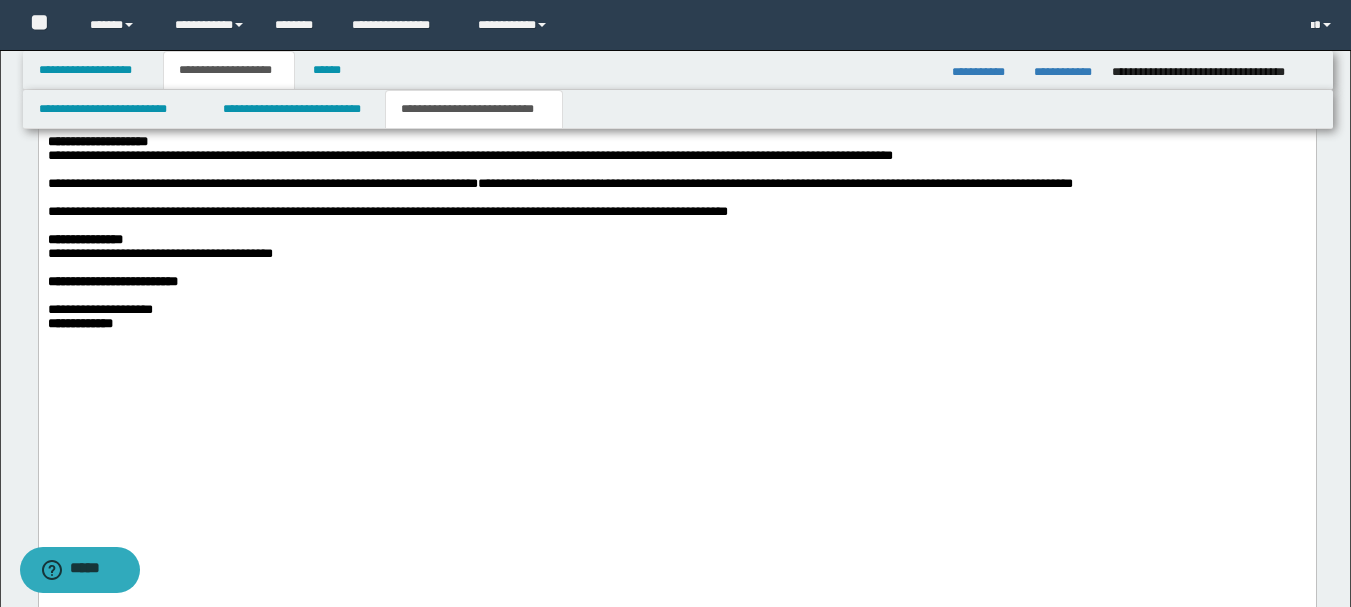 click on "**********" at bounding box center [676, 212] 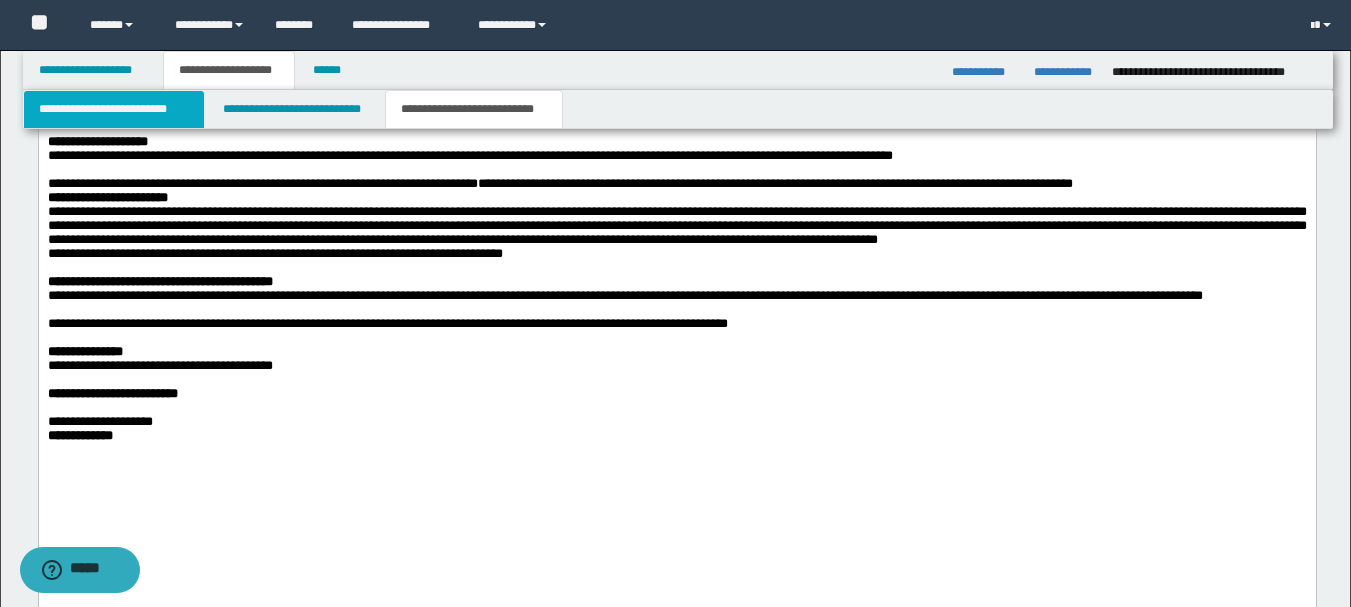 click on "**********" at bounding box center (114, 109) 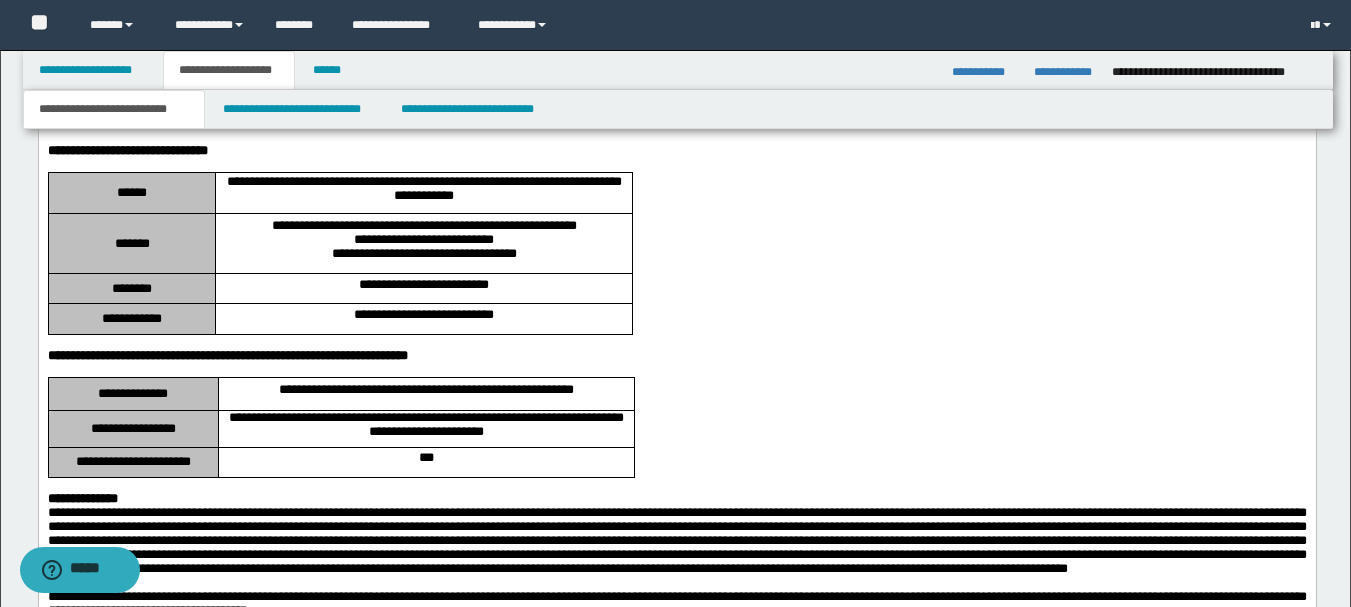 scroll, scrollTop: 1908, scrollLeft: 0, axis: vertical 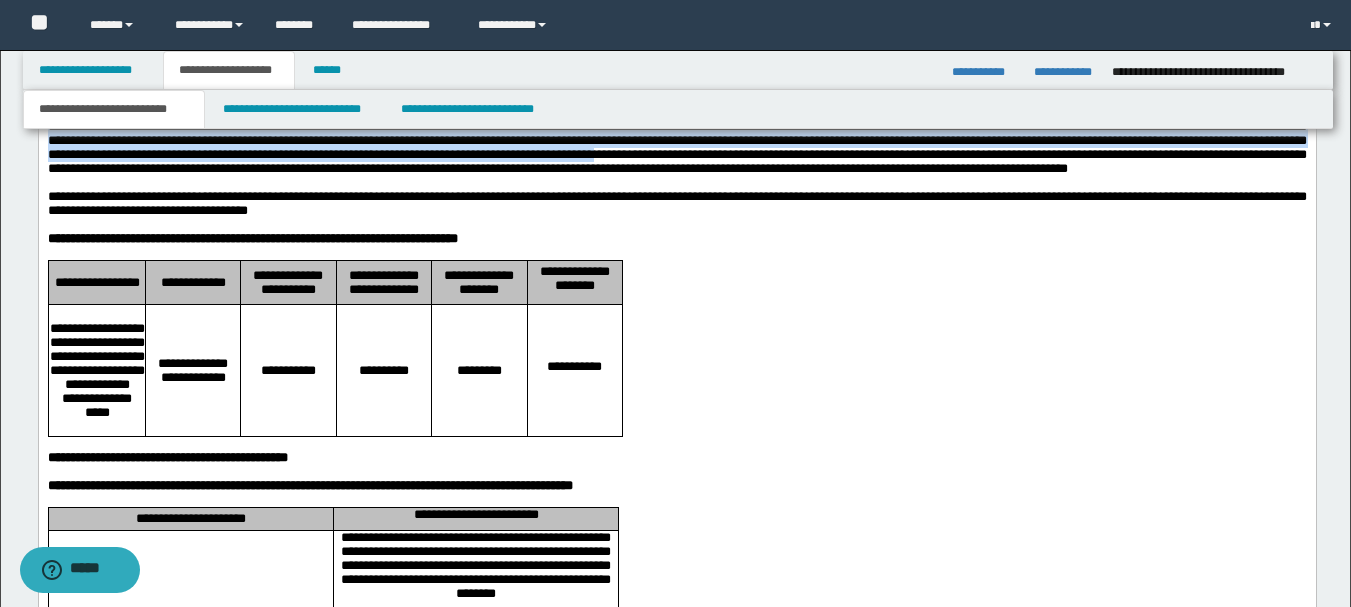 drag, startPoint x: 45, startPoint y: 223, endPoint x: 123, endPoint y: 279, distance: 96.02083 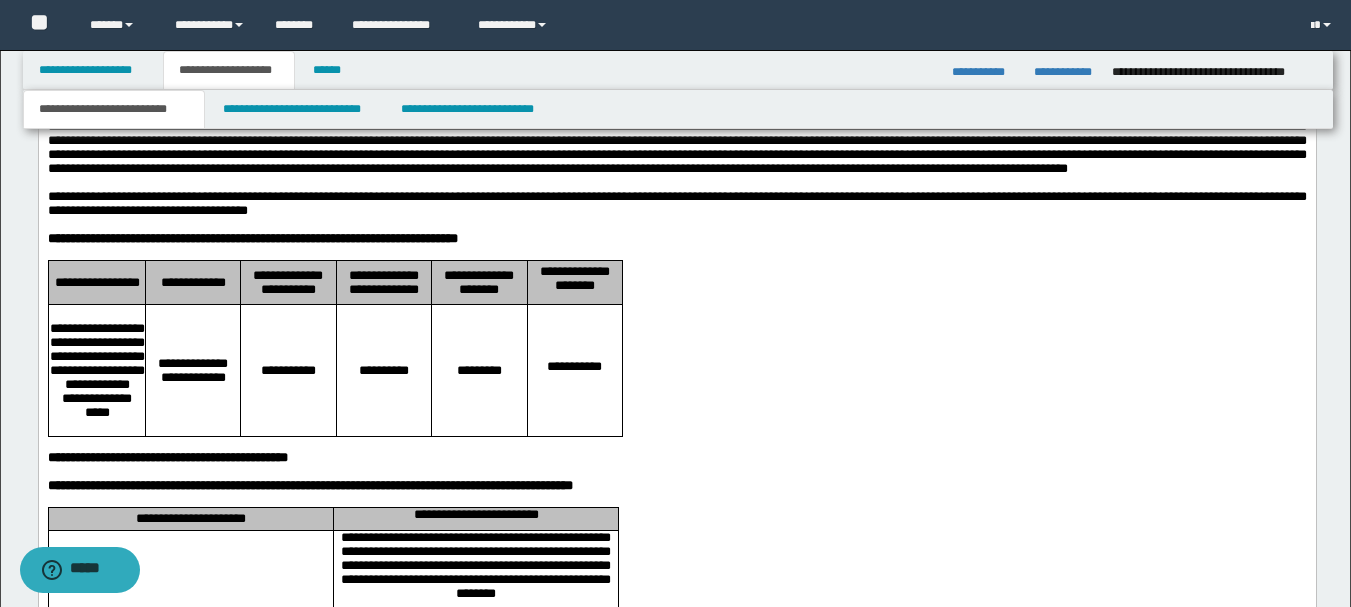 click at bounding box center [676, 141] 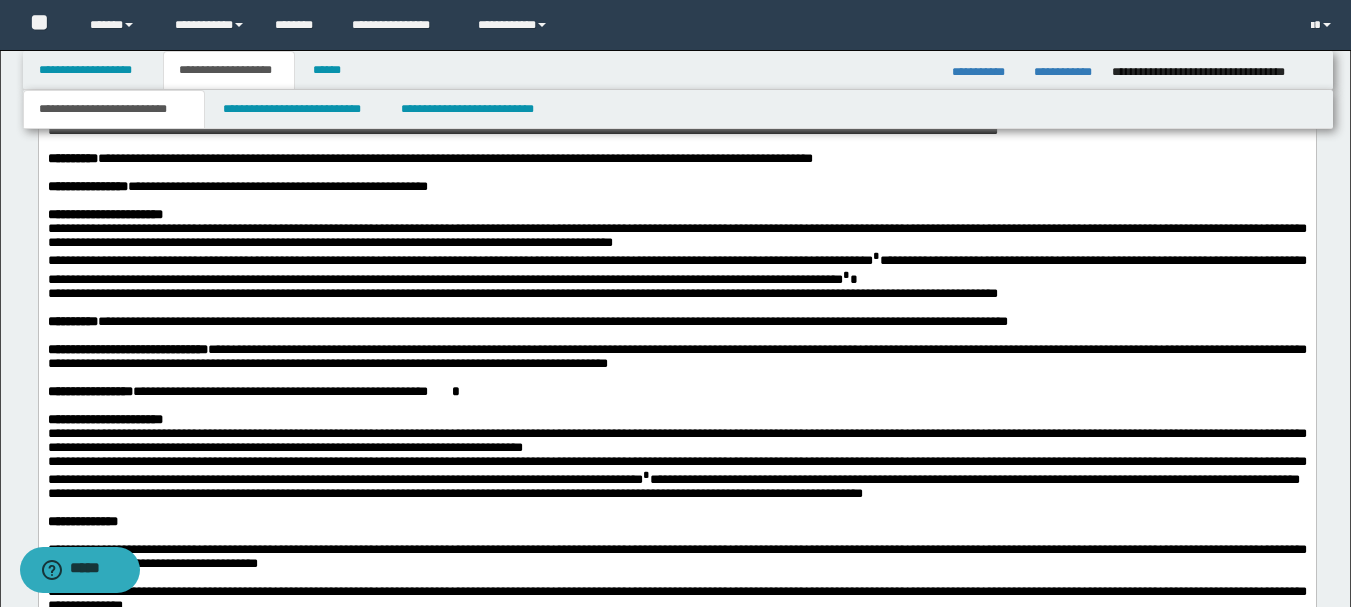 scroll, scrollTop: 2508, scrollLeft: 0, axis: vertical 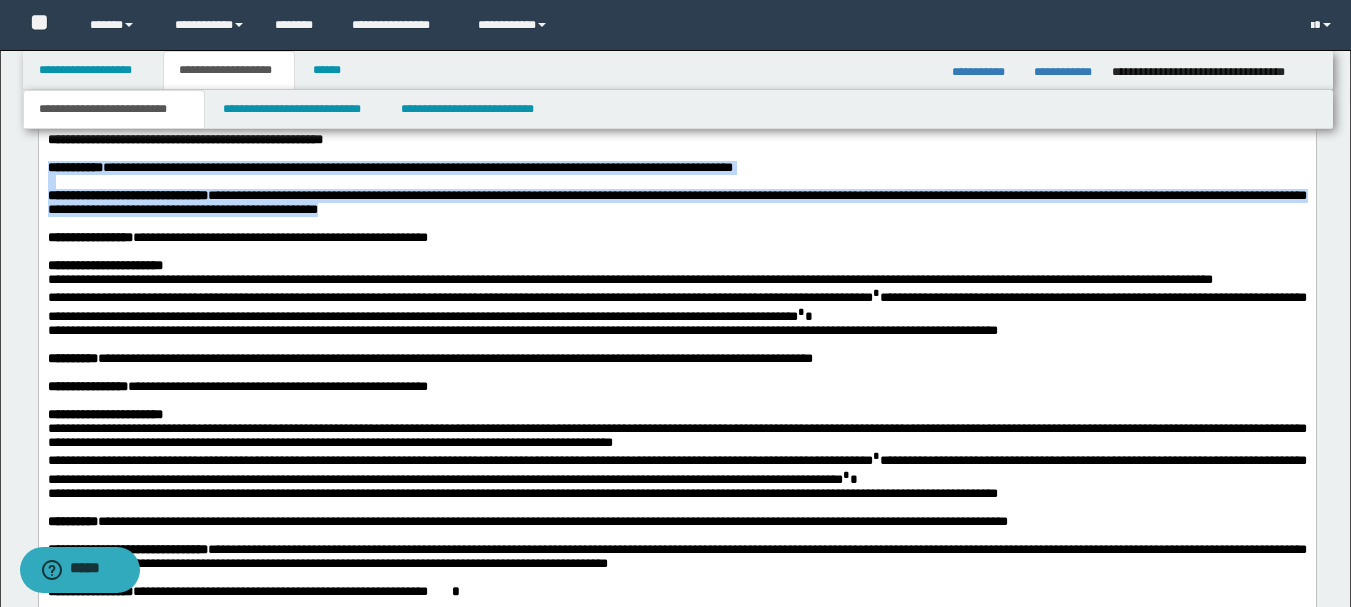 drag, startPoint x: 48, startPoint y: 385, endPoint x: 671, endPoint y: 437, distance: 625.1664 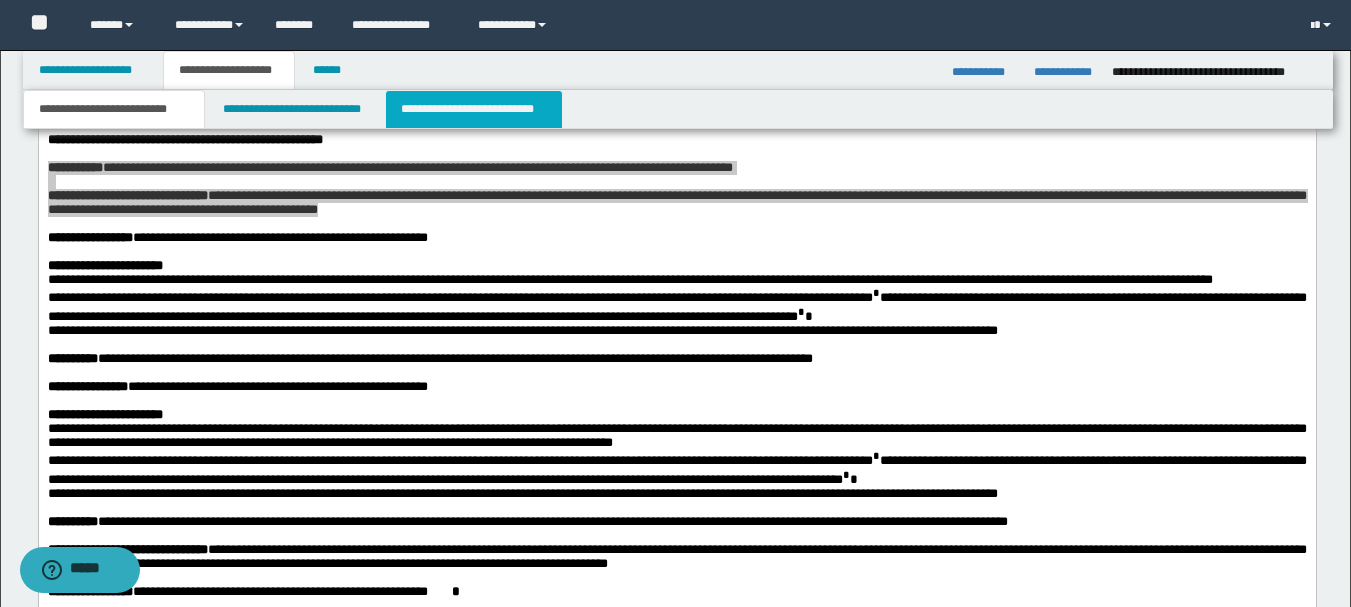 click on "**********" at bounding box center [474, 109] 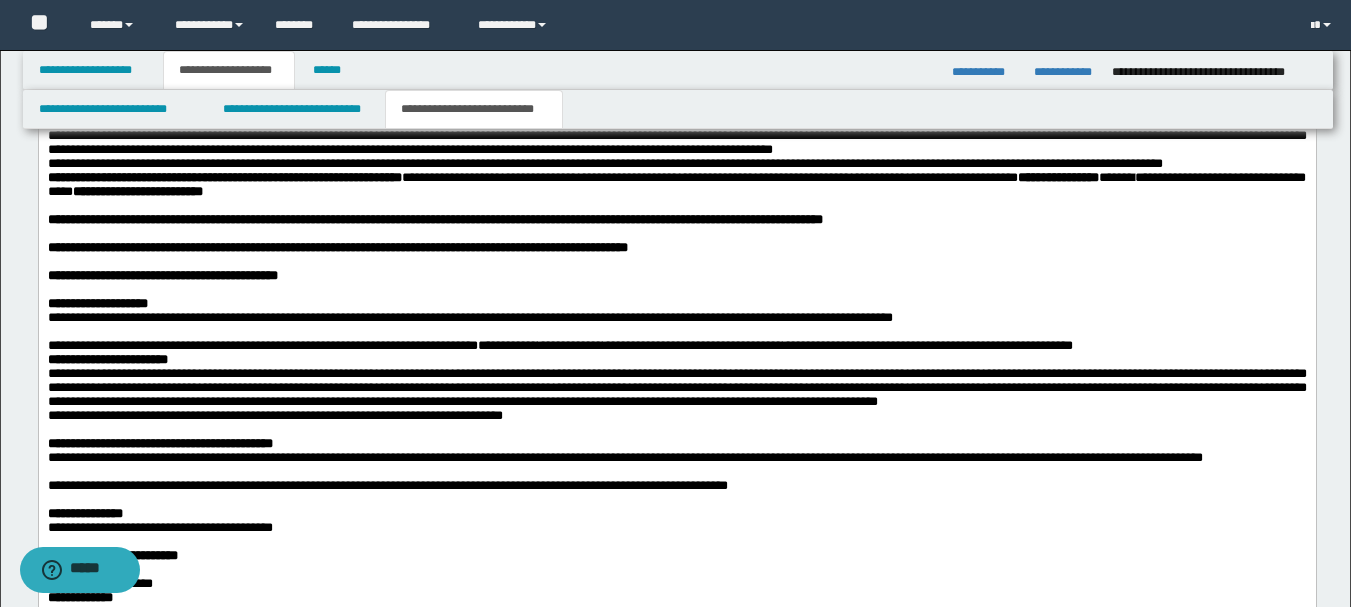 scroll, scrollTop: 1846, scrollLeft: 0, axis: vertical 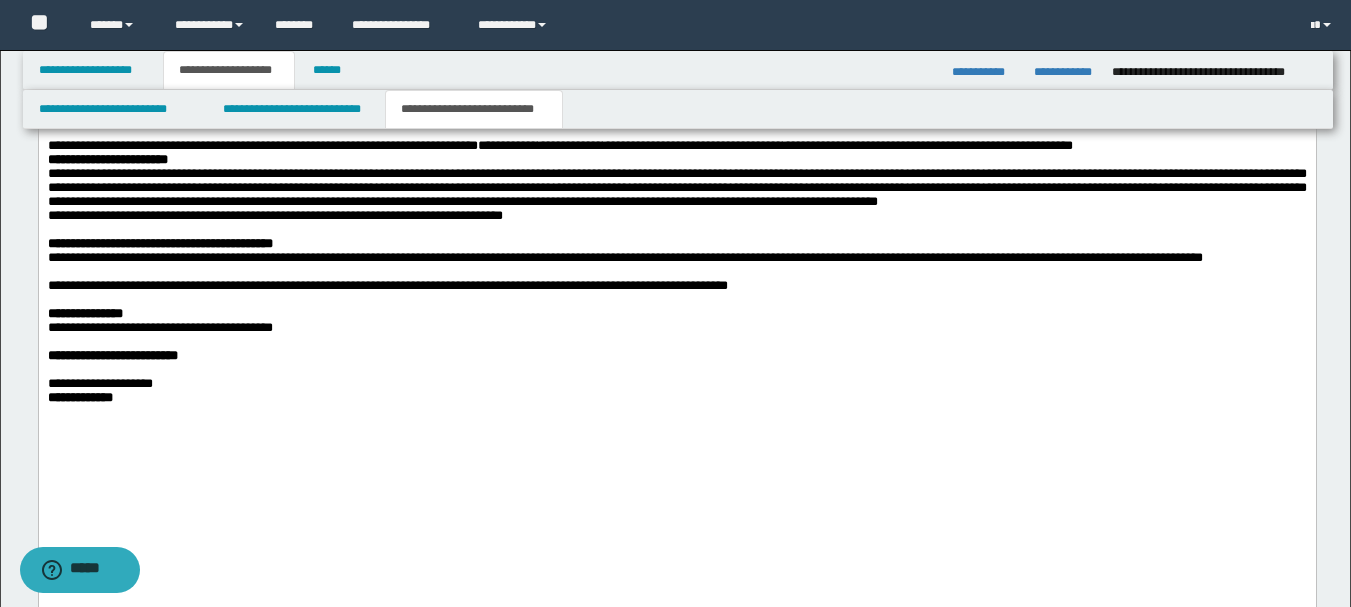 click on "**********" at bounding box center [676, 216] 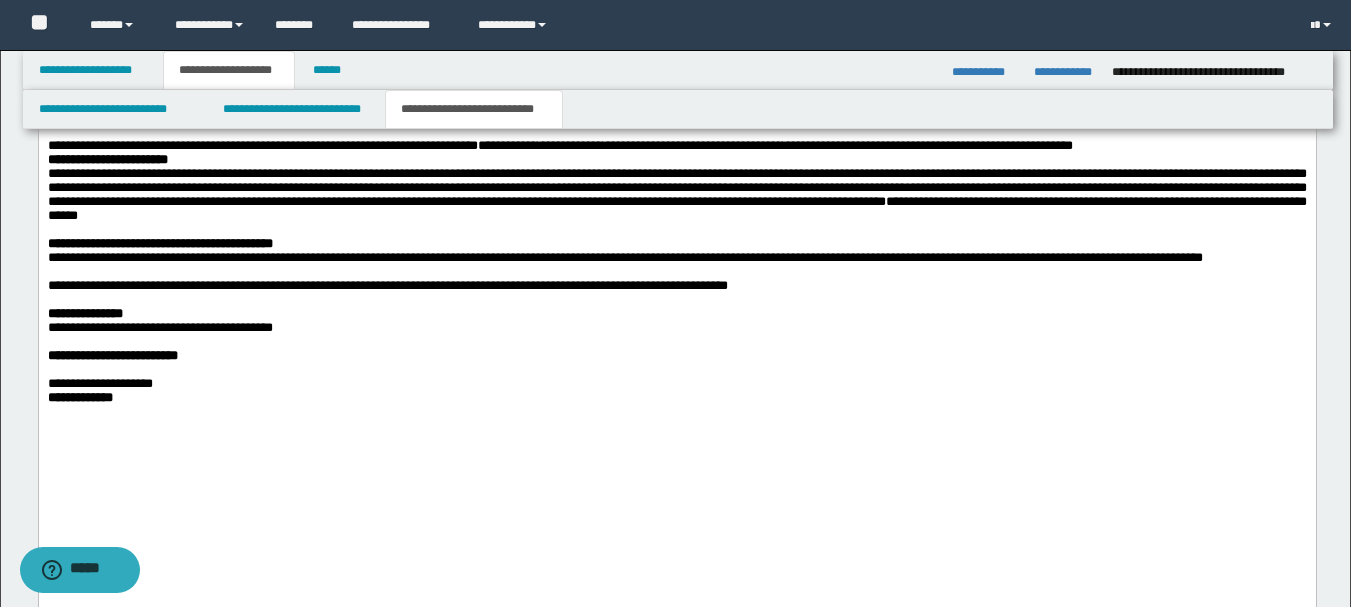 click on "**********" at bounding box center (676, 195) 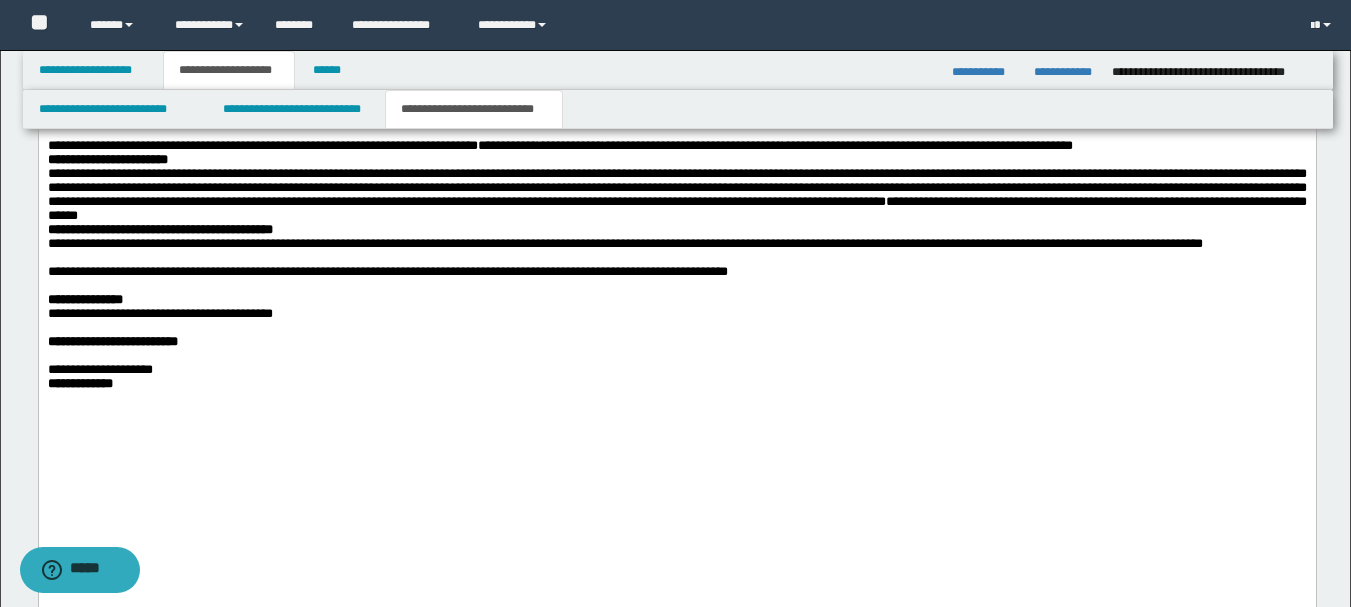 click on "**********" at bounding box center [676, 244] 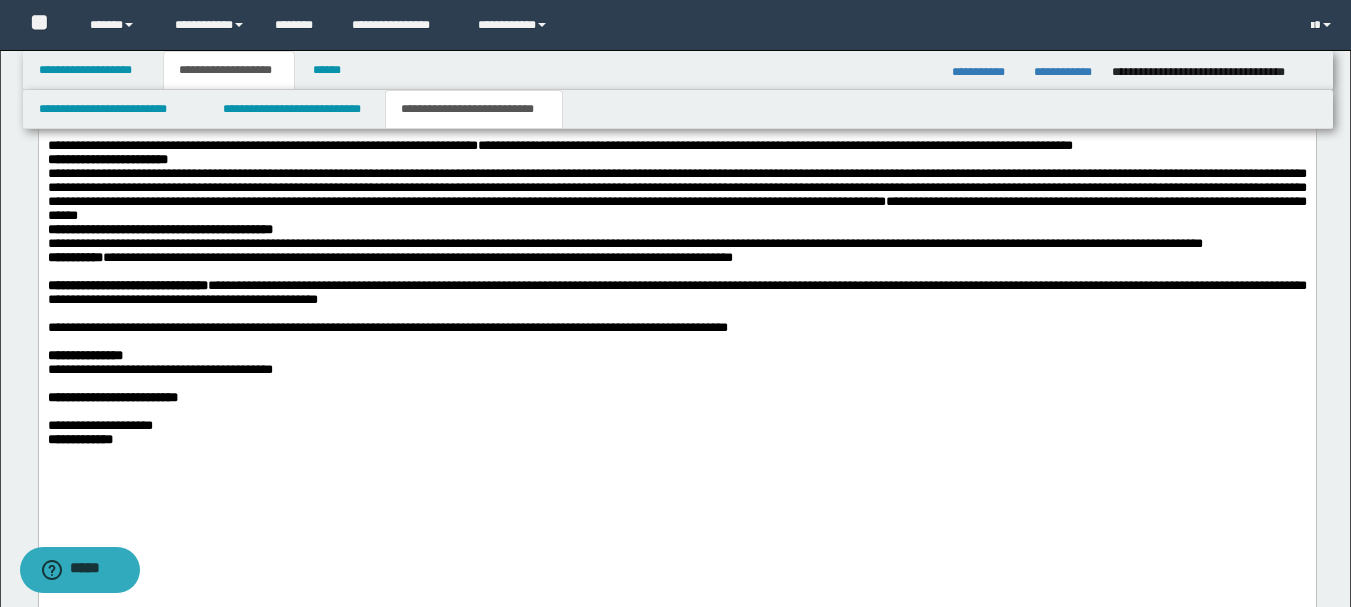 click on "**********" at bounding box center (127, 285) 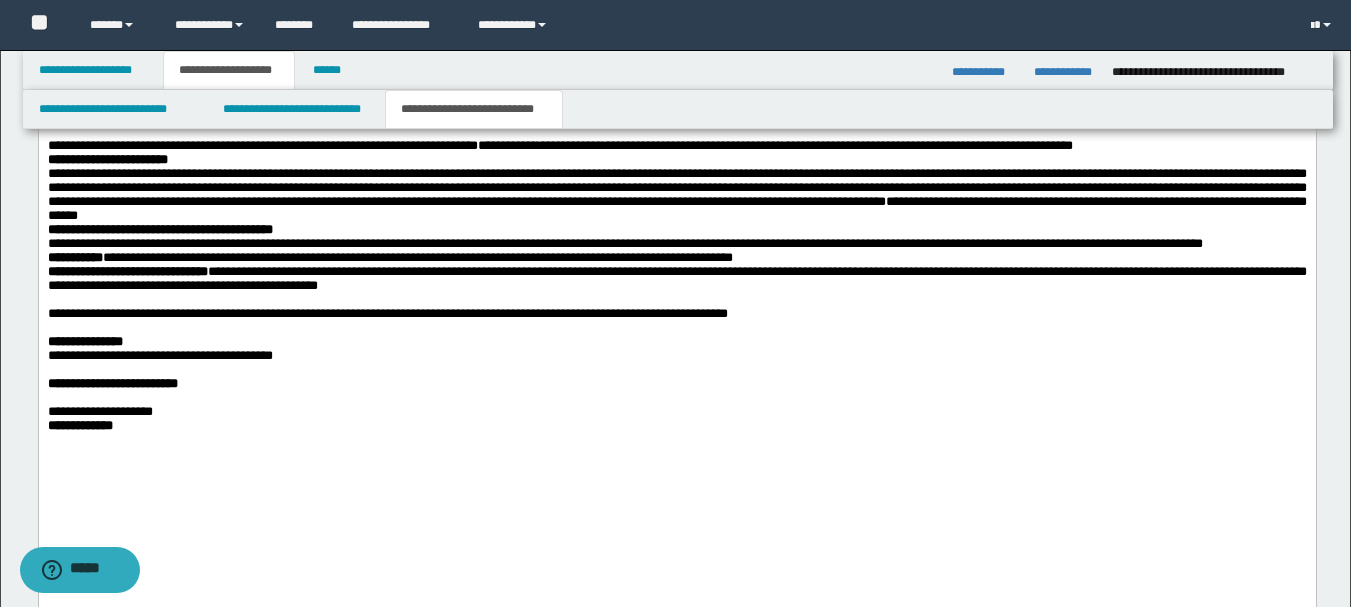 scroll, scrollTop: 1946, scrollLeft: 0, axis: vertical 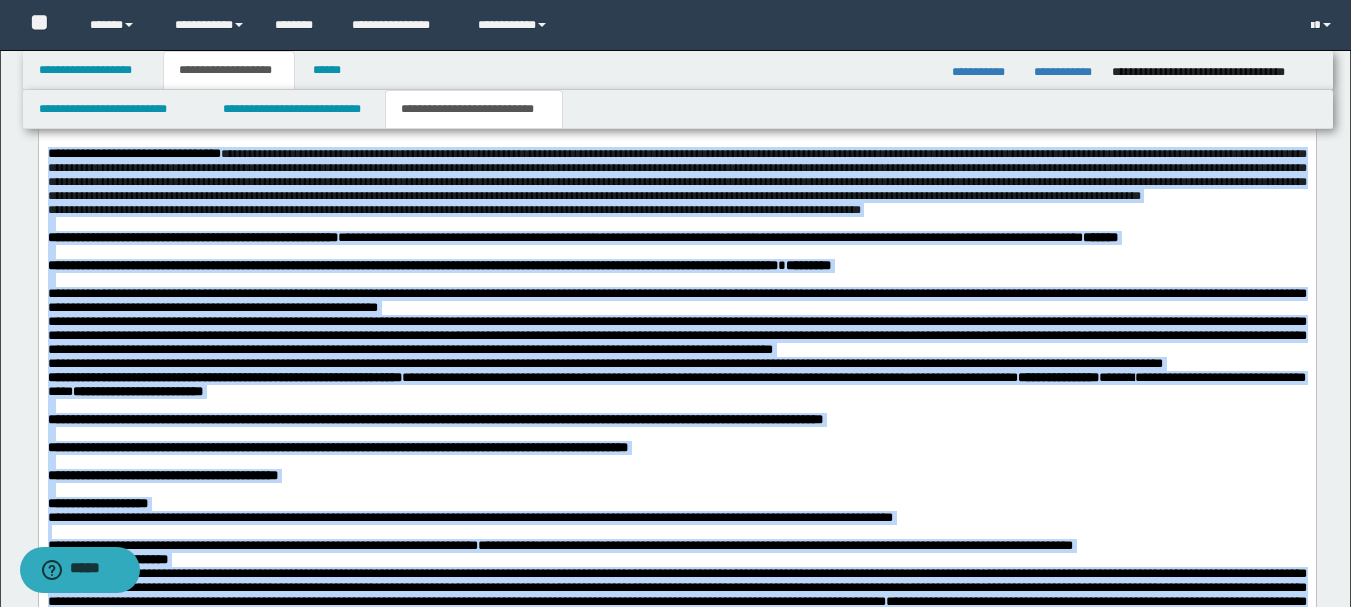 drag, startPoint x: 712, startPoint y: 886, endPoint x: 58, endPoint y: 198, distance: 949.2418 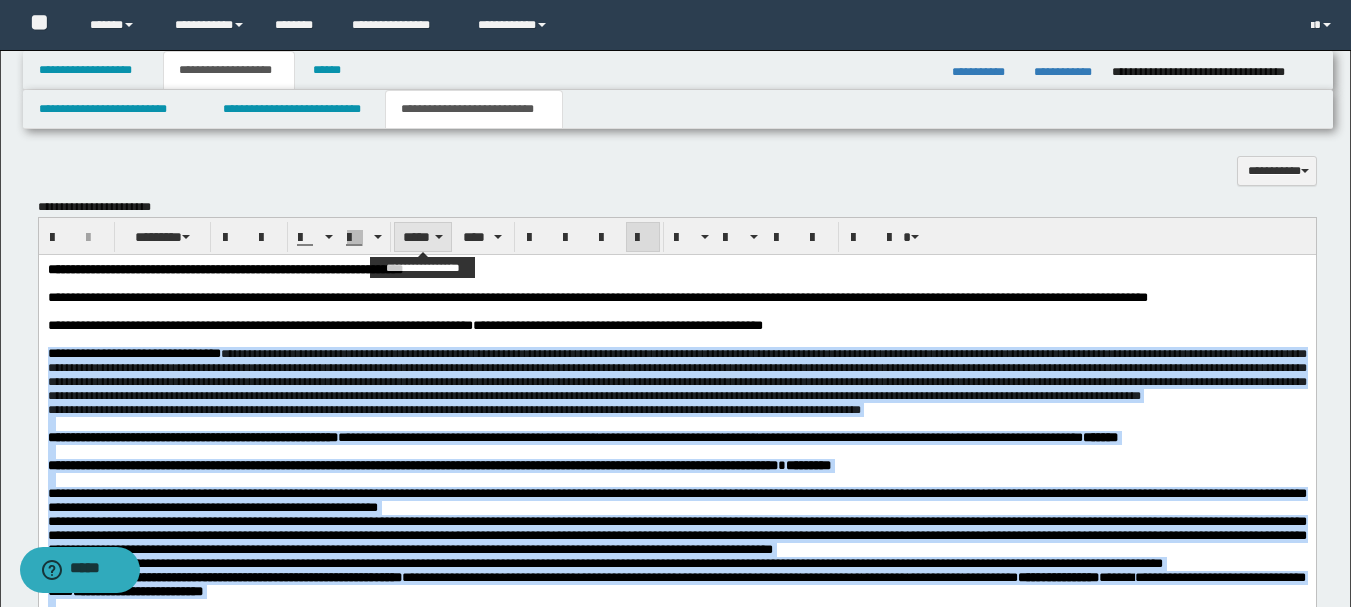 click on "*****" at bounding box center (423, 237) 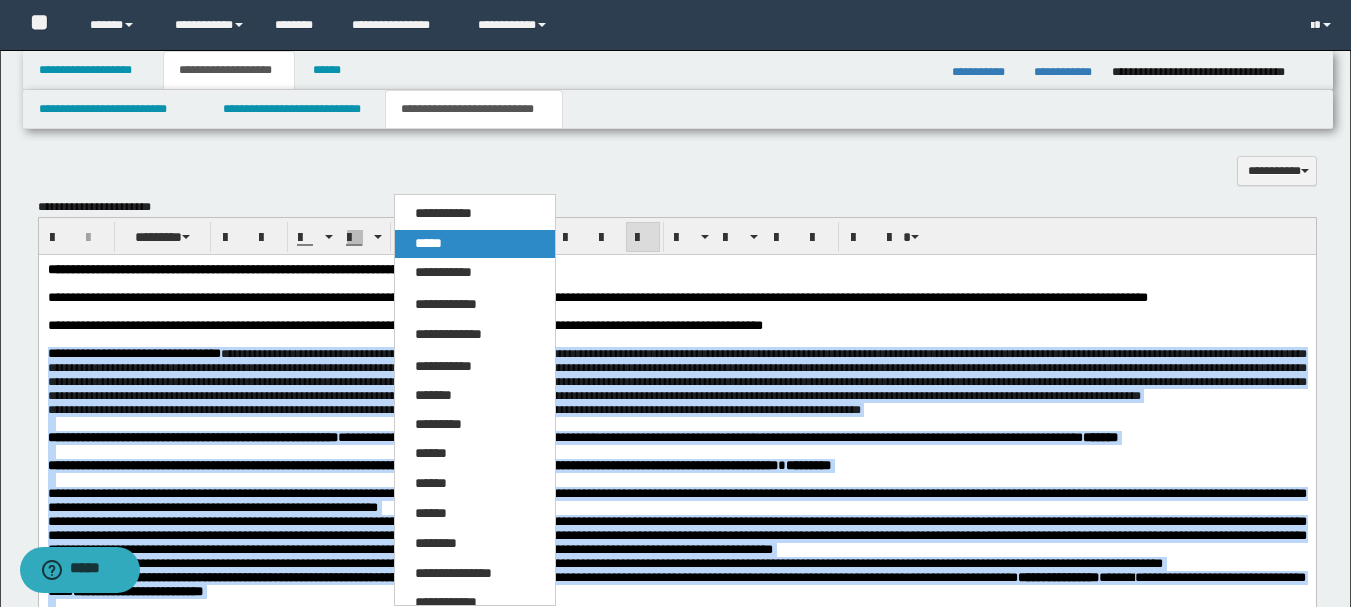 click on "*****" at bounding box center (428, 243) 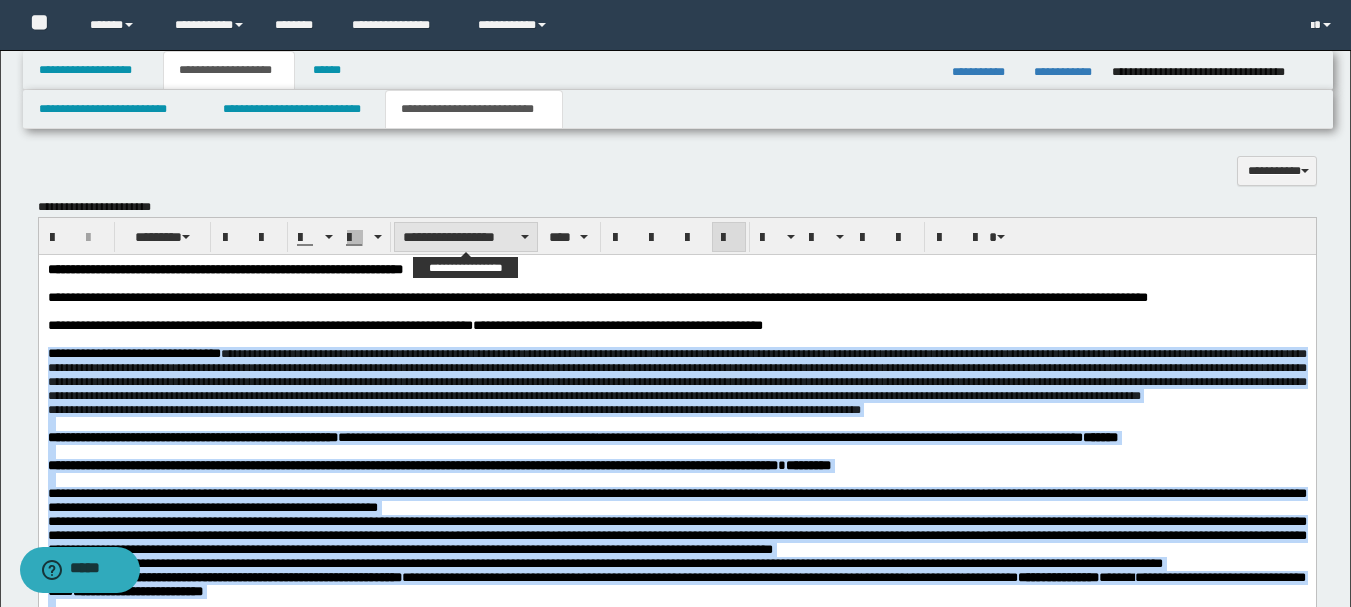 click on "**********" at bounding box center (466, 237) 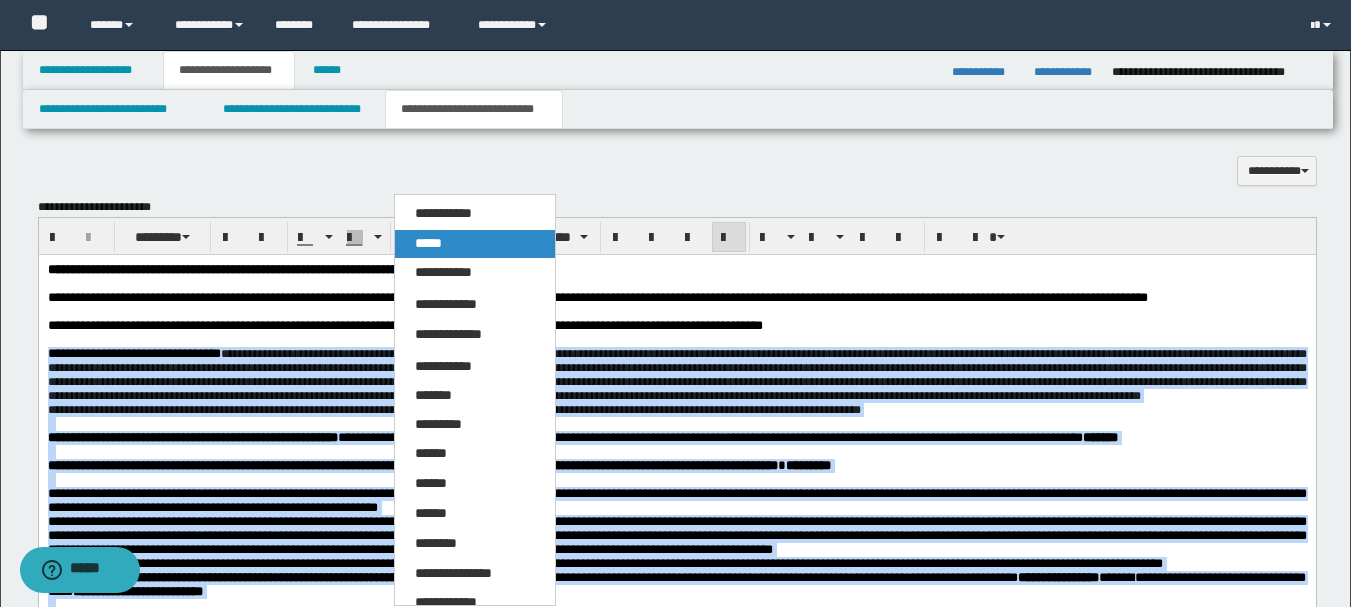 click on "*****" at bounding box center [475, 244] 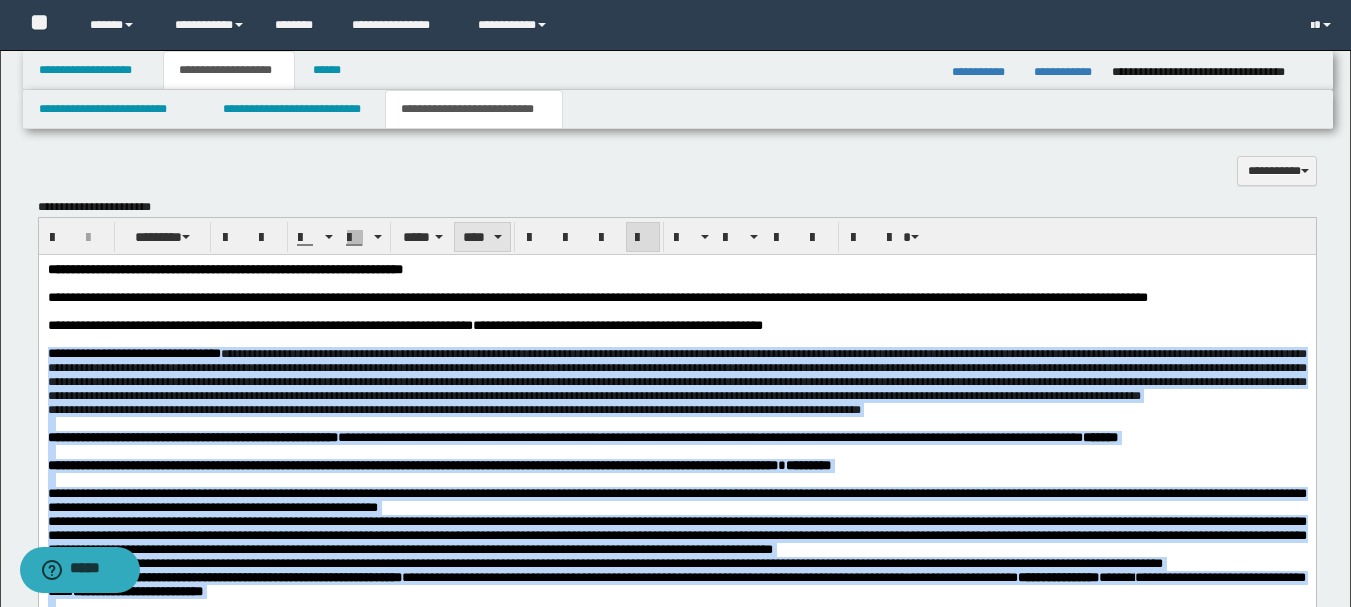 click on "****" at bounding box center [482, 237] 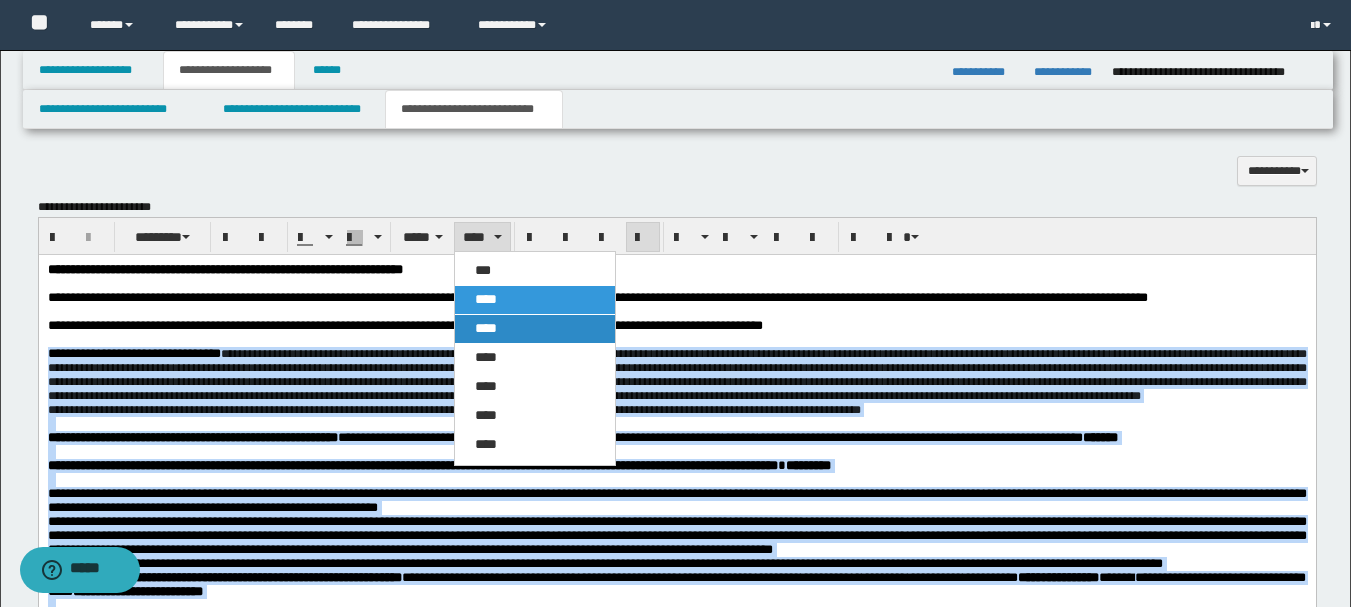 drag, startPoint x: 486, startPoint y: 329, endPoint x: 445, endPoint y: 55, distance: 277.05054 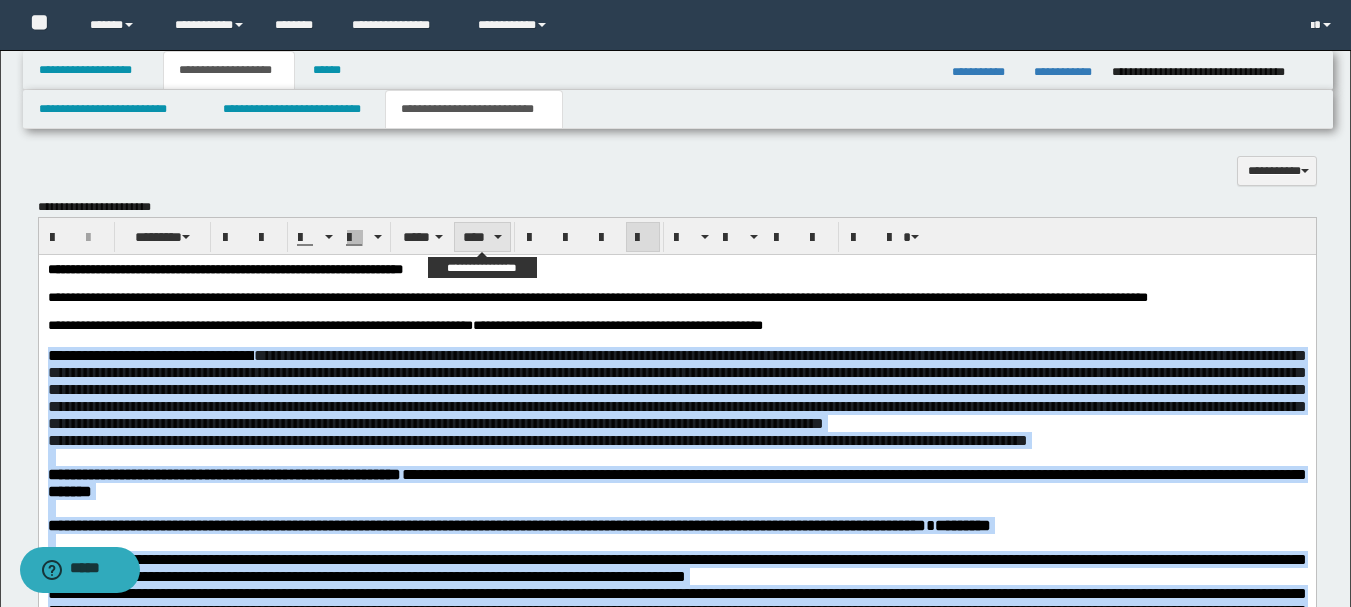 click on "****" at bounding box center (482, 237) 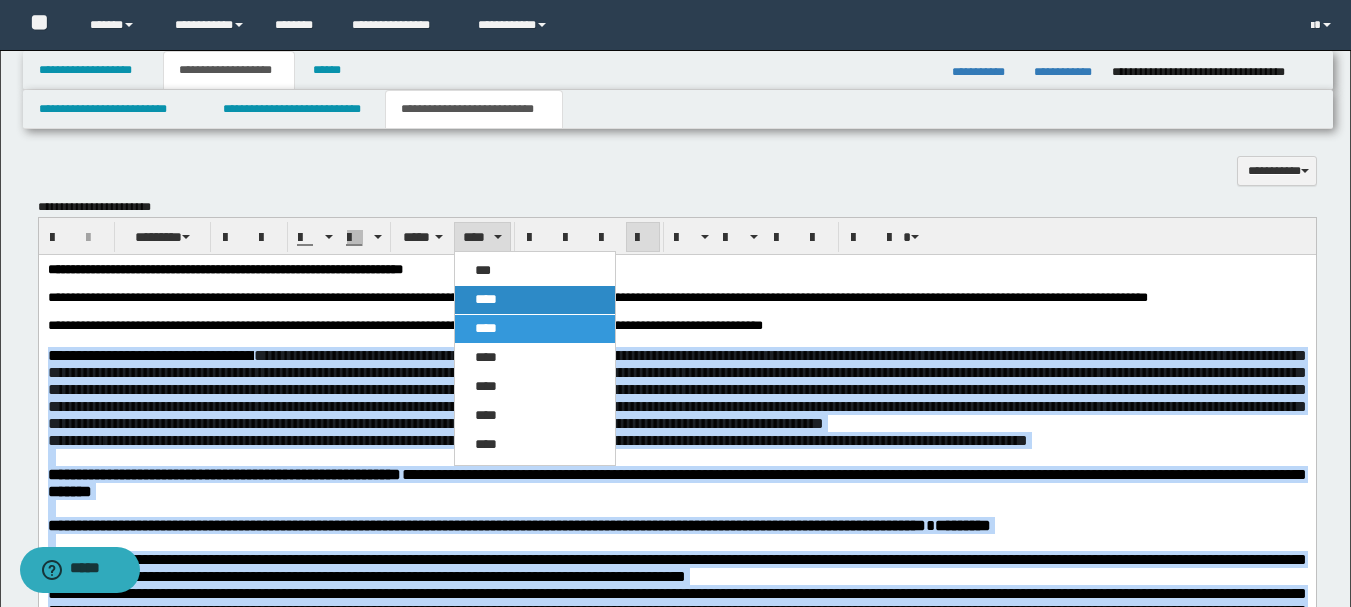 click on "****" at bounding box center [535, 300] 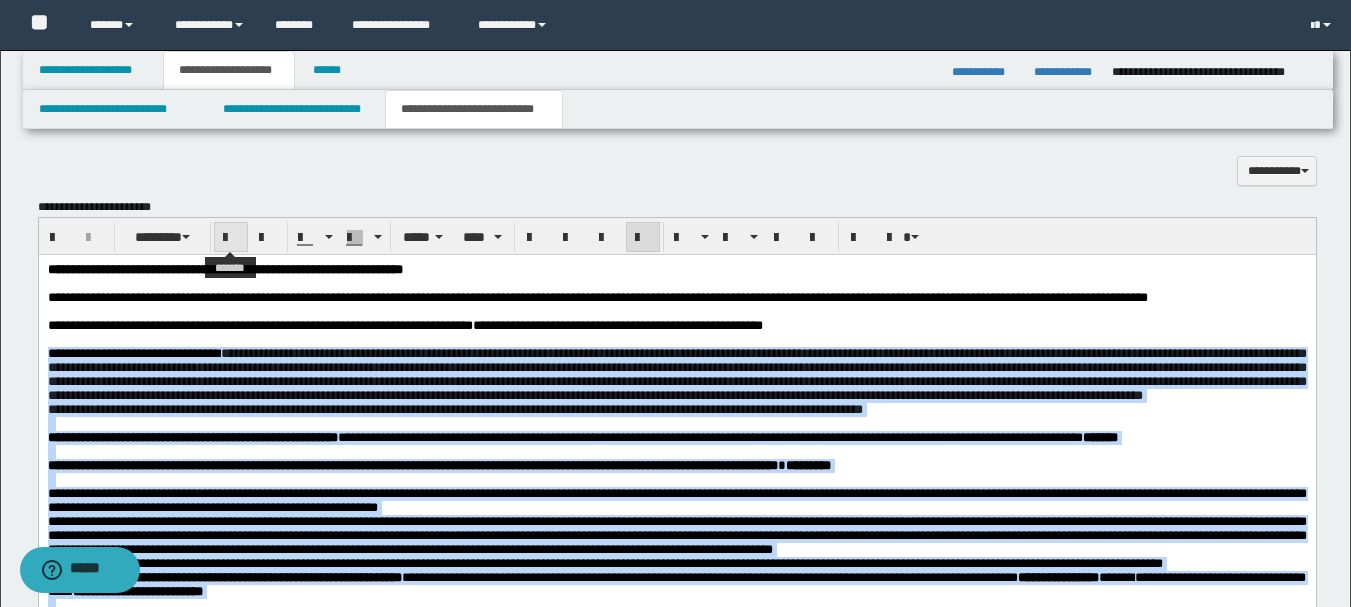 click at bounding box center [231, 238] 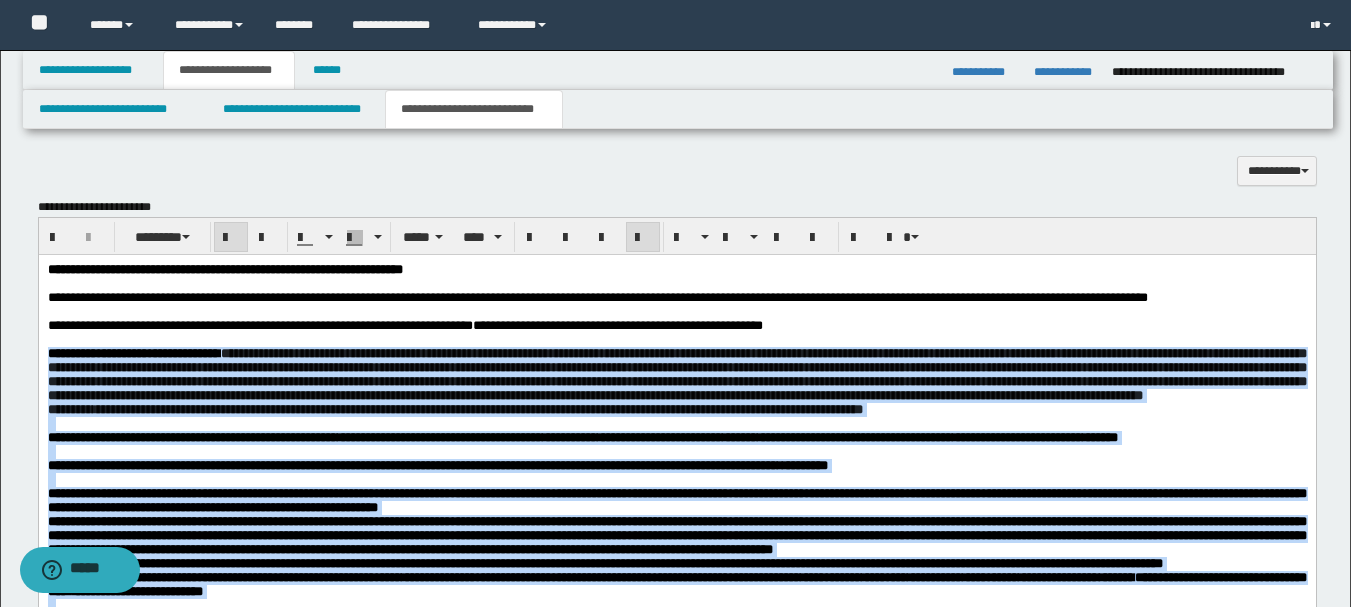 click at bounding box center [231, 238] 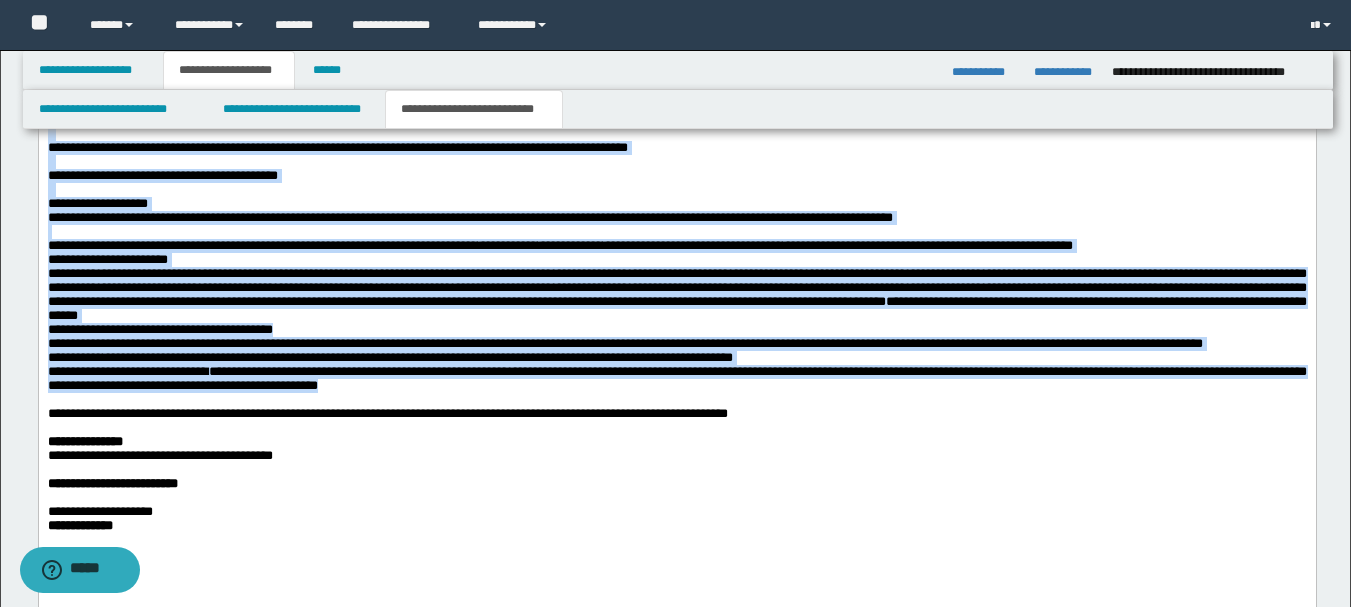 scroll, scrollTop: 2046, scrollLeft: 0, axis: vertical 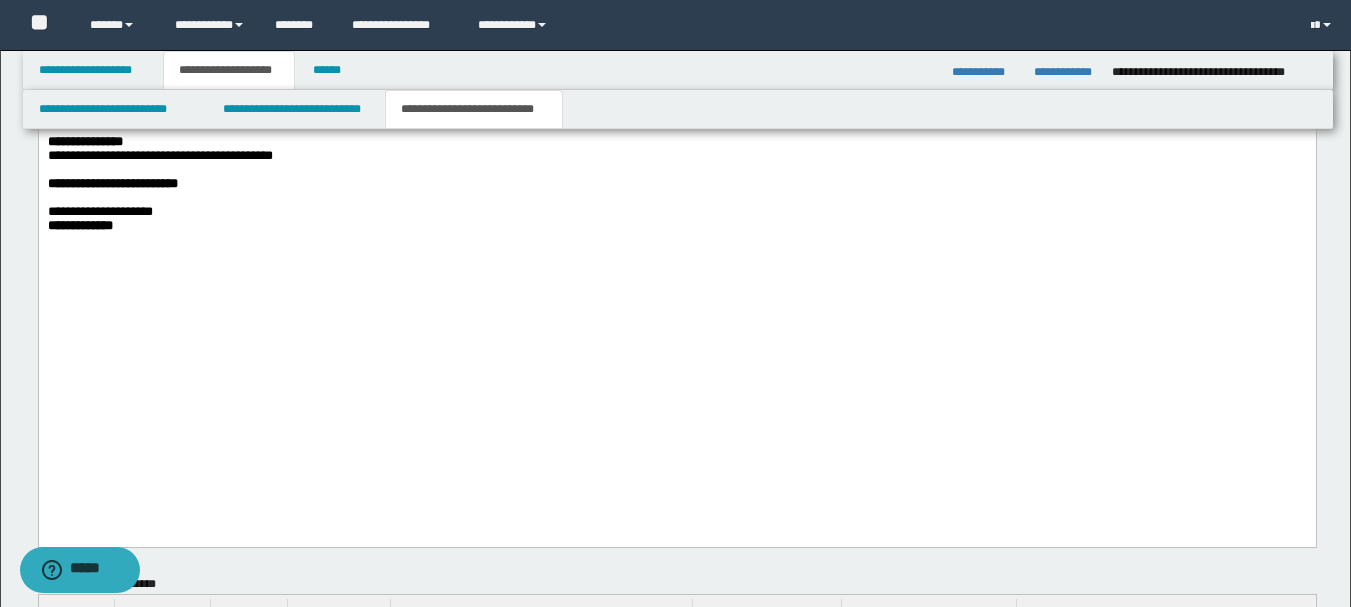 click at bounding box center (676, 128) 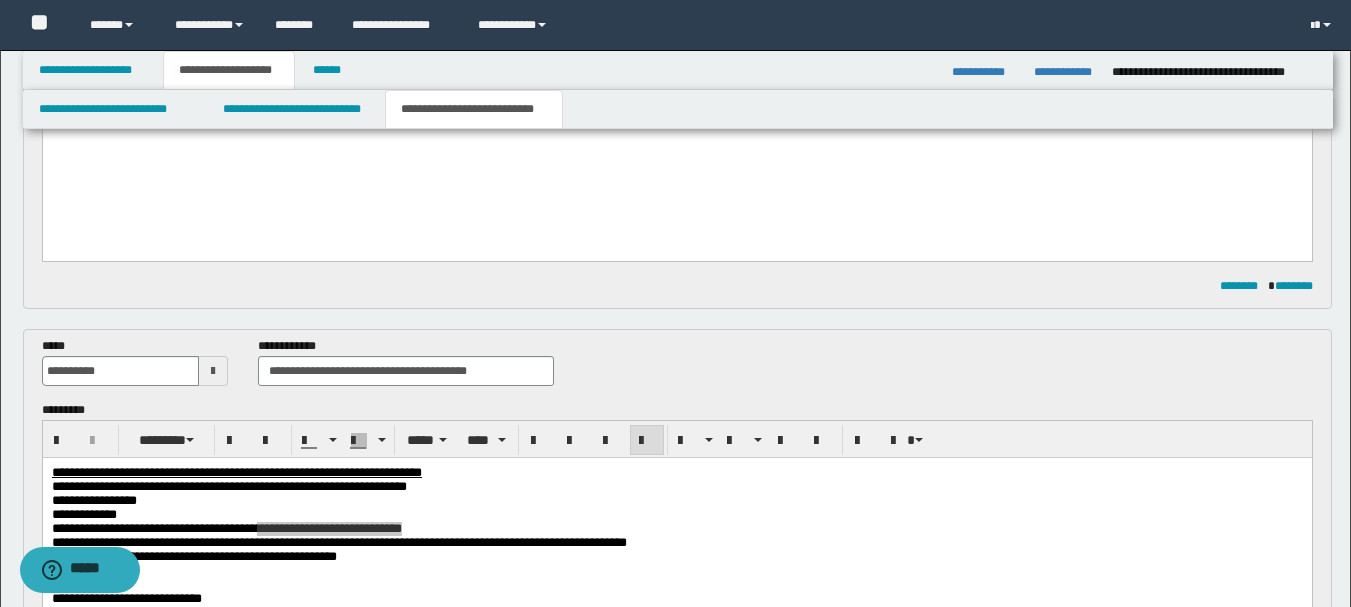 scroll, scrollTop: 646, scrollLeft: 0, axis: vertical 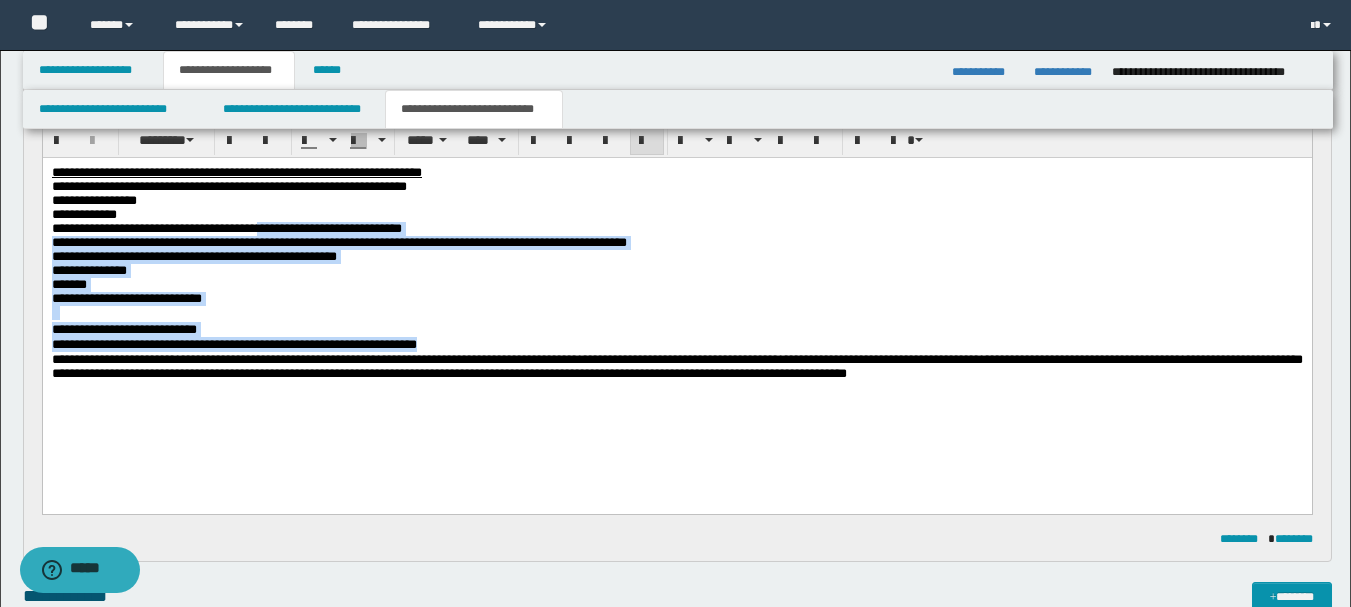 drag, startPoint x: 1248, startPoint y: 399, endPoint x: 3, endPoint y: 388, distance: 1245.0486 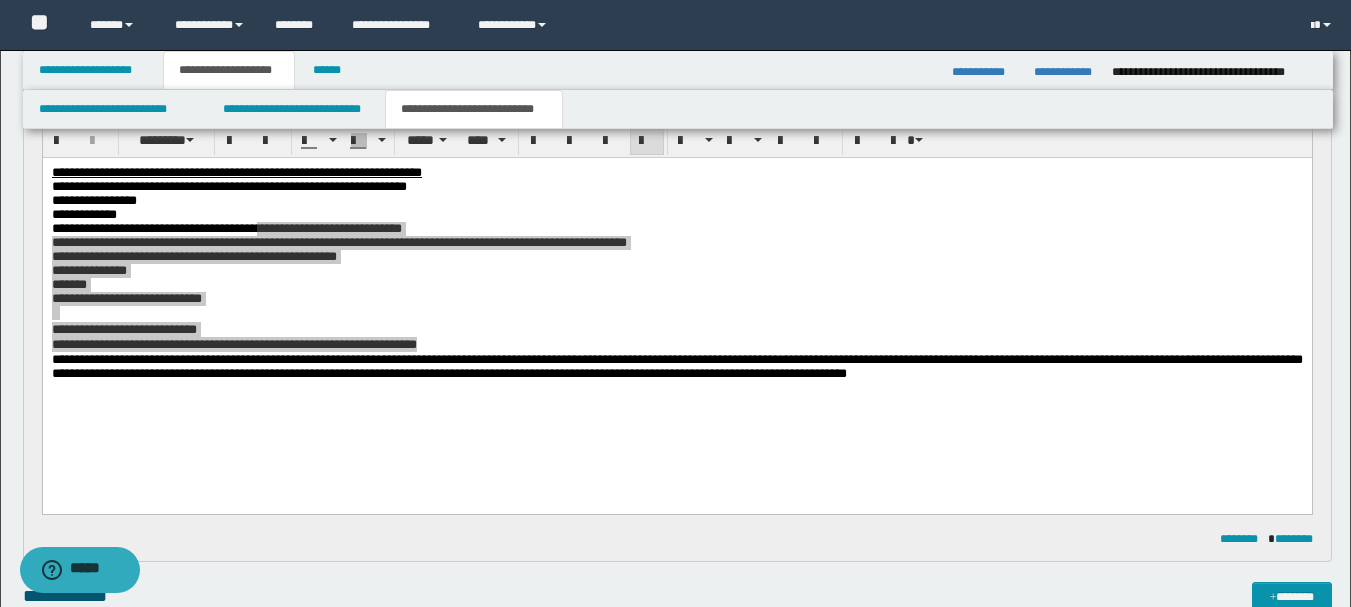 click on "**********" at bounding box center [675, 1011] 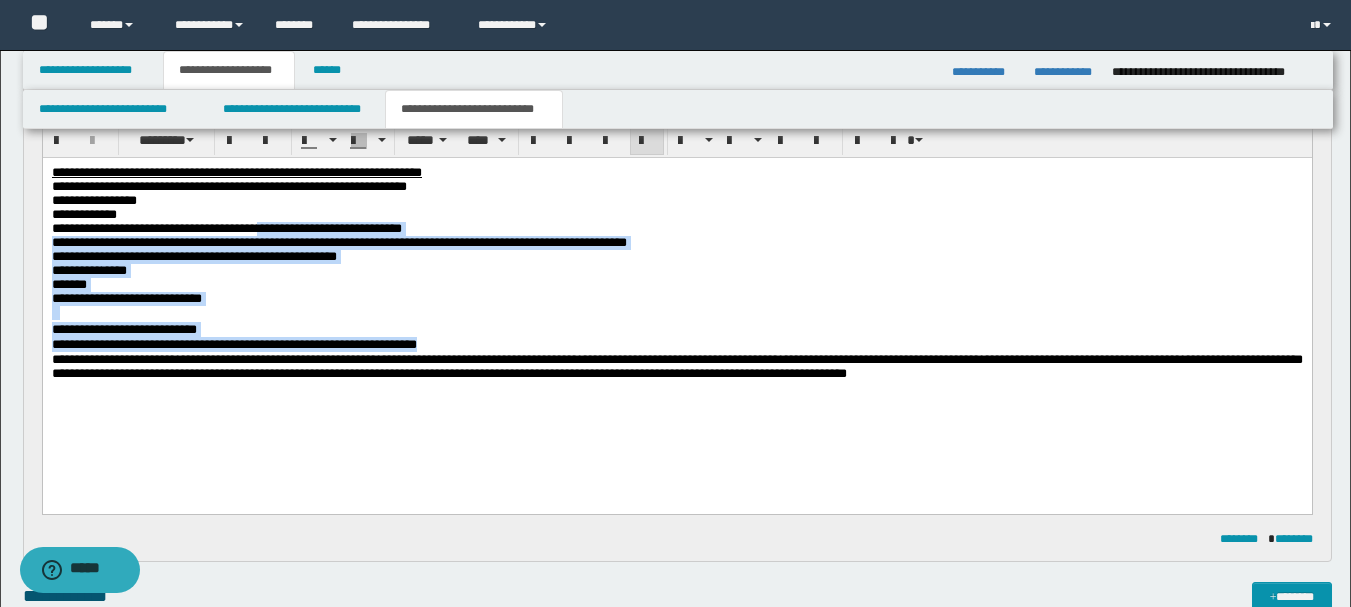 click on "**********" at bounding box center [233, 343] 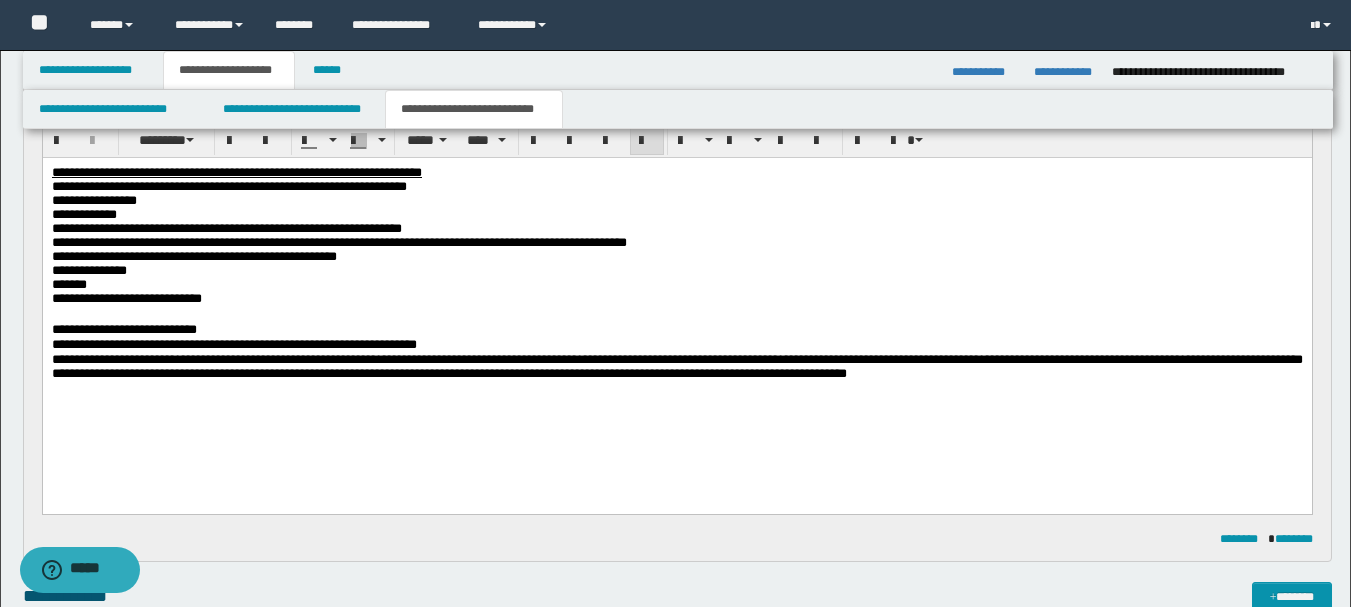 click on "**********" at bounding box center [676, 365] 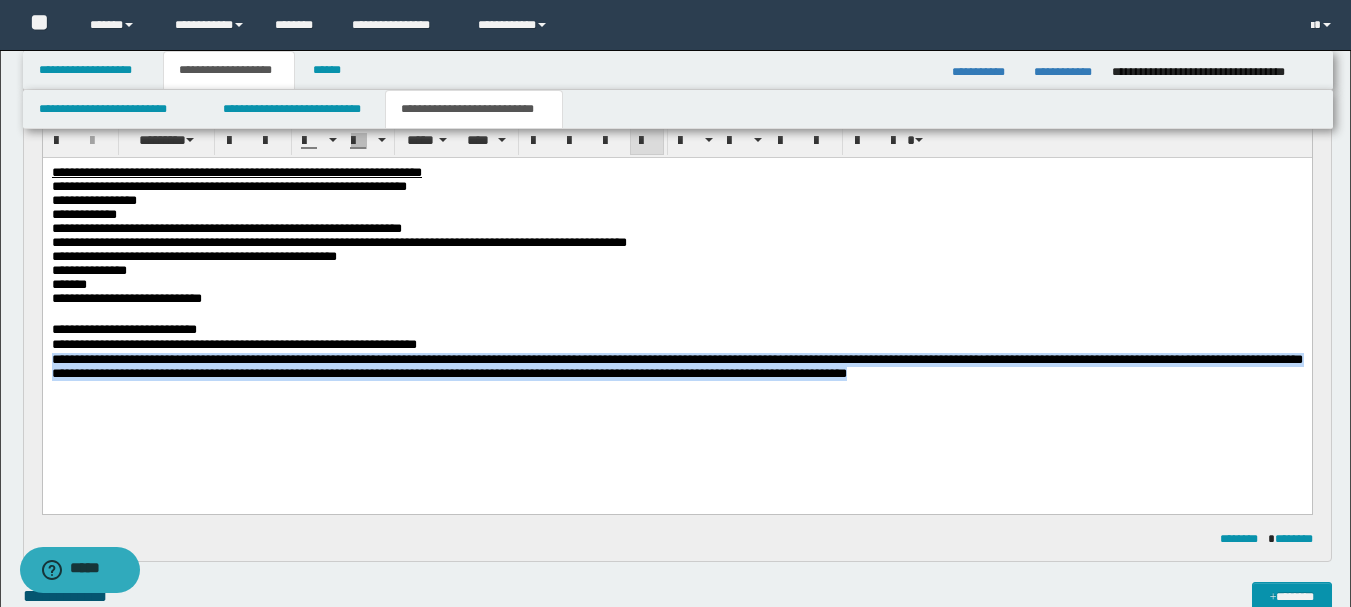 drag, startPoint x: 50, startPoint y: 378, endPoint x: 1286, endPoint y: 423, distance: 1236.8188 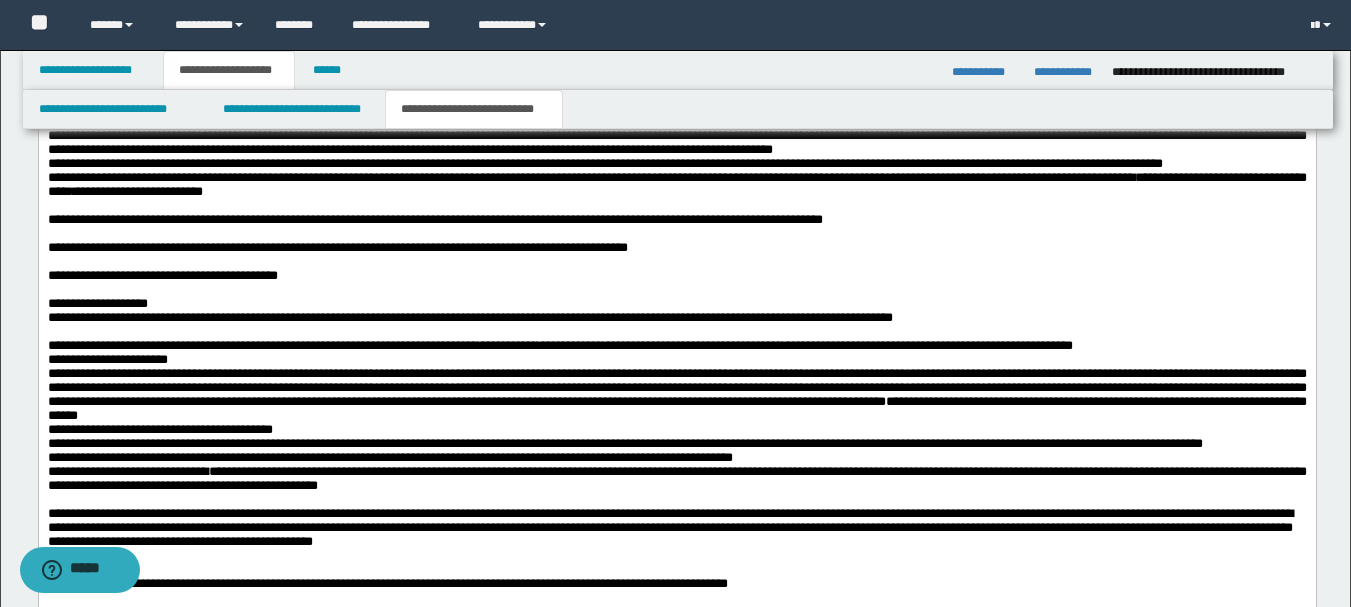 scroll, scrollTop: 2046, scrollLeft: 0, axis: vertical 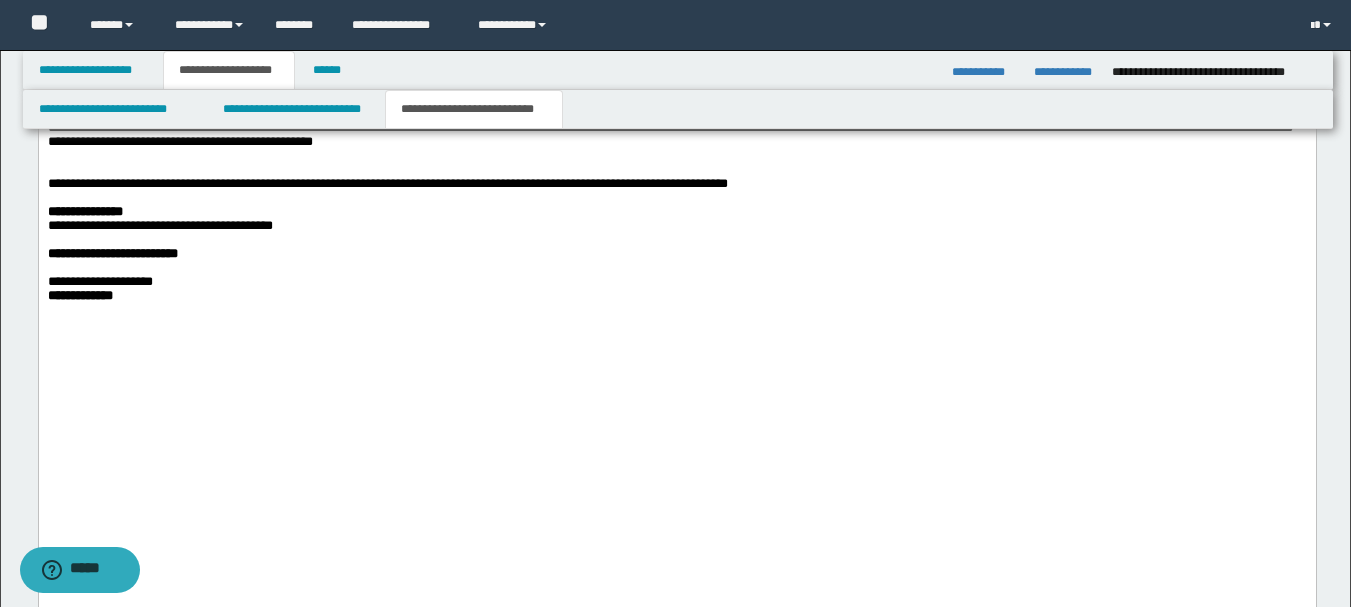 click at bounding box center [53, 155] 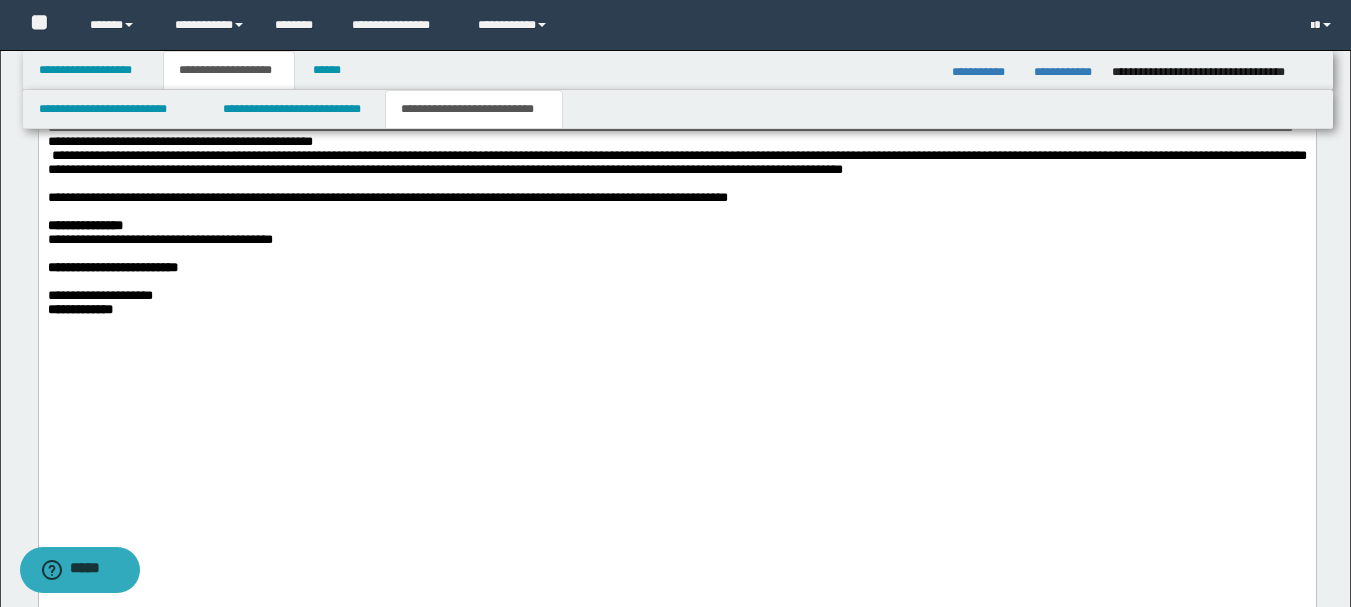 click on "**********" at bounding box center (676, 162) 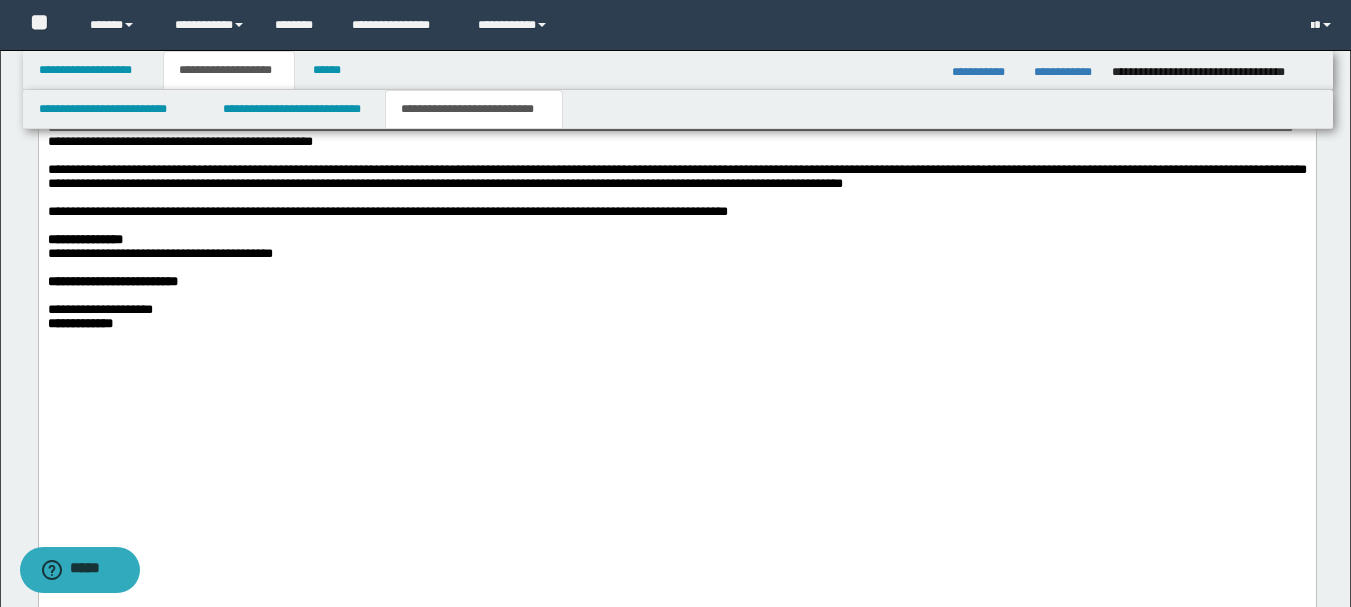 click on "**********" at bounding box center (676, 212) 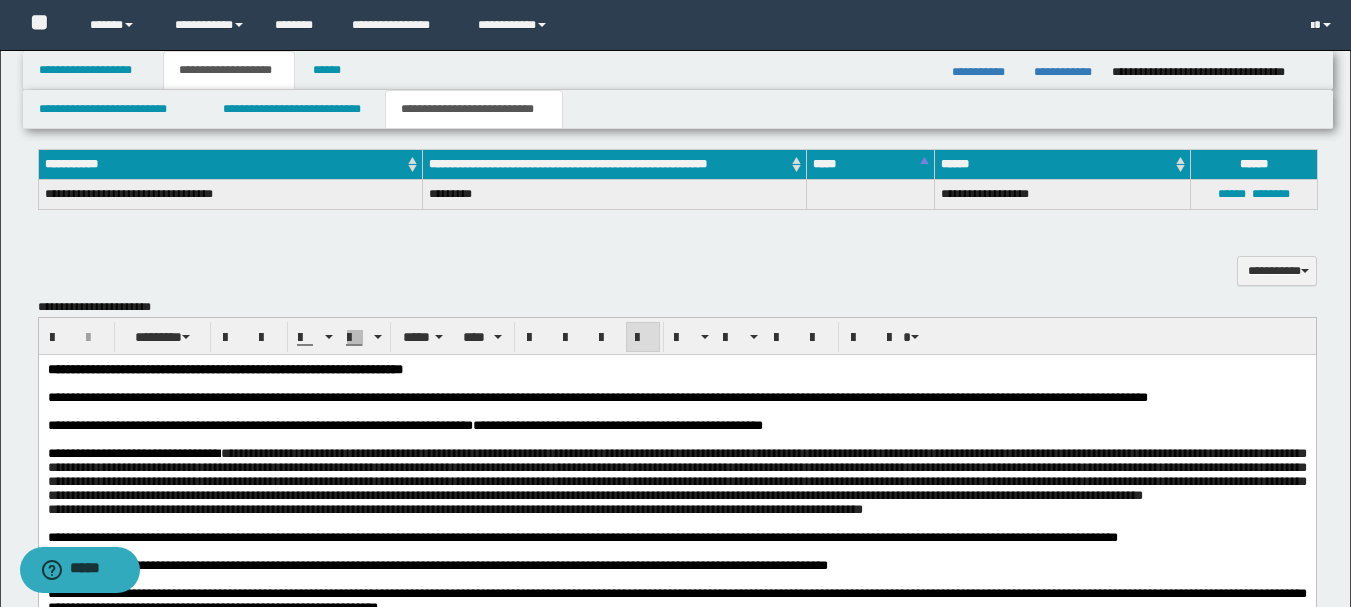 scroll, scrollTop: 1046, scrollLeft: 0, axis: vertical 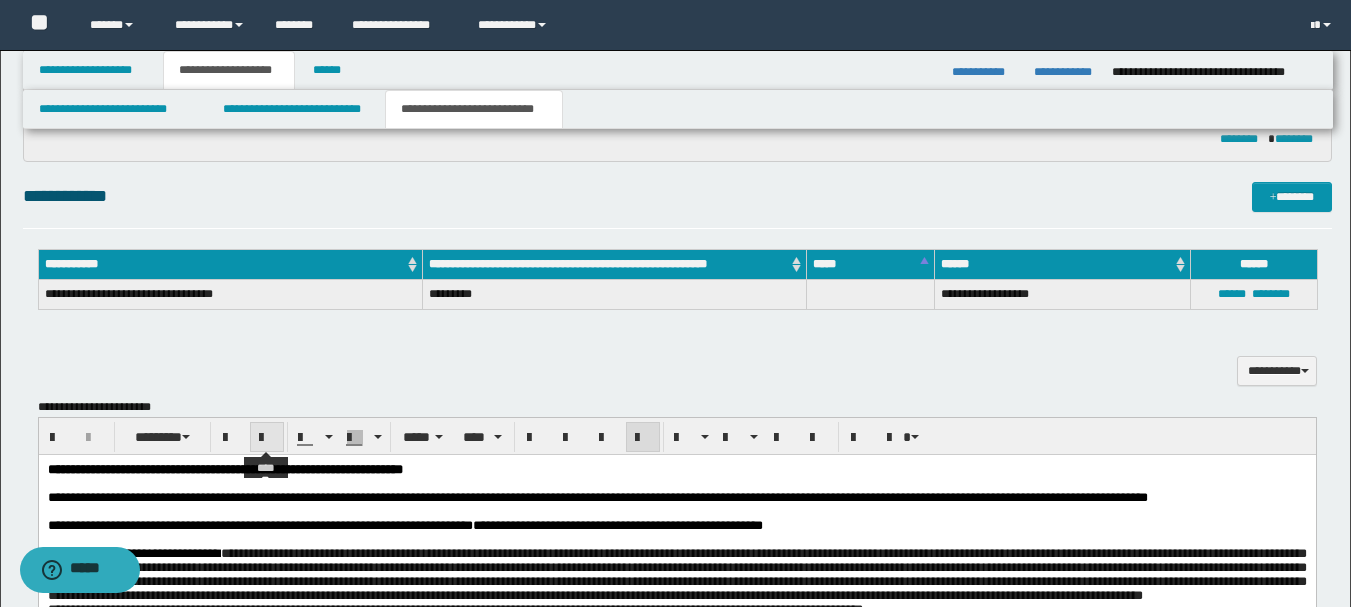 click at bounding box center (267, 438) 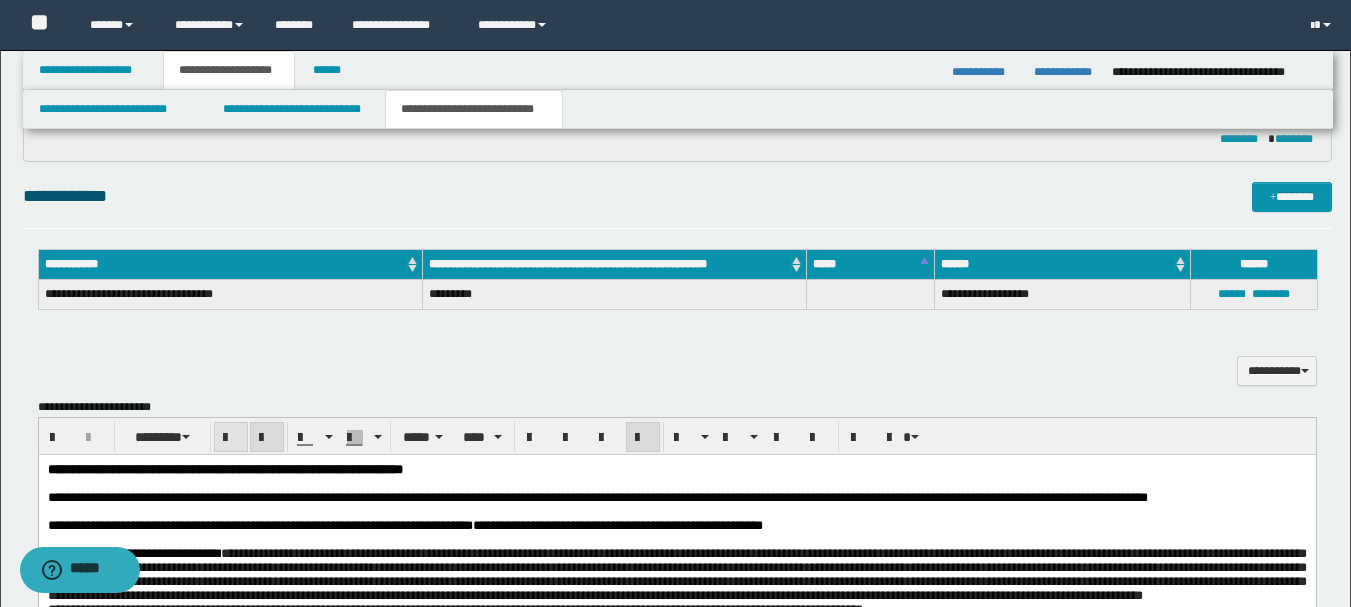 click at bounding box center (231, 438) 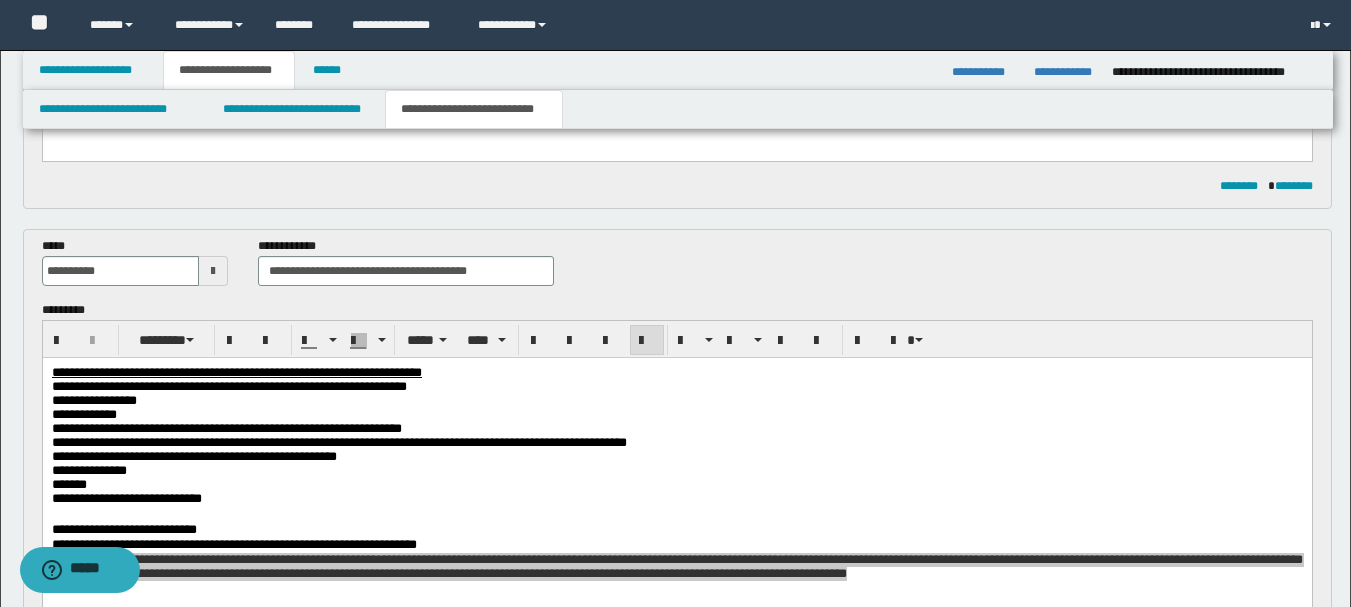 scroll, scrollTop: 46, scrollLeft: 0, axis: vertical 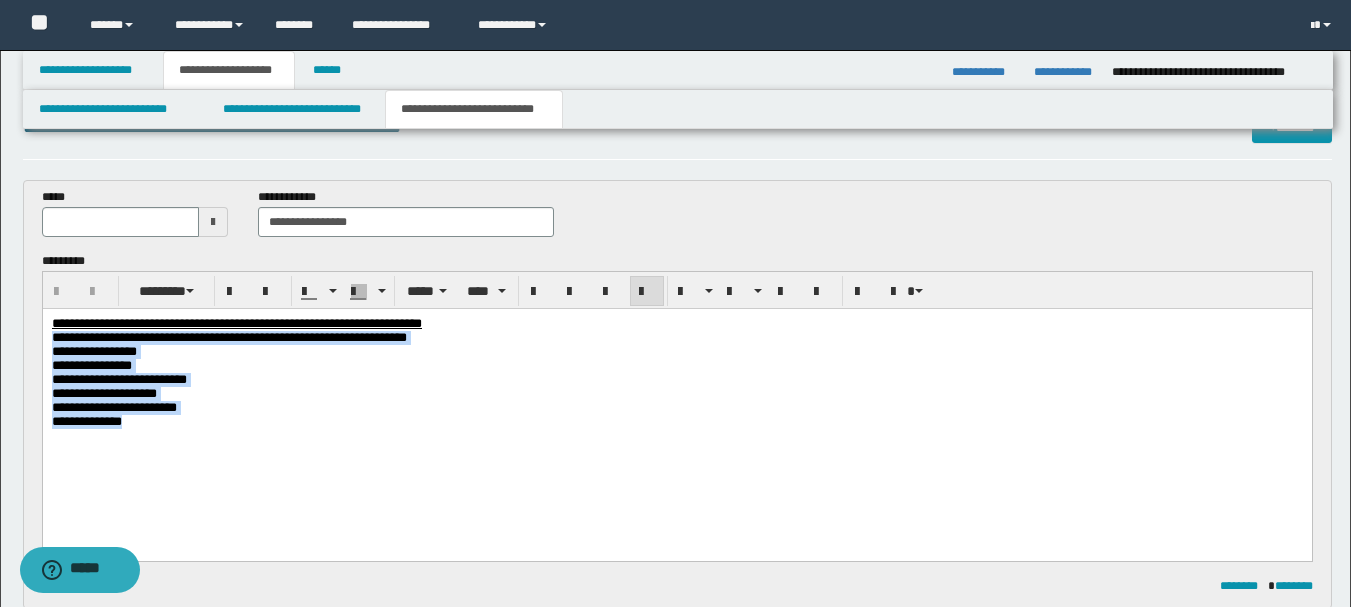 drag, startPoint x: 227, startPoint y: 451, endPoint x: 71, endPoint y: 650, distance: 252.85767 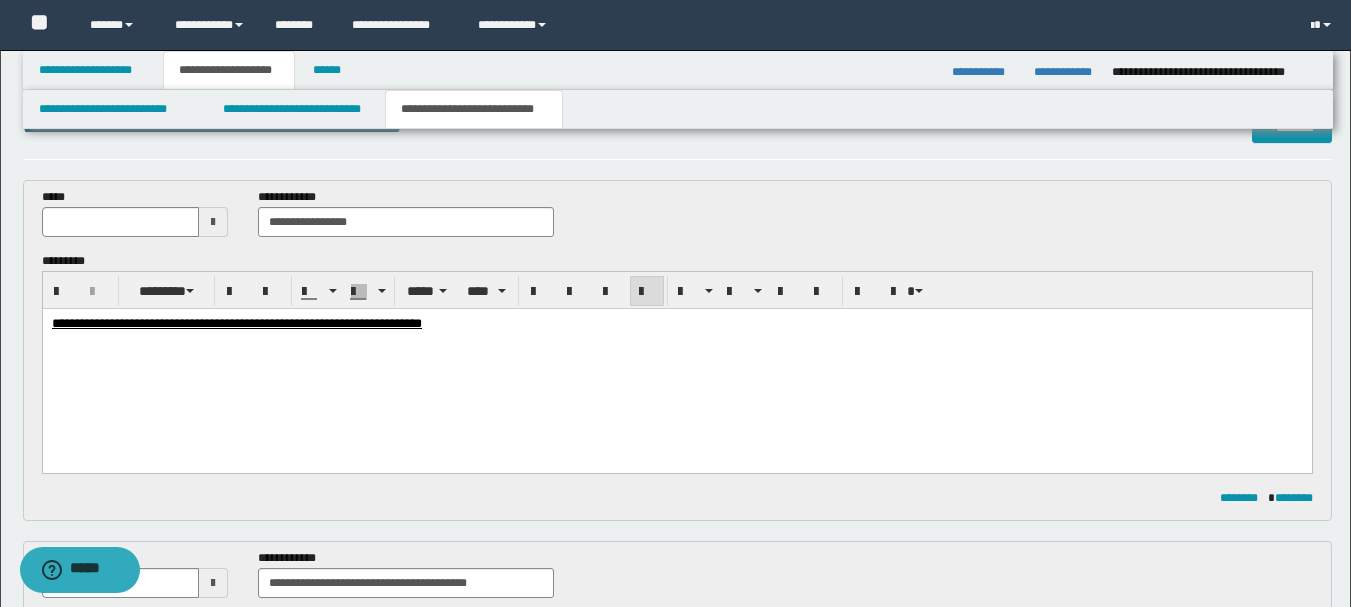 paste 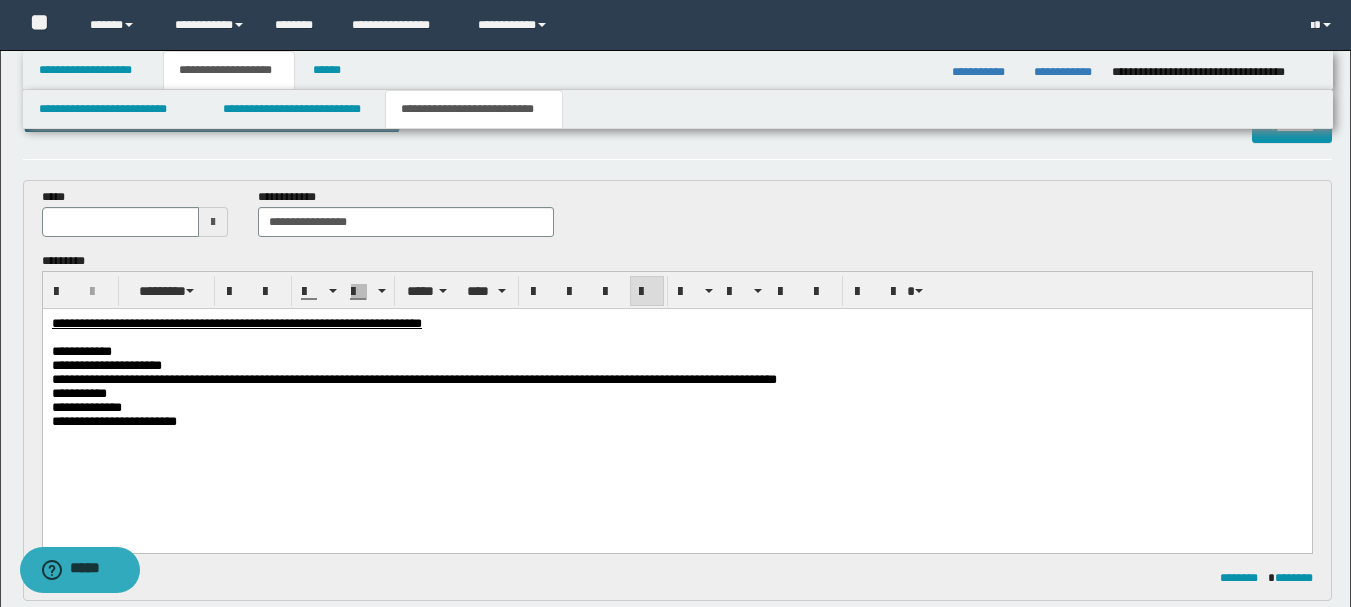 click at bounding box center (213, 222) 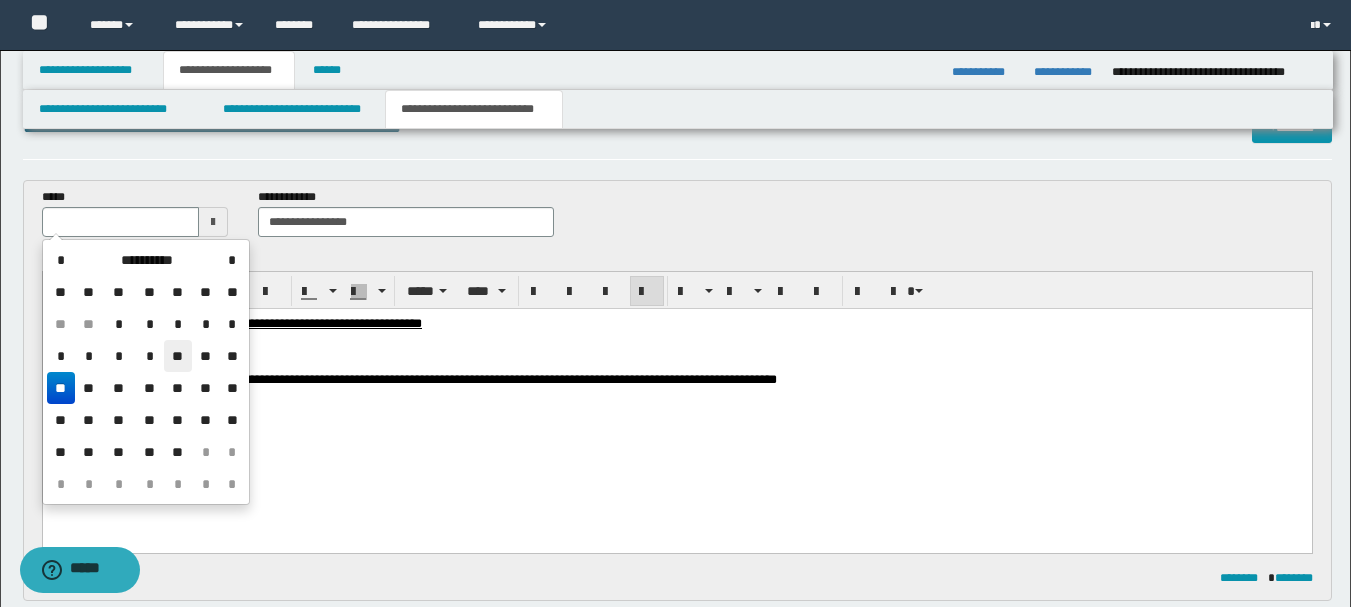 click on "**" at bounding box center (178, 356) 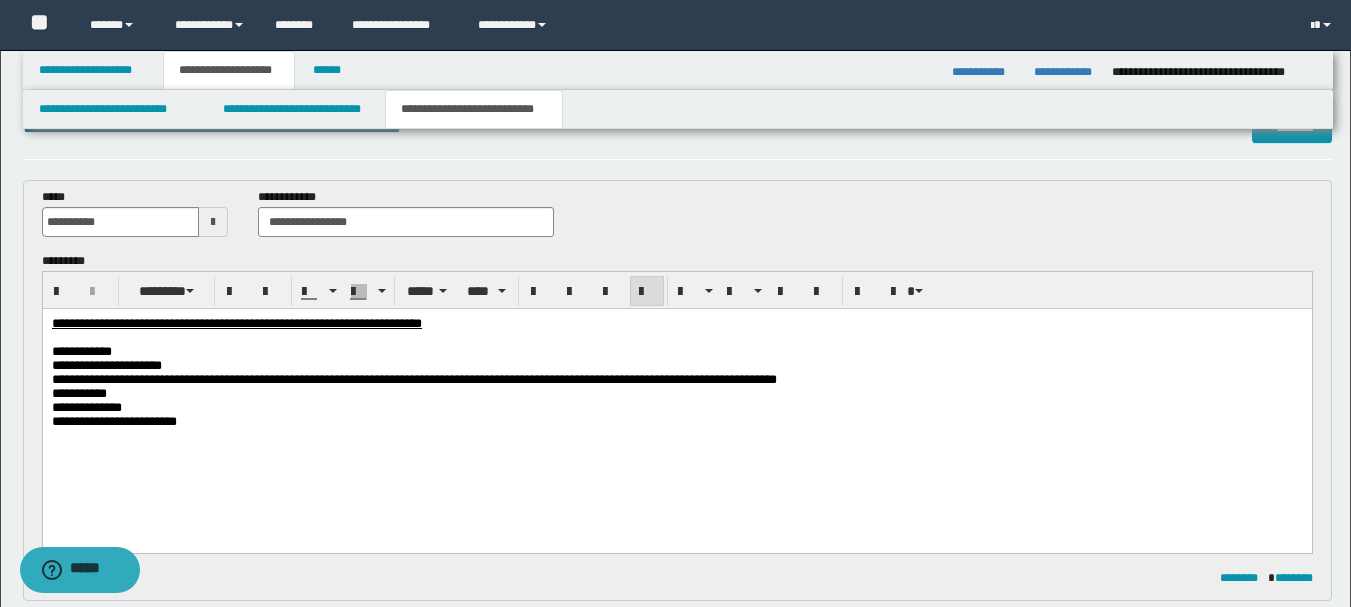 click on "**********" at bounding box center [413, 386] 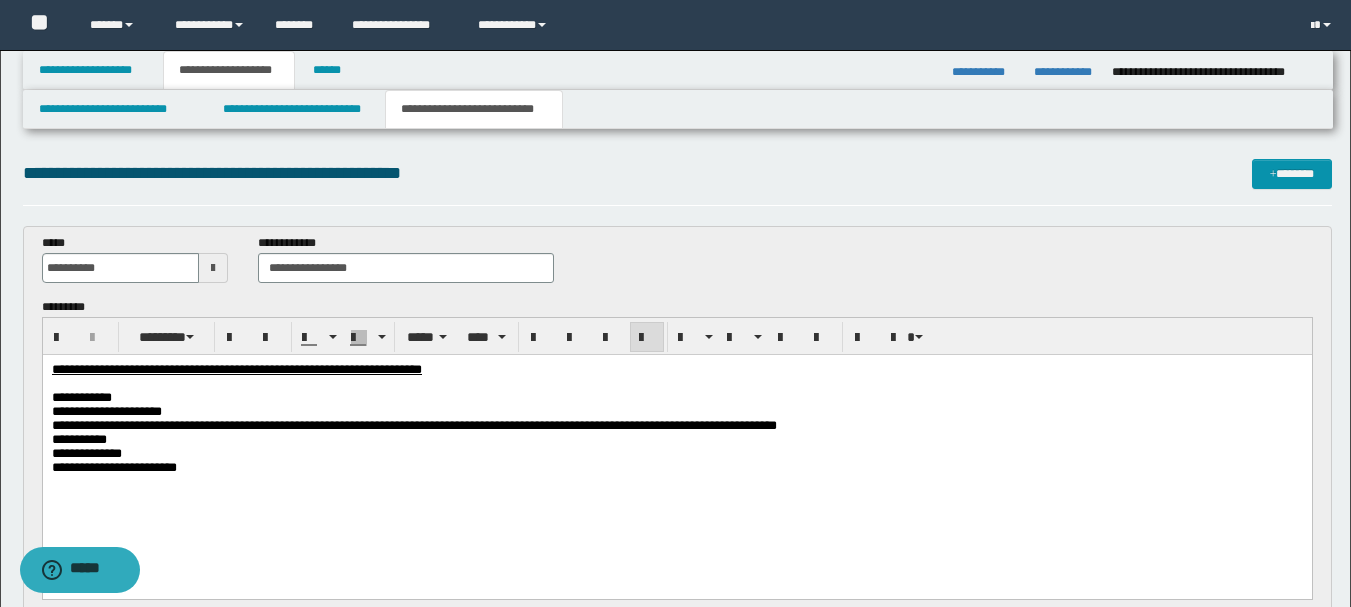 scroll, scrollTop: 600, scrollLeft: 0, axis: vertical 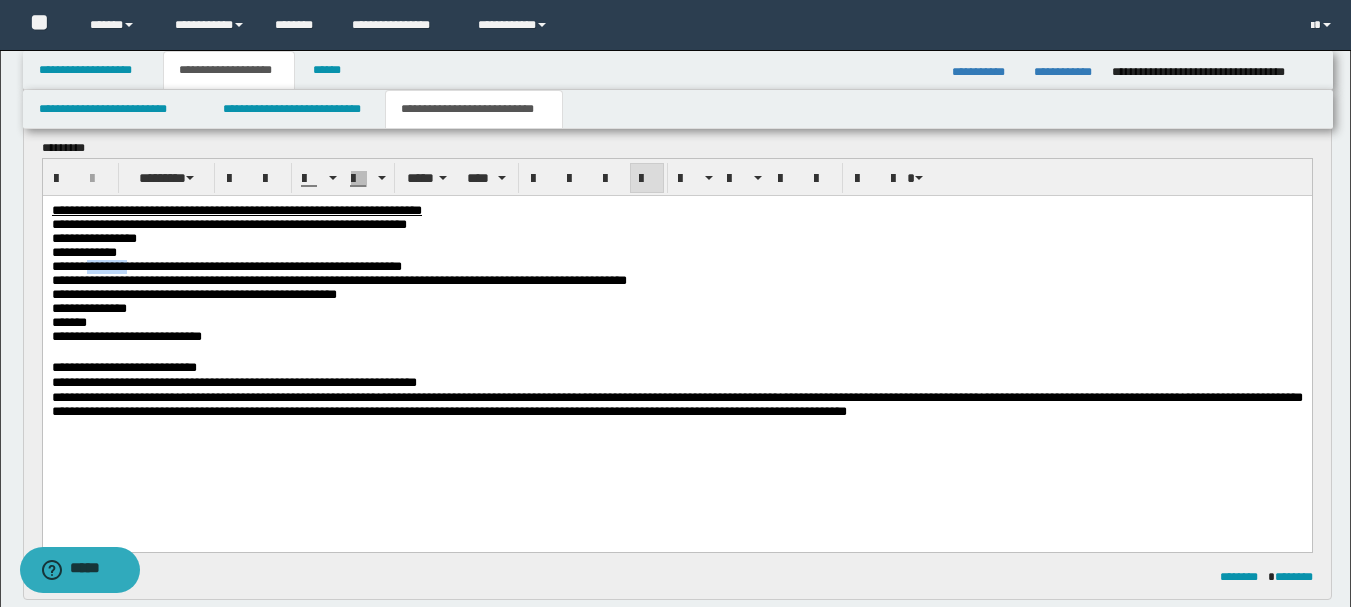 type 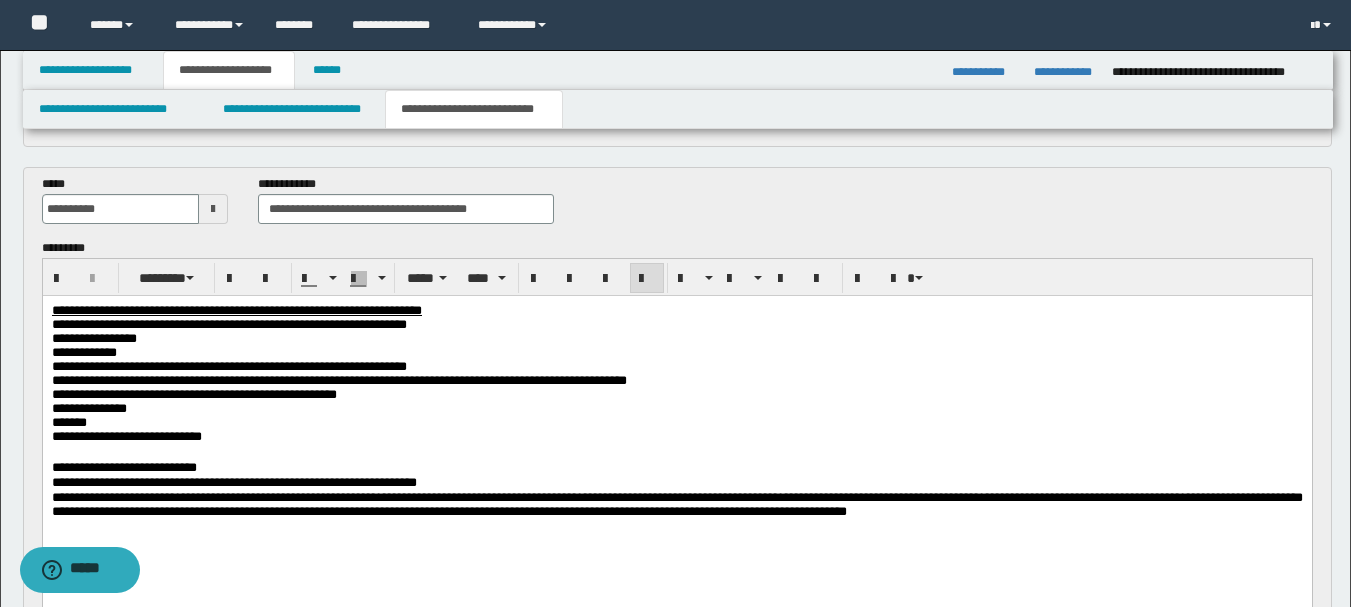 scroll, scrollTop: 600, scrollLeft: 0, axis: vertical 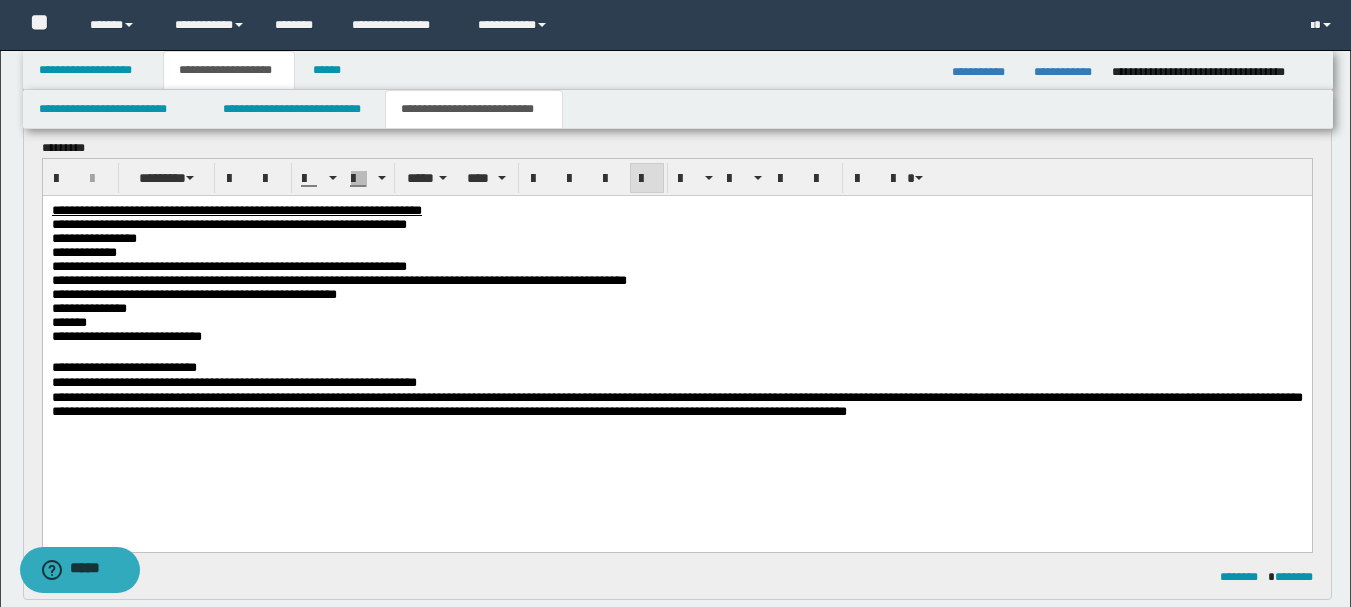 drag, startPoint x: 77, startPoint y: 324, endPoint x: 474, endPoint y: 385, distance: 401.65906 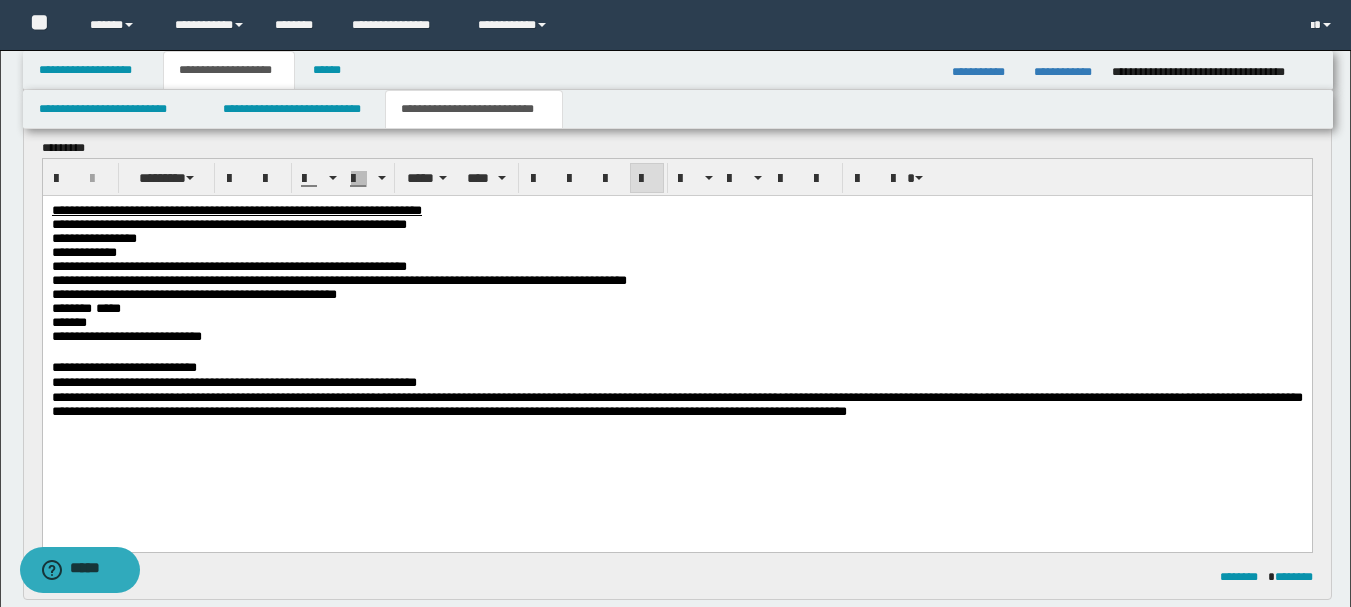 click on "**********" at bounding box center [338, 279] 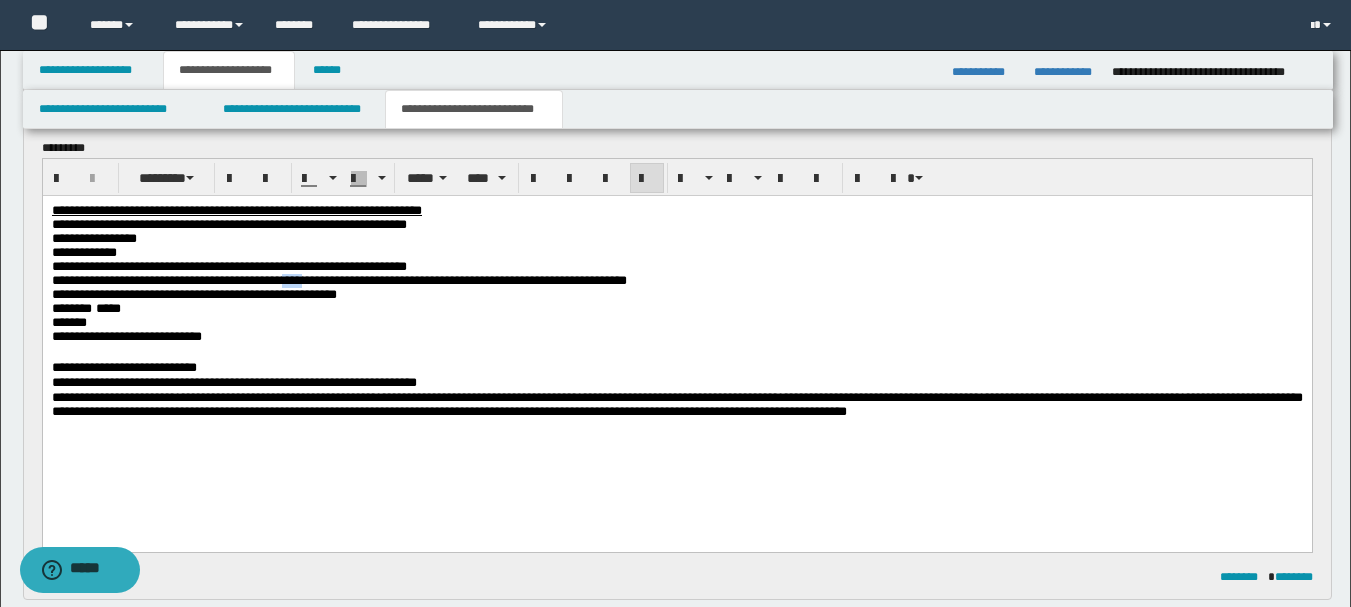 click on "**********" at bounding box center [338, 279] 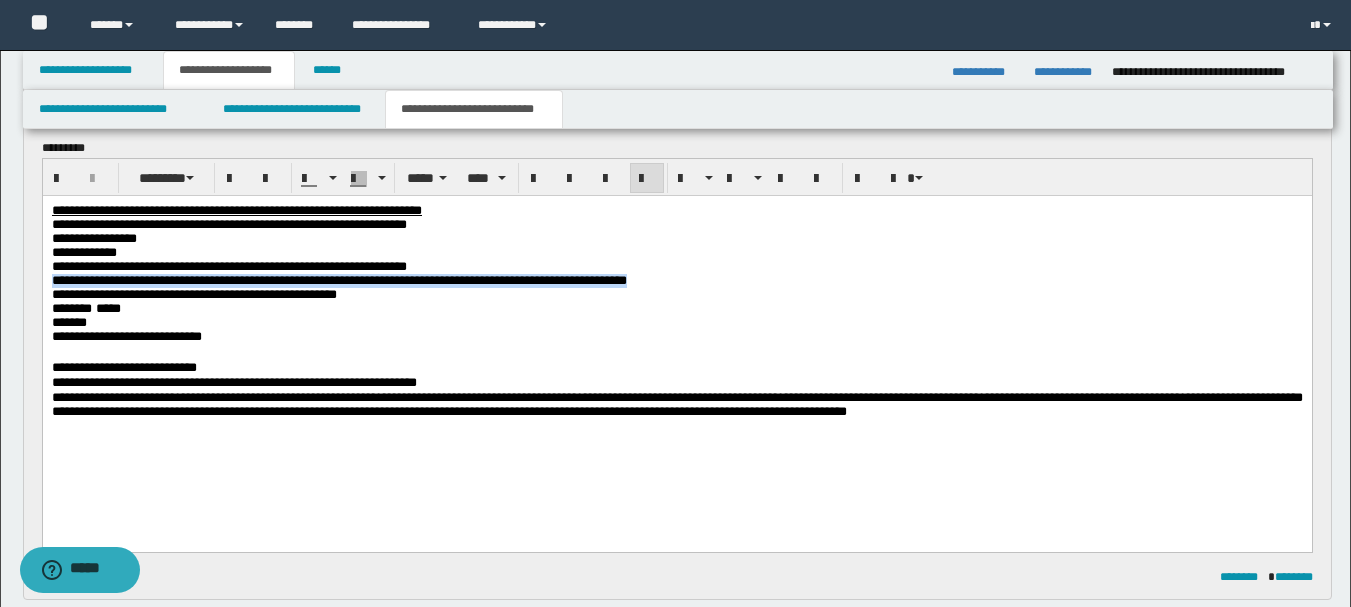 click on "**********" at bounding box center (338, 279) 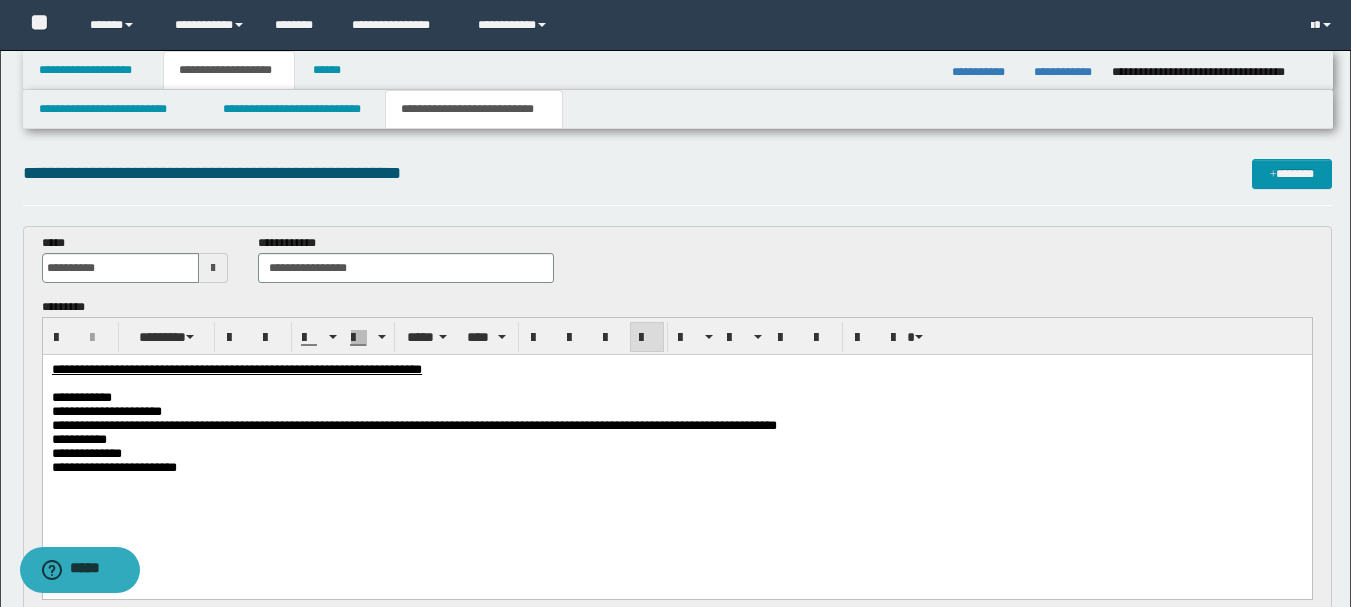 scroll, scrollTop: 100, scrollLeft: 0, axis: vertical 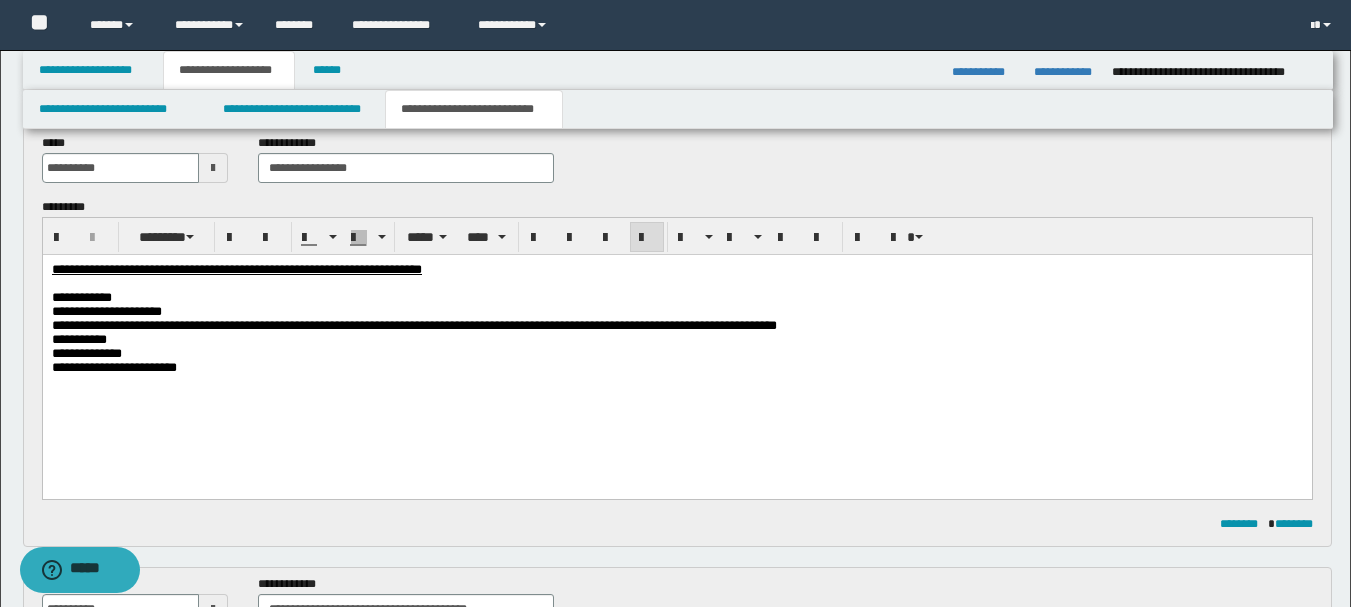 click on "**********" at bounding box center (676, 333) 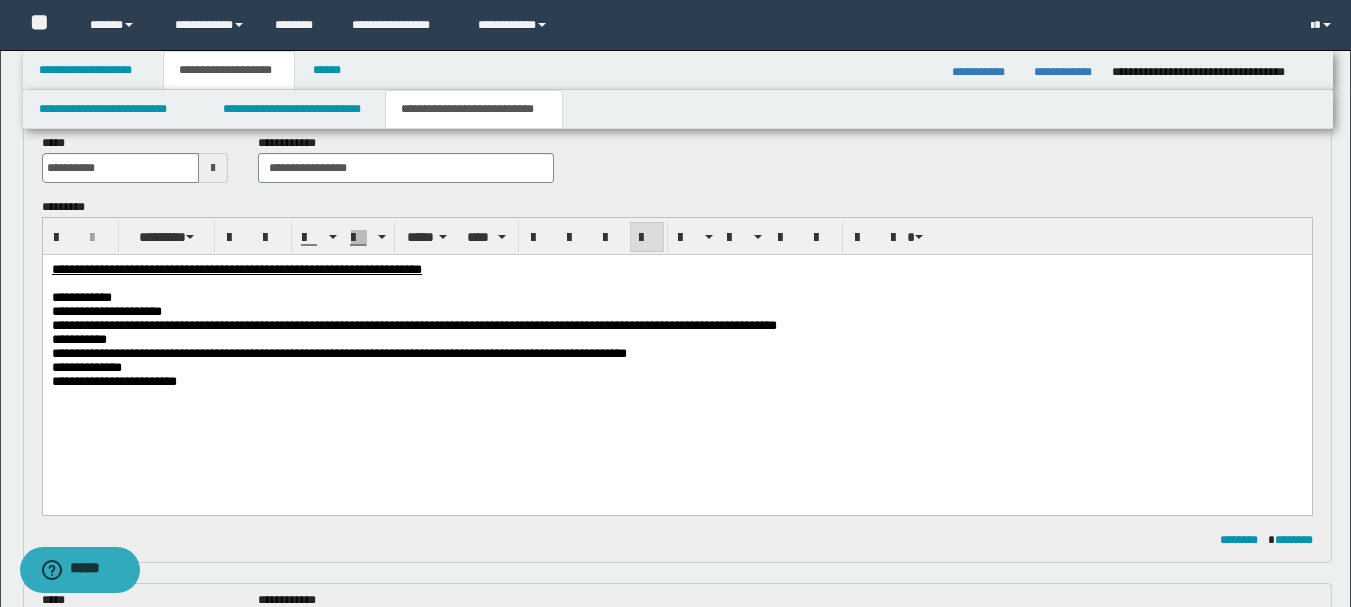 click on "**********" at bounding box center [676, 351] 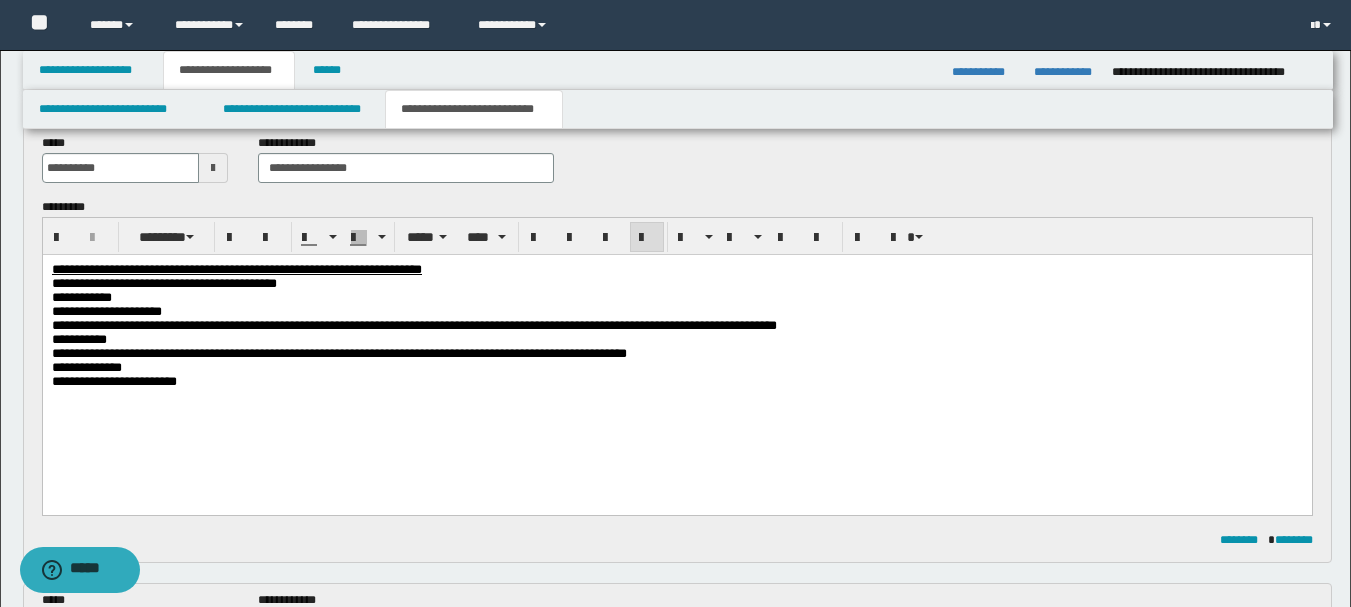click on "**********" at bounding box center (676, 375) 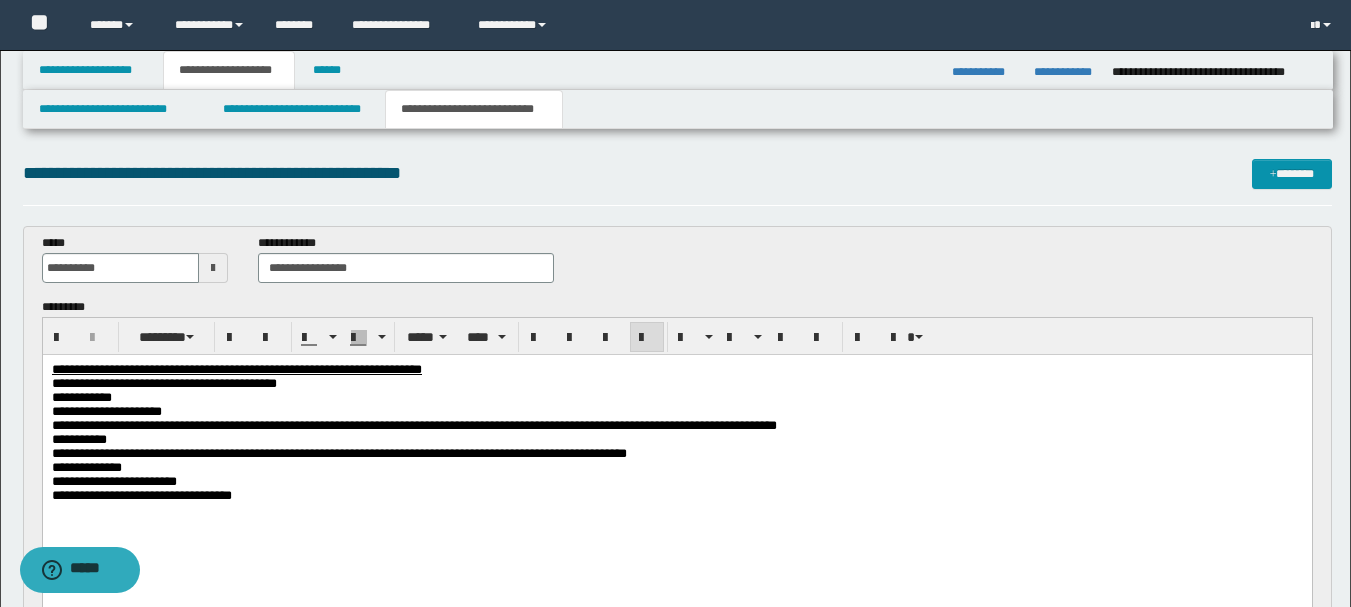 scroll, scrollTop: 300, scrollLeft: 0, axis: vertical 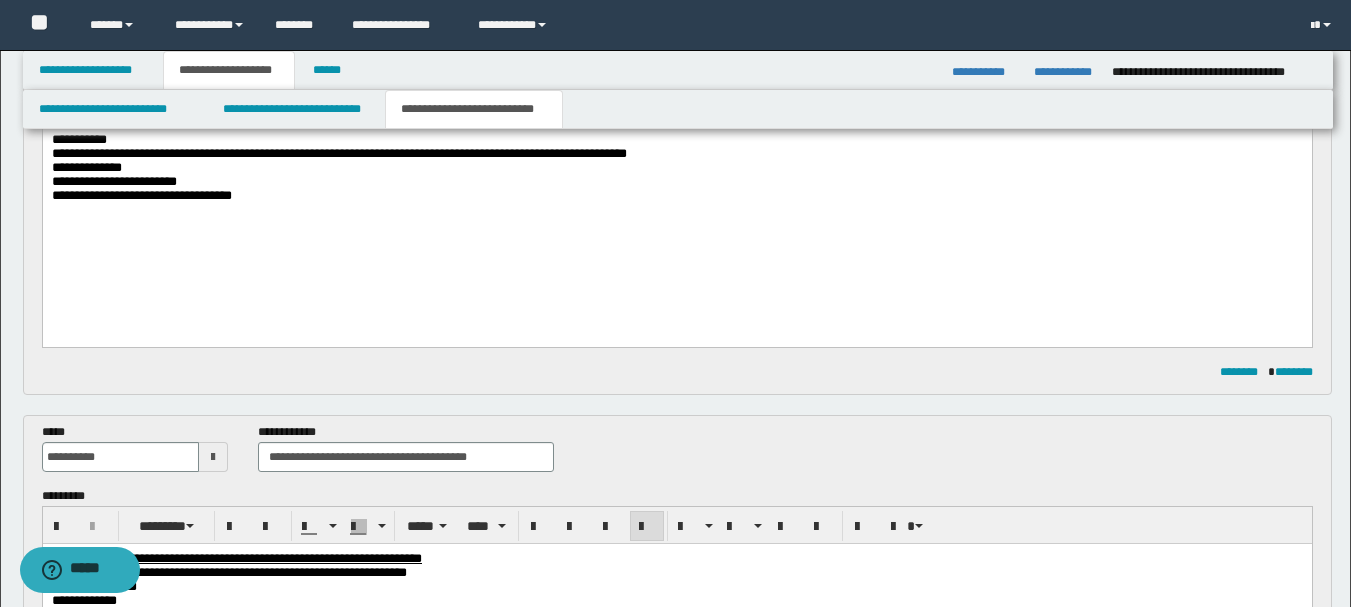 click at bounding box center (676, 210) 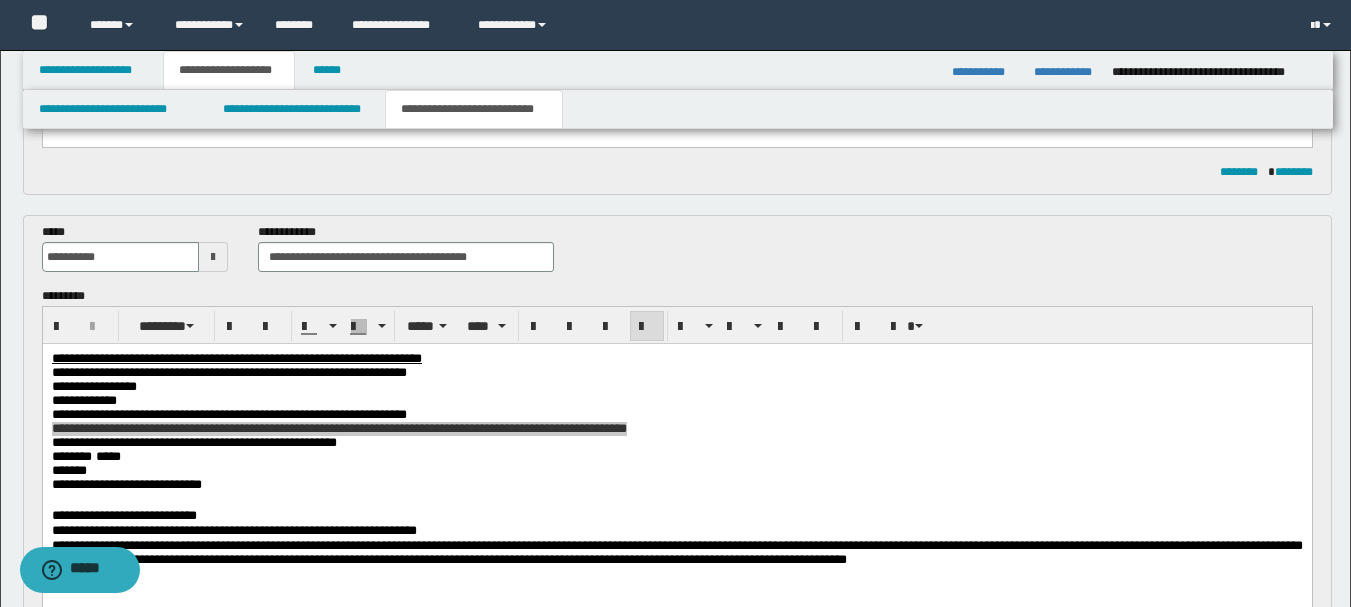 scroll, scrollTop: 800, scrollLeft: 0, axis: vertical 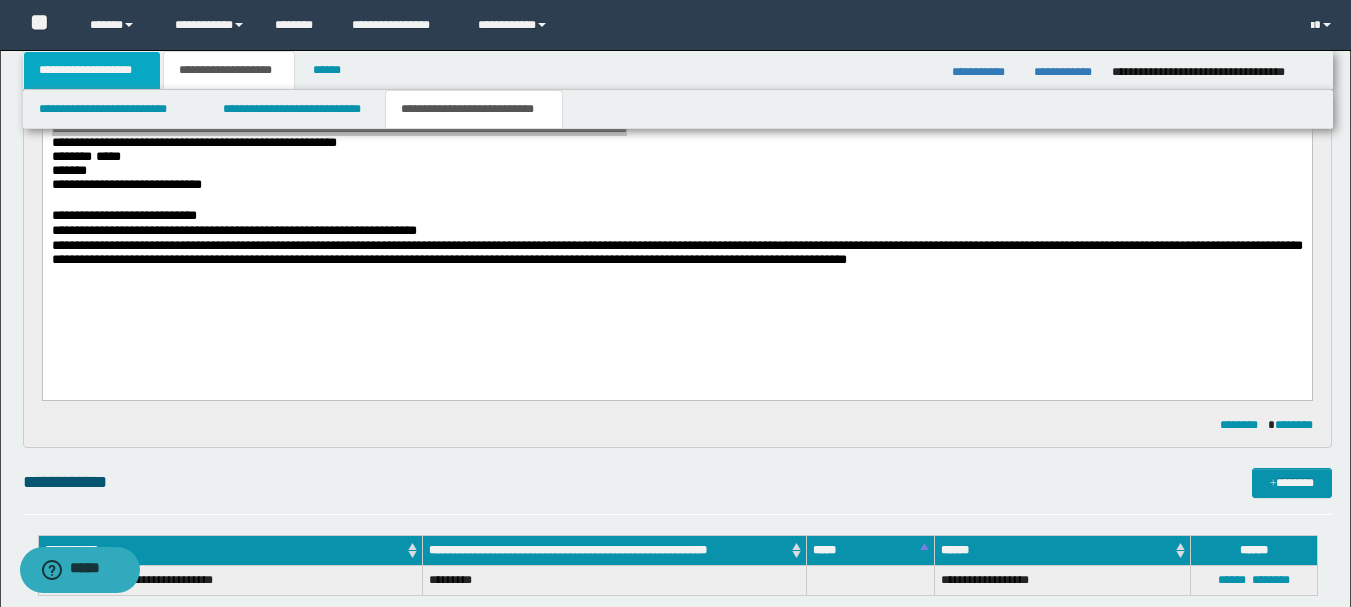 click on "**********" at bounding box center (92, 70) 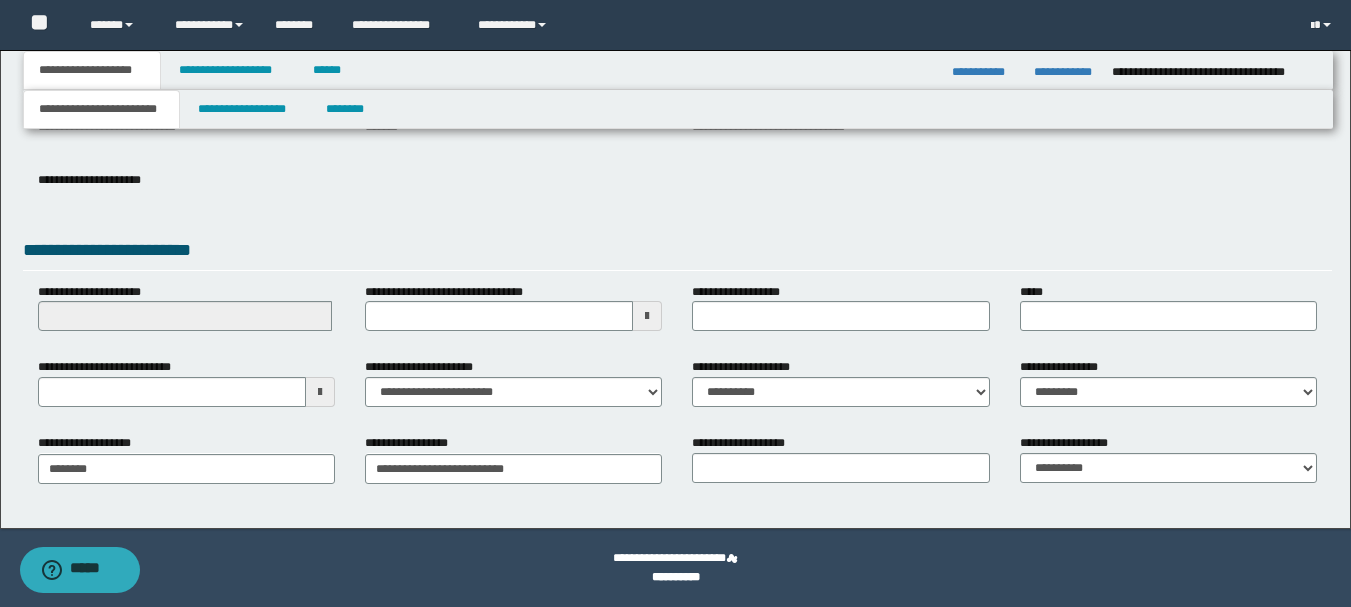scroll, scrollTop: 277, scrollLeft: 0, axis: vertical 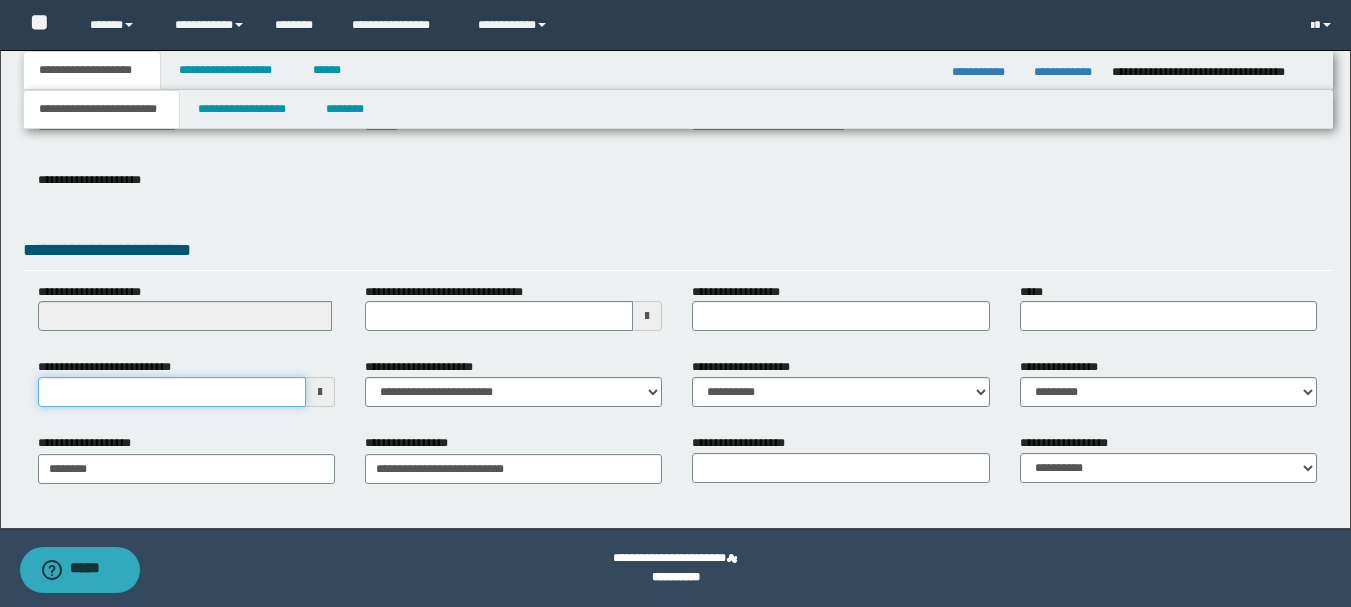 click on "**********" at bounding box center [172, 392] 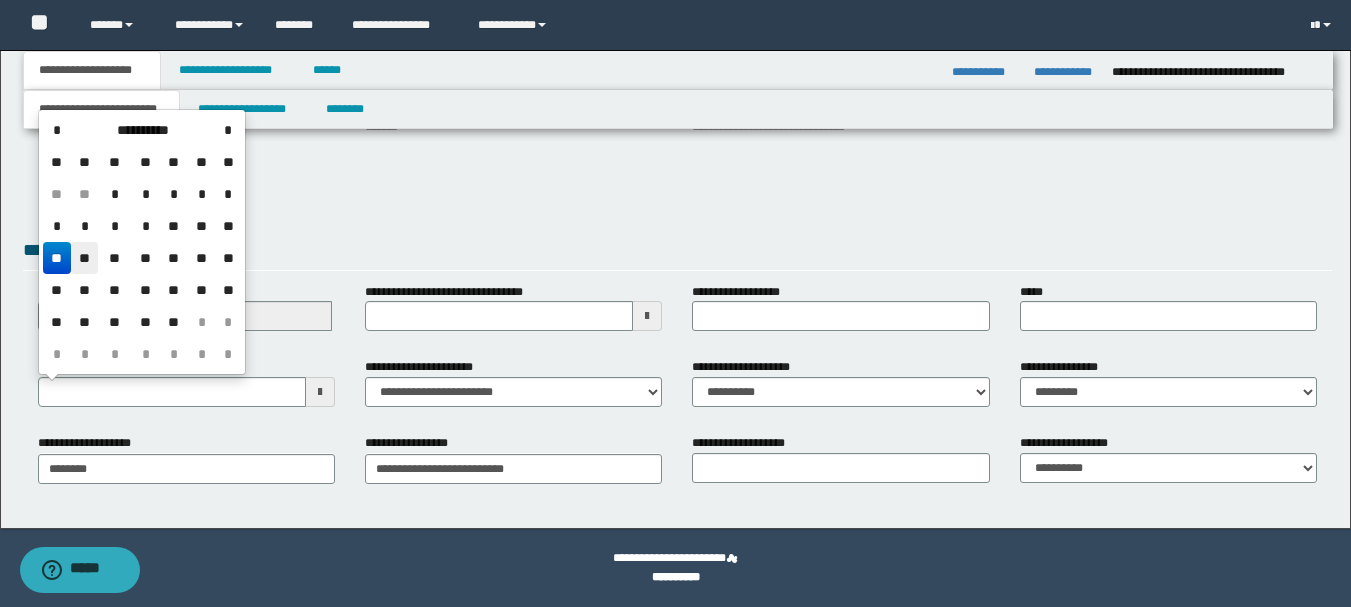 click on "**" at bounding box center (85, 258) 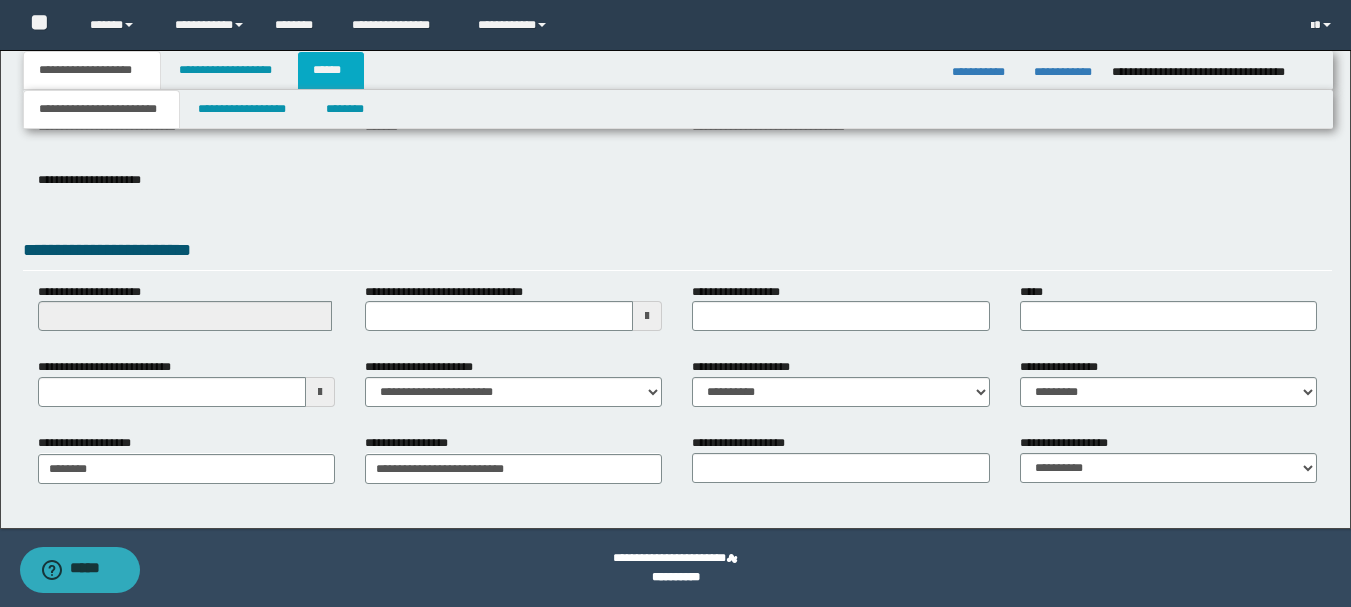 click on "******" at bounding box center [331, 70] 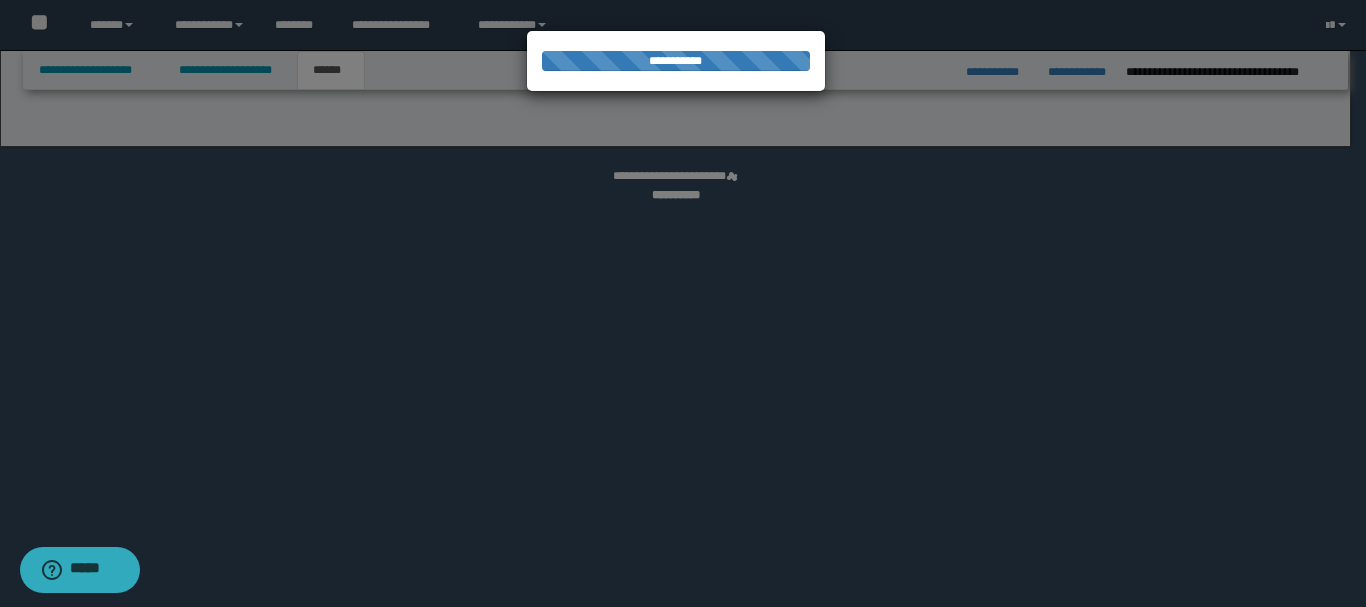 select on "*" 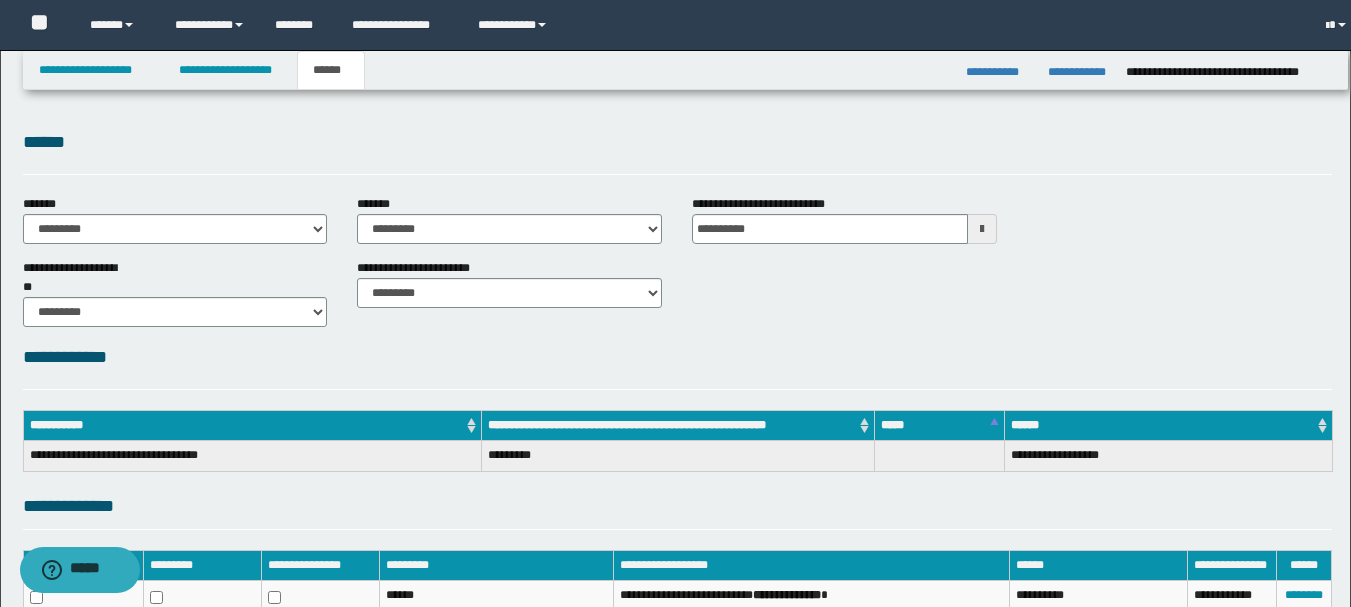 scroll, scrollTop: 0, scrollLeft: 0, axis: both 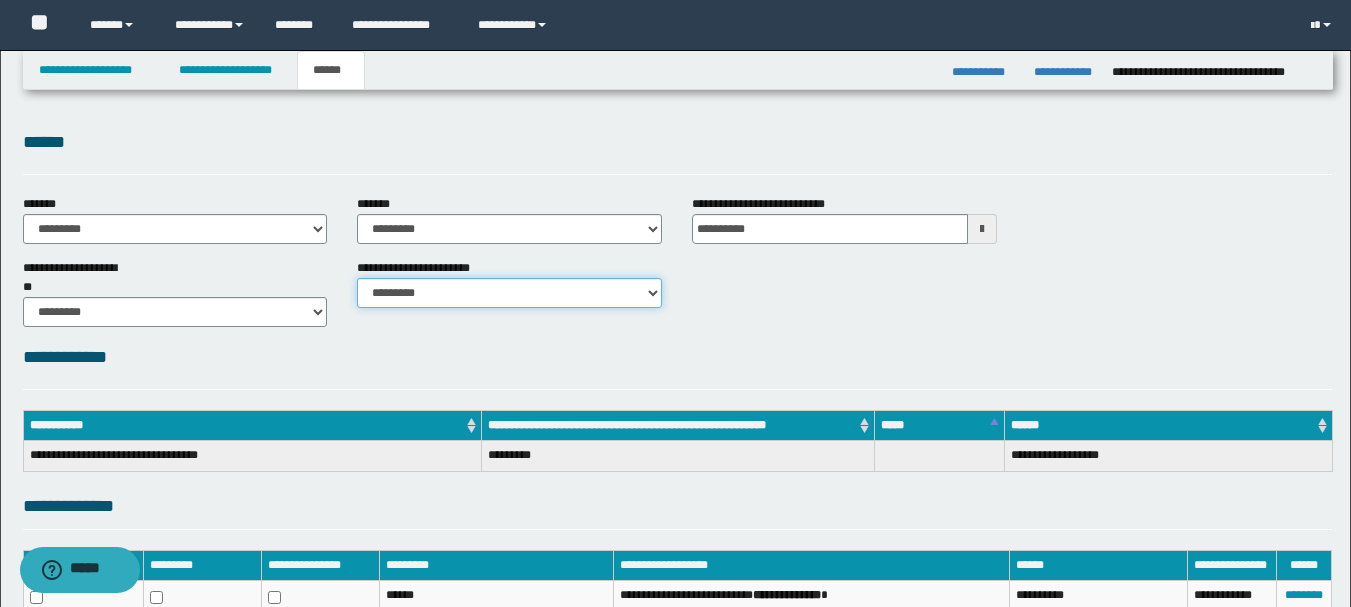 drag, startPoint x: 493, startPoint y: 289, endPoint x: 483, endPoint y: 294, distance: 11.18034 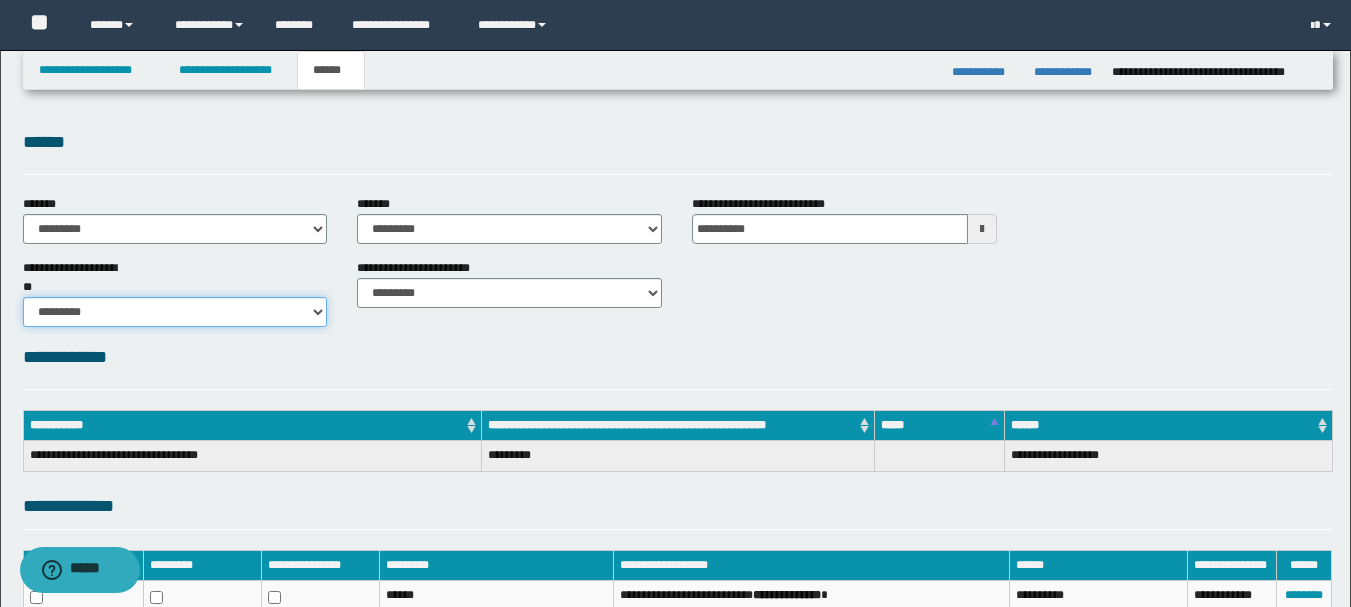 click on "*********
**
**" at bounding box center (175, 312) 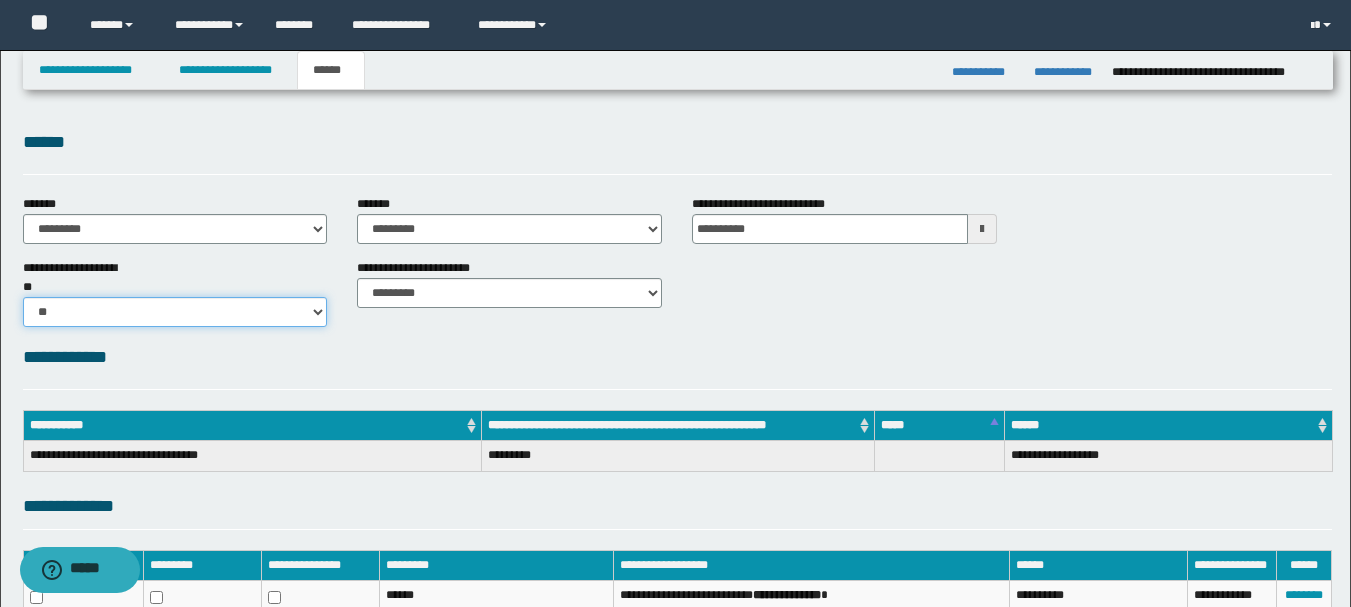 scroll, scrollTop: 259, scrollLeft: 0, axis: vertical 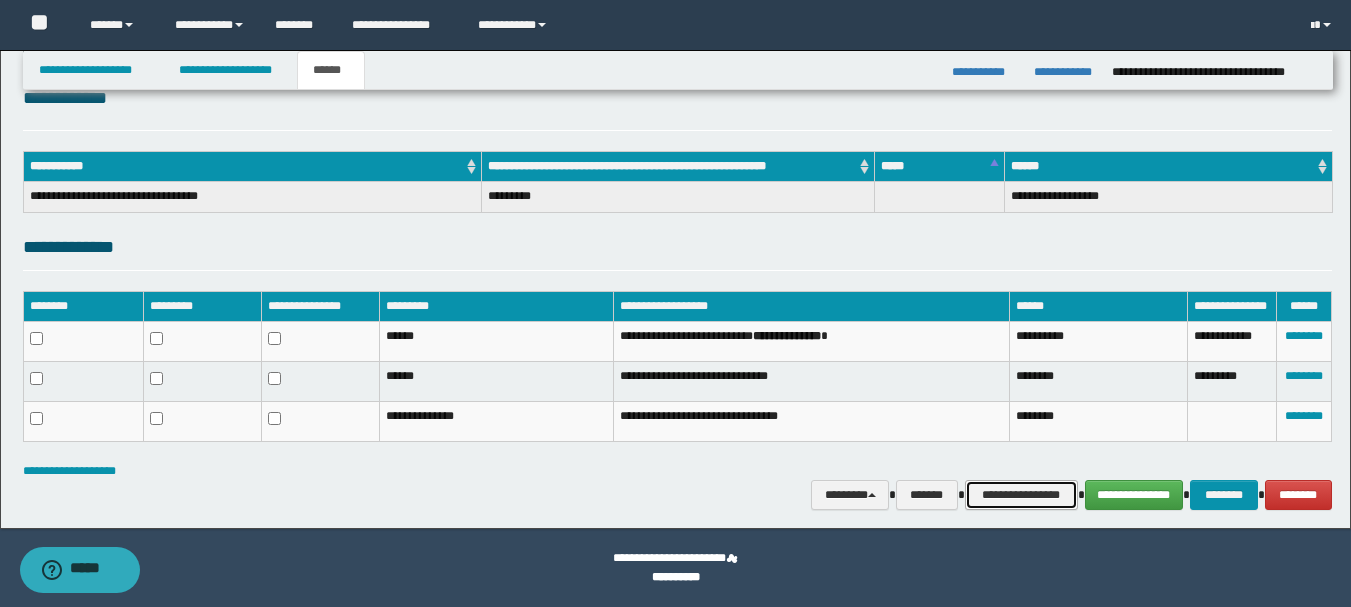 click on "**********" at bounding box center (1021, 495) 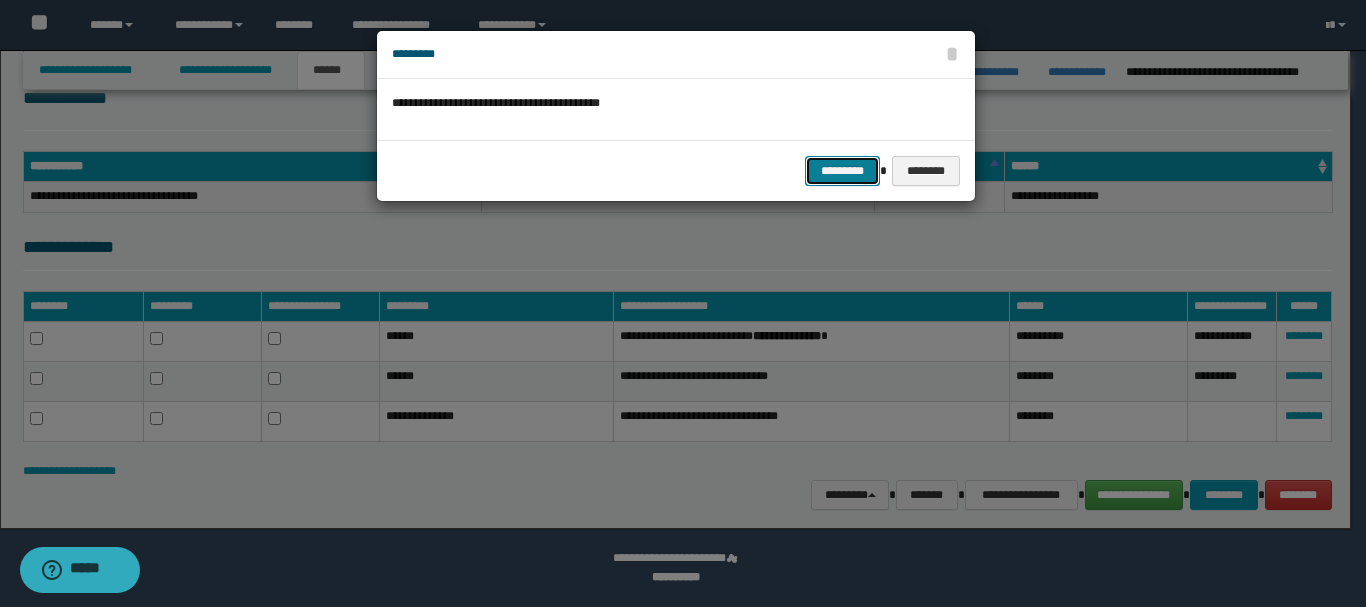 click on "*********" at bounding box center (842, 171) 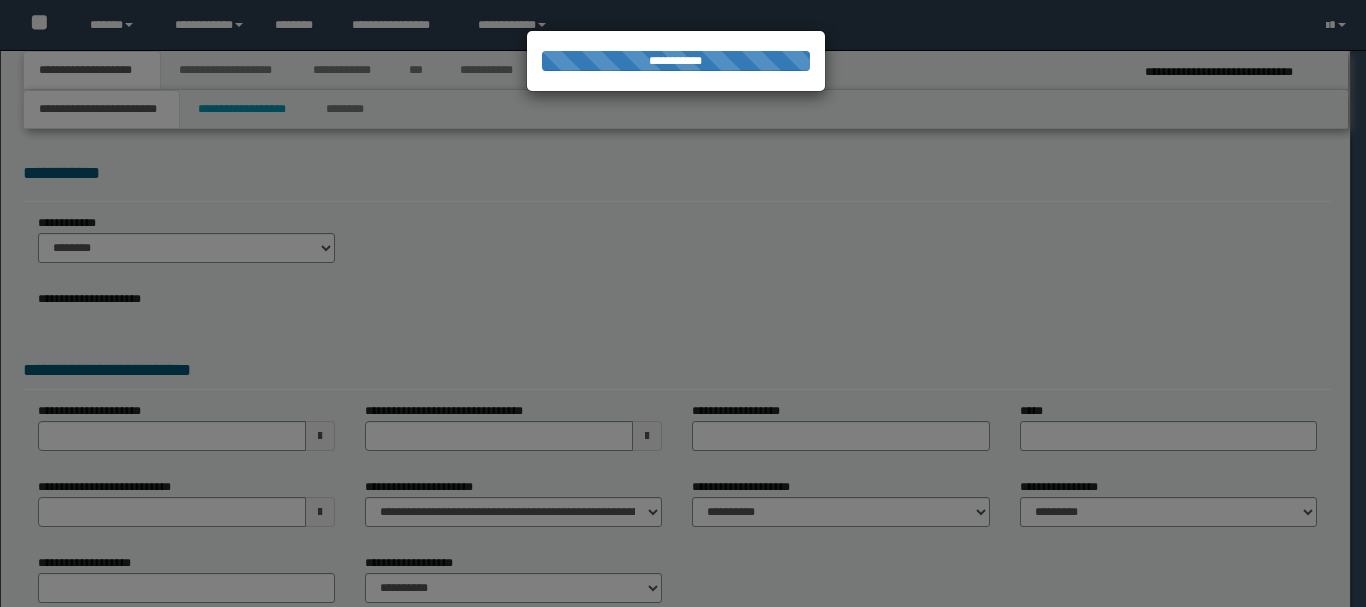 scroll, scrollTop: 0, scrollLeft: 0, axis: both 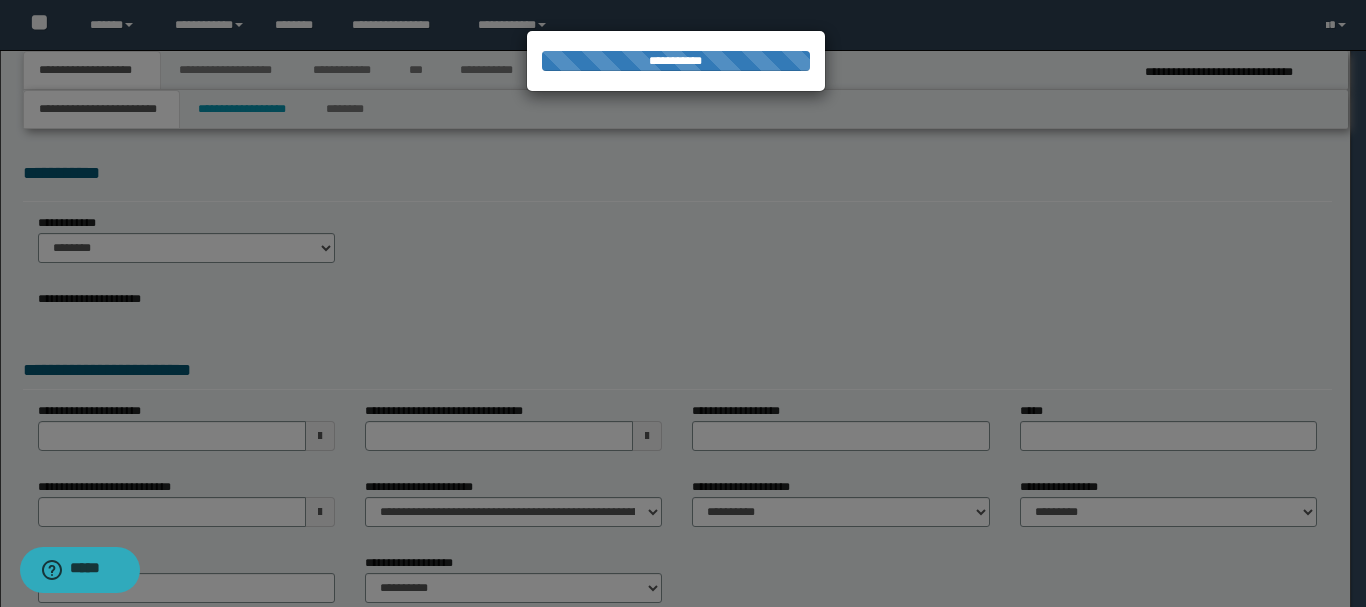 select on "*" 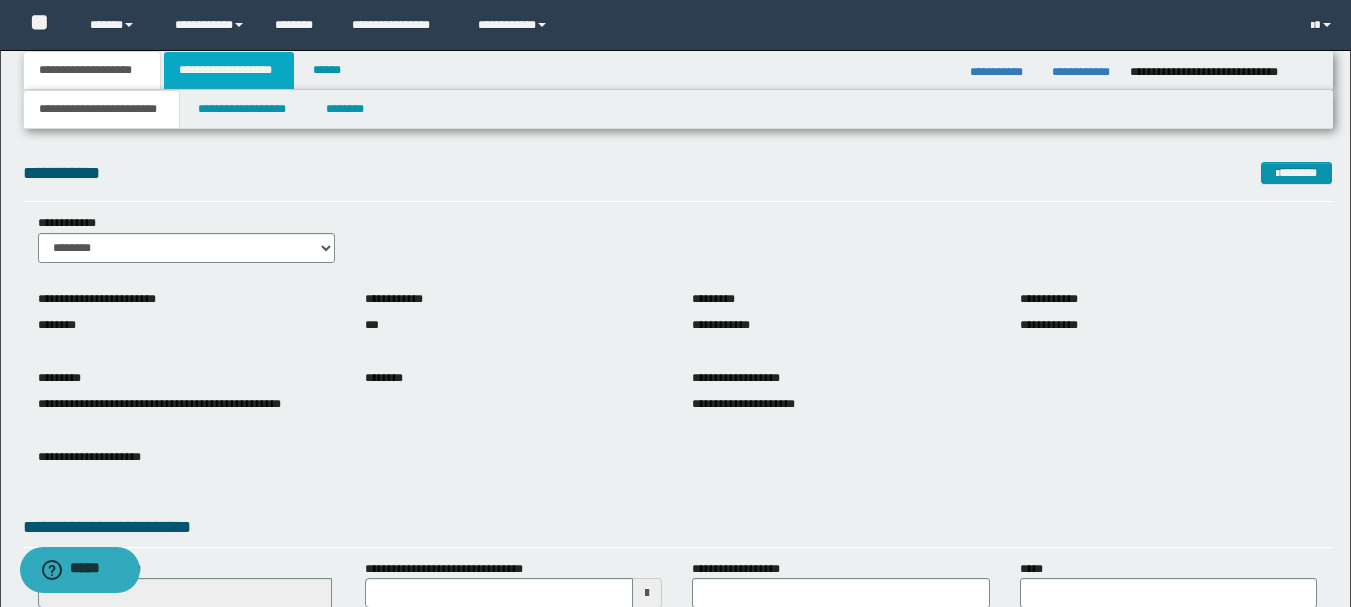 click on "**********" at bounding box center (229, 70) 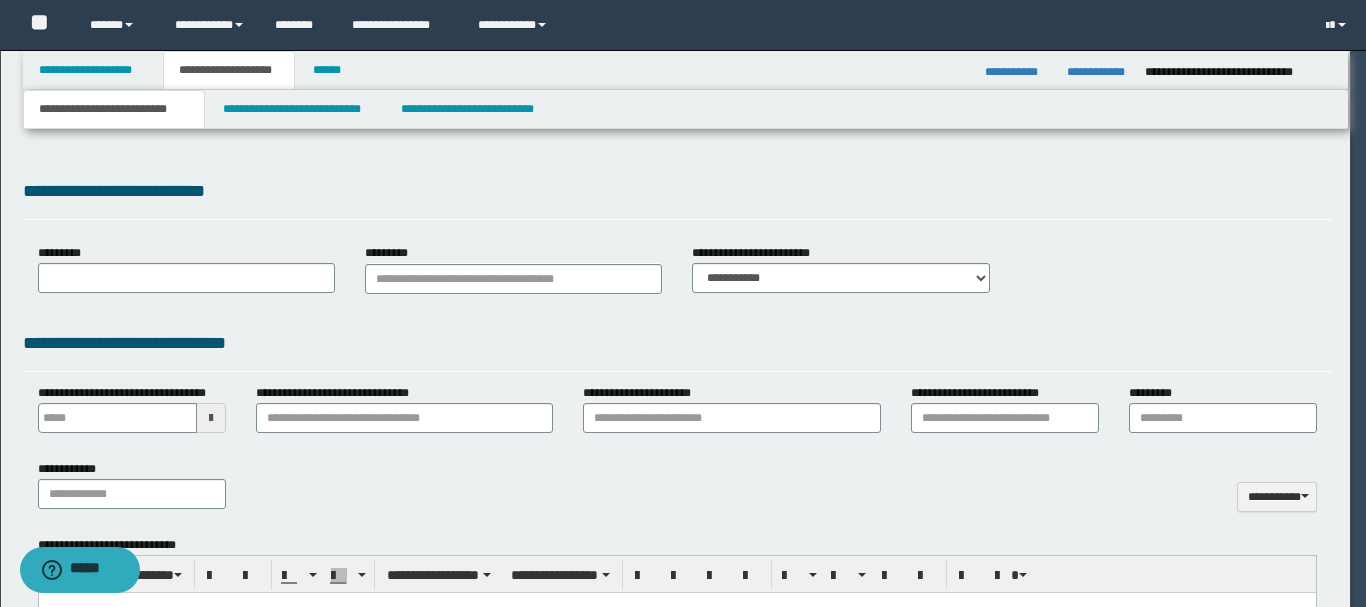 type on "**********" 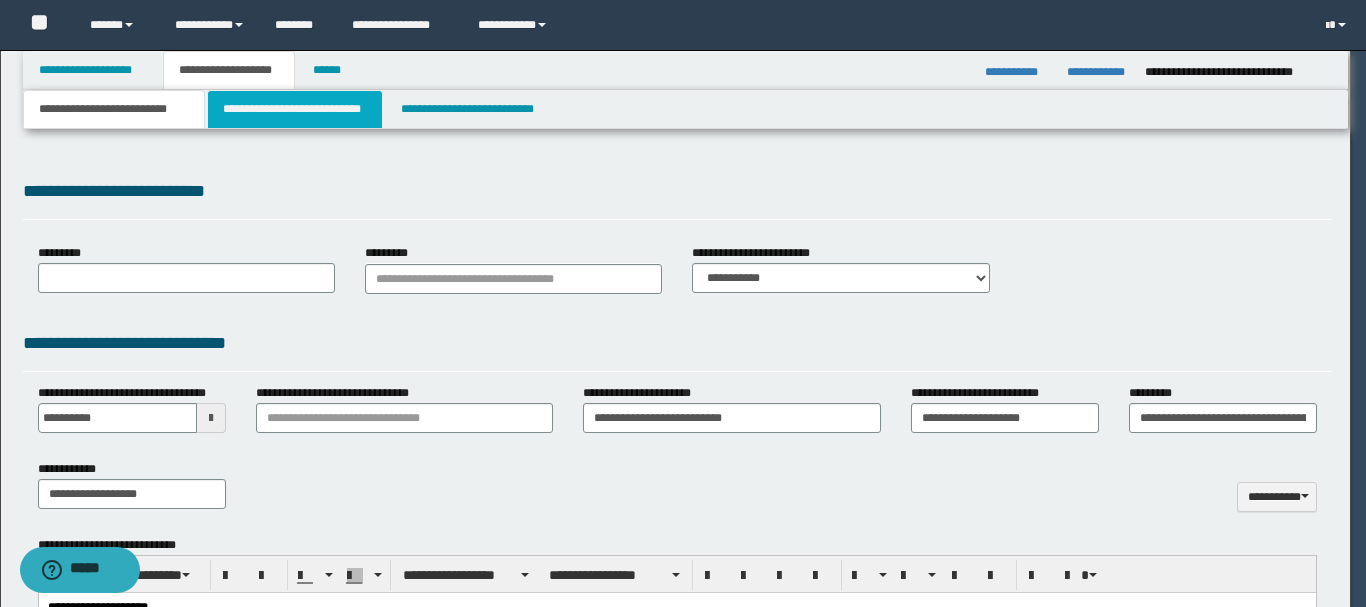 scroll, scrollTop: 0, scrollLeft: 0, axis: both 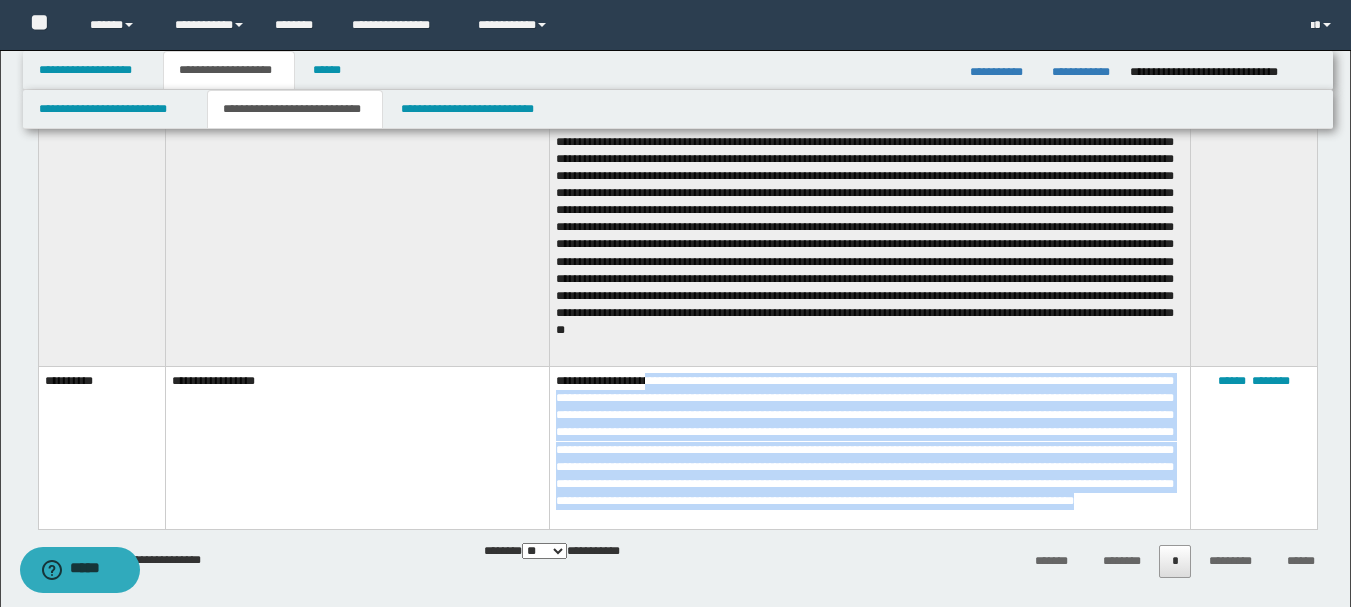drag, startPoint x: 662, startPoint y: 381, endPoint x: 1067, endPoint y: 513, distance: 425.96832 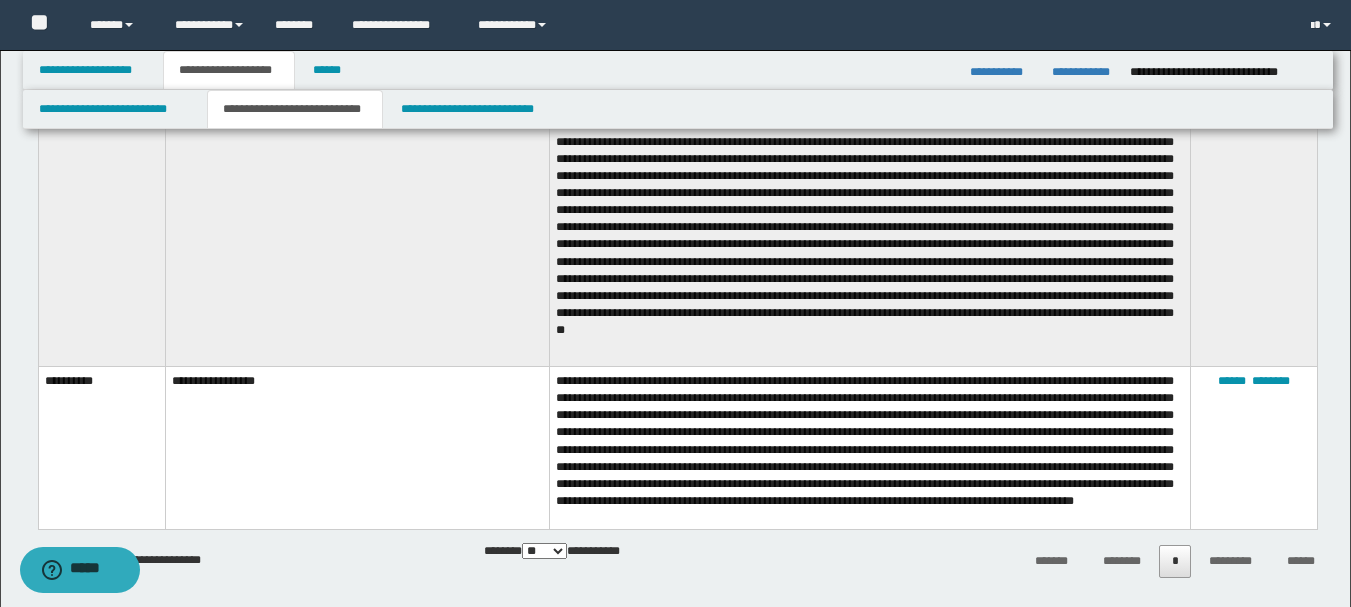 click on "**********" at bounding box center [357, 238] 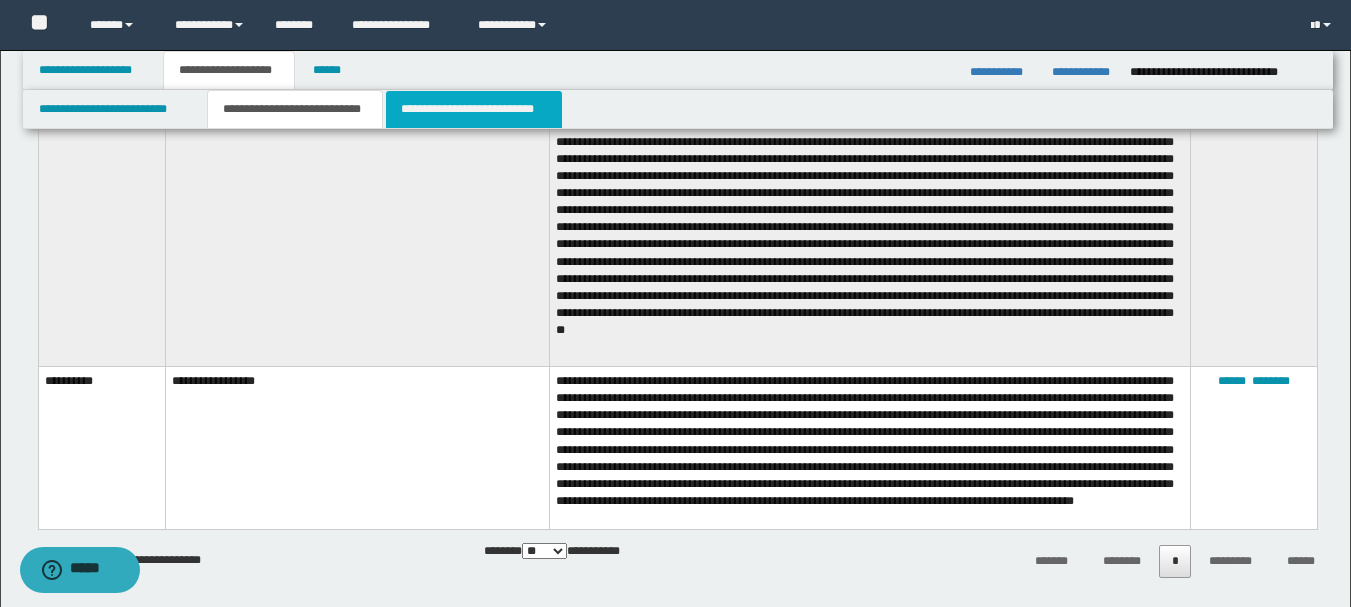 click on "**********" at bounding box center (474, 109) 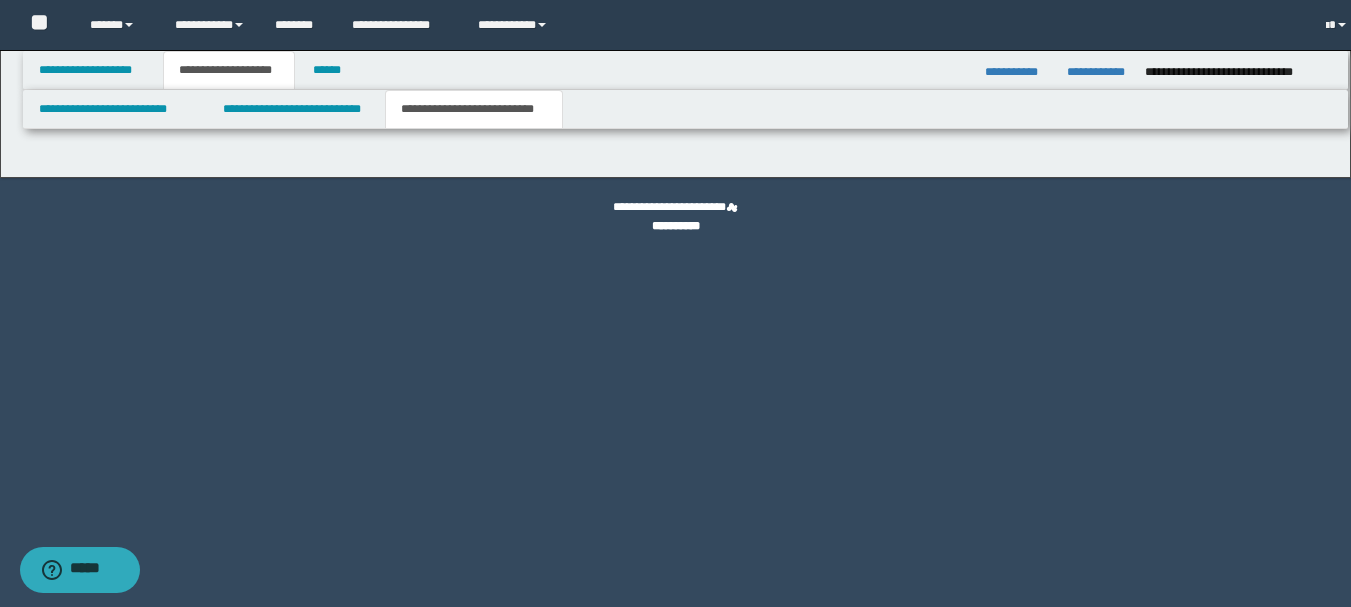 scroll, scrollTop: 0, scrollLeft: 0, axis: both 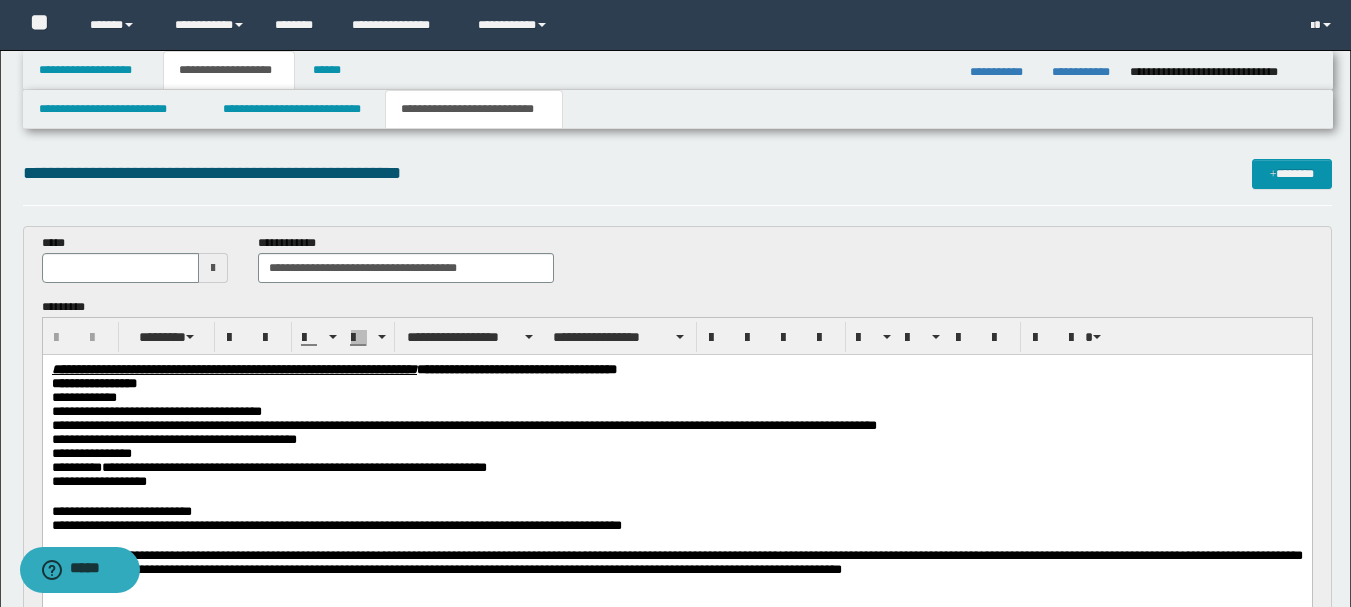 click at bounding box center (213, 268) 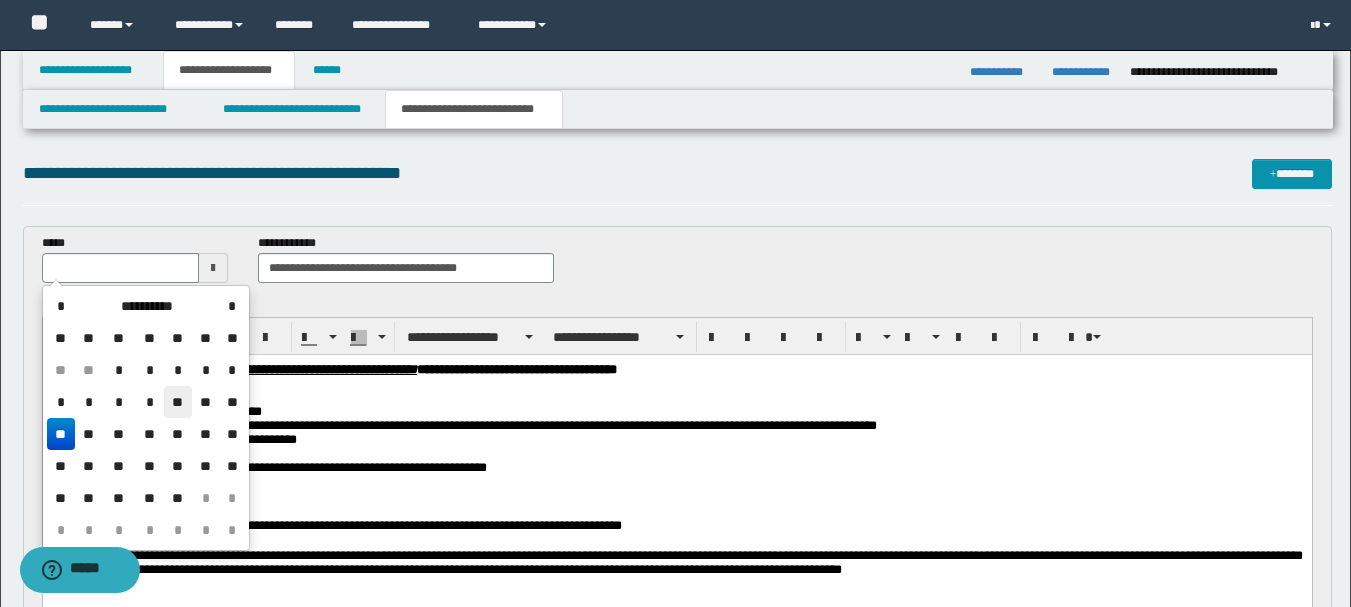 click on "**" at bounding box center [178, 402] 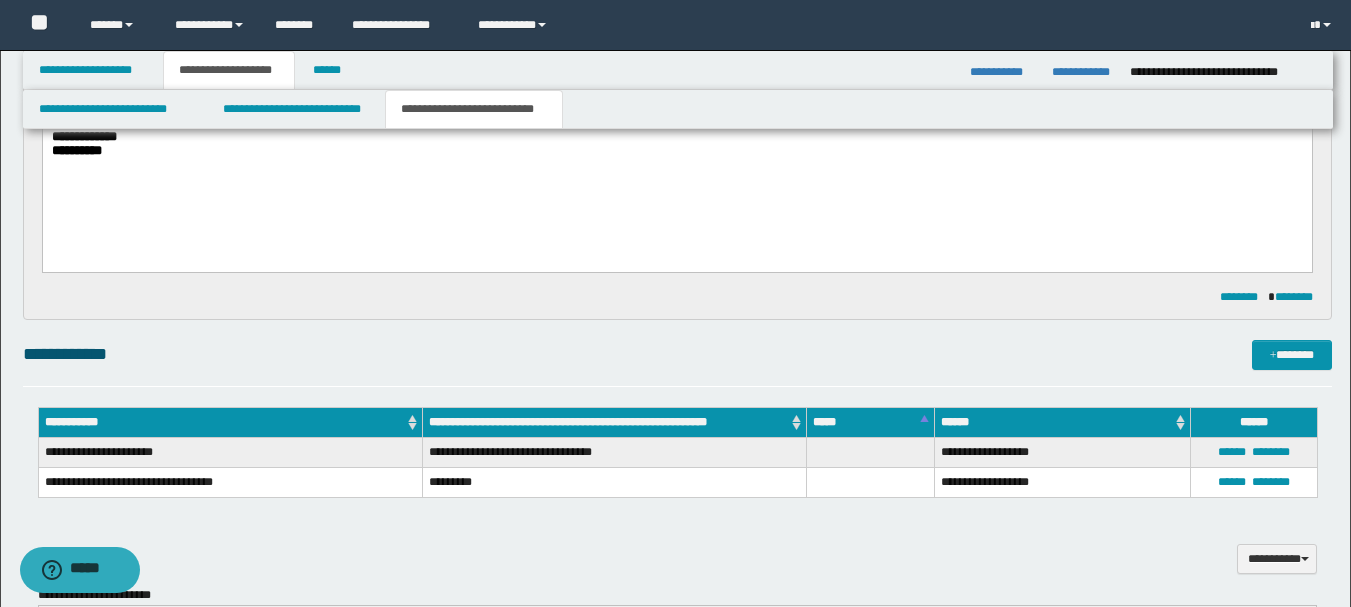 scroll, scrollTop: 500, scrollLeft: 0, axis: vertical 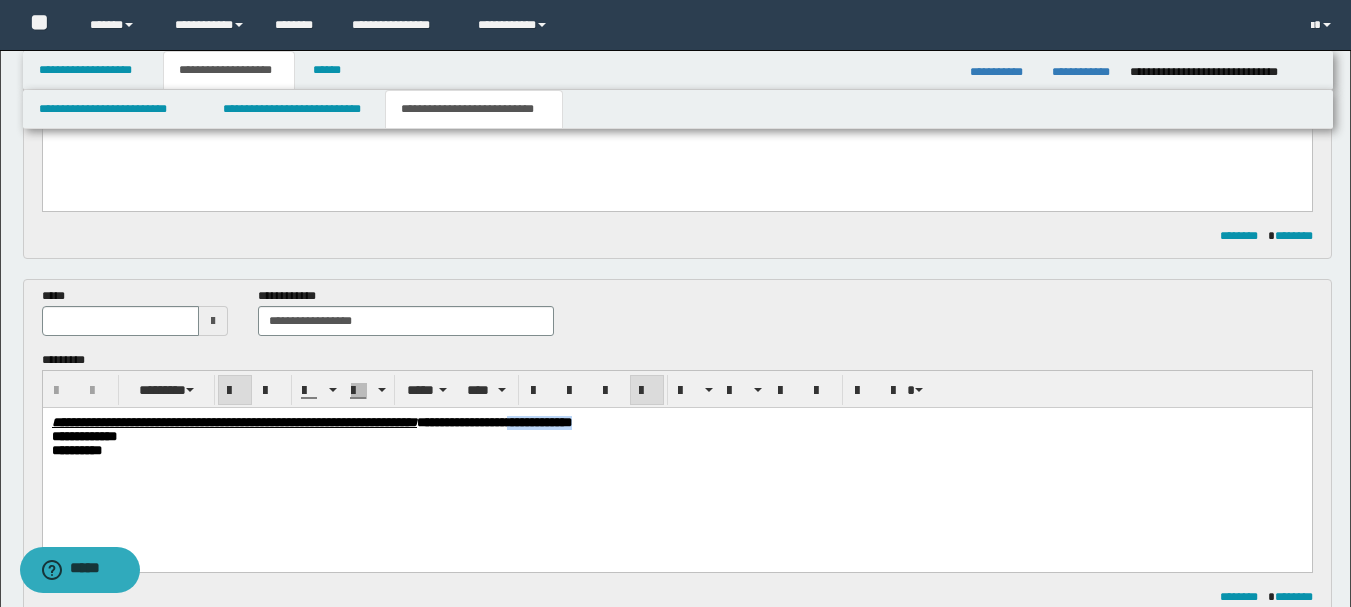 drag, startPoint x: 734, startPoint y: 423, endPoint x: 869, endPoint y: 425, distance: 135.01482 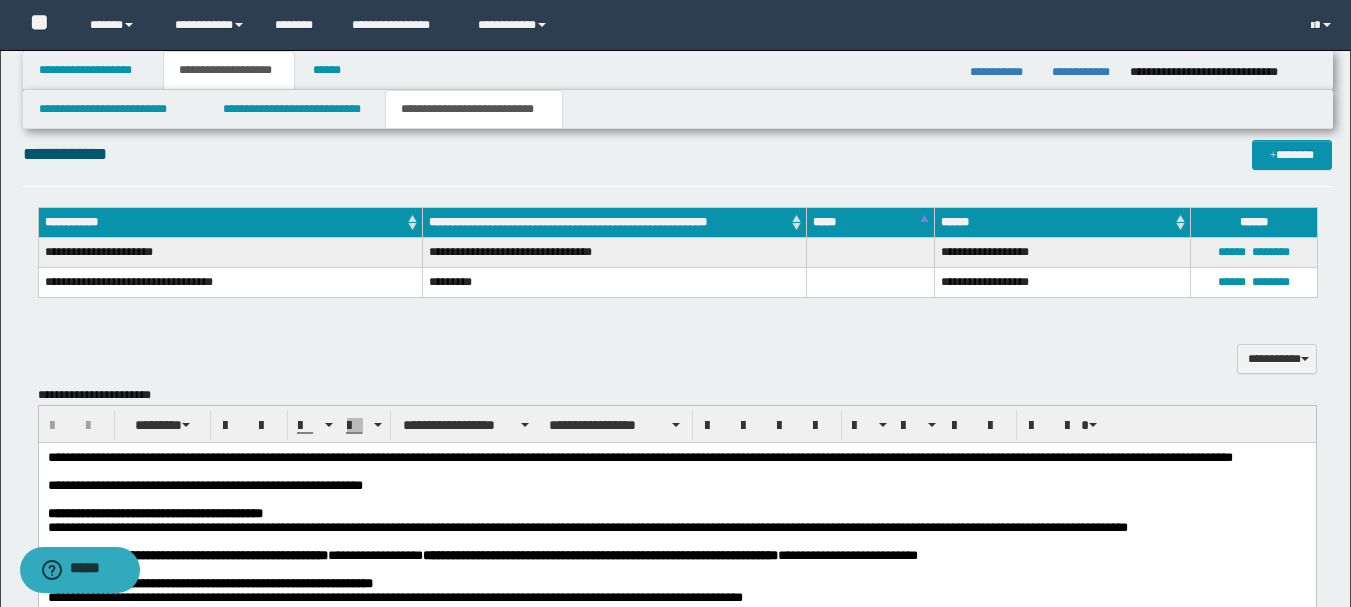 scroll, scrollTop: 1100, scrollLeft: 0, axis: vertical 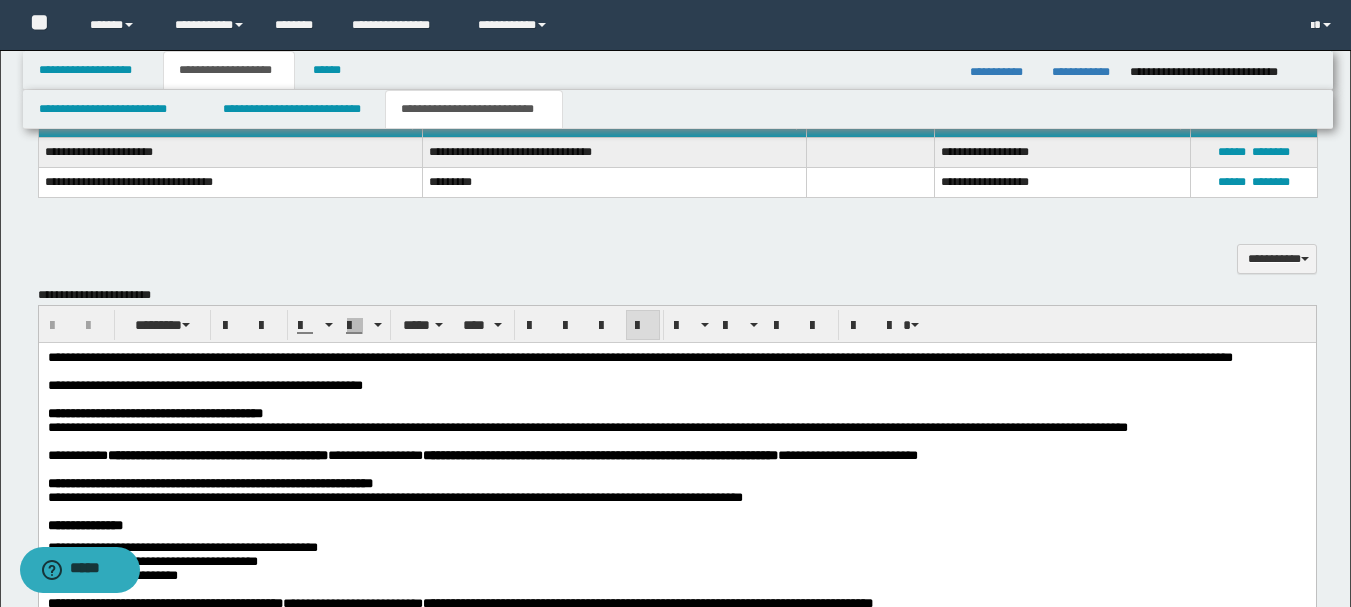 click on "**********" at bounding box center [676, 385] 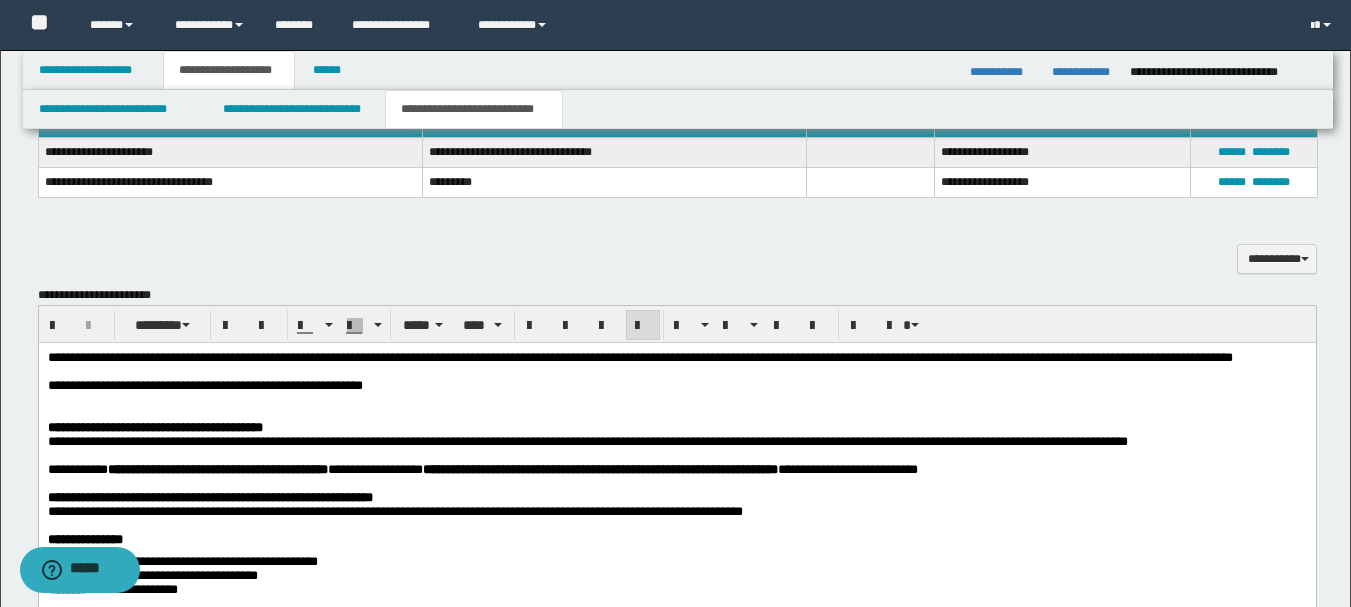type 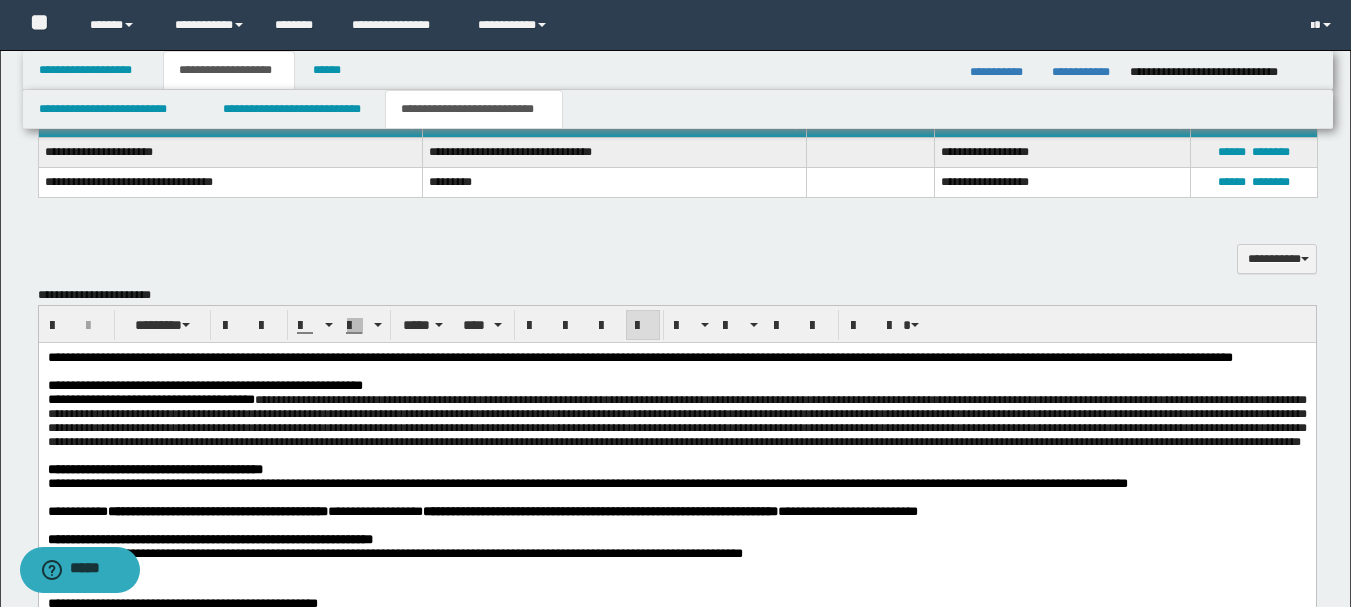 click on "**********" at bounding box center [676, 420] 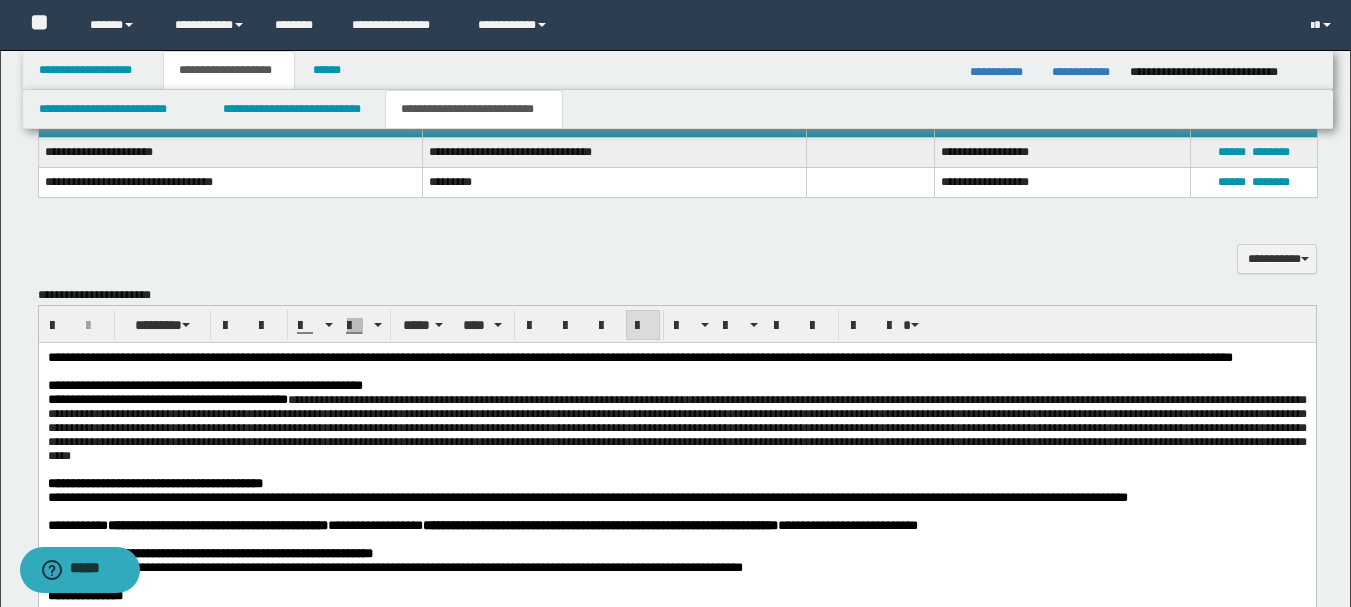 click on "**********" at bounding box center (676, 427) 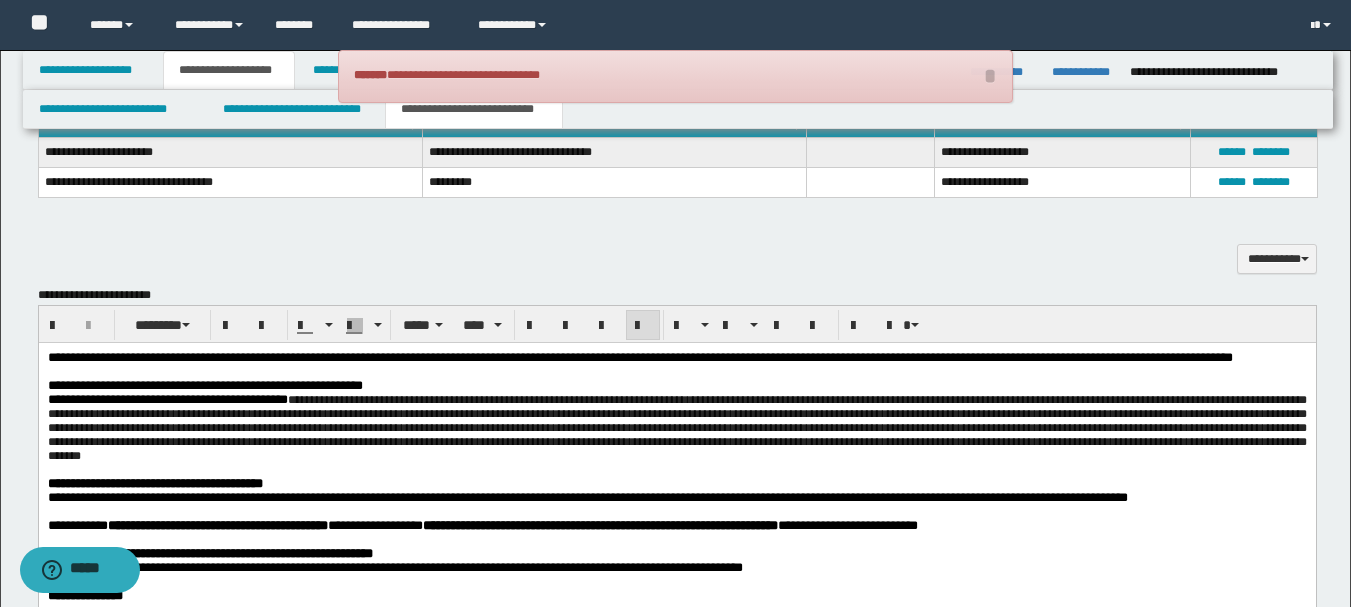 click on "**********" at bounding box center [676, 427] 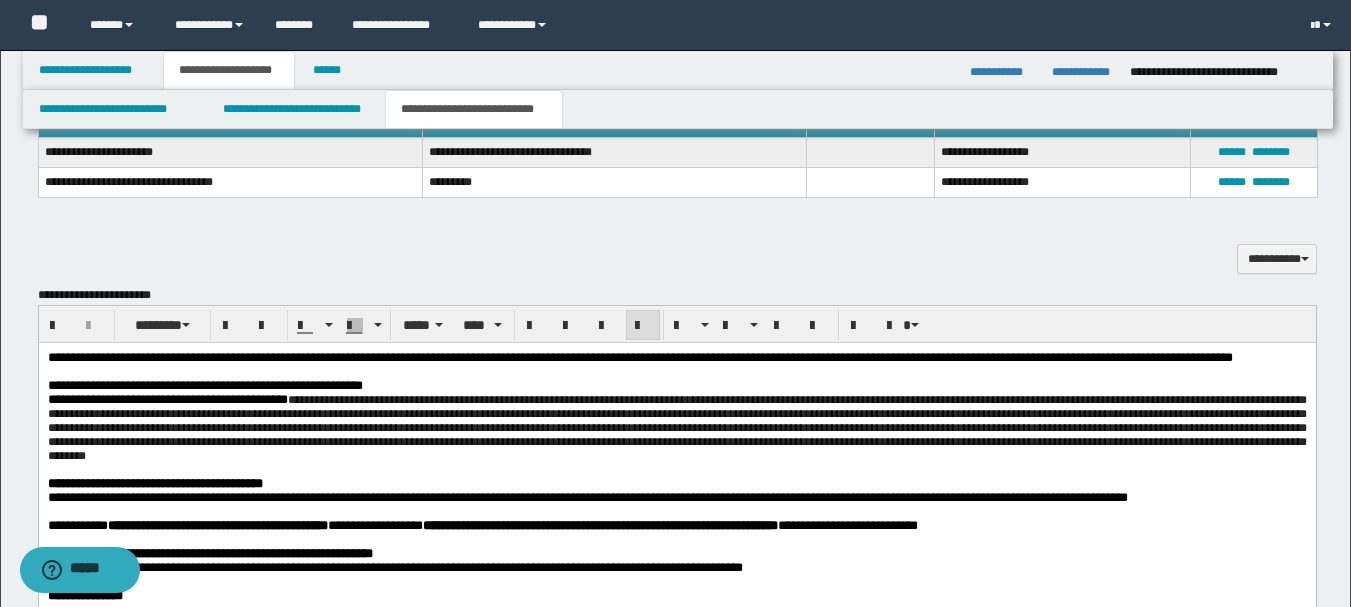 click on "**********" at bounding box center [676, 427] 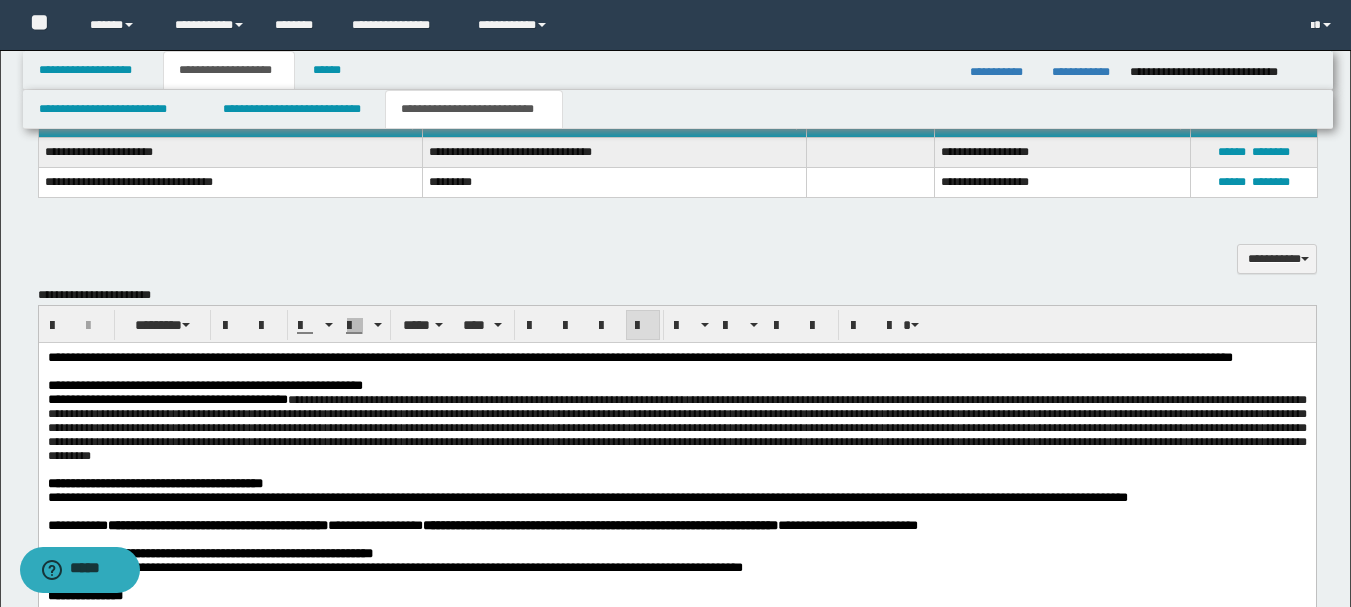 scroll, scrollTop: 1300, scrollLeft: 0, axis: vertical 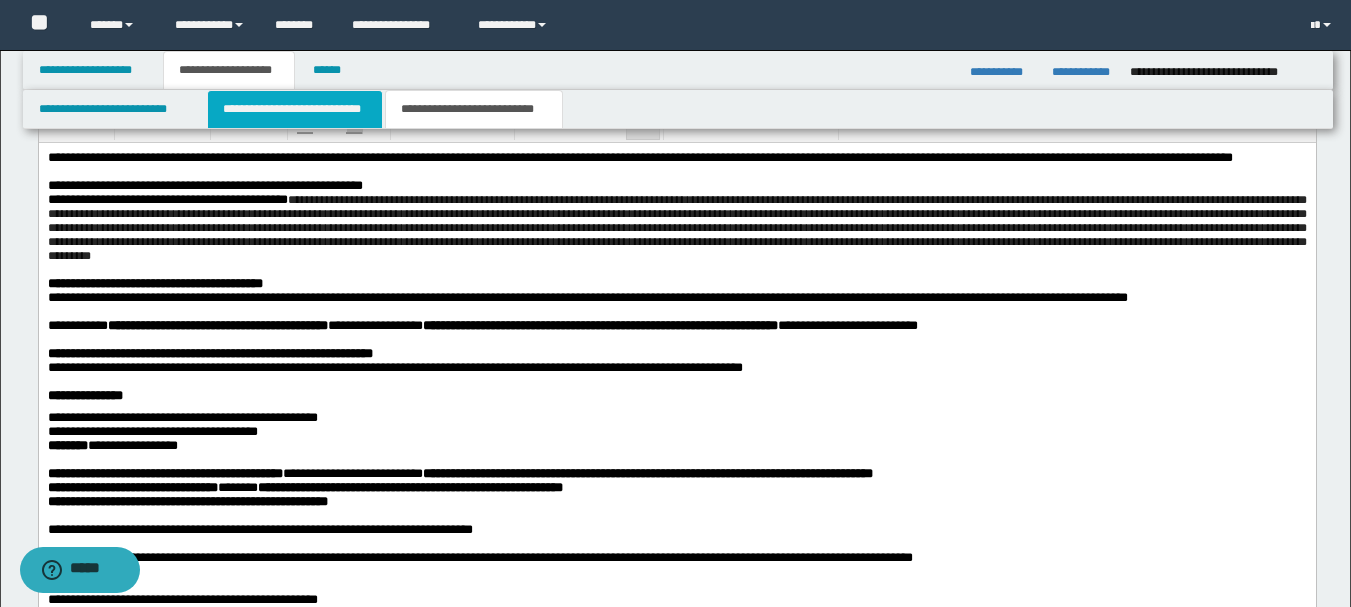 click on "**********" at bounding box center (295, 109) 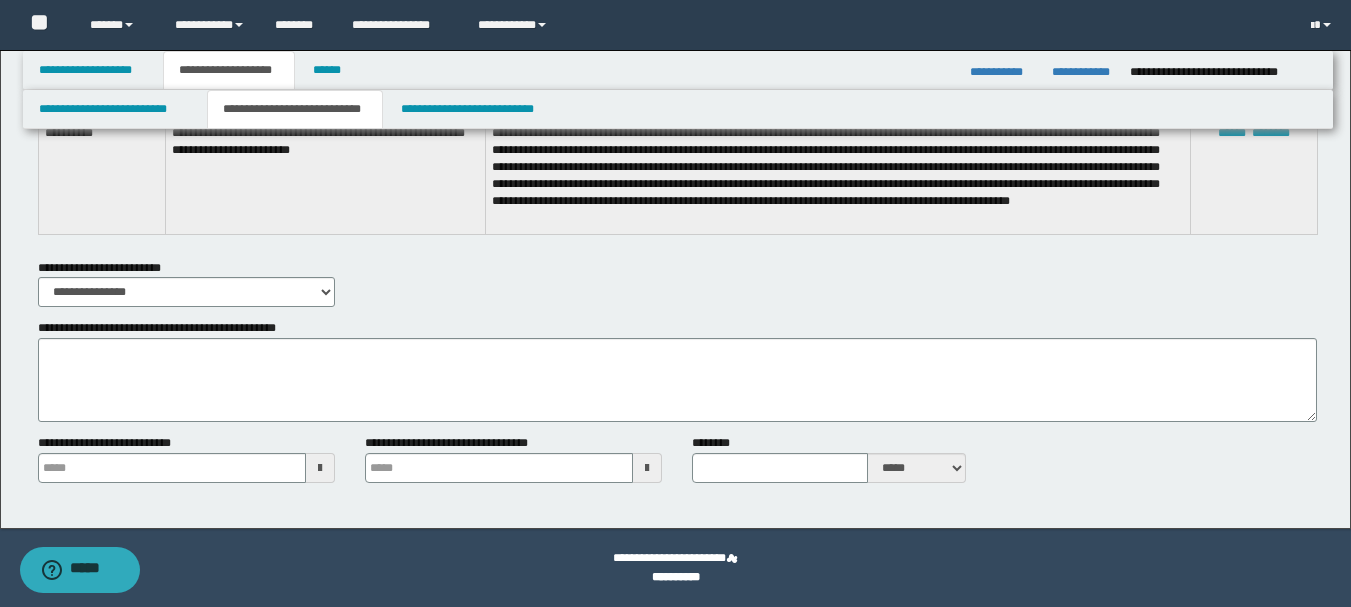 scroll, scrollTop: 5880, scrollLeft: 0, axis: vertical 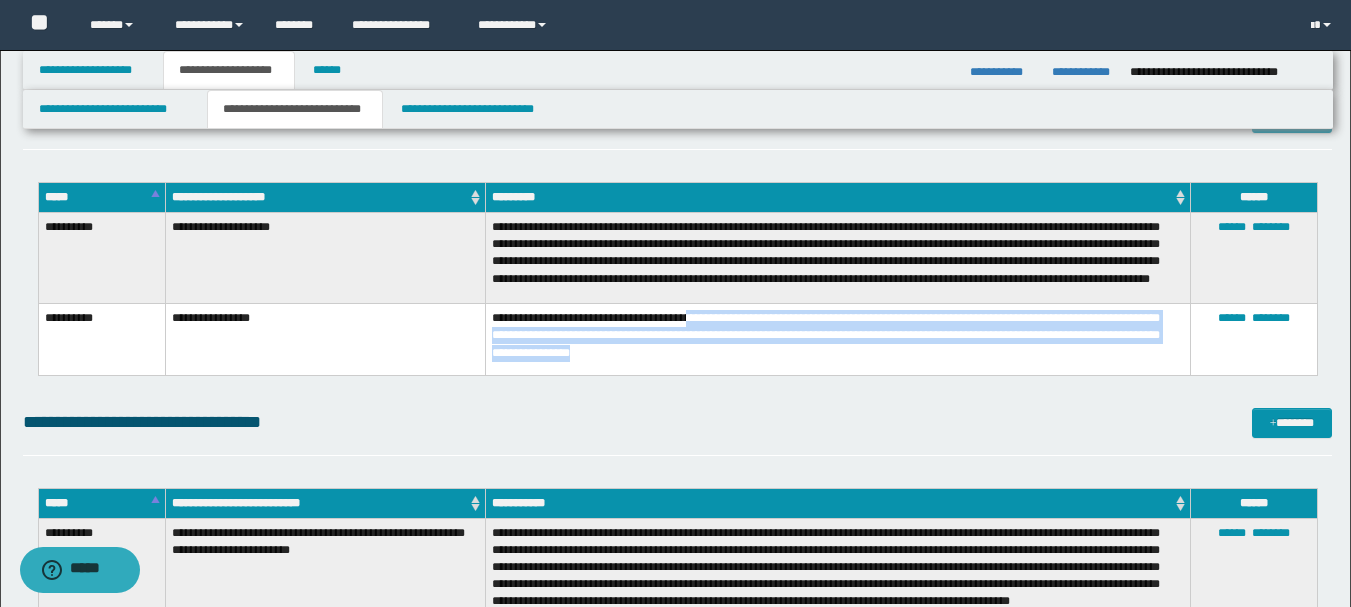 drag, startPoint x: 725, startPoint y: 364, endPoint x: 701, endPoint y: 328, distance: 43.266617 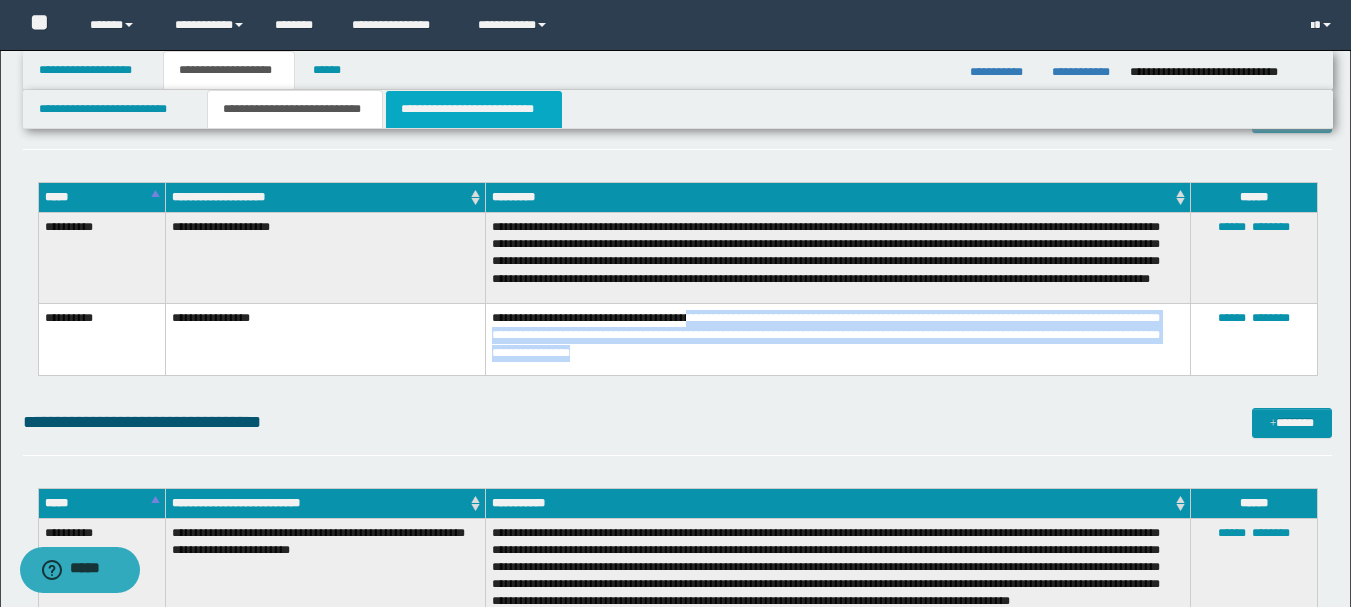 click on "**********" at bounding box center [474, 109] 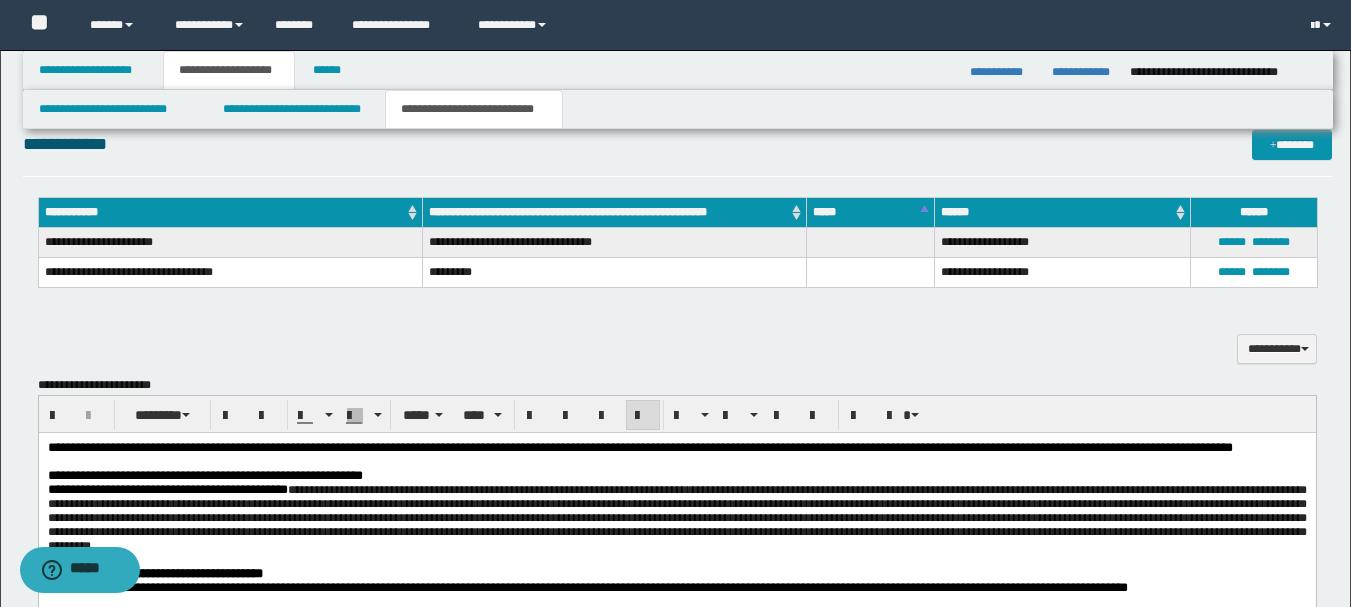 scroll, scrollTop: 1310, scrollLeft: 0, axis: vertical 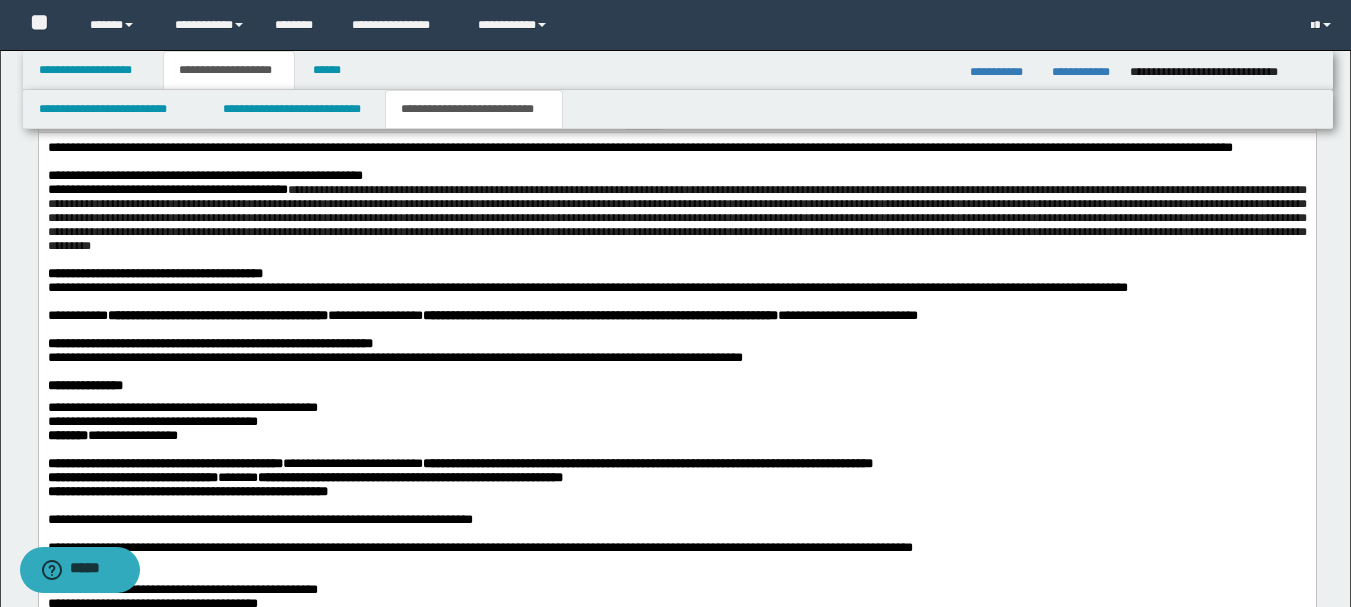 click on "**********" at bounding box center [676, 217] 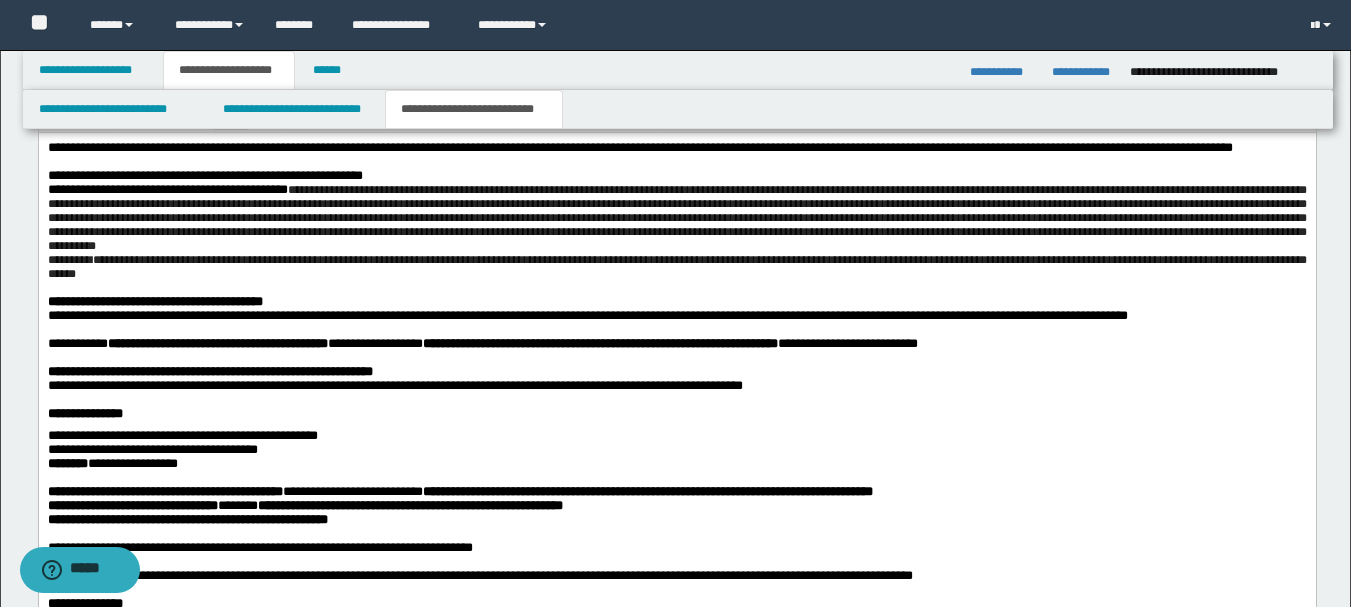 click on "**********" at bounding box center (137, 300) 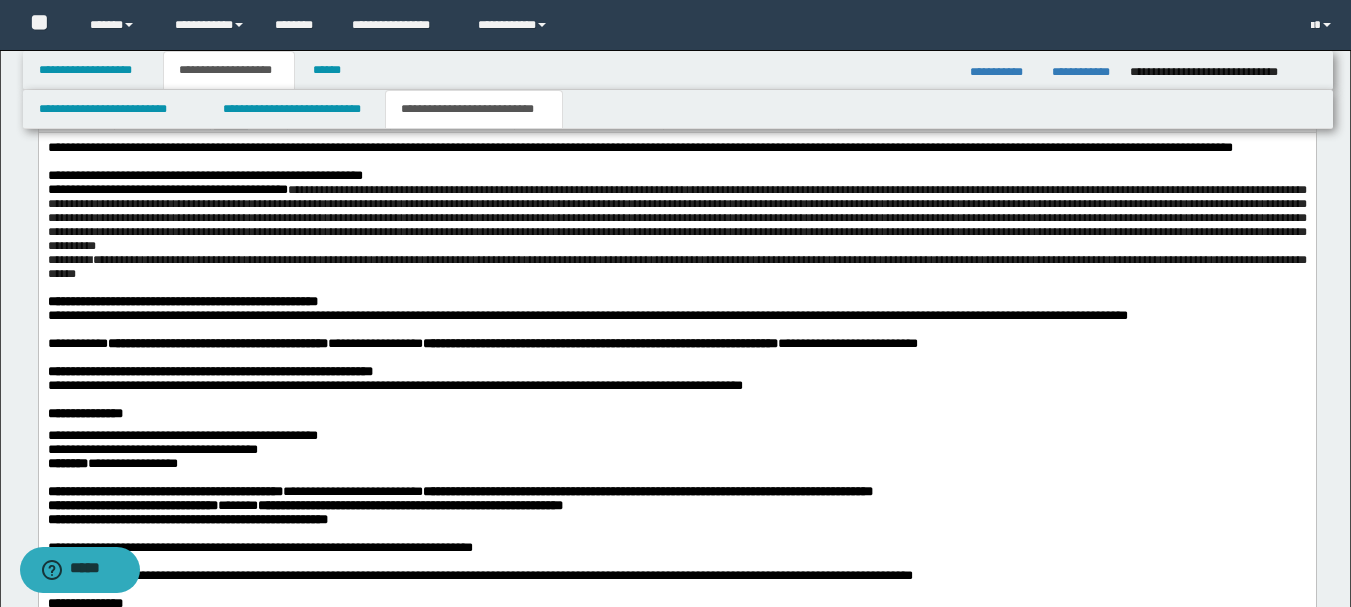 click on "**********" at bounding box center (239, 314) 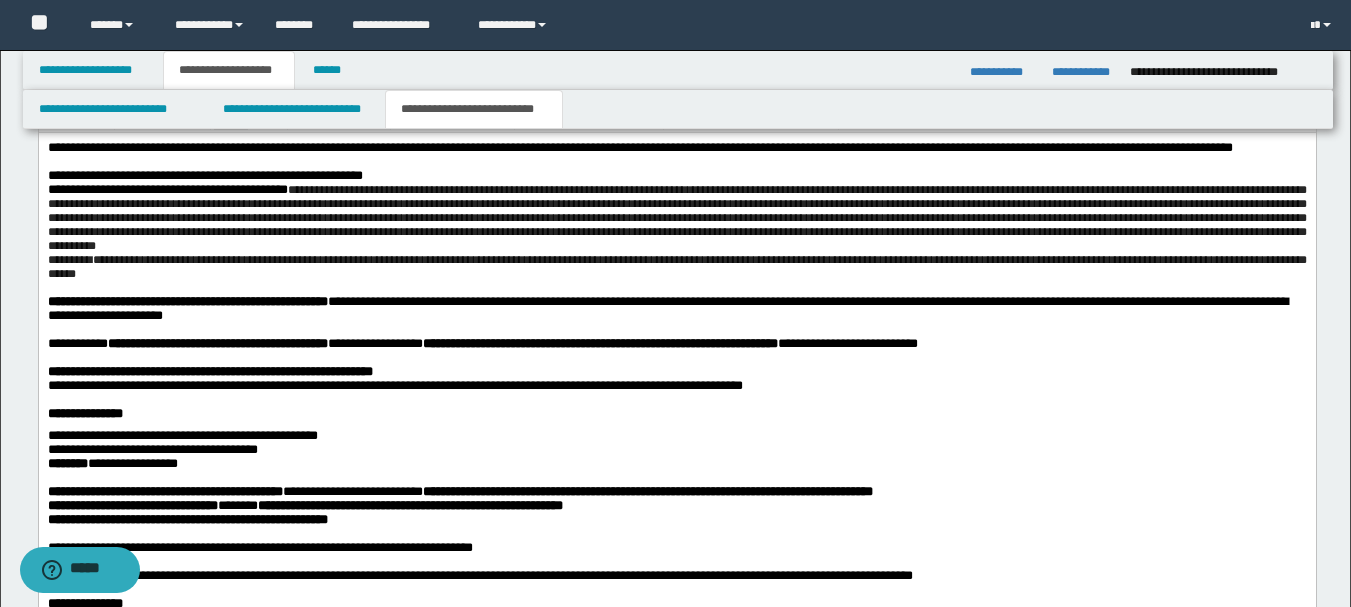 scroll, scrollTop: 1410, scrollLeft: 0, axis: vertical 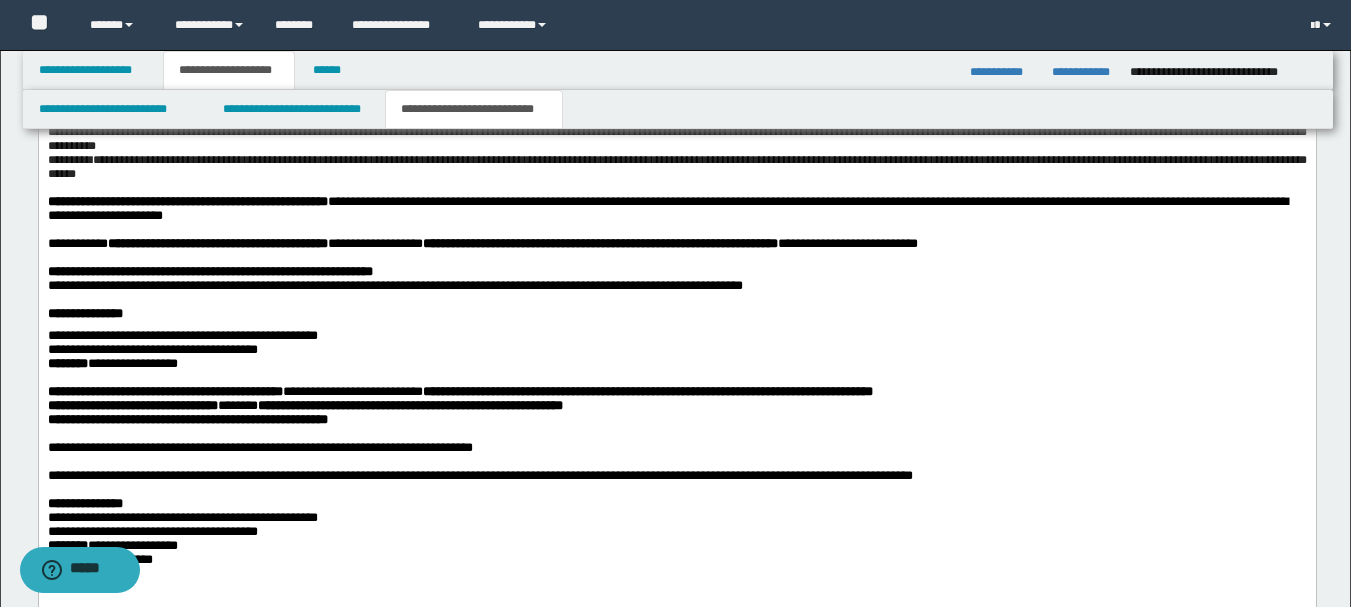 click on "**********" at bounding box center (164, 284) 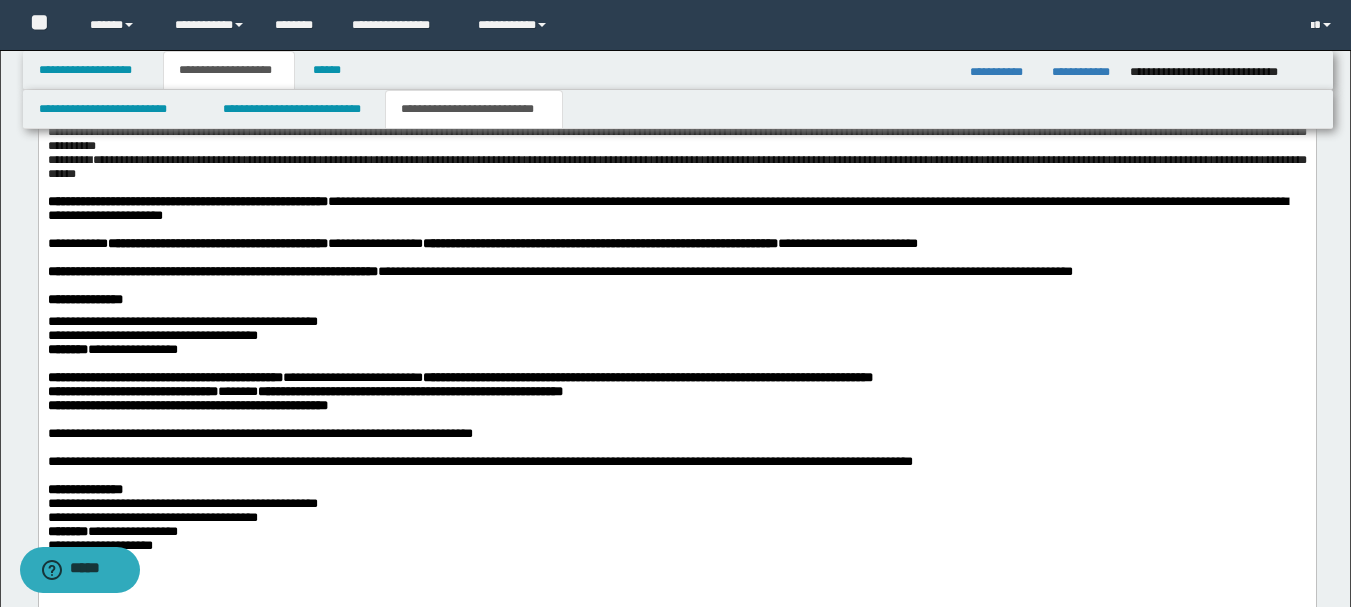 click on "**********" at bounding box center [676, 340] 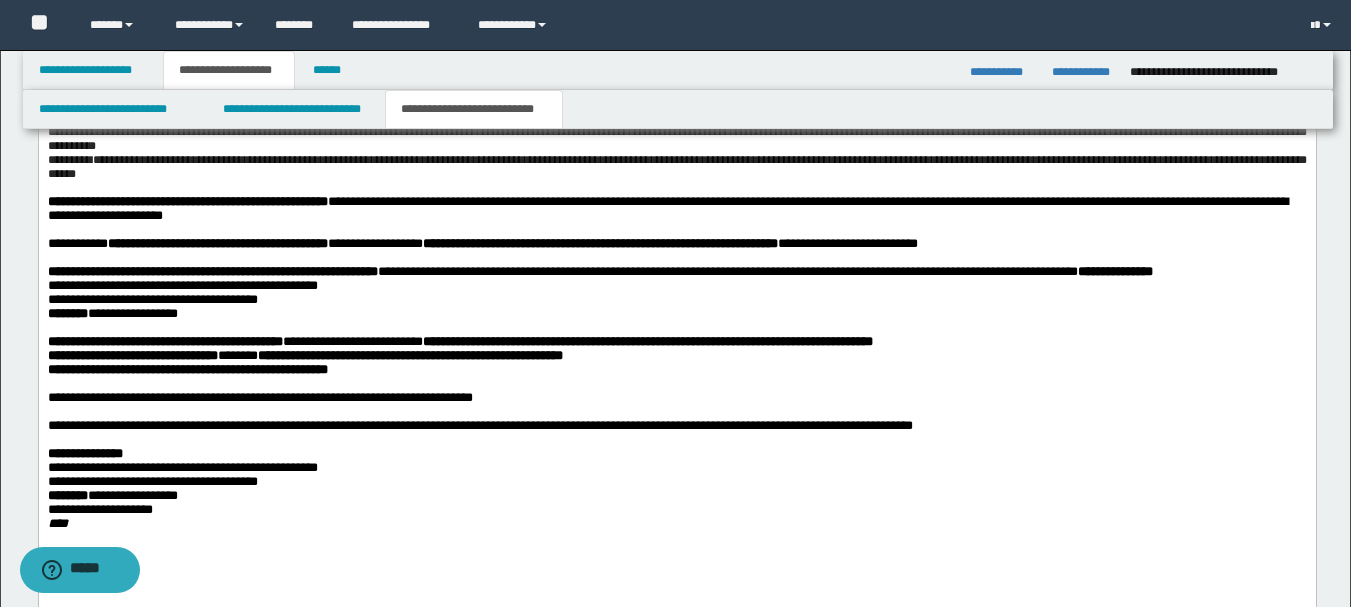 click on "**********" at bounding box center (152, 298) 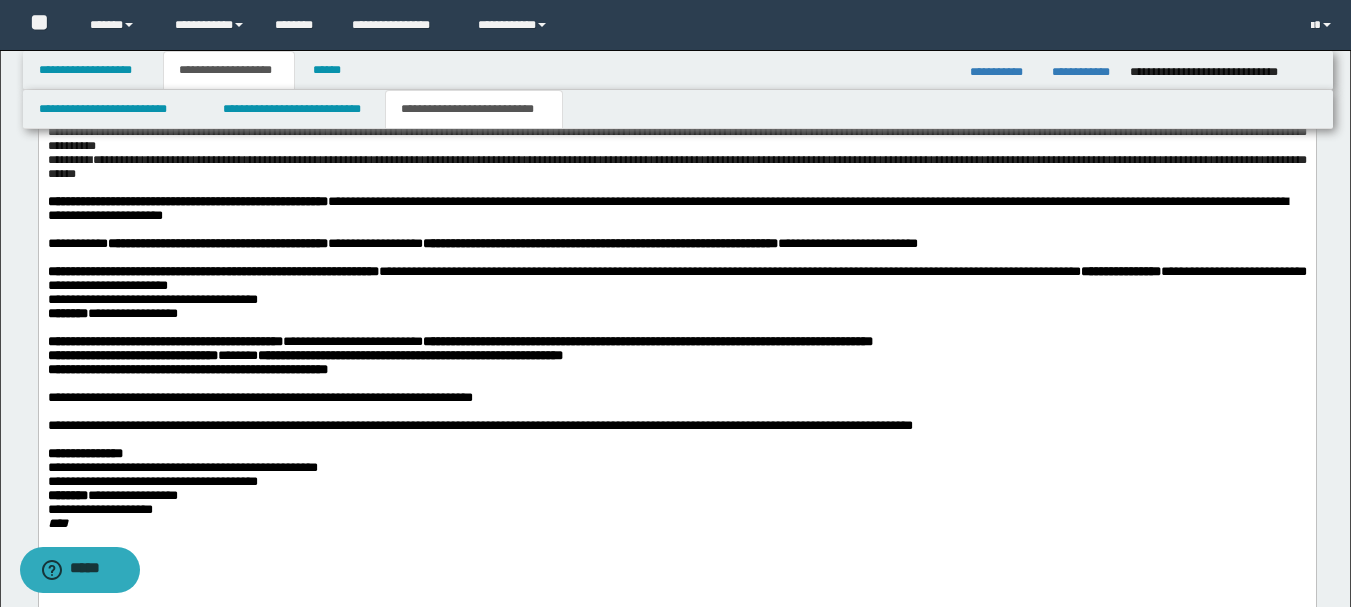 click on "*******" at bounding box center (67, 312) 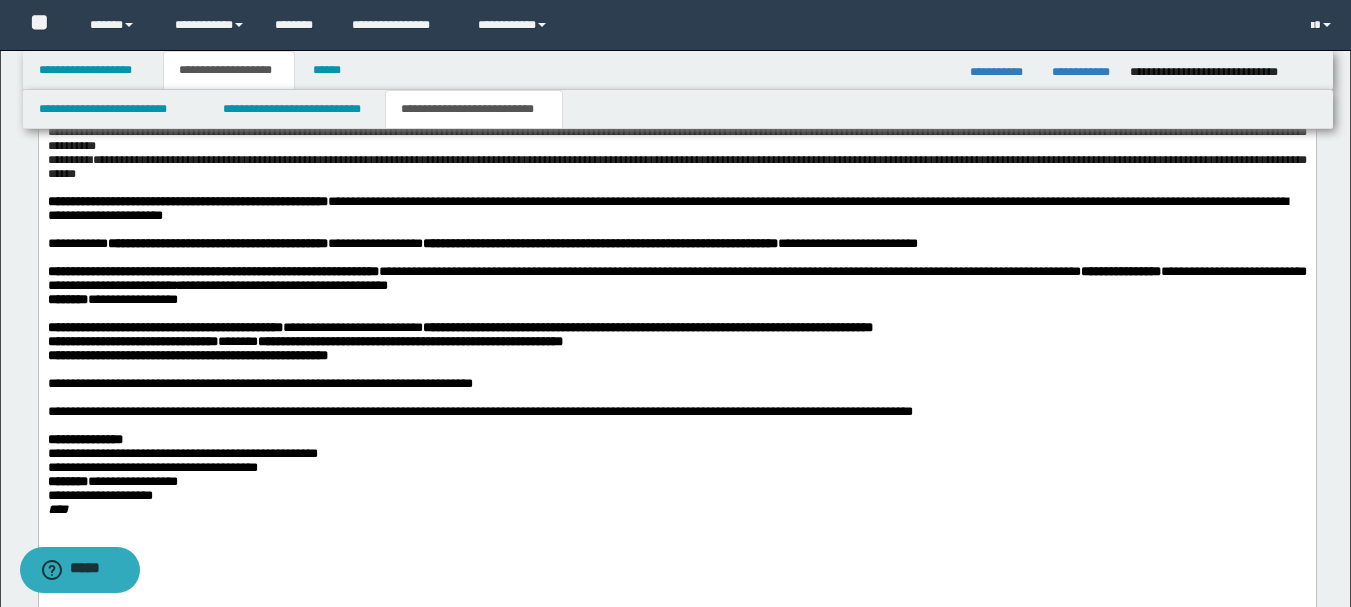 click at bounding box center (49, 312) 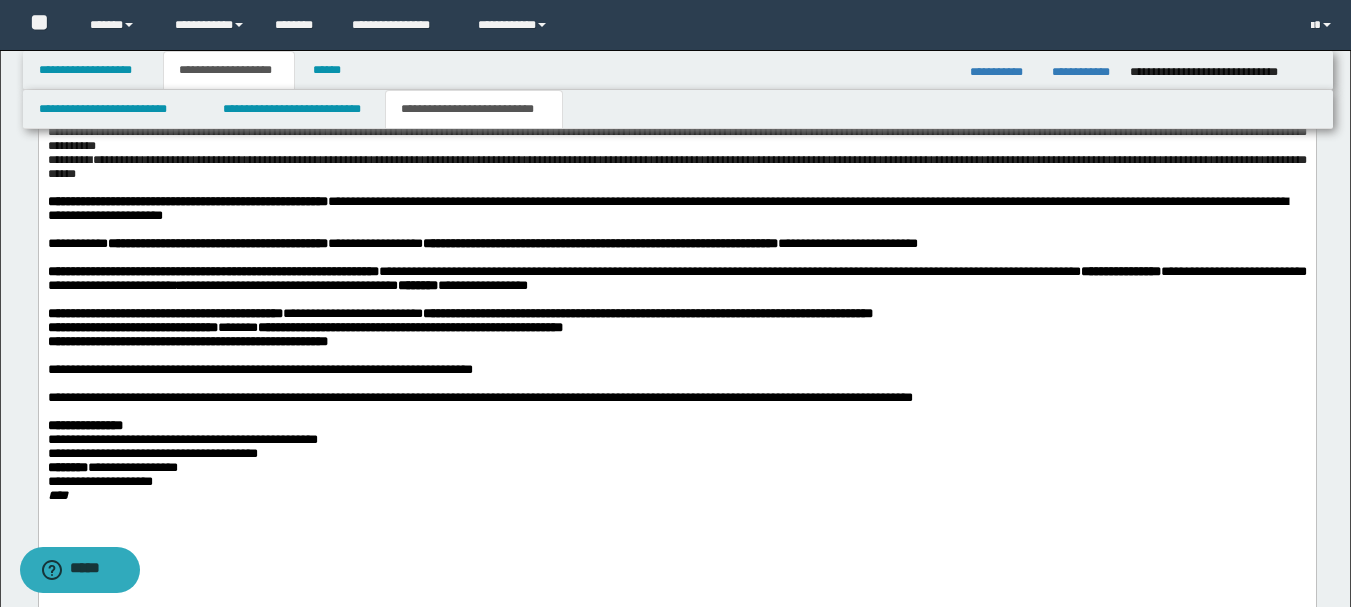 click on "**********" at bounding box center (132, 326) 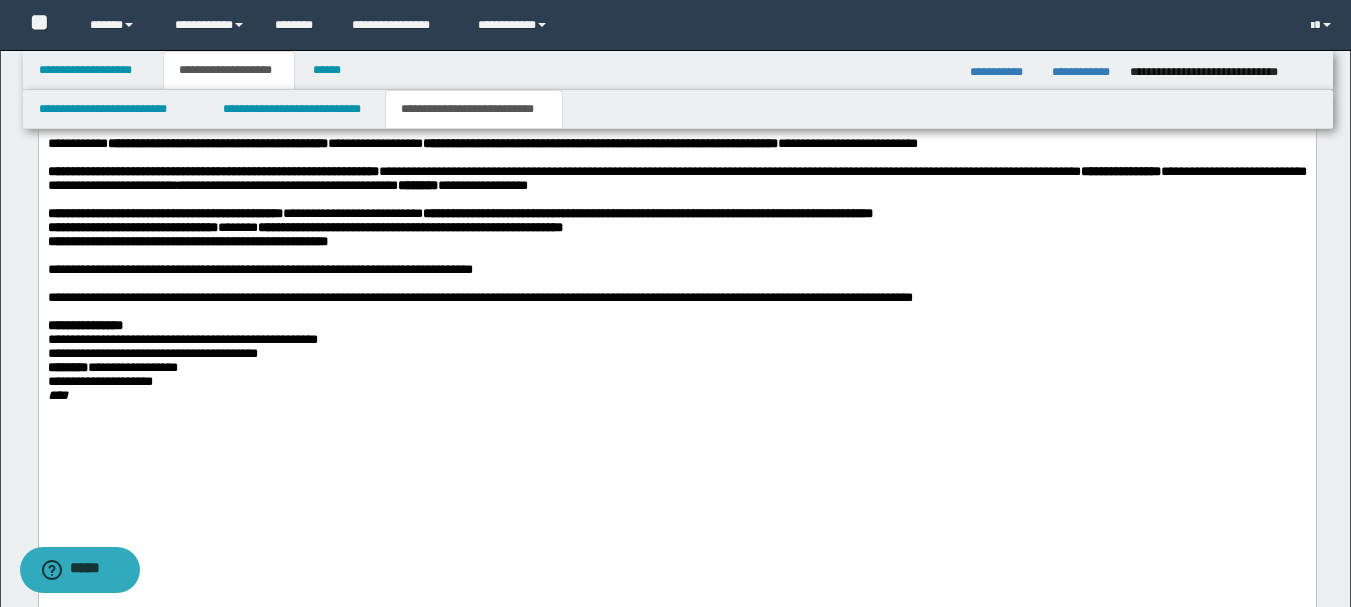 scroll, scrollTop: 1310, scrollLeft: 0, axis: vertical 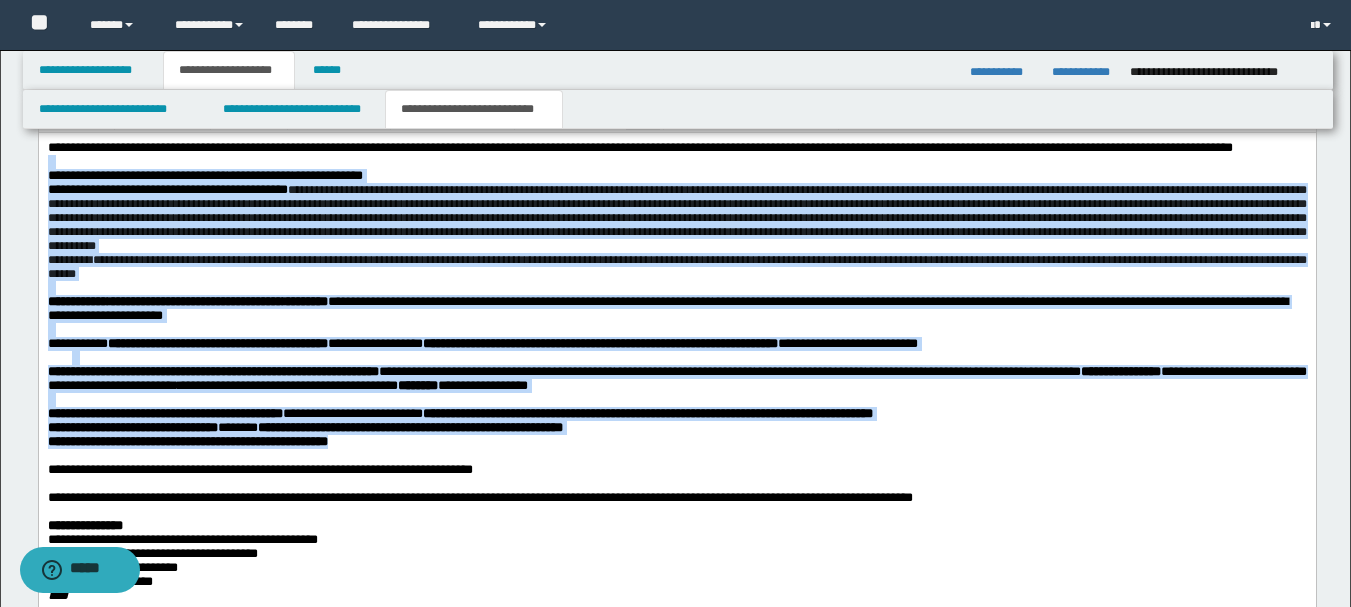 drag, startPoint x: 572, startPoint y: 499, endPoint x: 71, endPoint y: 326, distance: 530.0283 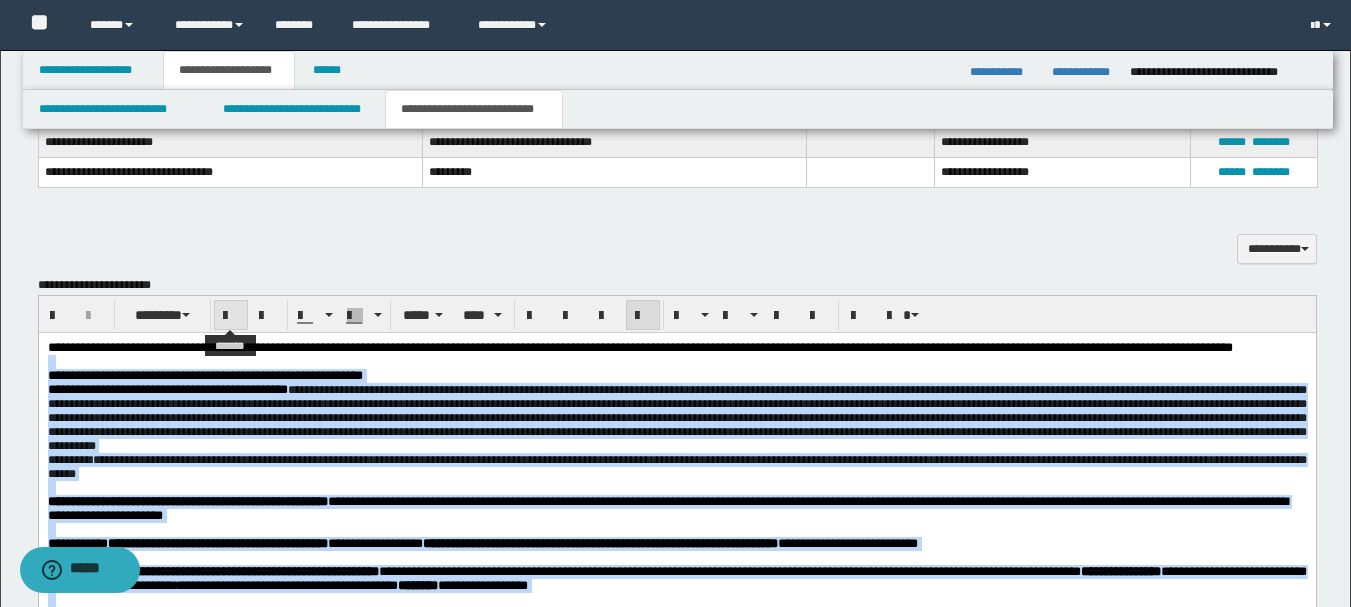 click at bounding box center (231, 316) 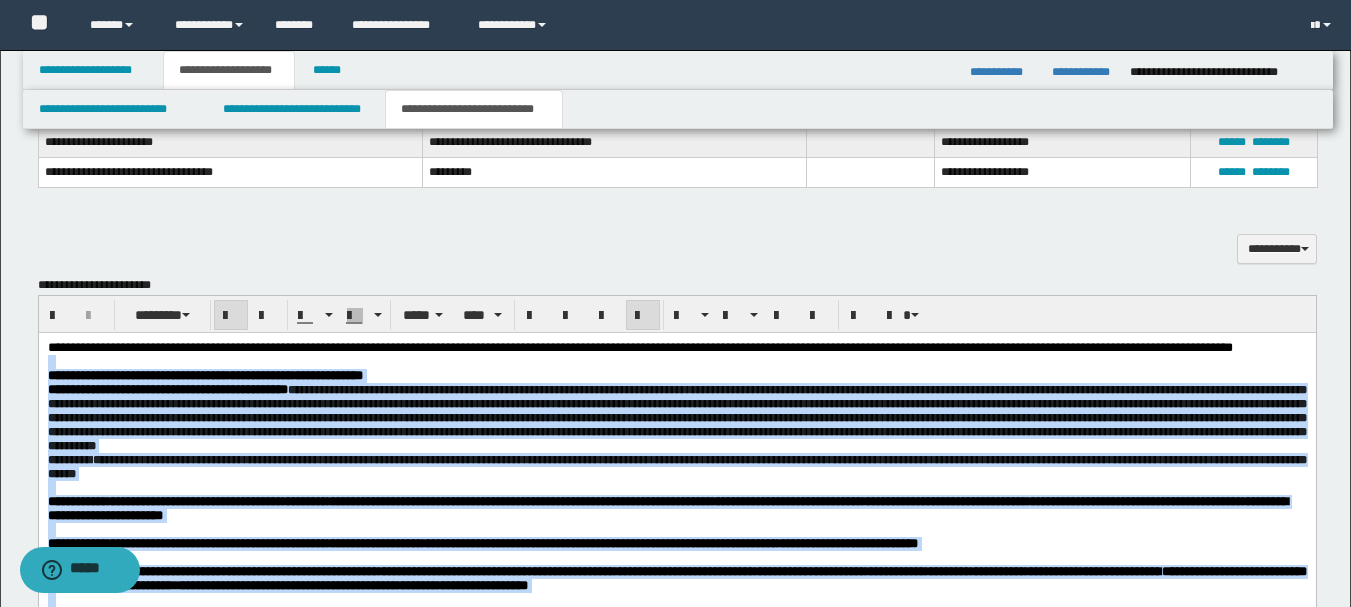 click at bounding box center [231, 316] 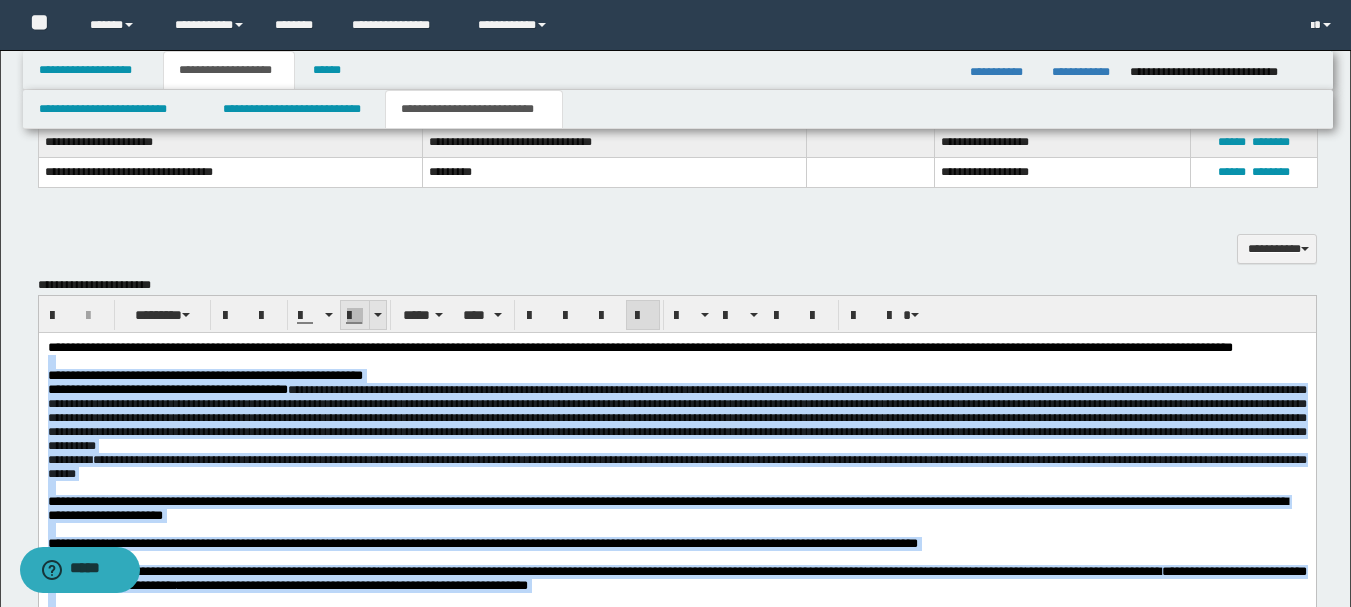 click at bounding box center (377, 315) 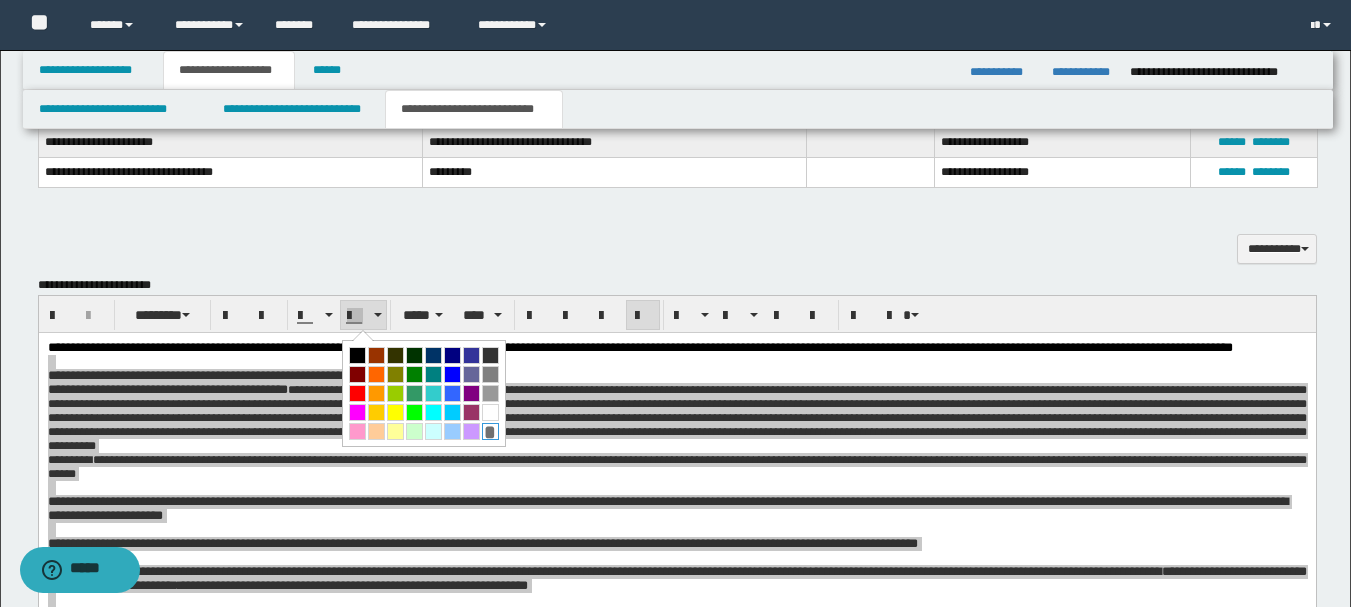 click on "*" at bounding box center [490, 431] 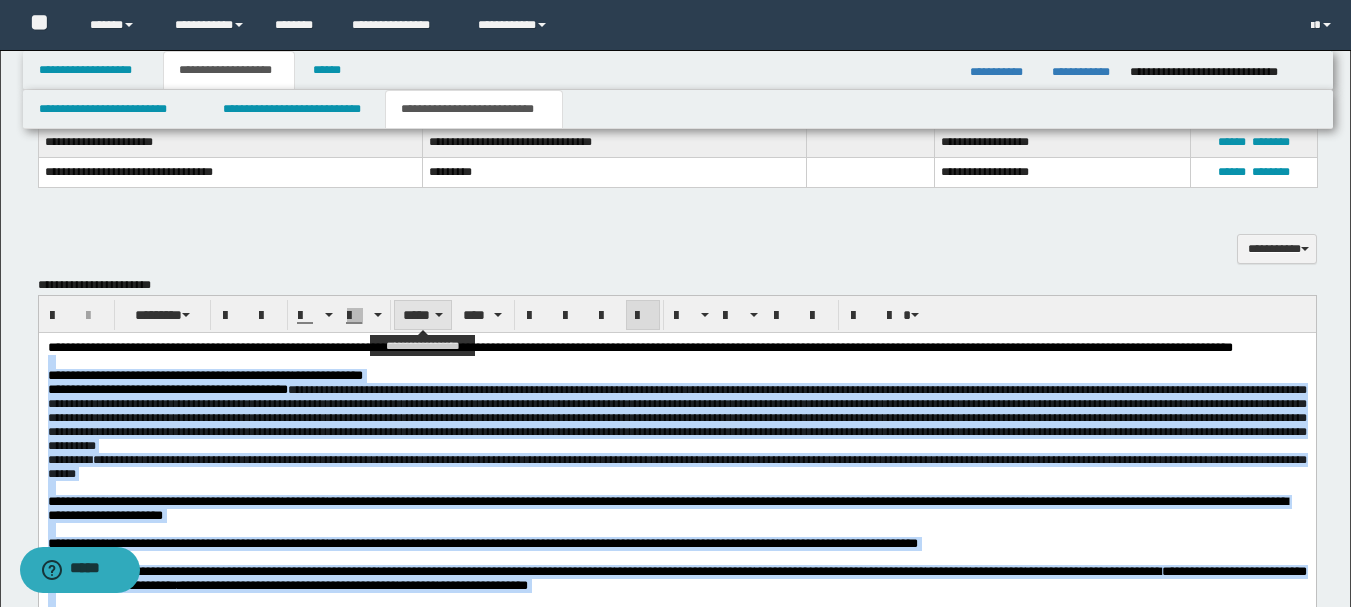 click at bounding box center (439, 315) 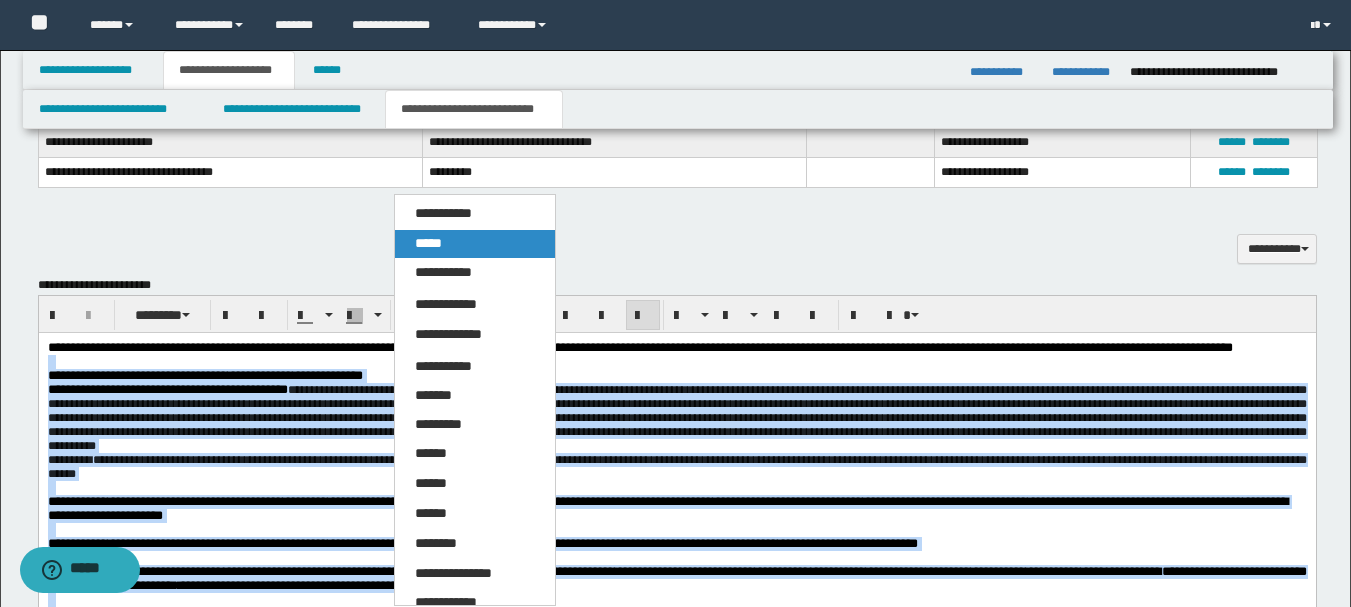 click on "*****" at bounding box center (475, 244) 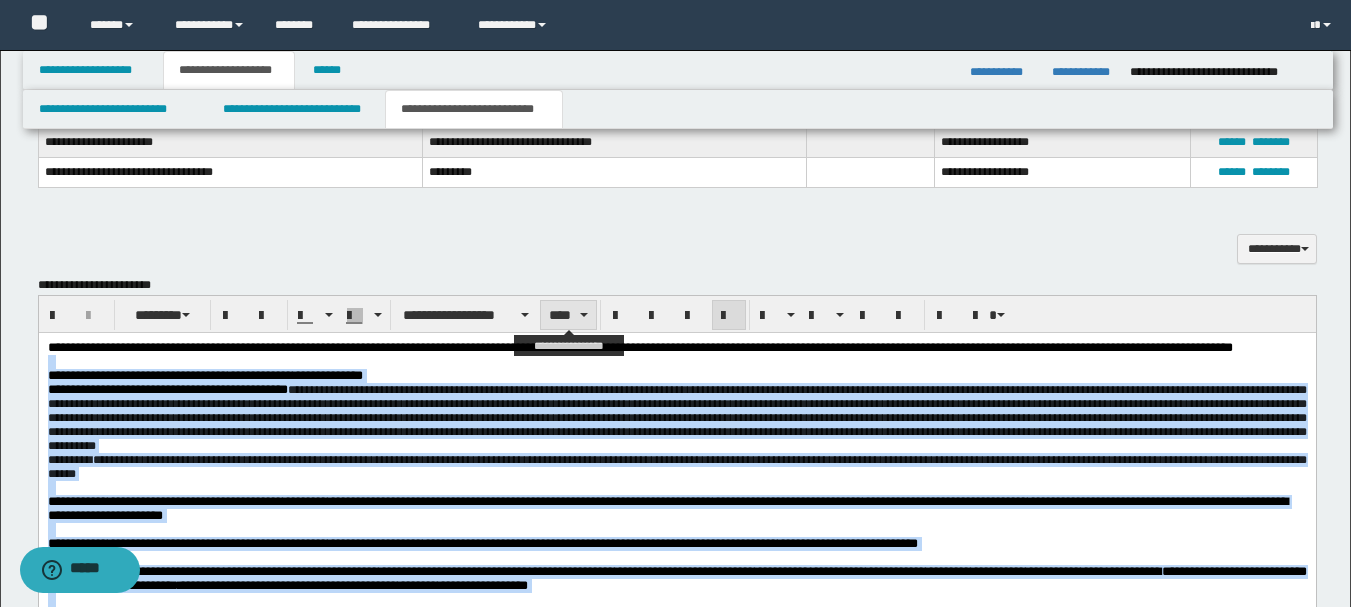 click on "****" at bounding box center [568, 315] 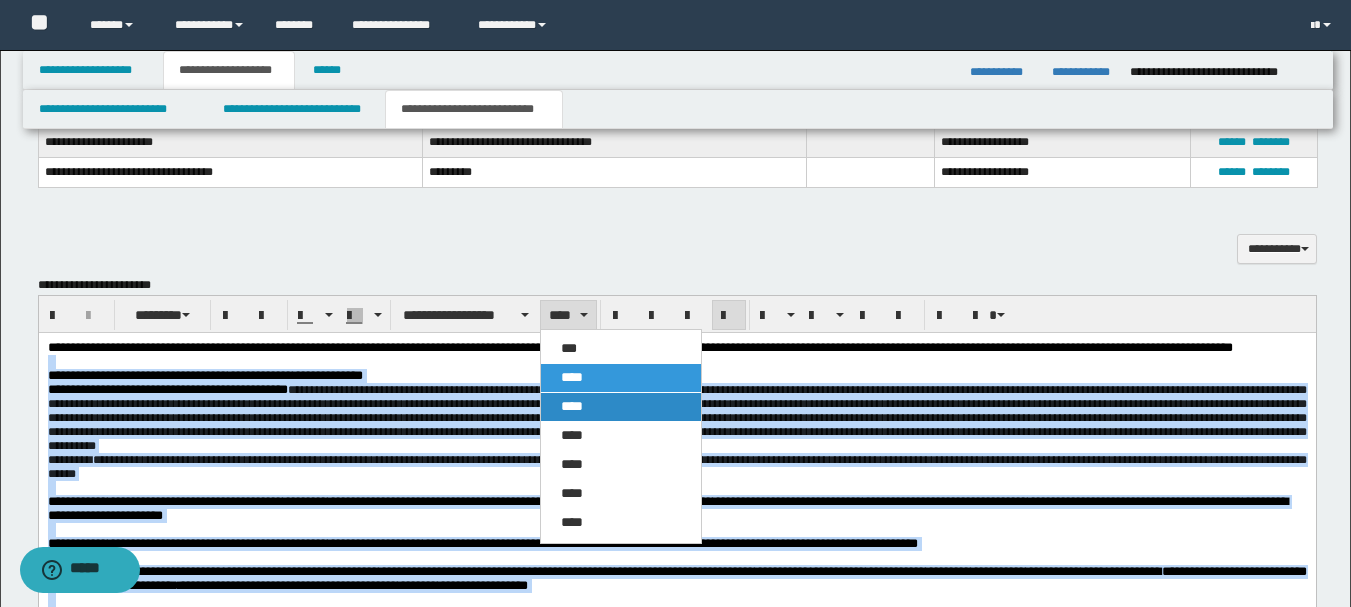 drag, startPoint x: 567, startPoint y: 394, endPoint x: 530, endPoint y: 13, distance: 382.79236 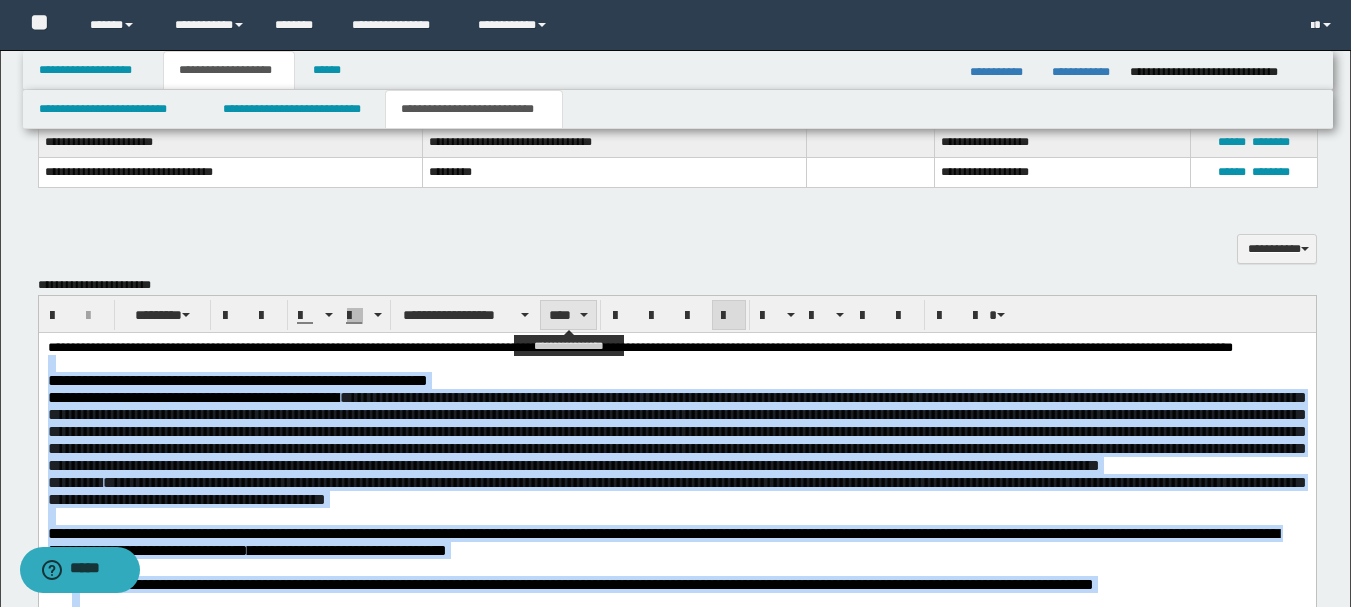 click on "****" at bounding box center [568, 315] 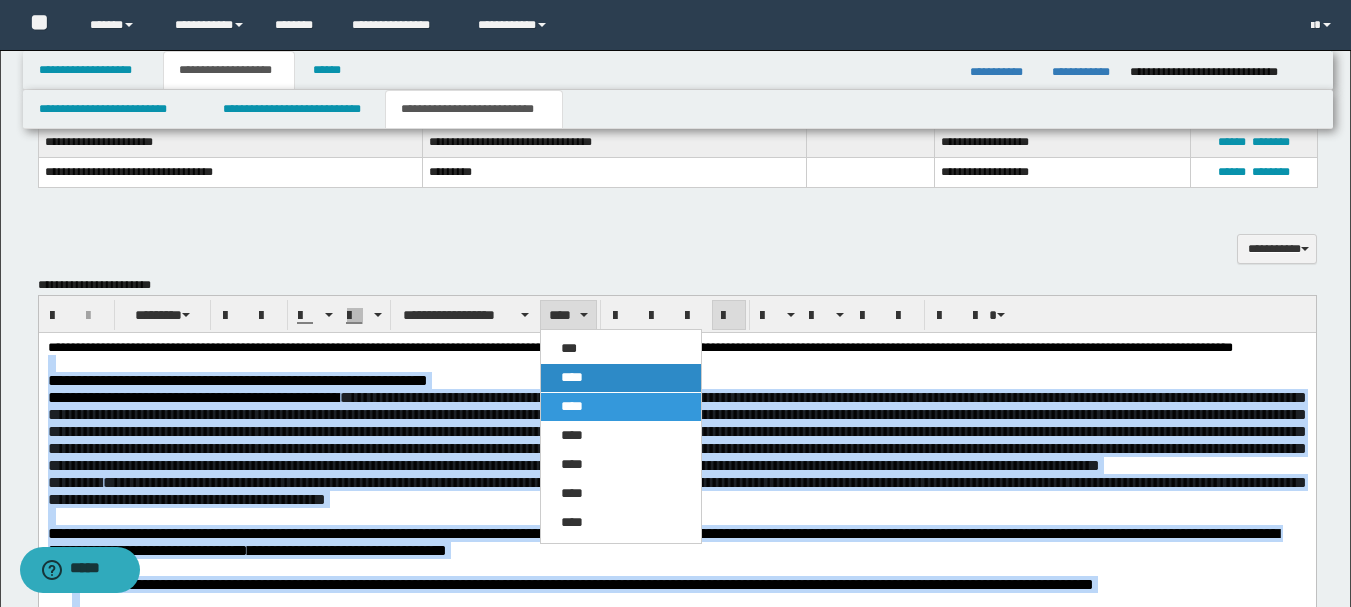 drag, startPoint x: 570, startPoint y: 381, endPoint x: 520, endPoint y: 60, distance: 324.87076 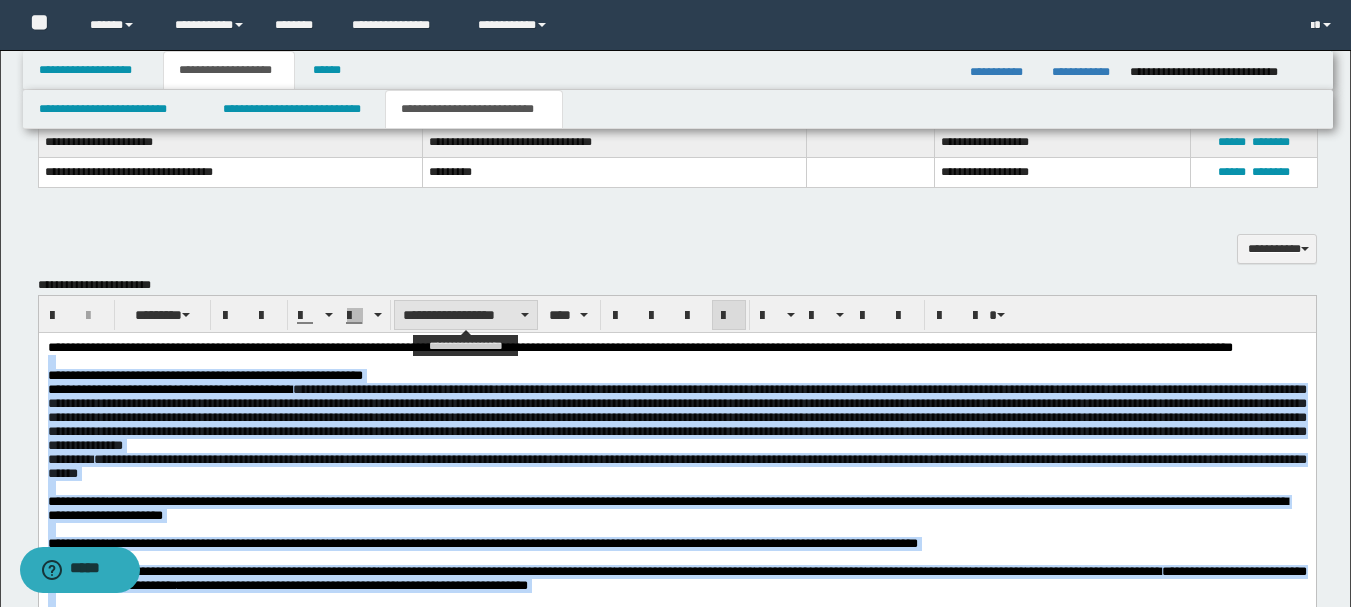 click on "**********" at bounding box center [466, 315] 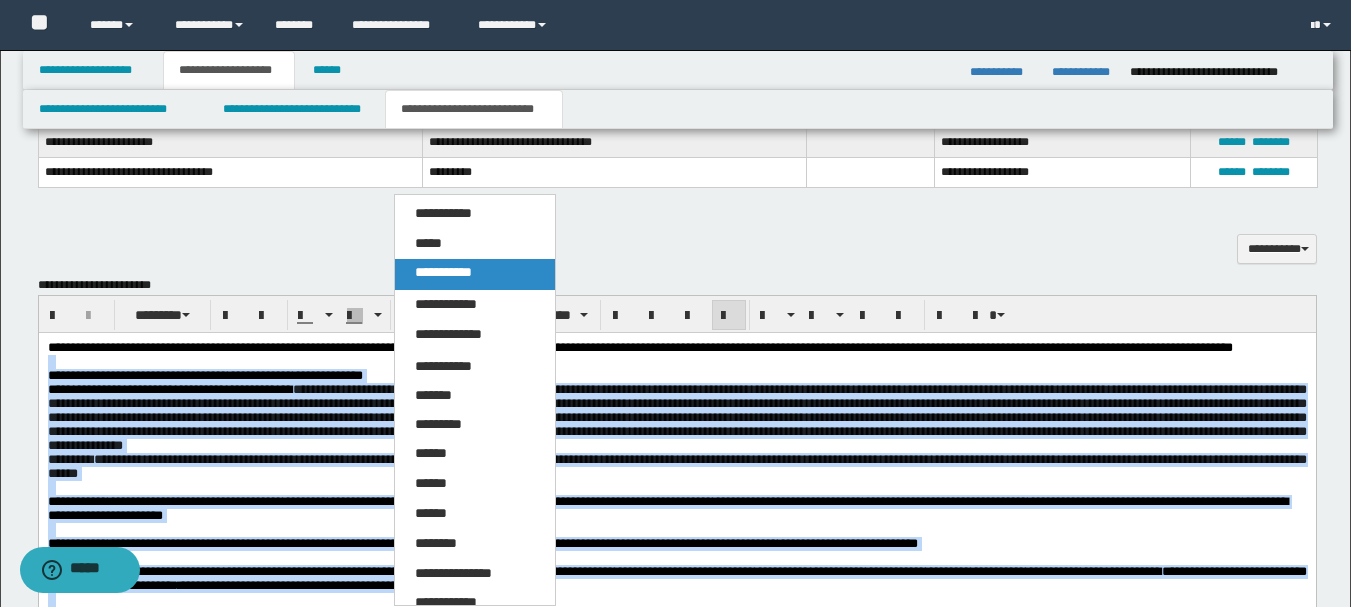 click on "**********" at bounding box center (475, 274) 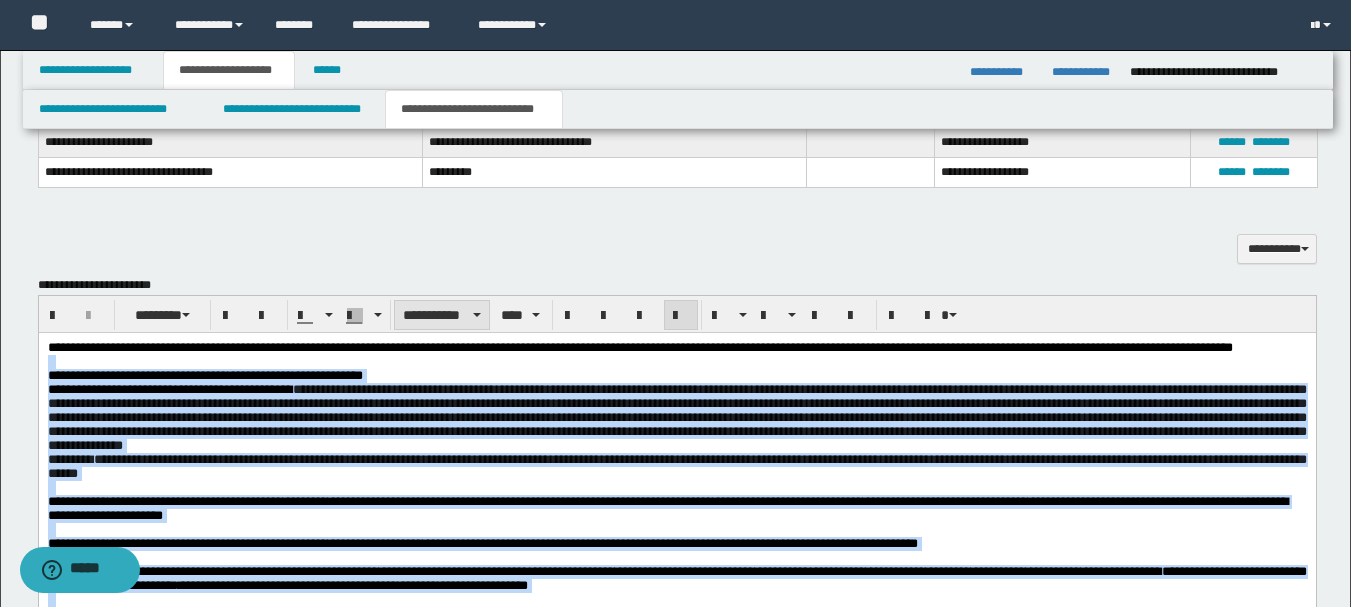 click on "**********" at bounding box center [442, 315] 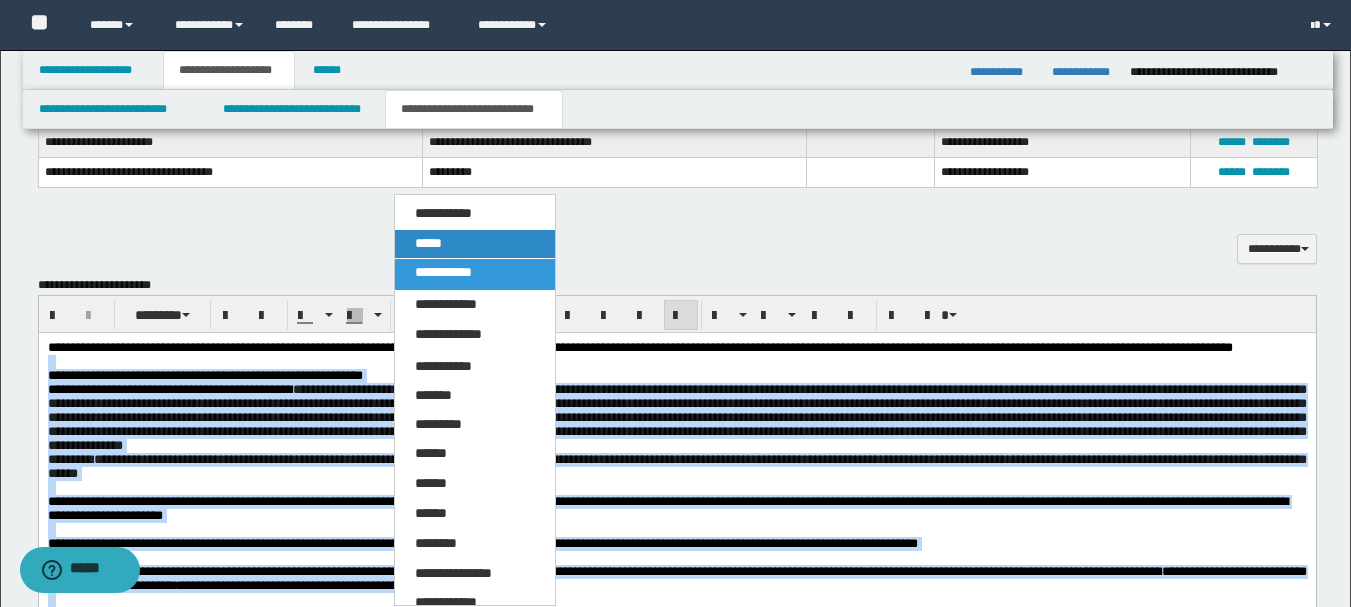 click on "*****" at bounding box center (428, 243) 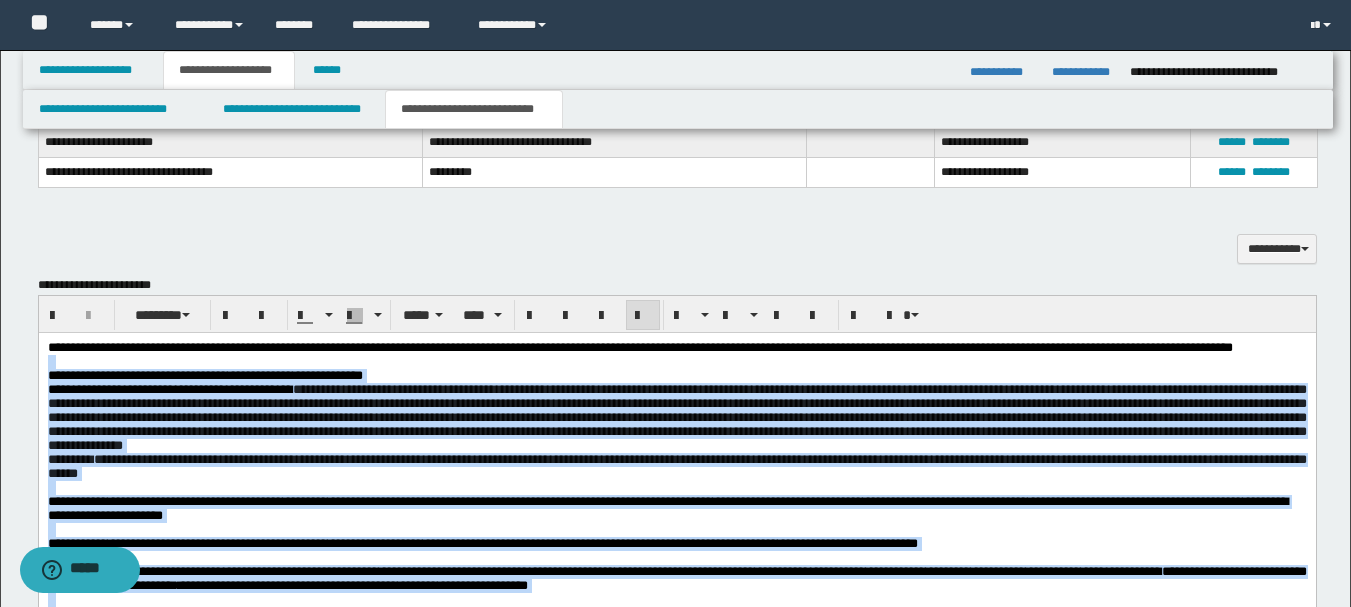 click on "**********" at bounding box center [676, 416] 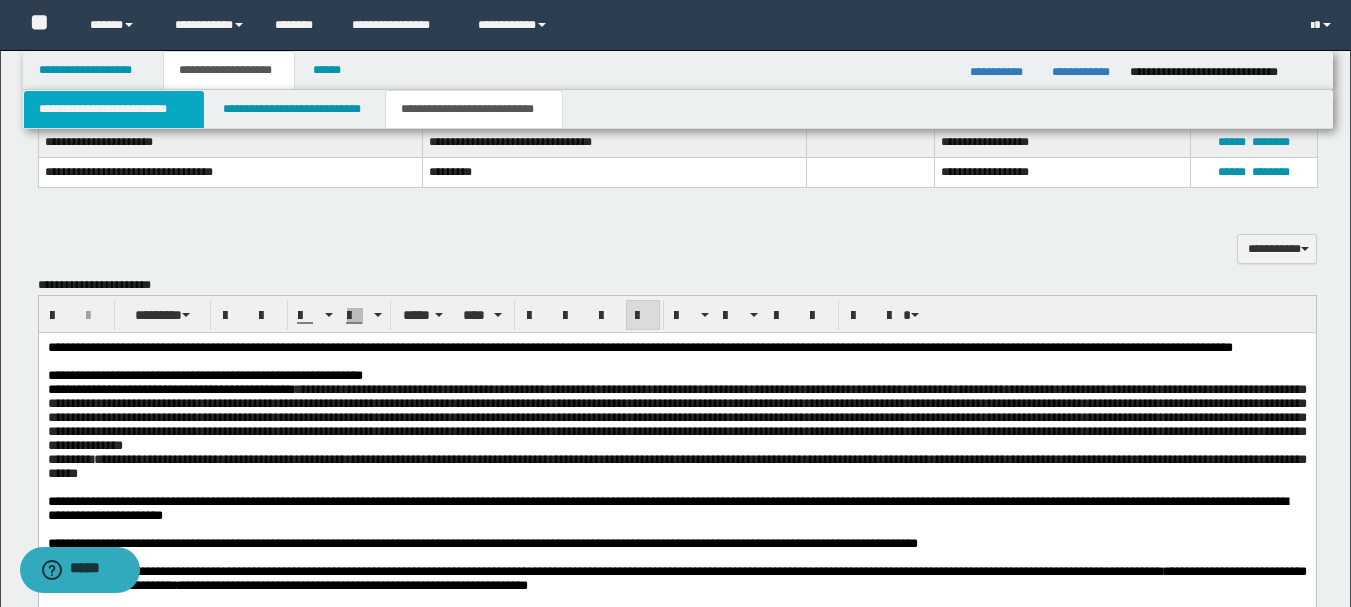click on "**********" at bounding box center [114, 109] 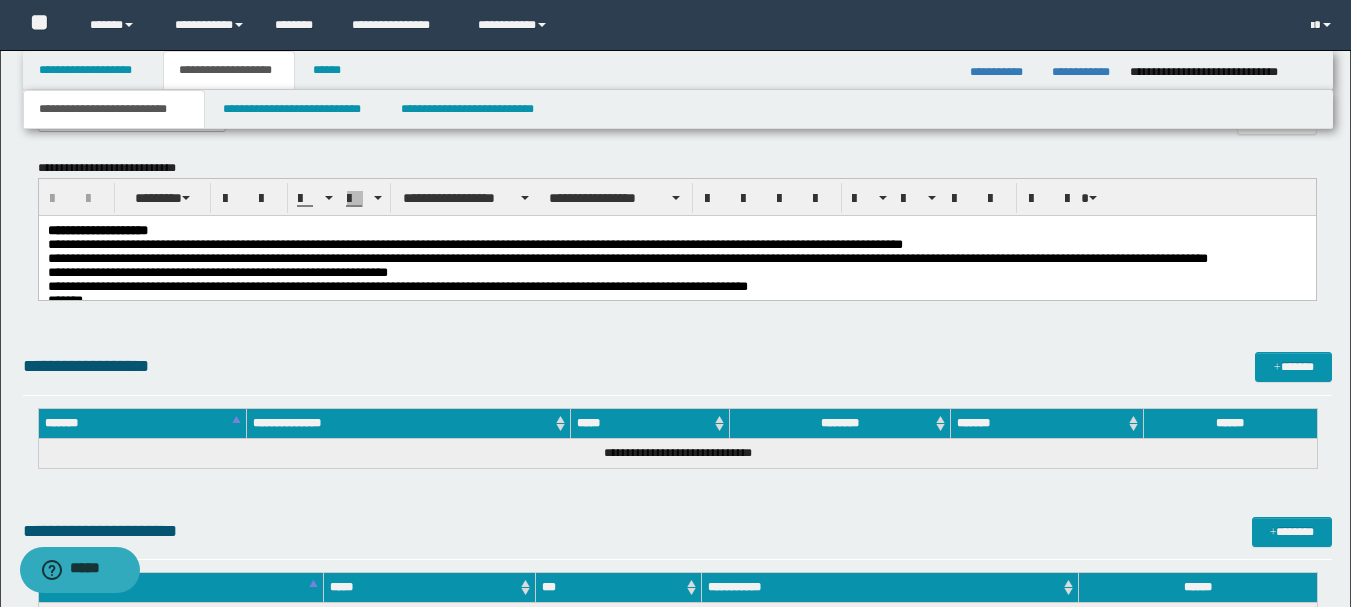 scroll, scrollTop: 808, scrollLeft: 0, axis: vertical 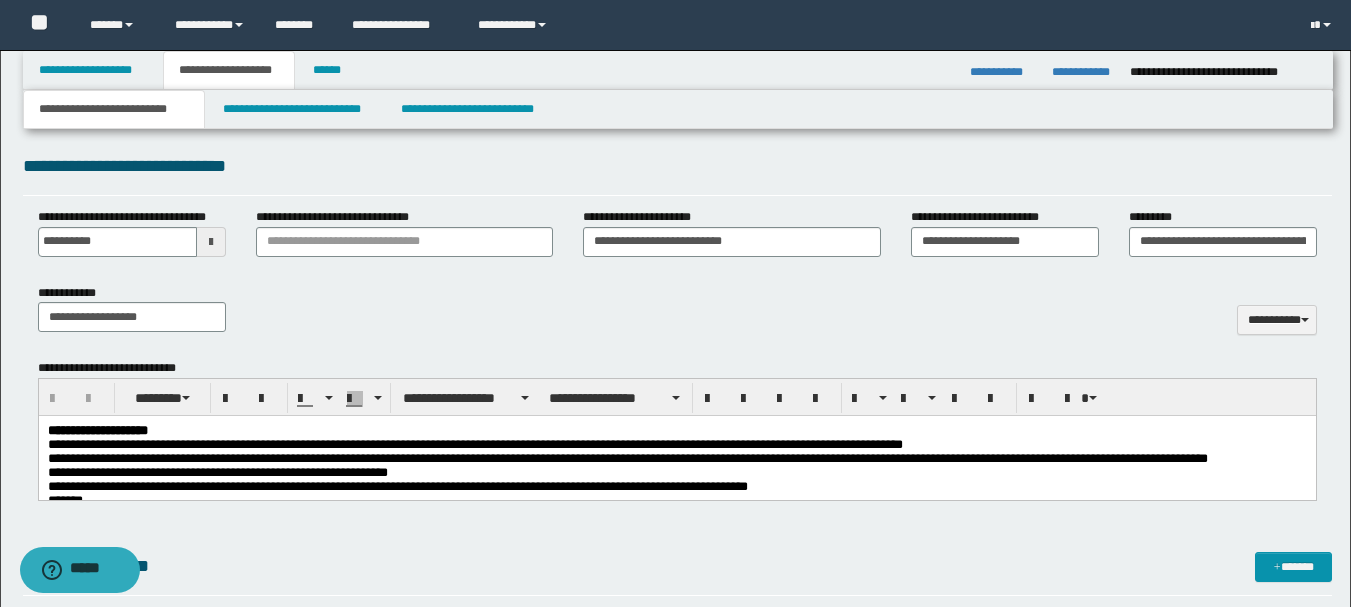 click on "**********" at bounding box center [627, 458] 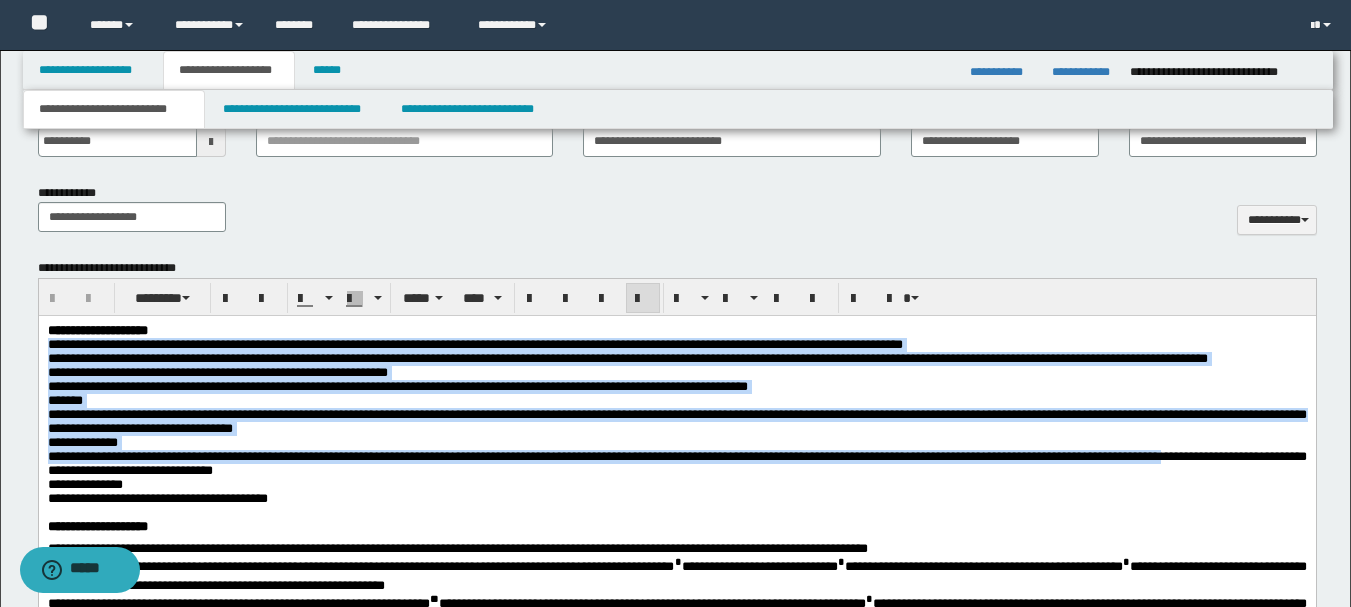 scroll, scrollTop: 1008, scrollLeft: 0, axis: vertical 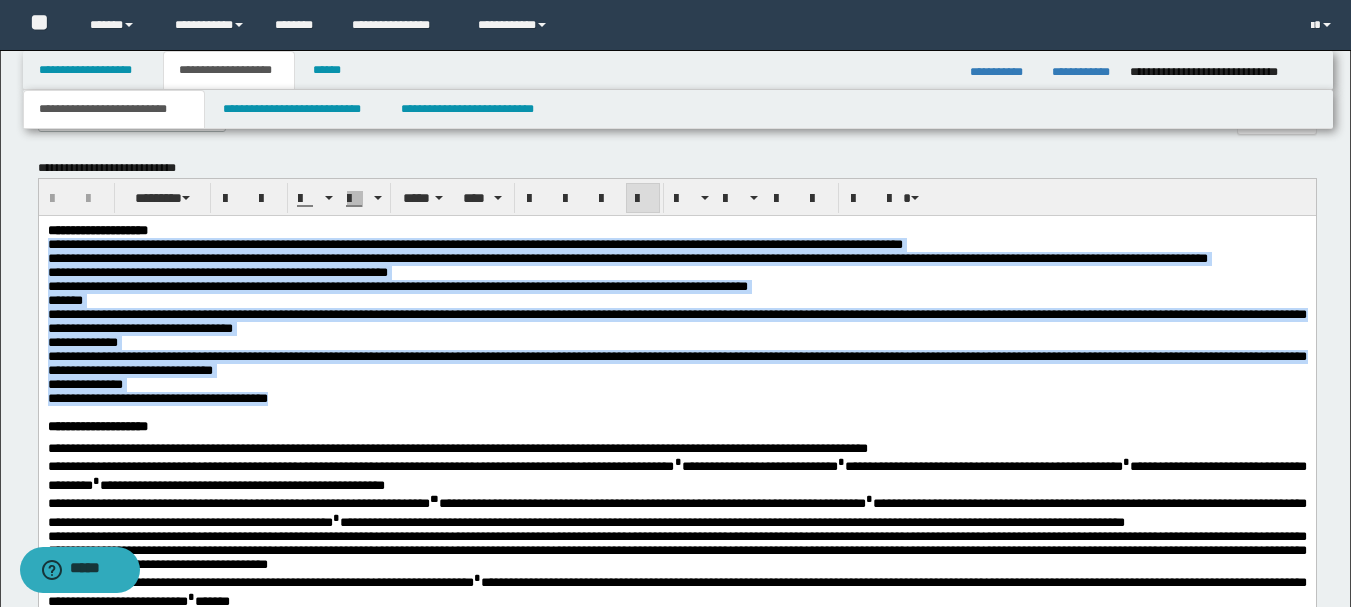 drag, startPoint x: 47, startPoint y: 246, endPoint x: 321, endPoint y: 442, distance: 336.88574 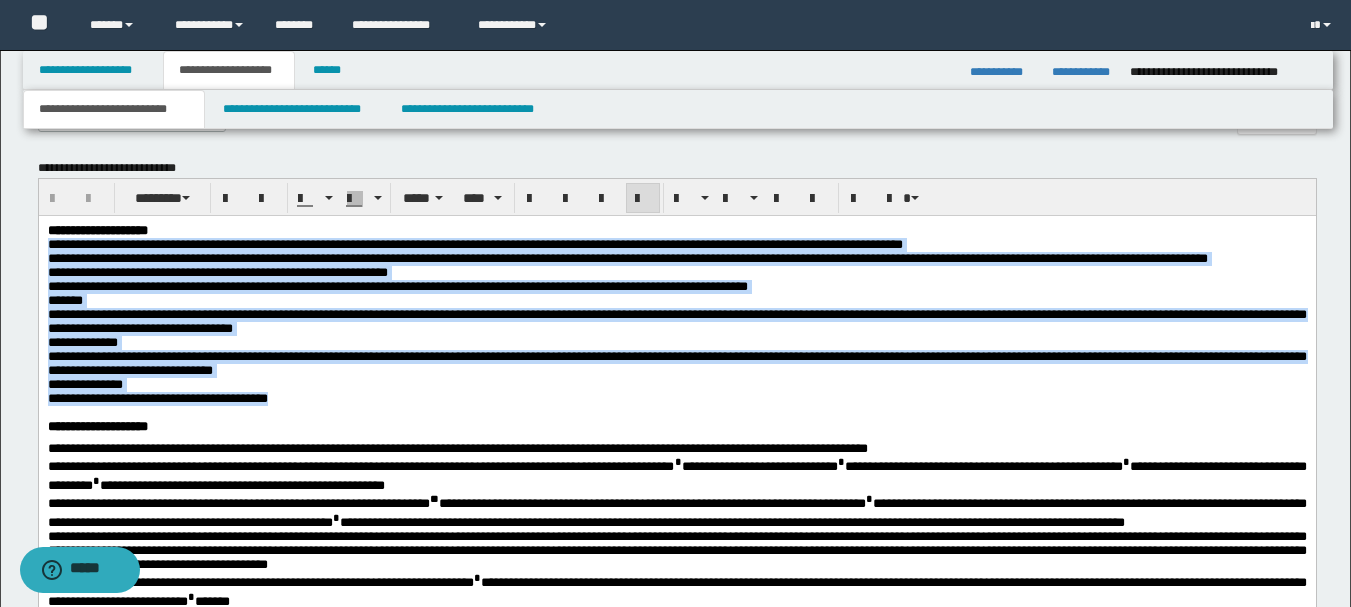 click on "**********" at bounding box center [676, 894] 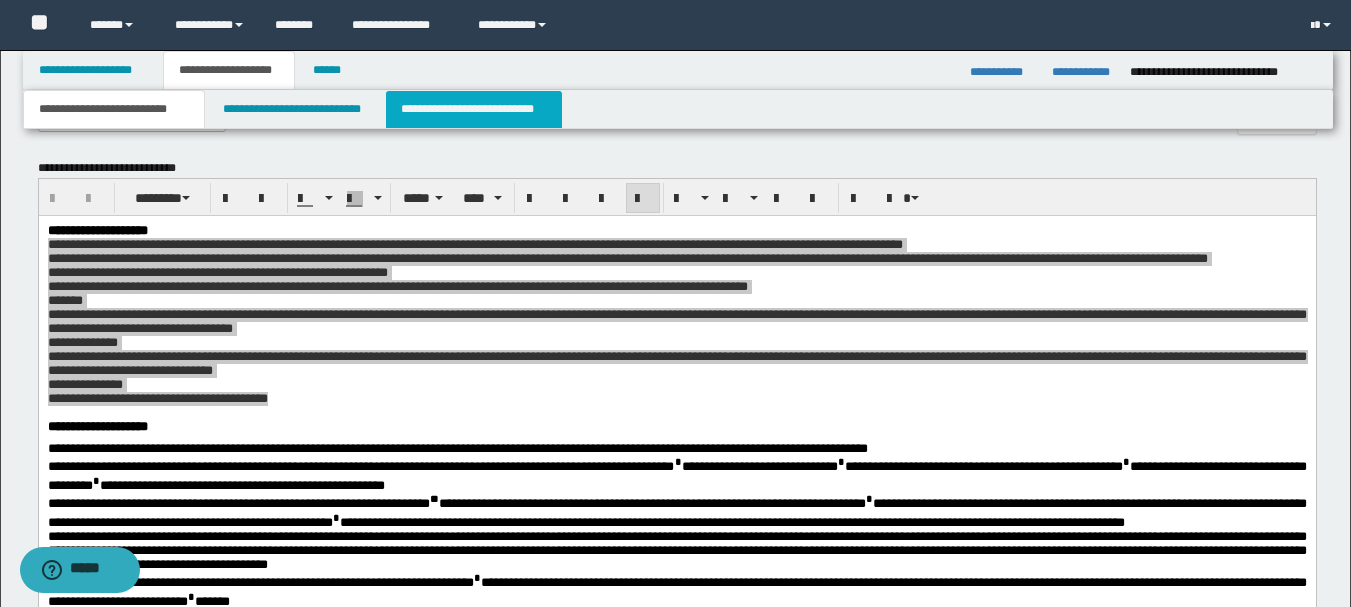 click on "**********" at bounding box center (474, 109) 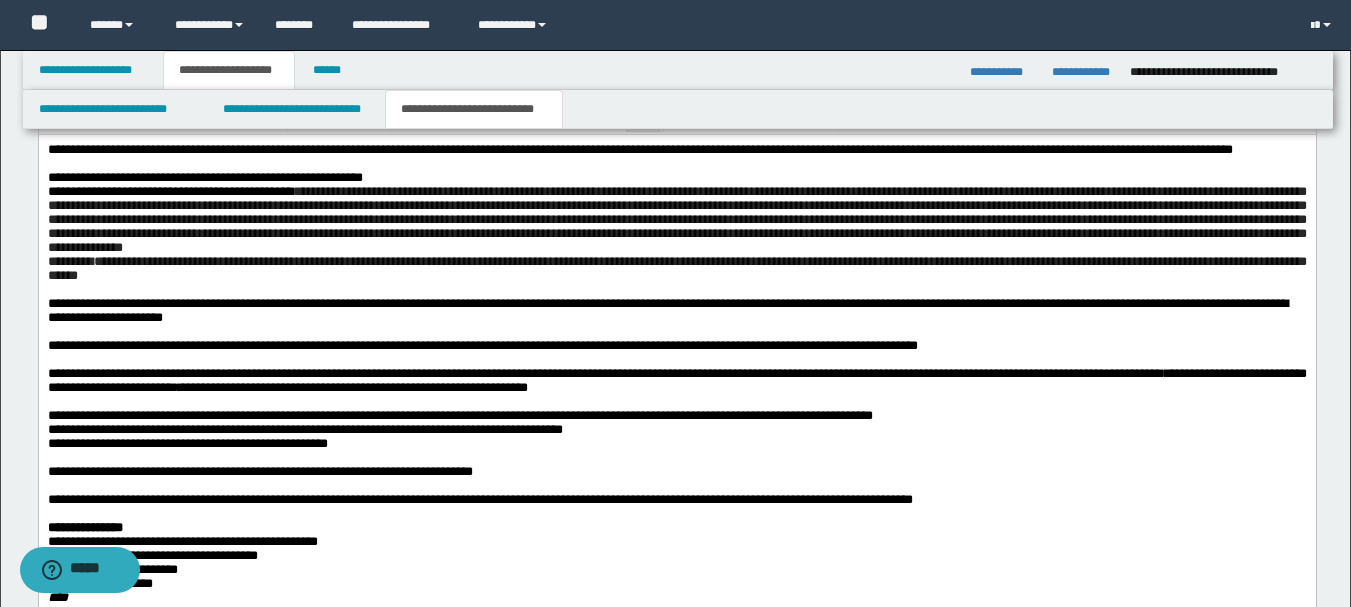 scroll, scrollTop: 1508, scrollLeft: 0, axis: vertical 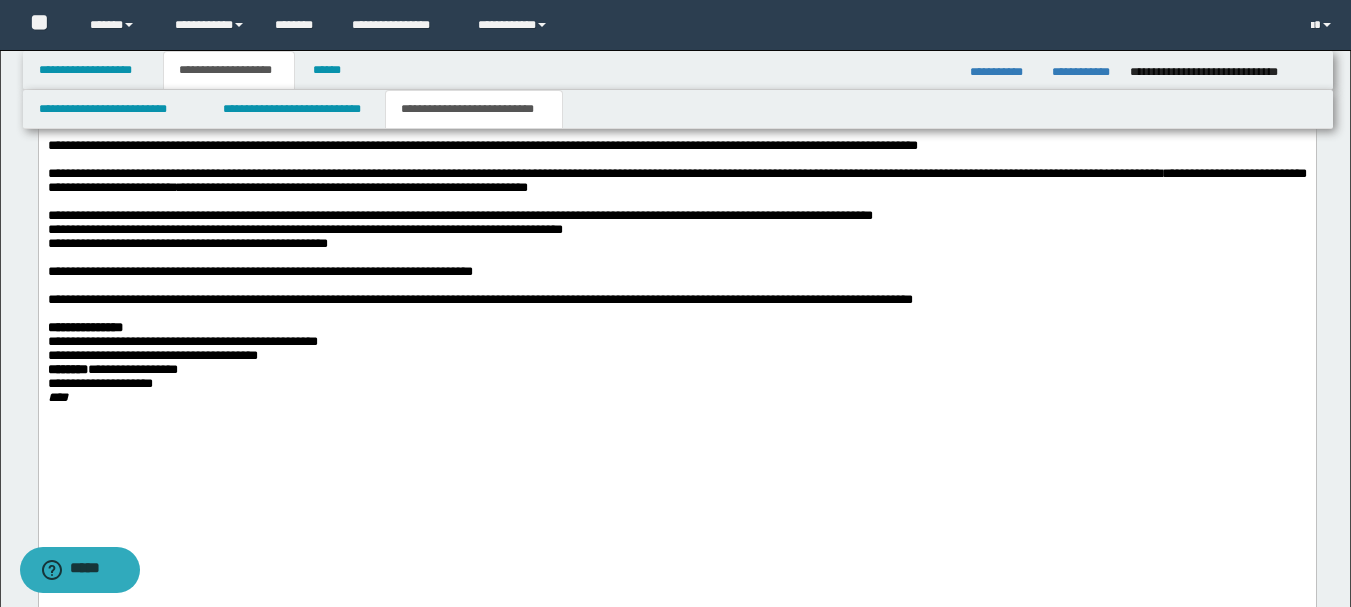 click at bounding box center [676, 286] 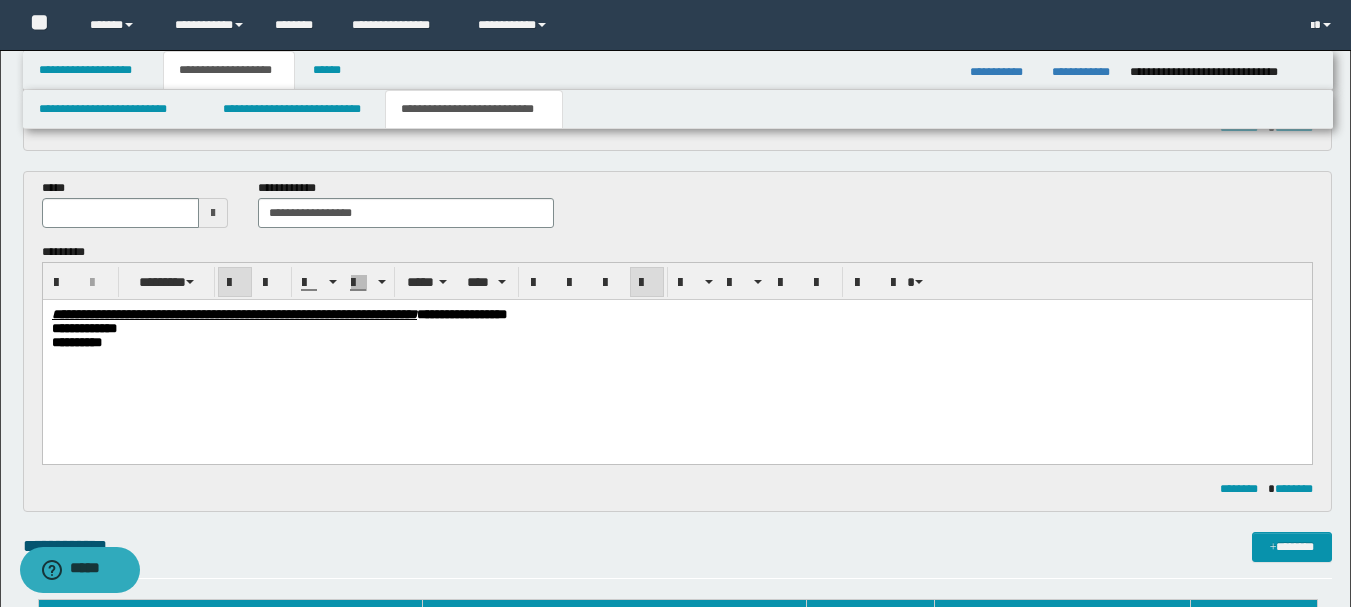 scroll, scrollTop: 208, scrollLeft: 0, axis: vertical 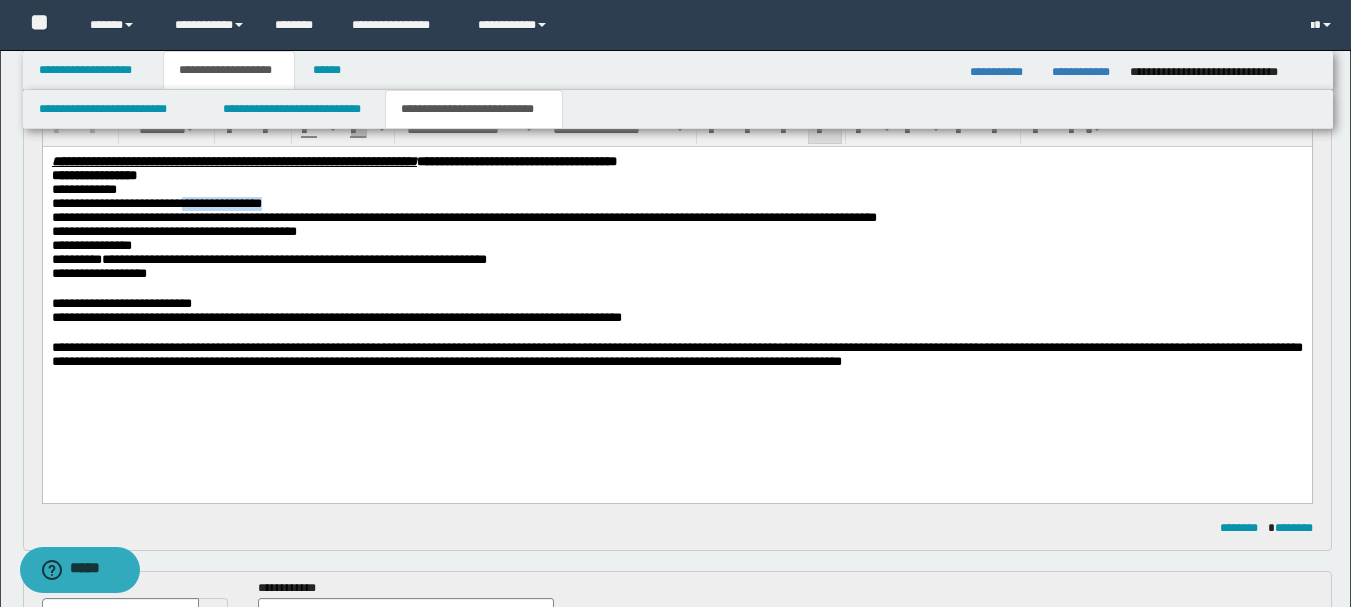 drag, startPoint x: 211, startPoint y: 210, endPoint x: 348, endPoint y: 208, distance: 137.0146 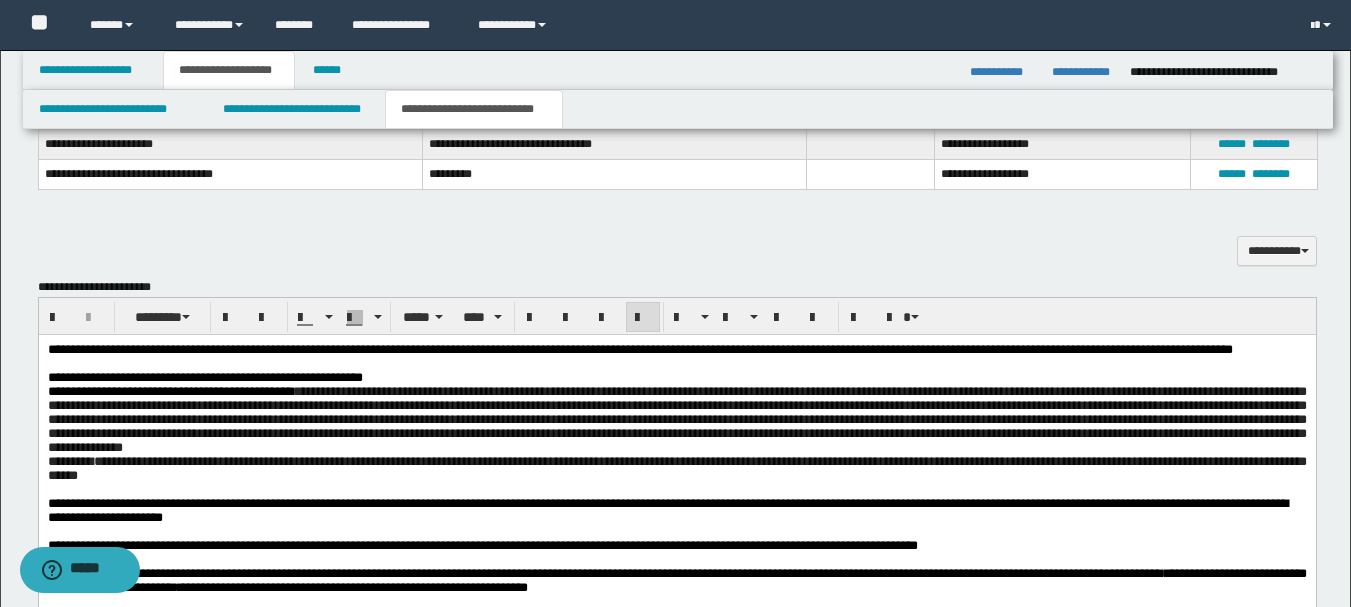 scroll, scrollTop: 1208, scrollLeft: 0, axis: vertical 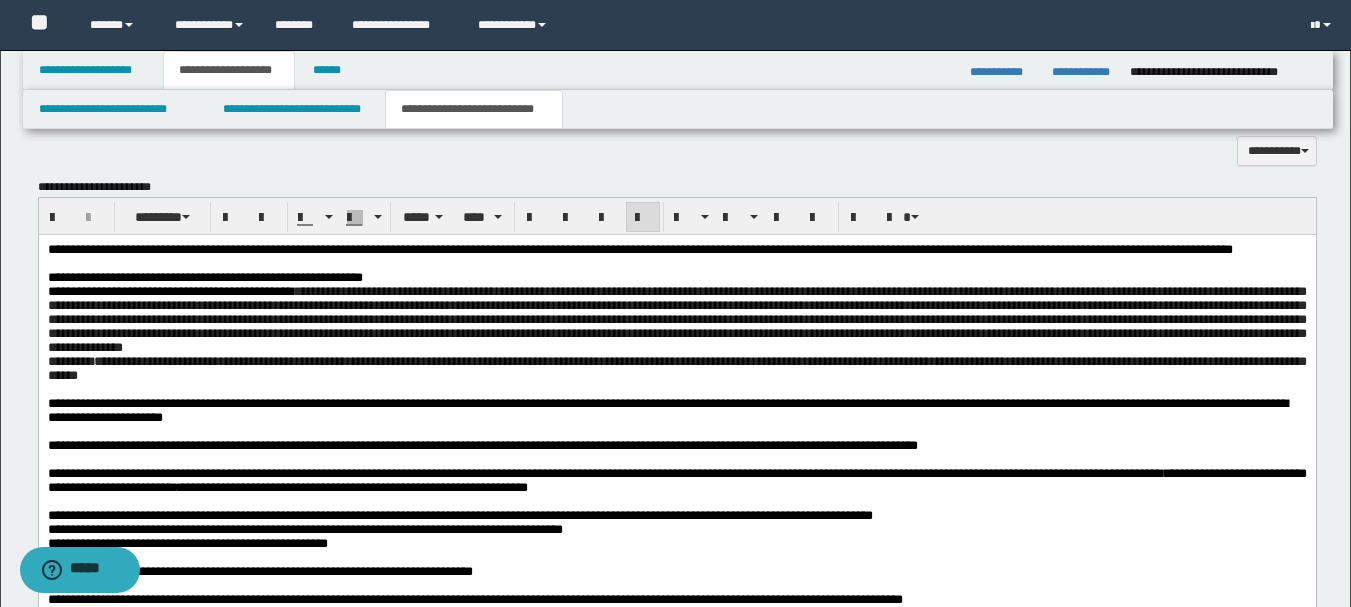 click on "**********" at bounding box center [676, 277] 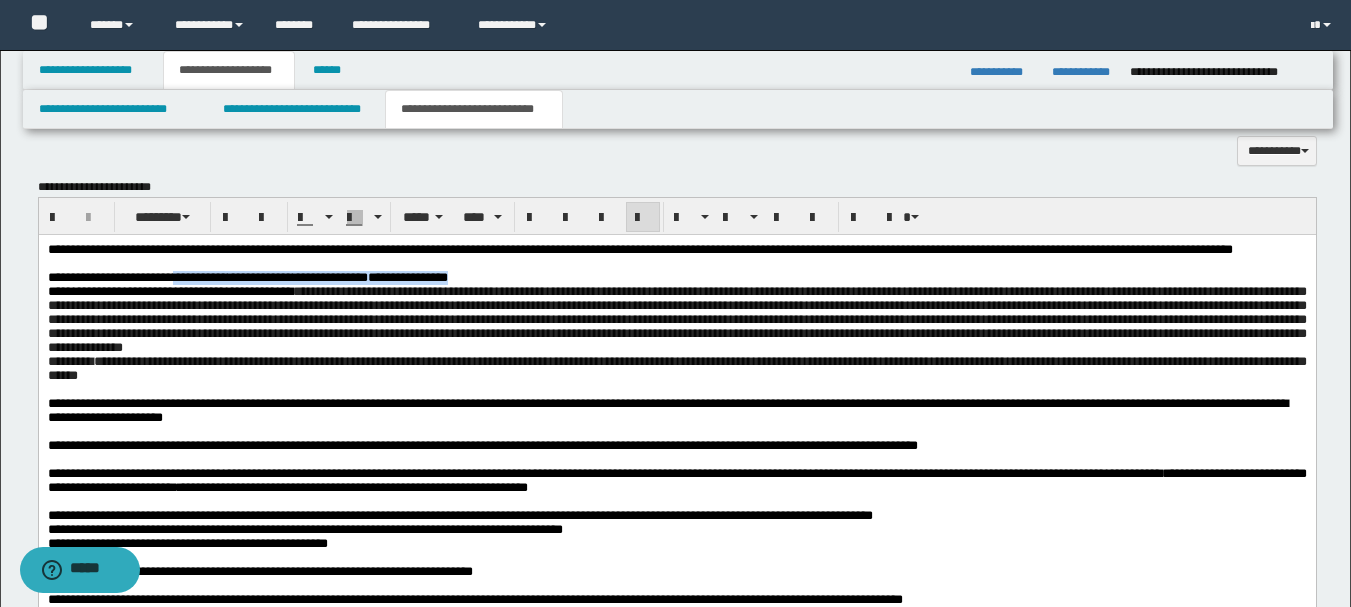 drag, startPoint x: 542, startPoint y: 297, endPoint x: 192, endPoint y: 294, distance: 350.01285 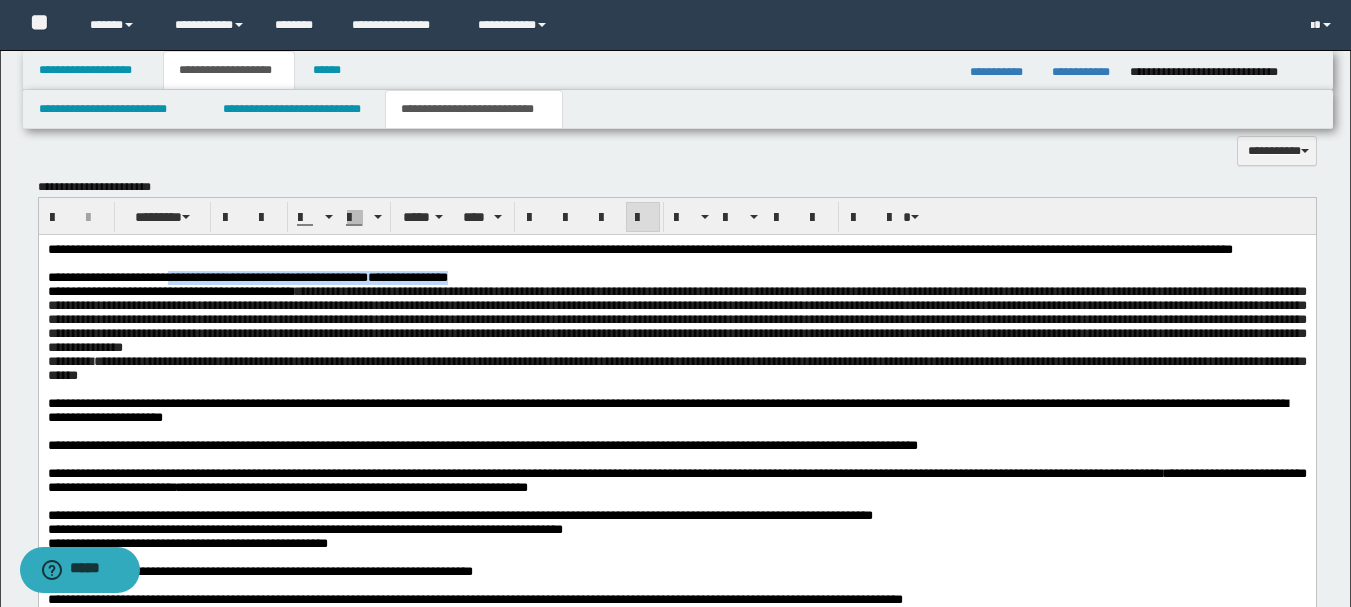 copy on "**********" 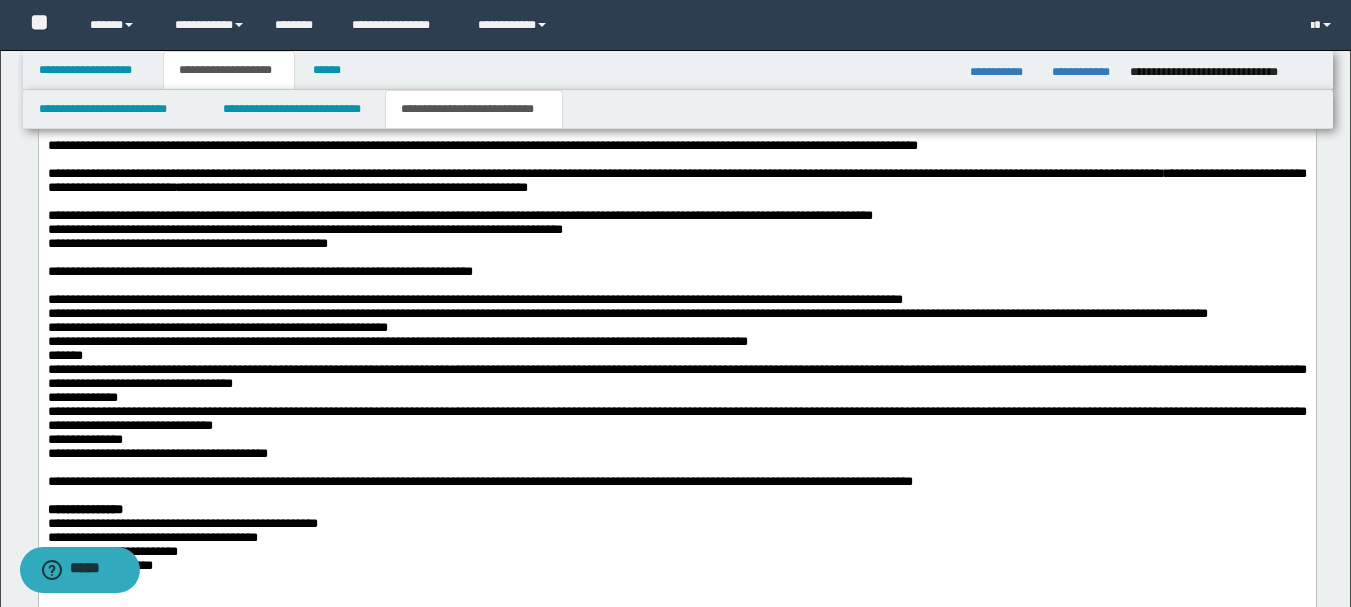 scroll, scrollTop: 1608, scrollLeft: 0, axis: vertical 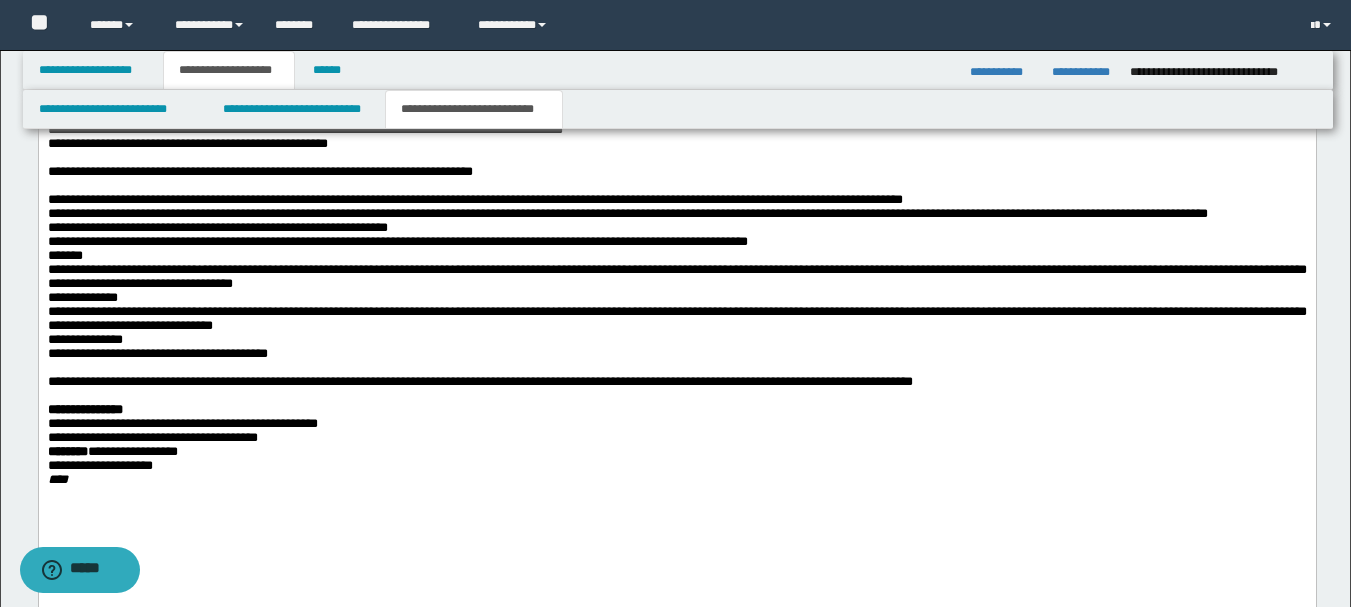 click at bounding box center (676, 186) 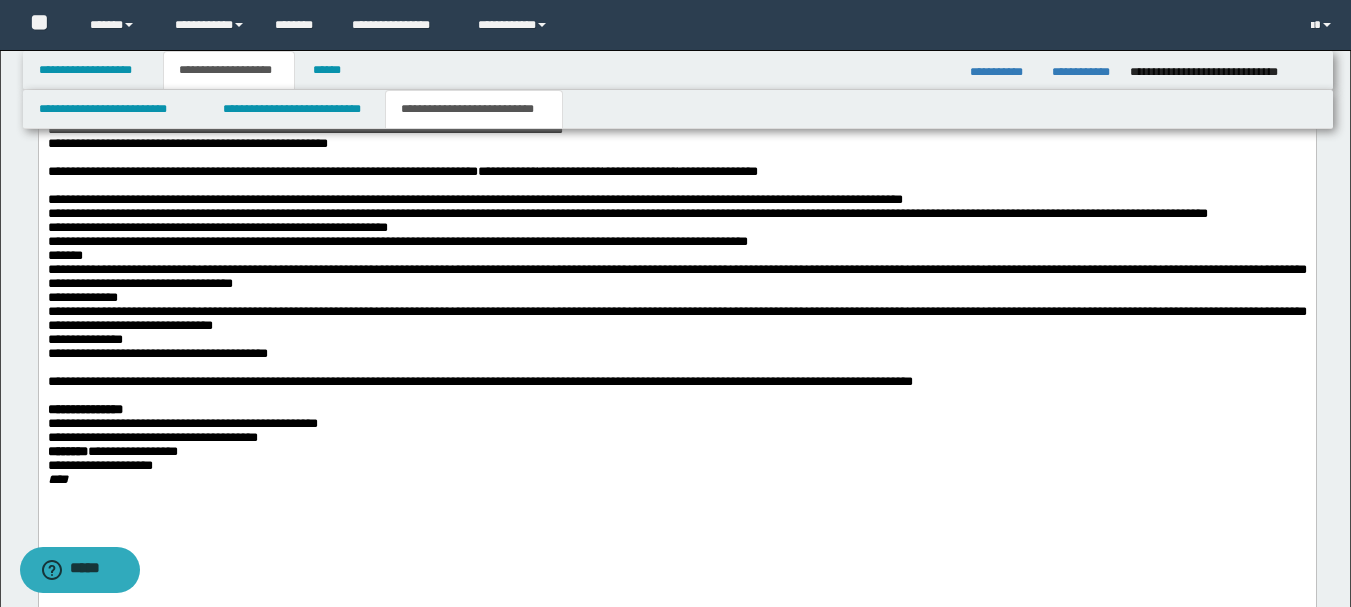 scroll, scrollTop: 1508, scrollLeft: 0, axis: vertical 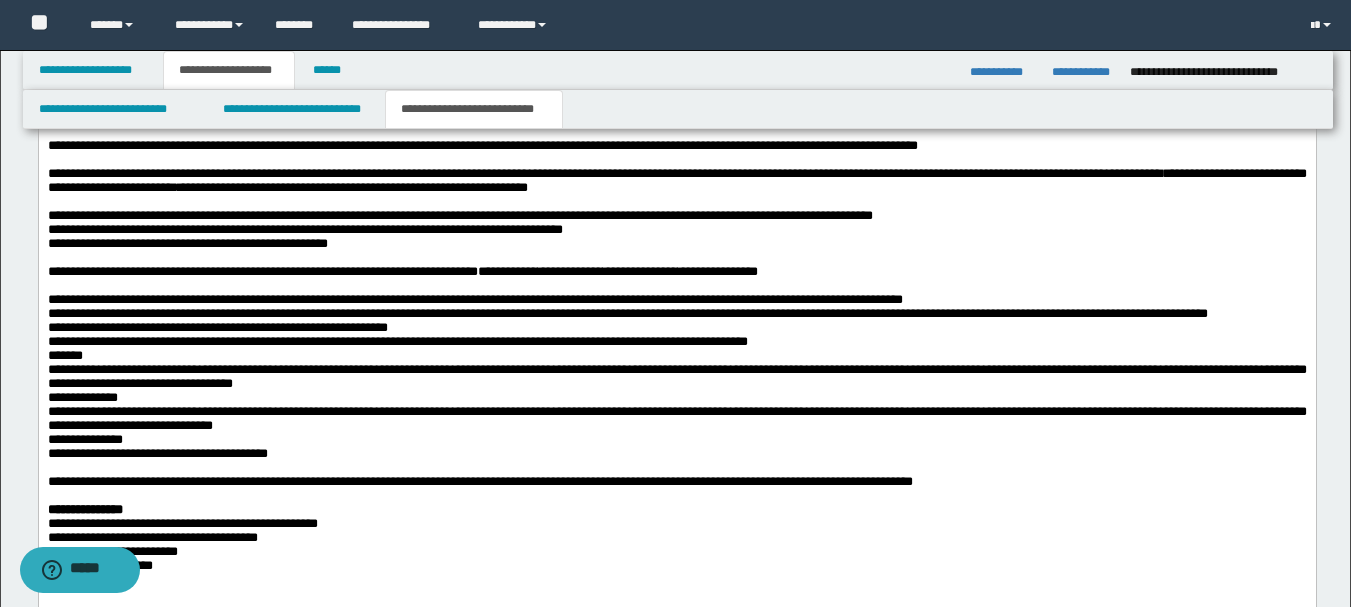 click on "**********" at bounding box center (676, 244) 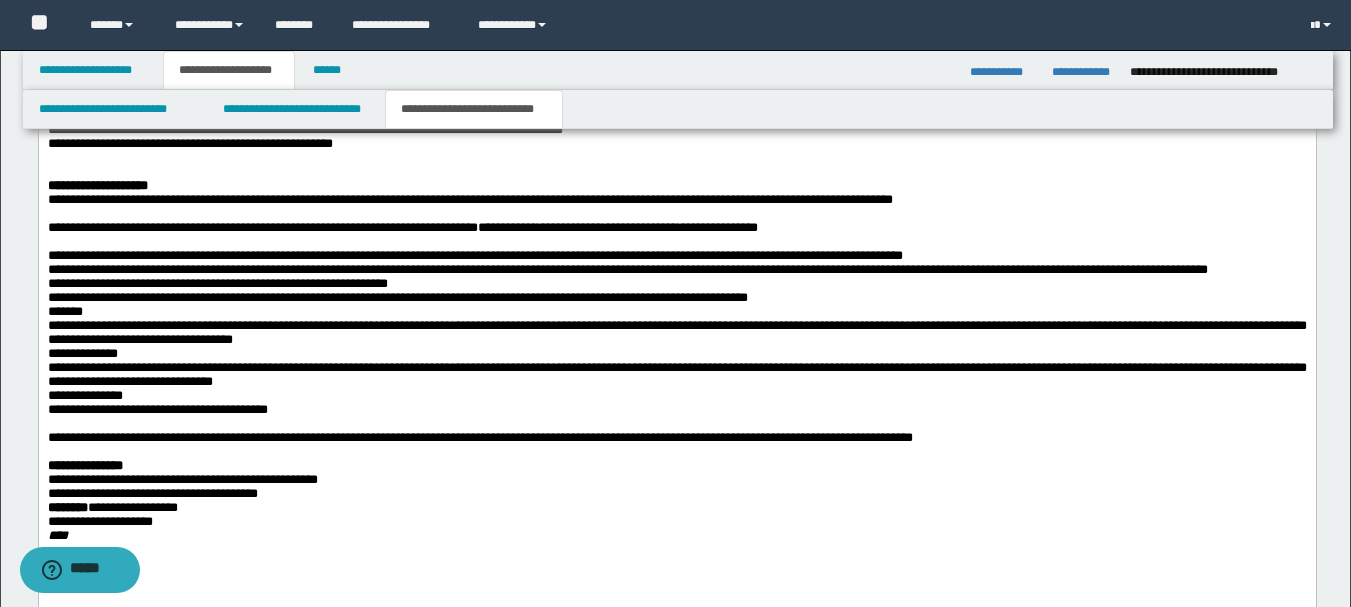 scroll, scrollTop: 1708, scrollLeft: 0, axis: vertical 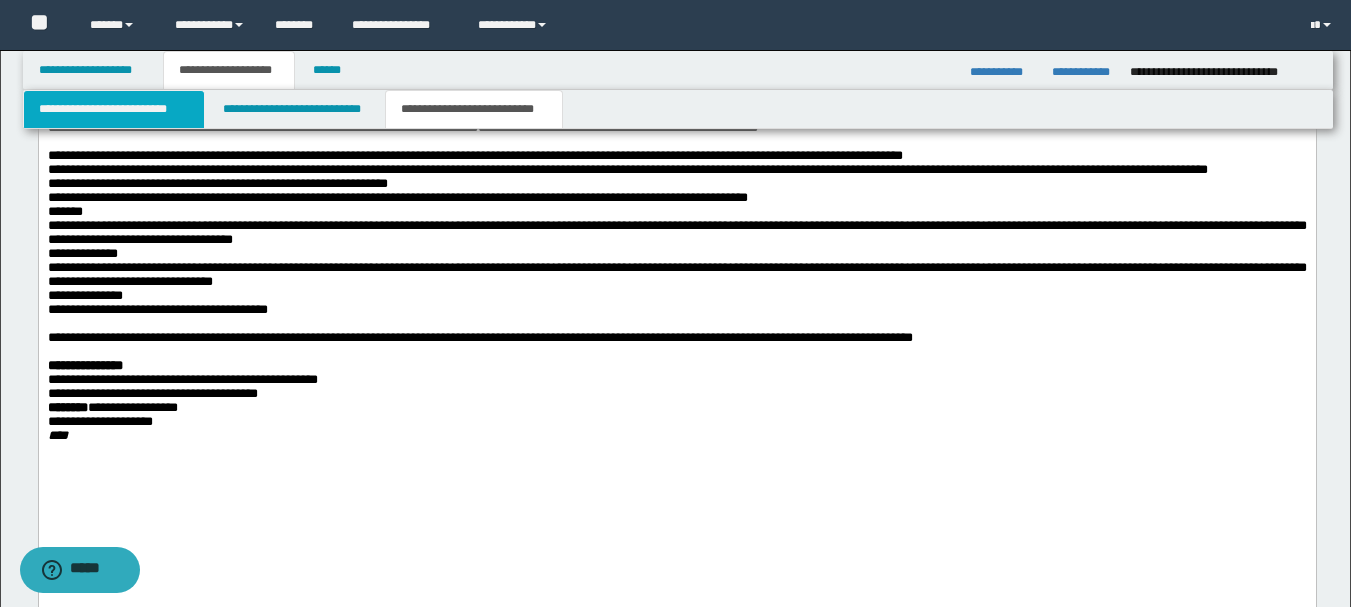click on "**********" at bounding box center (114, 109) 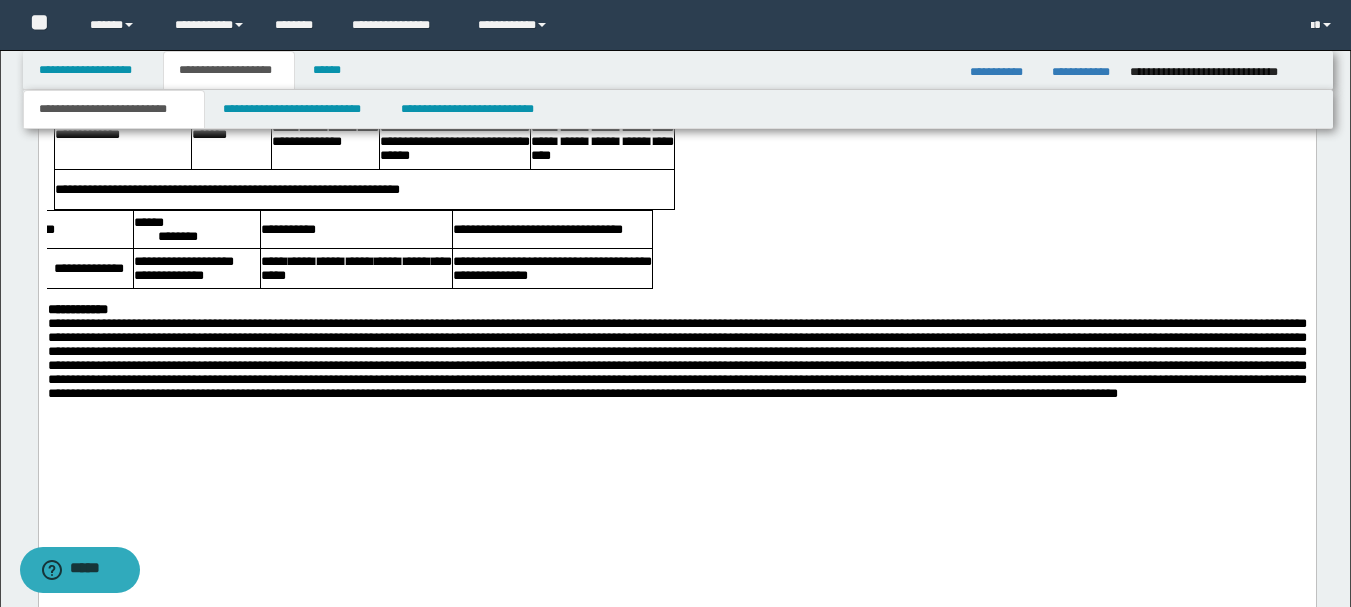scroll, scrollTop: 2308, scrollLeft: 0, axis: vertical 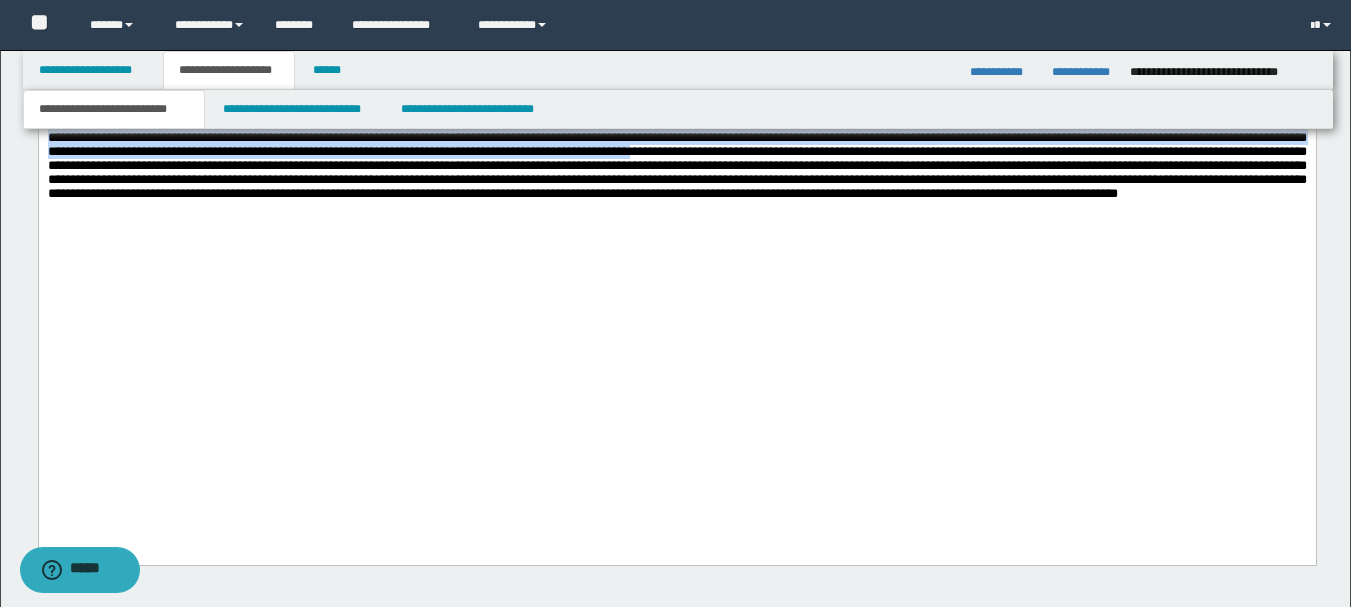 drag, startPoint x: 112, startPoint y: 440, endPoint x: 34, endPoint y: 363, distance: 109.60383 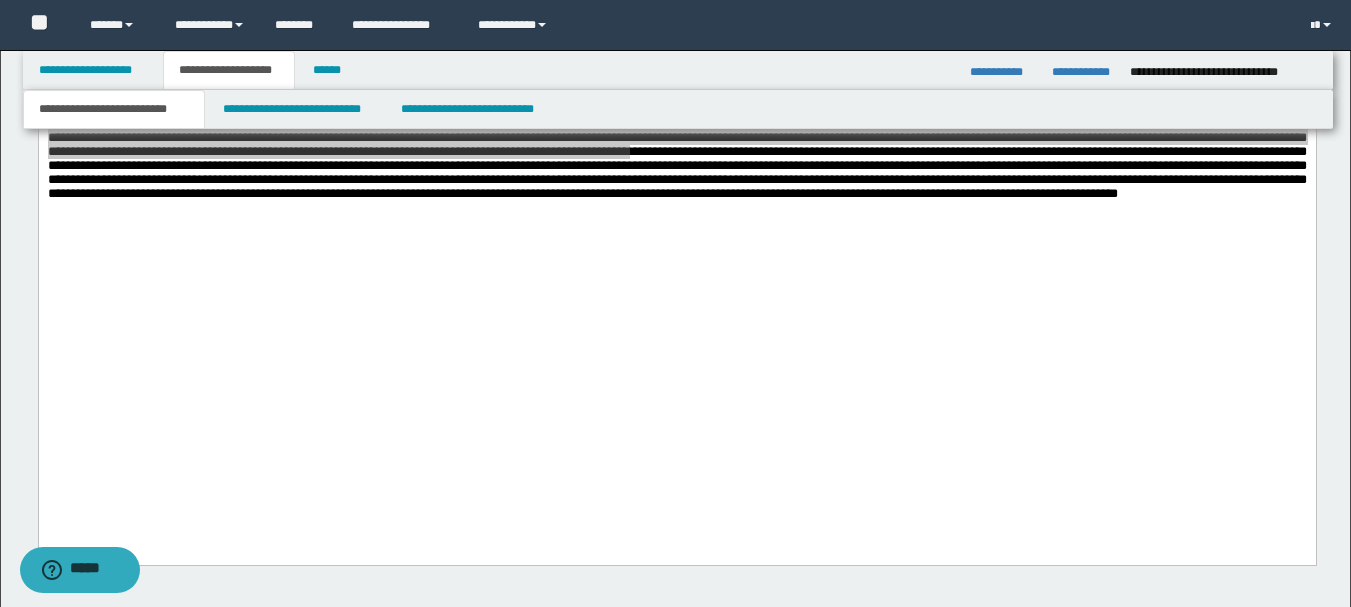 click on "**********" at bounding box center (677, -280) 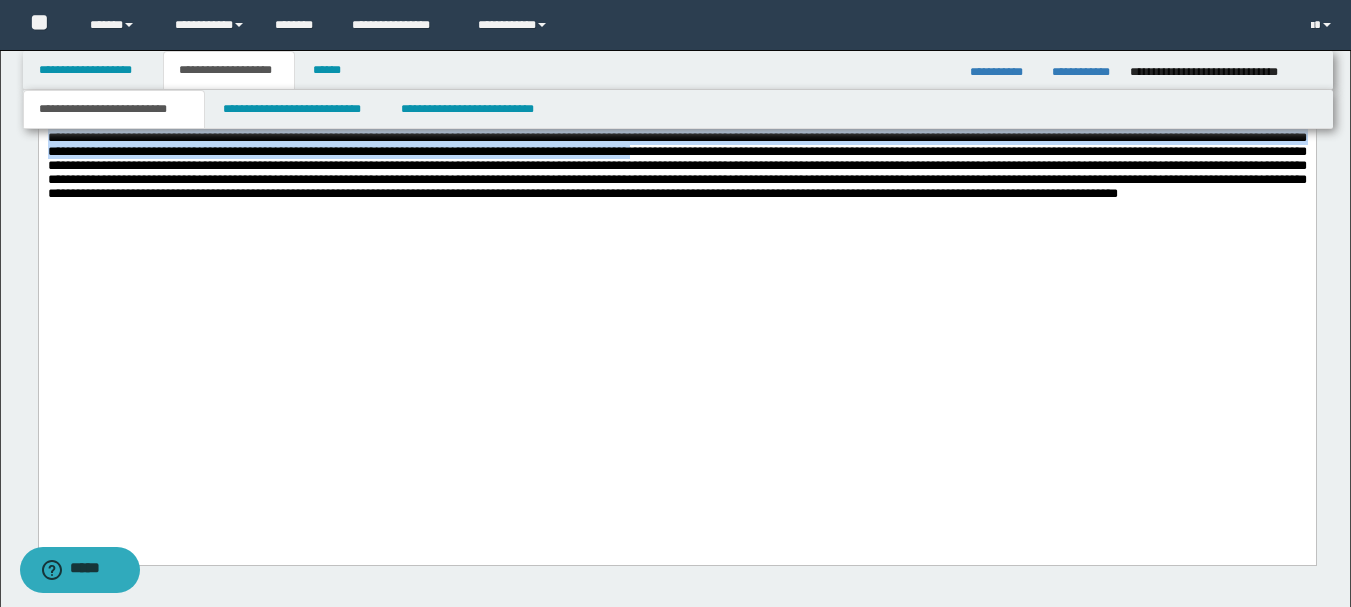 click at bounding box center [676, 209] 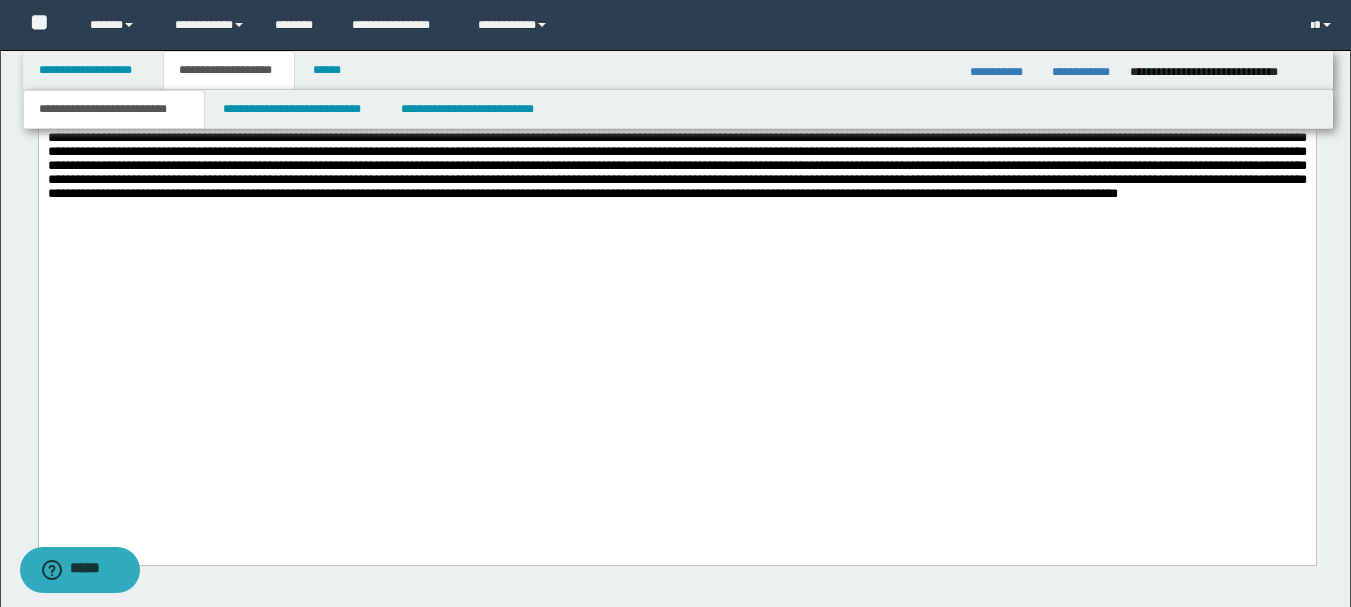 click at bounding box center [676, 209] 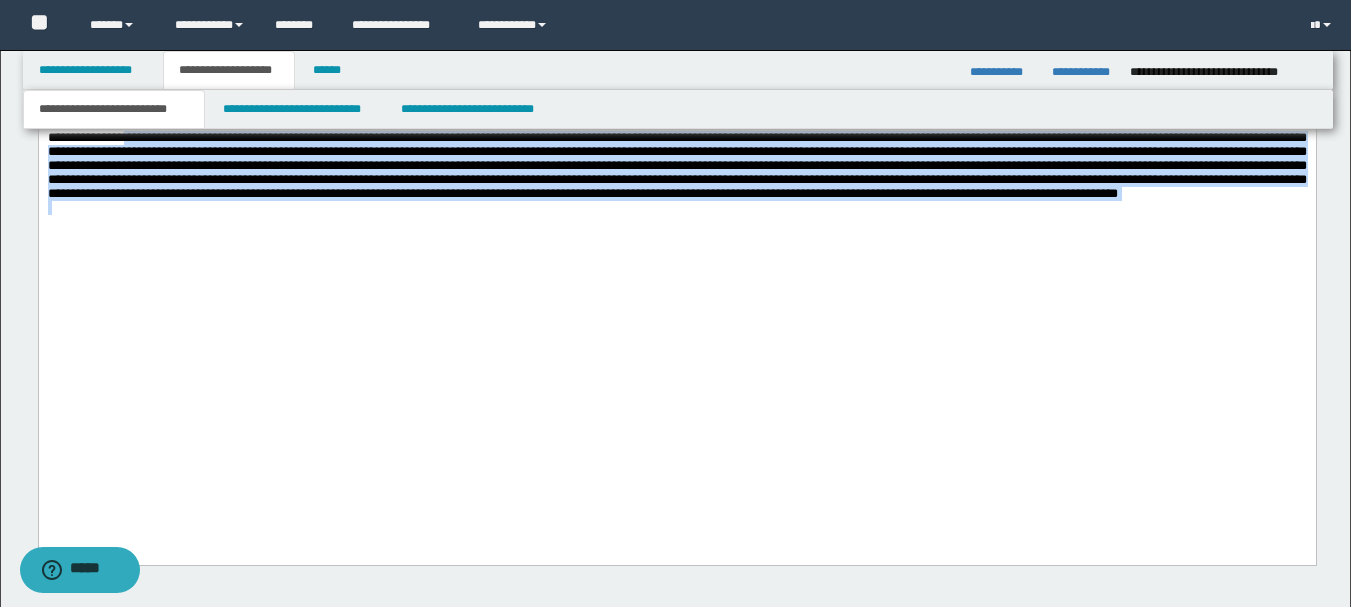 drag, startPoint x: 406, startPoint y: 337, endPoint x: 420, endPoint y: 443, distance: 106.92053 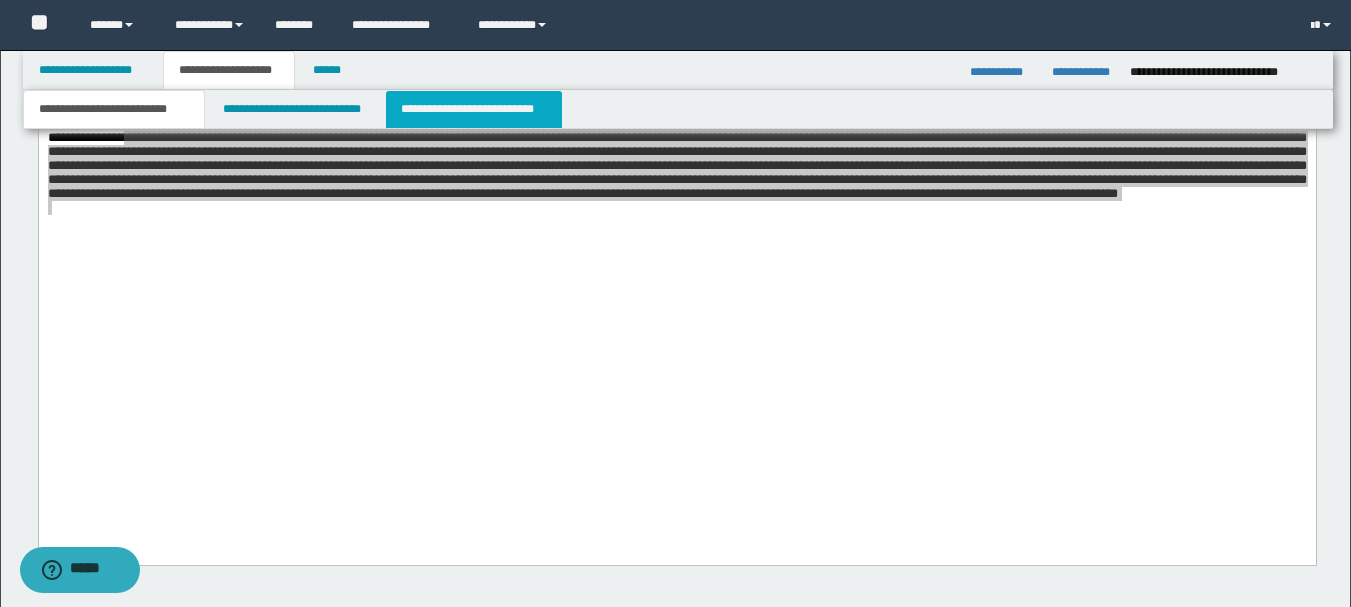 click on "**********" at bounding box center (474, 109) 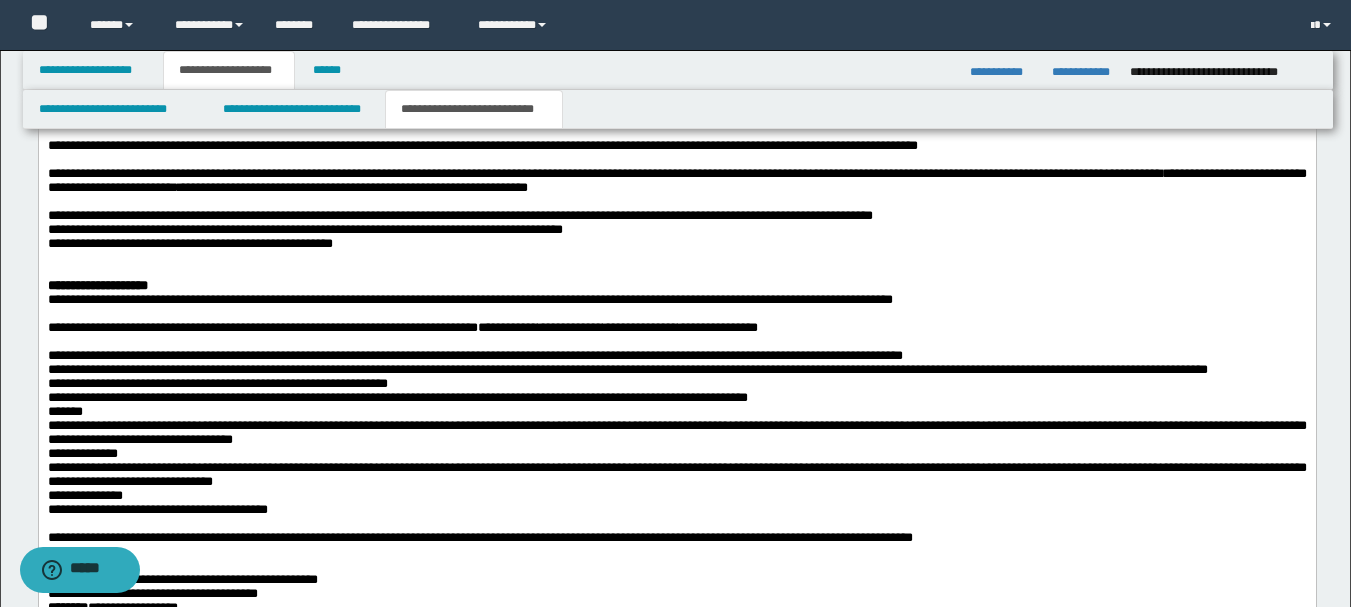 scroll, scrollTop: 1708, scrollLeft: 0, axis: vertical 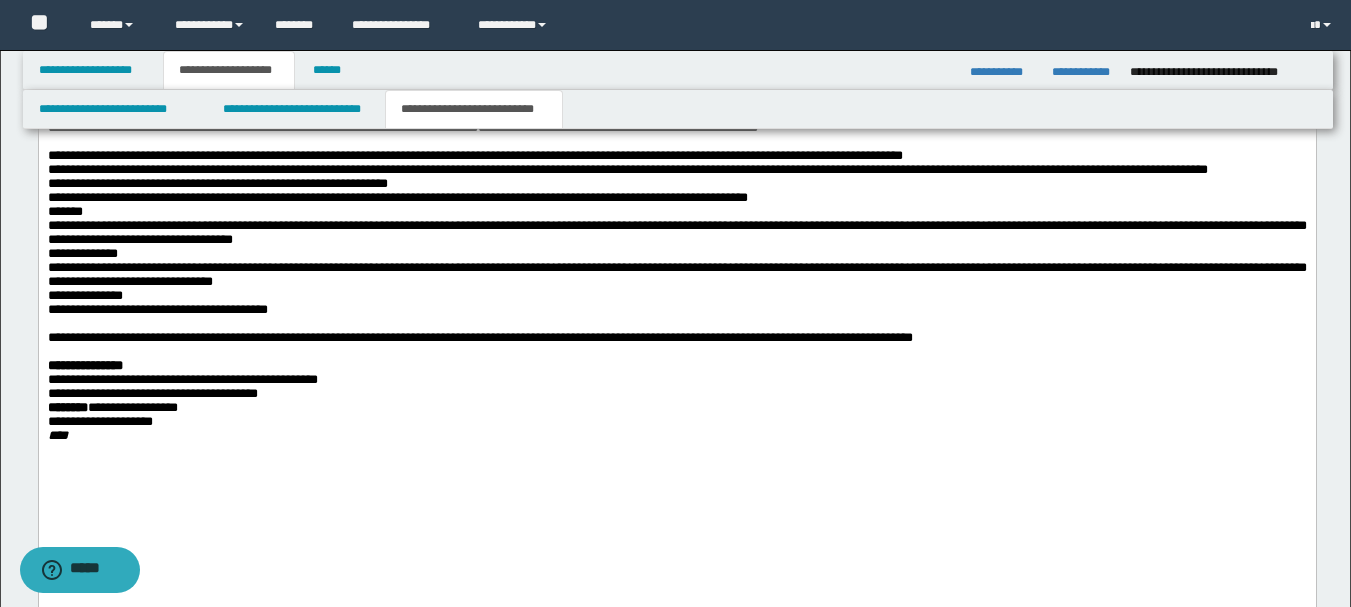 click on "**********" at bounding box center (676, 296) 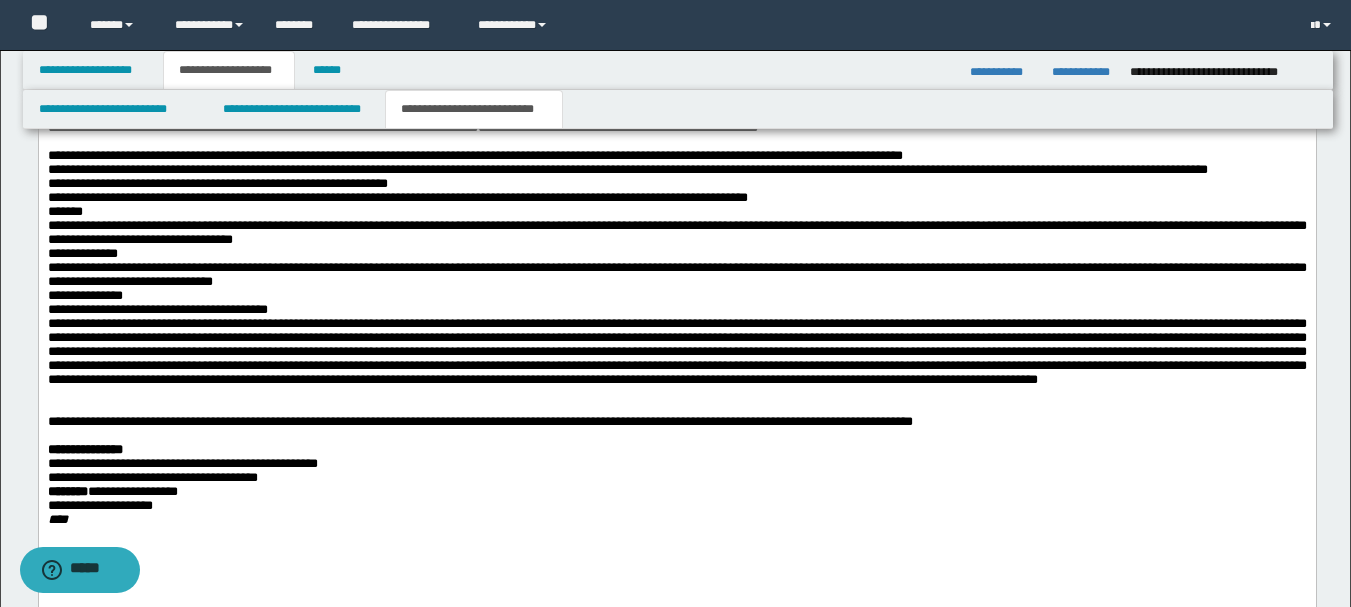 click on "**********" at bounding box center (157, 309) 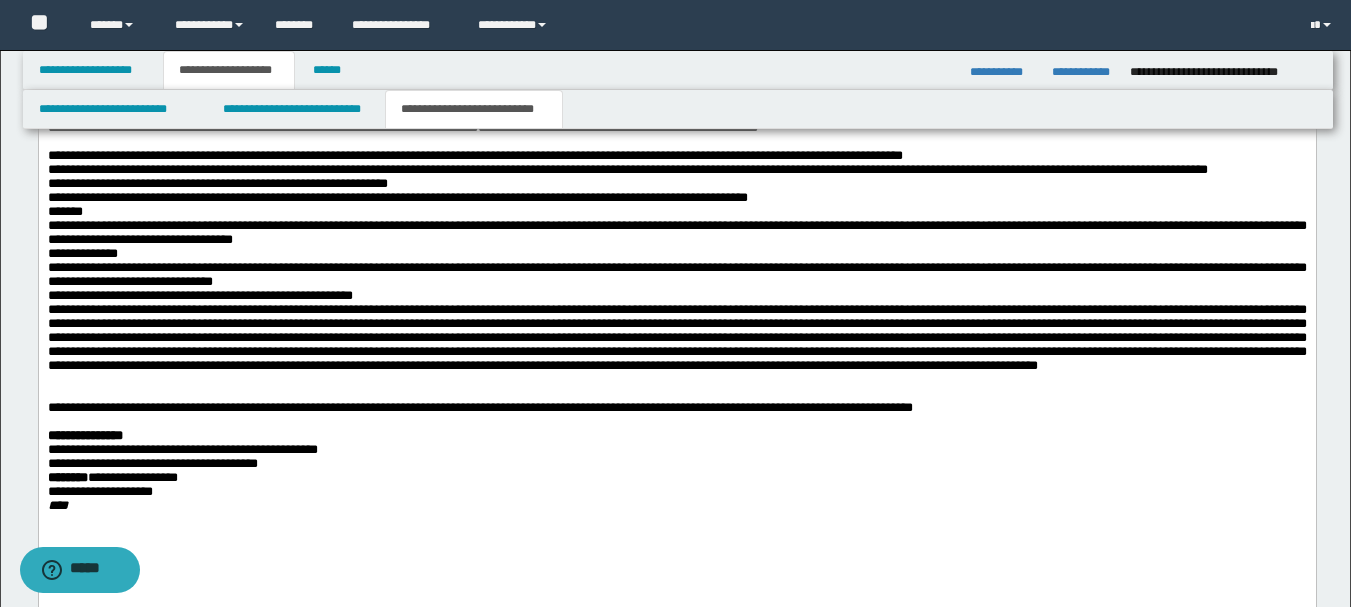 click on "*******" at bounding box center [676, 212] 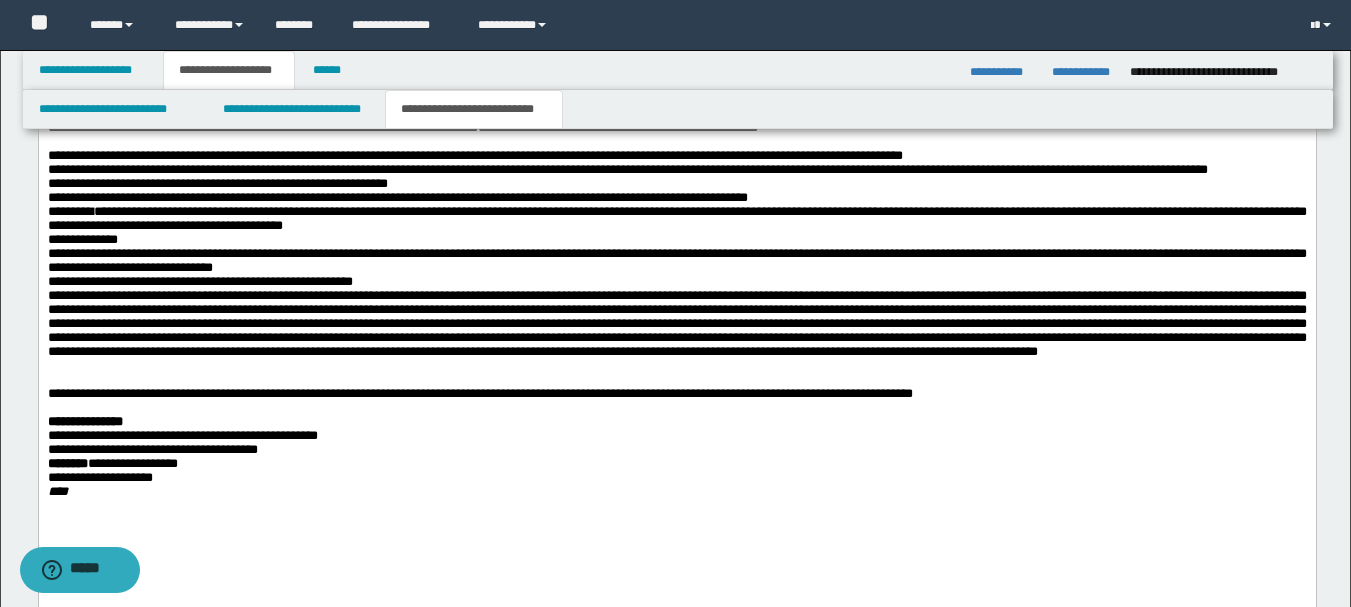 click on "**********" at bounding box center [676, 158] 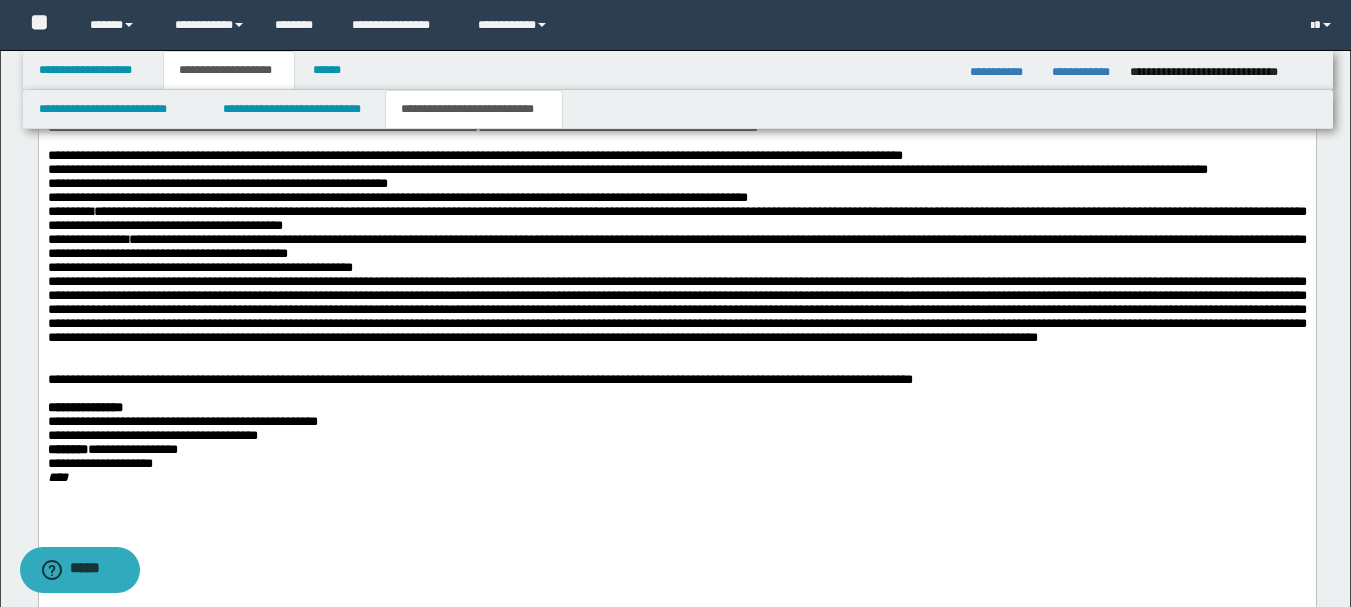 scroll, scrollTop: 1808, scrollLeft: 0, axis: vertical 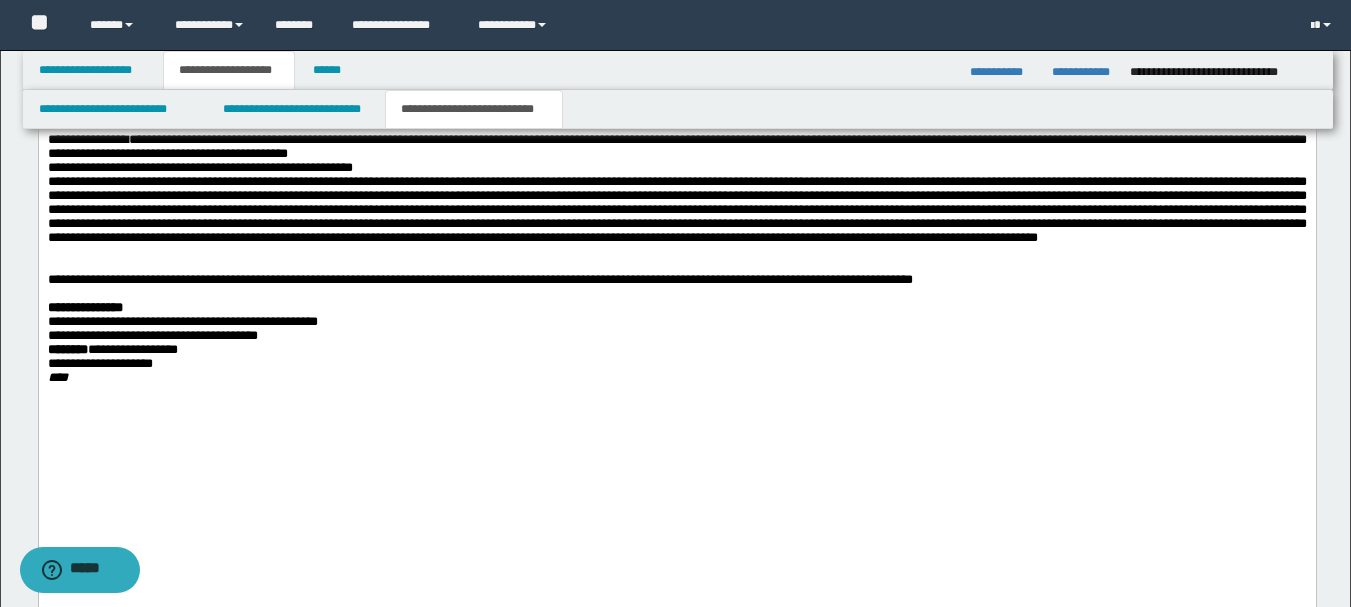 click at bounding box center [676, 252] 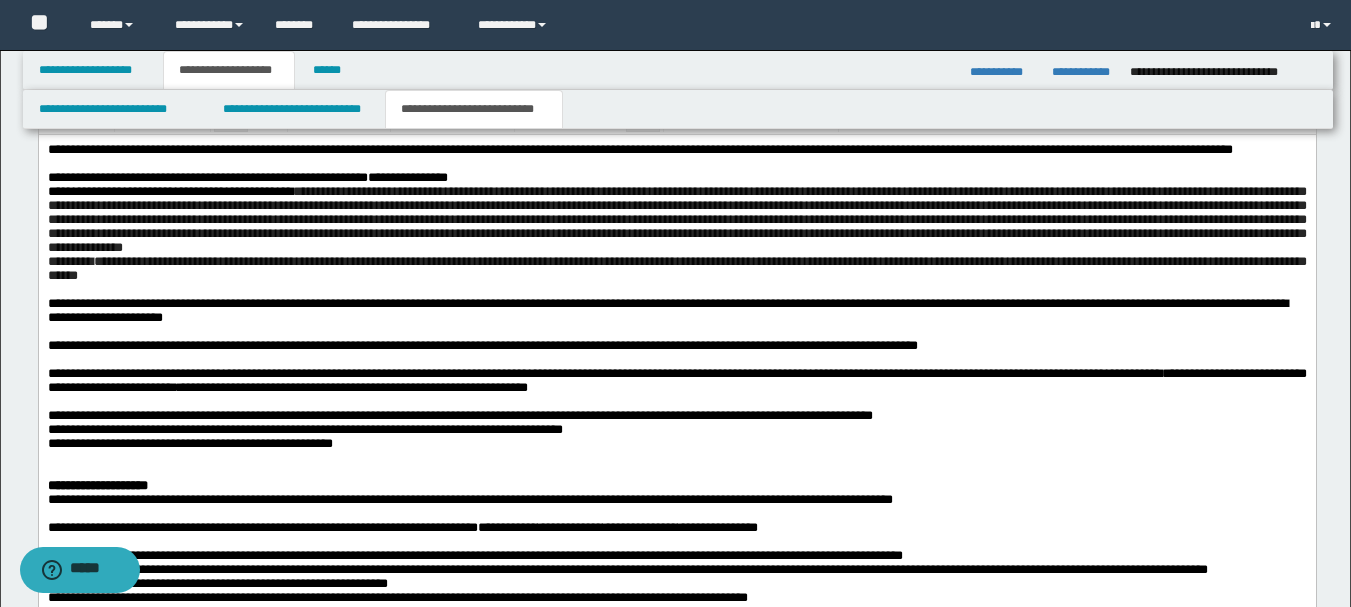 scroll, scrollTop: 1508, scrollLeft: 0, axis: vertical 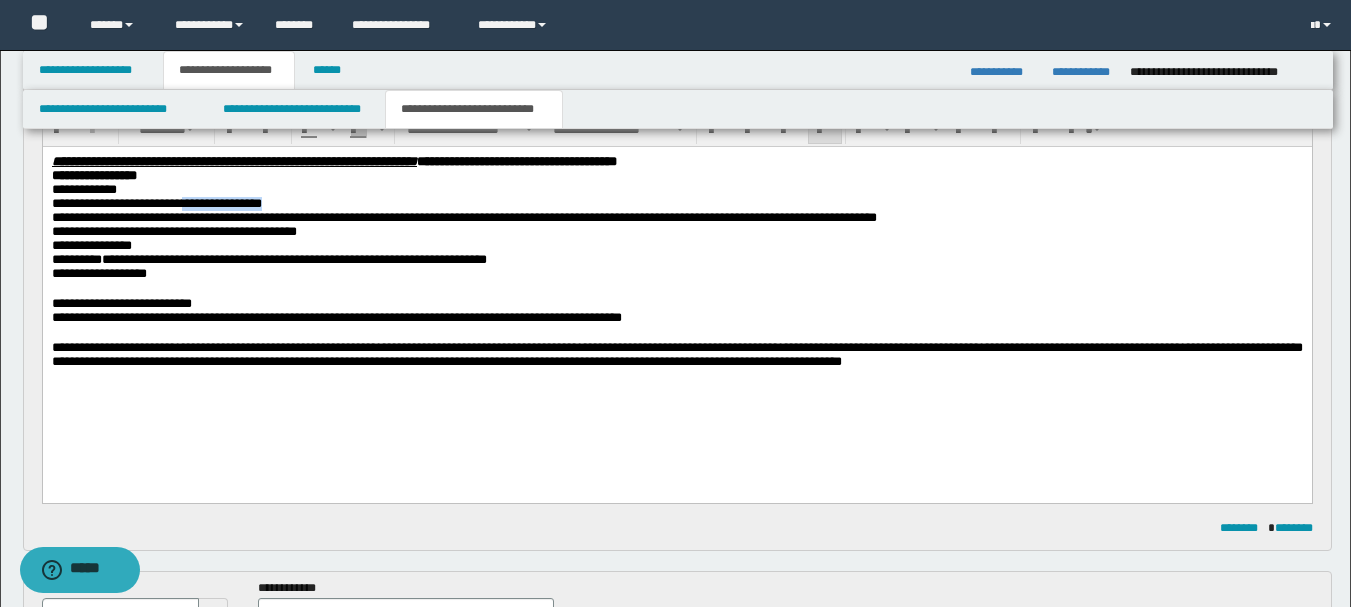 click on "**********" at bounding box center [676, 354] 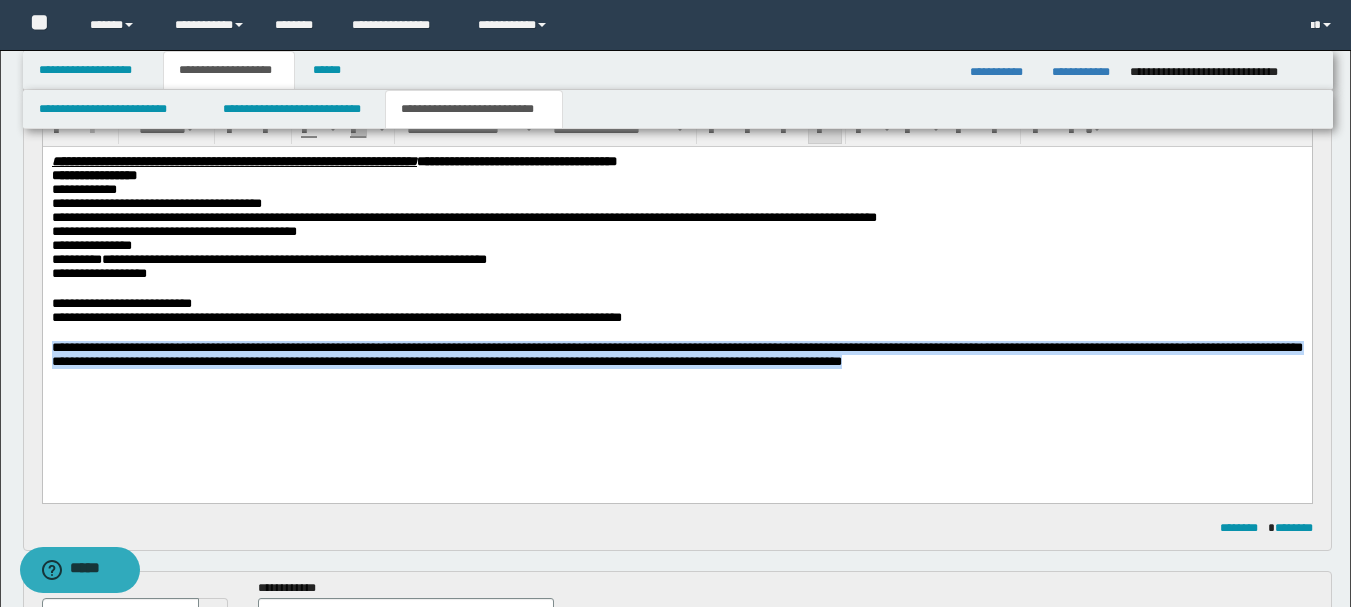 click on "**********" at bounding box center (676, 354) 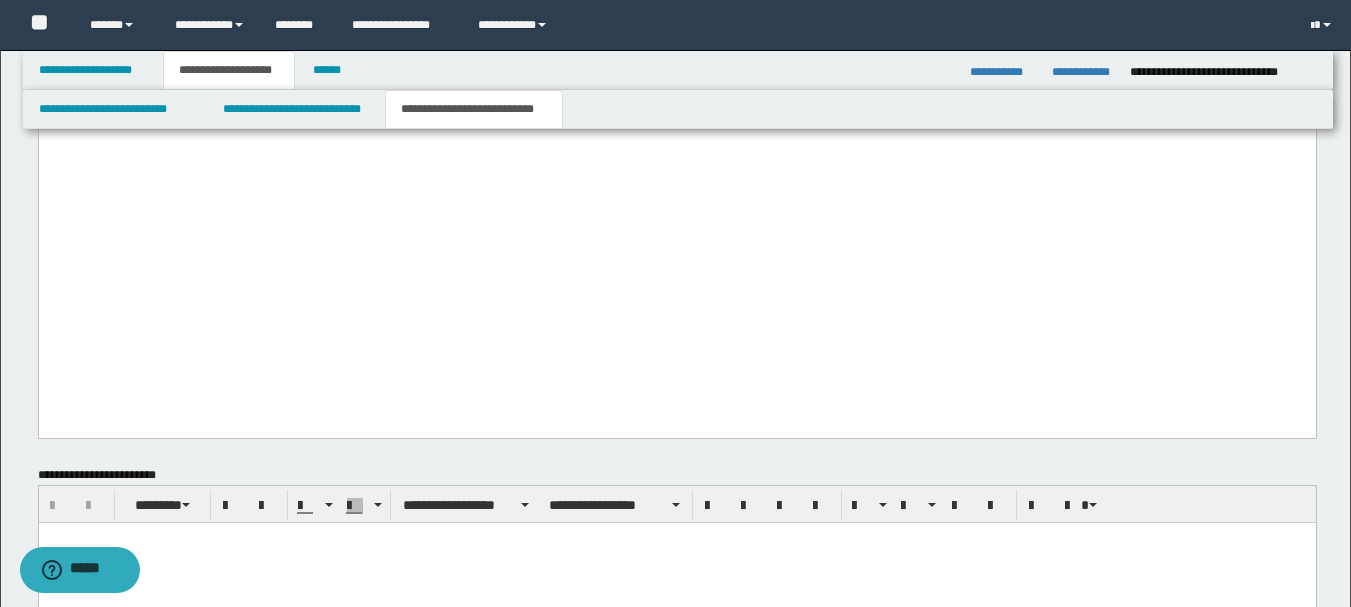 scroll, scrollTop: 1908, scrollLeft: 0, axis: vertical 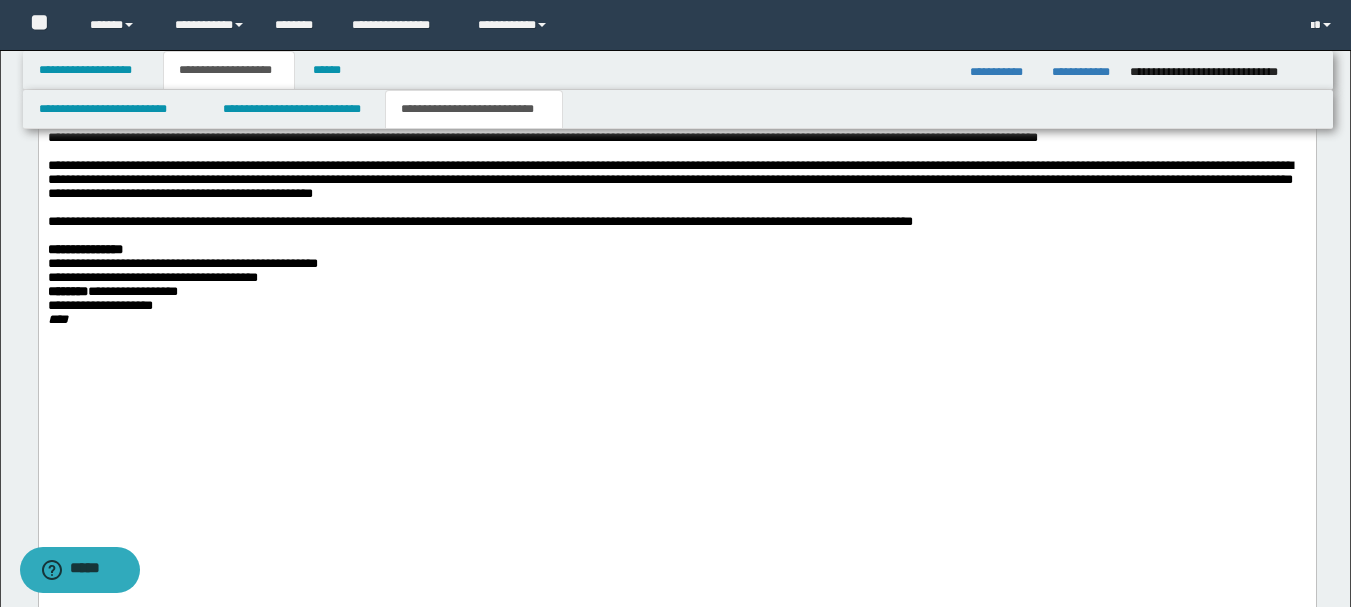 click on "**********" at bounding box center [676, 180] 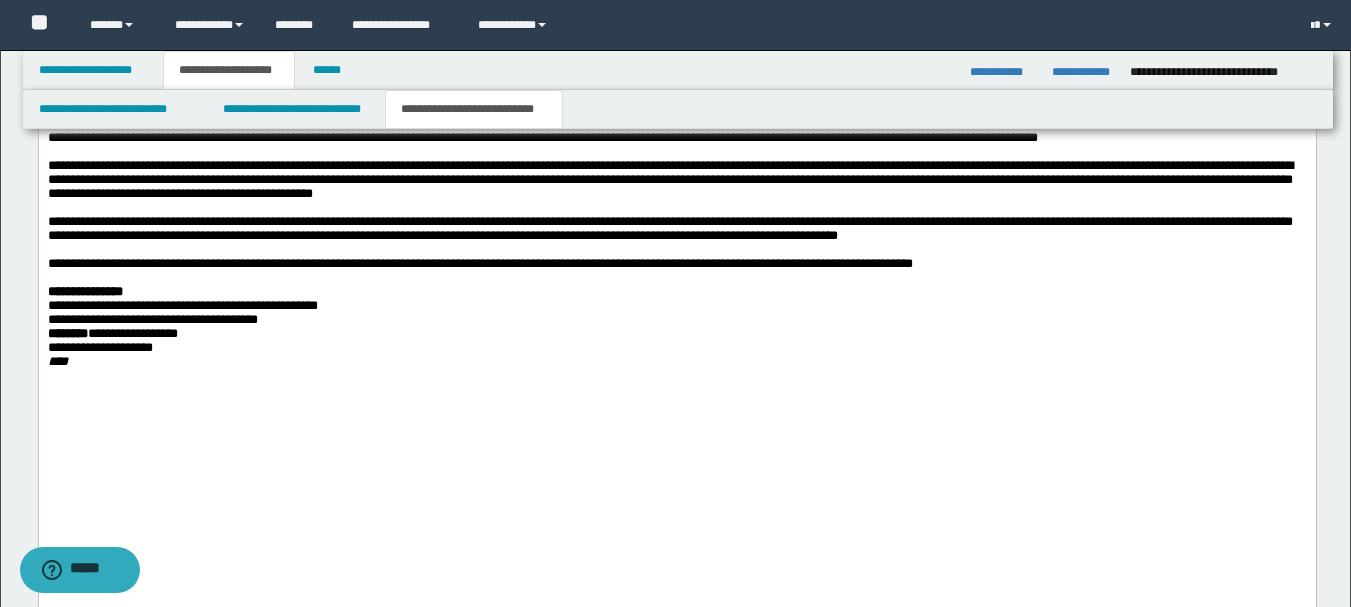 click on "**********" at bounding box center (179, 263) 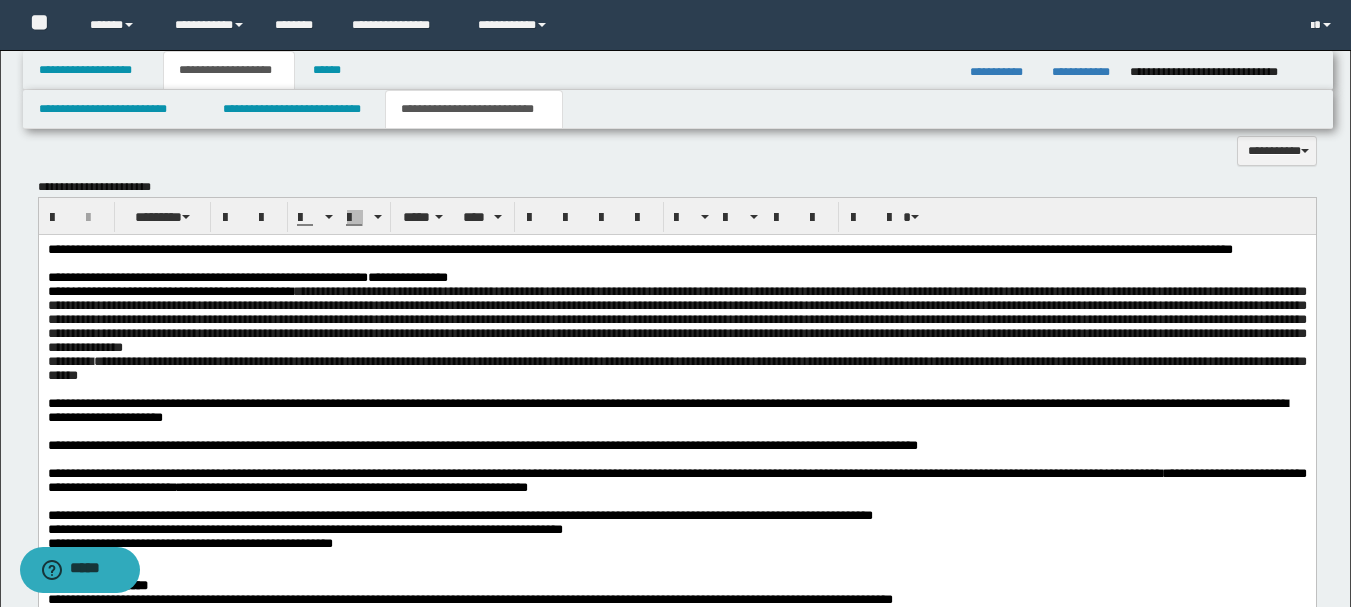 scroll, scrollTop: 1108, scrollLeft: 0, axis: vertical 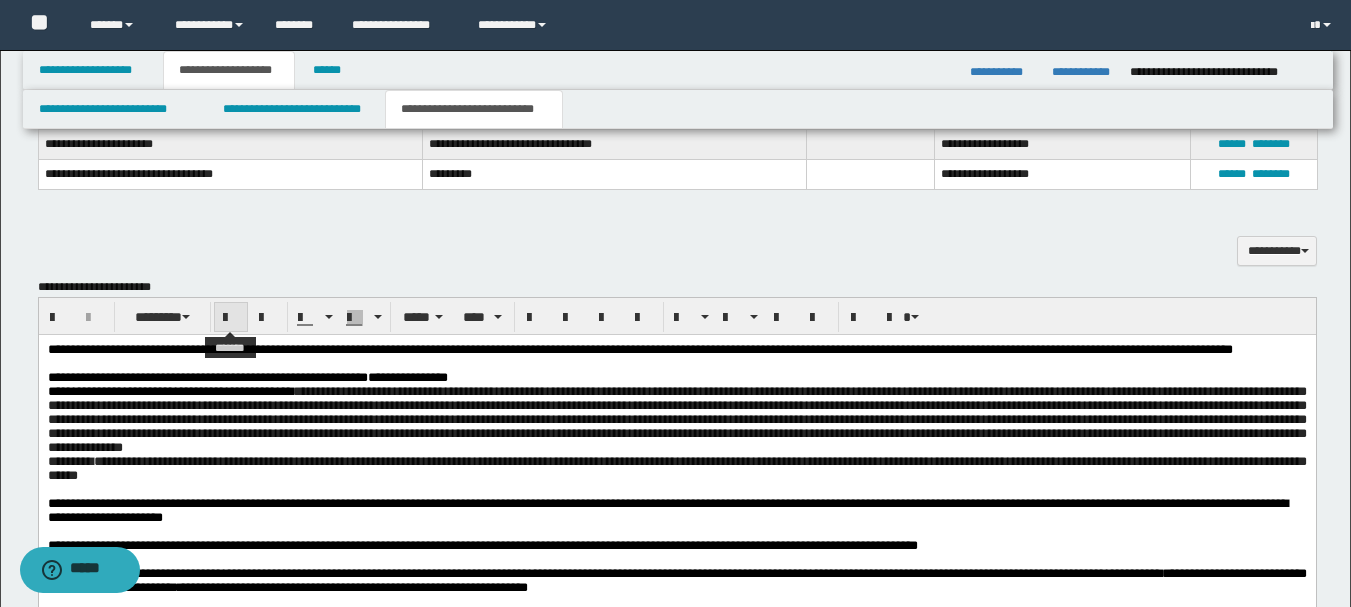 click at bounding box center (231, 318) 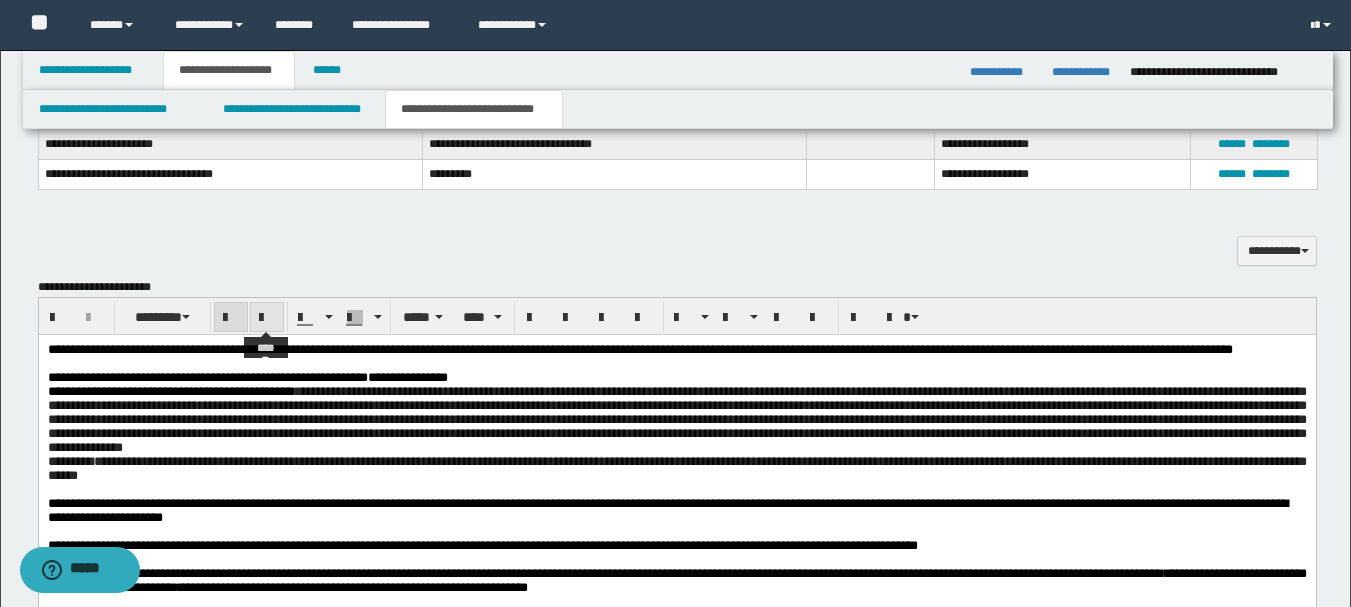 click at bounding box center (267, 318) 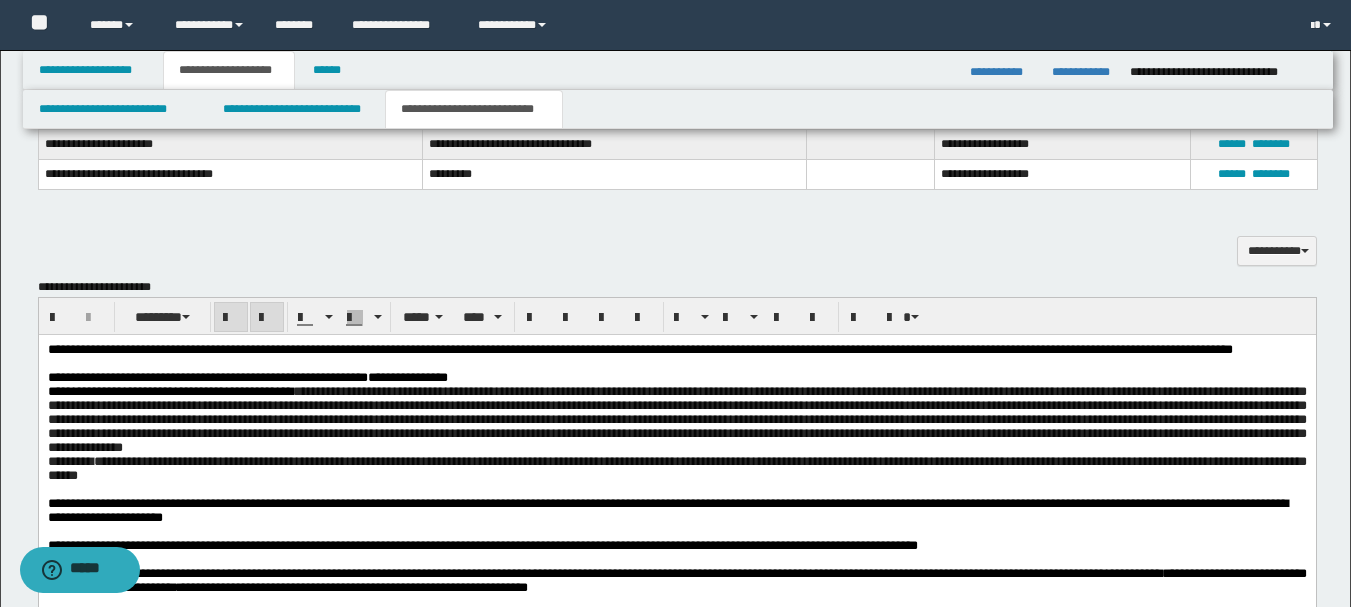 scroll, scrollTop: 608, scrollLeft: 0, axis: vertical 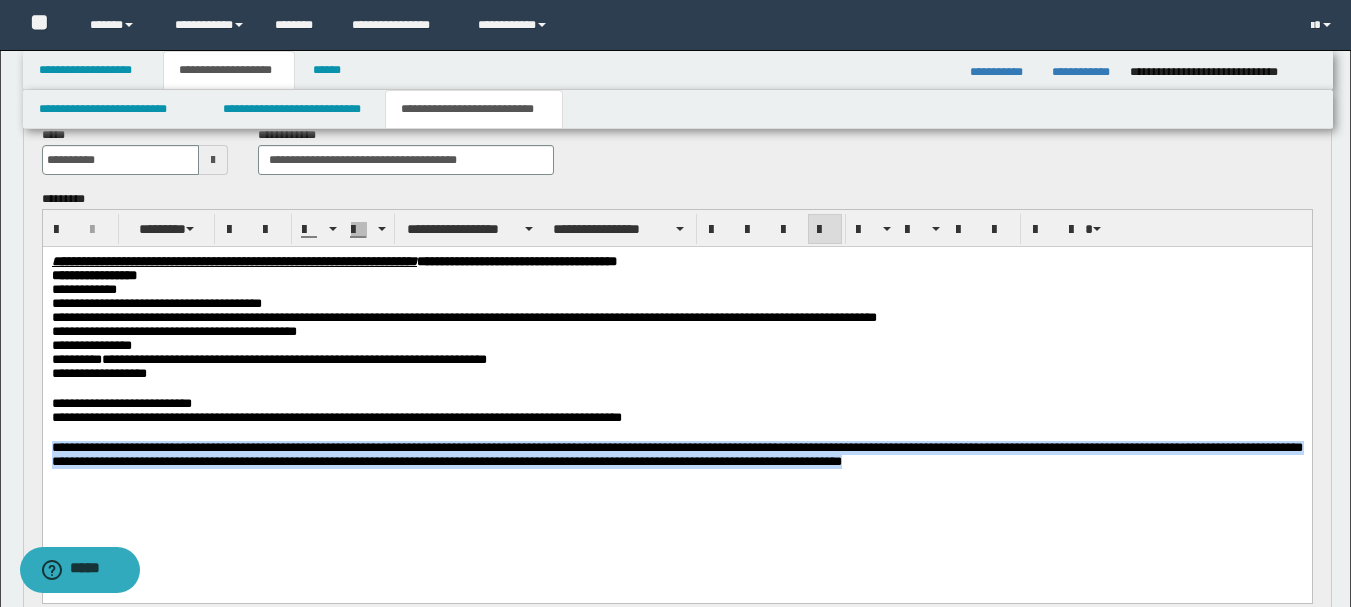 drag, startPoint x: 373, startPoint y: 346, endPoint x: 197, endPoint y: 309, distance: 179.84715 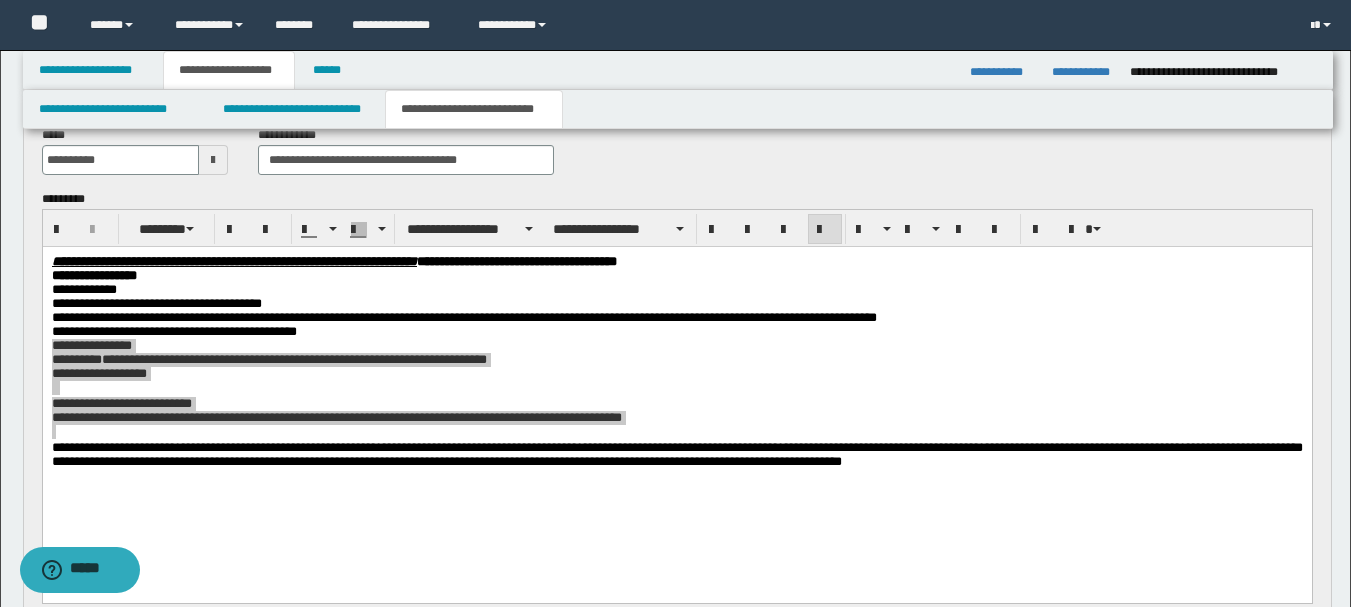 click on "**********" at bounding box center (677, 384) 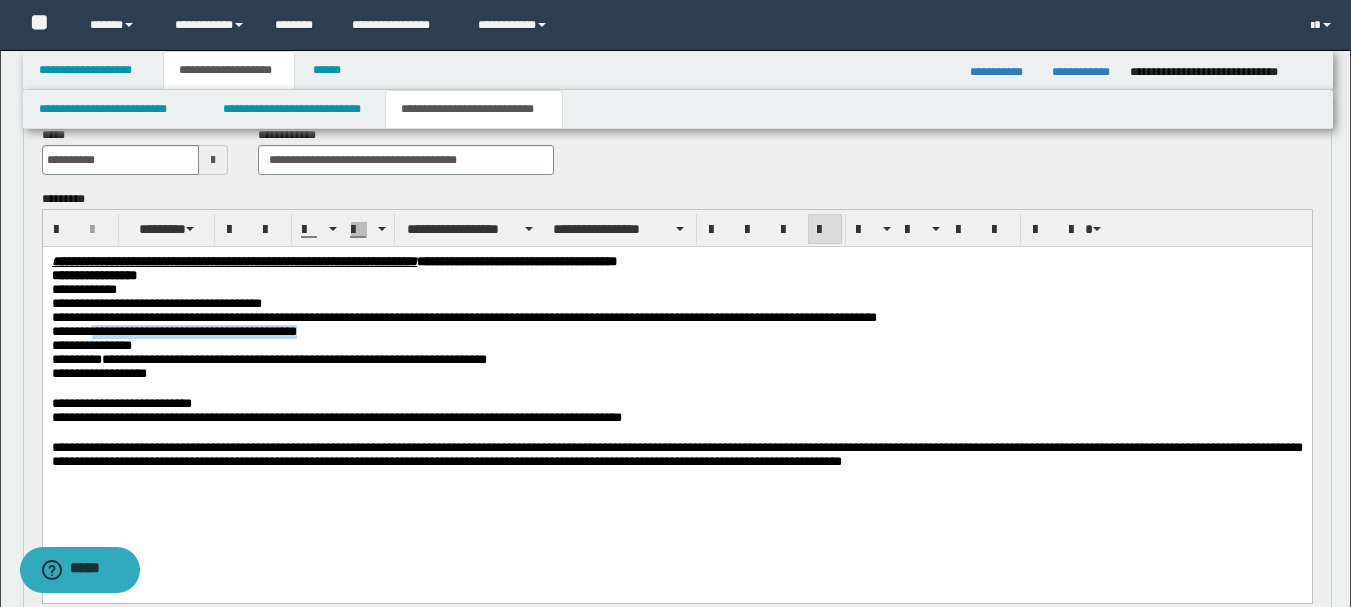 drag, startPoint x: 52, startPoint y: 286, endPoint x: 106, endPoint y: 334, distance: 72.249565 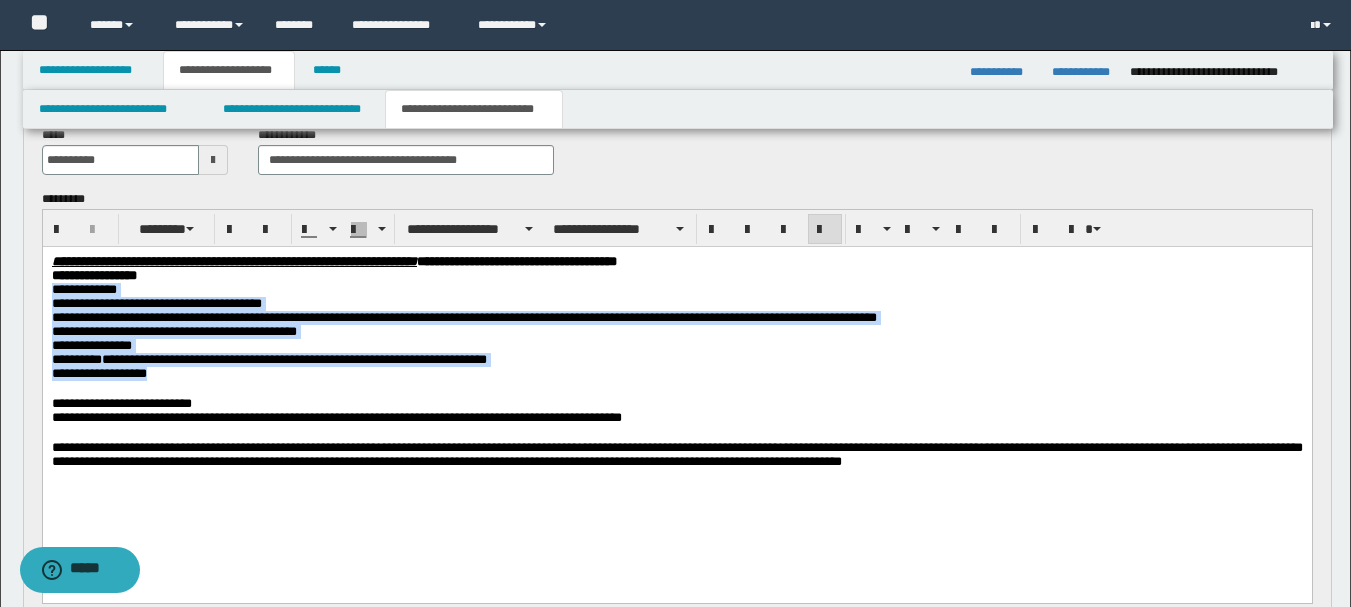drag, startPoint x: 51, startPoint y: 290, endPoint x: 191, endPoint y: 388, distance: 170.89178 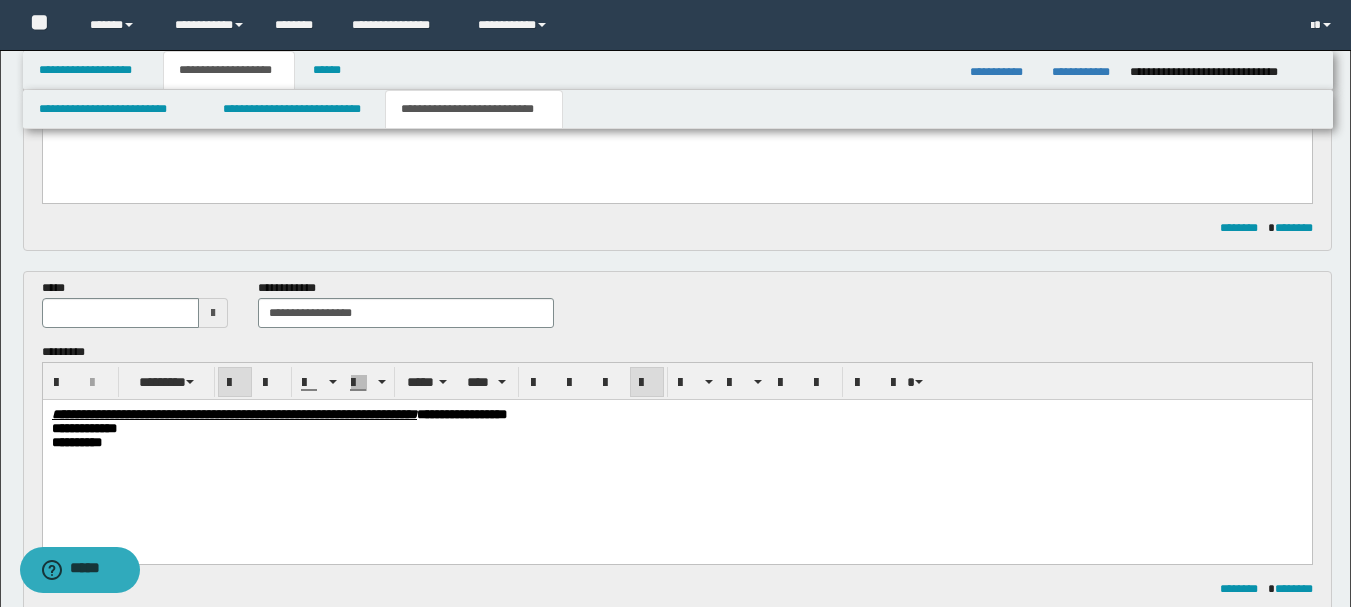 scroll, scrollTop: 708, scrollLeft: 0, axis: vertical 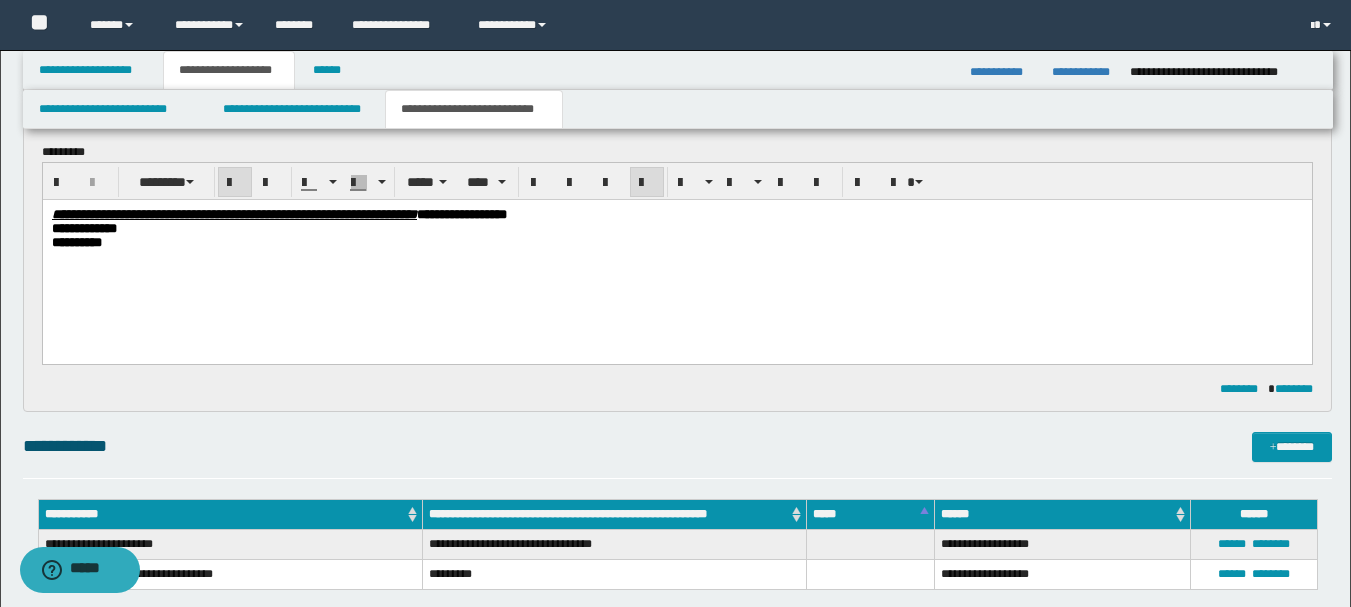 click on "**********" at bounding box center (676, 214) 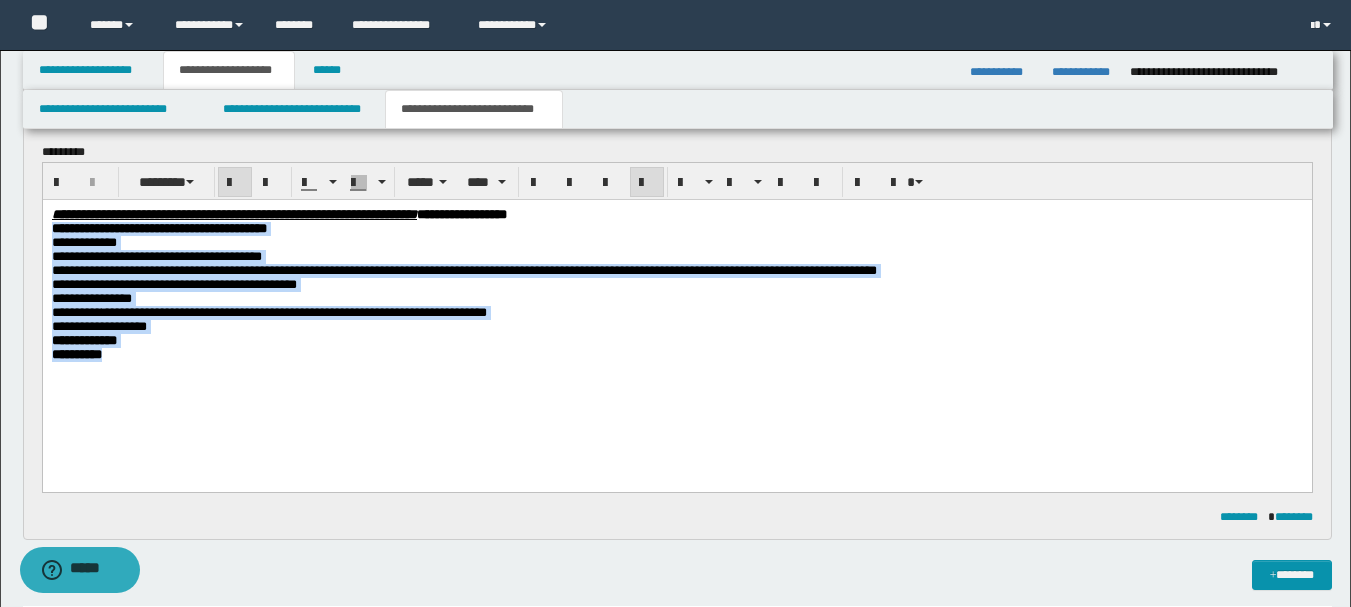 drag, startPoint x: 131, startPoint y: 383, endPoint x: 46, endPoint y: 229, distance: 175.90054 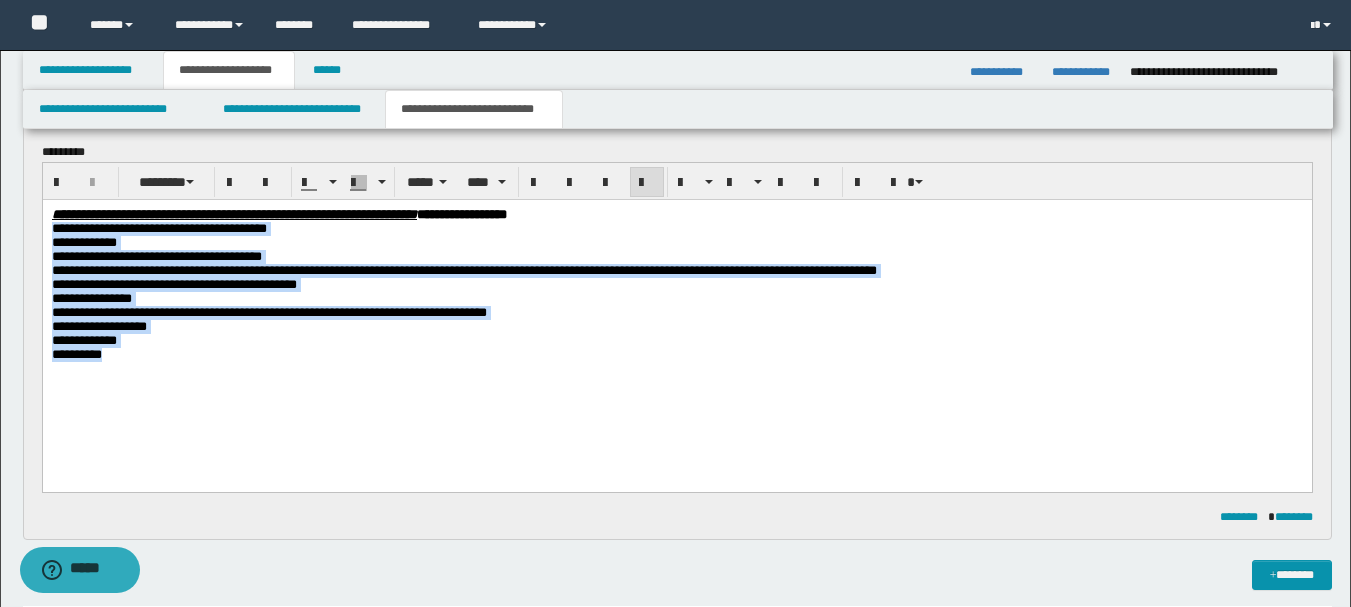 click on "**********" at bounding box center (676, 309) 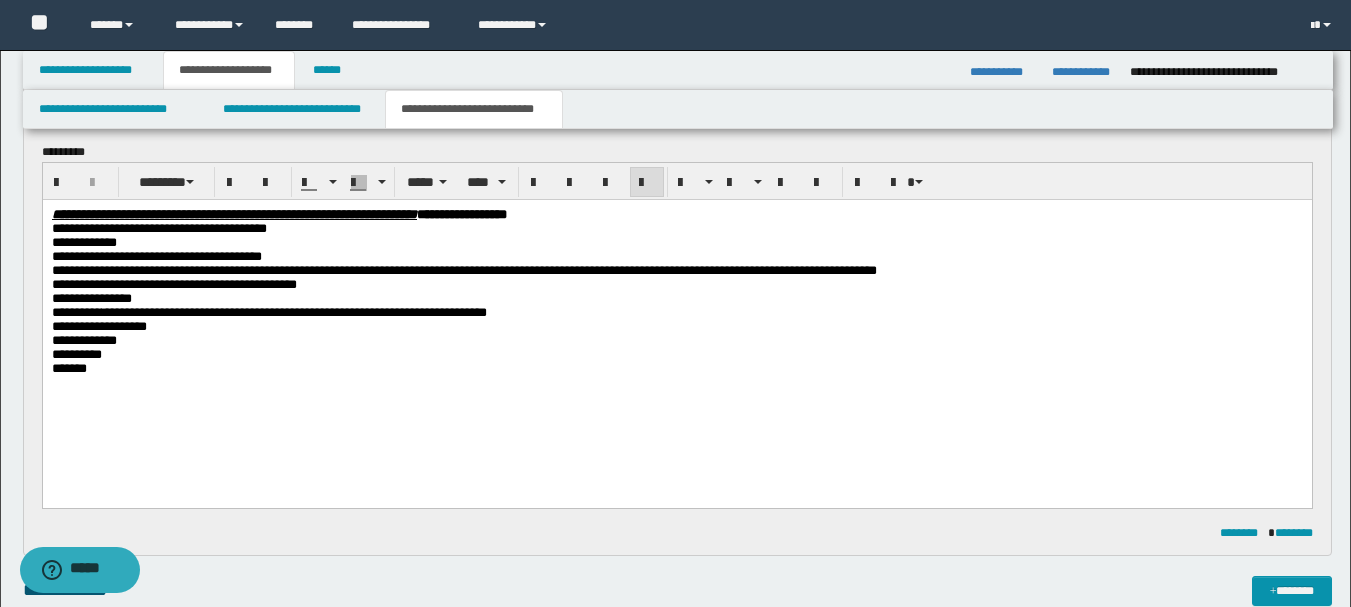 click on "*******" at bounding box center (68, 367) 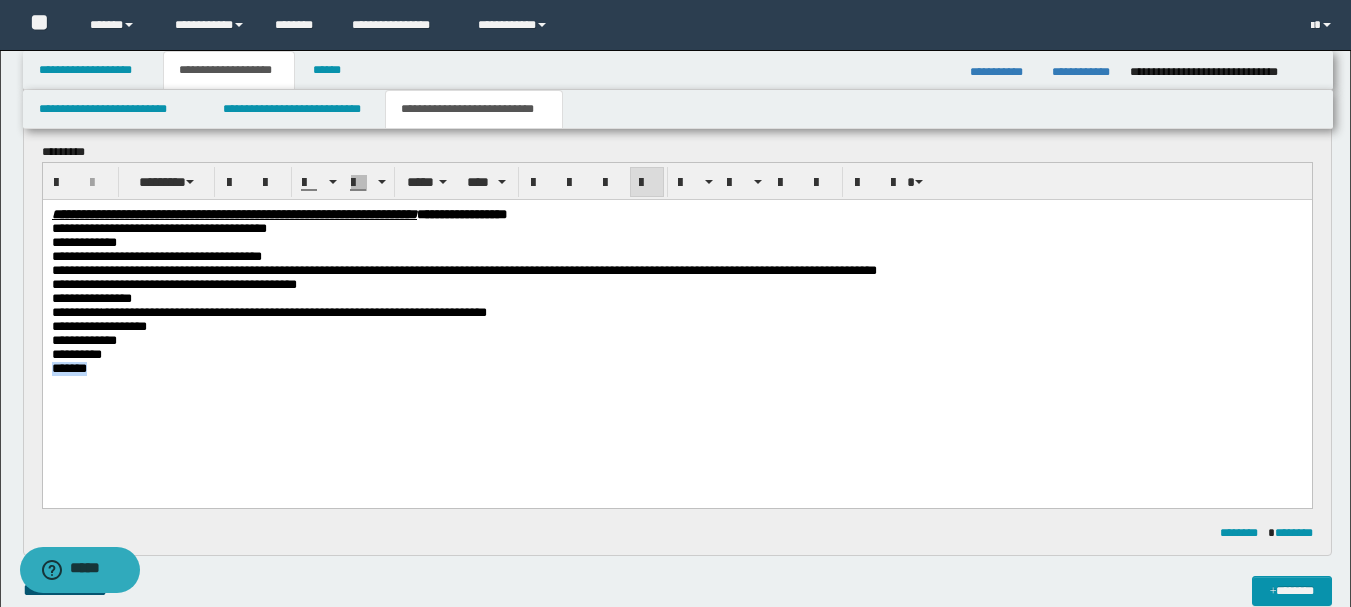 click on "*******" at bounding box center (68, 367) 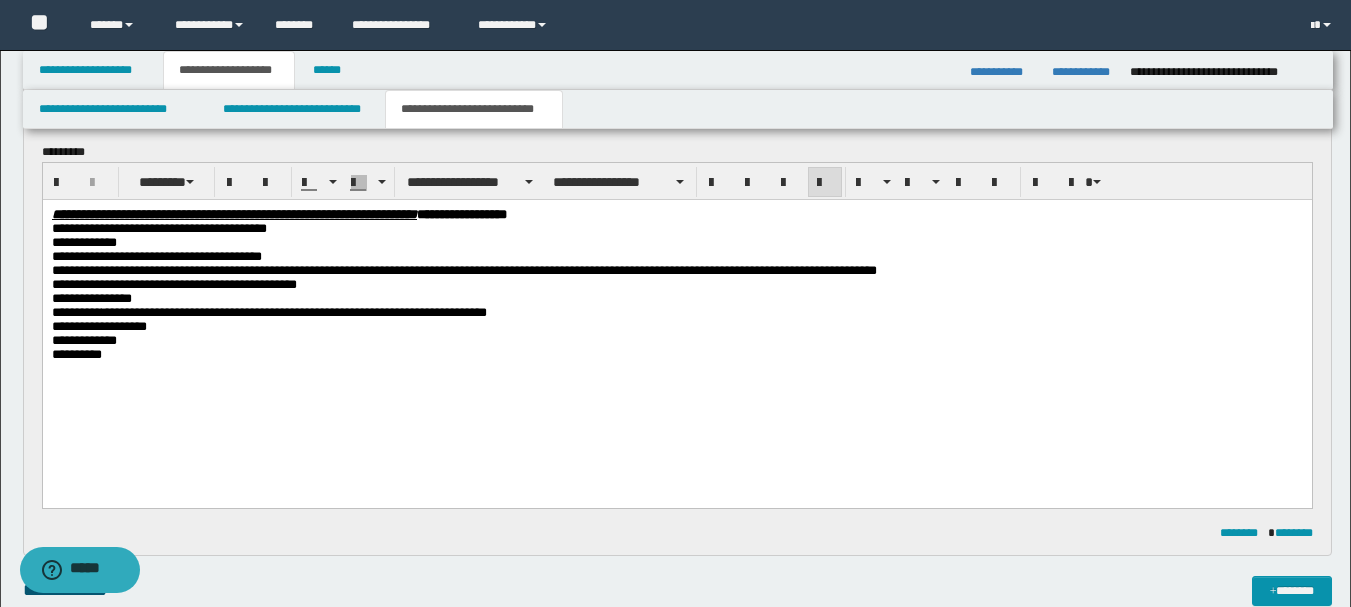 click on "**********" at bounding box center [676, 326] 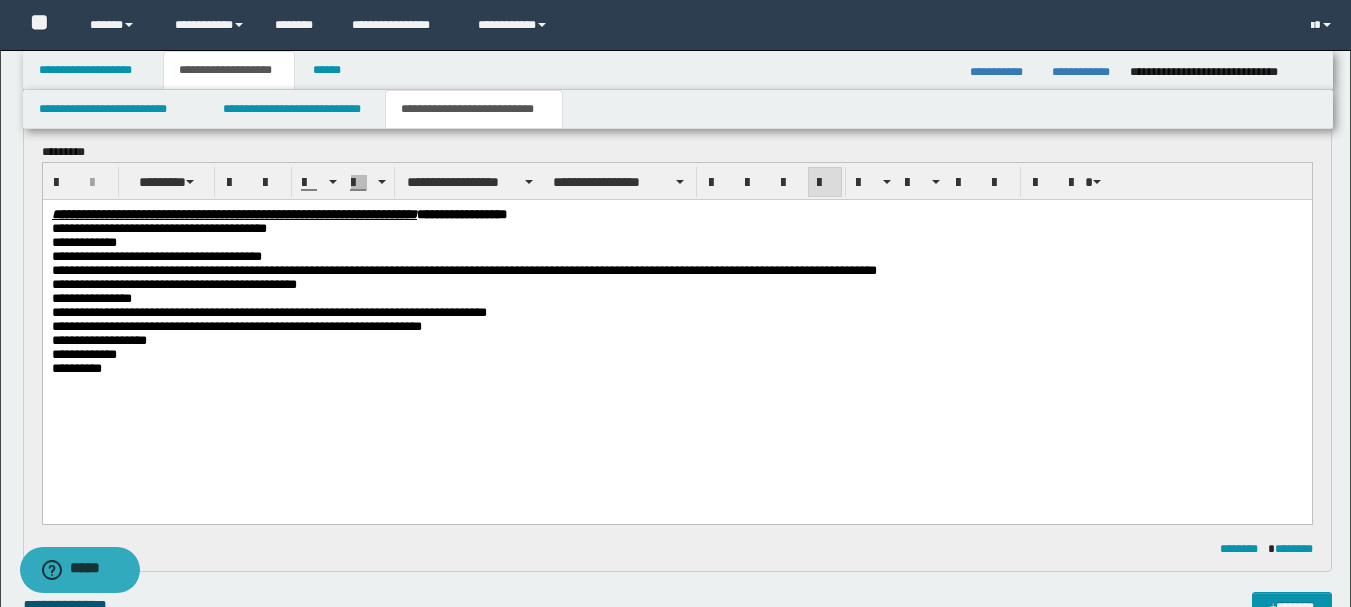click on "**********" at bounding box center (236, 325) 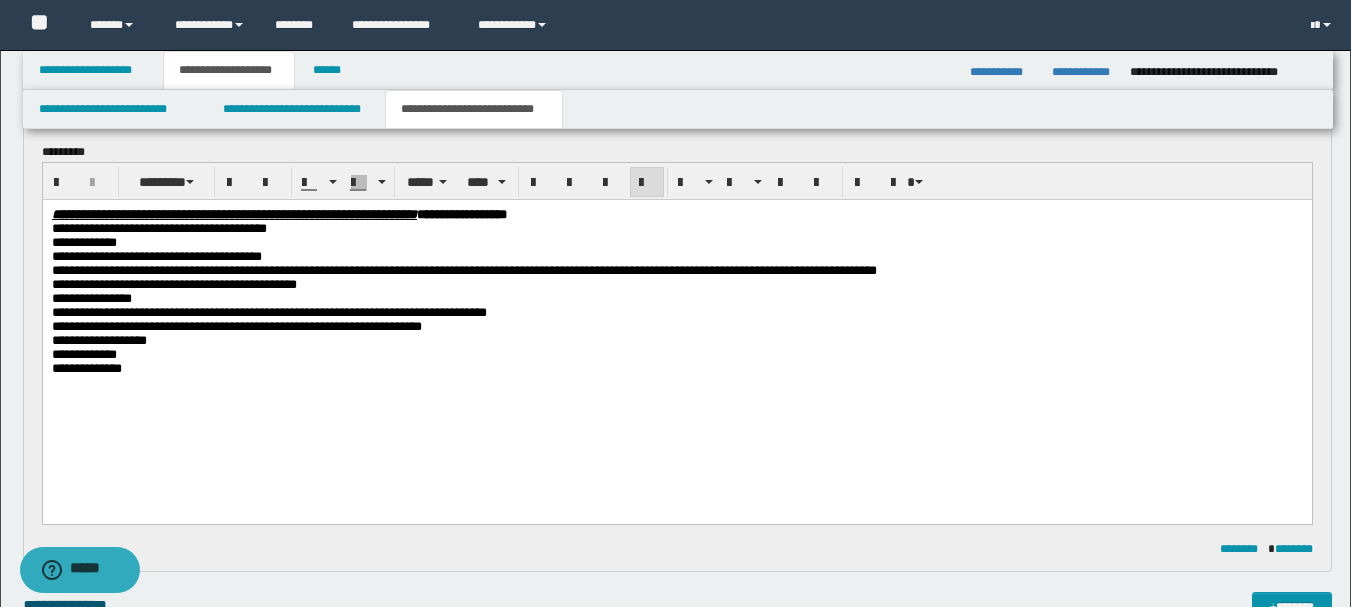 click on "**********" at bounding box center (676, 354) 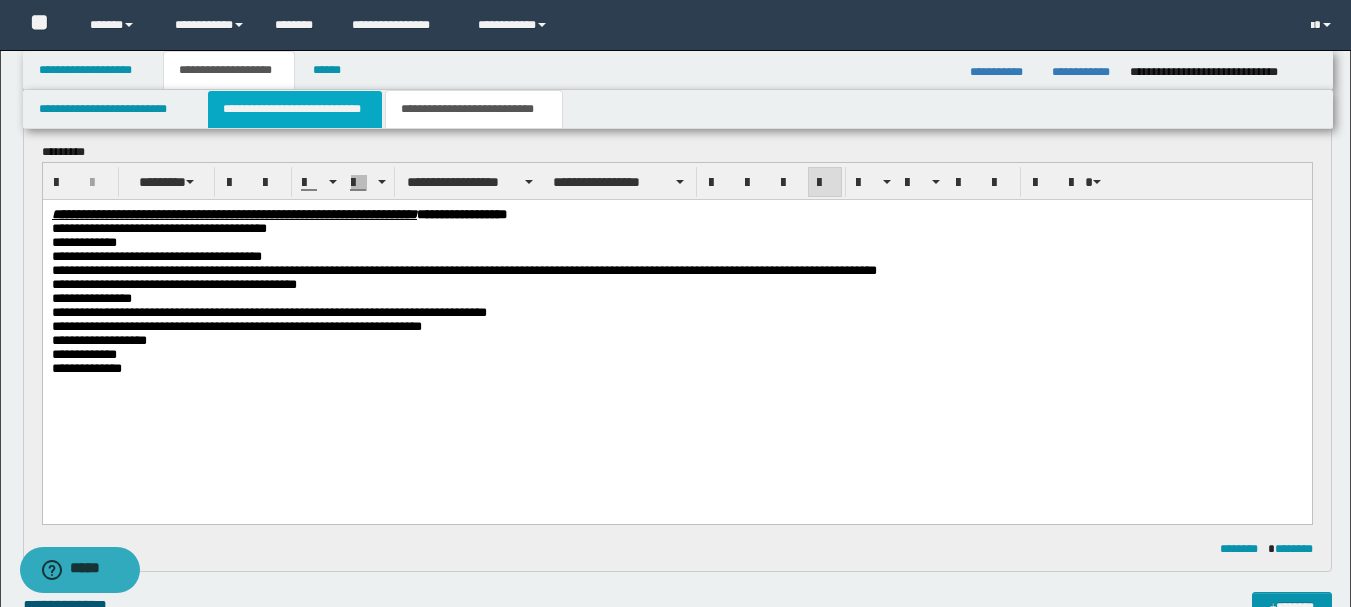 click on "**********" at bounding box center [295, 109] 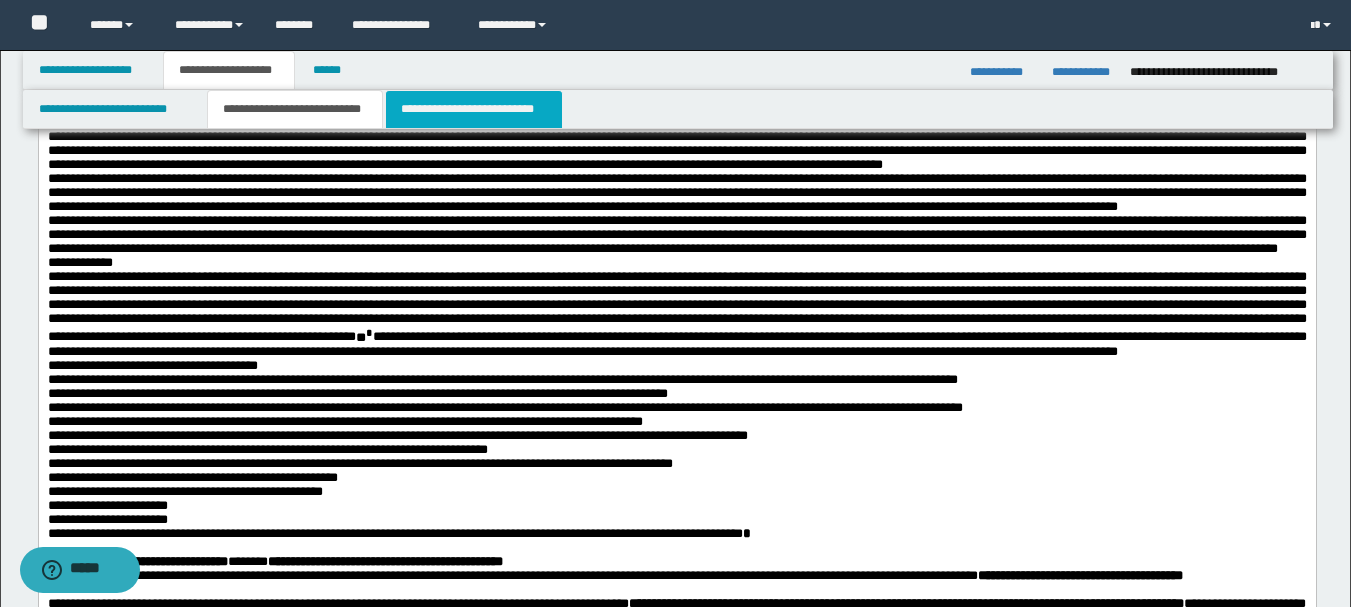 click on "**********" at bounding box center [474, 109] 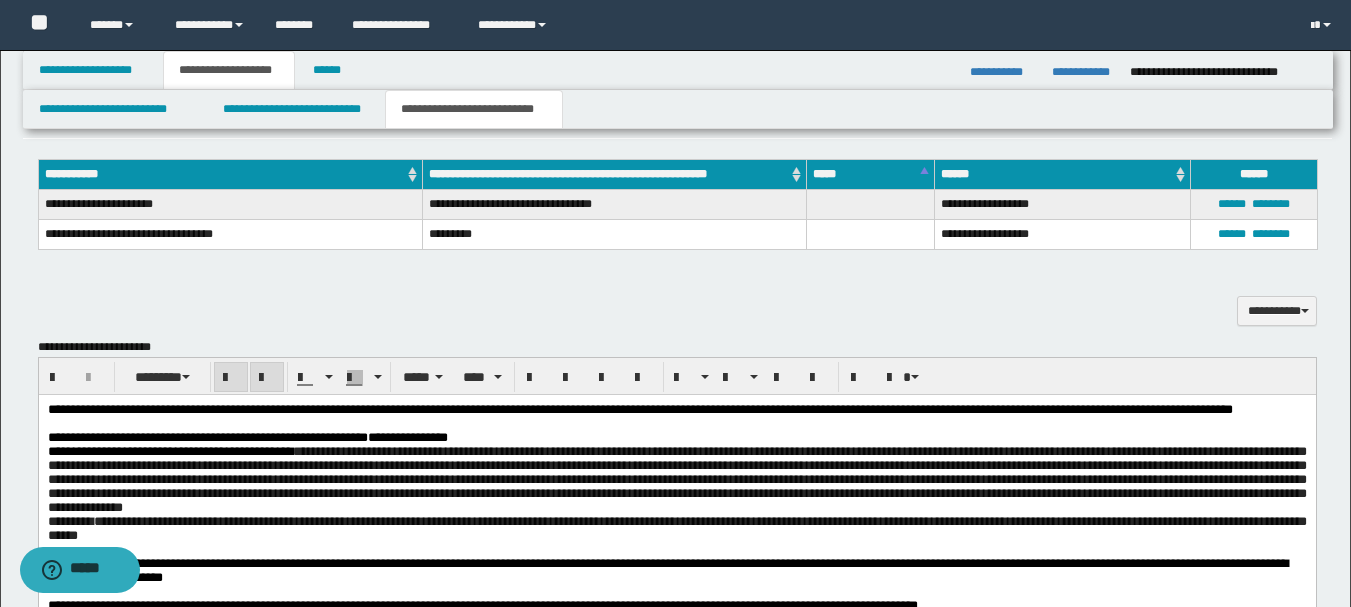 scroll, scrollTop: 1508, scrollLeft: 0, axis: vertical 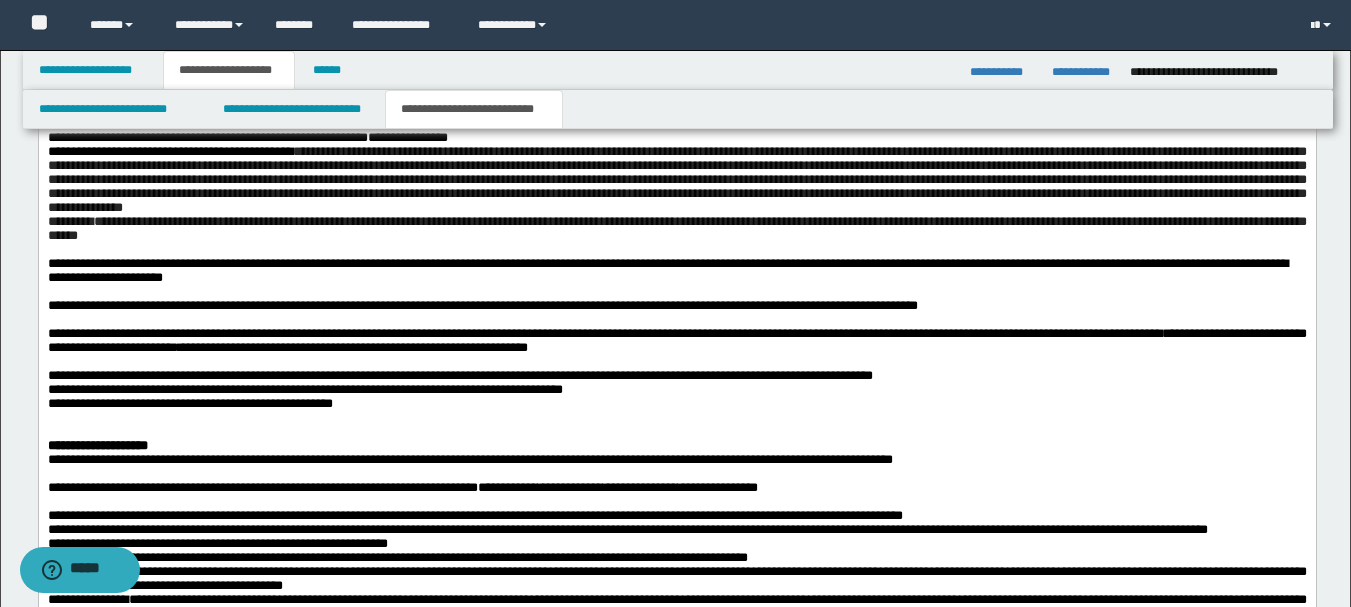click on "**********" at bounding box center (676, 178) 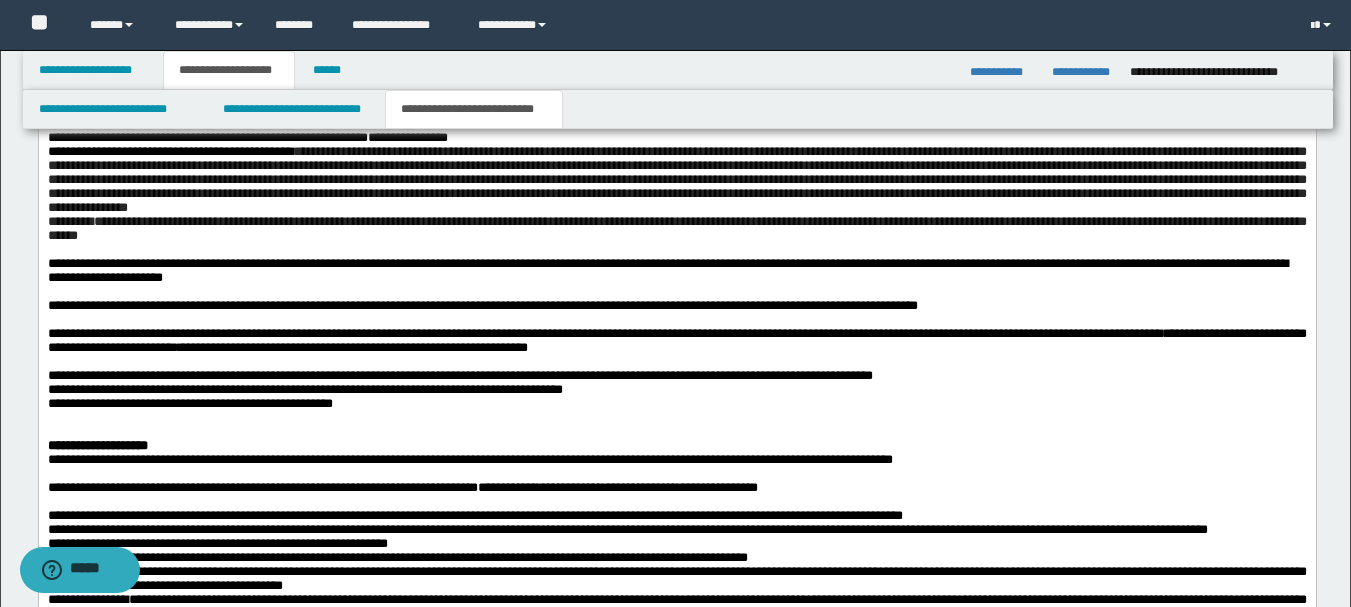 click on "**********" at bounding box center [676, 178] 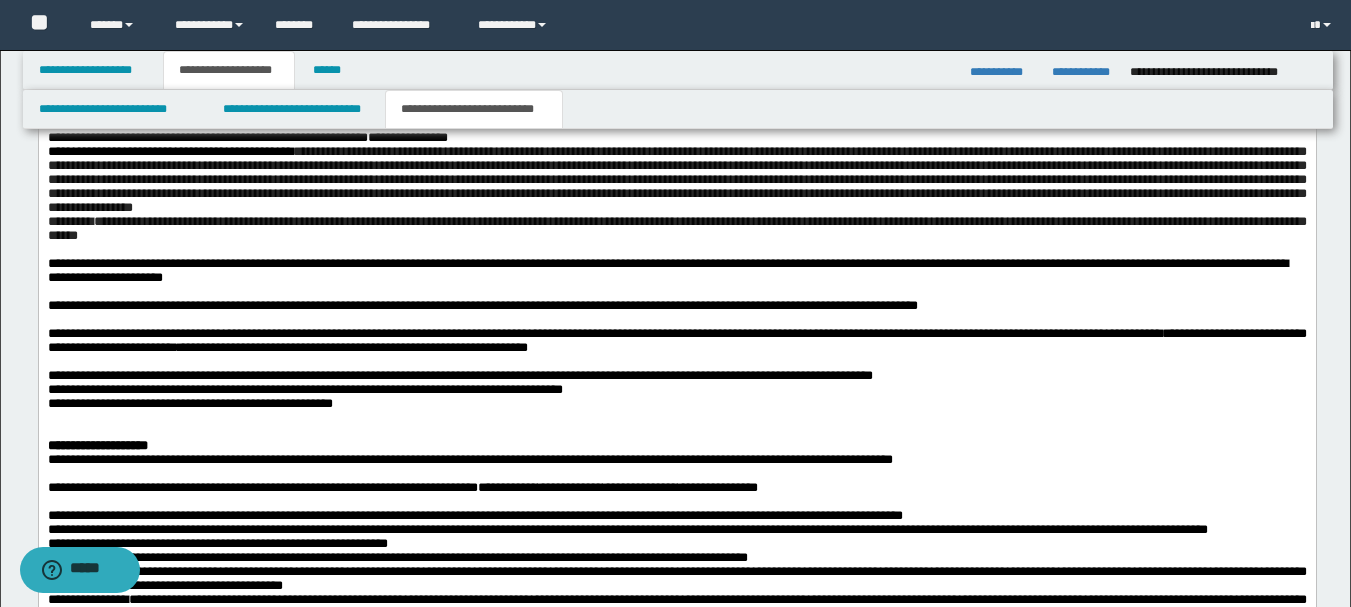 click on "**********" at bounding box center (676, 227) 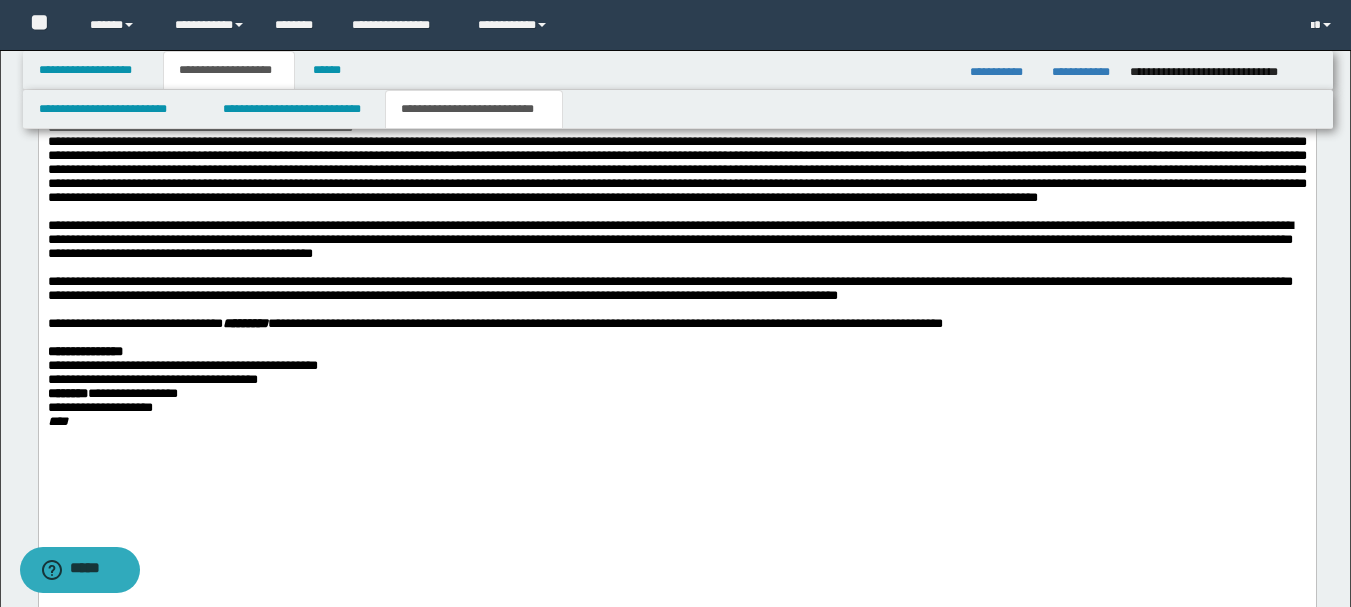 scroll, scrollTop: 2108, scrollLeft: 0, axis: vertical 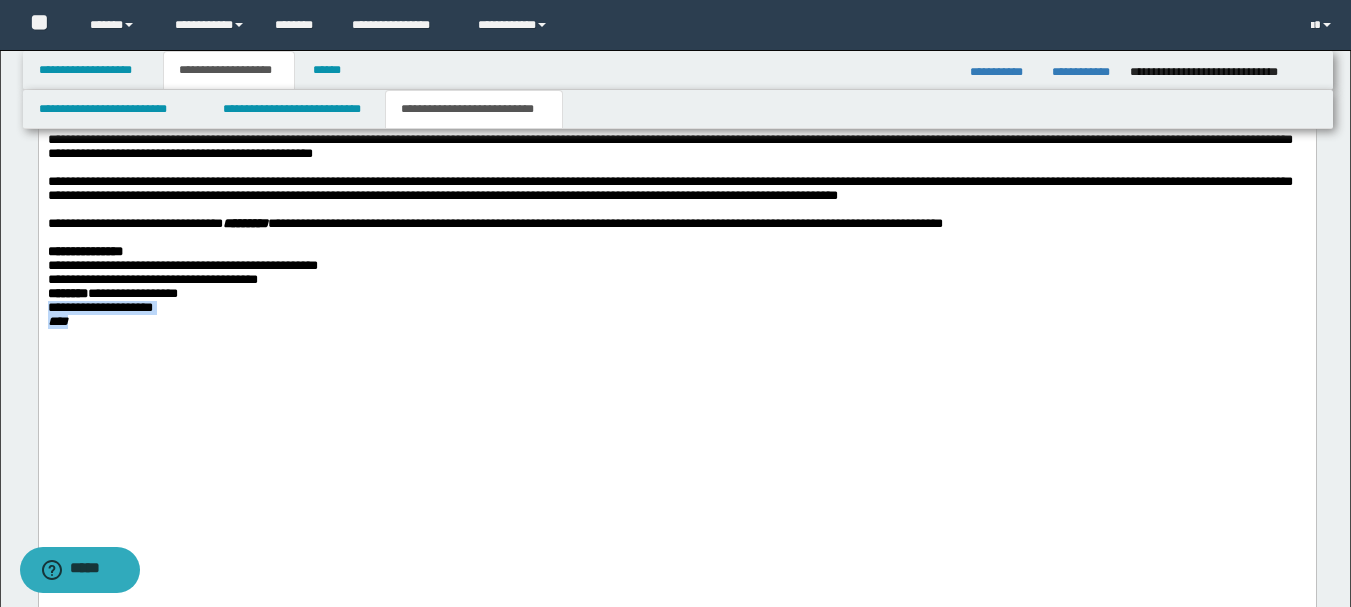 drag, startPoint x: 92, startPoint y: 500, endPoint x: 18, endPoint y: 486, distance: 75.31268 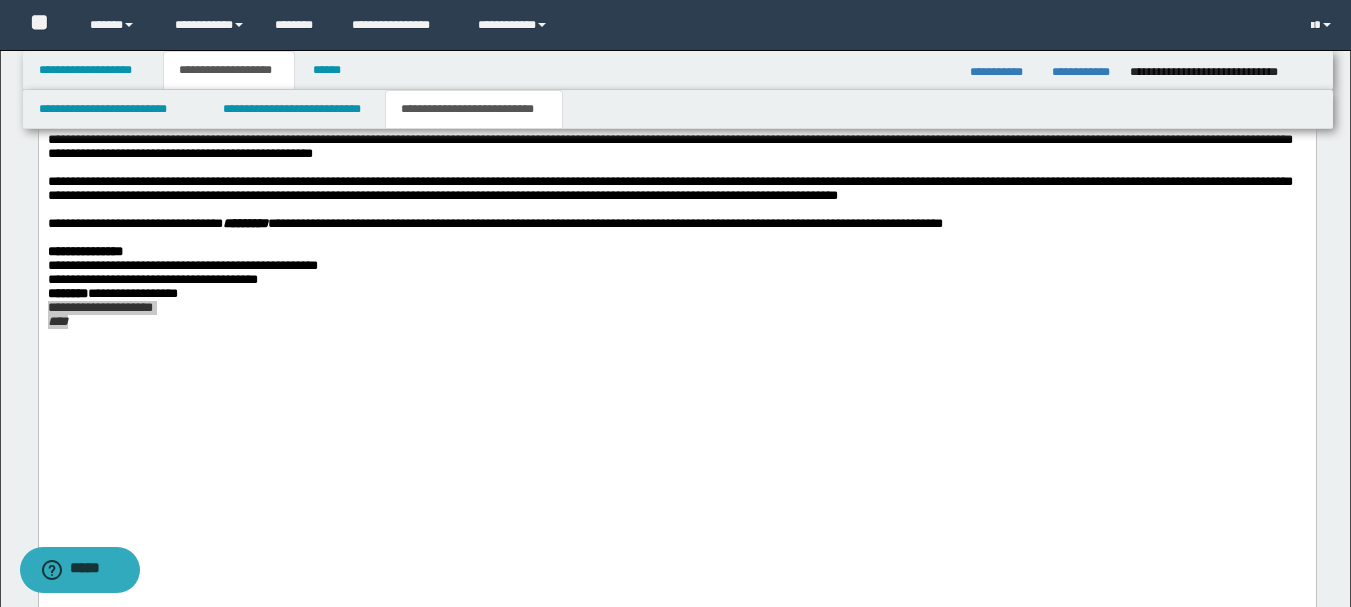 click on "**********" at bounding box center (675, -490) 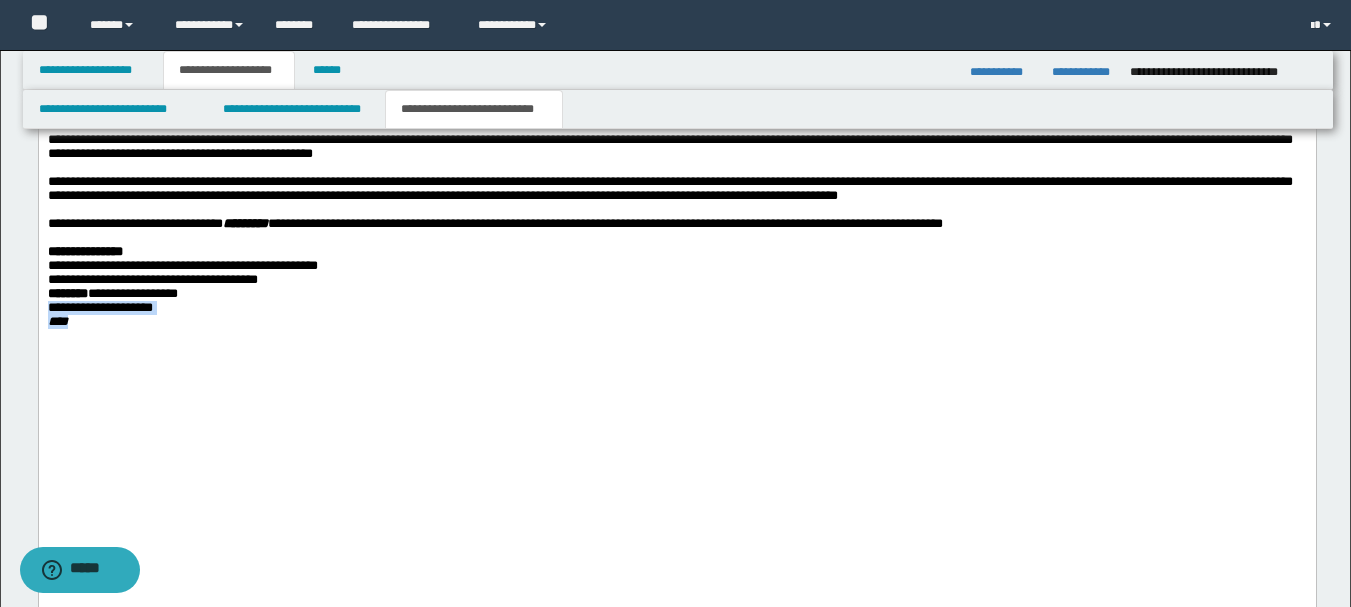 click at bounding box center [676, 347] 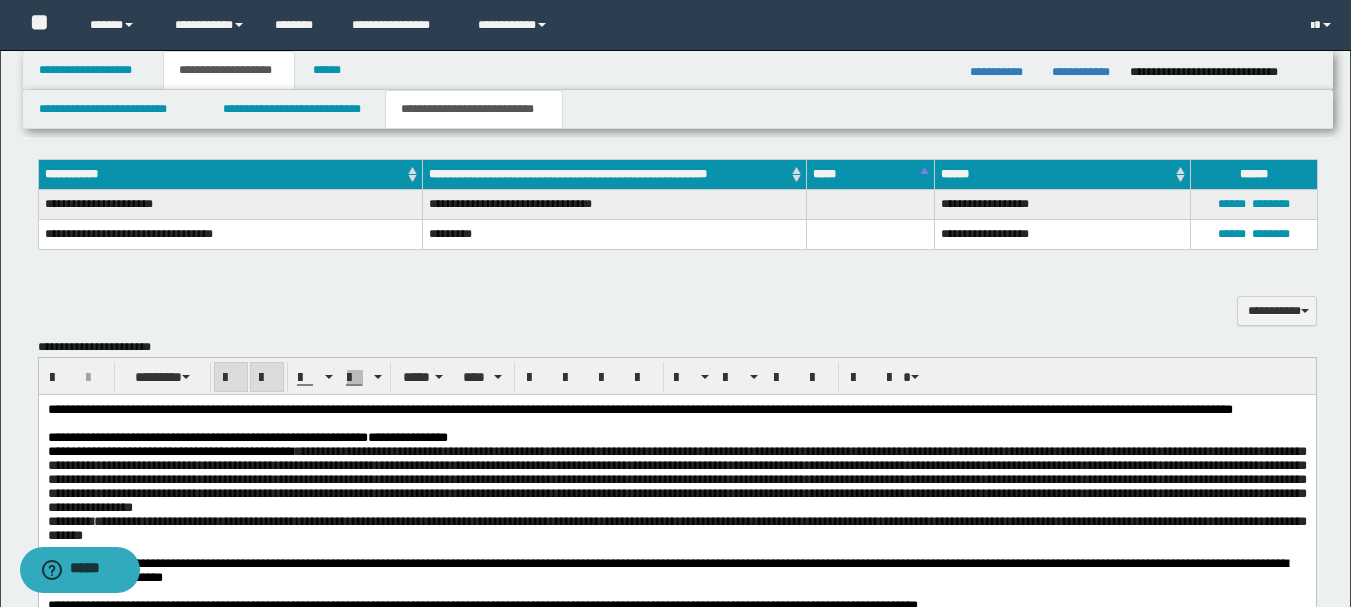 scroll, scrollTop: 1108, scrollLeft: 0, axis: vertical 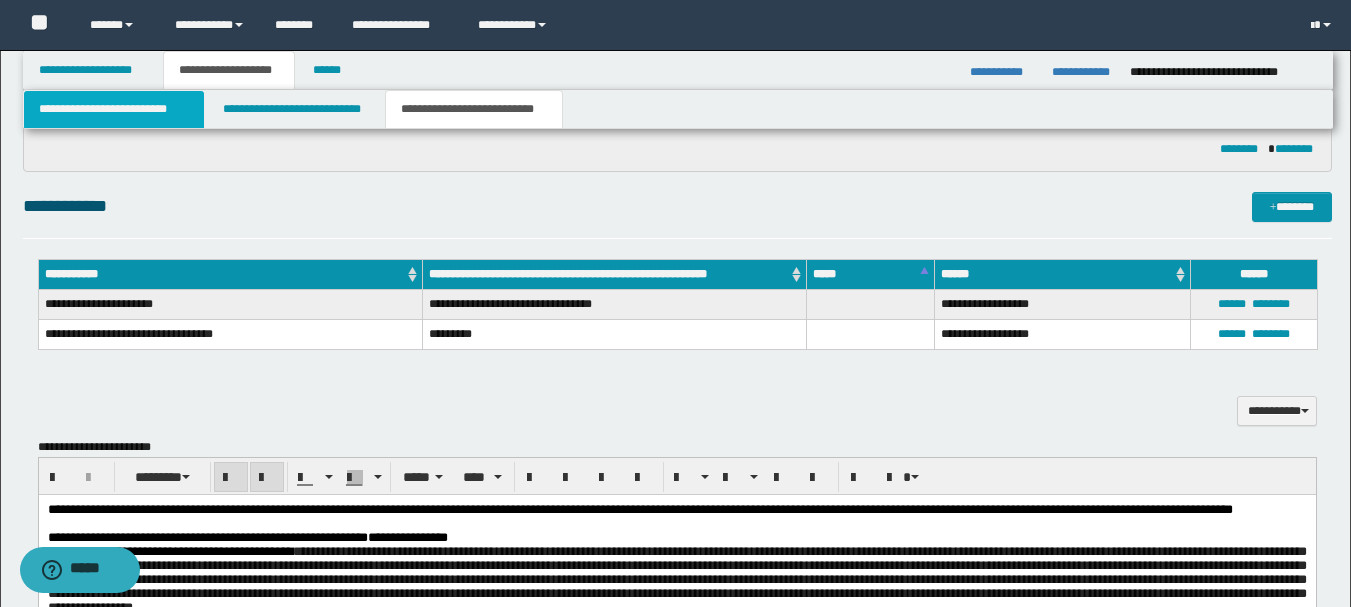 click on "**********" at bounding box center (114, 109) 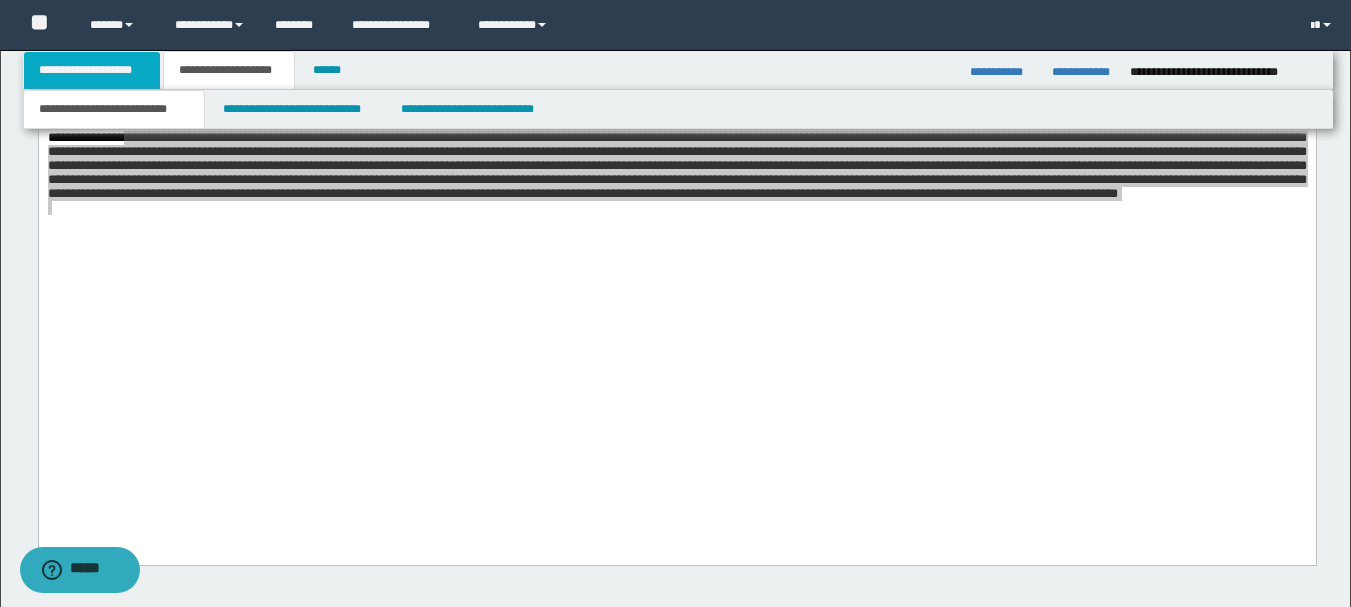 click on "**********" at bounding box center (92, 70) 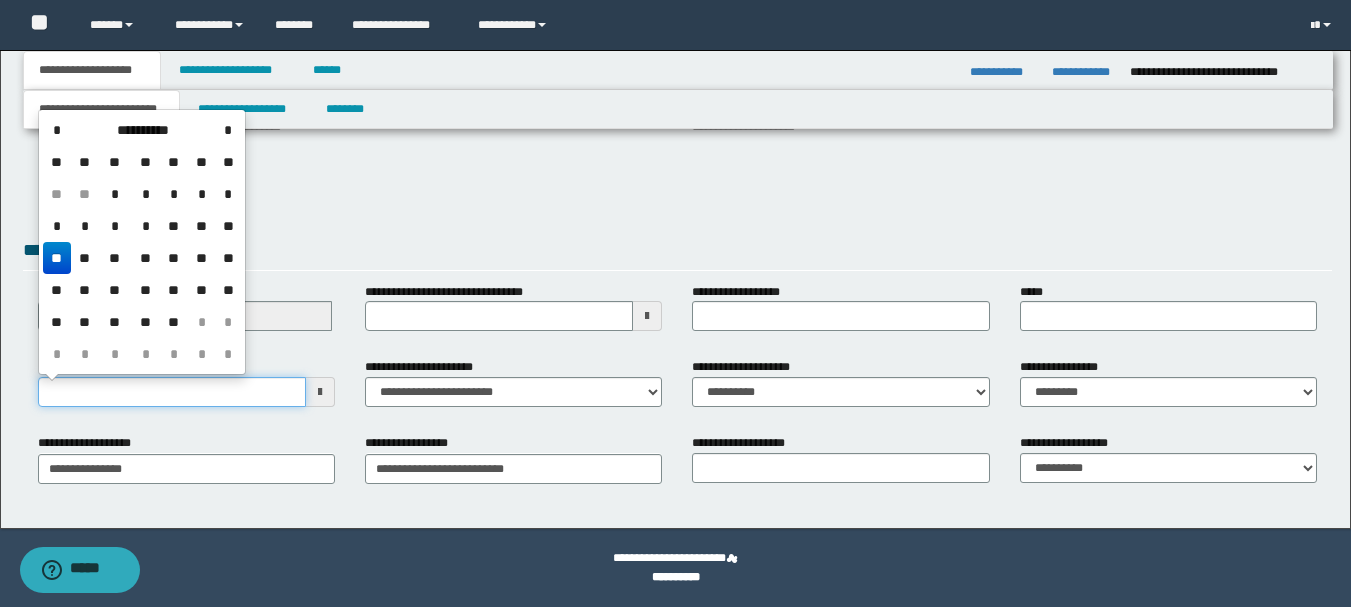 click on "**********" at bounding box center [172, 392] 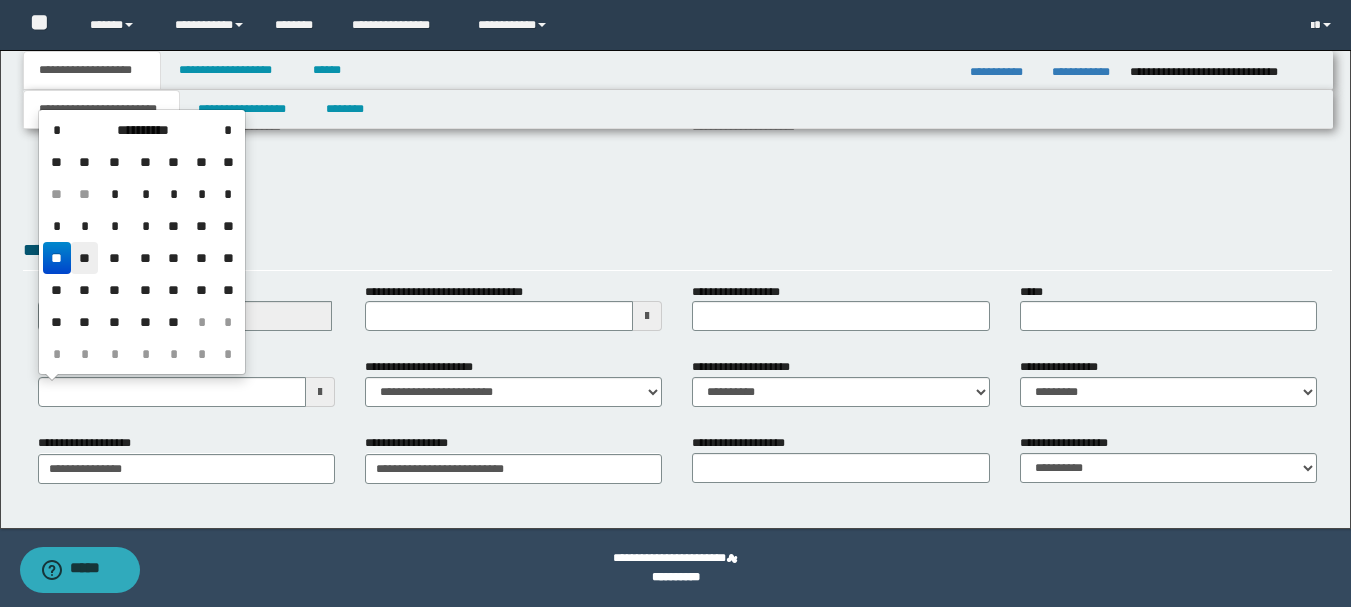 click on "**" at bounding box center [85, 258] 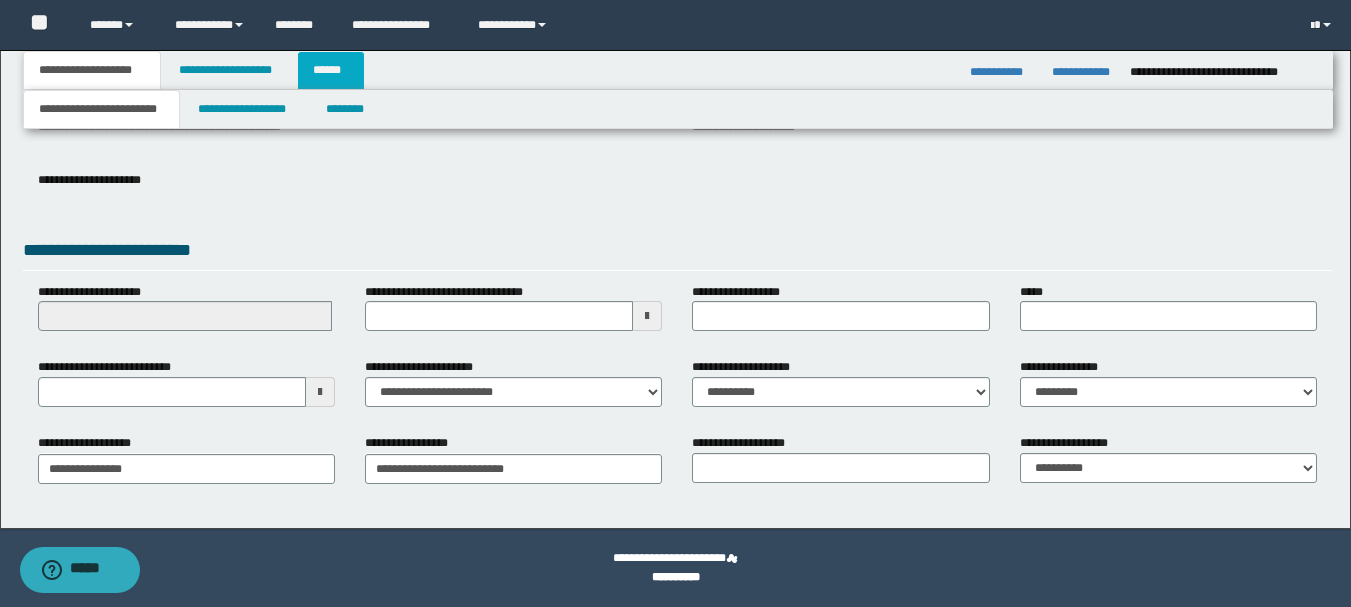 click on "******" at bounding box center (331, 70) 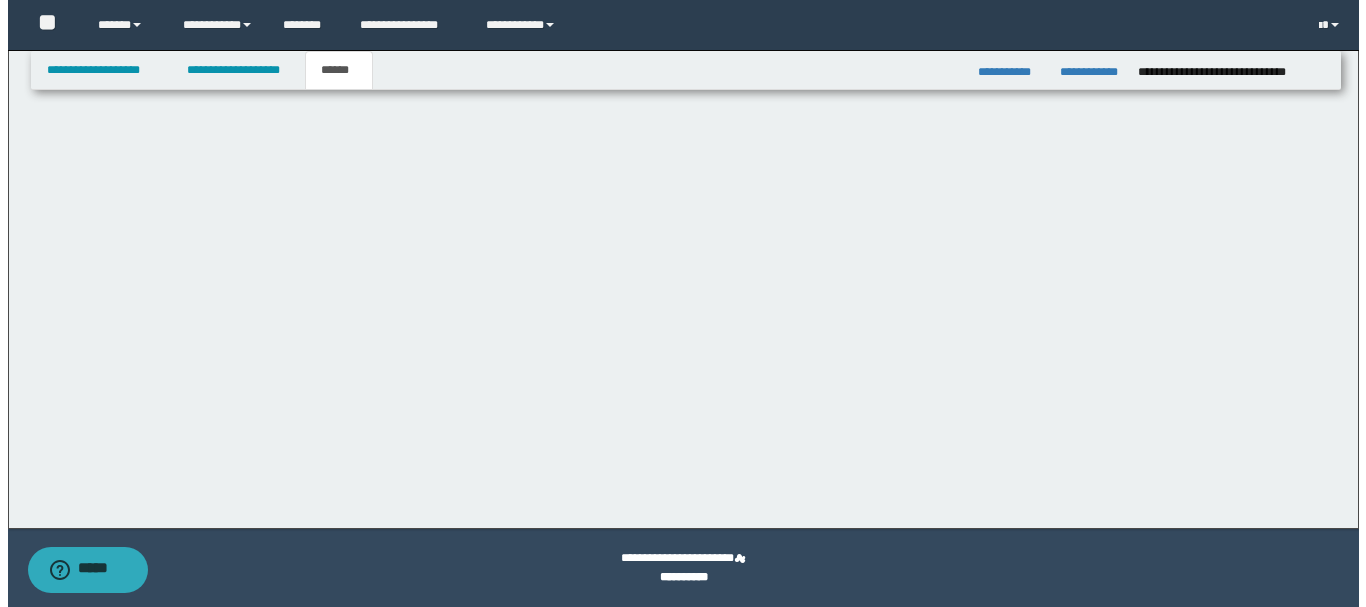 scroll, scrollTop: 0, scrollLeft: 0, axis: both 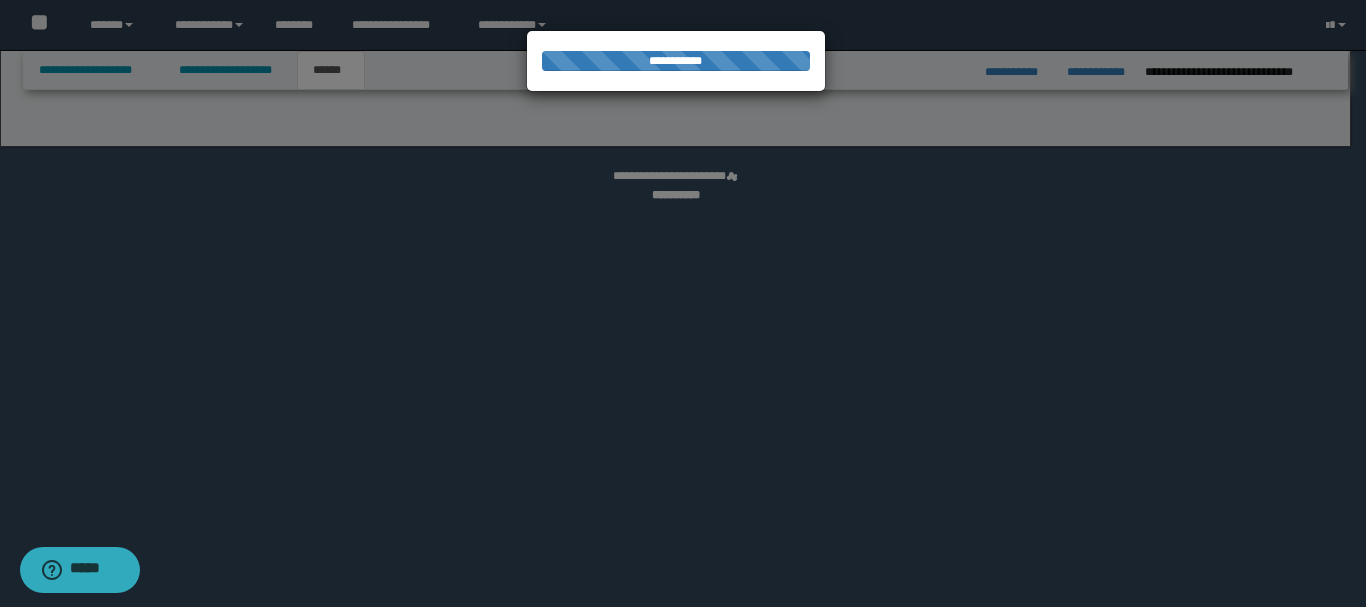 select on "*" 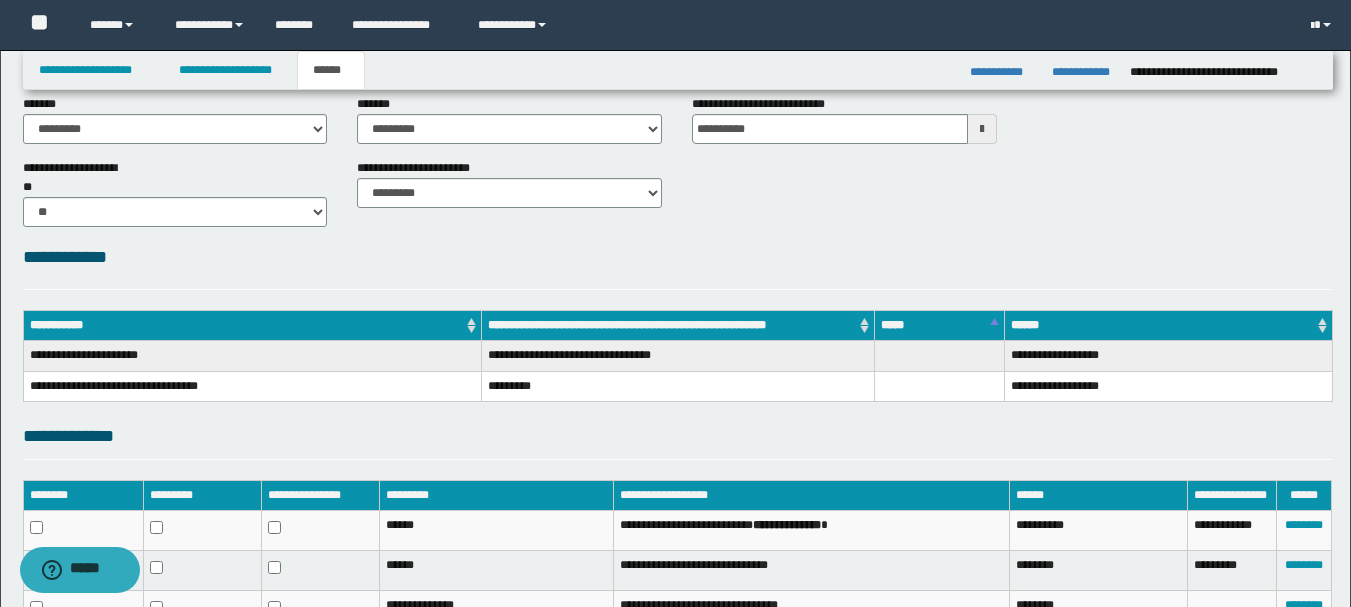 scroll, scrollTop: 289, scrollLeft: 0, axis: vertical 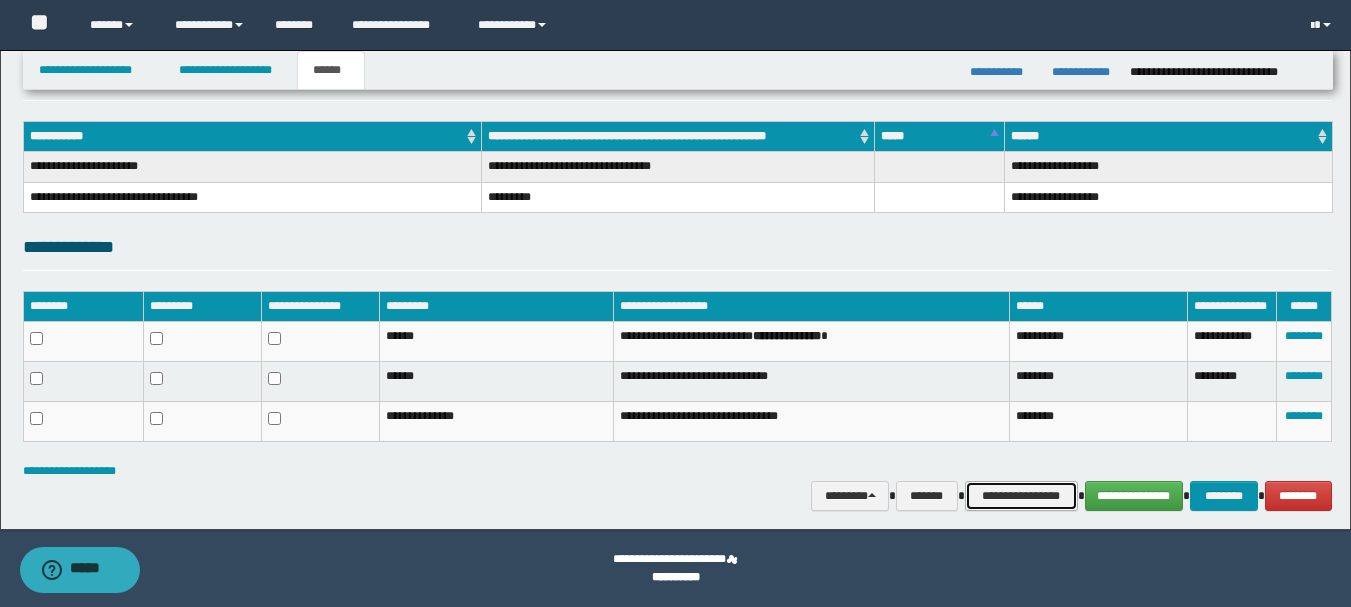 click on "**********" at bounding box center [1021, 496] 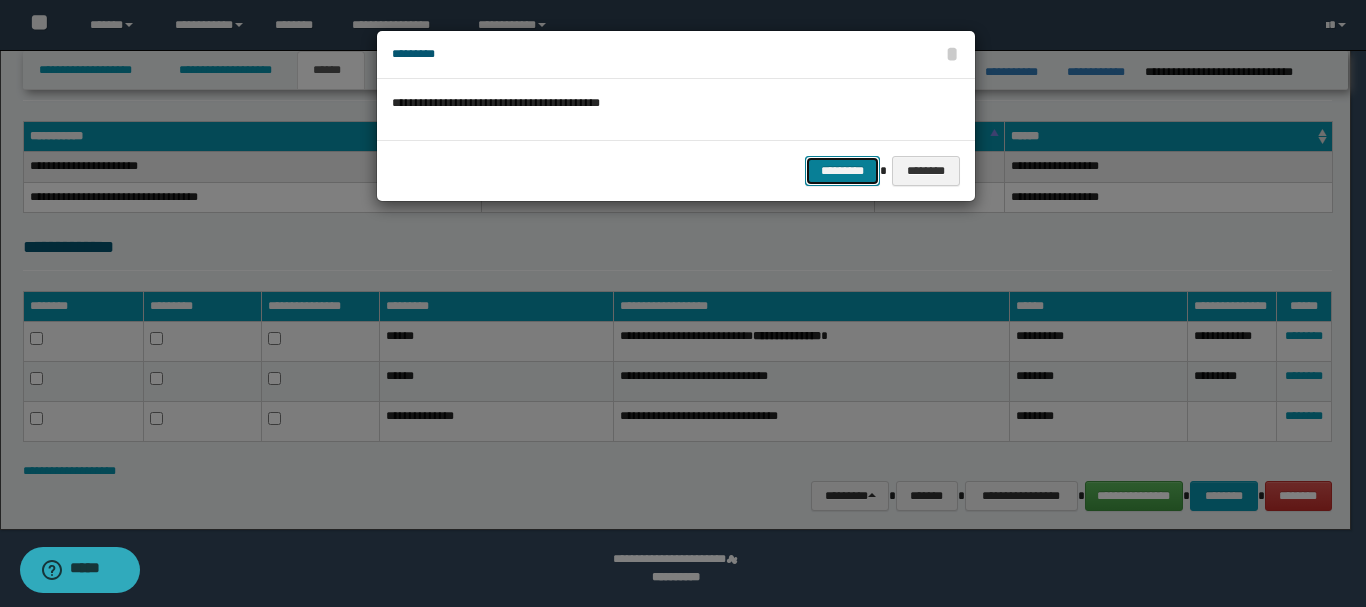 click on "*********" at bounding box center [842, 171] 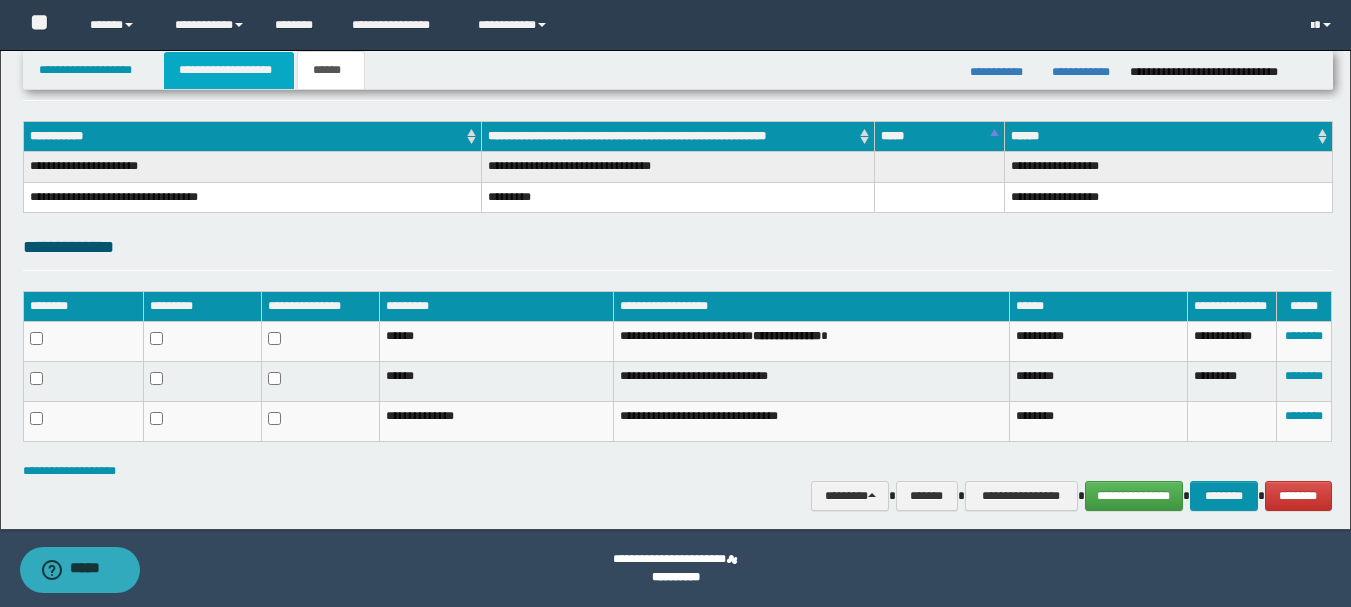 click on "**********" at bounding box center (229, 70) 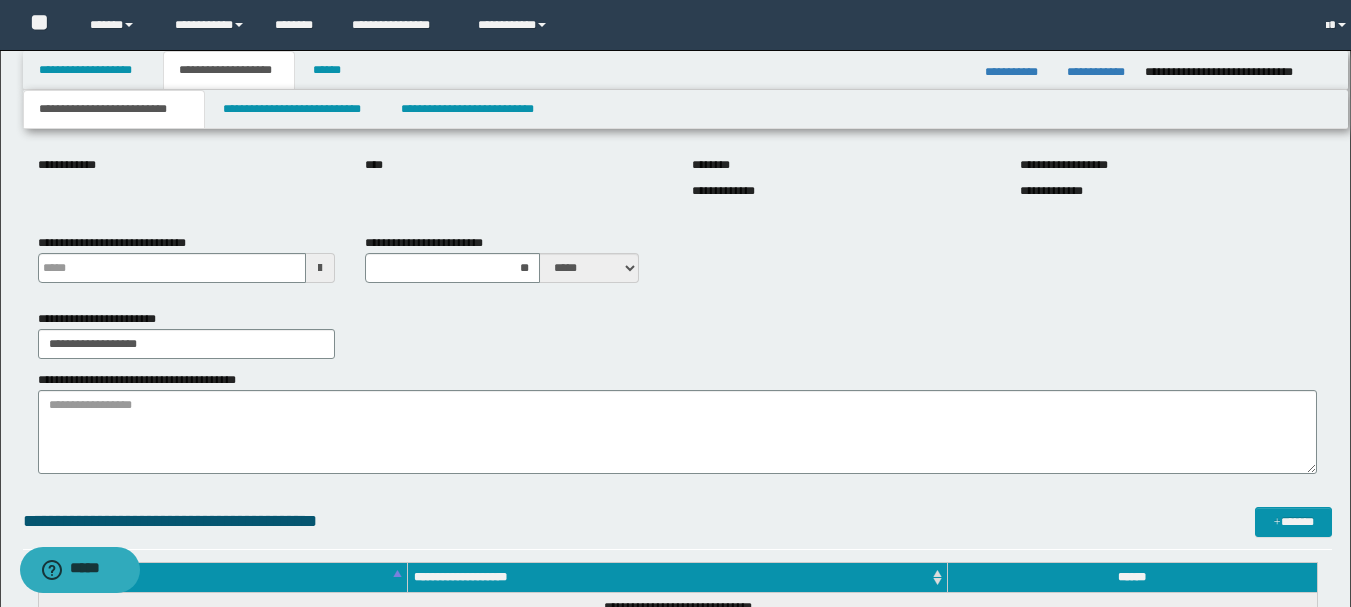 scroll, scrollTop: 320, scrollLeft: 0, axis: vertical 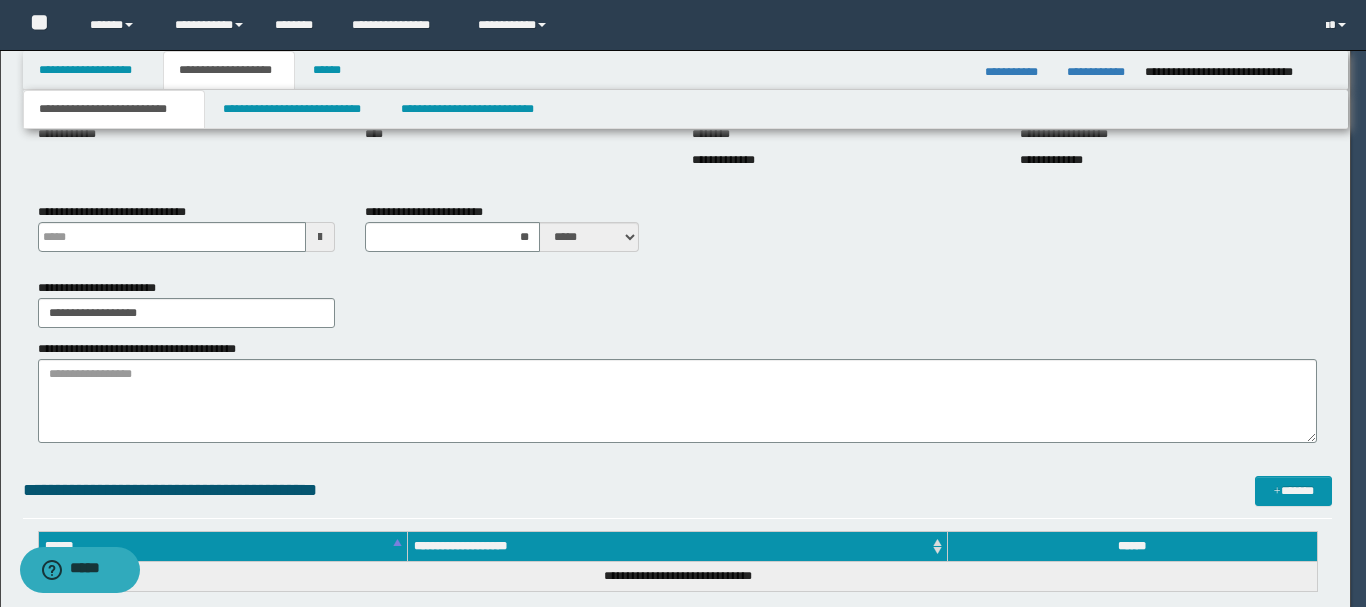 type 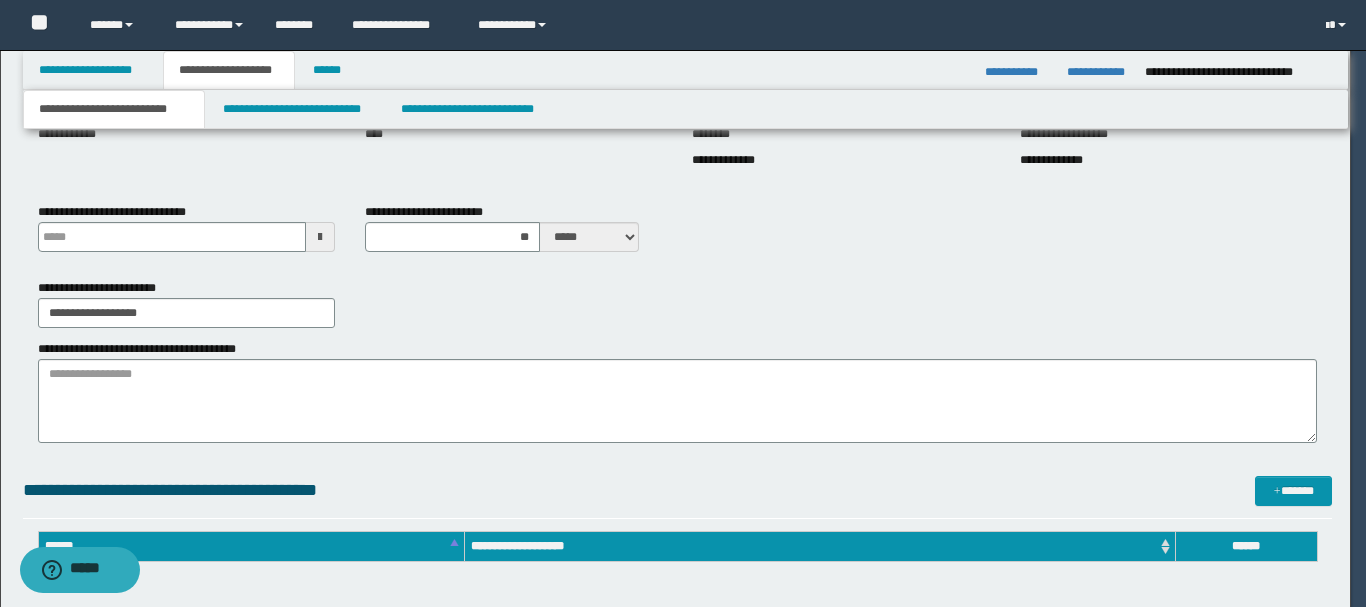 type 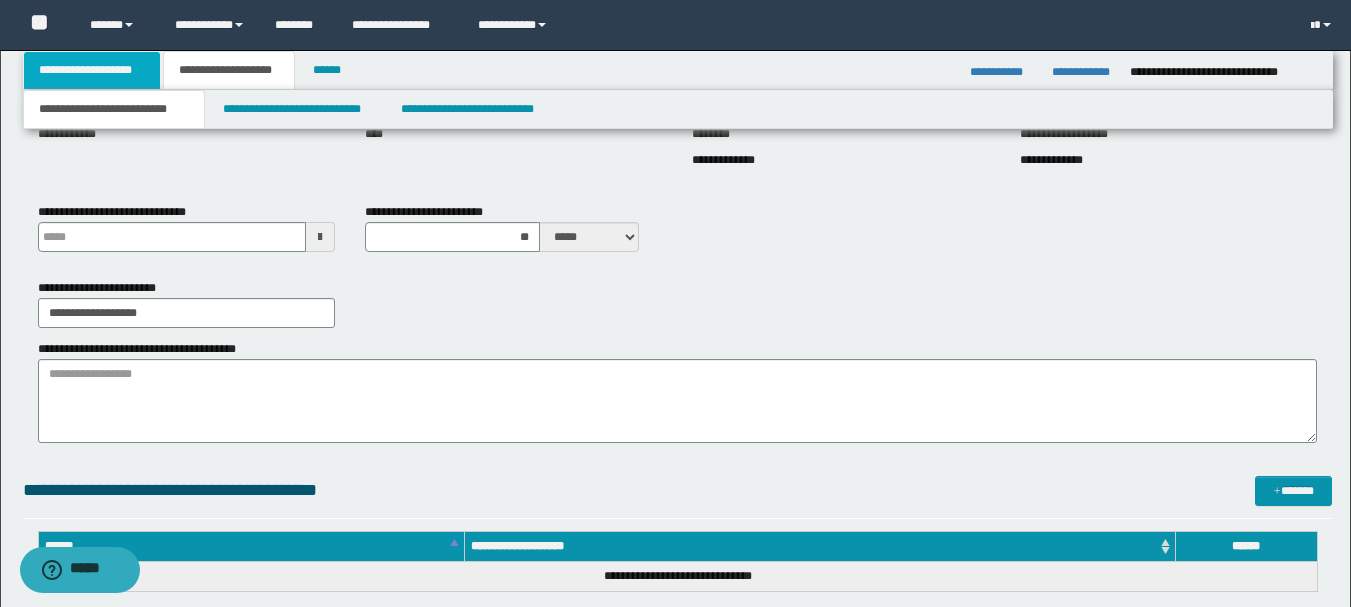 click on "**********" at bounding box center (92, 70) 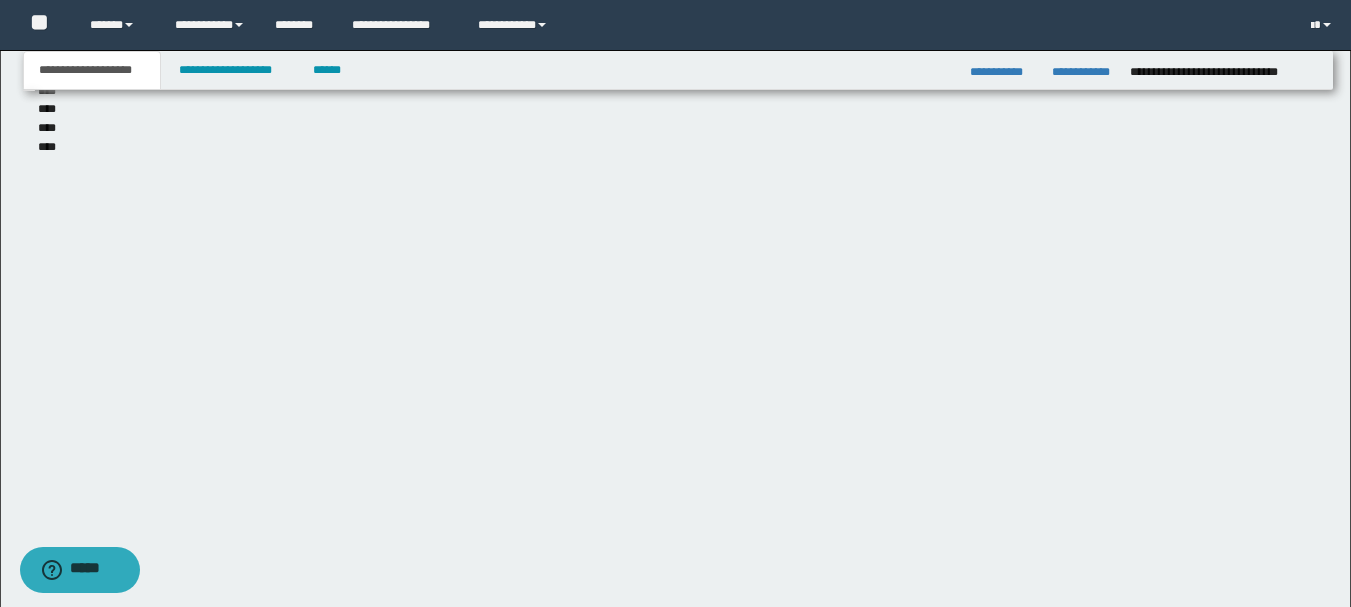 scroll, scrollTop: 277, scrollLeft: 0, axis: vertical 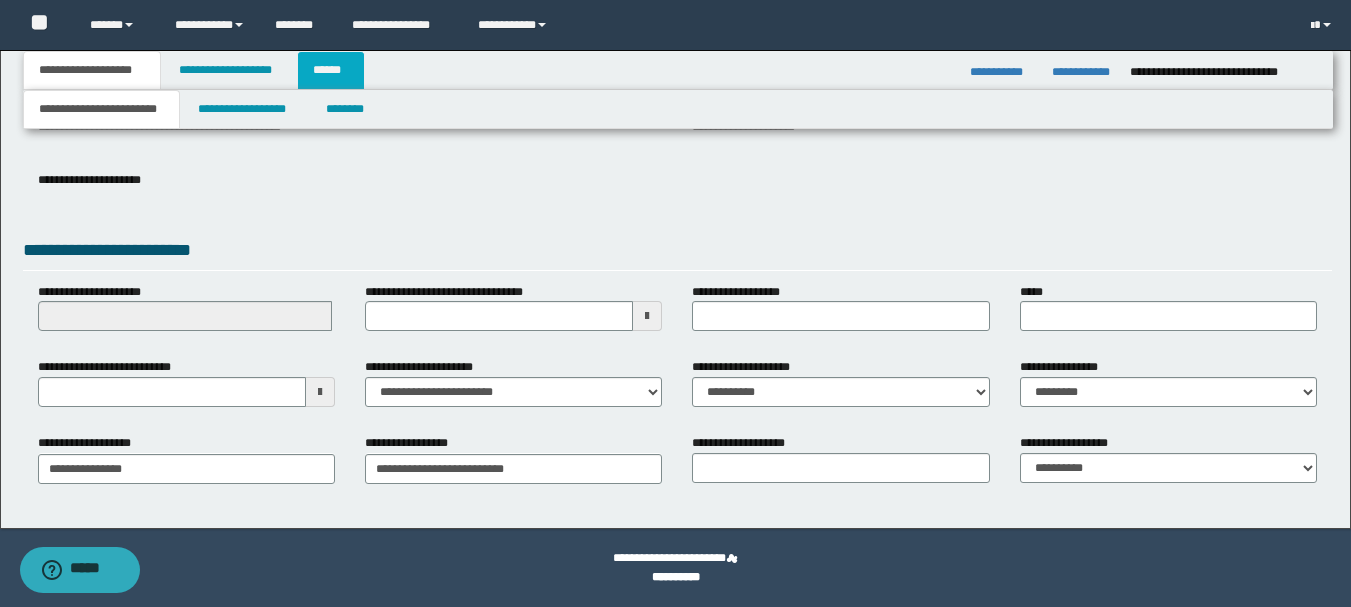 click on "******" at bounding box center (331, 70) 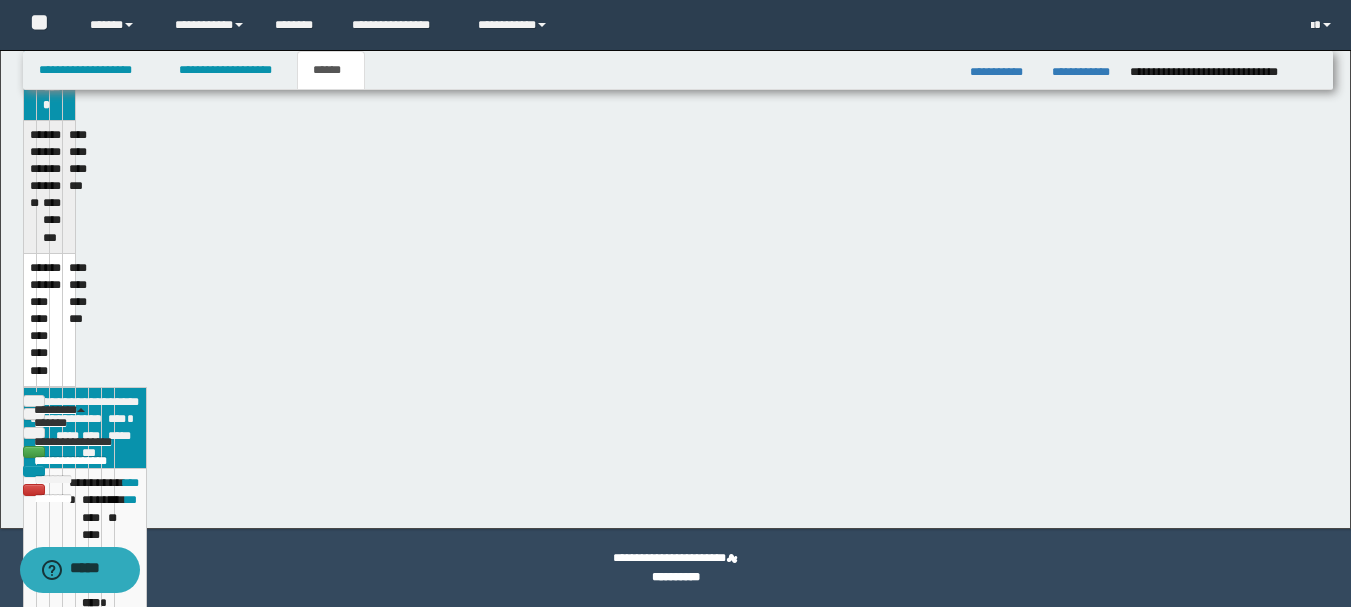 type on "**********" 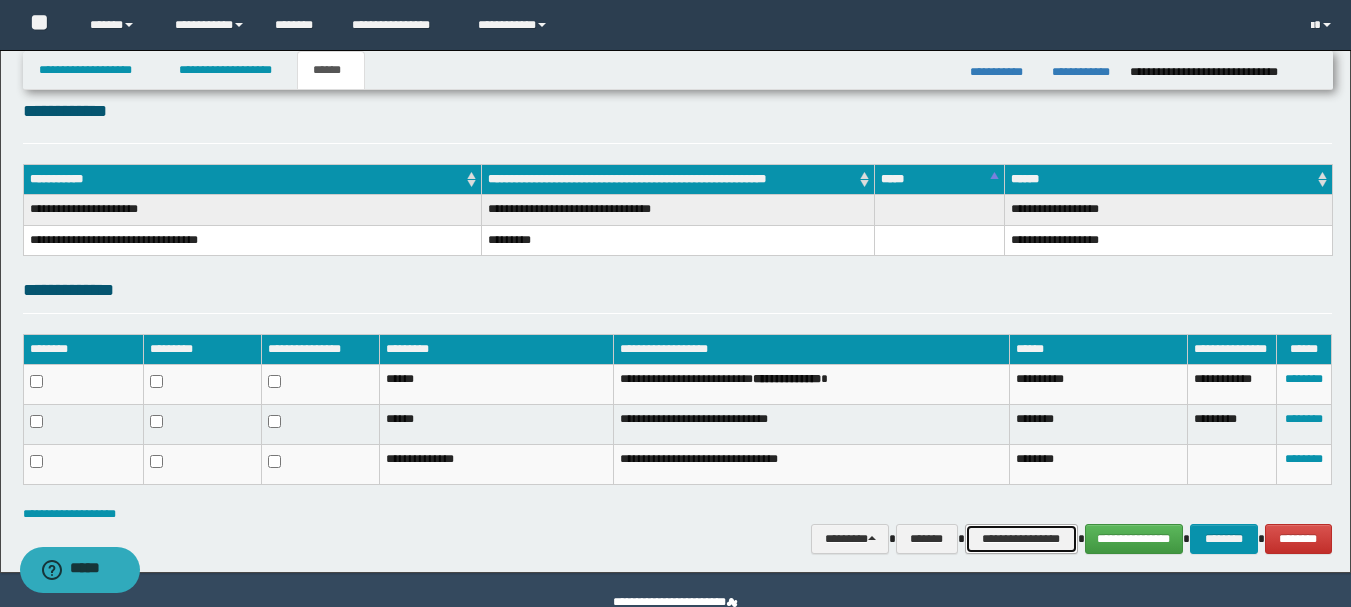 click on "**********" at bounding box center [1021, 539] 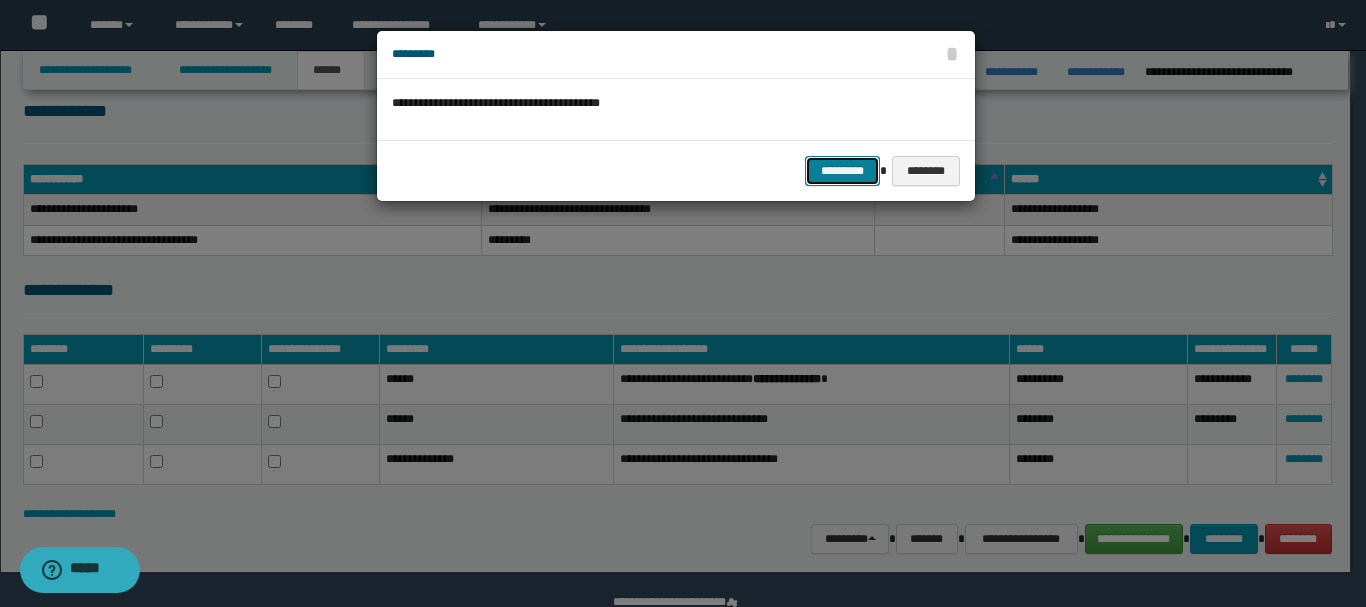 click on "*********" at bounding box center [842, 171] 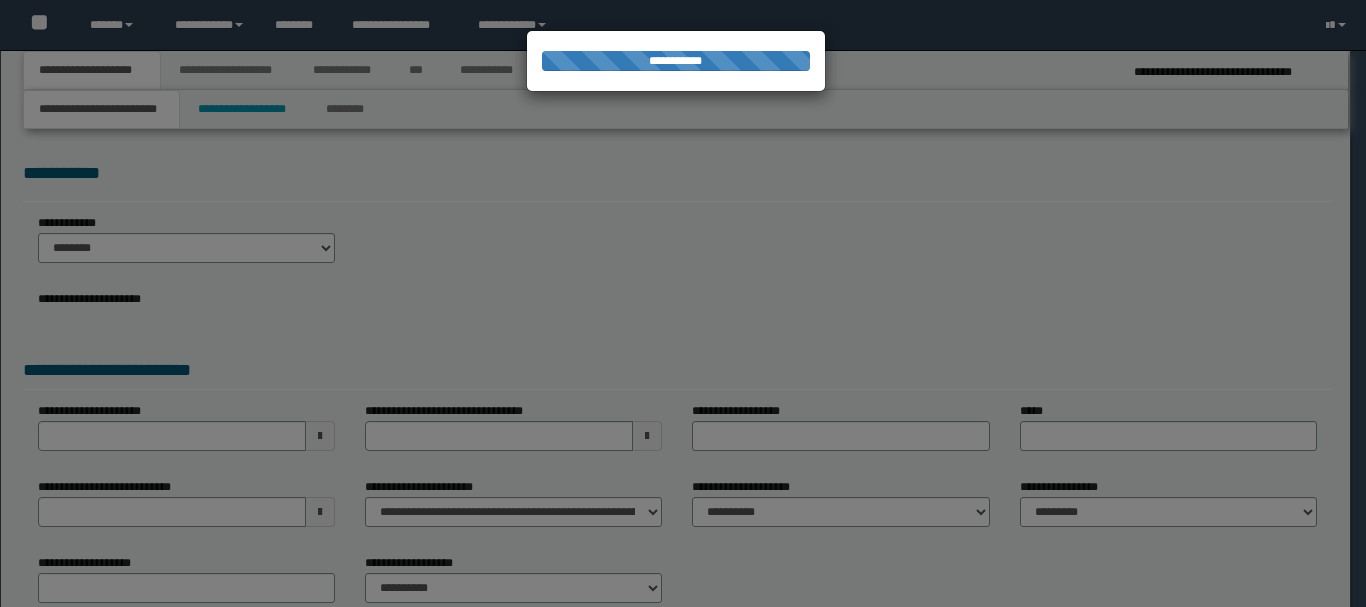 scroll, scrollTop: 0, scrollLeft: 0, axis: both 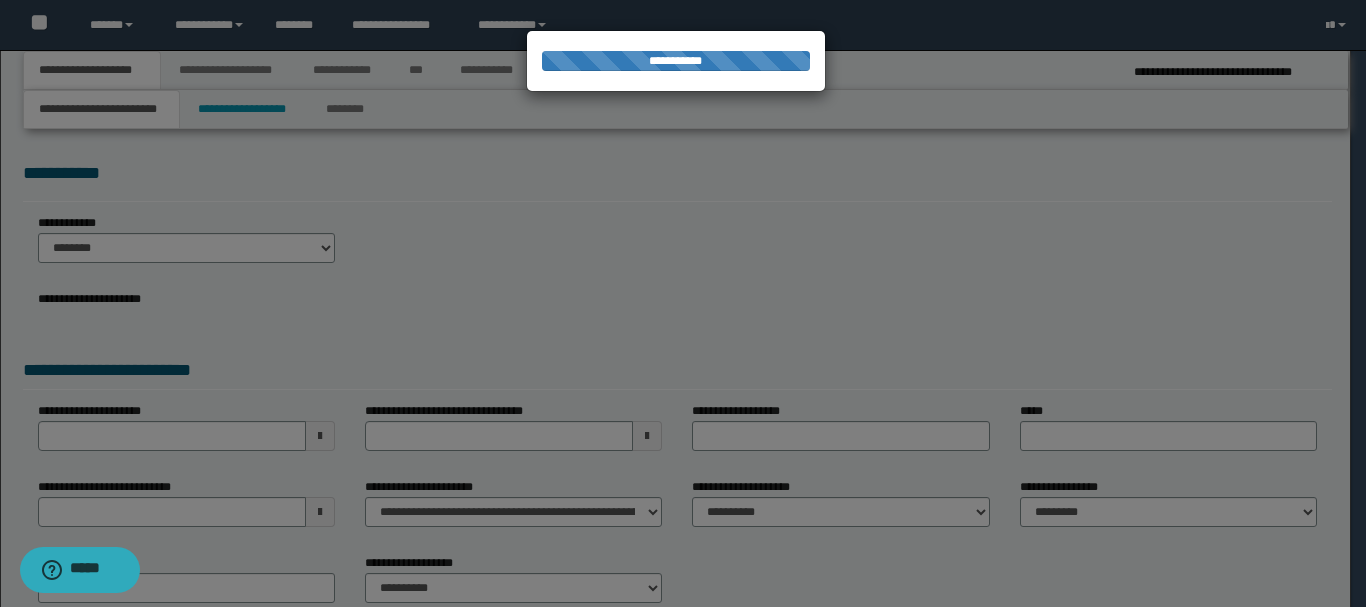 select on "*" 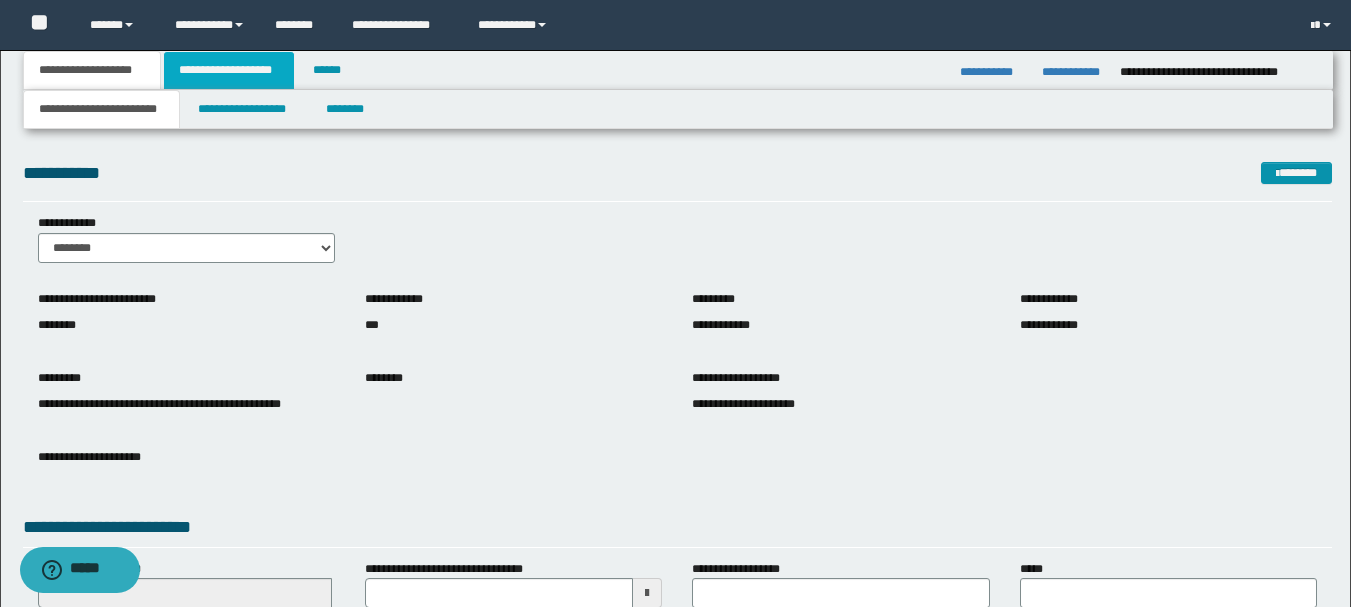 click on "**********" at bounding box center (229, 70) 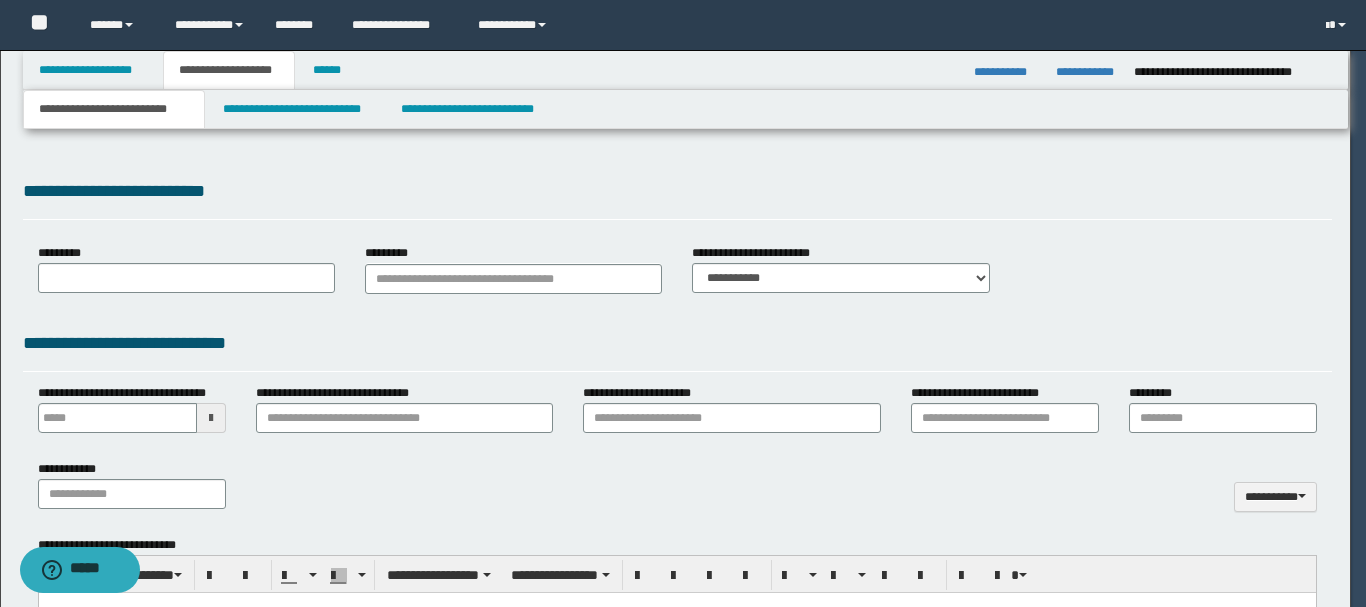 type on "**********" 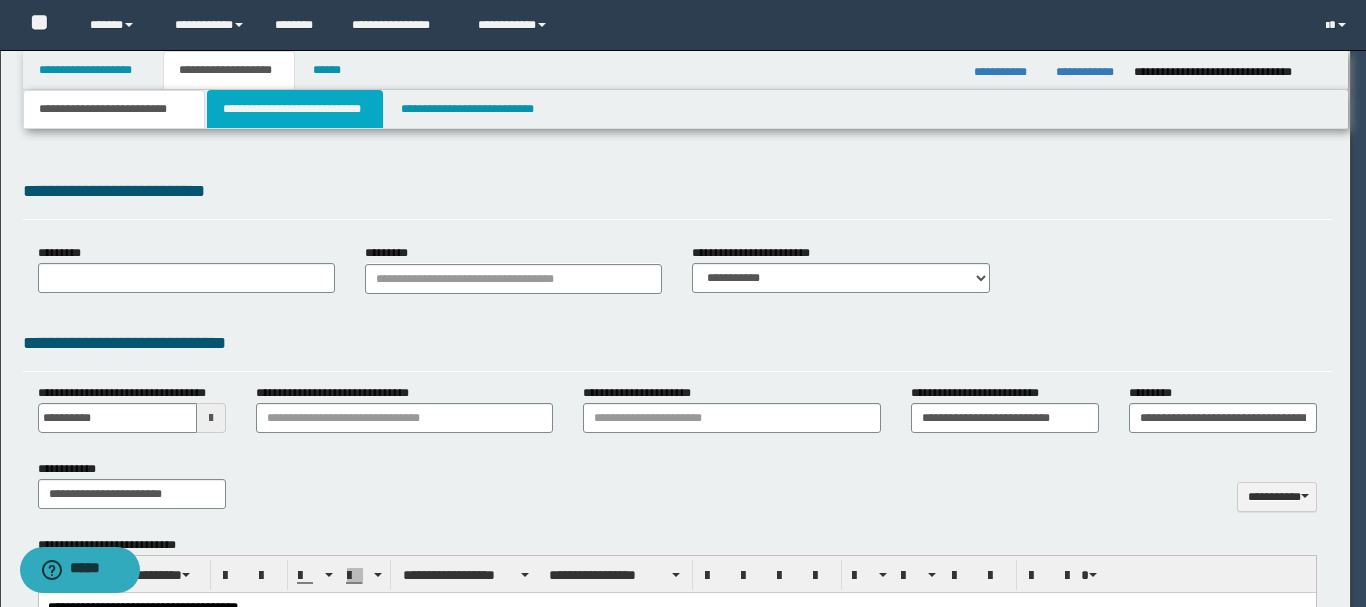 scroll, scrollTop: 0, scrollLeft: 0, axis: both 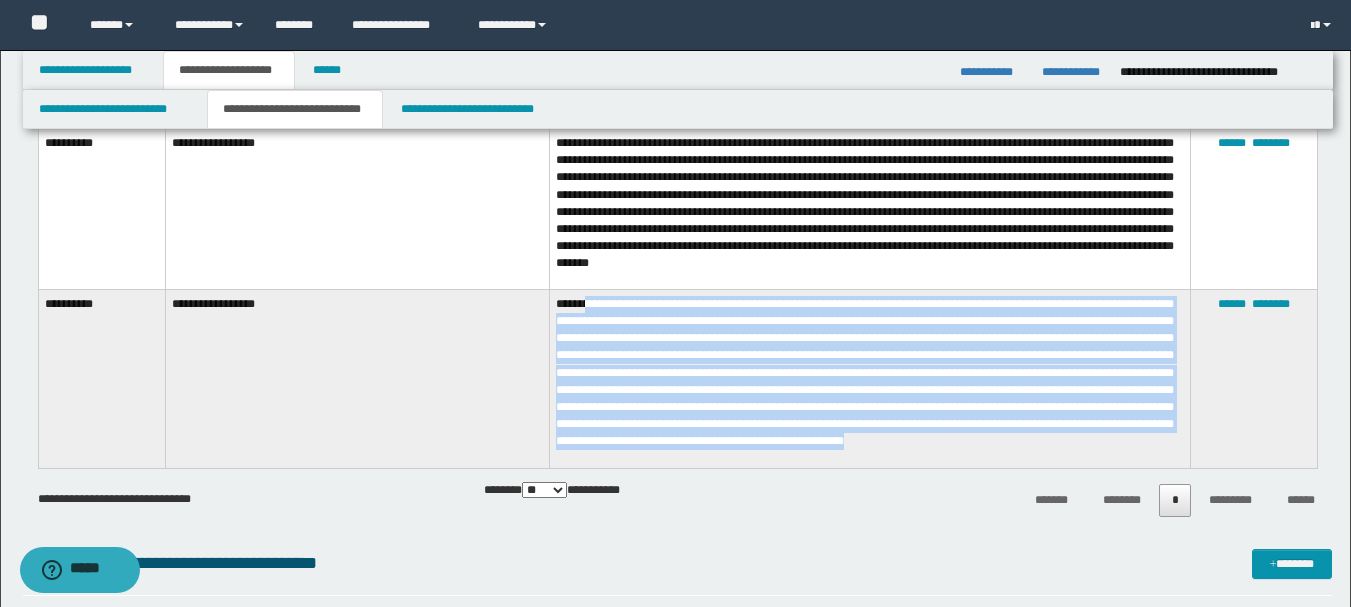 drag, startPoint x: 799, startPoint y: 454, endPoint x: 581, endPoint y: 300, distance: 266.90823 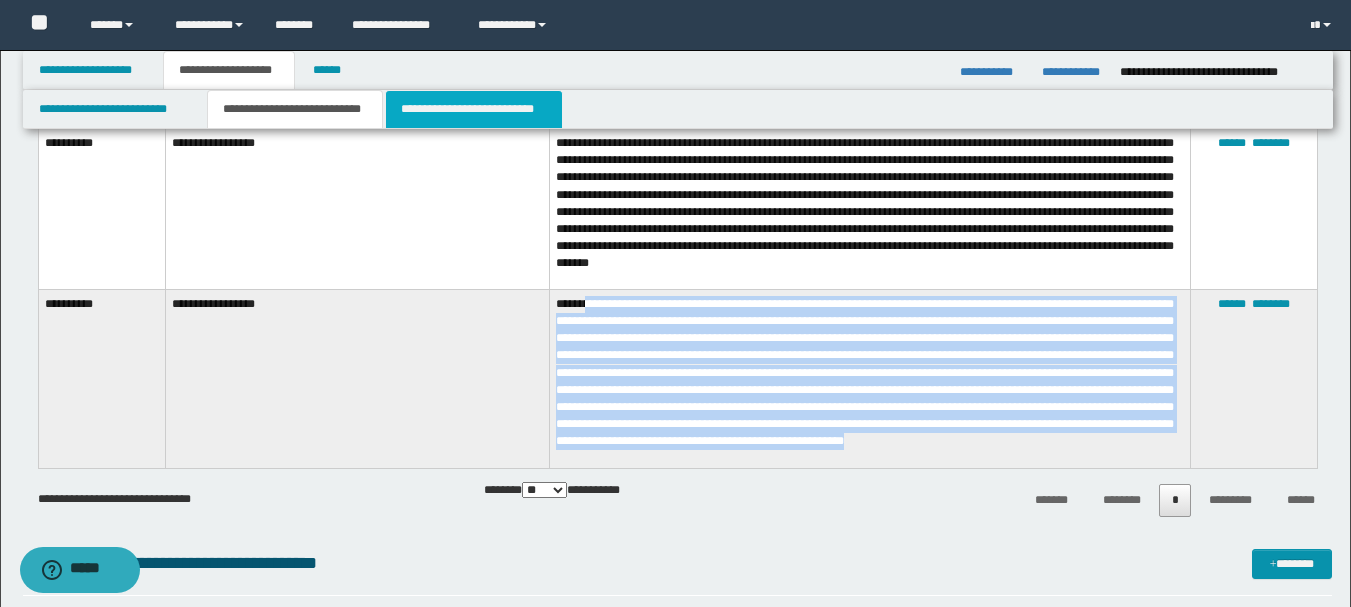 click on "**********" at bounding box center (474, 109) 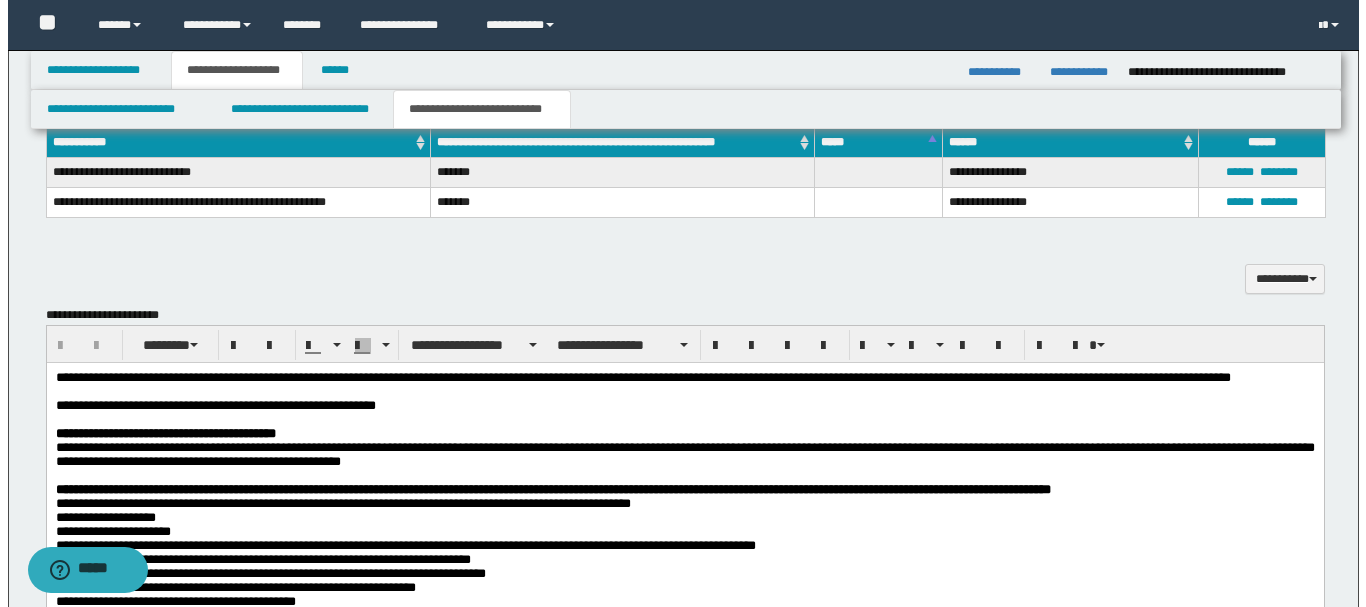 scroll, scrollTop: 1100, scrollLeft: 0, axis: vertical 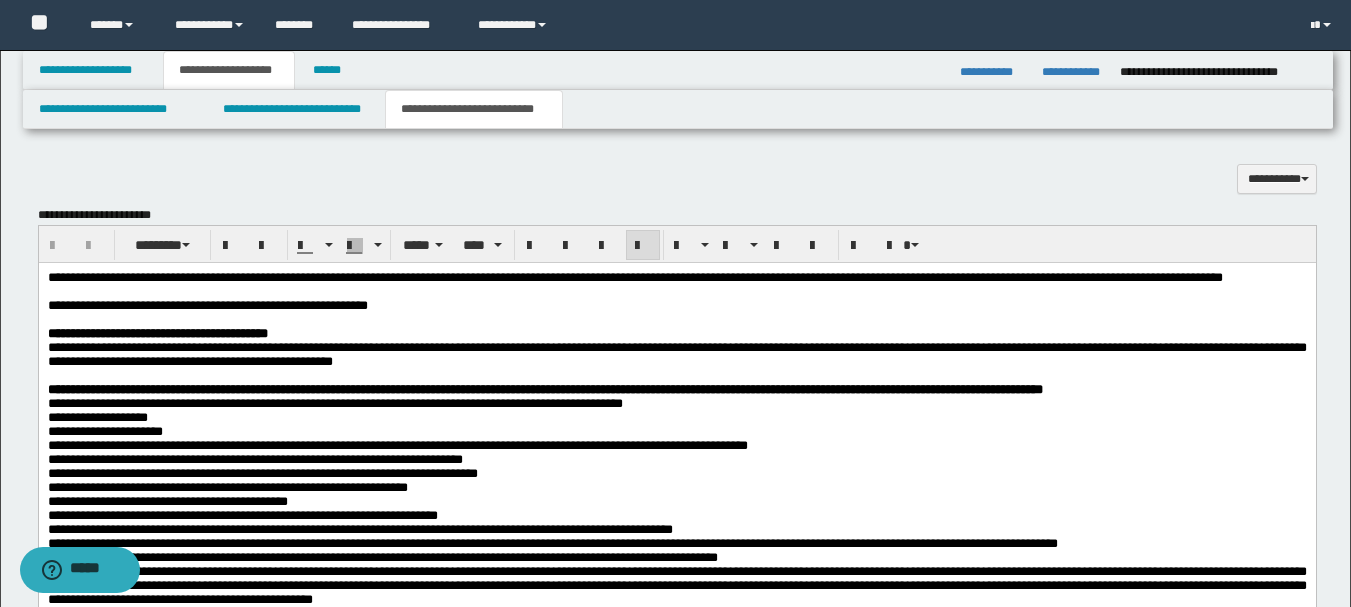 click on "**********" at bounding box center [676, 305] 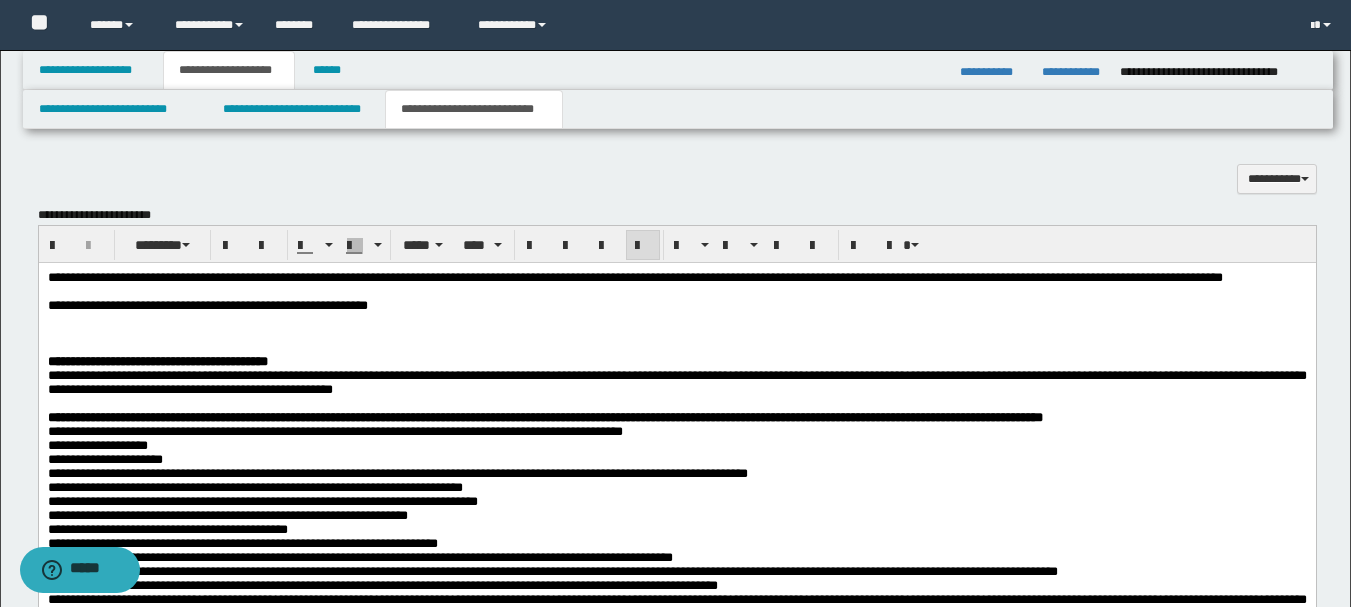 type 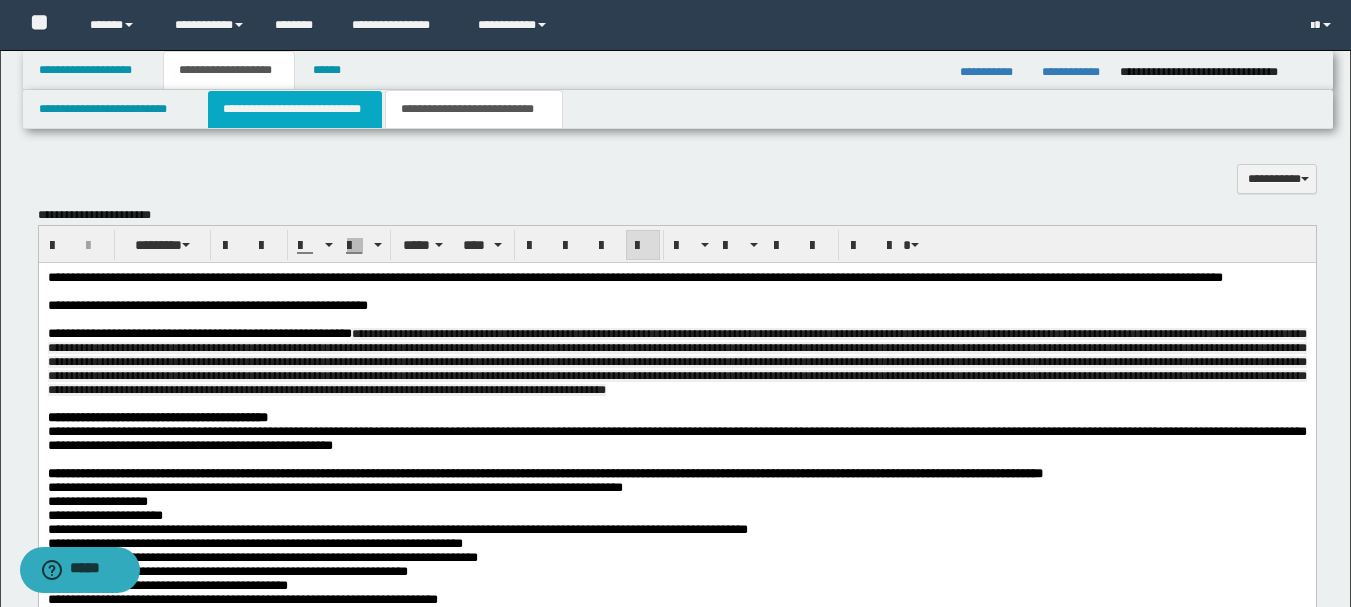 click on "**********" at bounding box center [295, 109] 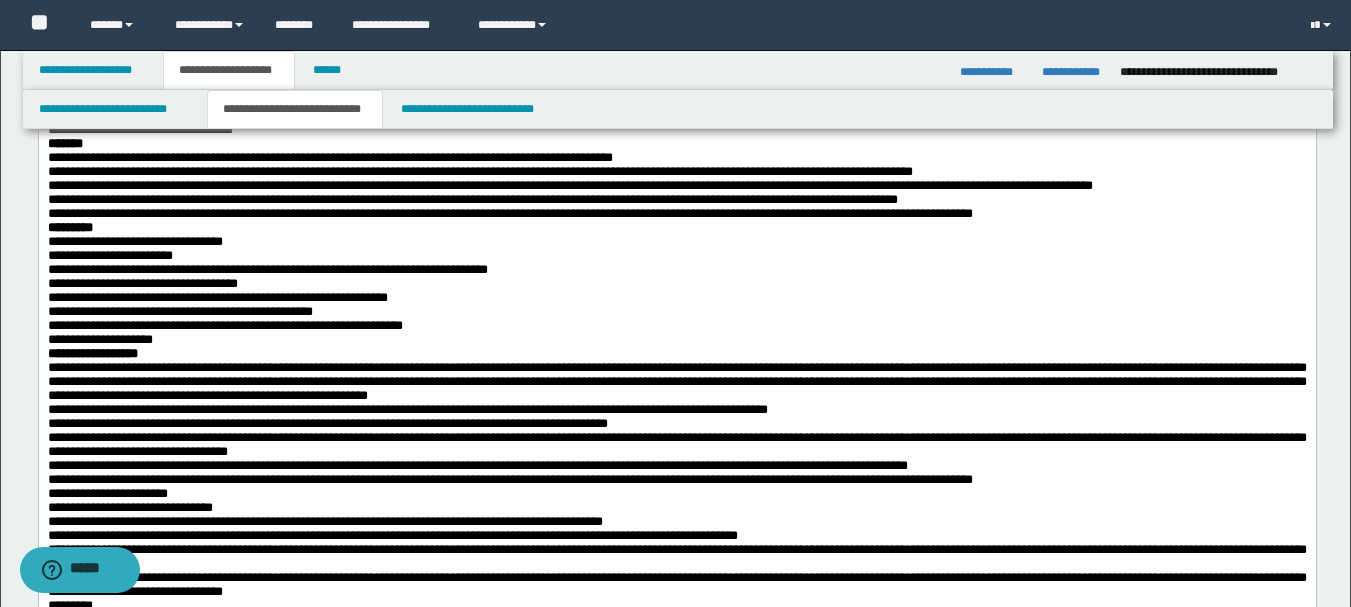 scroll, scrollTop: 1300, scrollLeft: 0, axis: vertical 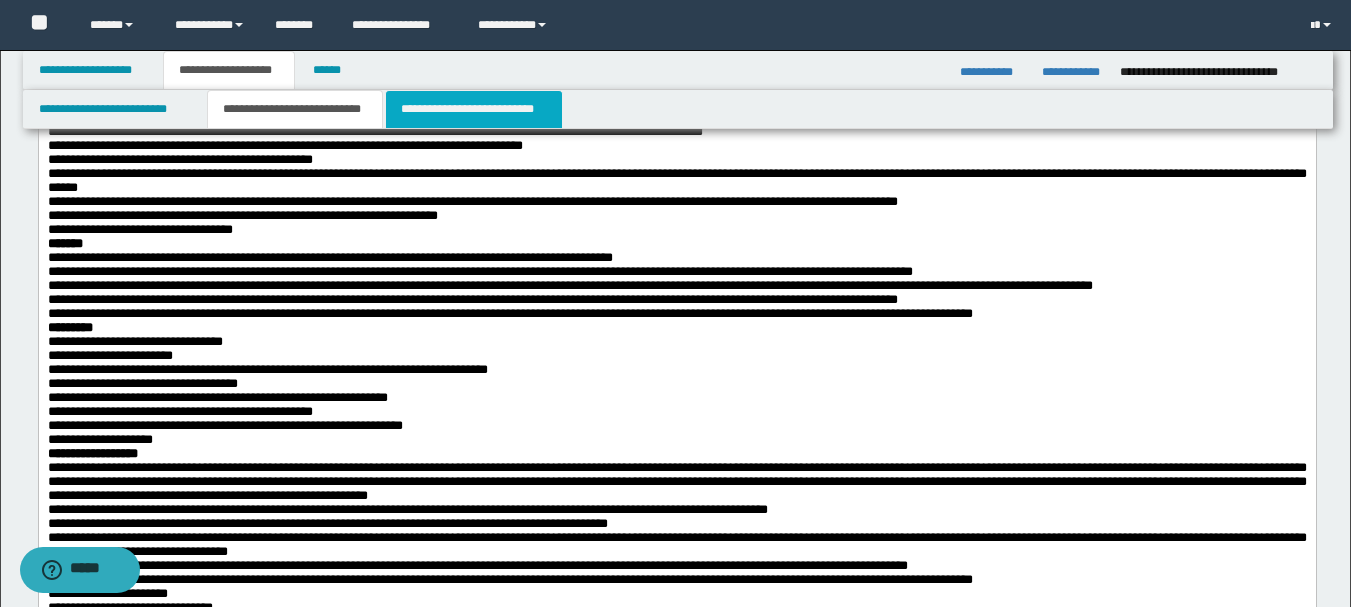 click on "**********" at bounding box center (474, 109) 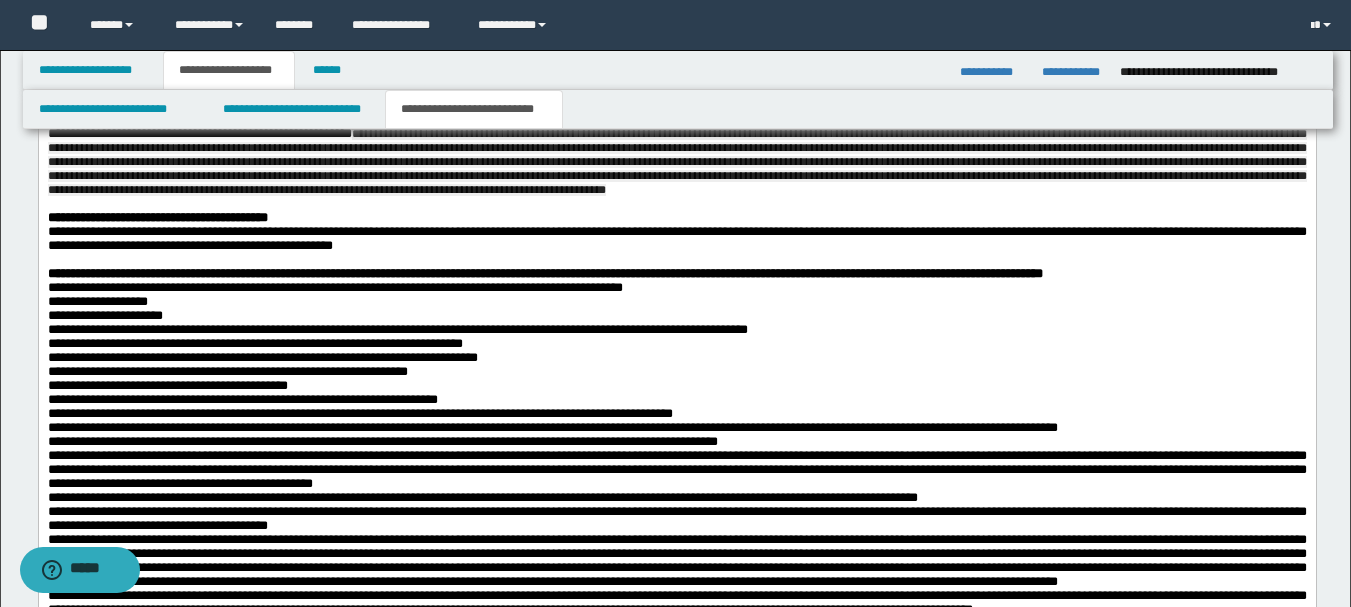 click on "**********" at bounding box center (157, 216) 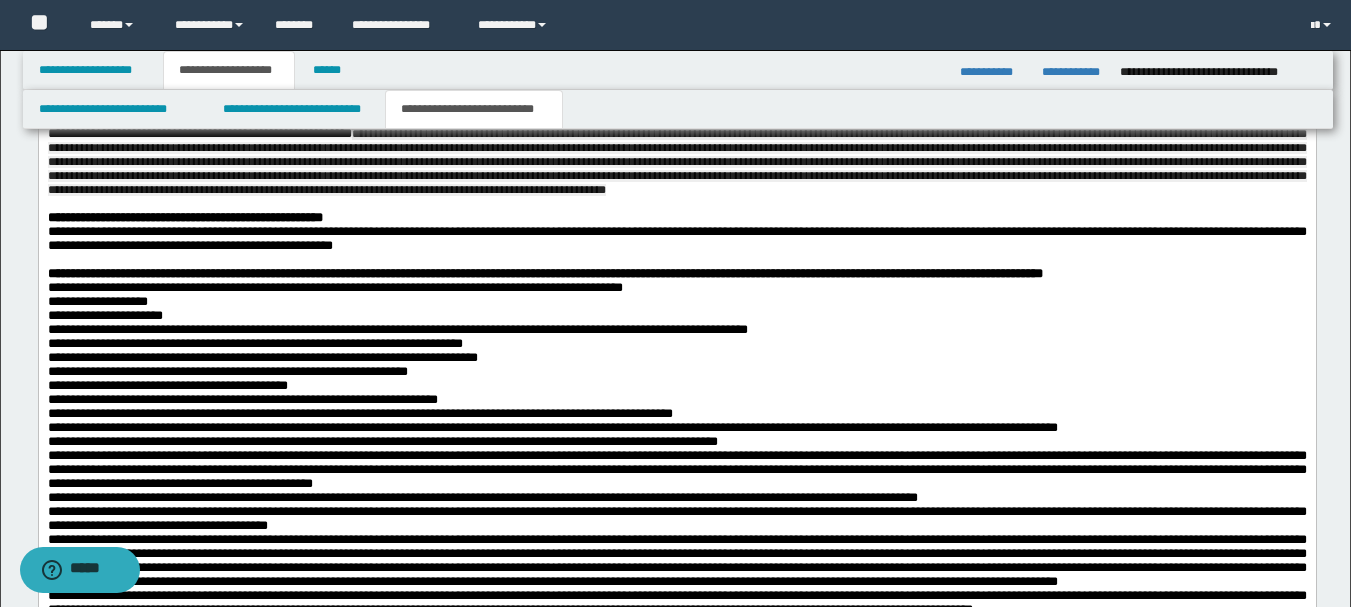 click on "**********" at bounding box center [184, 216] 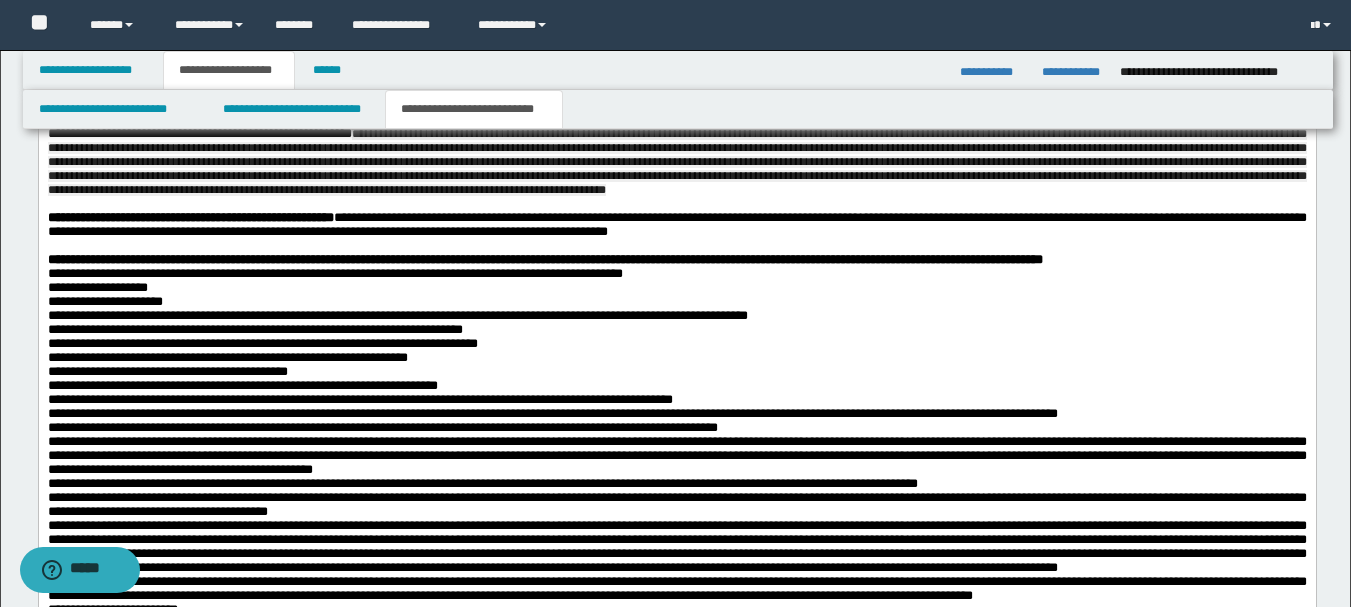 click on "**********" at bounding box center (676, 714) 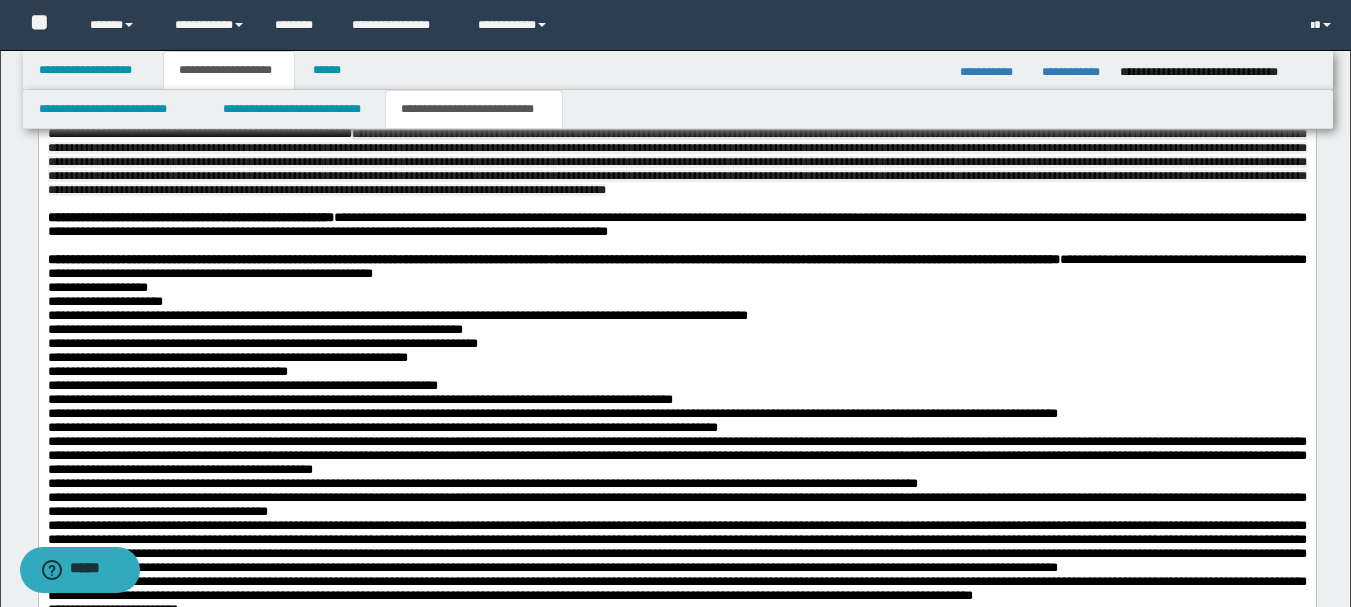 click on "**********" at bounding box center [553, 258] 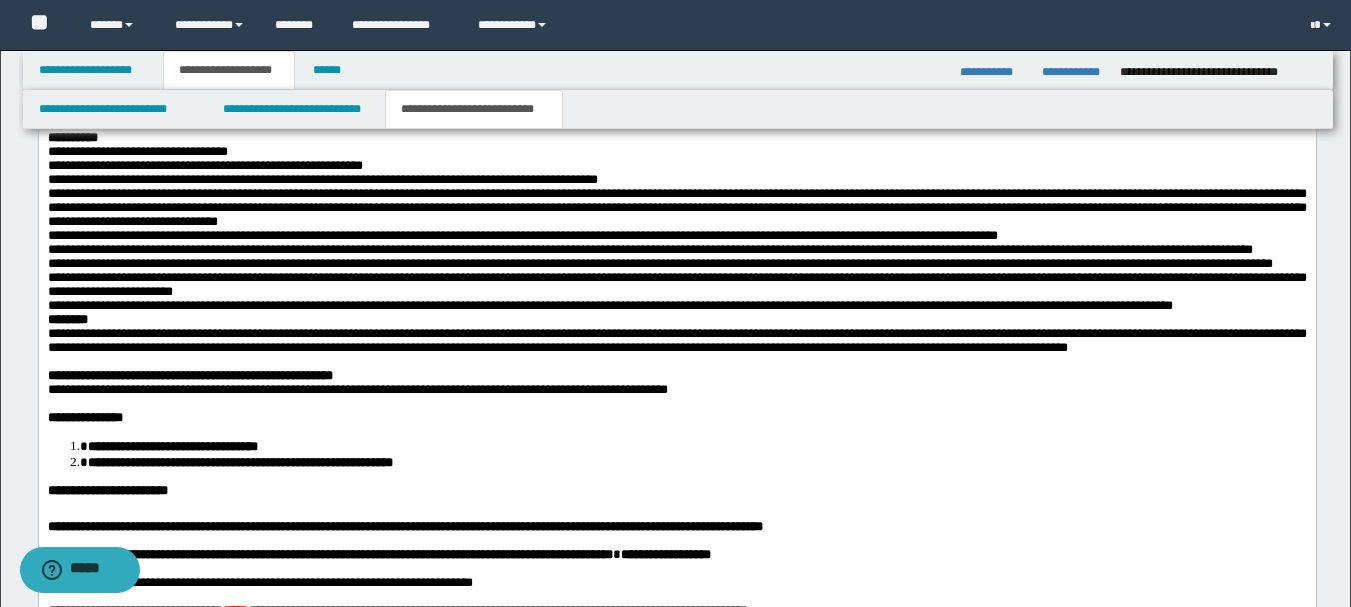 scroll, scrollTop: 2000, scrollLeft: 0, axis: vertical 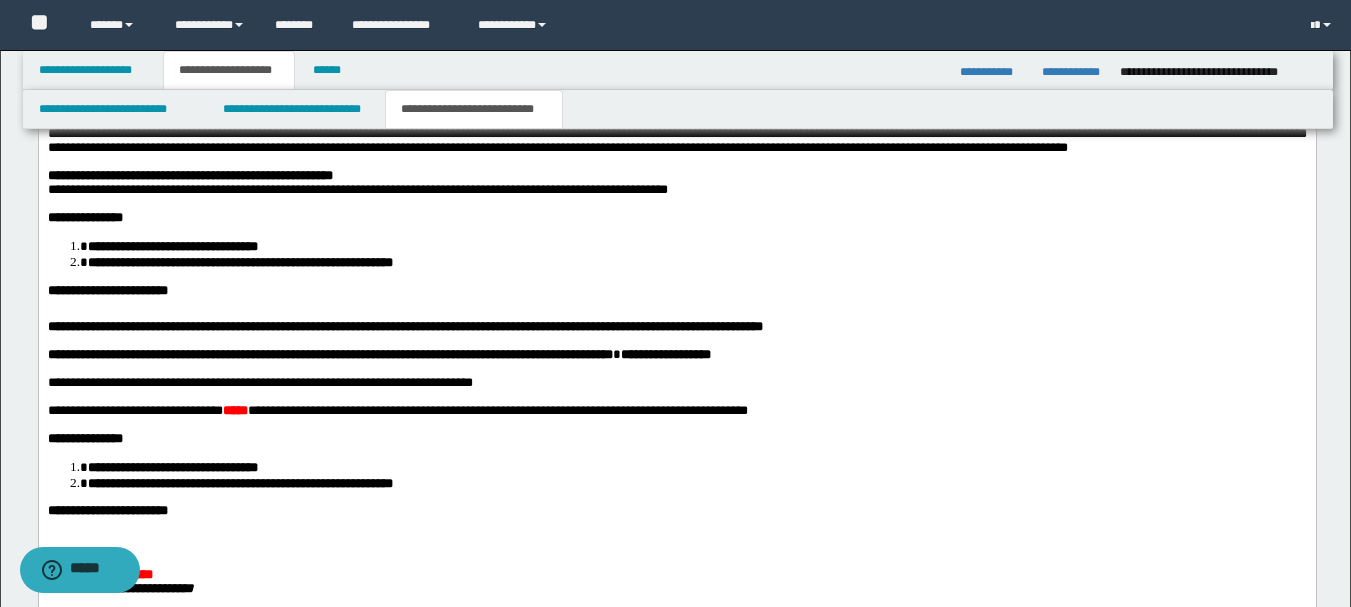 click on "********" at bounding box center (67, 119) 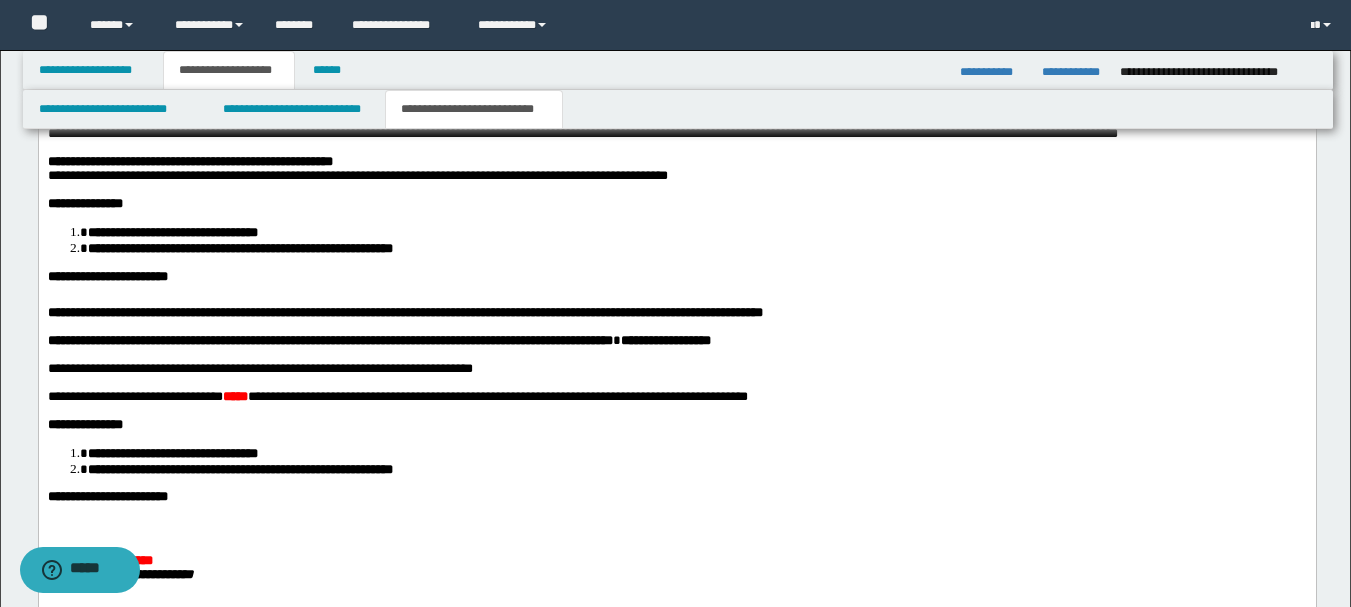 scroll, scrollTop: 2100, scrollLeft: 0, axis: vertical 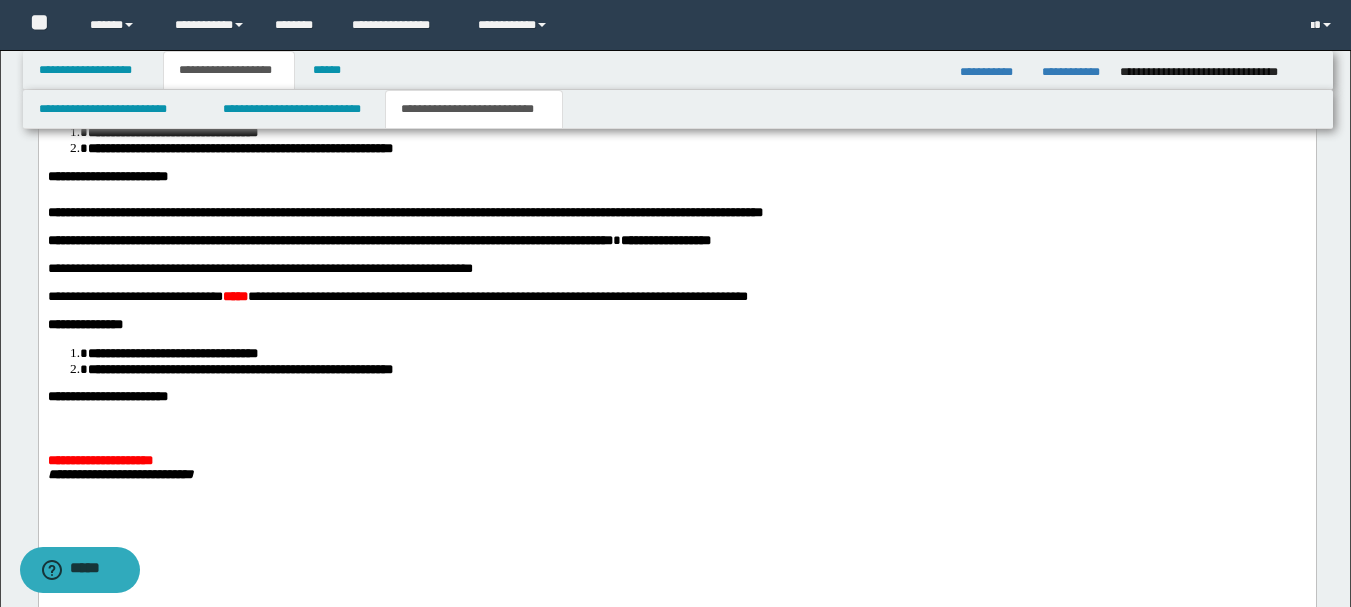 click on "**********" at bounding box center (676, -92) 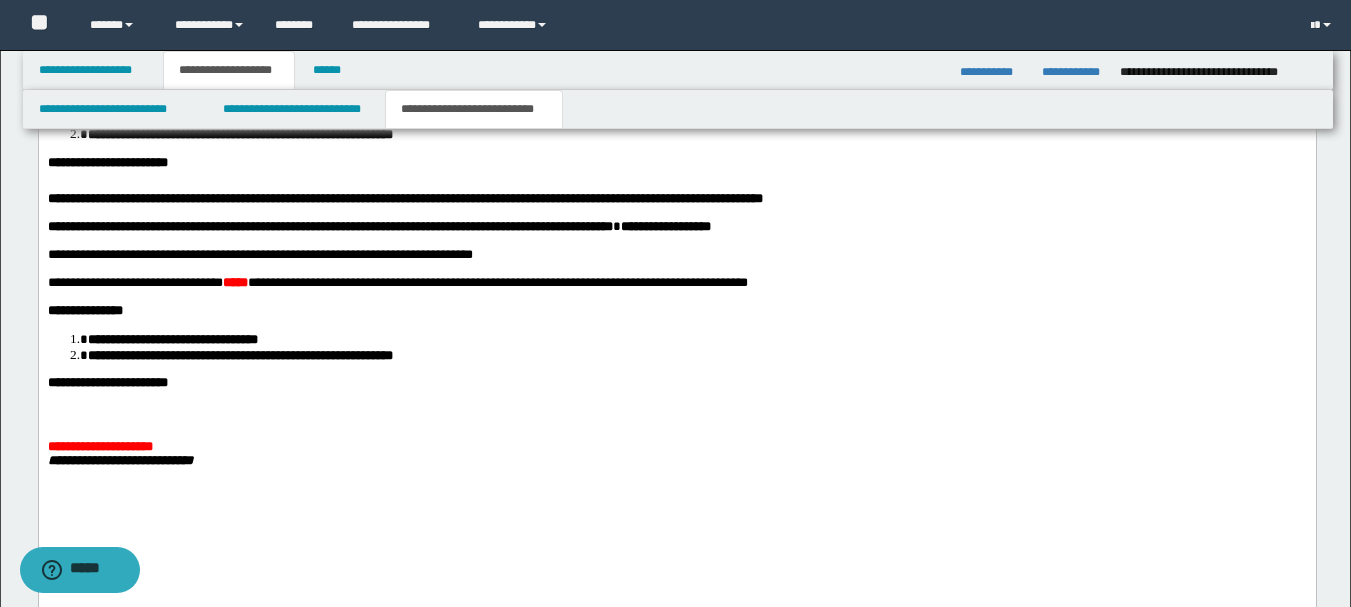 click on "**********" at bounding box center [84, 89] 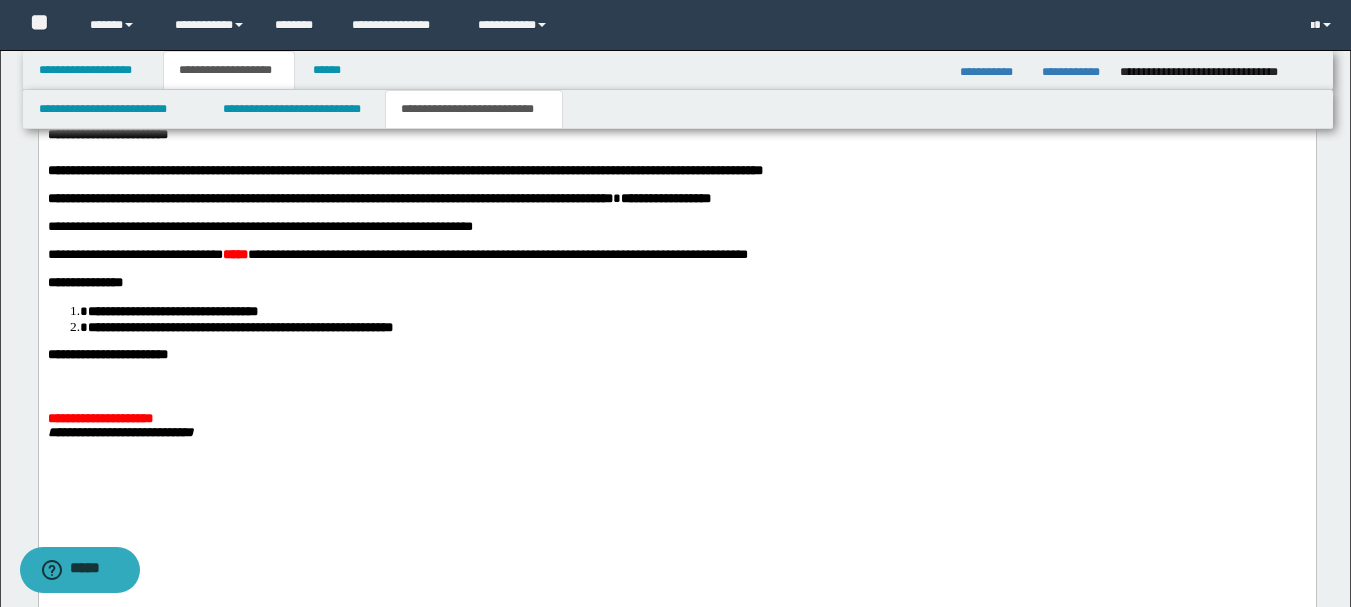 click on "**********" at bounding box center (676, 98) 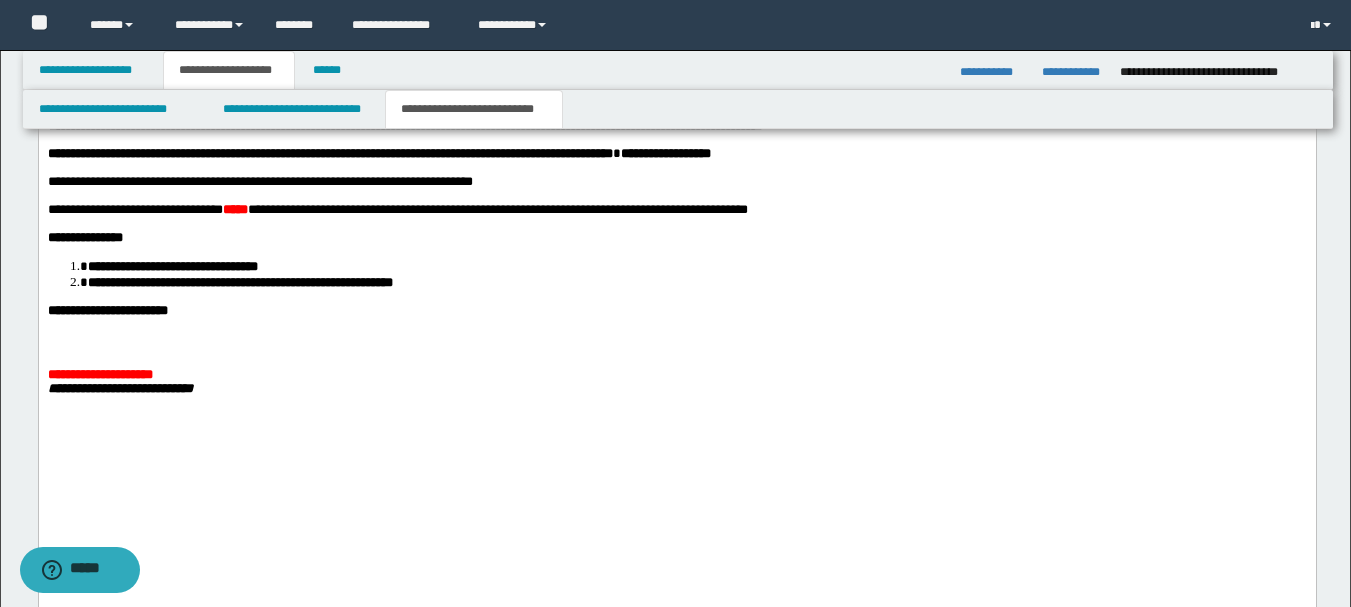 click on "**********" at bounding box center [676, -135] 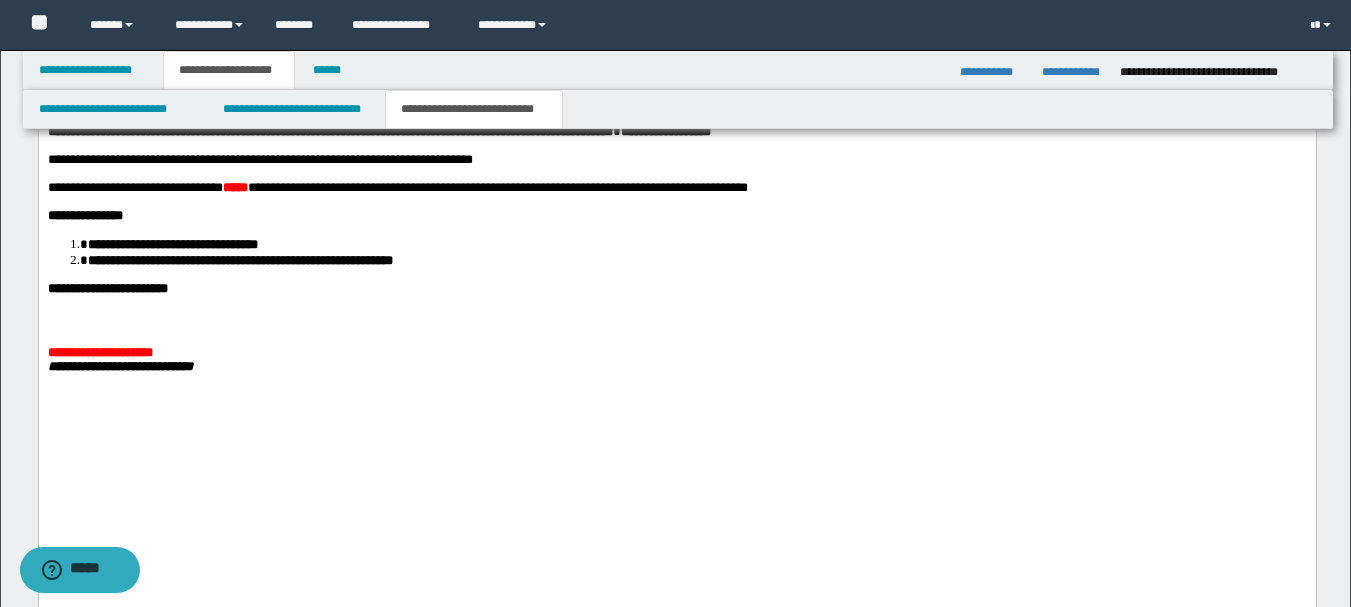 click on "**********" at bounding box center (676, 132) 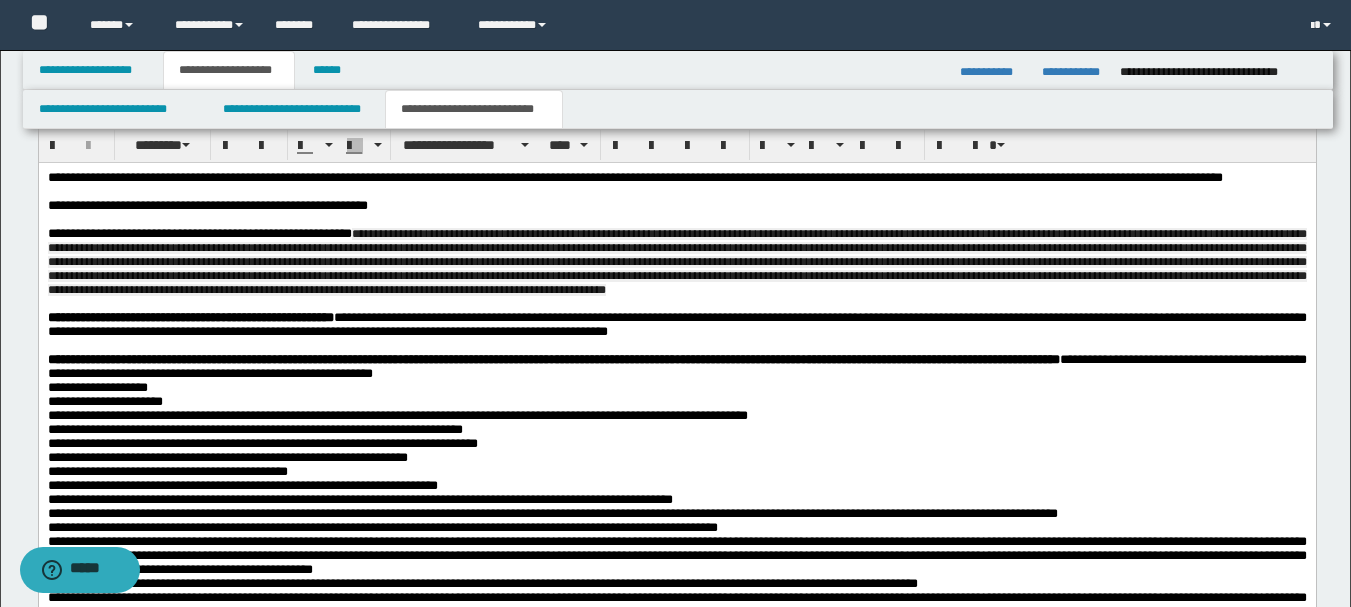 scroll, scrollTop: 1100, scrollLeft: 0, axis: vertical 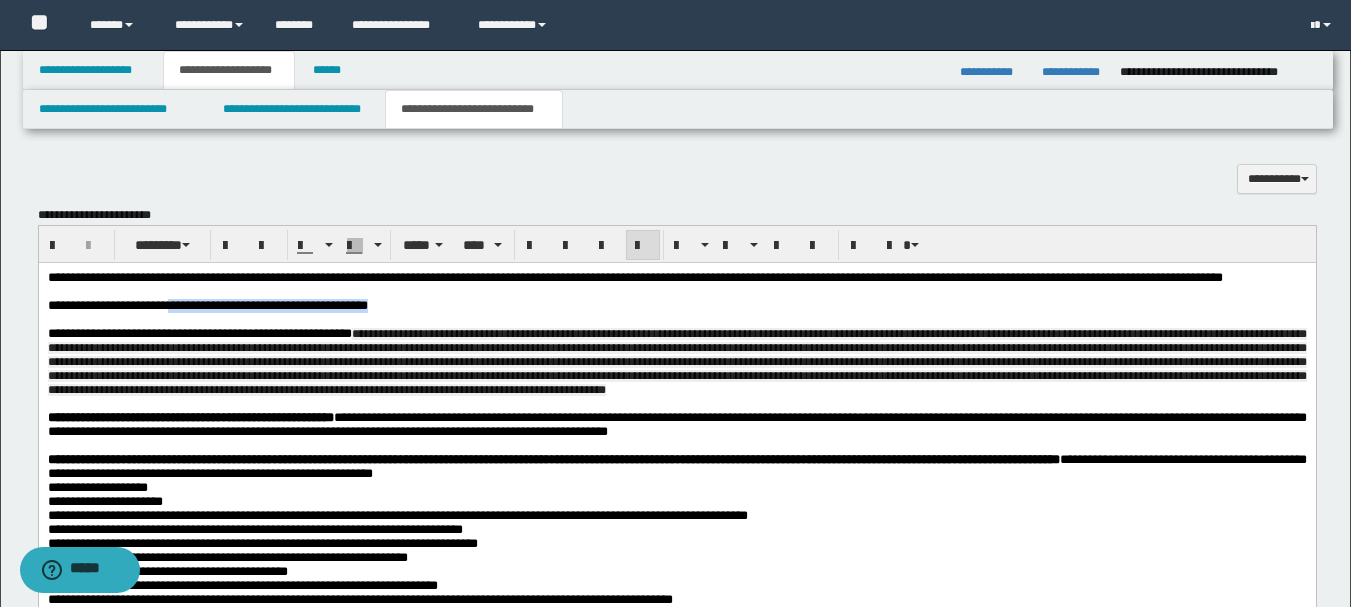 drag, startPoint x: 339, startPoint y: 323, endPoint x: 189, endPoint y: 325, distance: 150.01334 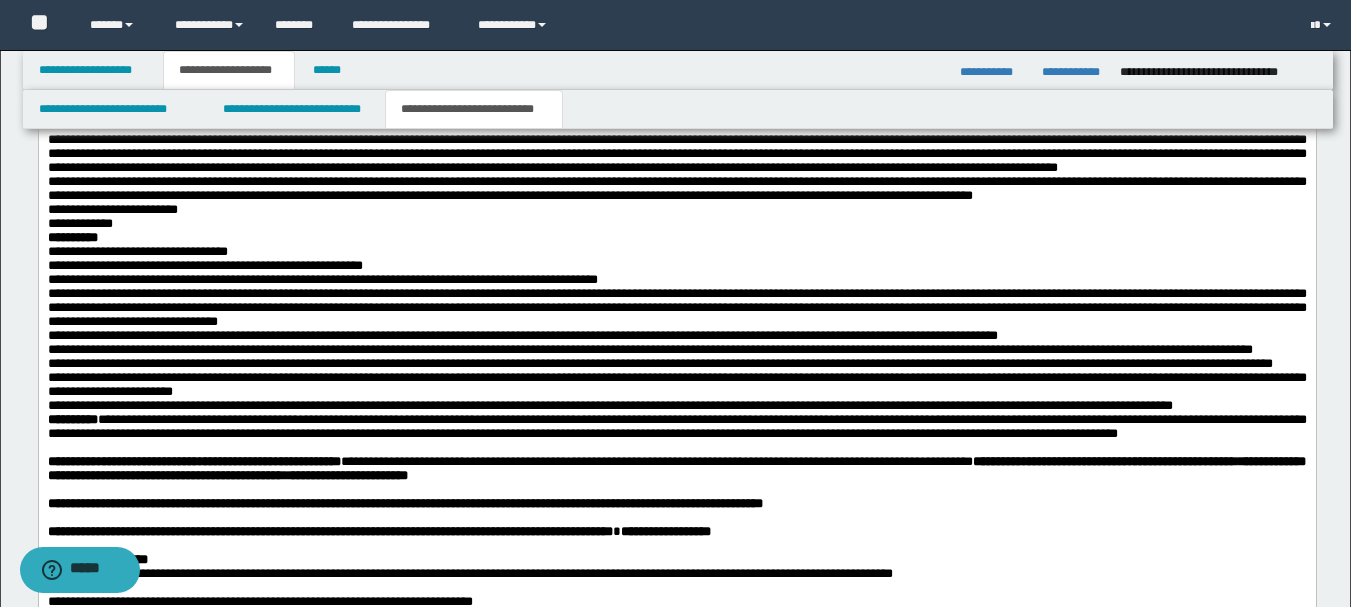 scroll, scrollTop: 2100, scrollLeft: 0, axis: vertical 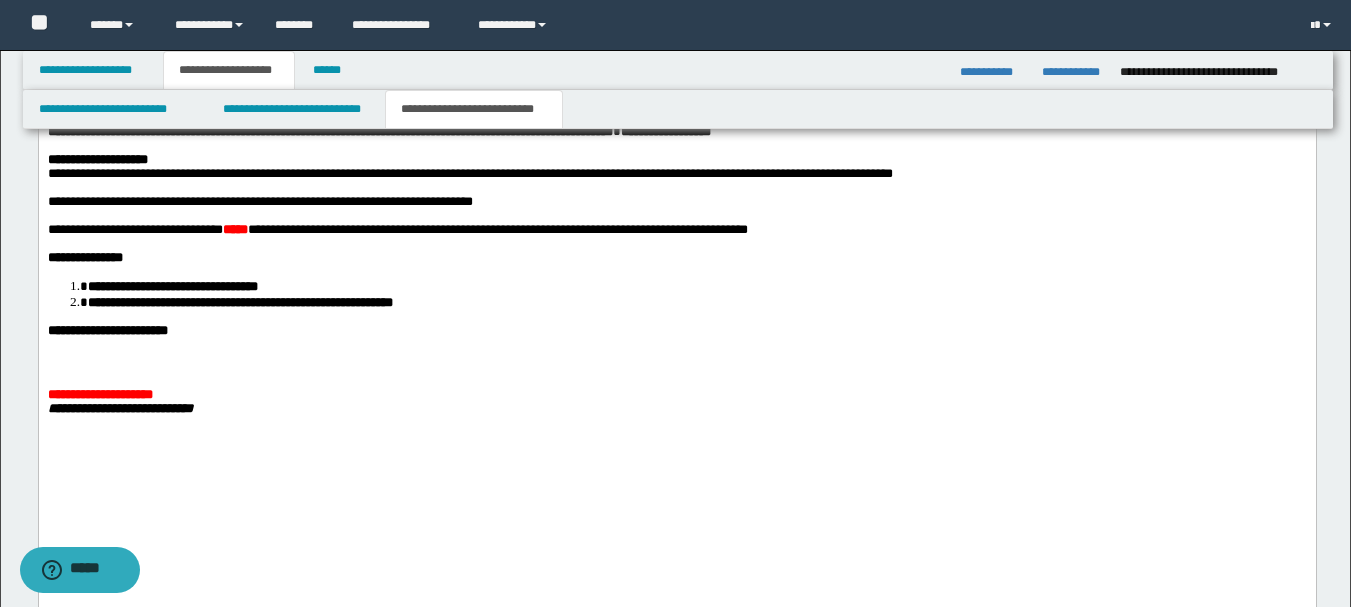 click on "**********" at bounding box center (676, 202) 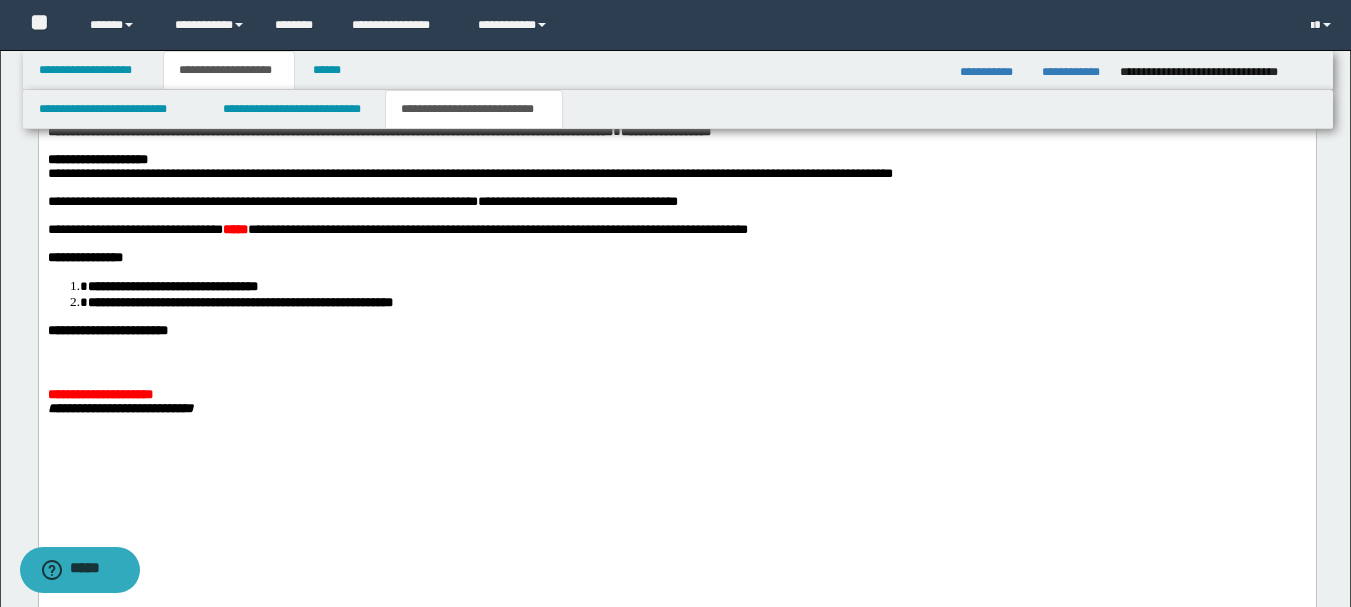 scroll, scrollTop: 2000, scrollLeft: 0, axis: vertical 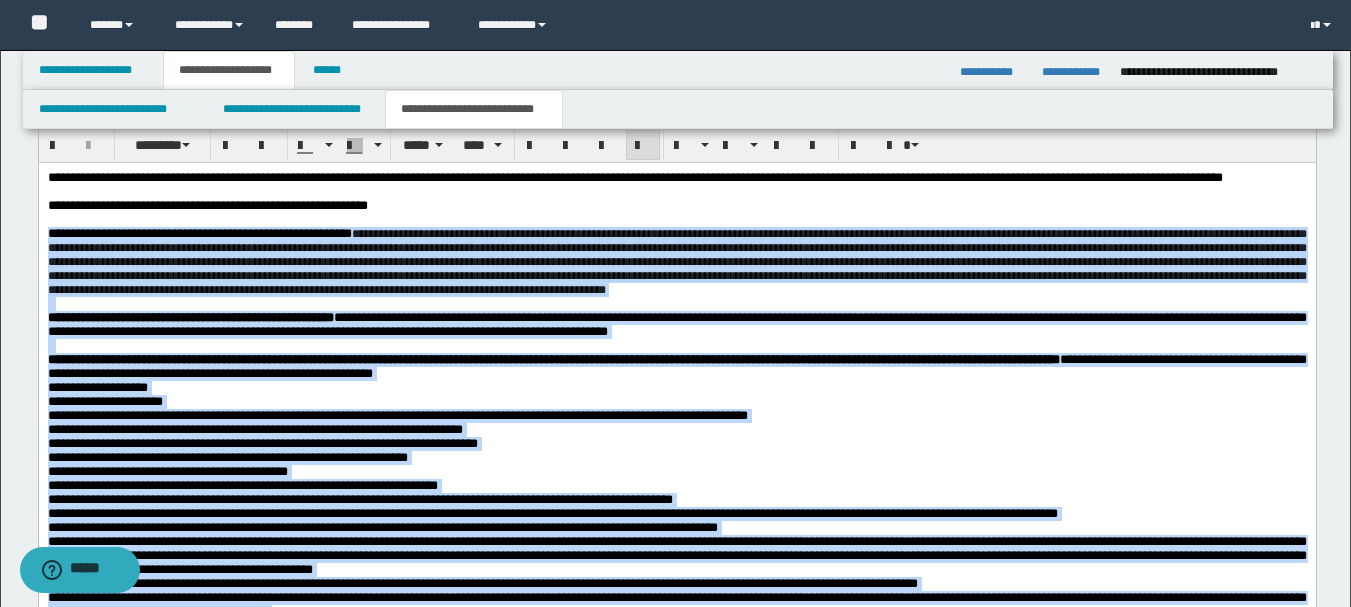 drag, startPoint x: 802, startPoint y: 1266, endPoint x: 27, endPoint y: 261, distance: 1269.1139 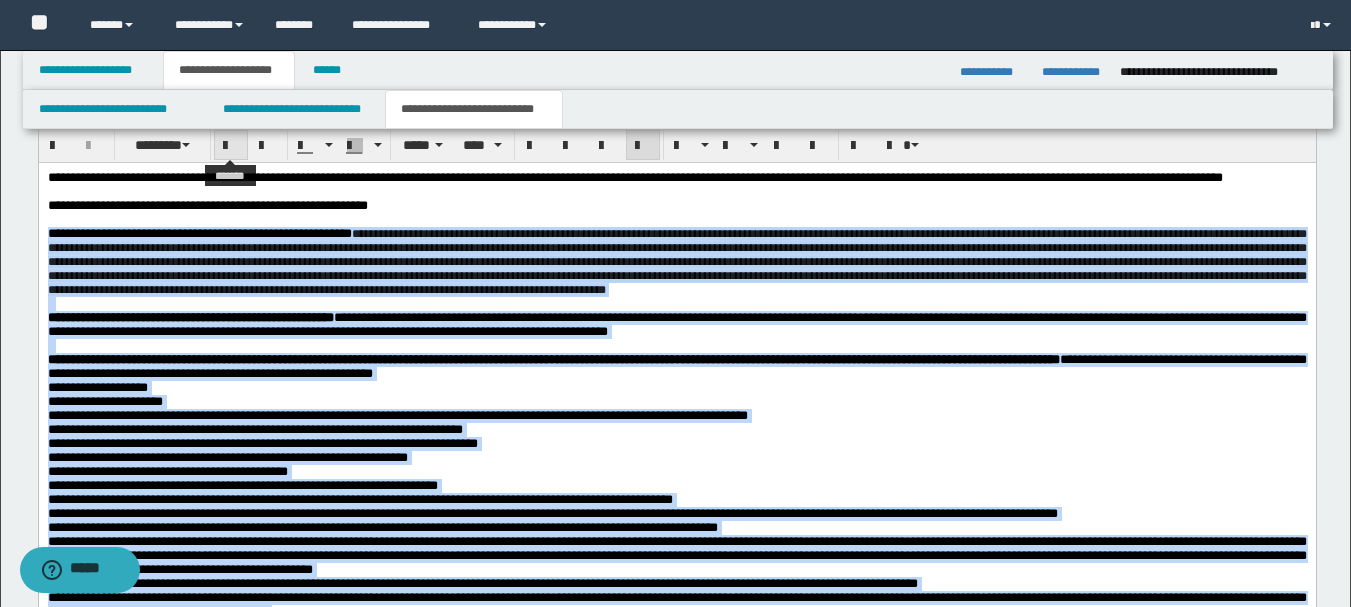 click at bounding box center [231, 146] 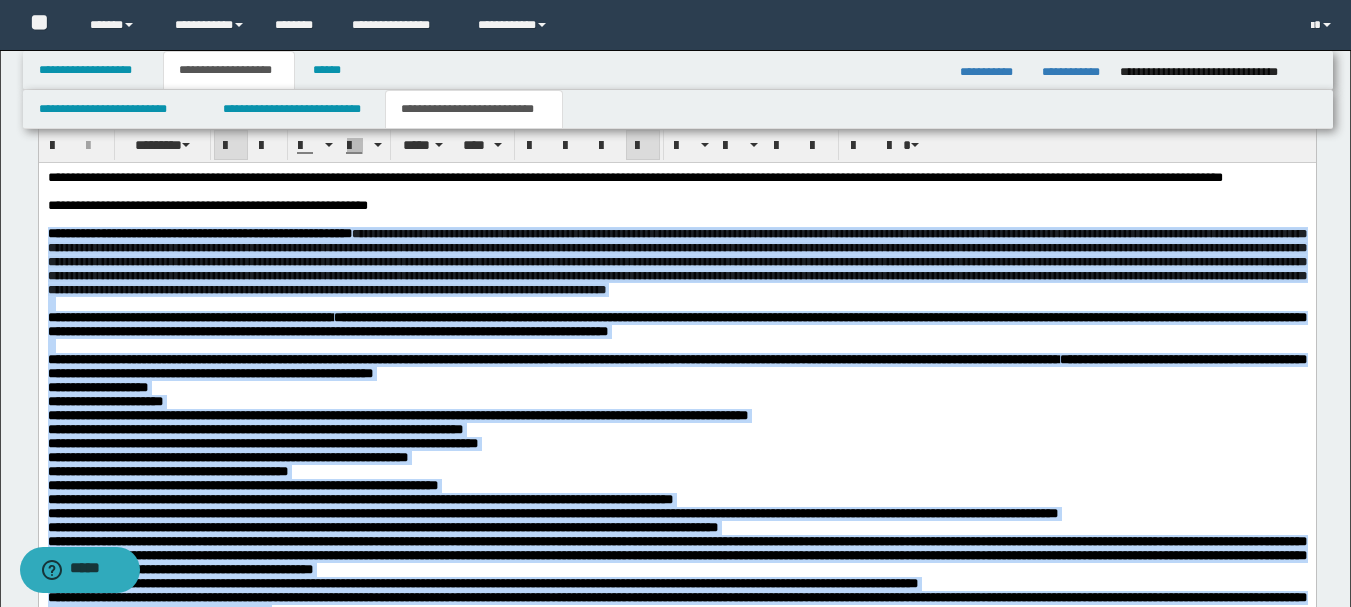 click at bounding box center (231, 145) 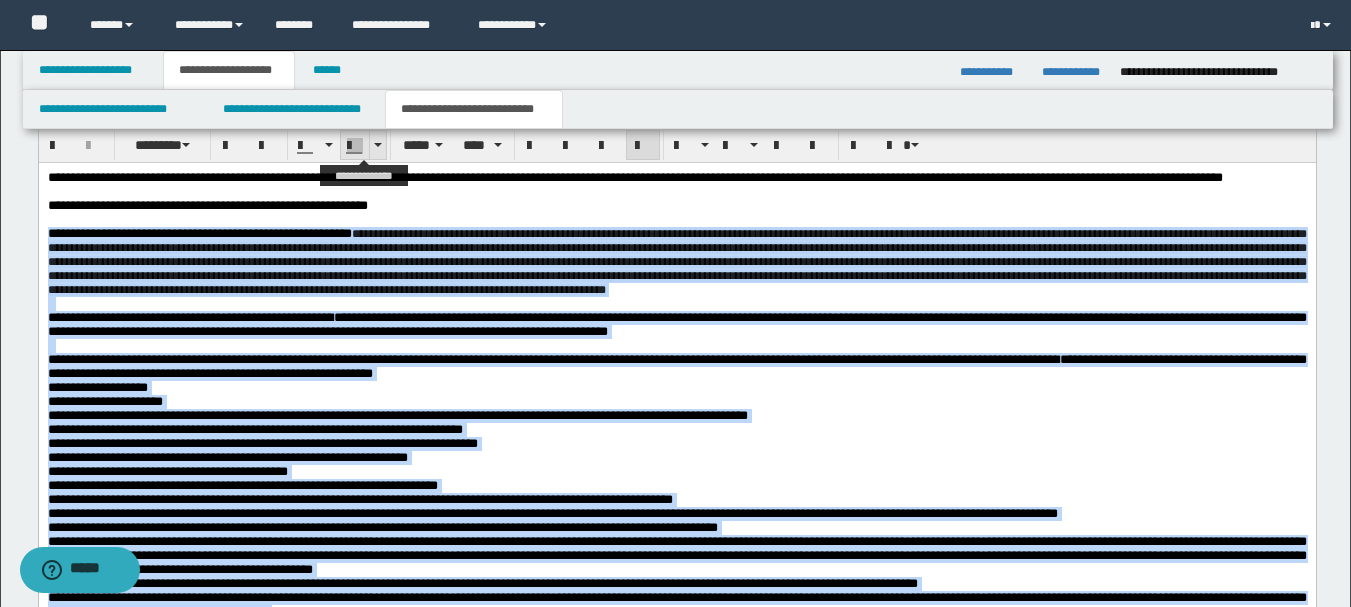 click at bounding box center (377, 145) 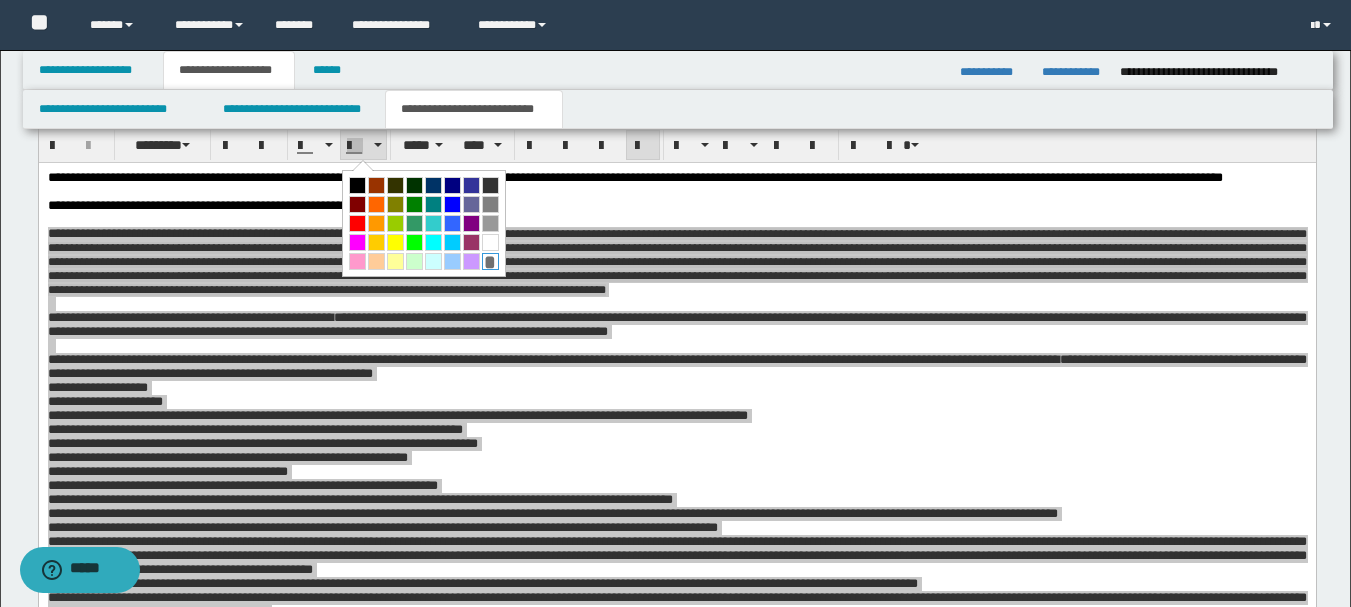 click on "*" at bounding box center [490, 261] 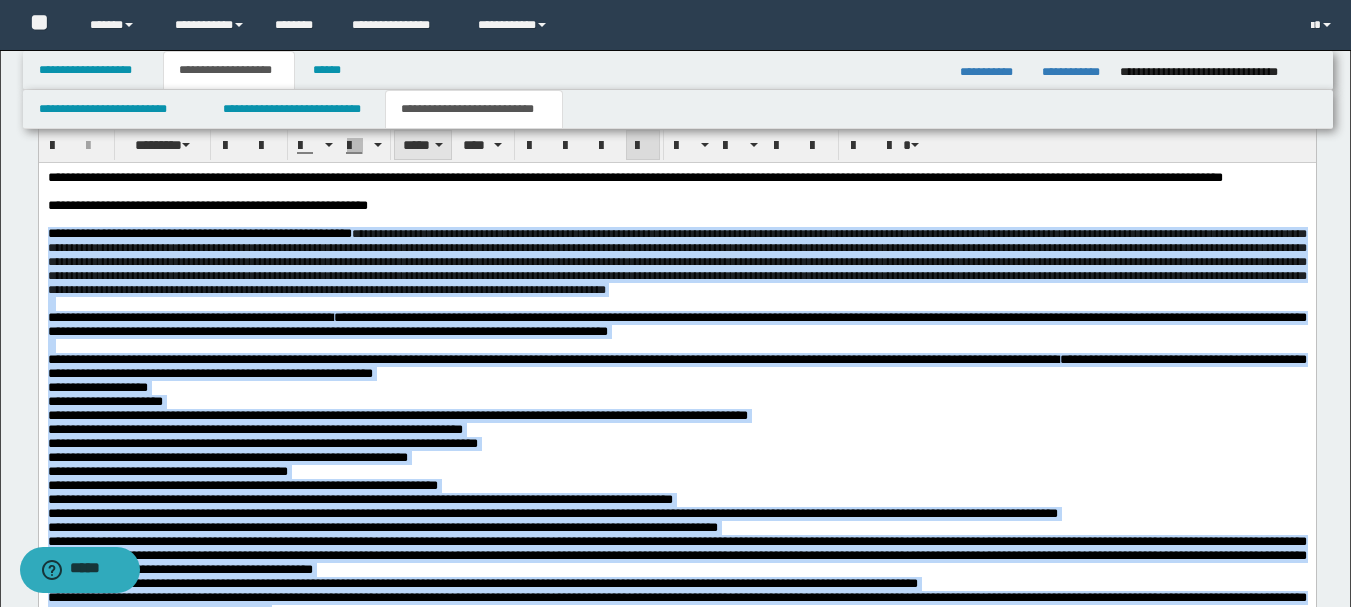 click on "*****" at bounding box center (423, 145) 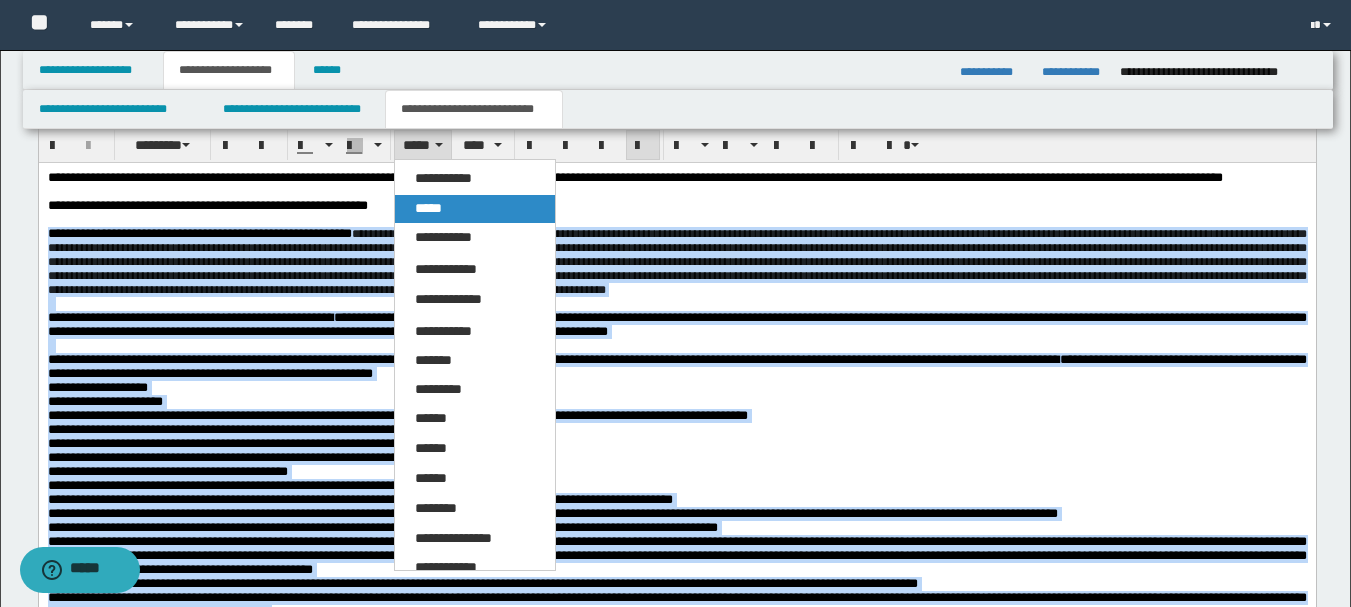 click on "*****" at bounding box center (475, 209) 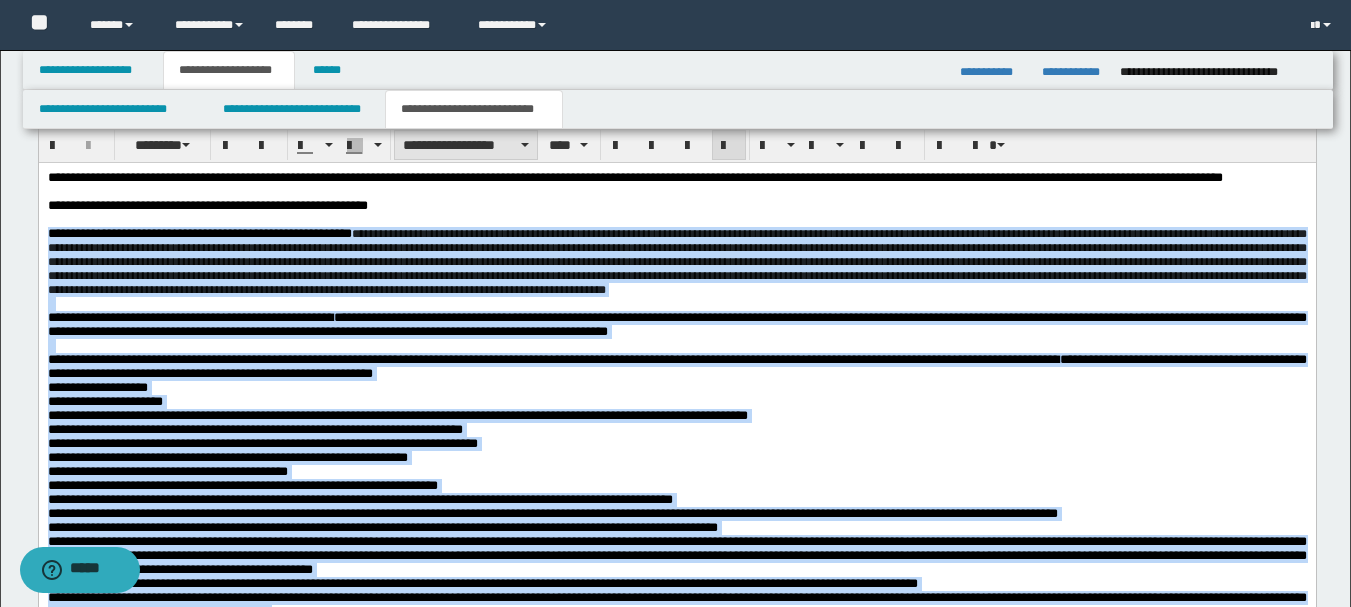 click on "**********" at bounding box center (466, 145) 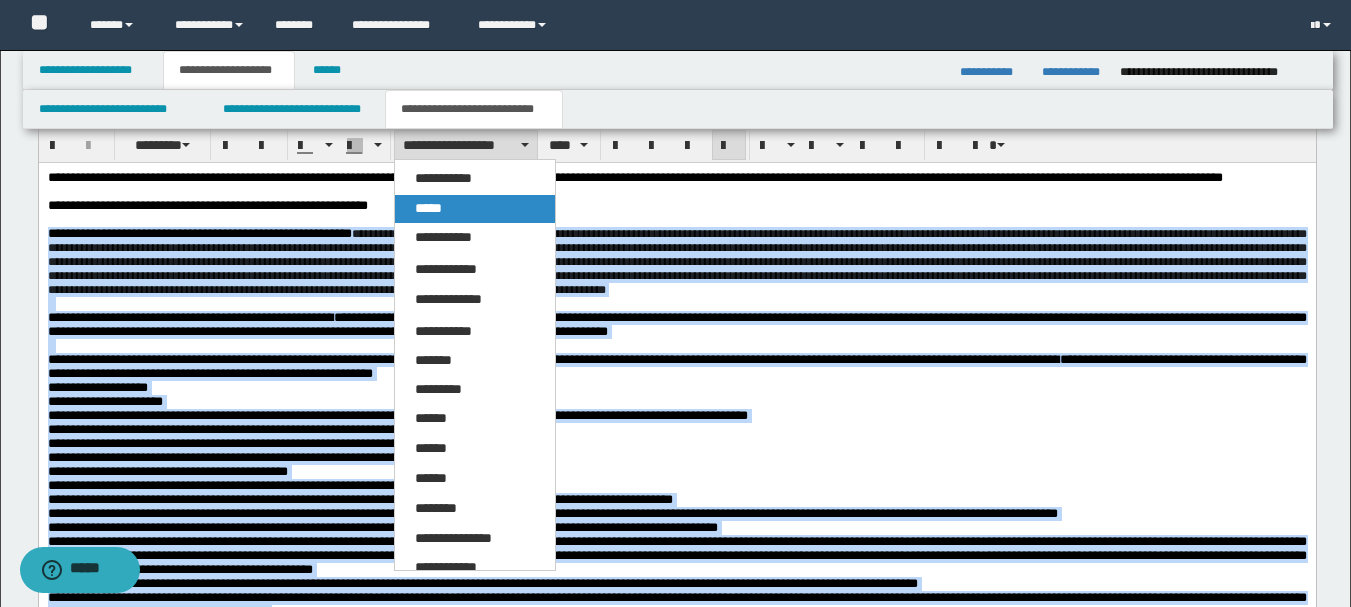 click on "*****" at bounding box center (475, 209) 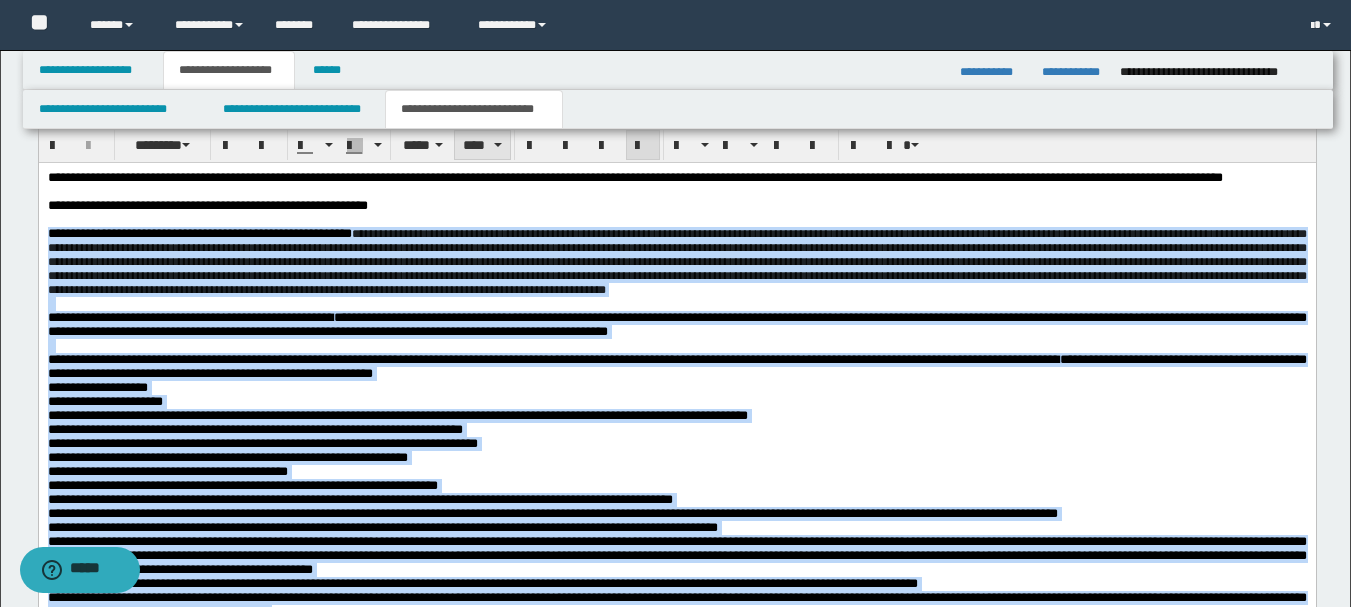 click on "****" at bounding box center [482, 145] 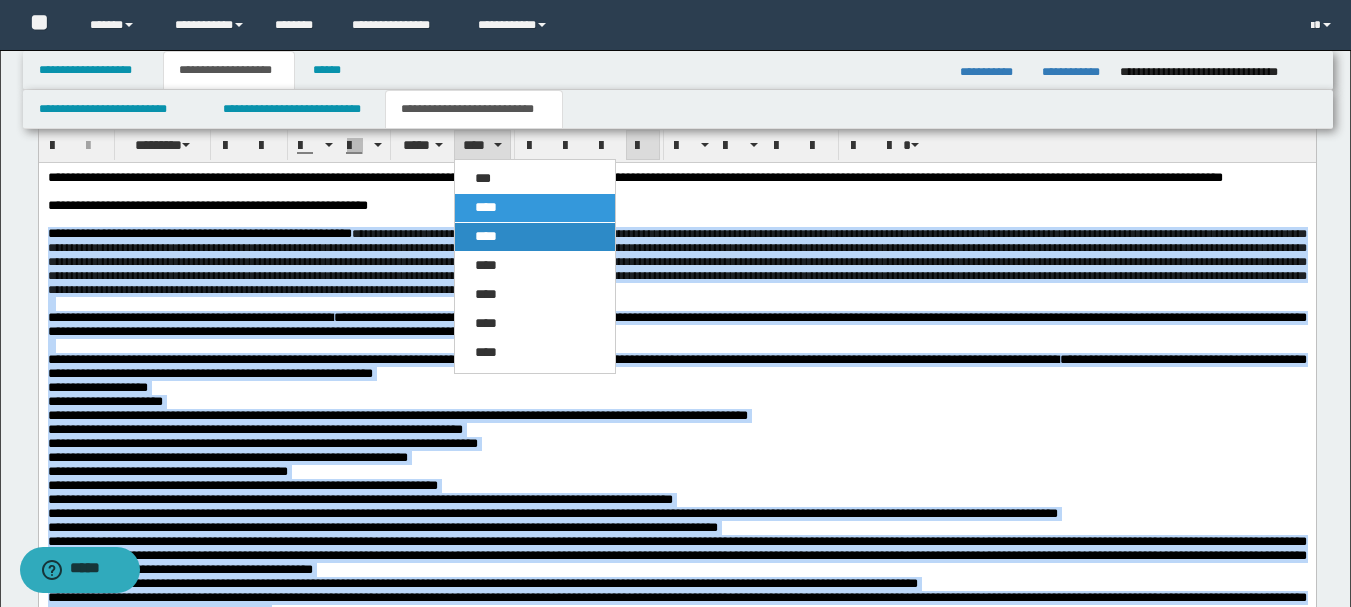 drag, startPoint x: 493, startPoint y: 231, endPoint x: 461, endPoint y: 40, distance: 193.66208 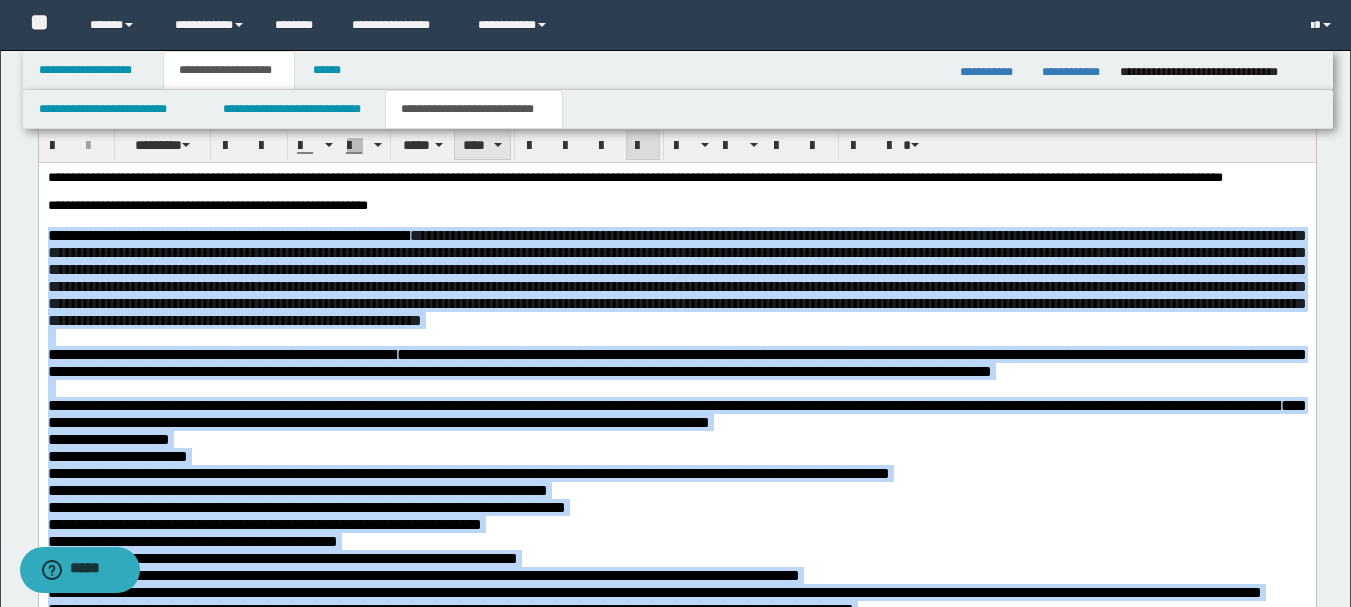 click on "****" at bounding box center [482, 145] 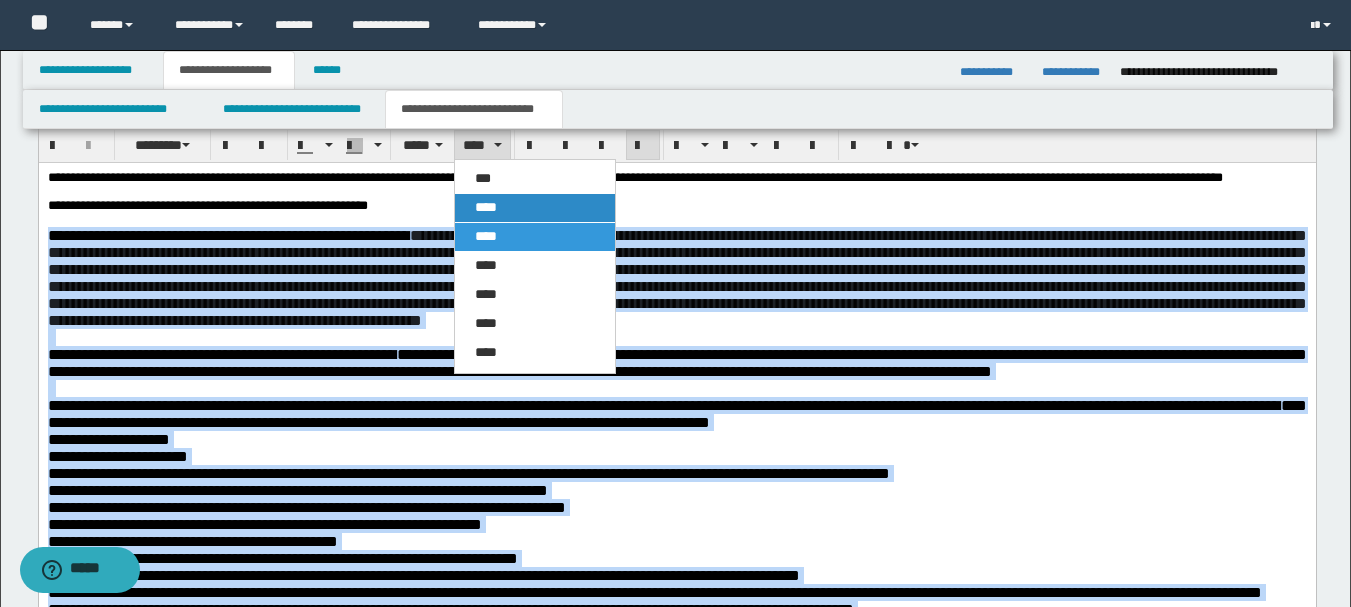 drag, startPoint x: 476, startPoint y: 207, endPoint x: 435, endPoint y: 53, distance: 159.36436 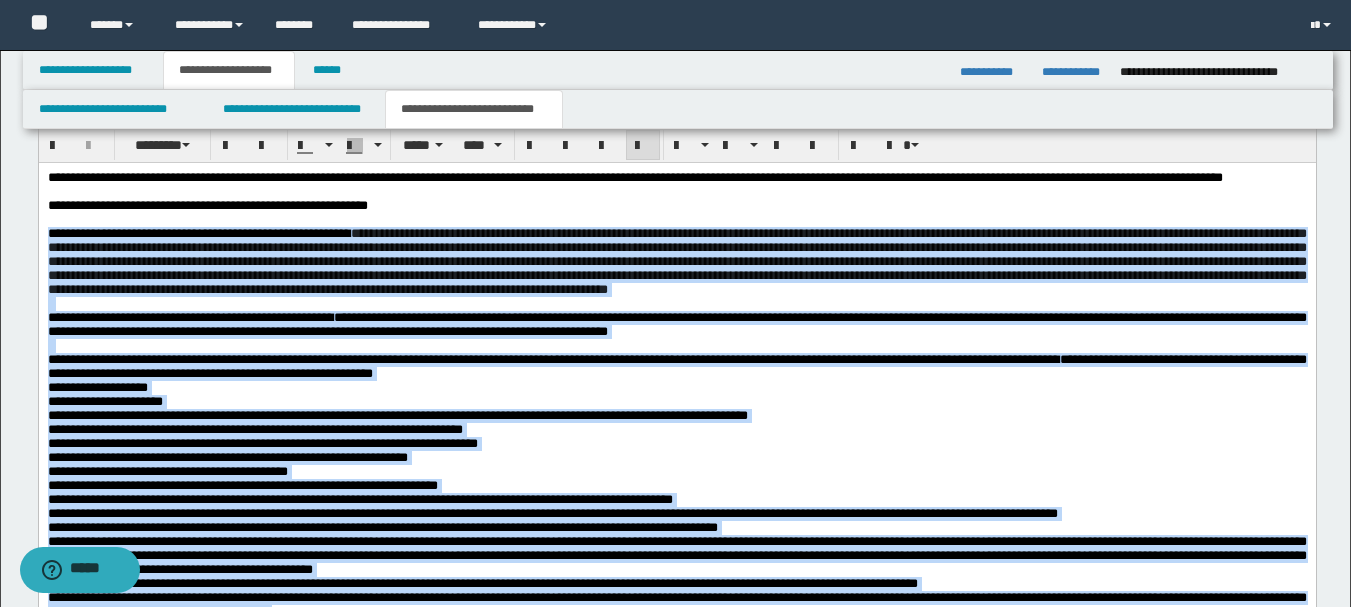 click at bounding box center (676, 260) 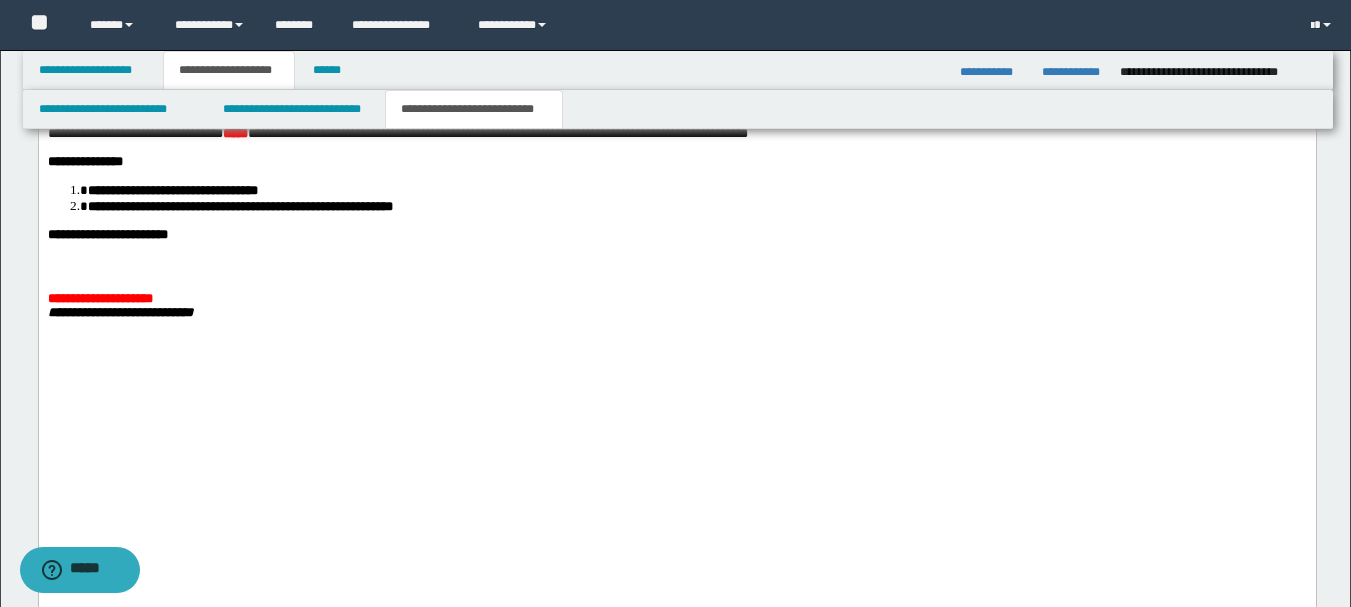 scroll, scrollTop: 2300, scrollLeft: 0, axis: vertical 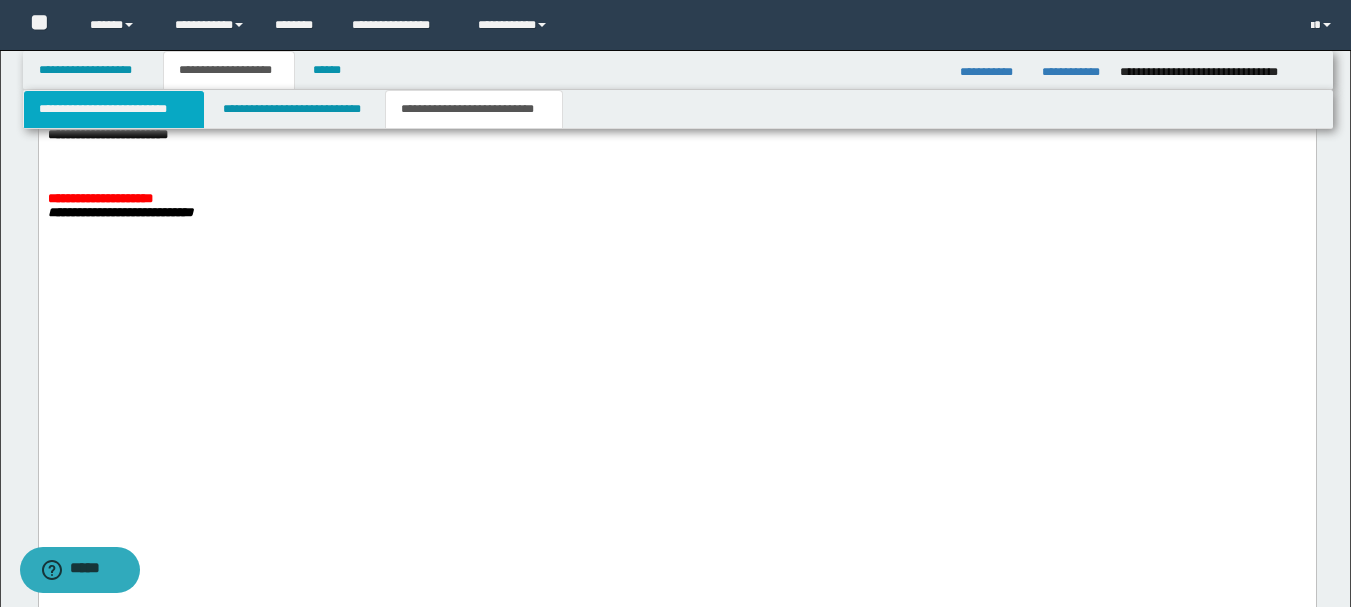 click on "**********" at bounding box center (114, 109) 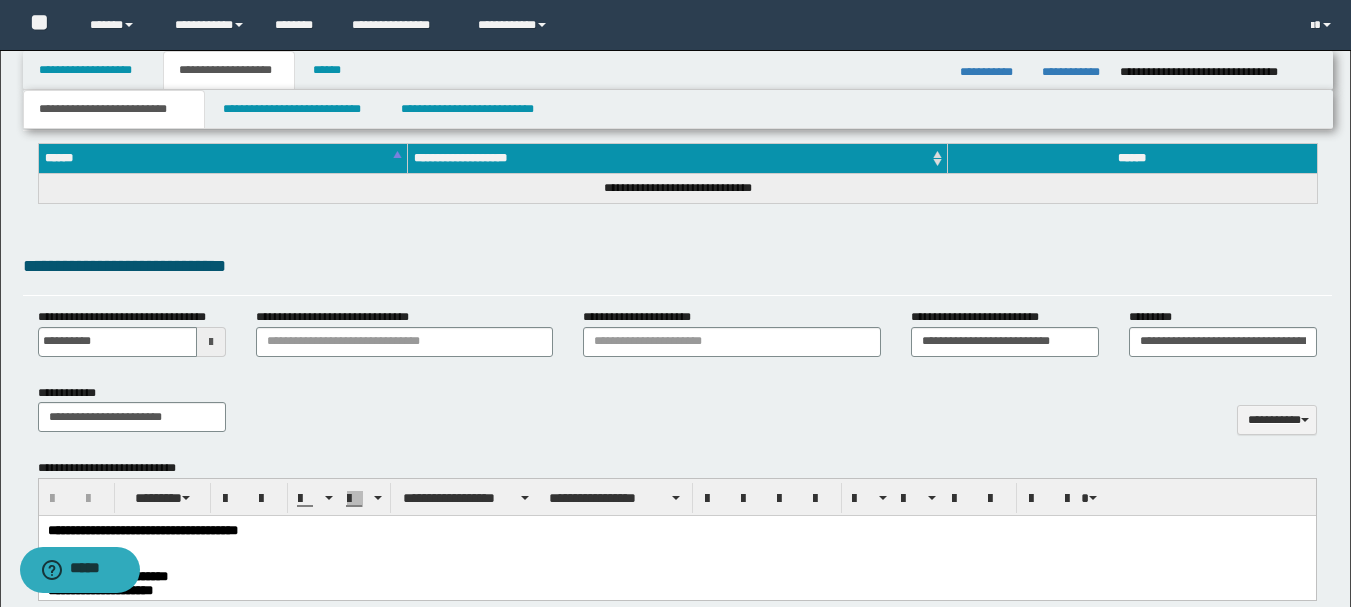 scroll, scrollTop: 908, scrollLeft: 0, axis: vertical 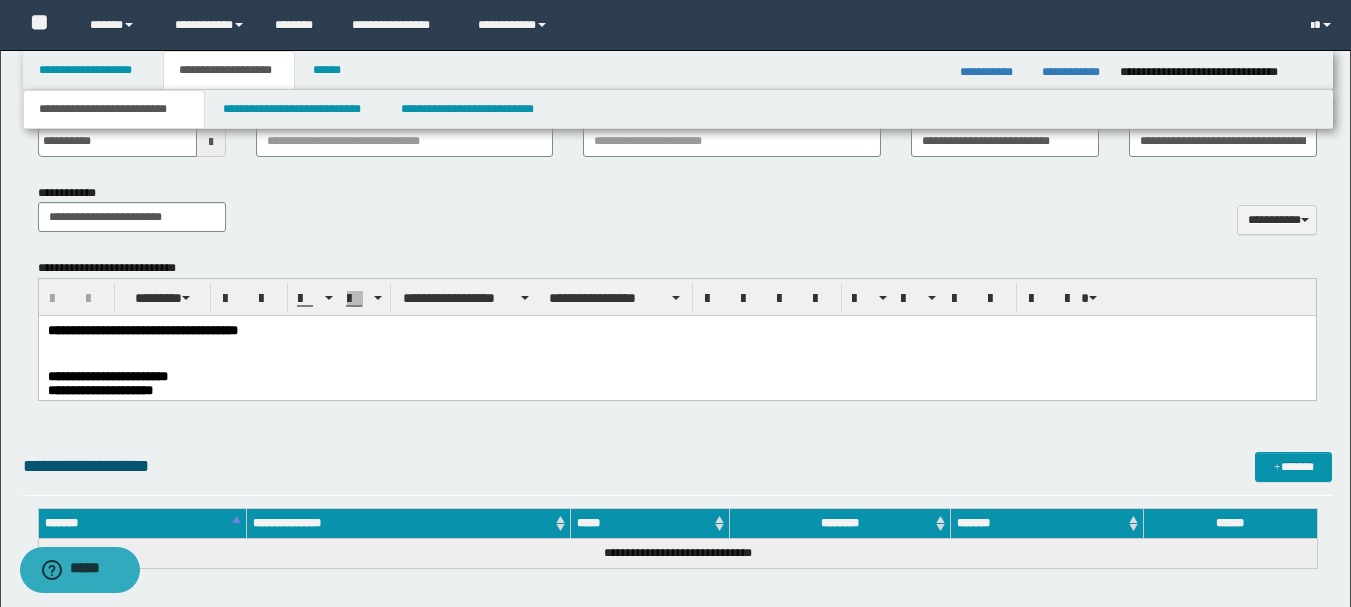 click at bounding box center (676, 362) 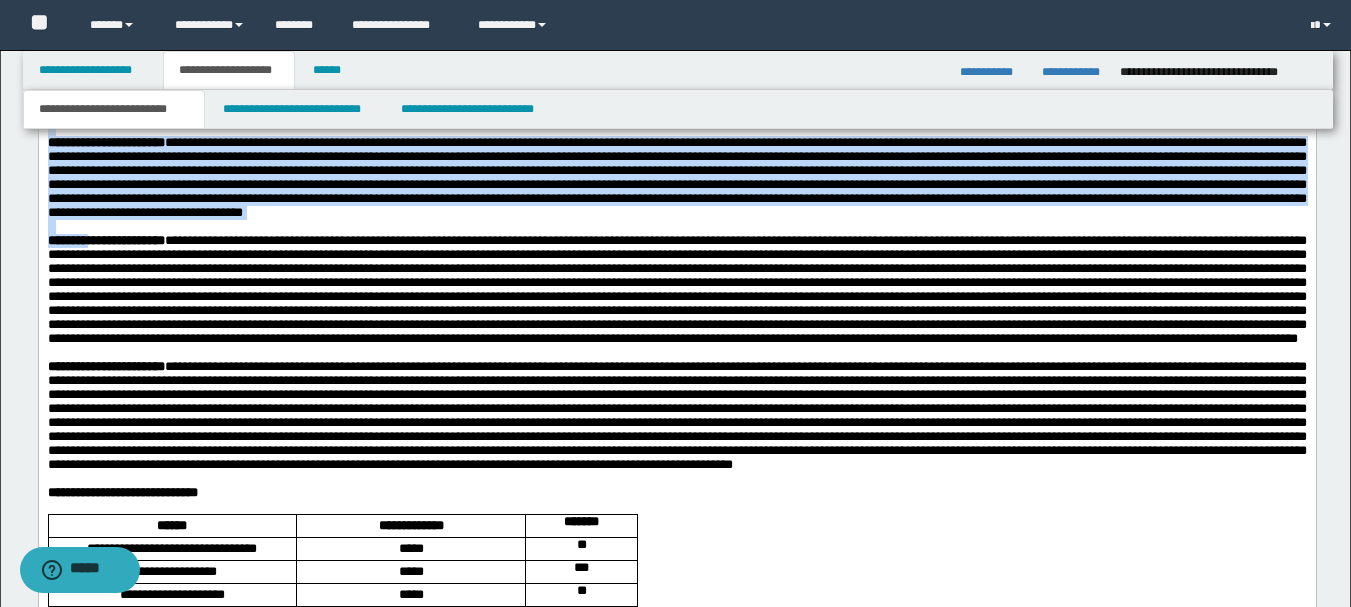 scroll, scrollTop: 1908, scrollLeft: 0, axis: vertical 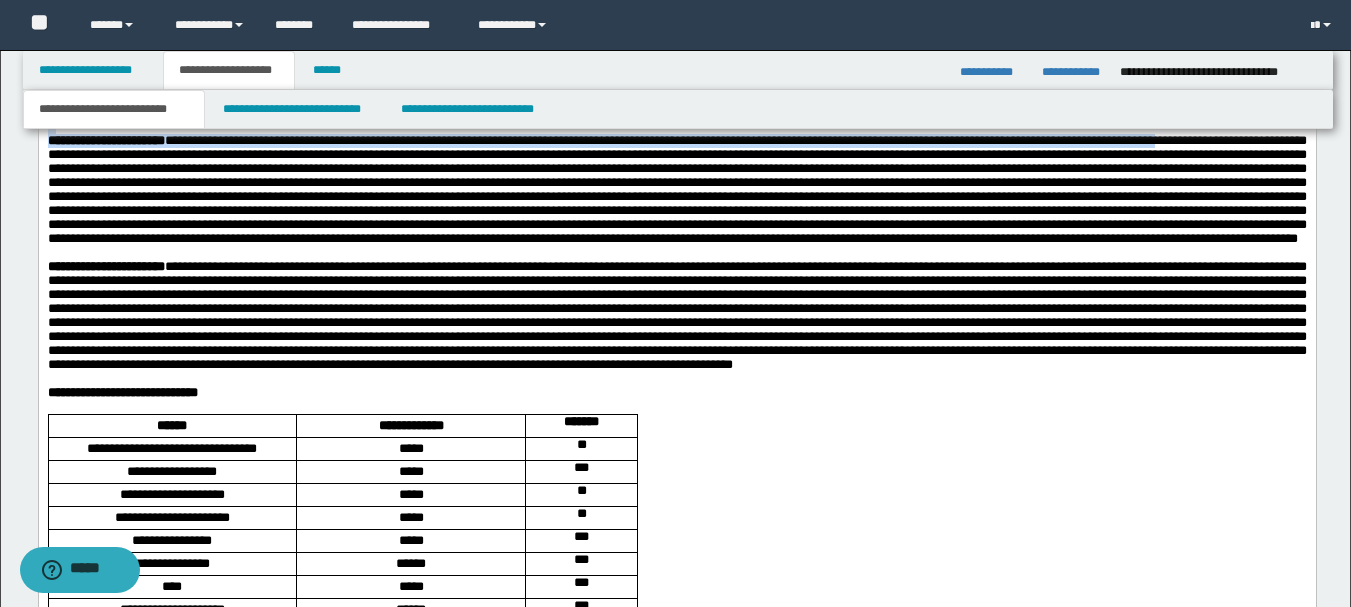 drag, startPoint x: 45, startPoint y: -306, endPoint x: 141, endPoint y: 355, distance: 667.9349 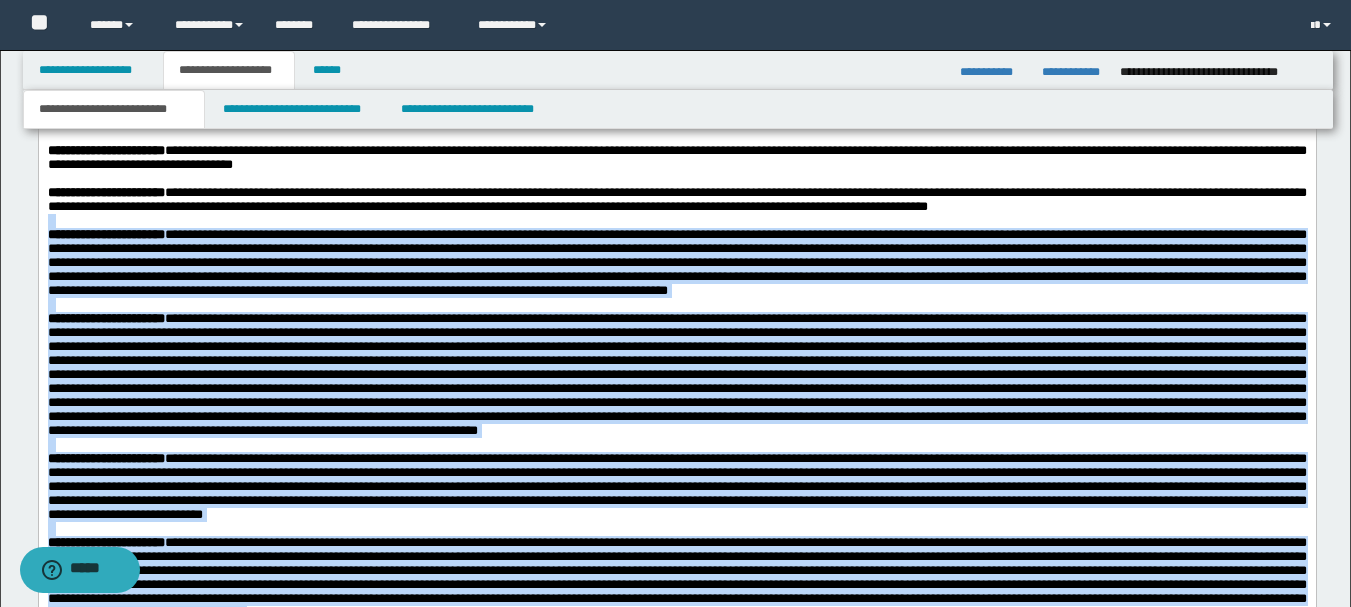 scroll, scrollTop: 1308, scrollLeft: 0, axis: vertical 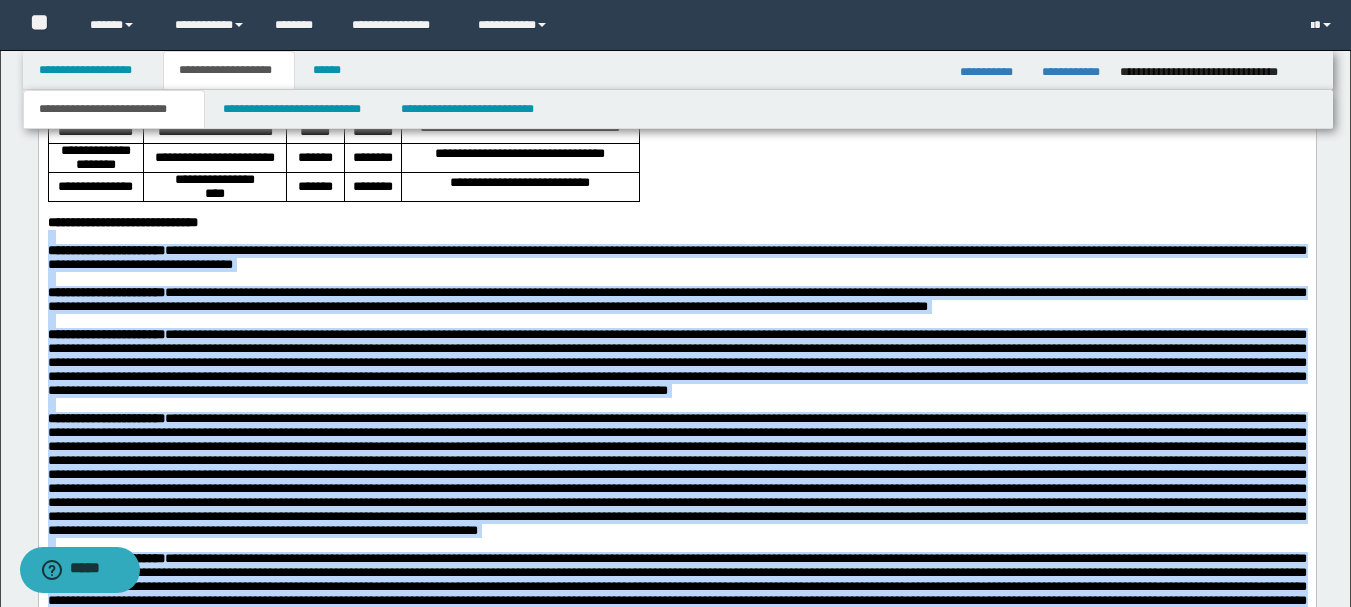 drag, startPoint x: 205, startPoint y: 1254, endPoint x: 76, endPoint y: 198, distance: 1063.8501 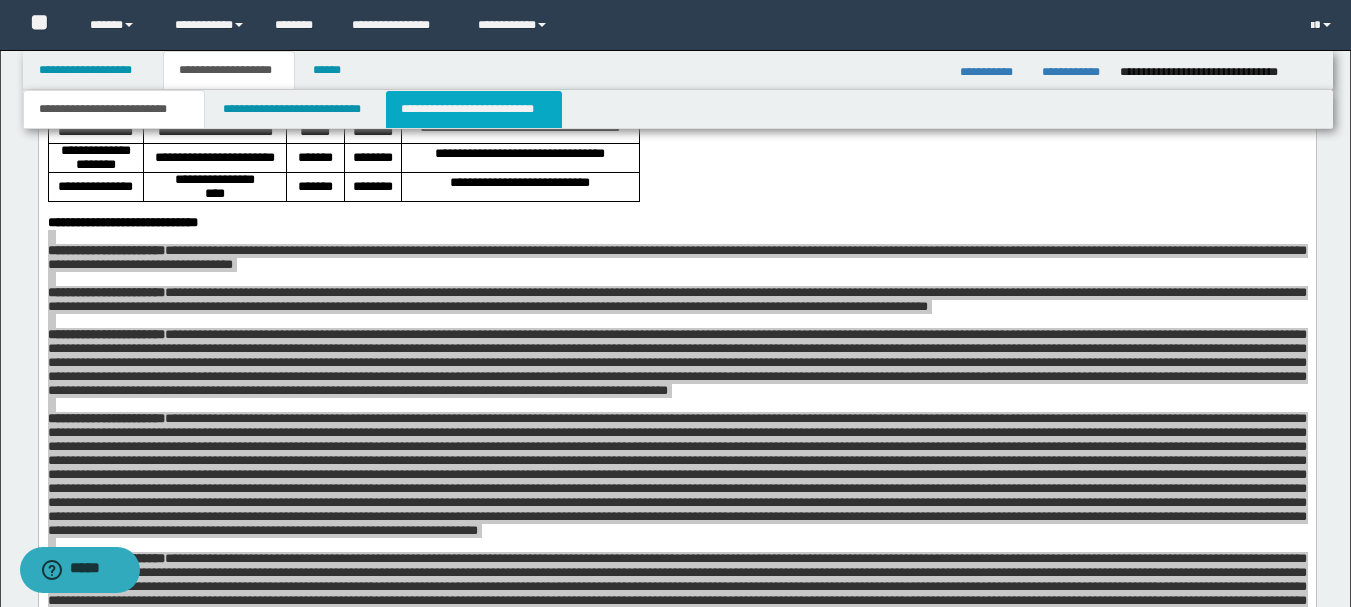 click on "**********" at bounding box center (474, 109) 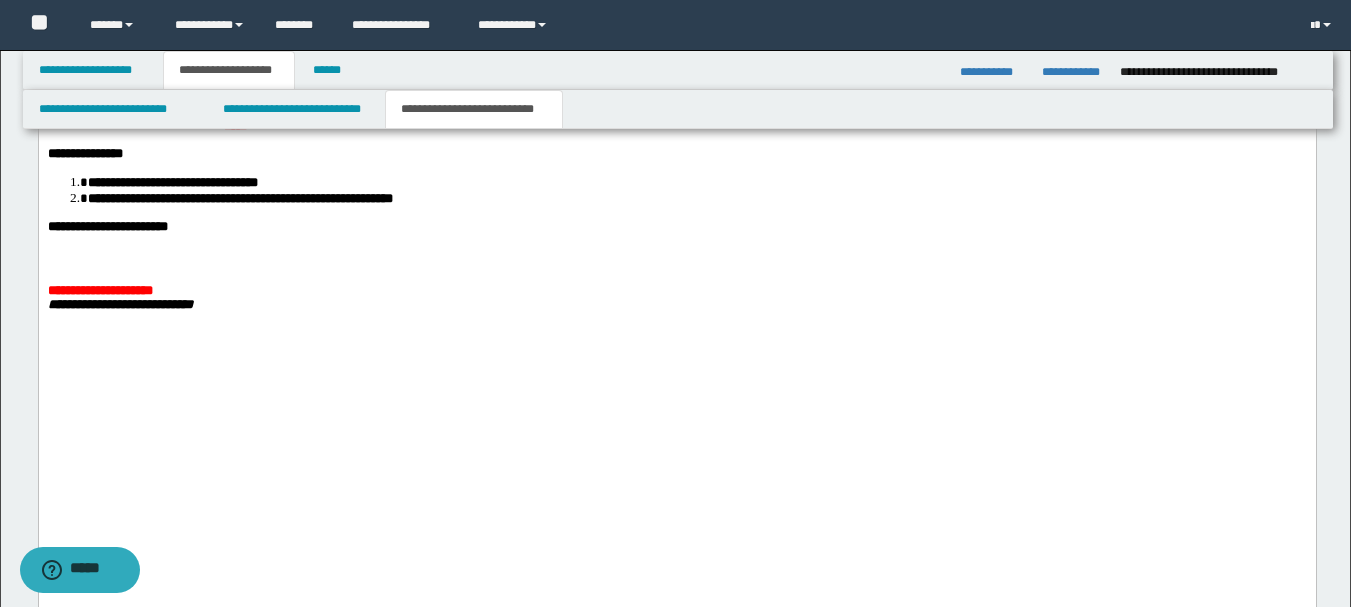 scroll, scrollTop: 2308, scrollLeft: 0, axis: vertical 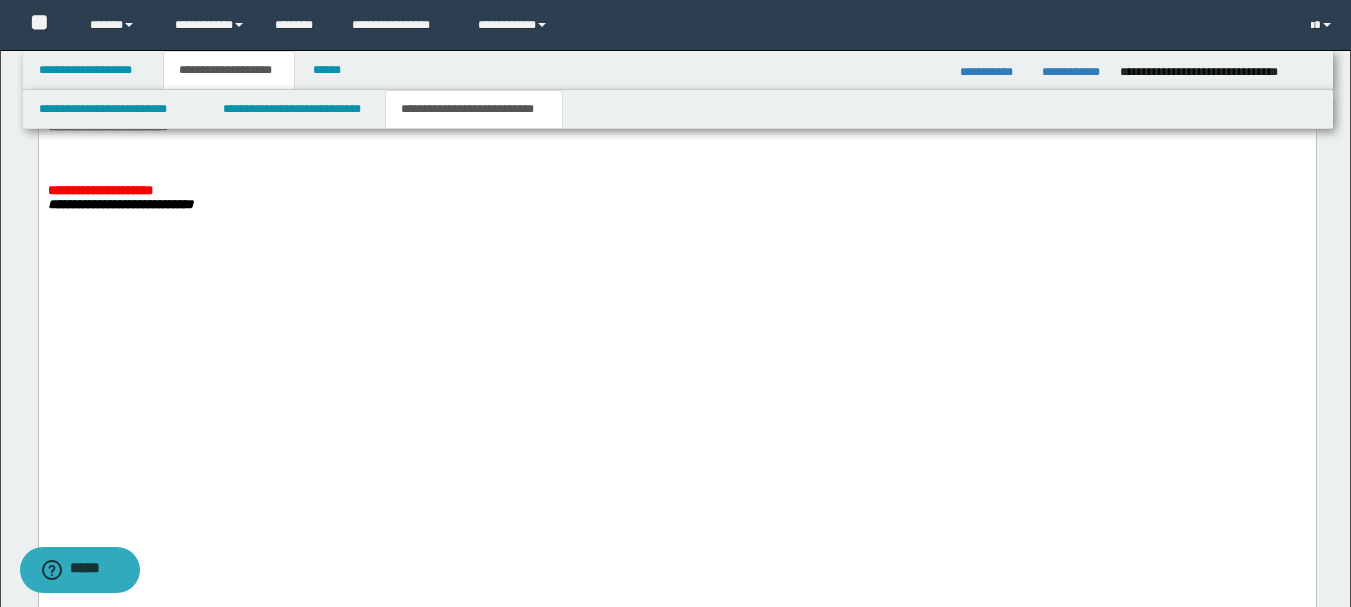 click on "**********" at bounding box center (676, -2) 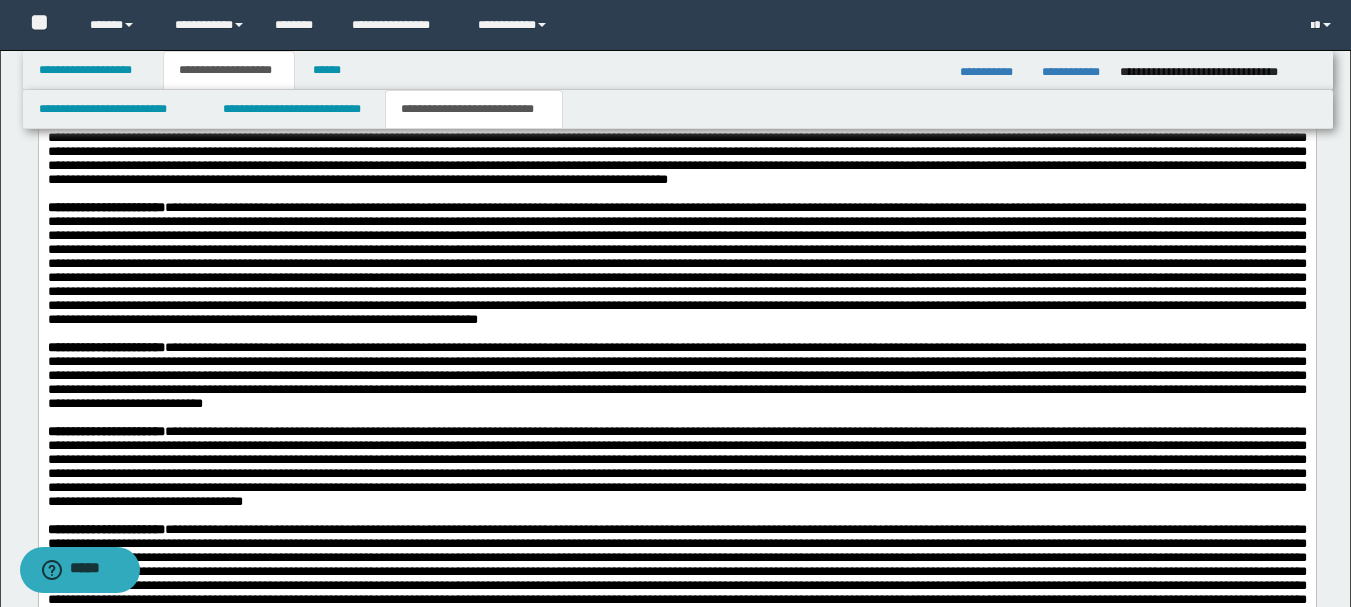 click on "**********" at bounding box center [676, 46] 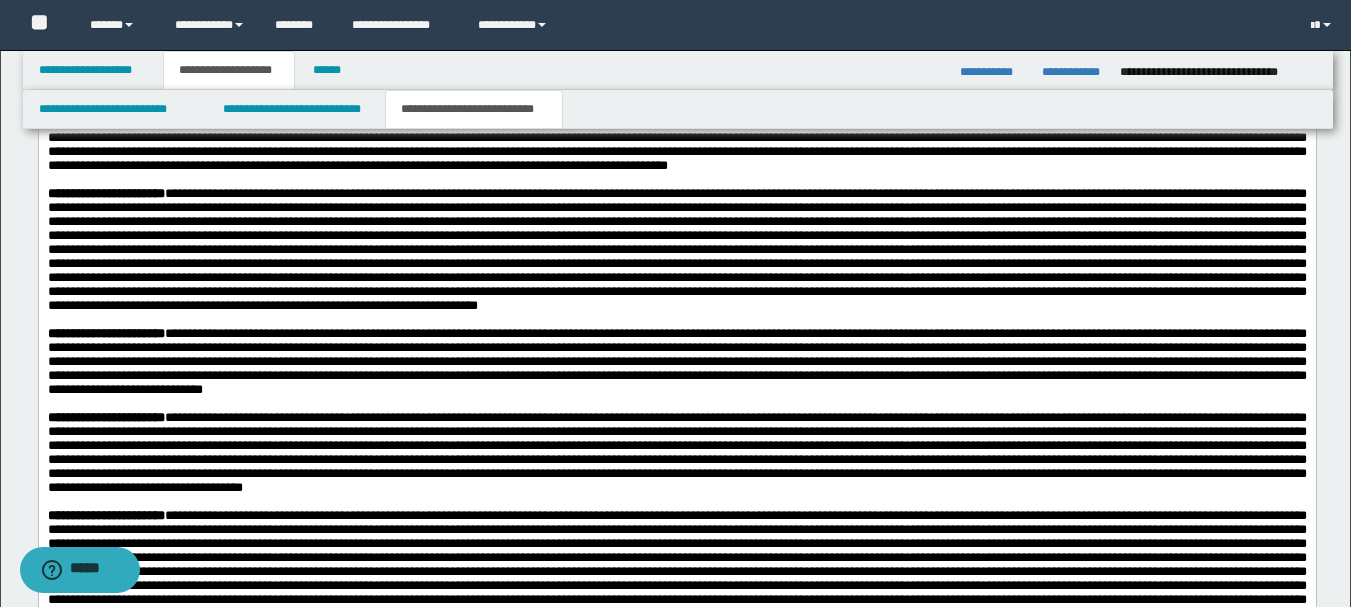 click on "**********" at bounding box center (105, 109) 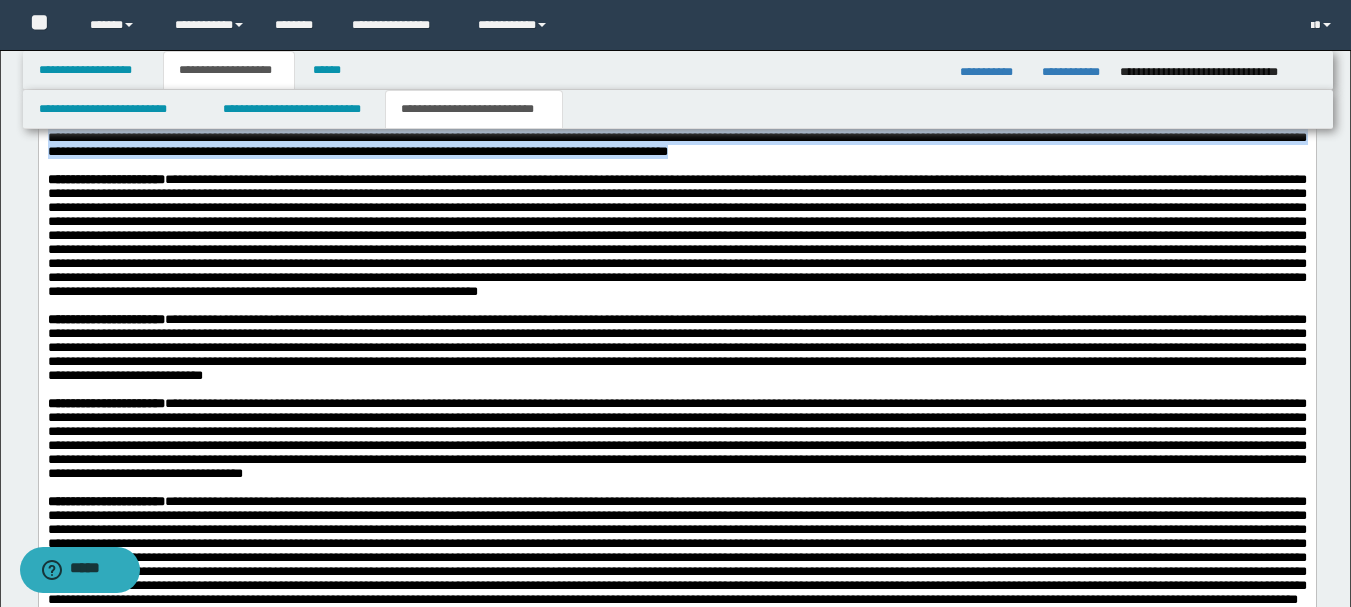 drag, startPoint x: 578, startPoint y: 397, endPoint x: 600, endPoint y: 464, distance: 70.5195 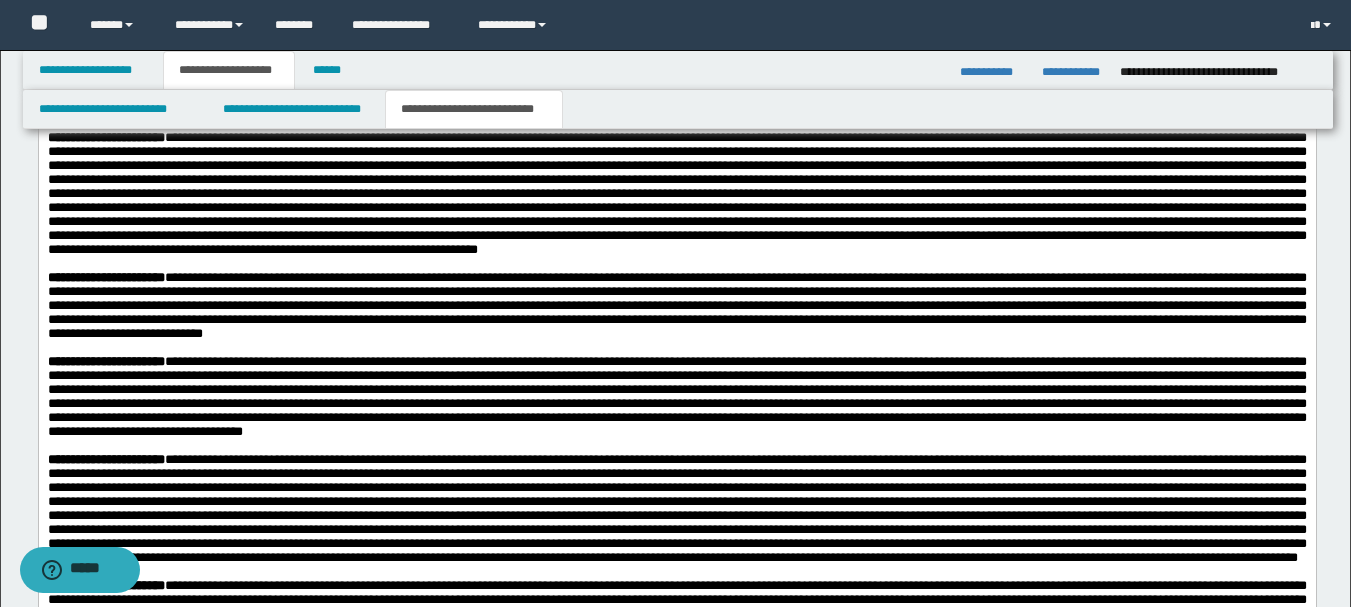 click on "**********" at bounding box center [676, 12] 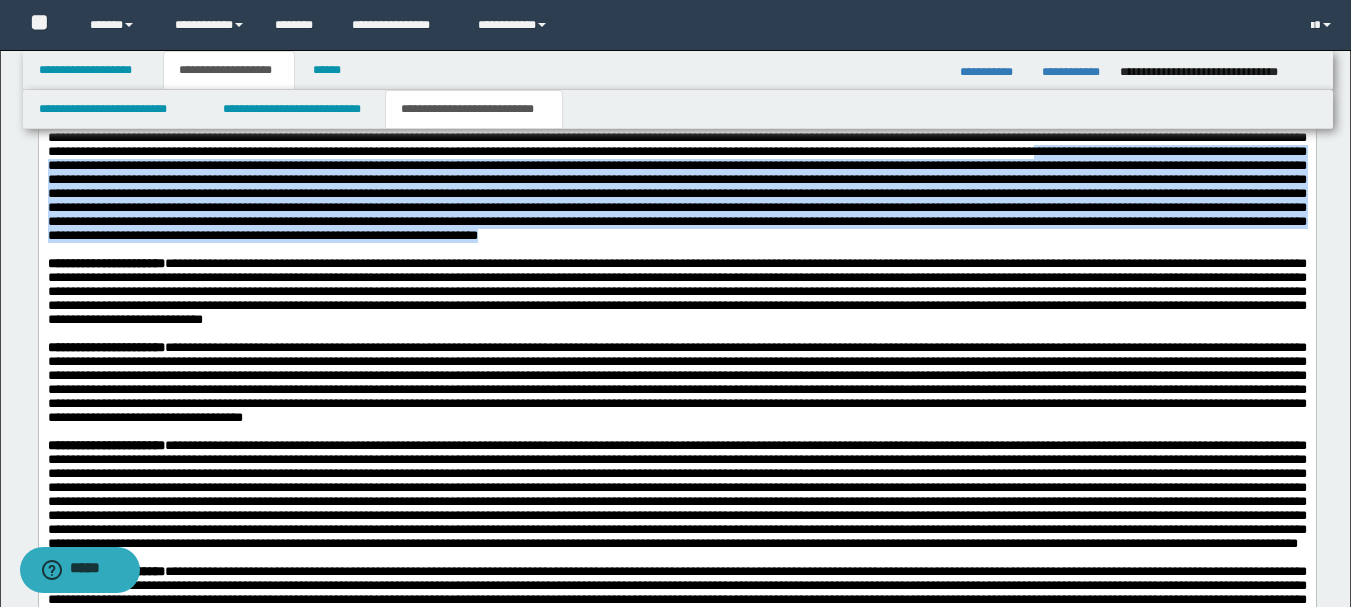 drag, startPoint x: 581, startPoint y: 462, endPoint x: 548, endPoint y: 573, distance: 115.80155 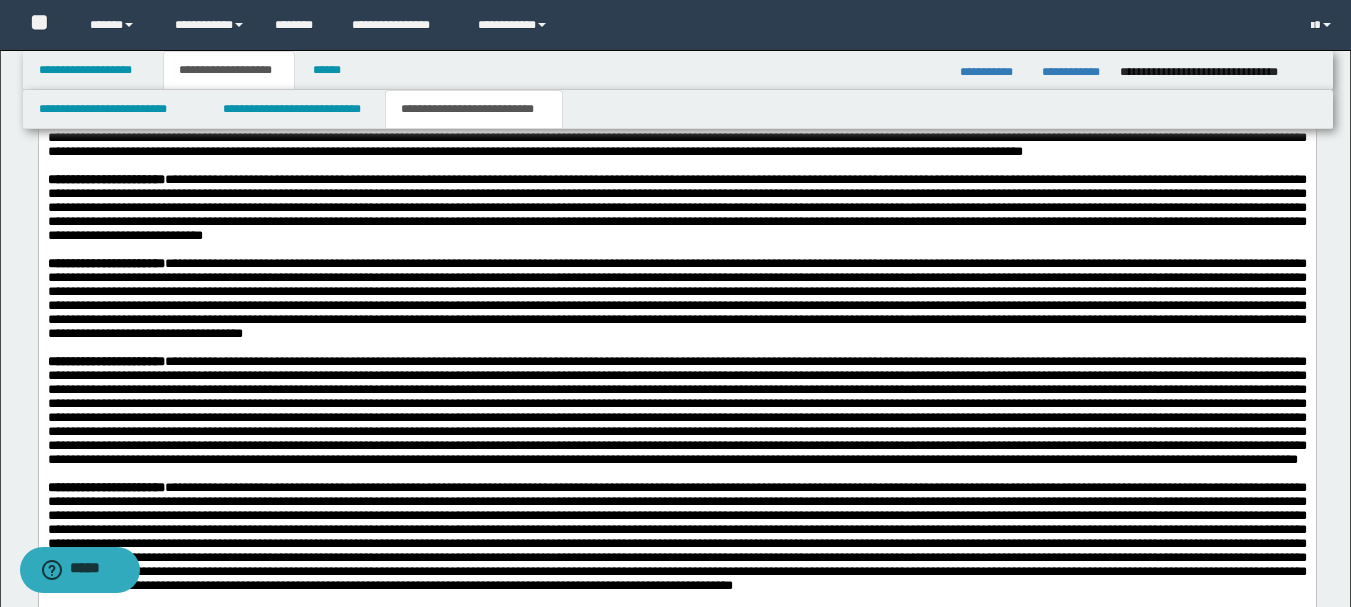 scroll, scrollTop: 2408, scrollLeft: 0, axis: vertical 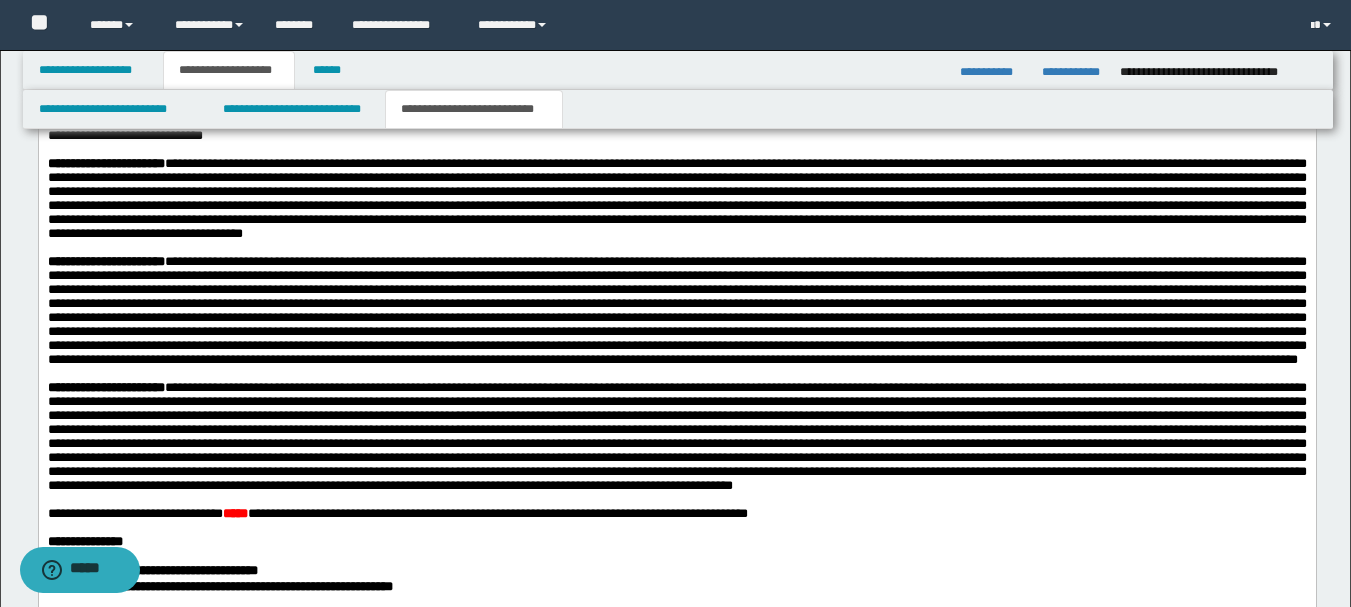 click on "**********" at bounding box center (676, -137) 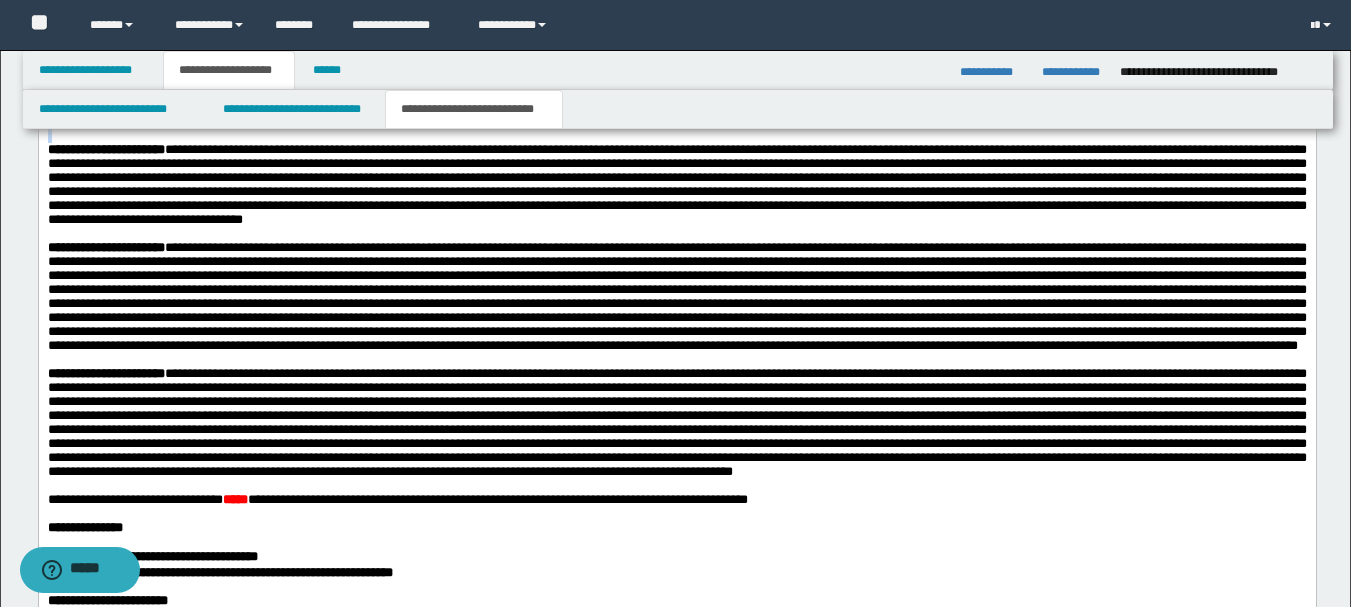 drag, startPoint x: 686, startPoint y: 396, endPoint x: 685, endPoint y: 456, distance: 60.00833 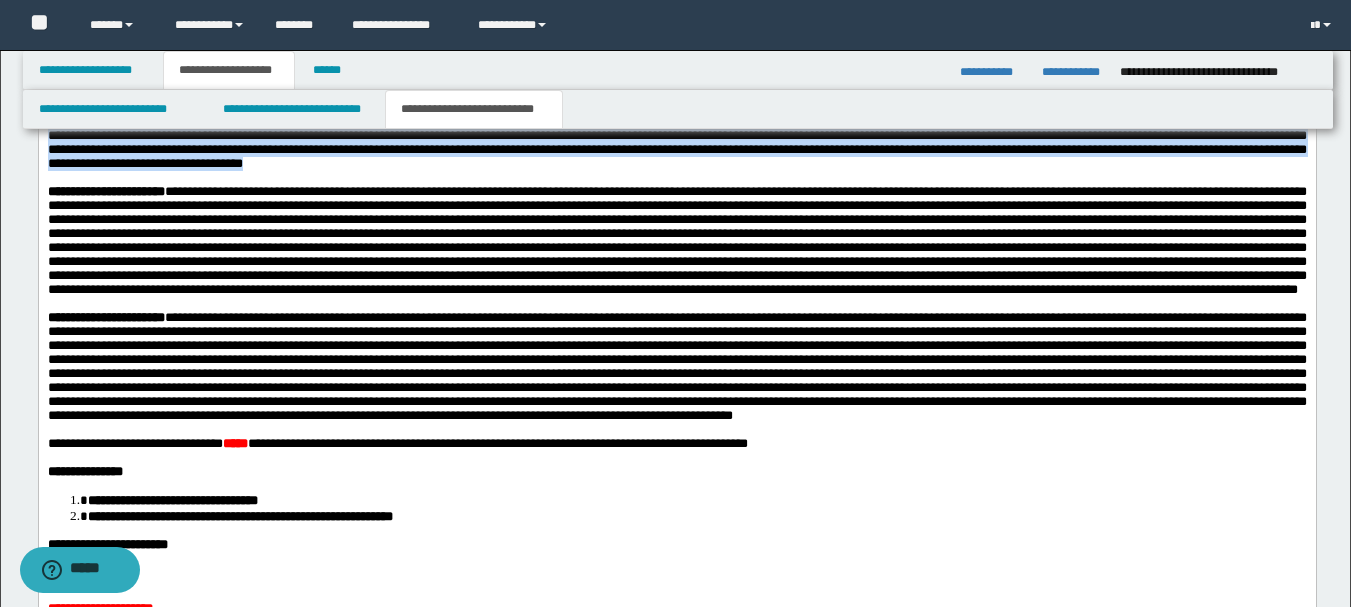 drag, startPoint x: 652, startPoint y: 439, endPoint x: 672, endPoint y: 513, distance: 76.655075 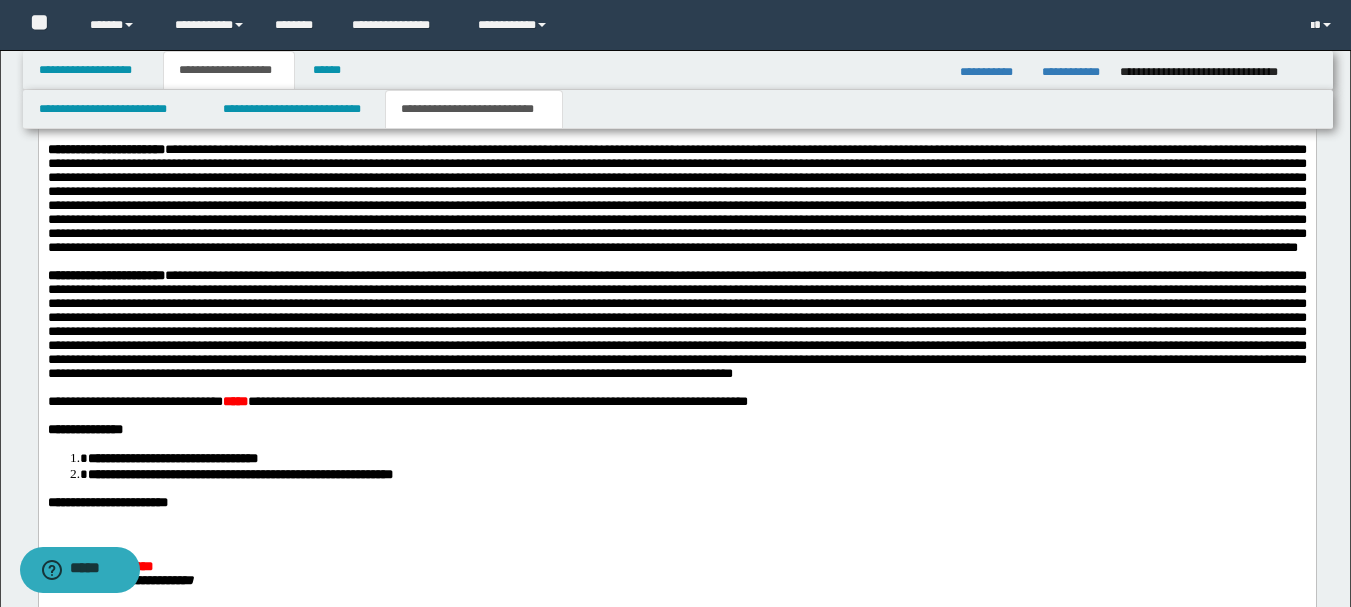 click on "**********" at bounding box center [105, 149] 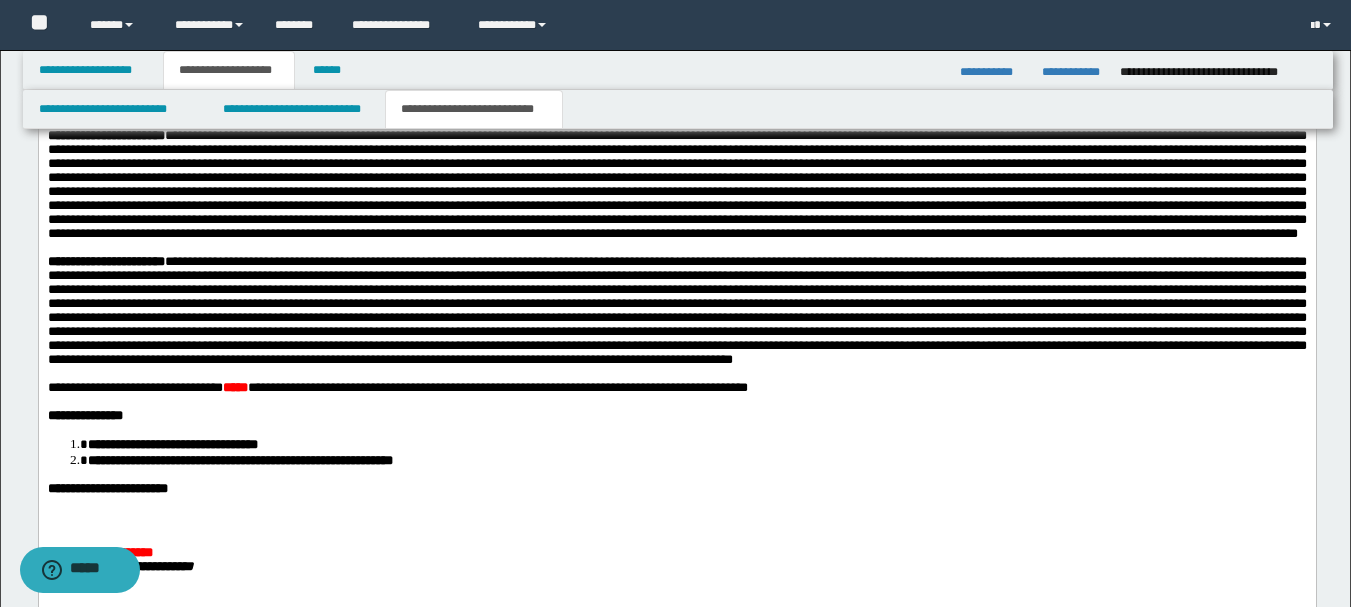 scroll, scrollTop: 2508, scrollLeft: 0, axis: vertical 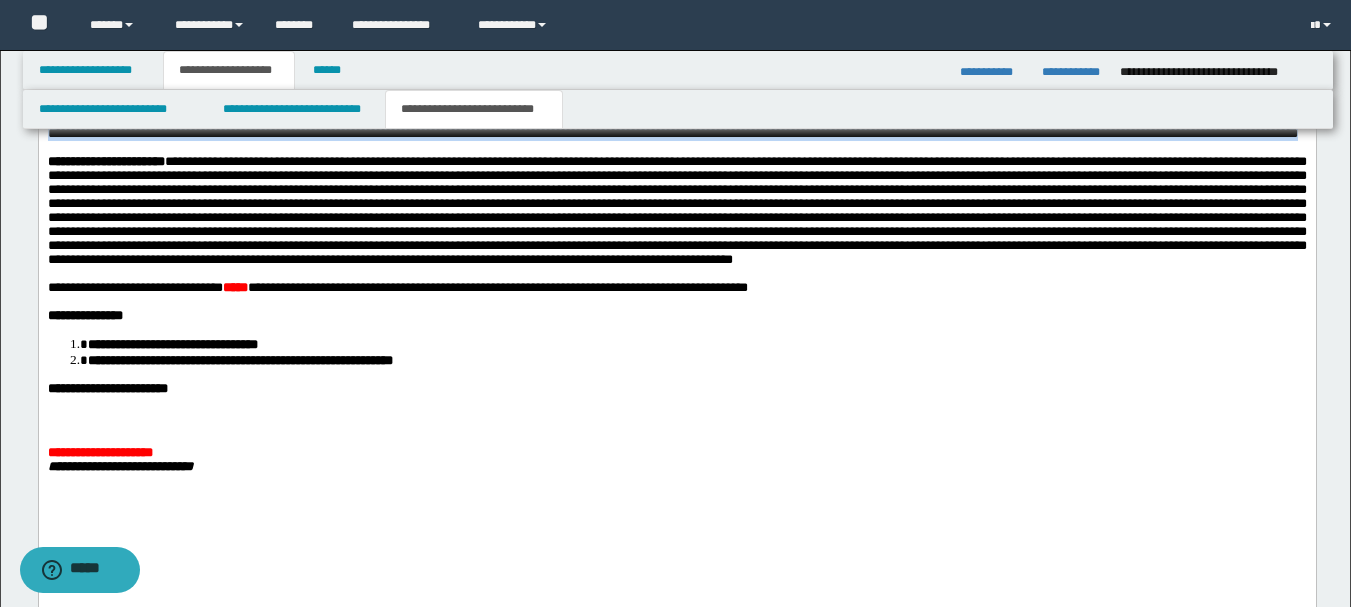drag, startPoint x: 1221, startPoint y: 391, endPoint x: 1251, endPoint y: 501, distance: 114.01754 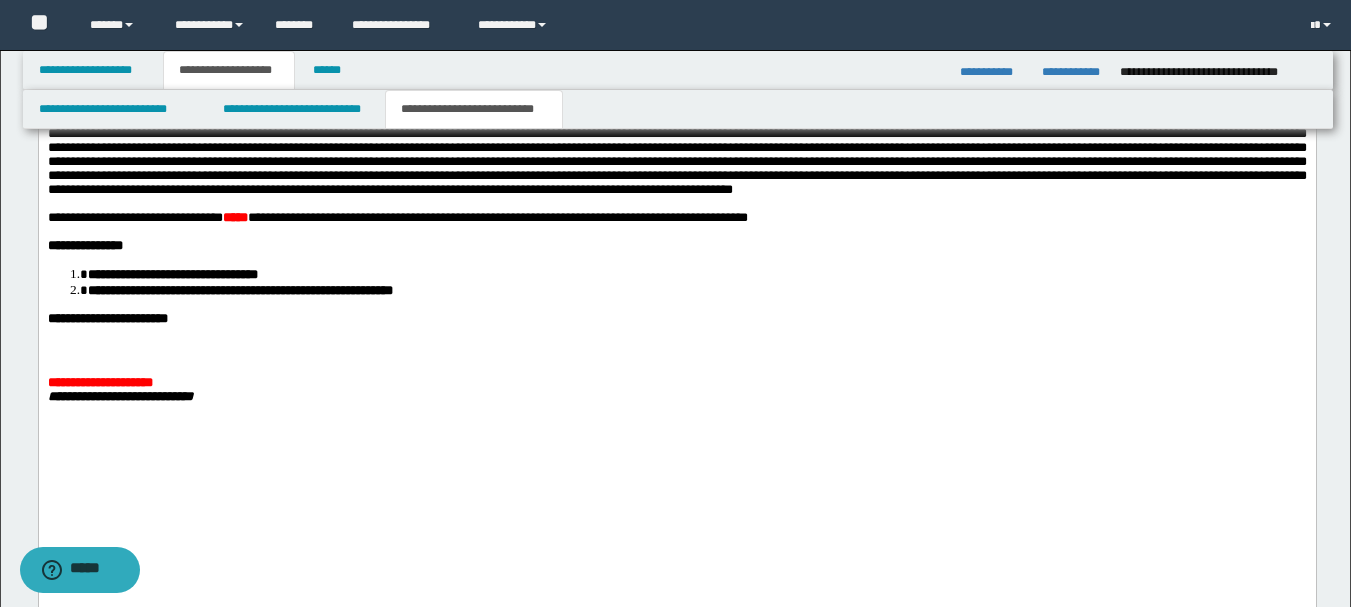 click on "**********" at bounding box center [676, -335] 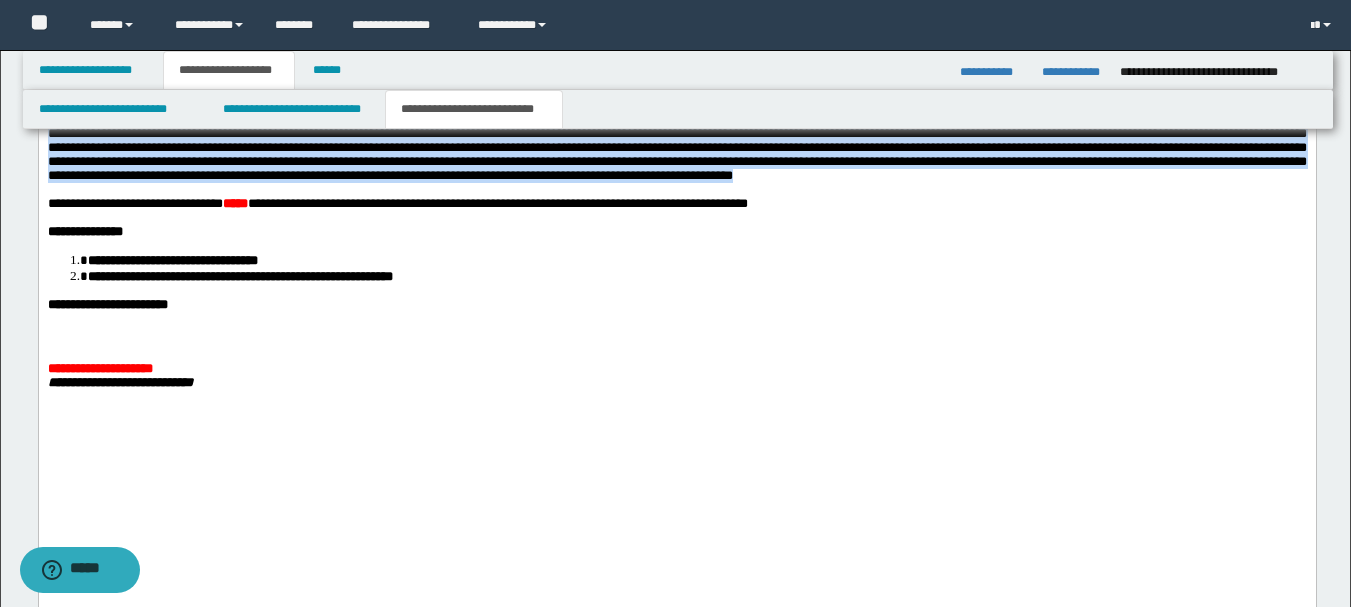 drag, startPoint x: 461, startPoint y: 424, endPoint x: 696, endPoint y: 545, distance: 264.32178 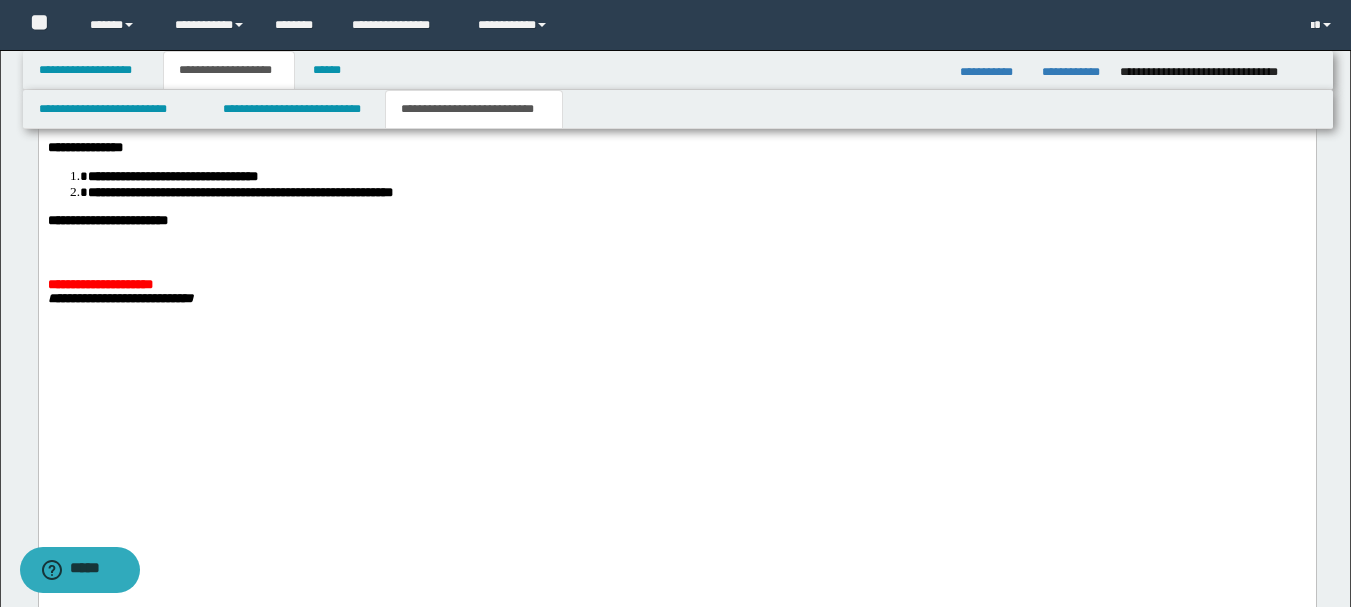 scroll, scrollTop: 2408, scrollLeft: 0, axis: vertical 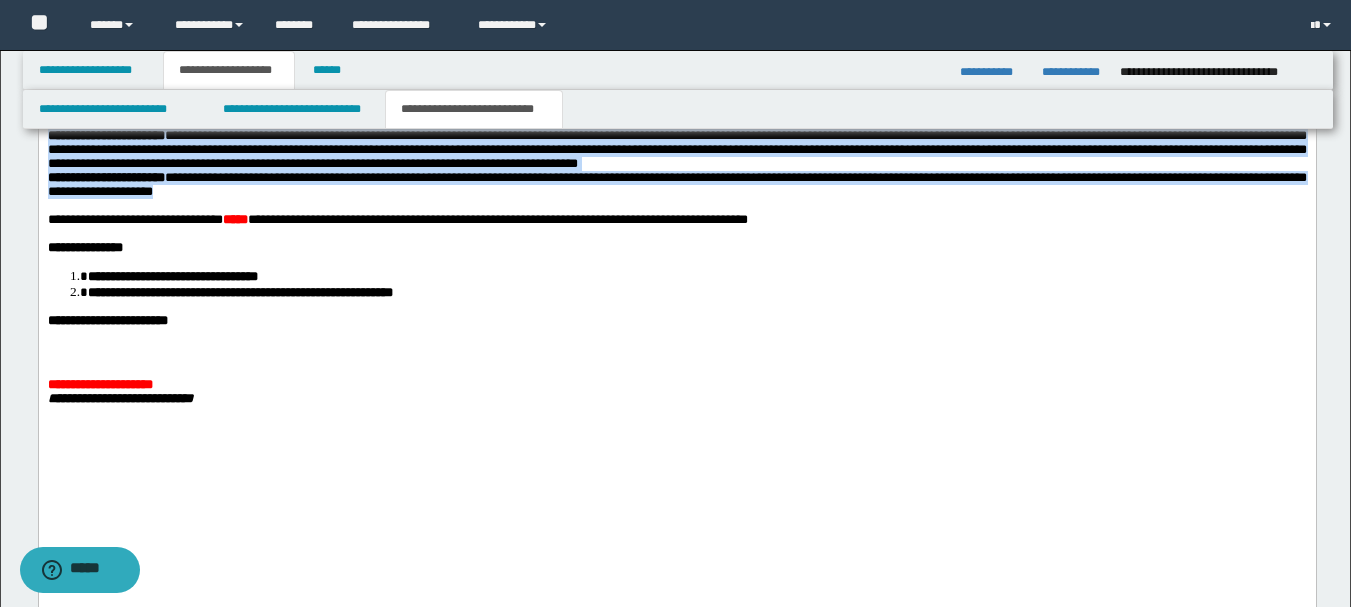 drag, startPoint x: 490, startPoint y: 522, endPoint x: 12, endPoint y: 207, distance: 572.45874 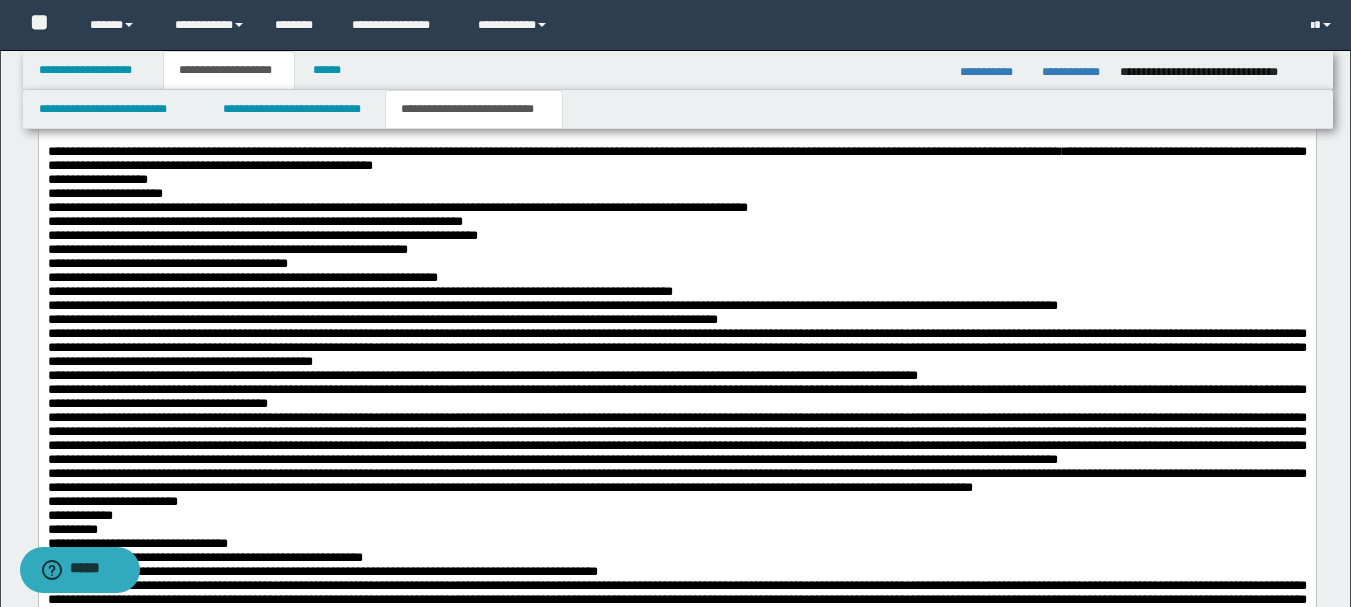 scroll, scrollTop: 1008, scrollLeft: 0, axis: vertical 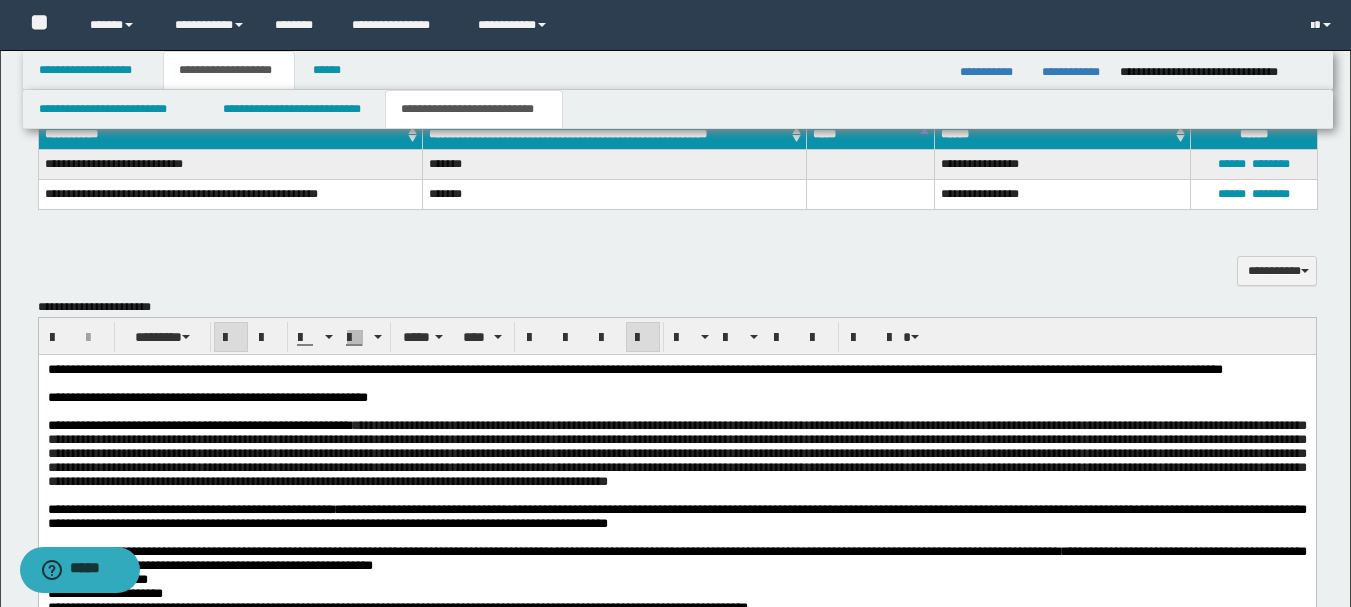 click at bounding box center (231, 338) 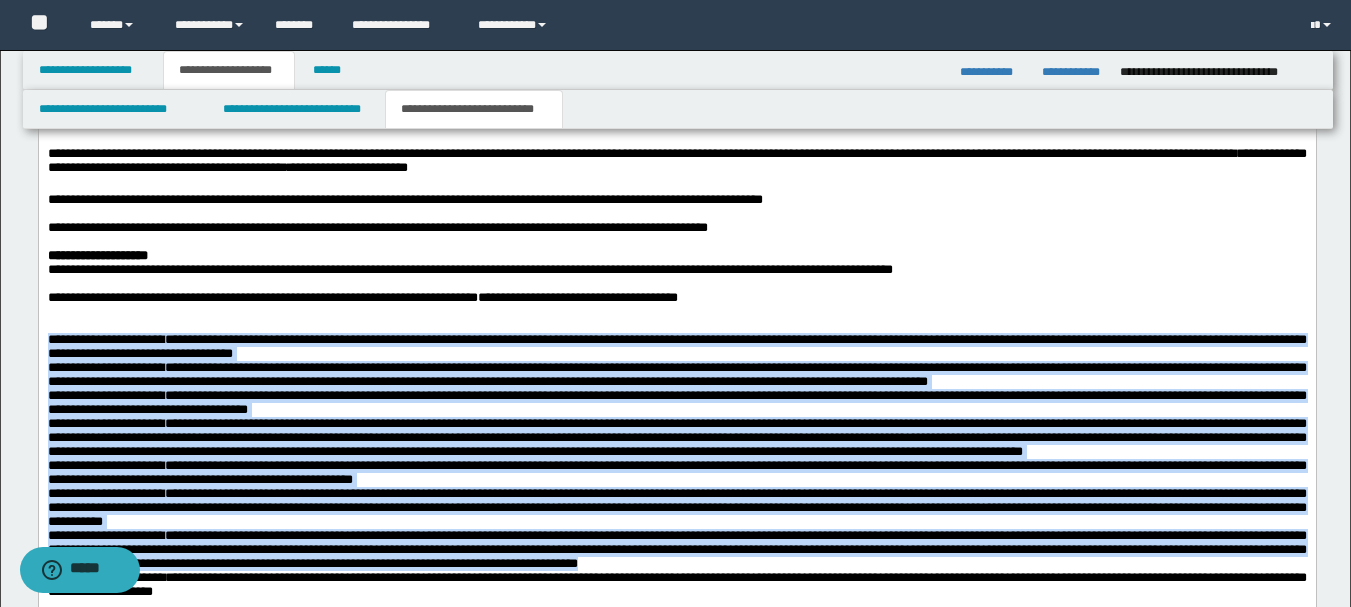 scroll, scrollTop: 2508, scrollLeft: 0, axis: vertical 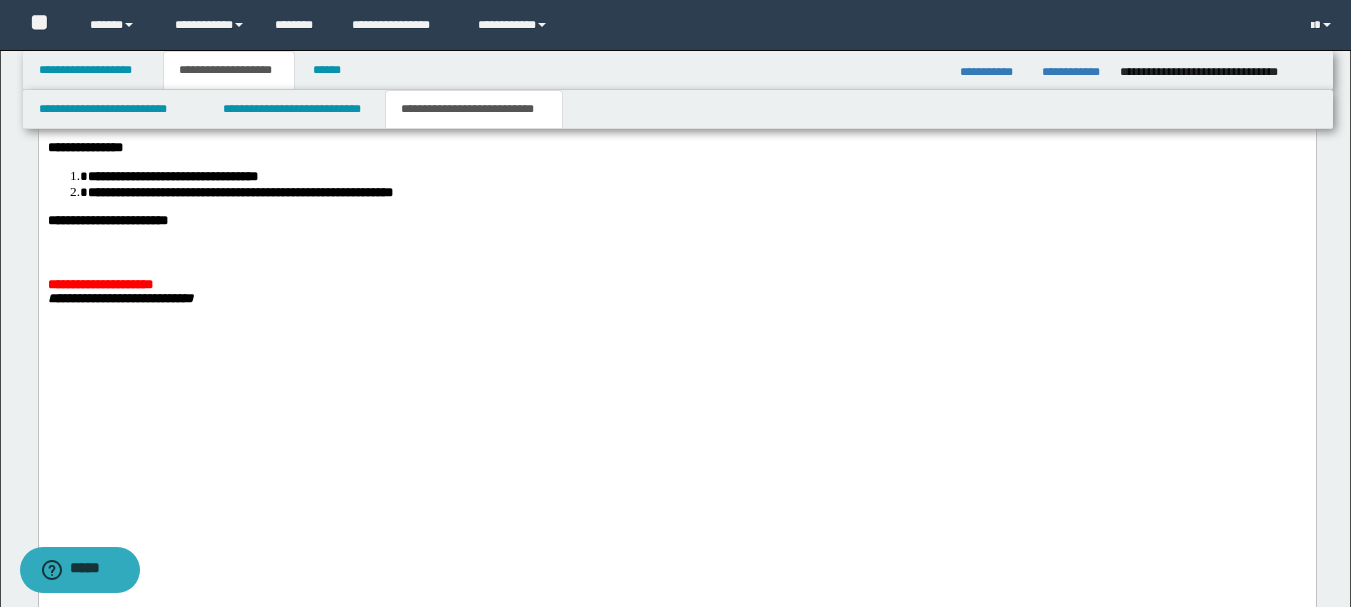 click on "**********" at bounding box center [676, 7] 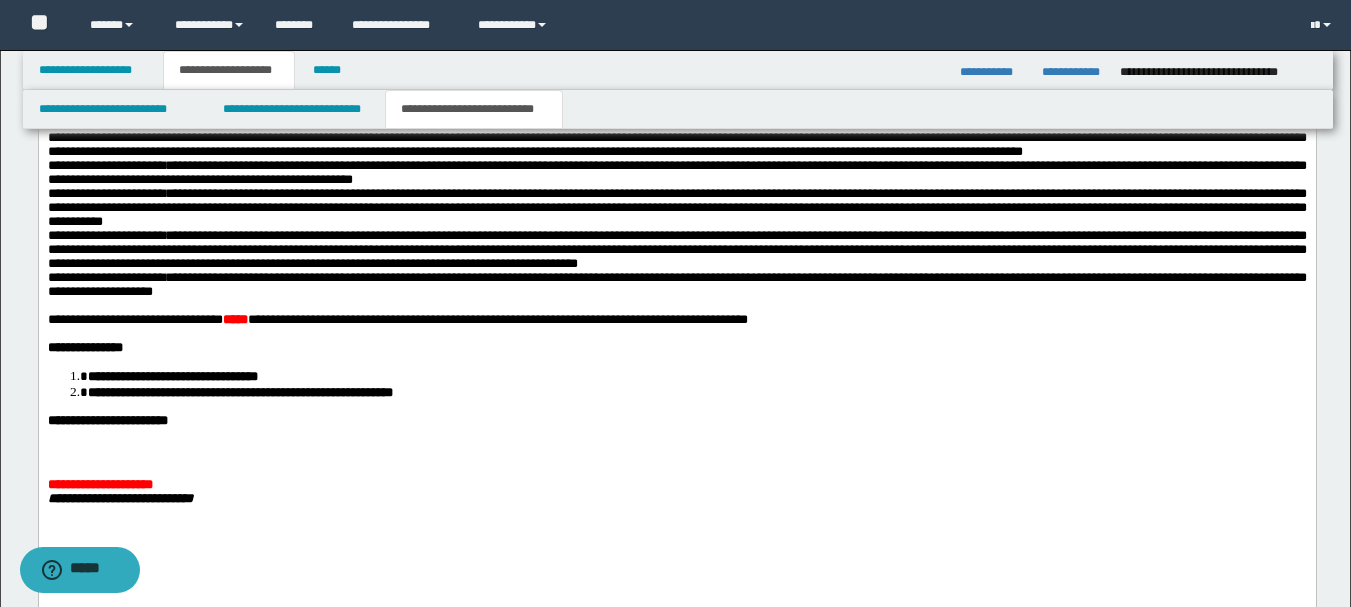 click on "**********" at bounding box center (676, -184) 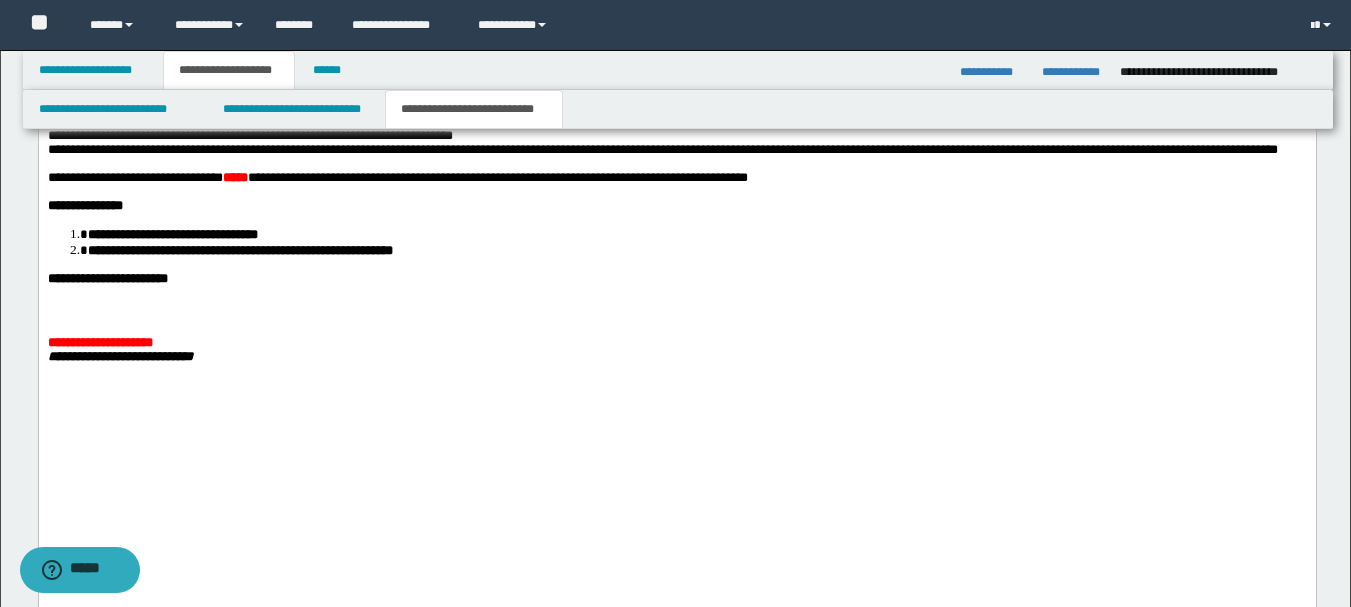 scroll, scrollTop: 2608, scrollLeft: 0, axis: vertical 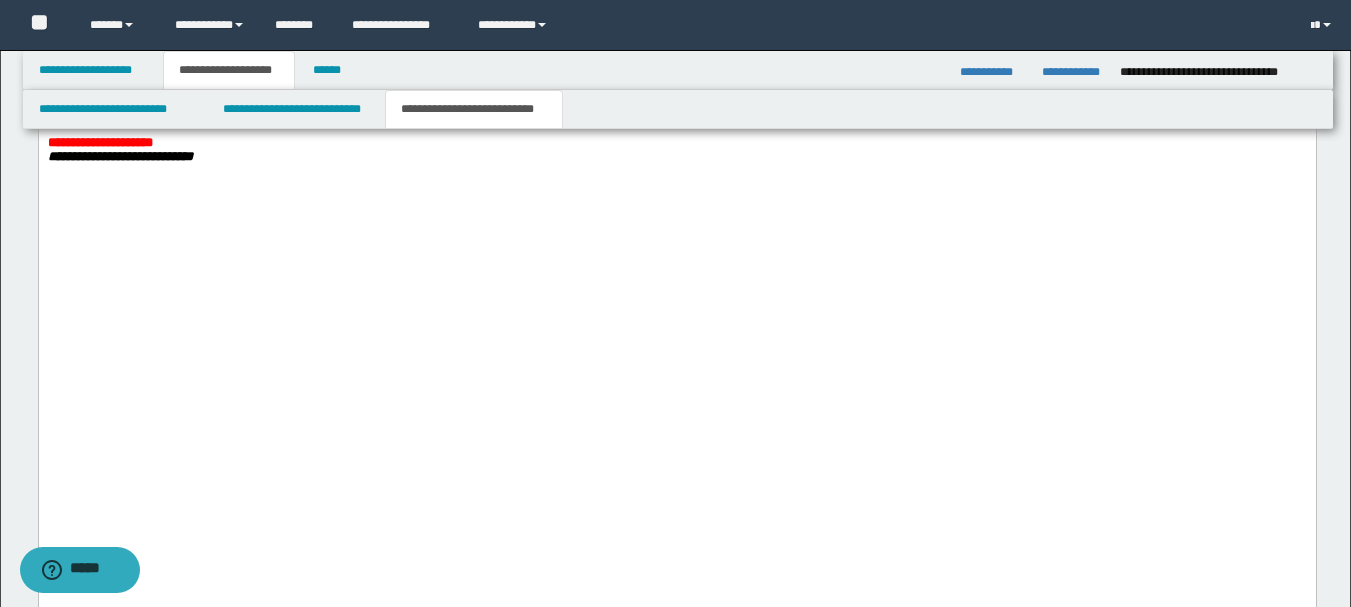 click on "**********" at bounding box center [676, -50] 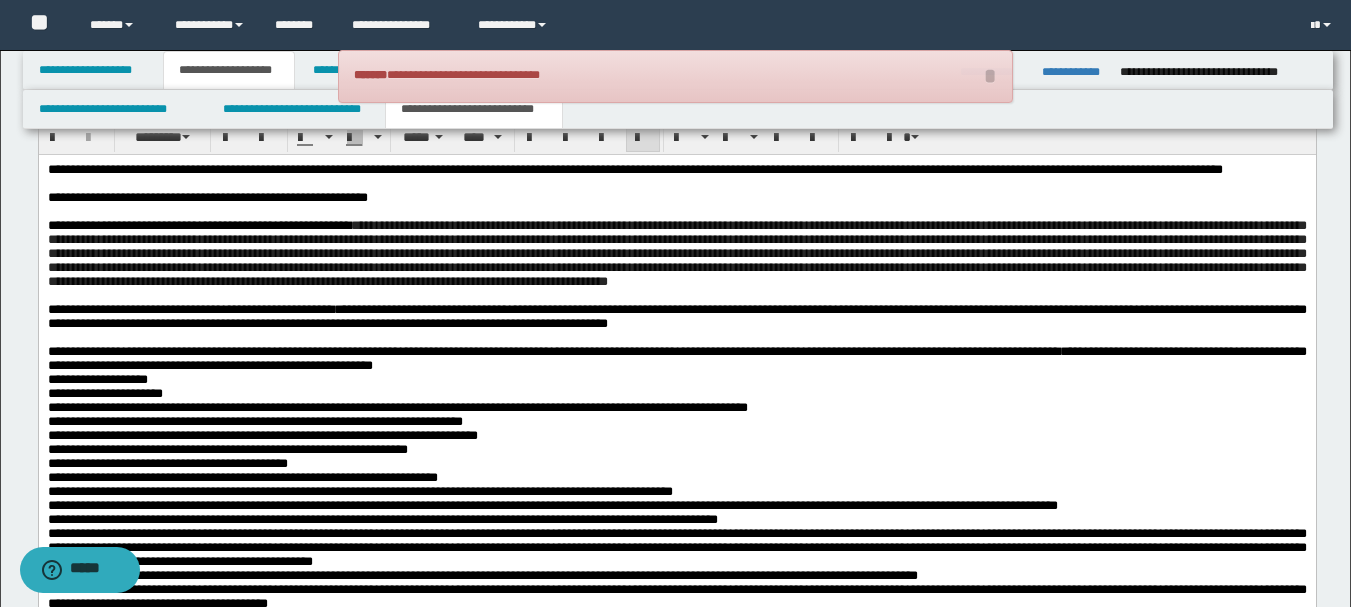 scroll, scrollTop: 1008, scrollLeft: 0, axis: vertical 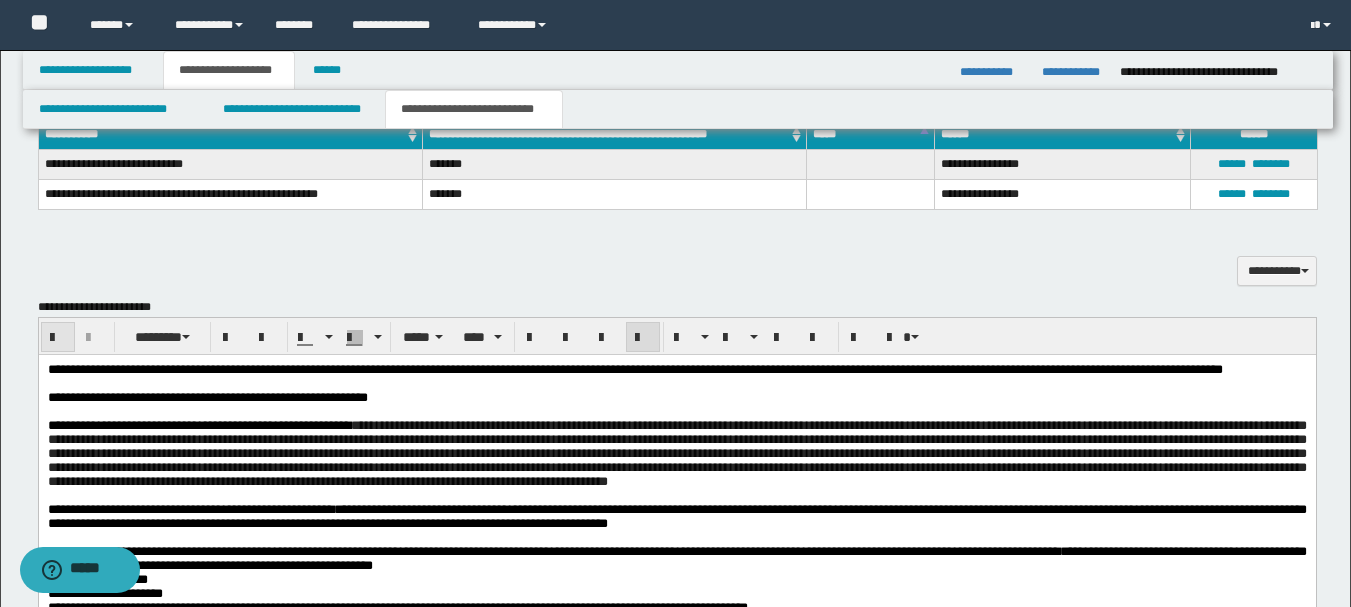 click at bounding box center (58, 338) 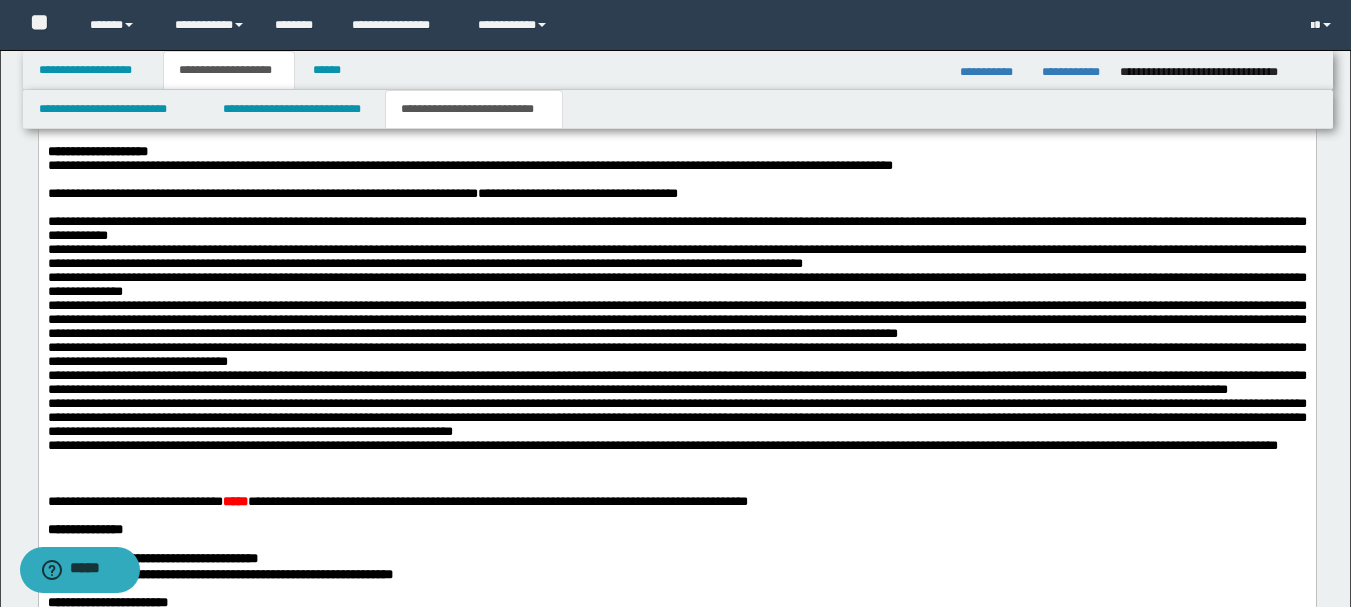 scroll, scrollTop: 2608, scrollLeft: 0, axis: vertical 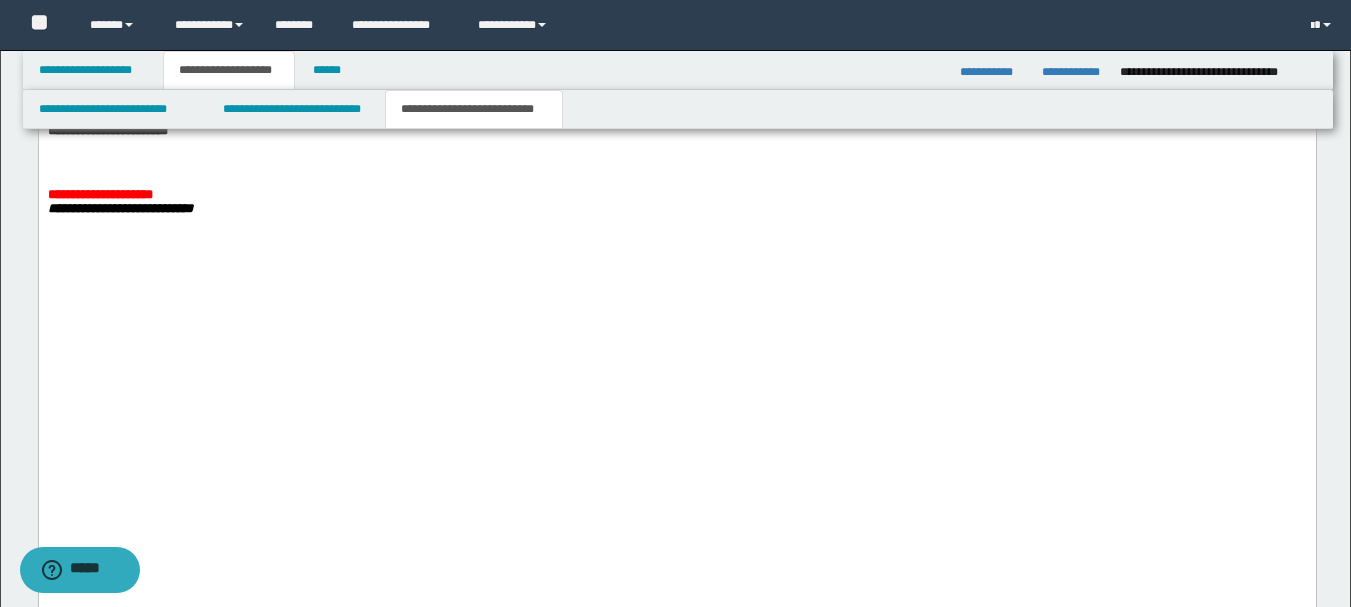 click on "**********" at bounding box center (397, 29) 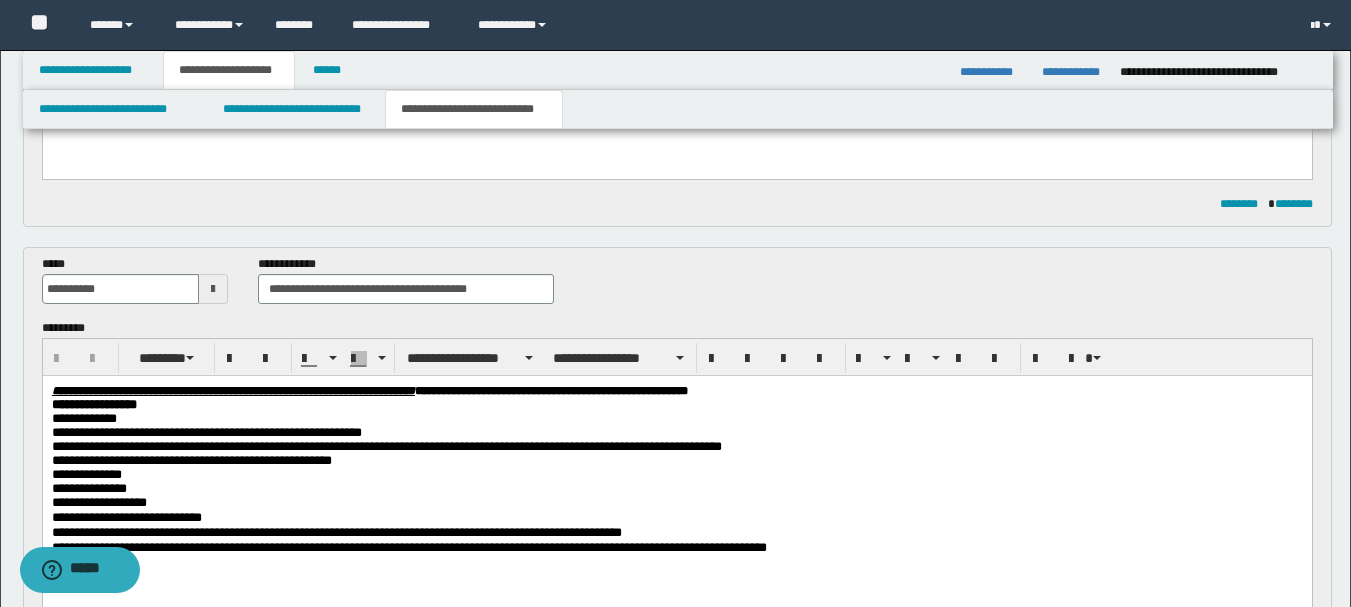 scroll, scrollTop: 408, scrollLeft: 0, axis: vertical 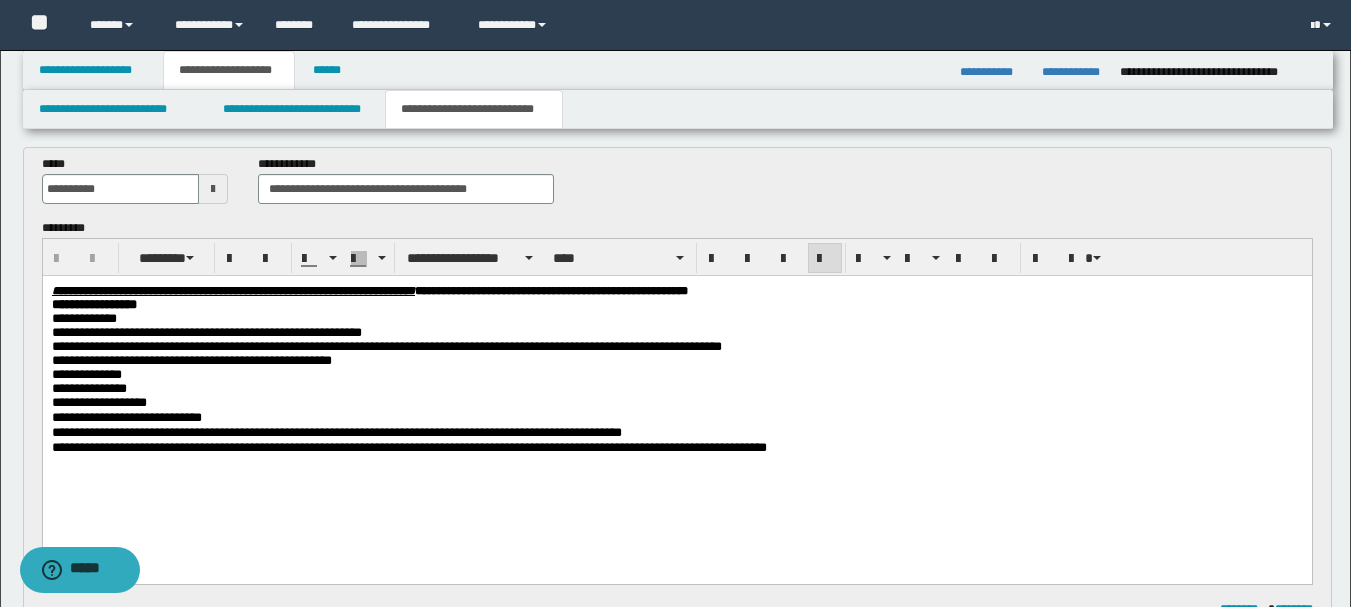 click on "**********" at bounding box center (408, 446) 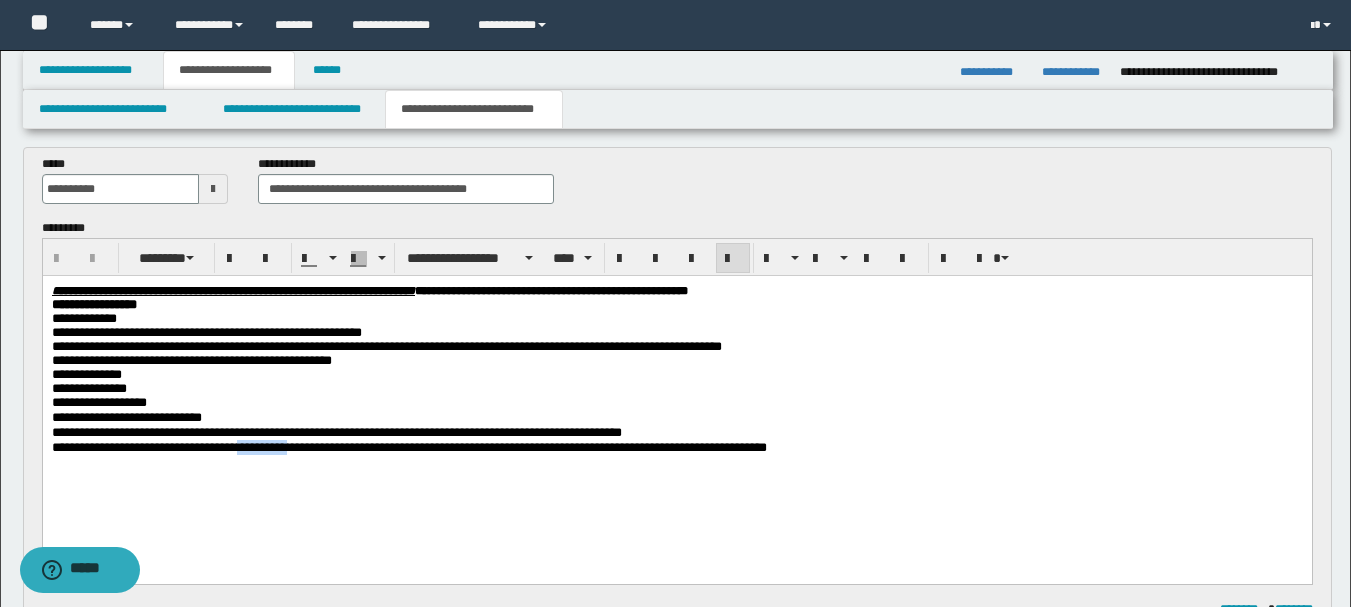 click on "**********" at bounding box center [408, 446] 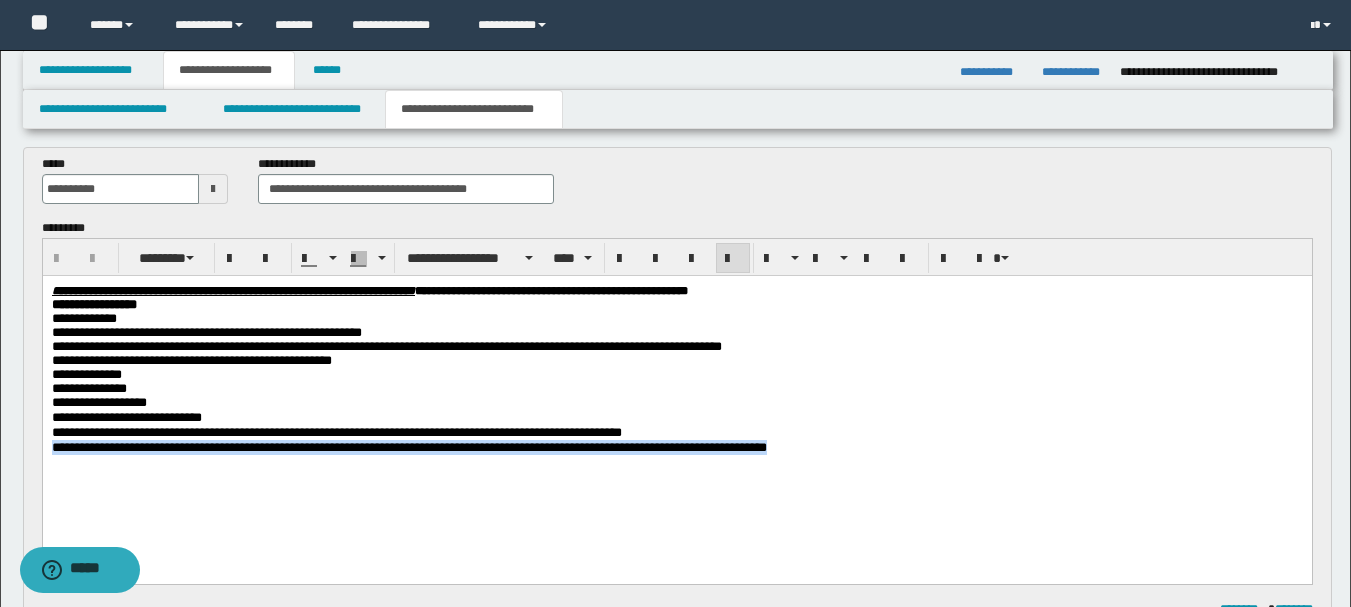 click on "**********" at bounding box center (408, 446) 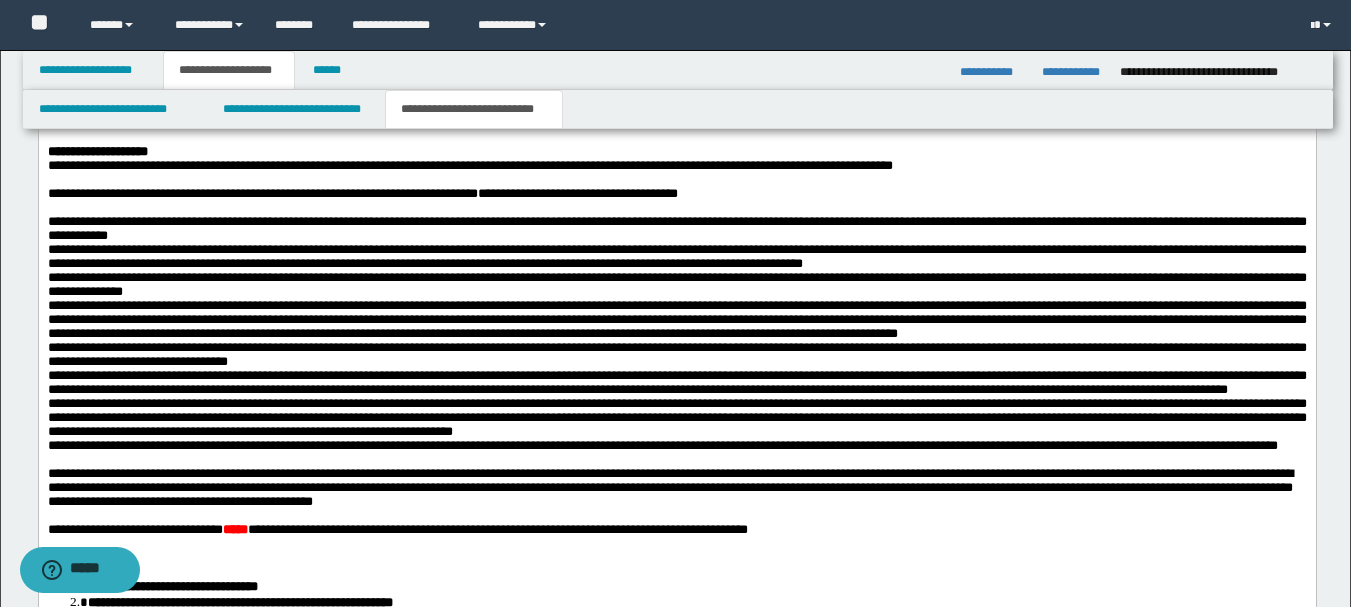 scroll, scrollTop: 2608, scrollLeft: 0, axis: vertical 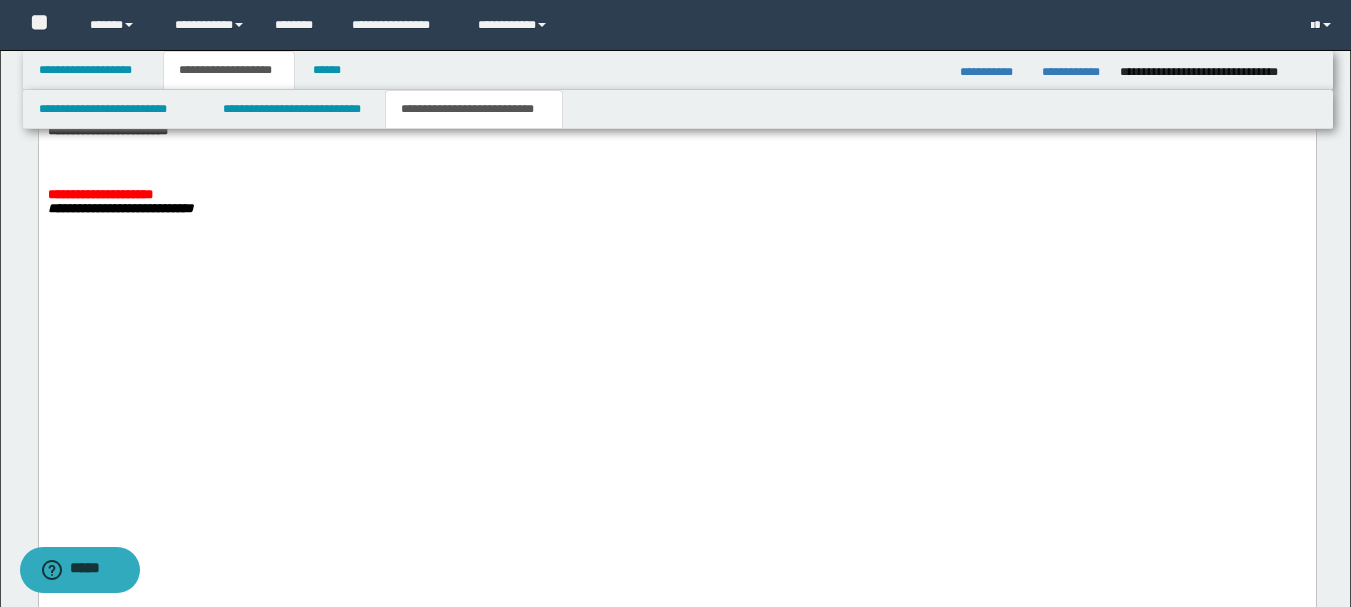 click on "**********" at bounding box center (676, -12) 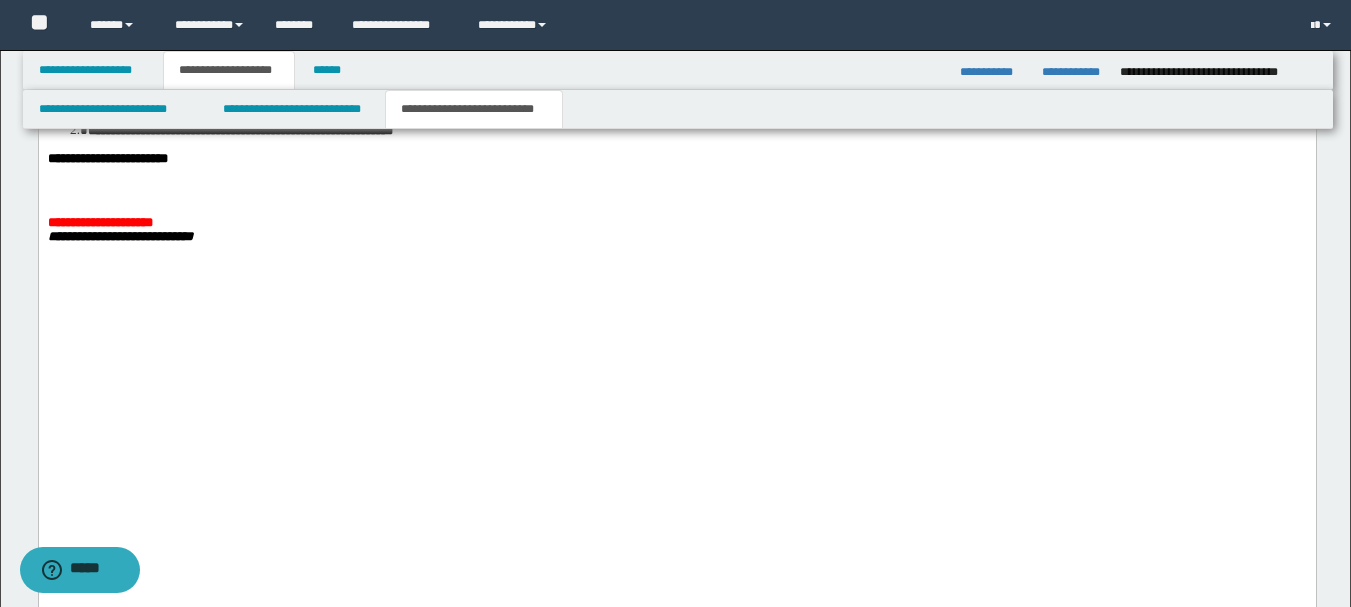 click on "**********" at bounding box center [397, 57] 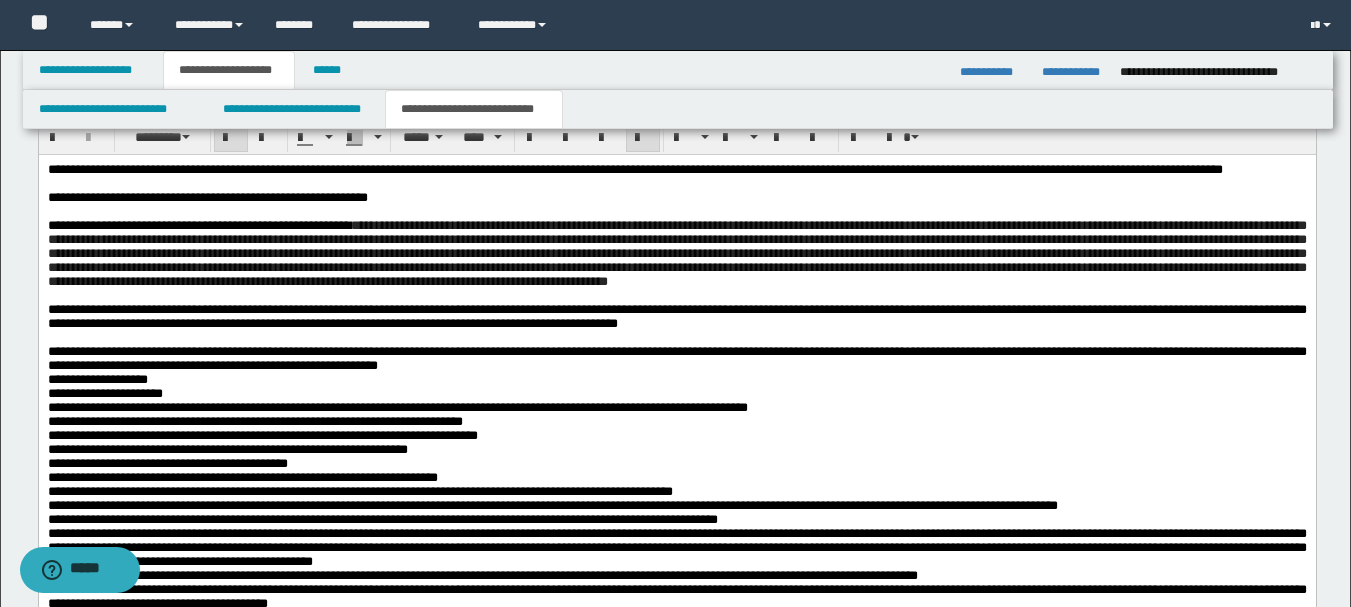 scroll, scrollTop: 1108, scrollLeft: 0, axis: vertical 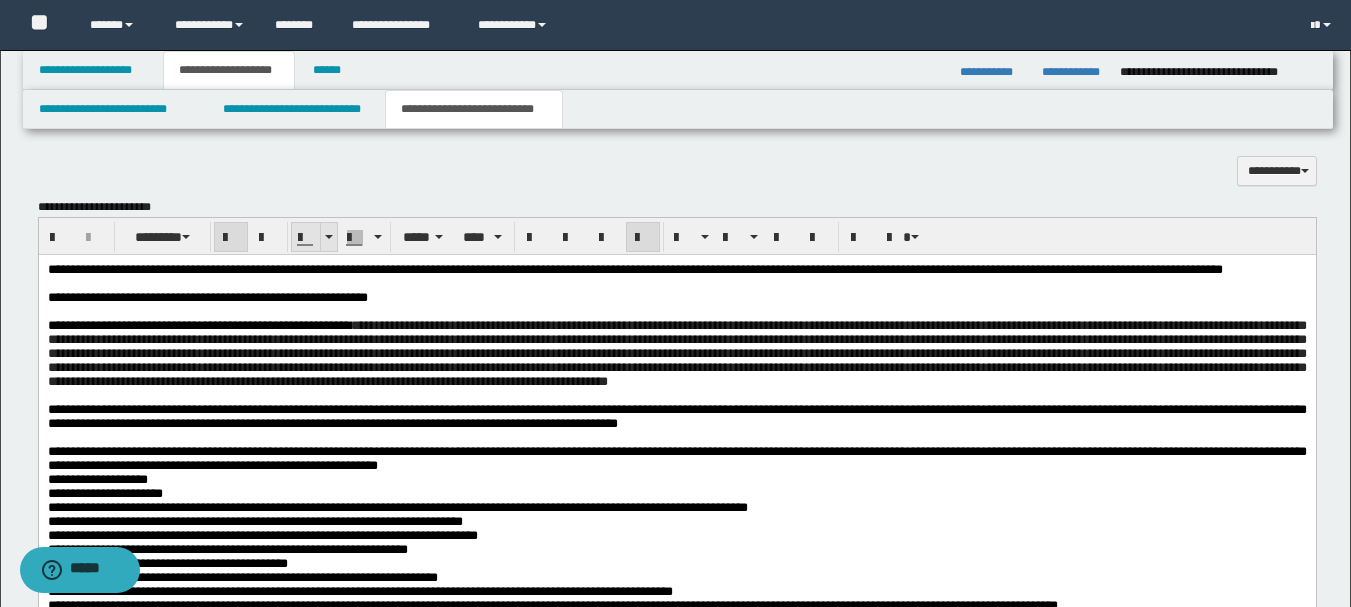 click at bounding box center [328, 237] 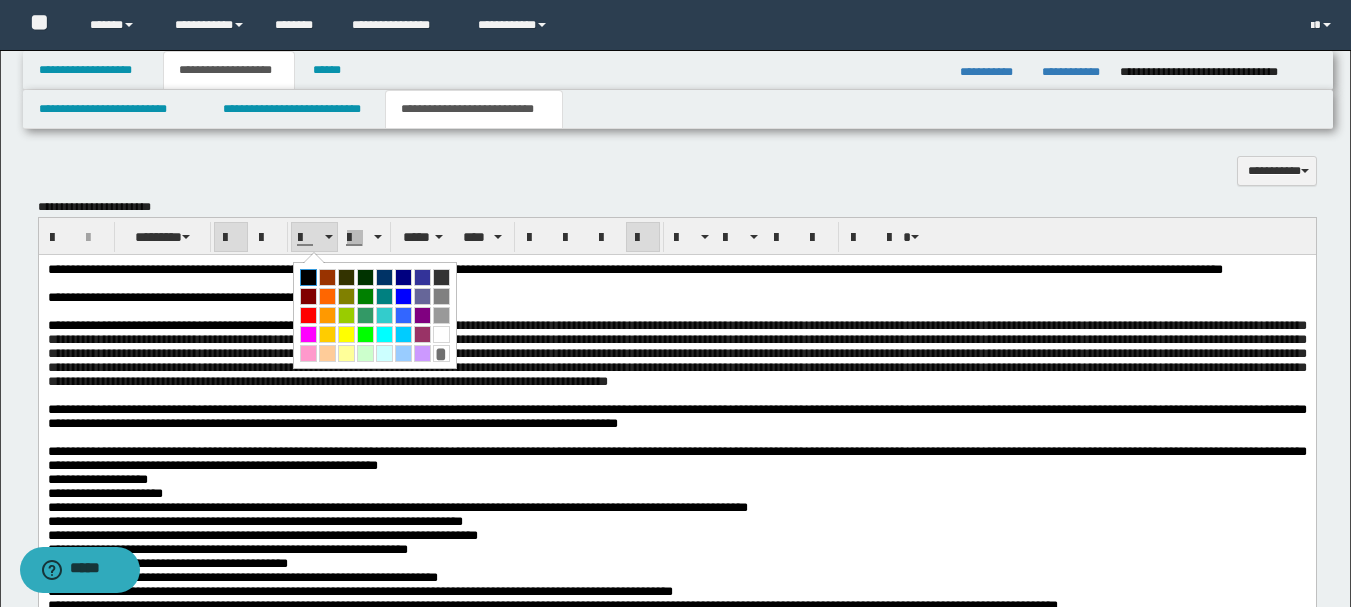 drag, startPoint x: 307, startPoint y: 279, endPoint x: 268, endPoint y: 21, distance: 260.93103 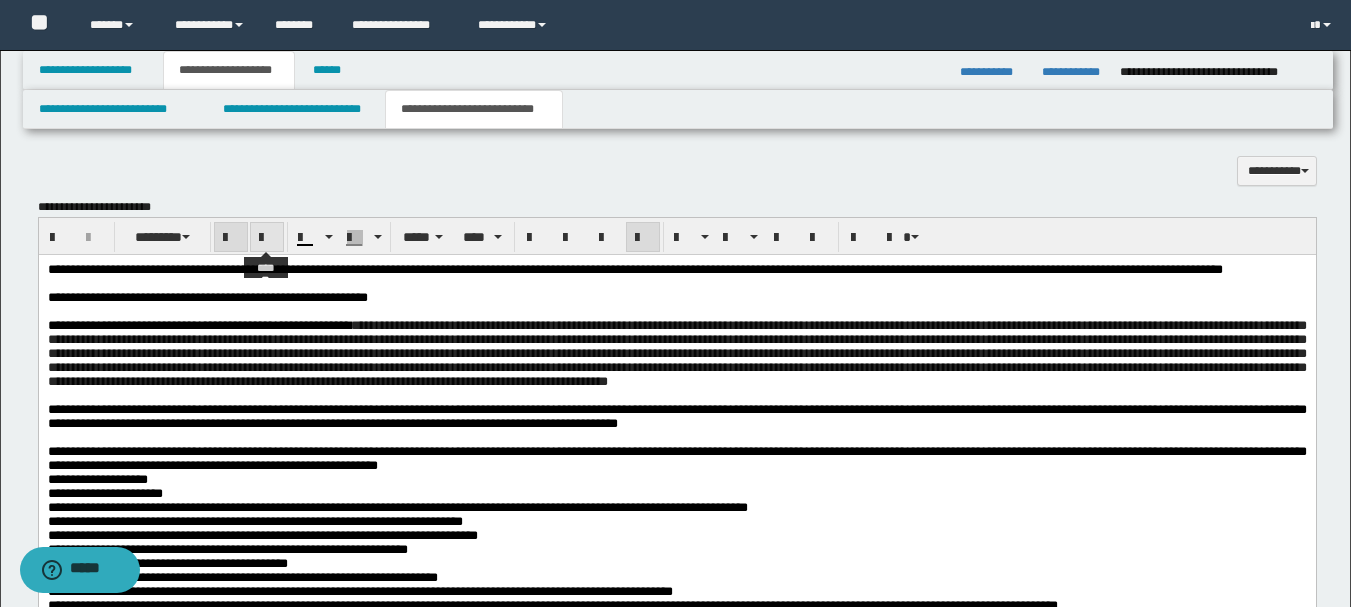 click at bounding box center (267, 238) 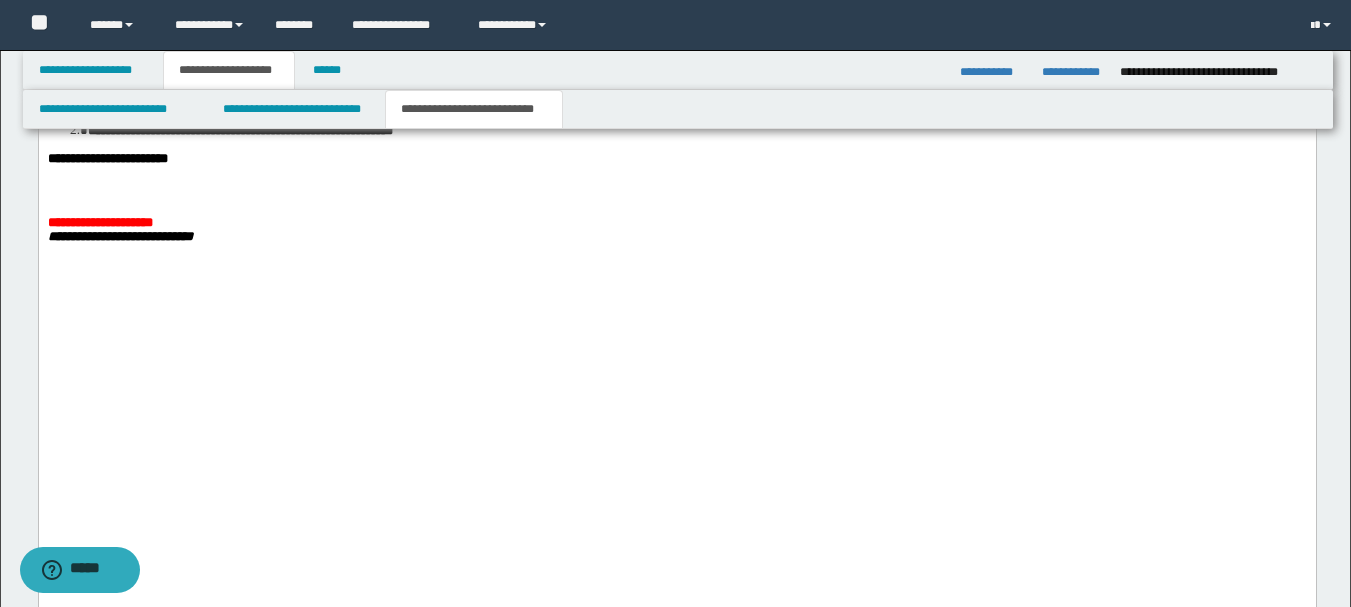 scroll, scrollTop: 2808, scrollLeft: 0, axis: vertical 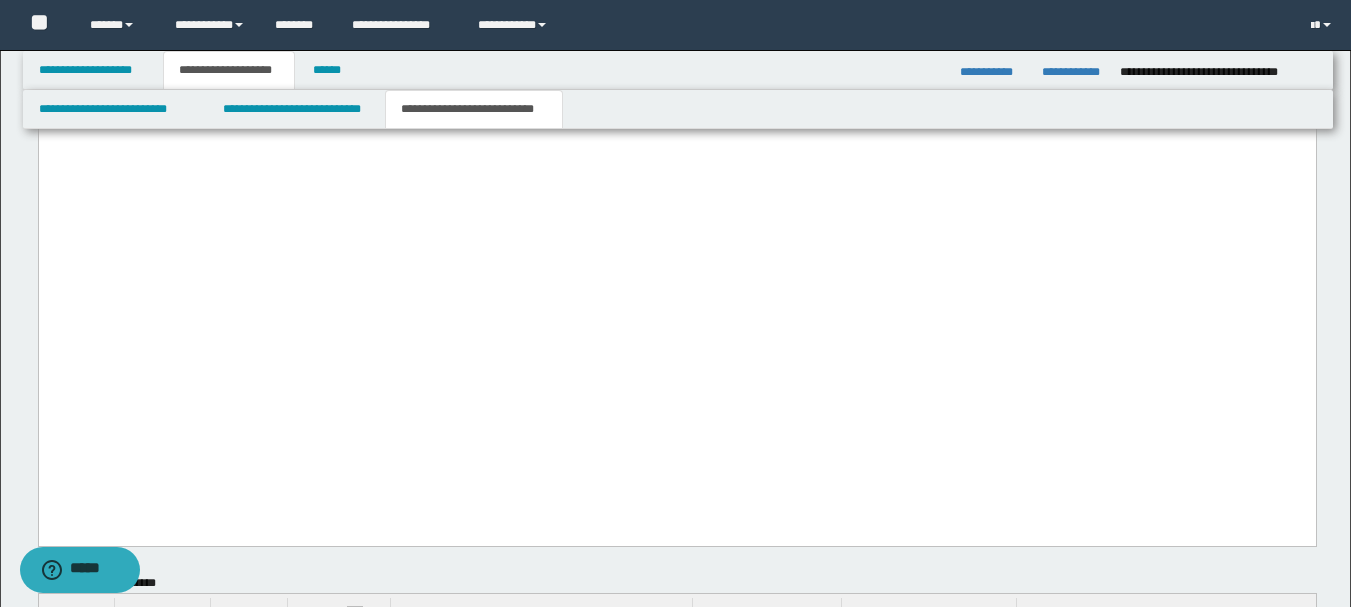 drag, startPoint x: 295, startPoint y: 423, endPoint x: 4, endPoint y: 382, distance: 293.8741 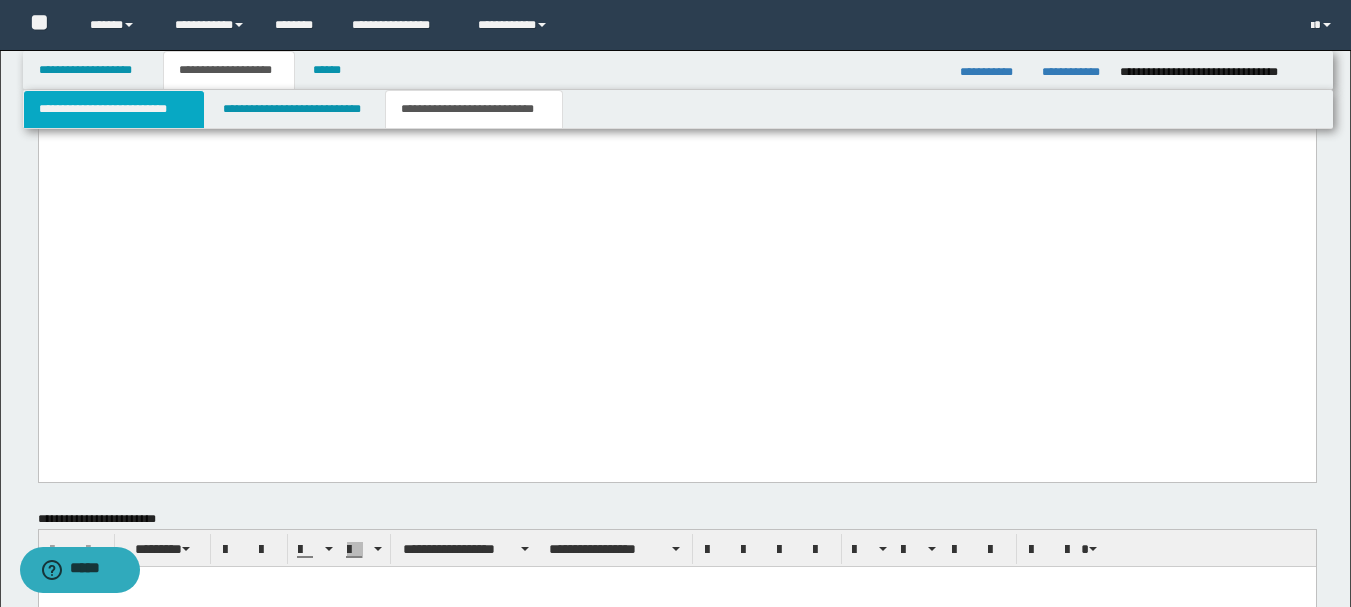 click on "**********" at bounding box center [114, 109] 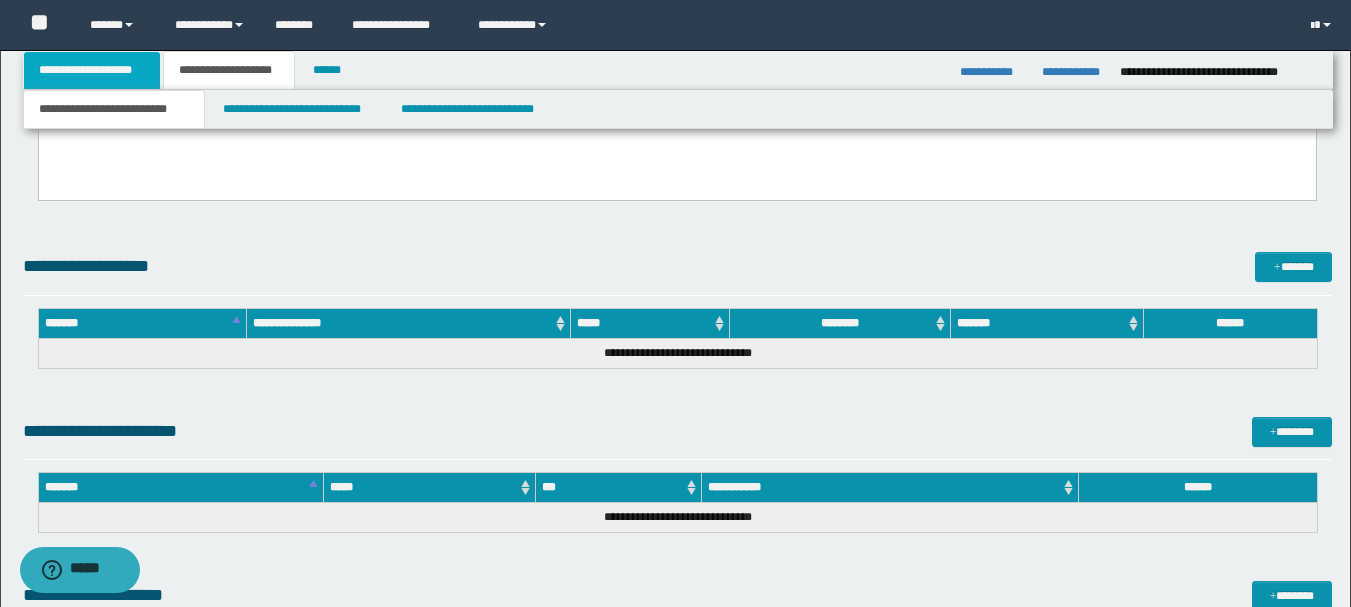 click on "**********" at bounding box center (92, 70) 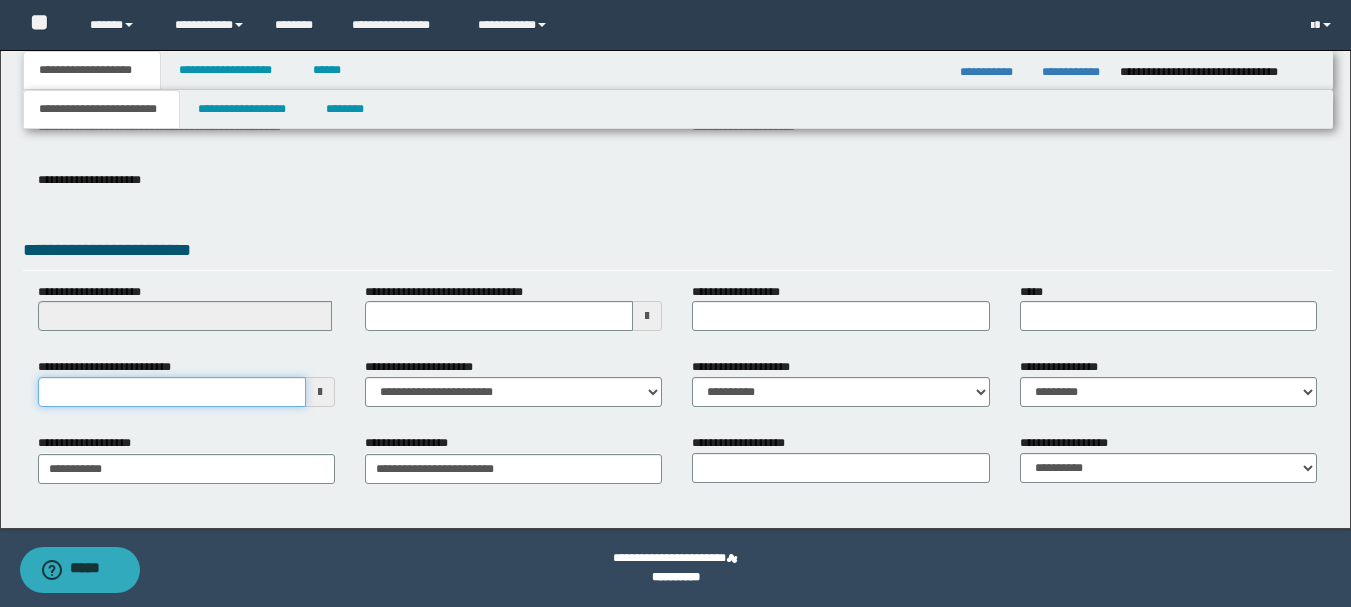 click on "**********" at bounding box center [172, 392] 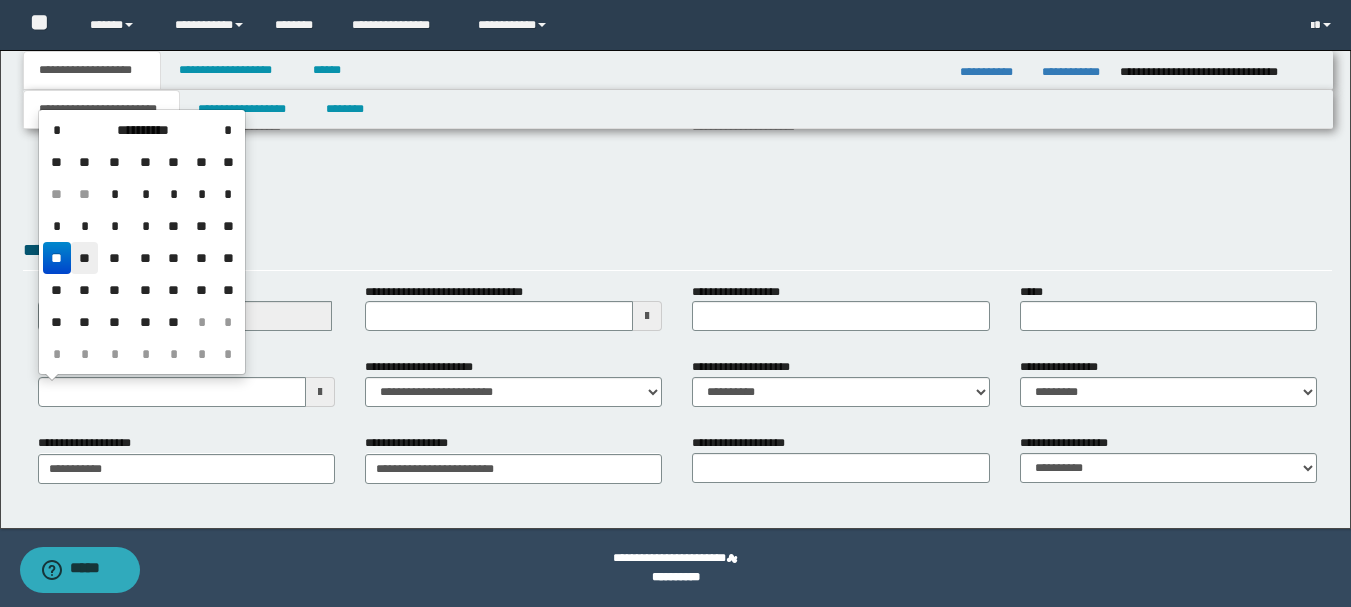click on "**" at bounding box center [85, 258] 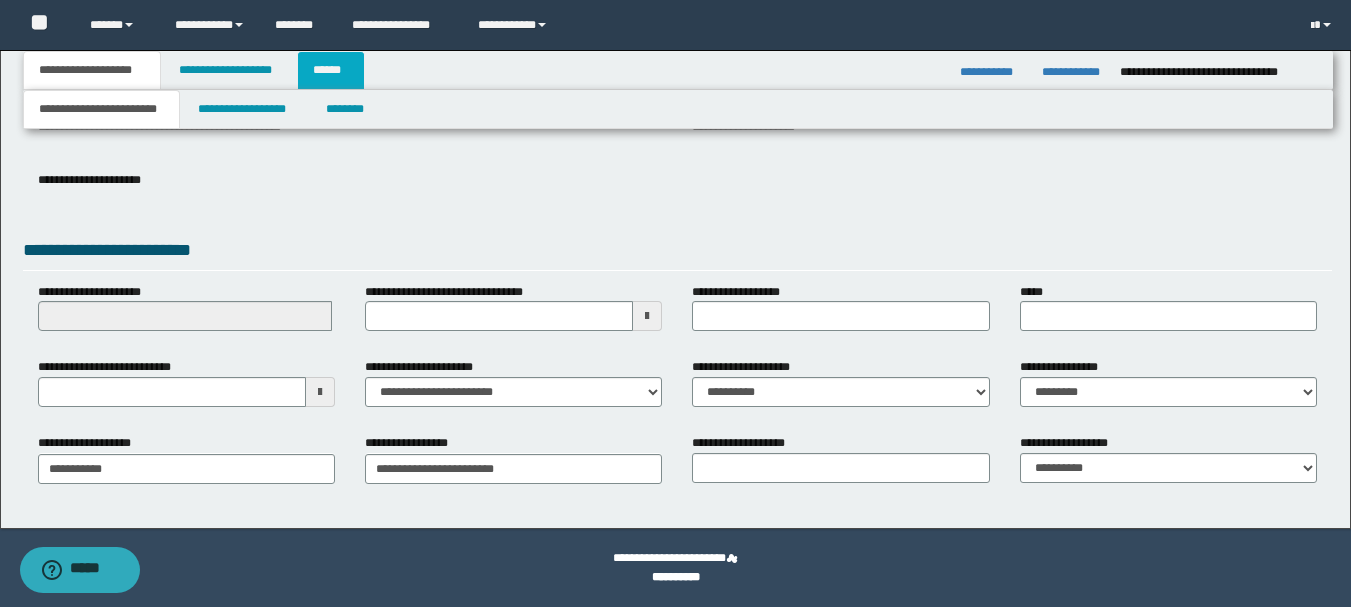 click on "******" at bounding box center (331, 70) 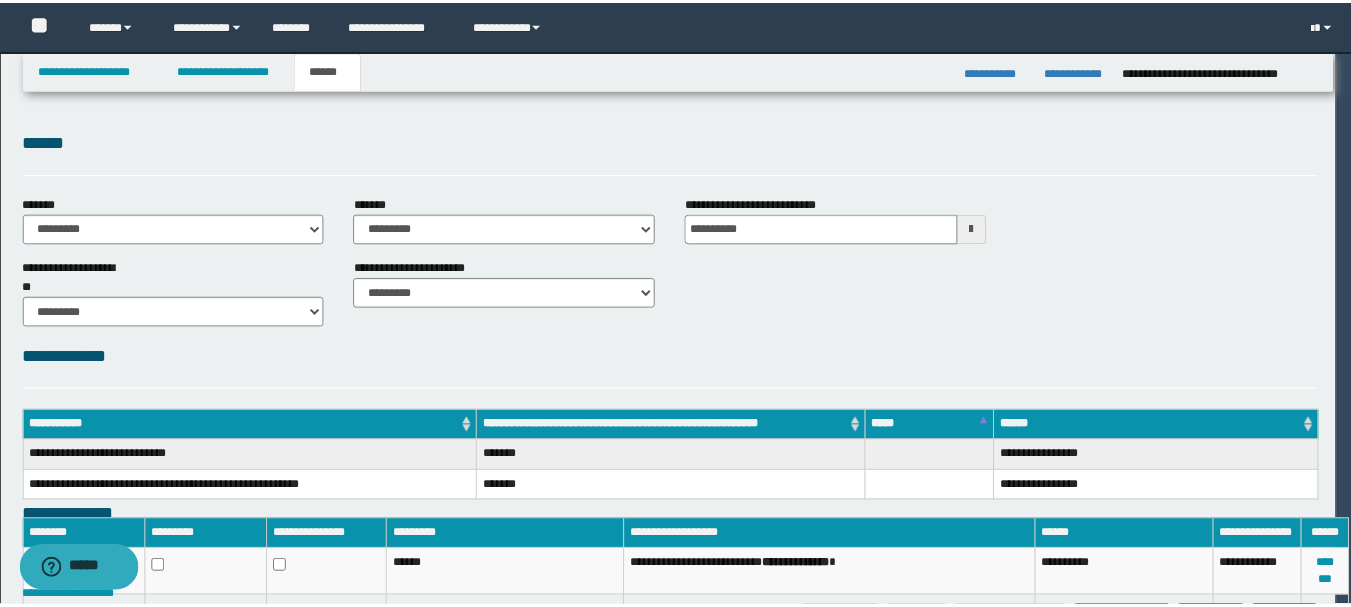 scroll, scrollTop: 0, scrollLeft: 0, axis: both 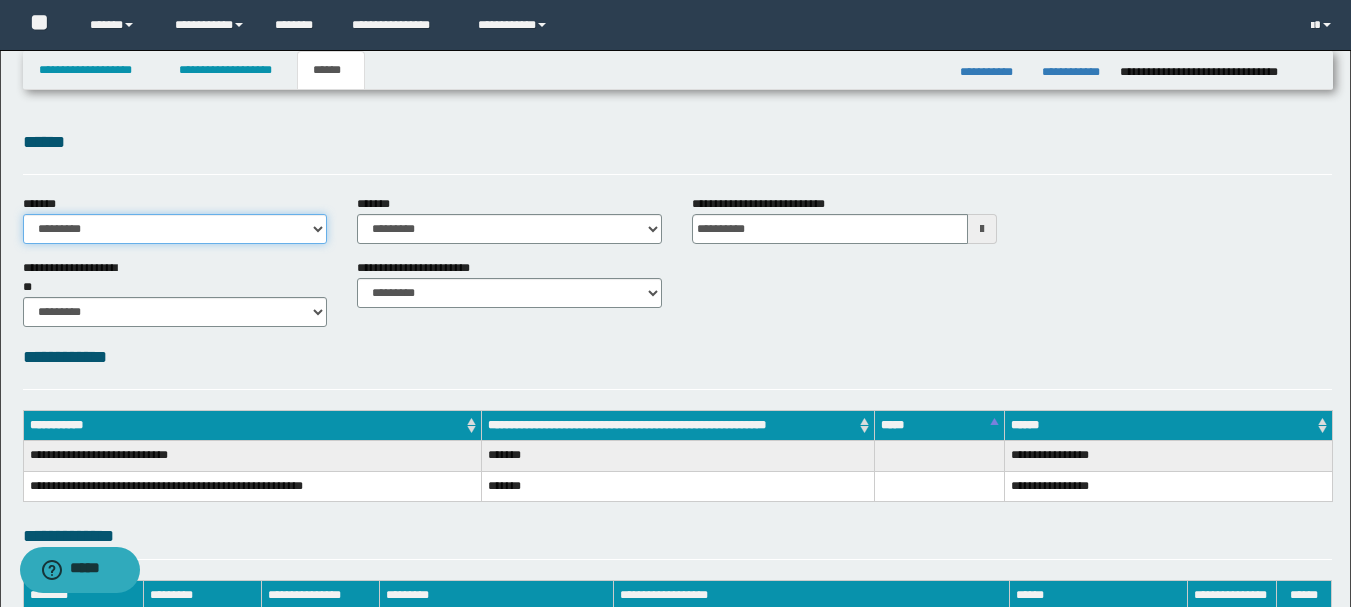 click on "**********" at bounding box center [175, 229] 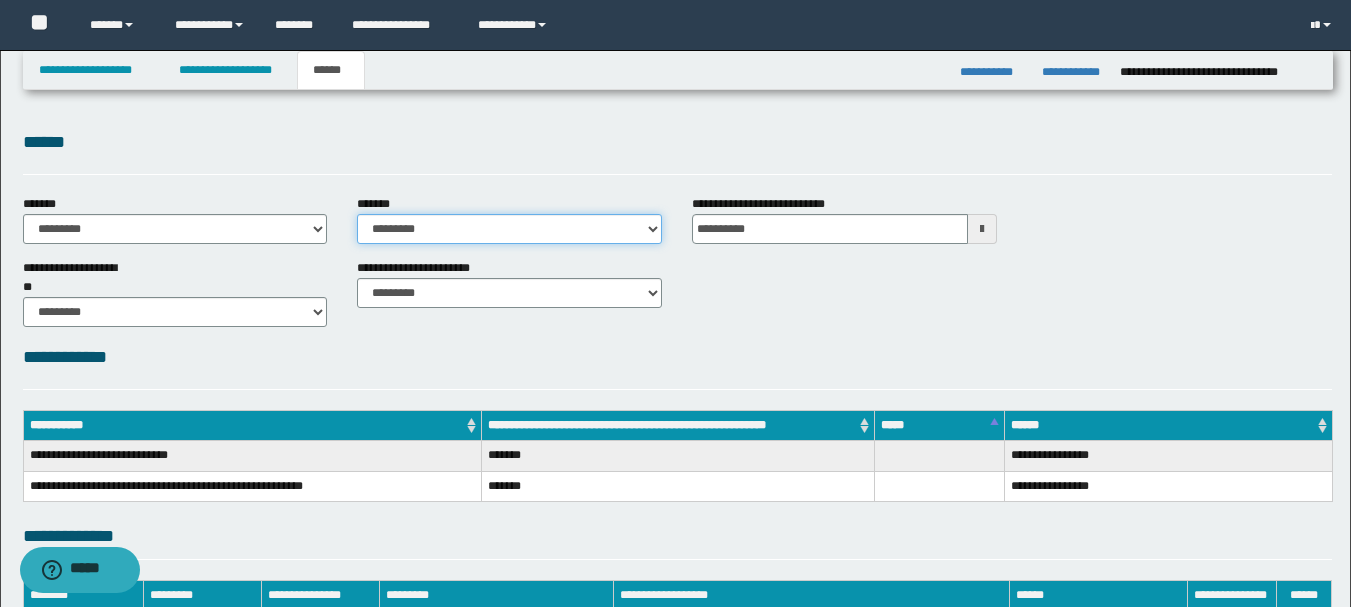 click on "**********" at bounding box center [509, 229] 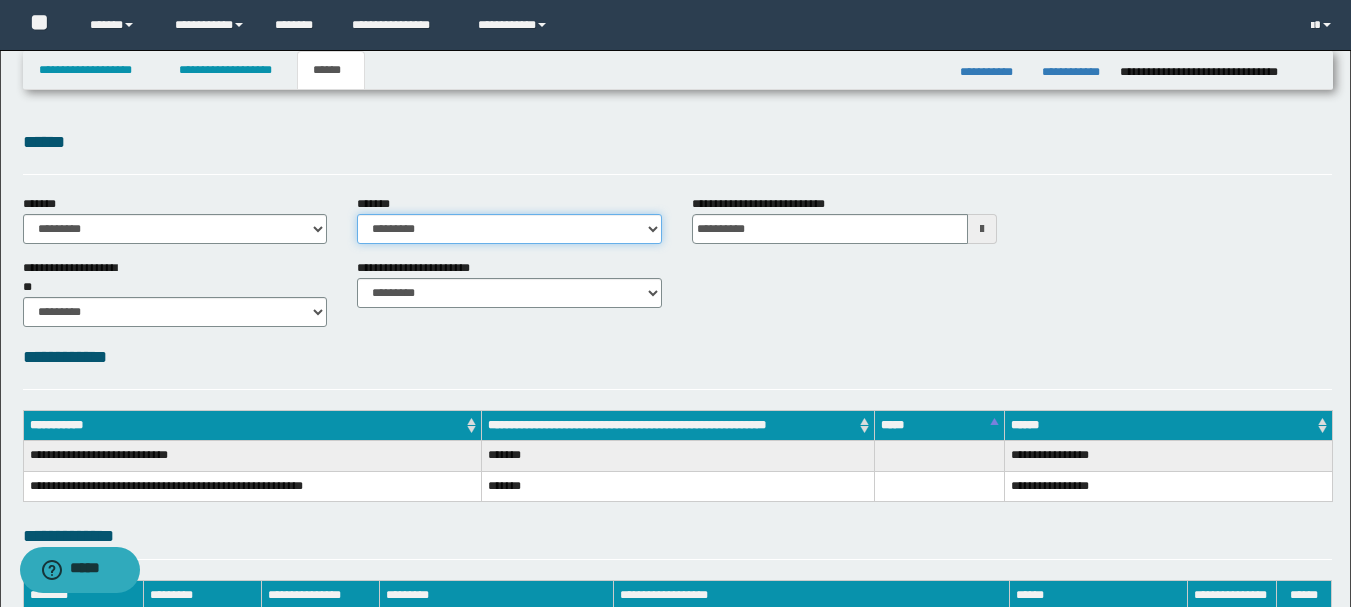select on "*" 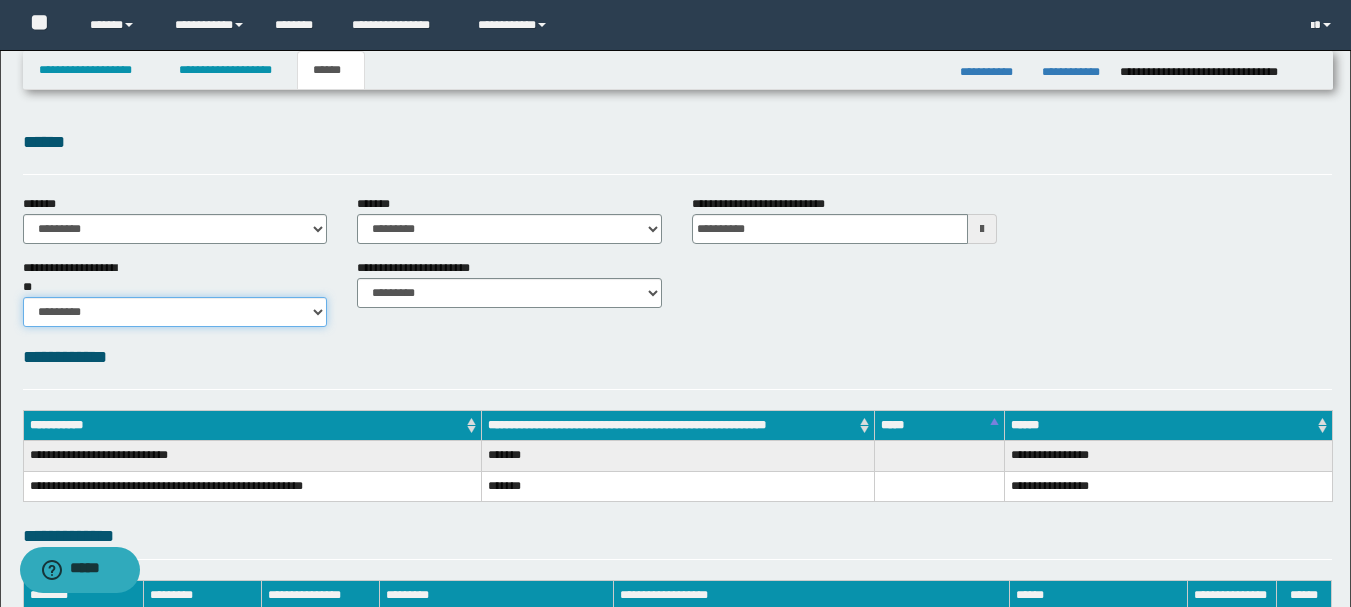 click on "*********
**
**" at bounding box center (175, 312) 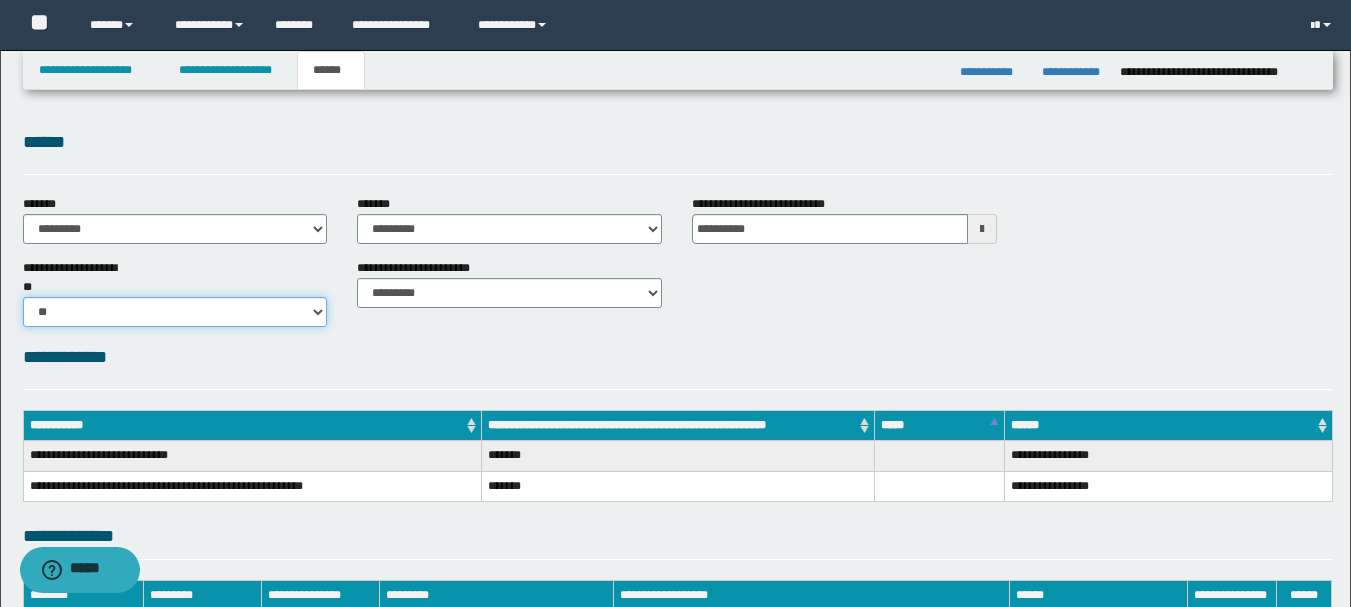 click on "*********
**
**" at bounding box center (175, 312) 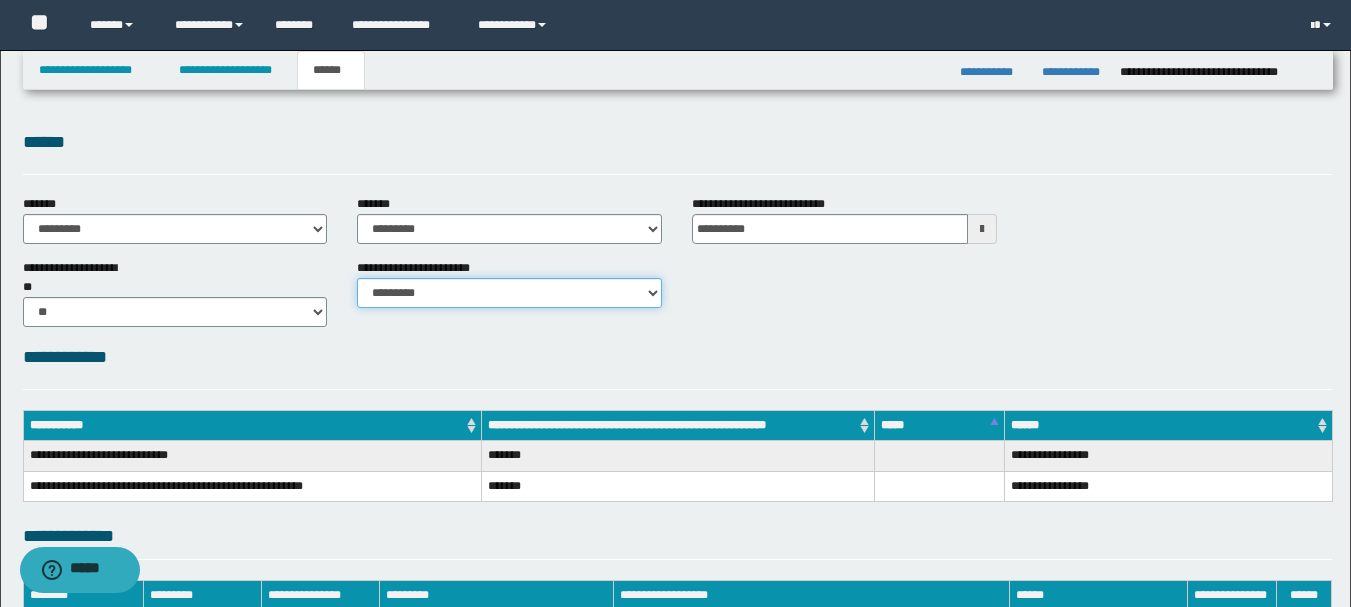 click on "*********
*********
*********" at bounding box center [509, 293] 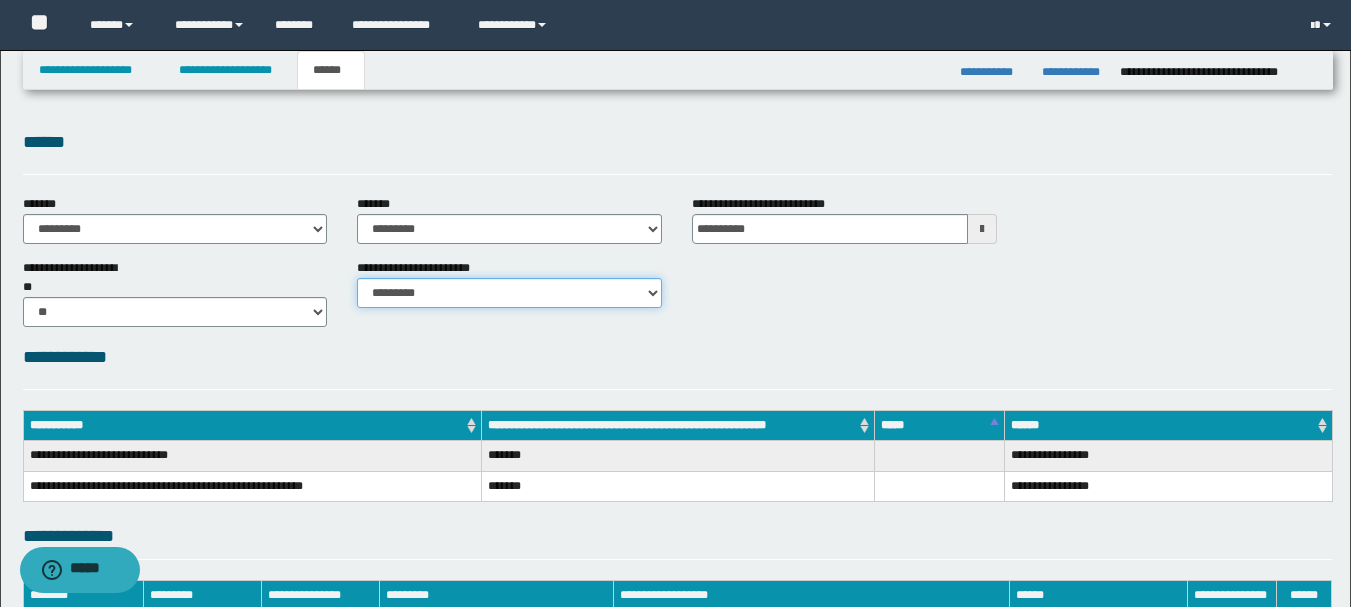 scroll, scrollTop: 100, scrollLeft: 0, axis: vertical 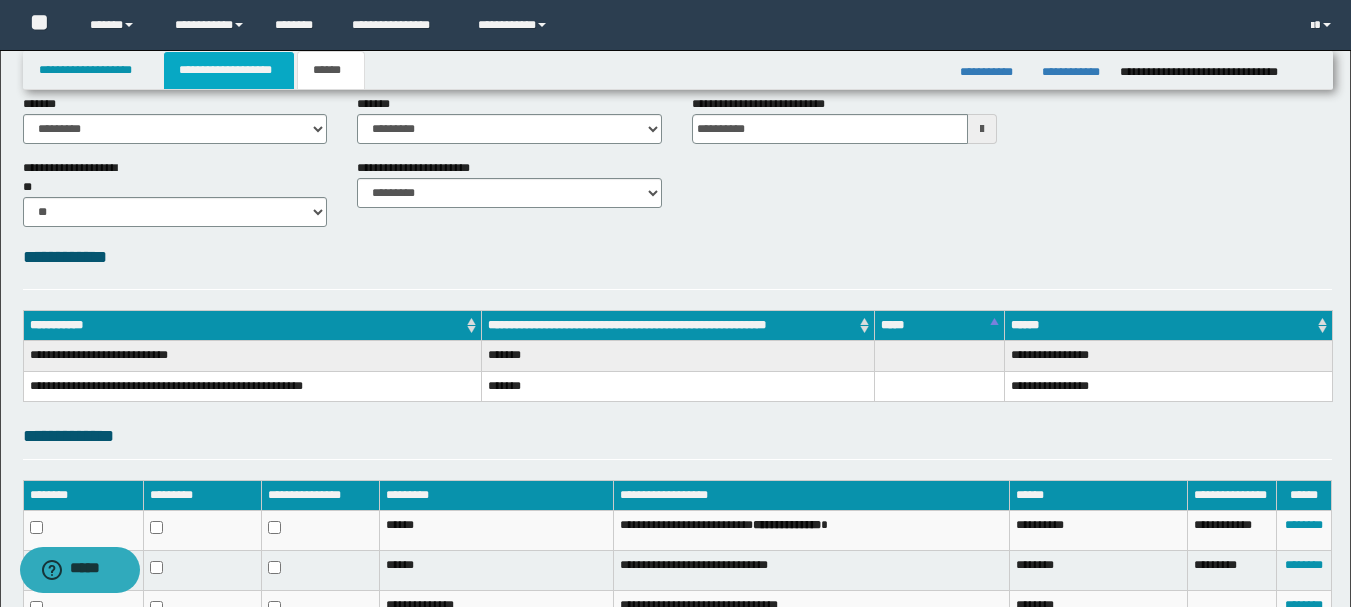 click on "**********" at bounding box center (229, 70) 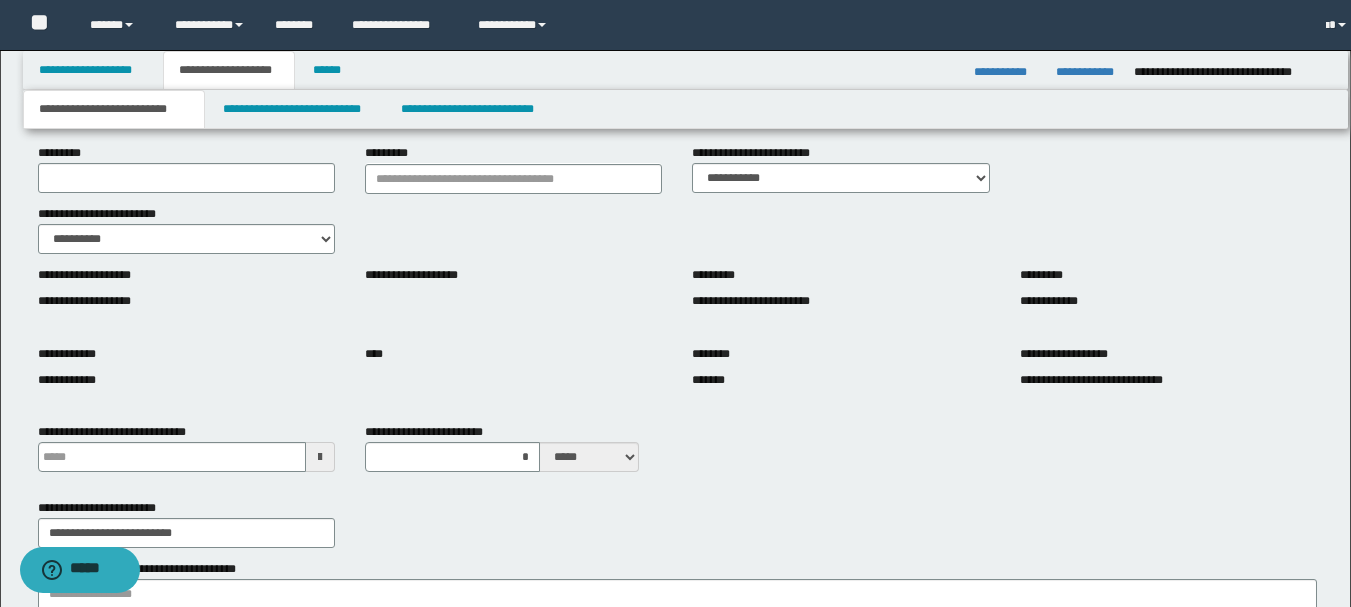 scroll, scrollTop: 131, scrollLeft: 0, axis: vertical 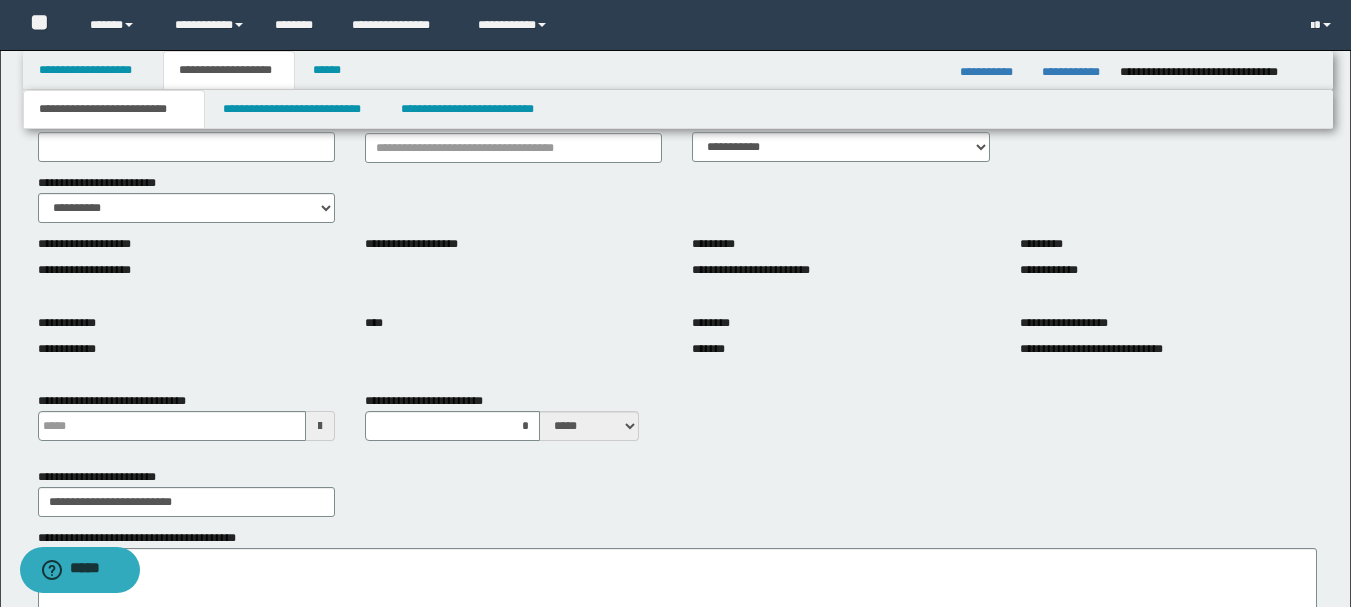 type 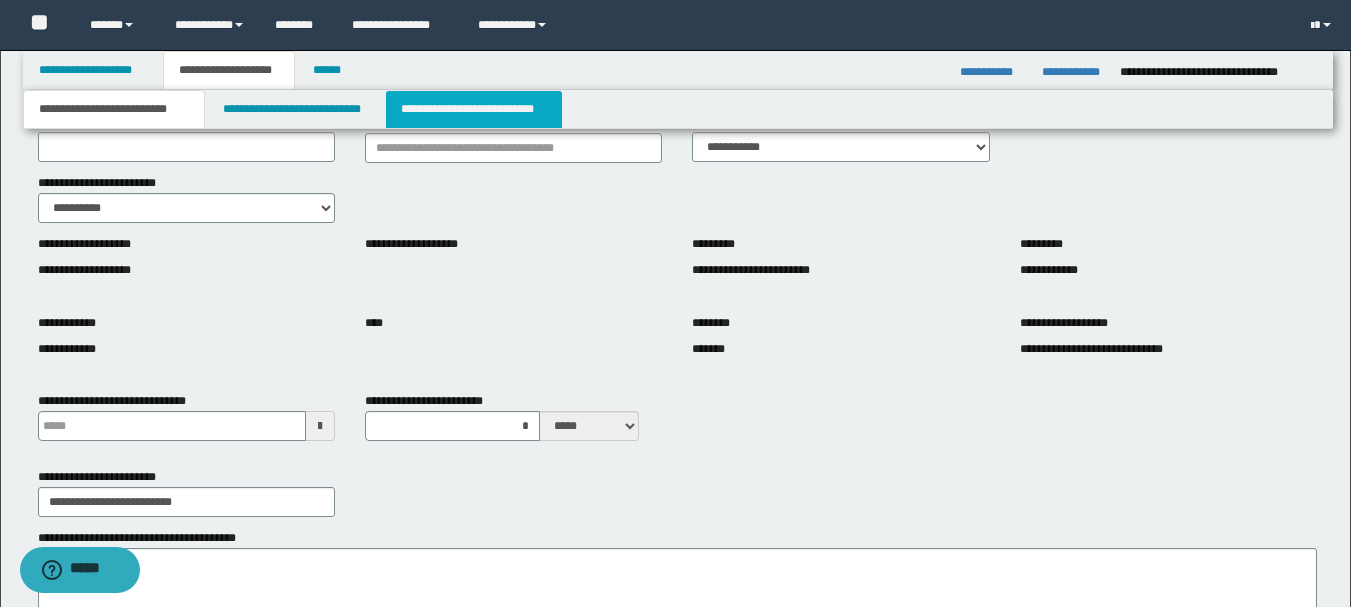 click on "**********" at bounding box center [474, 109] 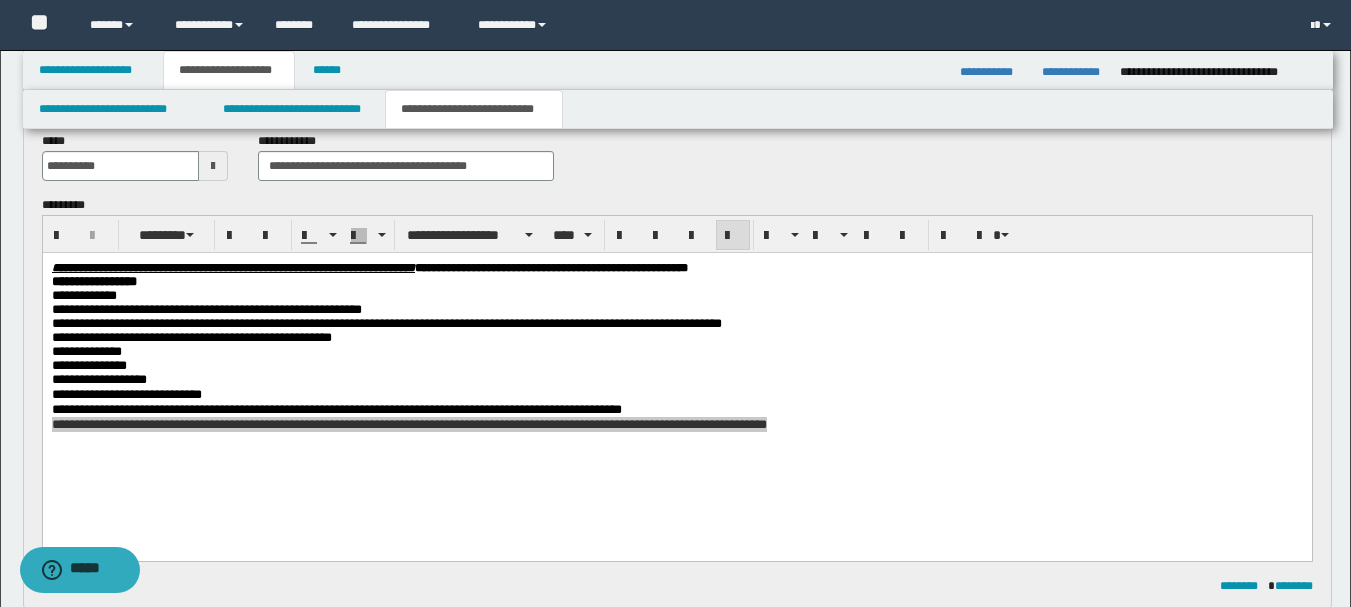 scroll, scrollTop: 31, scrollLeft: 0, axis: vertical 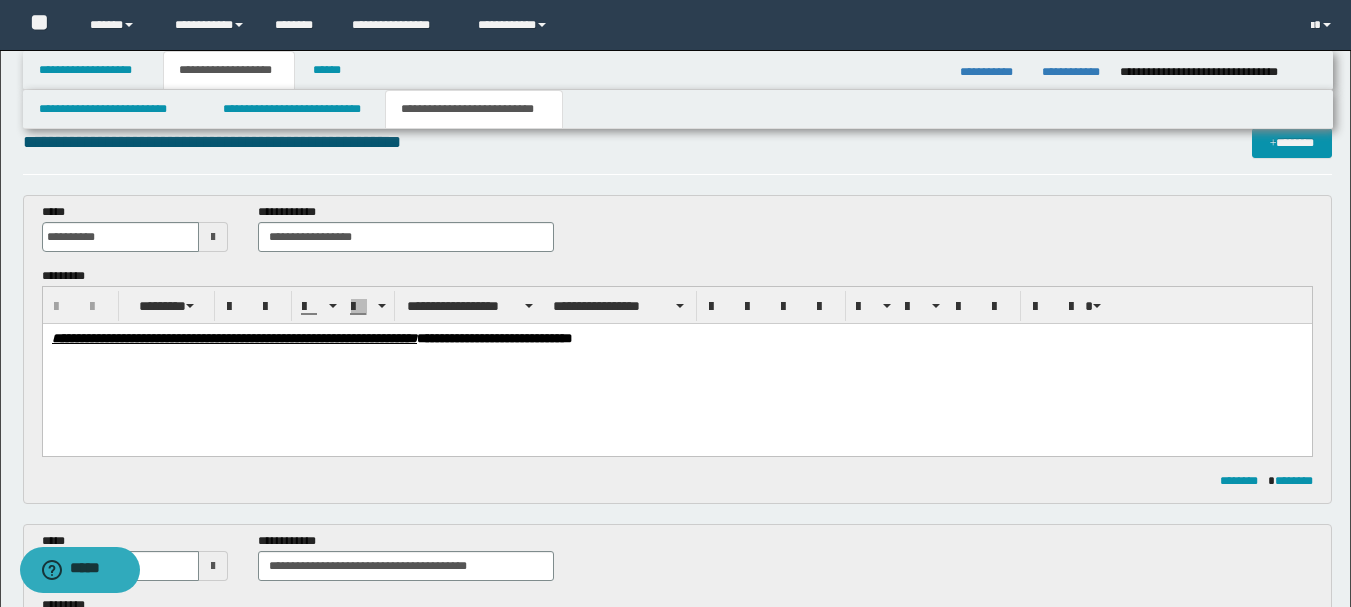 click on "**********" at bounding box center (676, 364) 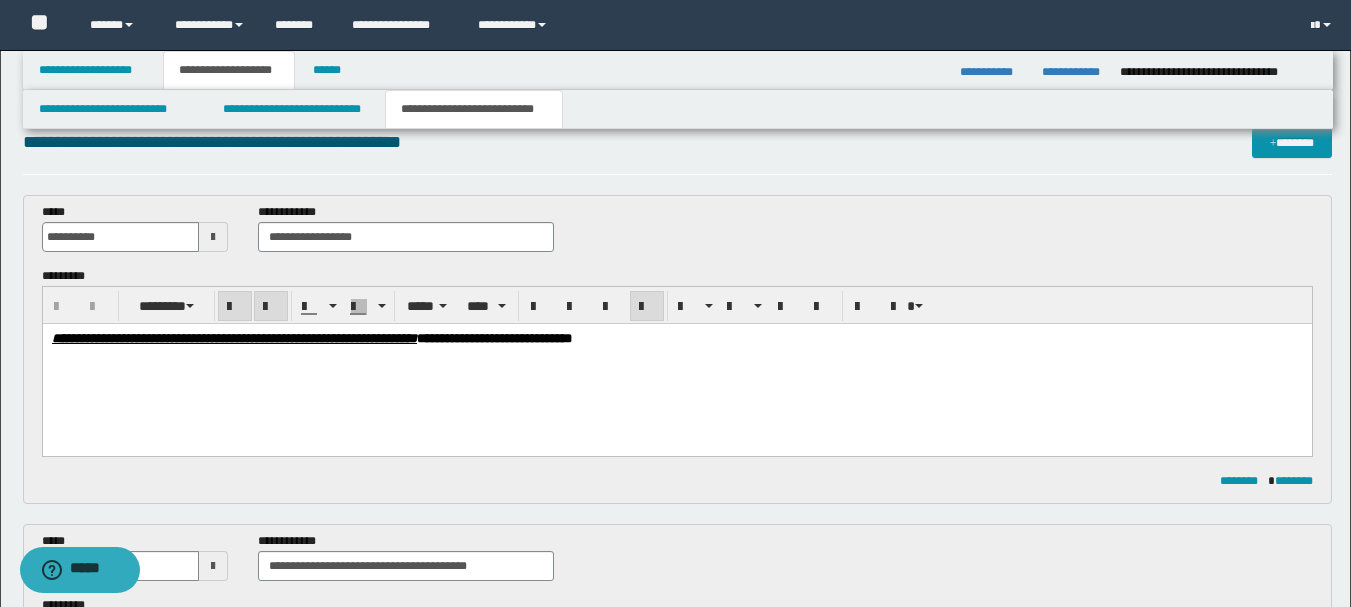 scroll, scrollTop: 0, scrollLeft: 0, axis: both 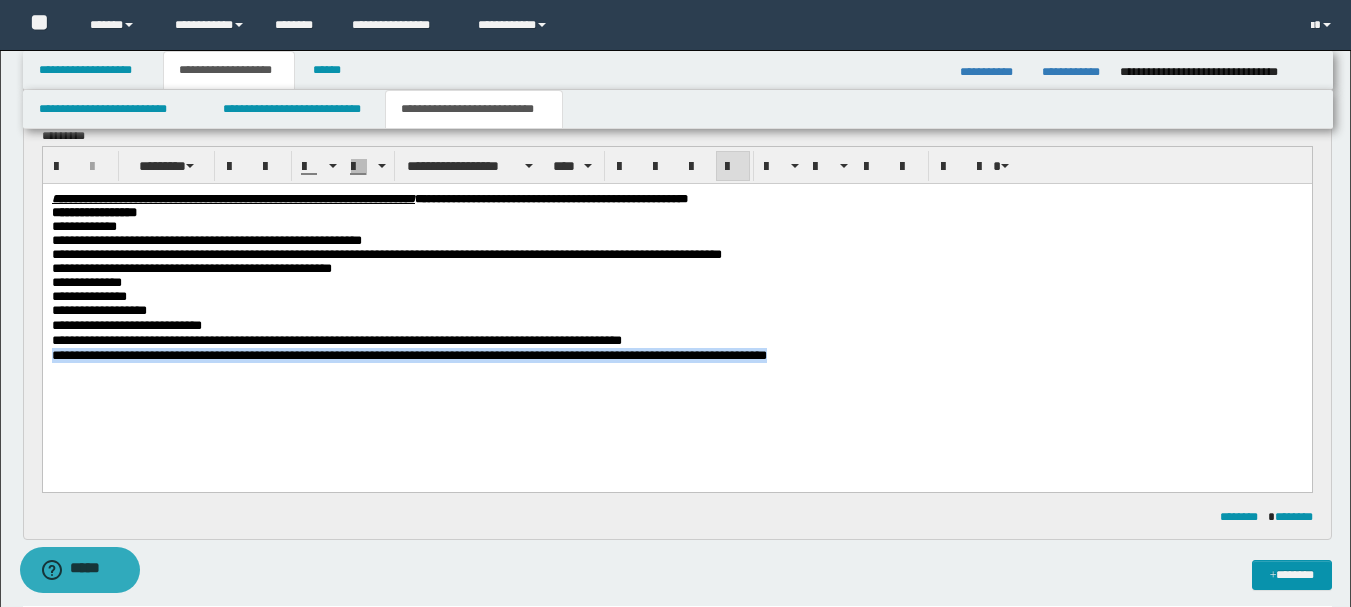 click on "**********" at bounding box center [386, 253] 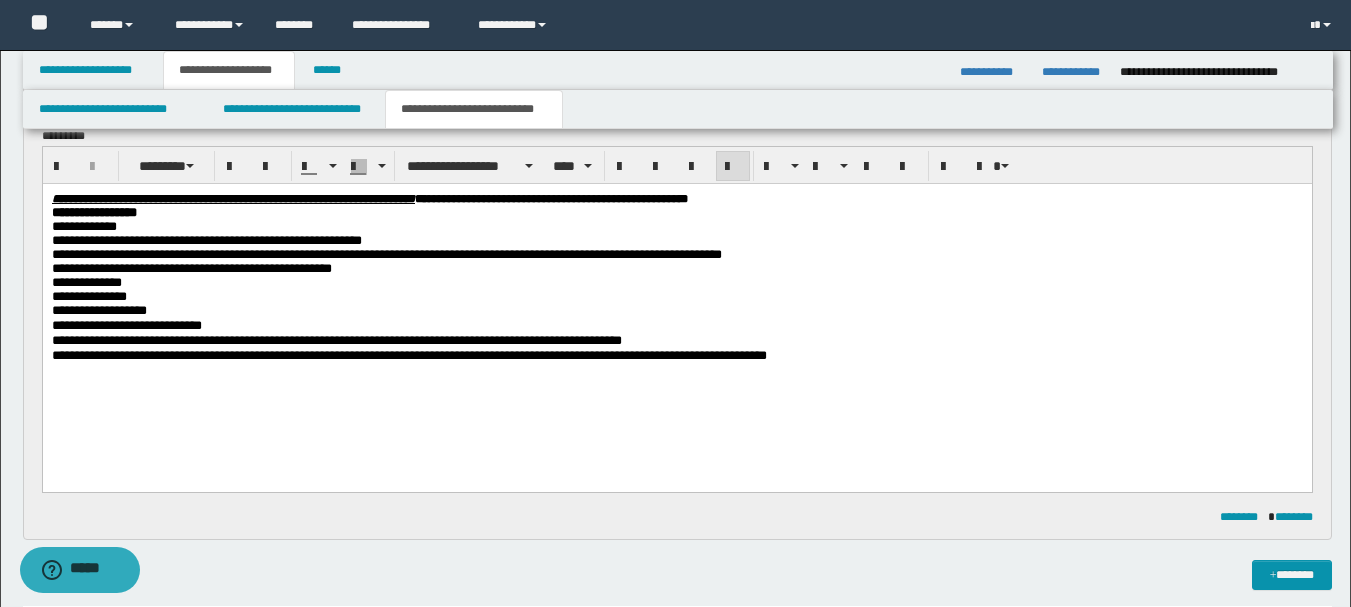 click on "**********" at bounding box center (83, 225) 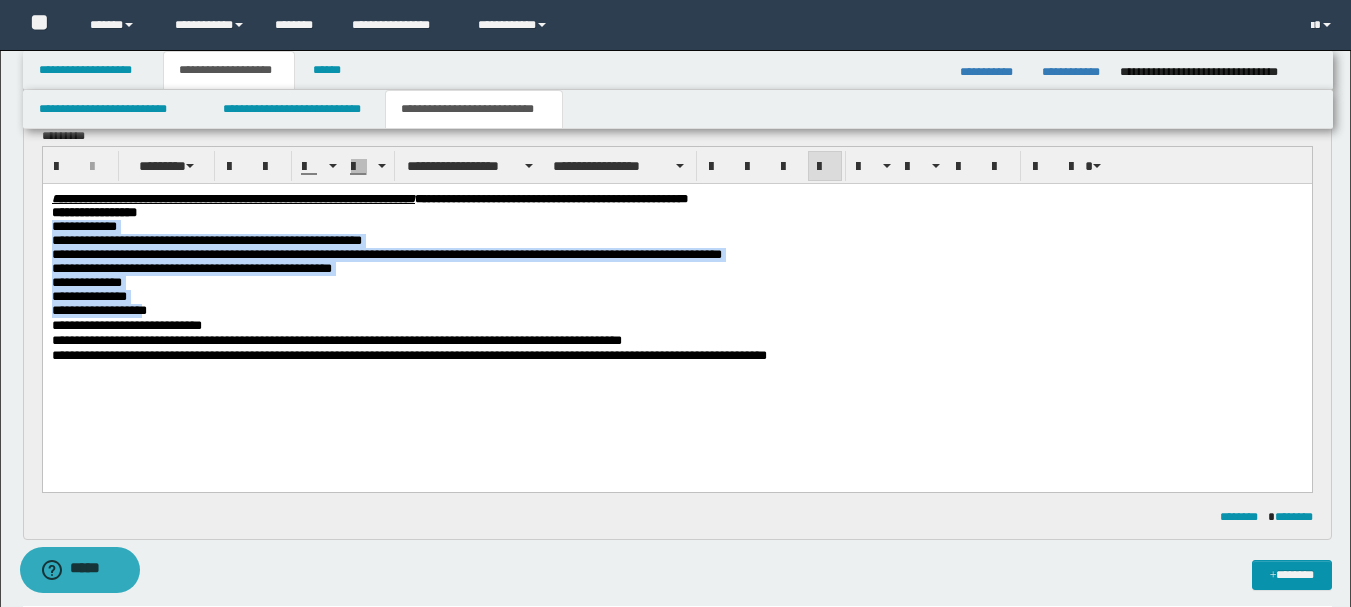 drag, startPoint x: 51, startPoint y: 229, endPoint x: 167, endPoint y: 327, distance: 151.8552 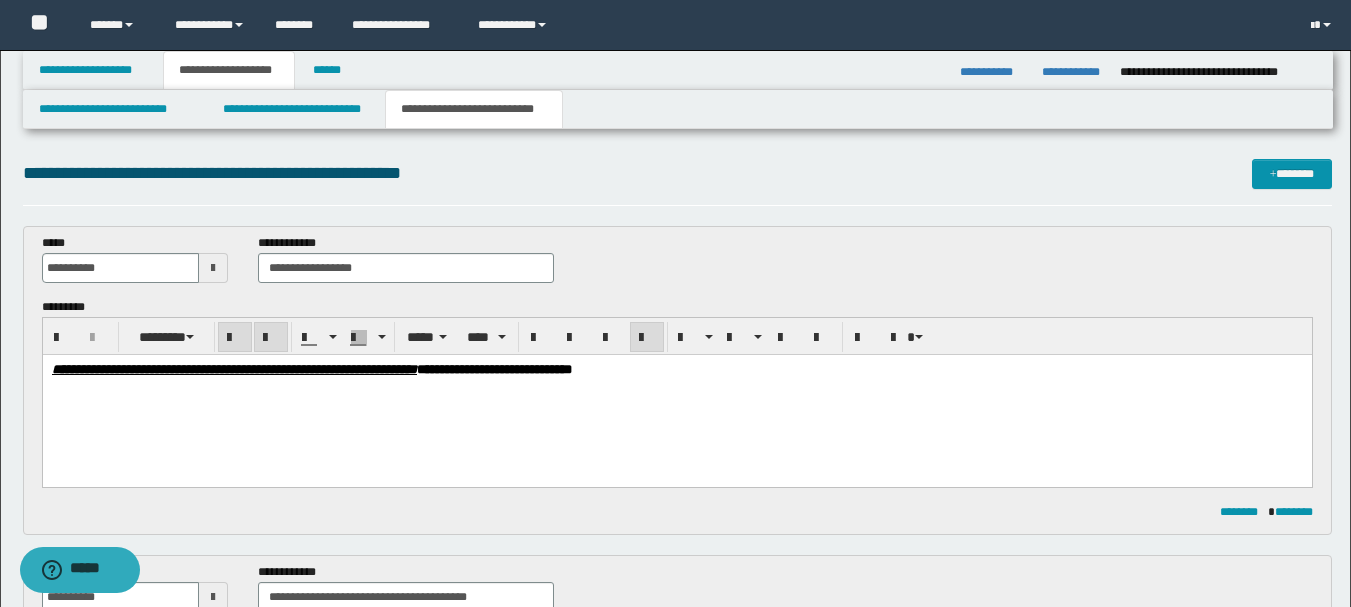 click on "**********" at bounding box center [676, 370] 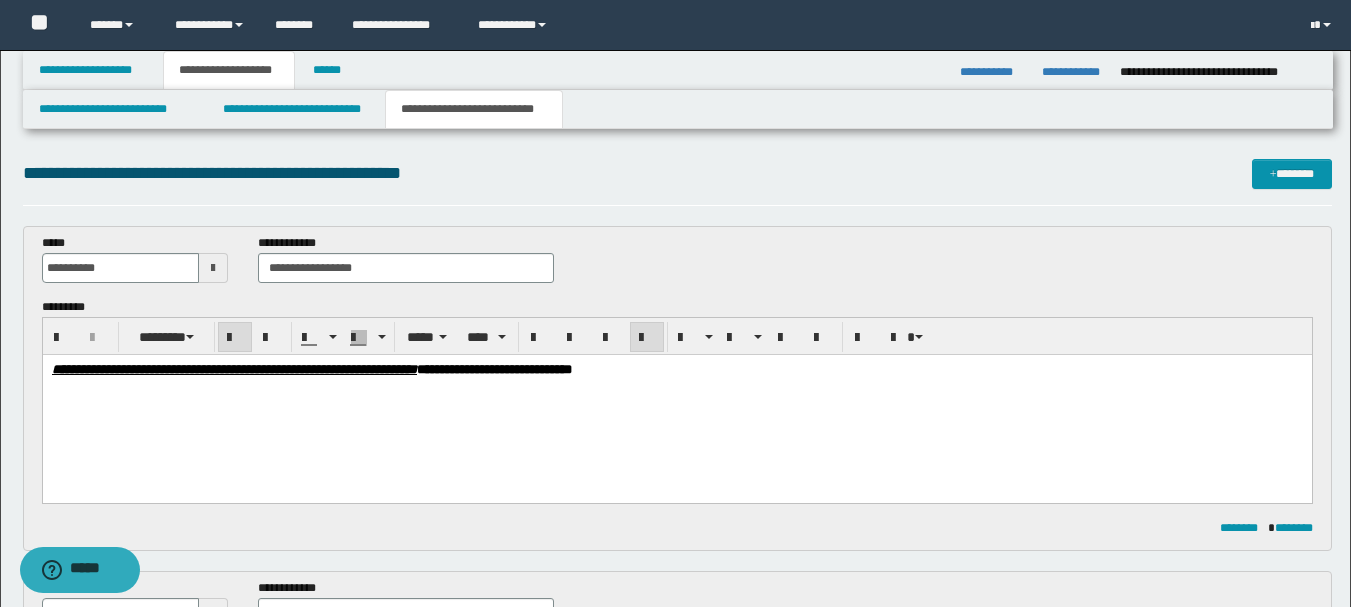 type 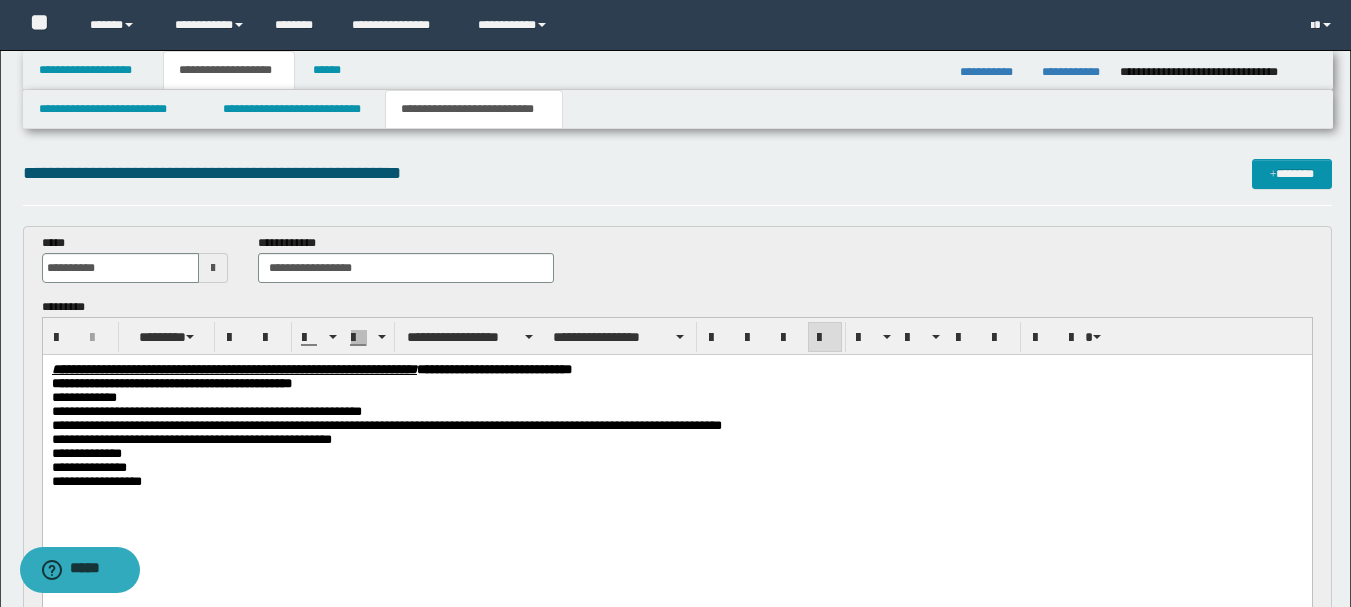 click on "**********" at bounding box center [96, 481] 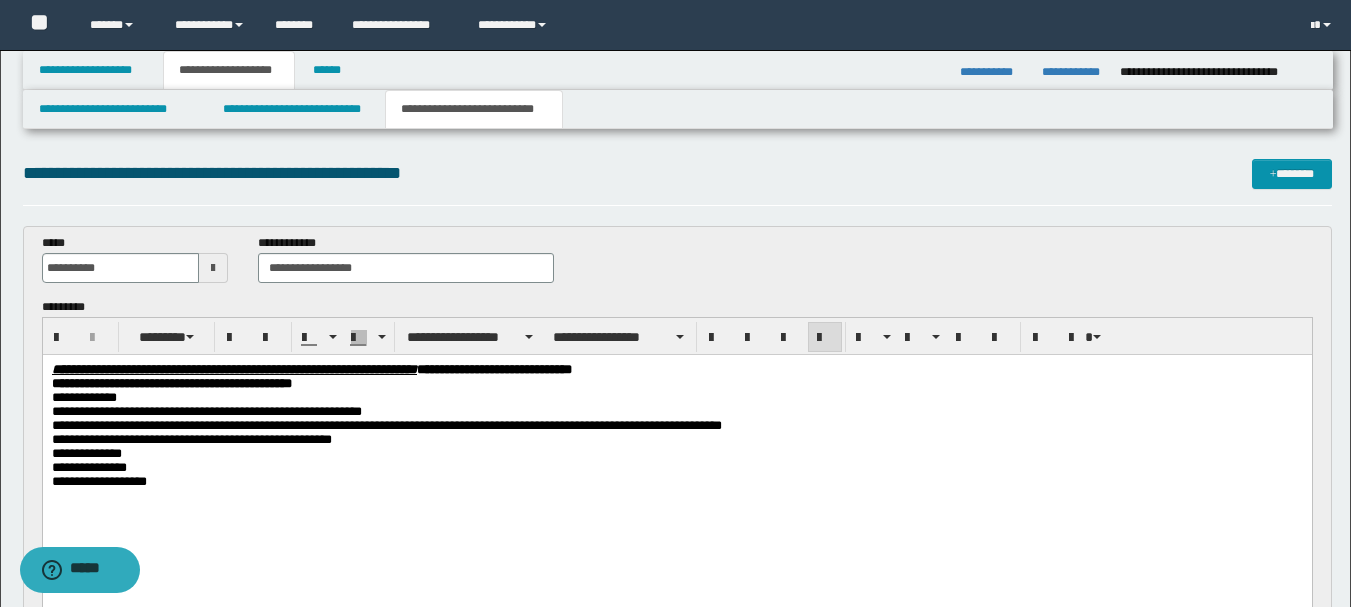 click on "**********" at bounding box center [676, 482] 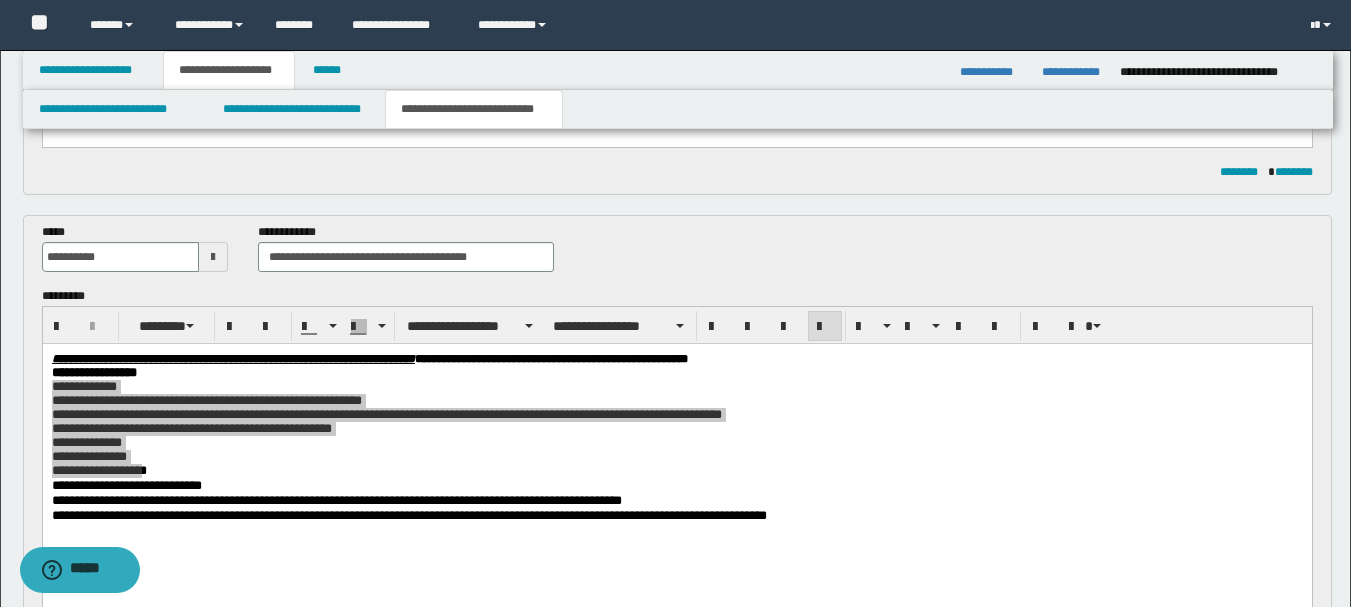 scroll, scrollTop: 600, scrollLeft: 0, axis: vertical 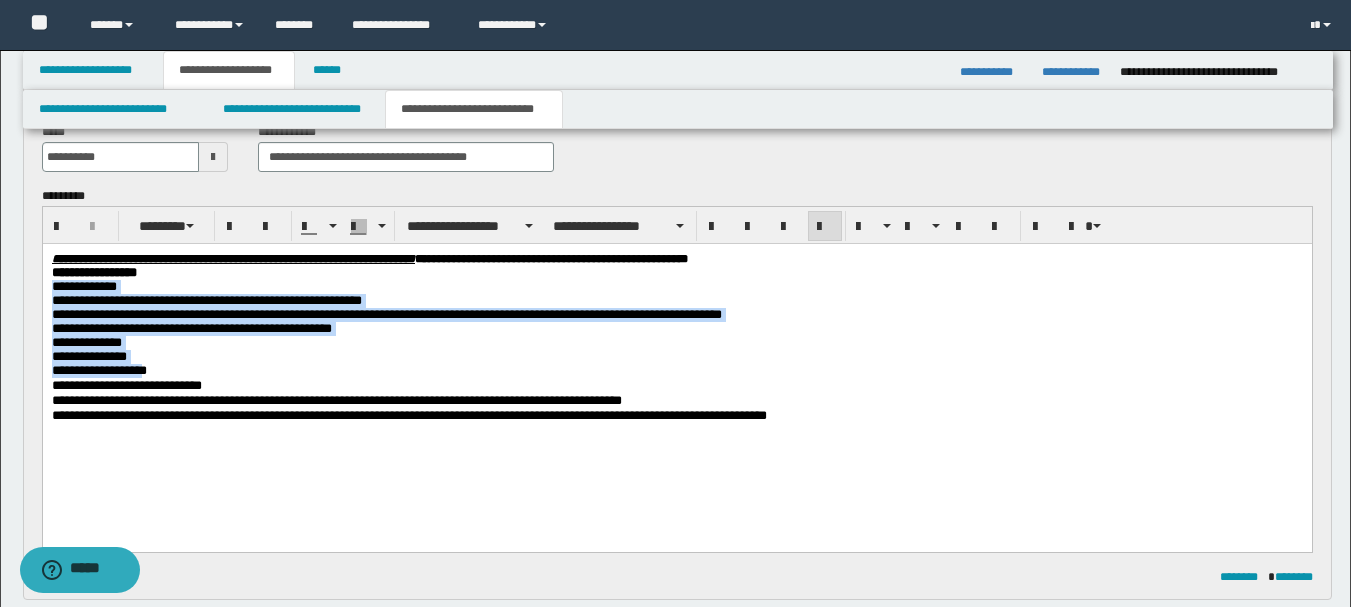click on "**********" at bounding box center [676, 361] 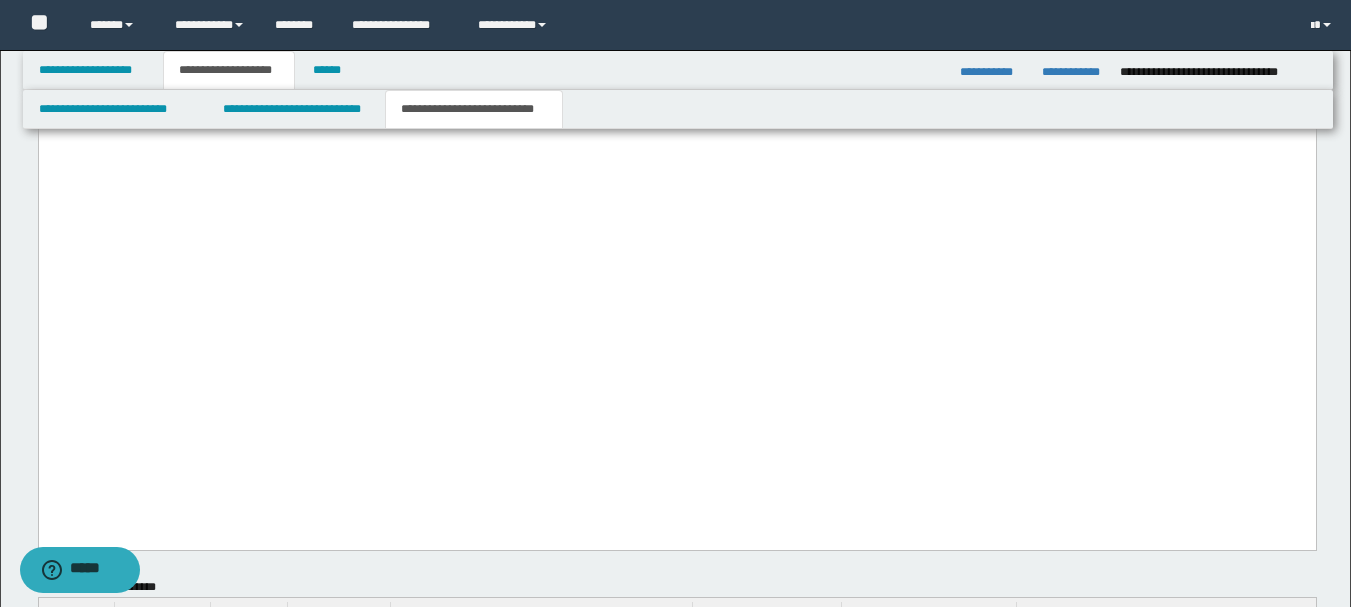 scroll, scrollTop: 2700, scrollLeft: 0, axis: vertical 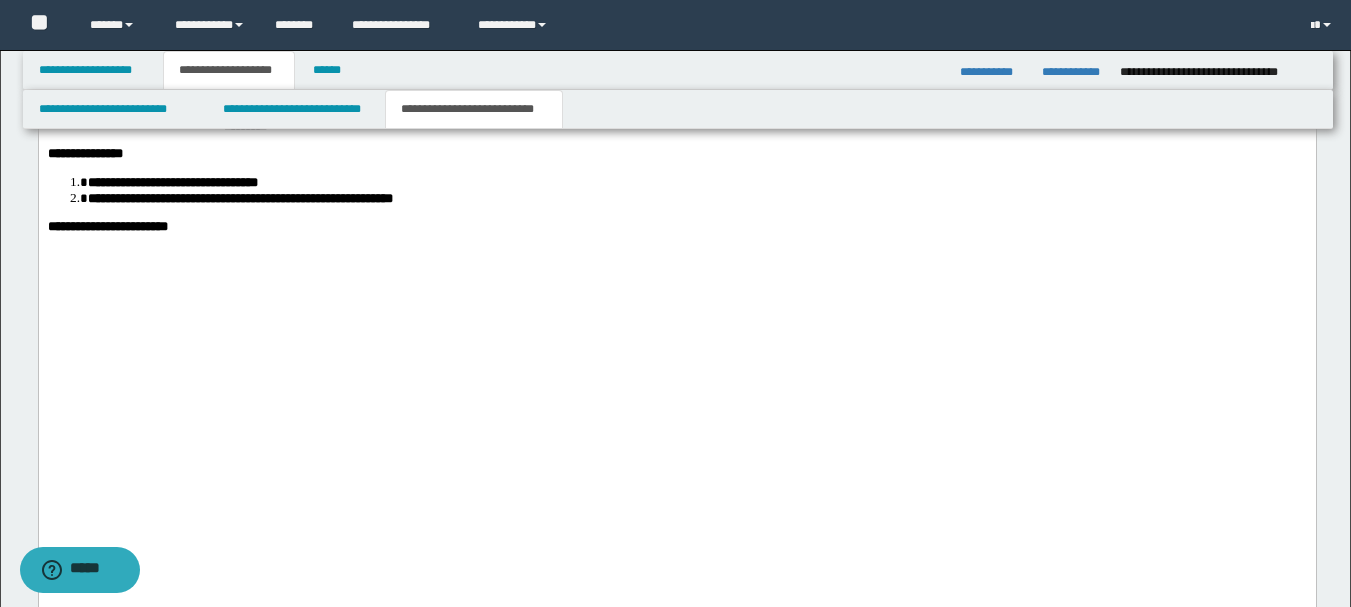 click on "**********" at bounding box center (676, 56) 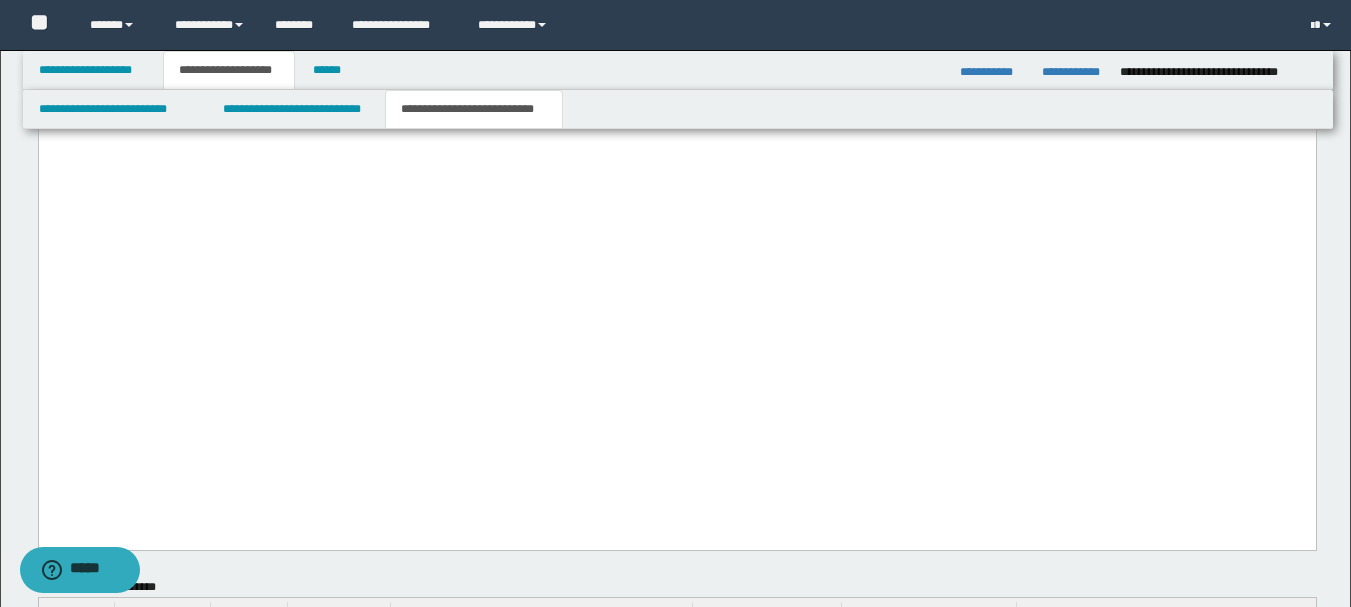 scroll, scrollTop: 3000, scrollLeft: 0, axis: vertical 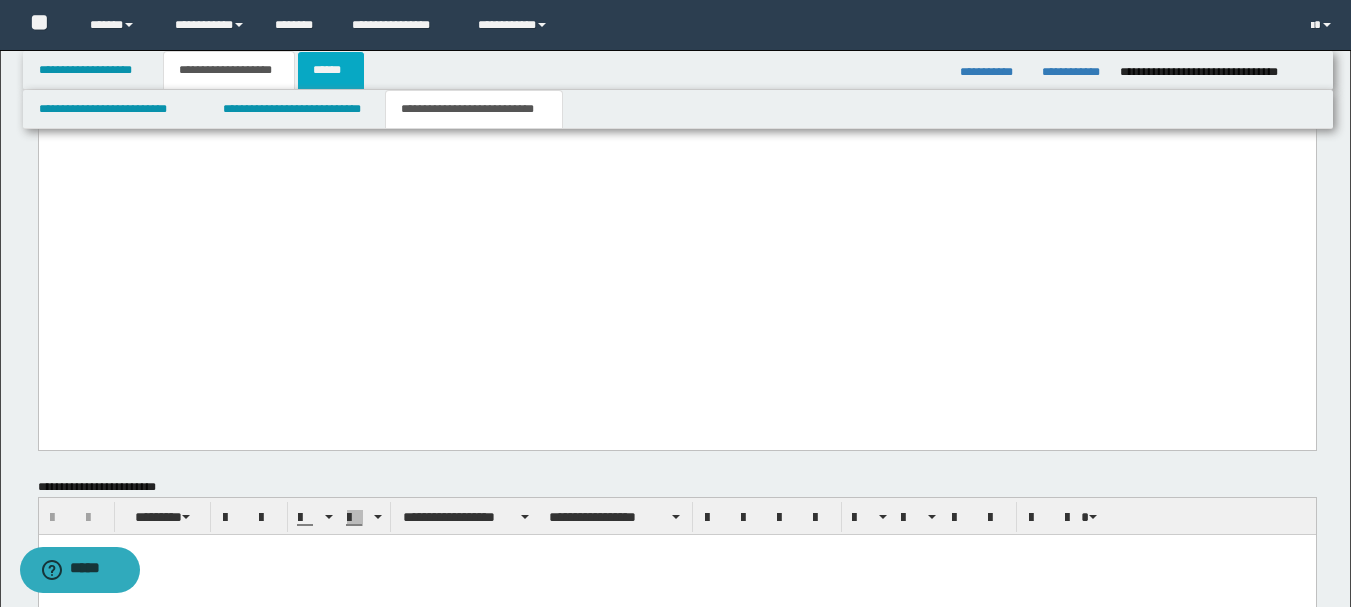 click on "******" at bounding box center [331, 70] 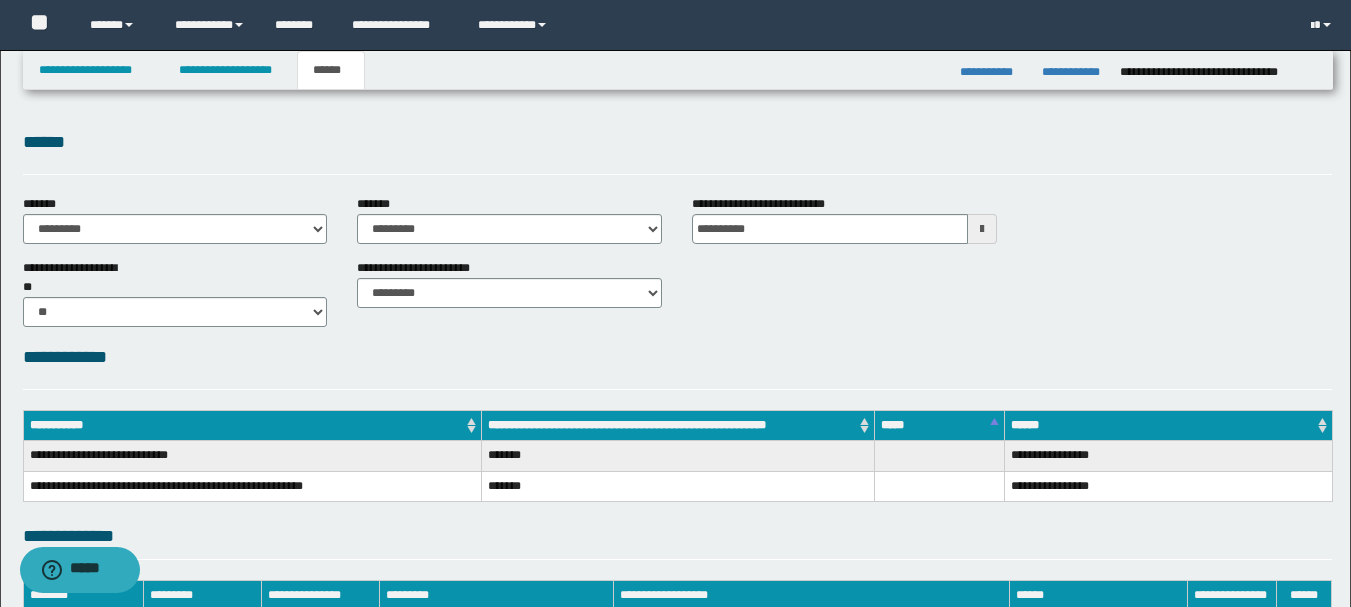 scroll, scrollTop: 289, scrollLeft: 0, axis: vertical 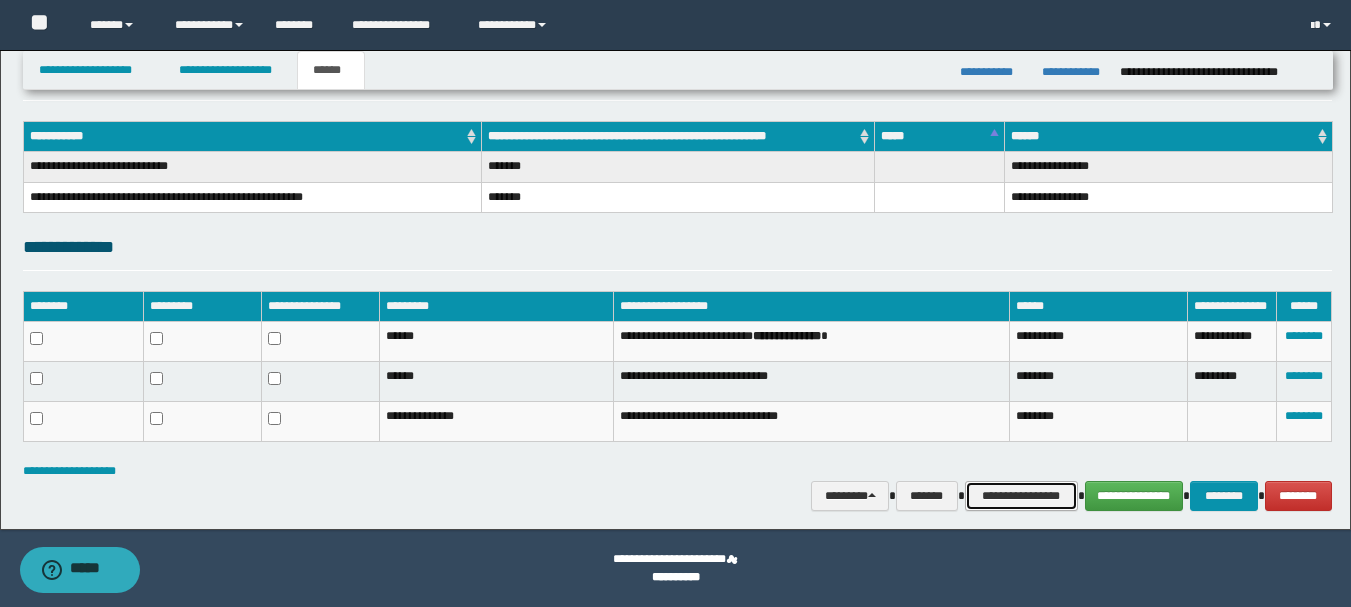 click on "**********" at bounding box center [1021, 496] 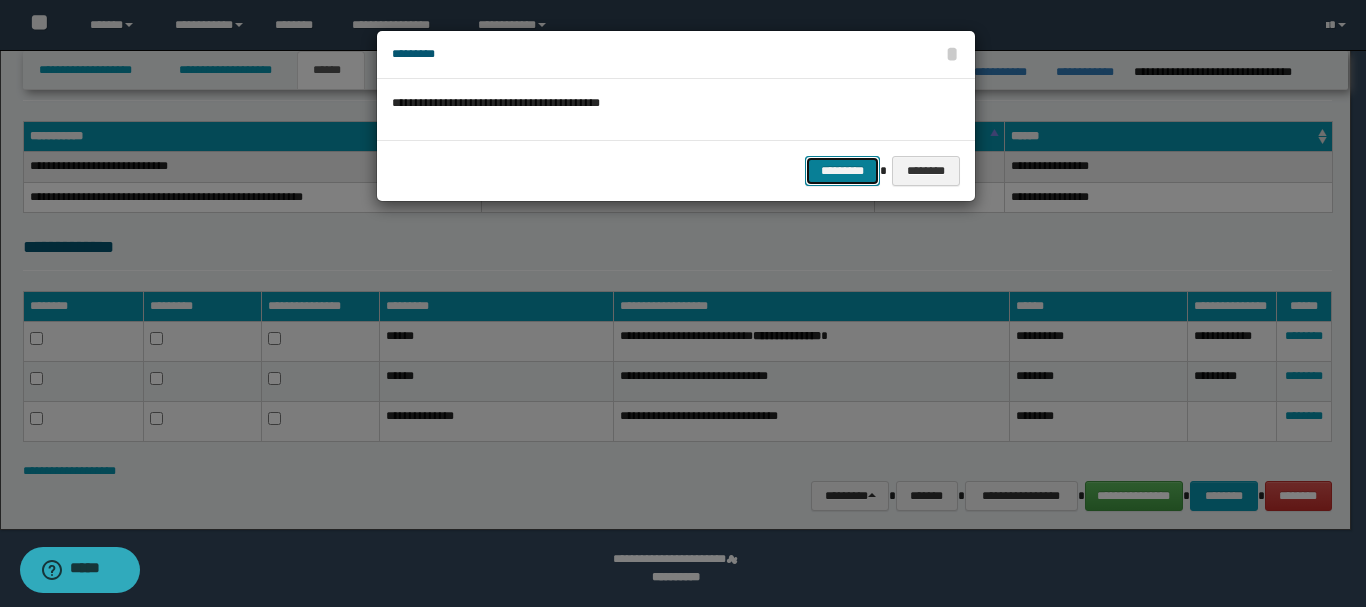 click on "*********" at bounding box center [842, 171] 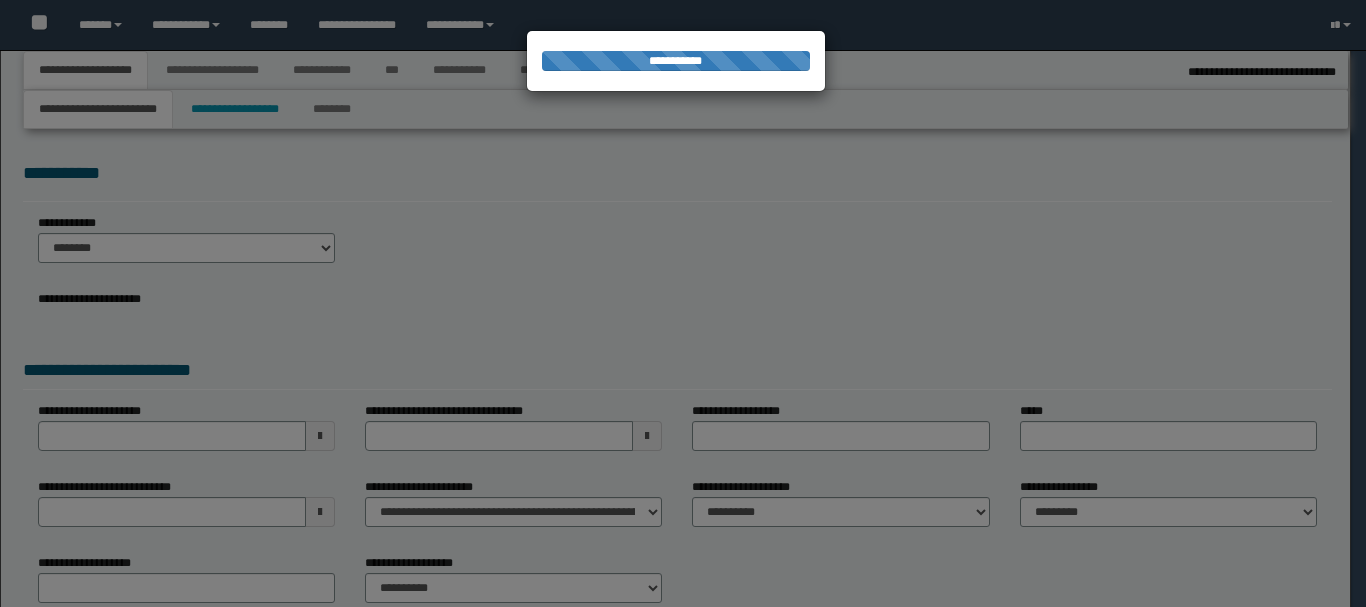 scroll, scrollTop: 0, scrollLeft: 0, axis: both 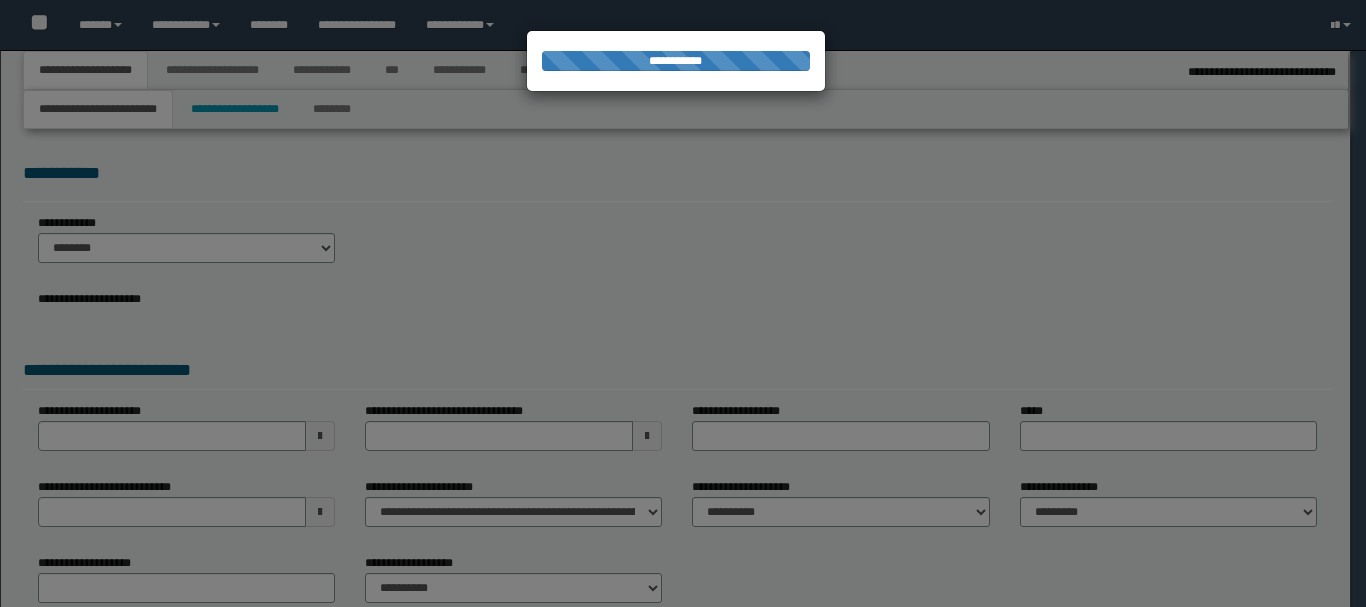 select on "*" 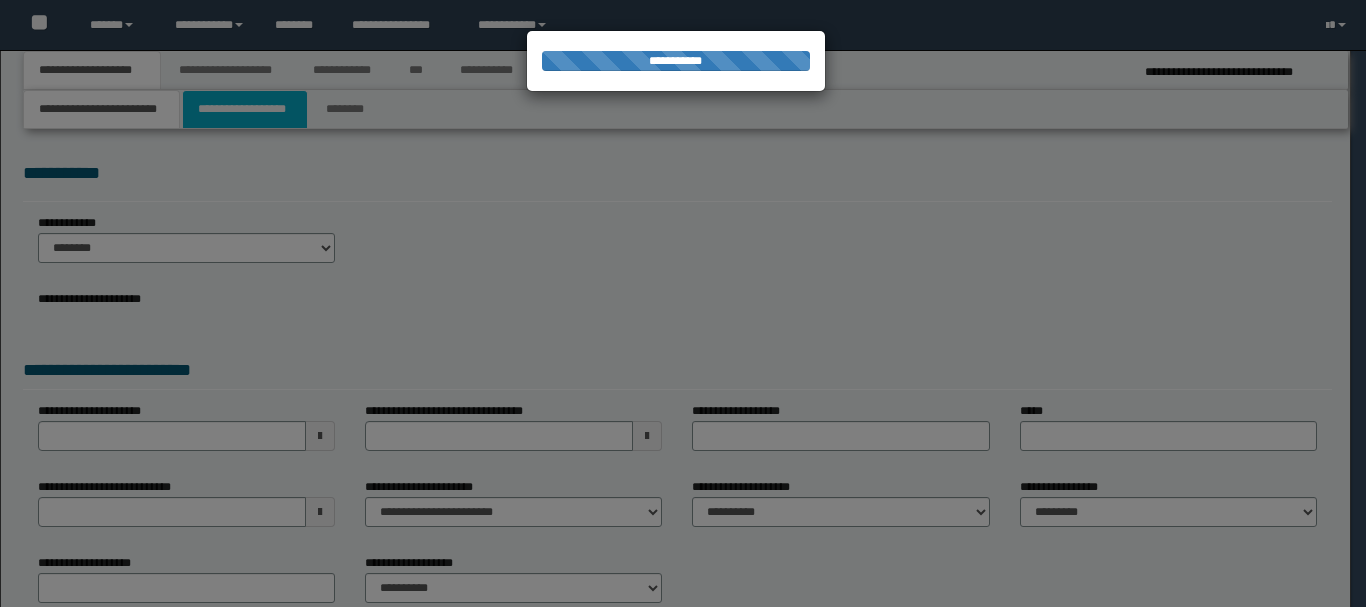 scroll, scrollTop: 0, scrollLeft: 0, axis: both 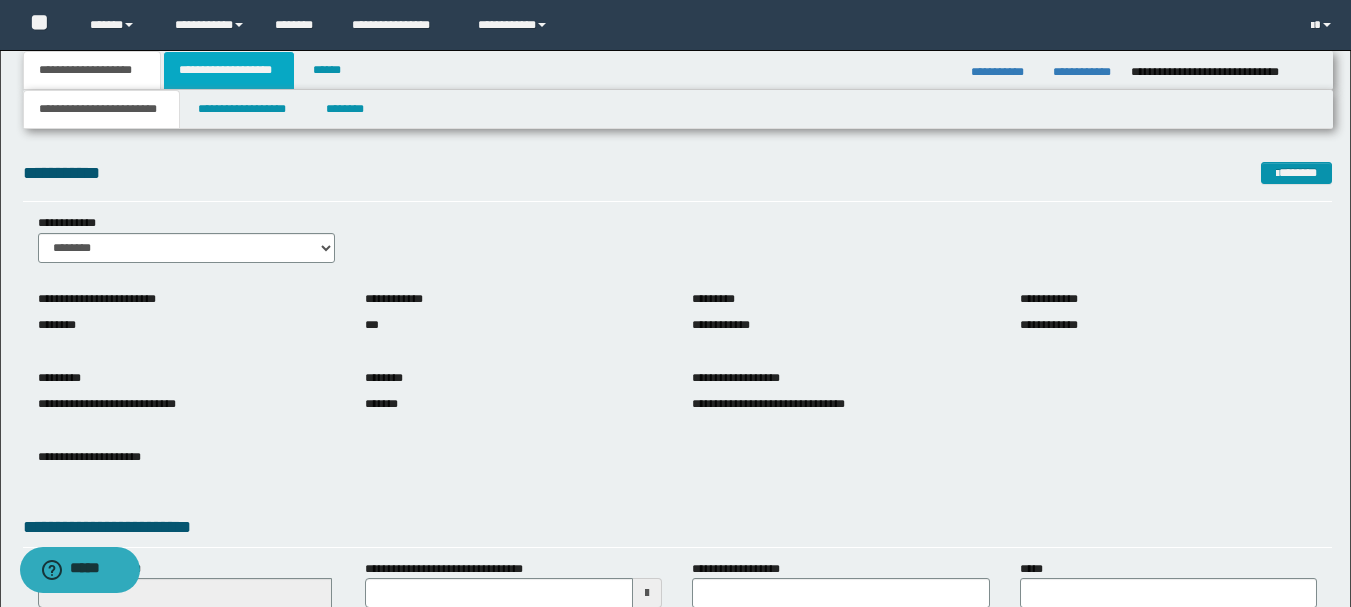 click on "**********" at bounding box center (229, 70) 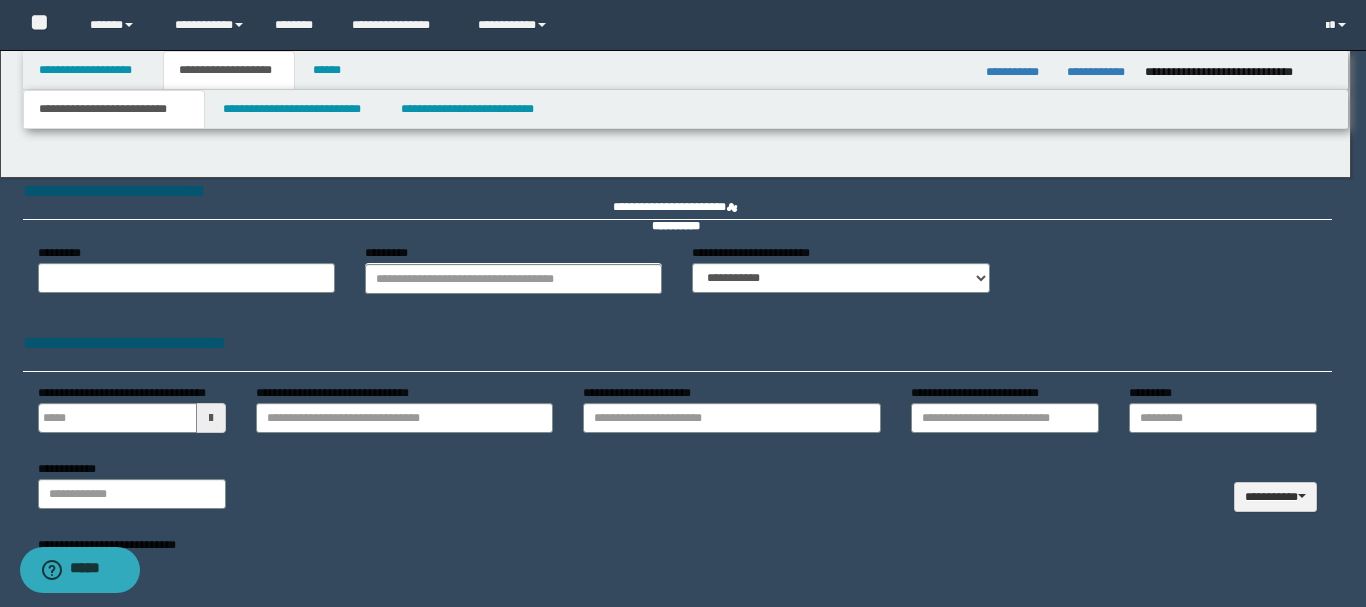 type 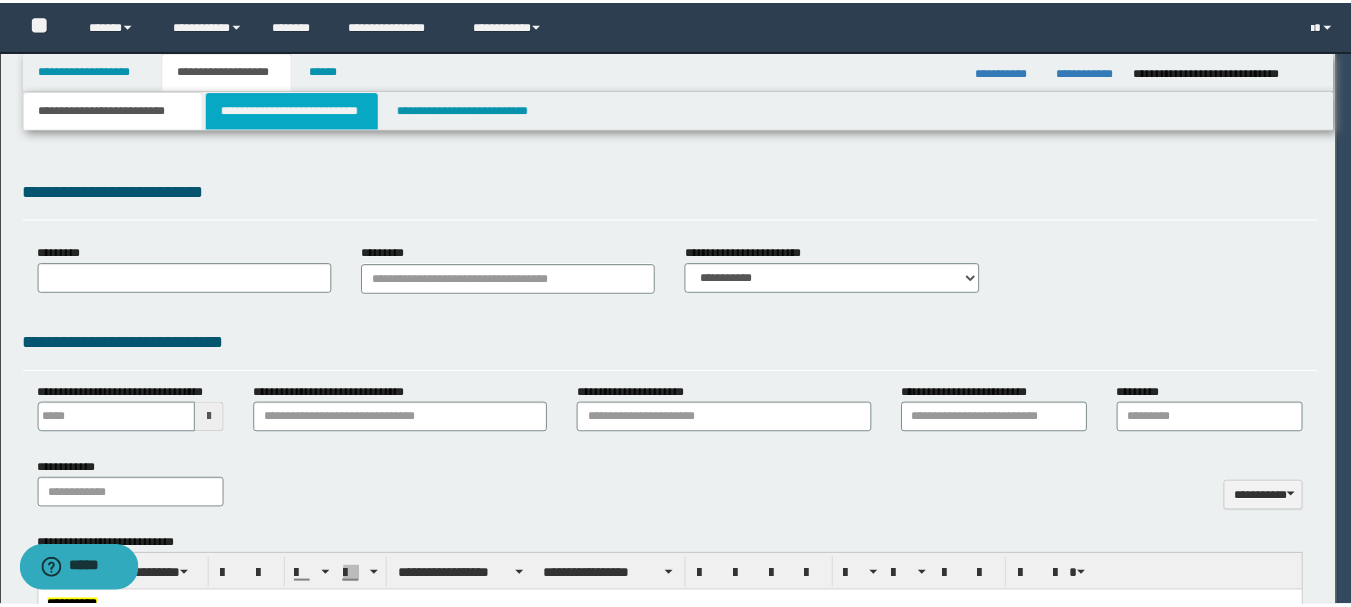 scroll, scrollTop: 0, scrollLeft: 0, axis: both 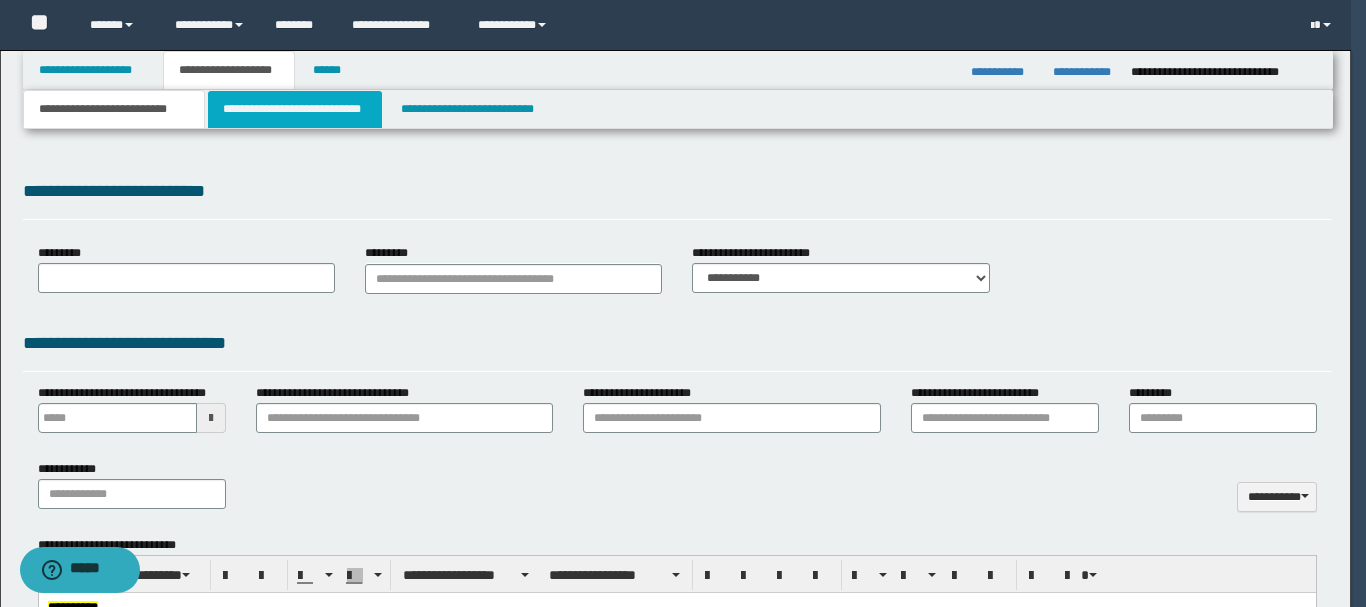 select on "*" 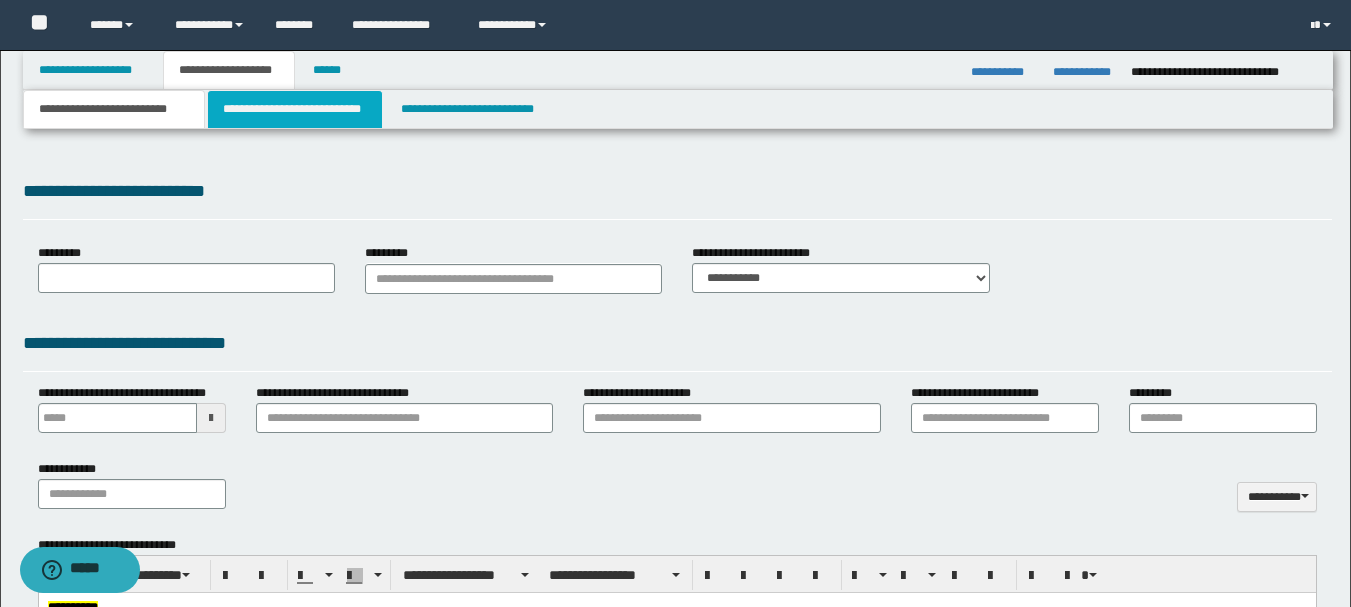 click on "**********" at bounding box center [295, 109] 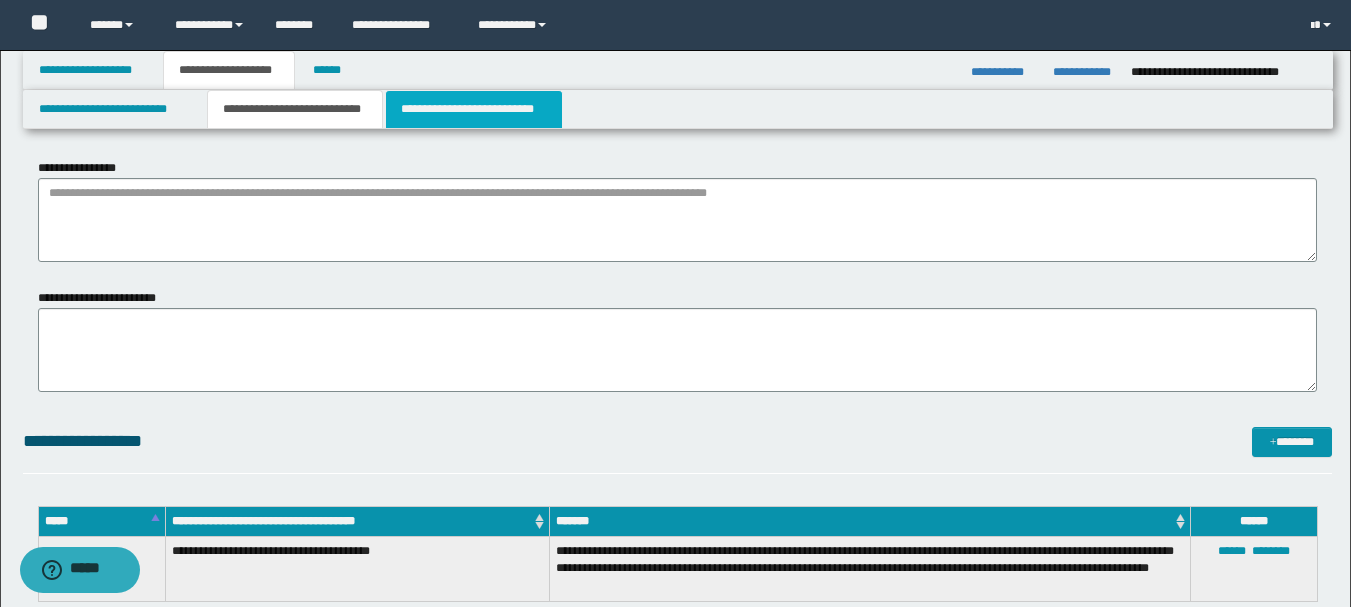 click on "**********" at bounding box center [474, 109] 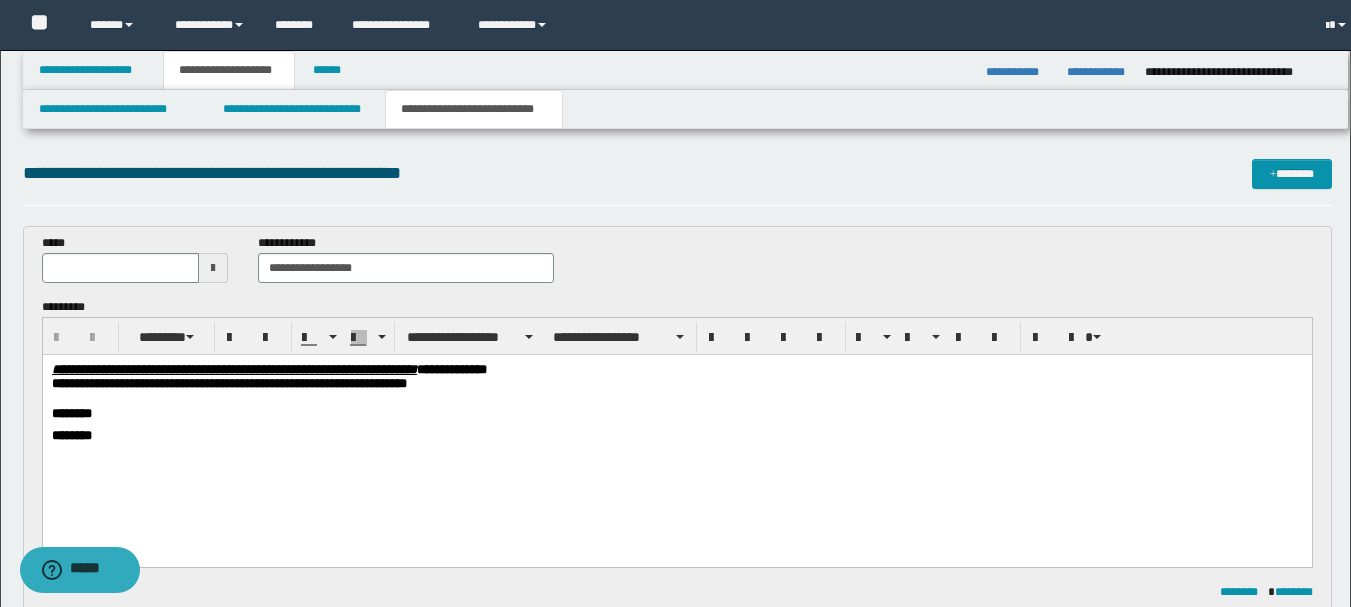 scroll, scrollTop: 0, scrollLeft: 0, axis: both 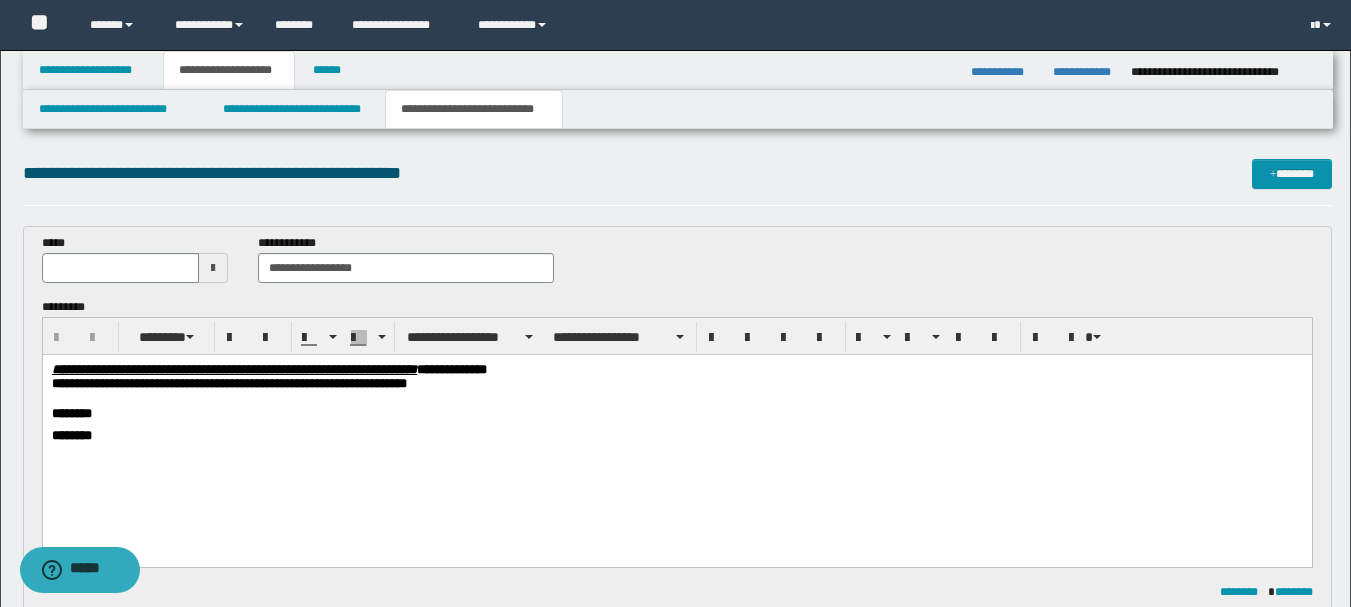 click at bounding box center (213, 268) 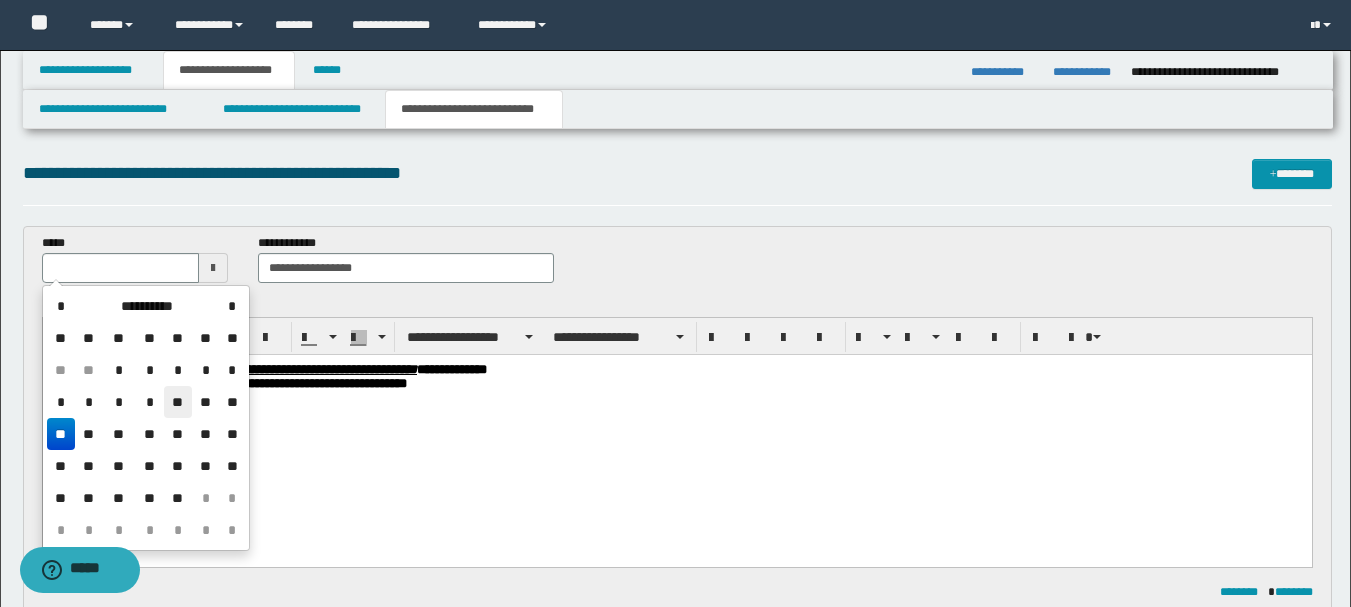 click on "**" at bounding box center [178, 402] 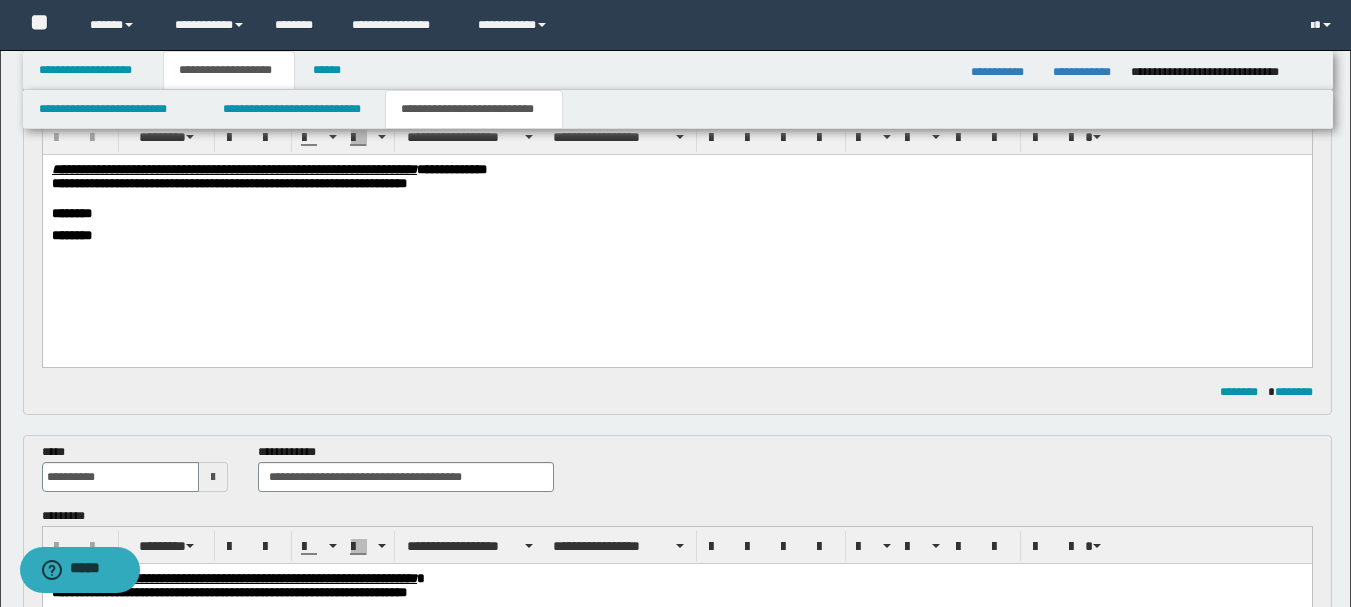 scroll, scrollTop: 0, scrollLeft: 0, axis: both 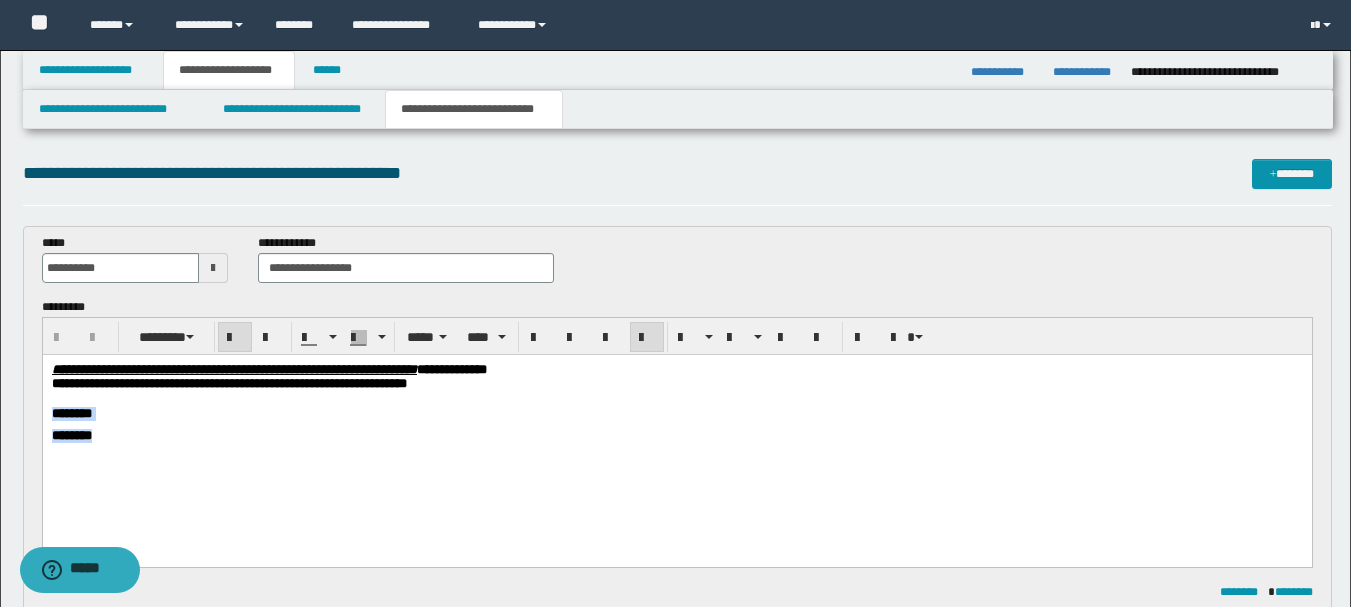 drag, startPoint x: 118, startPoint y: 466, endPoint x: 32, endPoint y: 413, distance: 101.0198 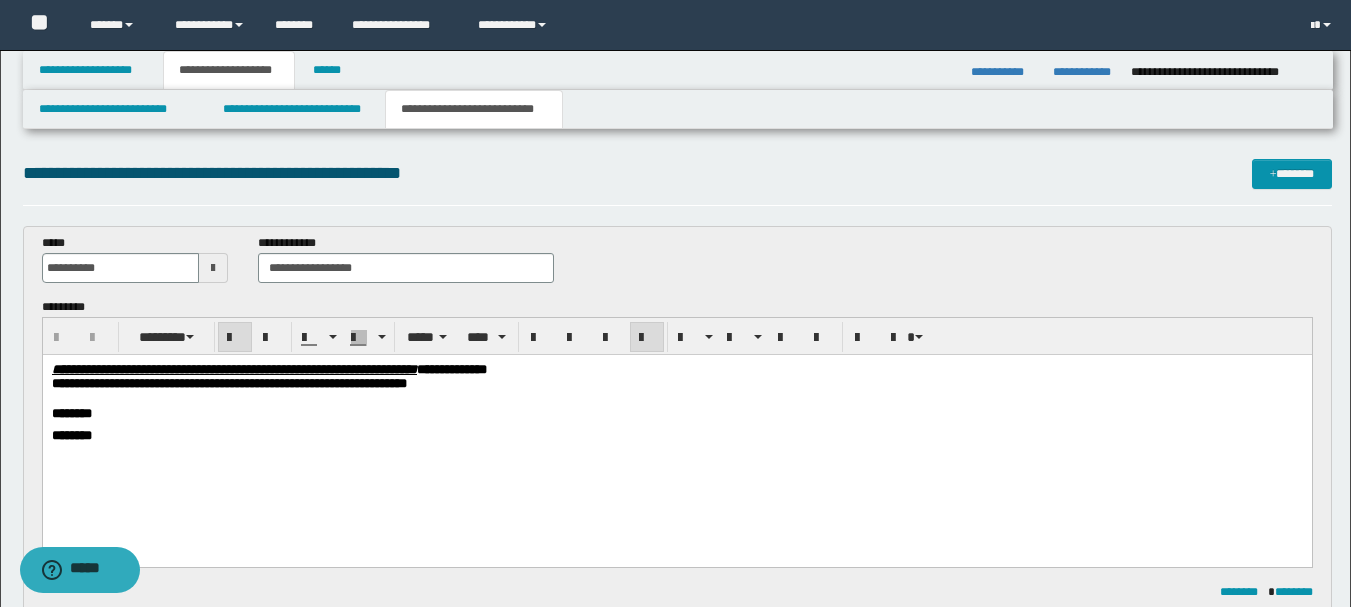 click at bounding box center [676, 399] 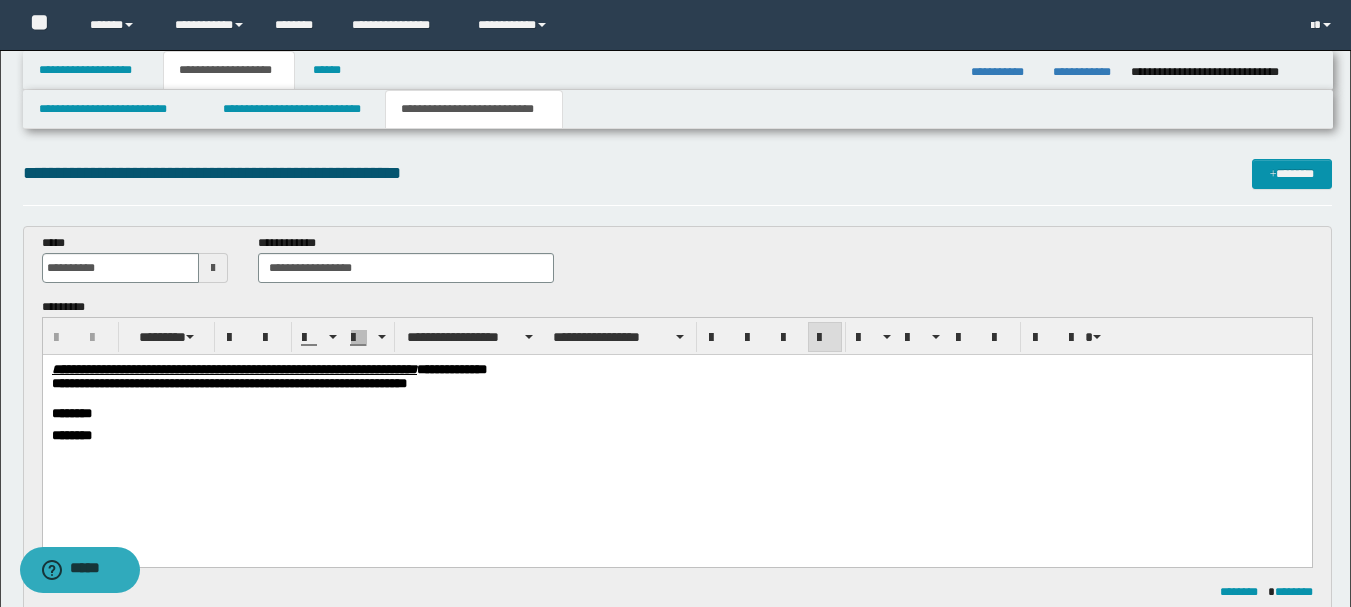 type 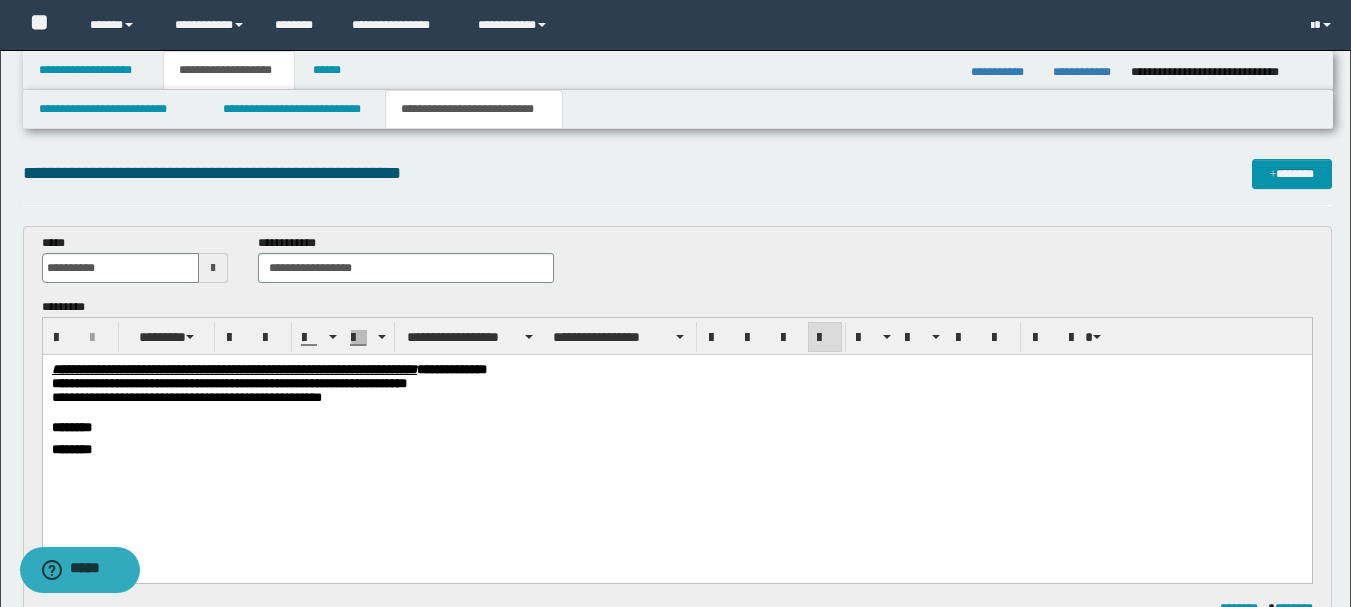 scroll, scrollTop: 500, scrollLeft: 0, axis: vertical 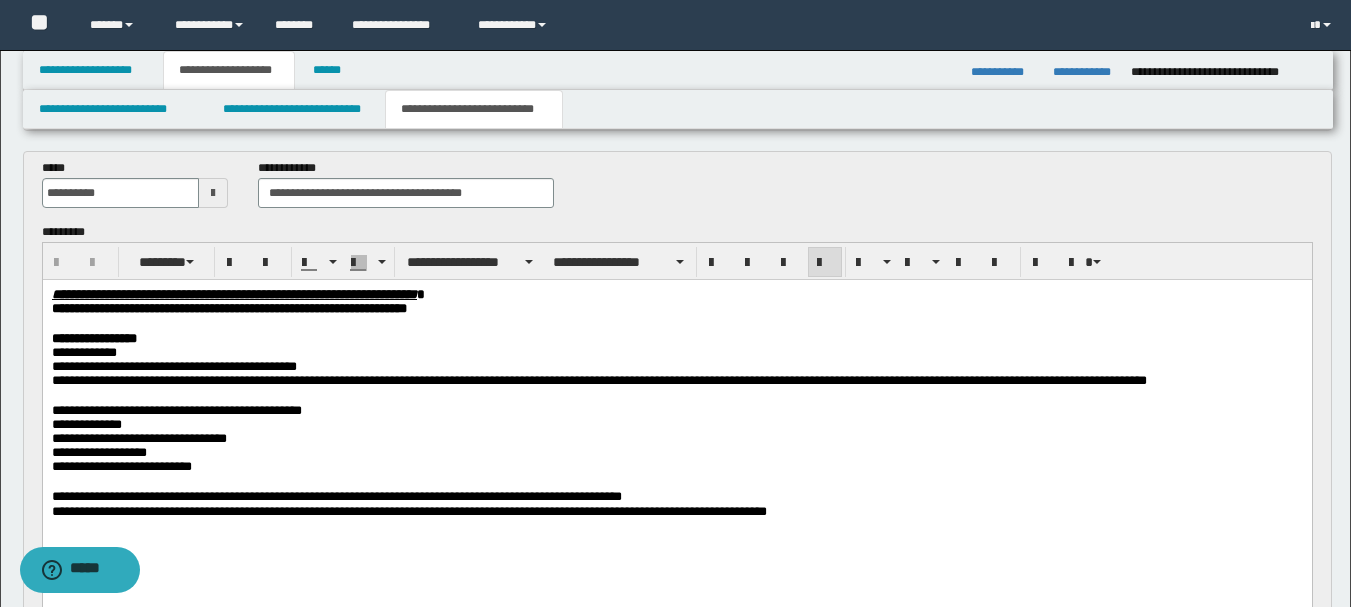 drag, startPoint x: 47, startPoint y: 359, endPoint x: 120, endPoint y: 440, distance: 109.041275 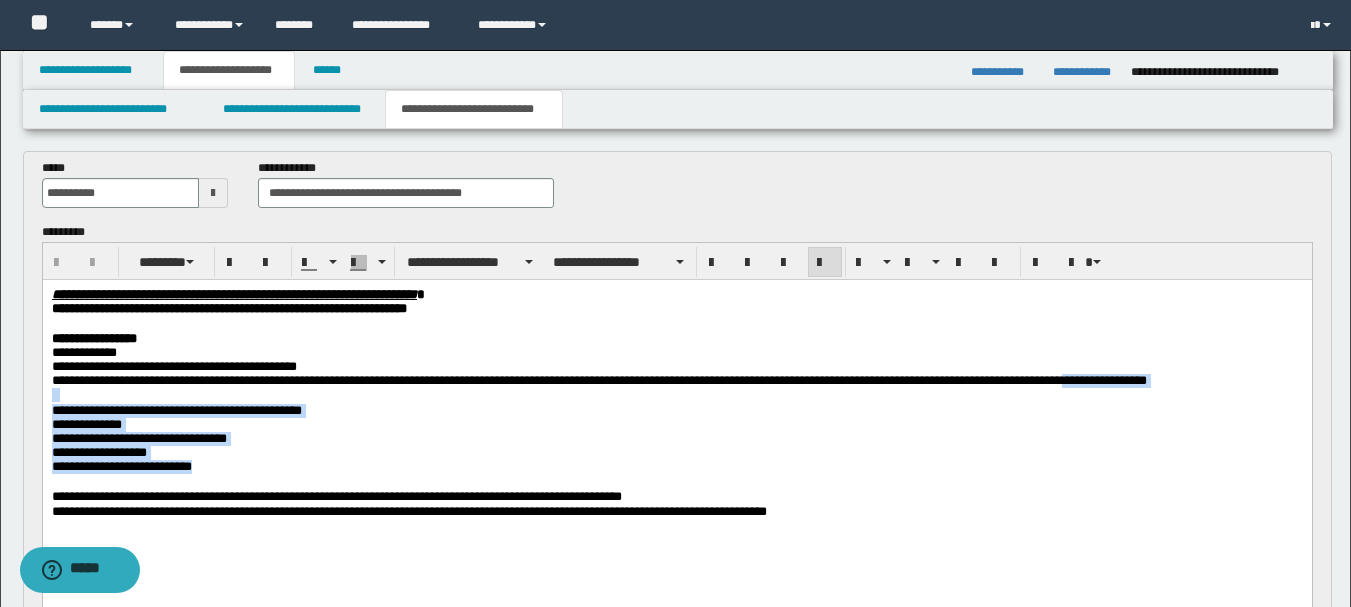 drag, startPoint x: 269, startPoint y: 503, endPoint x: 36, endPoint y: 404, distance: 253.16003 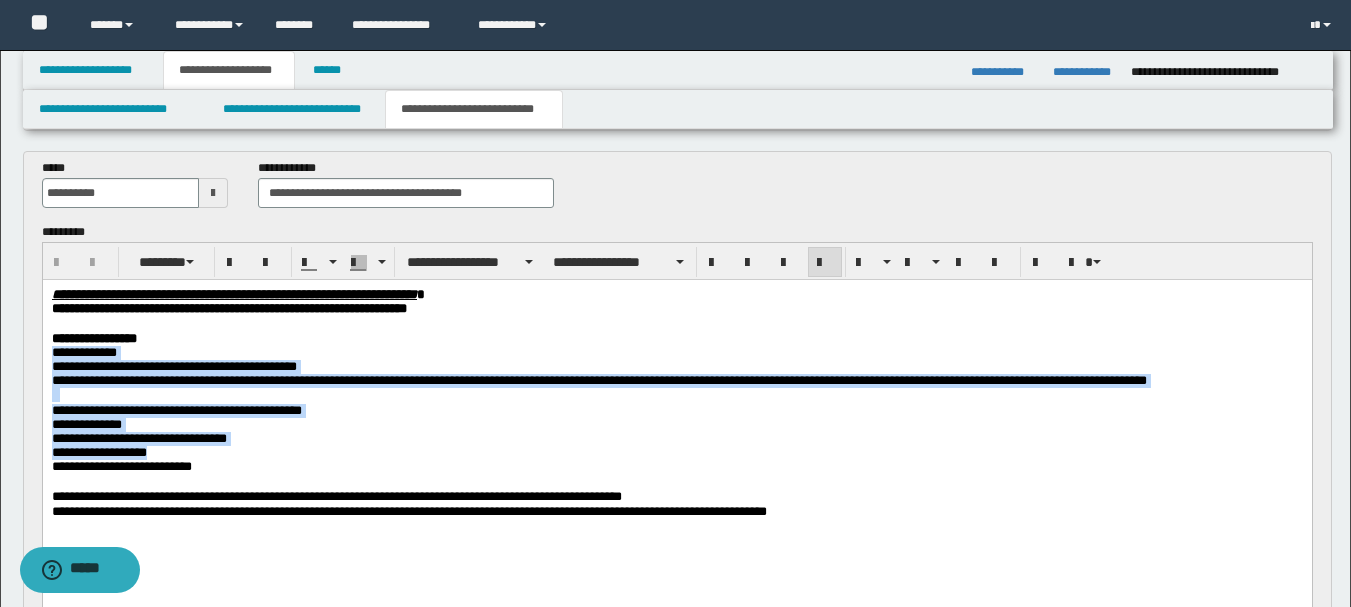 drag, startPoint x: 177, startPoint y: 479, endPoint x: 42, endPoint y: 358, distance: 181.28983 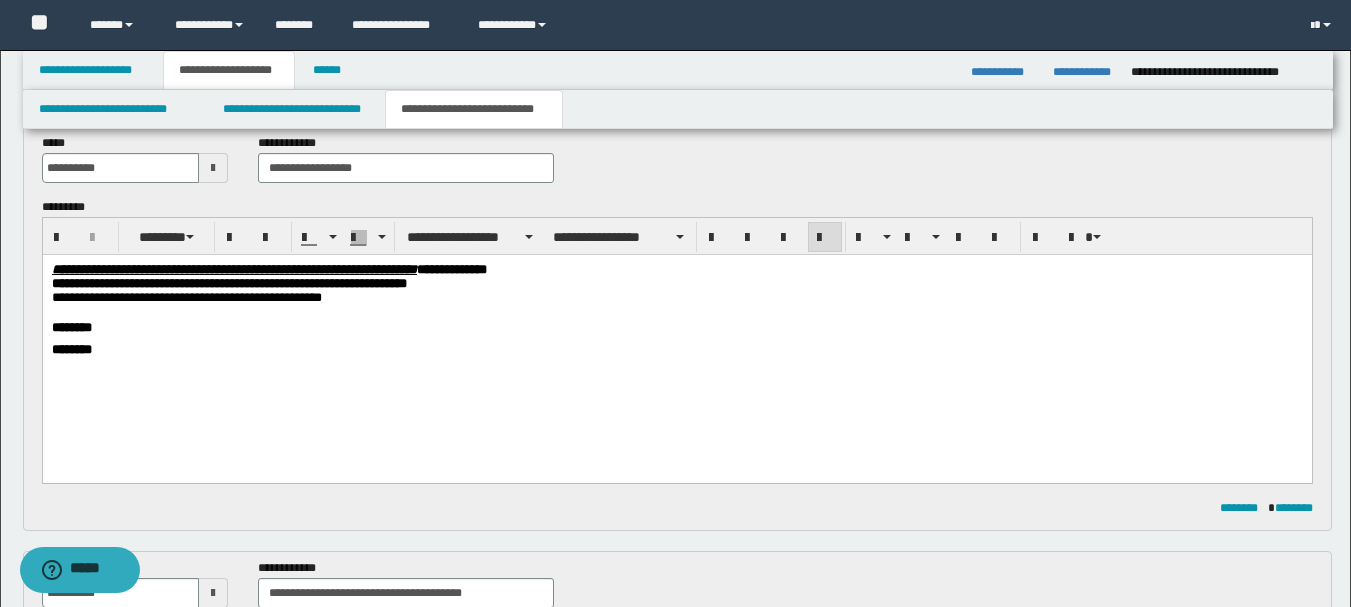 click at bounding box center [676, 314] 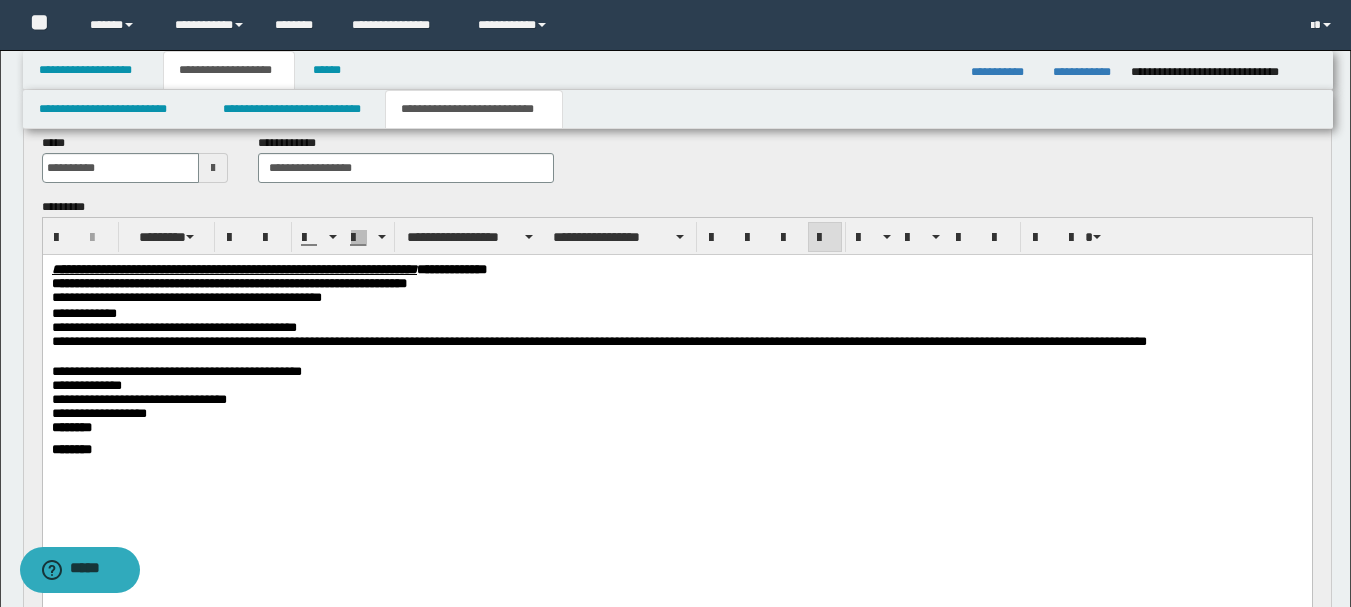 click on "**********" at bounding box center (676, 389) 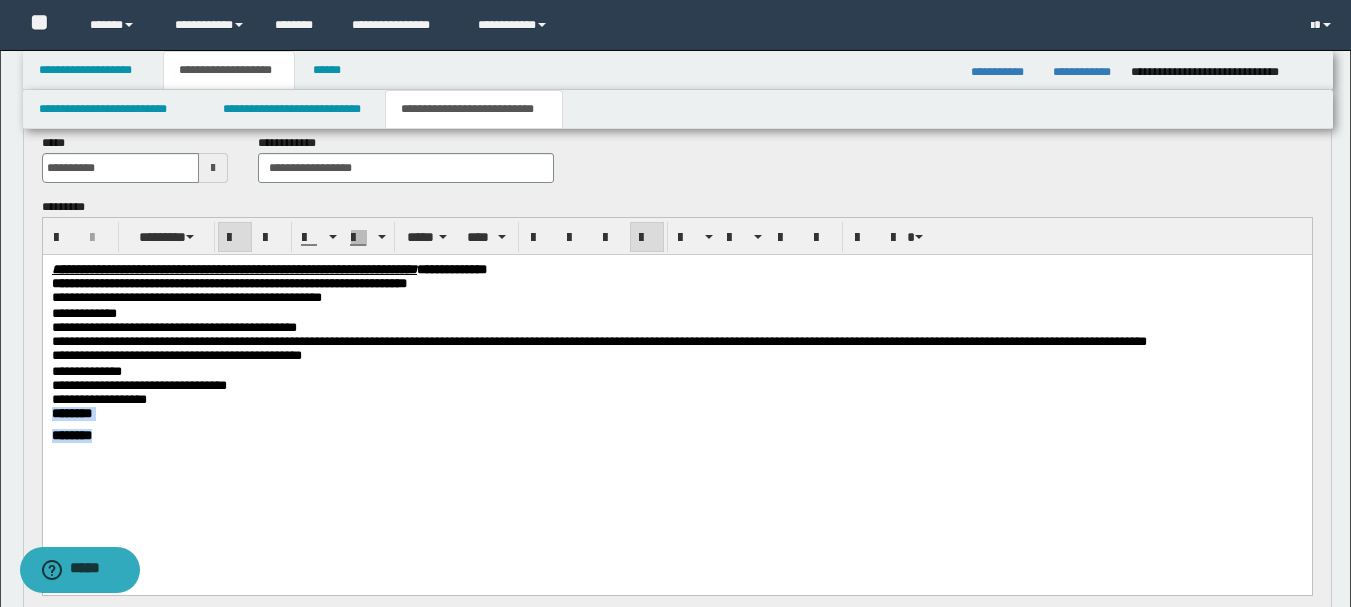 drag, startPoint x: 95, startPoint y: 483, endPoint x: 38, endPoint y: 446, distance: 67.95587 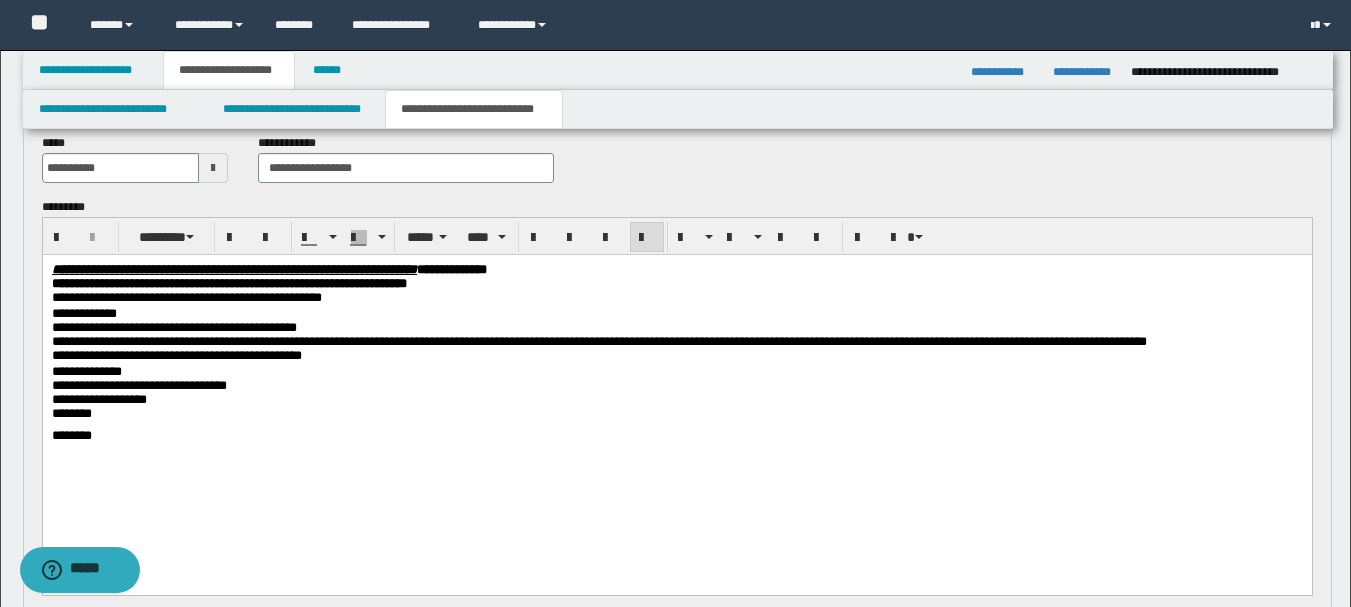 click on "**********" at bounding box center [676, 382] 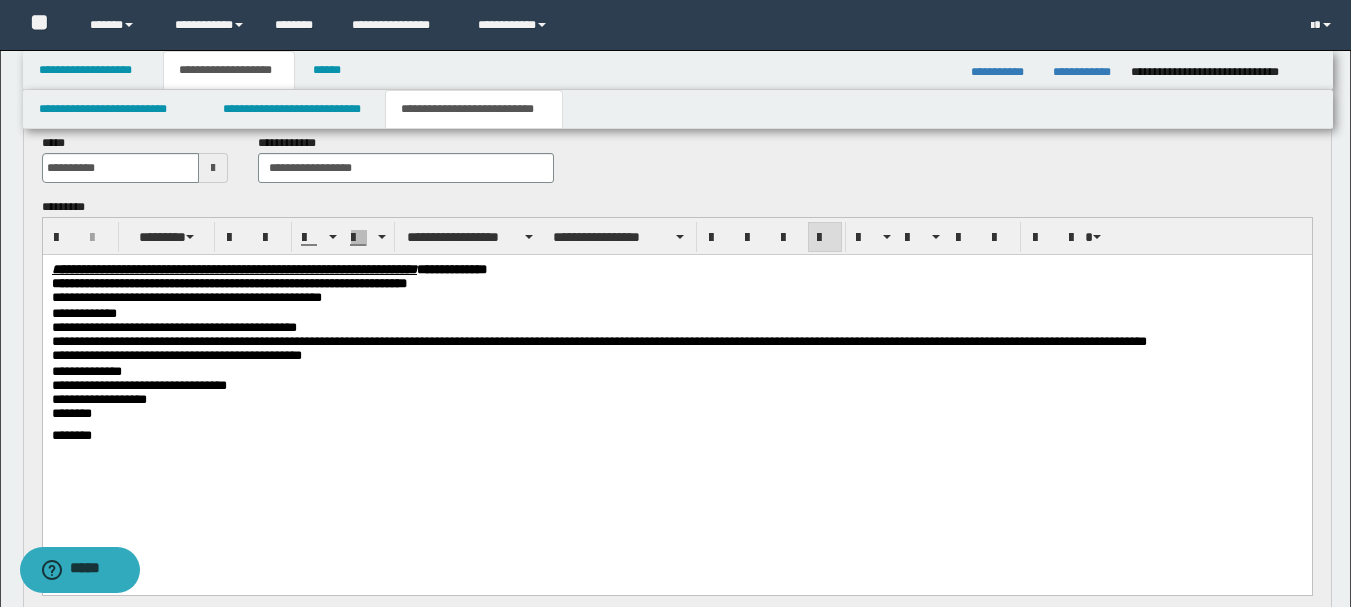 click on "********" at bounding box center [676, 436] 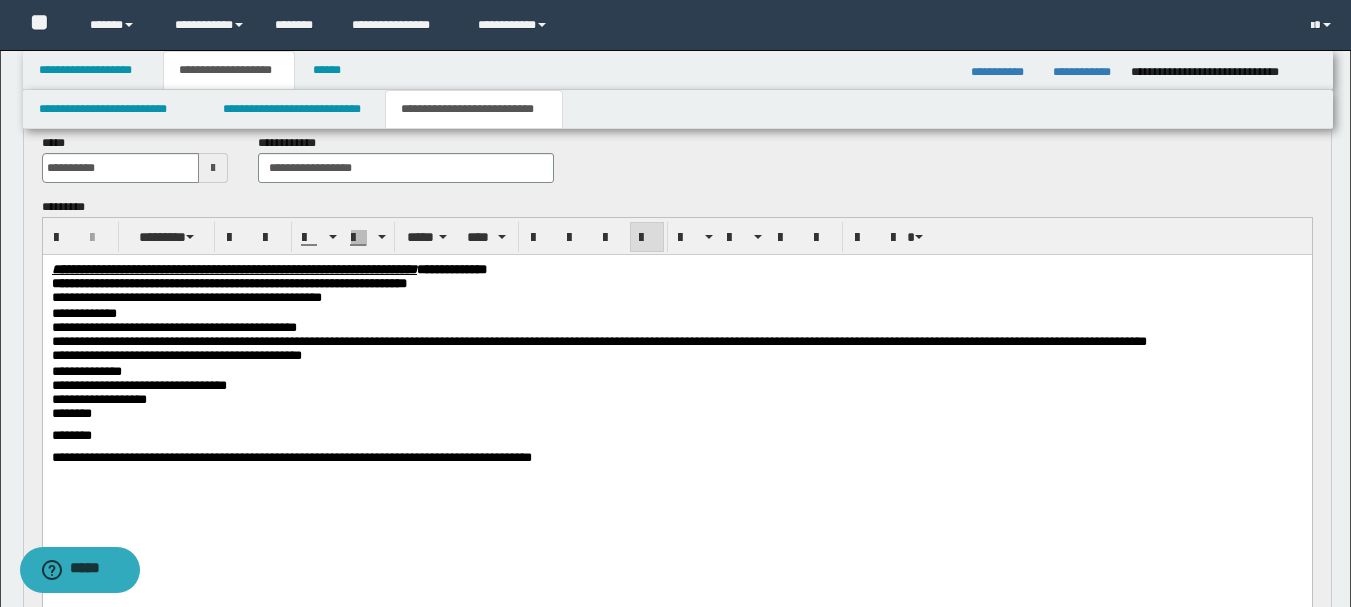 click on "**********" at bounding box center (291, 457) 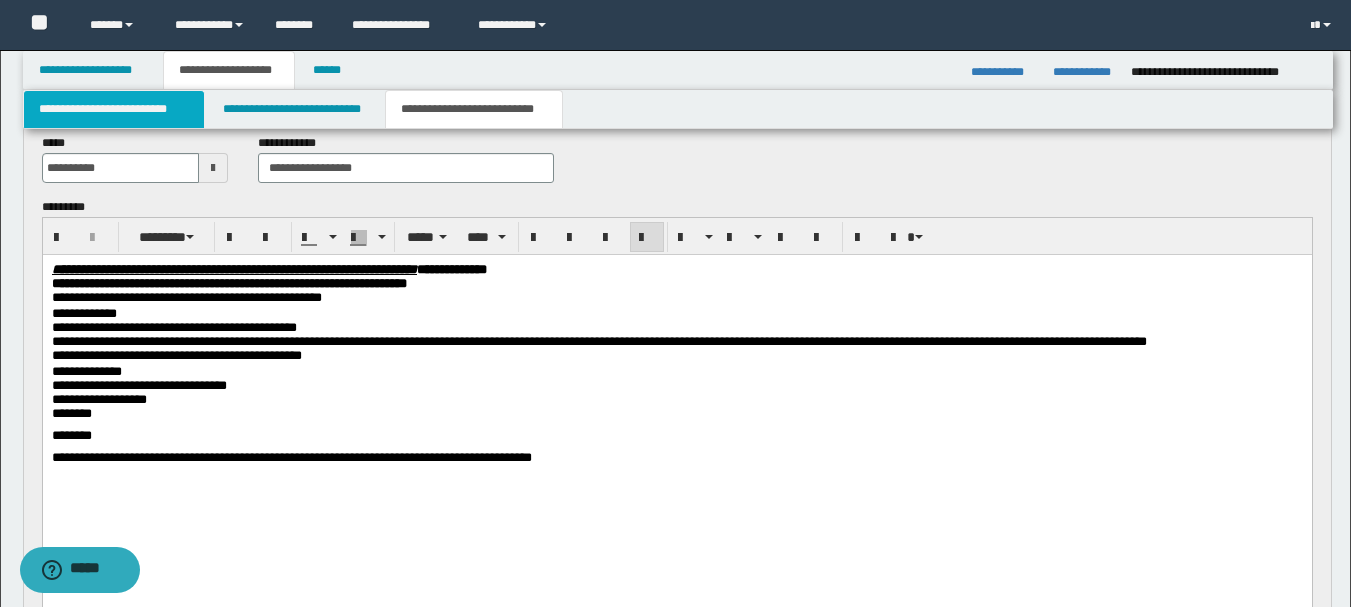 click on "**********" at bounding box center (114, 109) 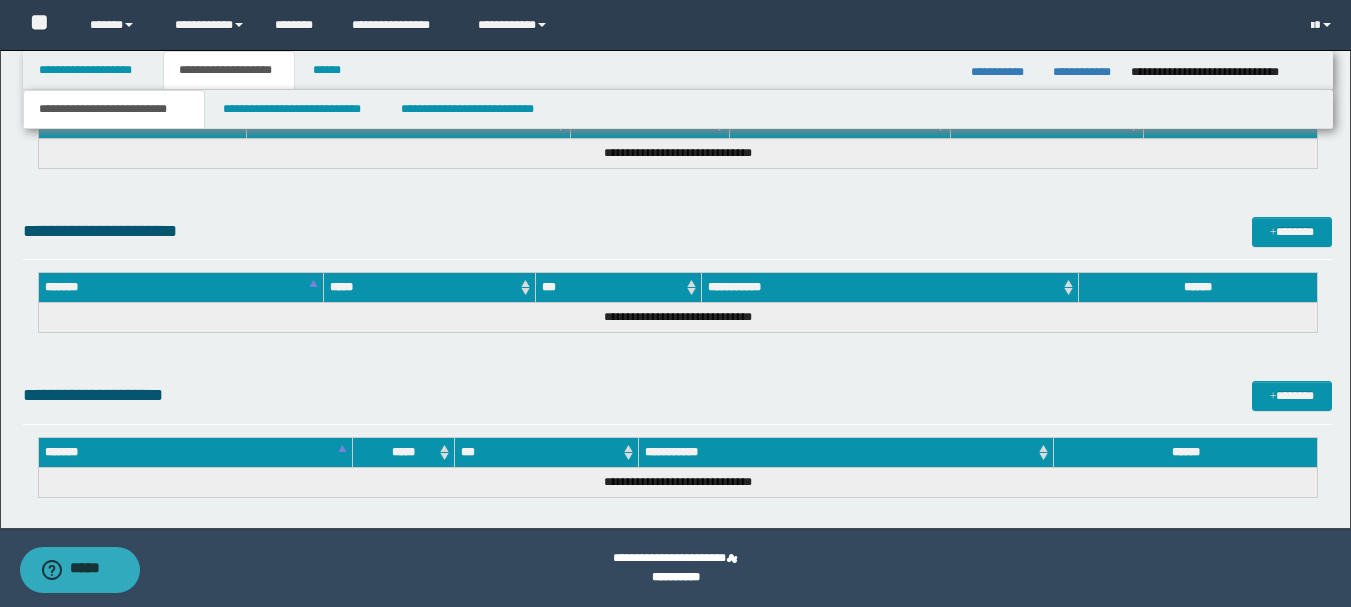 scroll, scrollTop: 808, scrollLeft: 0, axis: vertical 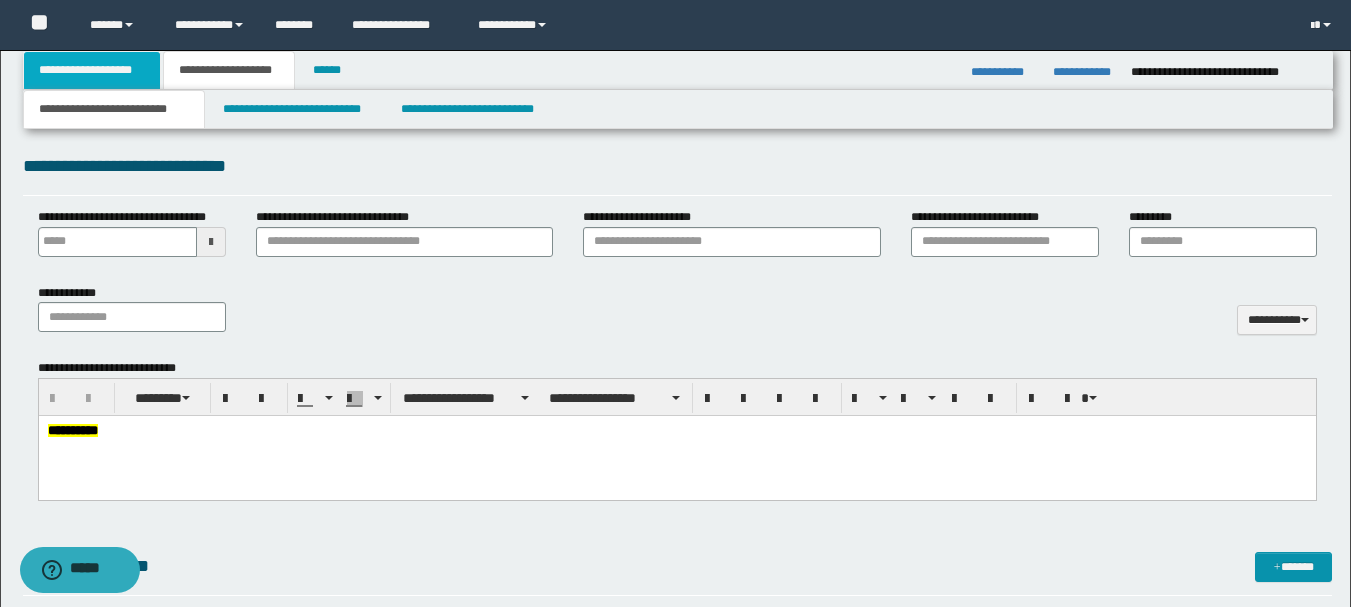 click on "**********" at bounding box center (92, 70) 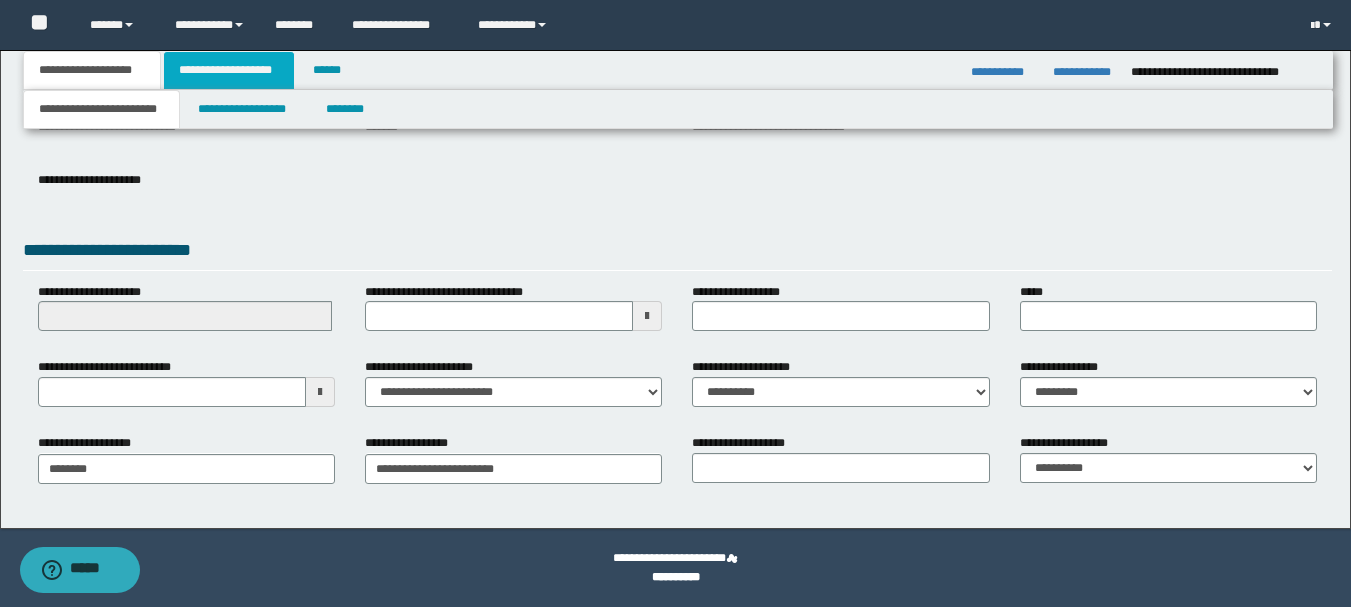 click on "**********" at bounding box center [229, 70] 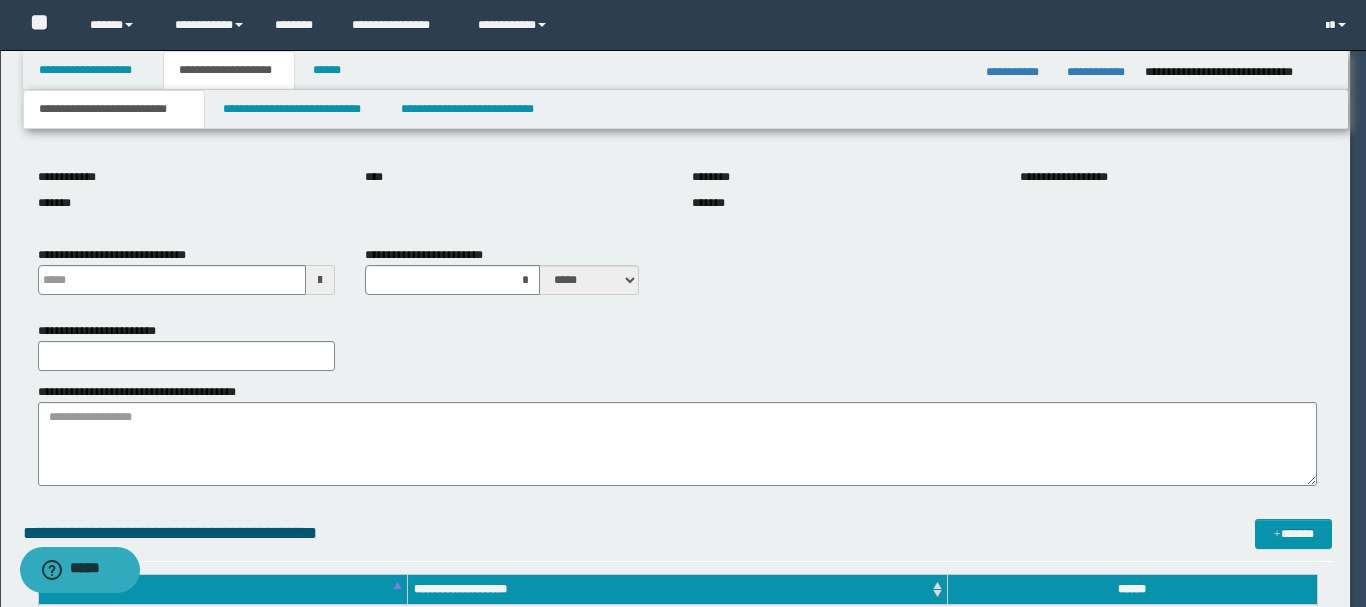 type 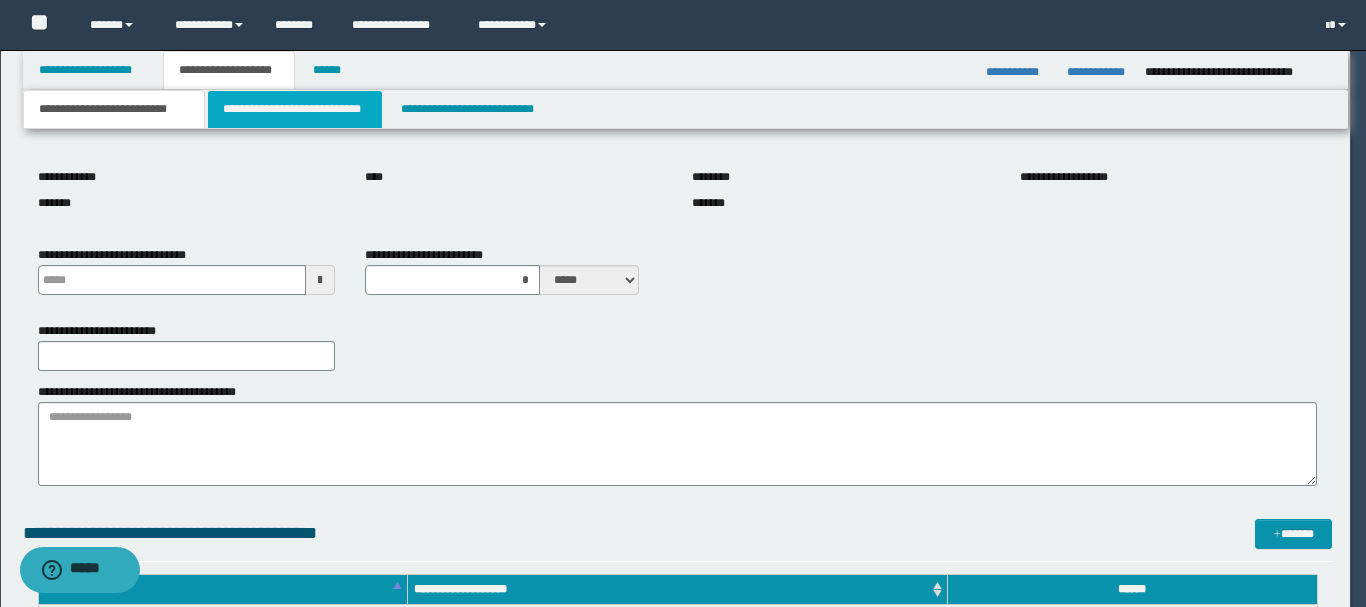 type 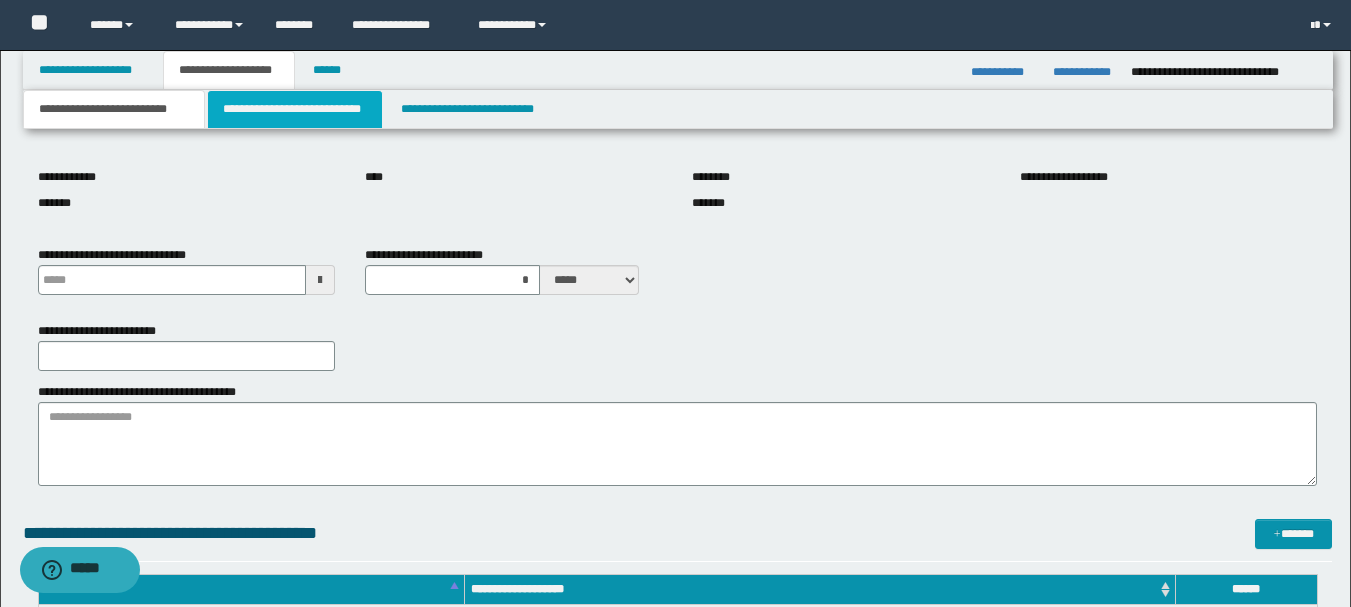 click on "**********" at bounding box center [295, 109] 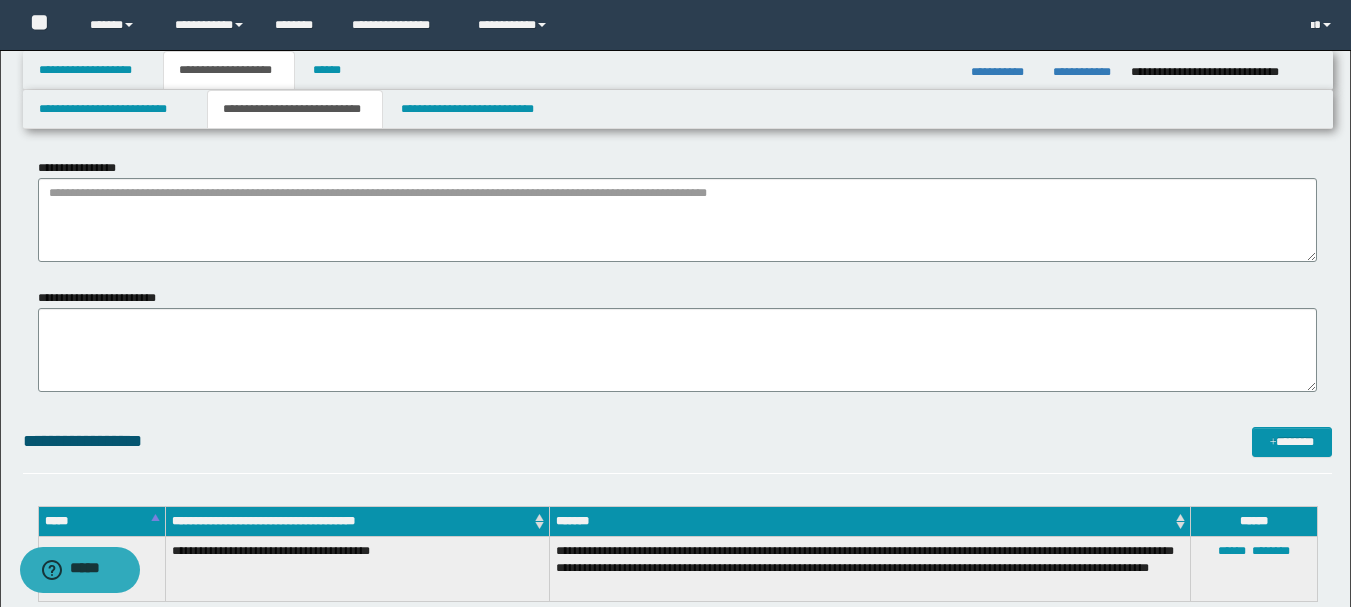 scroll, scrollTop: 300, scrollLeft: 0, axis: vertical 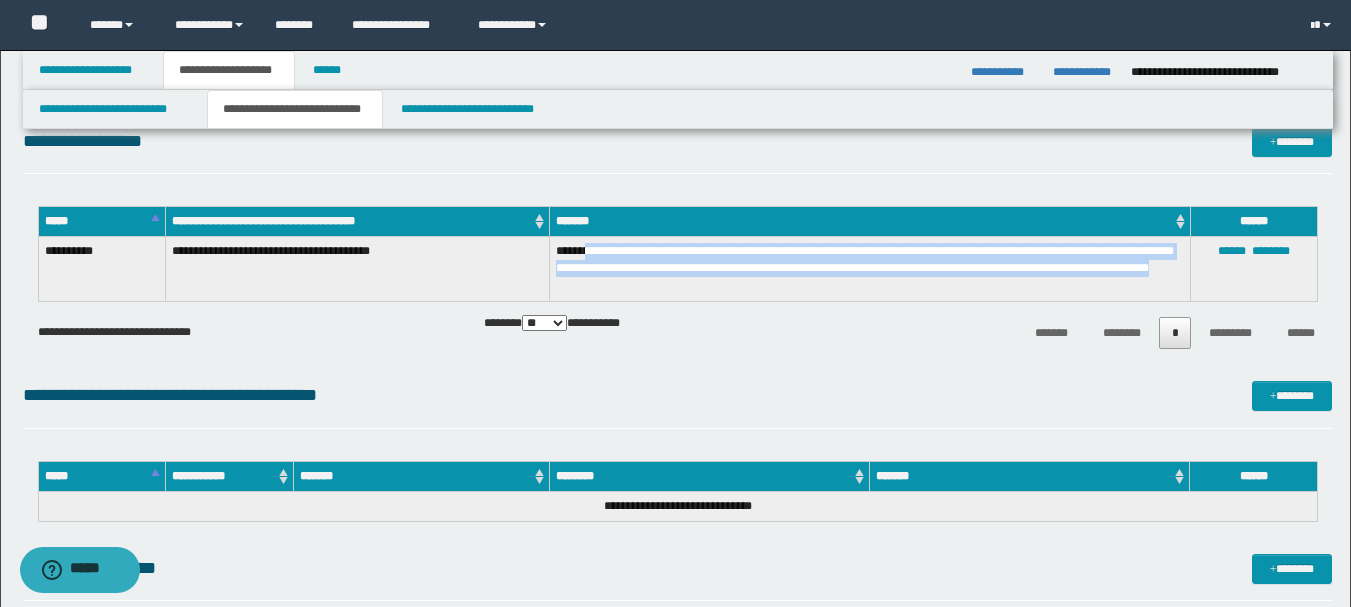 drag, startPoint x: 622, startPoint y: 294, endPoint x: 583, endPoint y: 254, distance: 55.86591 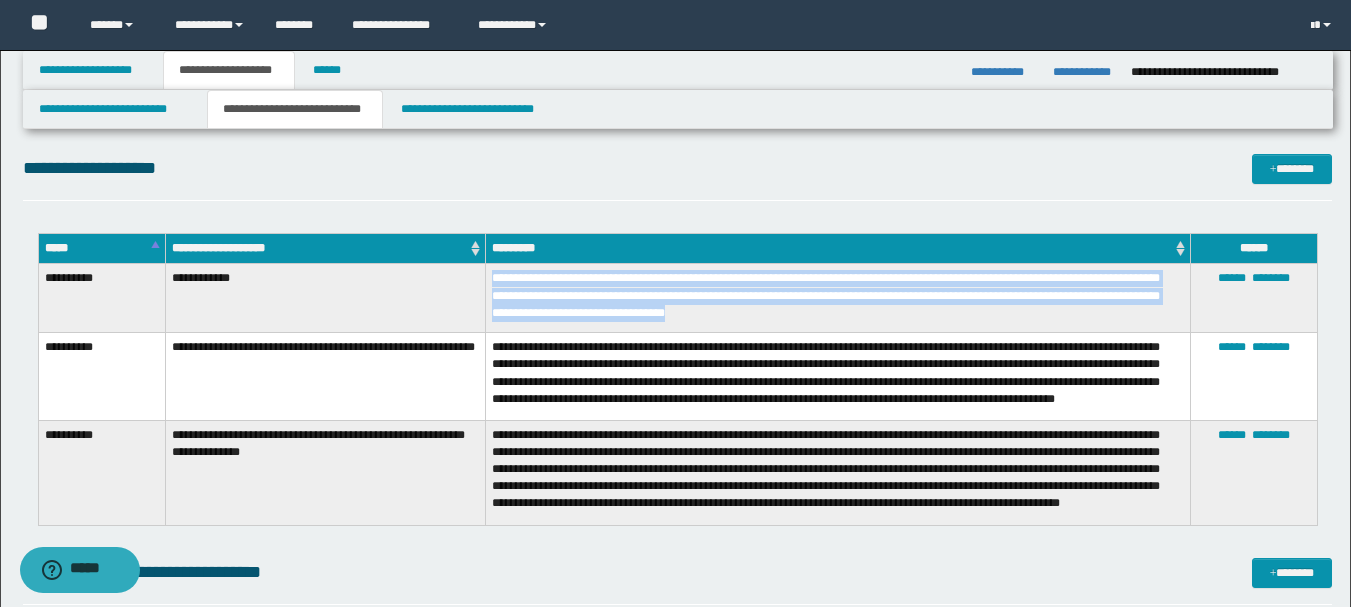 drag, startPoint x: 804, startPoint y: 314, endPoint x: 490, endPoint y: 284, distance: 315.42987 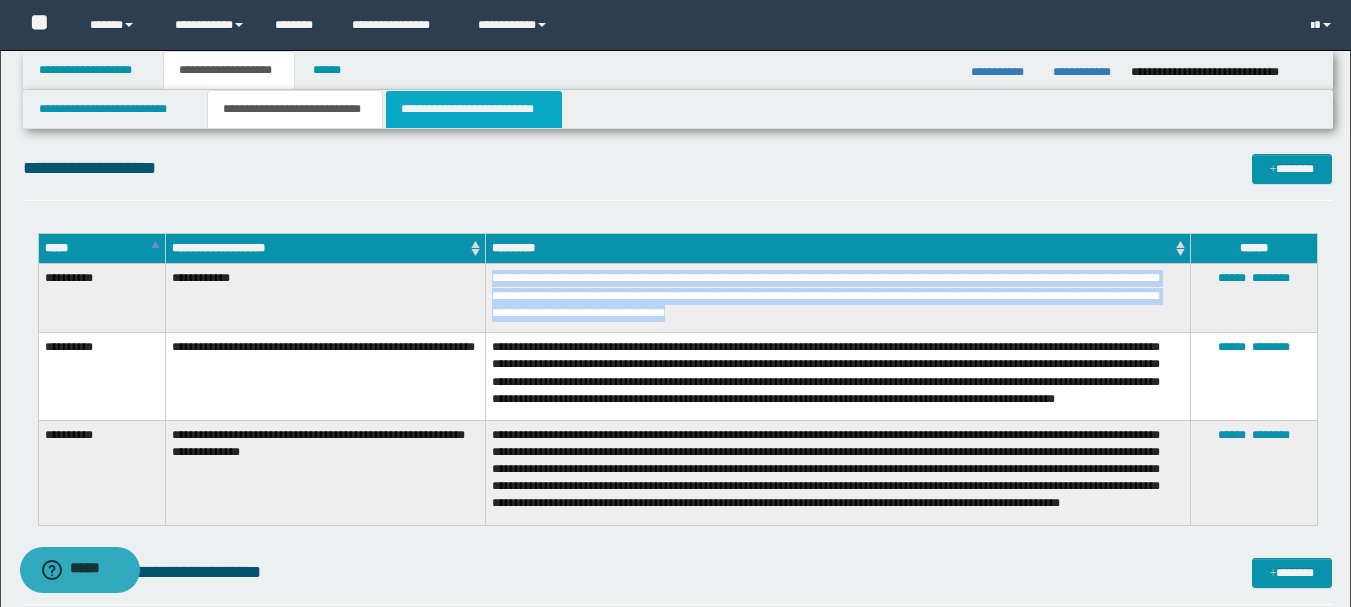 click on "**********" at bounding box center (474, 109) 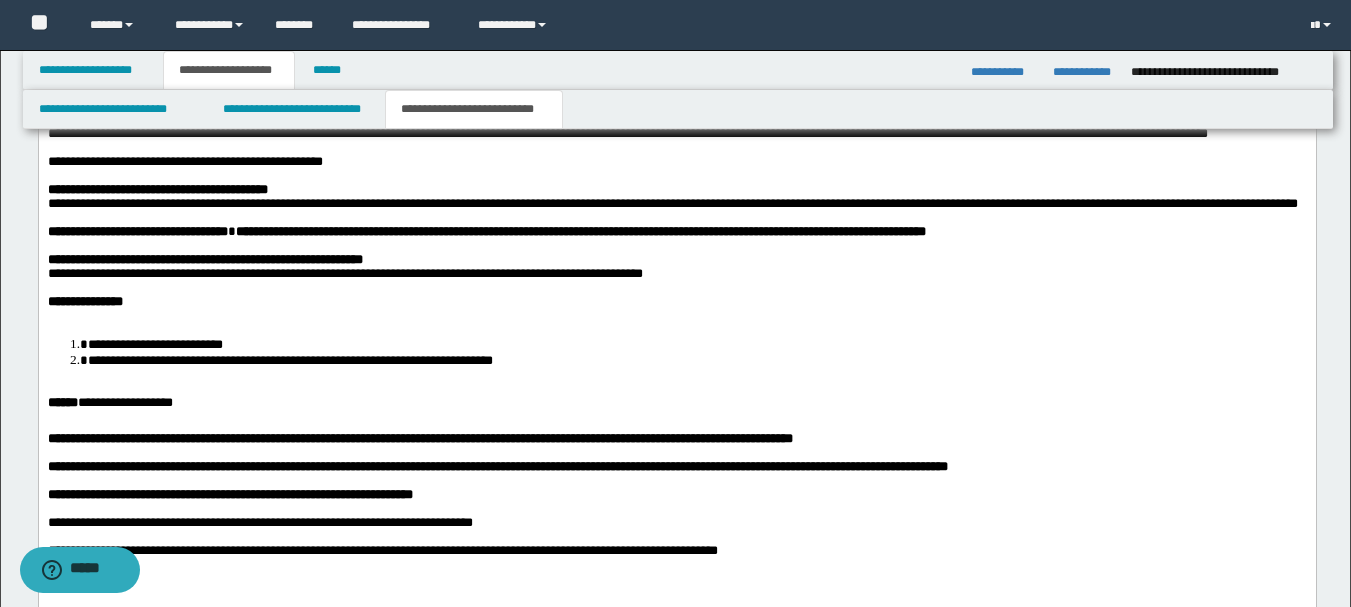 scroll, scrollTop: 1400, scrollLeft: 0, axis: vertical 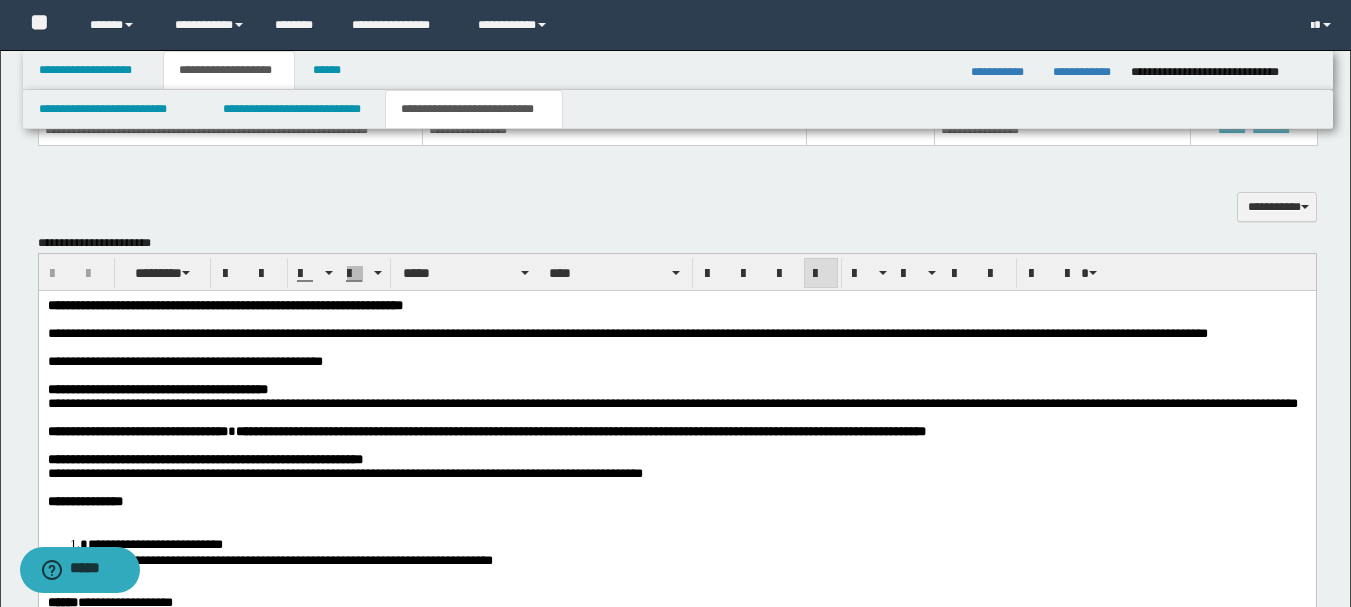click on "**********" at bounding box center [676, 361] 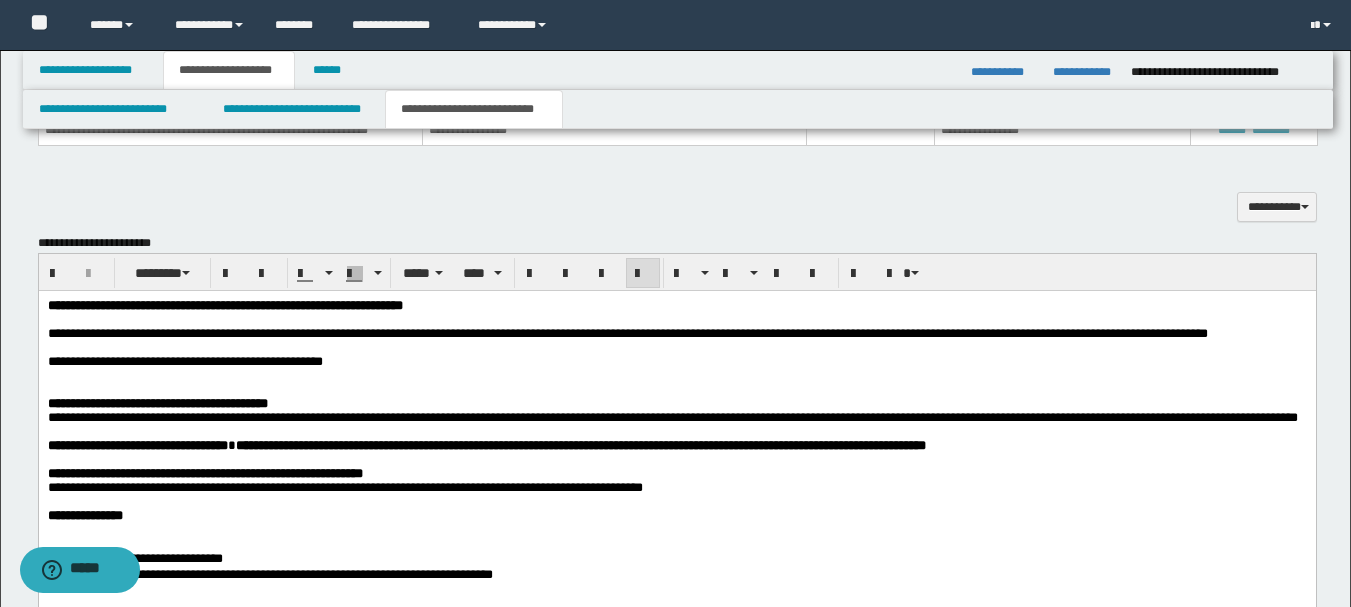 type 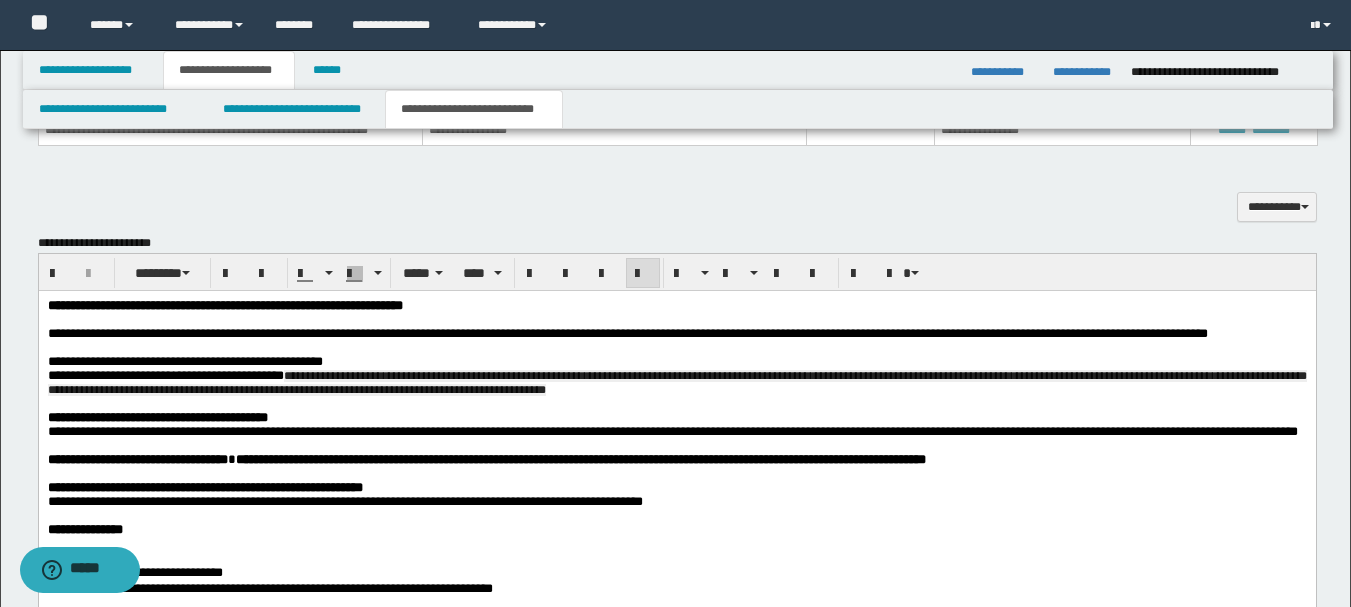 click on "**********" at bounding box center (676, 381) 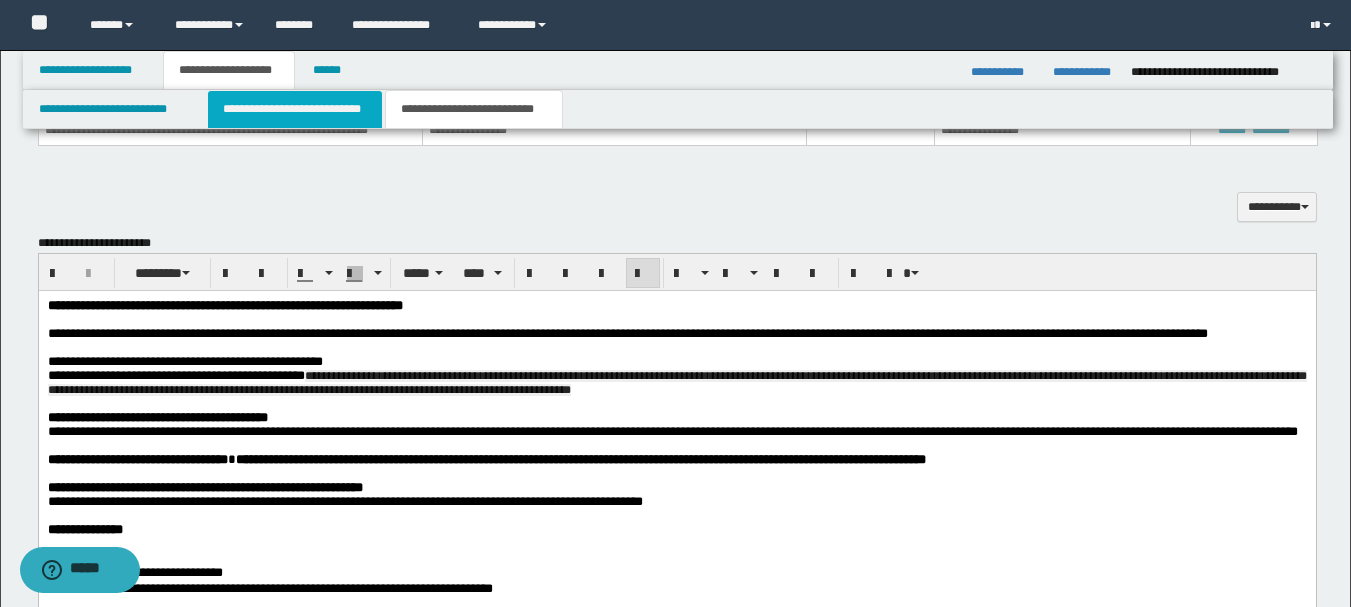 click on "**********" at bounding box center [295, 109] 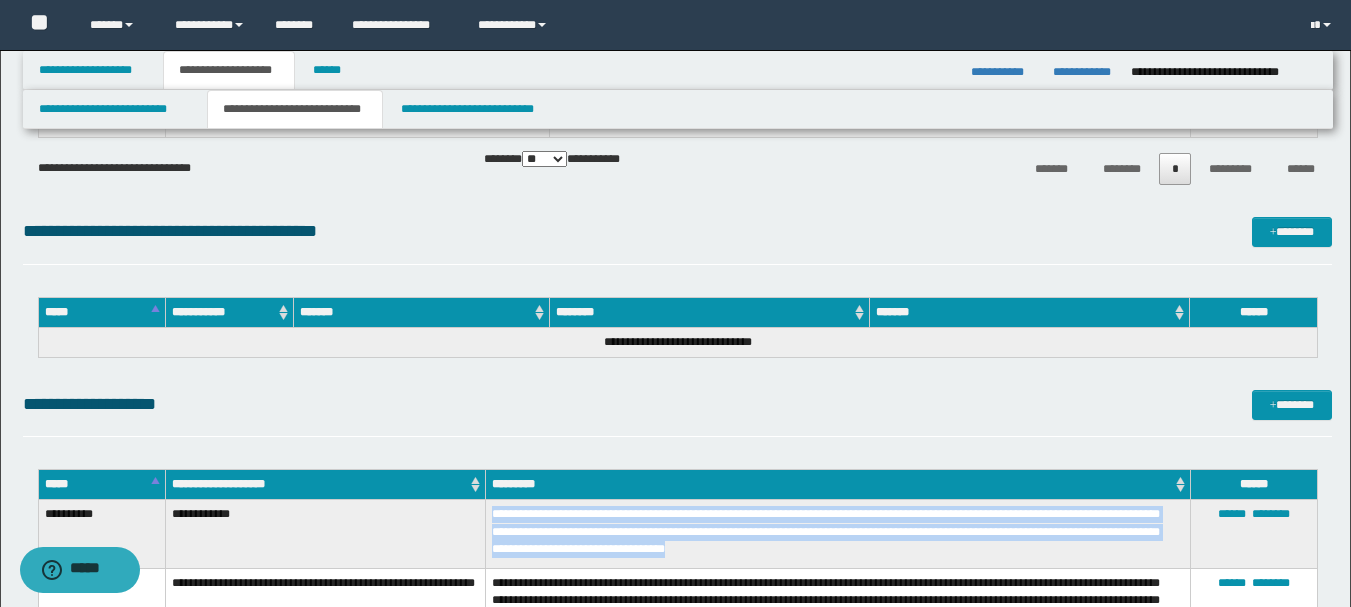 scroll, scrollTop: 264, scrollLeft: 0, axis: vertical 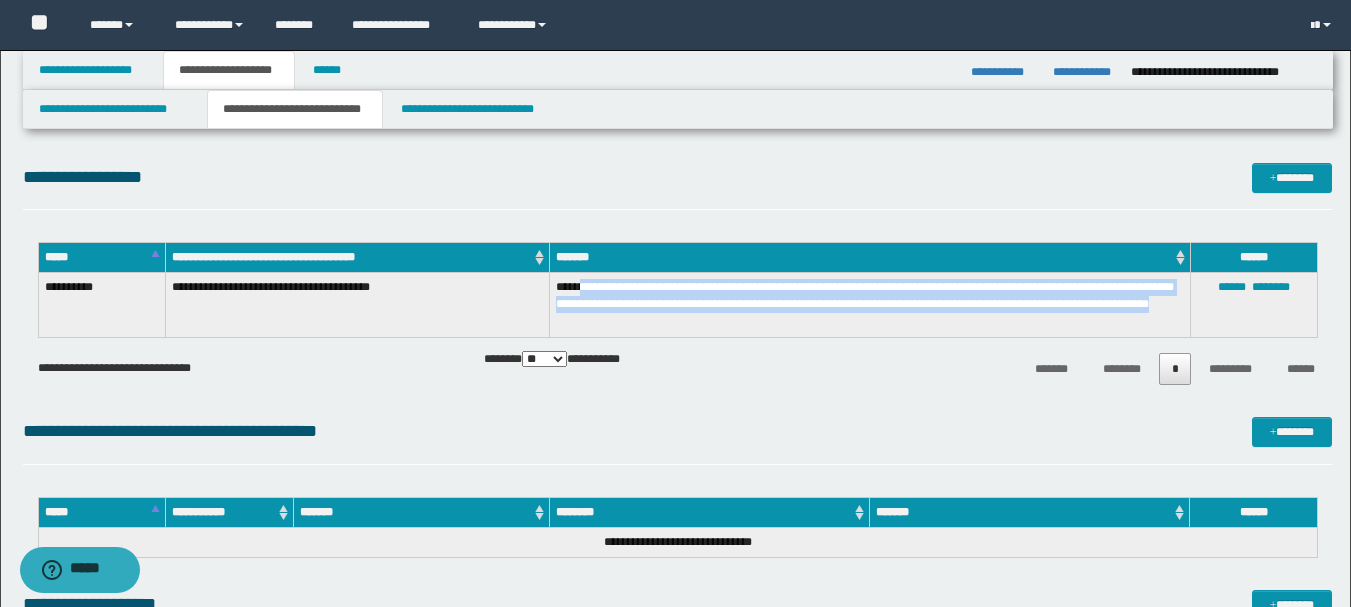 drag, startPoint x: 638, startPoint y: 322, endPoint x: 581, endPoint y: 290, distance: 65.36819 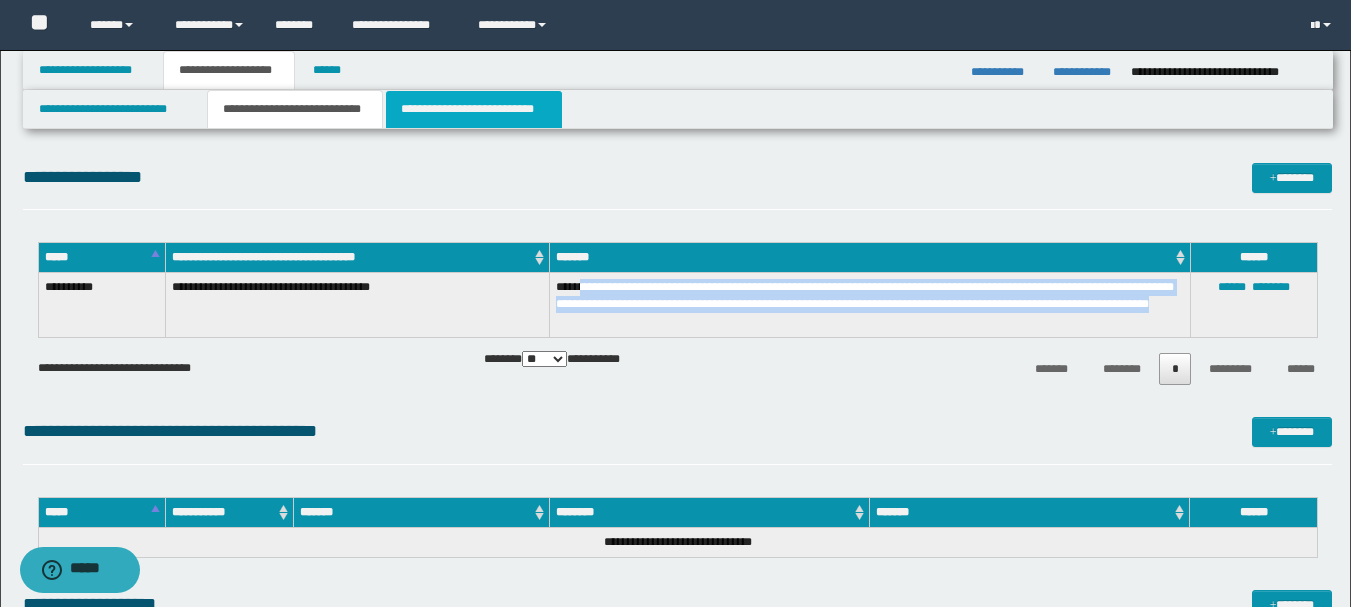 click on "**********" at bounding box center [474, 109] 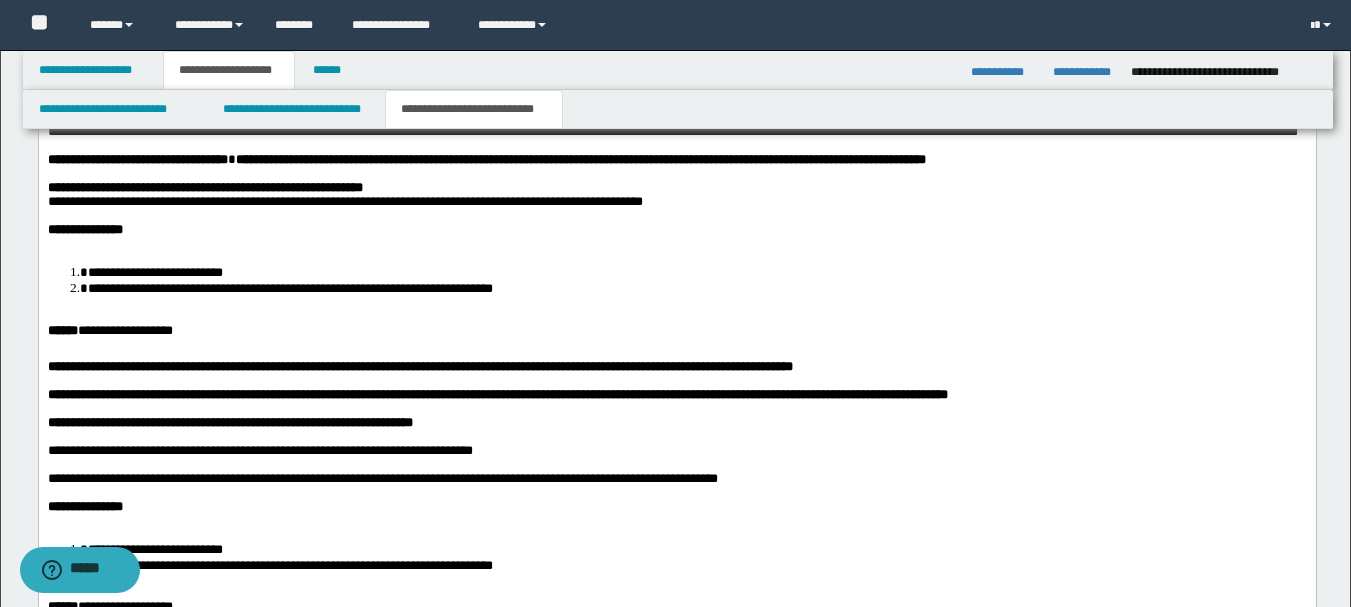 scroll, scrollTop: 1500, scrollLeft: 0, axis: vertical 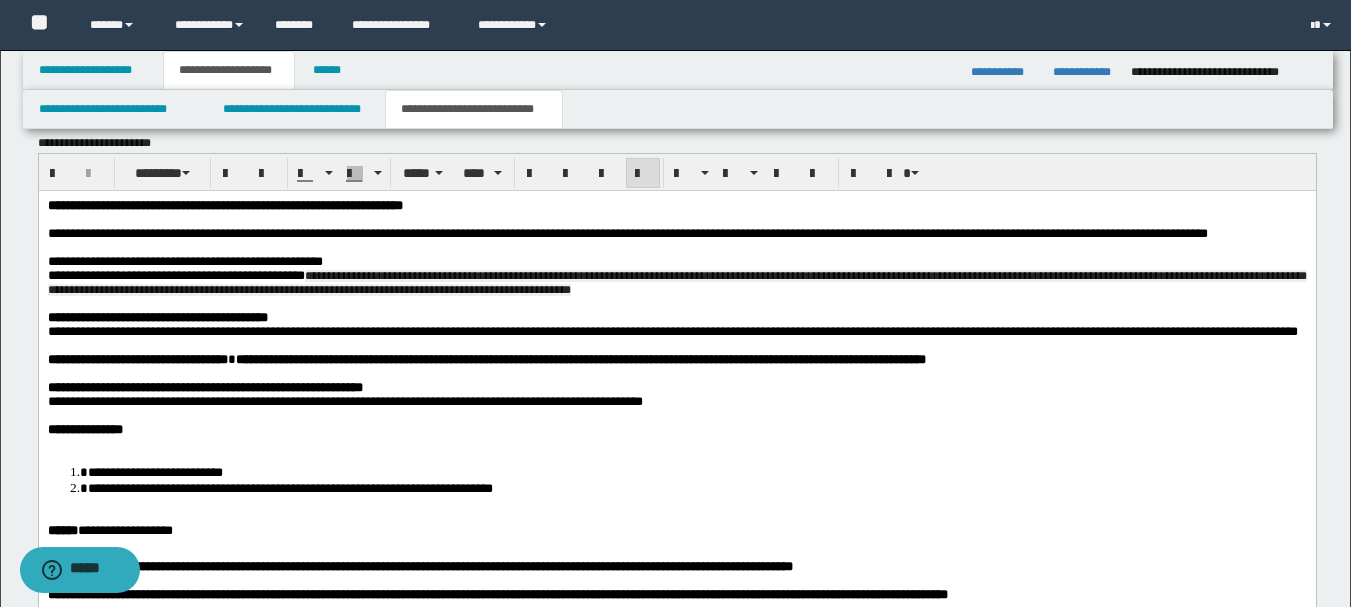 click on "**********" at bounding box center [676, 281] 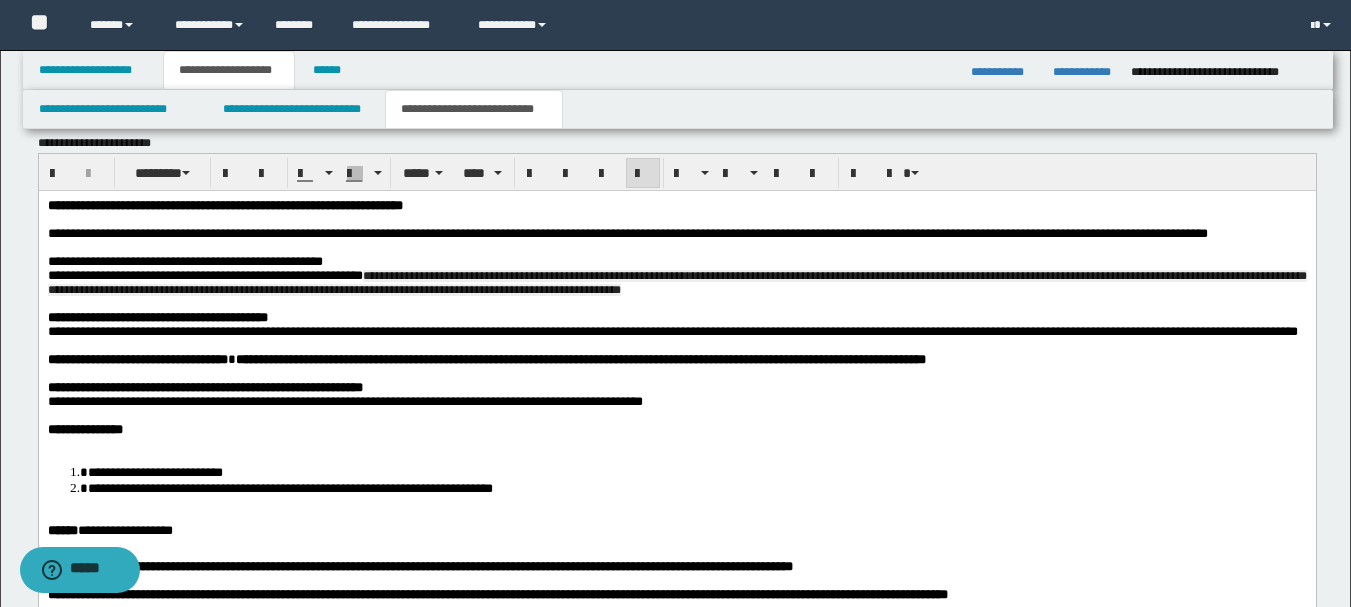 click on "**********" at bounding box center (676, 282) 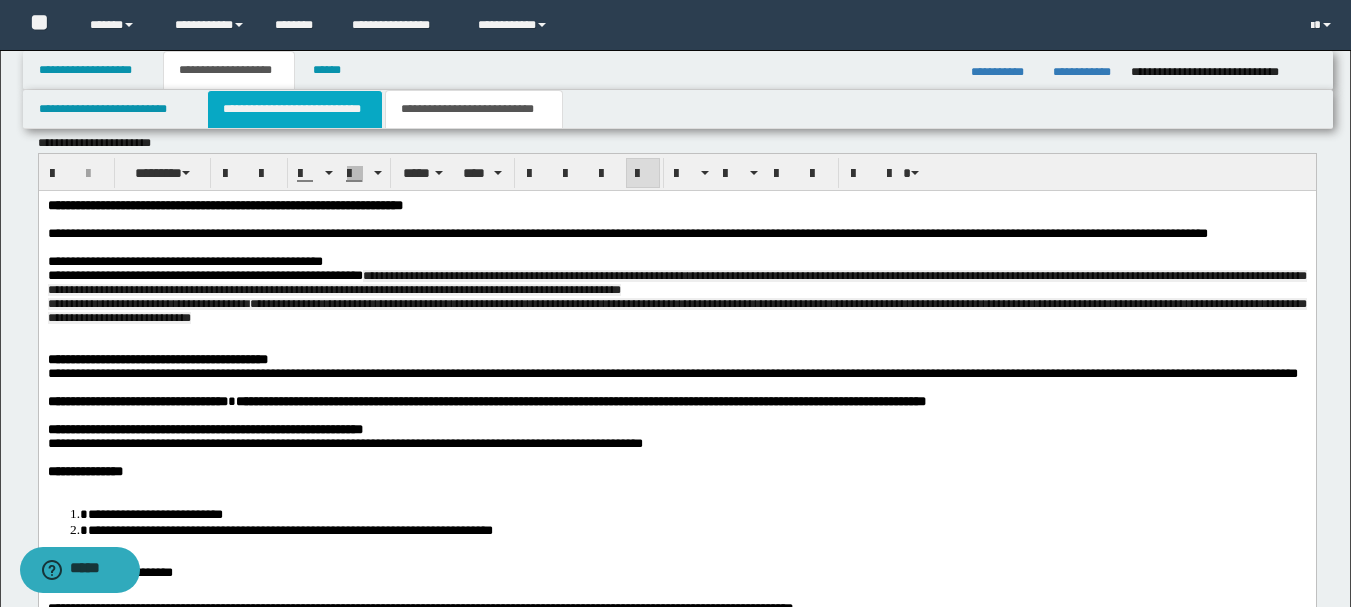 click on "**********" at bounding box center (295, 109) 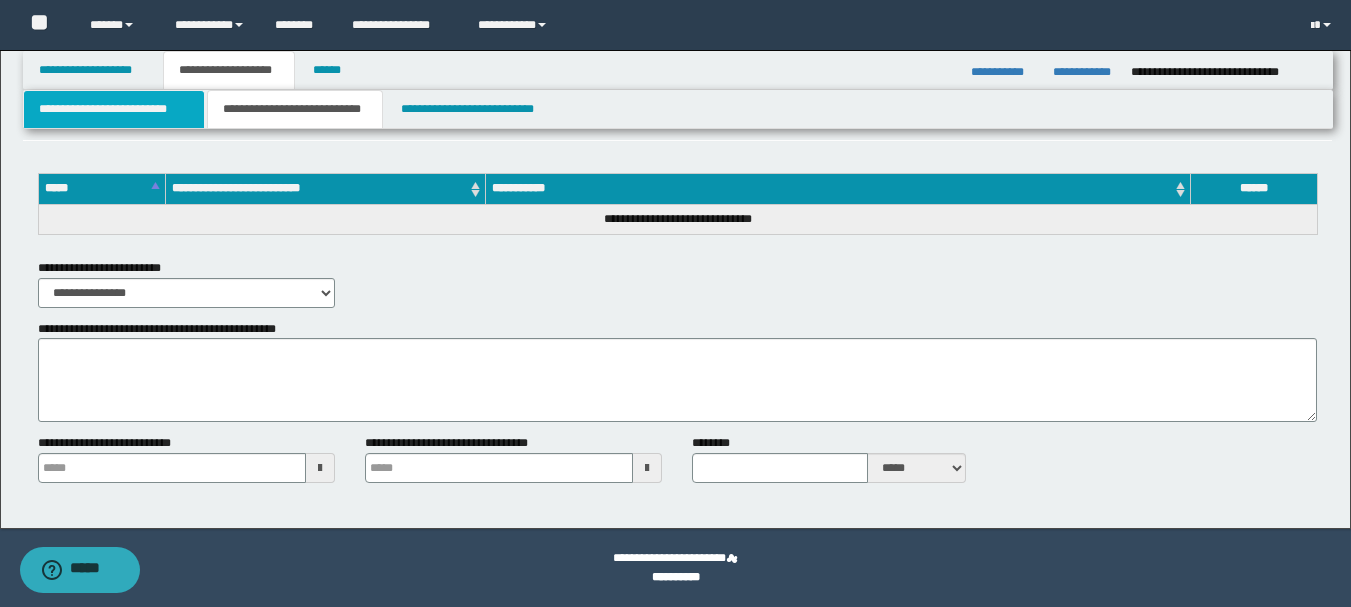click on "**********" at bounding box center (114, 109) 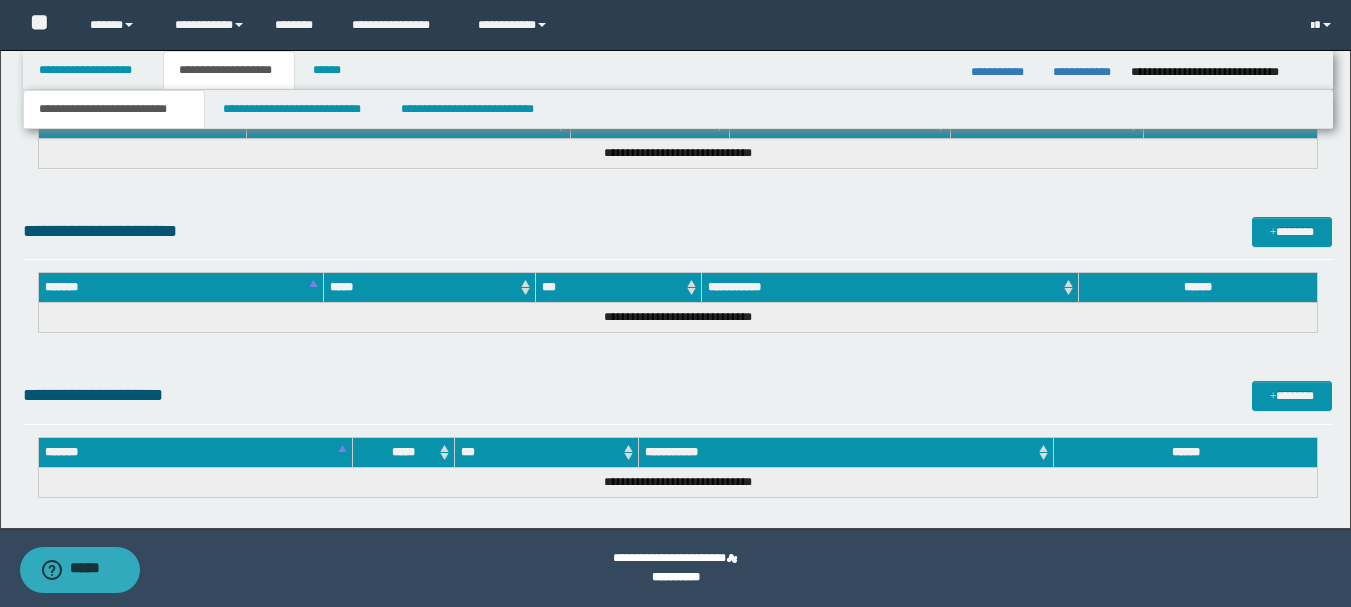 scroll, scrollTop: 908, scrollLeft: 0, axis: vertical 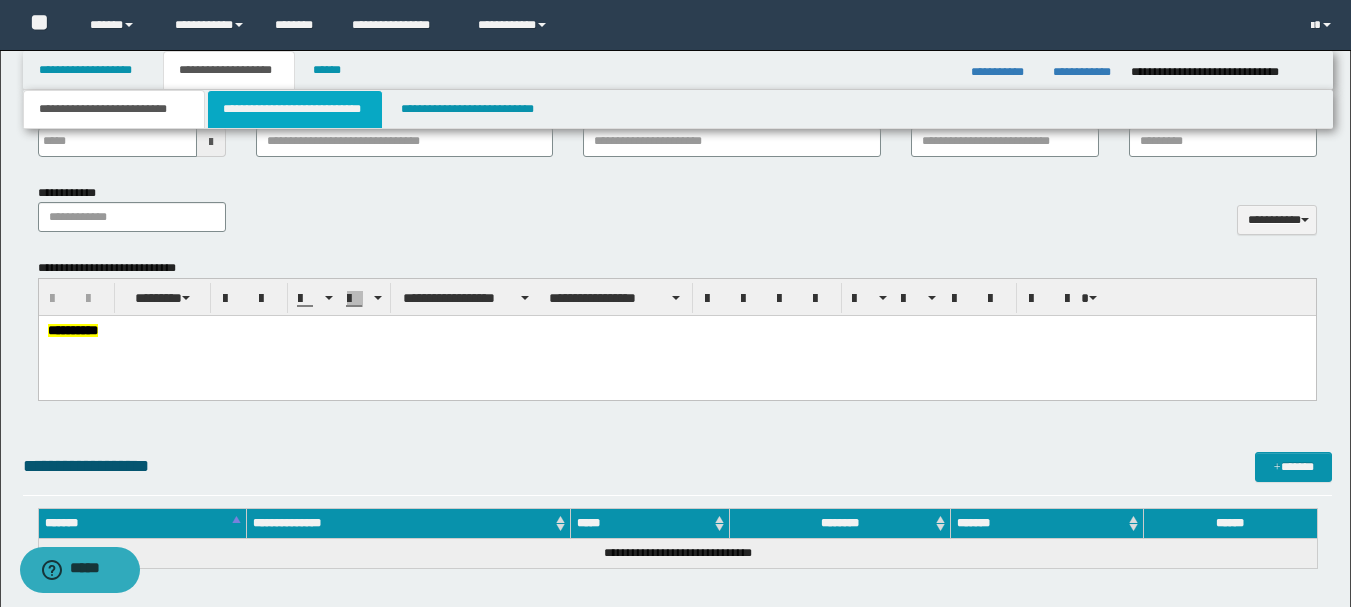 click on "**********" at bounding box center (295, 109) 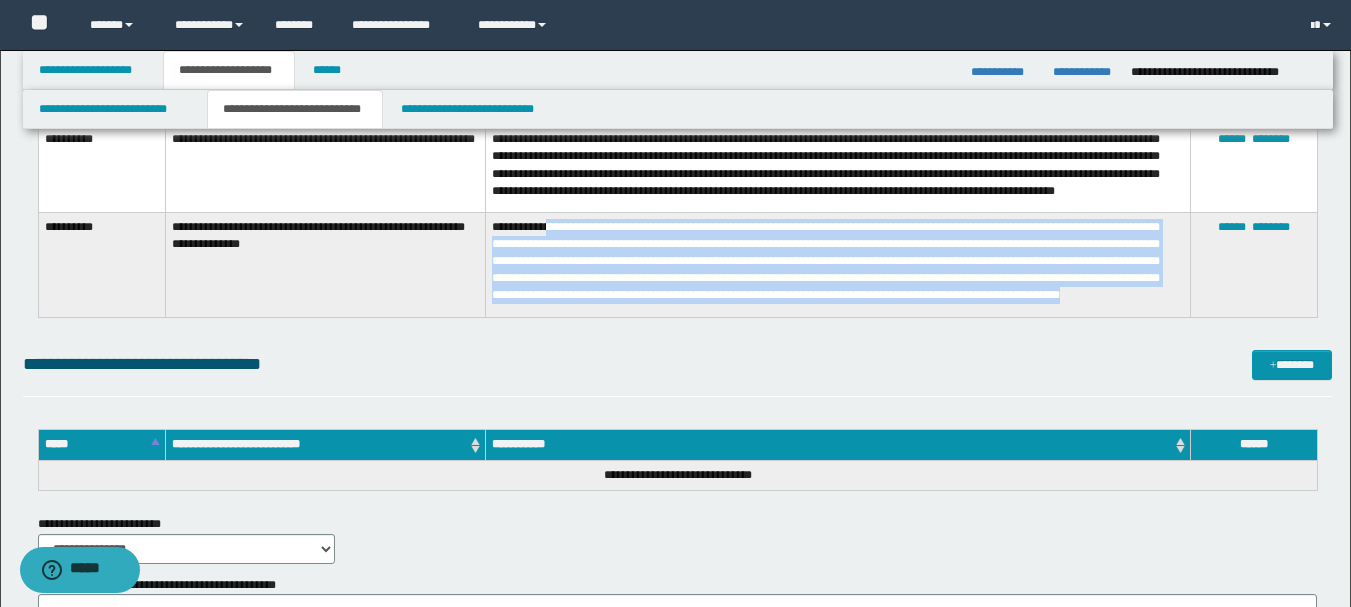 drag, startPoint x: 684, startPoint y: 304, endPoint x: 565, endPoint y: 211, distance: 151.0298 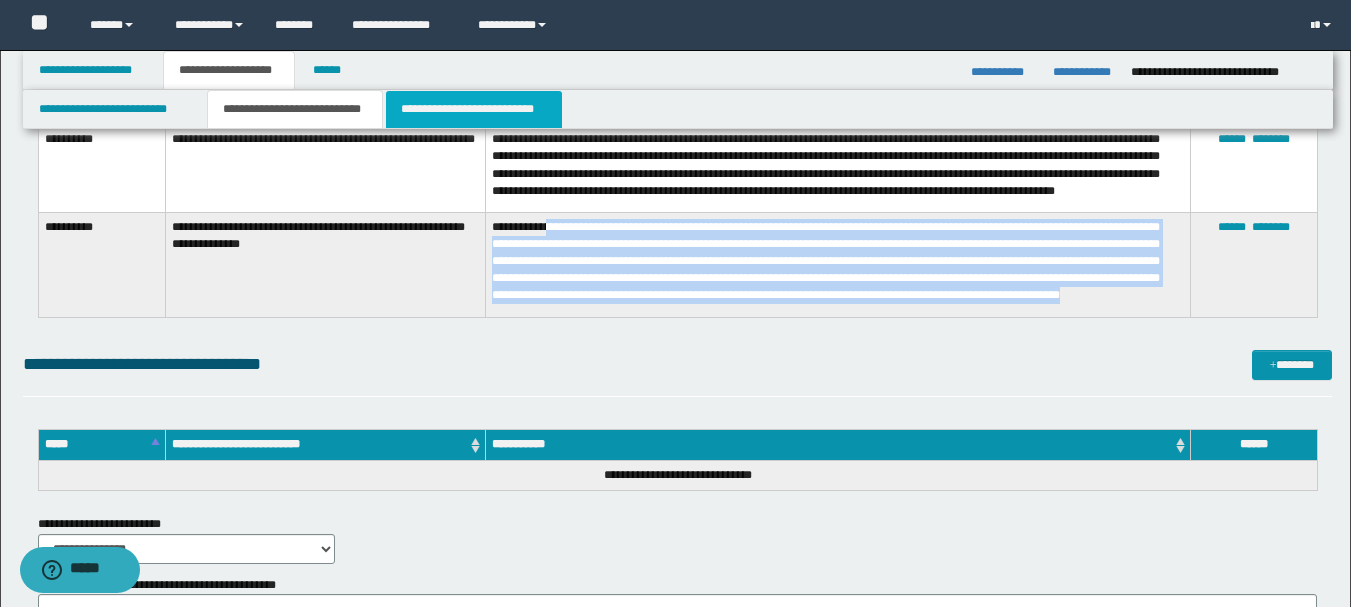 click on "**********" at bounding box center [474, 109] 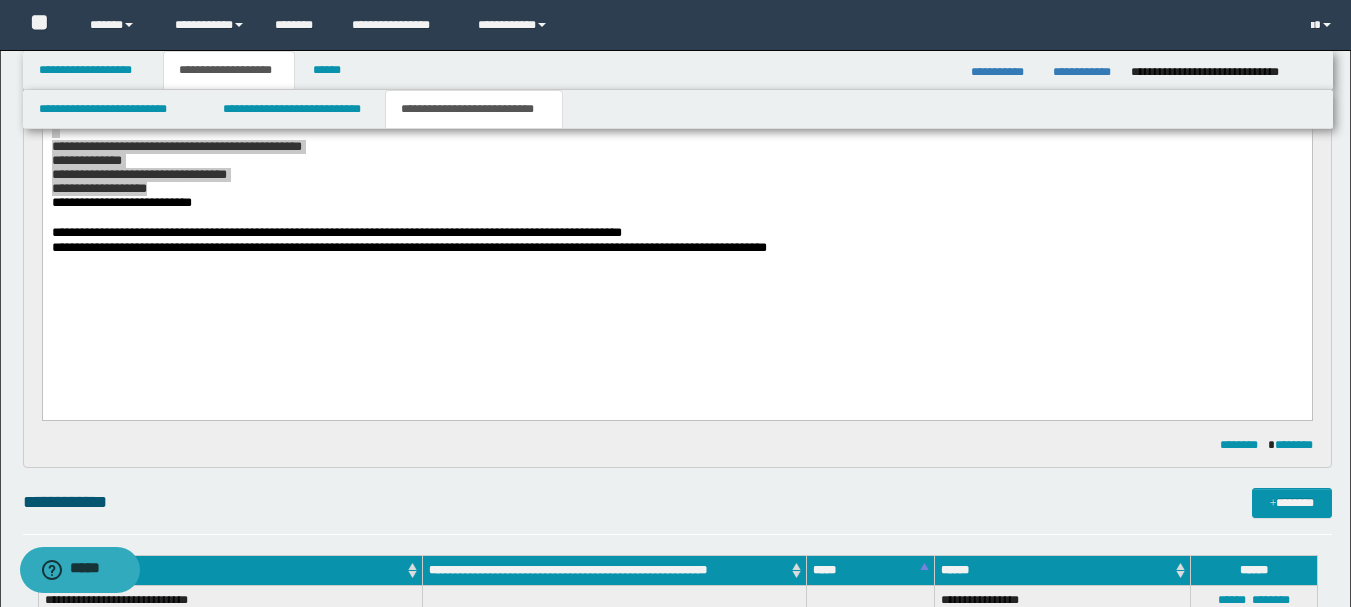 scroll, scrollTop: 1400, scrollLeft: 0, axis: vertical 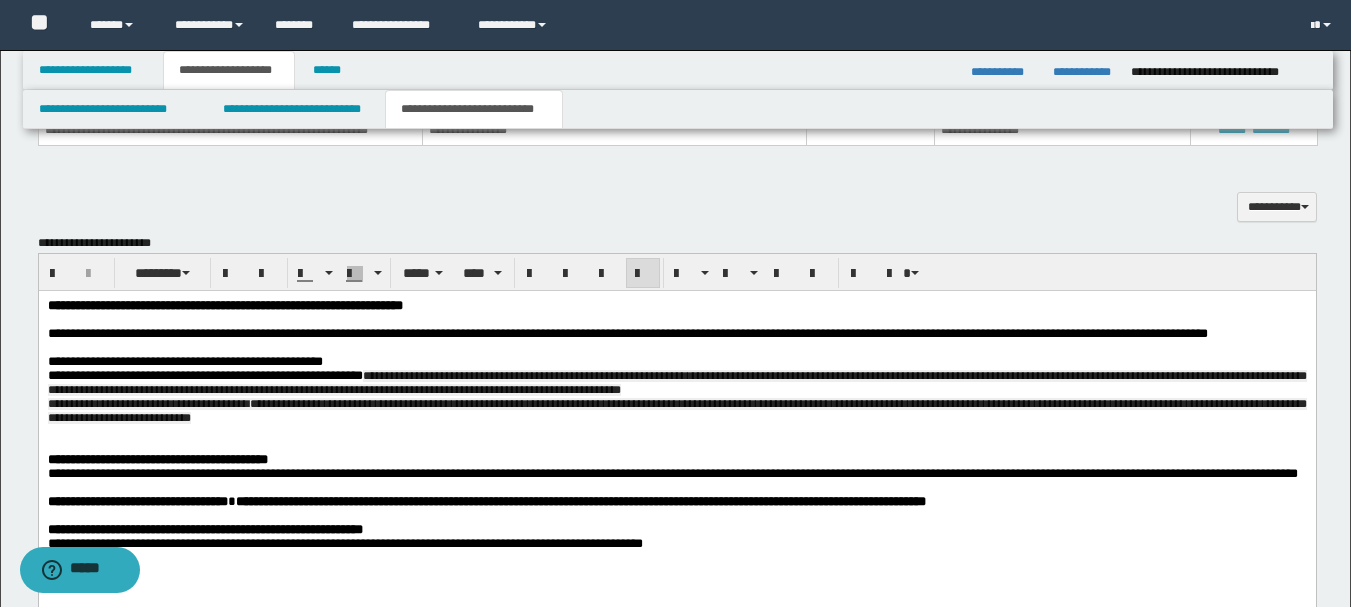 click at bounding box center (676, 431) 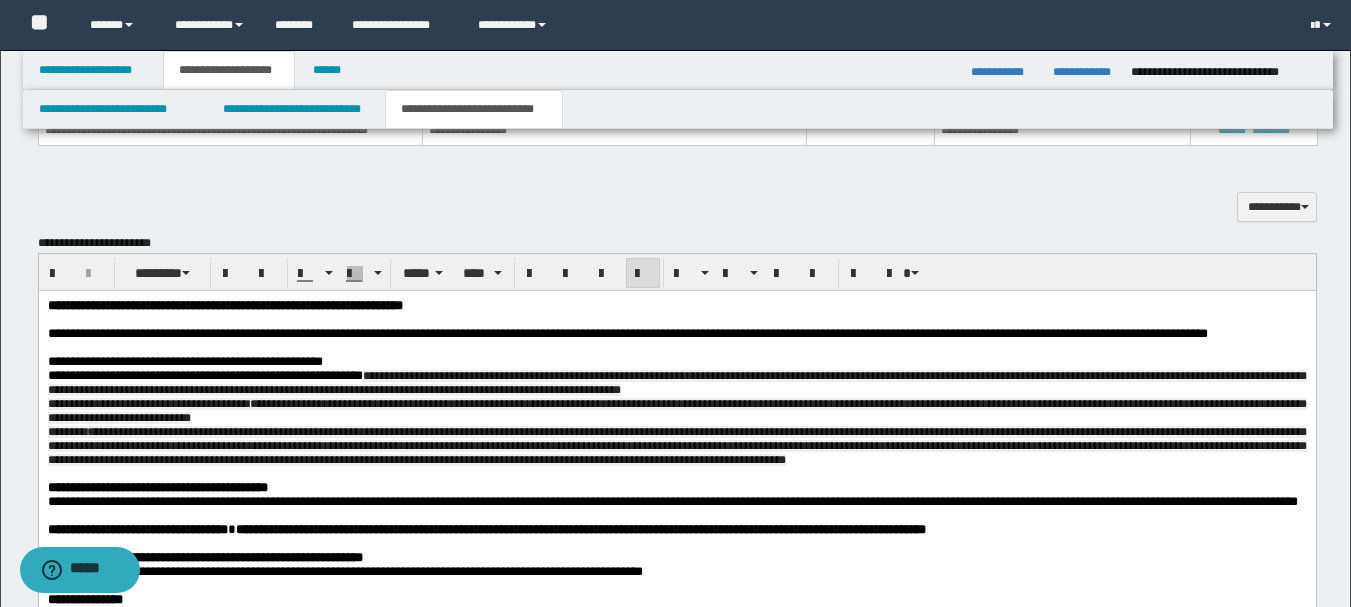 scroll, scrollTop: 1600, scrollLeft: 0, axis: vertical 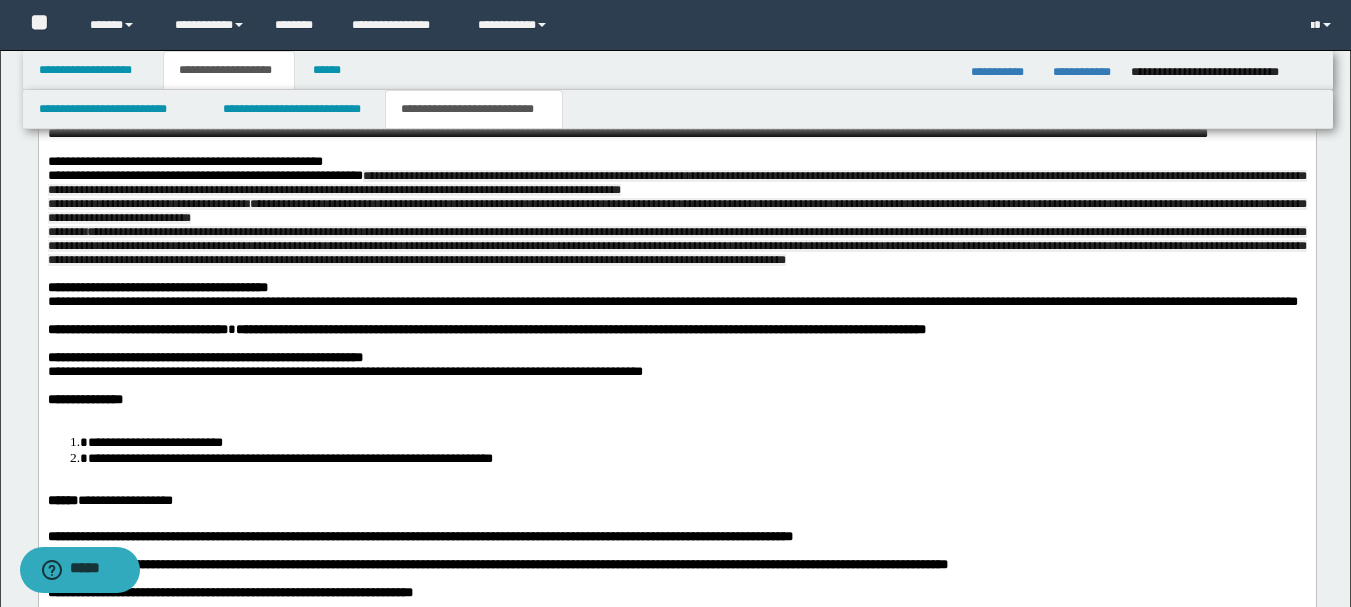 click on "**********" at bounding box center (157, 286) 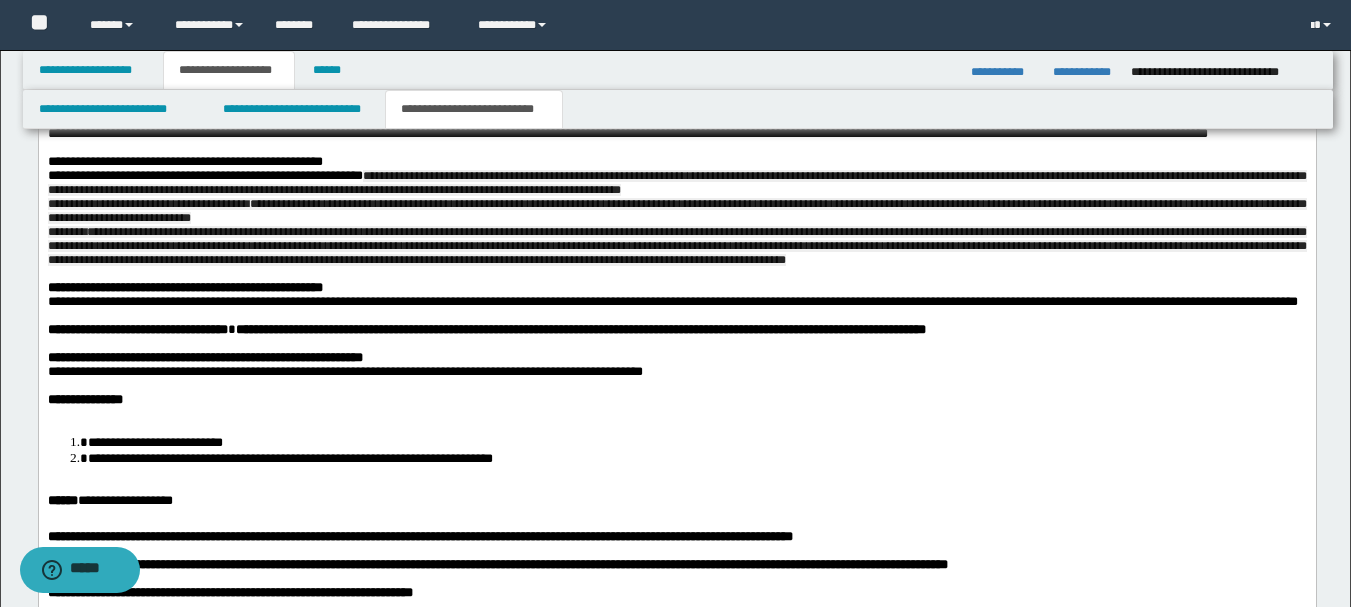 click on "**********" at bounding box center (184, 286) 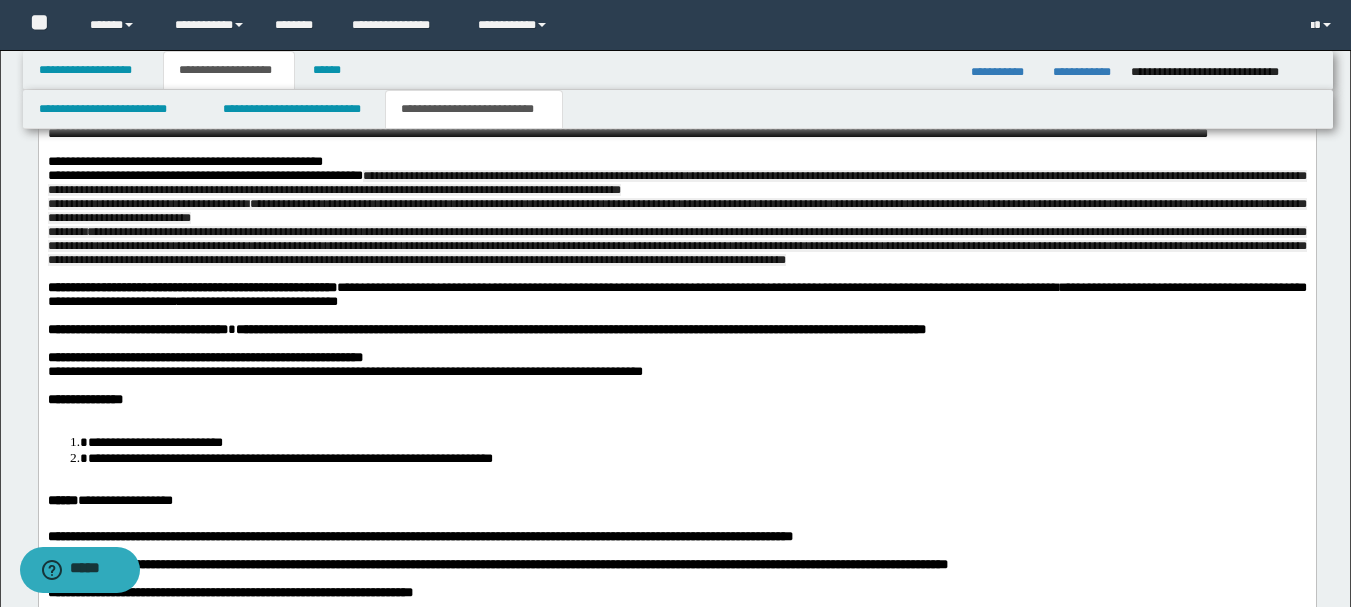 click on "**********" at bounding box center [676, 490] 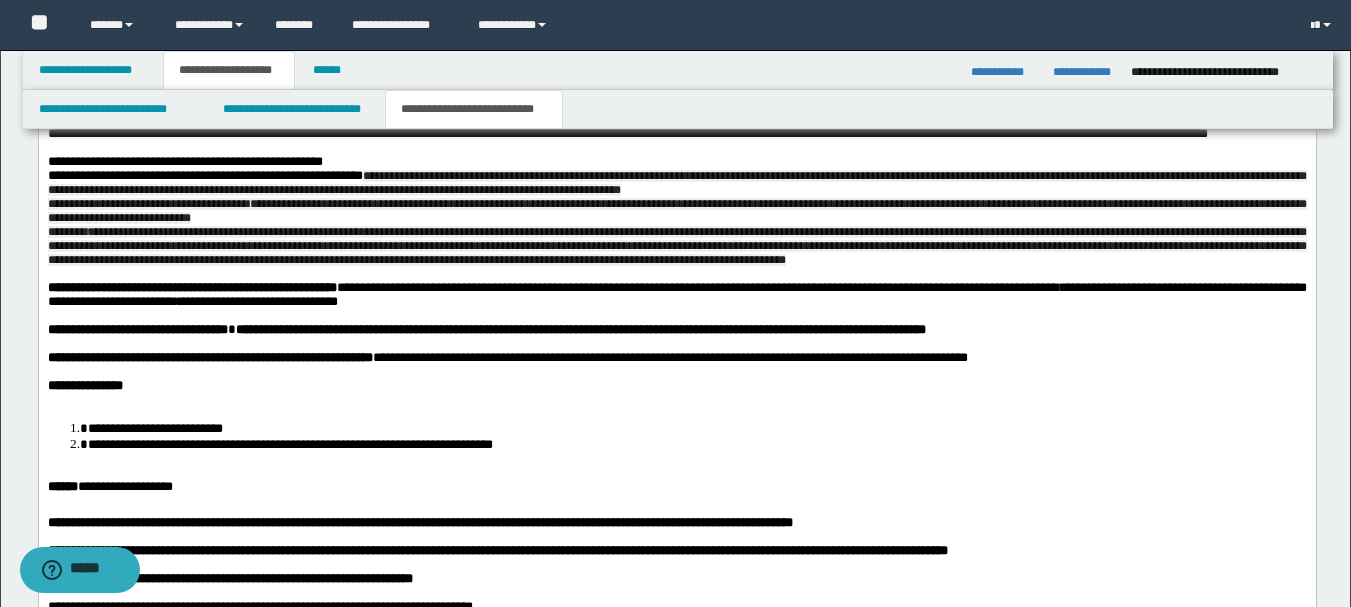 click on "**********" at bounding box center (84, 384) 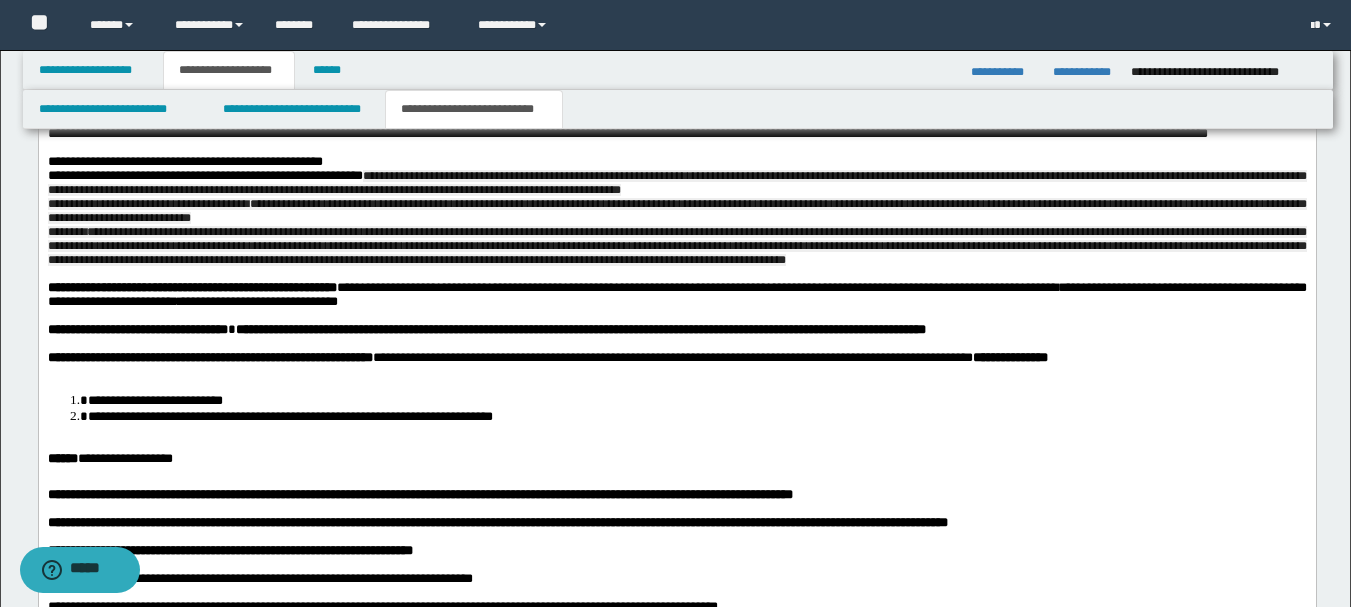 click on "**********" at bounding box center (676, 407) 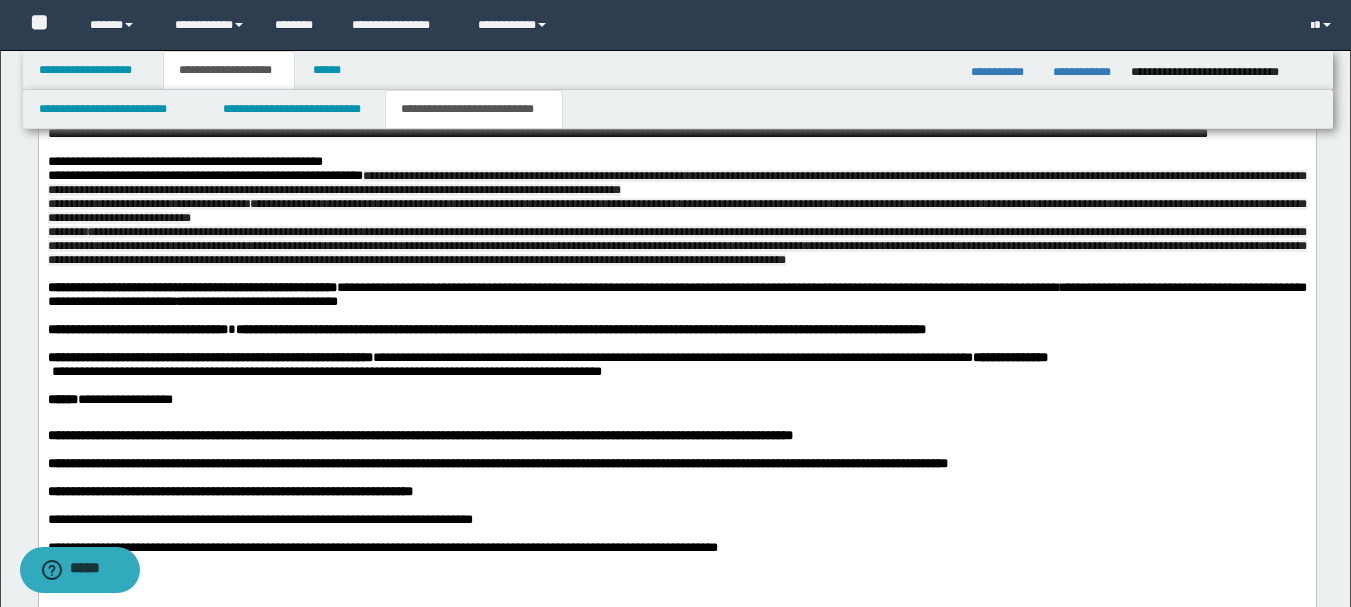 click at bounding box center (49, 384) 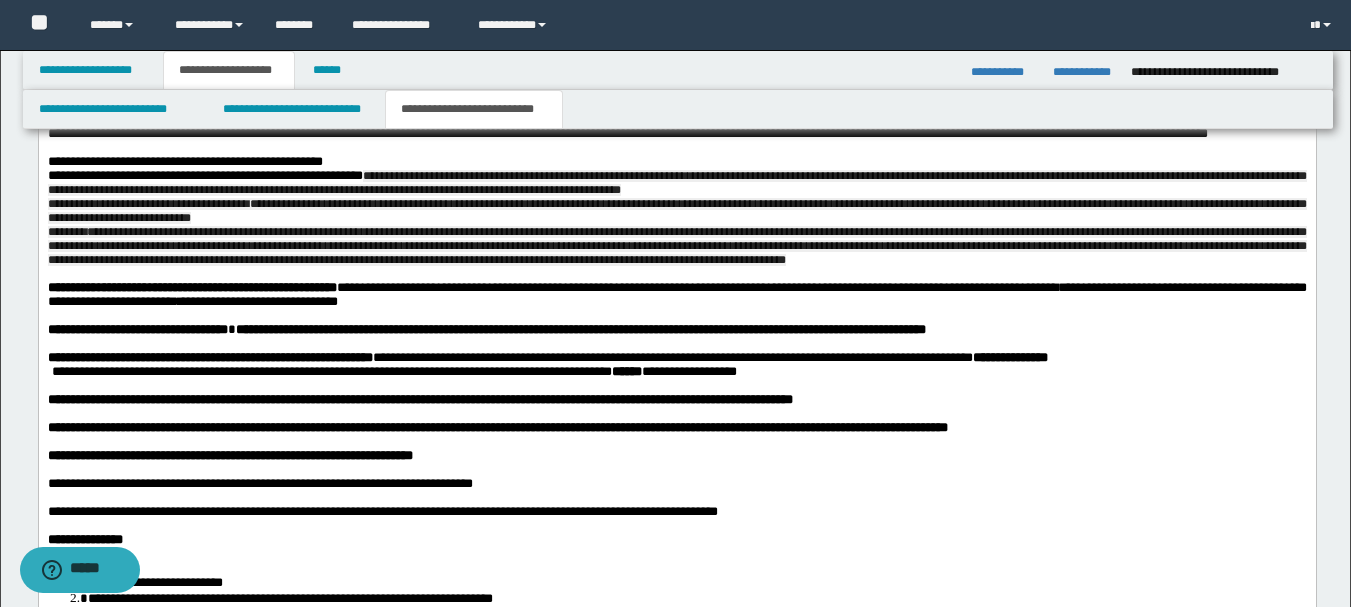 scroll, scrollTop: 1400, scrollLeft: 0, axis: vertical 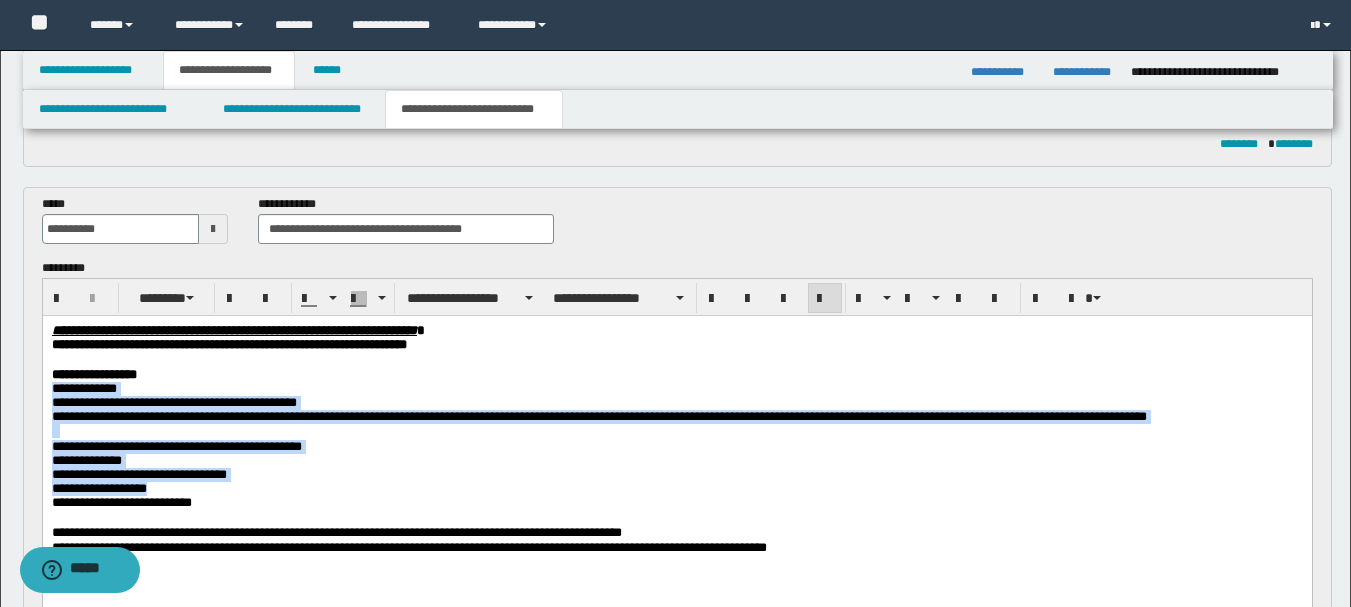 click on "**********" at bounding box center [676, 416] 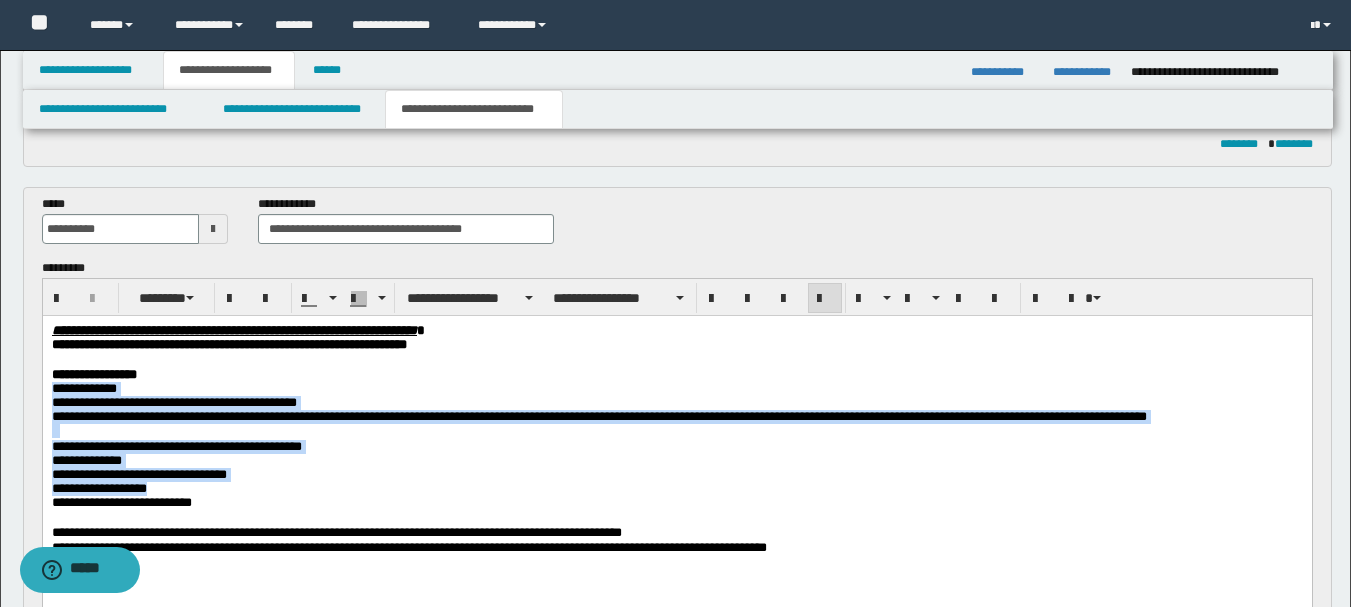 click on "**********" at bounding box center (598, 415) 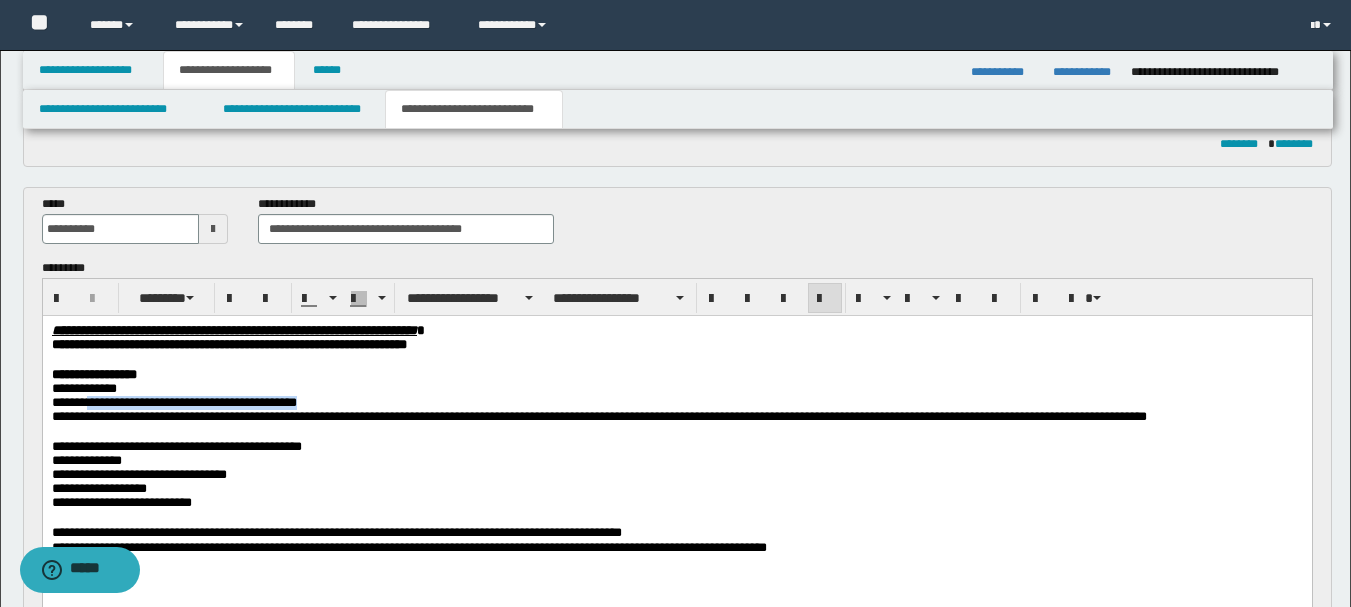 drag, startPoint x: 96, startPoint y: 412, endPoint x: 354, endPoint y: 417, distance: 258.04843 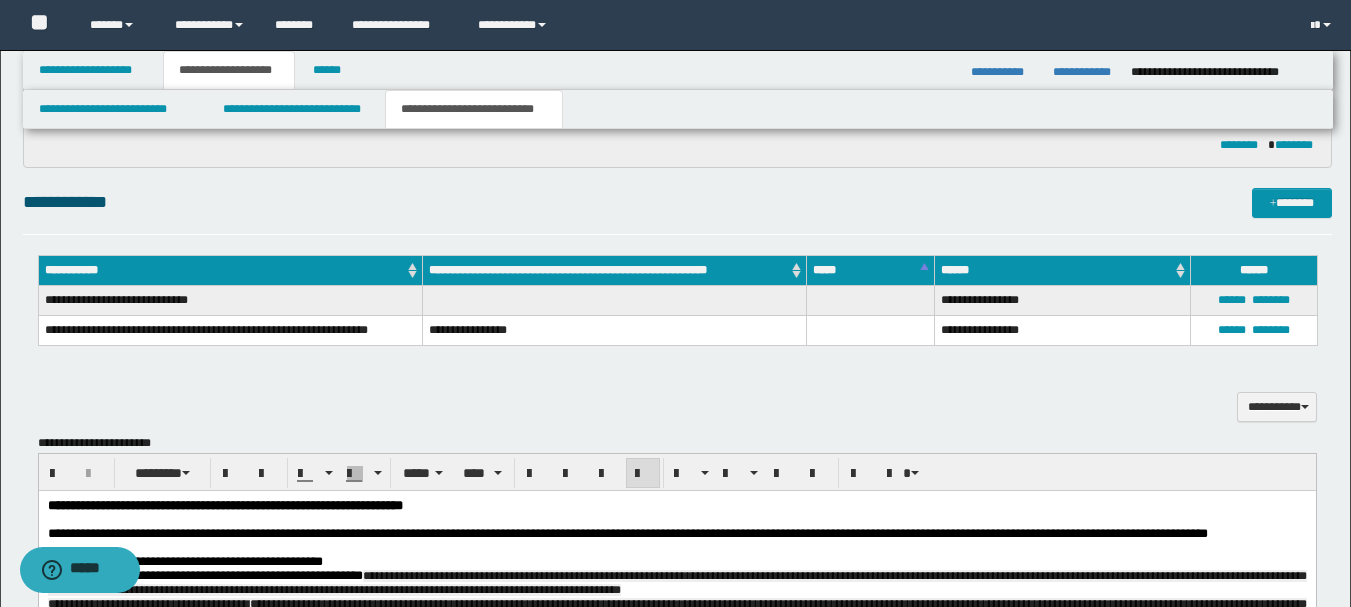 scroll, scrollTop: 1400, scrollLeft: 0, axis: vertical 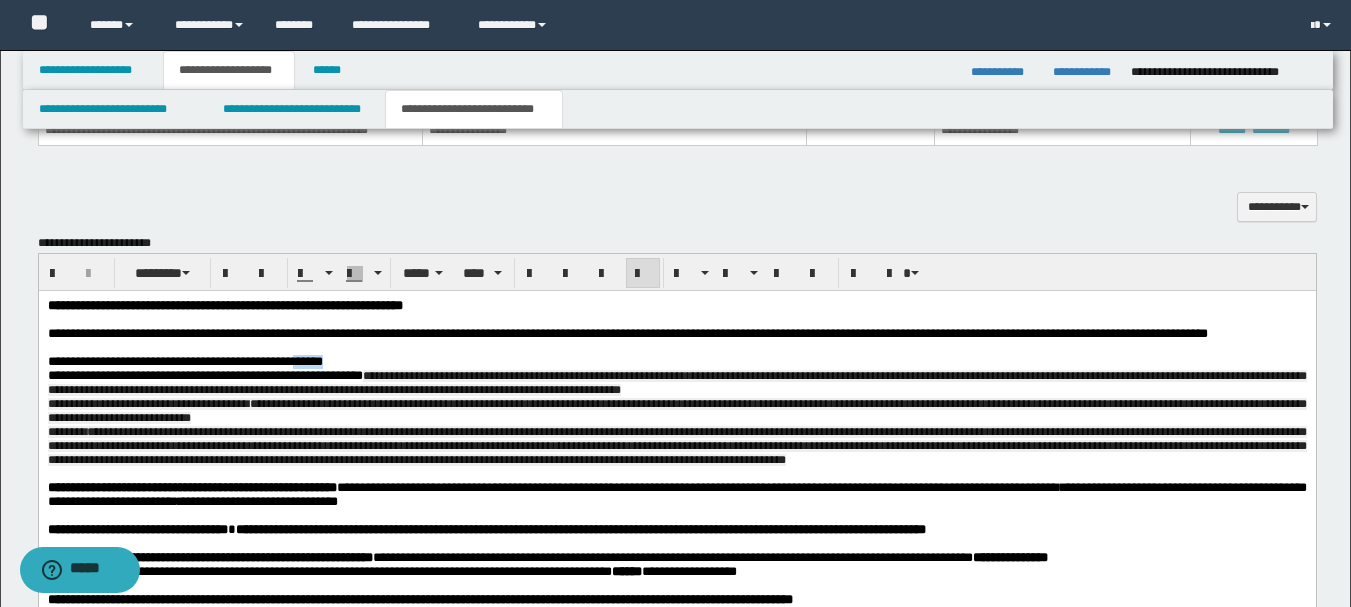 drag, startPoint x: 377, startPoint y: 387, endPoint x: 344, endPoint y: 384, distance: 33.13608 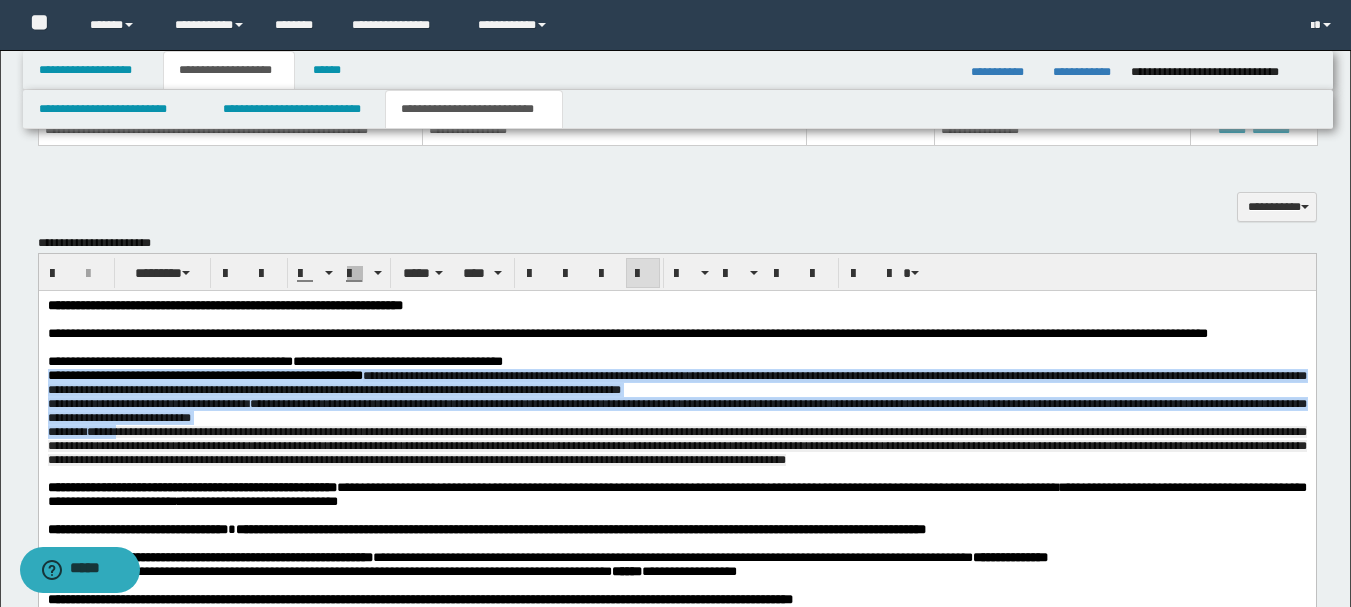 scroll, scrollTop: 1700, scrollLeft: 0, axis: vertical 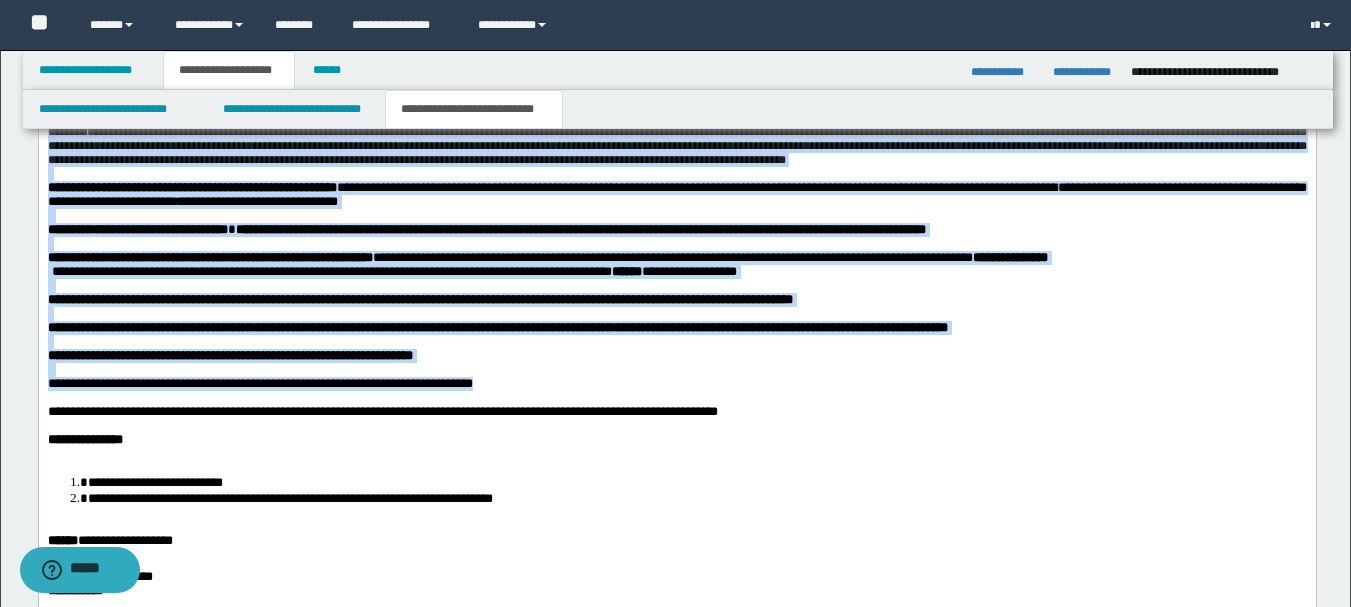 drag, startPoint x: 45, startPoint y: 102, endPoint x: 569, endPoint y: 462, distance: 635.74835 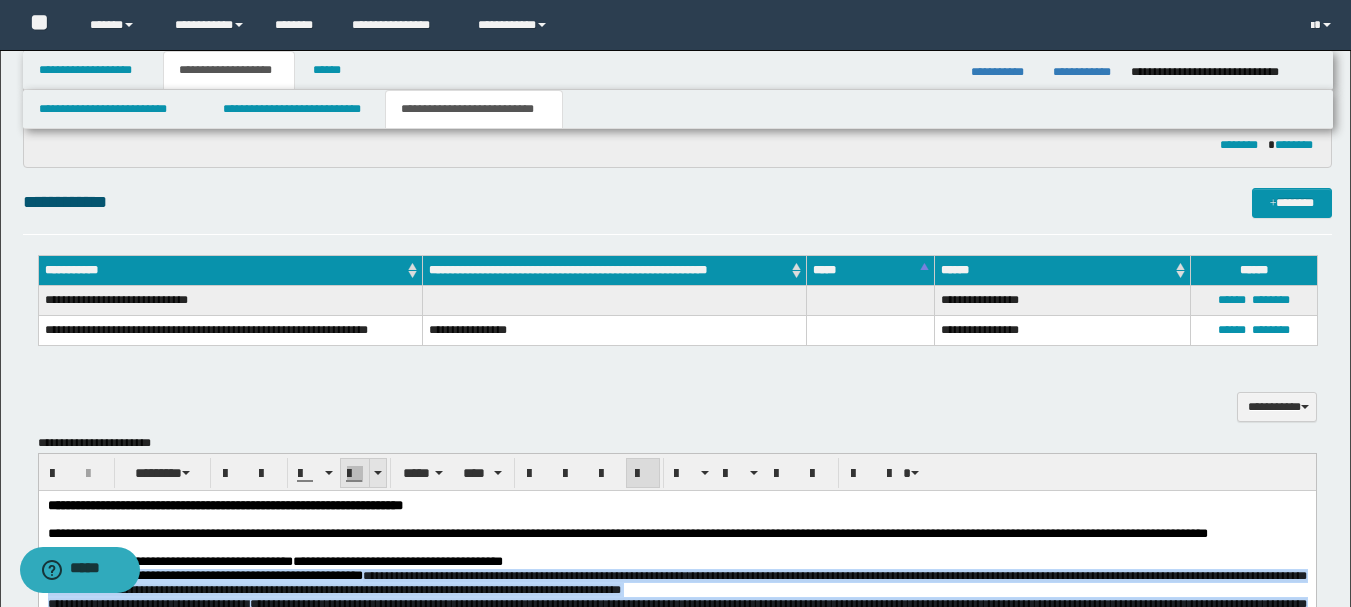 click at bounding box center (377, 473) 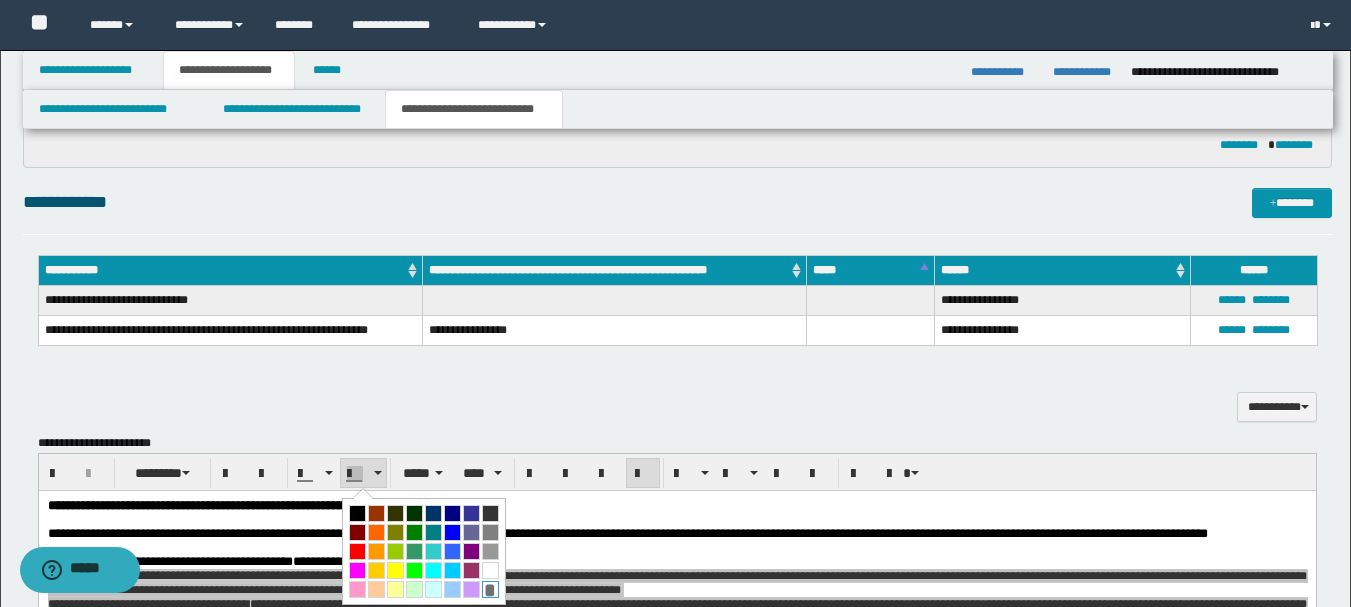 click on "*" at bounding box center [490, 589] 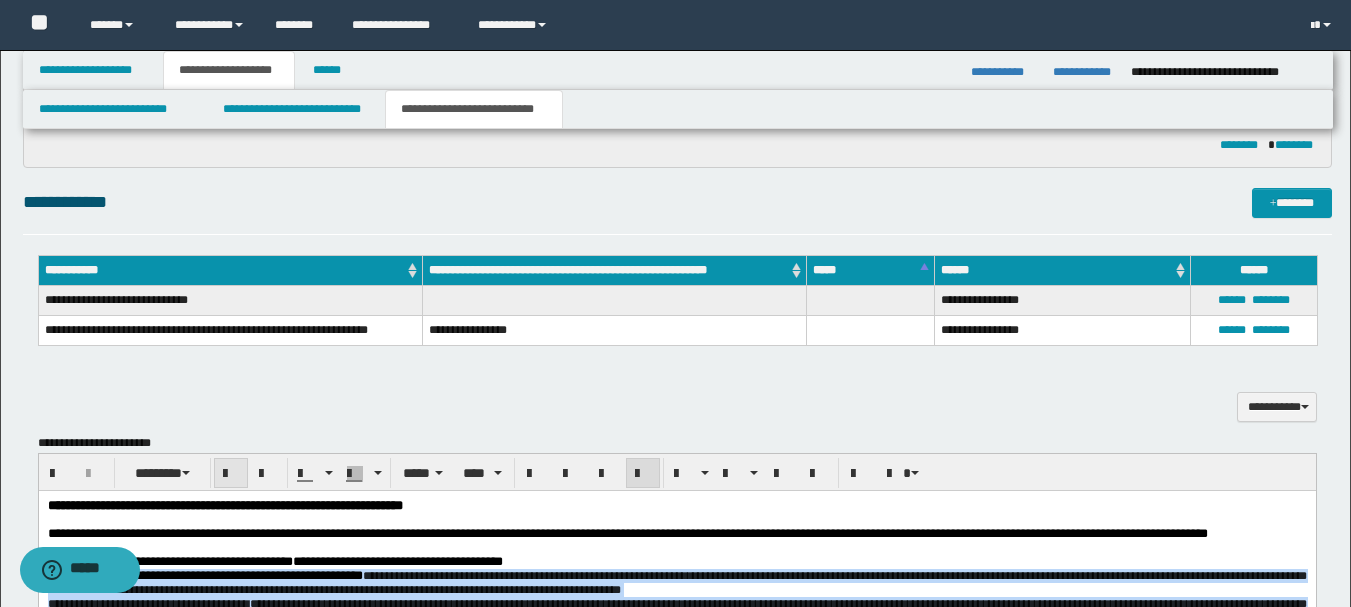 click at bounding box center [231, 474] 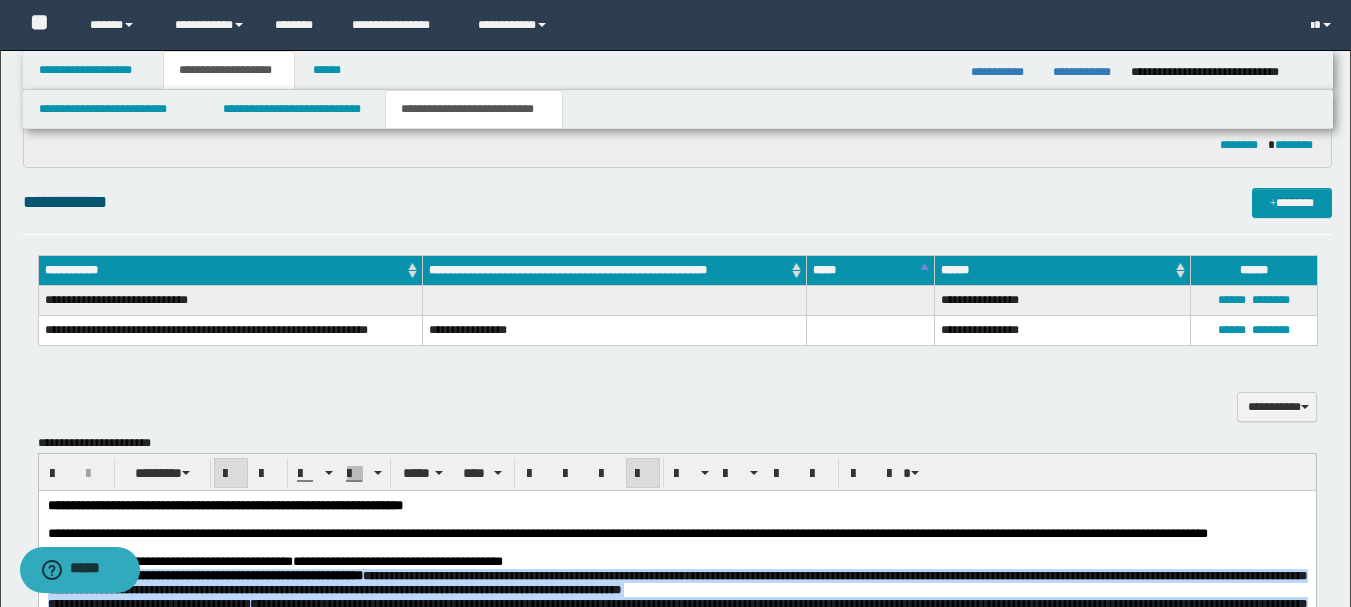 scroll, scrollTop: 1400, scrollLeft: 0, axis: vertical 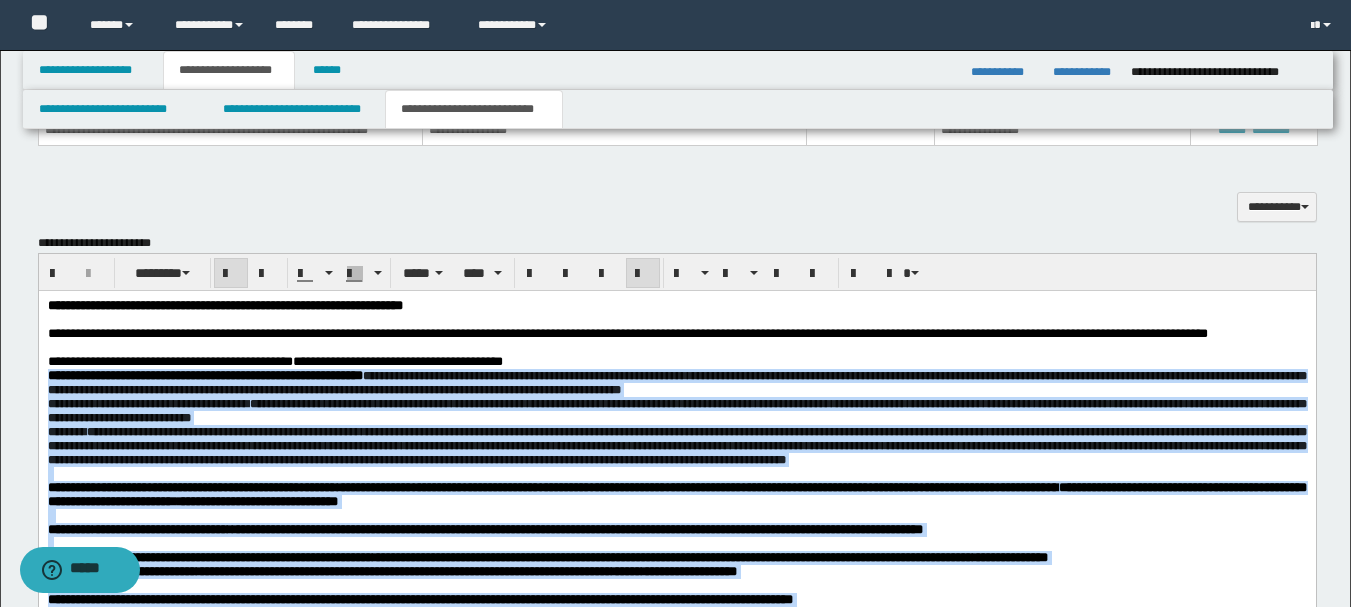click at bounding box center (231, 274) 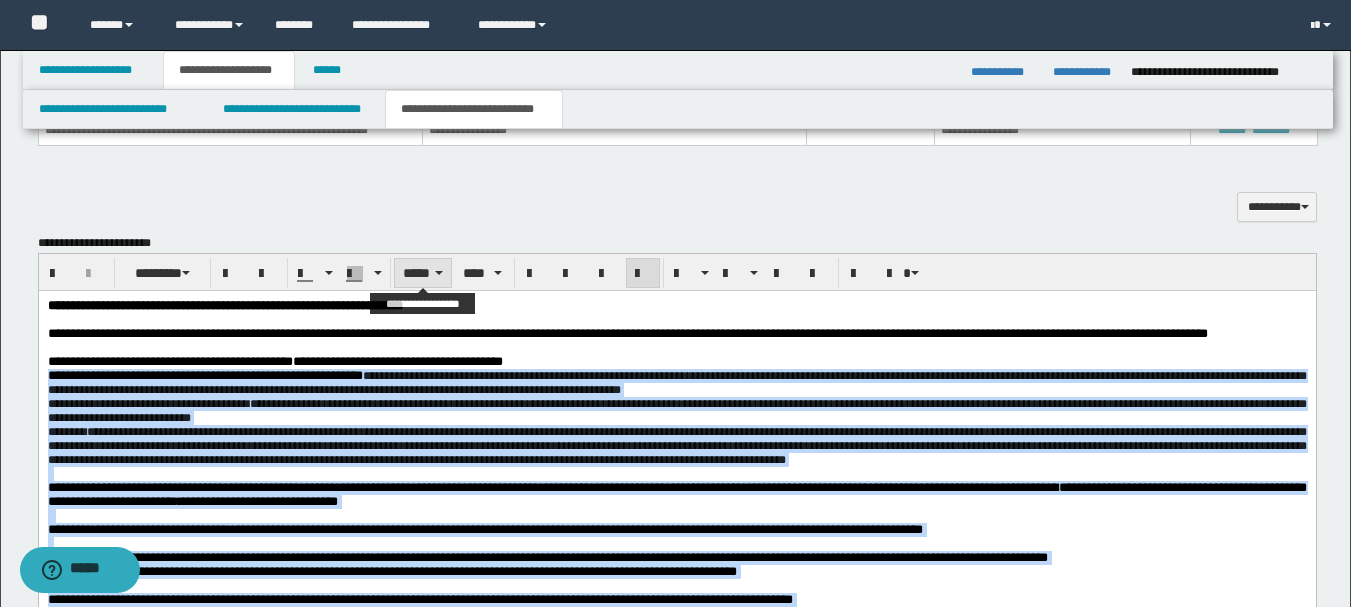 click on "*****" at bounding box center [423, 273] 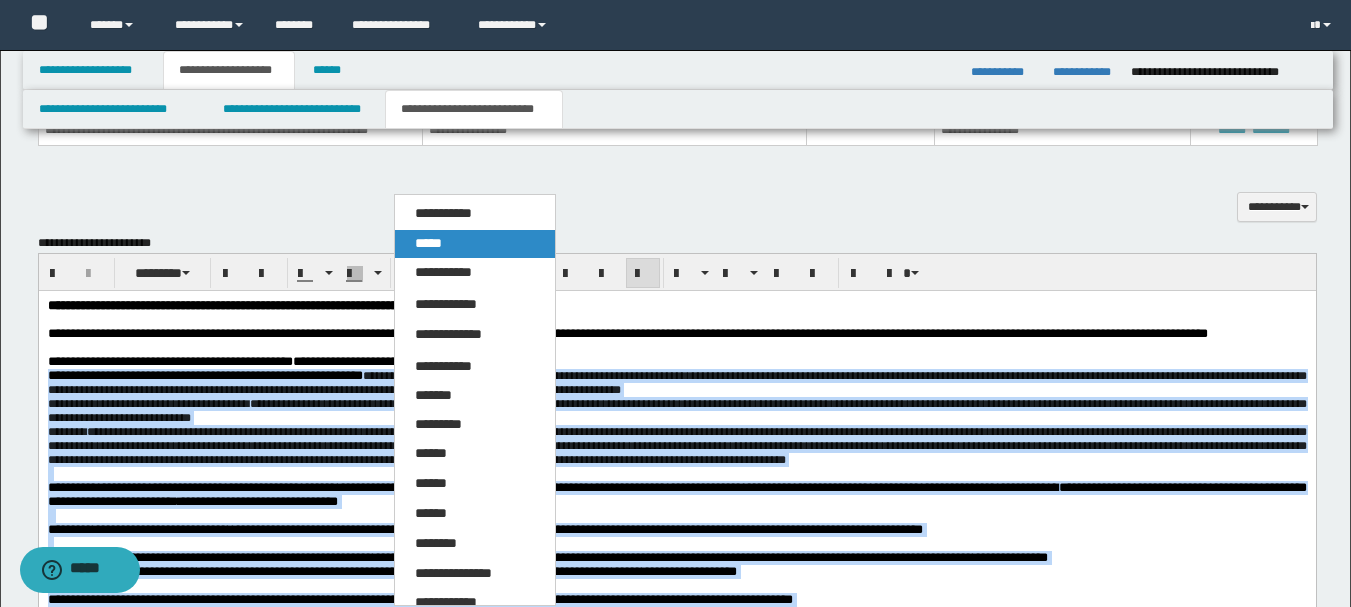 click on "*****" at bounding box center [428, 243] 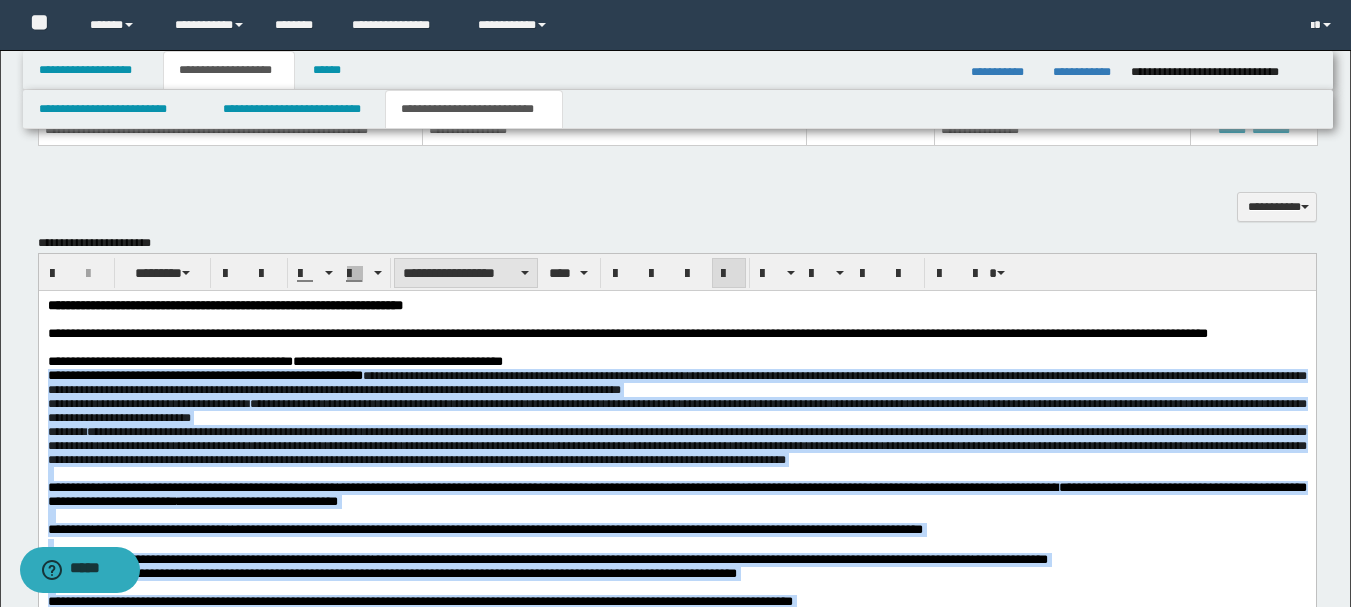 click on "**********" at bounding box center (466, 273) 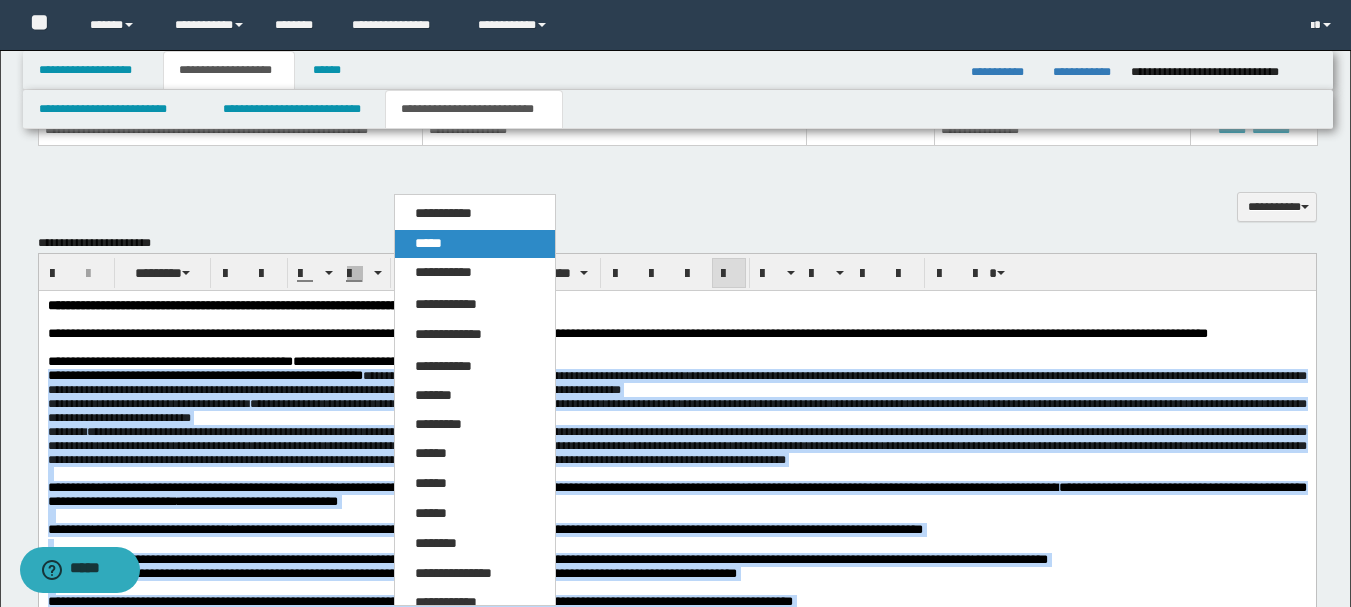 click on "*****" at bounding box center (428, 243) 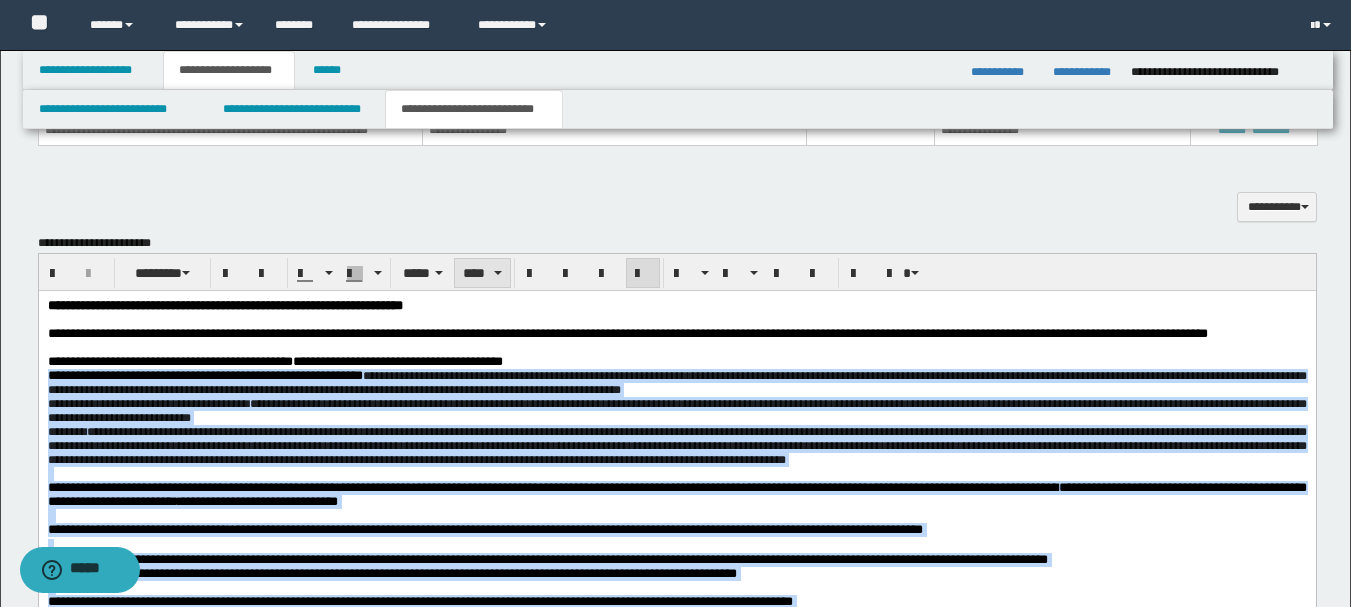 click on "****" at bounding box center (482, 273) 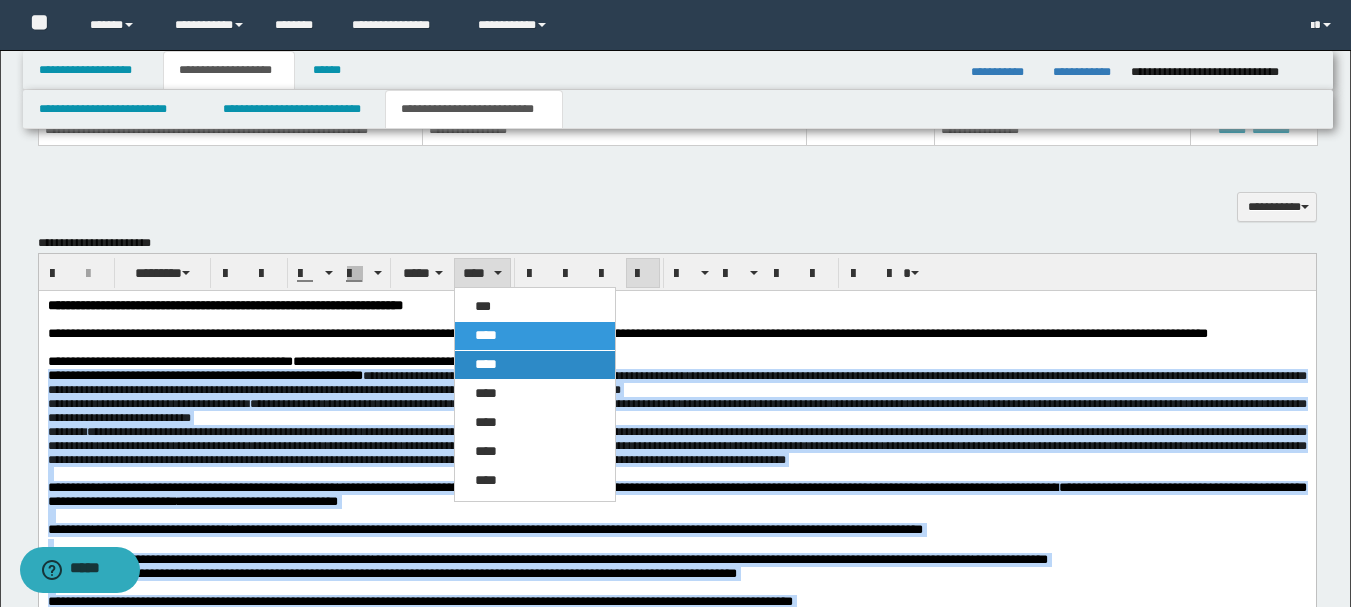 drag, startPoint x: 494, startPoint y: 365, endPoint x: 458, endPoint y: 11, distance: 355.8258 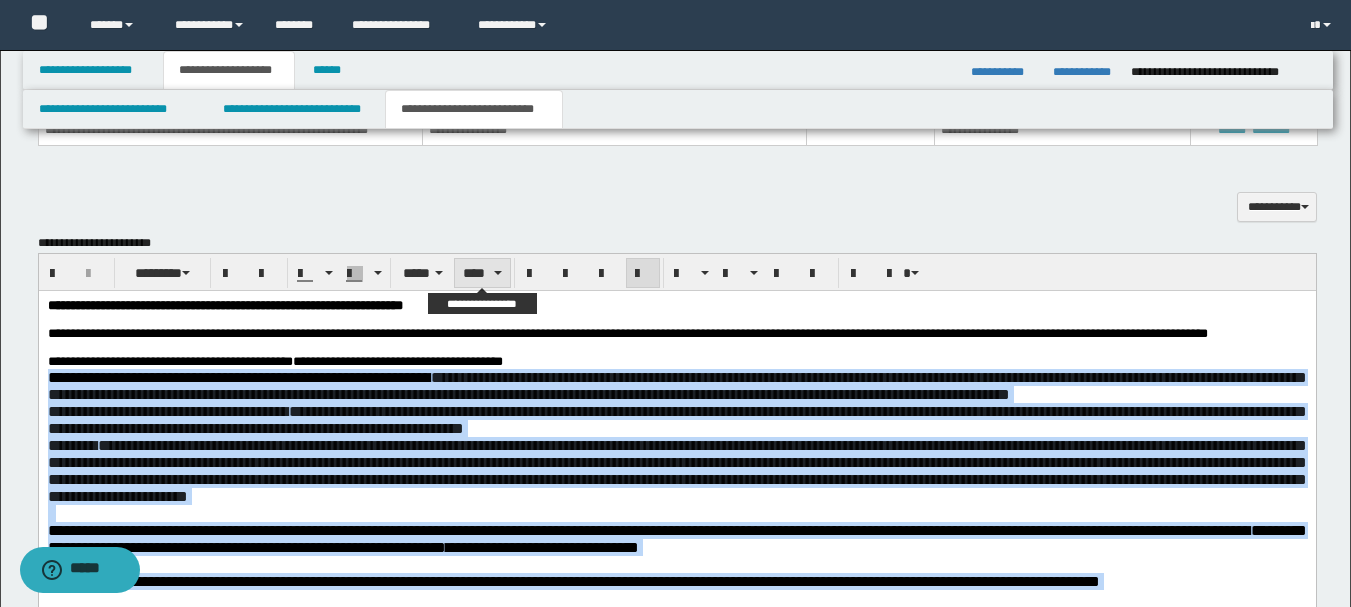 click on "****" at bounding box center (482, 273) 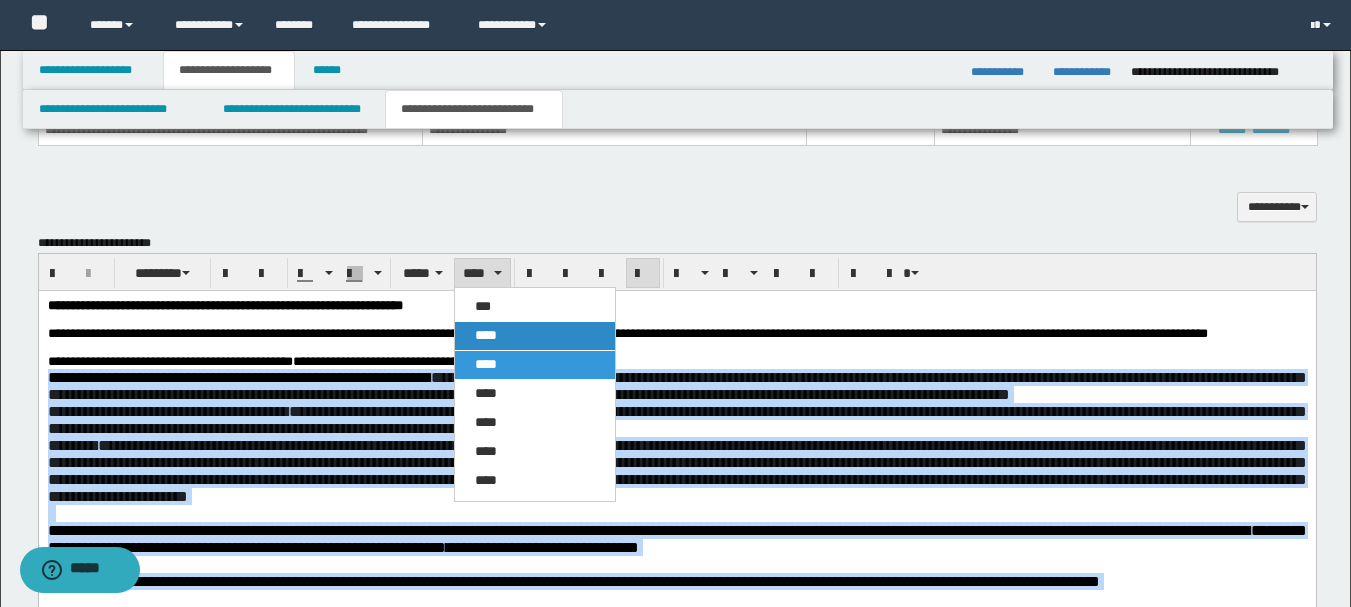 click on "****" at bounding box center (486, 335) 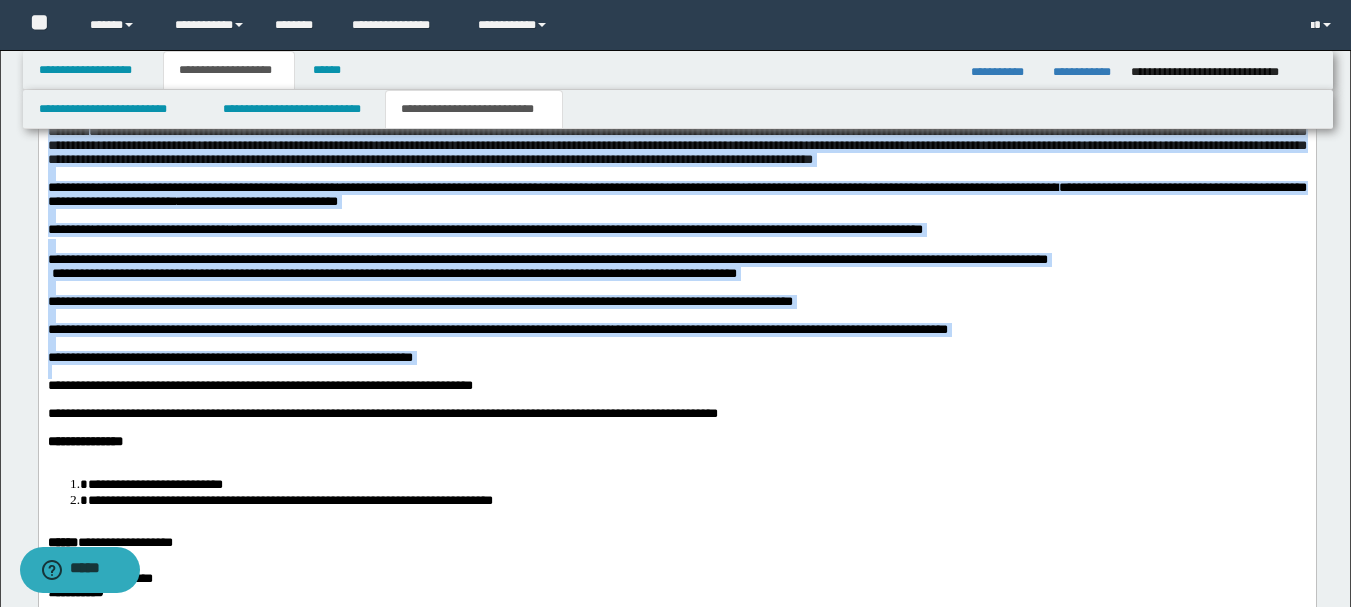 scroll, scrollTop: 1800, scrollLeft: 0, axis: vertical 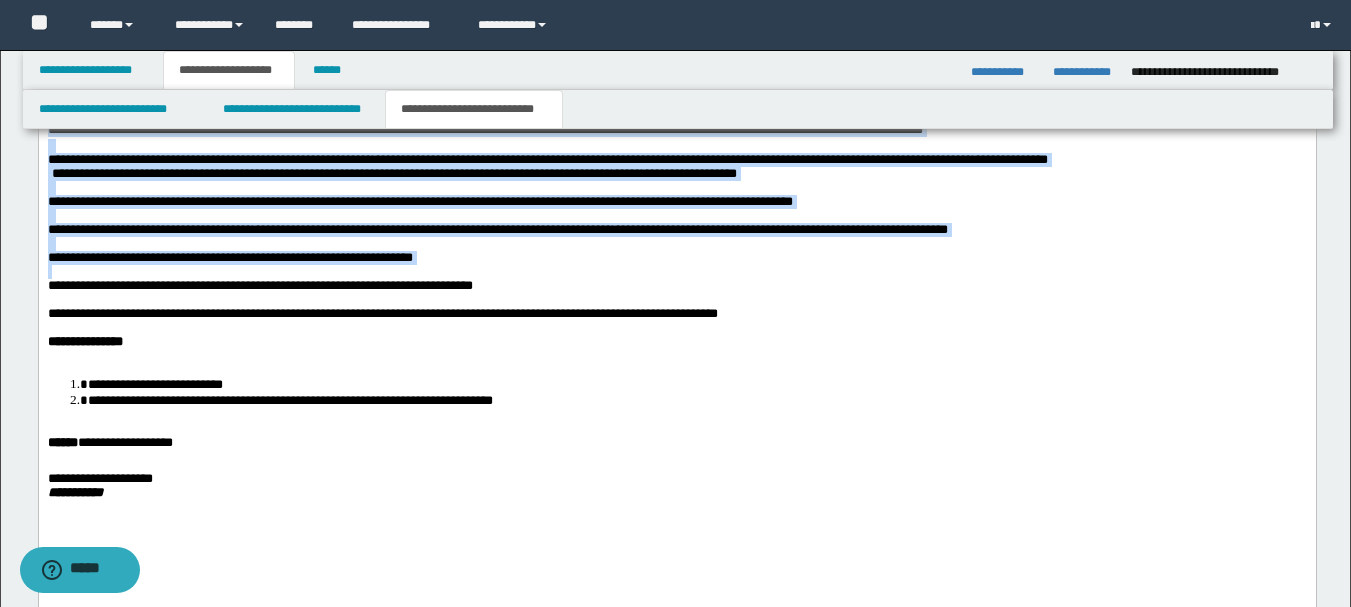 click on "**********" at bounding box center [259, 285] 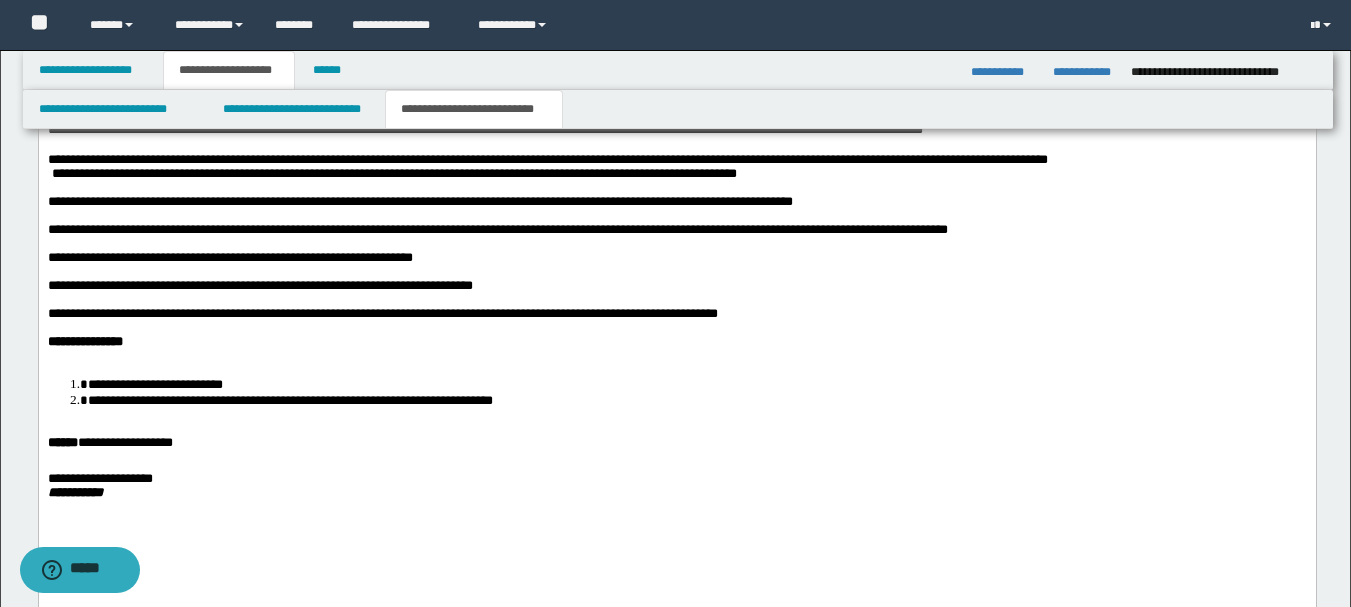 click at bounding box center [676, 272] 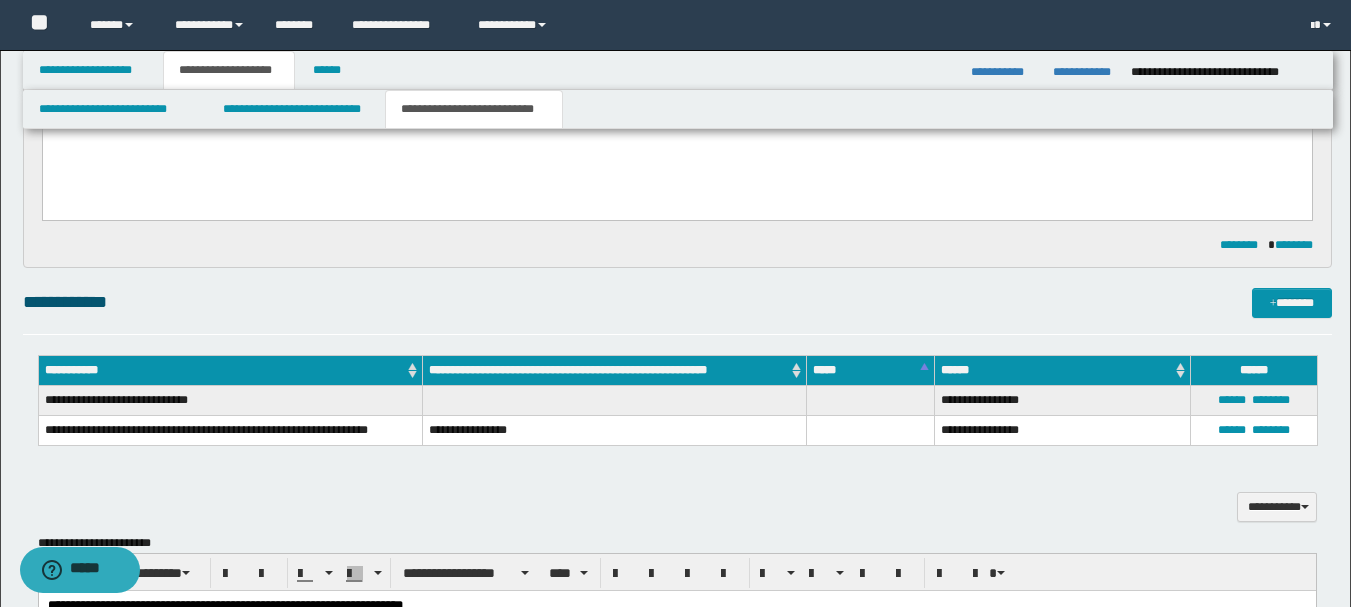 scroll, scrollTop: 1500, scrollLeft: 0, axis: vertical 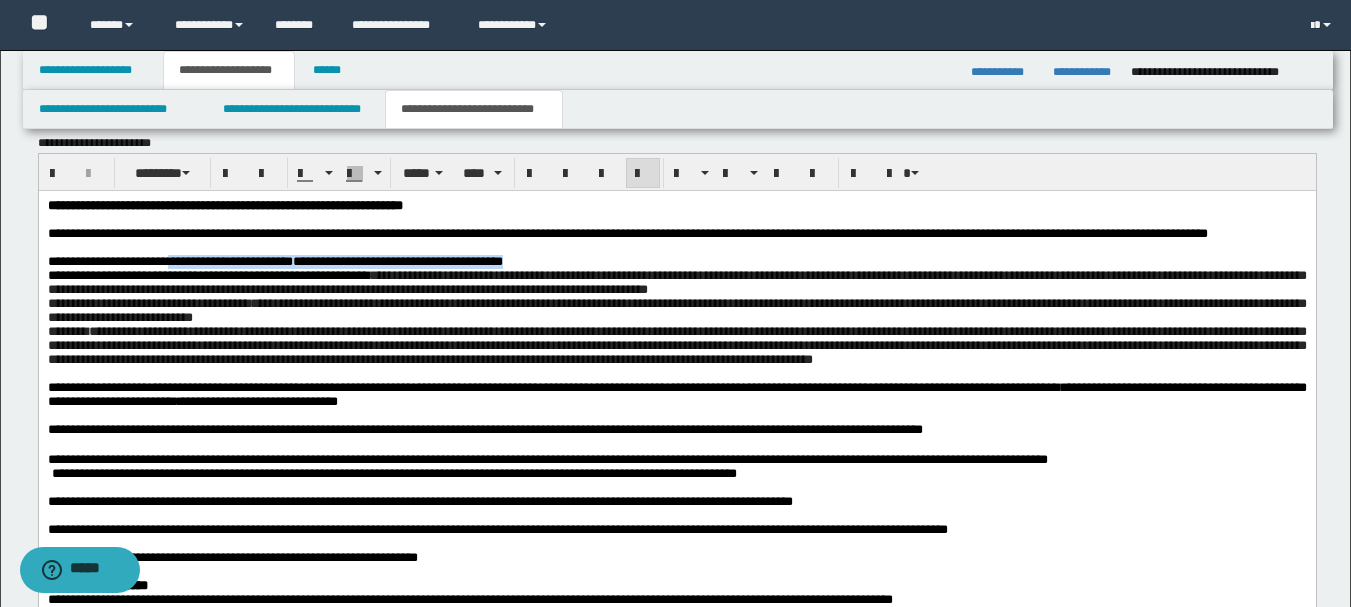 drag, startPoint x: 190, startPoint y: 286, endPoint x: 628, endPoint y: 286, distance: 438 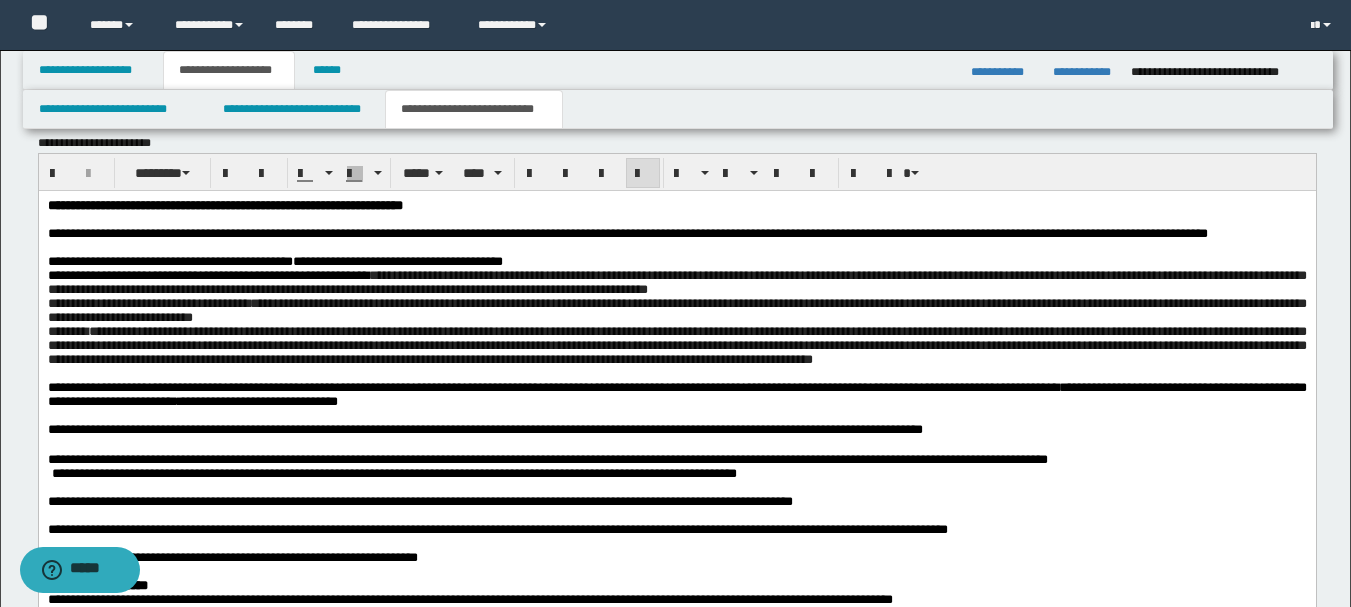 click on "**********" at bounding box center [676, 281] 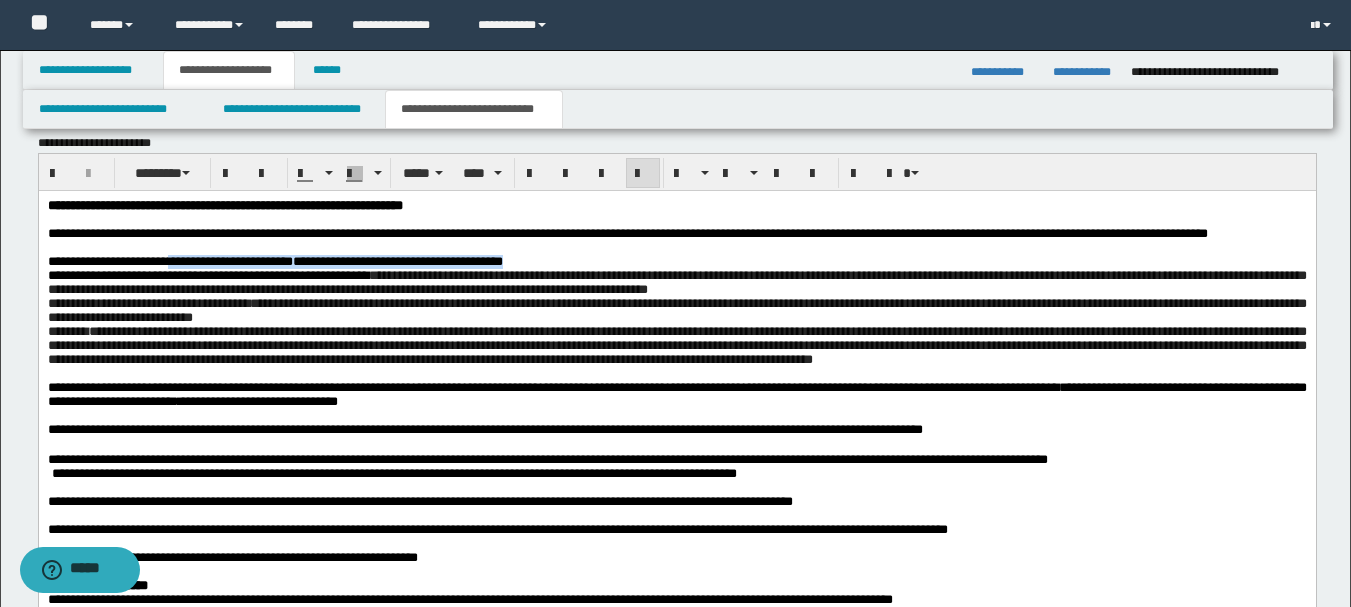 drag, startPoint x: 606, startPoint y: 280, endPoint x: 188, endPoint y: 285, distance: 418.0299 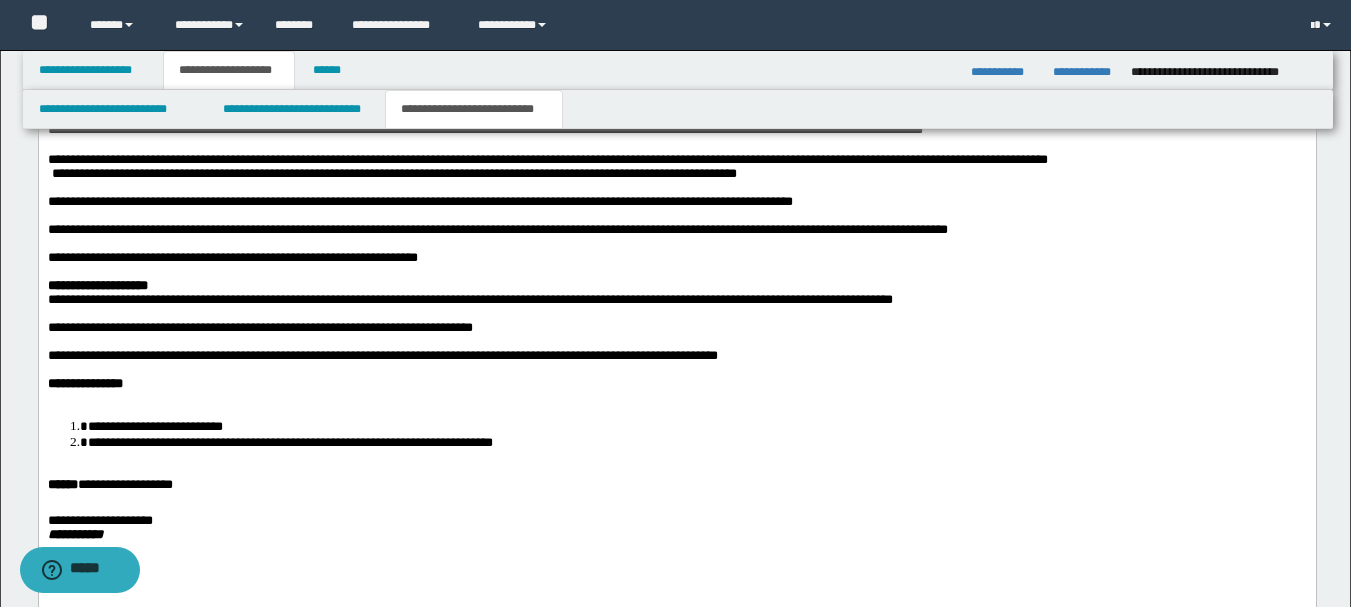 scroll, scrollTop: 1900, scrollLeft: 0, axis: vertical 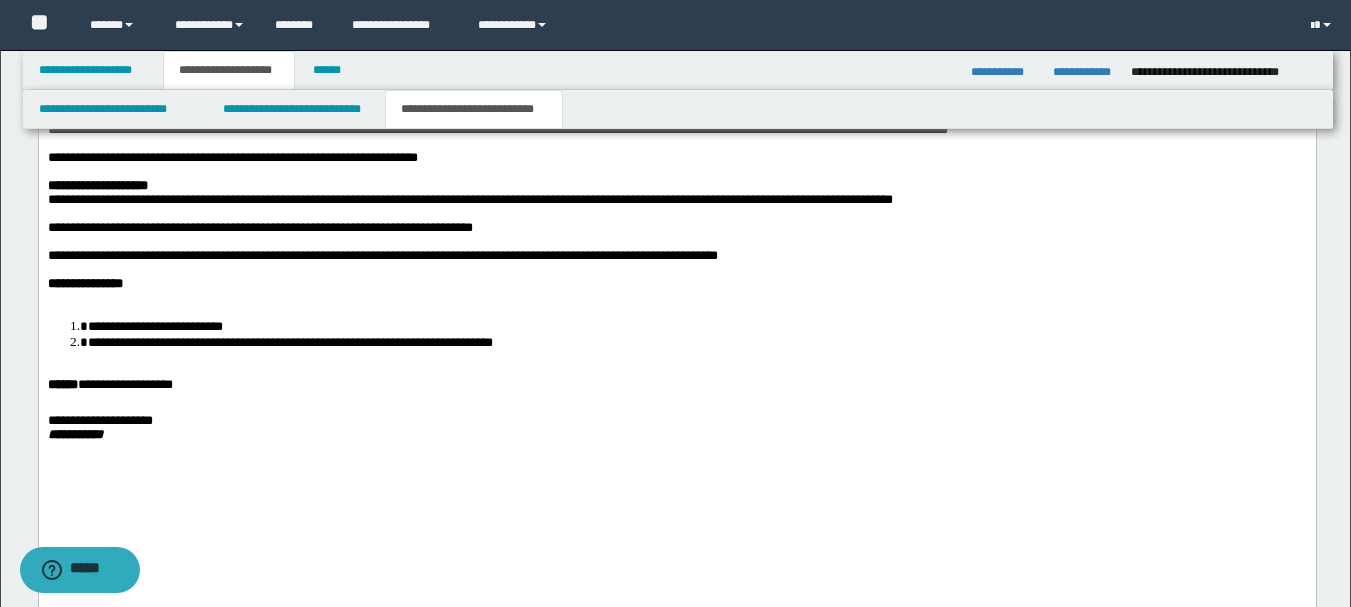 click on "**********" at bounding box center (676, 228) 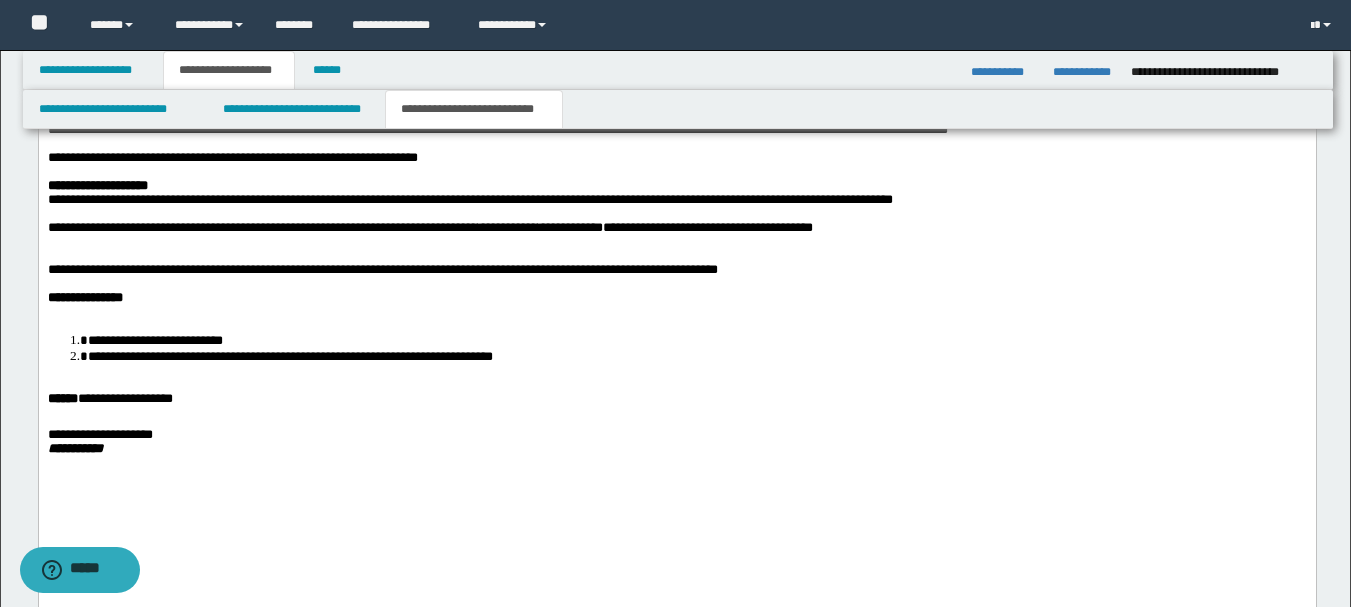 click on "**********" at bounding box center (676, 228) 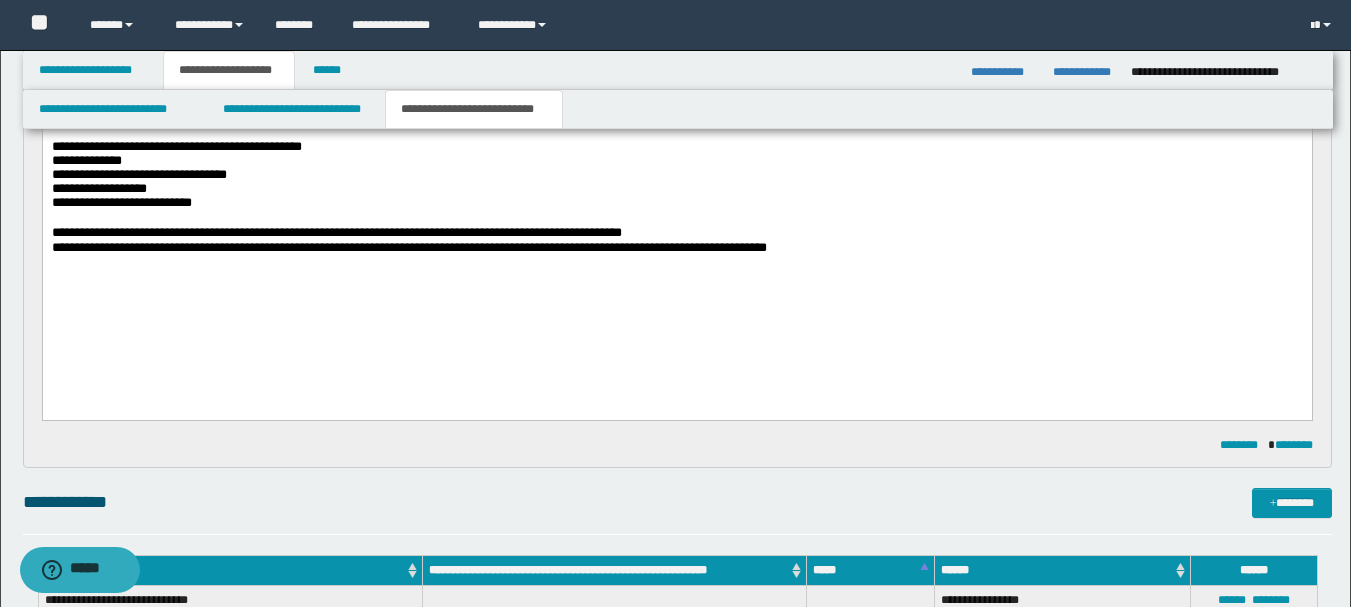 scroll, scrollTop: 700, scrollLeft: 0, axis: vertical 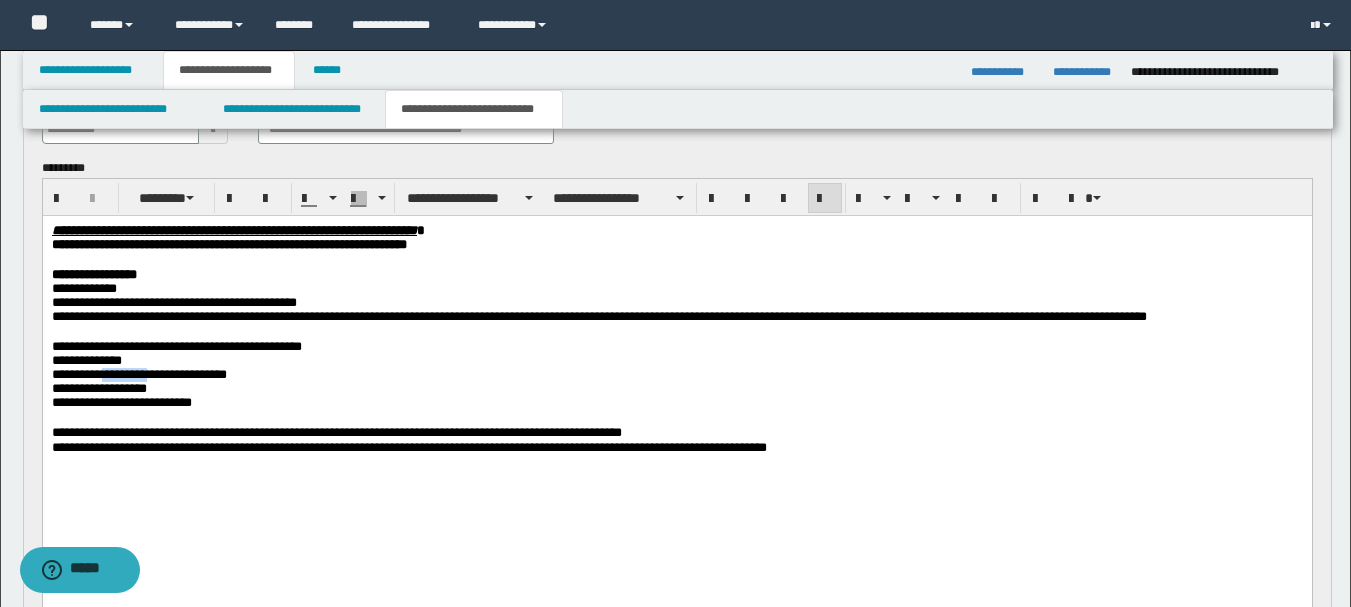 type 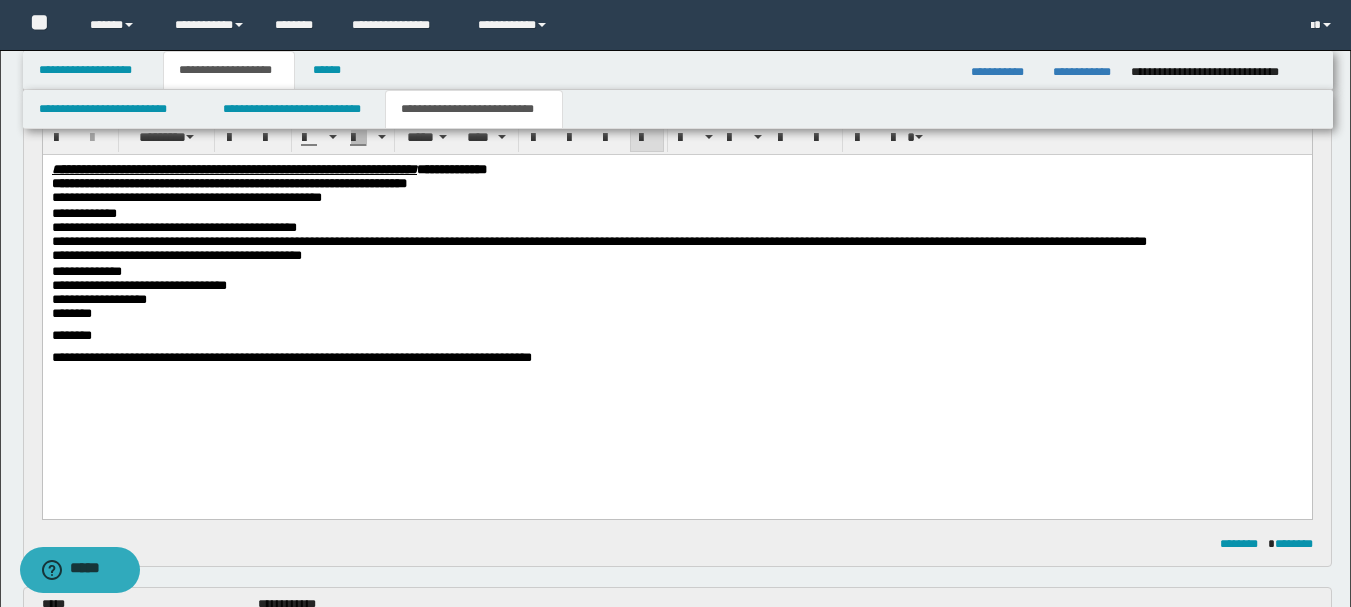 scroll, scrollTop: 100, scrollLeft: 0, axis: vertical 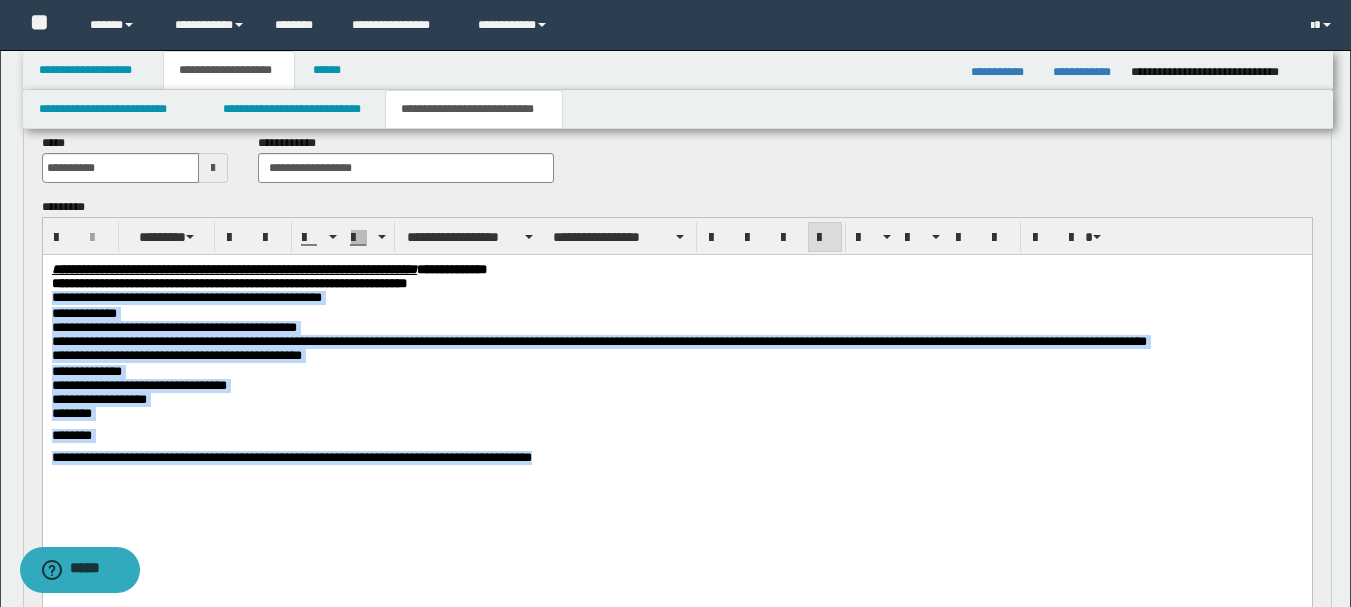 drag, startPoint x: 689, startPoint y: 502, endPoint x: 83, endPoint y: 552, distance: 608.0592 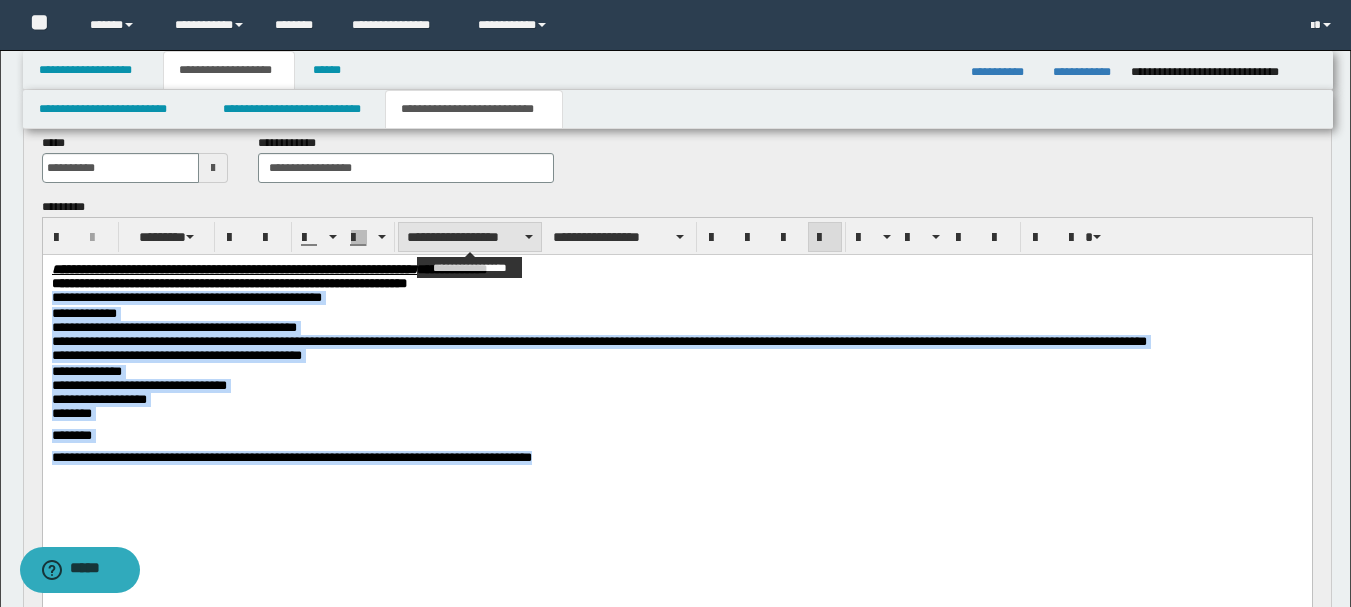 click on "**********" at bounding box center [470, 237] 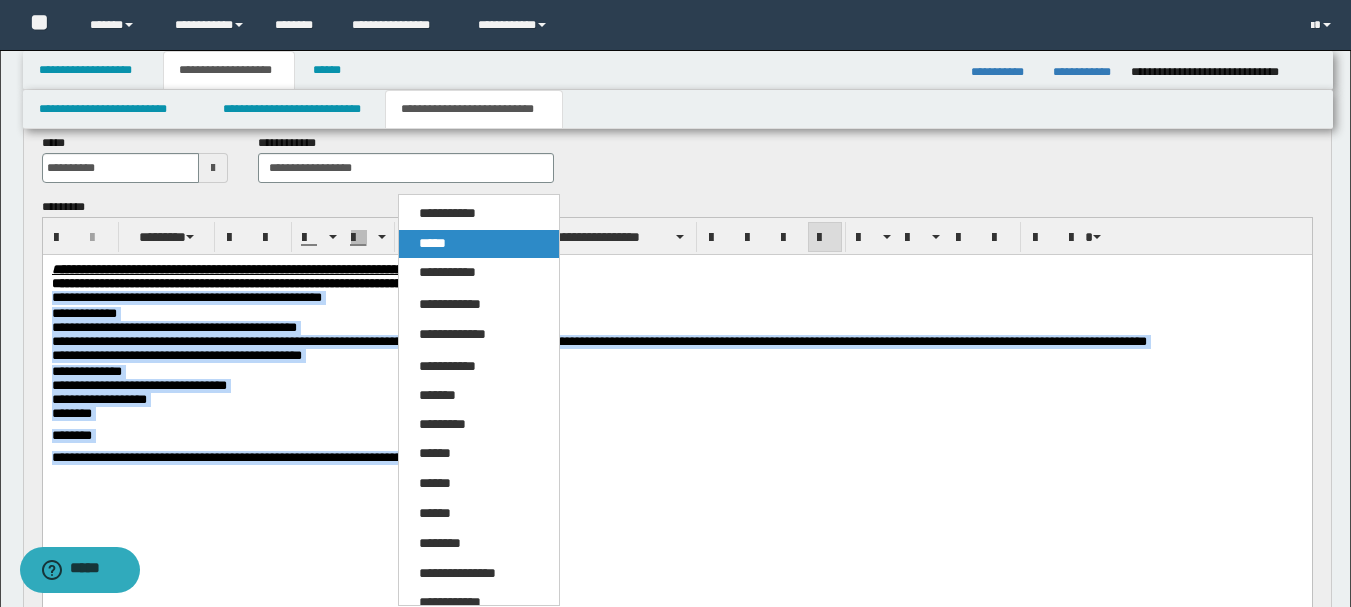 click on "*****" at bounding box center [479, 244] 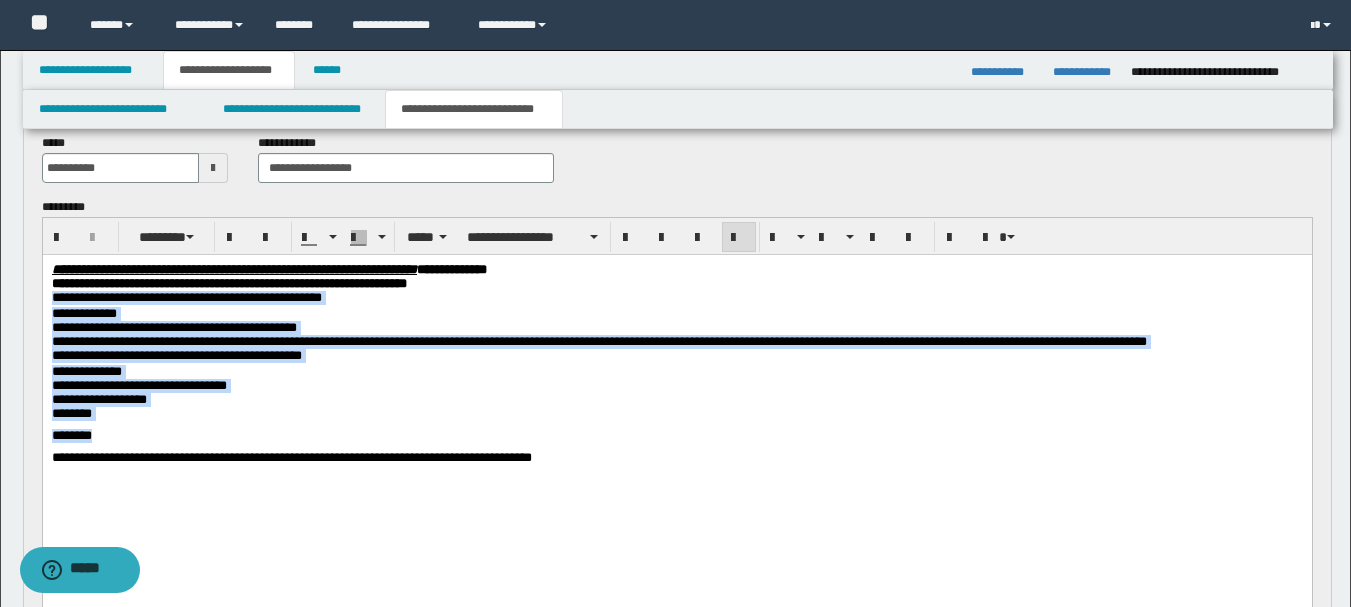 click on "********" at bounding box center (676, 414) 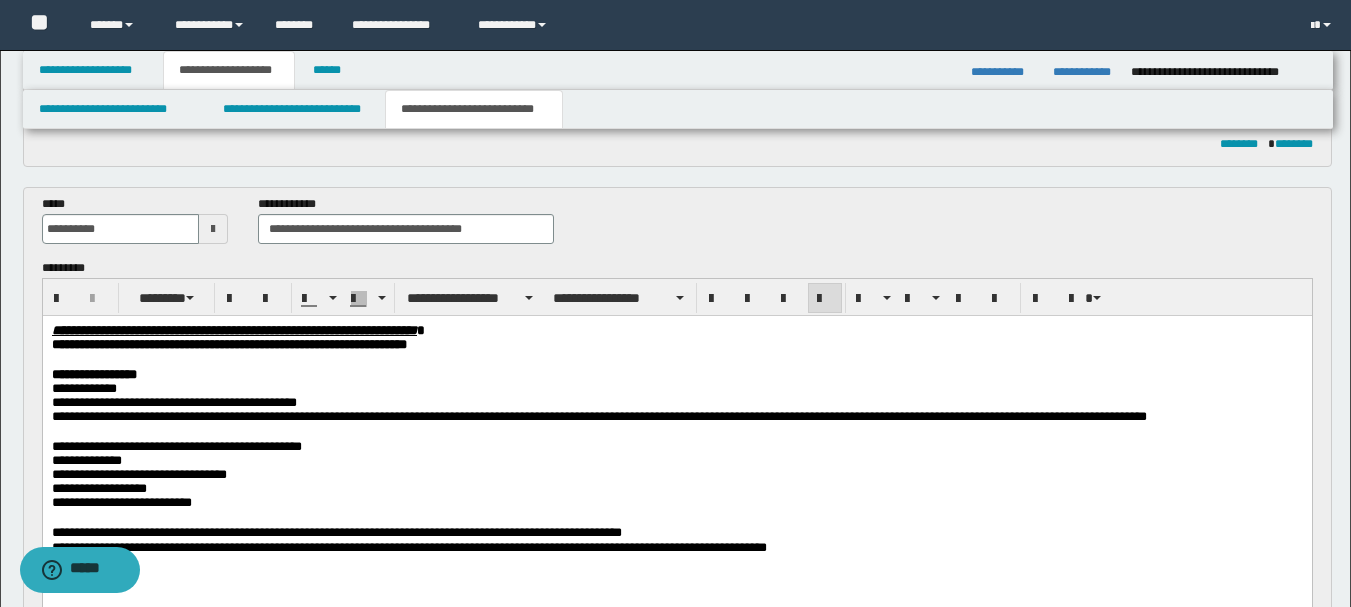 scroll, scrollTop: 700, scrollLeft: 0, axis: vertical 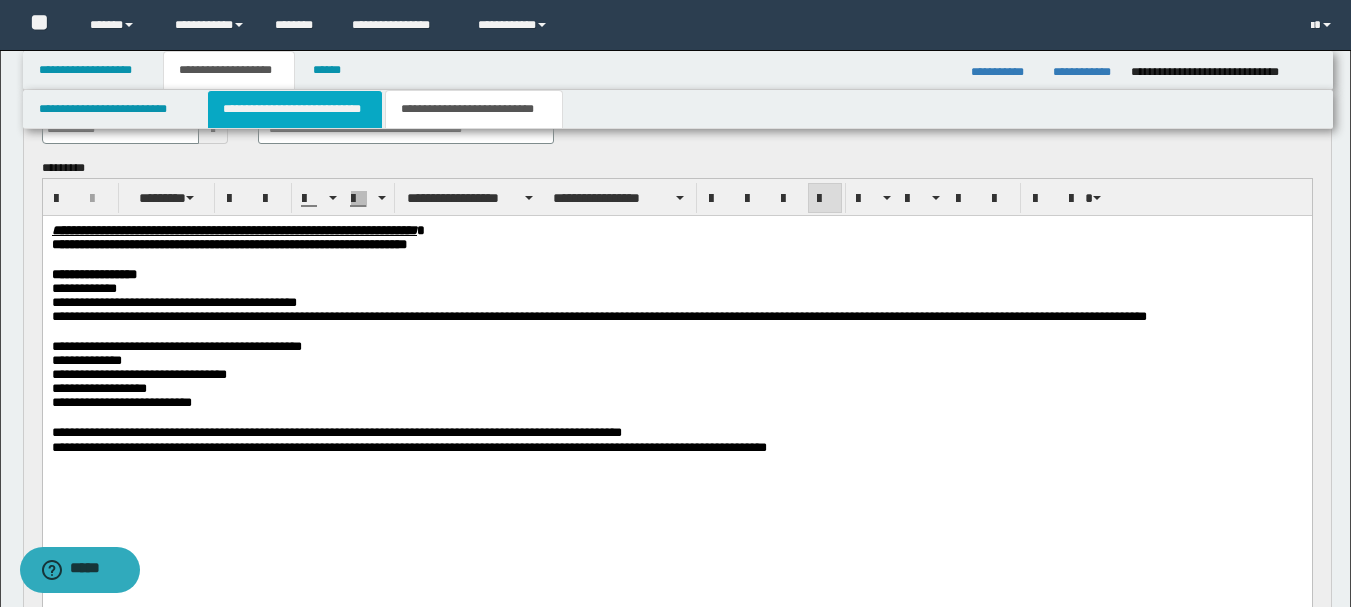 click on "**********" at bounding box center (295, 109) 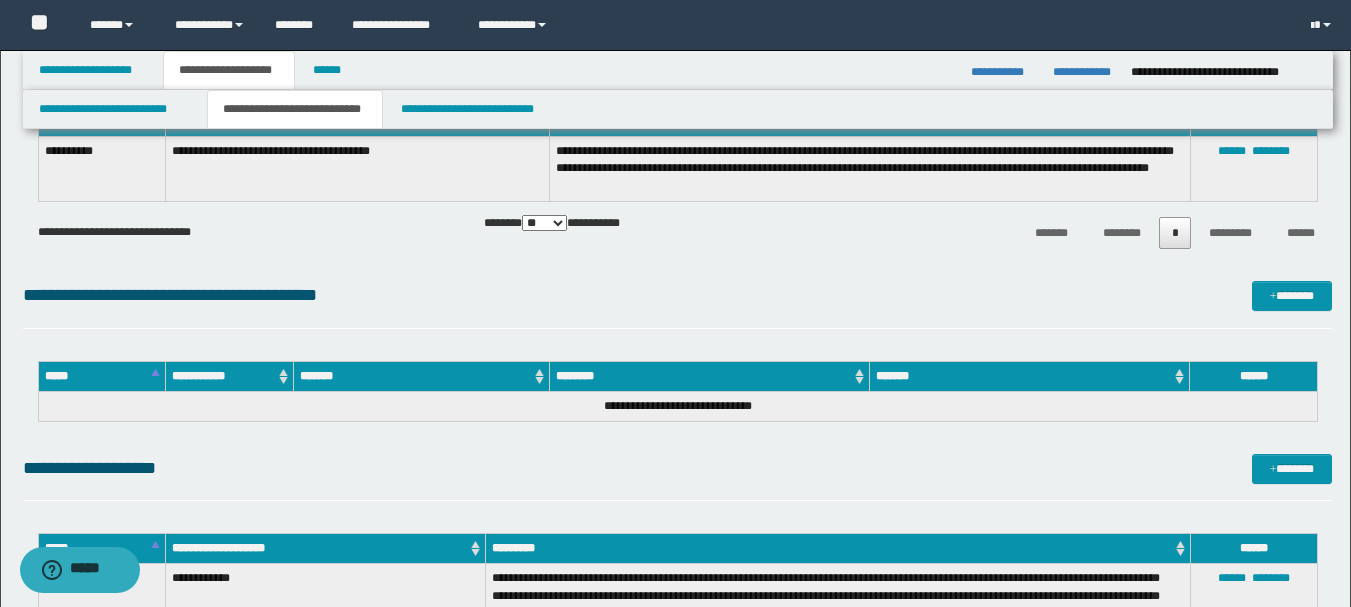 scroll, scrollTop: 0, scrollLeft: 0, axis: both 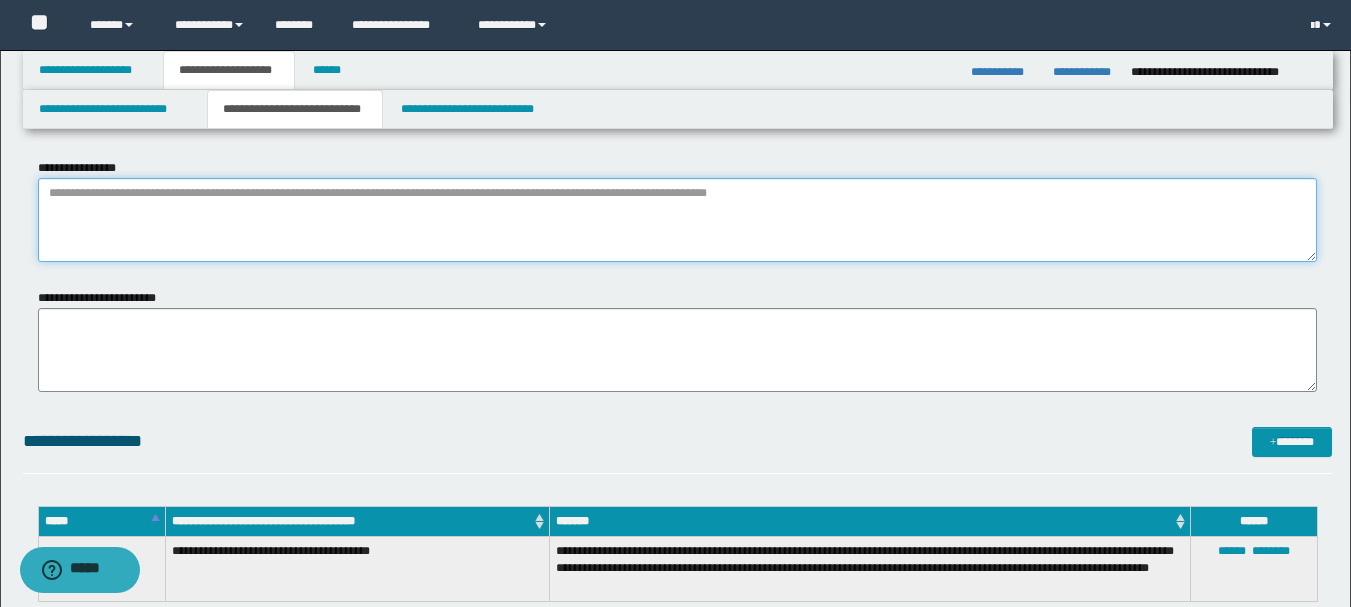 click on "**********" at bounding box center (677, 220) 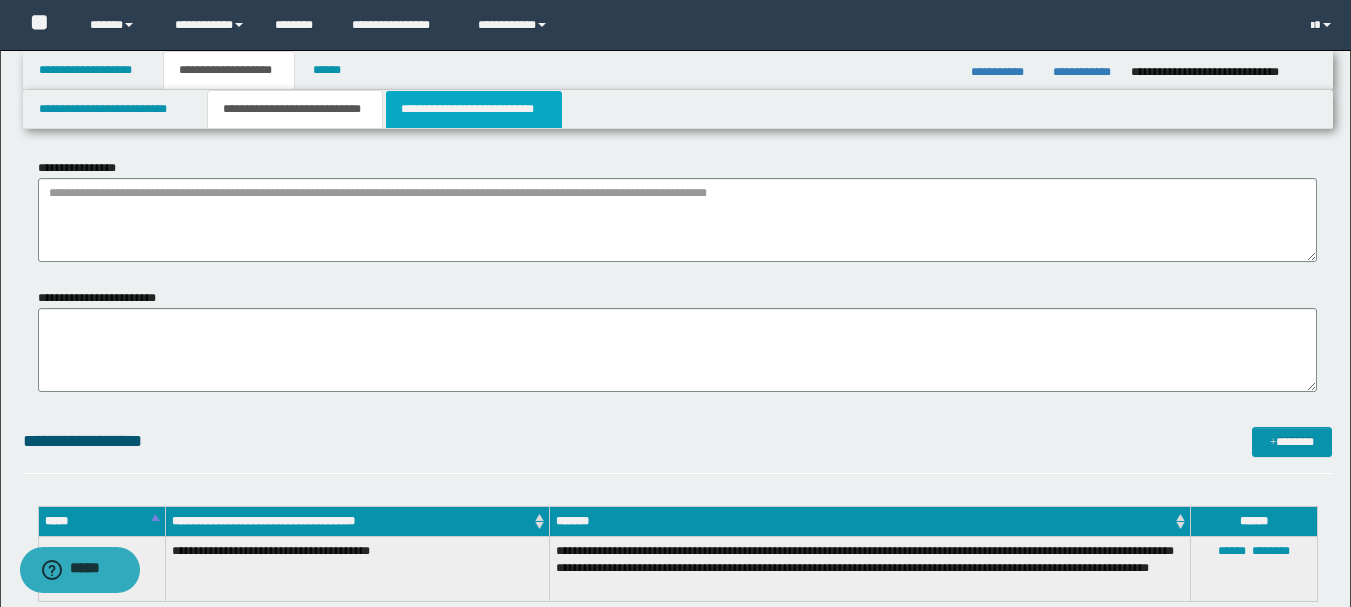 click on "**********" at bounding box center (474, 109) 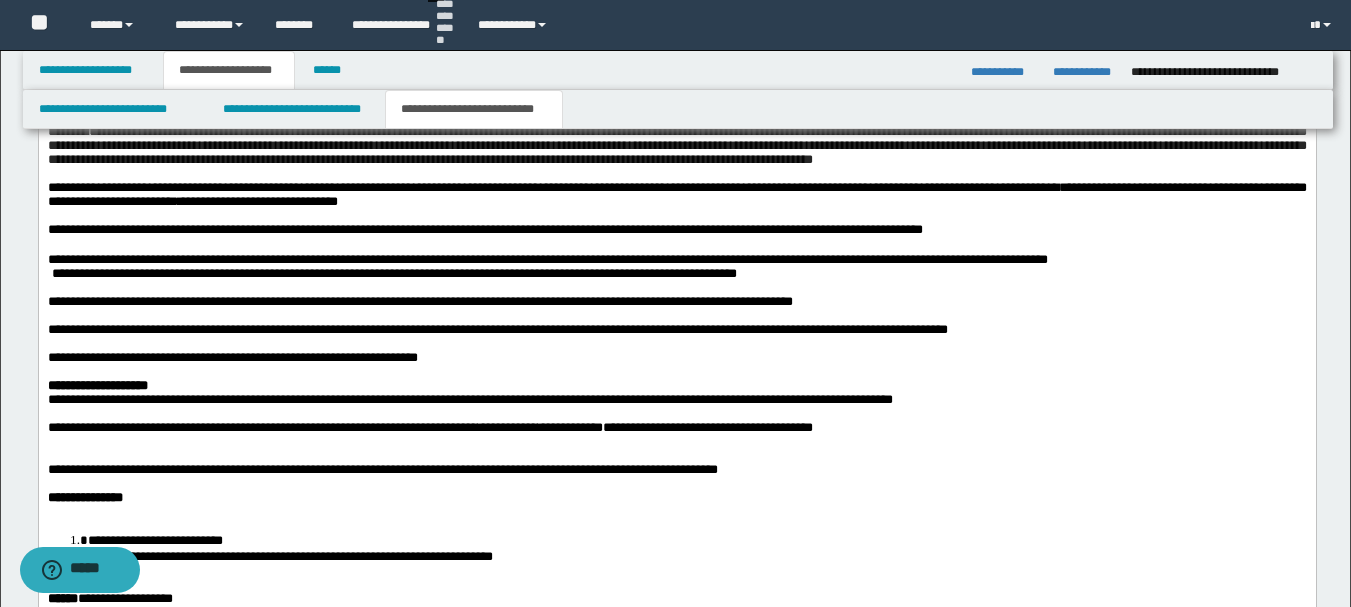 scroll, scrollTop: 1300, scrollLeft: 0, axis: vertical 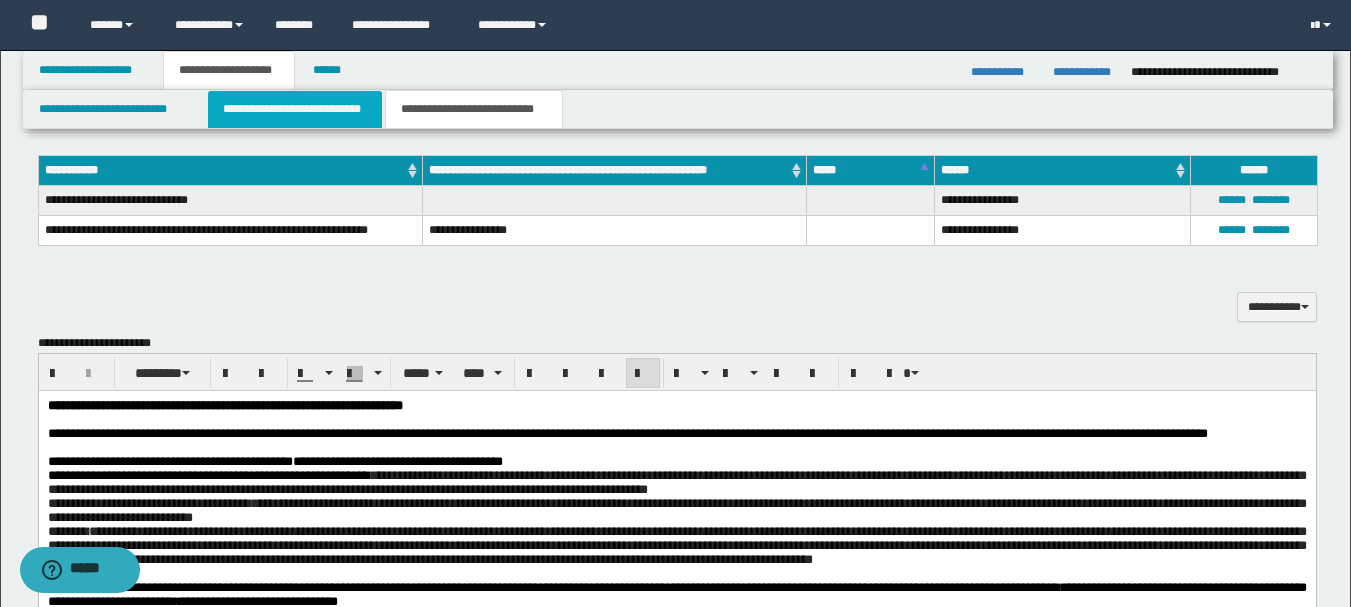 click on "**********" at bounding box center [295, 109] 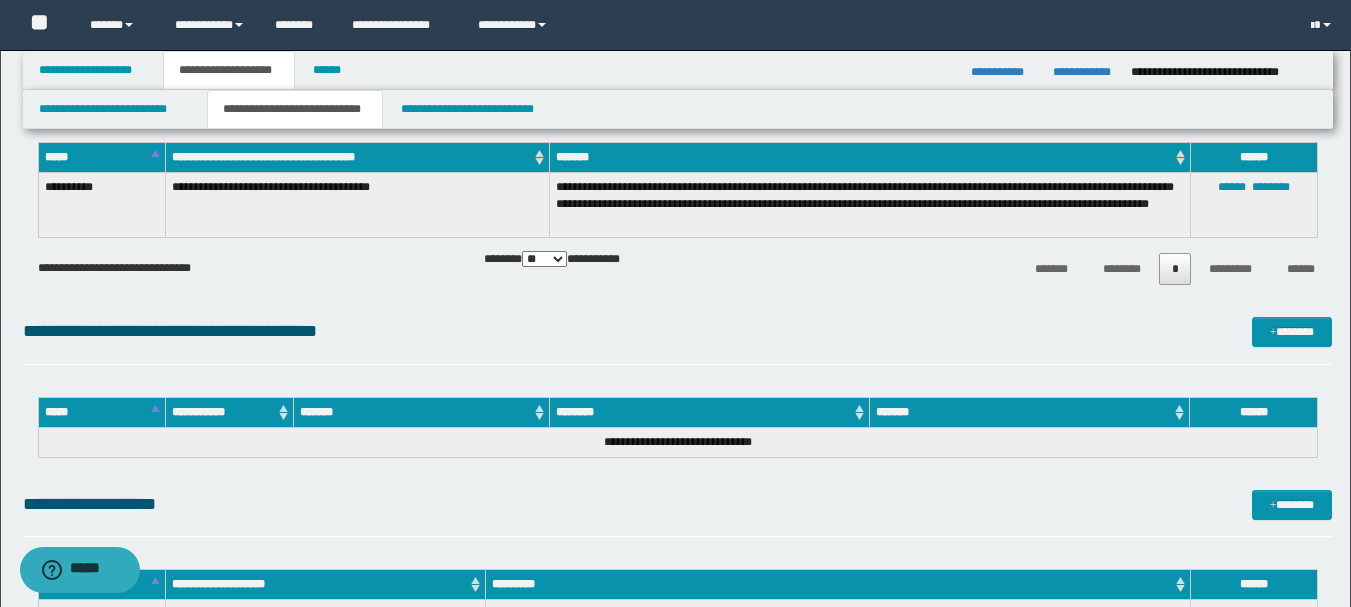 scroll, scrollTop: 0, scrollLeft: 0, axis: both 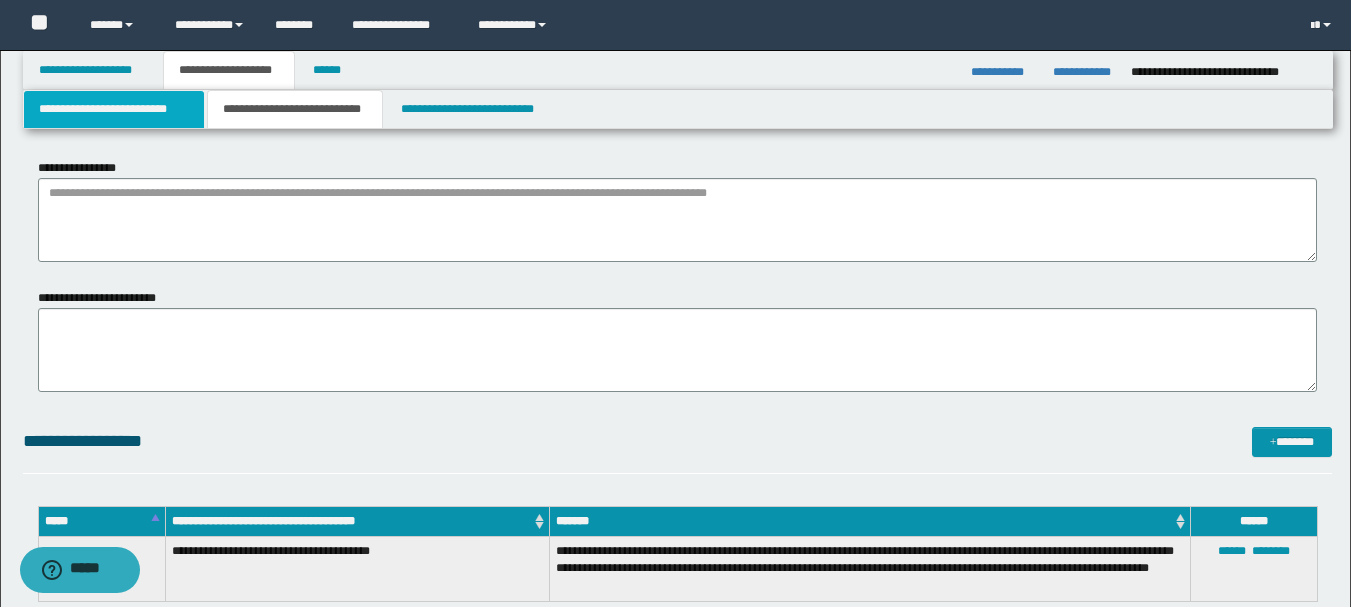 click on "**********" at bounding box center [114, 109] 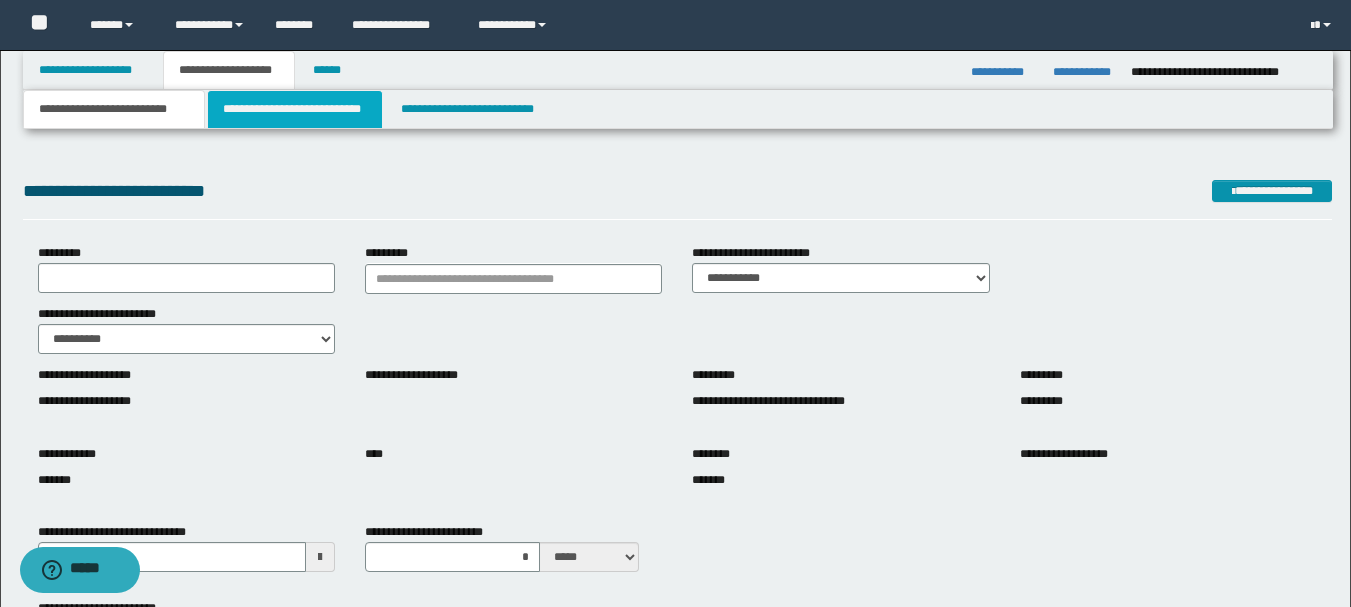 click on "**********" at bounding box center (295, 109) 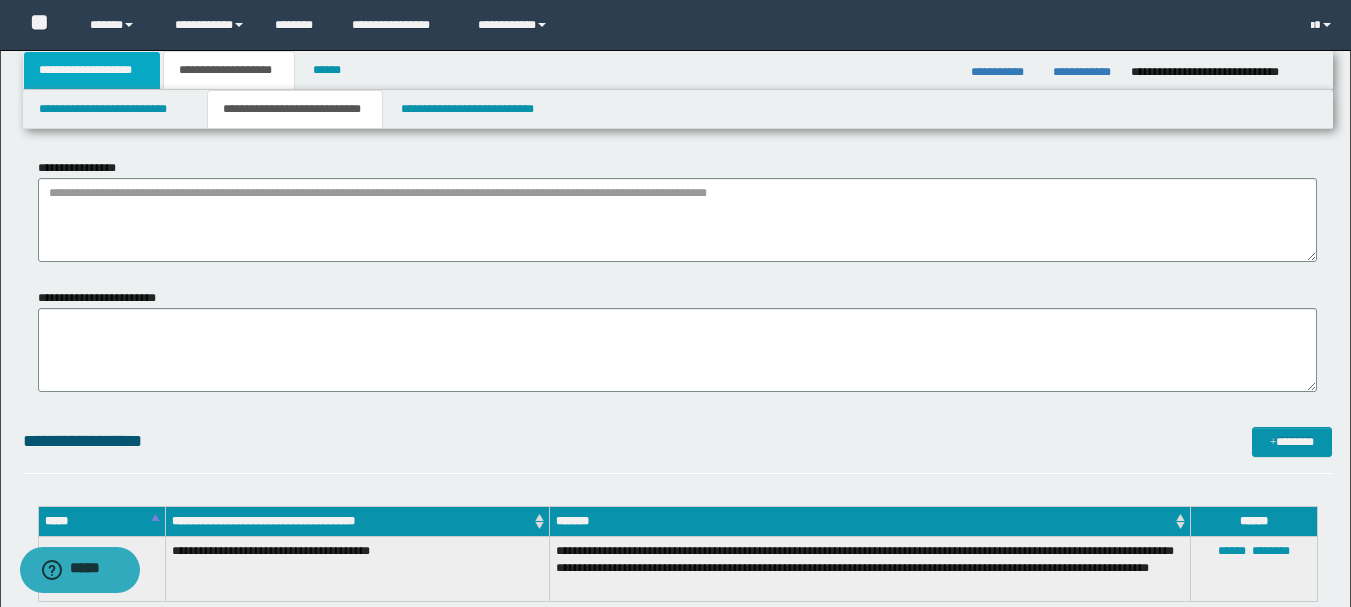click on "**********" at bounding box center [92, 70] 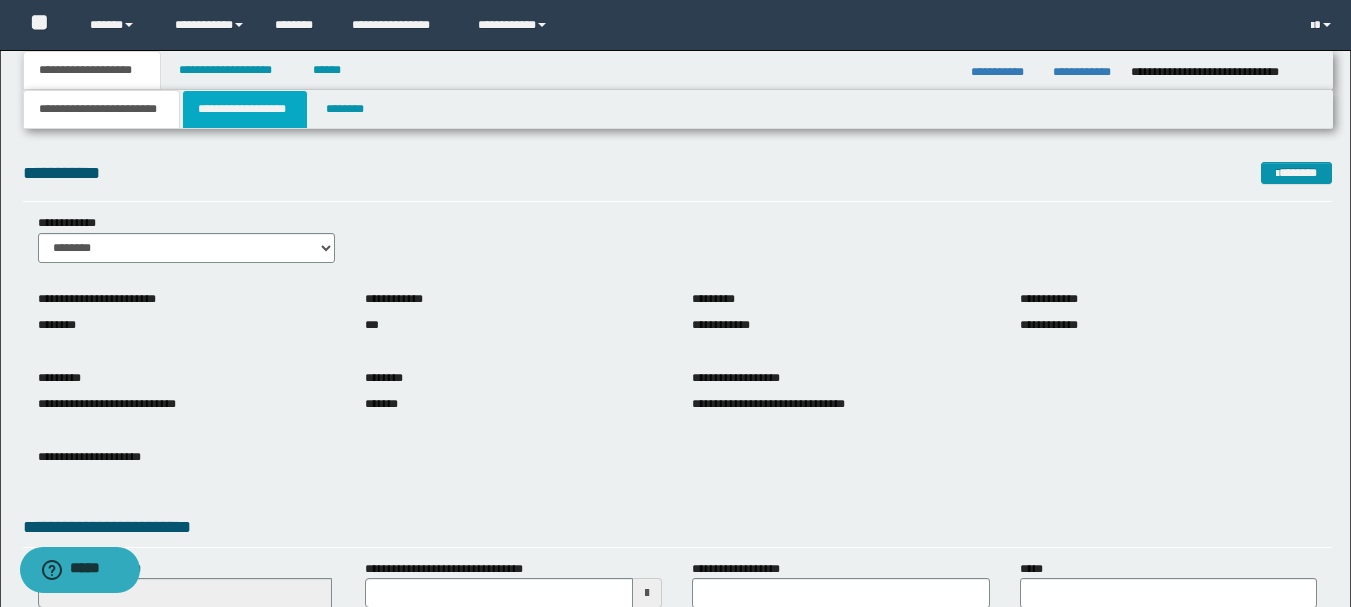 click on "**********" at bounding box center (245, 109) 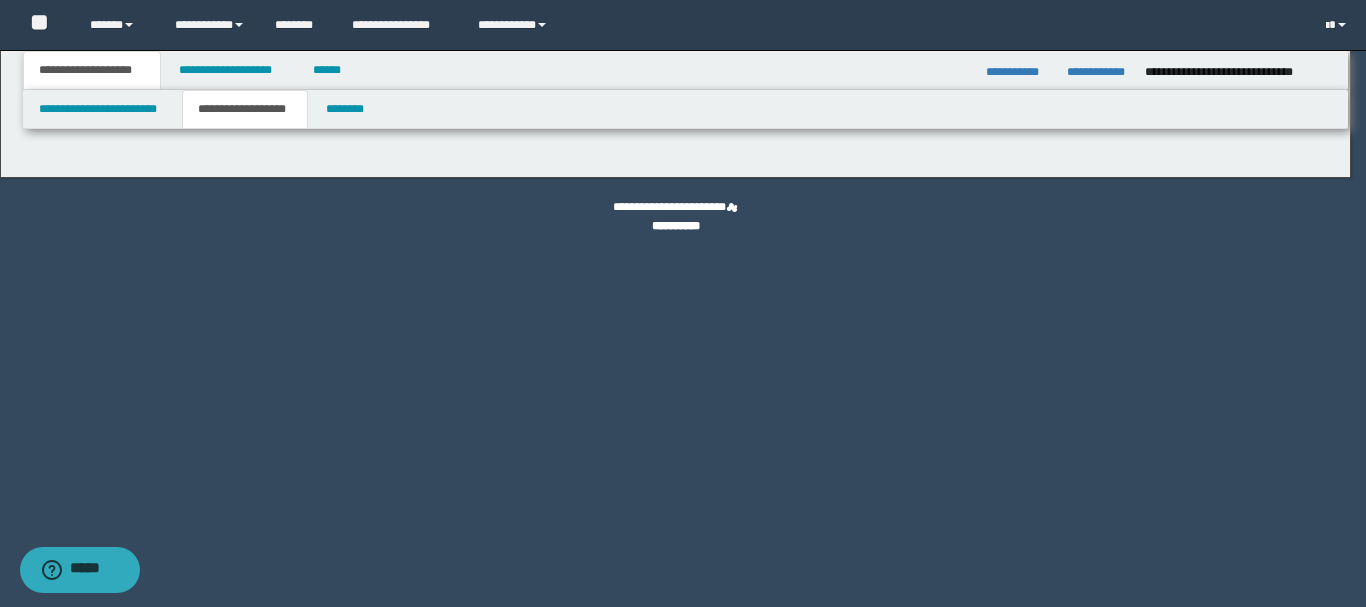 type on "**********" 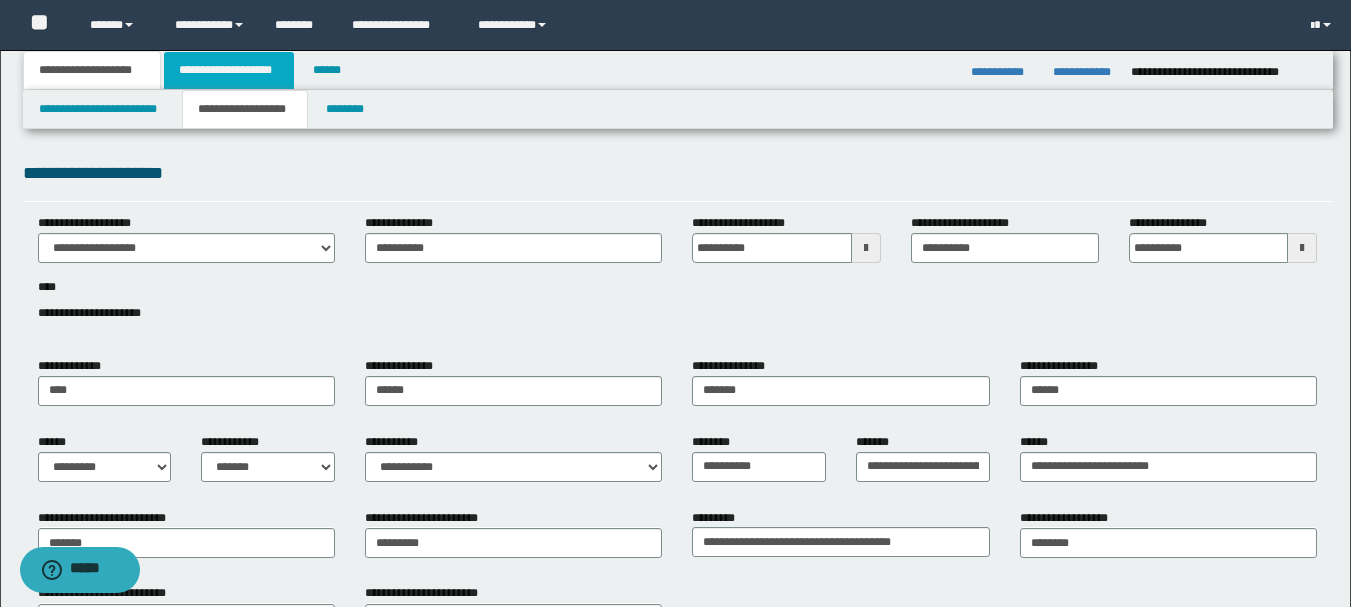 click on "**********" at bounding box center [229, 70] 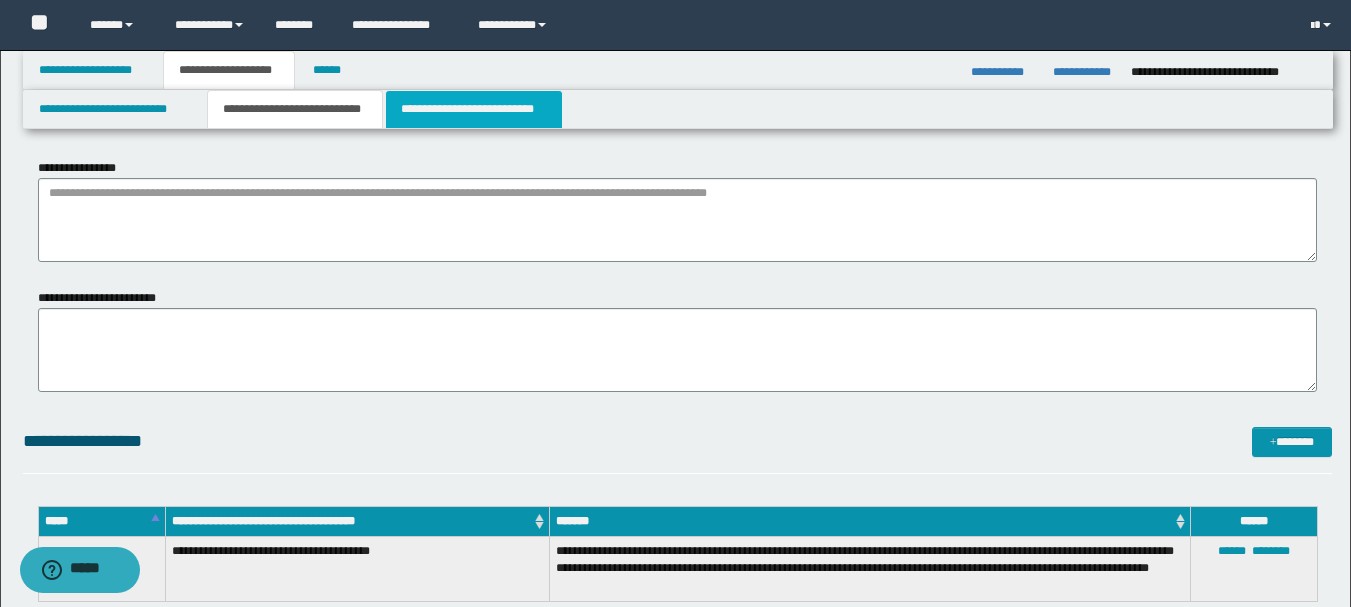 click on "**********" at bounding box center (474, 109) 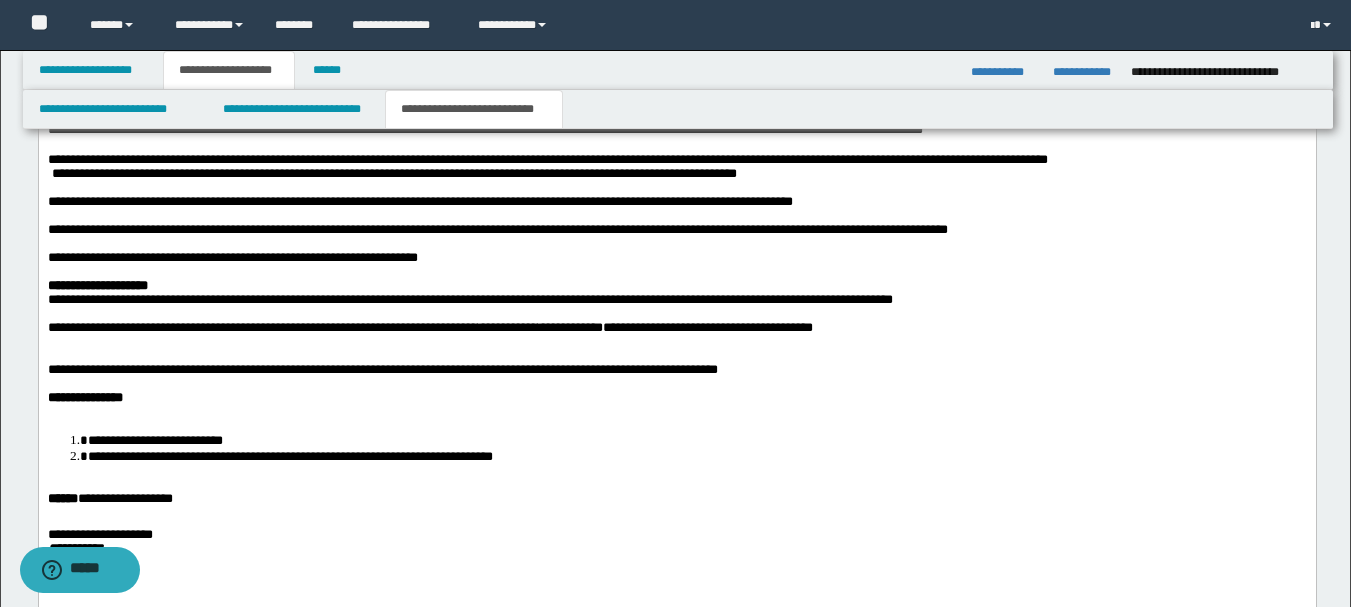 scroll, scrollTop: 2000, scrollLeft: 0, axis: vertical 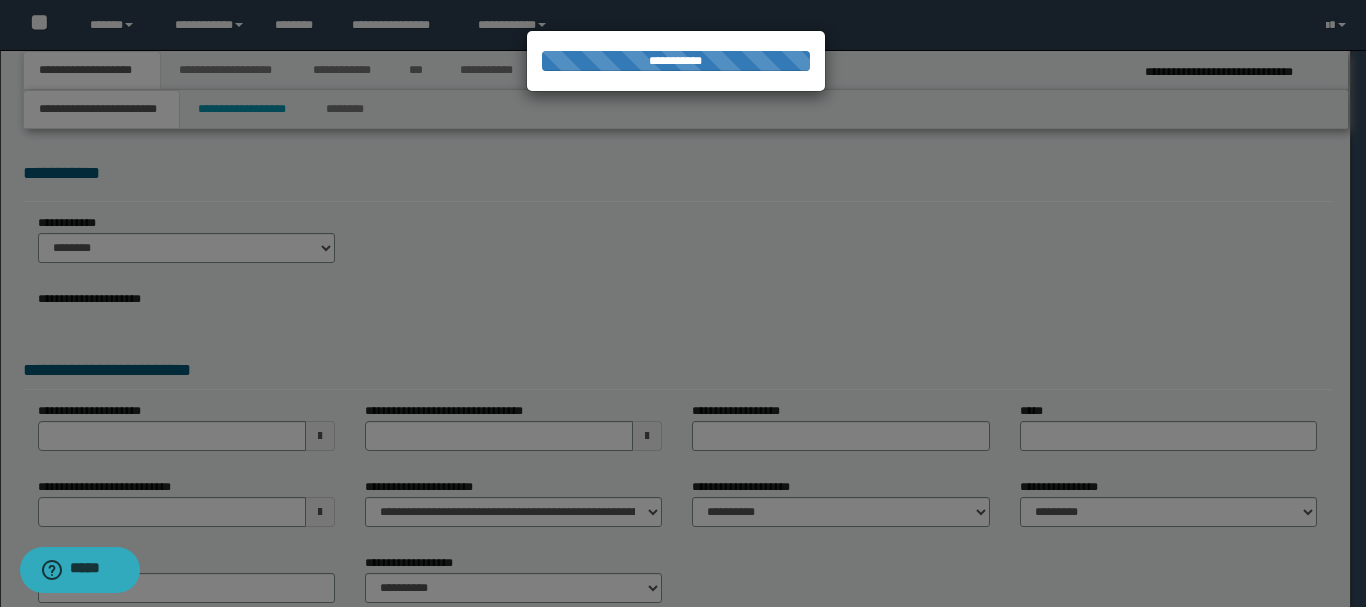 select on "*" 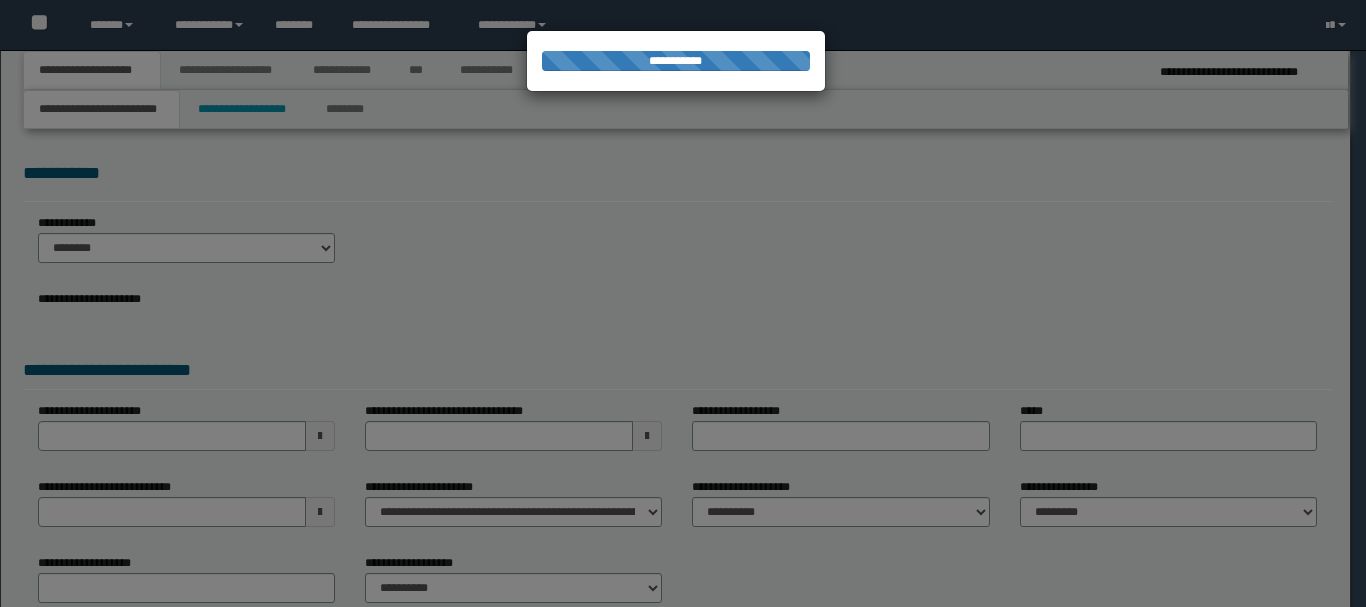 scroll, scrollTop: 0, scrollLeft: 0, axis: both 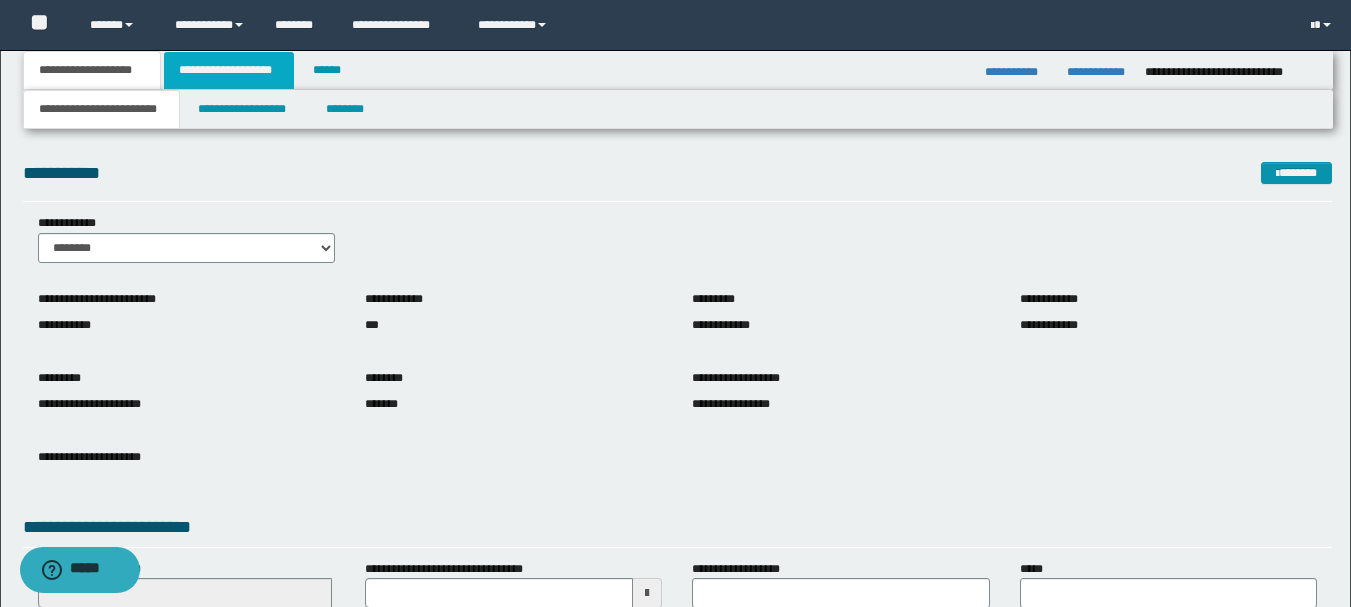 click on "**********" at bounding box center (229, 70) 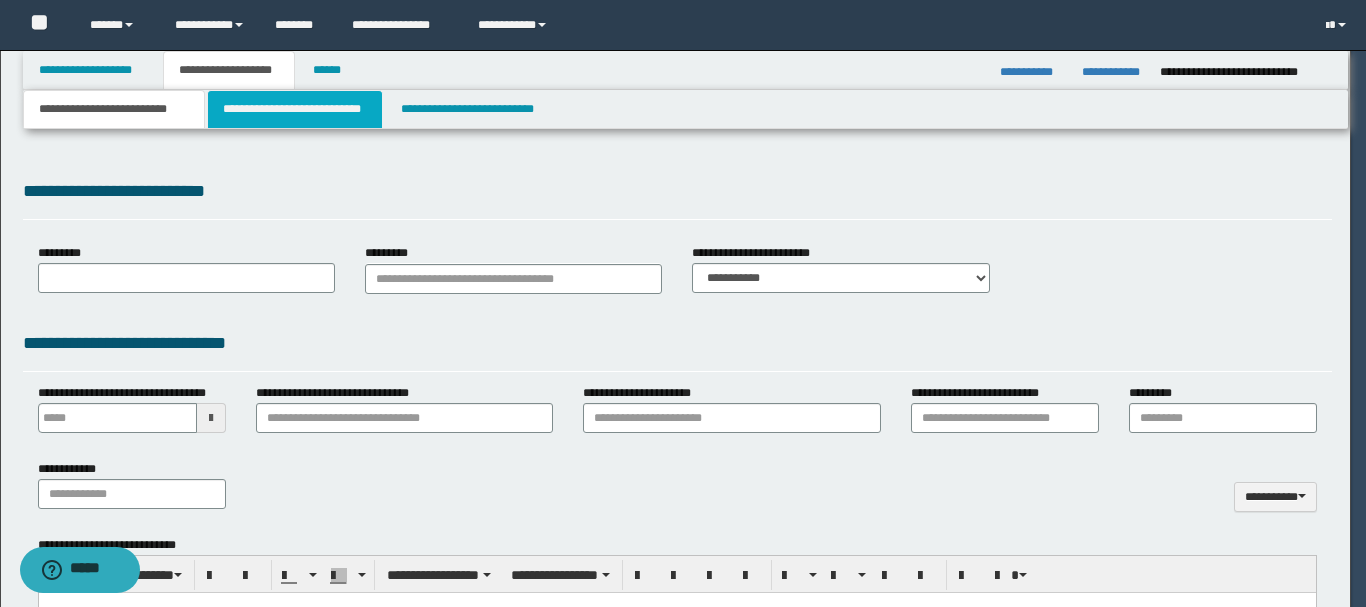 type on "**********" 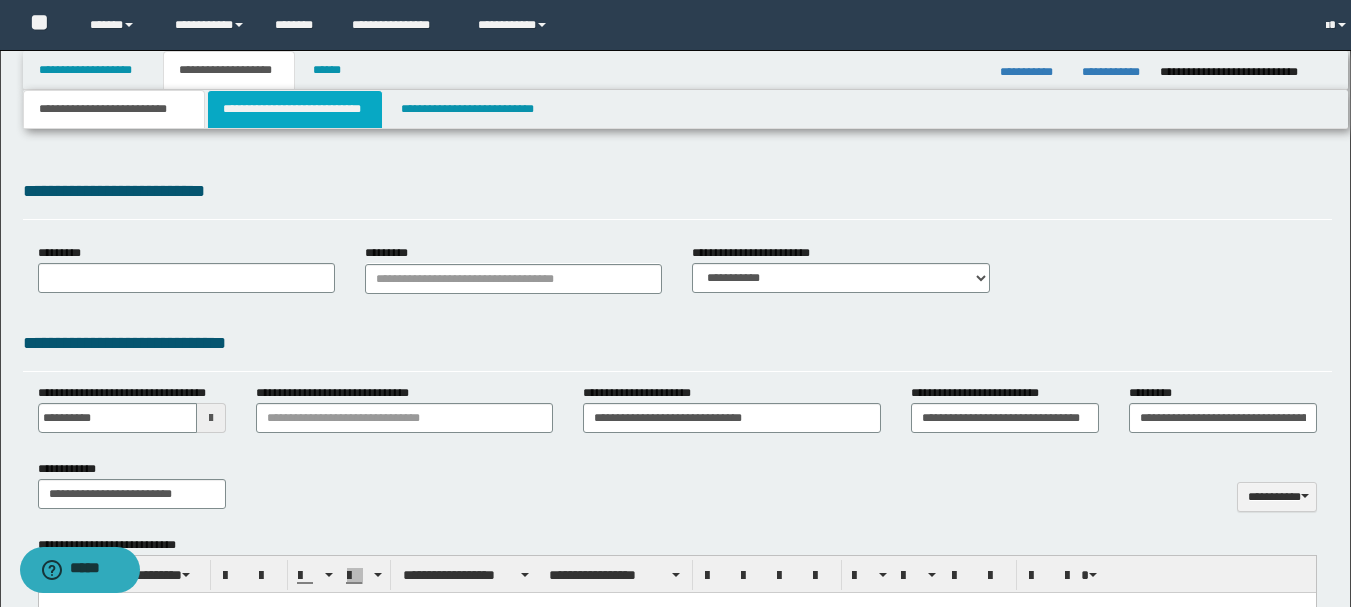 select on "*" 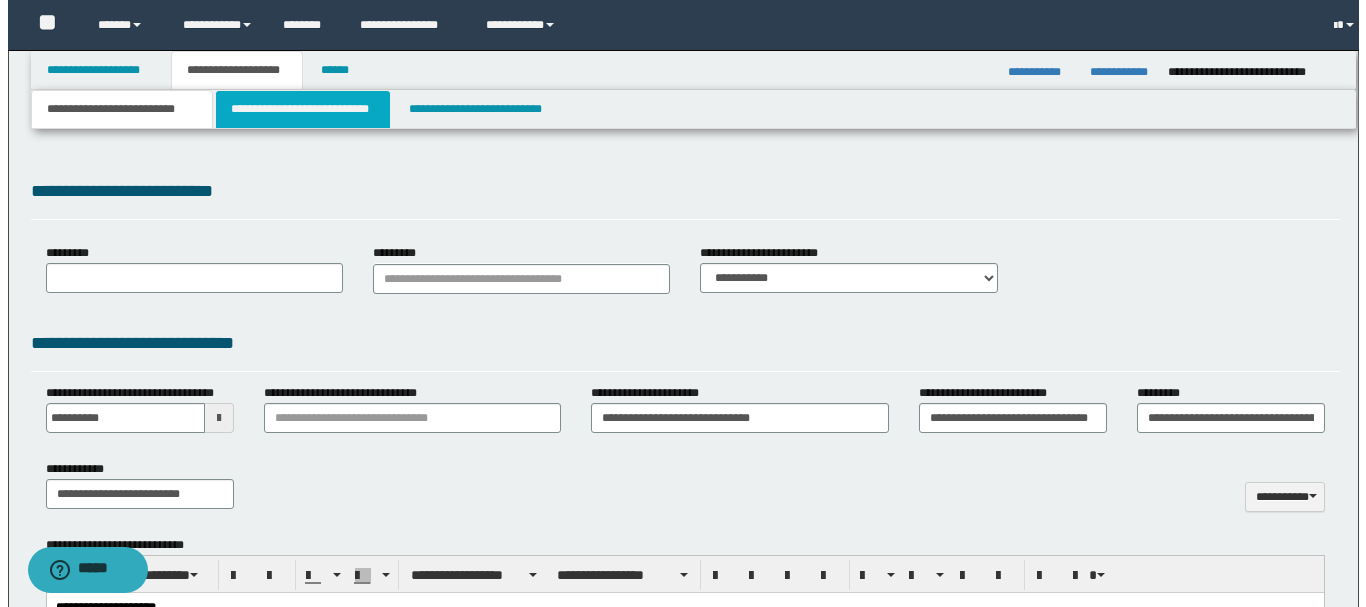 scroll, scrollTop: 0, scrollLeft: 0, axis: both 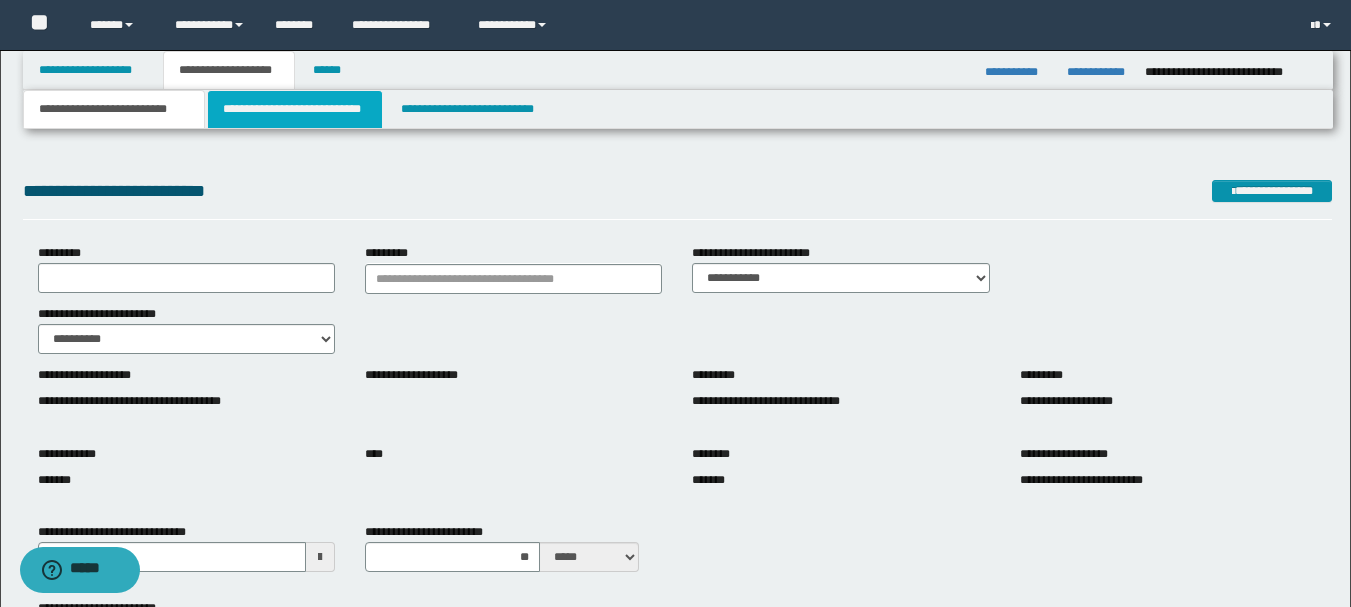 click on "**********" at bounding box center (295, 109) 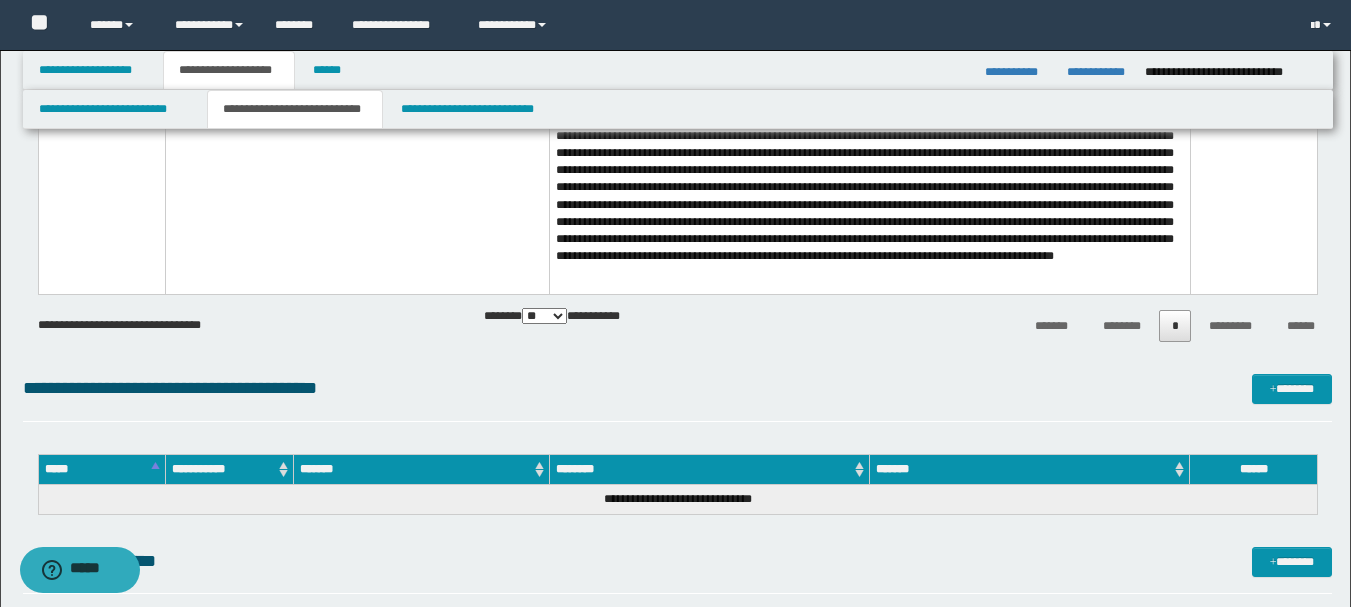scroll, scrollTop: 4200, scrollLeft: 0, axis: vertical 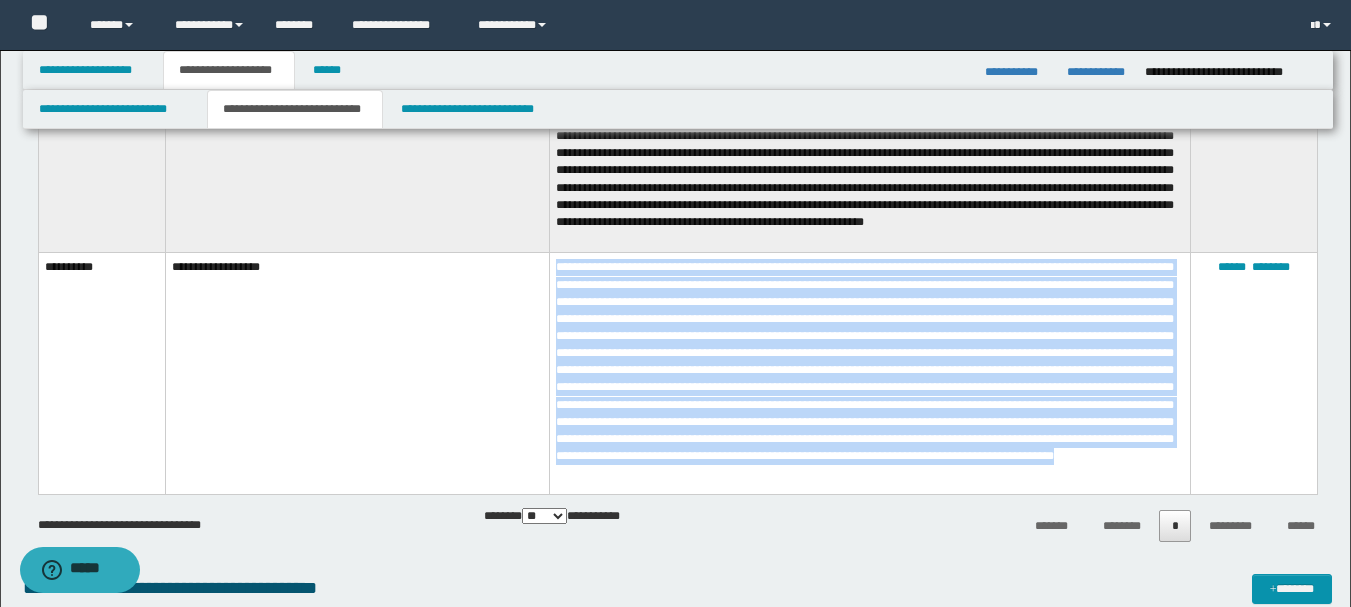 drag, startPoint x: 689, startPoint y: 480, endPoint x: 558, endPoint y: 261, distance: 255.19012 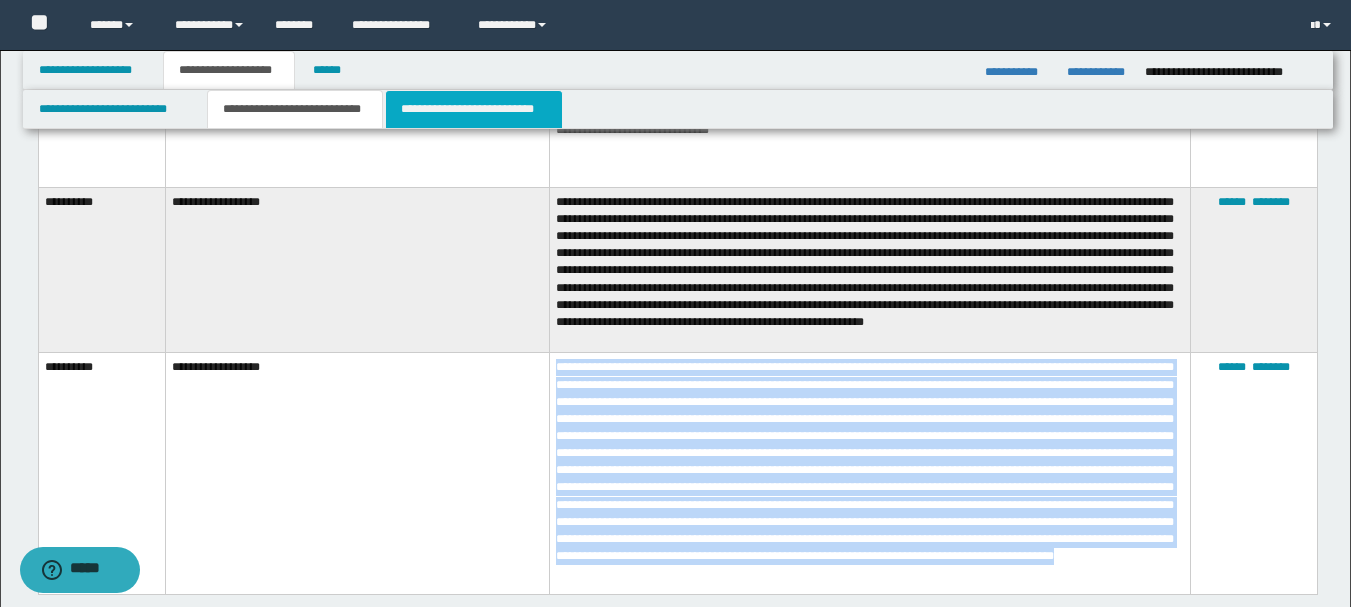 click on "**********" at bounding box center (474, 109) 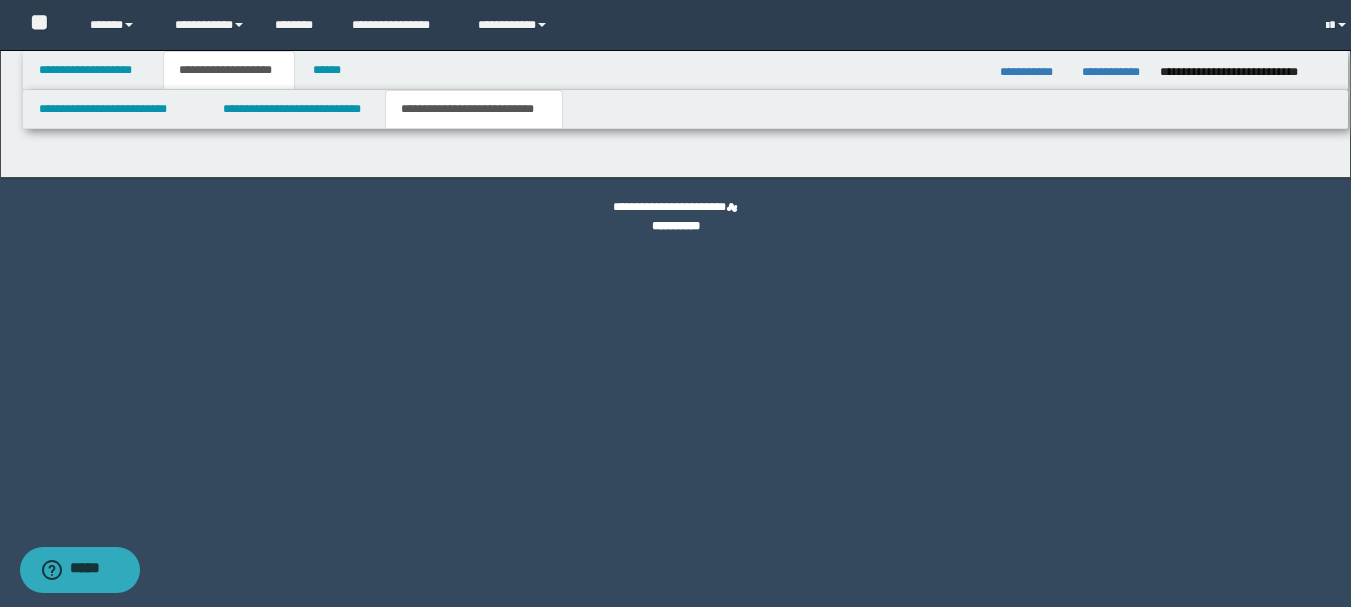 scroll, scrollTop: 0, scrollLeft: 0, axis: both 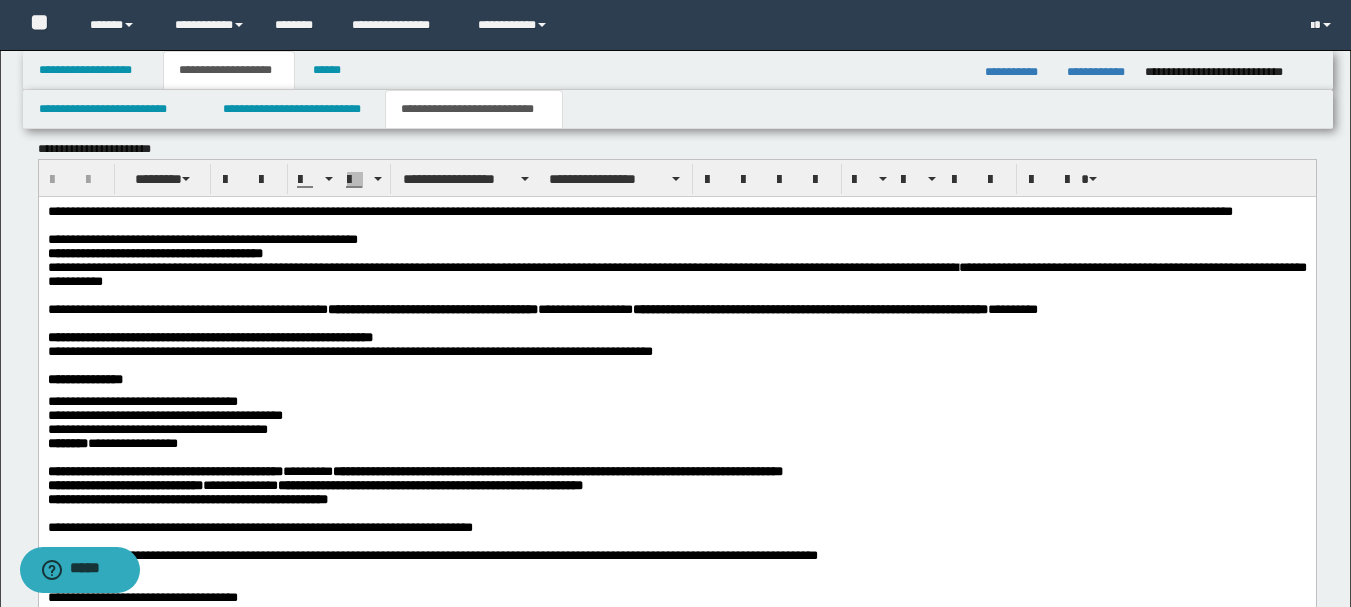 click on "**********" at bounding box center (676, 240) 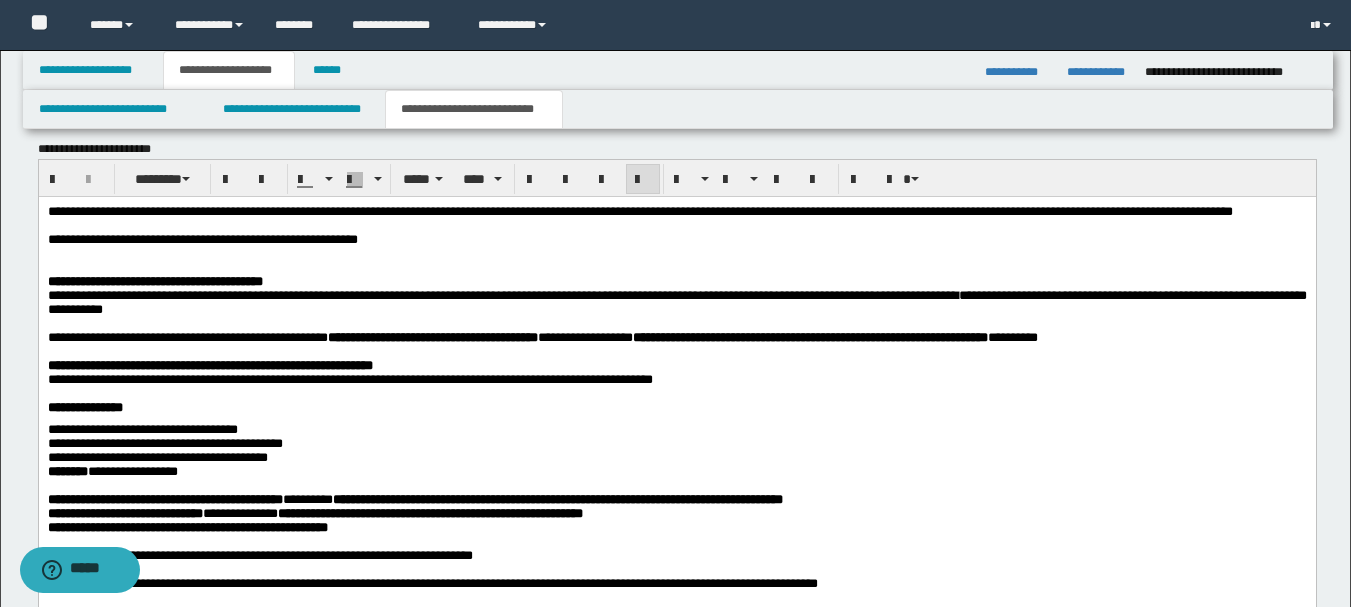 type 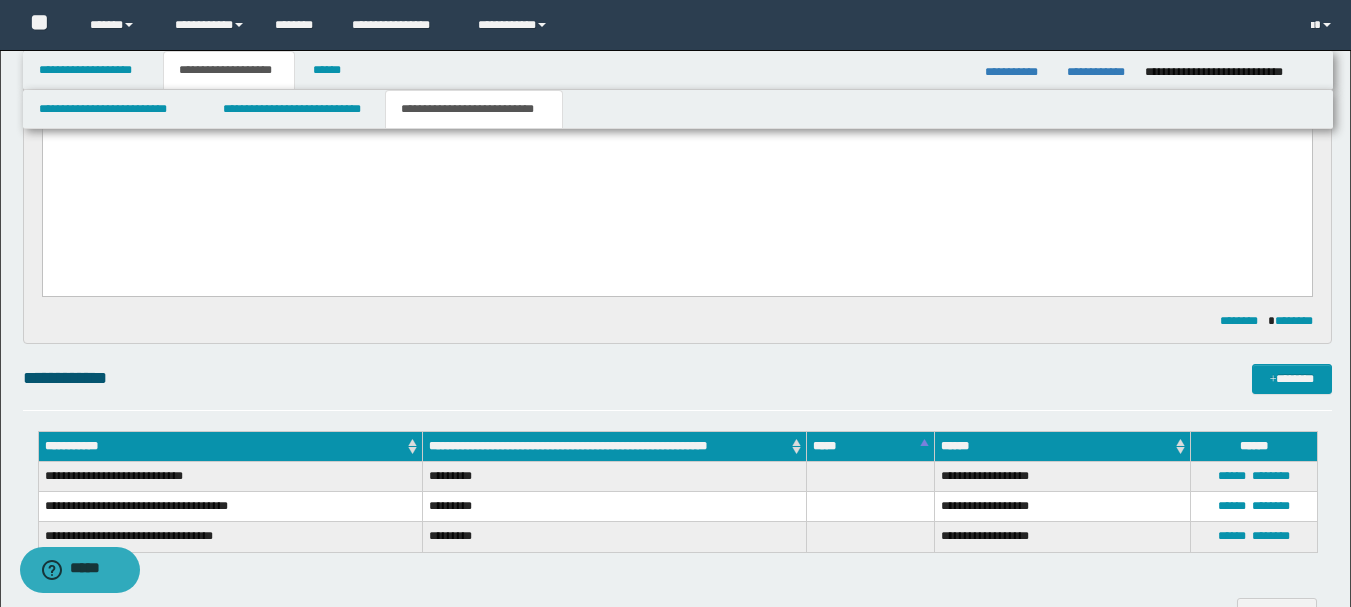 scroll, scrollTop: 400, scrollLeft: 0, axis: vertical 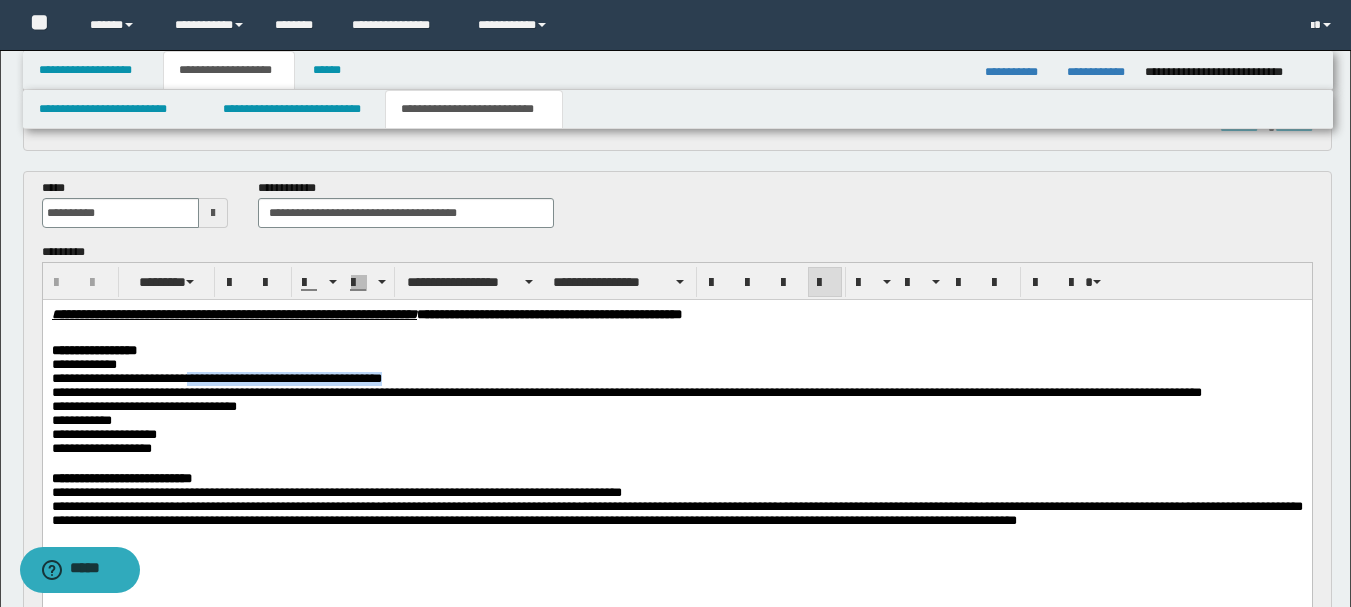 drag, startPoint x: 223, startPoint y: 385, endPoint x: 480, endPoint y: 385, distance: 257 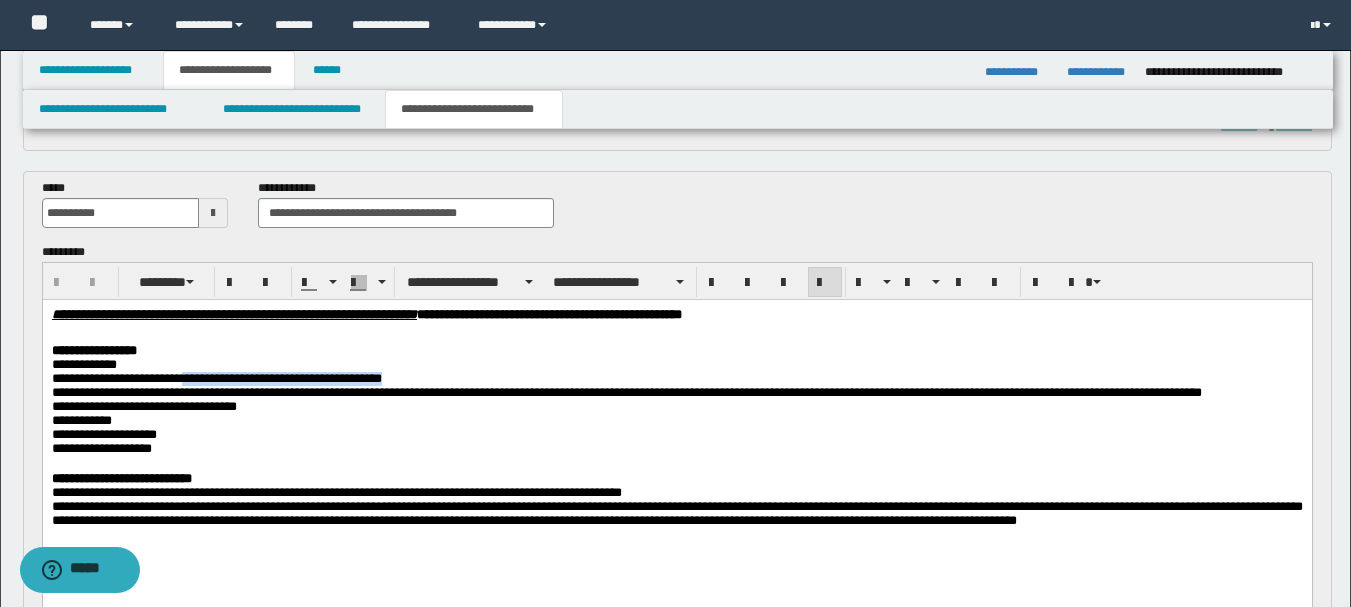 drag, startPoint x: 480, startPoint y: 385, endPoint x: 220, endPoint y: 386, distance: 260.00192 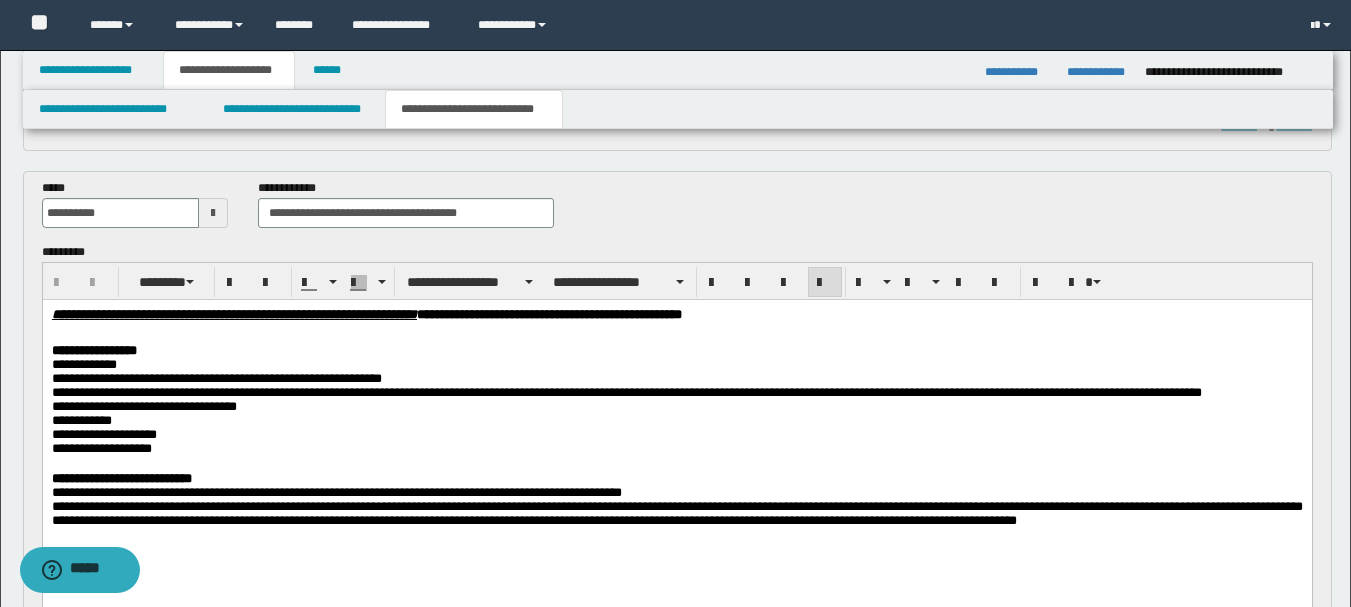 click on "**********" at bounding box center [216, 377] 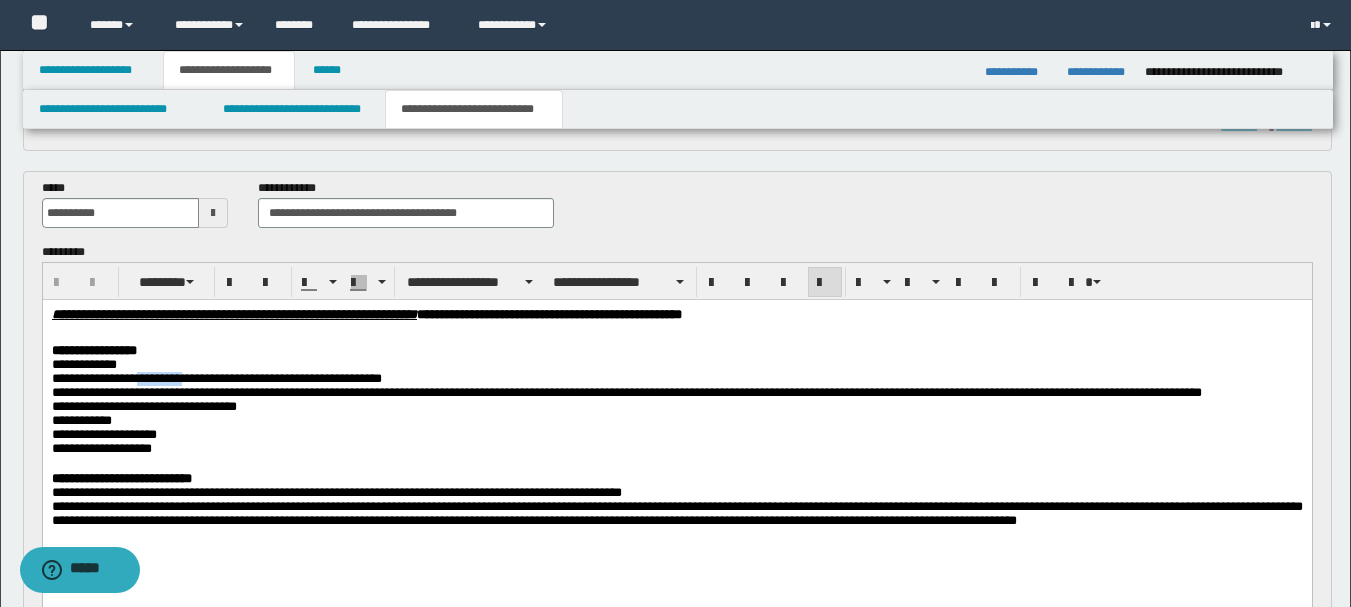 type 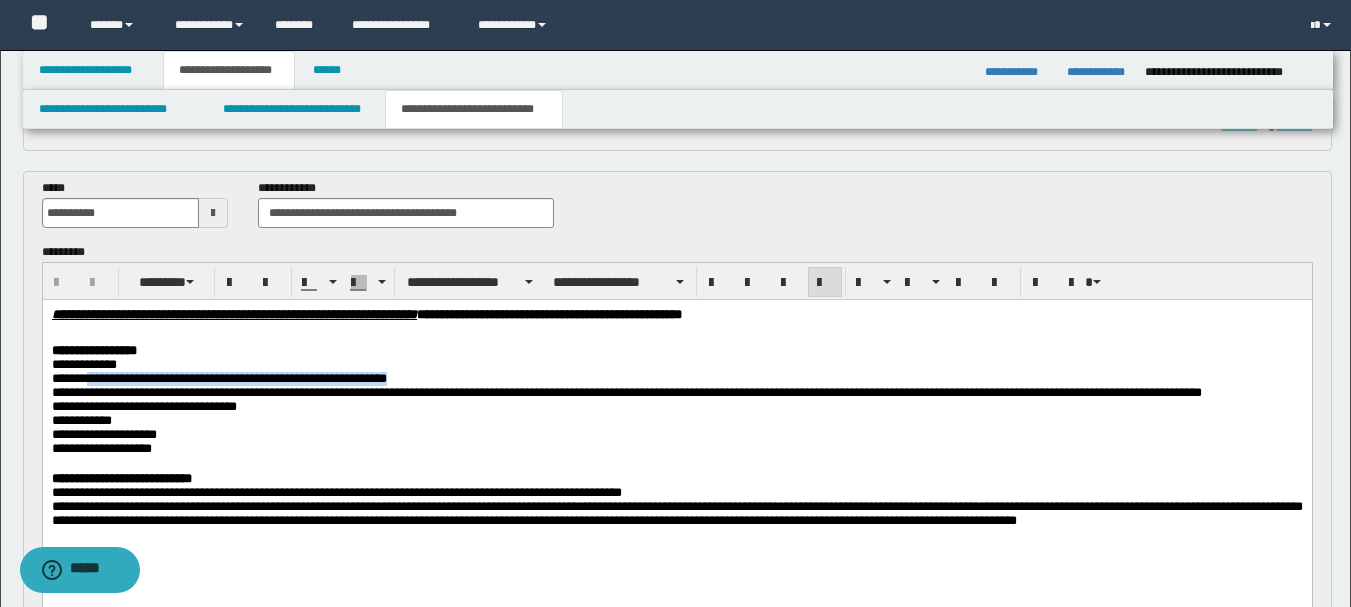drag, startPoint x: 469, startPoint y: 387, endPoint x: 94, endPoint y: 390, distance: 375.012 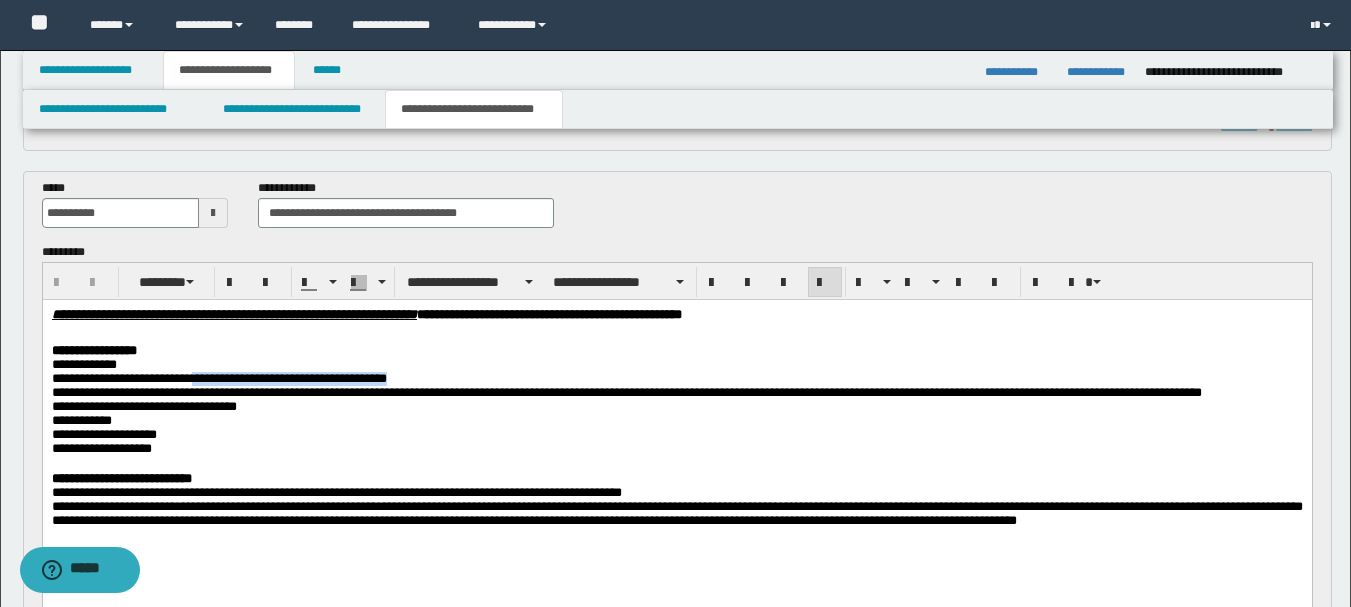 drag, startPoint x: 228, startPoint y: 385, endPoint x: 491, endPoint y: 385, distance: 263 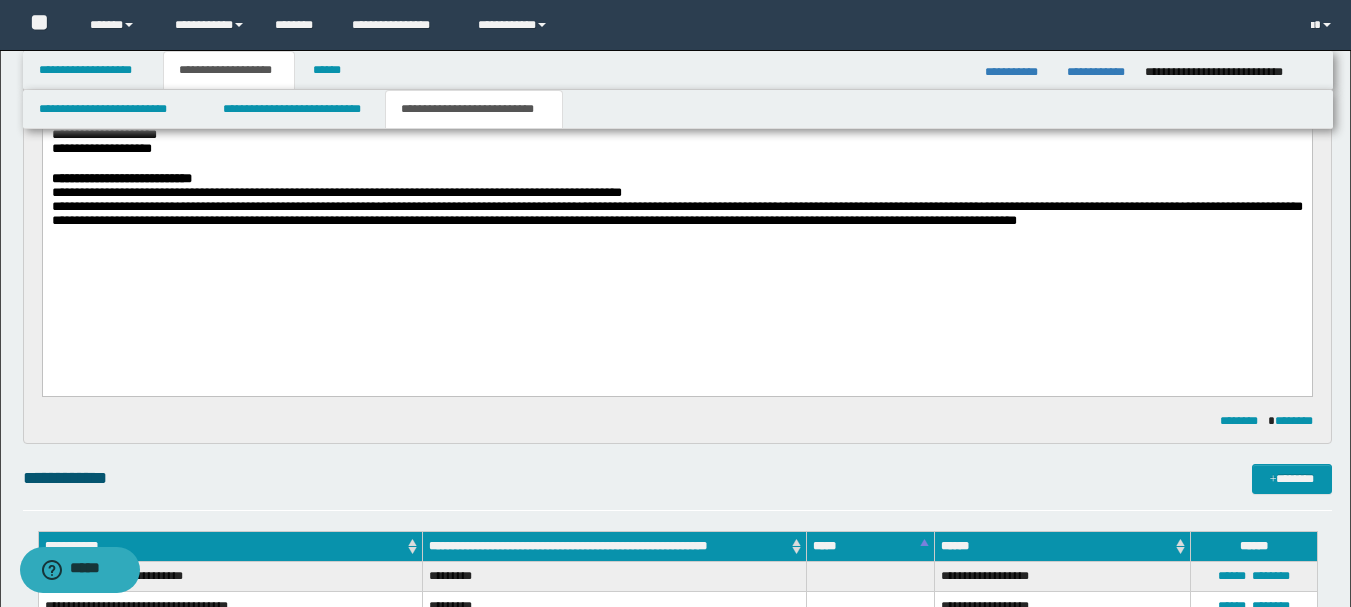 scroll, scrollTop: 1100, scrollLeft: 0, axis: vertical 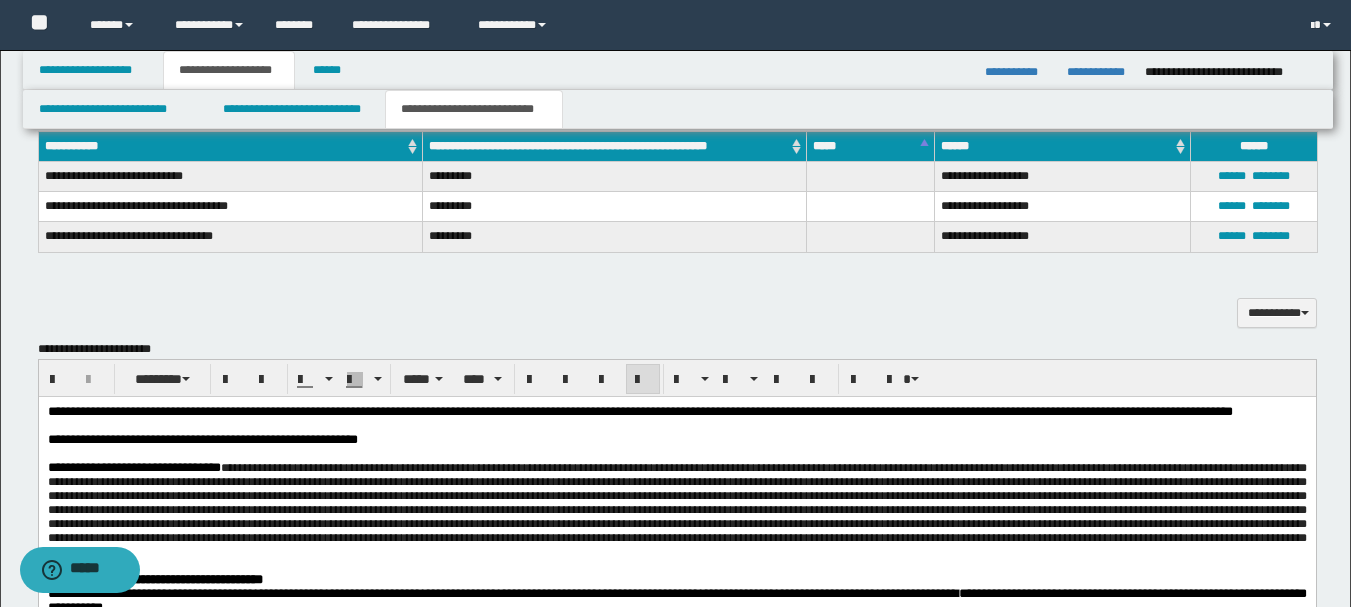 click on "**********" at bounding box center [676, 440] 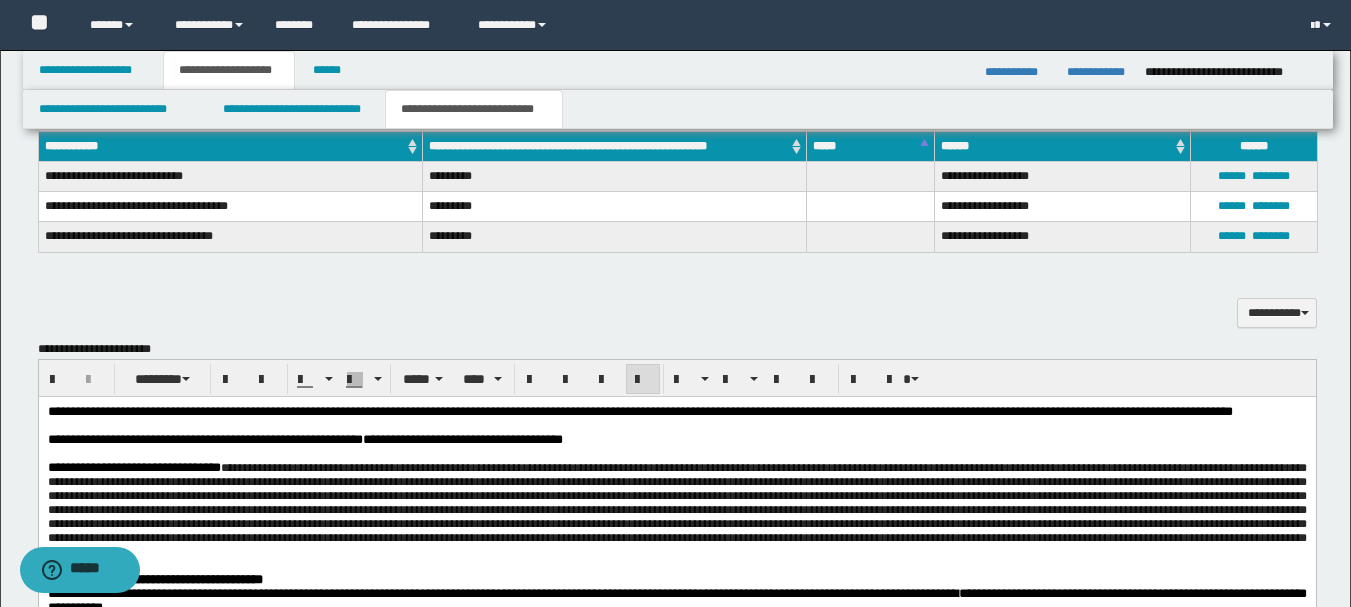scroll, scrollTop: 1300, scrollLeft: 0, axis: vertical 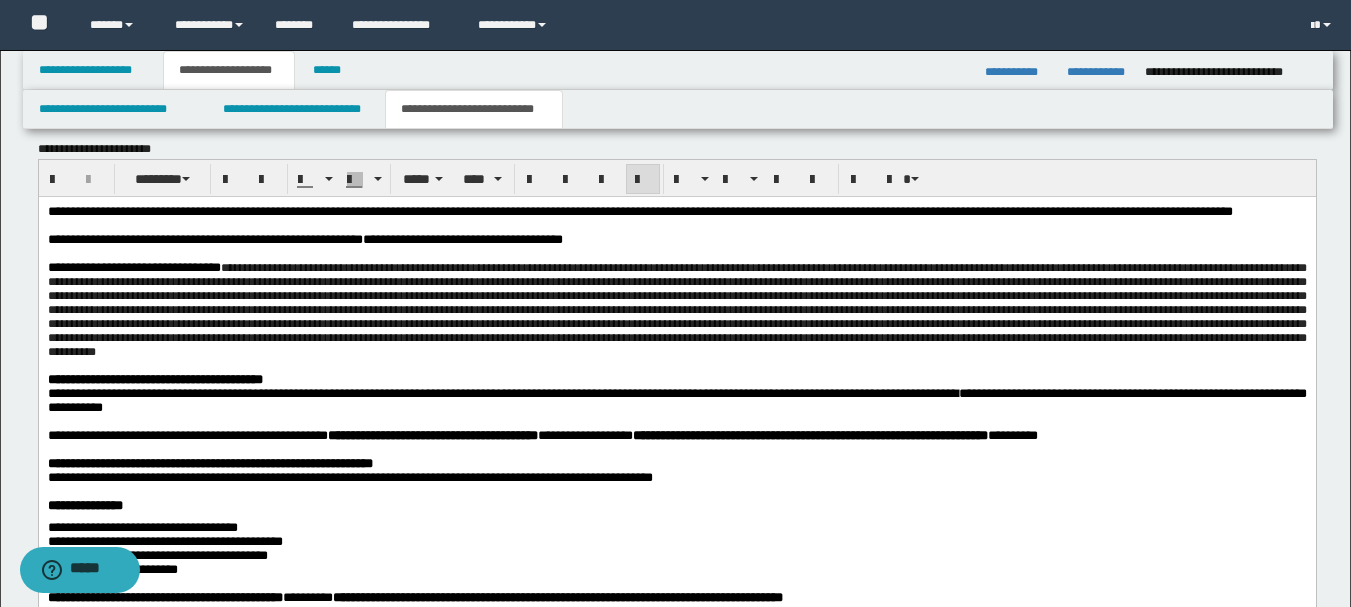 click at bounding box center [676, 310] 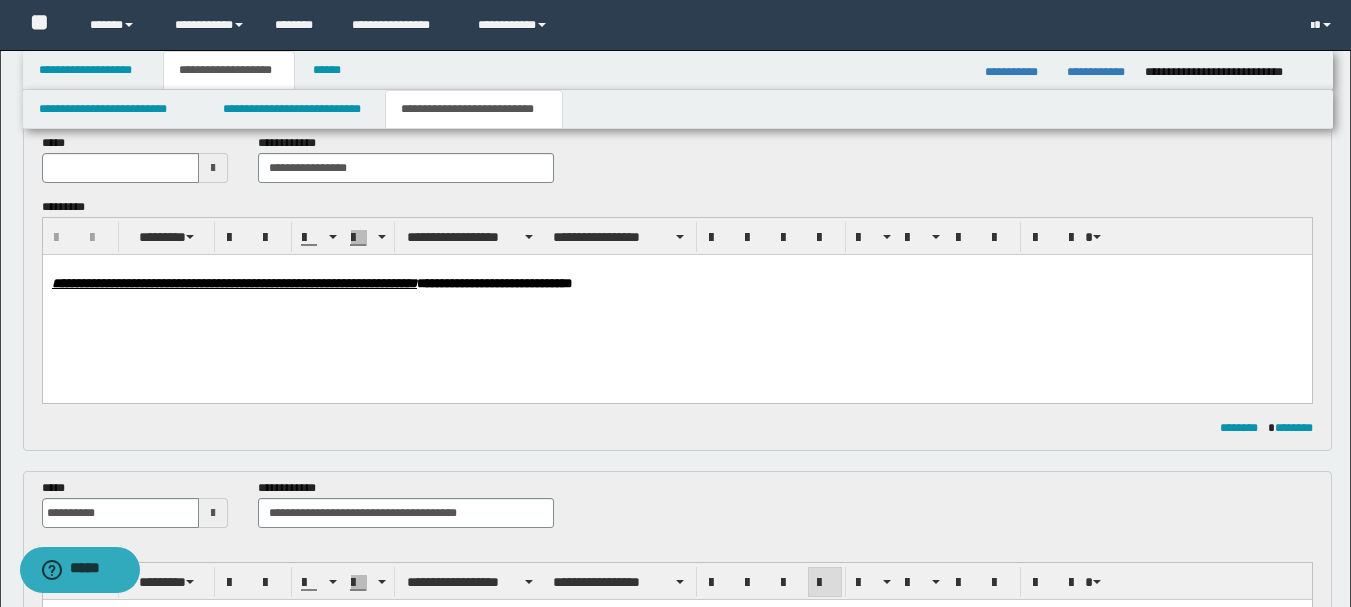 scroll, scrollTop: 0, scrollLeft: 0, axis: both 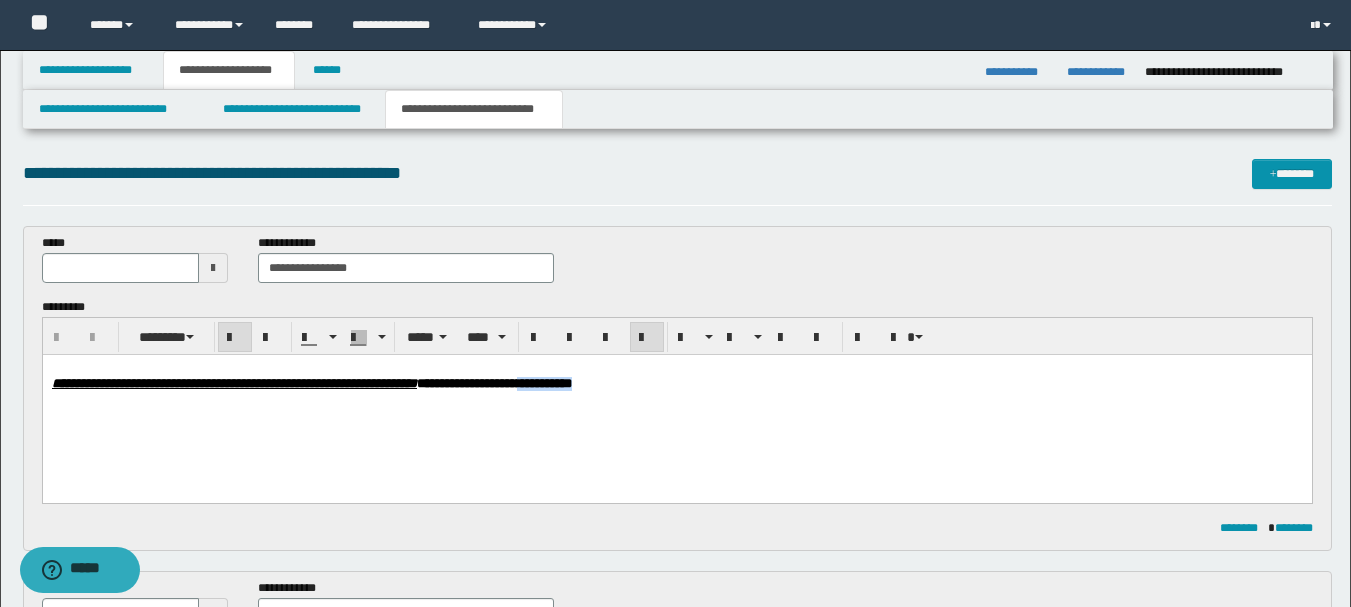drag, startPoint x: 834, startPoint y: 383, endPoint x: 741, endPoint y: 383, distance: 93 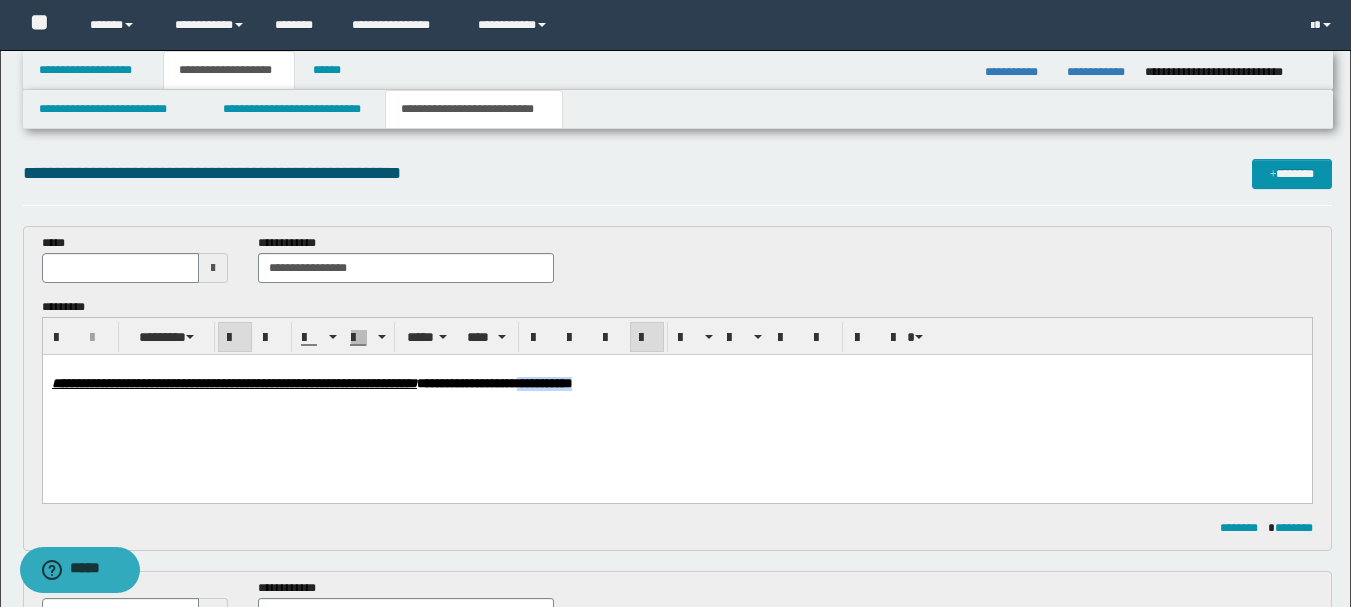 type 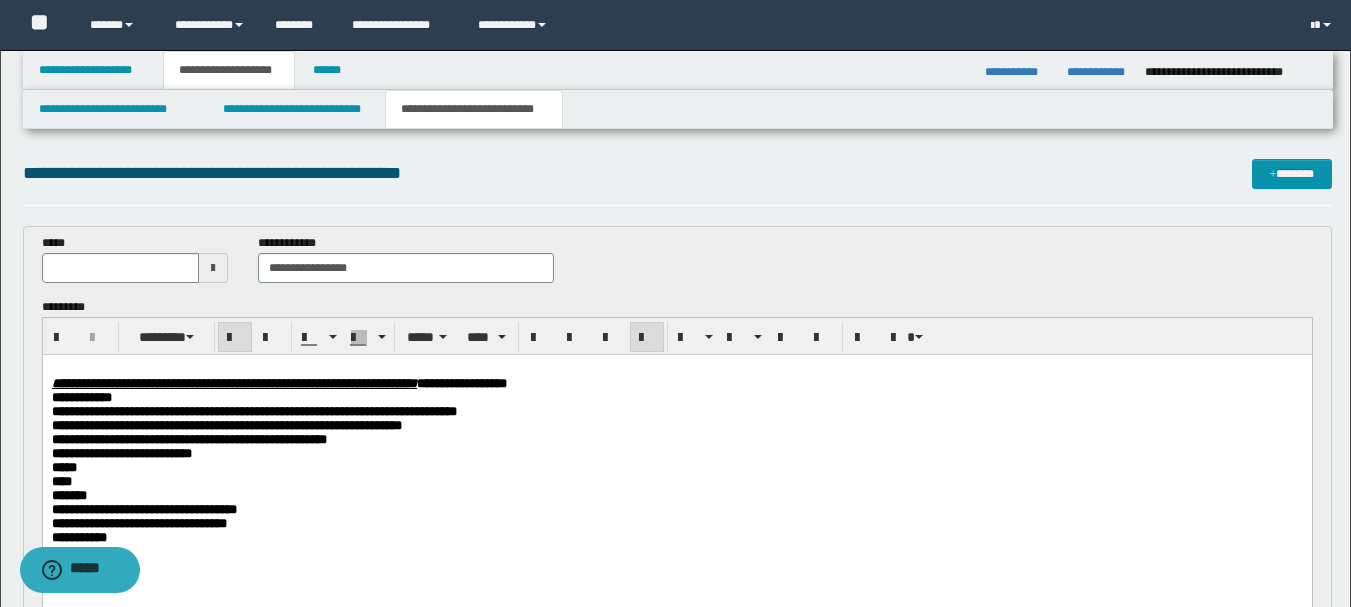 click on "**********" at bounding box center [676, 384] 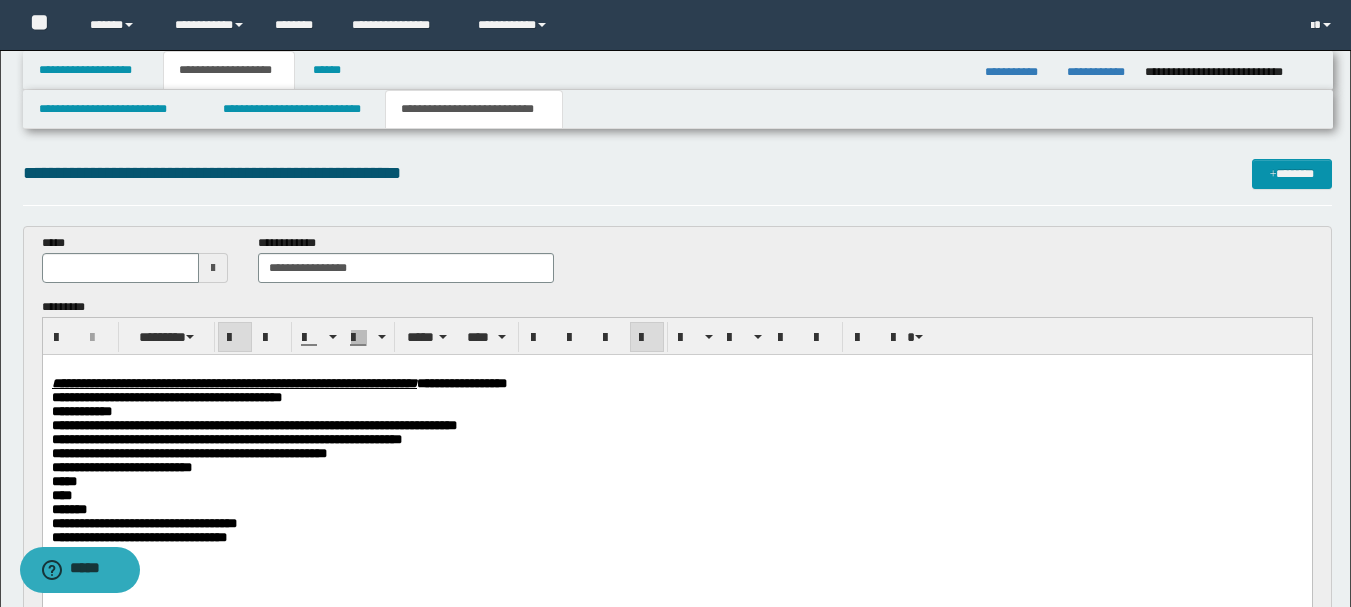 click at bounding box center (213, 268) 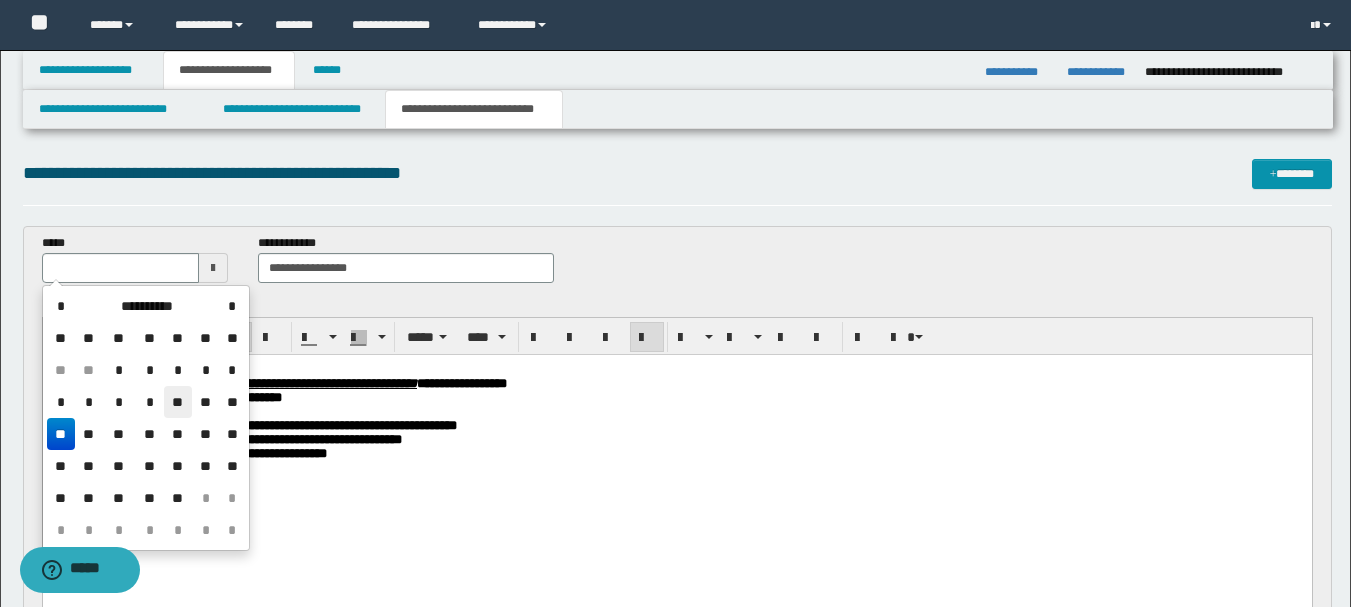 click on "**" at bounding box center [178, 402] 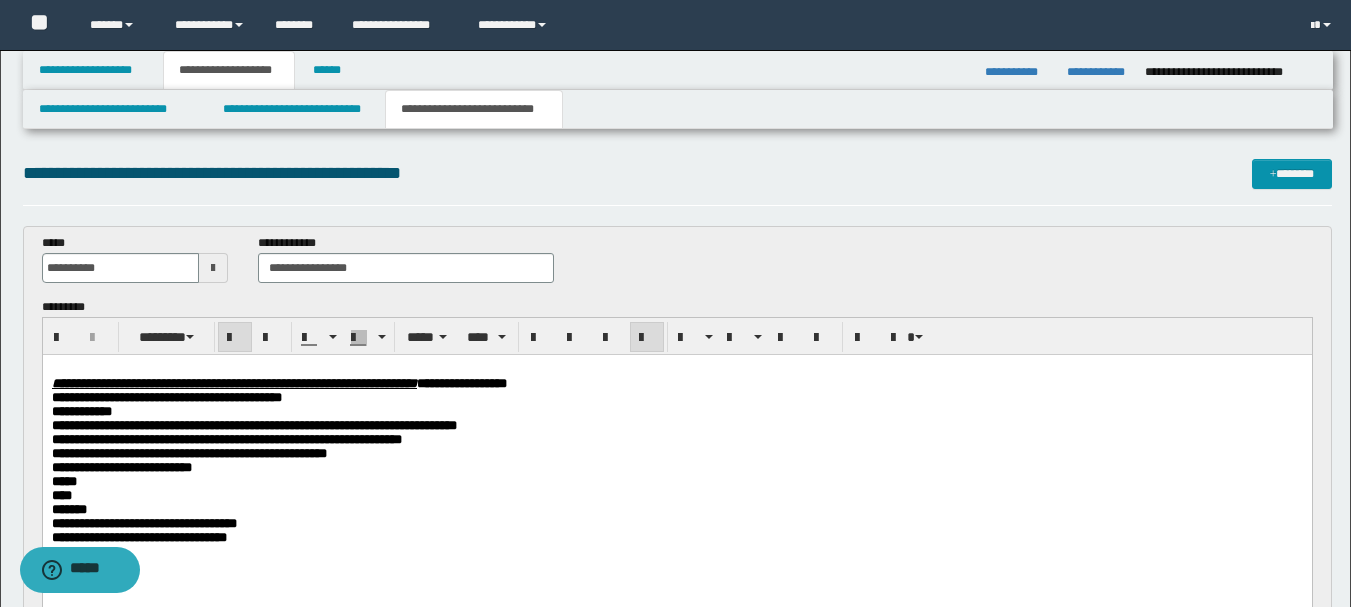 scroll, scrollTop: 200, scrollLeft: 0, axis: vertical 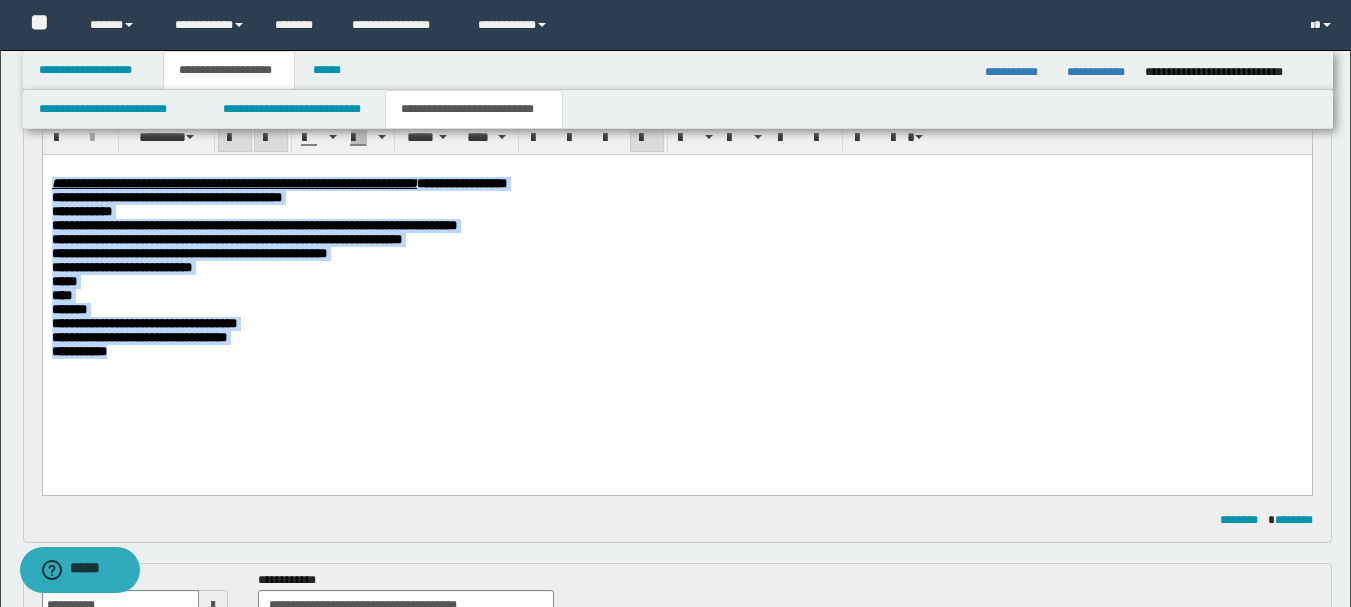 drag, startPoint x: 323, startPoint y: 400, endPoint x: 21, endPoint y: 191, distance: 367.26694 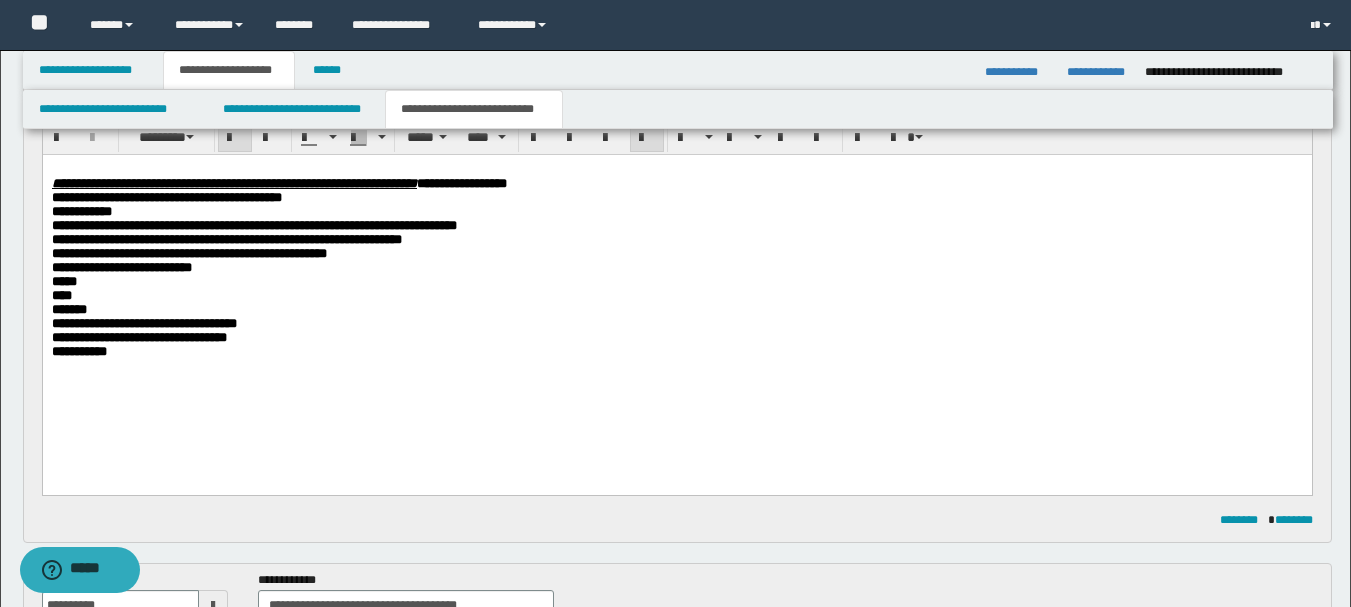 click on "**********" at bounding box center (676, 286) 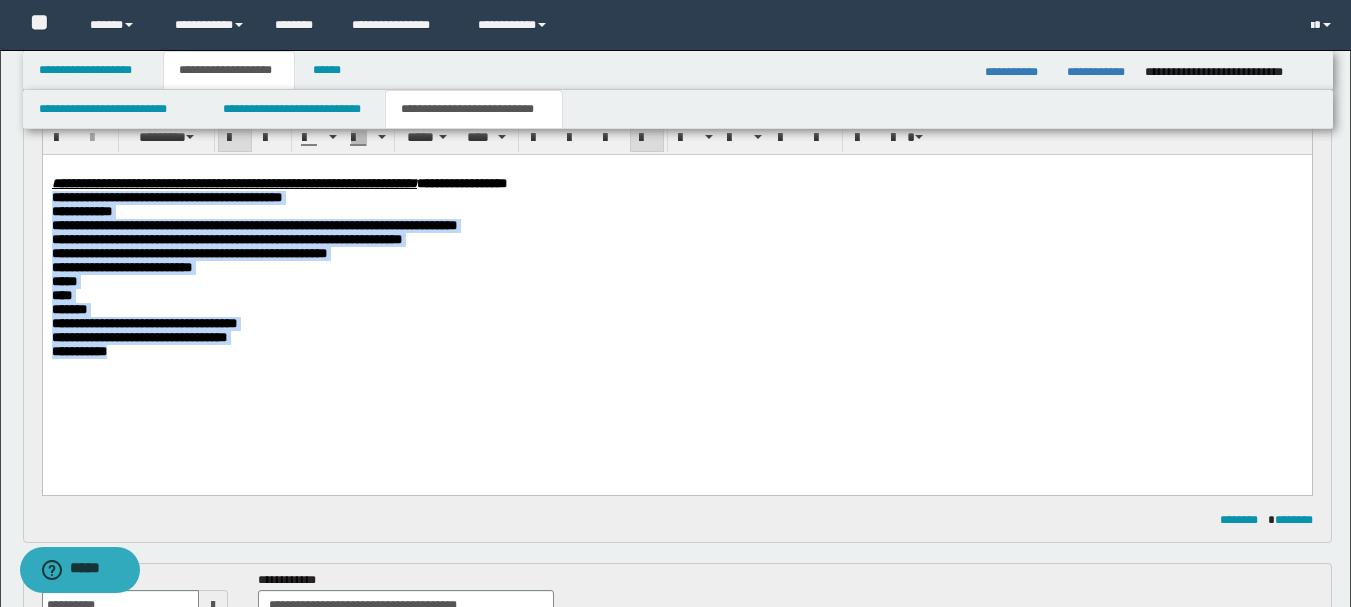 drag, startPoint x: 123, startPoint y: 386, endPoint x: 78, endPoint y: 365, distance: 49.658836 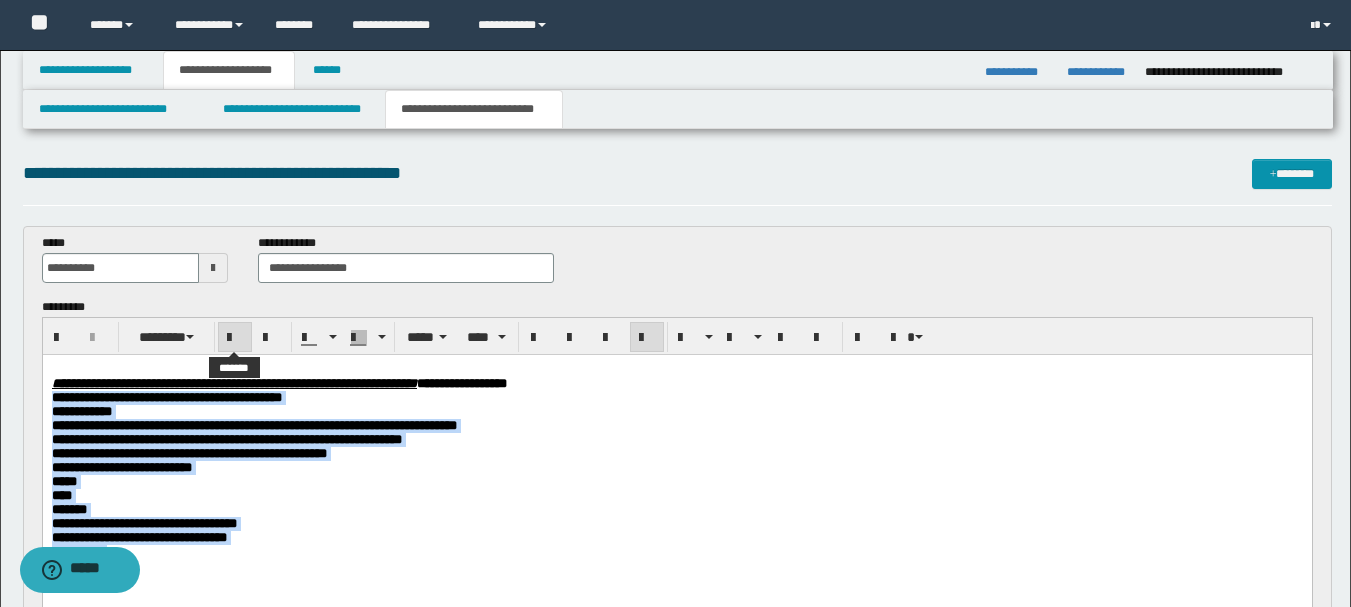 click at bounding box center (235, 338) 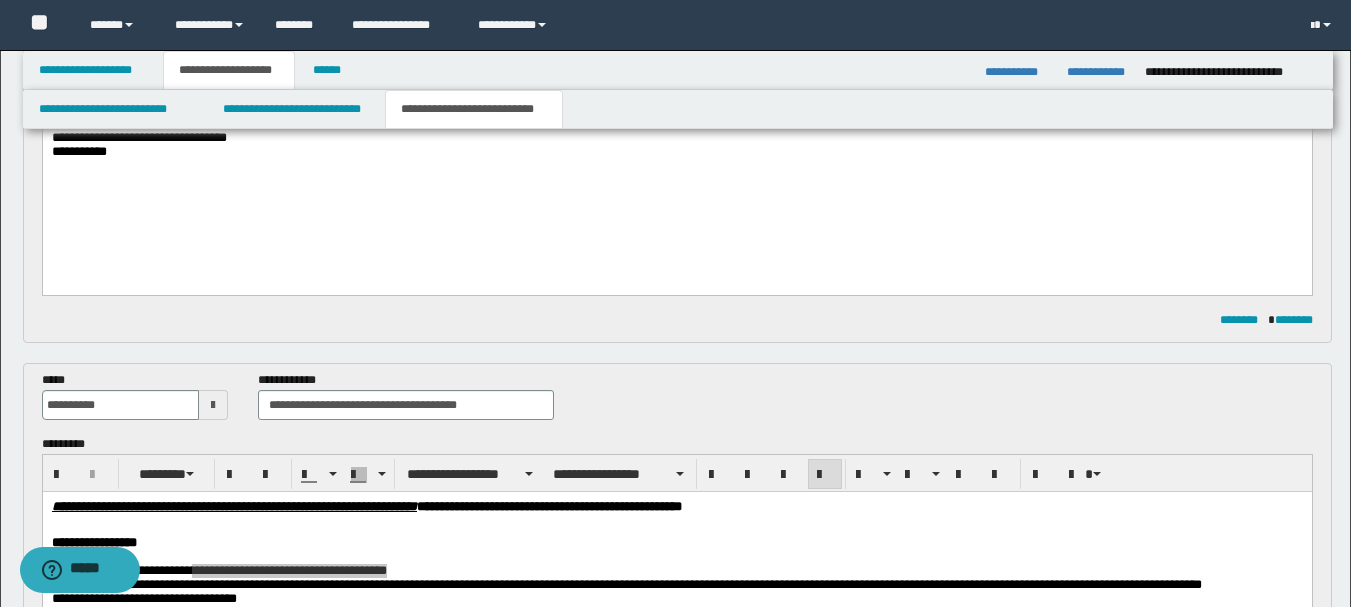 scroll, scrollTop: 800, scrollLeft: 0, axis: vertical 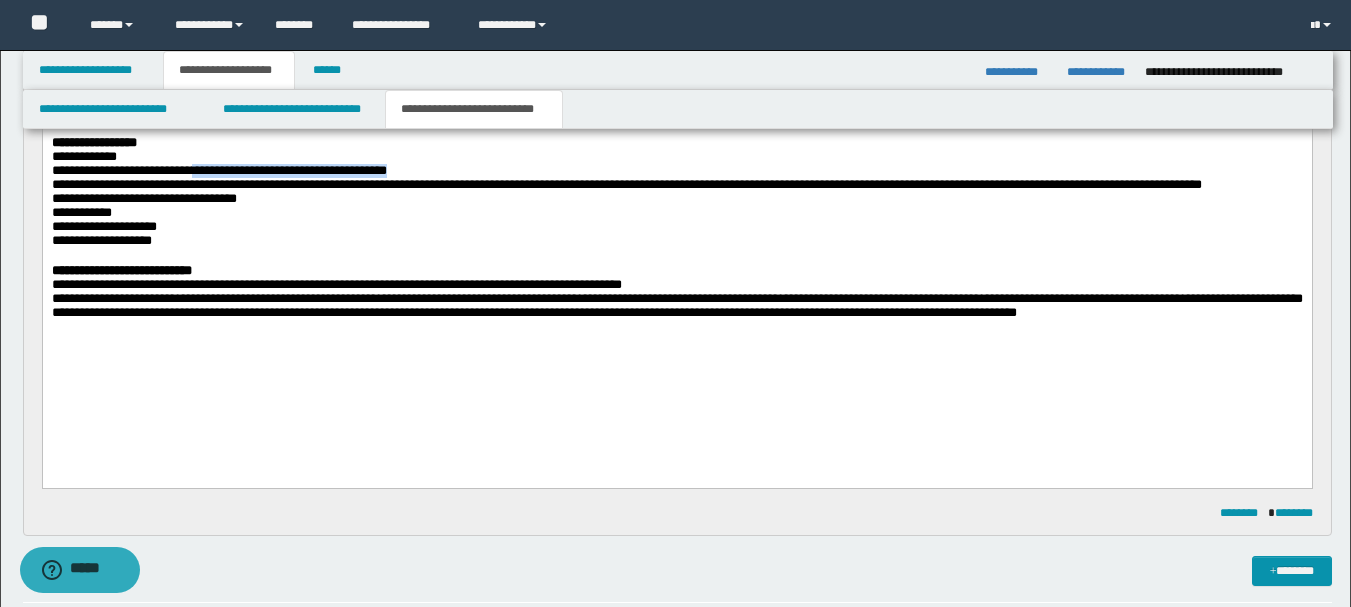 click on "**********" at bounding box center (676, 305) 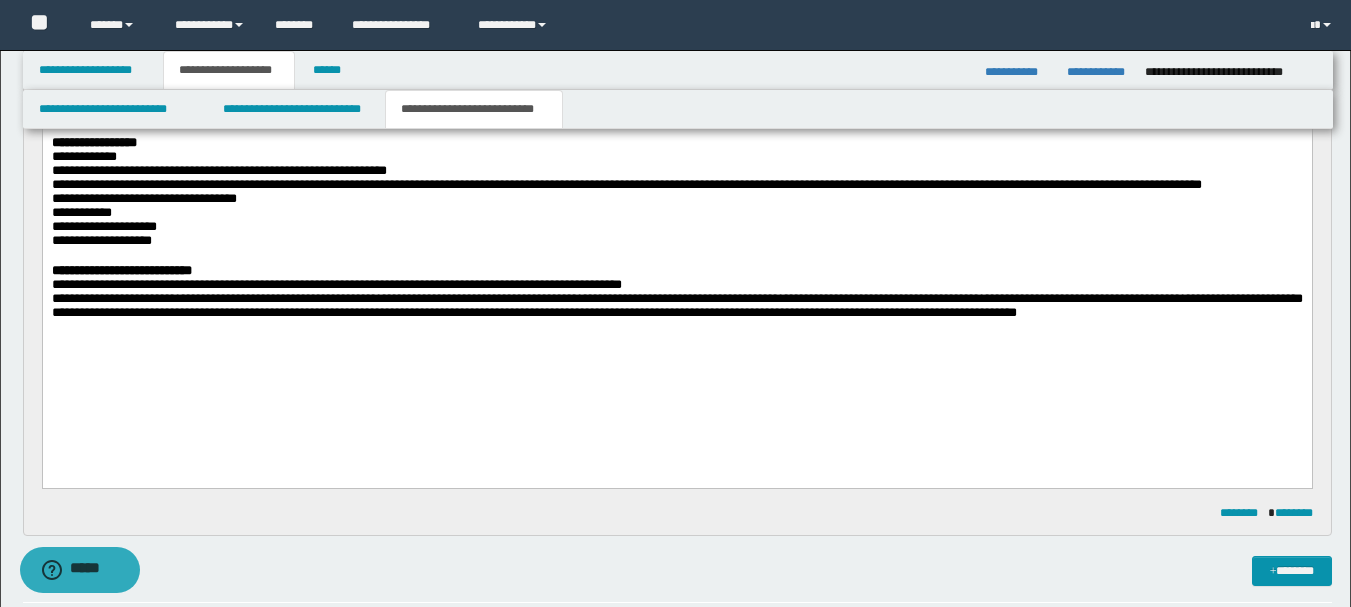 click on "**********" at bounding box center (676, 270) 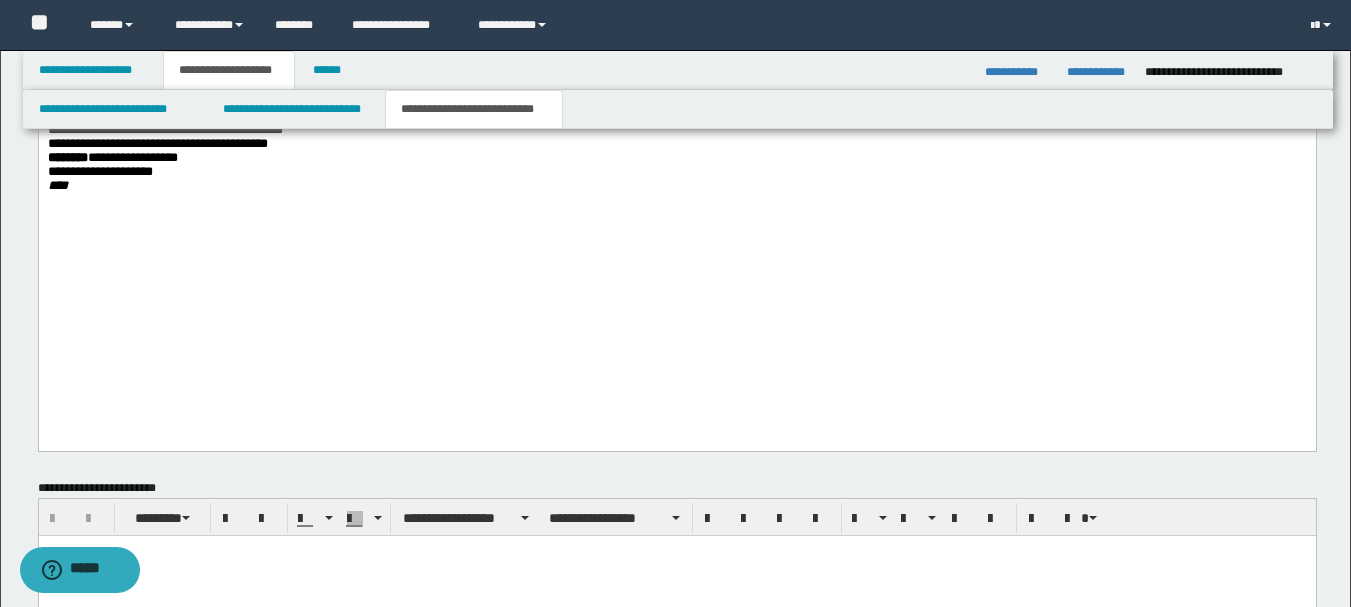scroll, scrollTop: 1900, scrollLeft: 0, axis: vertical 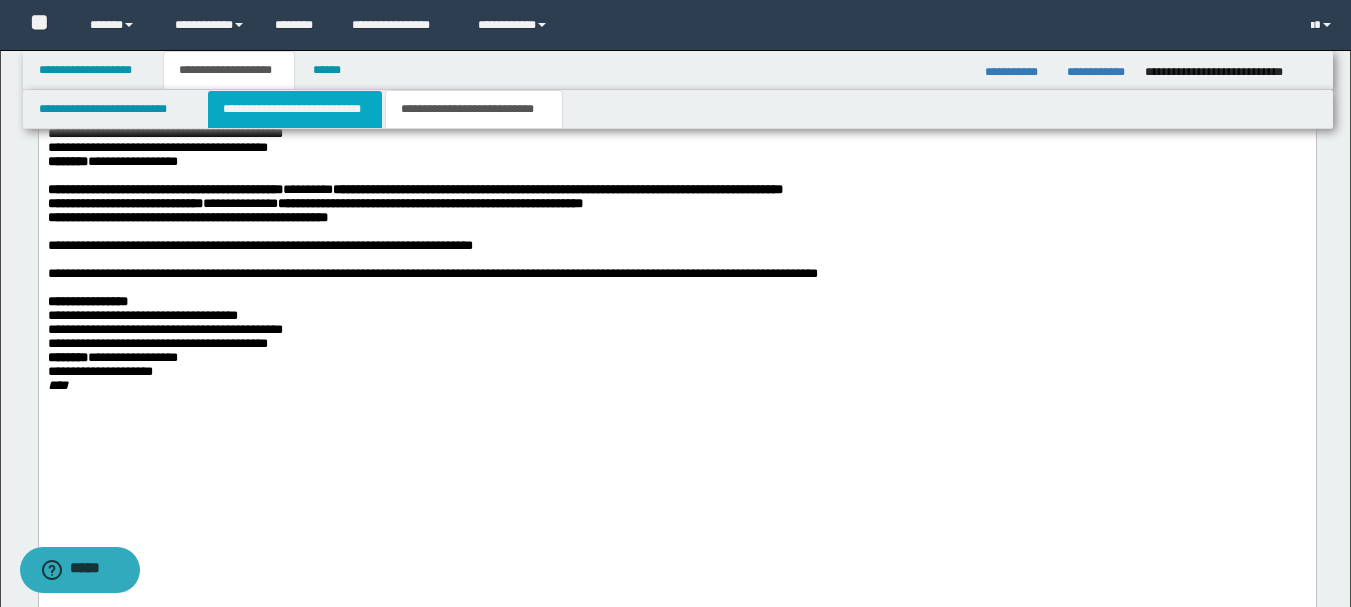 click on "**********" at bounding box center (295, 109) 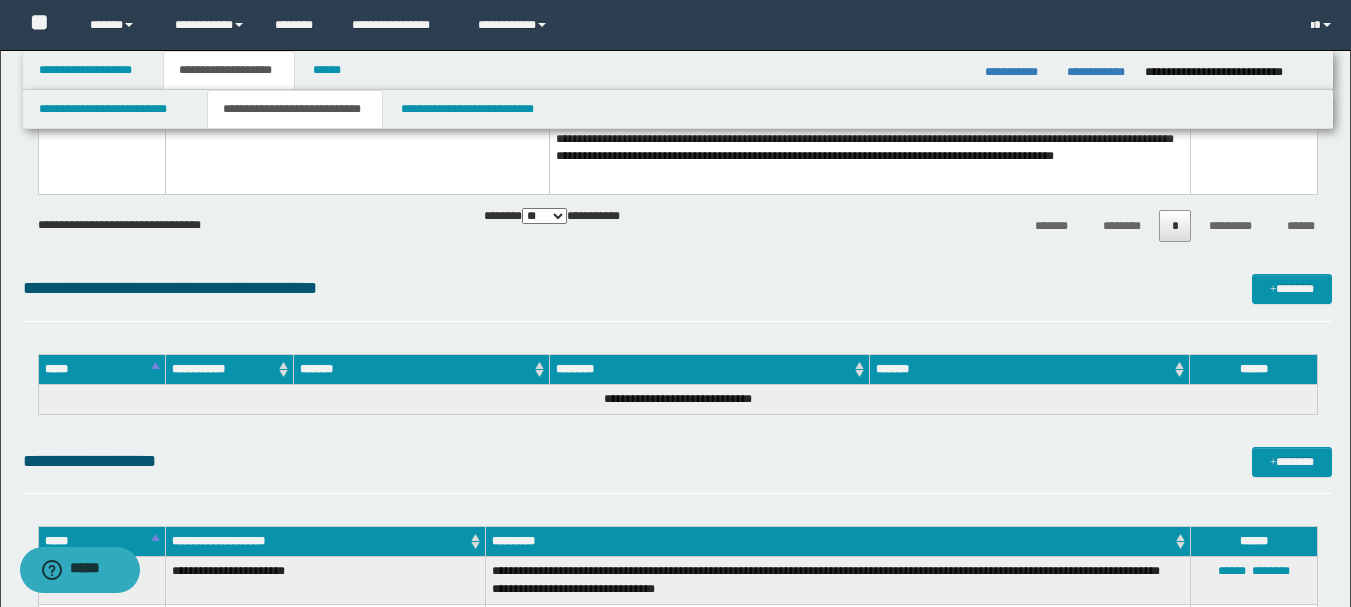 scroll, scrollTop: 4900, scrollLeft: 0, axis: vertical 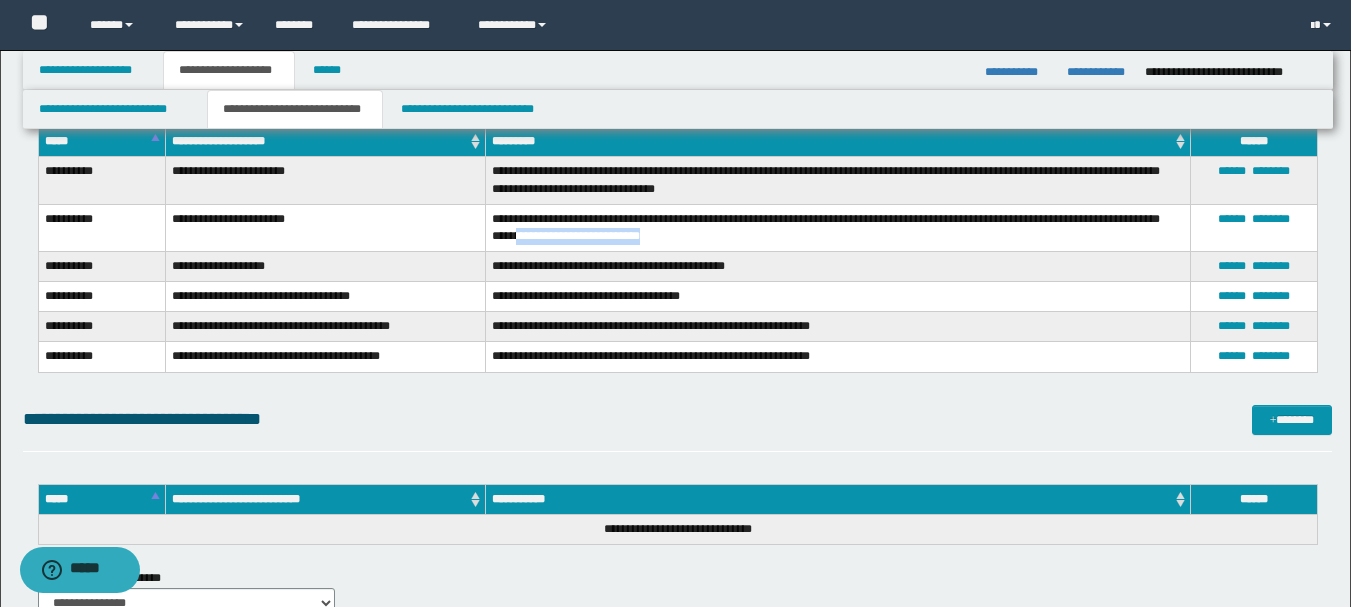 drag, startPoint x: 753, startPoint y: 235, endPoint x: 598, endPoint y: 236, distance: 155.00322 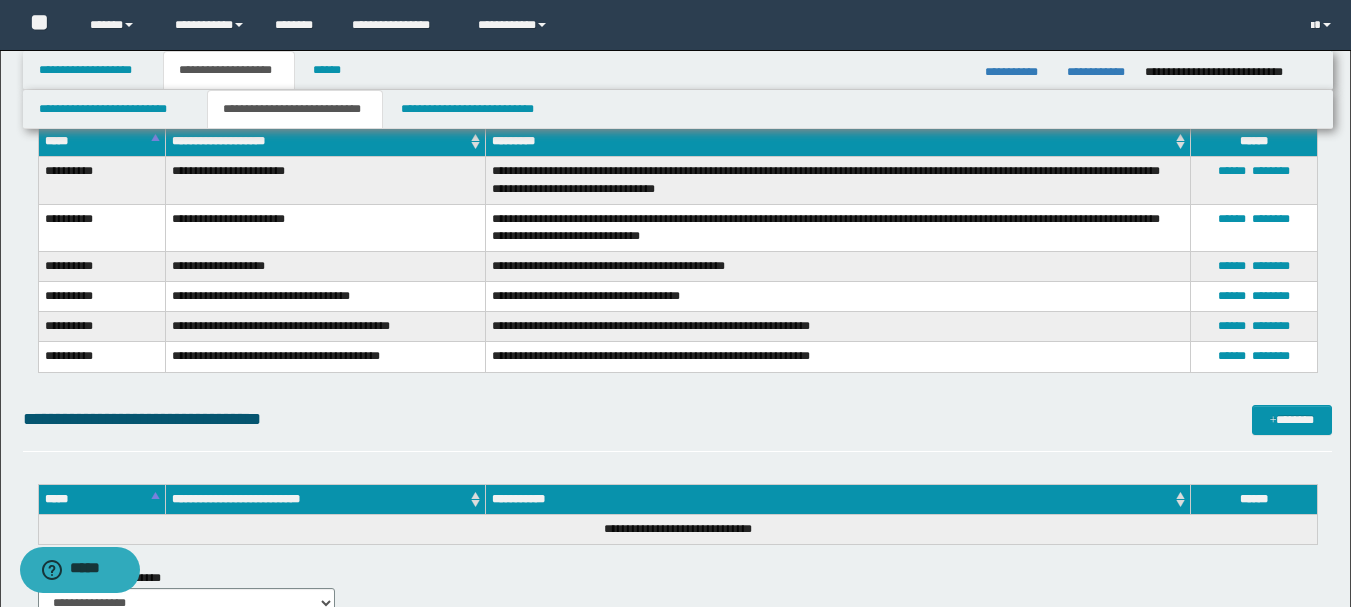 click on "**********" at bounding box center (837, 227) 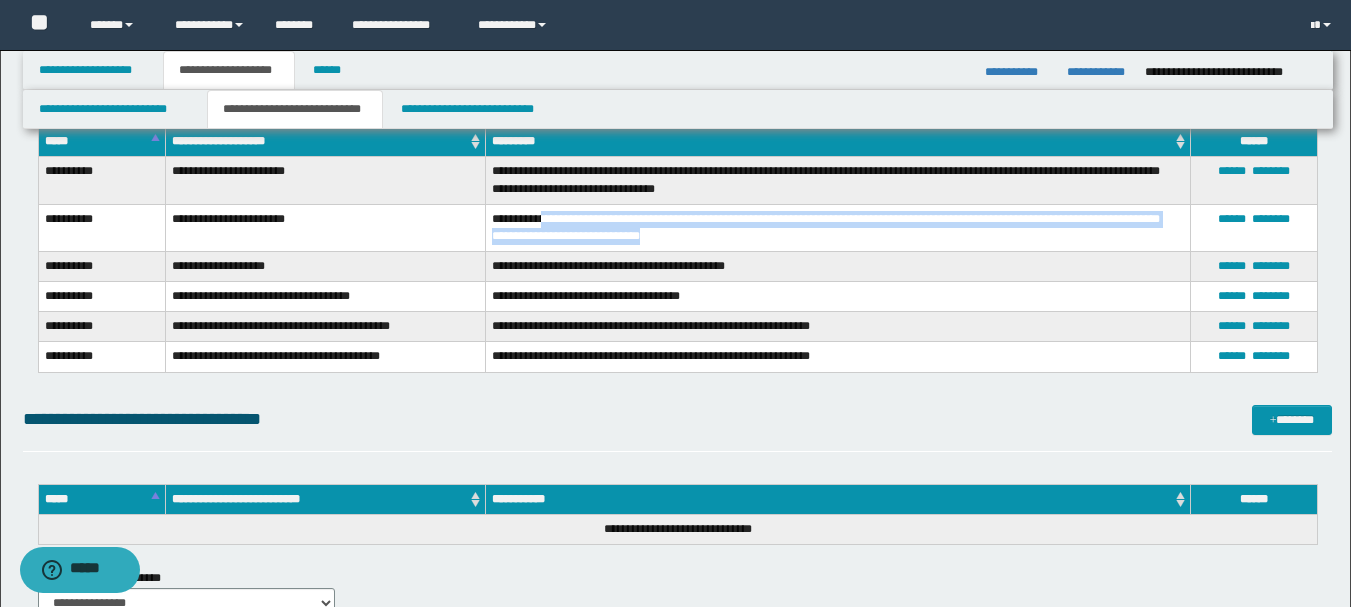 drag, startPoint x: 550, startPoint y: 223, endPoint x: 746, endPoint y: 234, distance: 196.30843 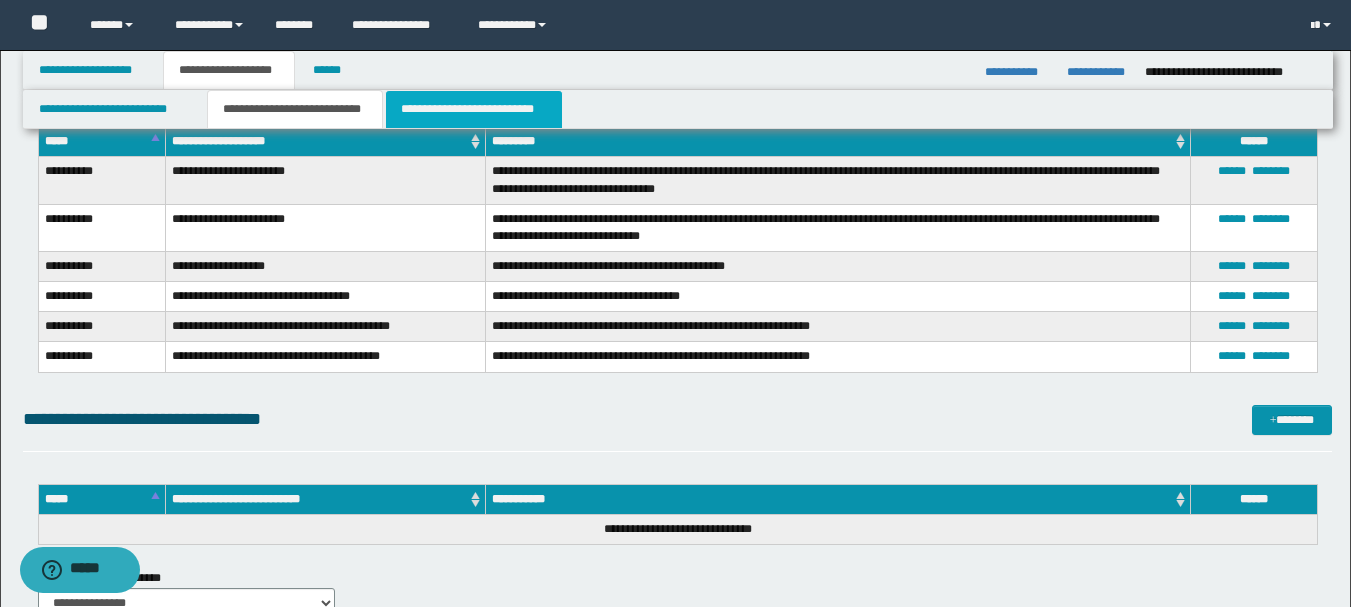 click on "**********" at bounding box center (474, 109) 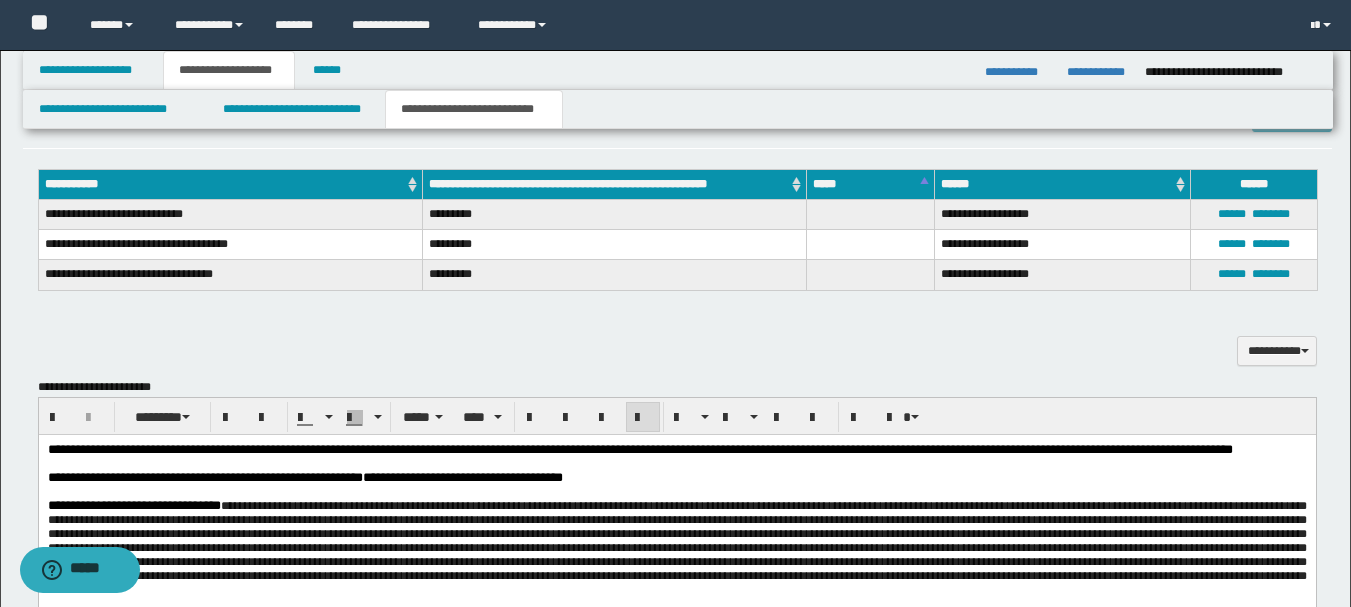 scroll, scrollTop: 1554, scrollLeft: 0, axis: vertical 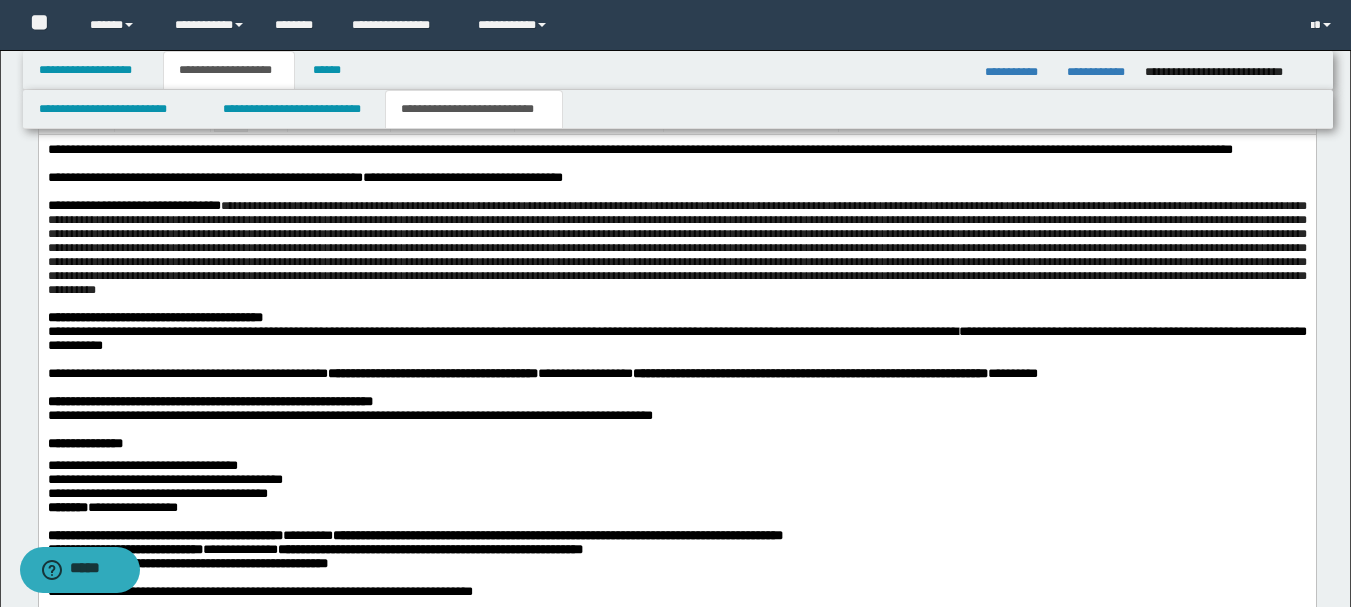 click on "**********" at bounding box center (676, 485) 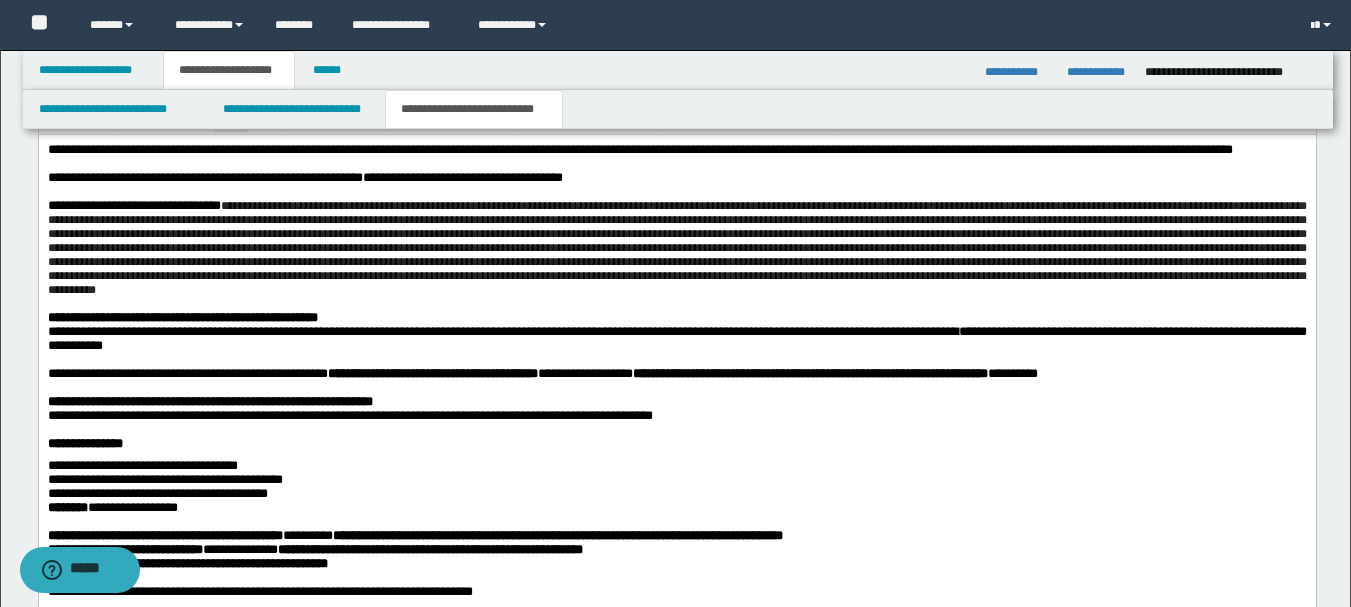 click on "**********" at bounding box center [676, 485] 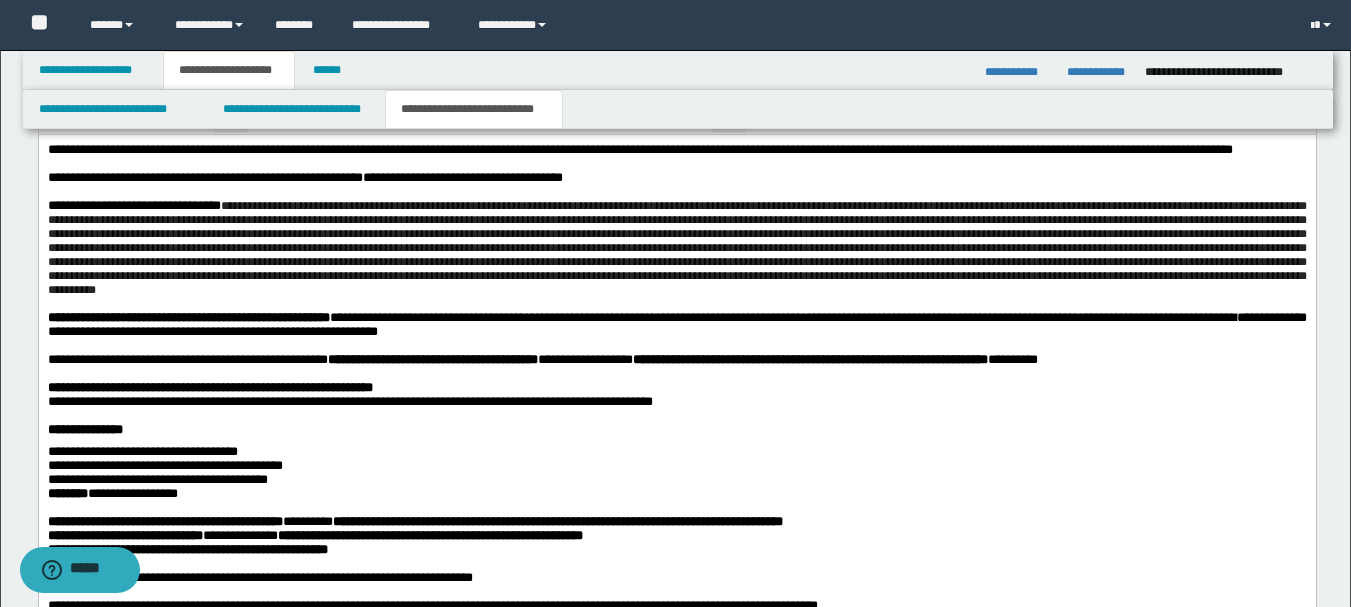 click on "**********" at bounding box center [676, 478] 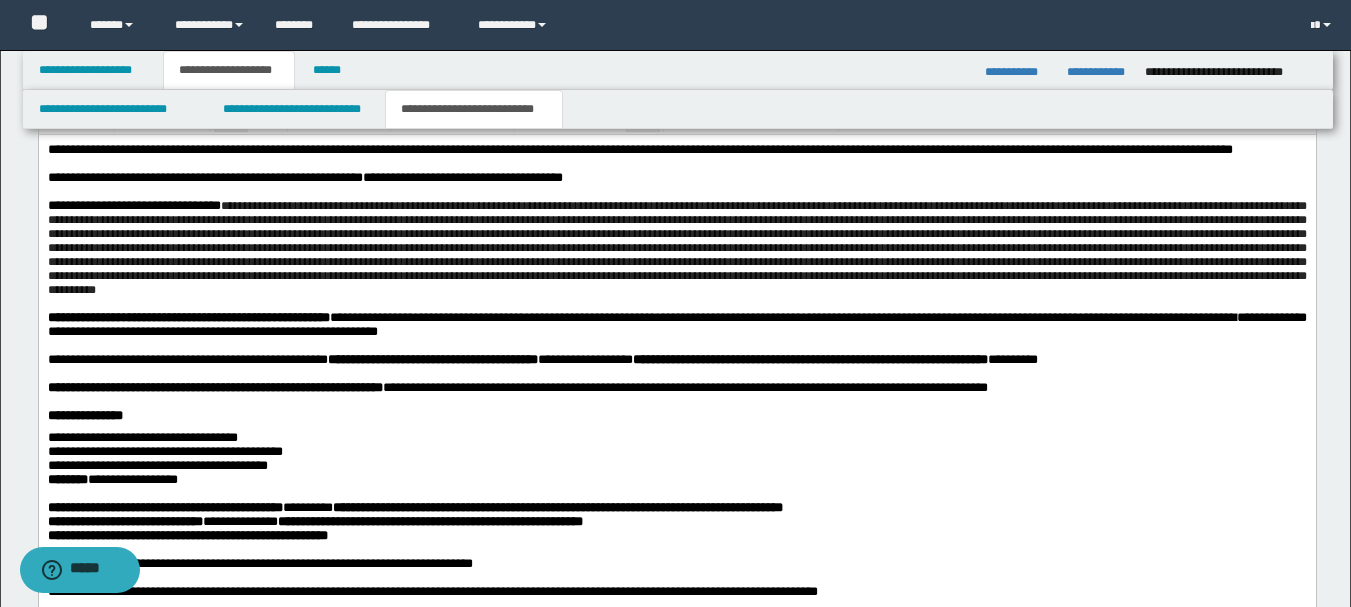 scroll, scrollTop: 1654, scrollLeft: 0, axis: vertical 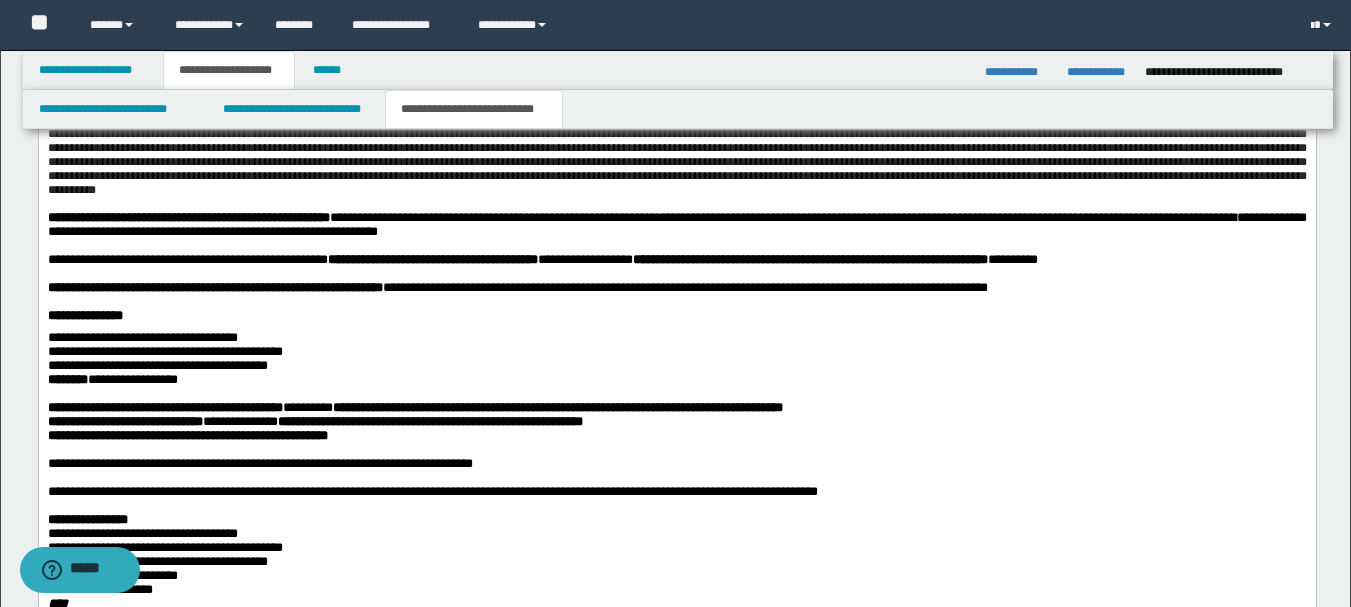 click on "**********" at bounding box center [677, 429] 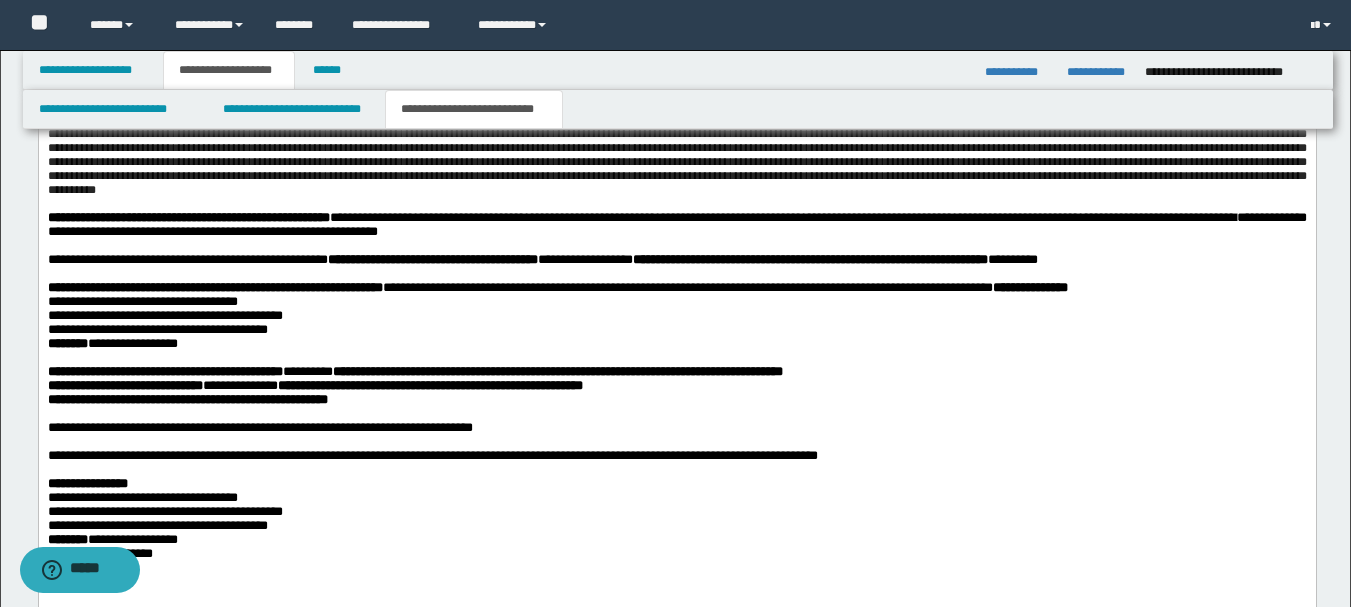 click on "**********" at bounding box center [164, 315] 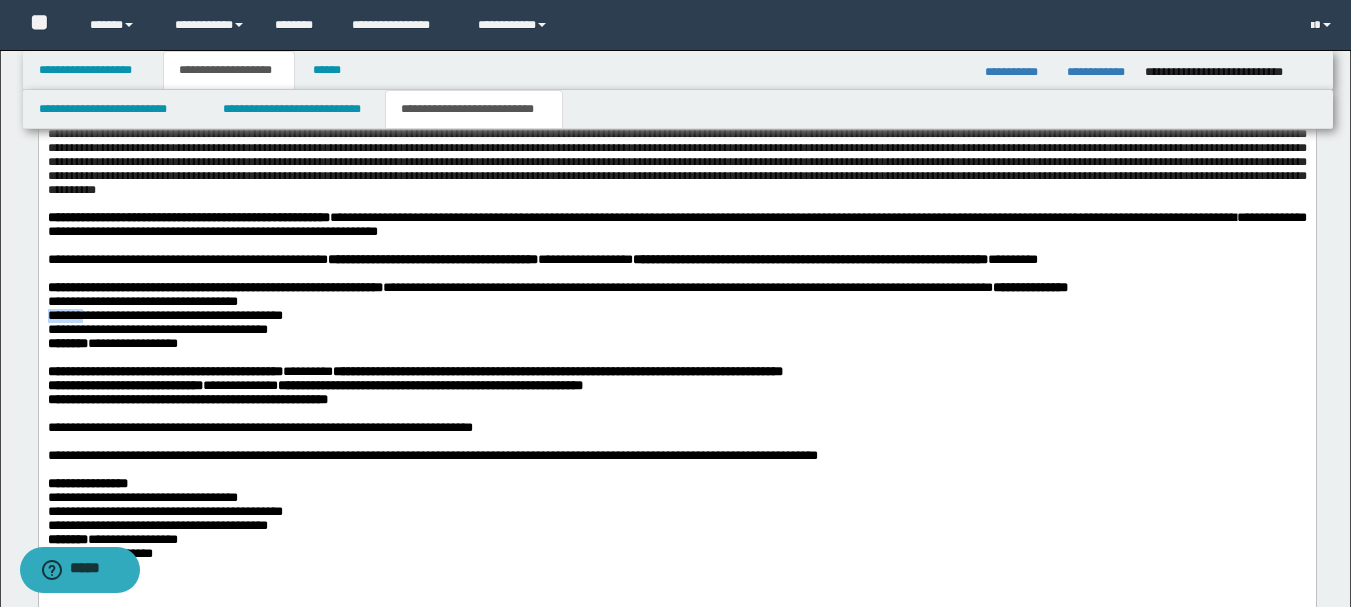 scroll, scrollTop: 1754, scrollLeft: 0, axis: vertical 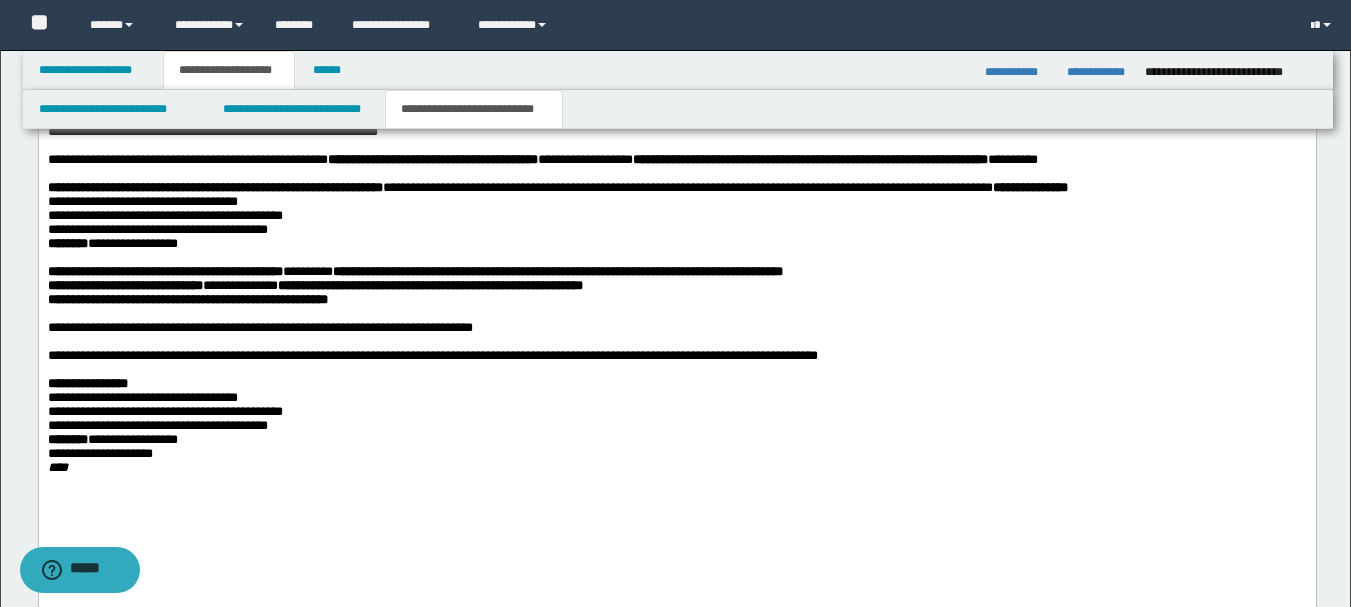 click on "**********" at bounding box center [124, 285] 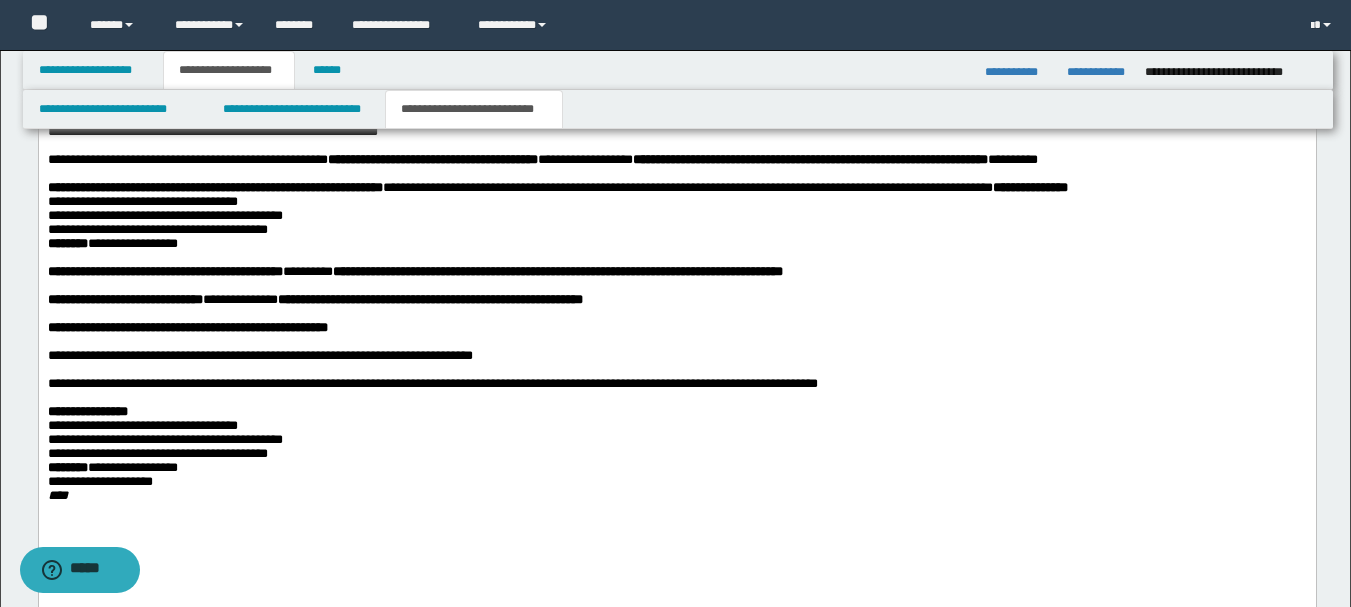 scroll, scrollTop: 1854, scrollLeft: 0, axis: vertical 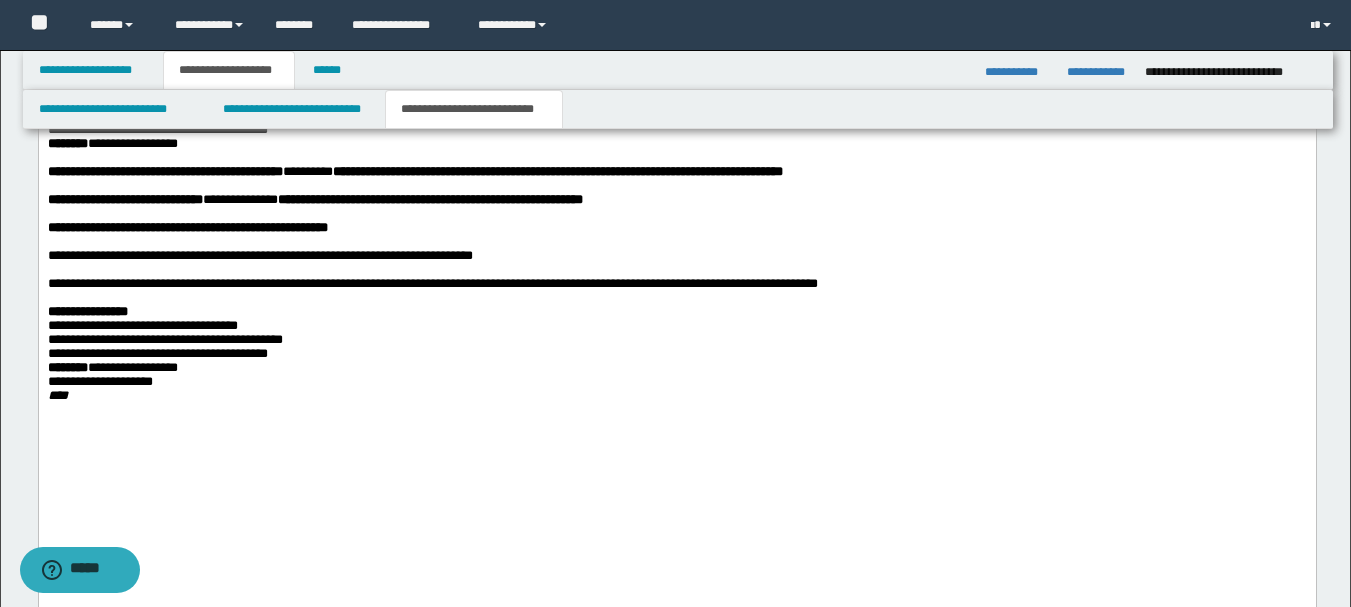 click on "**********" at bounding box center [676, 228] 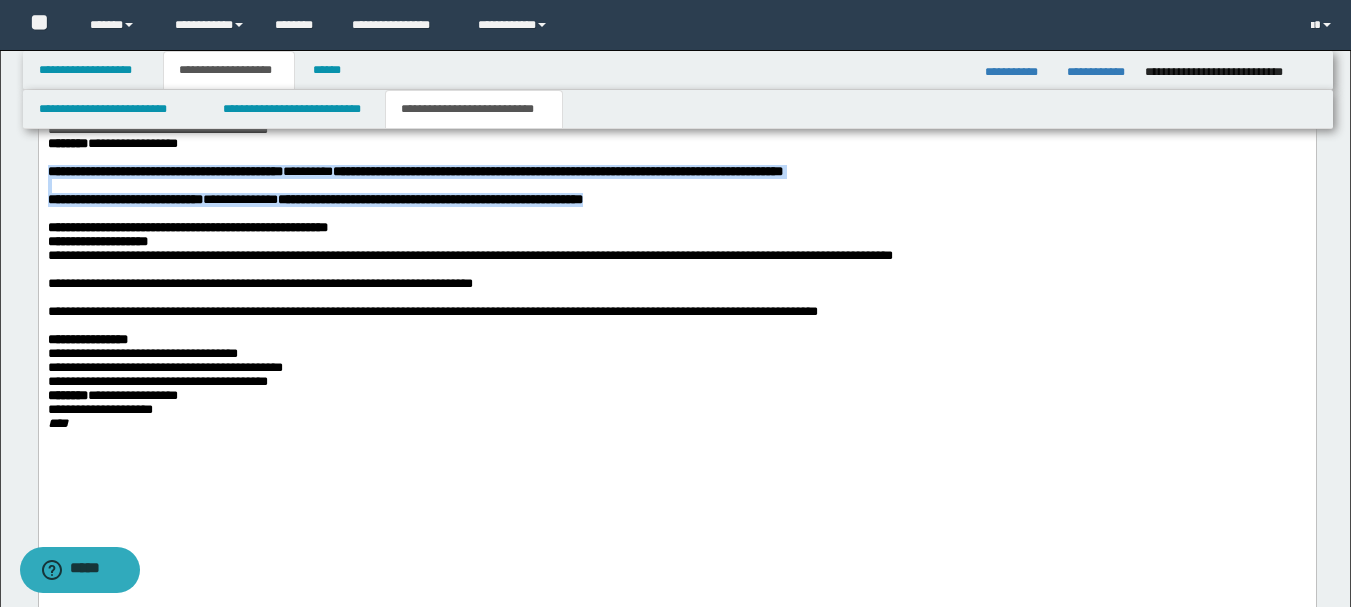 drag, startPoint x: 451, startPoint y: 313, endPoint x: 102, endPoint y: 248, distance: 355.0014 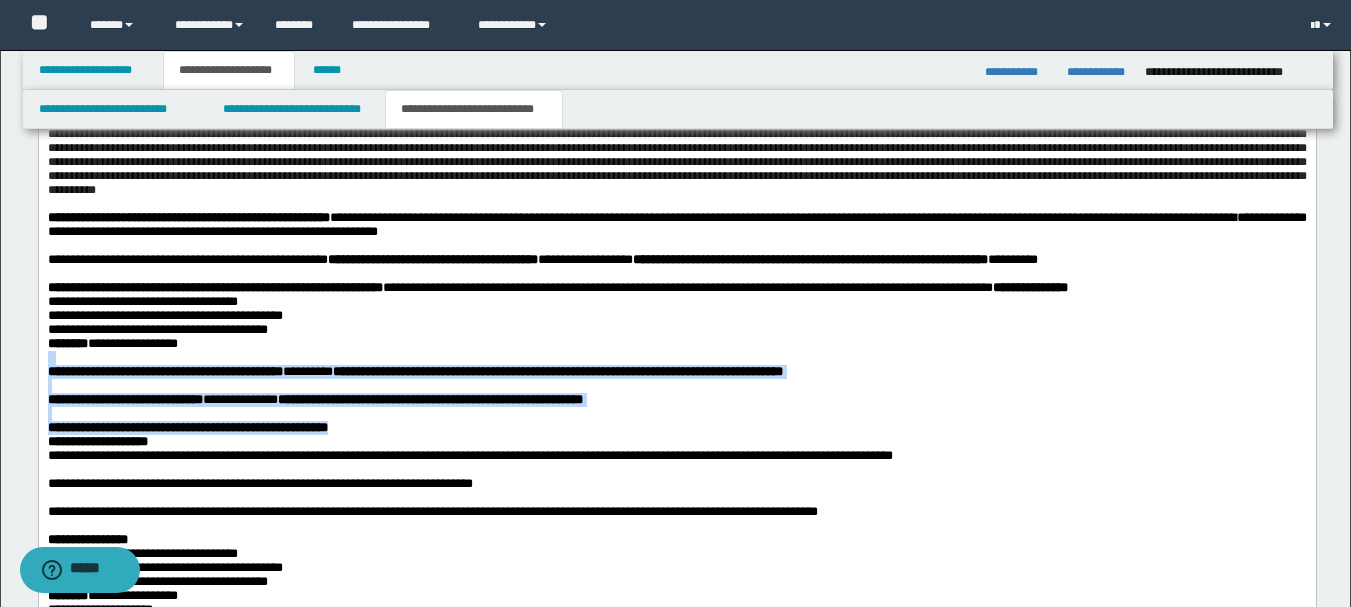 scroll, scrollTop: 1454, scrollLeft: 0, axis: vertical 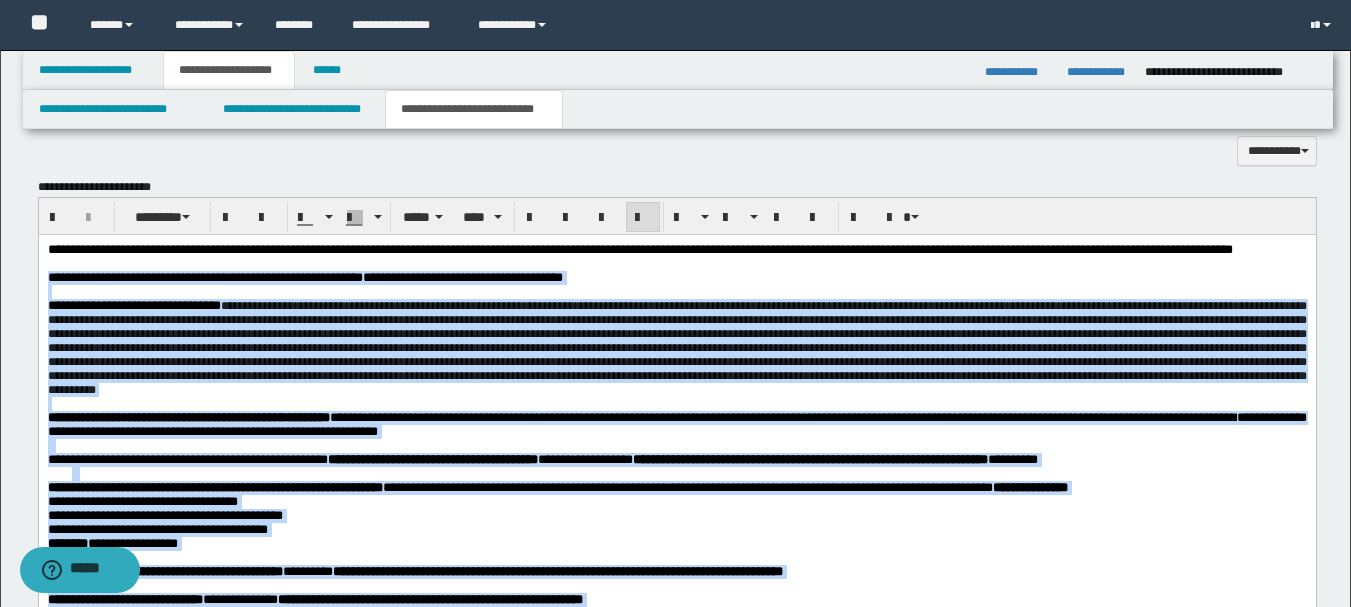 drag, startPoint x: 429, startPoint y: 718, endPoint x: 45, endPoint y: 299, distance: 568.3458 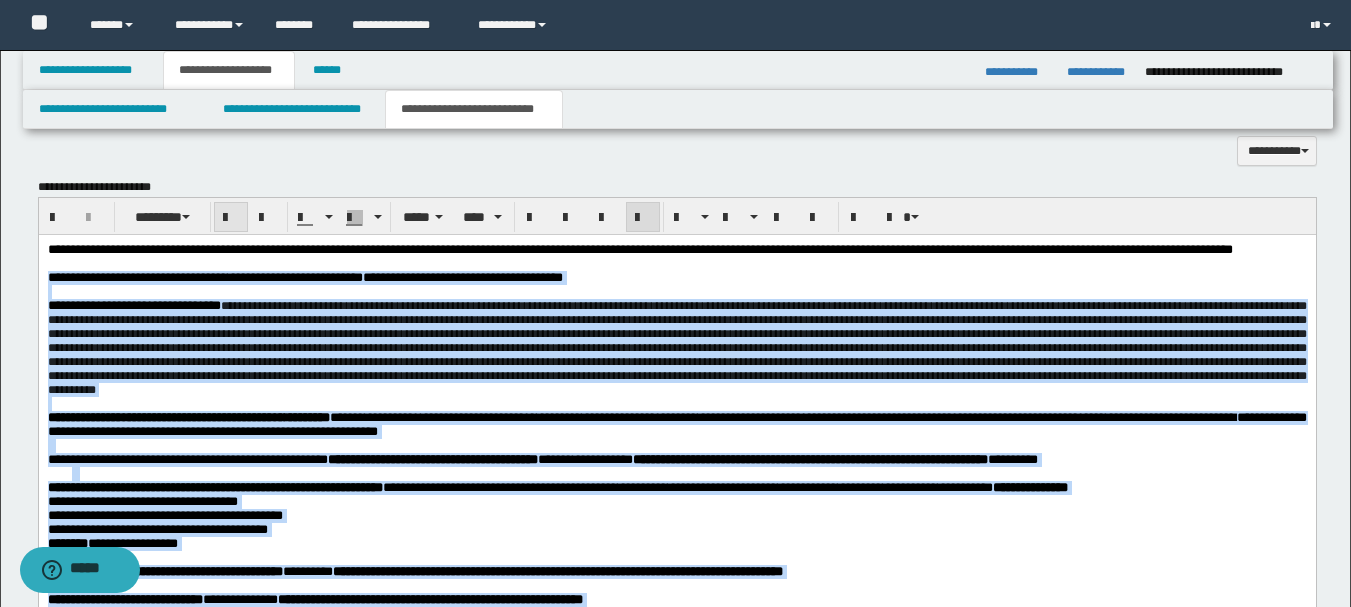 click at bounding box center (231, 217) 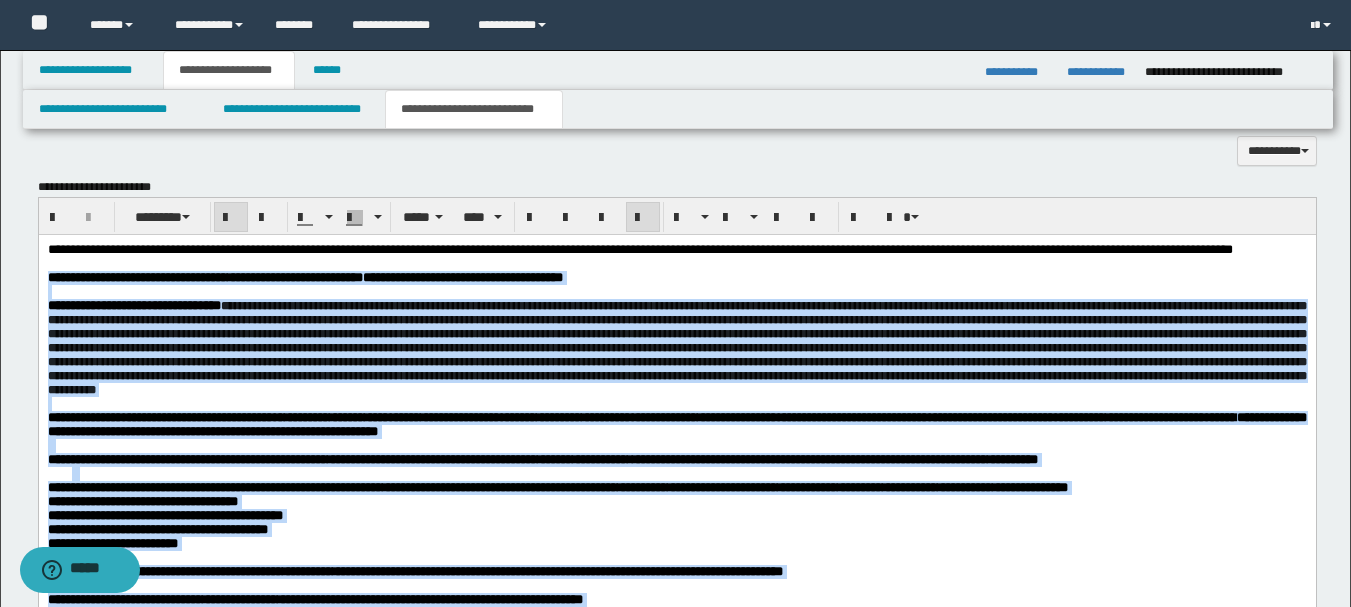 click at bounding box center (231, 217) 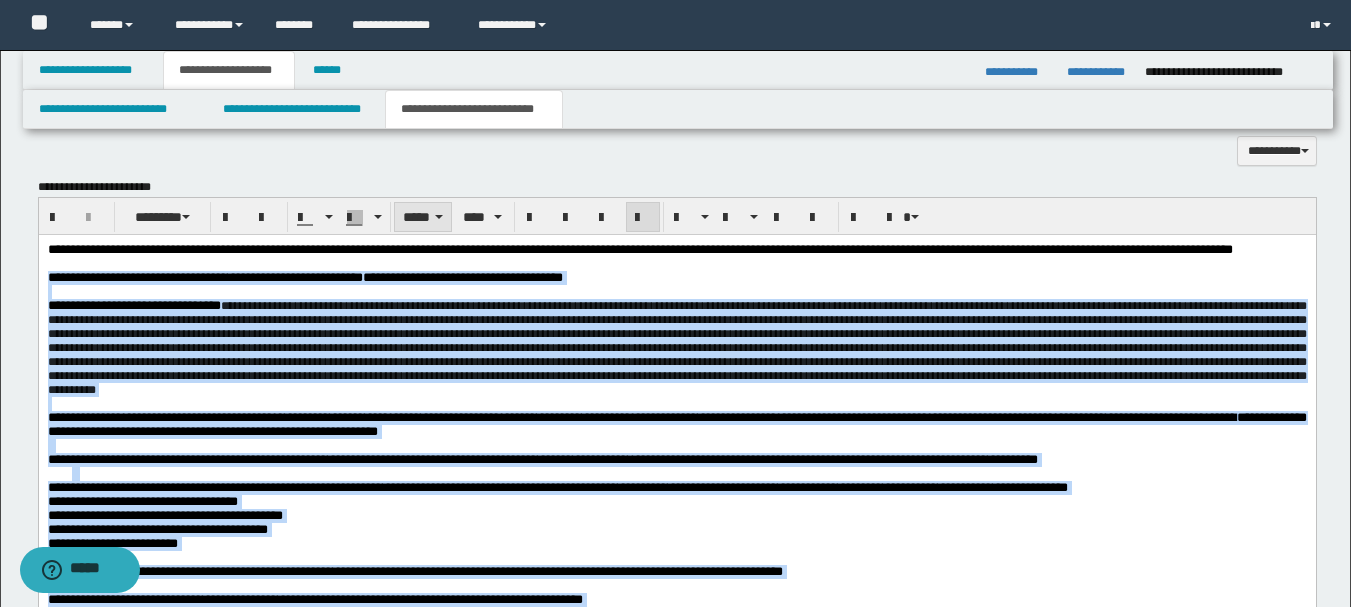 click on "*****" at bounding box center (423, 217) 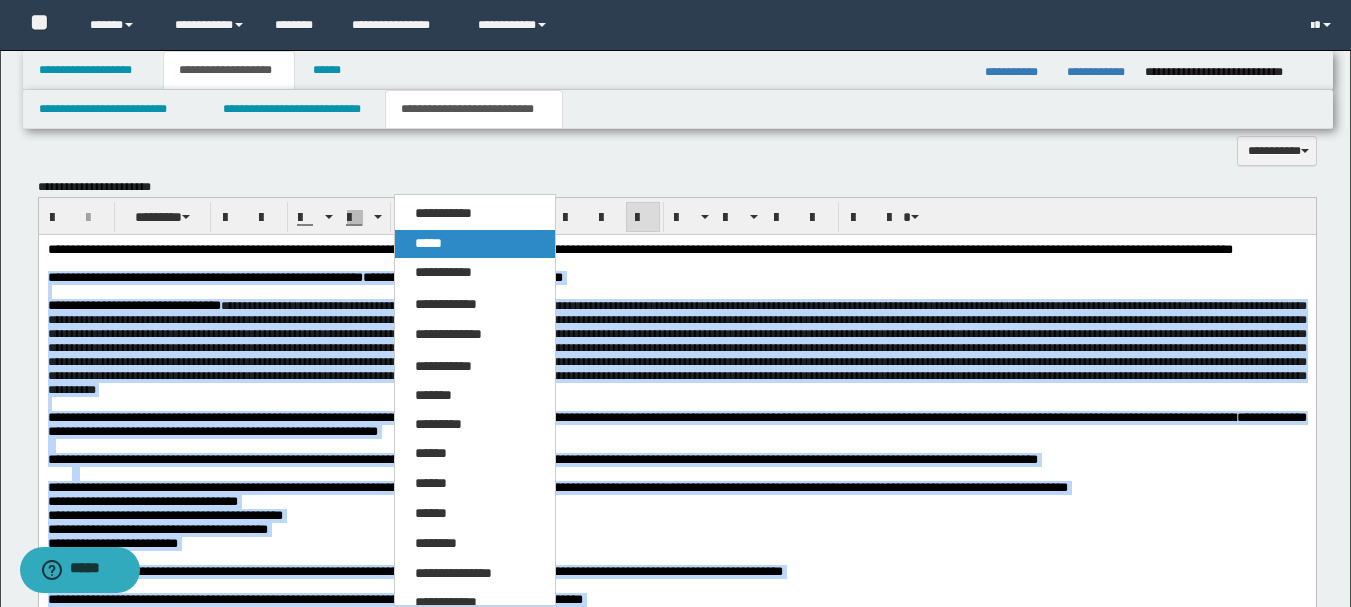 click on "*****" at bounding box center (428, 243) 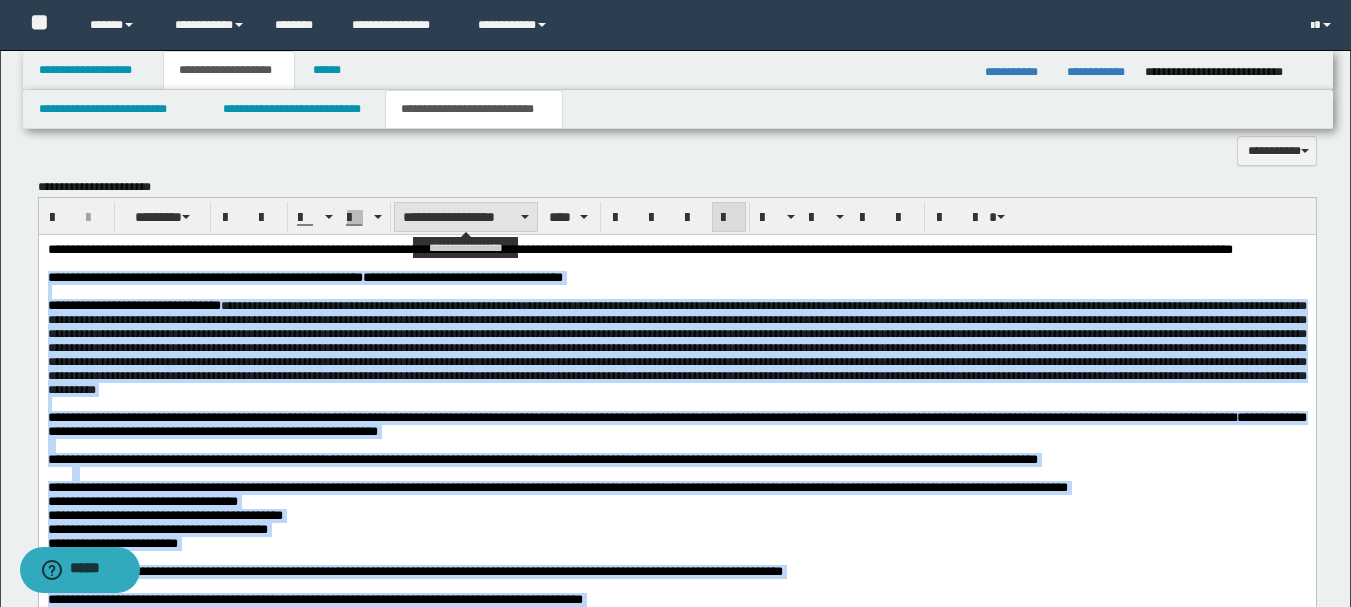 click on "**********" at bounding box center [466, 217] 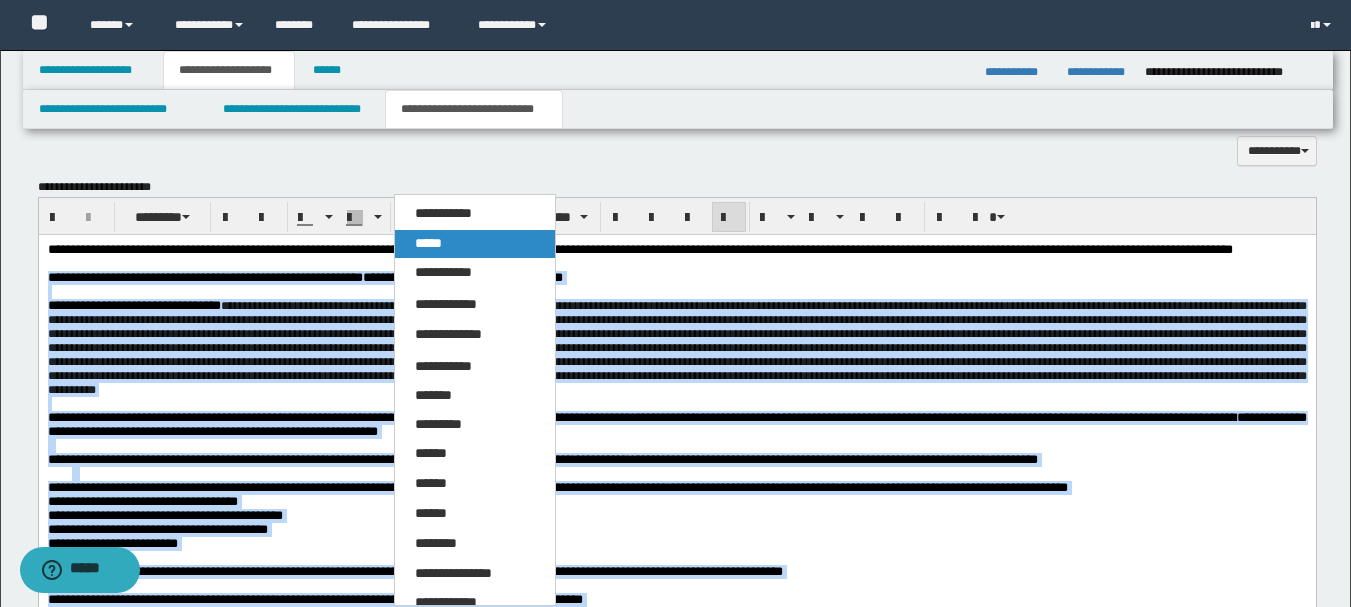 drag, startPoint x: 434, startPoint y: 244, endPoint x: 398, endPoint y: 7, distance: 239.71858 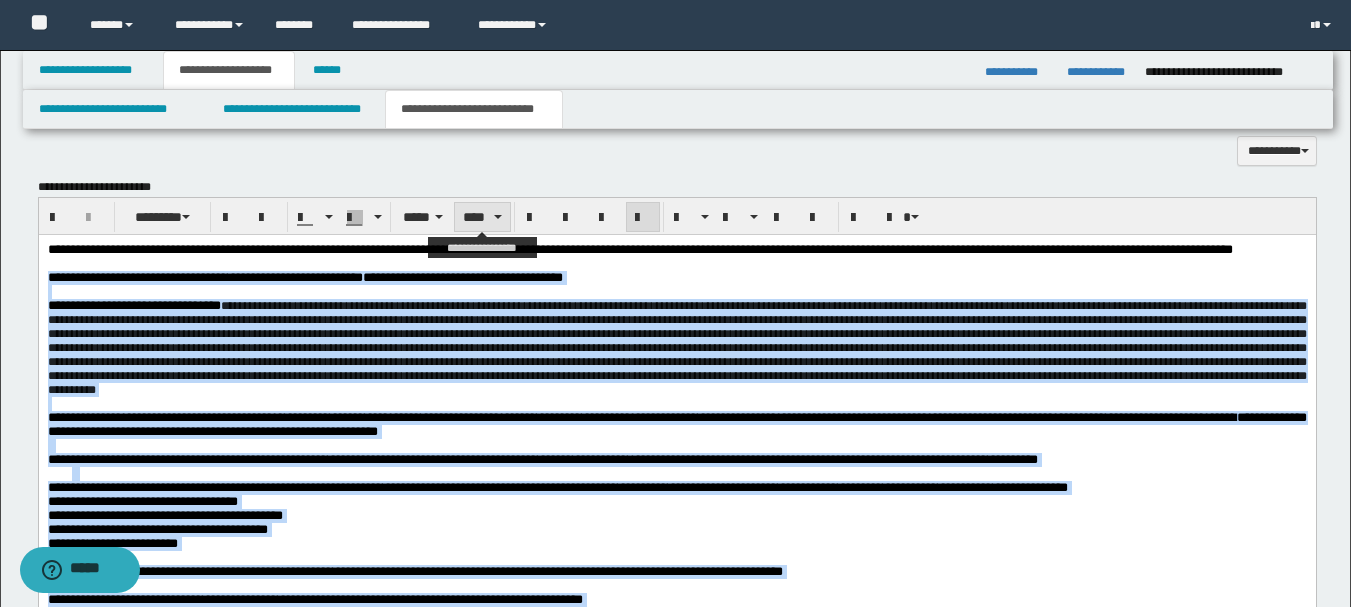 click on "****" at bounding box center [482, 217] 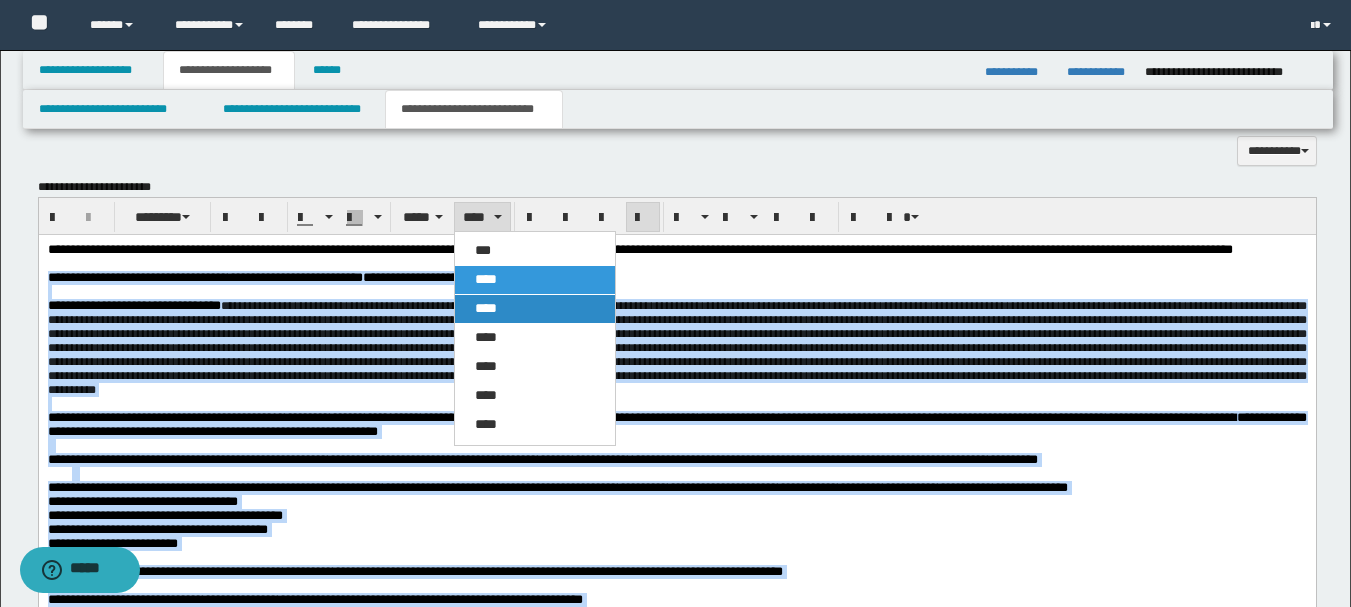 click on "****" at bounding box center (486, 308) 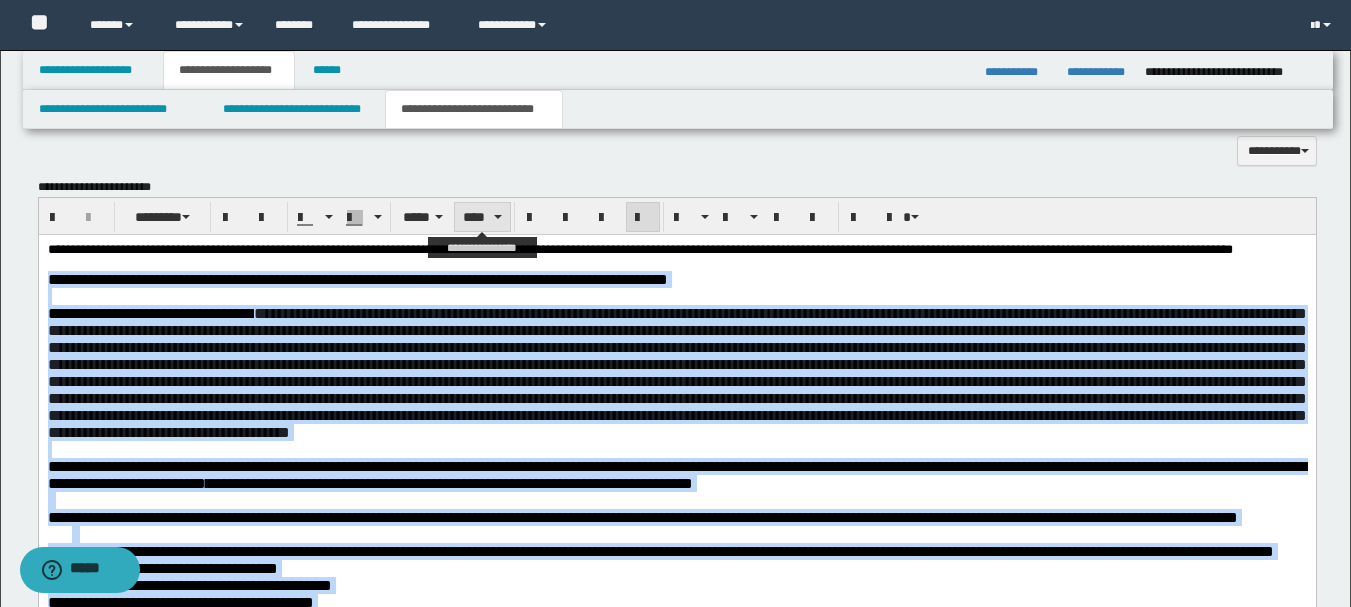 click on "****" at bounding box center (482, 217) 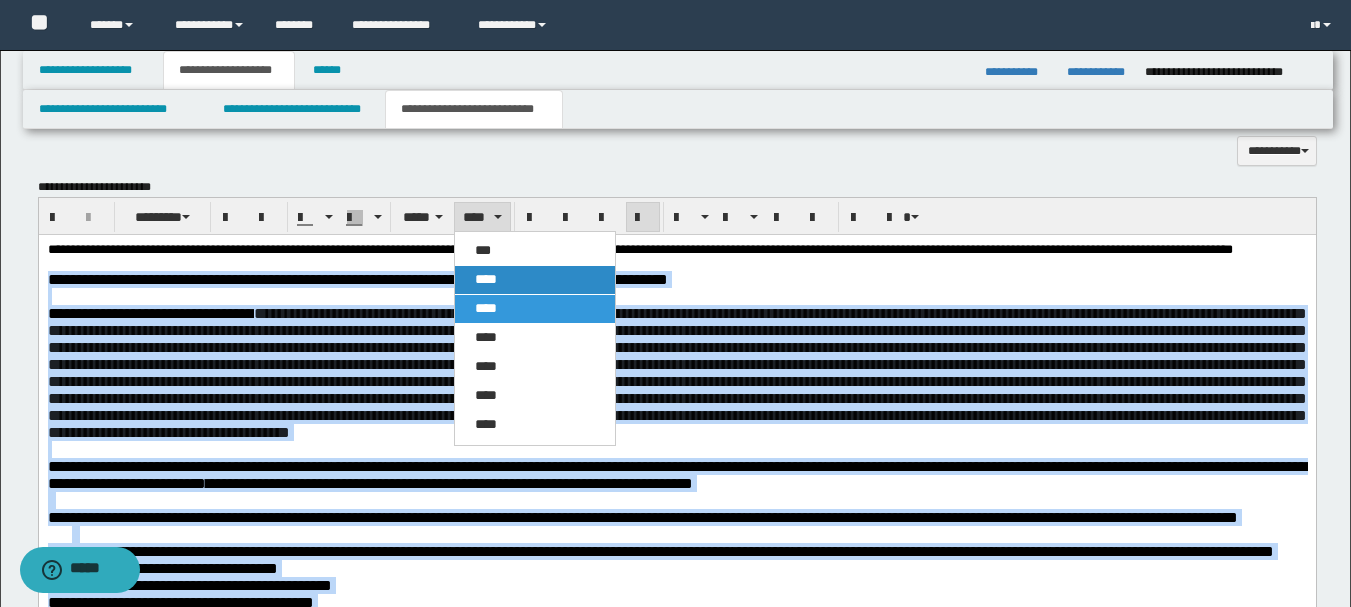 click on "****" at bounding box center (486, 279) 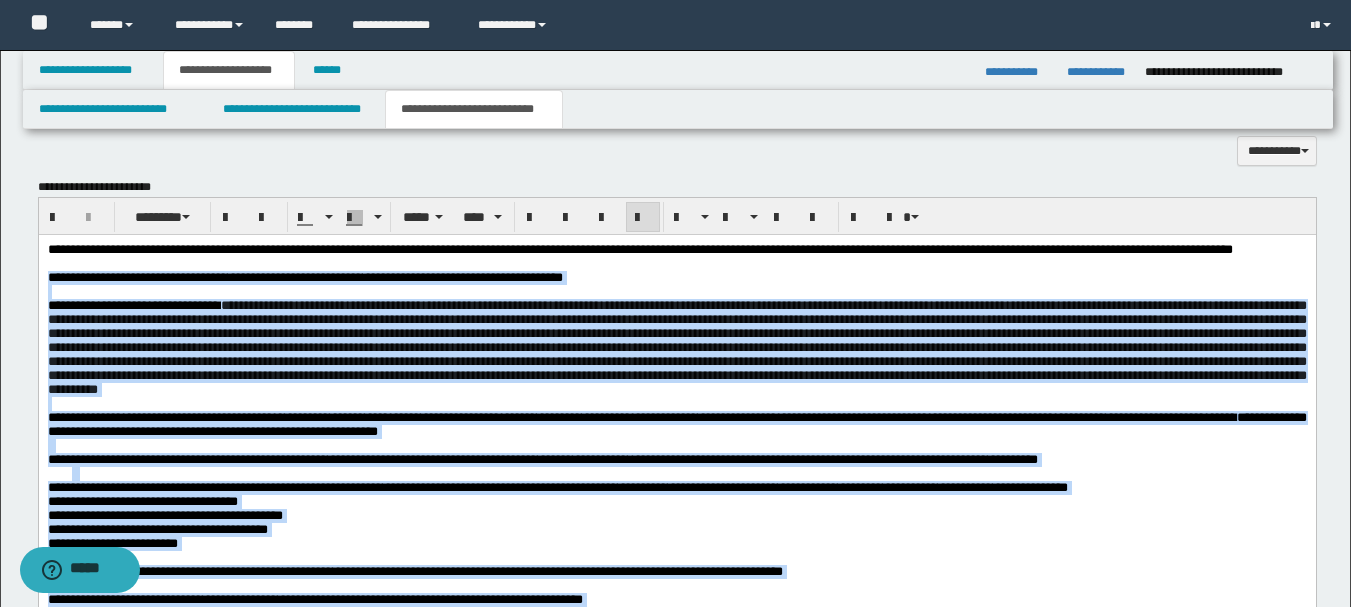 click at bounding box center (676, 347) 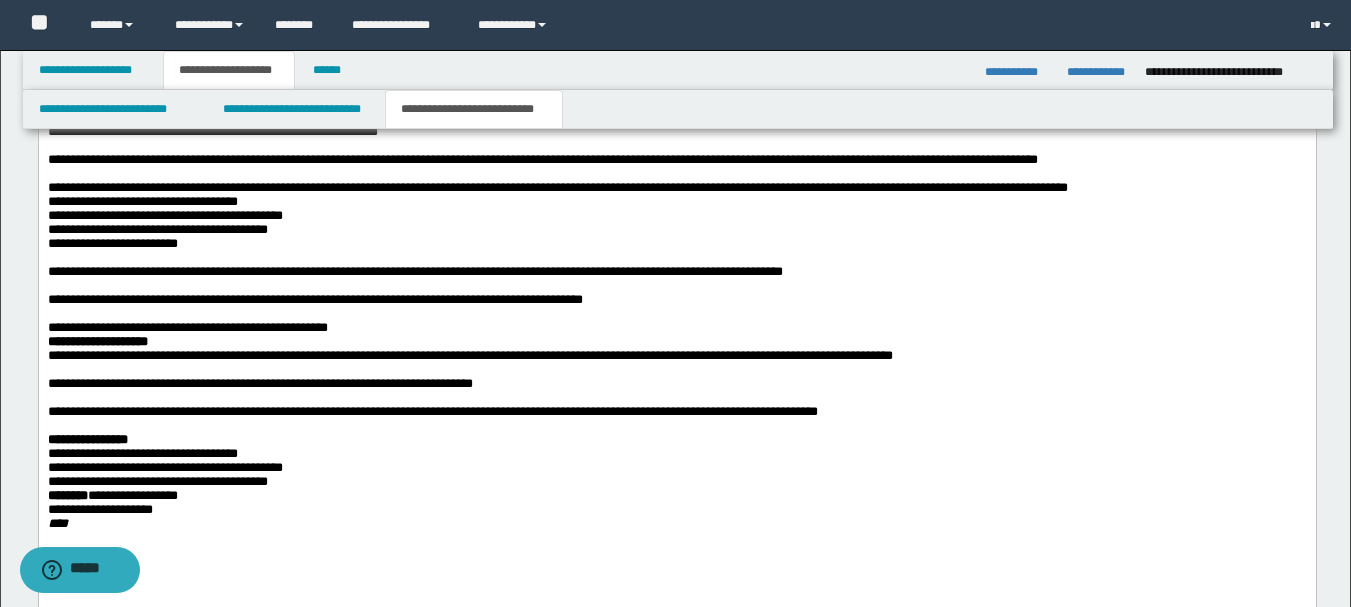 scroll, scrollTop: 1954, scrollLeft: 0, axis: vertical 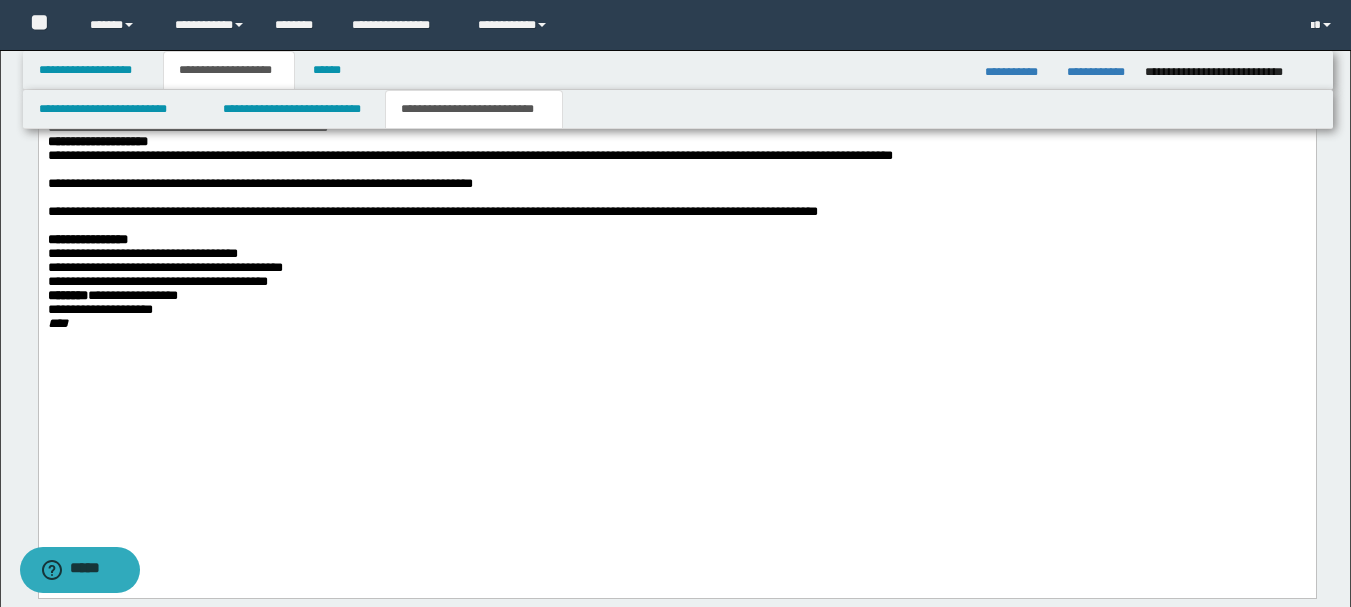 click on "**********" at bounding box center [676, 128] 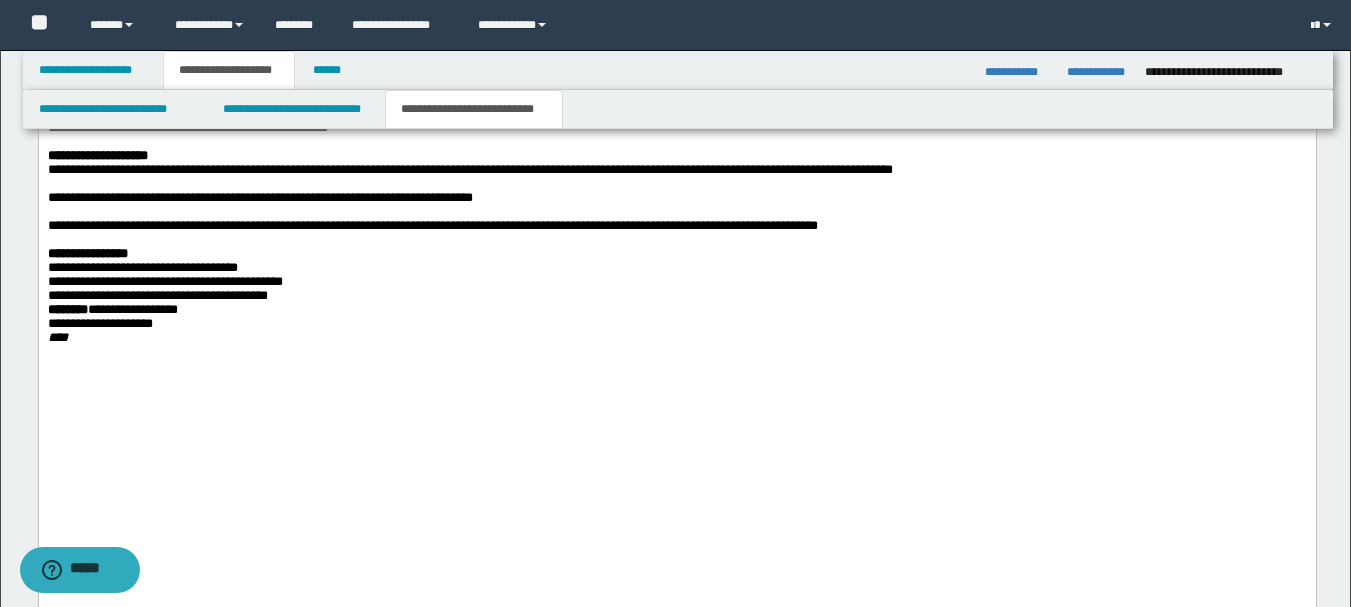 scroll, scrollTop: 1554, scrollLeft: 0, axis: vertical 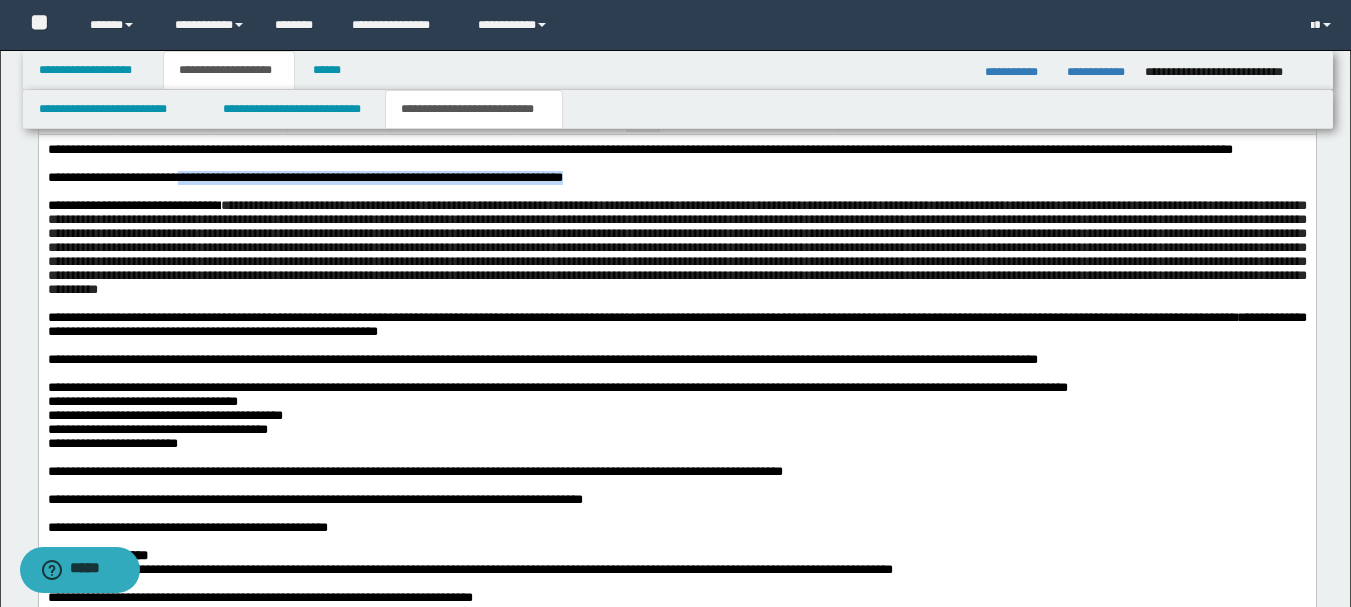 drag, startPoint x: 671, startPoint y: 192, endPoint x: 204, endPoint y: 197, distance: 467.02676 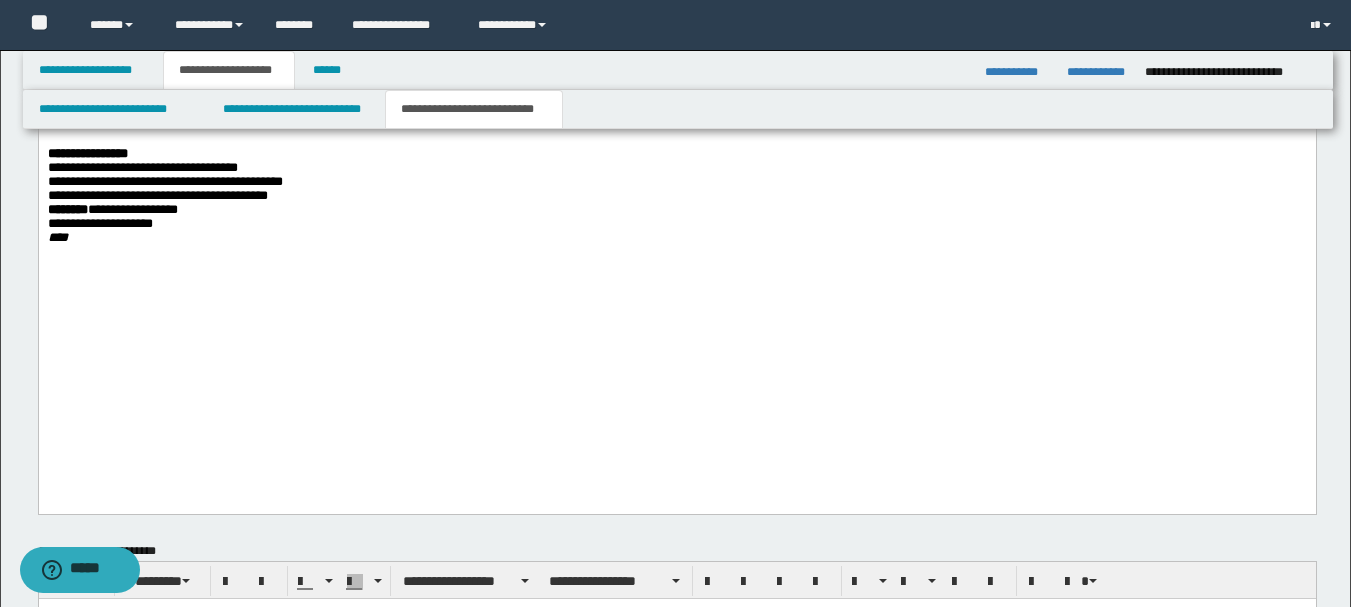 scroll, scrollTop: 1954, scrollLeft: 0, axis: vertical 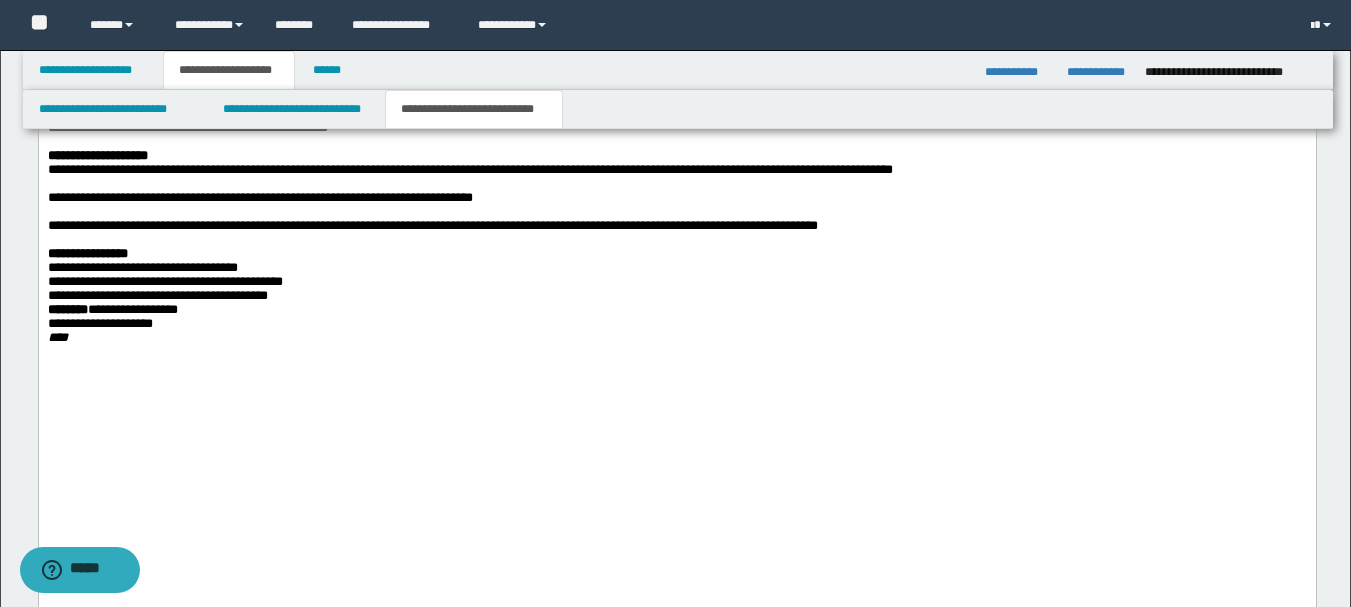 click on "**********" at bounding box center (676, 198) 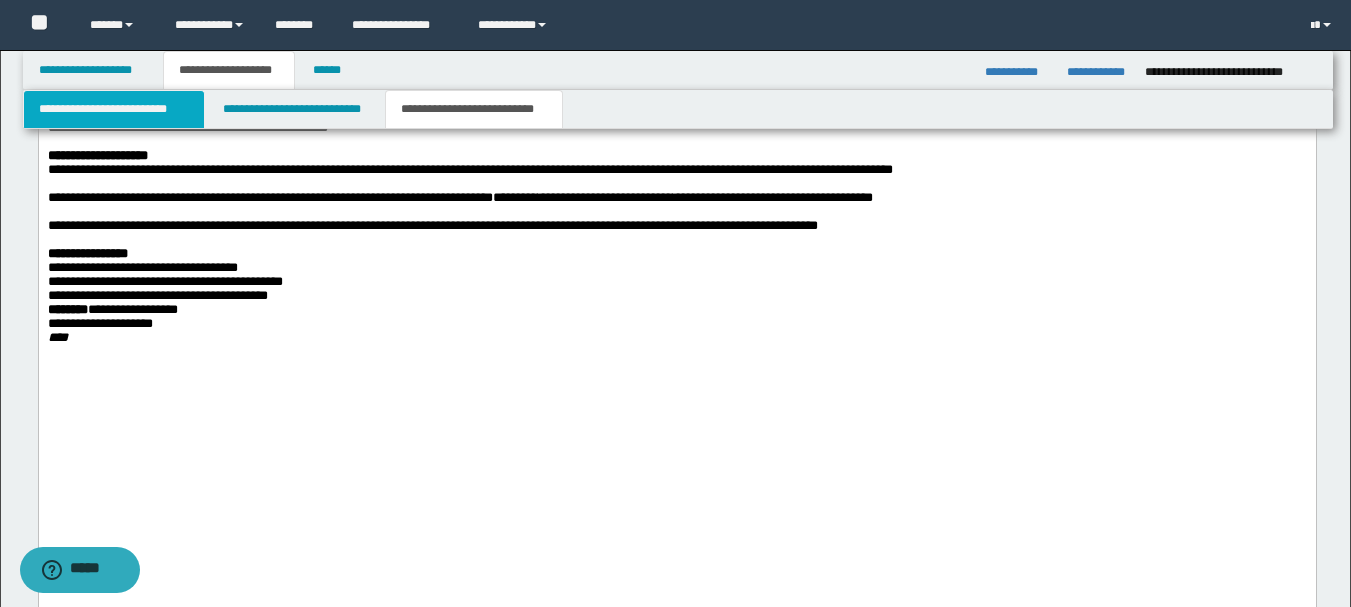 click on "**********" at bounding box center [114, 109] 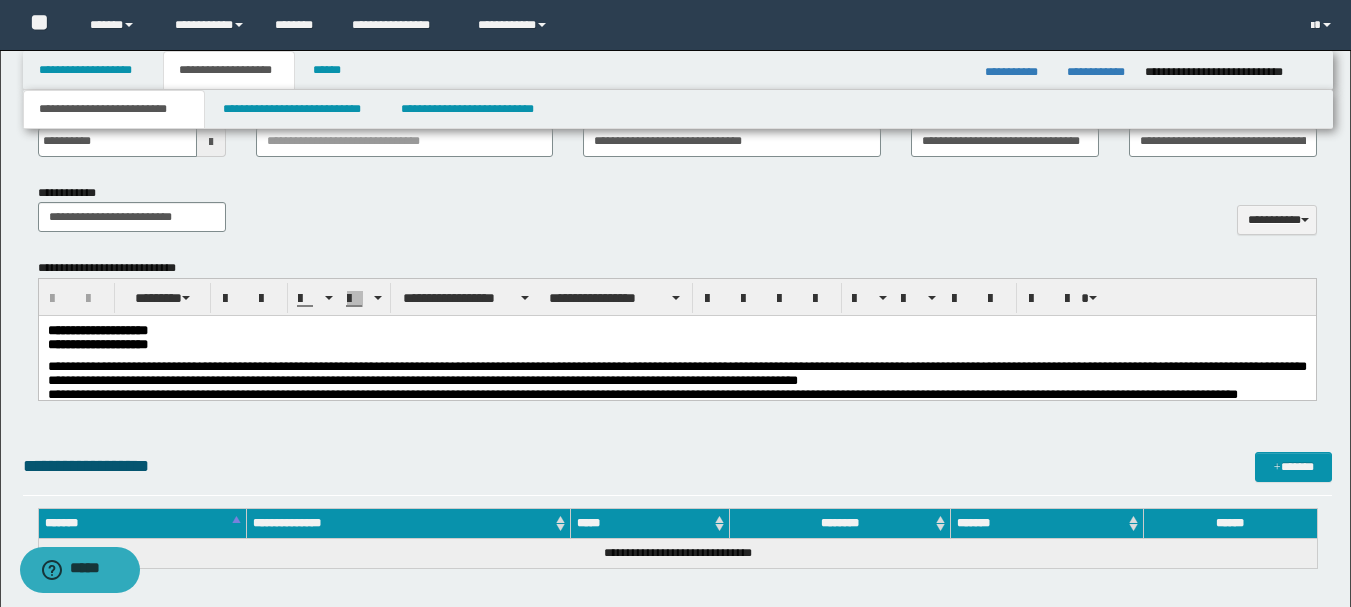 scroll, scrollTop: 808, scrollLeft: 0, axis: vertical 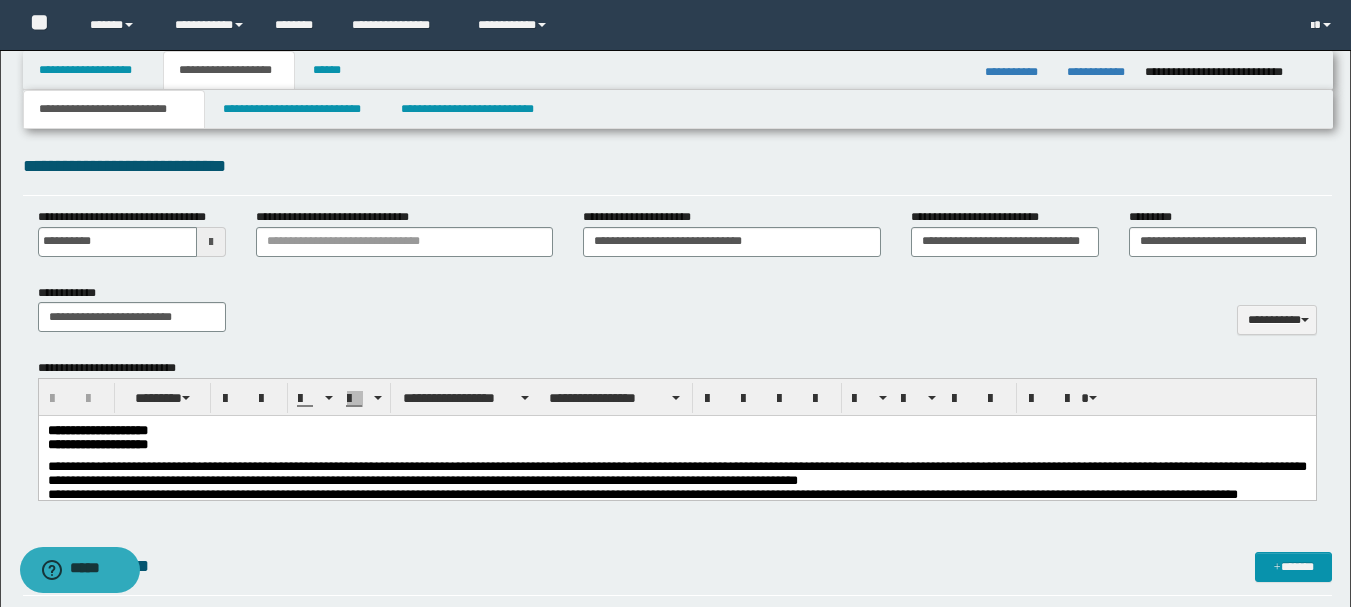 click on "**********" at bounding box center (676, 473) 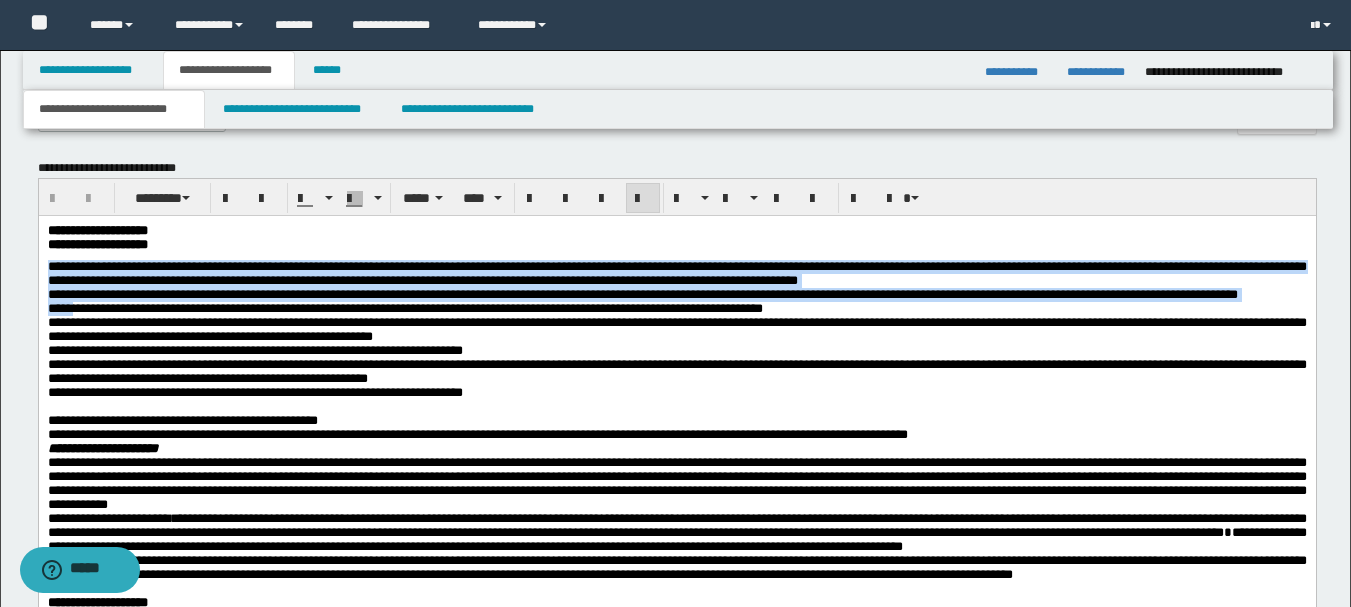 scroll, scrollTop: 1108, scrollLeft: 0, axis: vertical 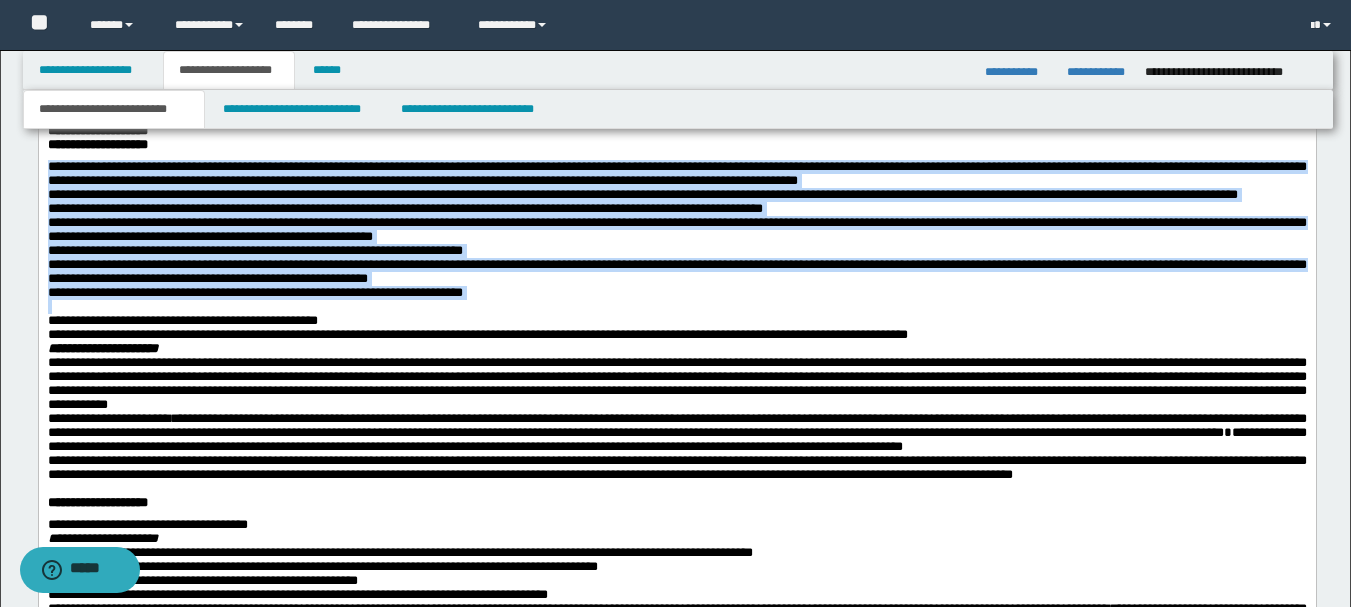 drag, startPoint x: 49, startPoint y: 172, endPoint x: 163, endPoint y: 352, distance: 213.06337 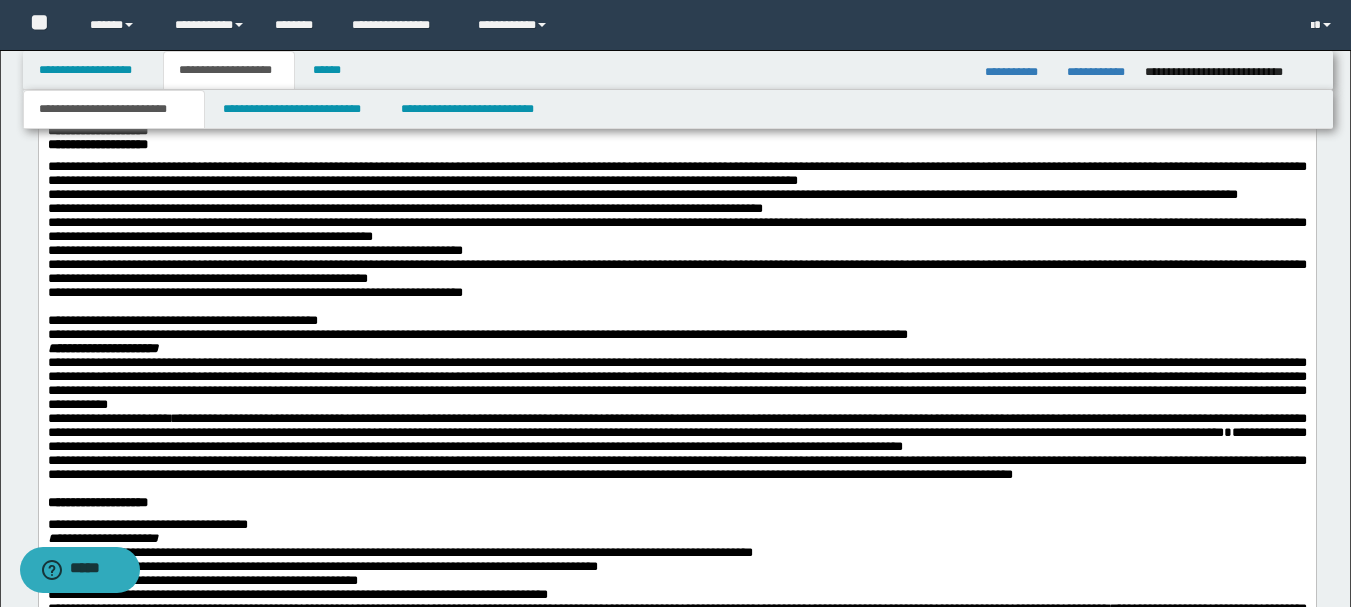 click on "**********" at bounding box center (404, 208) 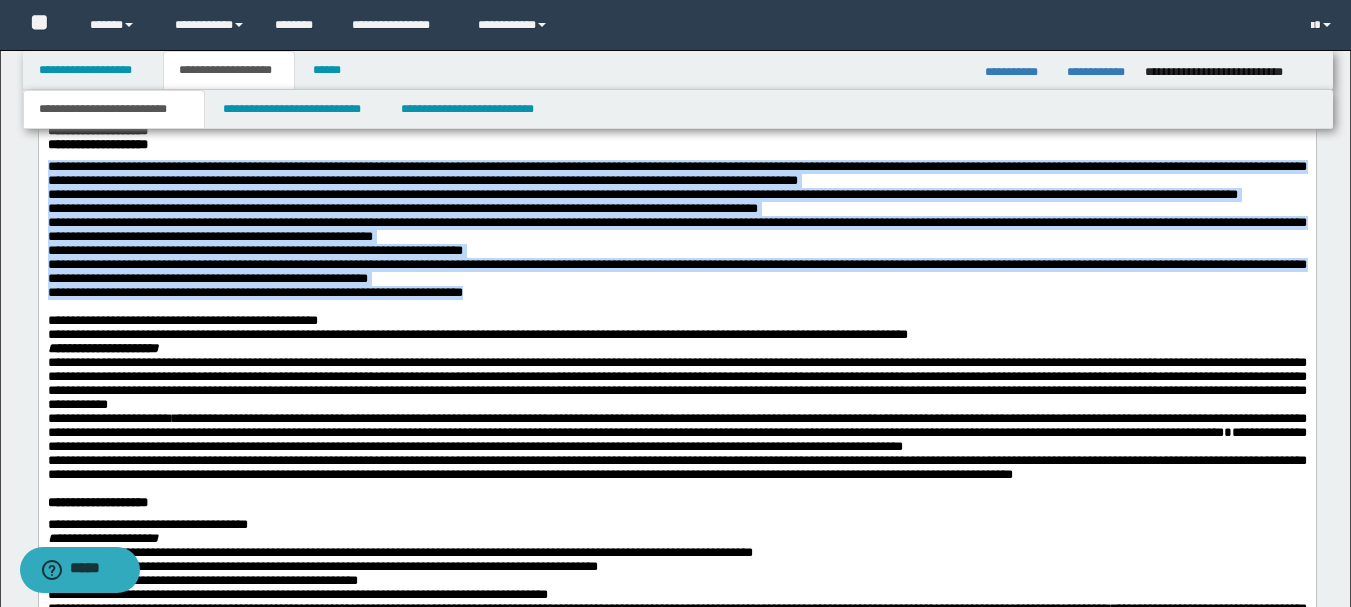 drag, startPoint x: 569, startPoint y: 330, endPoint x: 57, endPoint y: 286, distance: 513.88715 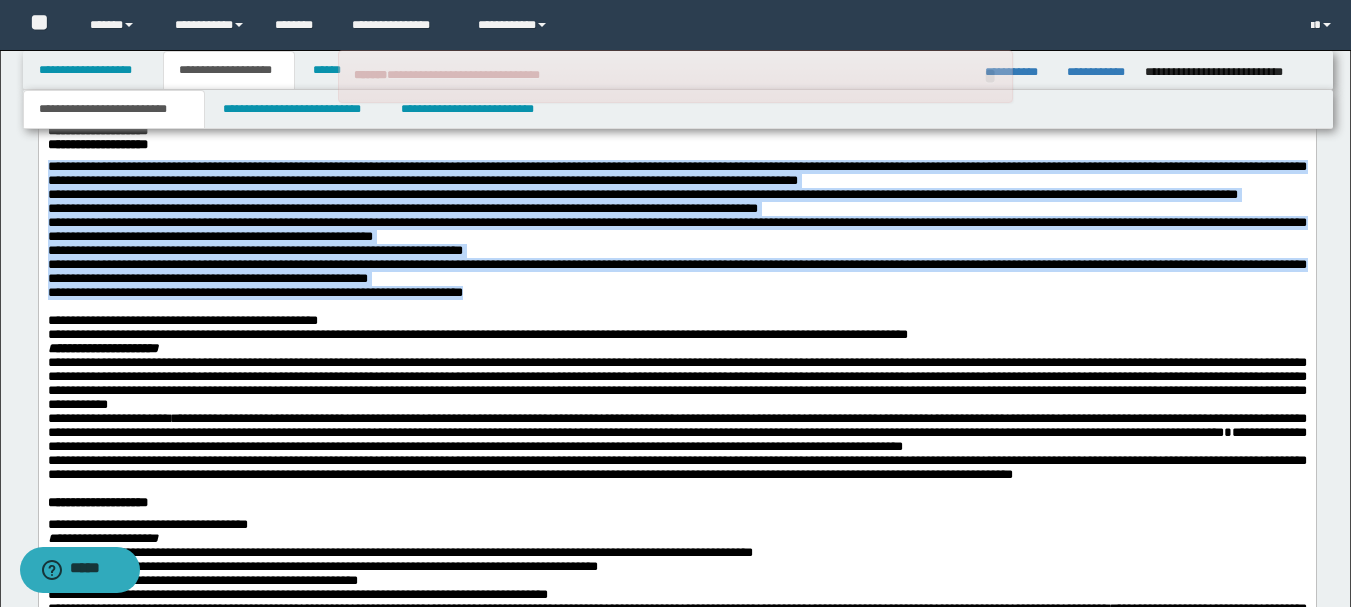 copy on "**********" 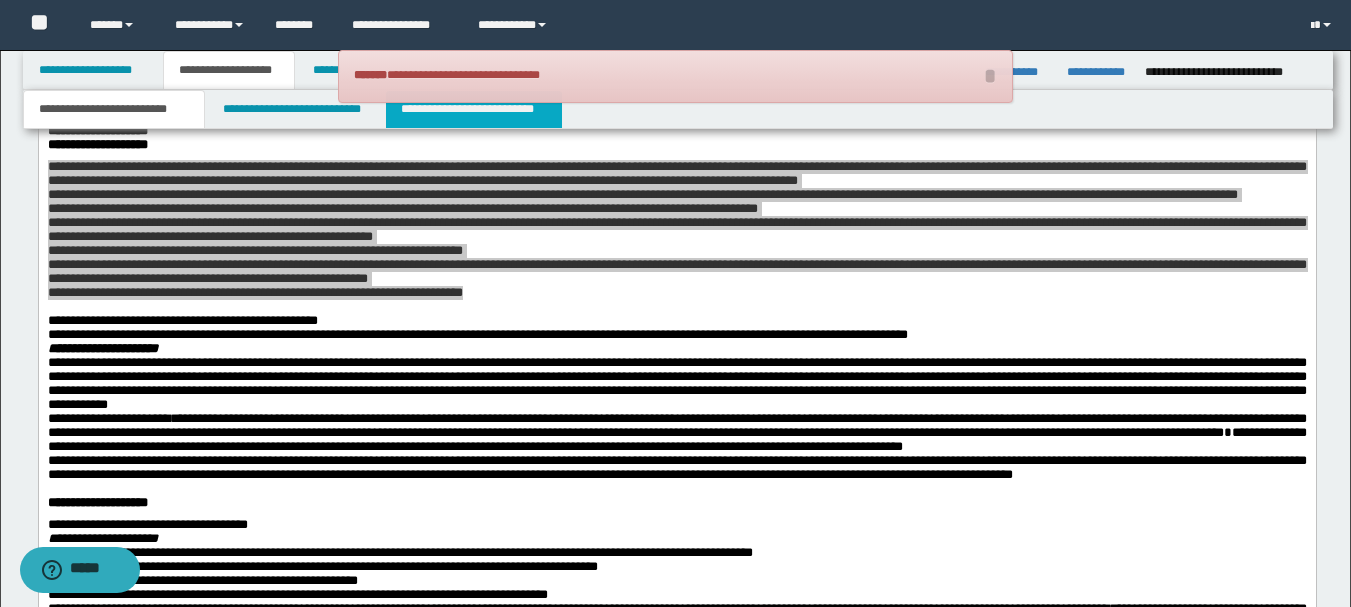 click on "**********" at bounding box center [474, 109] 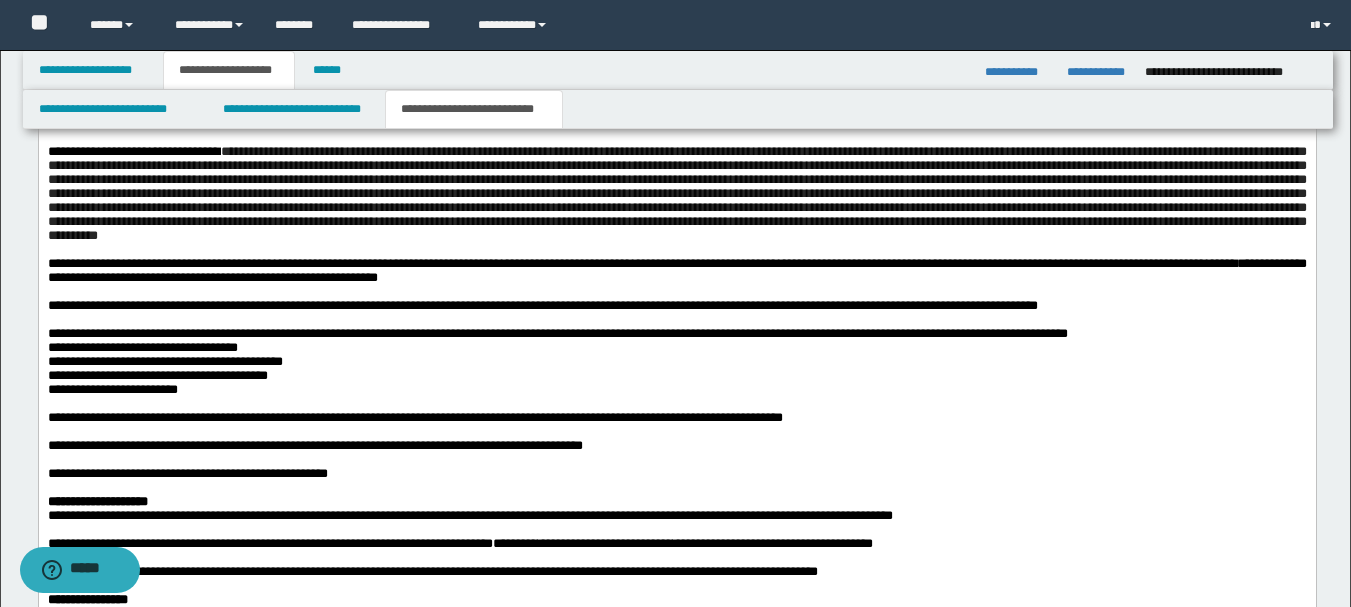 scroll, scrollTop: 1908, scrollLeft: 0, axis: vertical 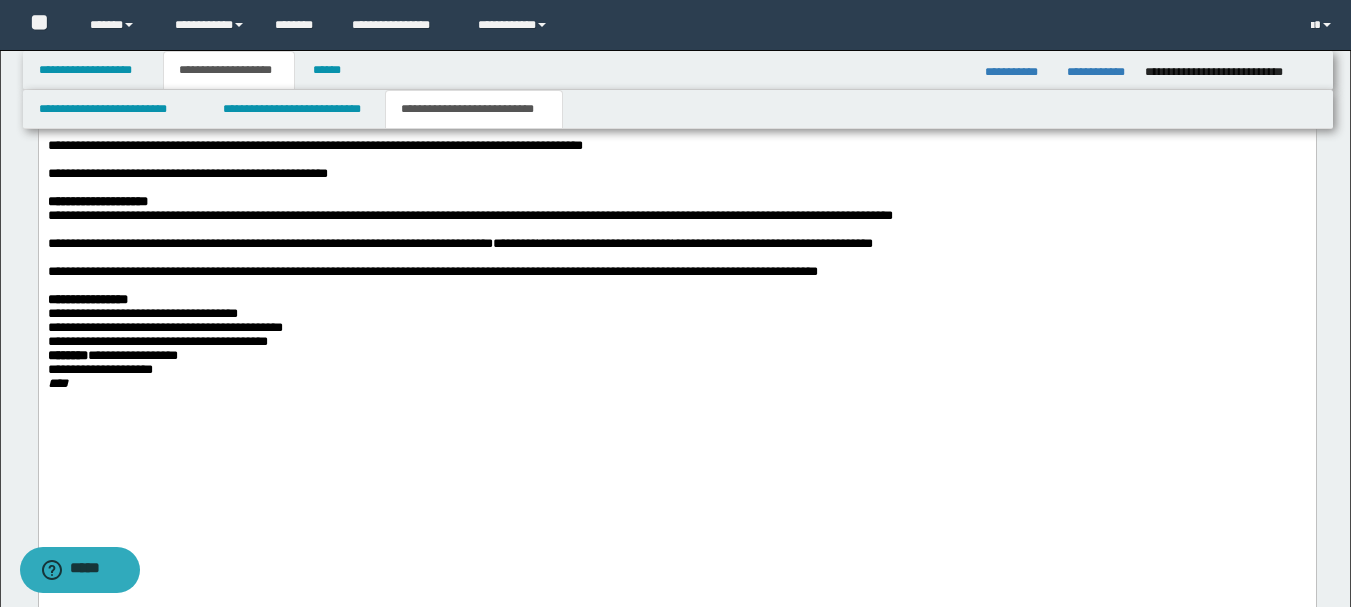 click on "**********" at bounding box center (676, 244) 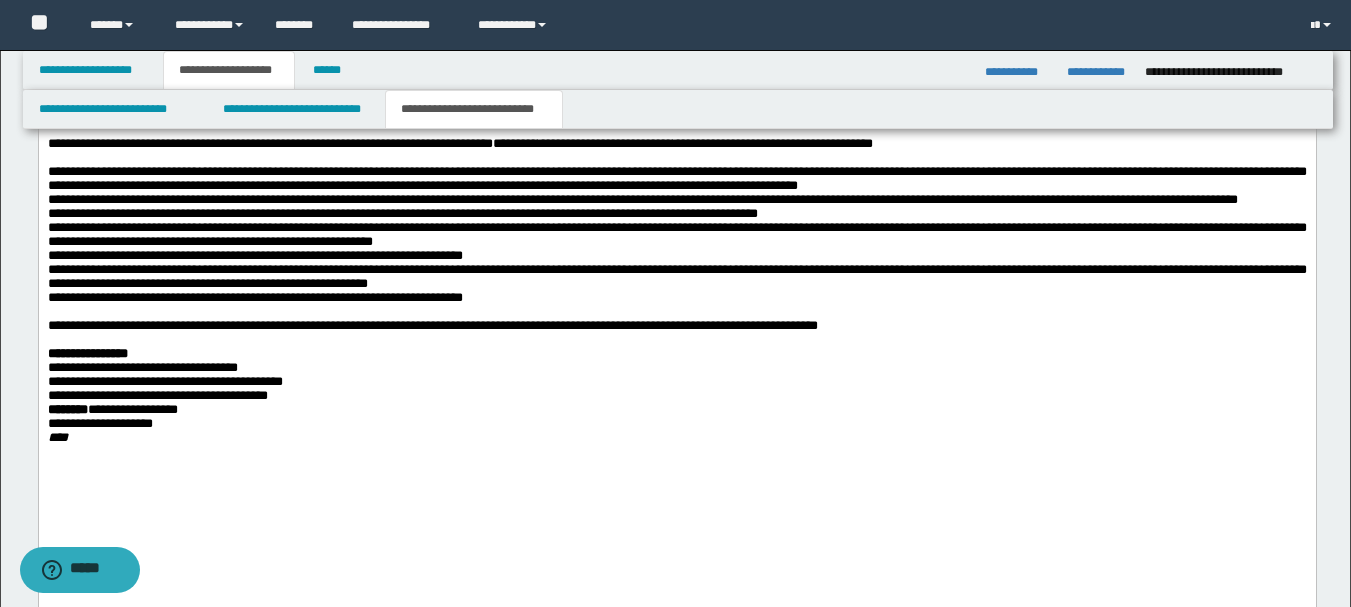 scroll, scrollTop: 2108, scrollLeft: 0, axis: vertical 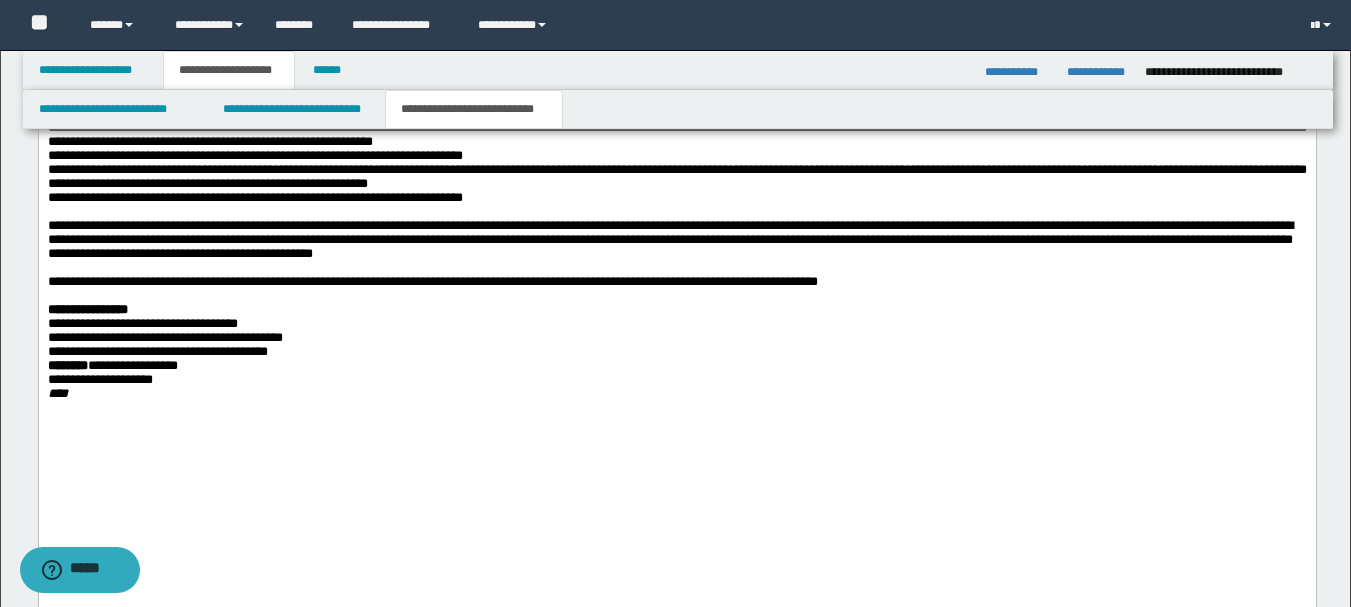 click on "**********" at bounding box center (164, 337) 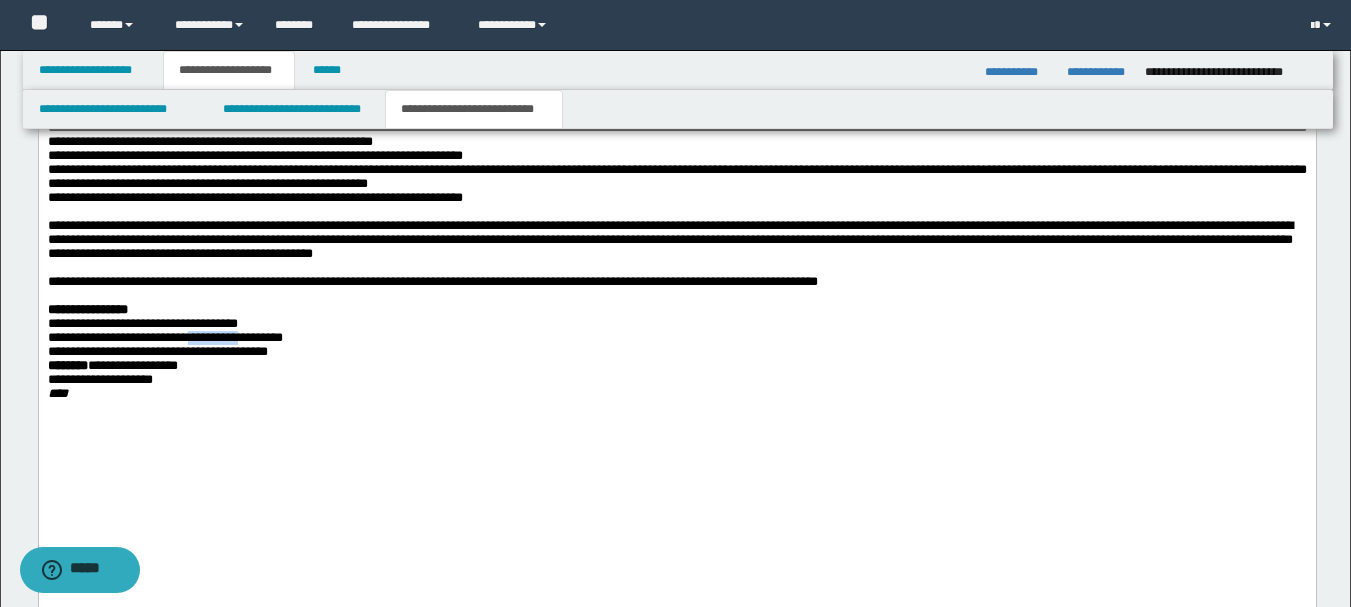 click on "**********" at bounding box center (164, 337) 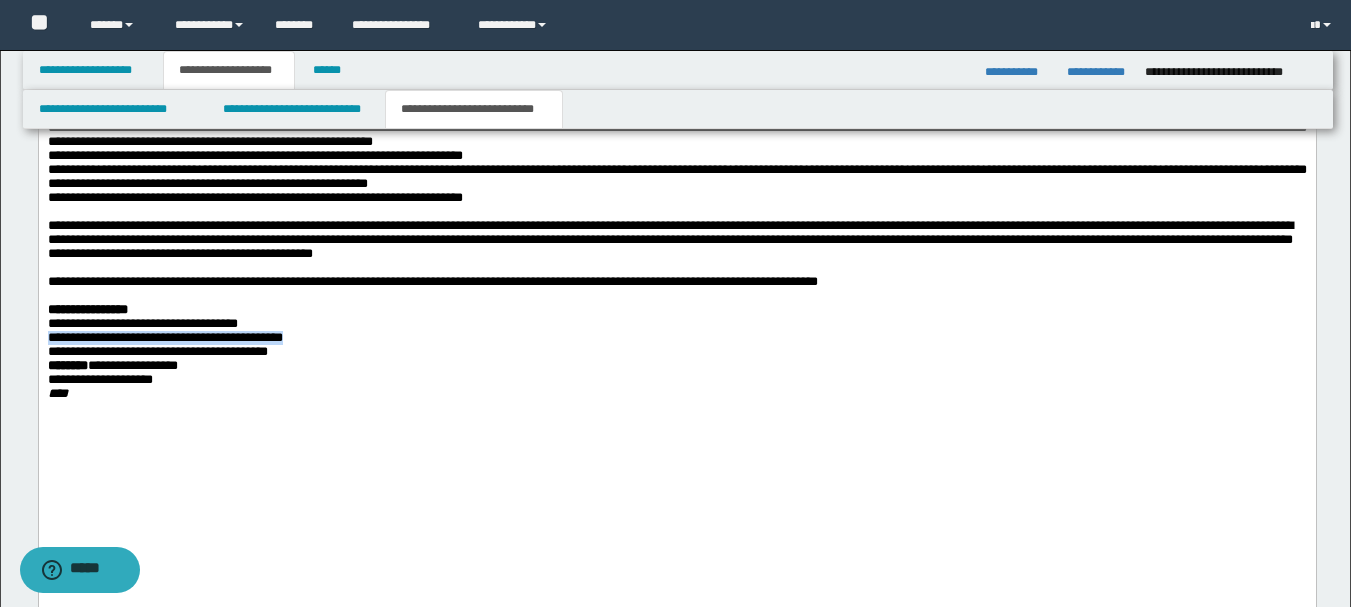 click on "**********" at bounding box center (164, 337) 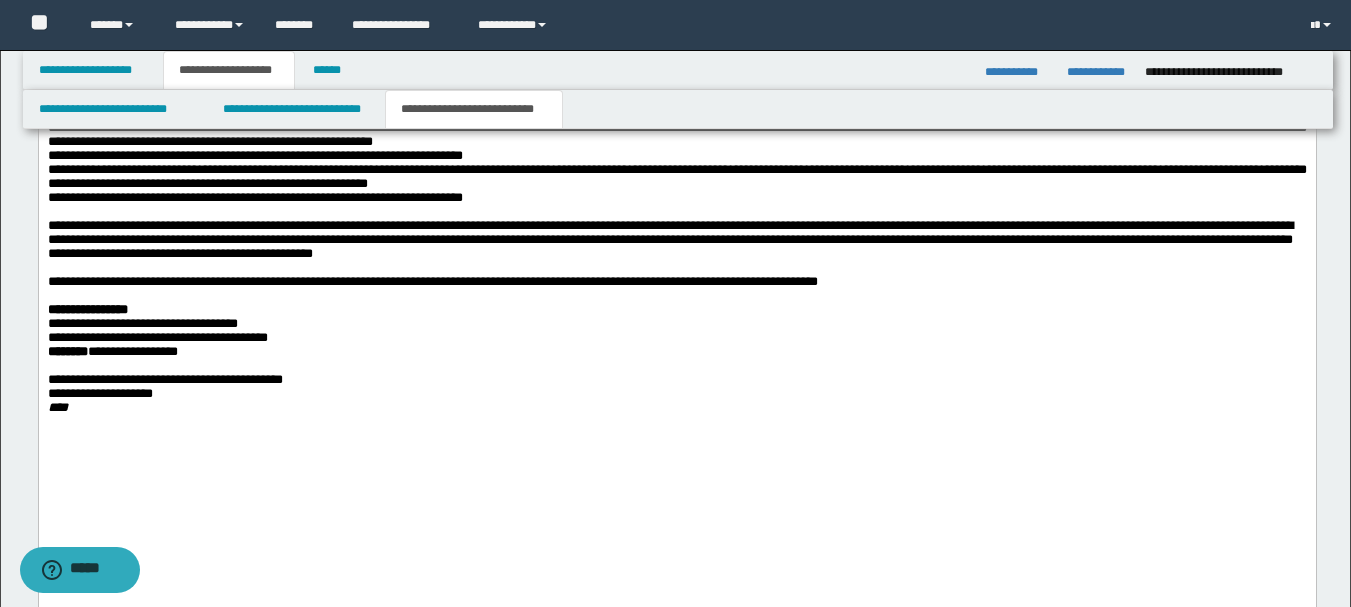 scroll, scrollTop: 2208, scrollLeft: 0, axis: vertical 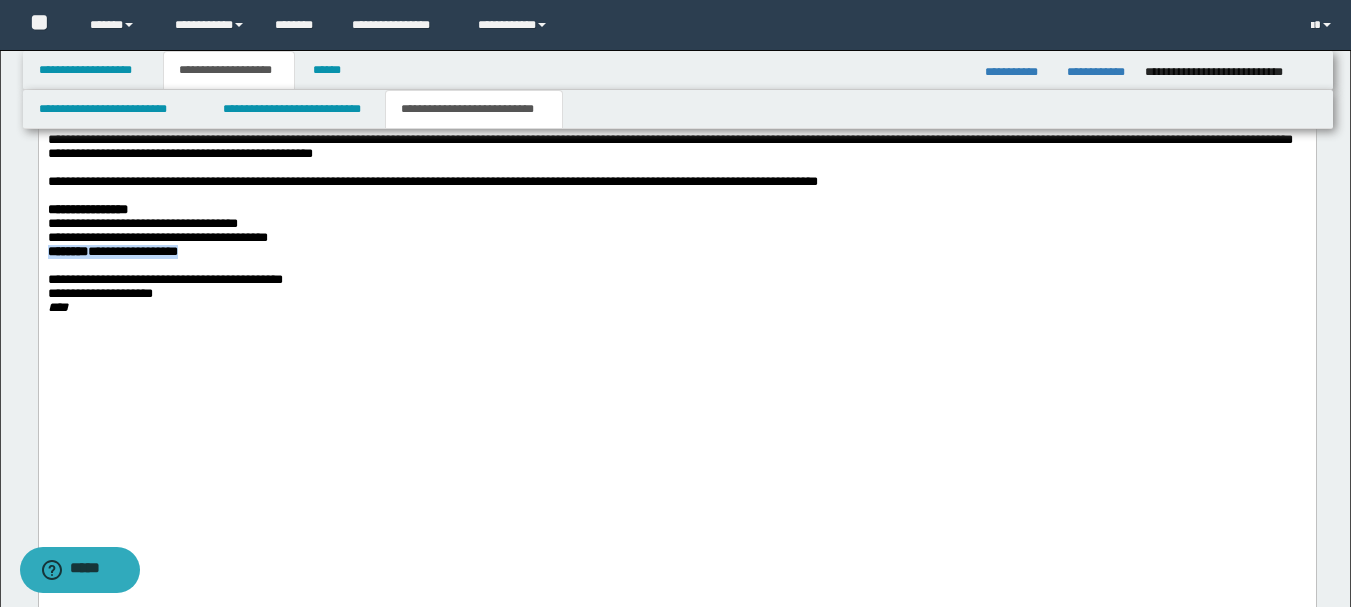 drag, startPoint x: 225, startPoint y: 406, endPoint x: 26, endPoint y: 414, distance: 199.16074 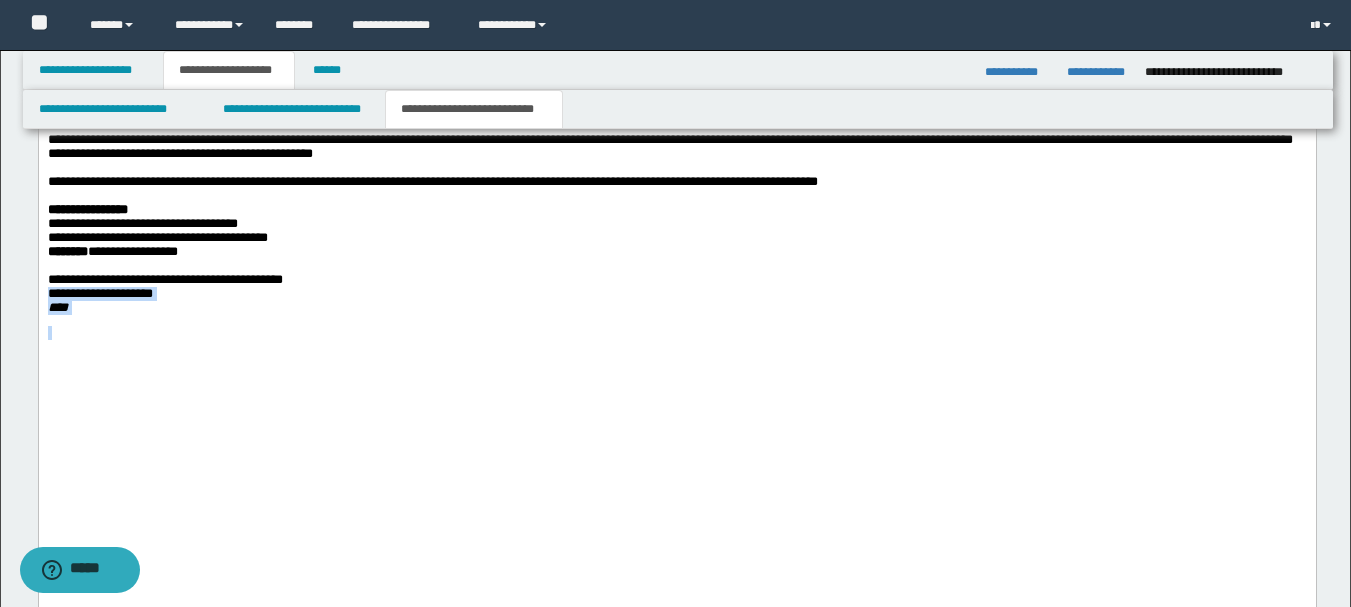 drag, startPoint x: 85, startPoint y: 494, endPoint x: 52, endPoint y: -61, distance: 555.9802 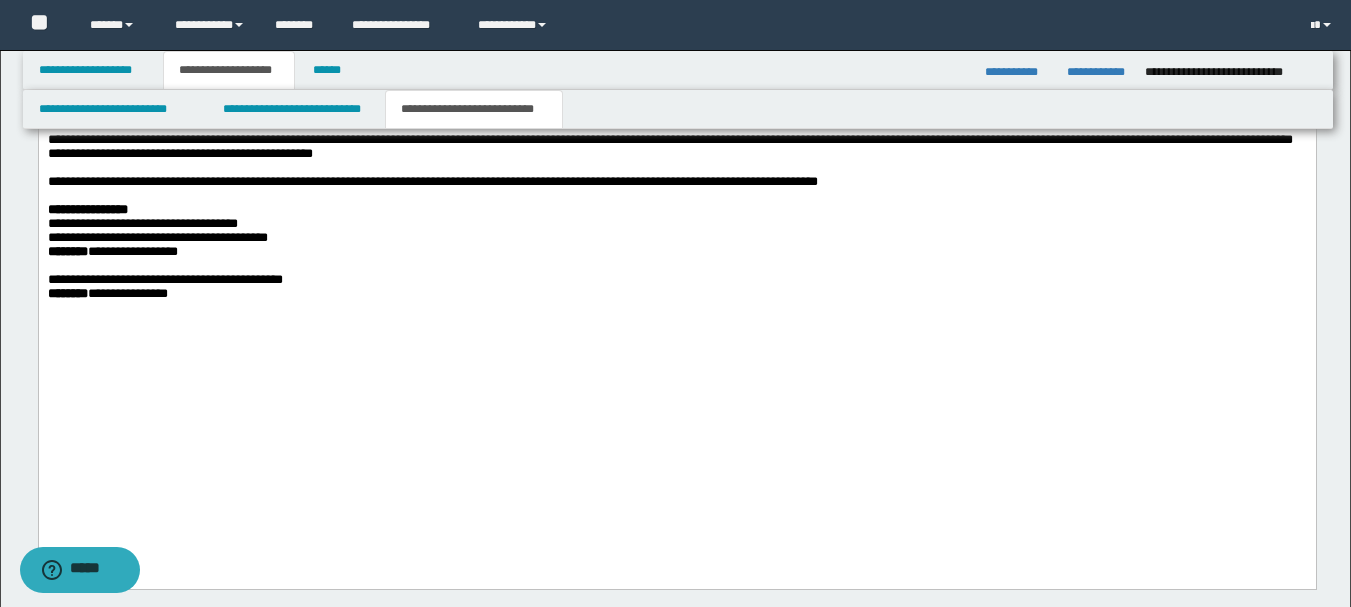 click on "**********" at bounding box center [676, 140] 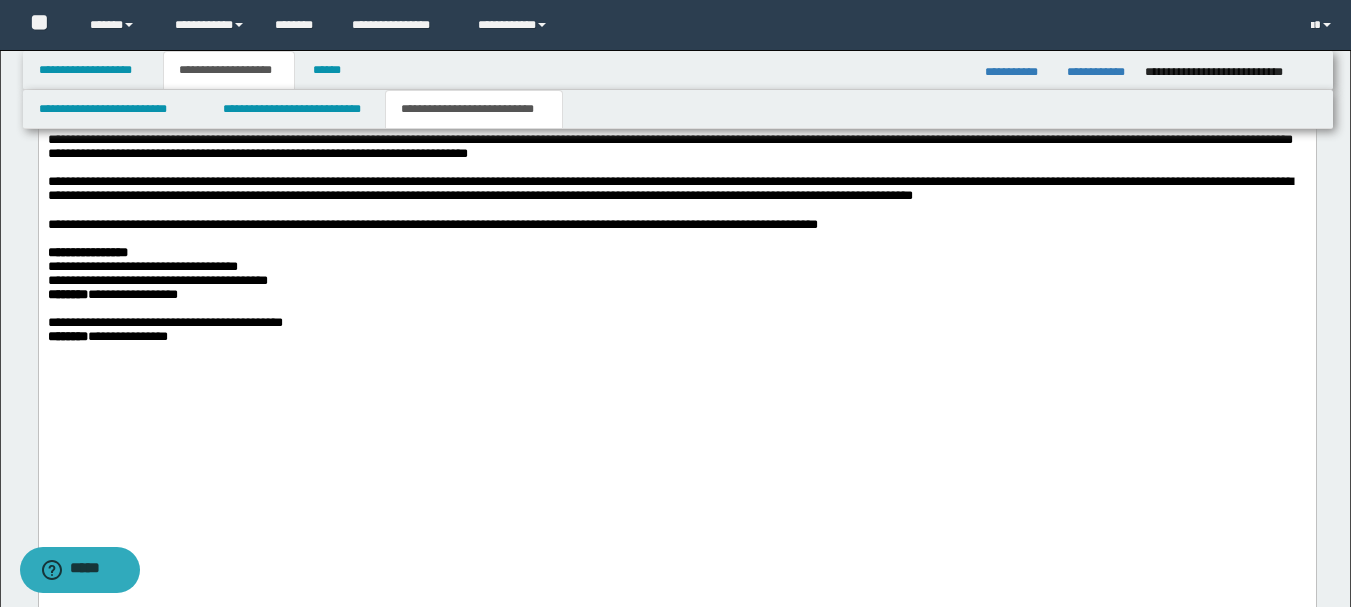 click on "**********" at bounding box center (179, 224) 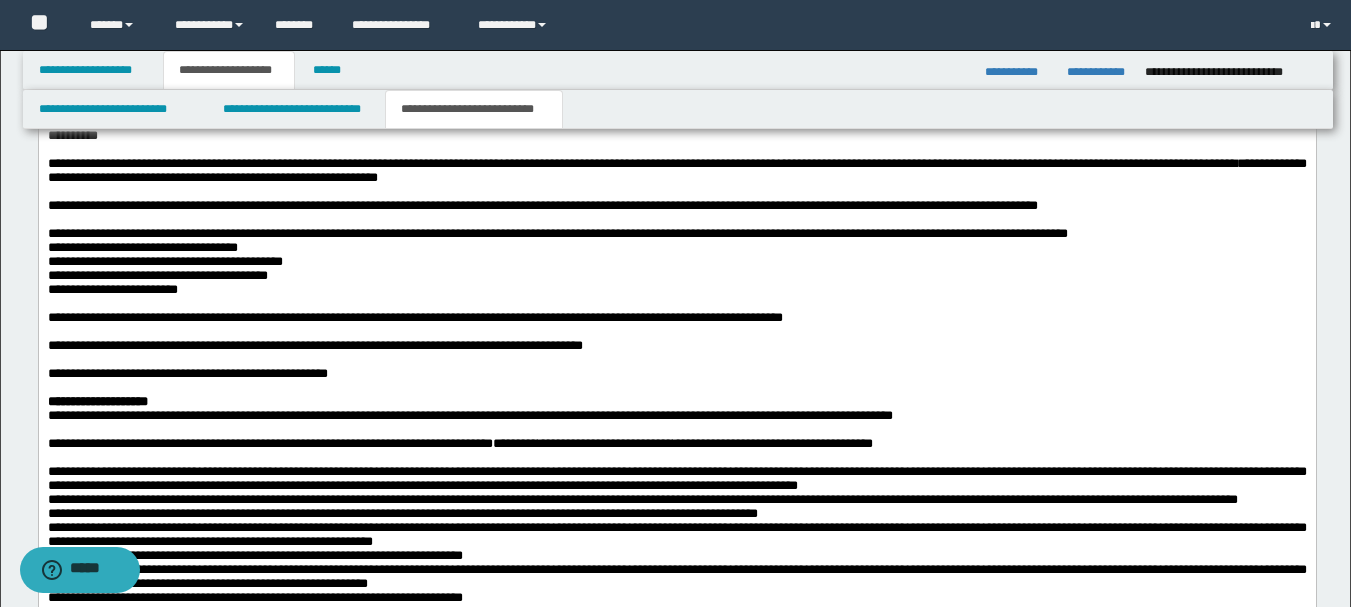 scroll, scrollTop: 1208, scrollLeft: 0, axis: vertical 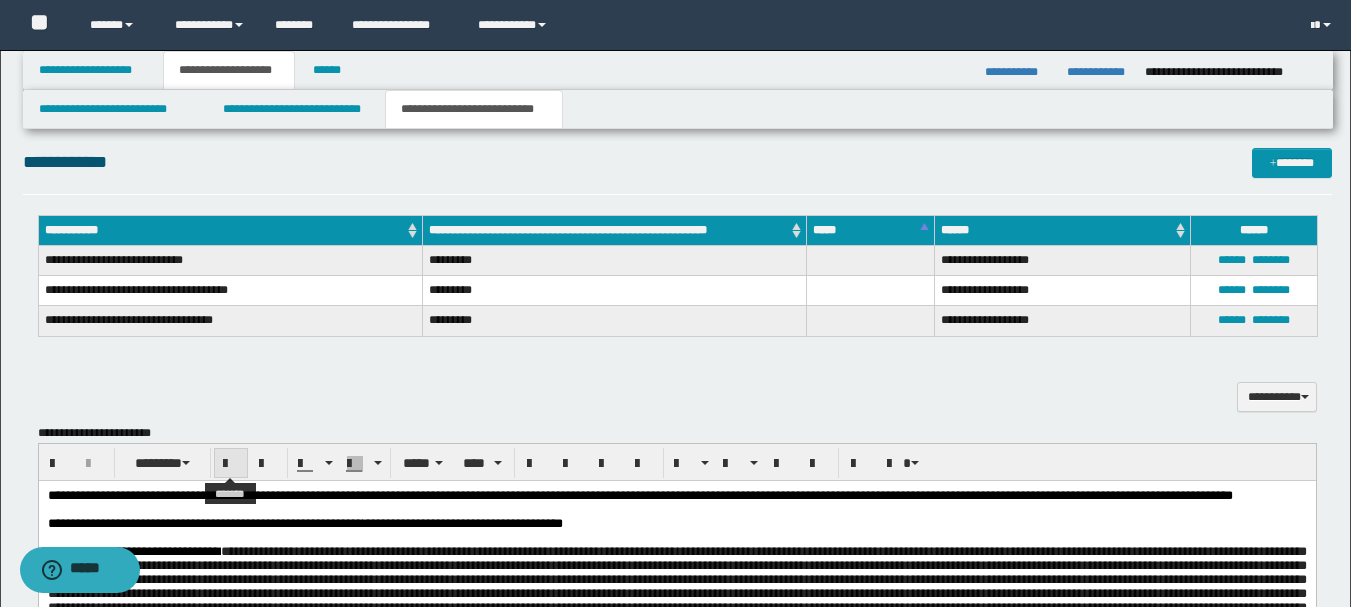 click at bounding box center [231, 464] 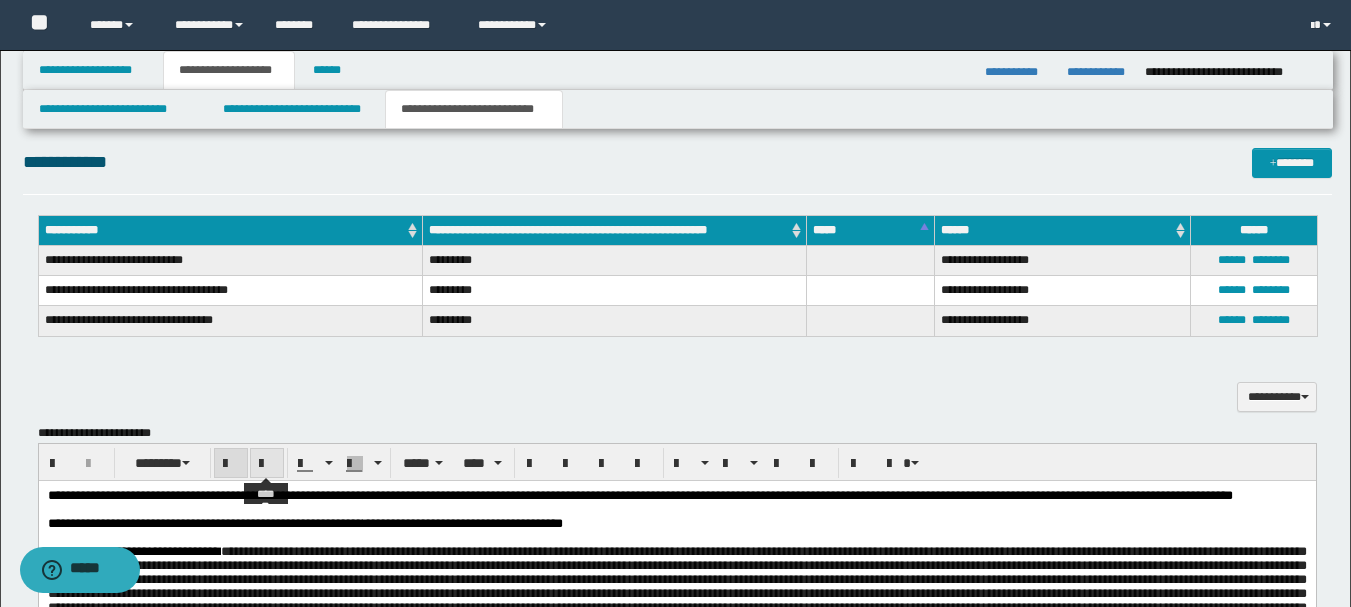 click at bounding box center (267, 464) 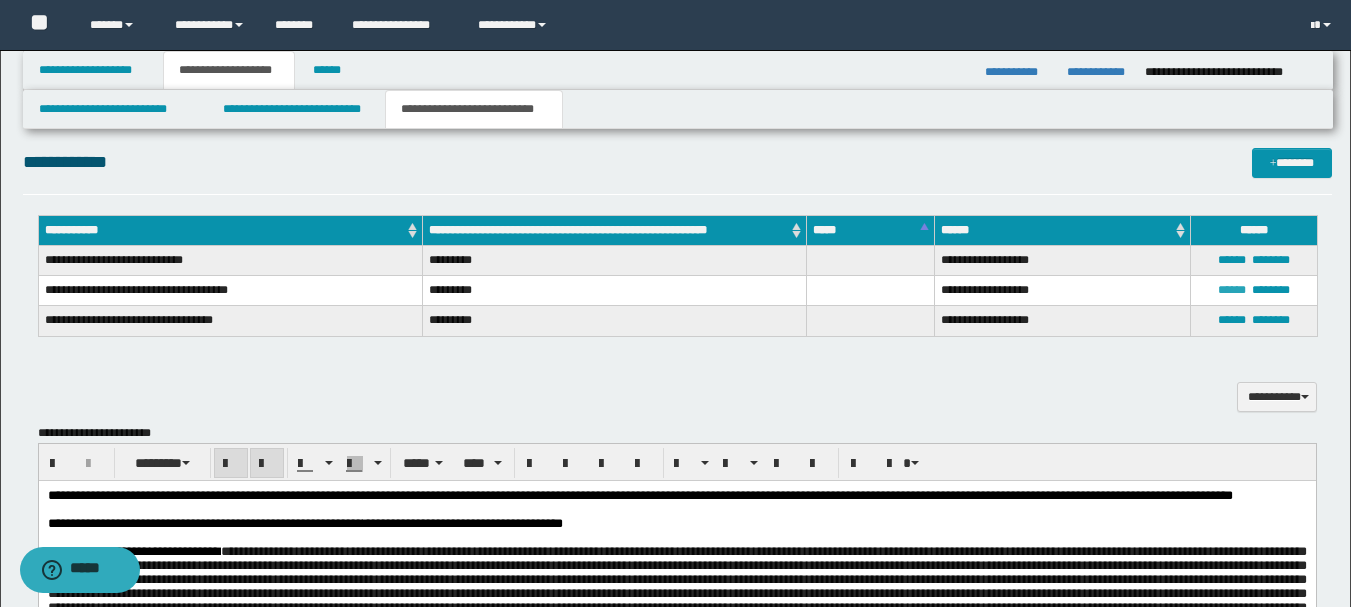 click on "******" at bounding box center [1232, 290] 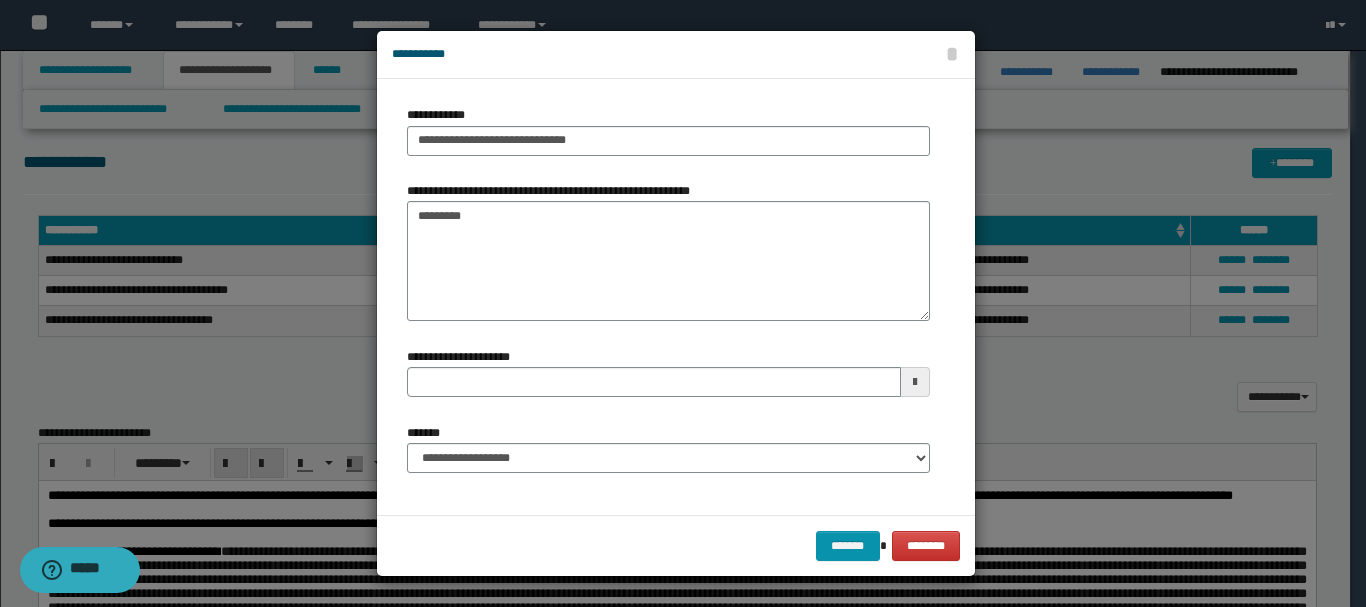 type 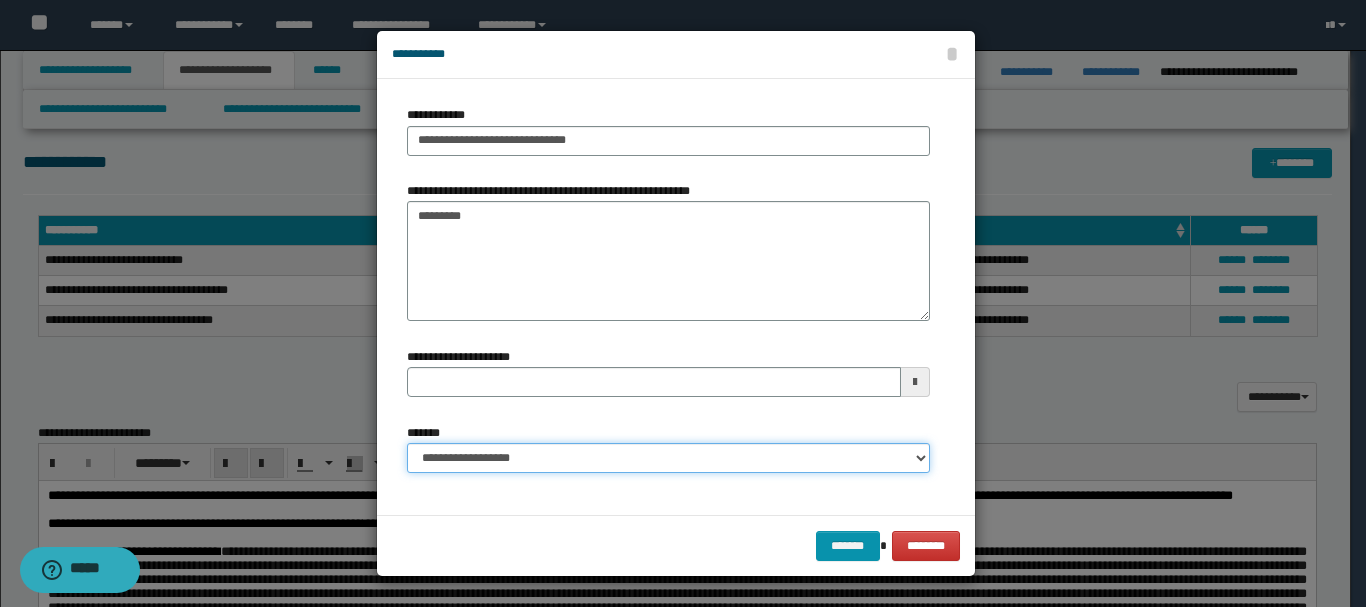 click on "**********" at bounding box center [668, 458] 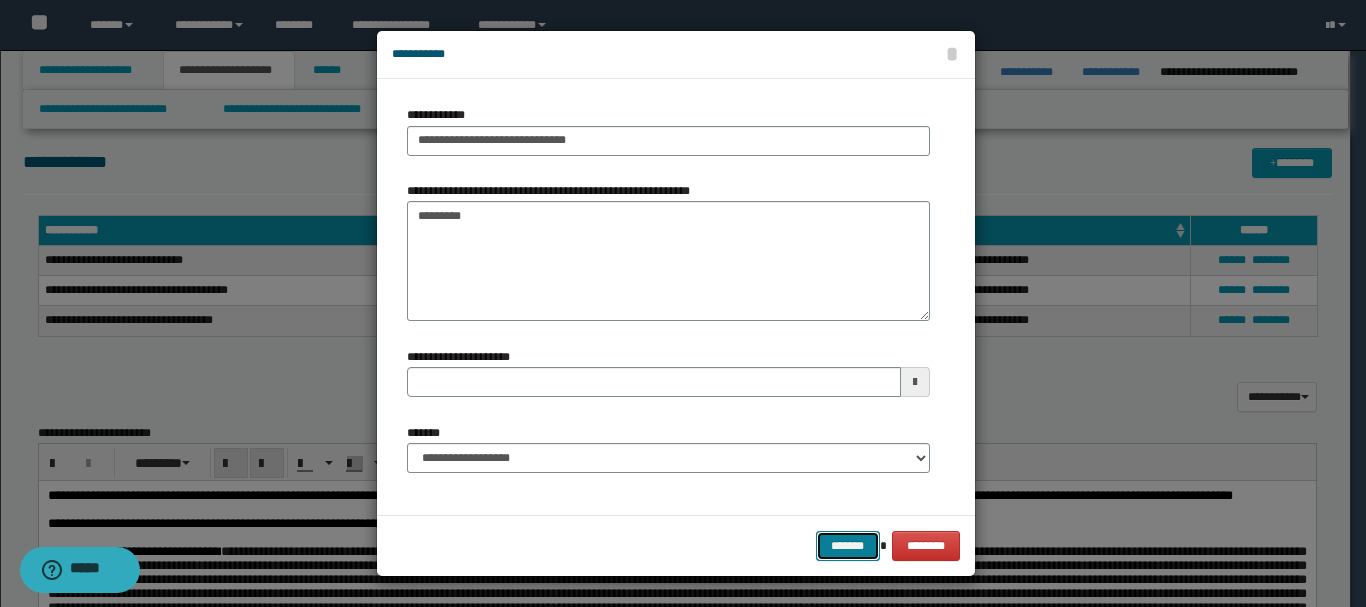 click on "*******" at bounding box center [848, 546] 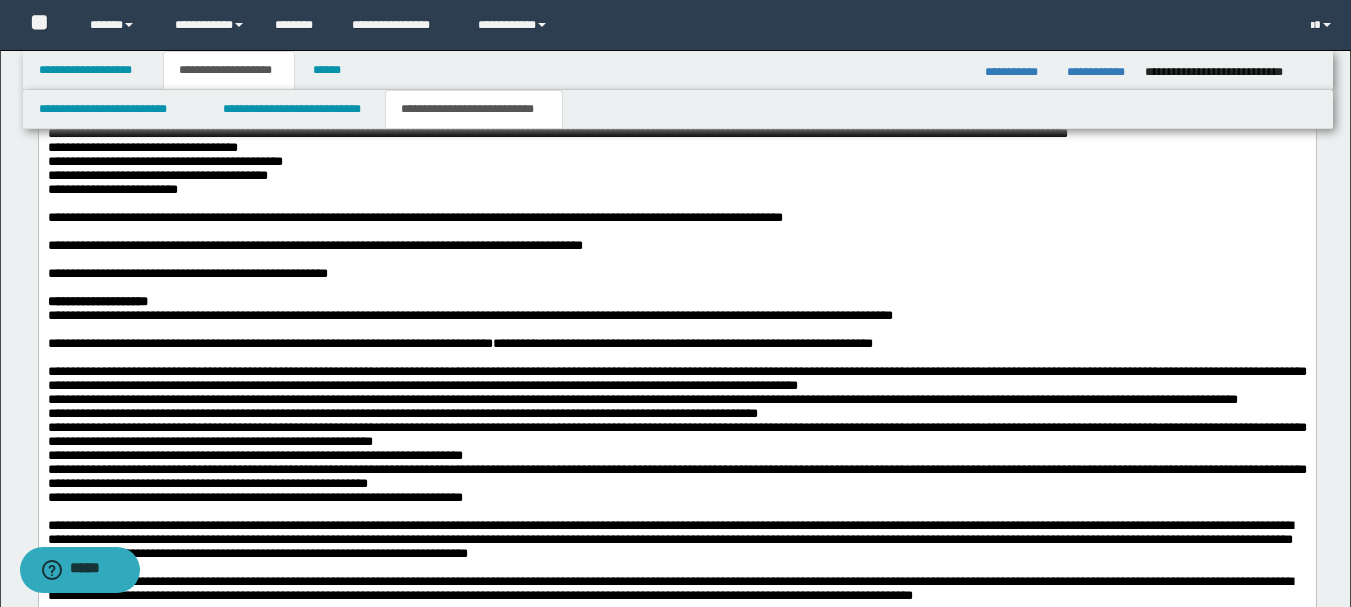 scroll, scrollTop: 2408, scrollLeft: 0, axis: vertical 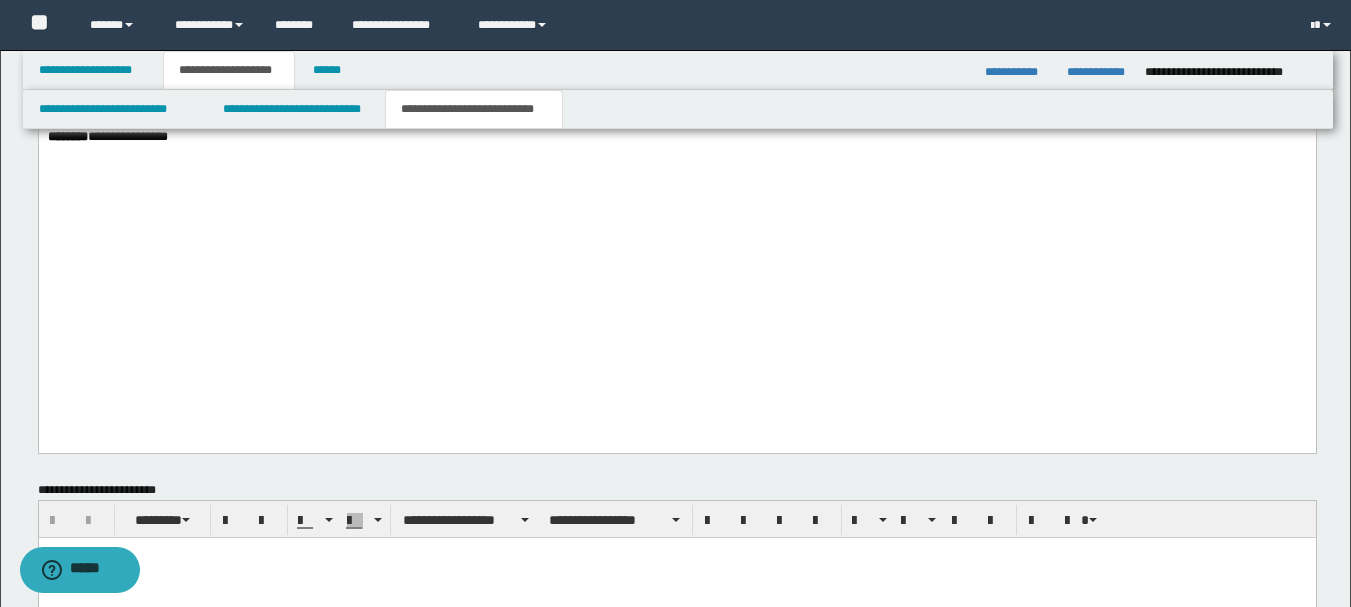 click at bounding box center [676, 151] 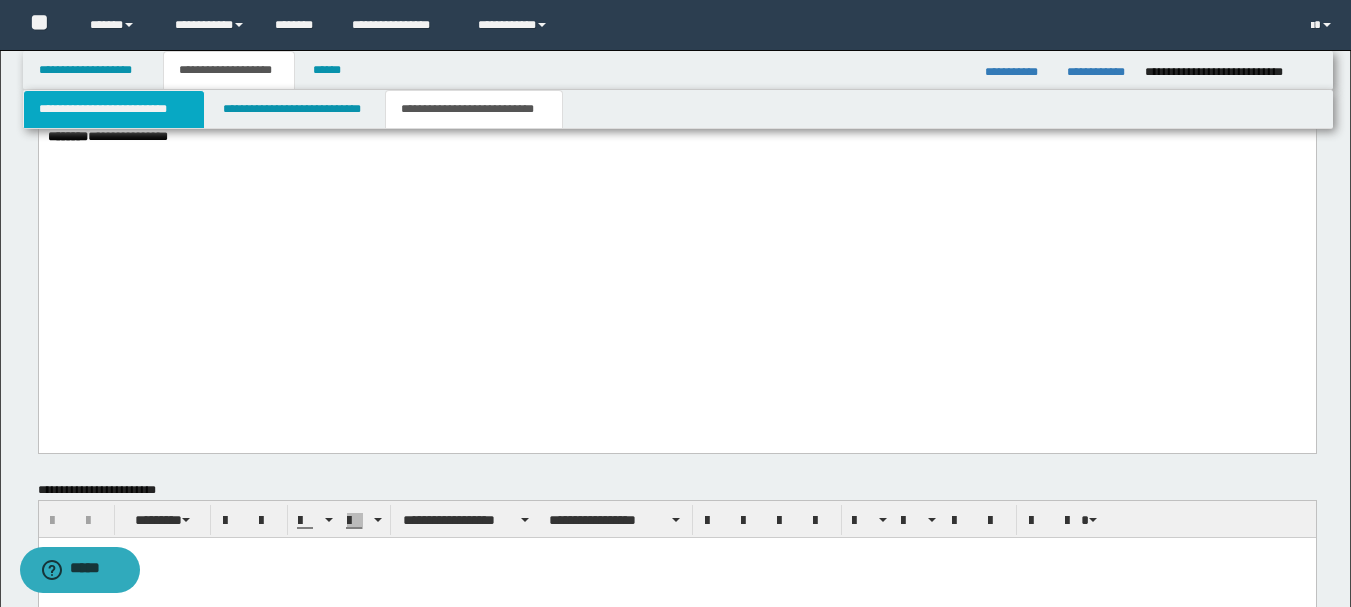 click on "**********" at bounding box center (114, 109) 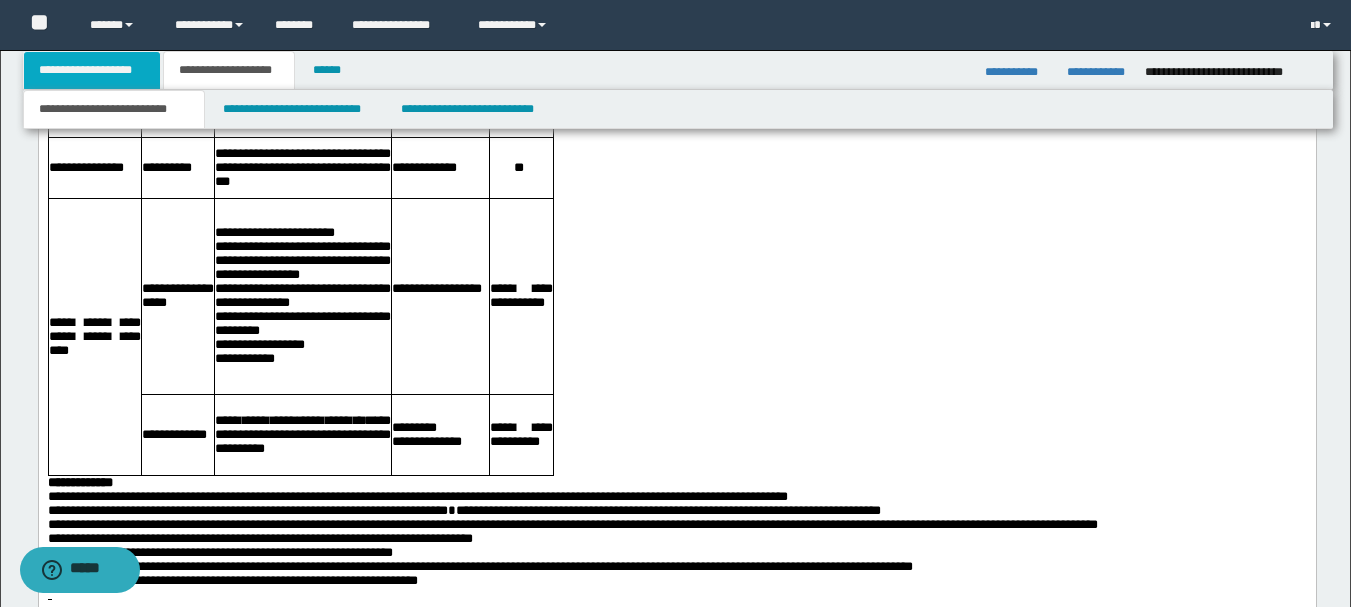 click on "**********" at bounding box center [92, 70] 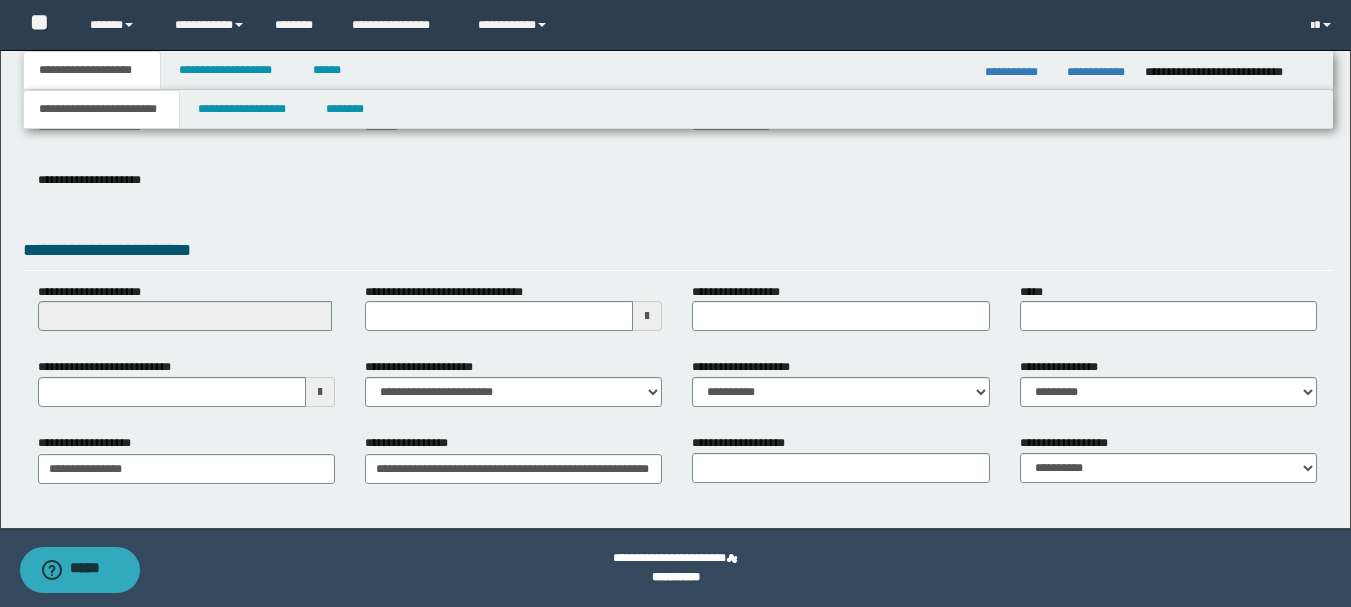 scroll, scrollTop: 277, scrollLeft: 0, axis: vertical 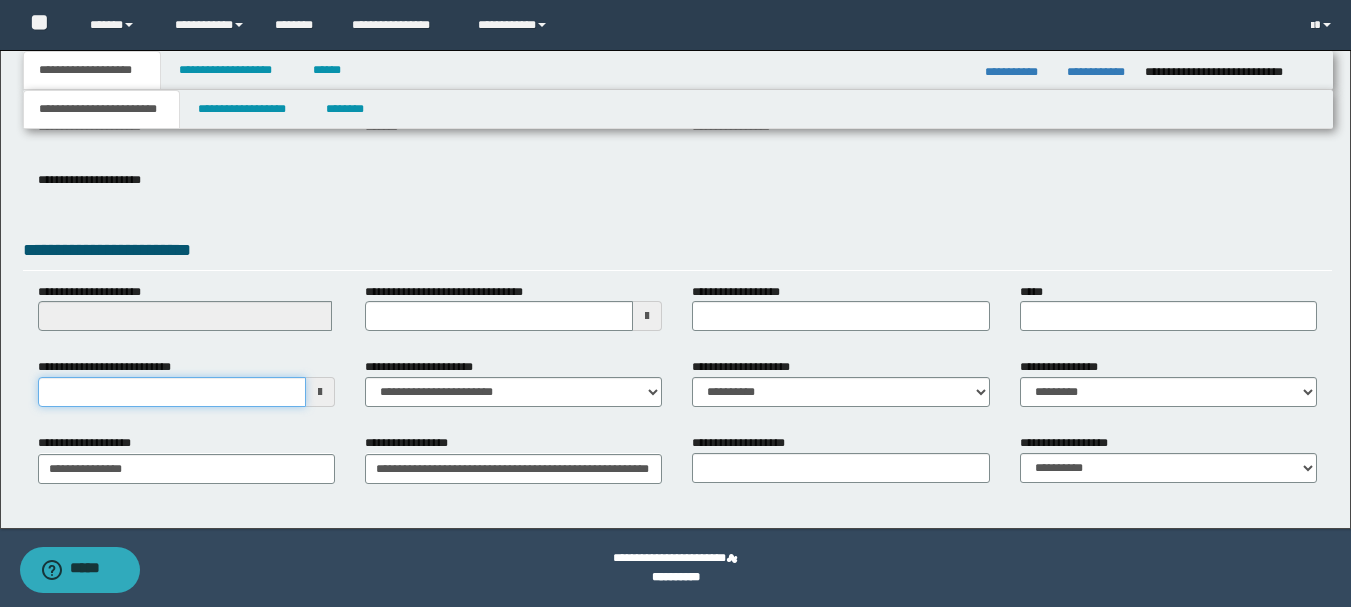 click on "**********" at bounding box center [172, 392] 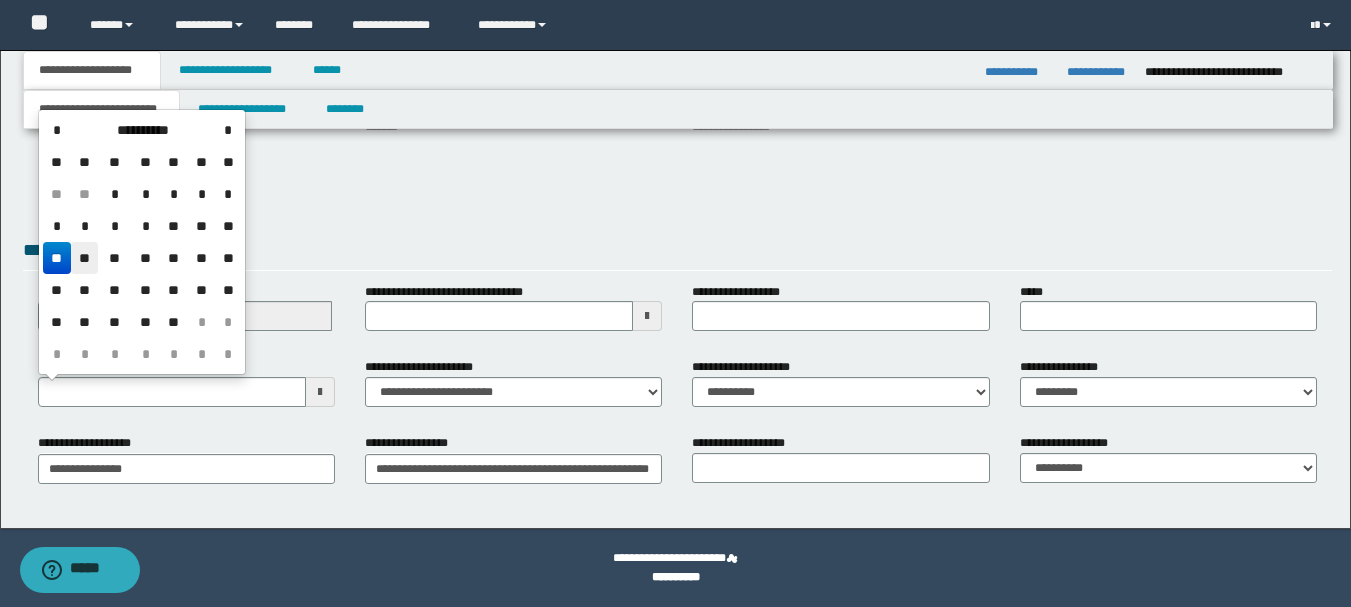 click on "**" at bounding box center [85, 258] 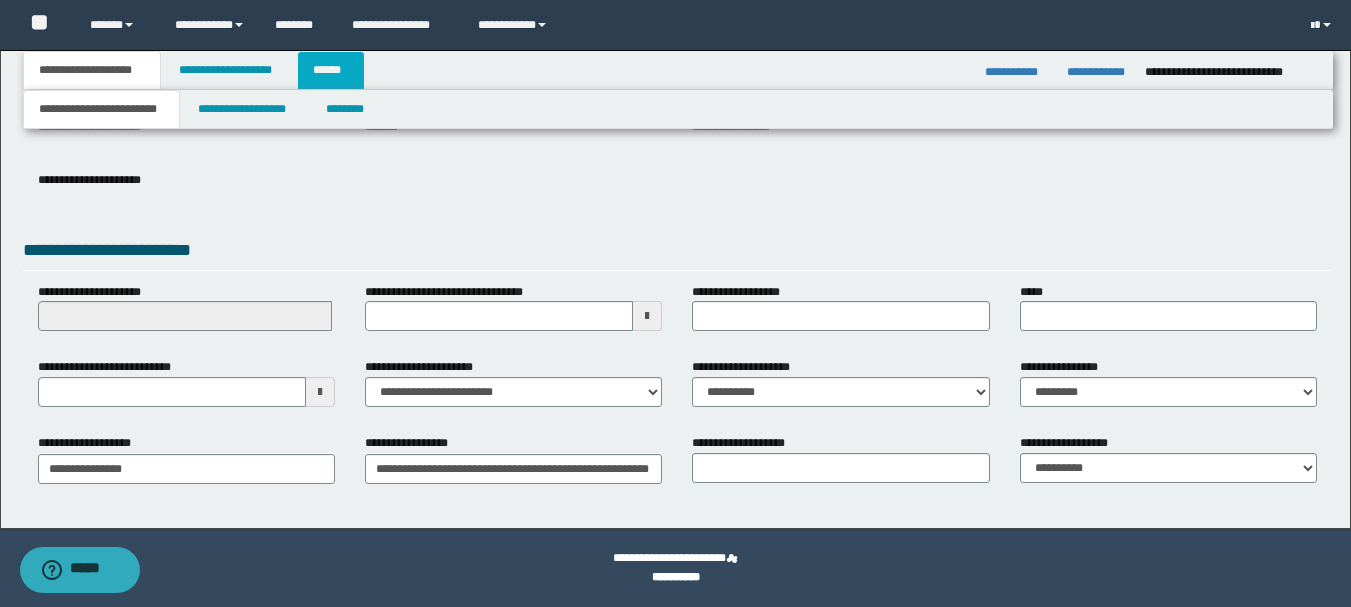 click on "******" at bounding box center (331, 70) 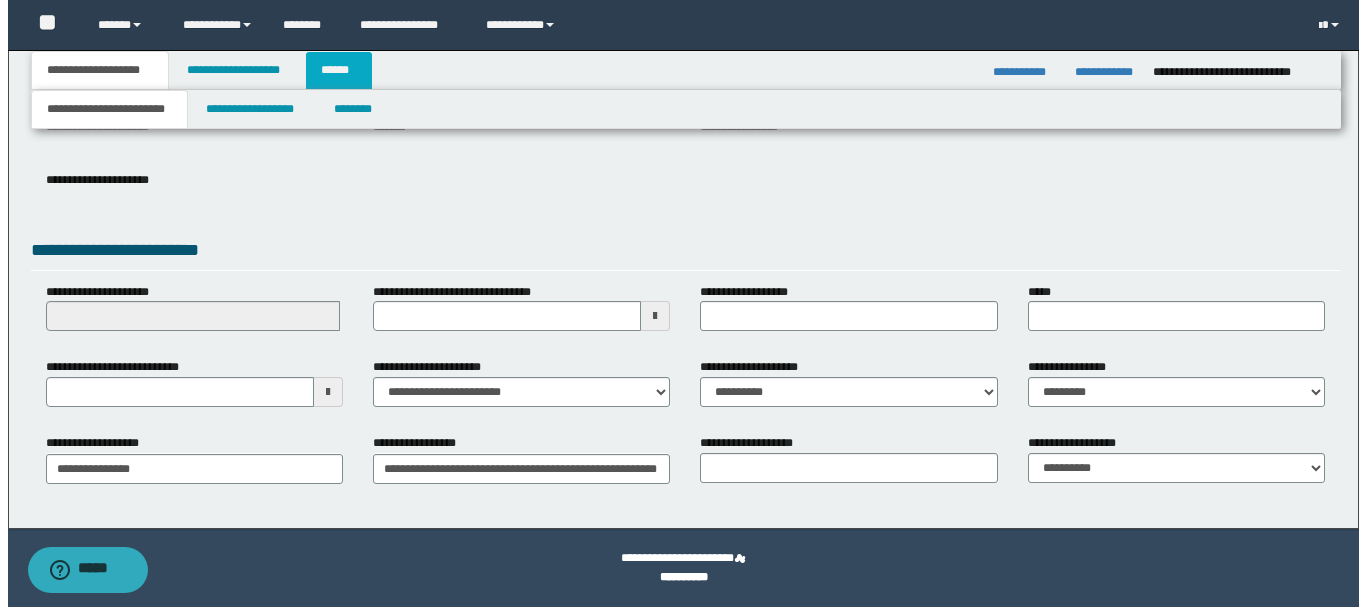 scroll, scrollTop: 0, scrollLeft: 0, axis: both 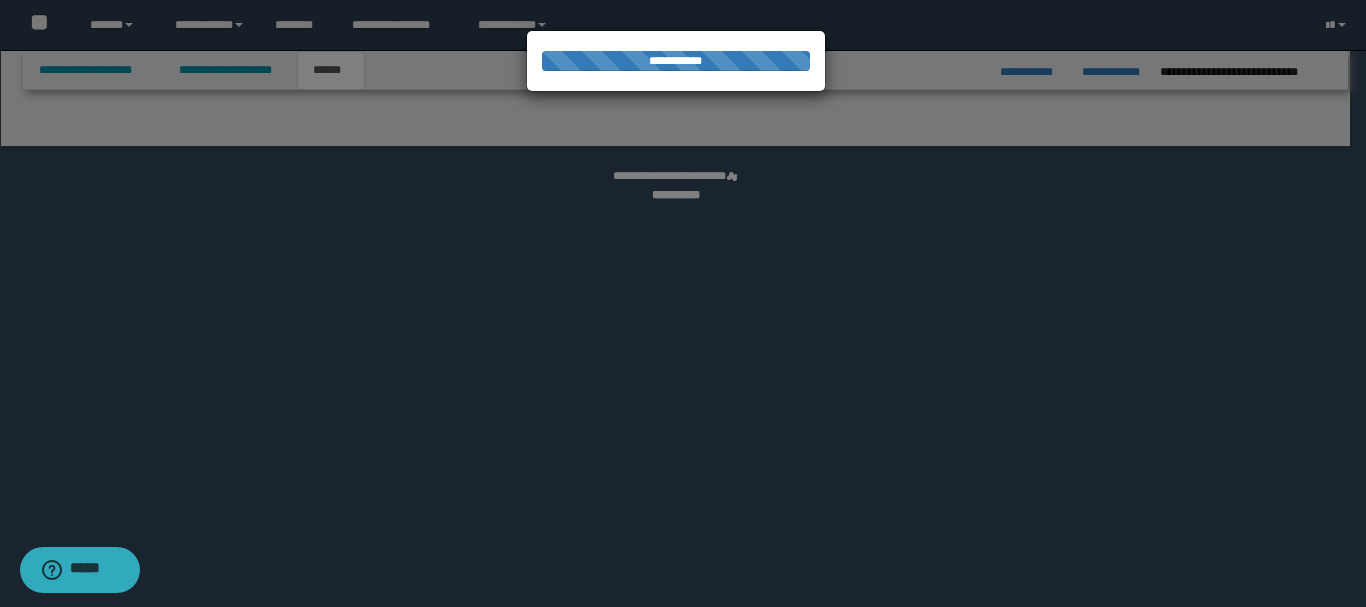 select on "*" 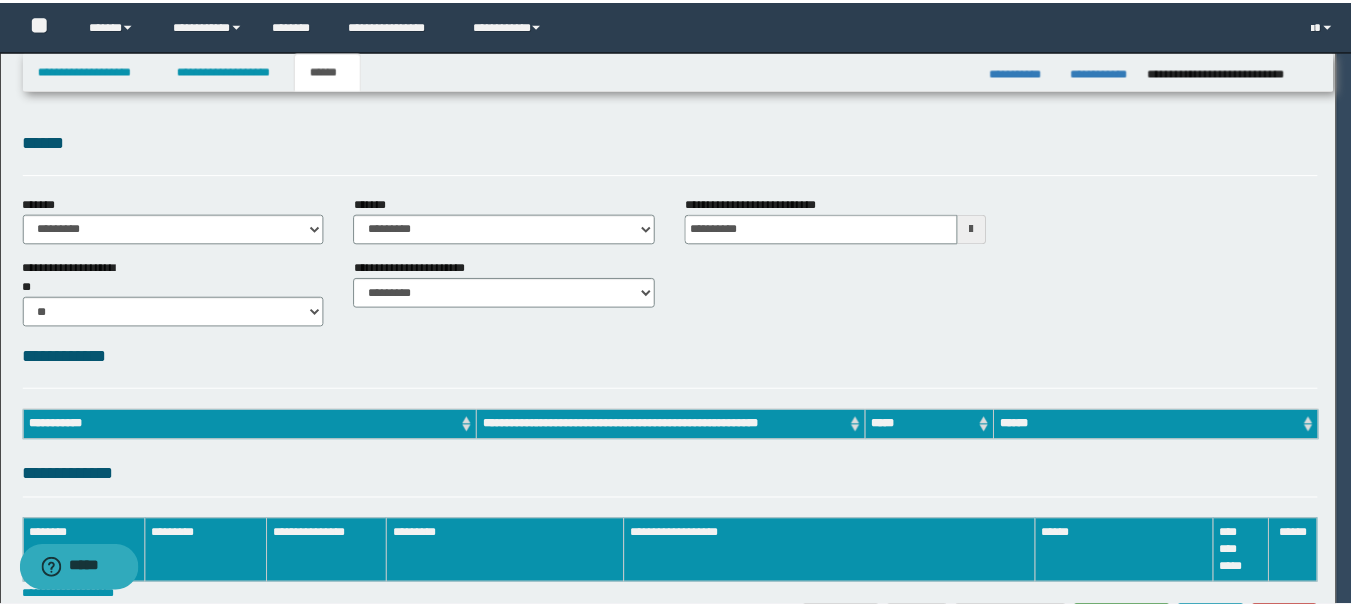 scroll, scrollTop: 0, scrollLeft: 0, axis: both 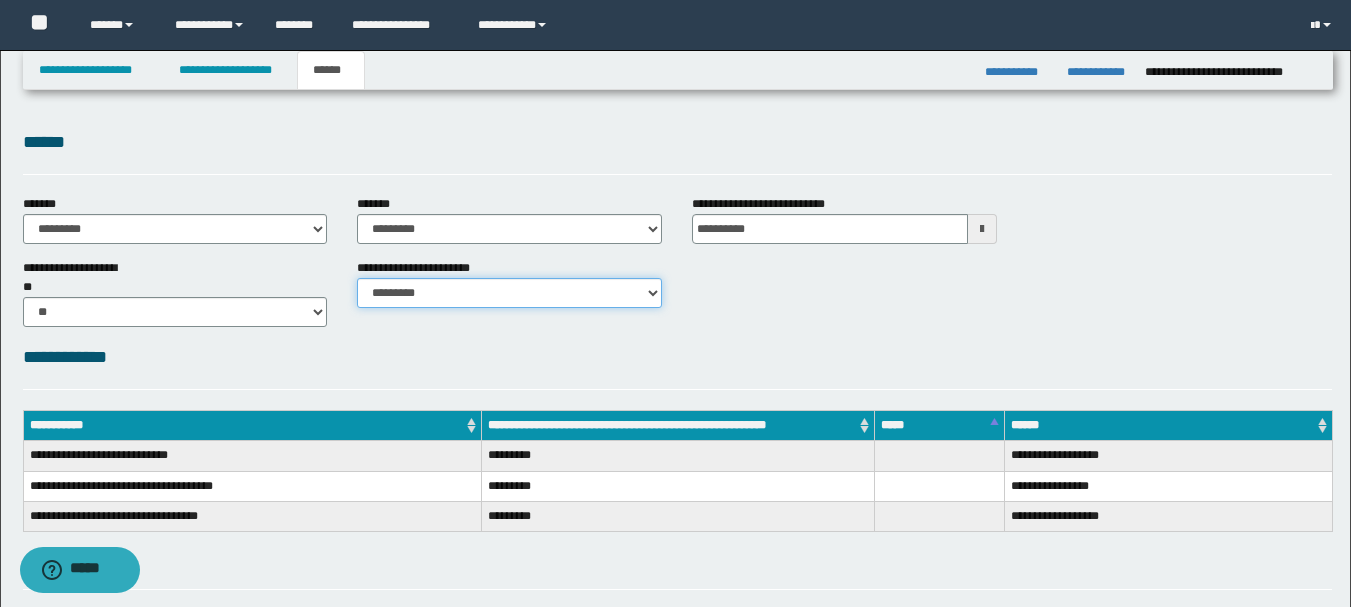 click on "*********
*********
*********" at bounding box center [509, 293] 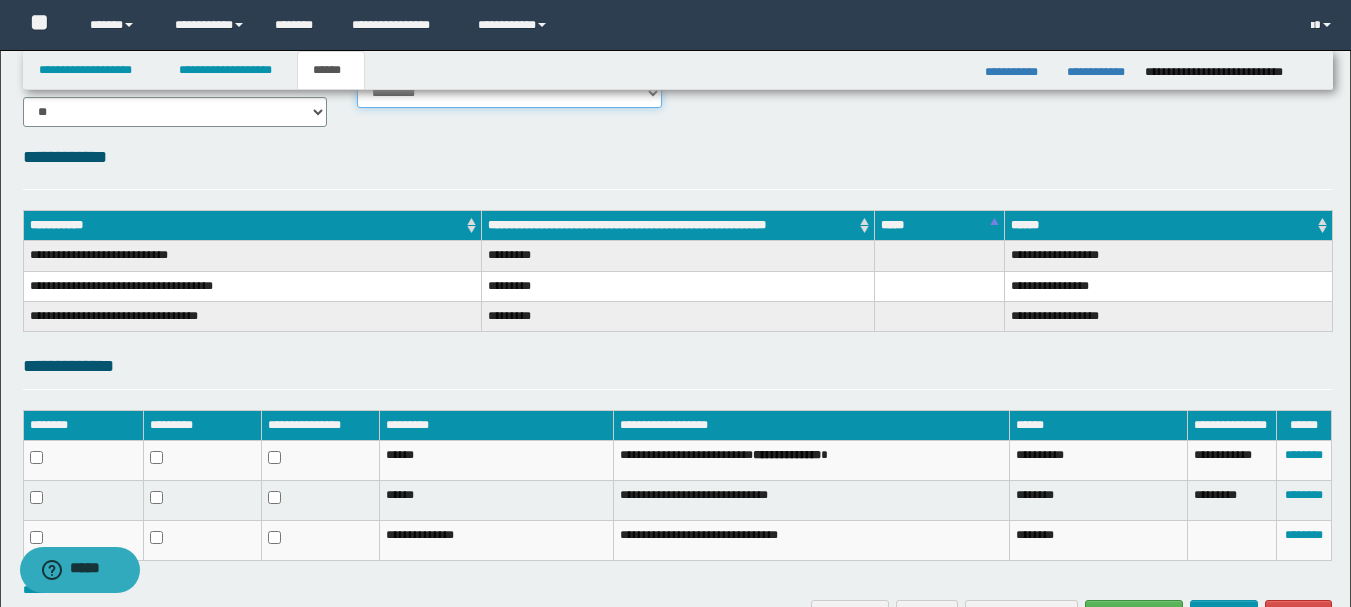 scroll, scrollTop: 300, scrollLeft: 0, axis: vertical 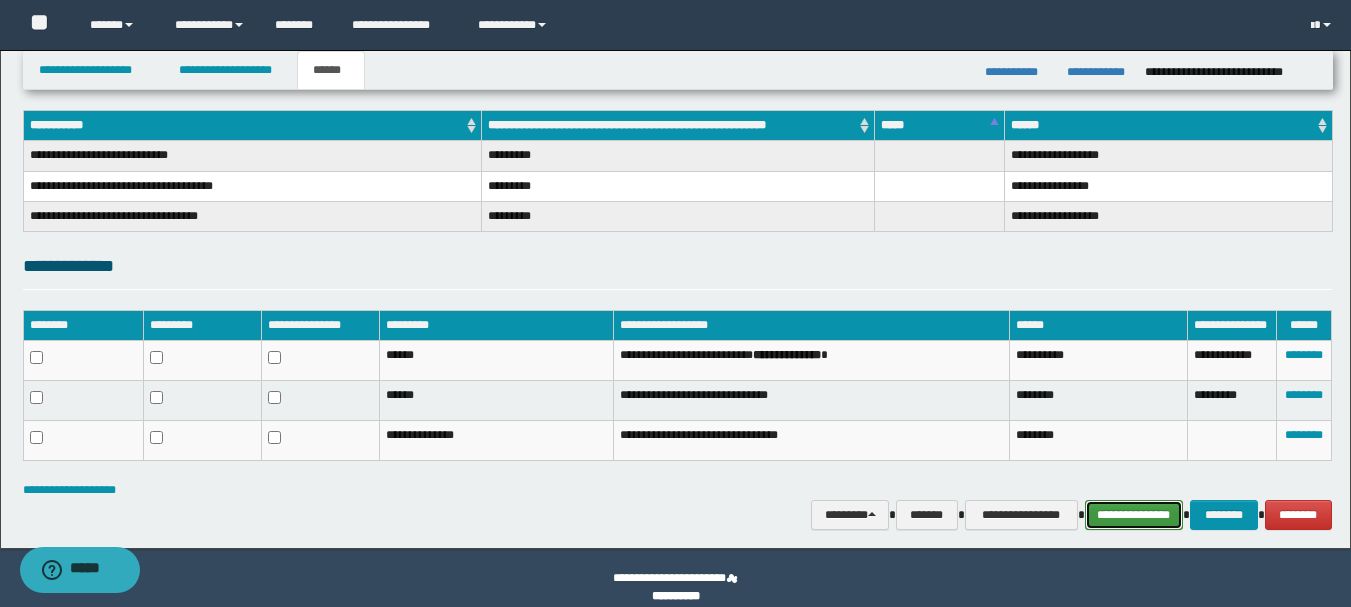 click on "**********" at bounding box center [1134, 515] 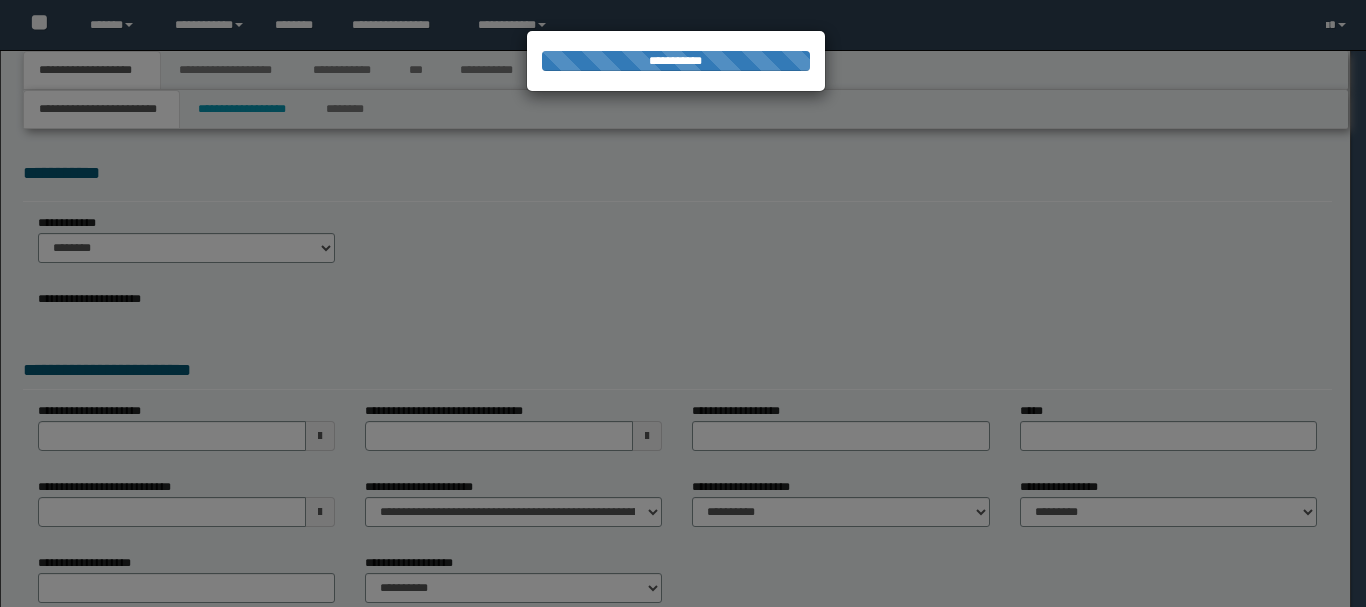 scroll, scrollTop: 0, scrollLeft: 0, axis: both 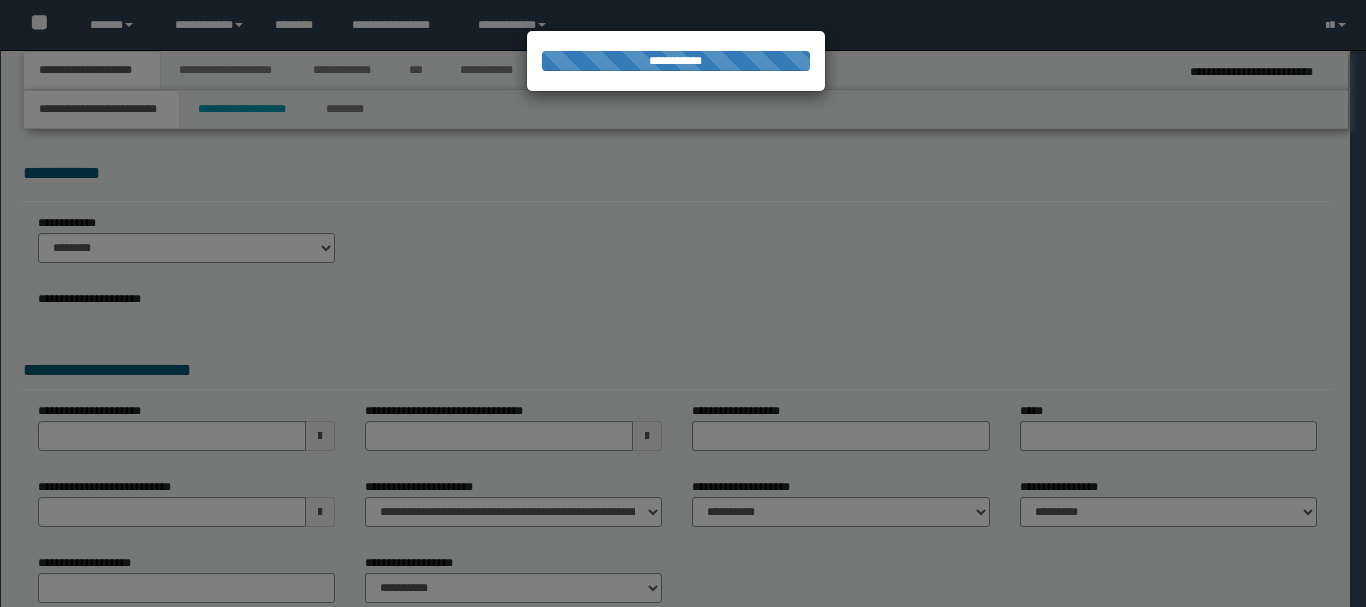 select on "*" 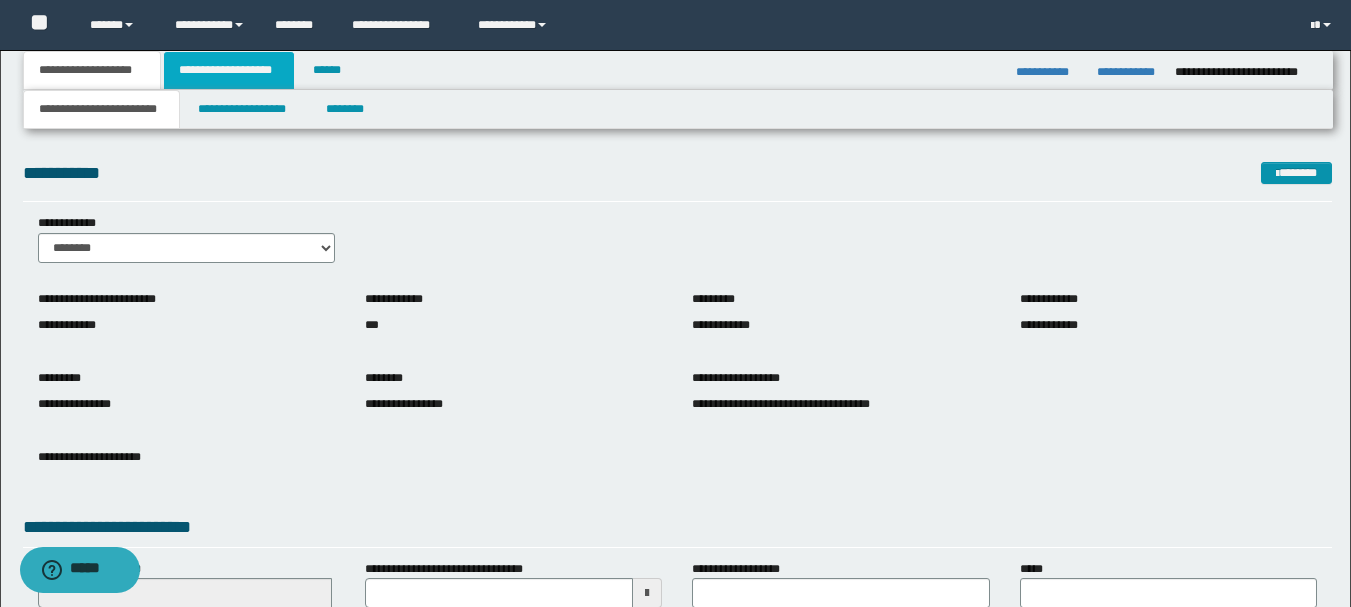 click on "**********" at bounding box center [229, 70] 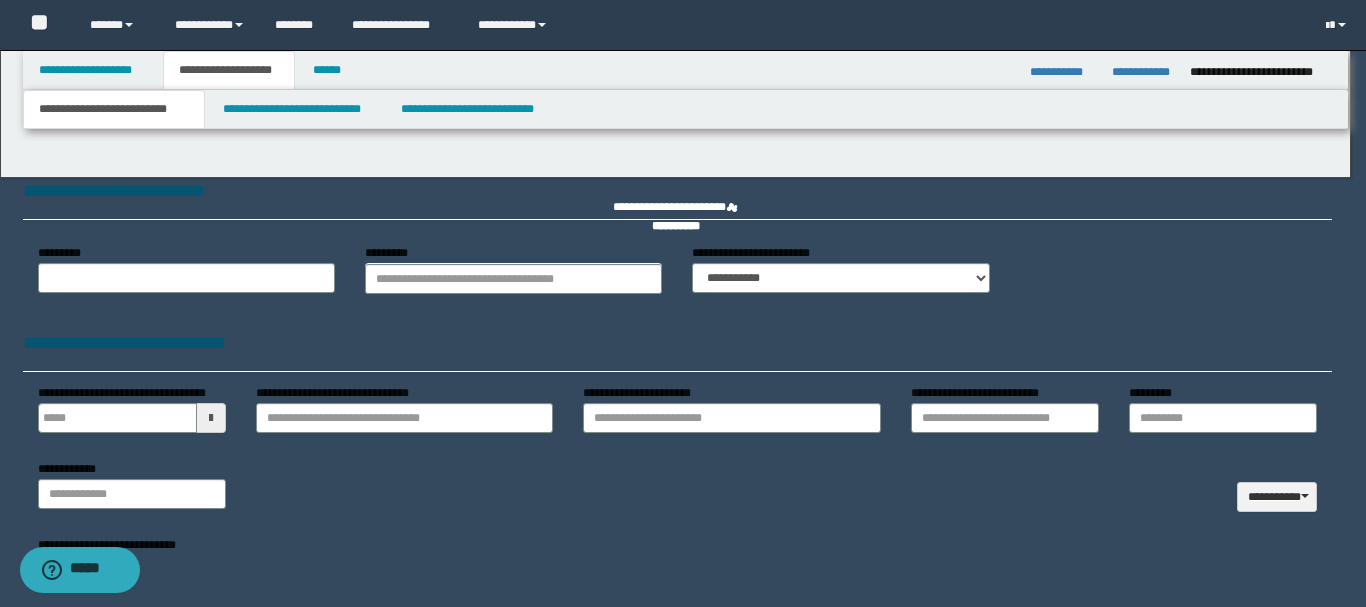 type on "**********" 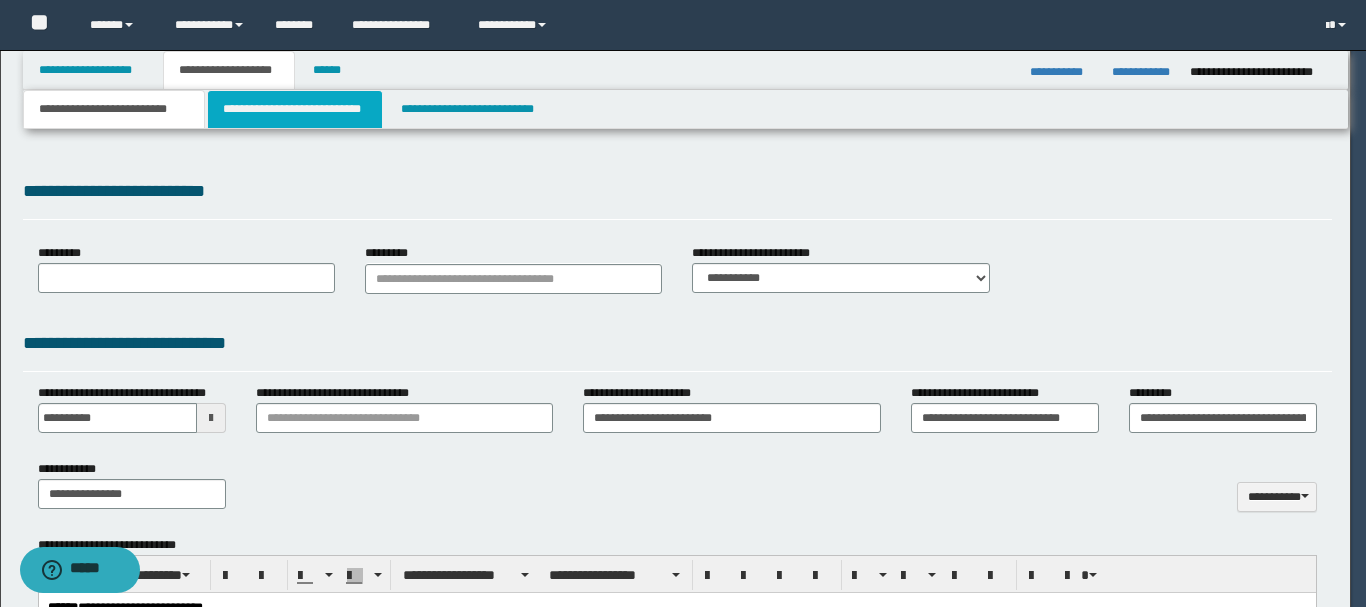 scroll, scrollTop: 0, scrollLeft: 0, axis: both 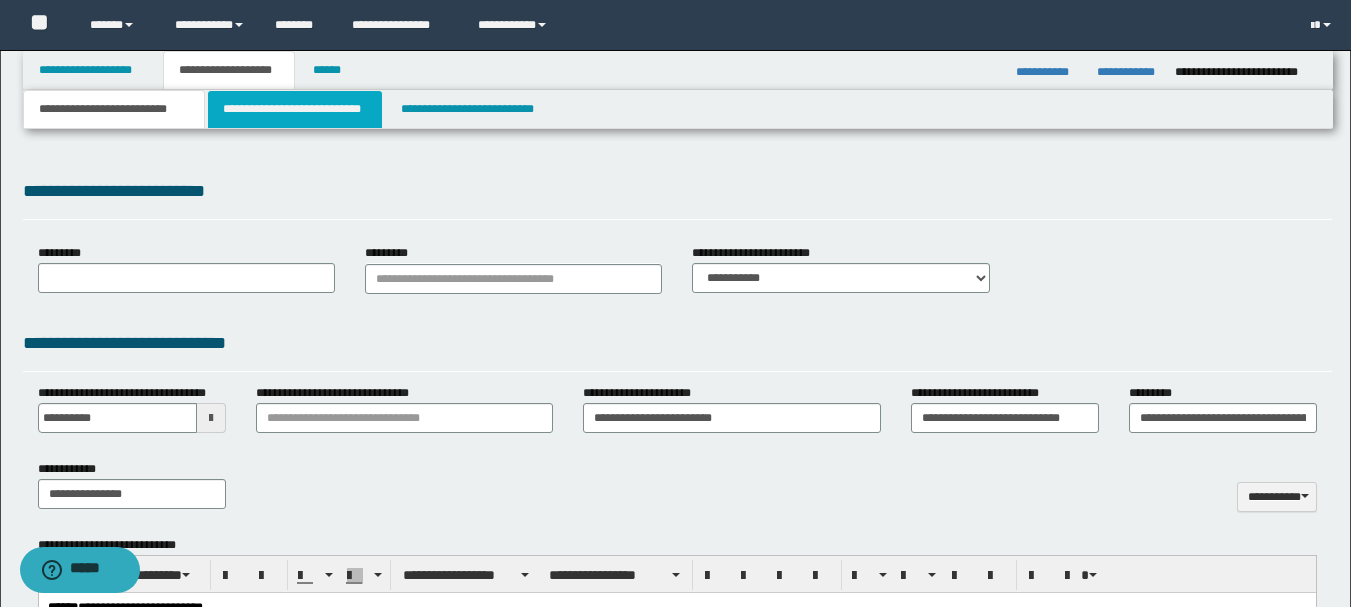 select on "*" 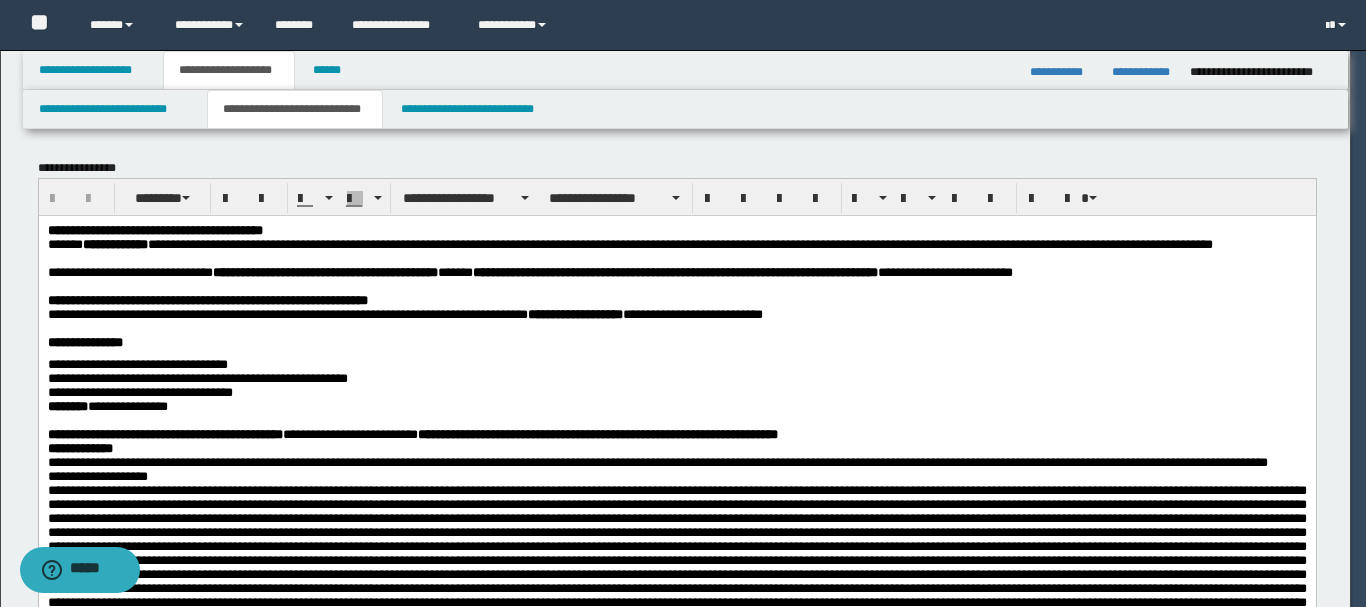 scroll, scrollTop: 0, scrollLeft: 0, axis: both 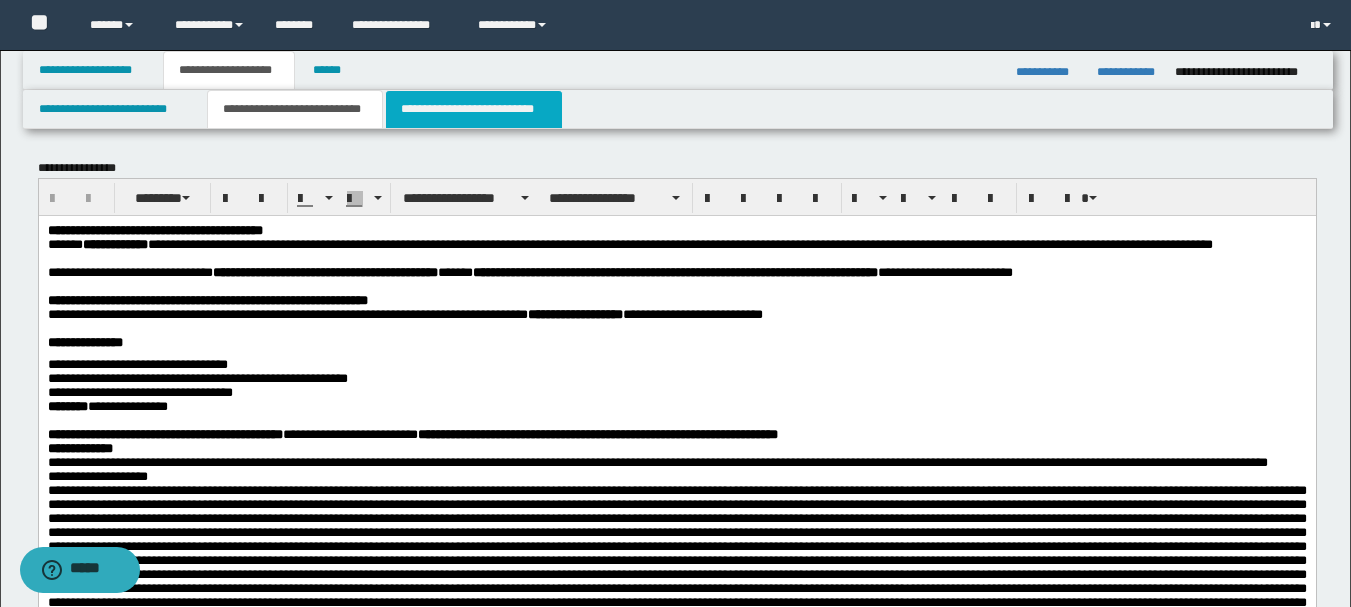 click on "**********" at bounding box center [474, 109] 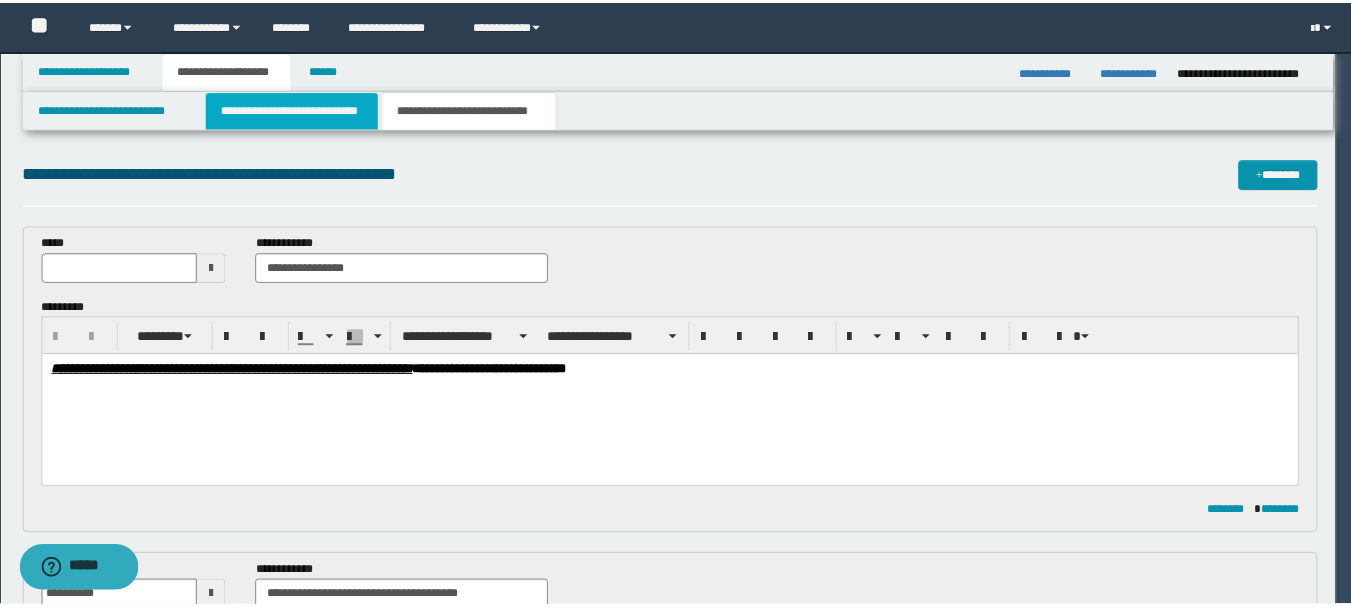 scroll, scrollTop: 0, scrollLeft: 0, axis: both 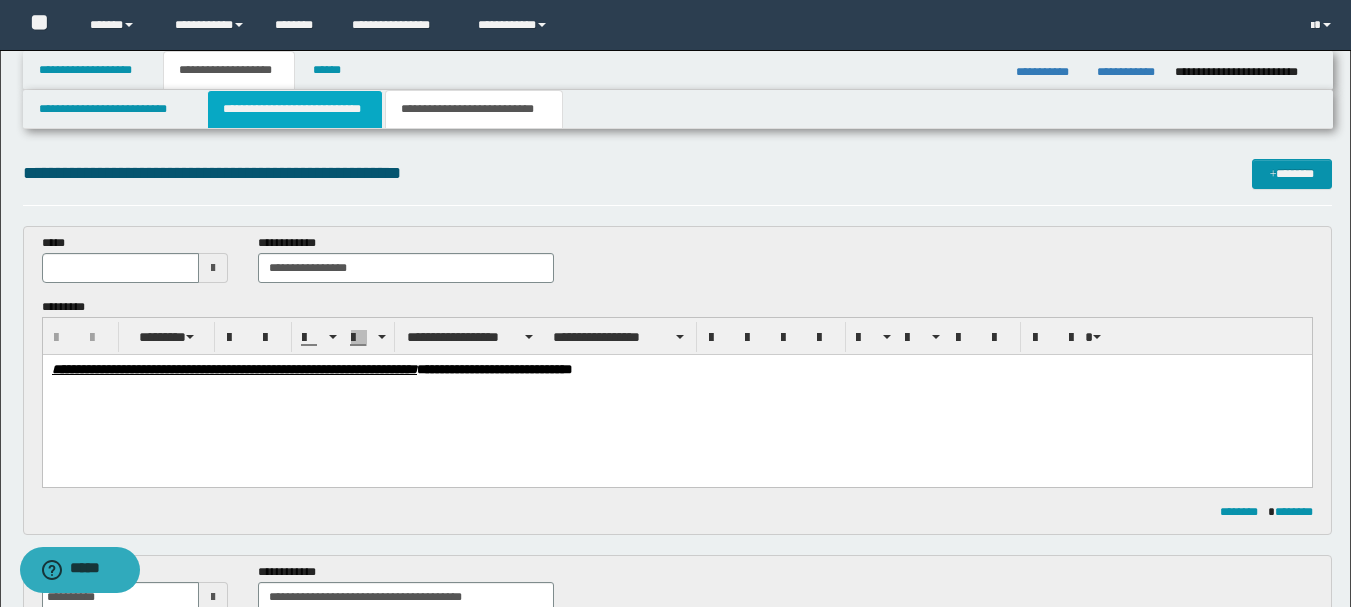 click on "**********" at bounding box center [295, 109] 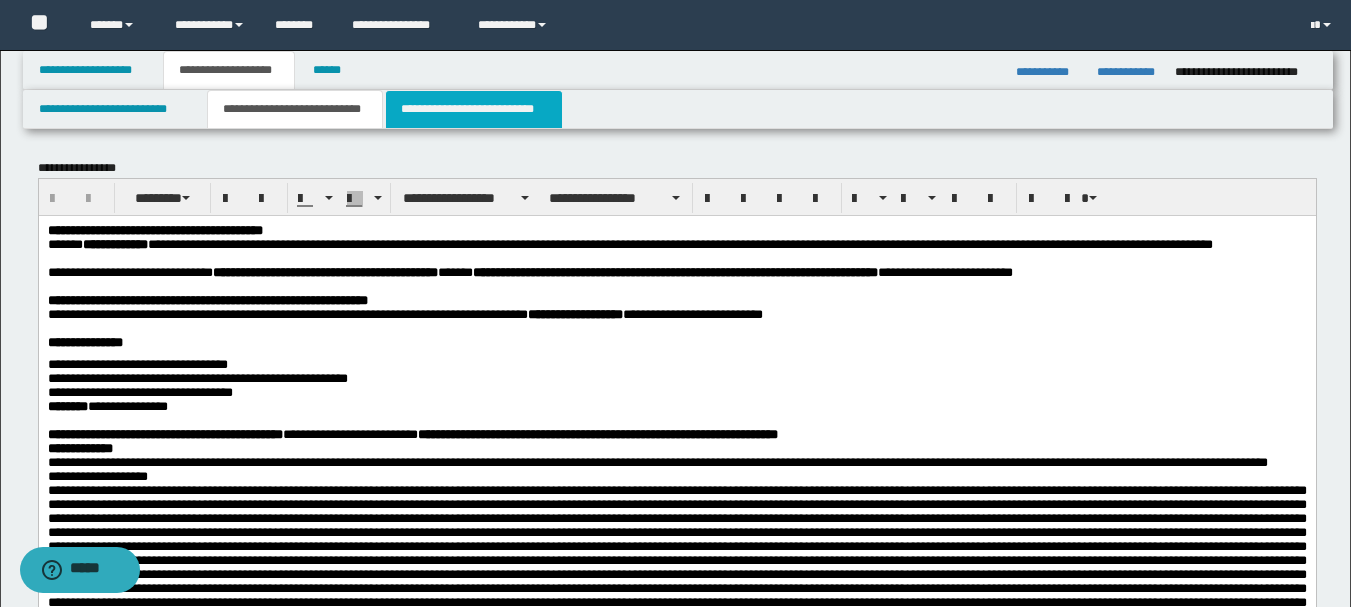 click on "**********" at bounding box center [474, 109] 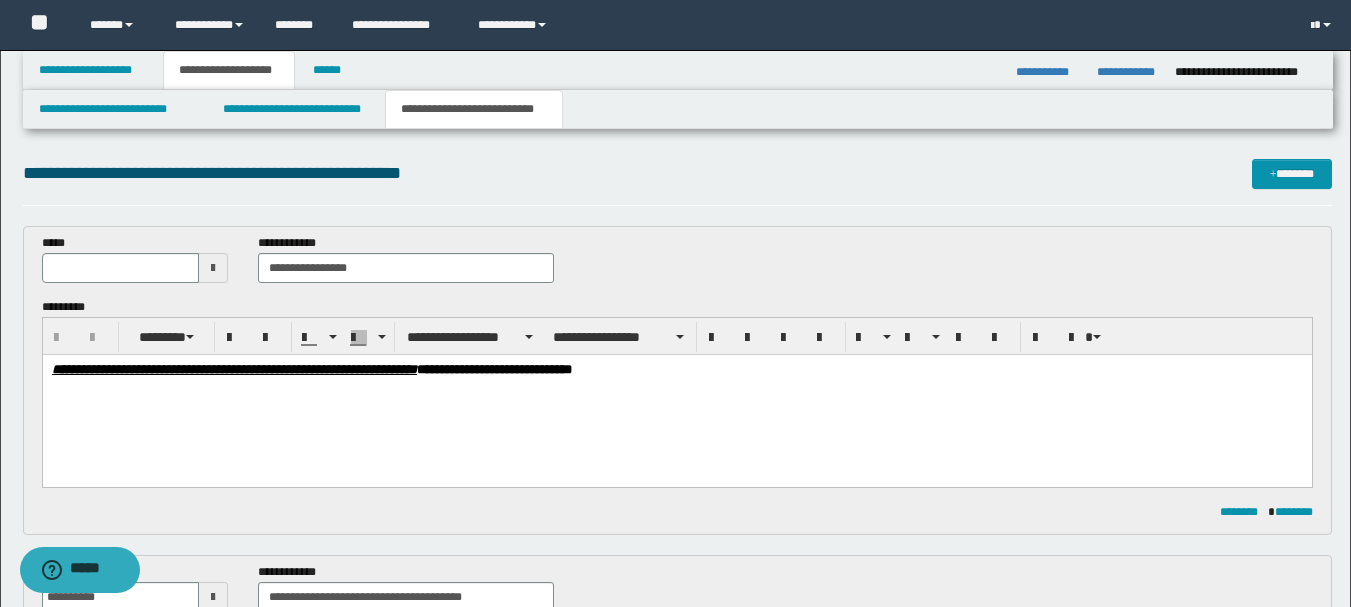 click at bounding box center (213, 268) 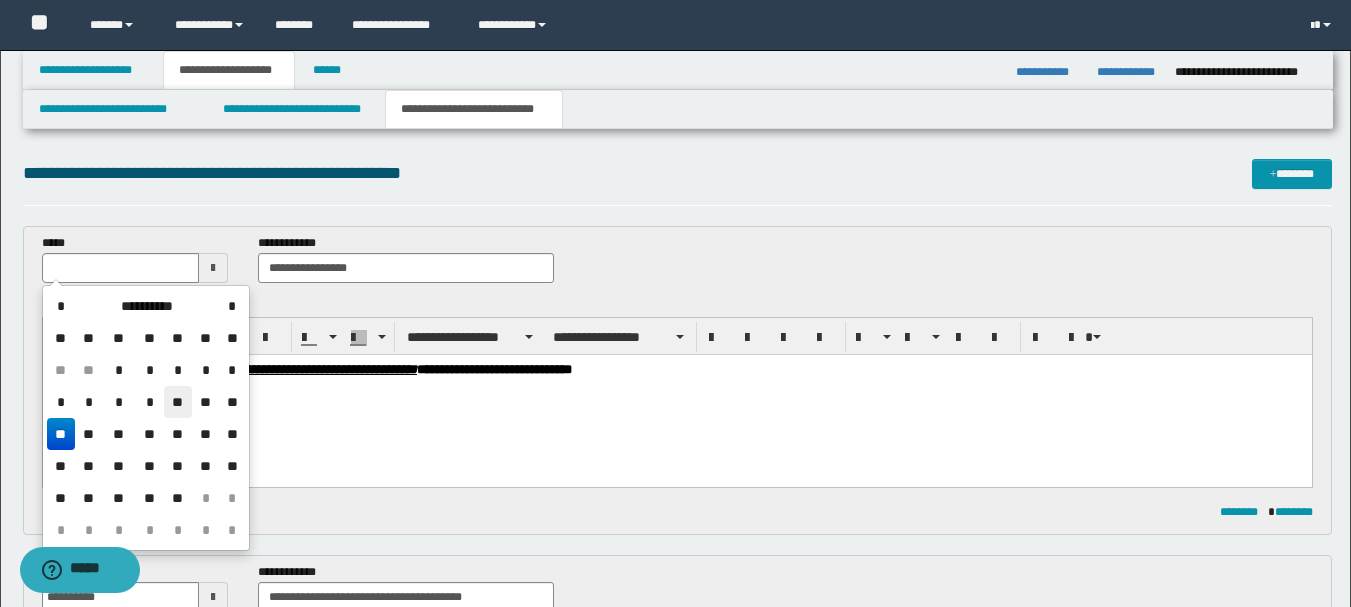 click on "**" at bounding box center (178, 402) 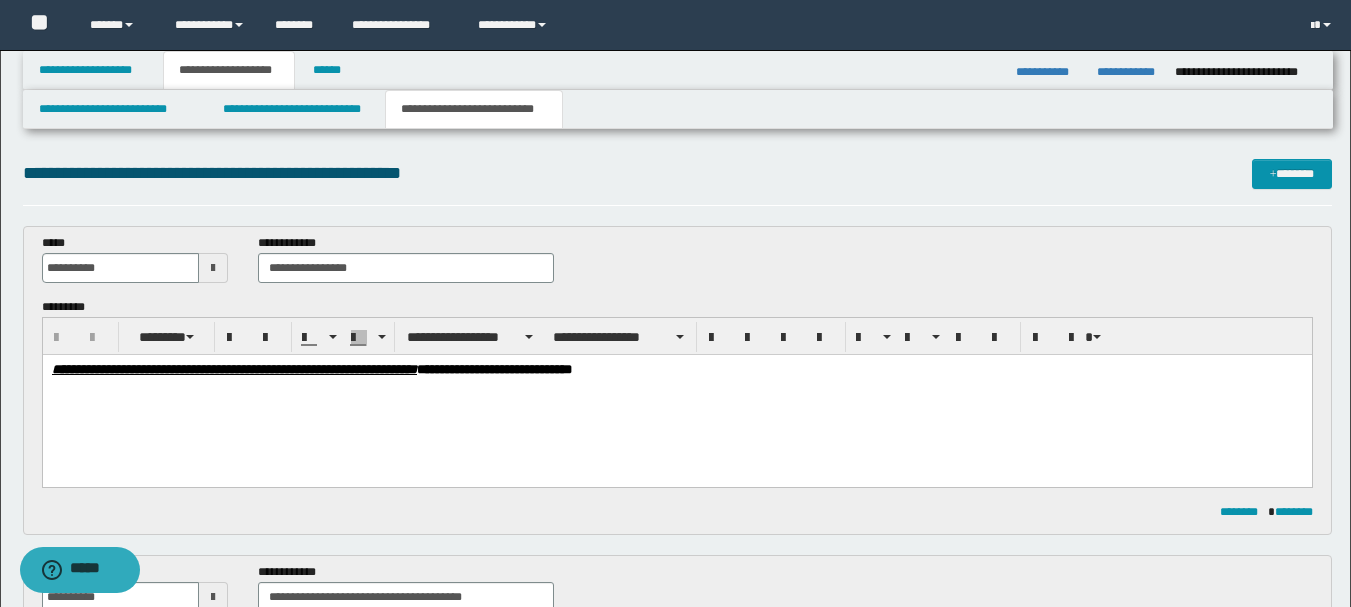 scroll, scrollTop: 100, scrollLeft: 0, axis: vertical 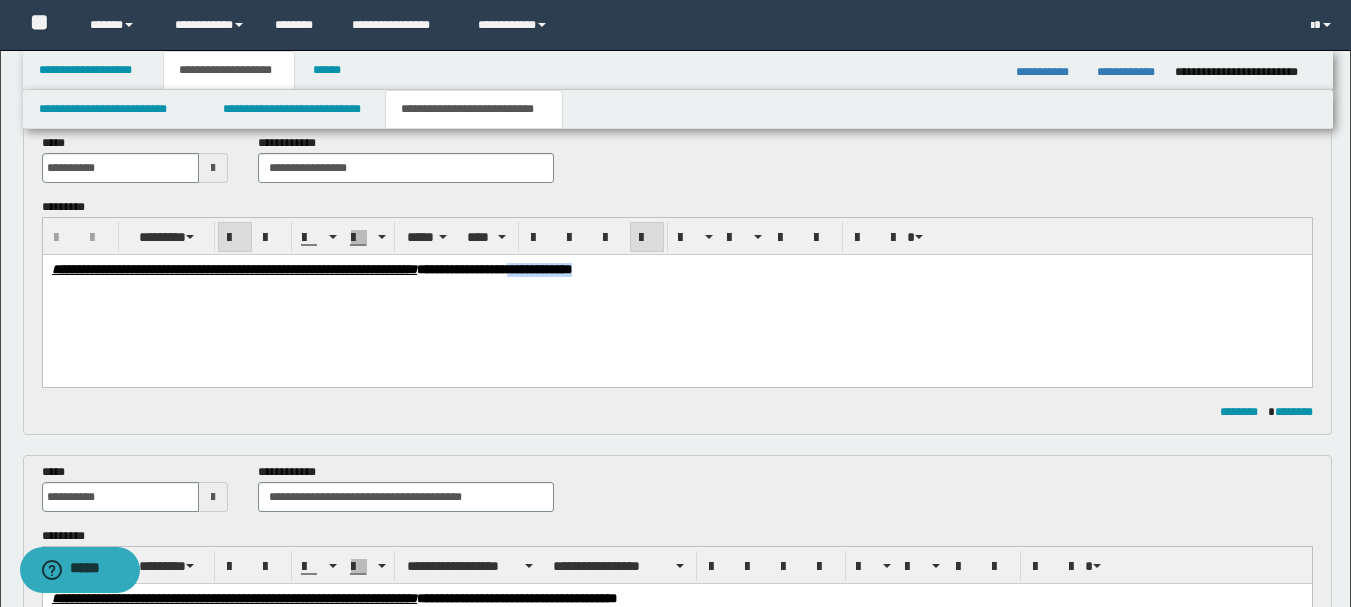 drag, startPoint x: 736, startPoint y: 271, endPoint x: 859, endPoint y: 270, distance: 123.00407 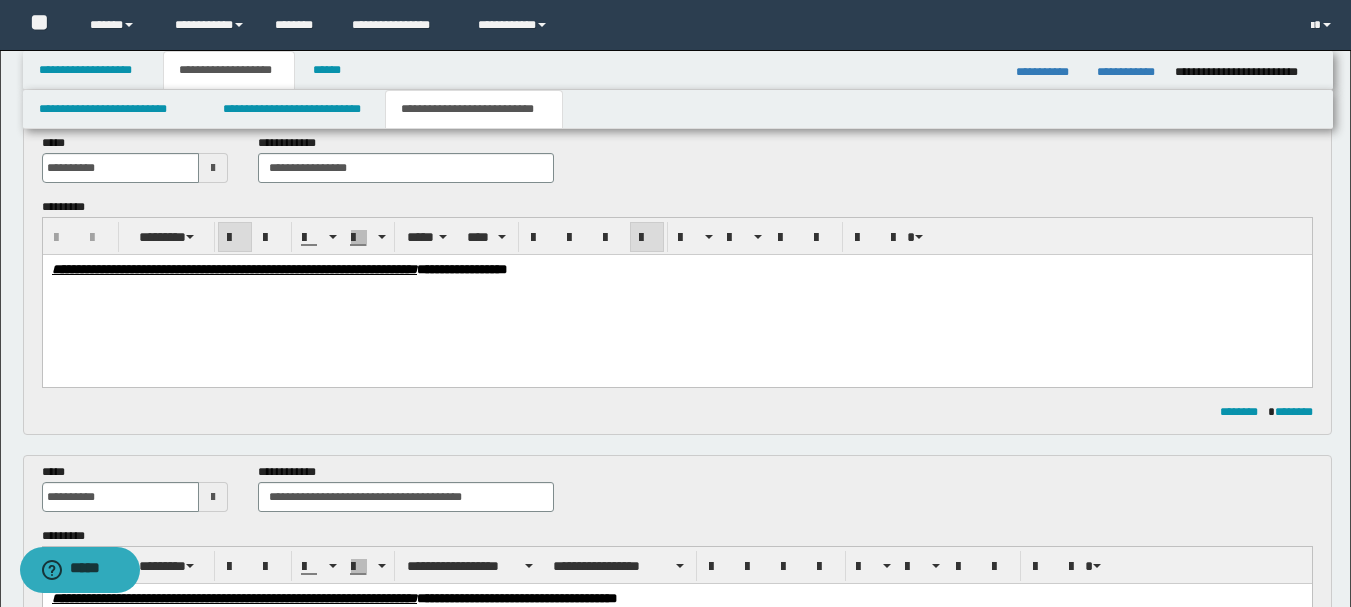 type 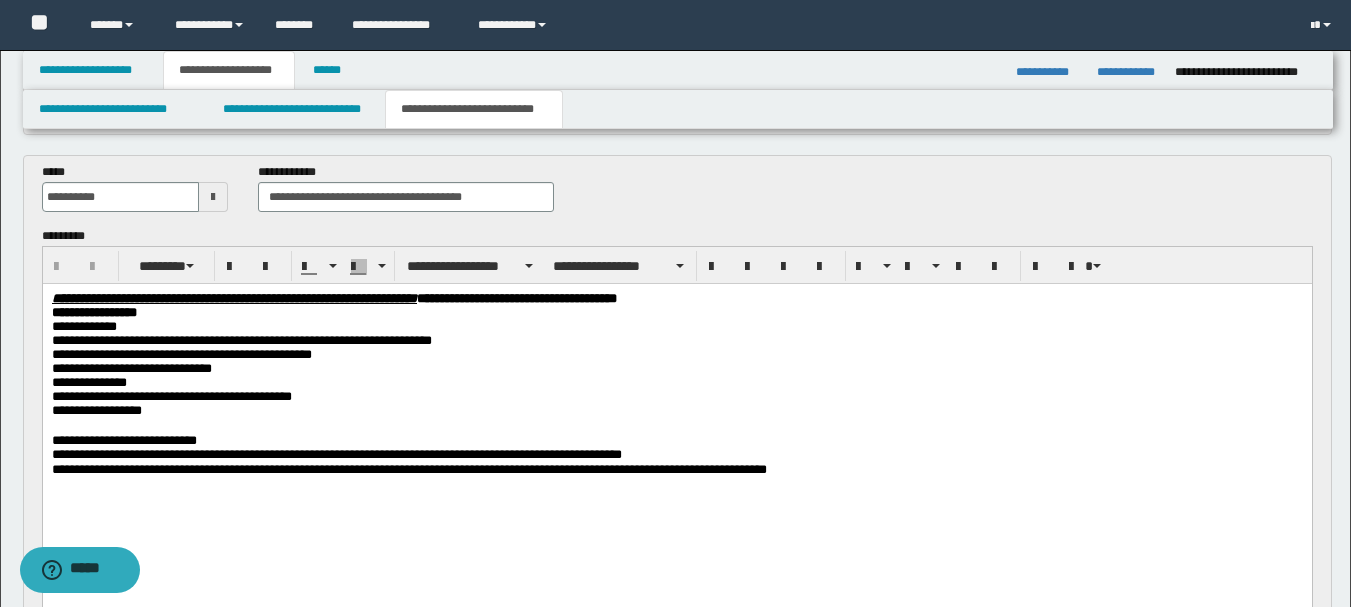 scroll, scrollTop: 300, scrollLeft: 0, axis: vertical 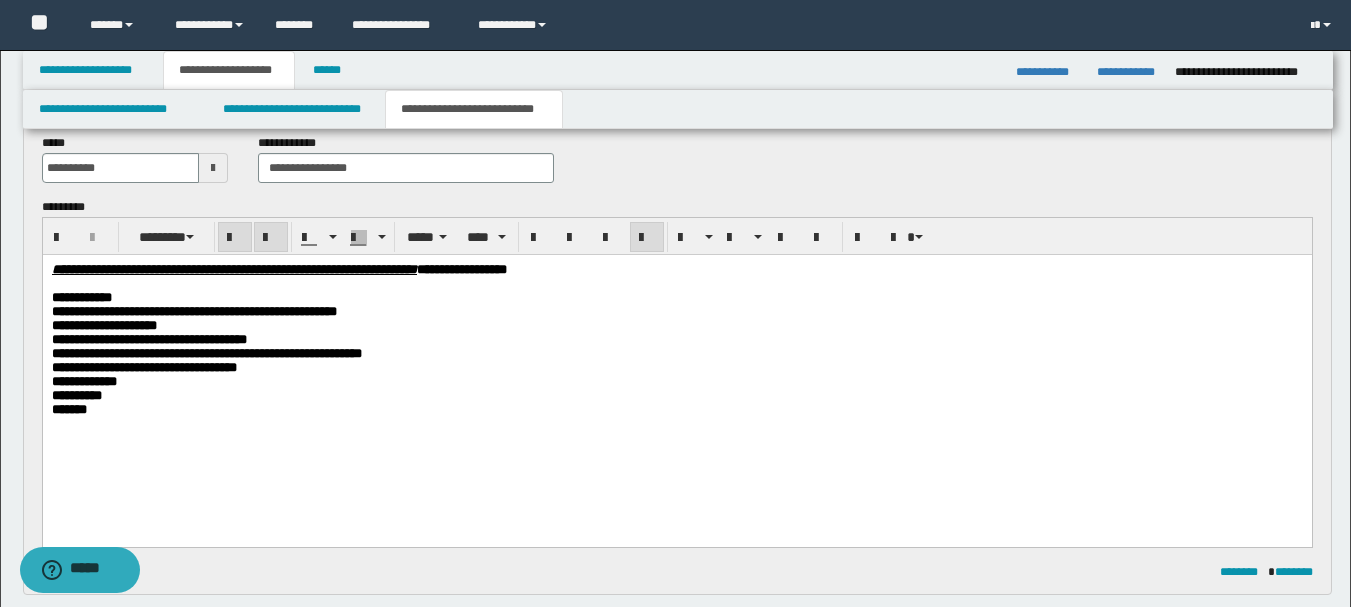 click on "**********" at bounding box center [233, 269] 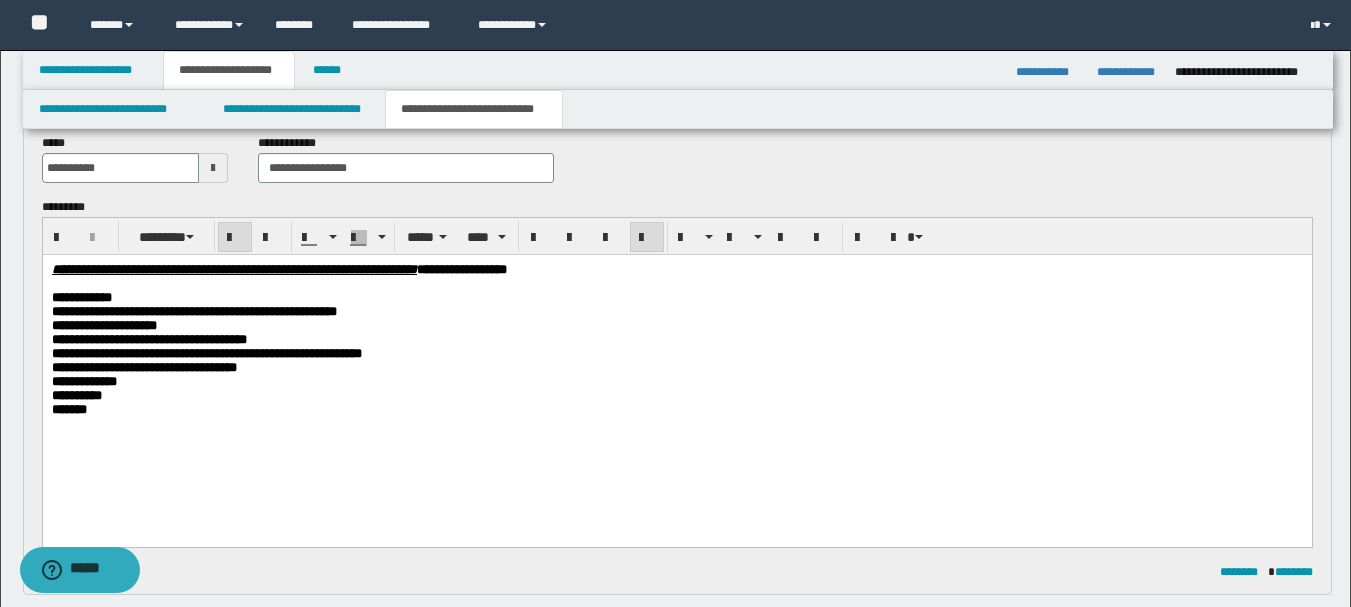 click at bounding box center (676, 284) 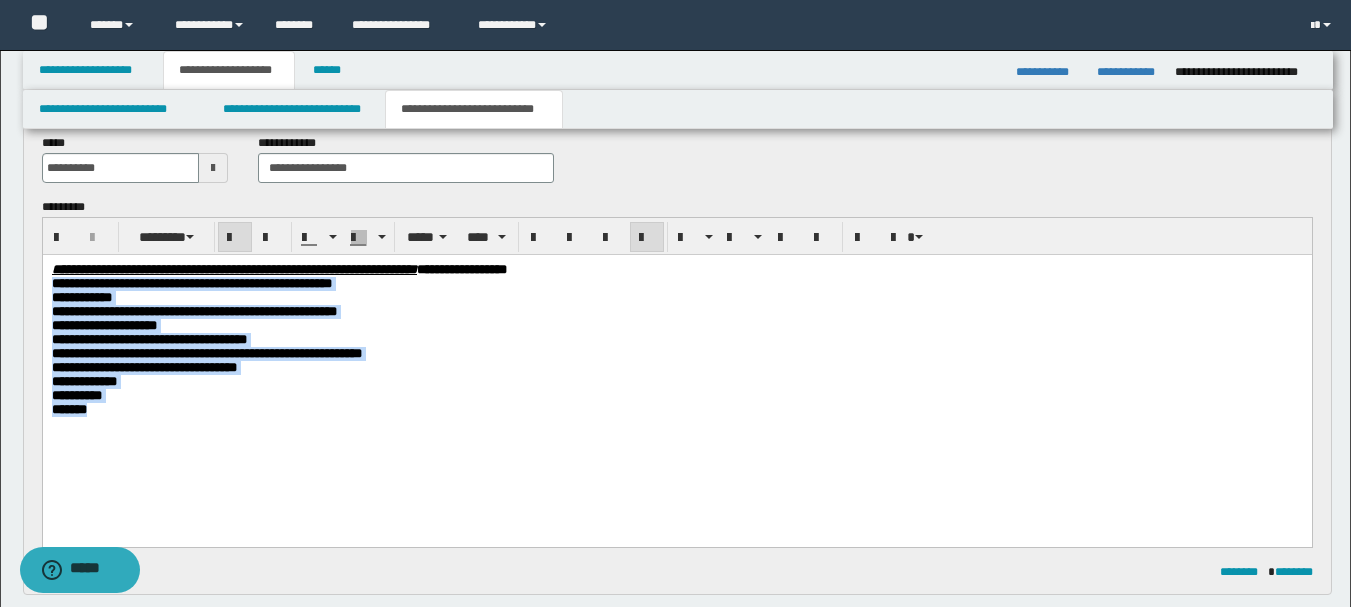 drag, startPoint x: 138, startPoint y: 437, endPoint x: 77, endPoint y: 547, distance: 125.781555 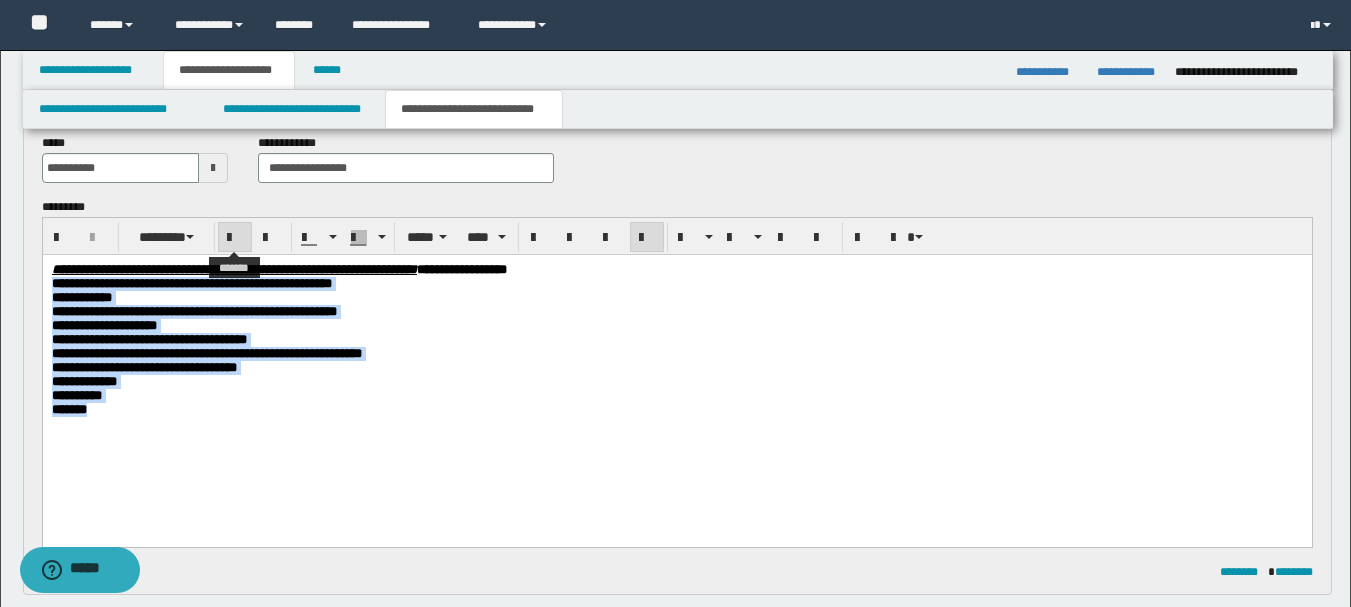 click at bounding box center [235, 238] 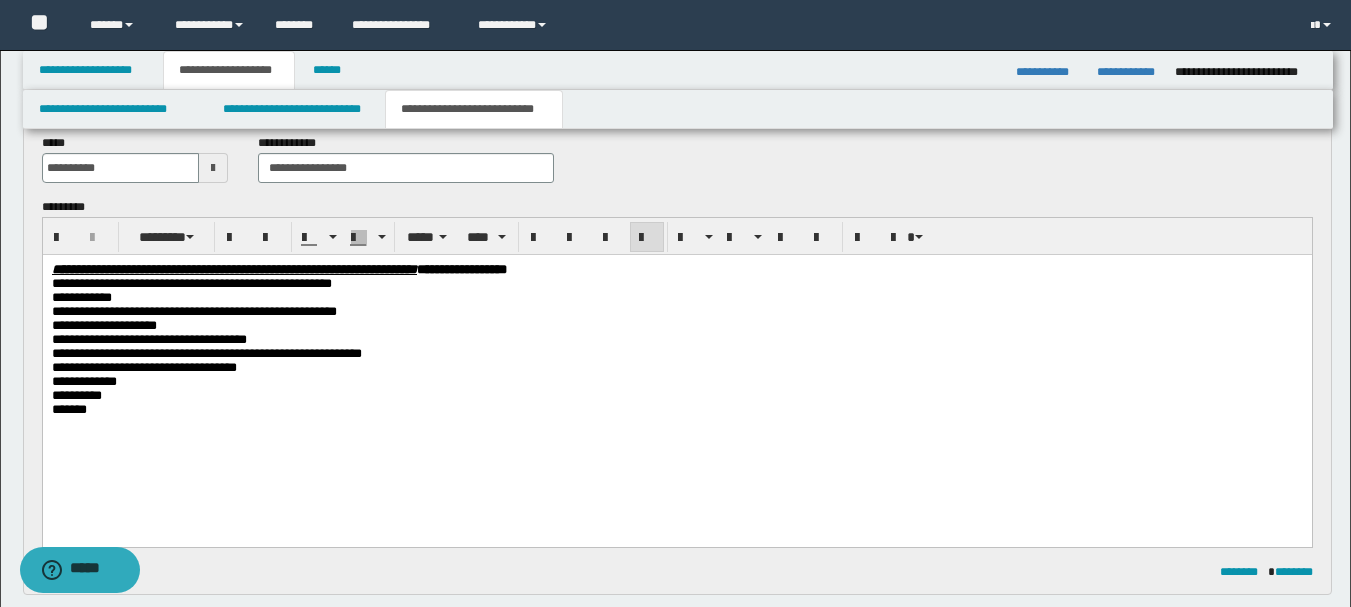 click on "**********" at bounding box center (676, 354) 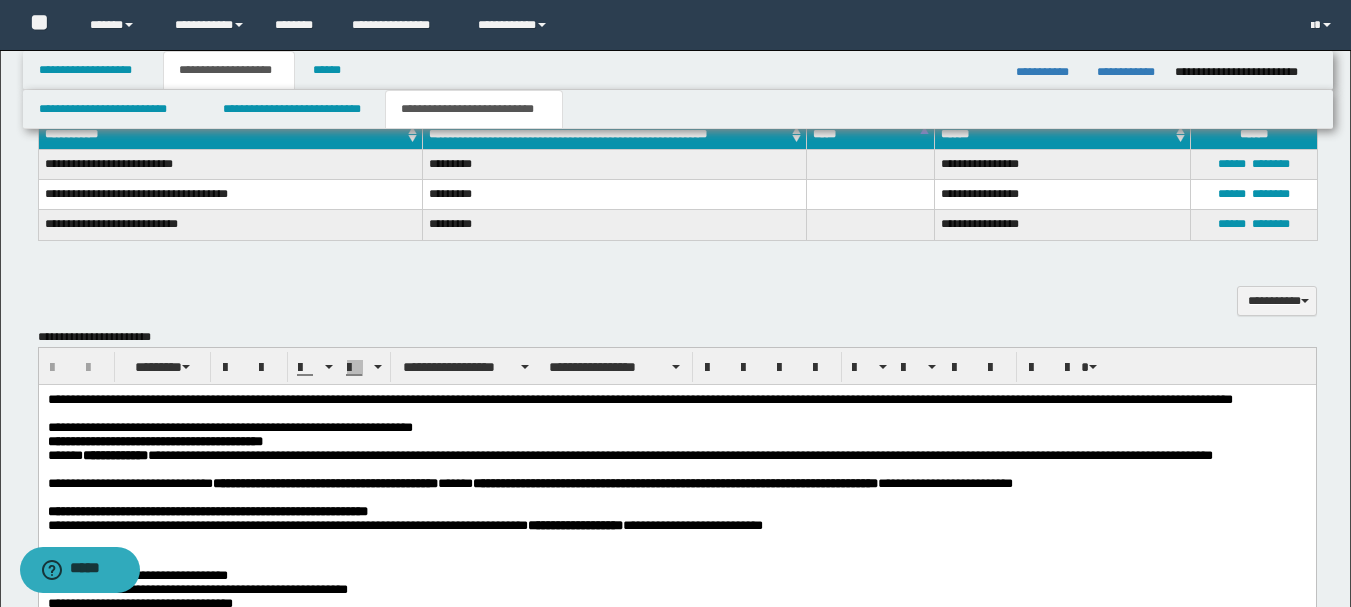 scroll, scrollTop: 700, scrollLeft: 0, axis: vertical 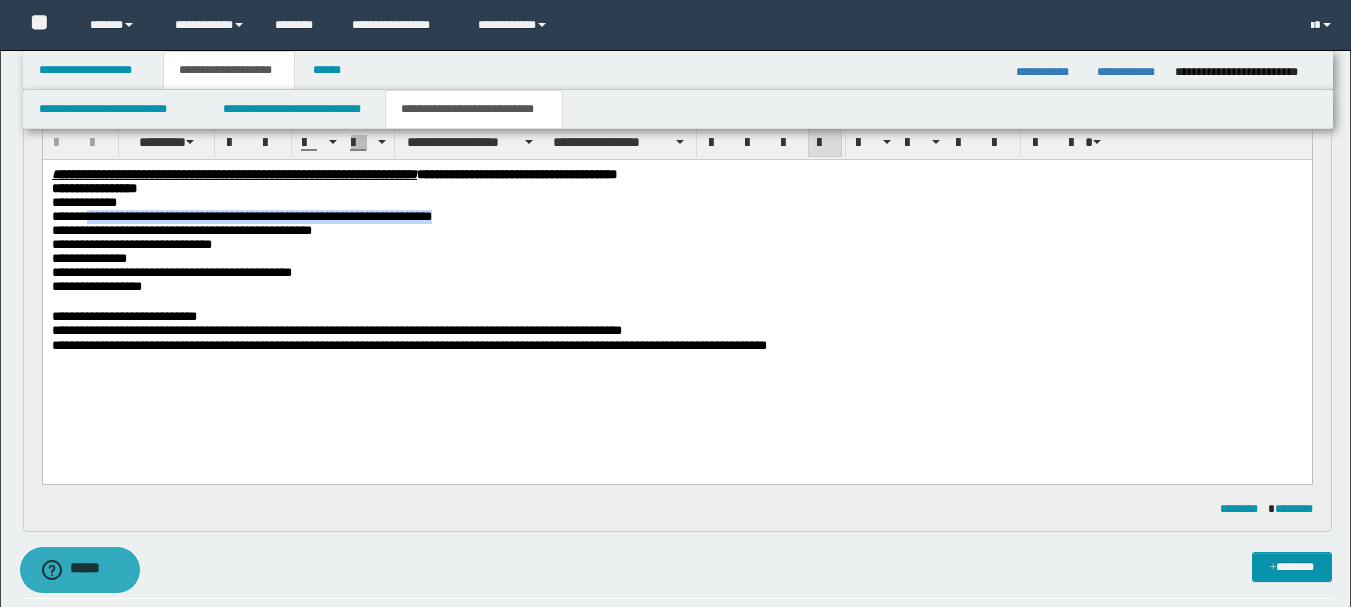 drag, startPoint x: 94, startPoint y: 222, endPoint x: 534, endPoint y: 216, distance: 440.0409 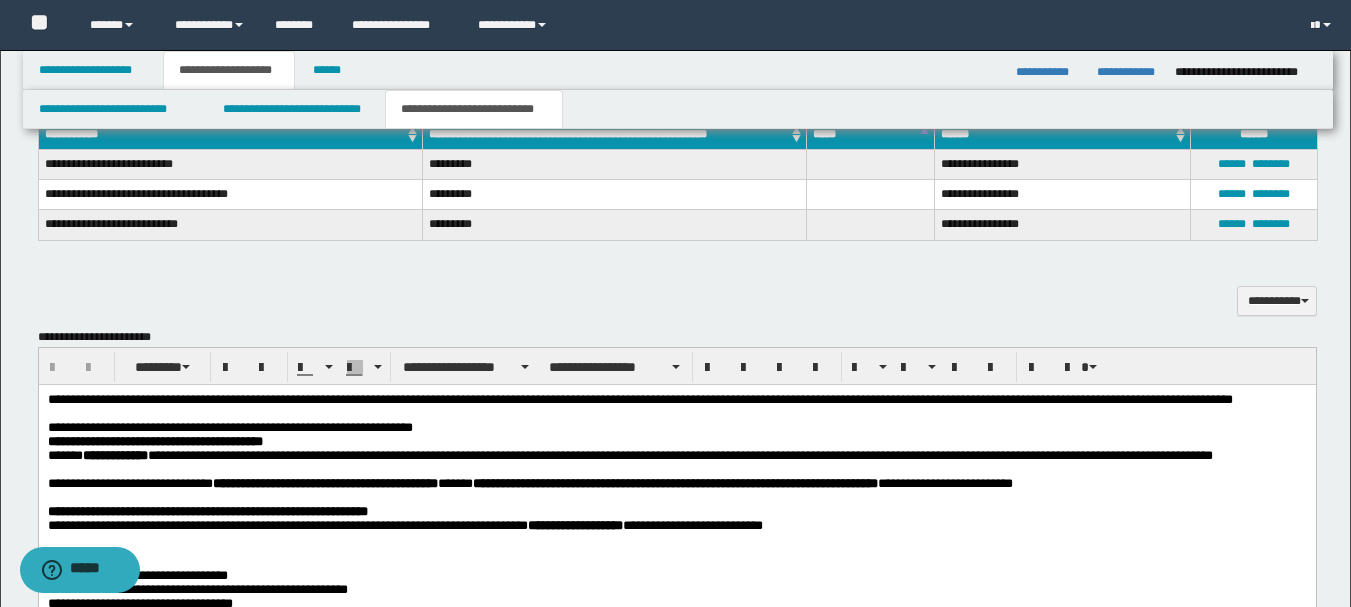 scroll, scrollTop: 1300, scrollLeft: 0, axis: vertical 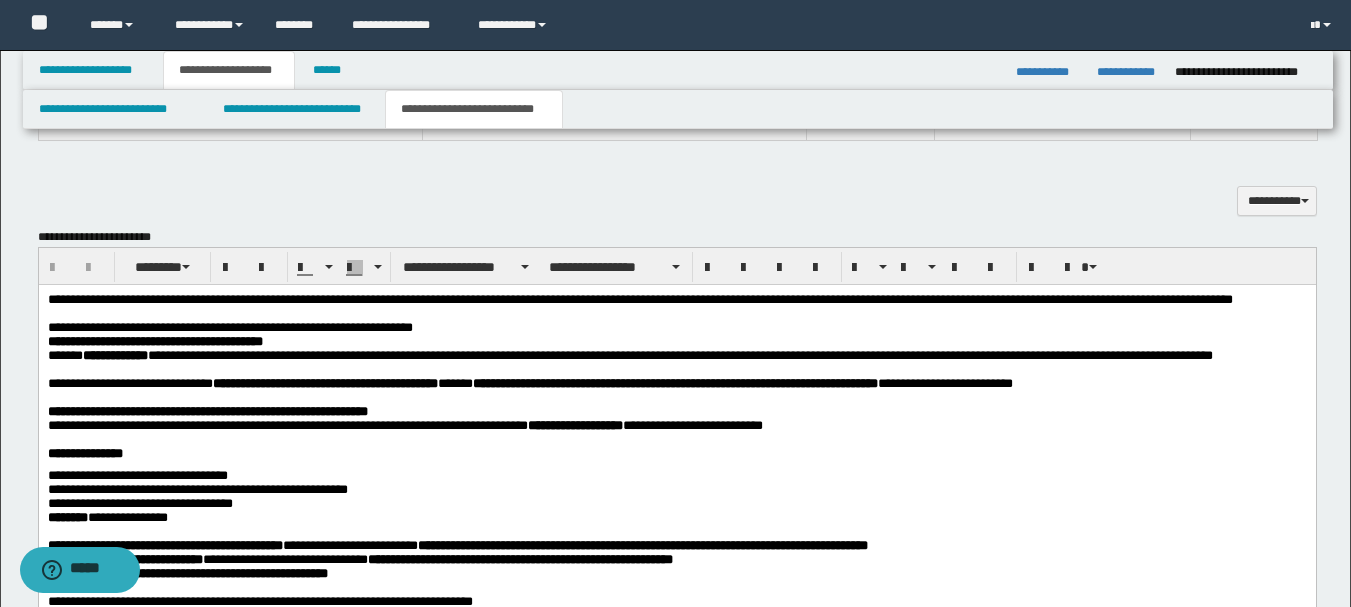 click at bounding box center [676, 314] 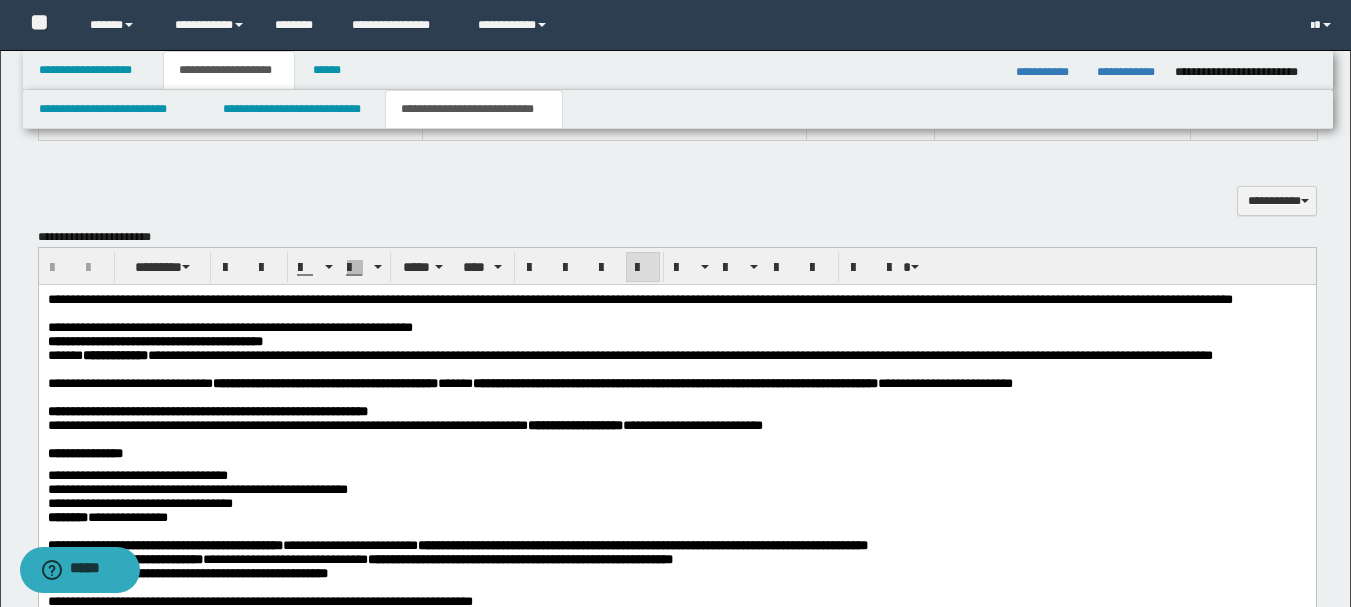 click on "**********" at bounding box center (676, 328) 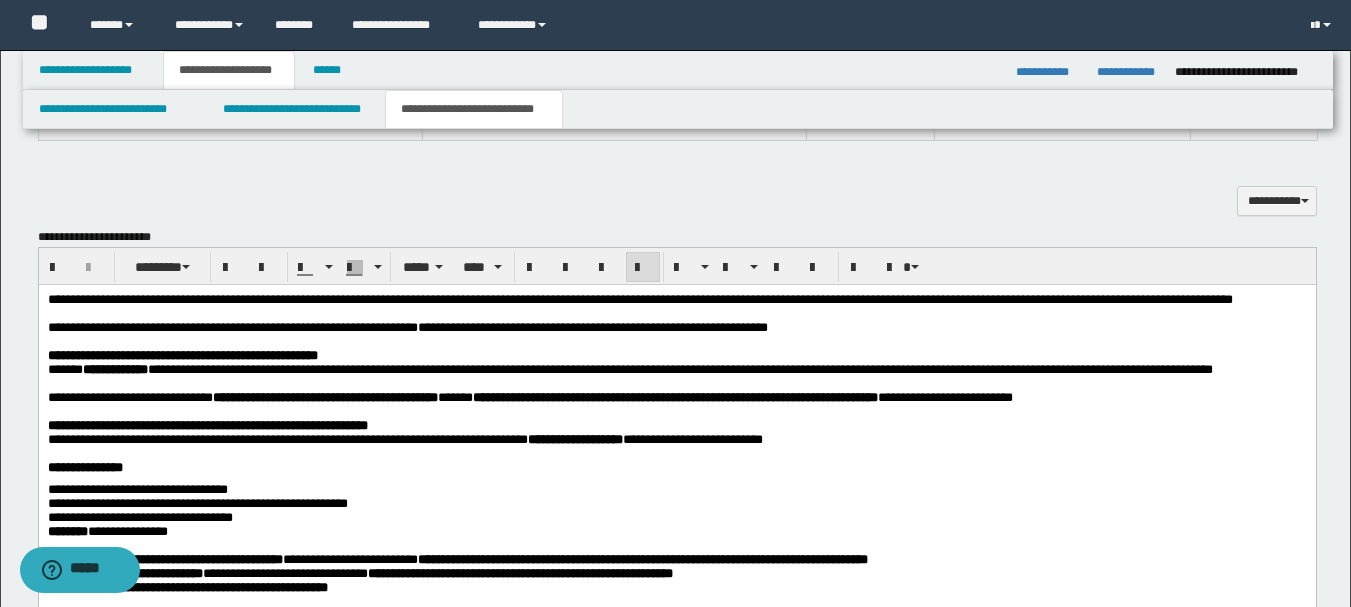 click on "**********" at bounding box center (1122, 369) 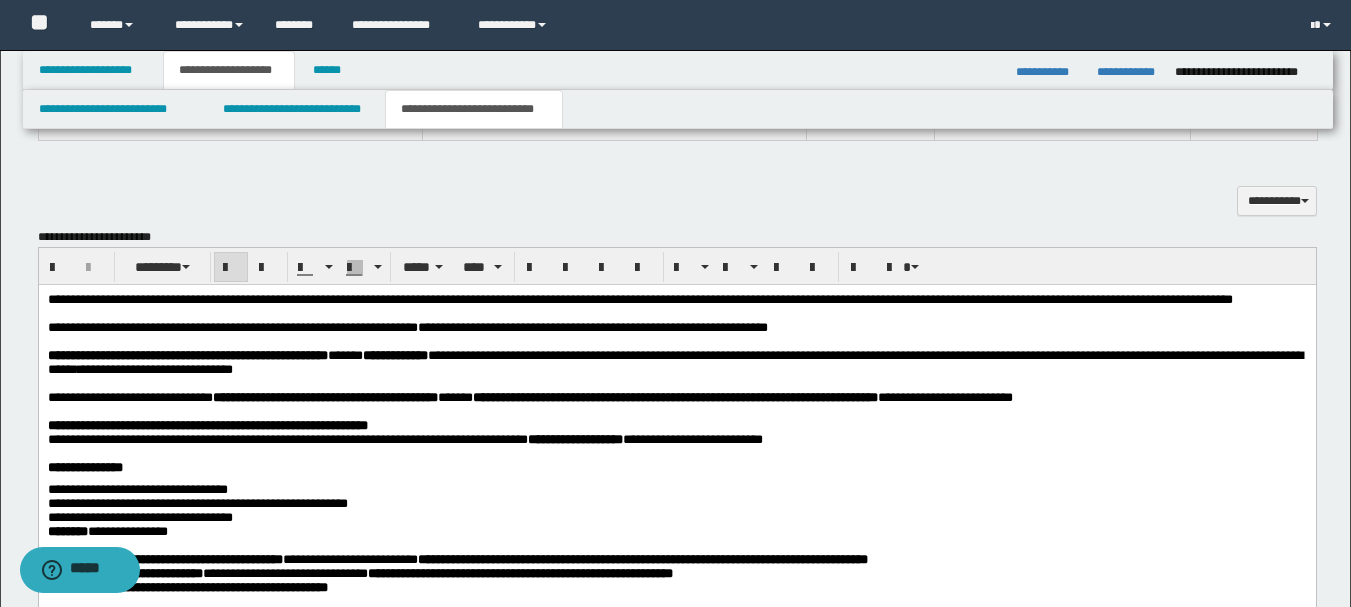 click on "**********" at bounding box center [164, 439] 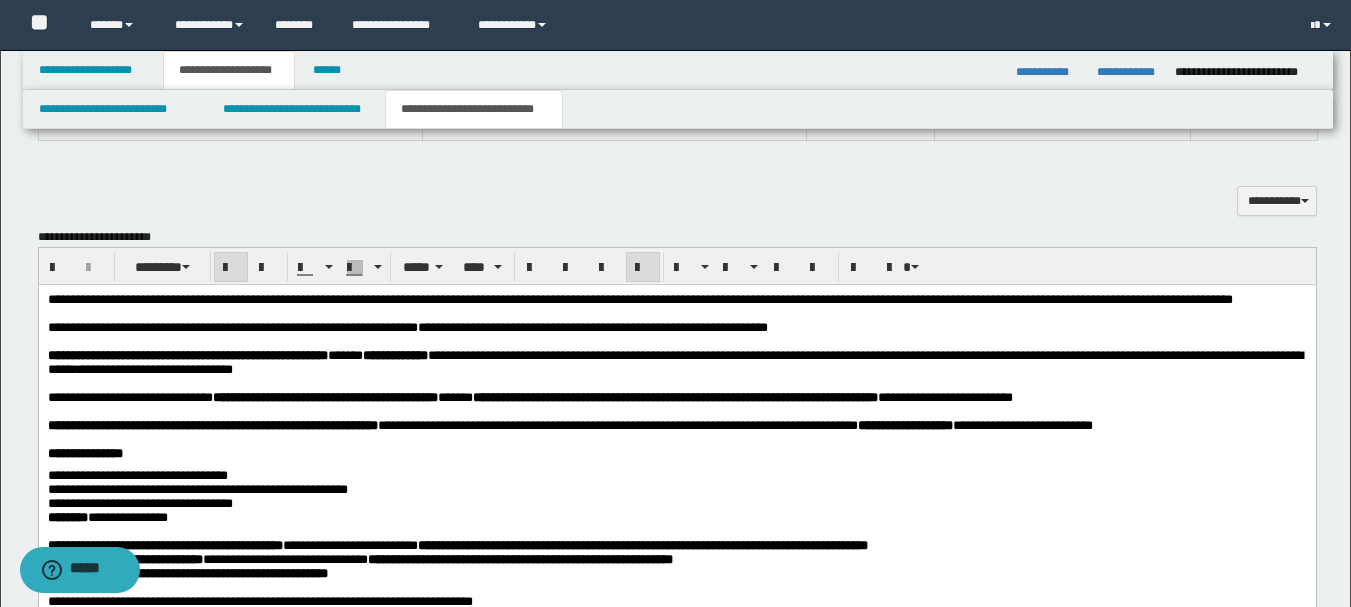 scroll, scrollTop: 1500, scrollLeft: 0, axis: vertical 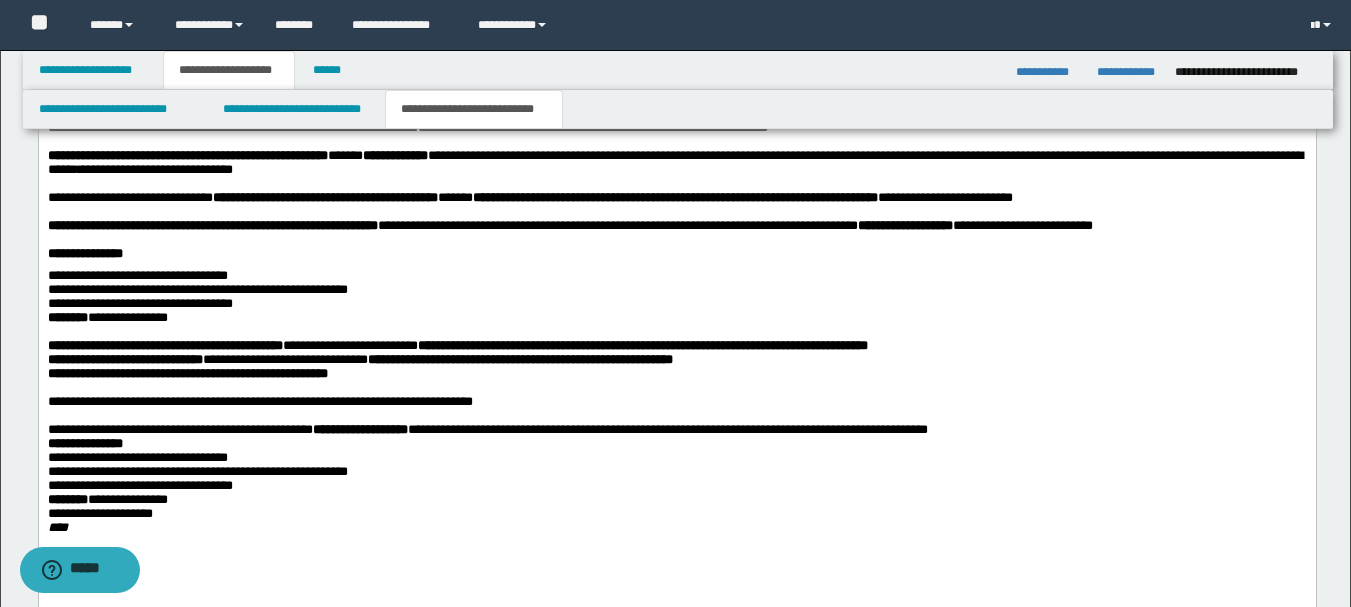 click on "**********" at bounding box center (676, 344) 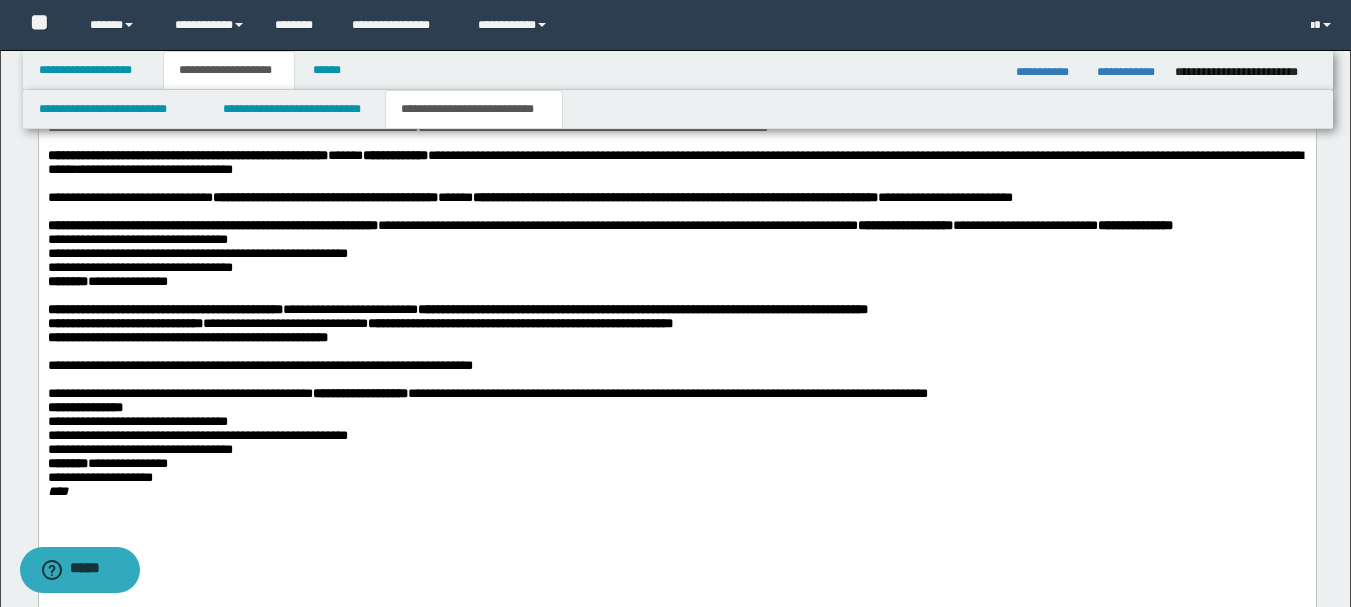click on "**********" at bounding box center (137, 239) 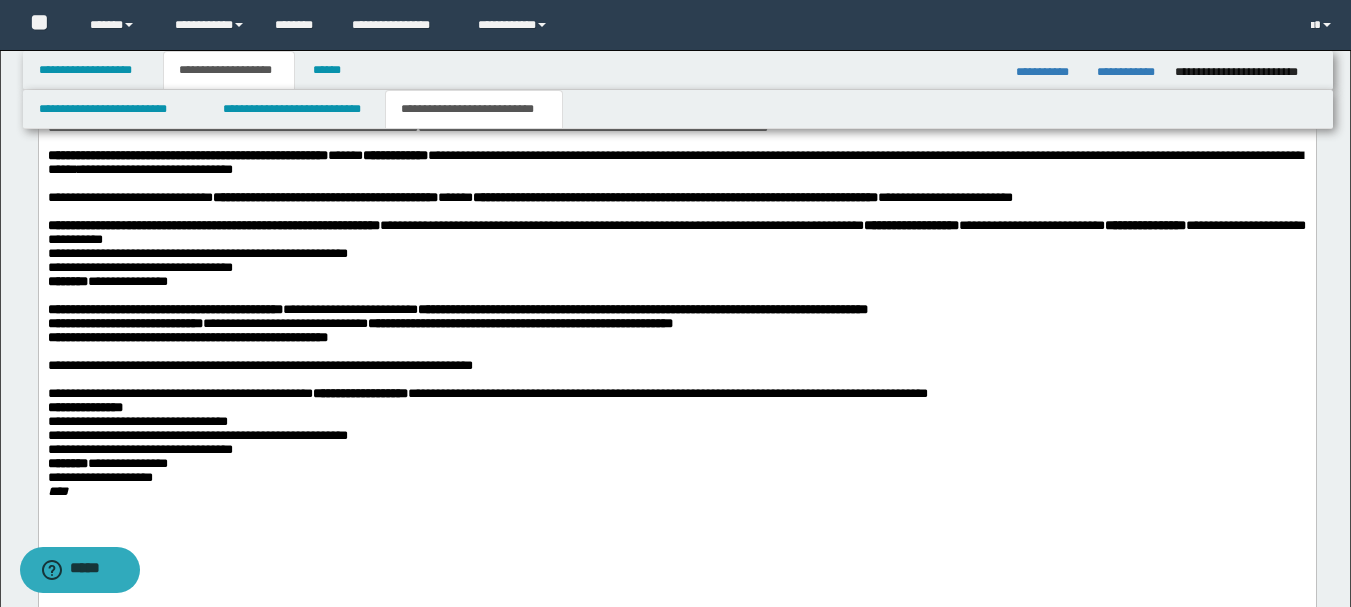 click on "**********" at bounding box center (197, 253) 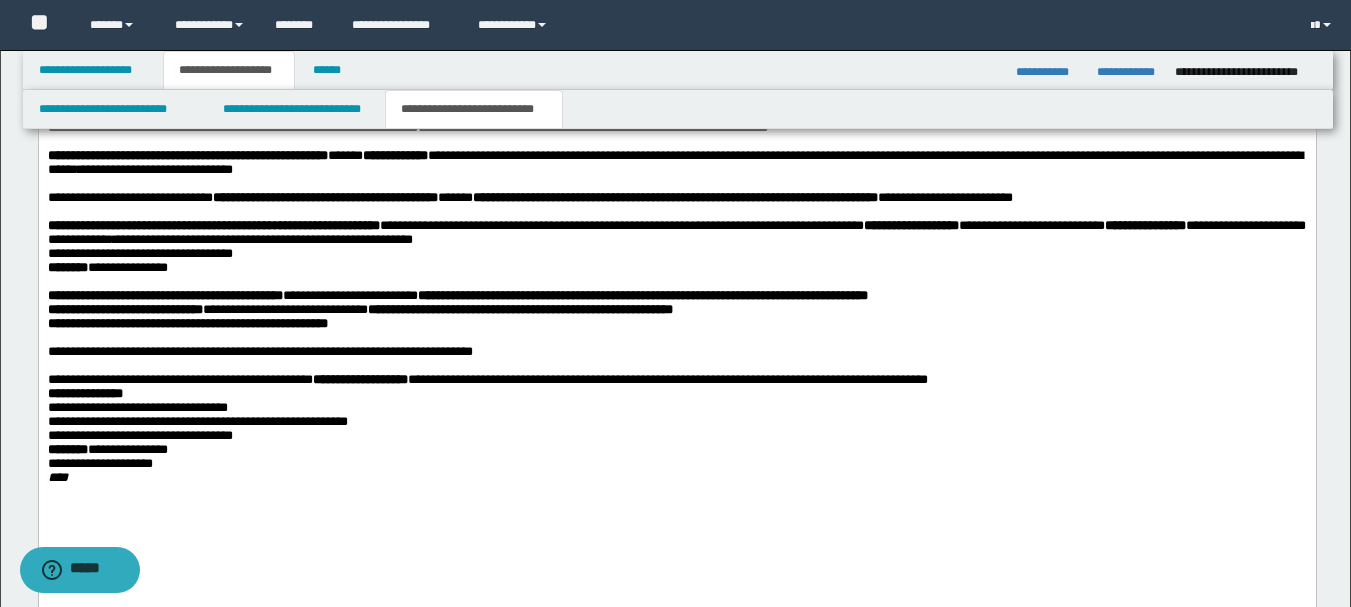 click on "**********" at bounding box center (139, 253) 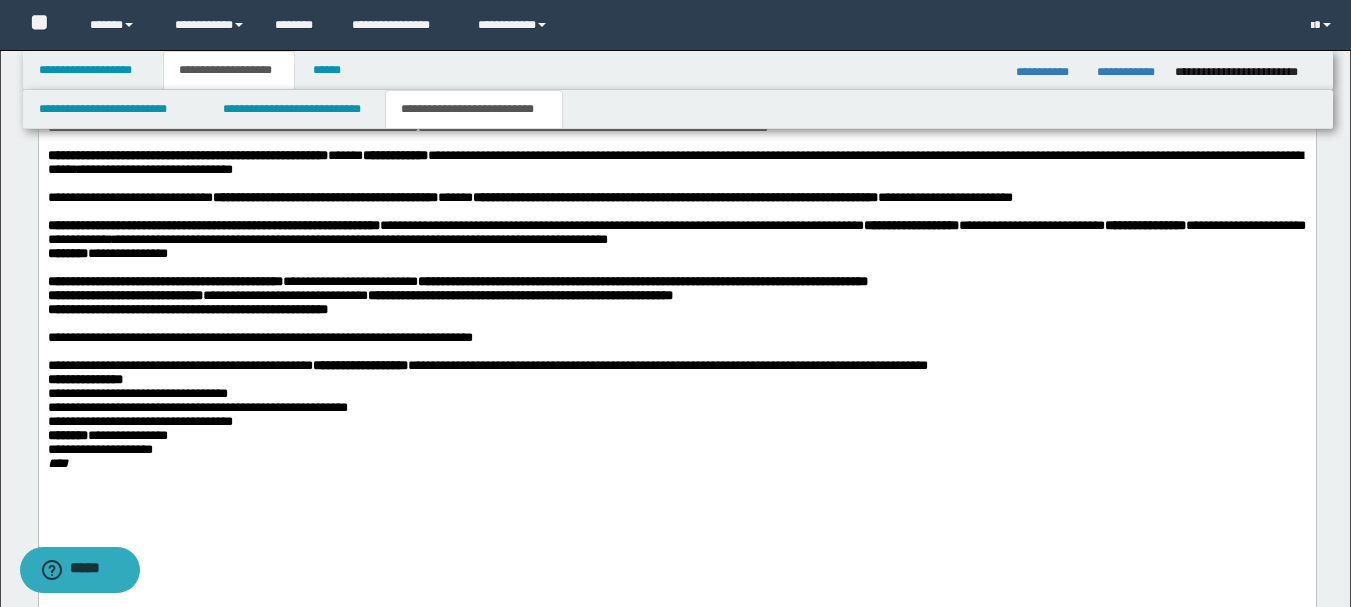 click on "**********" at bounding box center [267, 239] 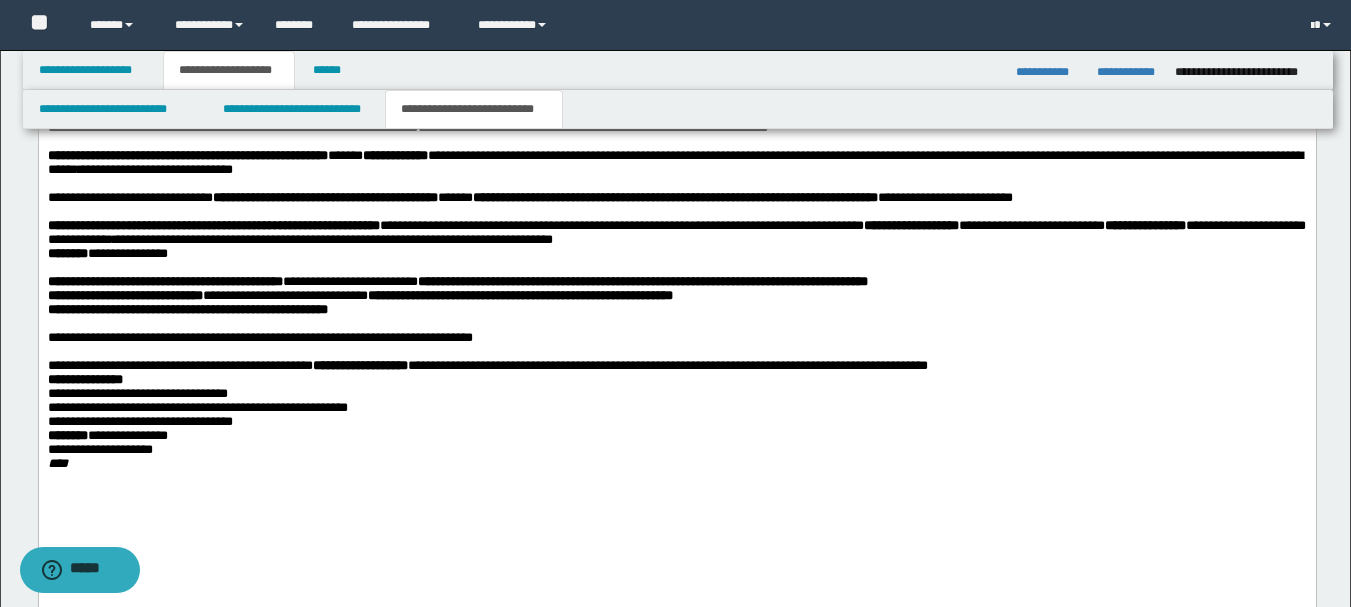 click on "*******" at bounding box center (67, 253) 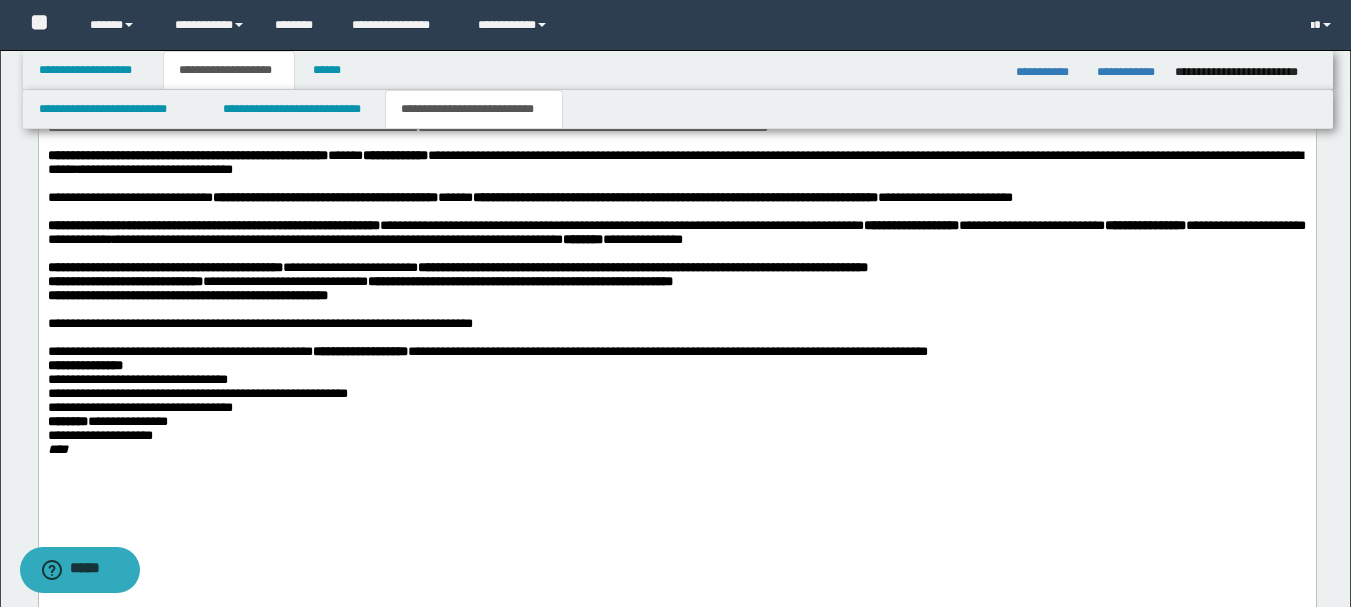 click on "**********" at bounding box center (676, 296) 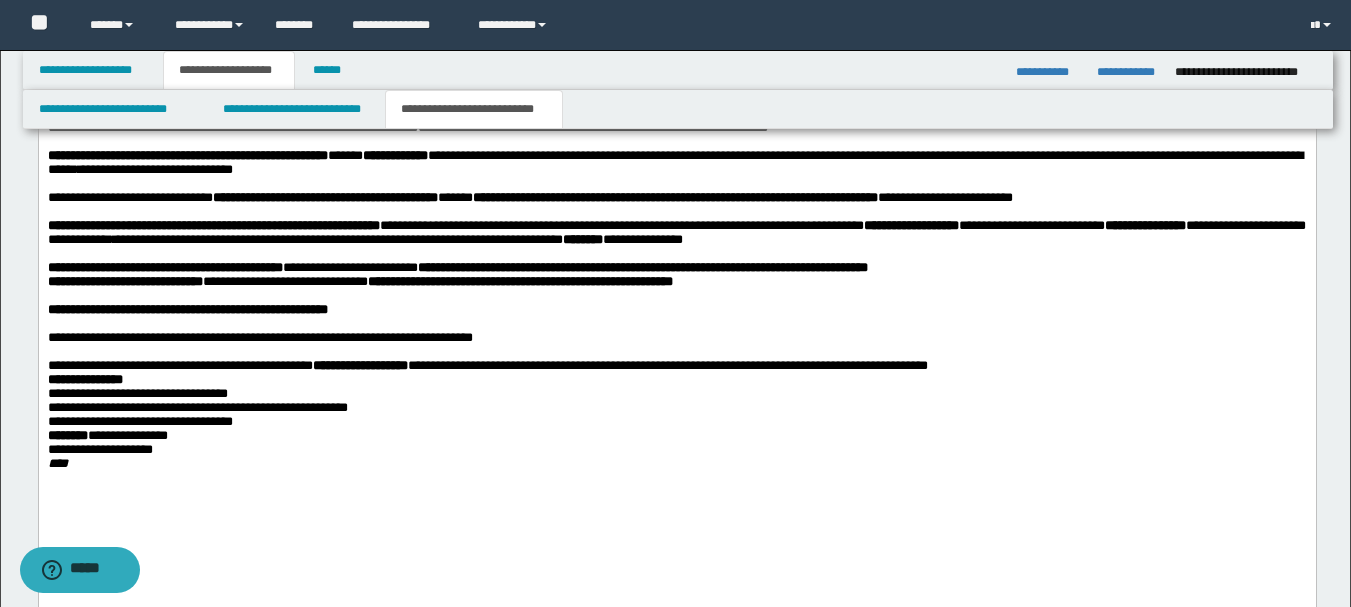 click on "**********" at bounding box center [124, 281] 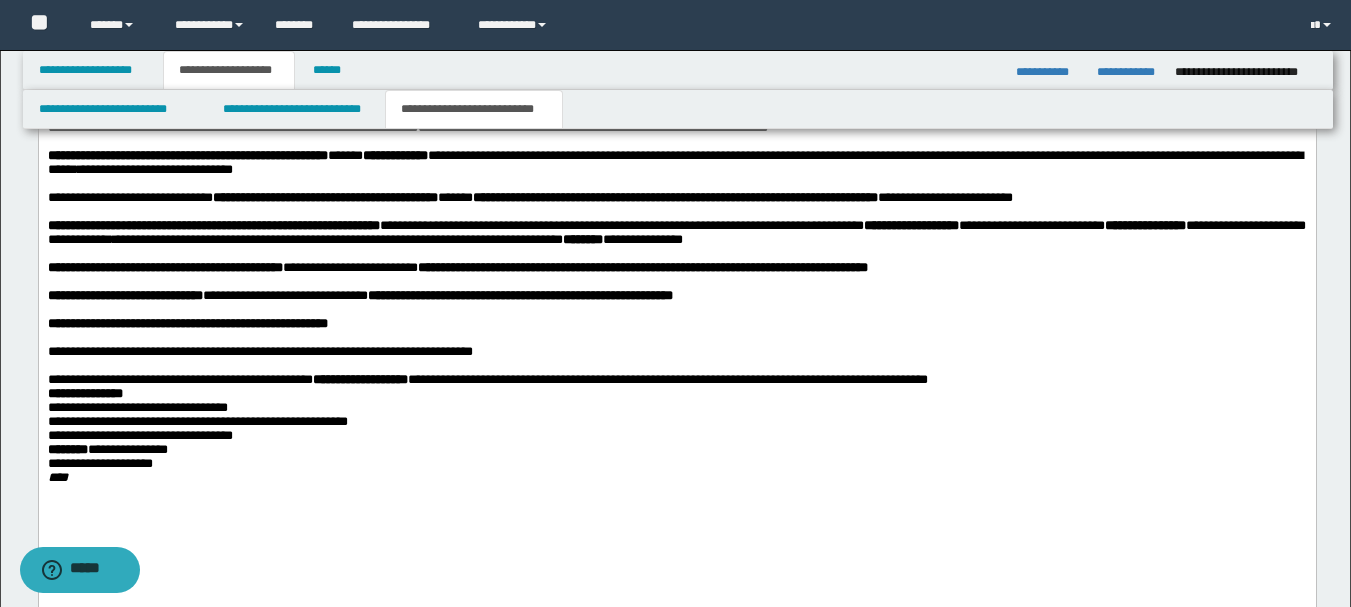 click on "**********" at bounding box center (676, 324) 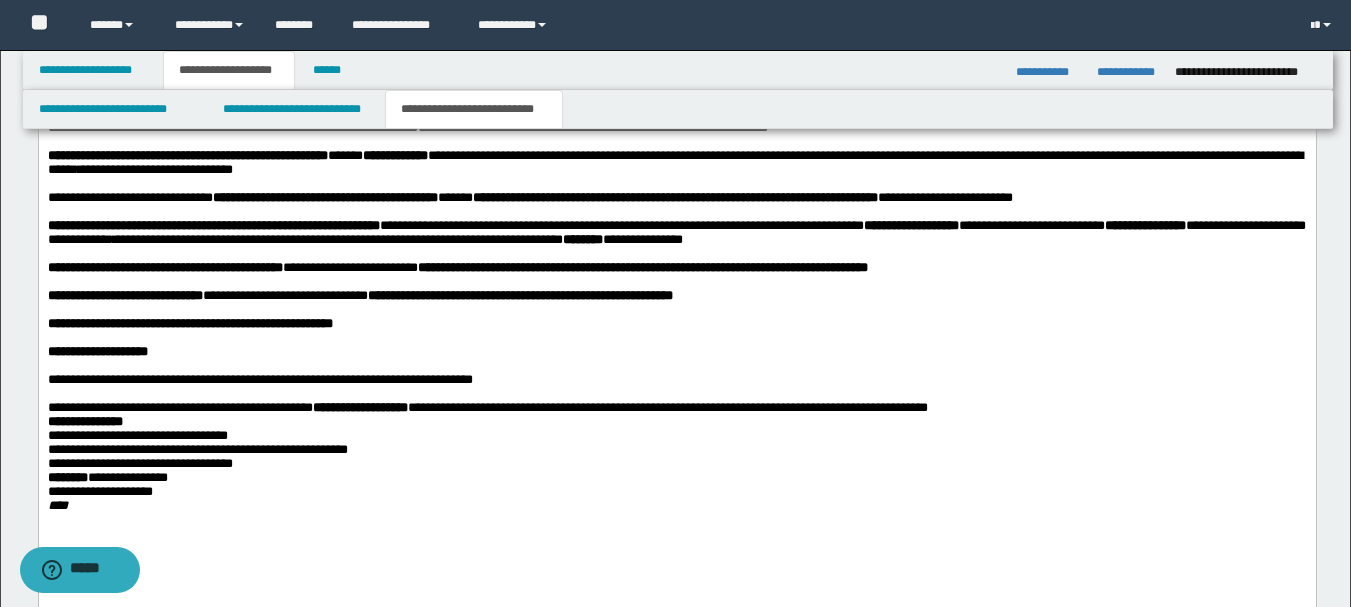 scroll, scrollTop: 1600, scrollLeft: 0, axis: vertical 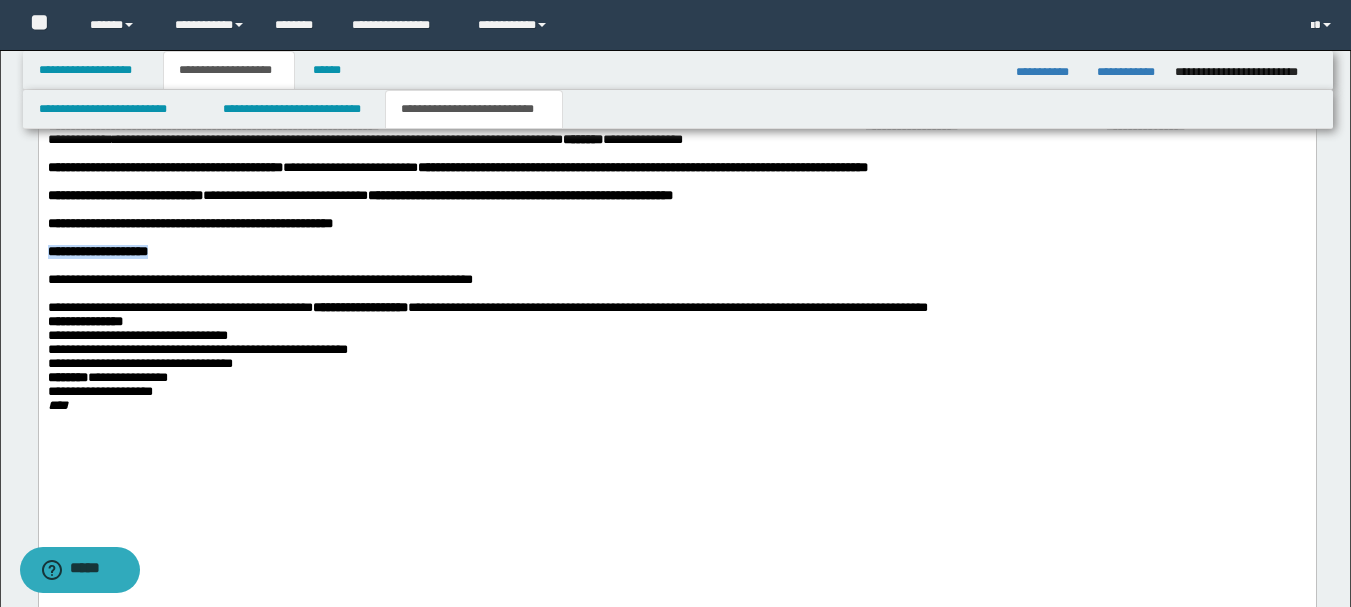 drag, startPoint x: 235, startPoint y: 308, endPoint x: -1, endPoint y: 311, distance: 236.01907 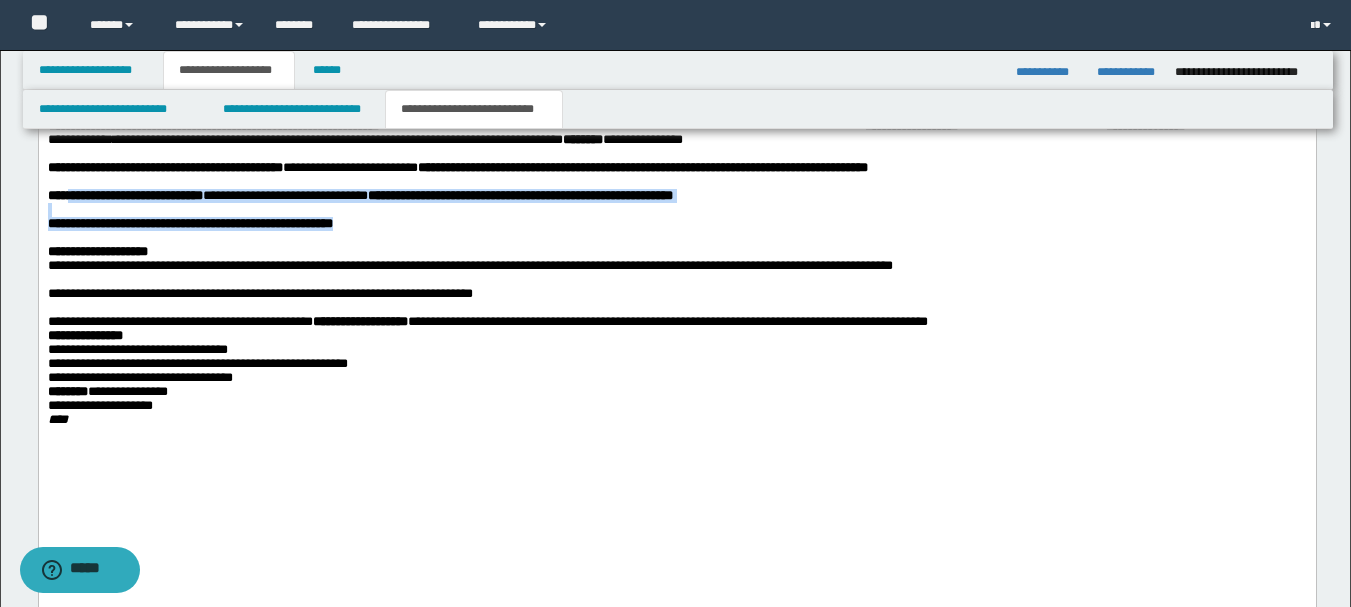 scroll, scrollTop: 1400, scrollLeft: 0, axis: vertical 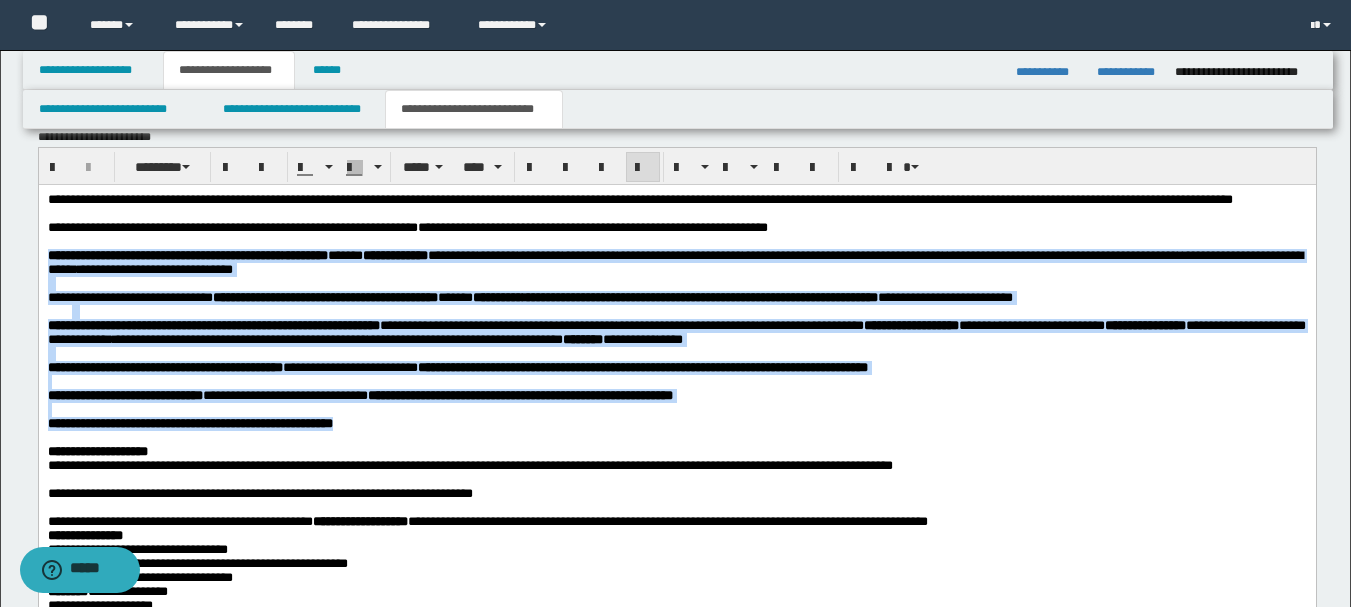 drag, startPoint x: 435, startPoint y: 475, endPoint x: 33, endPoint y: 266, distance: 453.08386 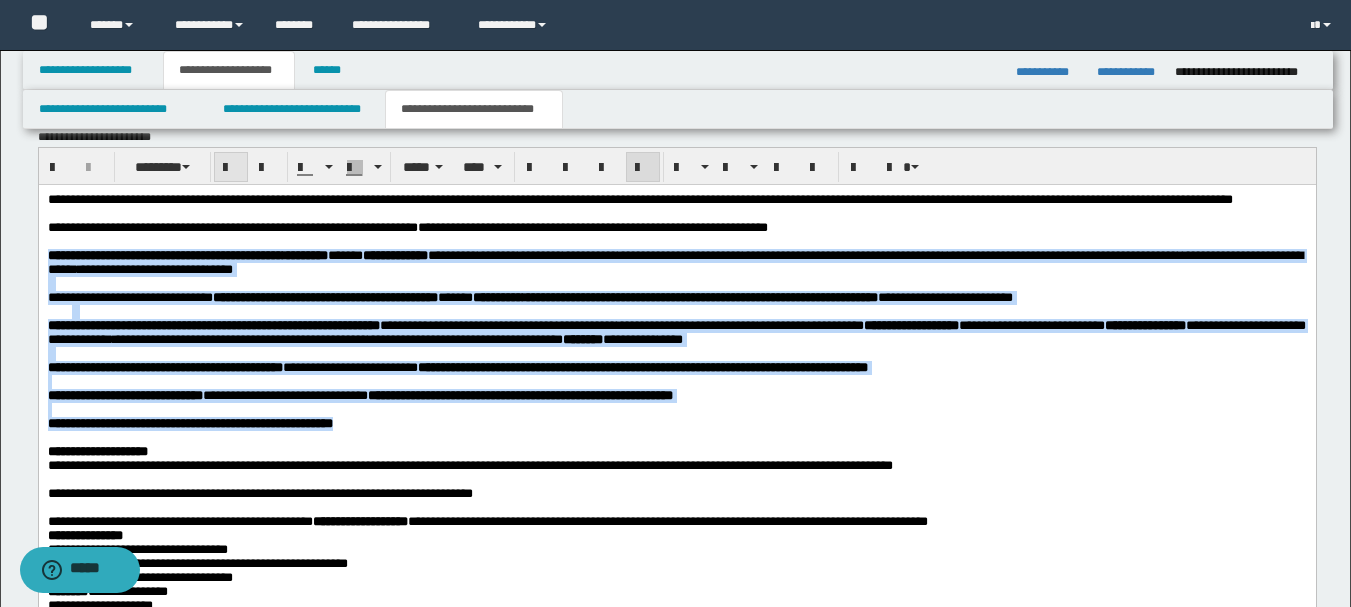 click at bounding box center (231, 167) 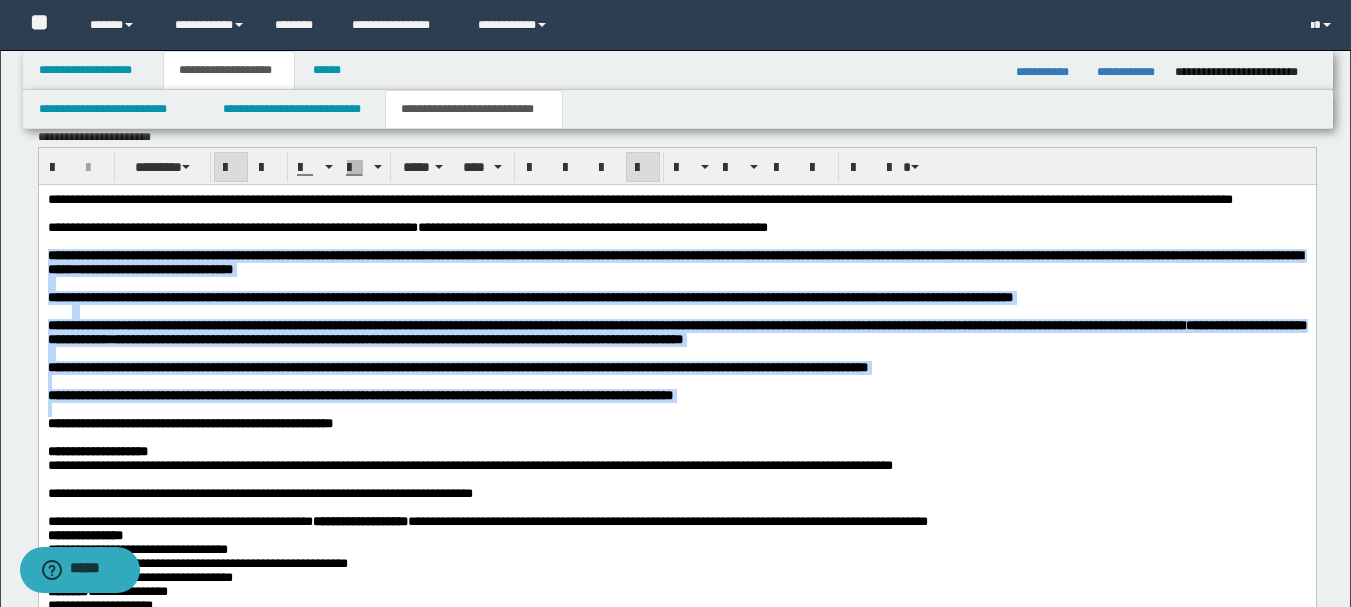 click at bounding box center (231, 167) 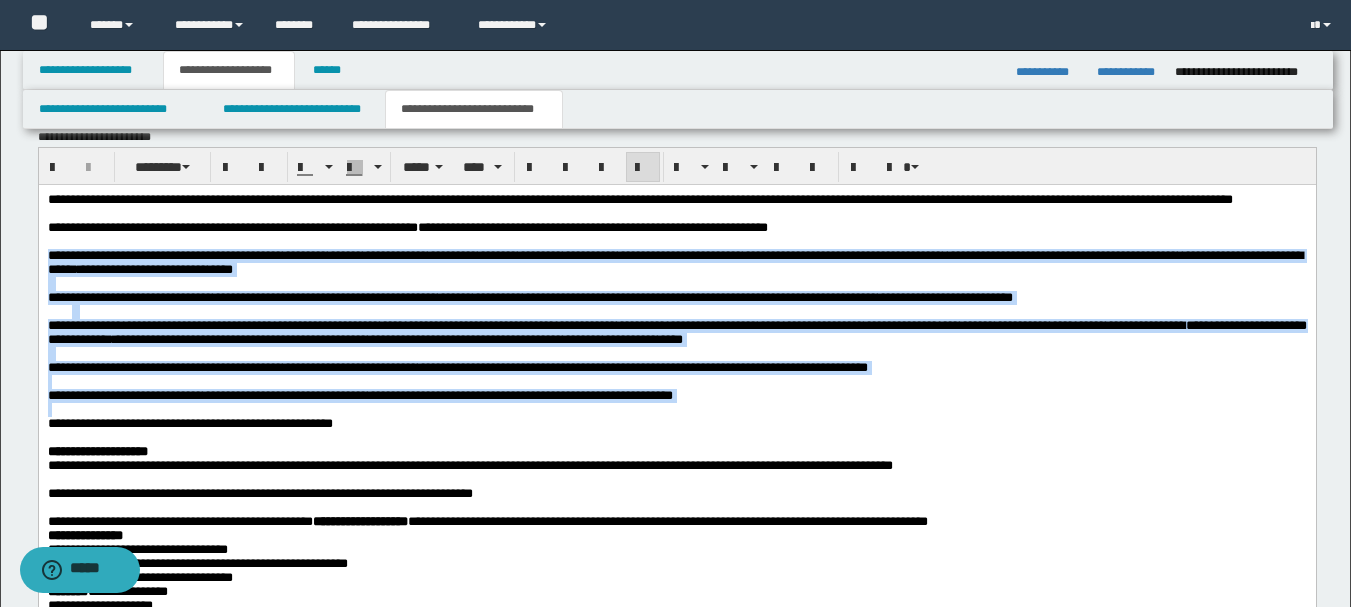 click on "**********" at bounding box center [349, 367] 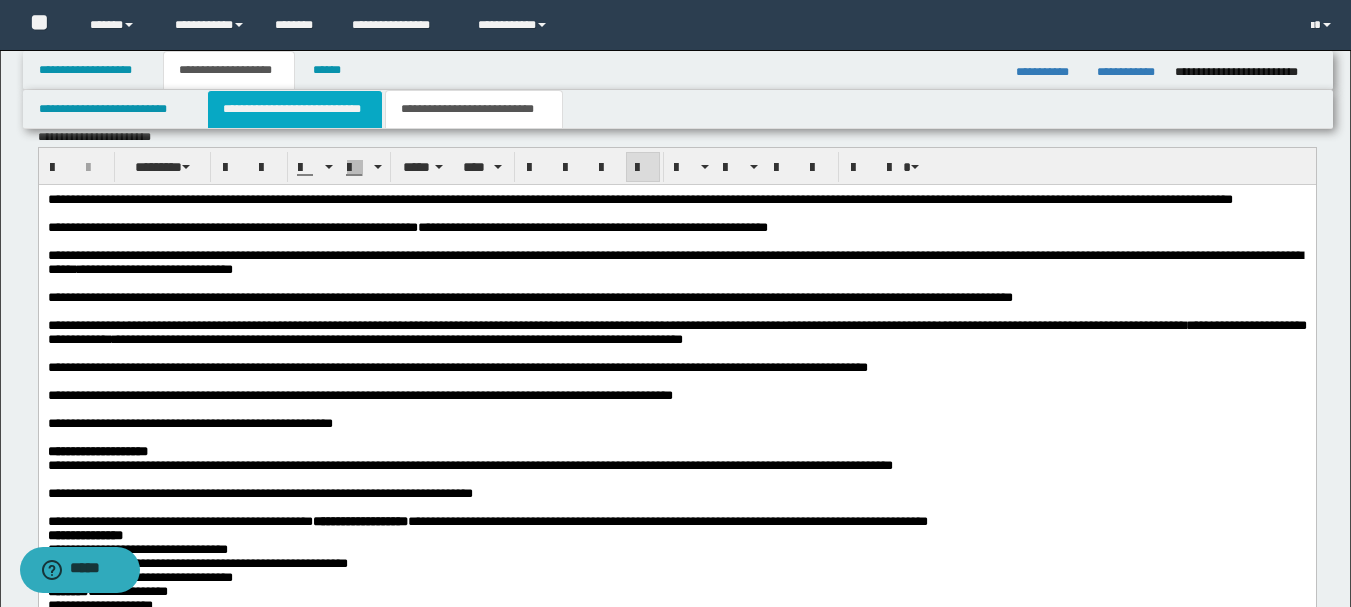 click on "**********" at bounding box center (295, 109) 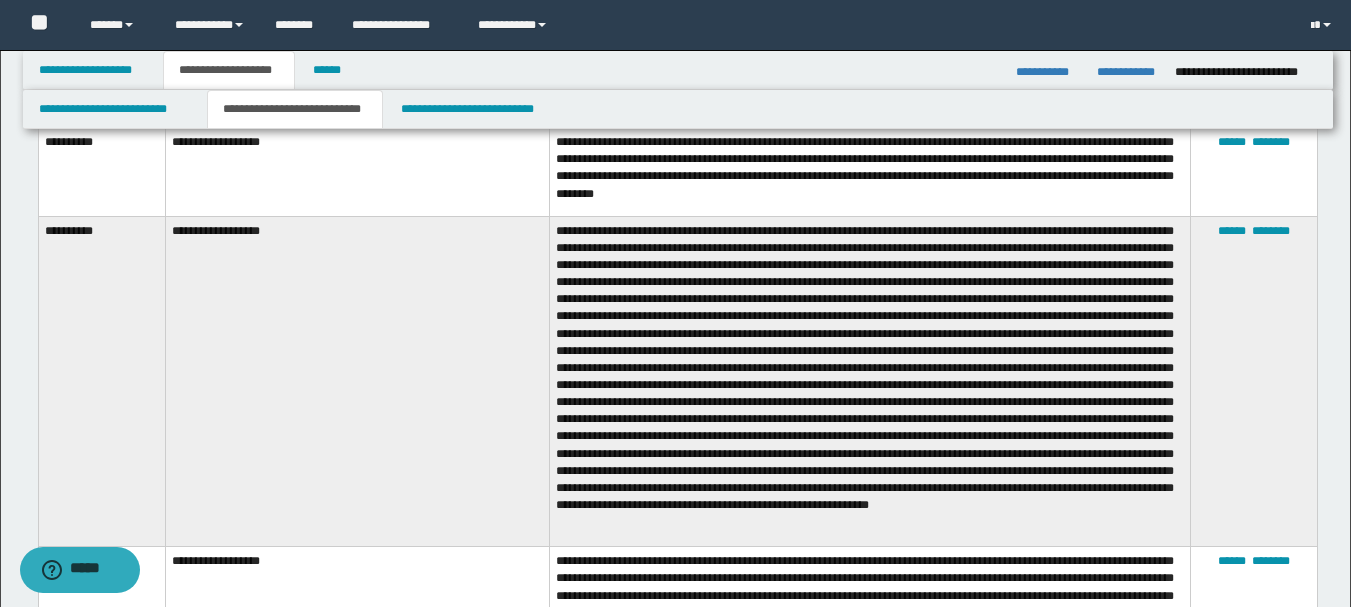 scroll, scrollTop: 1400, scrollLeft: 0, axis: vertical 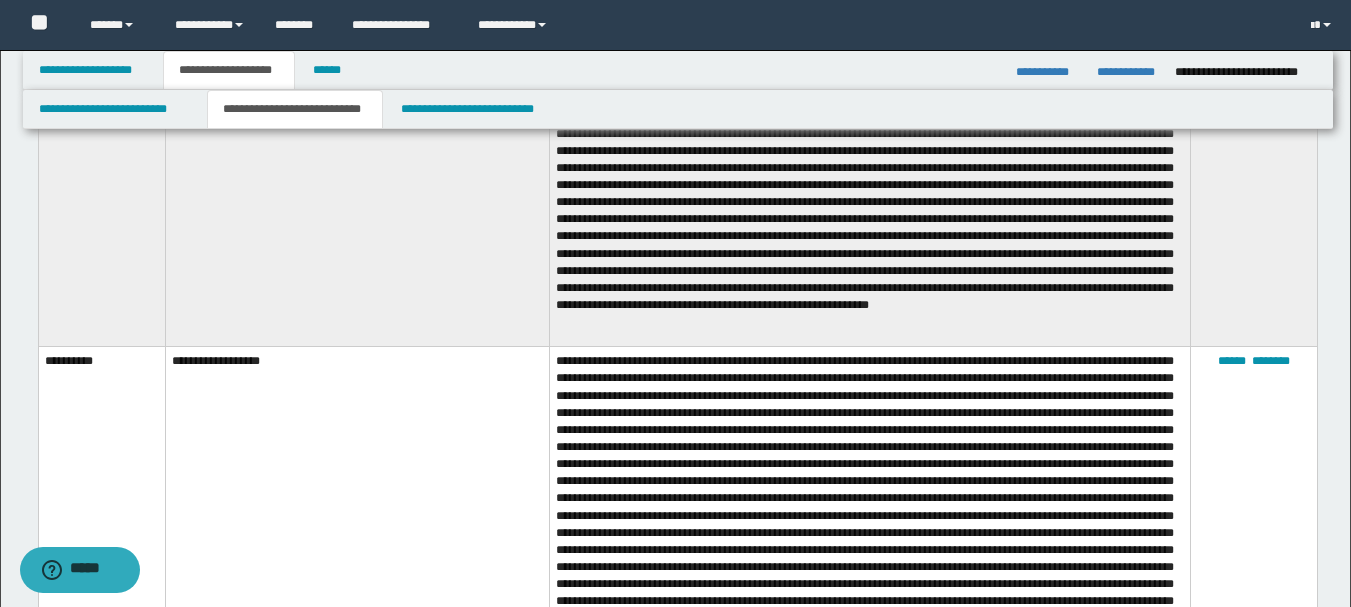 click at bounding box center [869, 605] 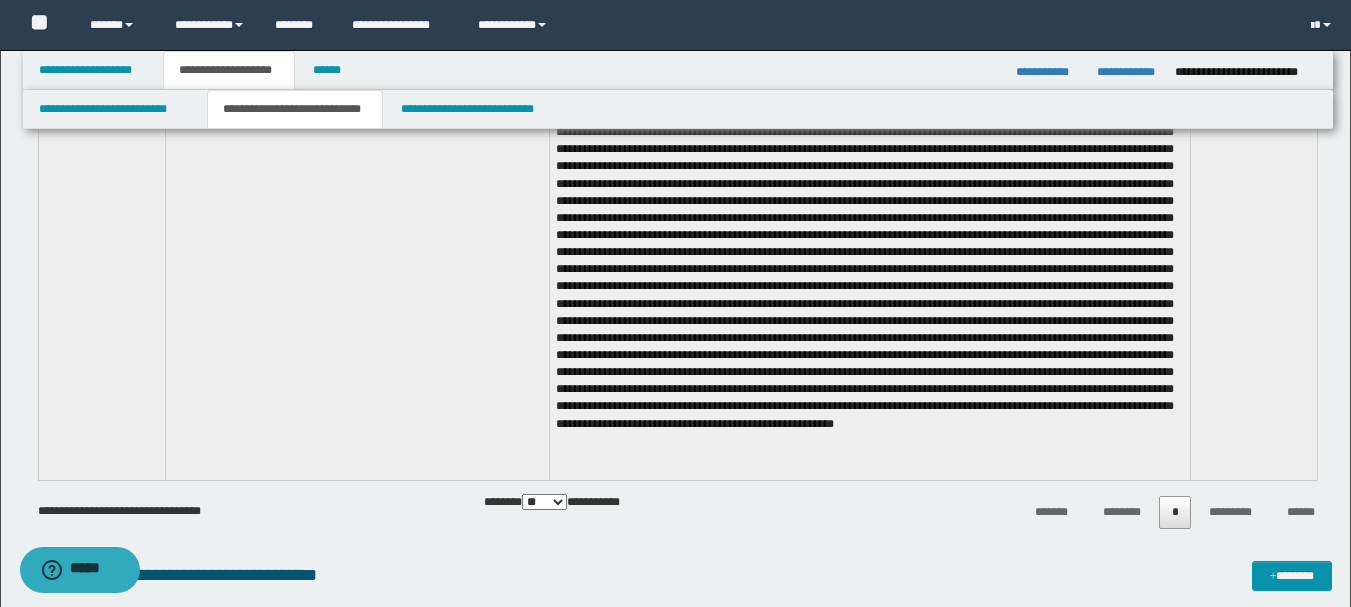 scroll, scrollTop: 2100, scrollLeft: 0, axis: vertical 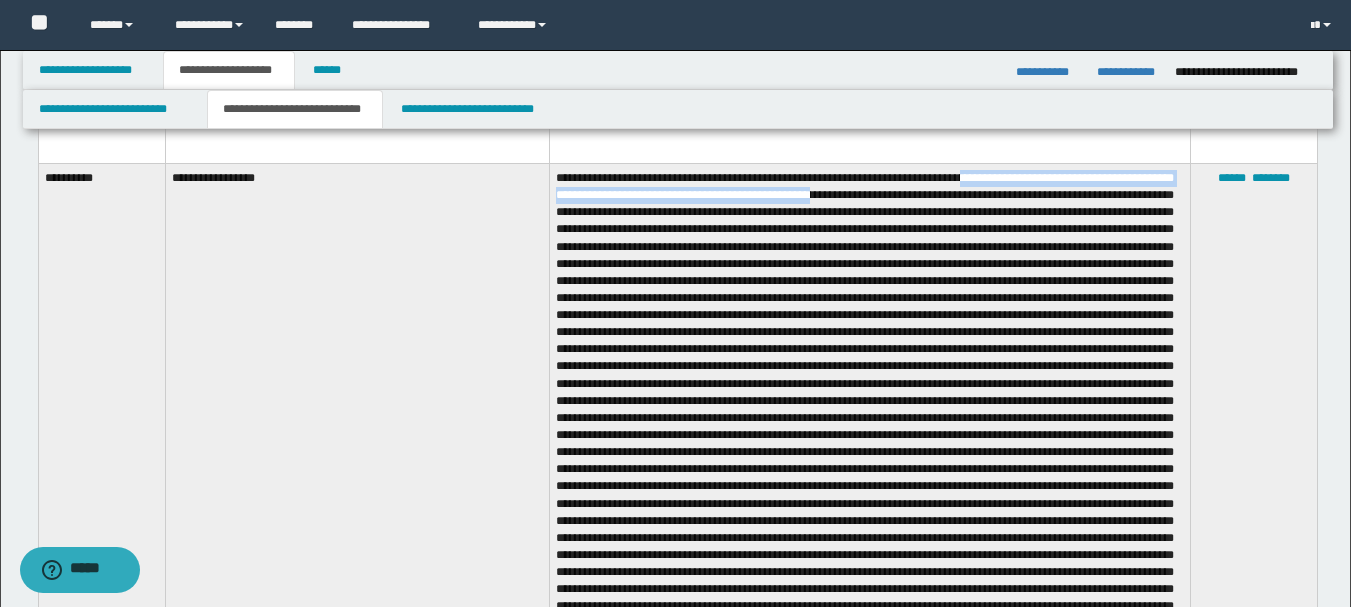 drag, startPoint x: 1029, startPoint y: 168, endPoint x: 1037, endPoint y: 183, distance: 17 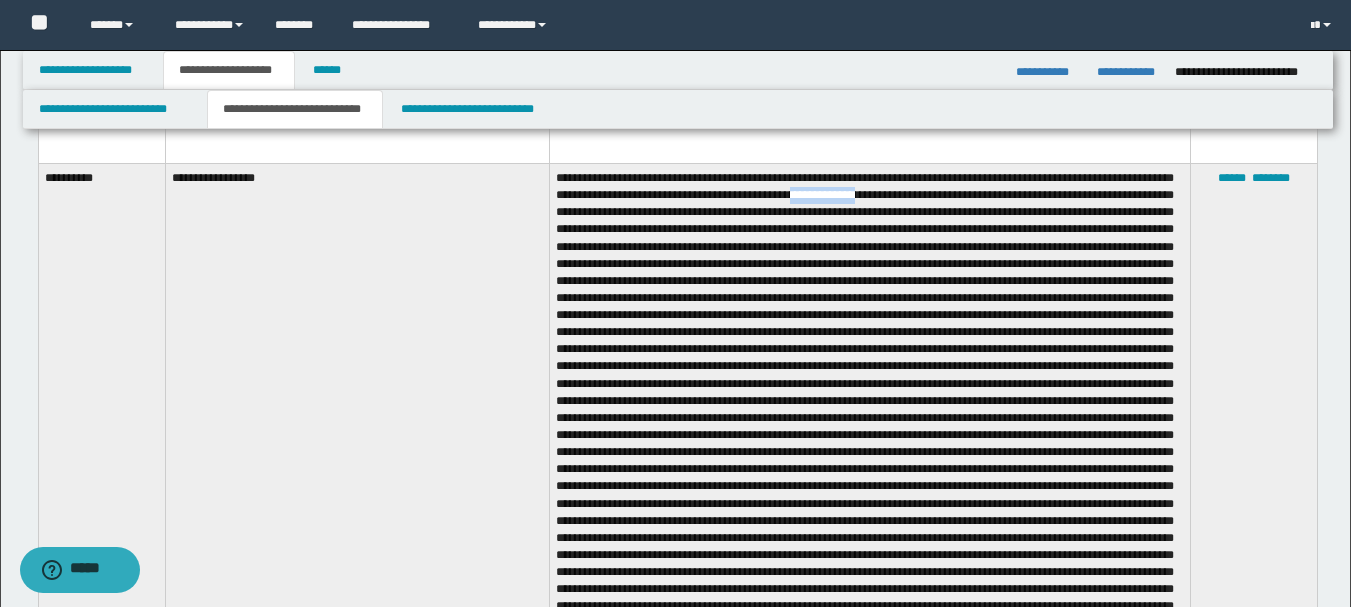 click at bounding box center (869, 421) 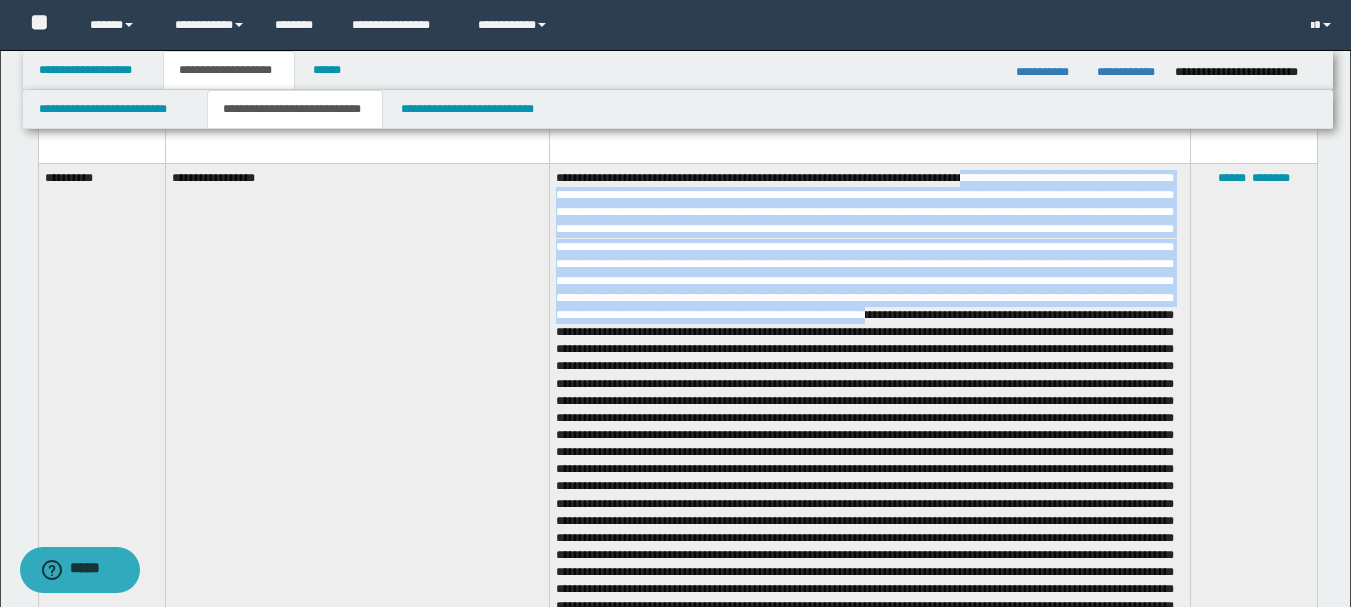drag, startPoint x: 1029, startPoint y: 164, endPoint x: 913, endPoint y: 322, distance: 196.01021 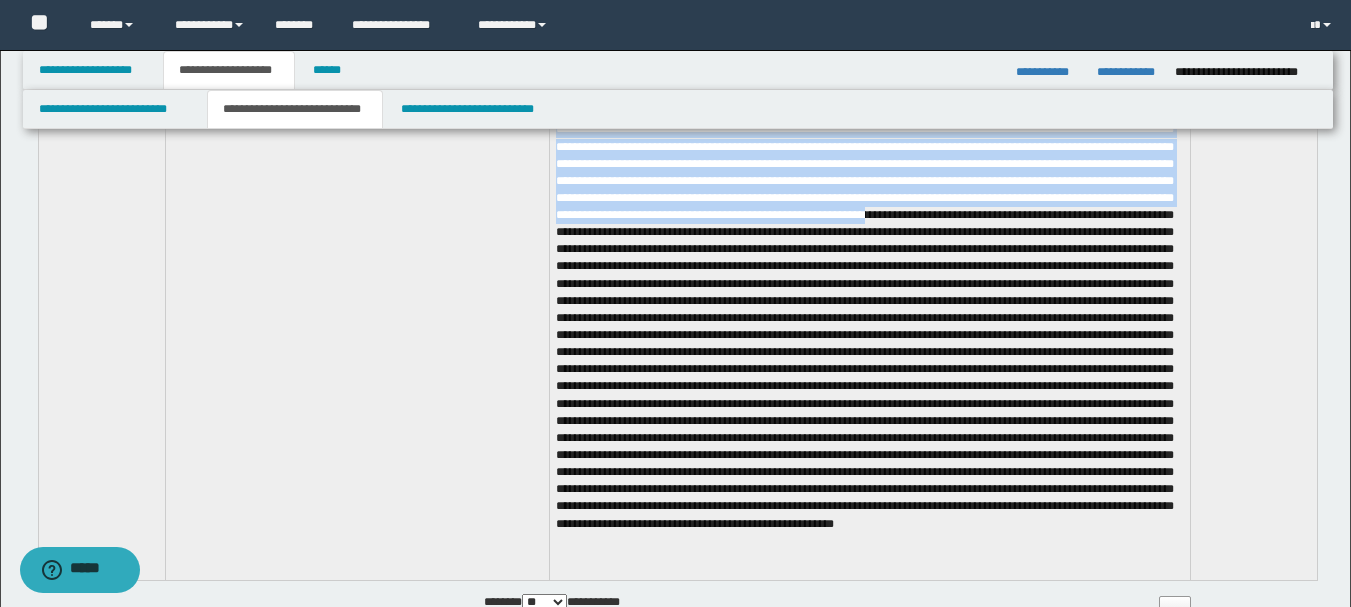 scroll, scrollTop: 2000, scrollLeft: 0, axis: vertical 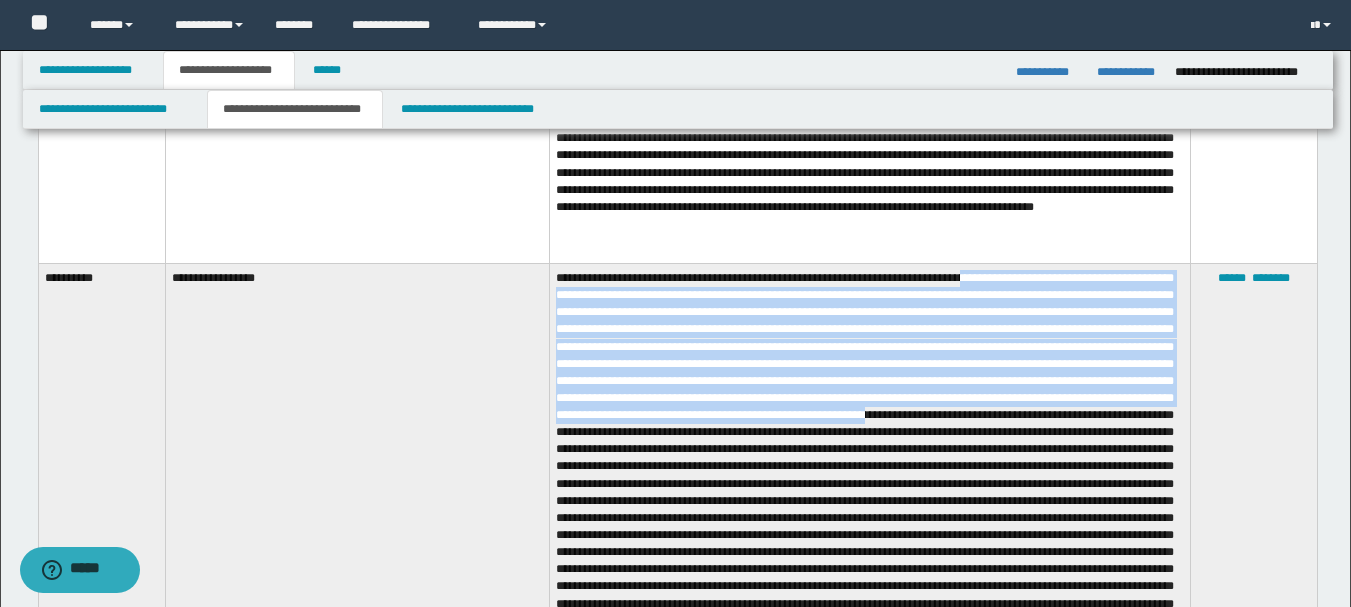 copy on "**********" 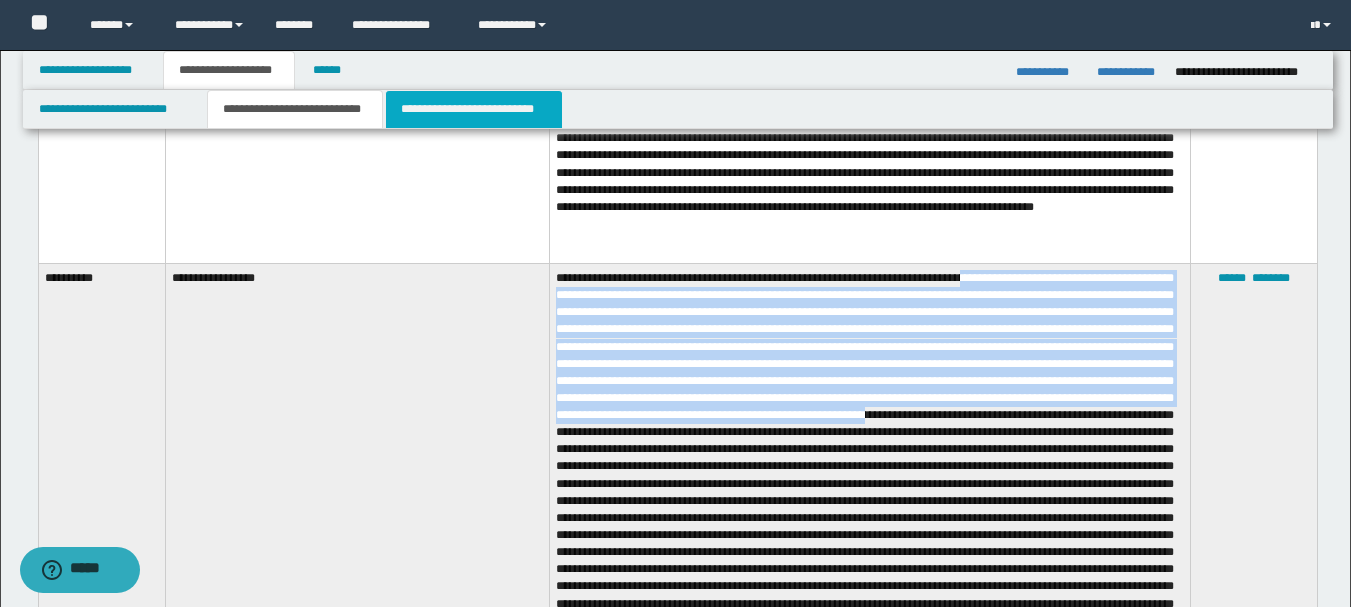 click on "**********" at bounding box center (474, 109) 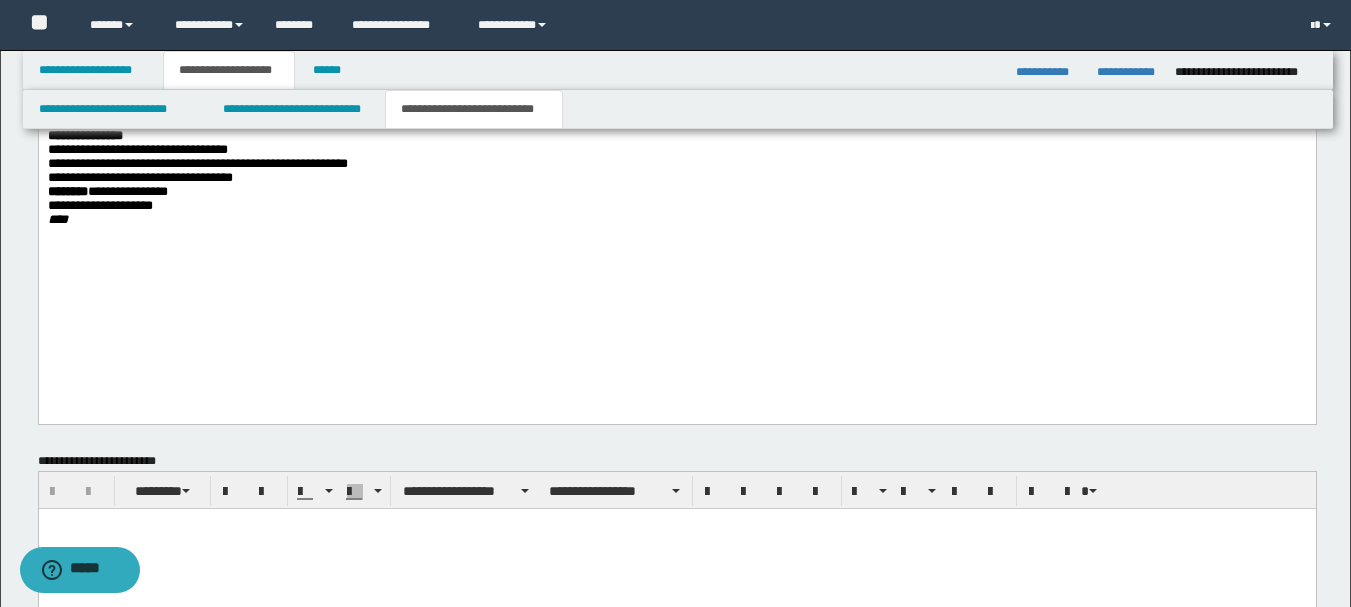 scroll, scrollTop: 1300, scrollLeft: 0, axis: vertical 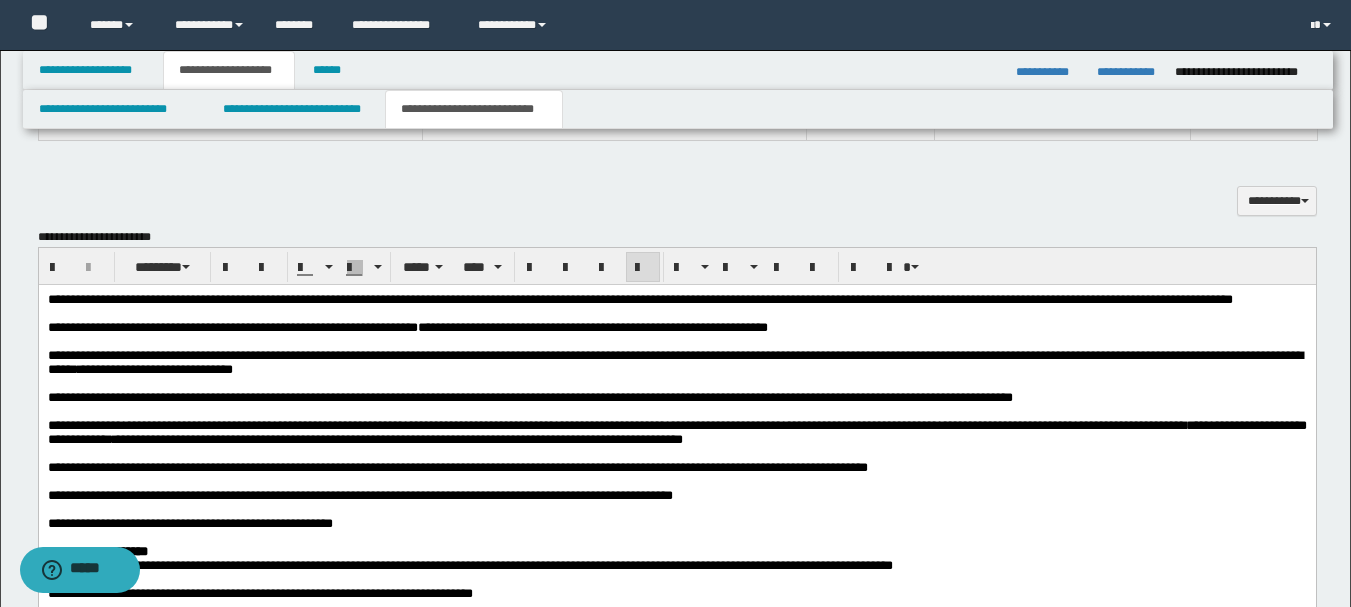 click on "**********" at bounding box center (676, 328) 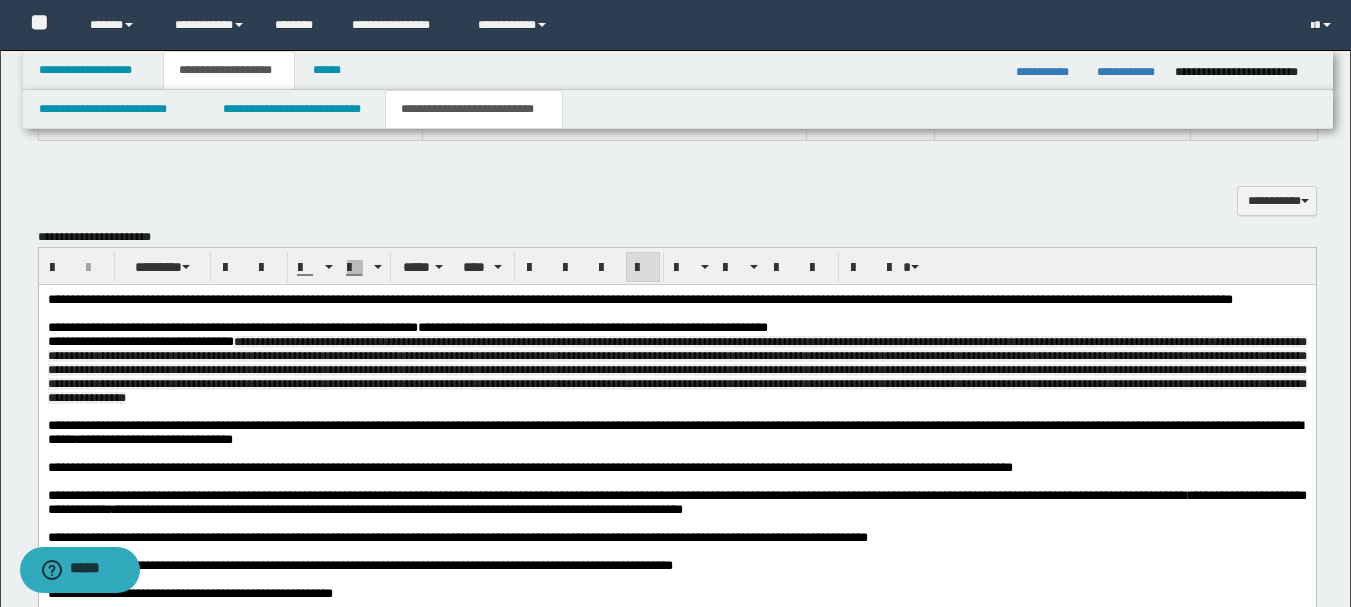 click on "**********" at bounding box center [676, 370] 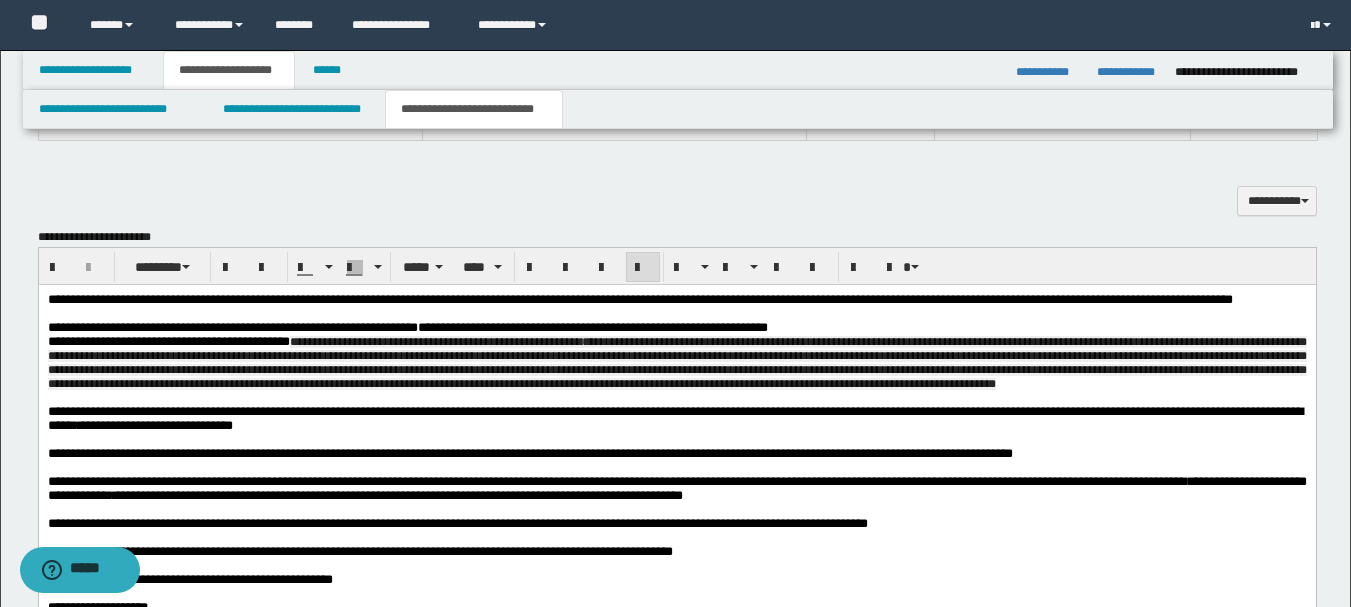 scroll, scrollTop: 1400, scrollLeft: 0, axis: vertical 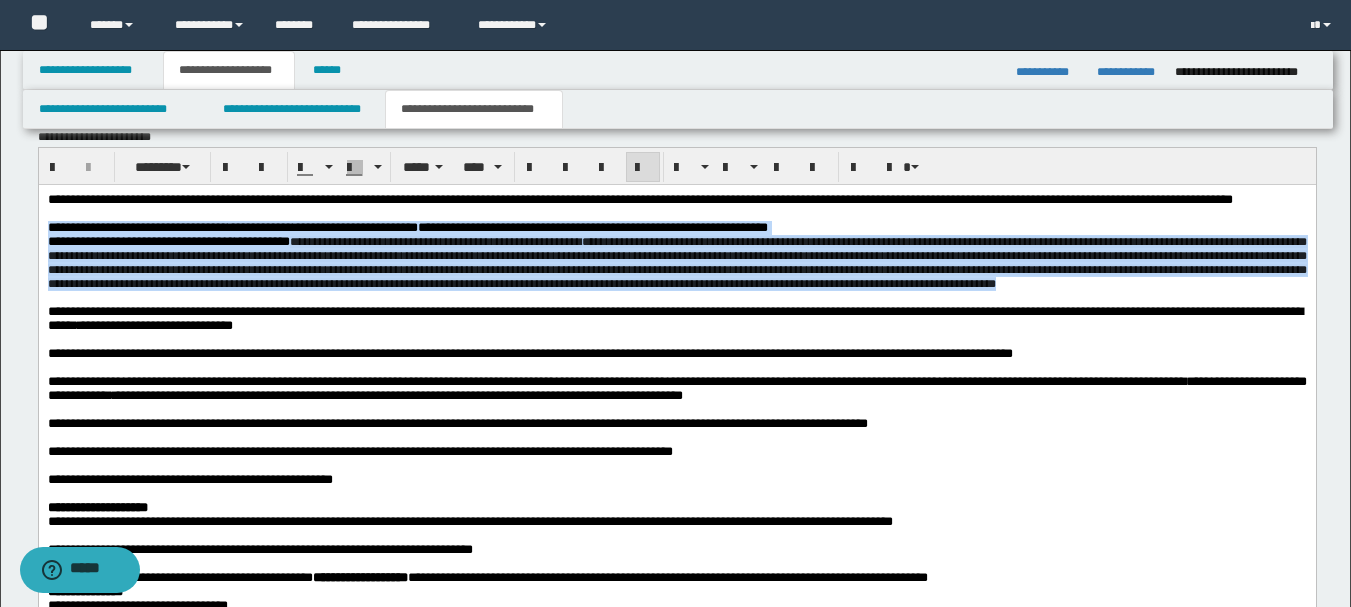 drag, startPoint x: 202, startPoint y: 332, endPoint x: 29, endPoint y: 247, distance: 192.75372 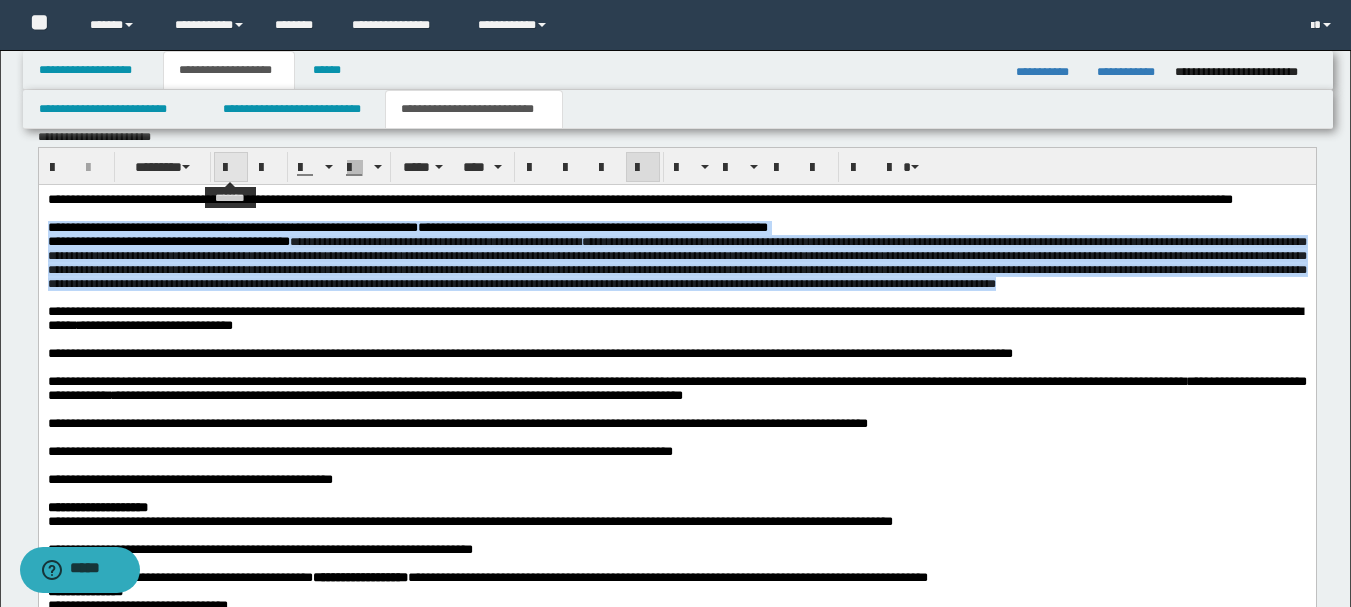 click at bounding box center [231, 168] 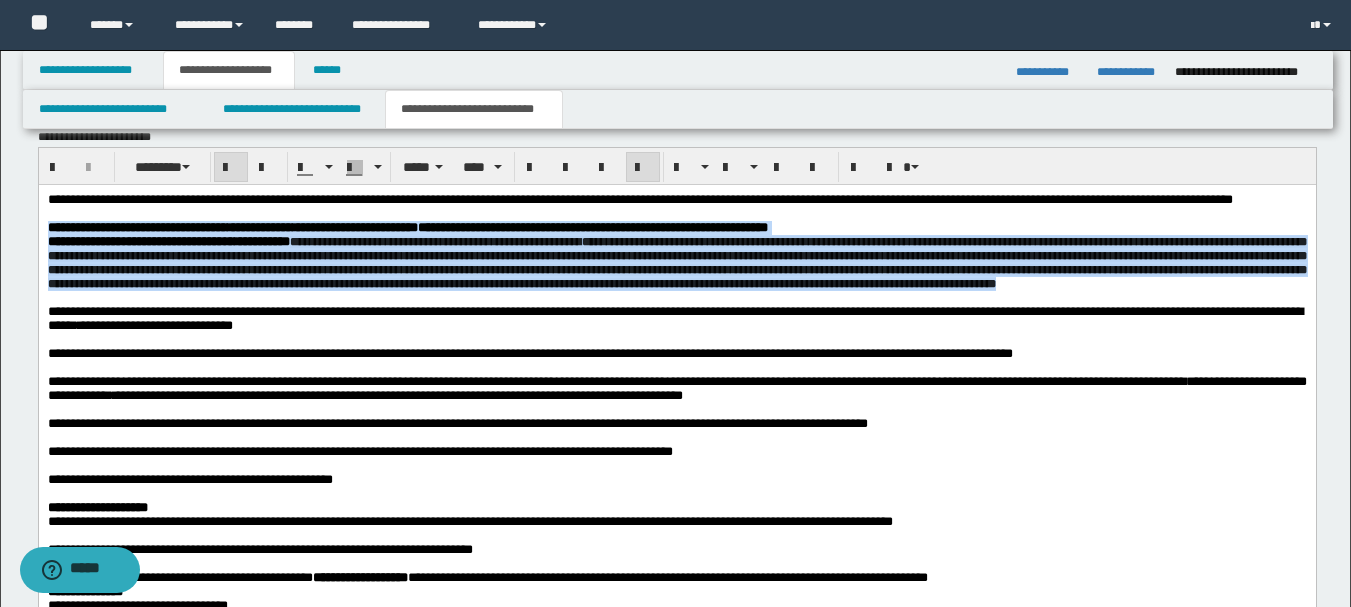 click at bounding box center (231, 168) 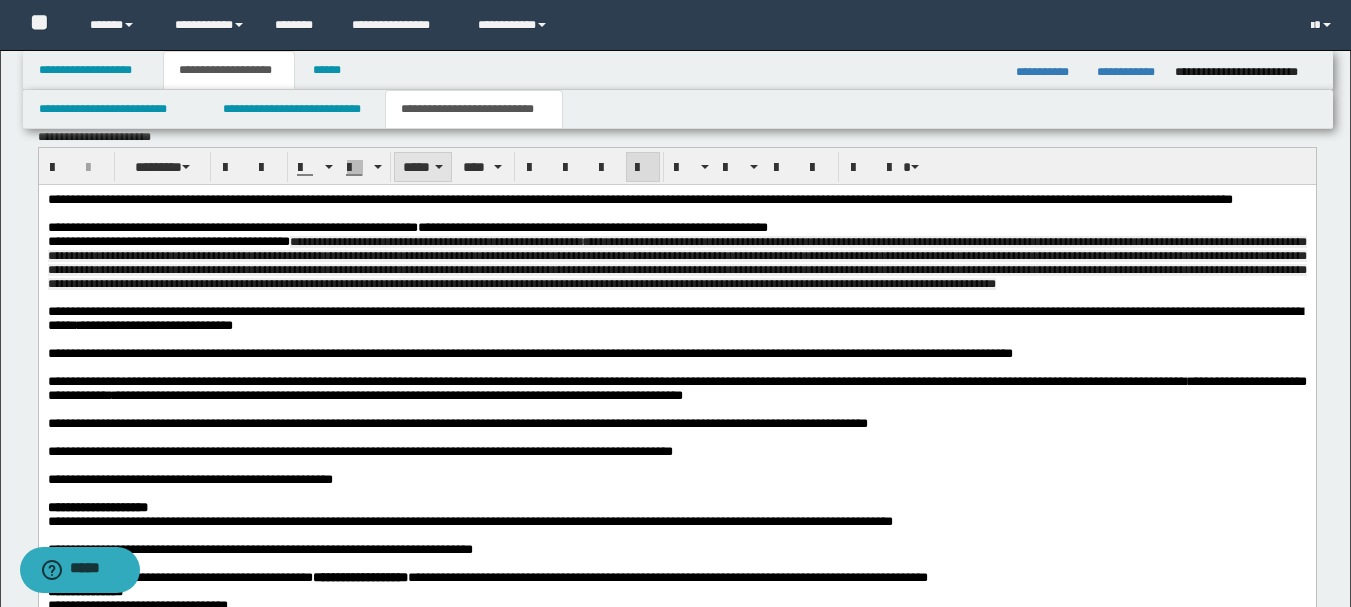 click on "*****" at bounding box center (423, 167) 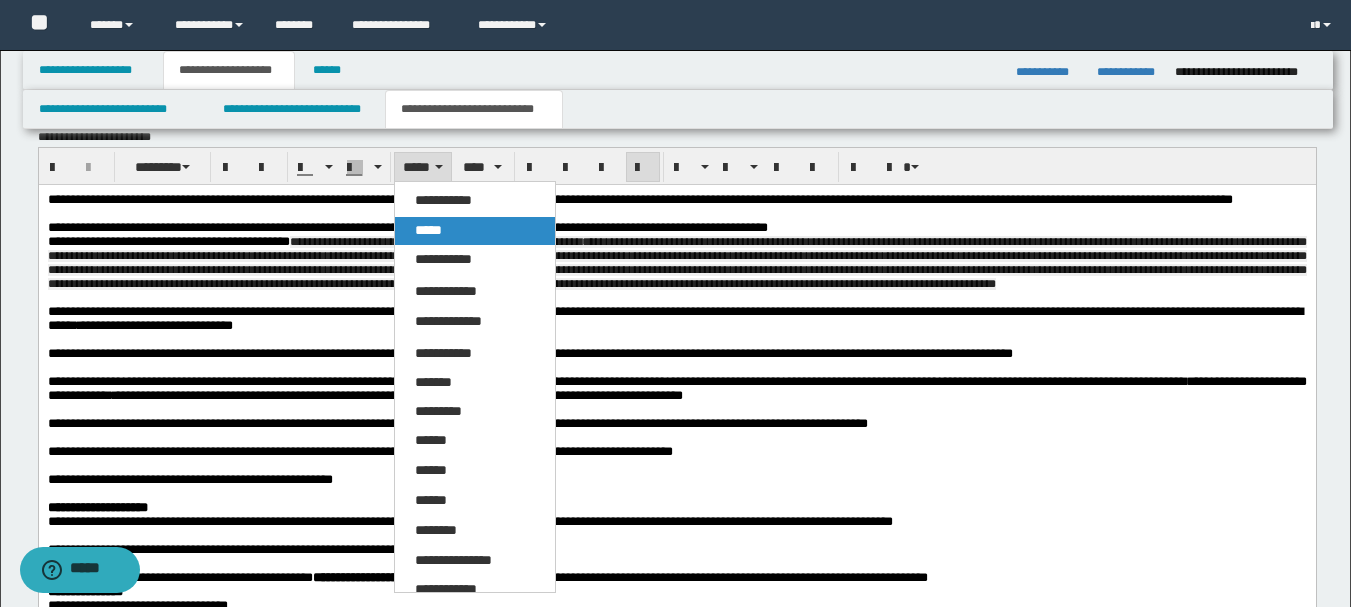 click on "*****" at bounding box center (428, 230) 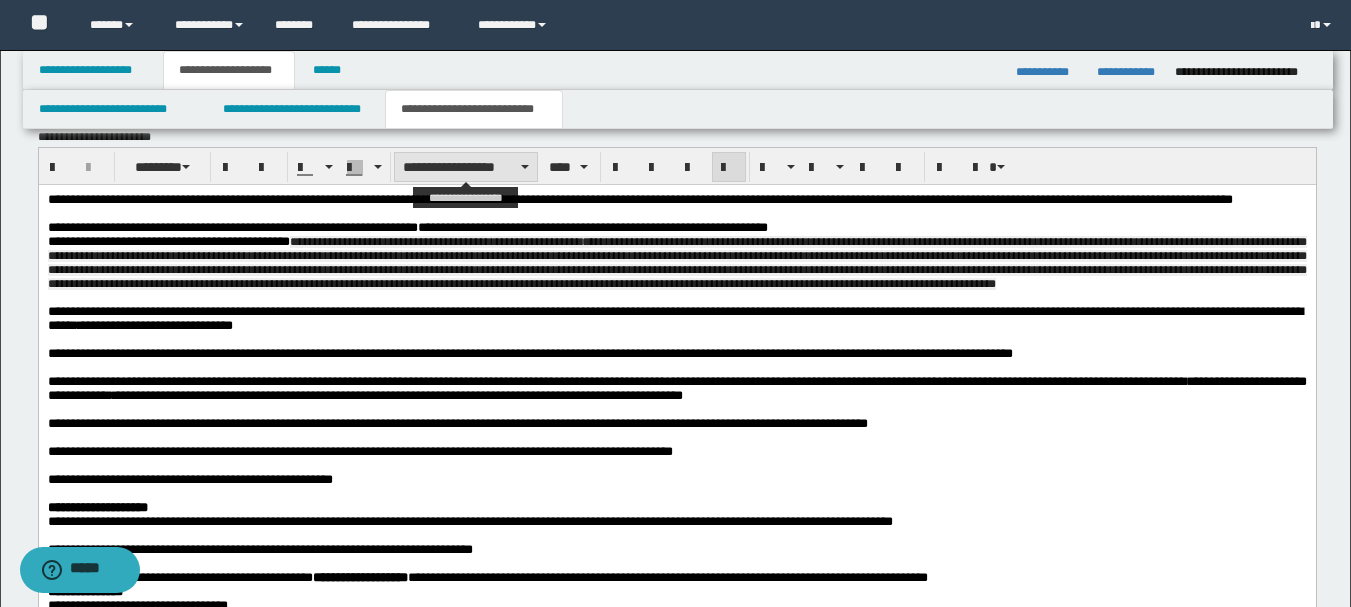 click on "**********" at bounding box center [466, 167] 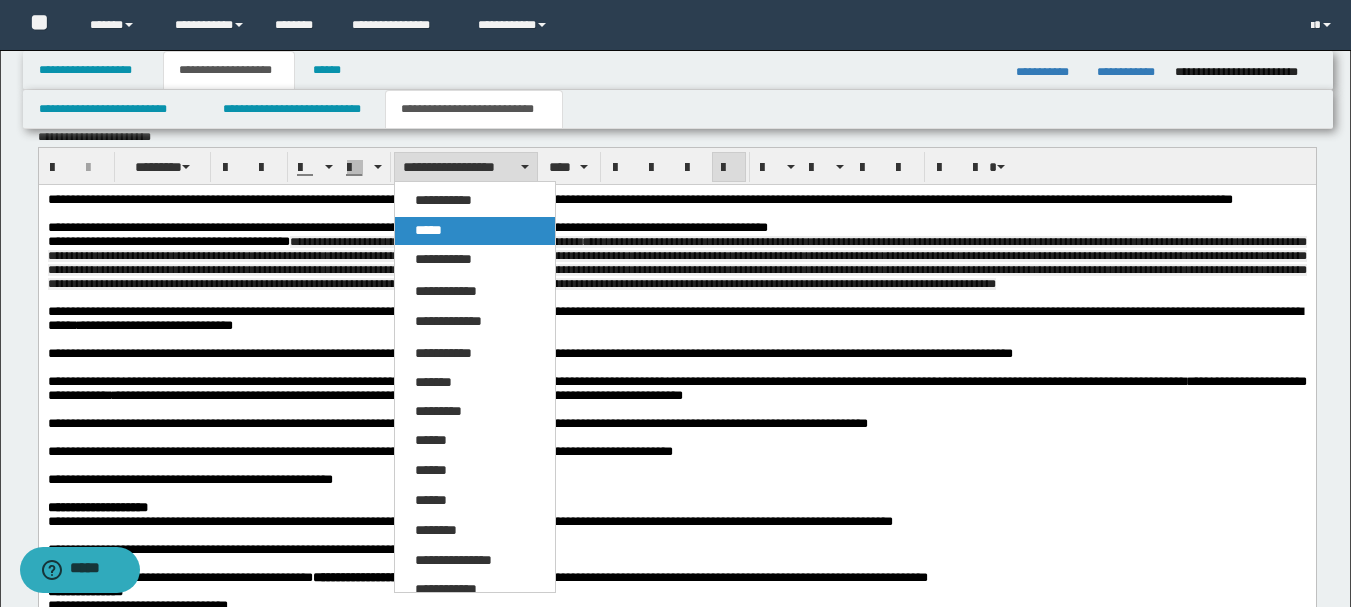 click on "*****" at bounding box center [475, 231] 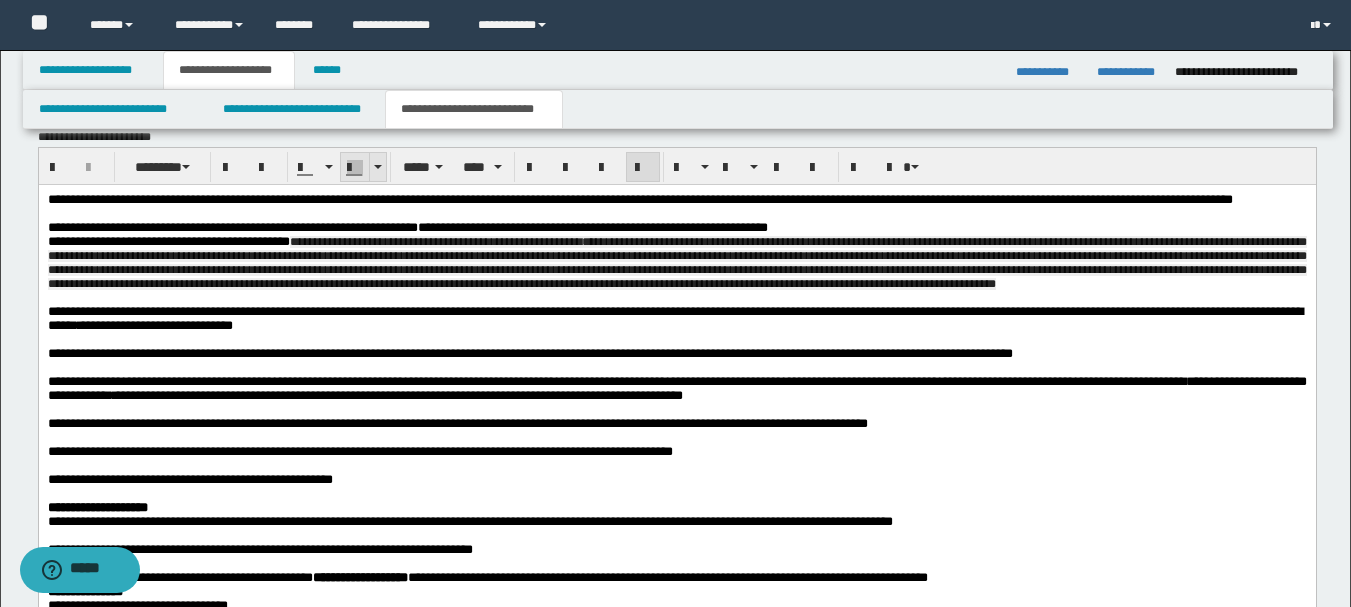 click at bounding box center (377, 167) 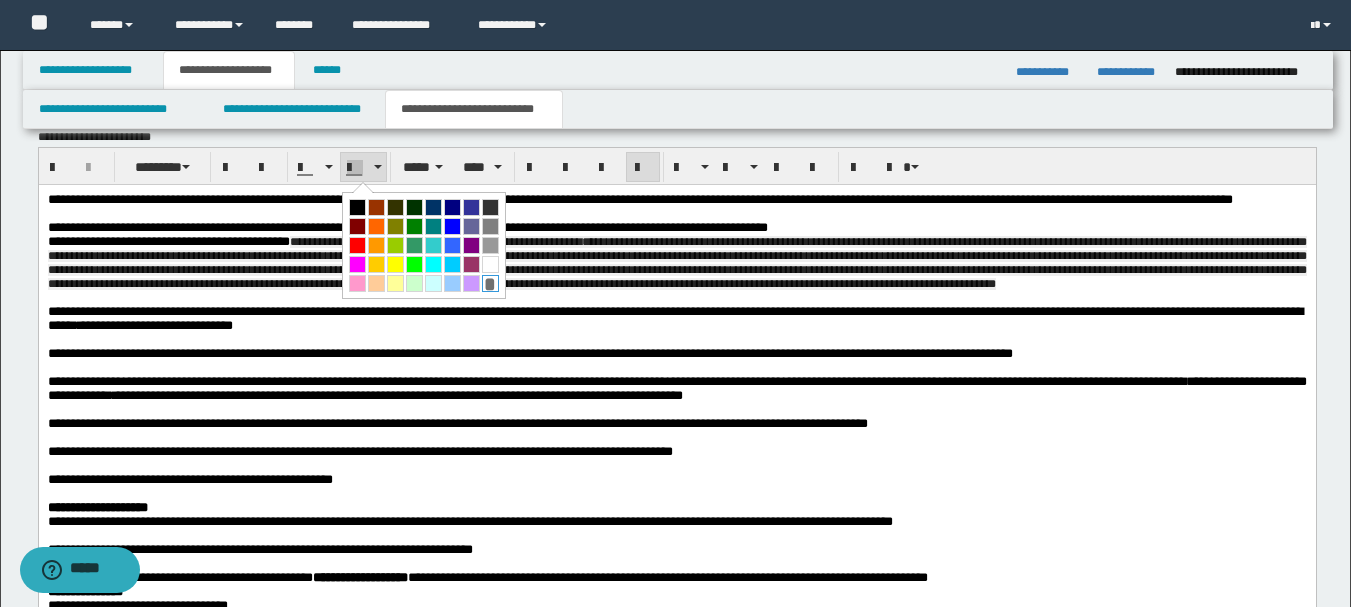 click on "*" at bounding box center [490, 283] 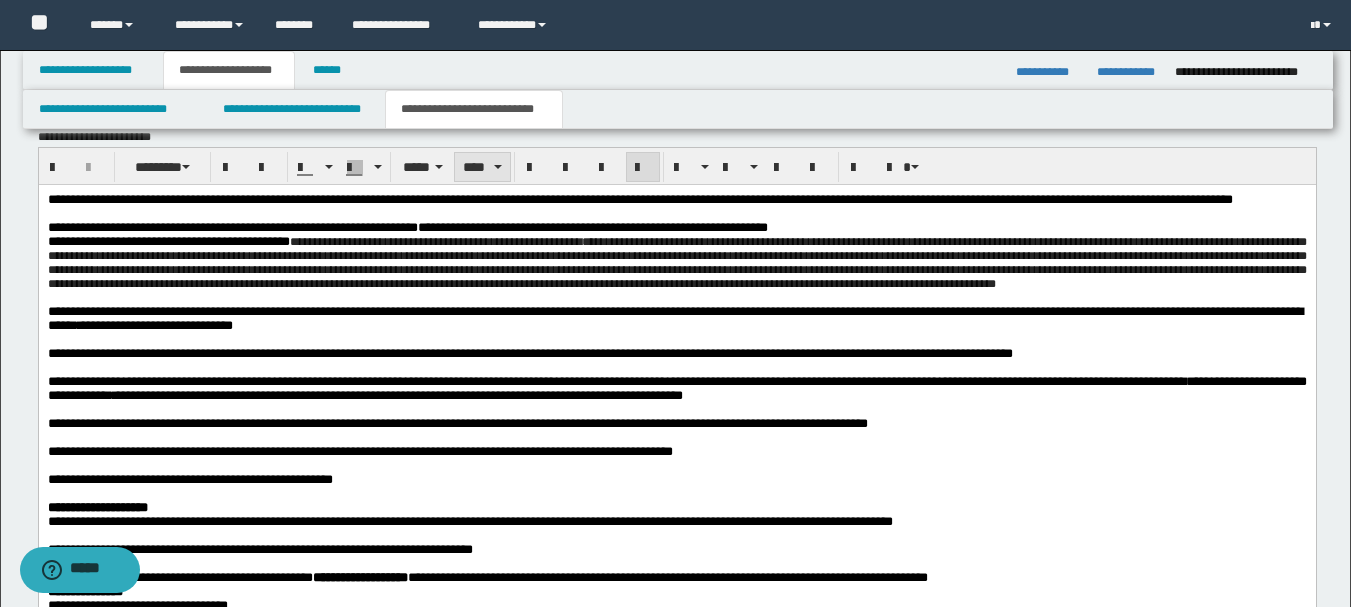 click on "****" at bounding box center [482, 167] 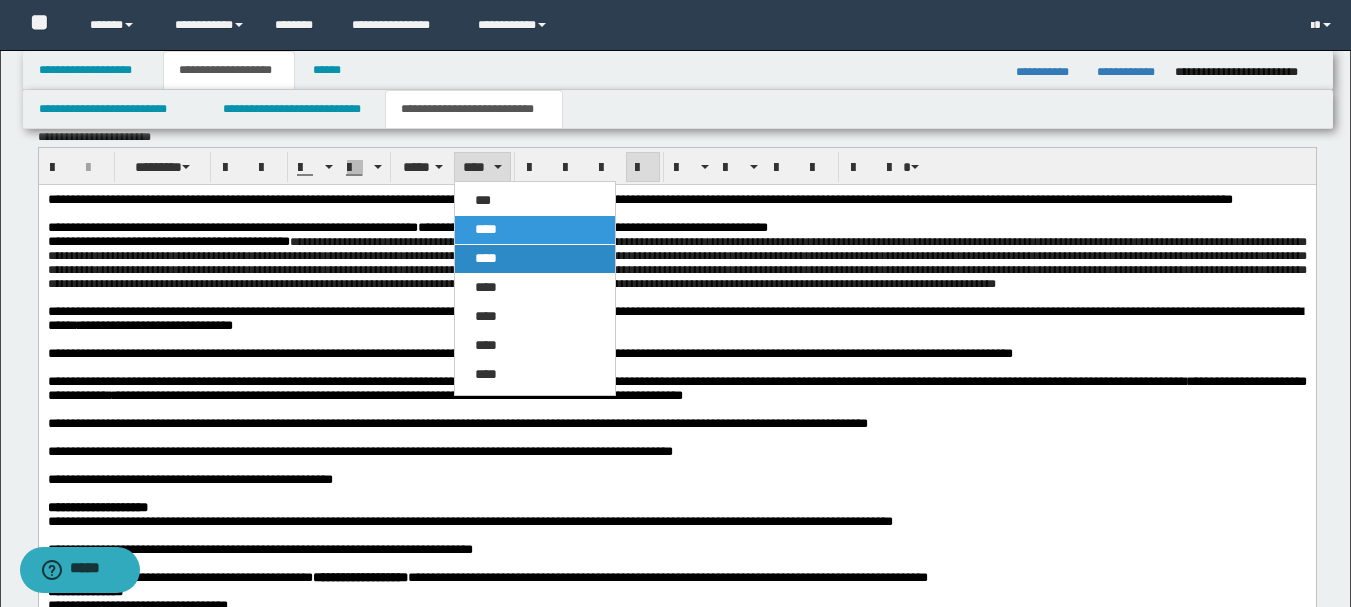 drag, startPoint x: 490, startPoint y: 258, endPoint x: 451, endPoint y: 70, distance: 192.00261 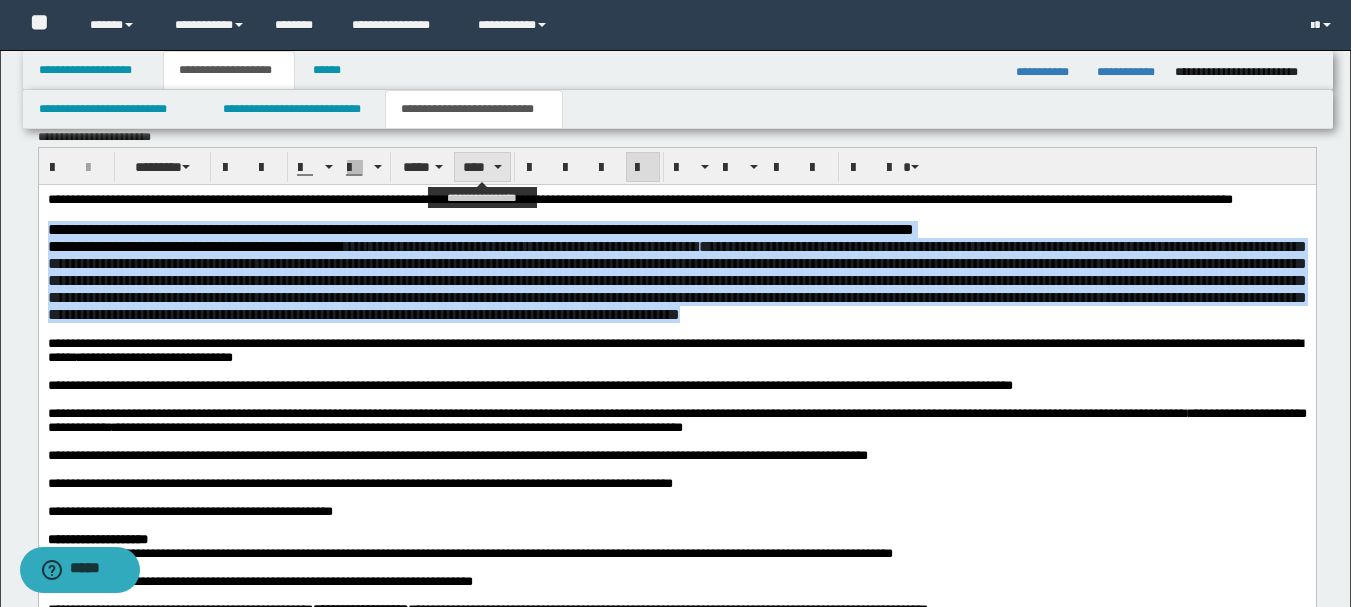 click on "****" at bounding box center [482, 167] 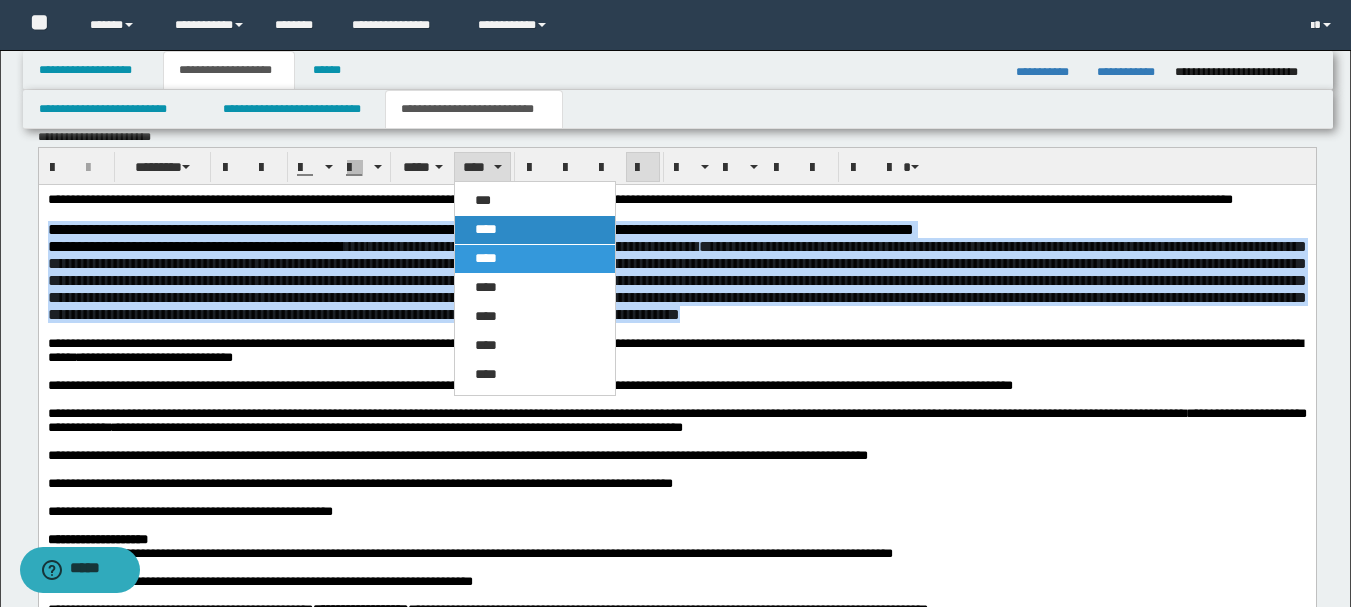 drag, startPoint x: 489, startPoint y: 232, endPoint x: 436, endPoint y: 84, distance: 157.20369 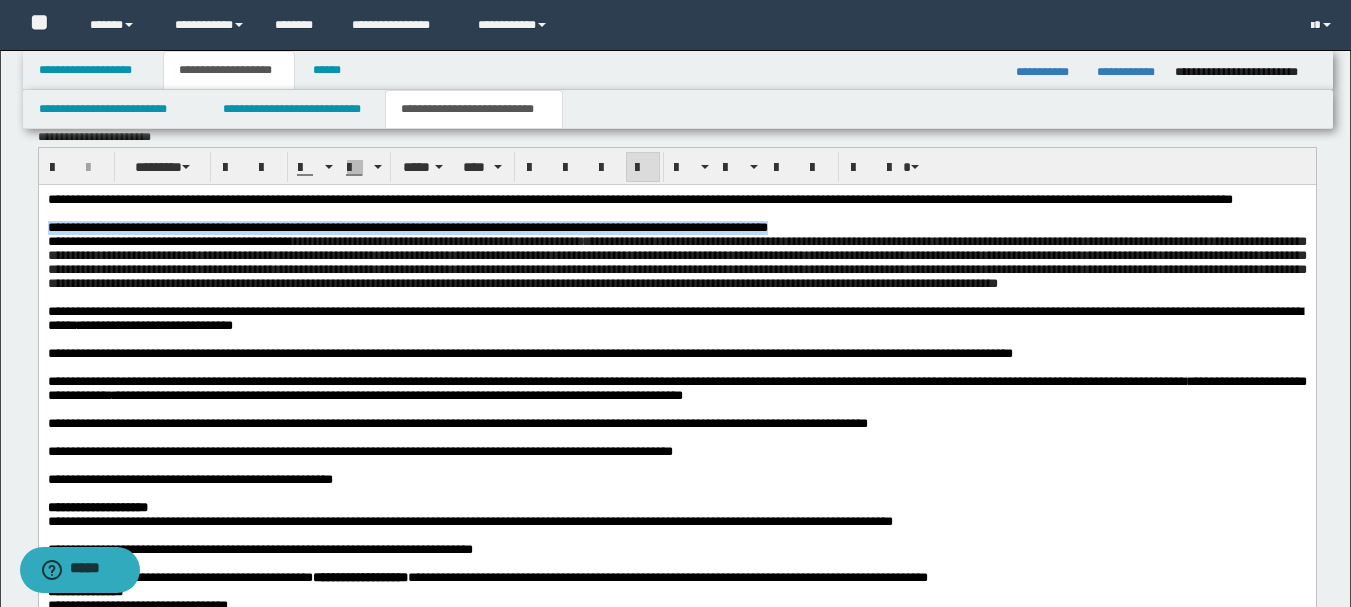 click on "**********" at bounding box center [676, 262] 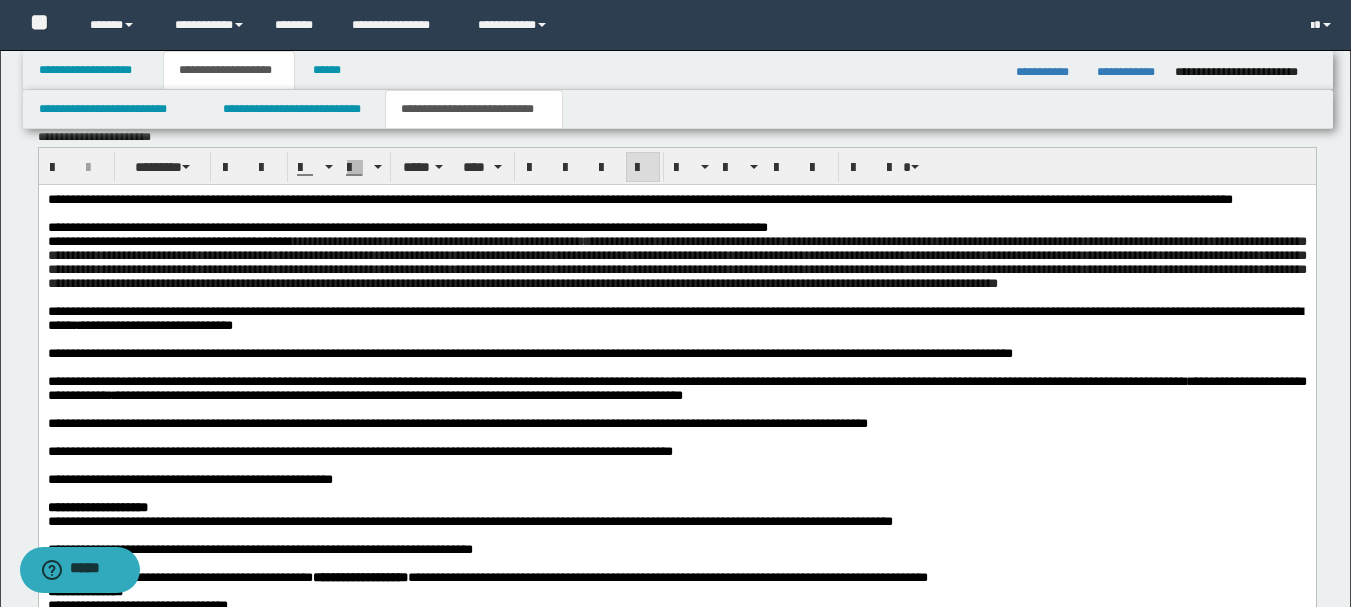 click on "**********" at bounding box center (676, 262) 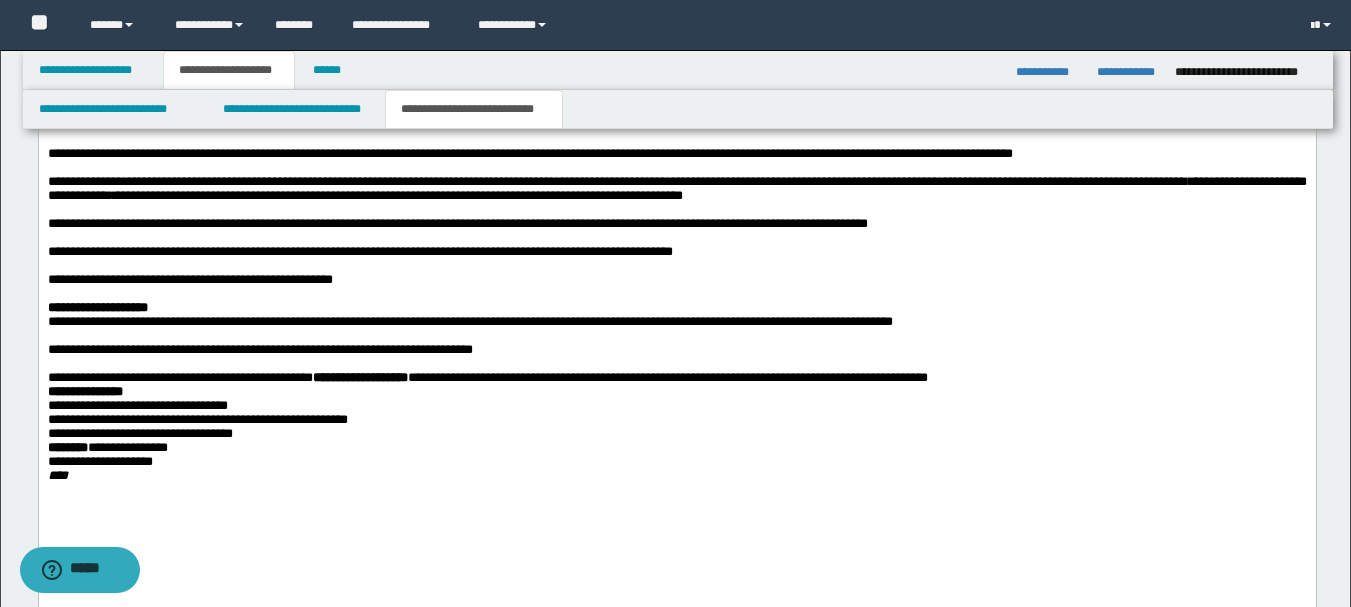 scroll, scrollTop: 1400, scrollLeft: 0, axis: vertical 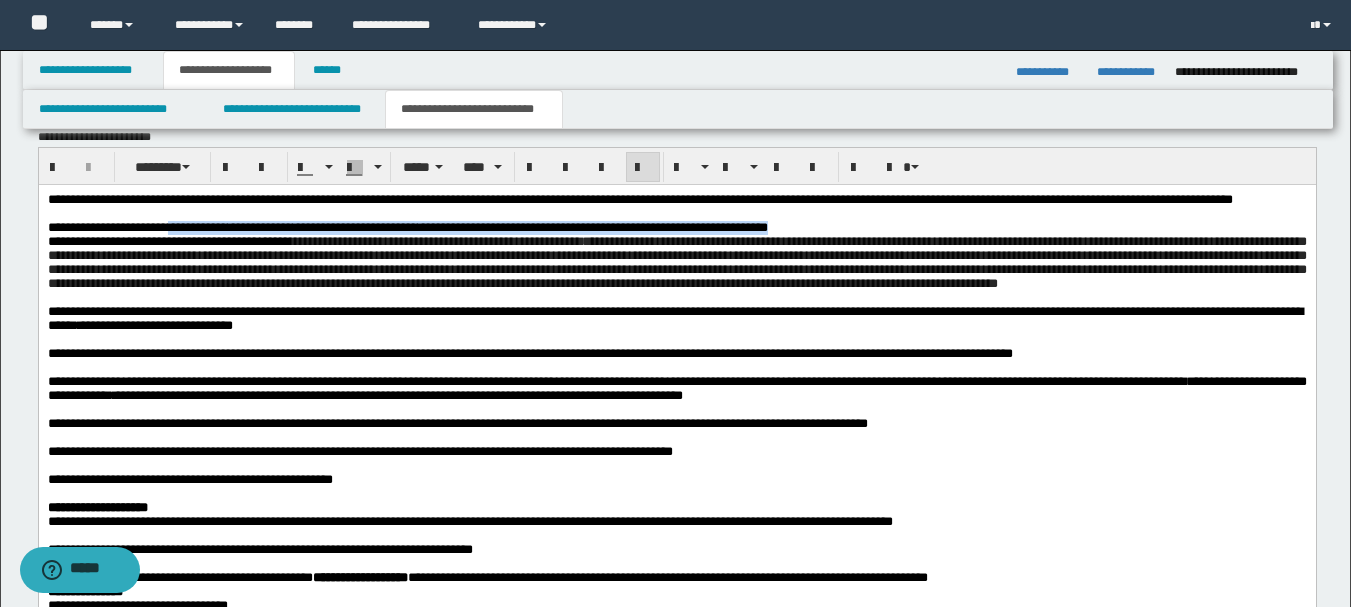 drag, startPoint x: 188, startPoint y: 249, endPoint x: 977, endPoint y: 249, distance: 789 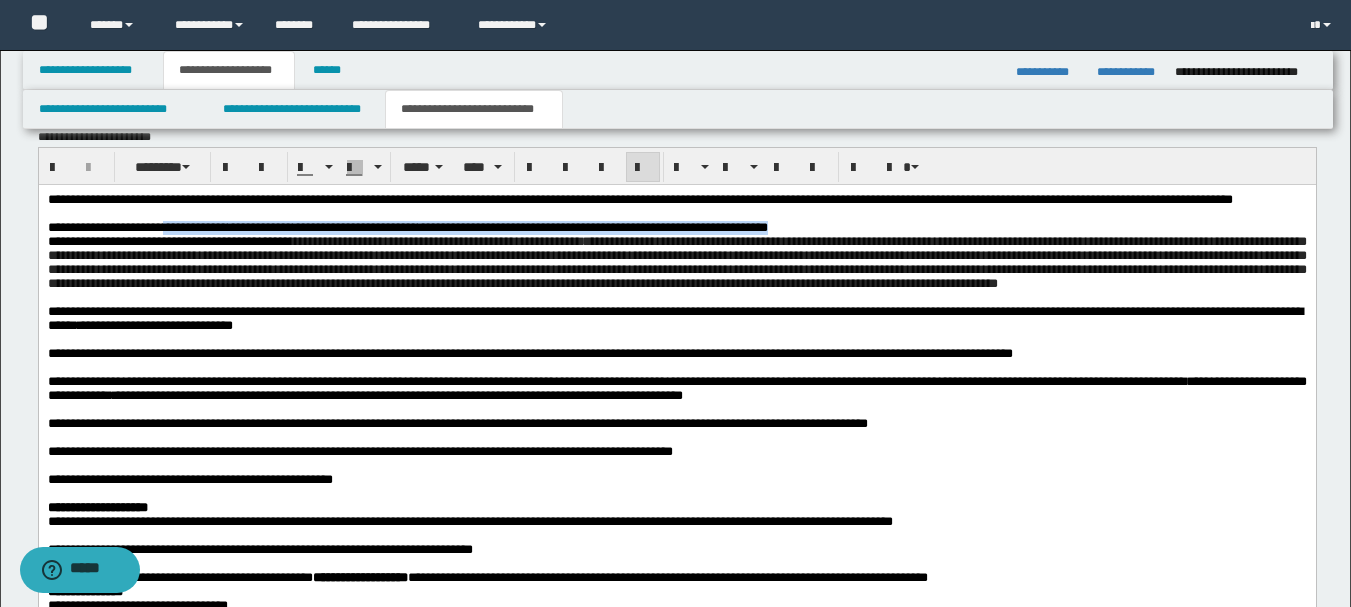 drag, startPoint x: 186, startPoint y: 250, endPoint x: 960, endPoint y: 246, distance: 774.0103 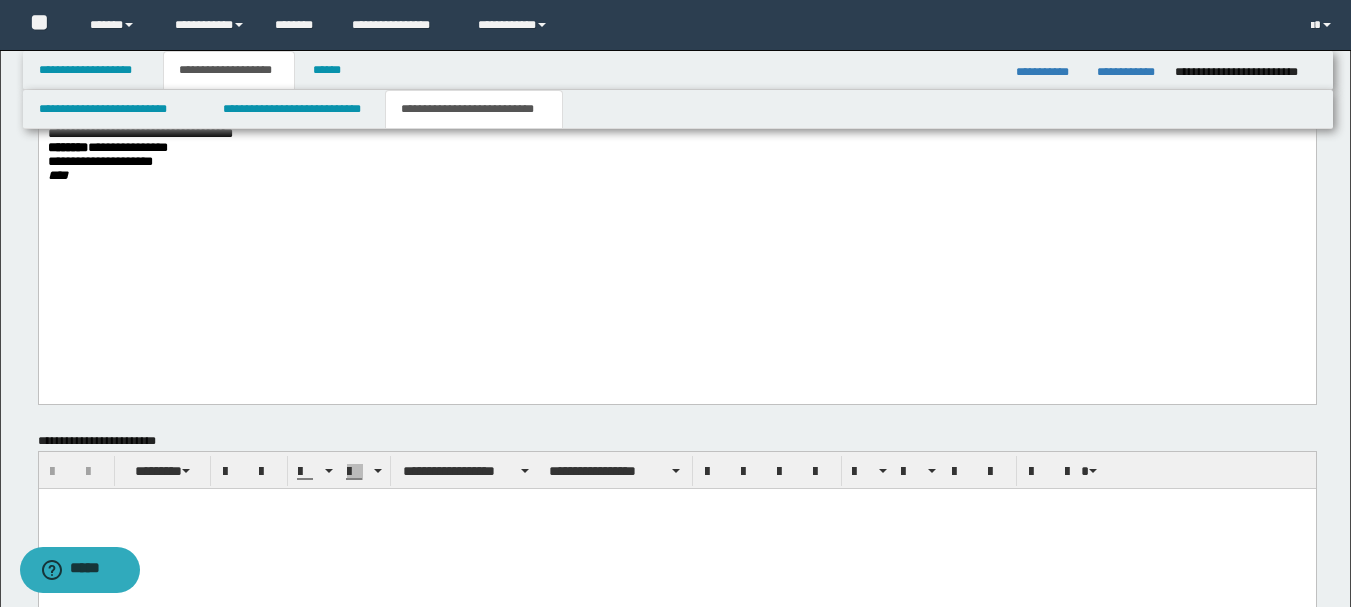 scroll, scrollTop: 1700, scrollLeft: 0, axis: vertical 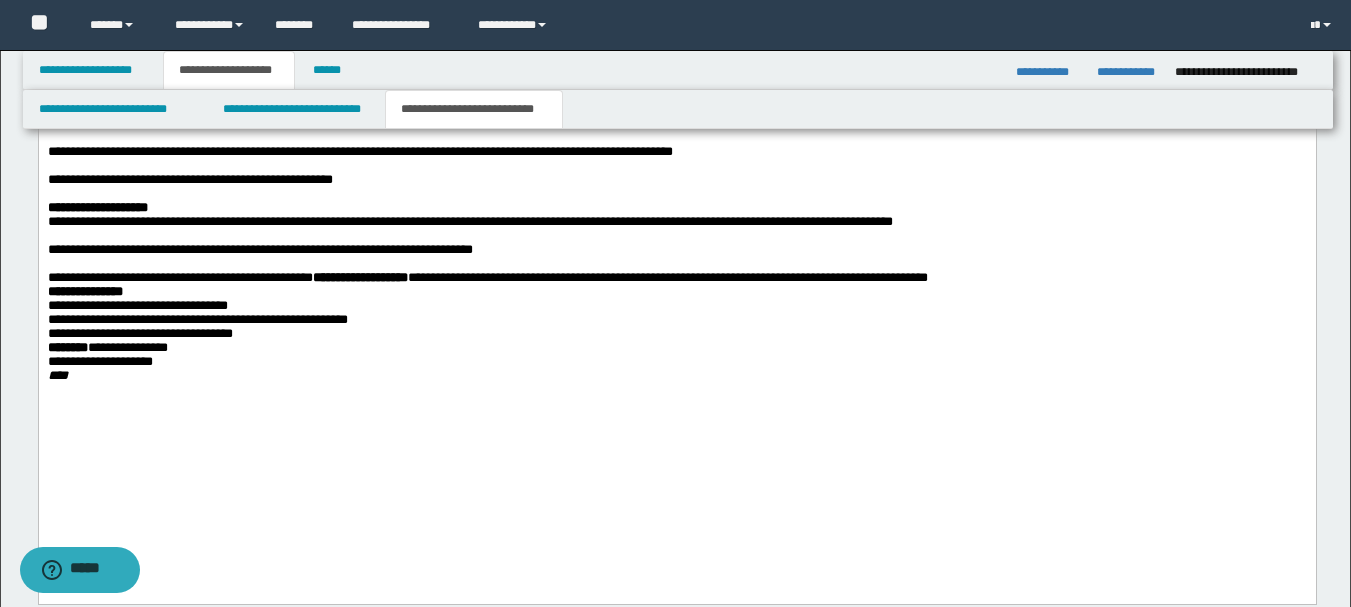 click on "**********" at bounding box center [676, 250] 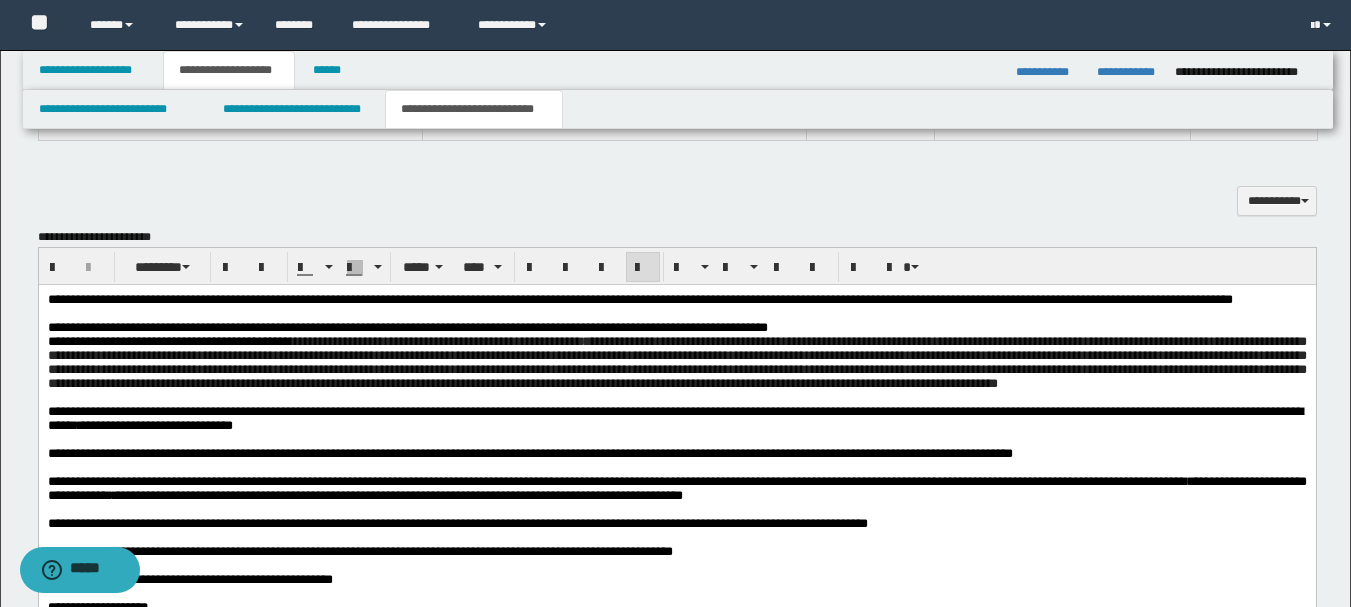 scroll, scrollTop: 1200, scrollLeft: 0, axis: vertical 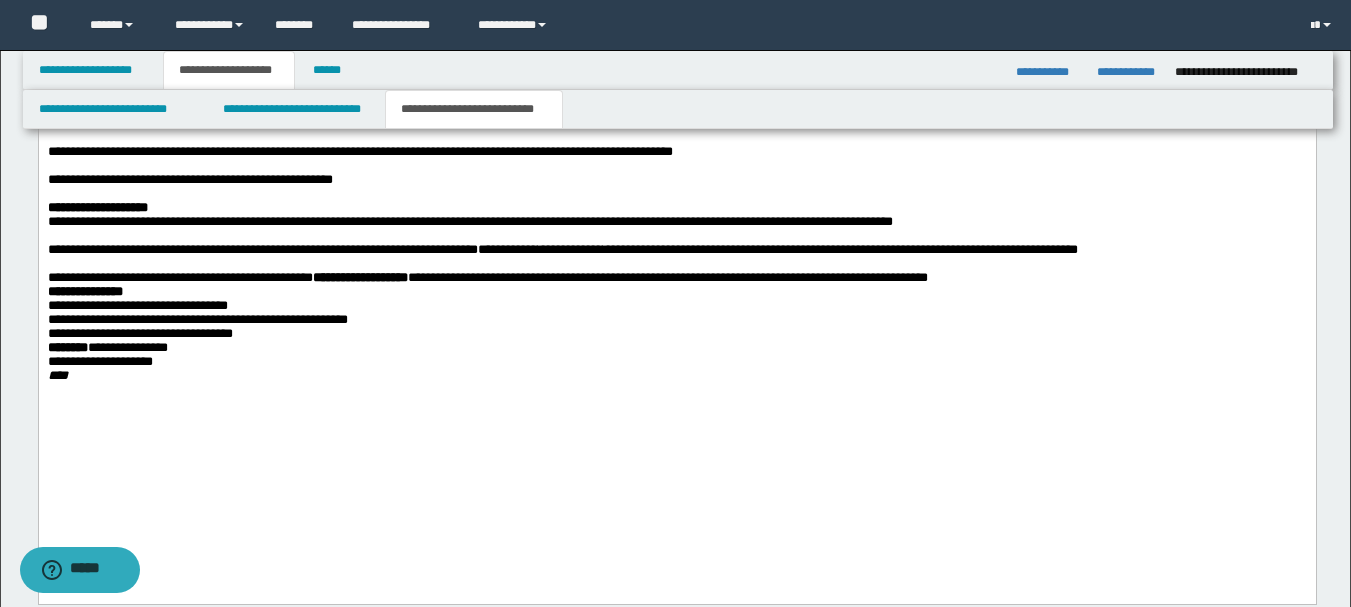click at bounding box center [676, 264] 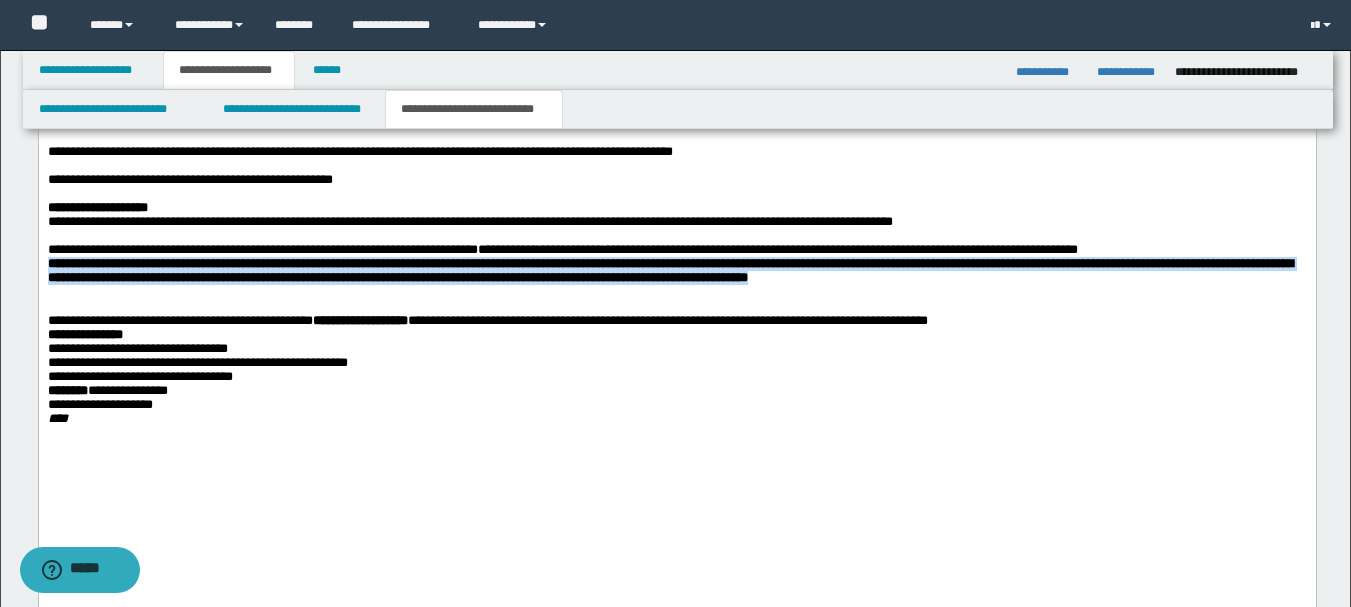 drag, startPoint x: 129, startPoint y: 385, endPoint x: 25, endPoint y: 351, distance: 109.41663 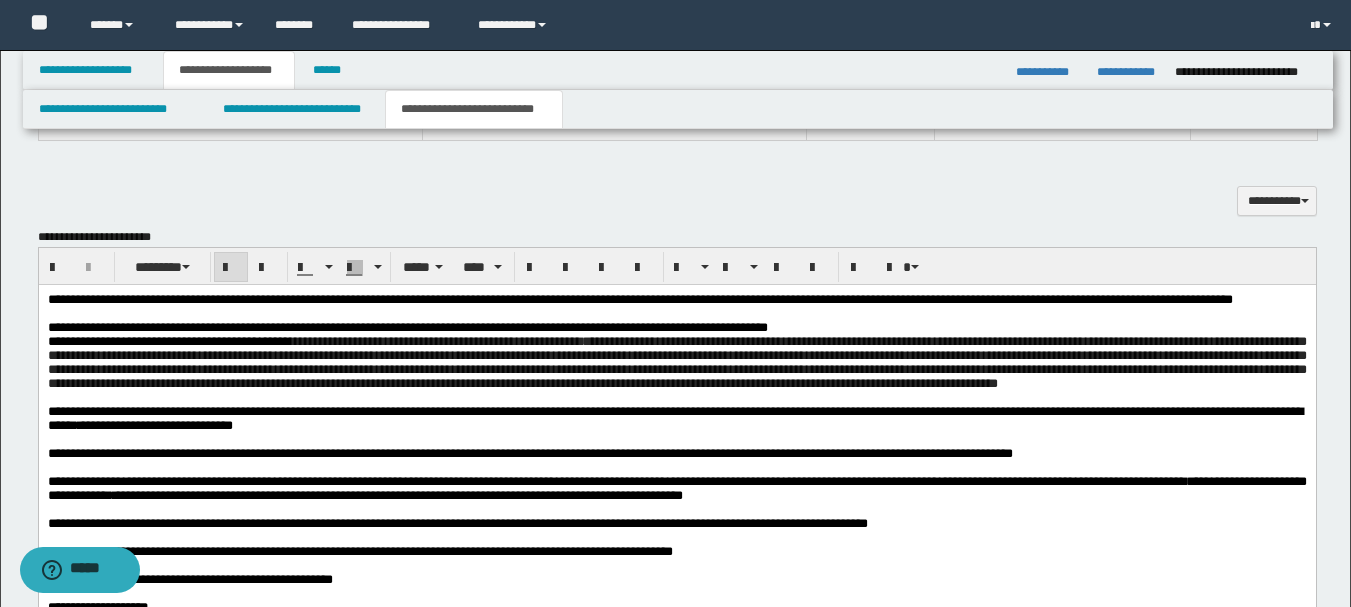 scroll, scrollTop: 1200, scrollLeft: 0, axis: vertical 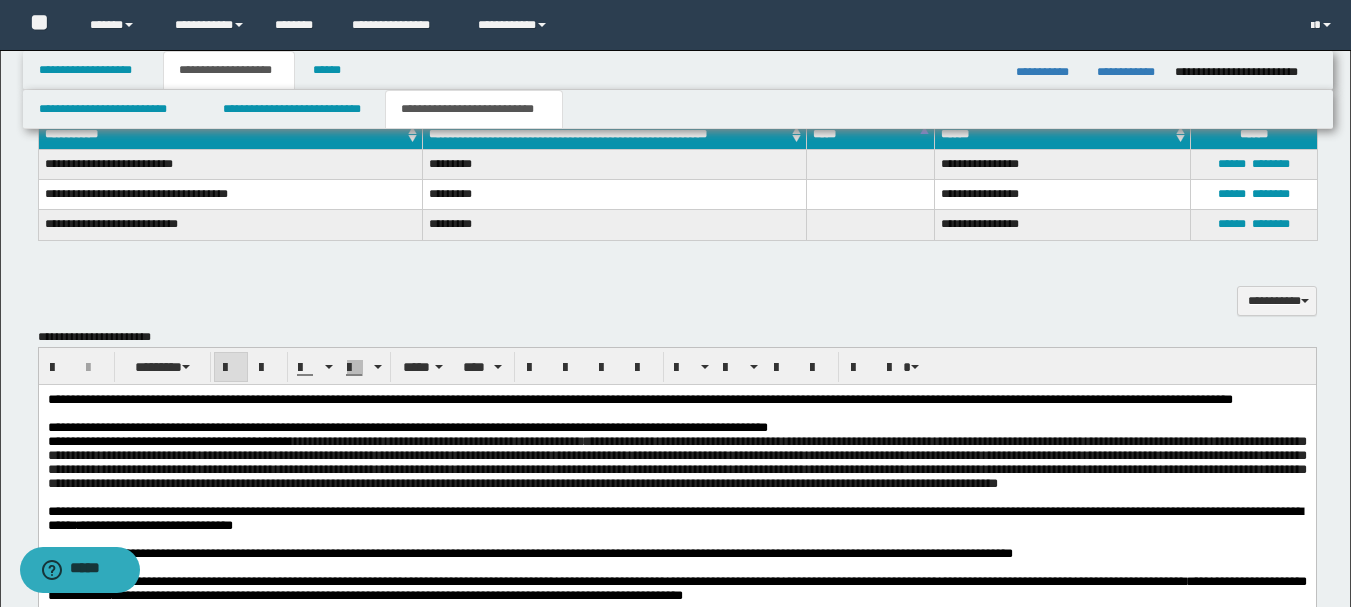 click at bounding box center (247, 367) 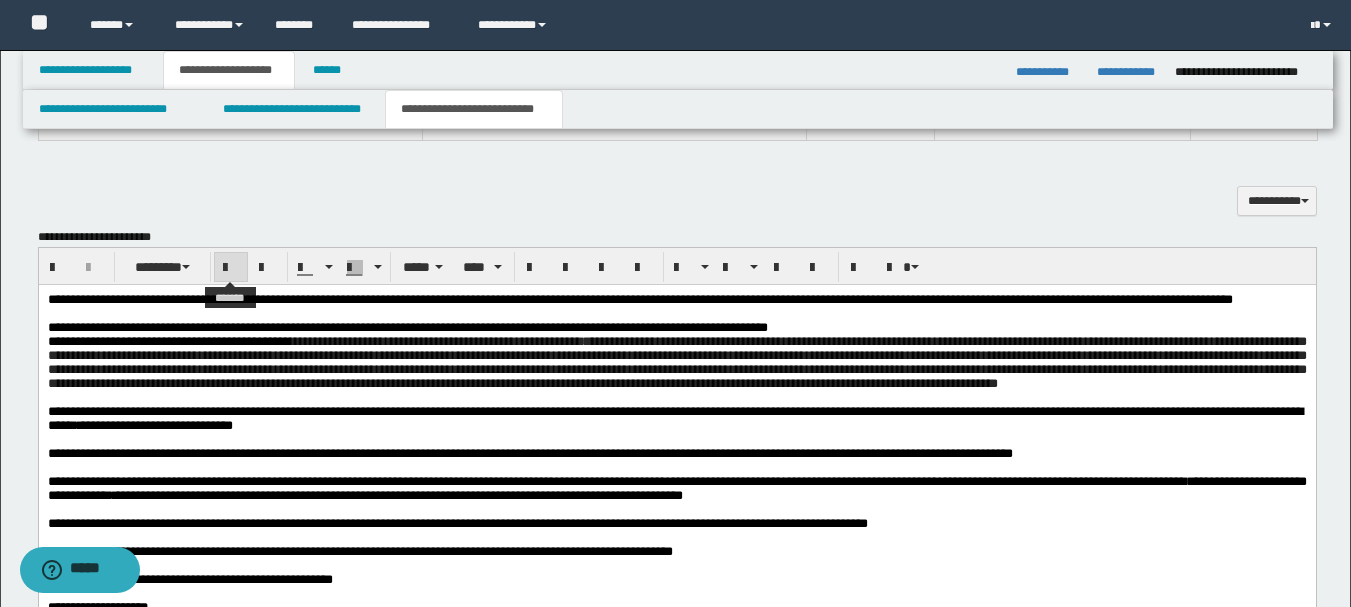 click at bounding box center [231, 268] 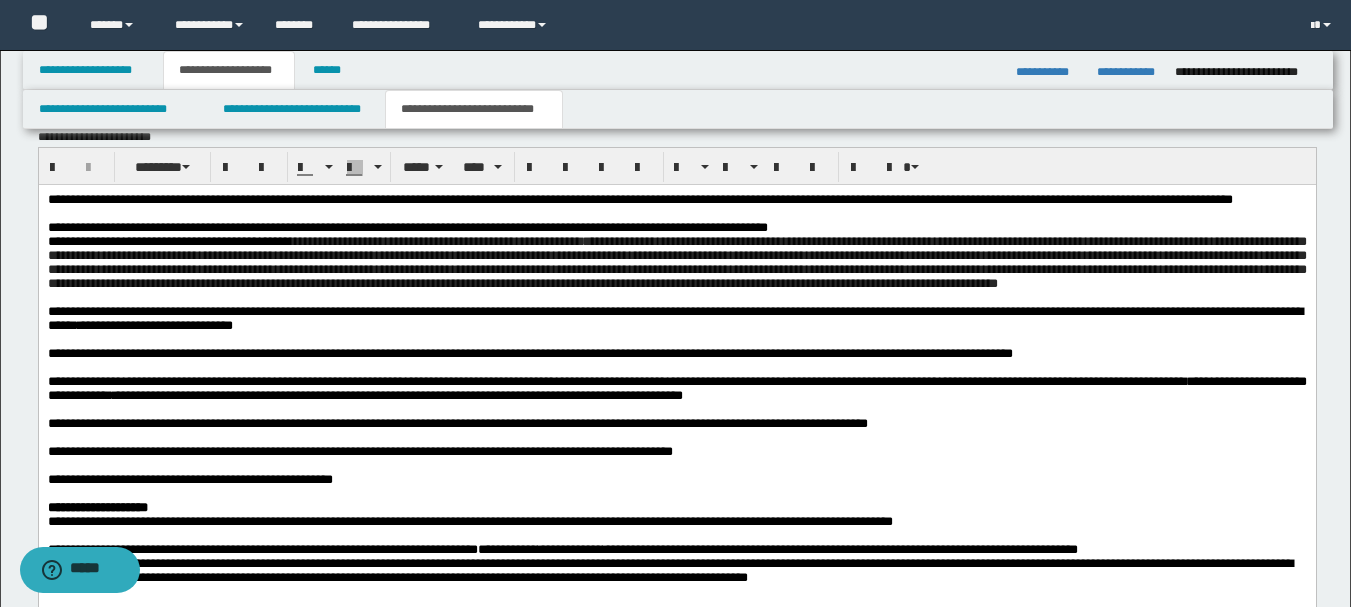 scroll, scrollTop: 1700, scrollLeft: 0, axis: vertical 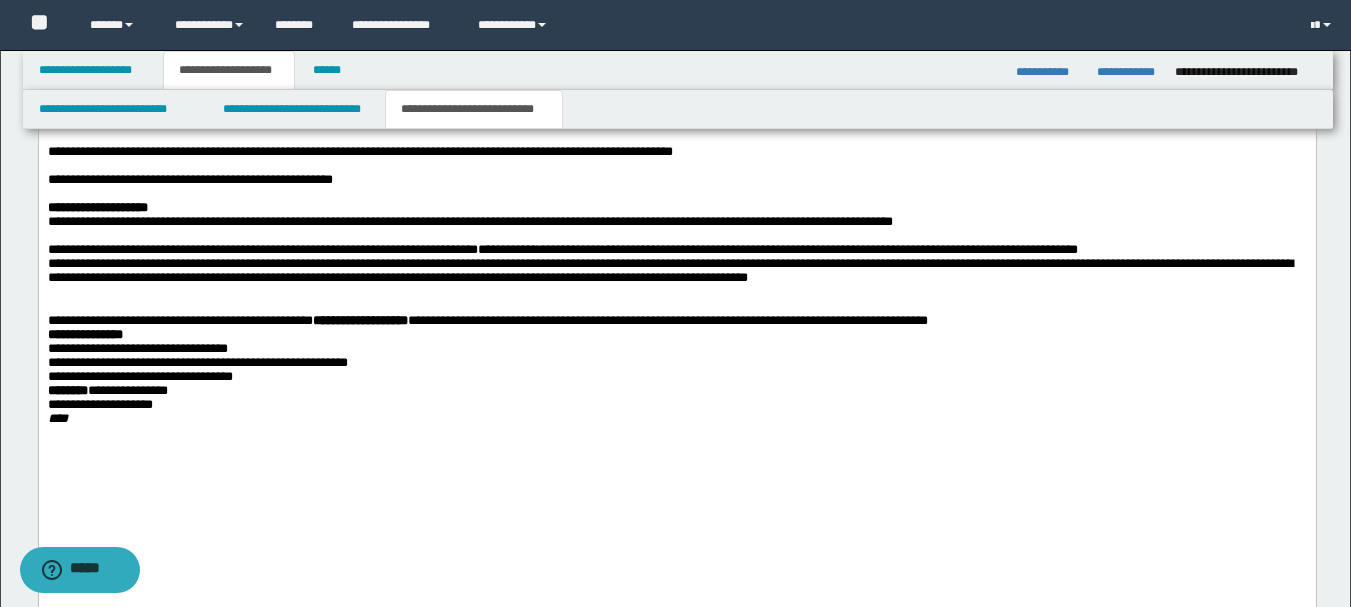 click on "**********" at bounding box center [669, 270] 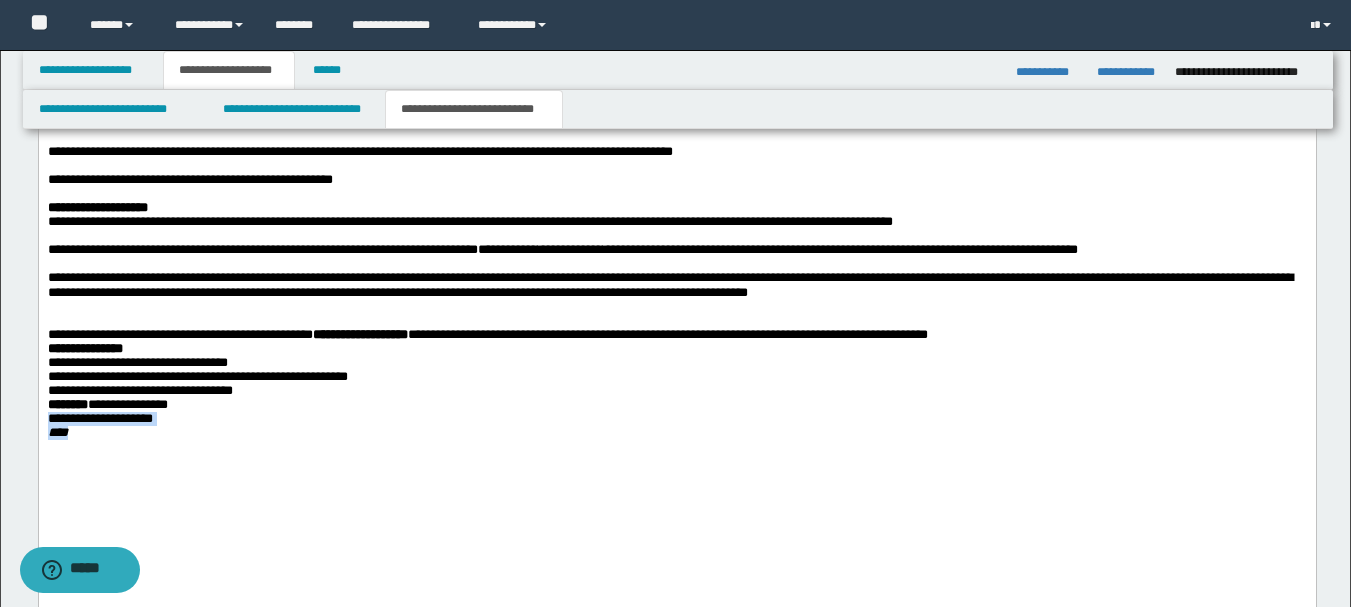 drag, startPoint x: 109, startPoint y: 543, endPoint x: 45, endPoint y: 411, distance: 146.69696 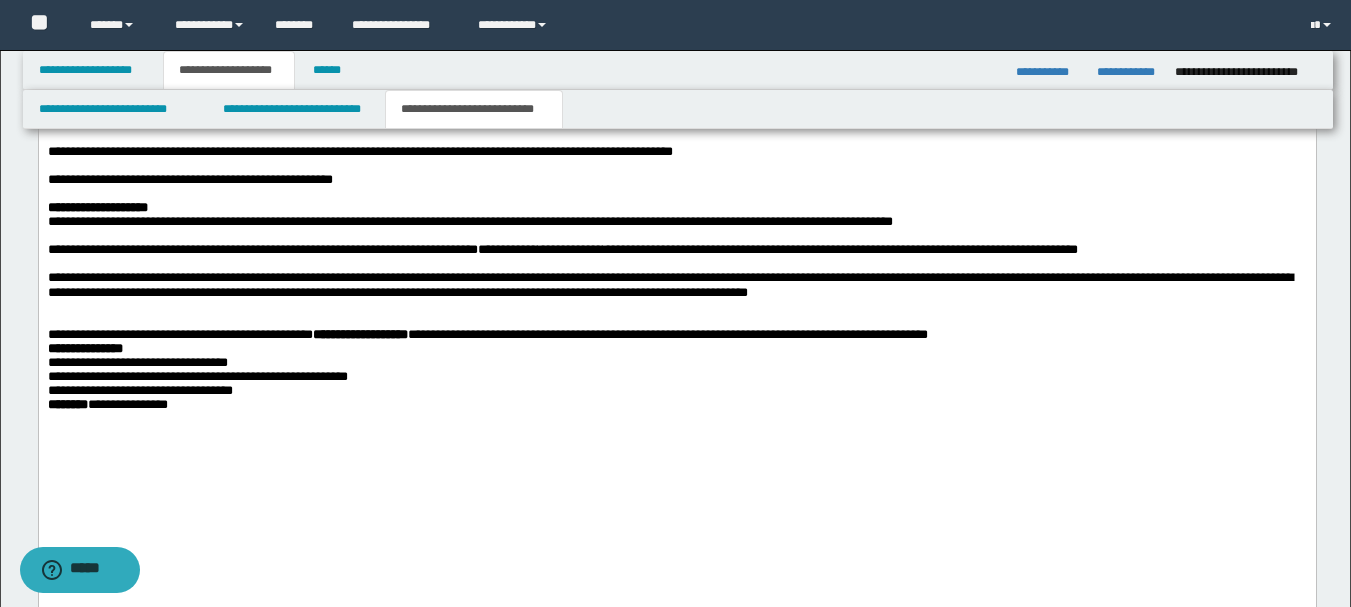 click on "**********" at bounding box center (676, 391) 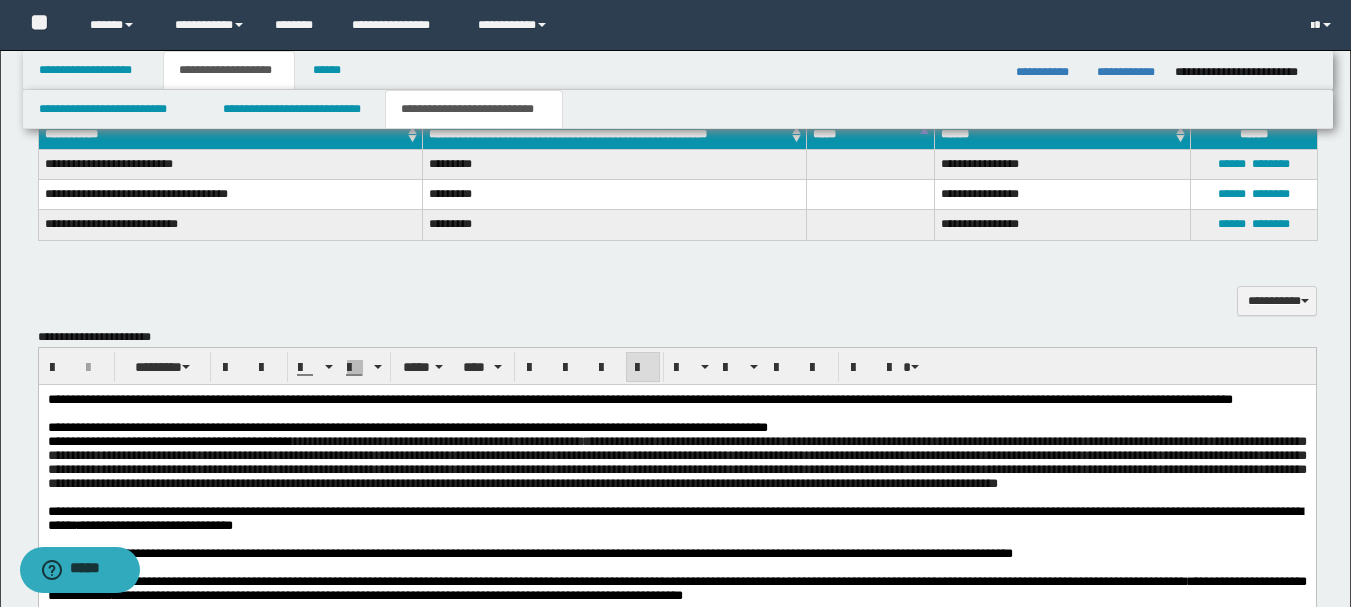 scroll, scrollTop: 600, scrollLeft: 0, axis: vertical 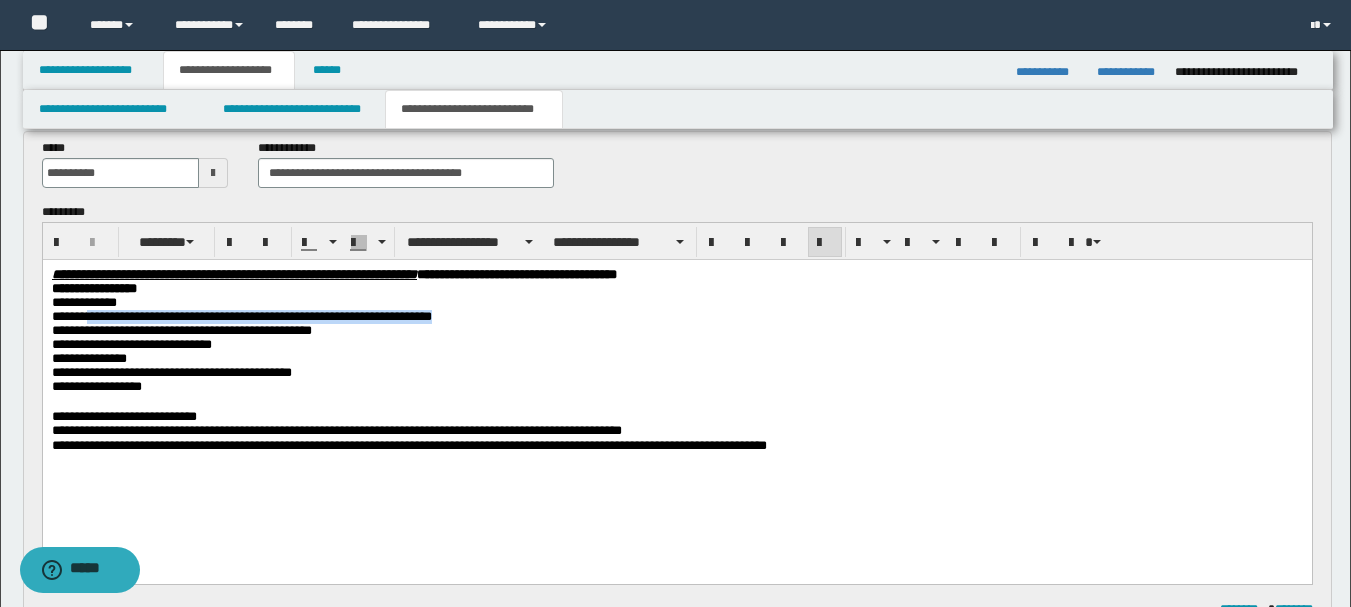 click on "**********" at bounding box center (96, 385) 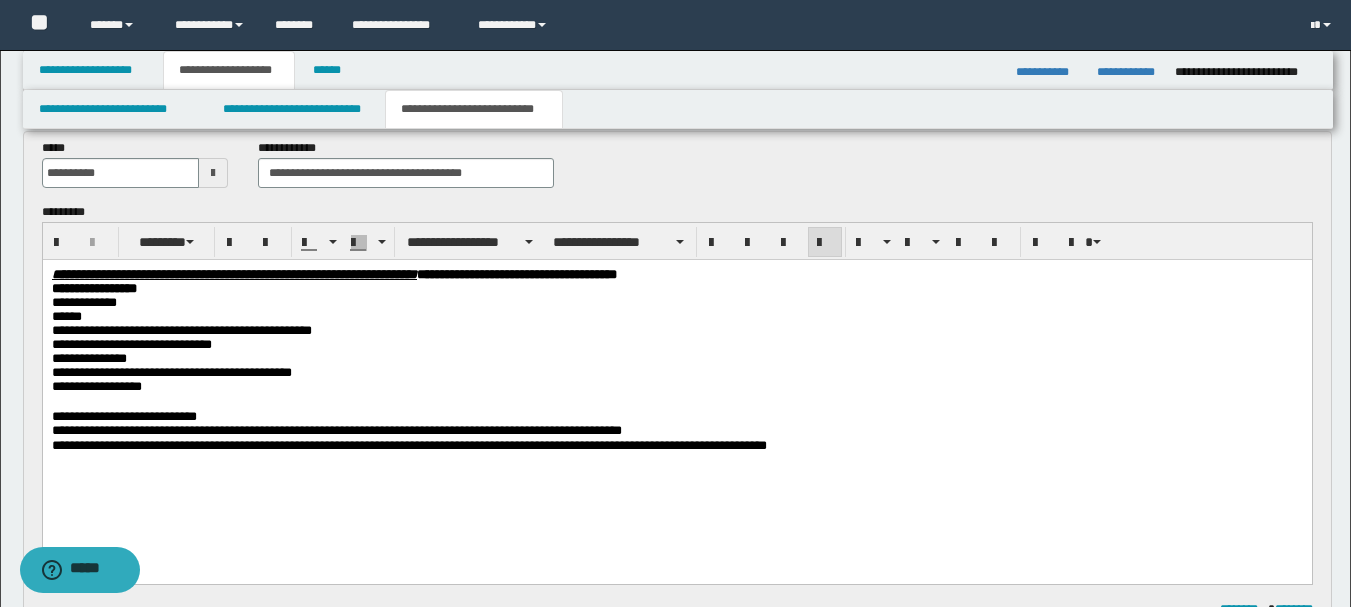 click on "**********" at bounding box center (96, 385) 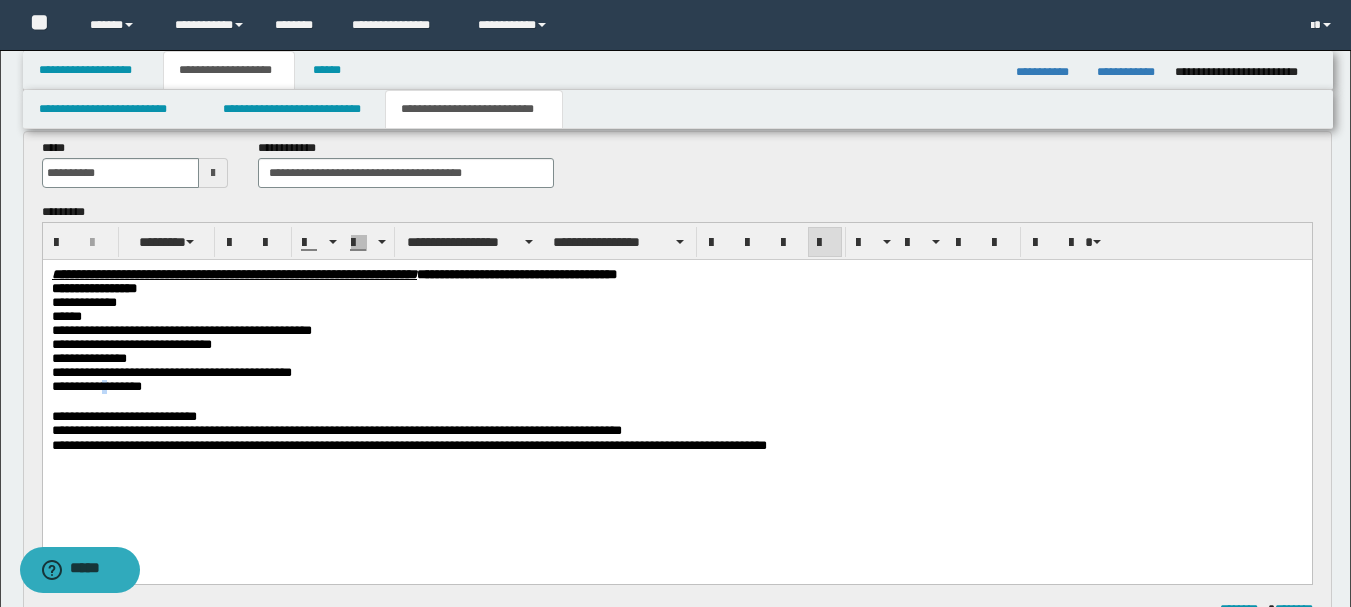 click on "**********" at bounding box center [96, 385] 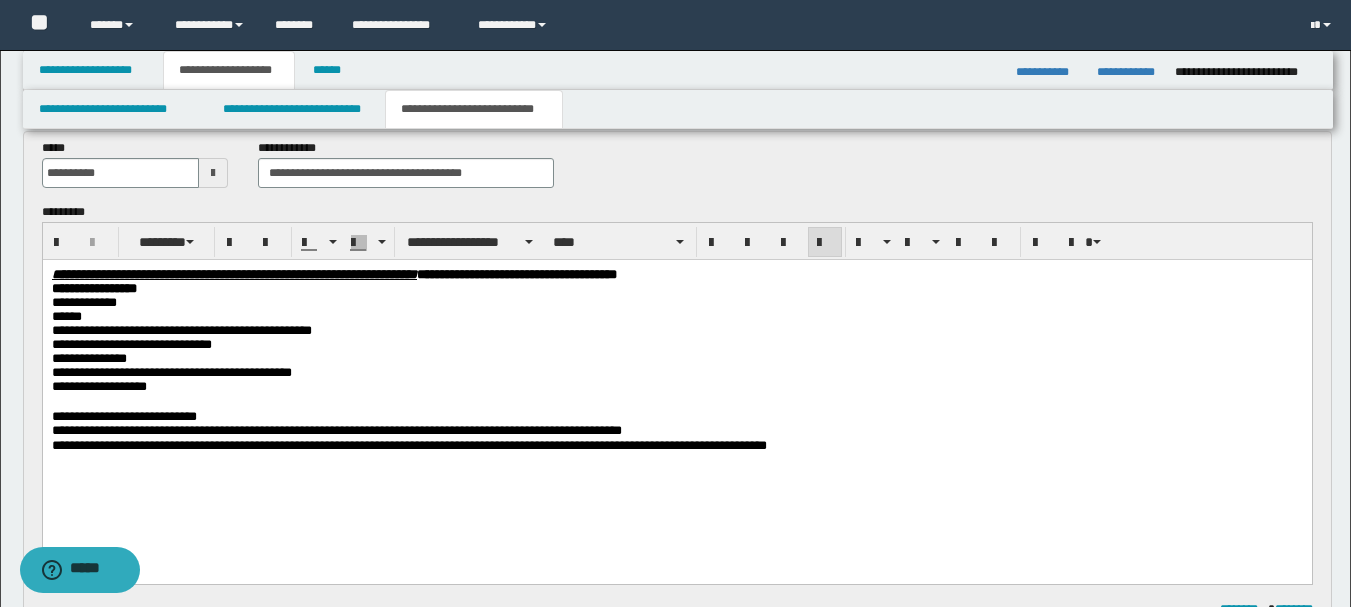 click on "**********" at bounding box center (408, 444) 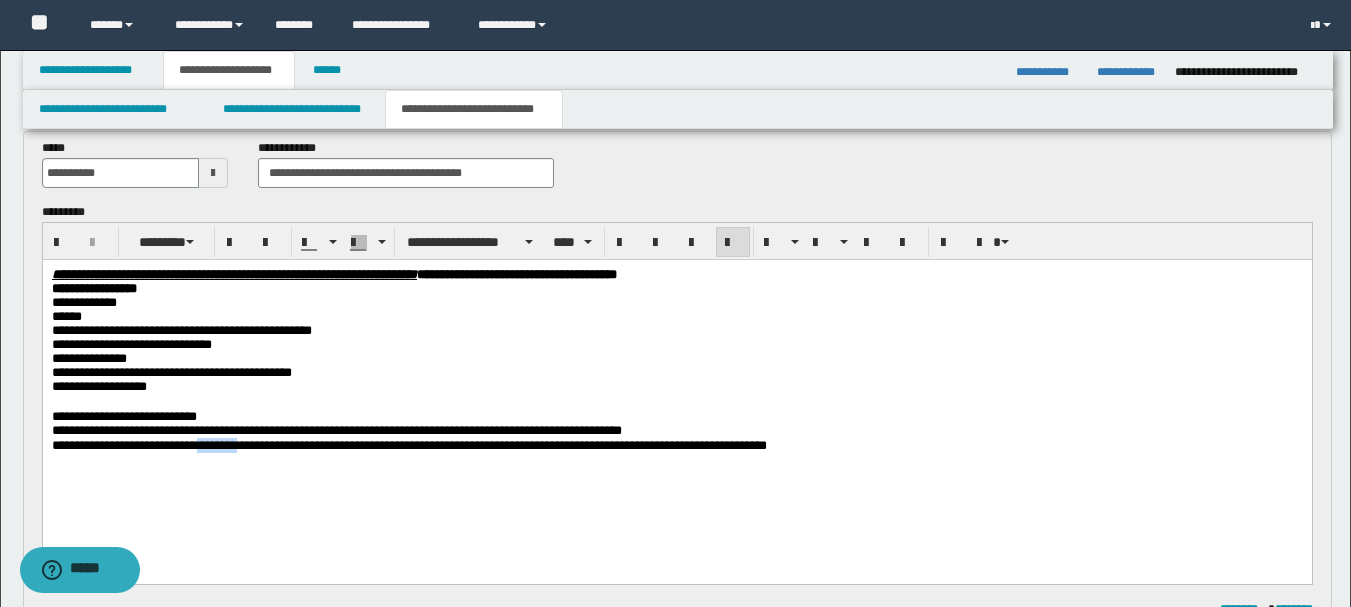 click on "**********" at bounding box center (408, 444) 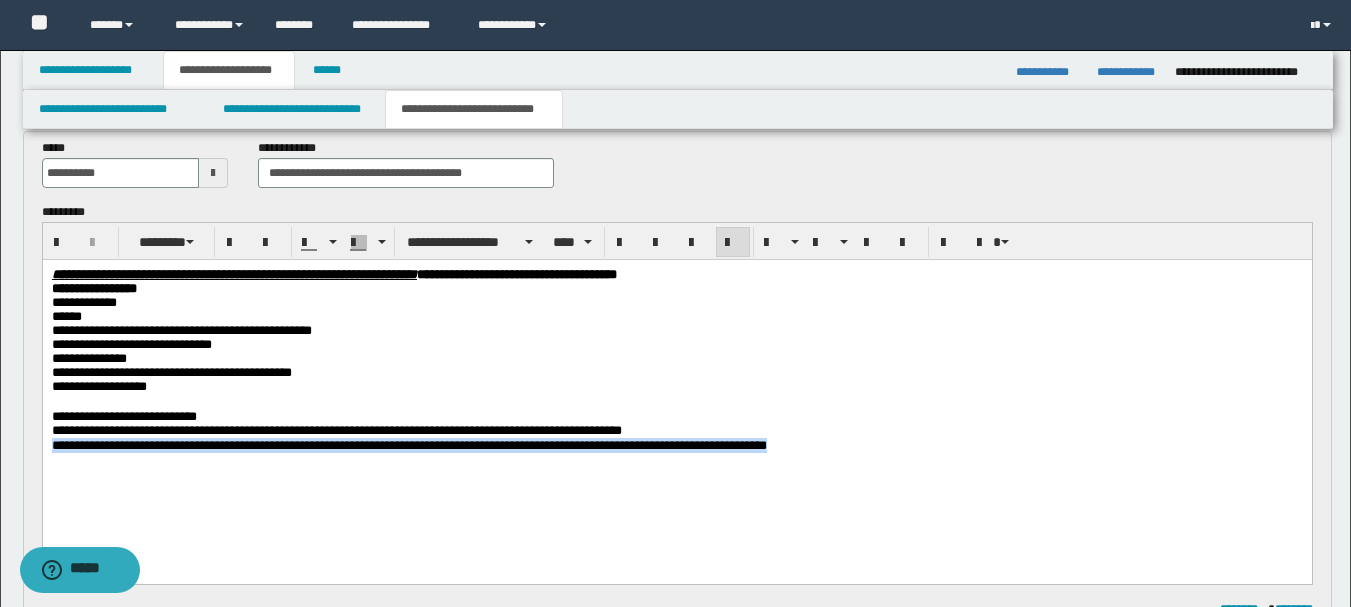 click on "**********" at bounding box center (408, 444) 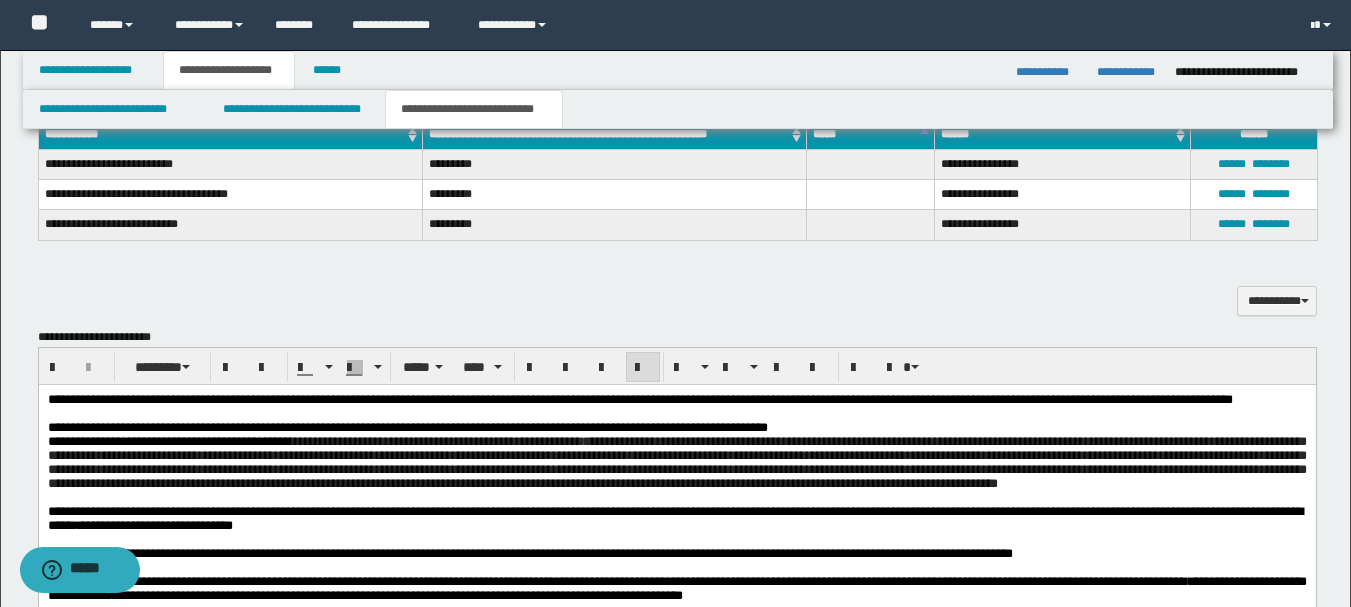 scroll, scrollTop: 1700, scrollLeft: 0, axis: vertical 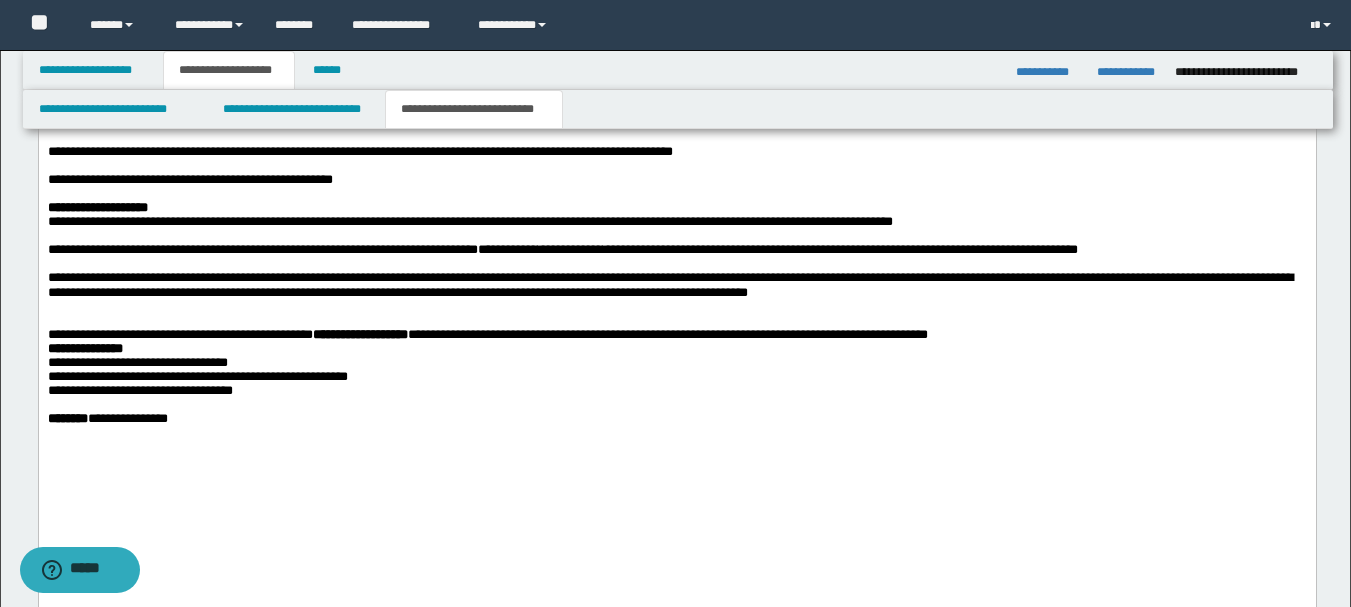 click on "**********" at bounding box center [676, 285] 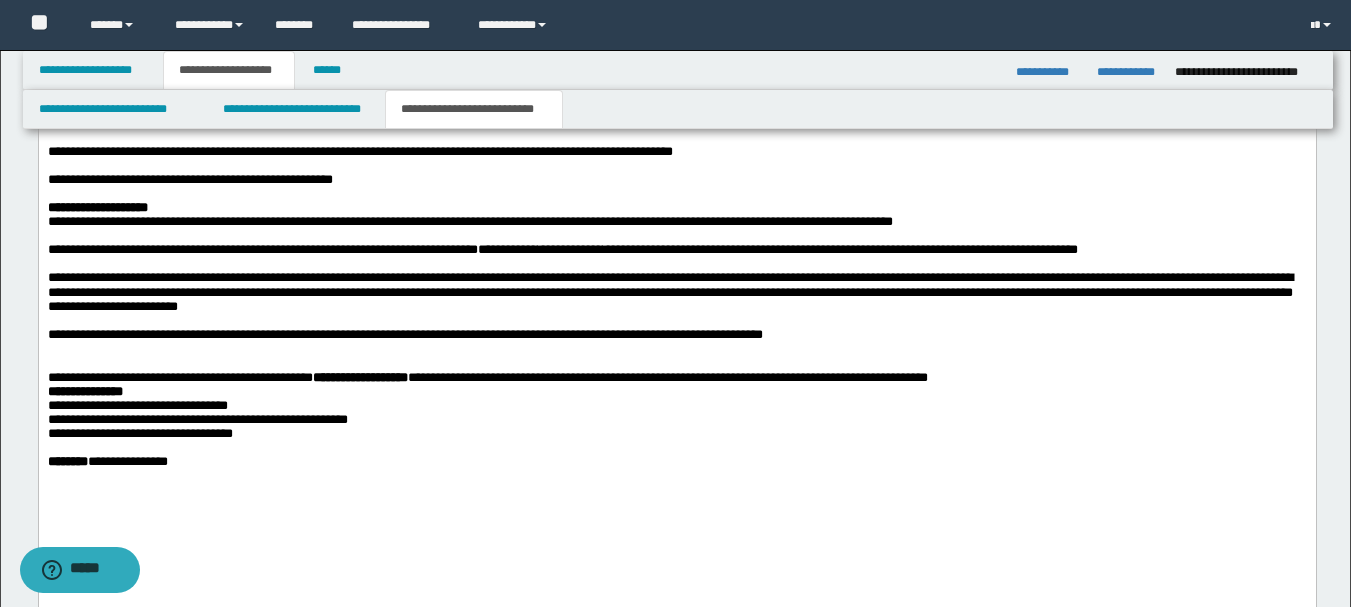 scroll, scrollTop: 1900, scrollLeft: 0, axis: vertical 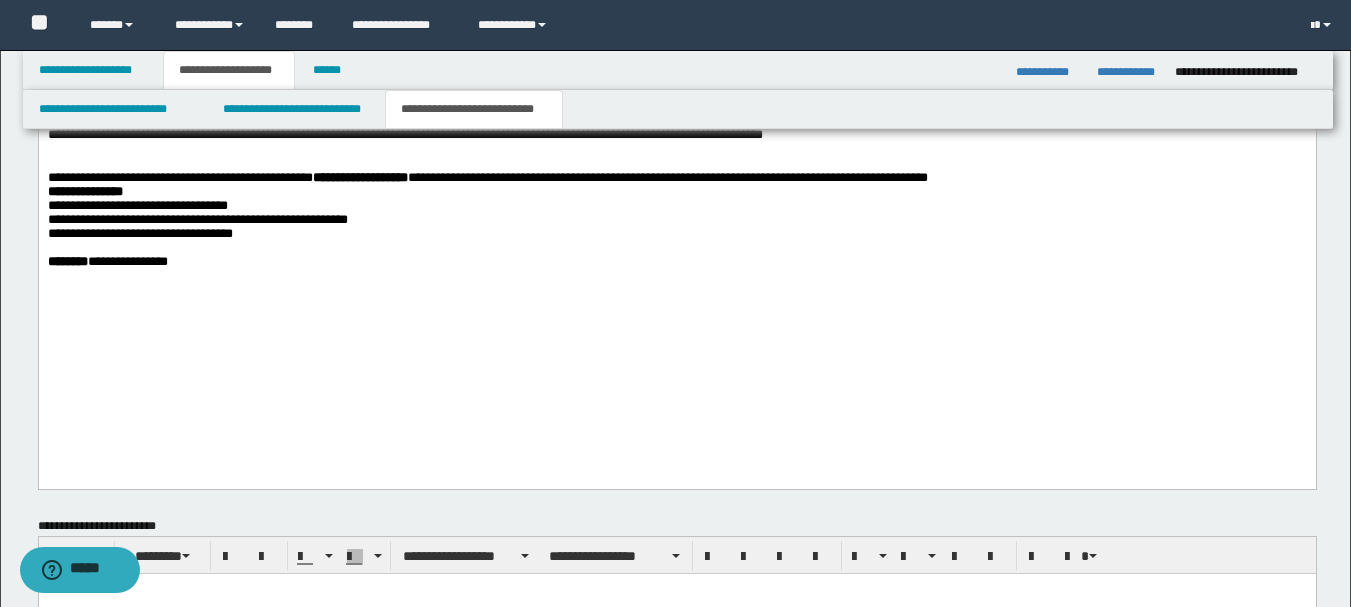 click on "**********" at bounding box center (84, 191) 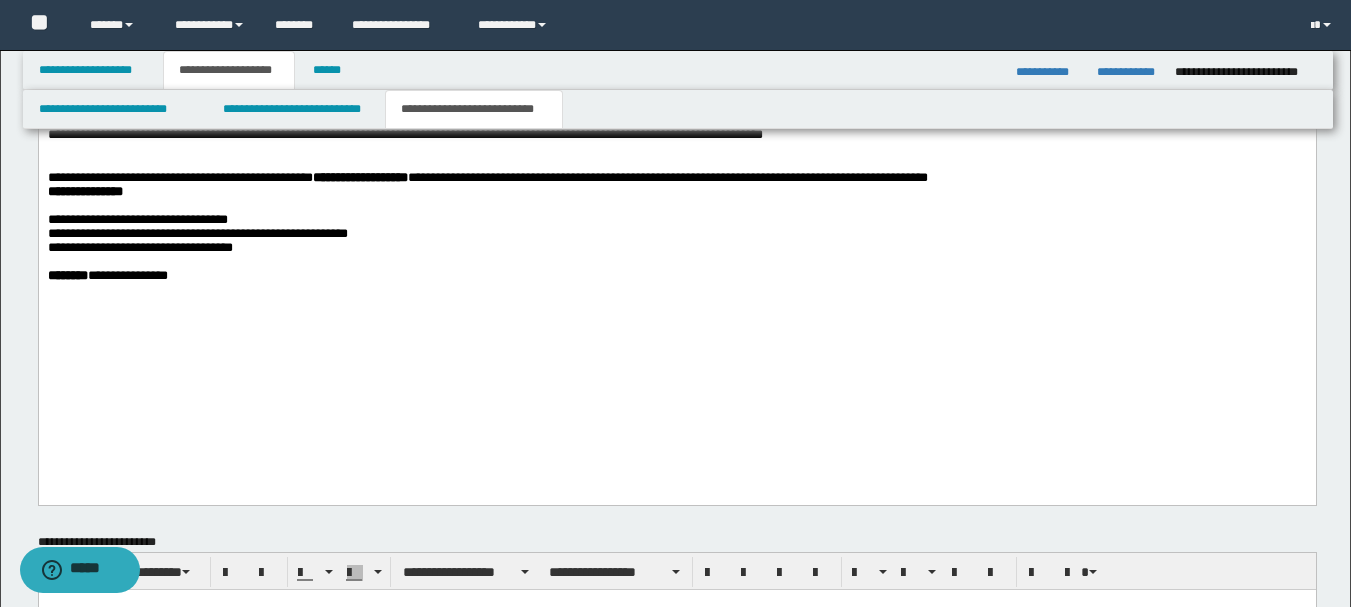 click on "**********" at bounding box center (676, 178) 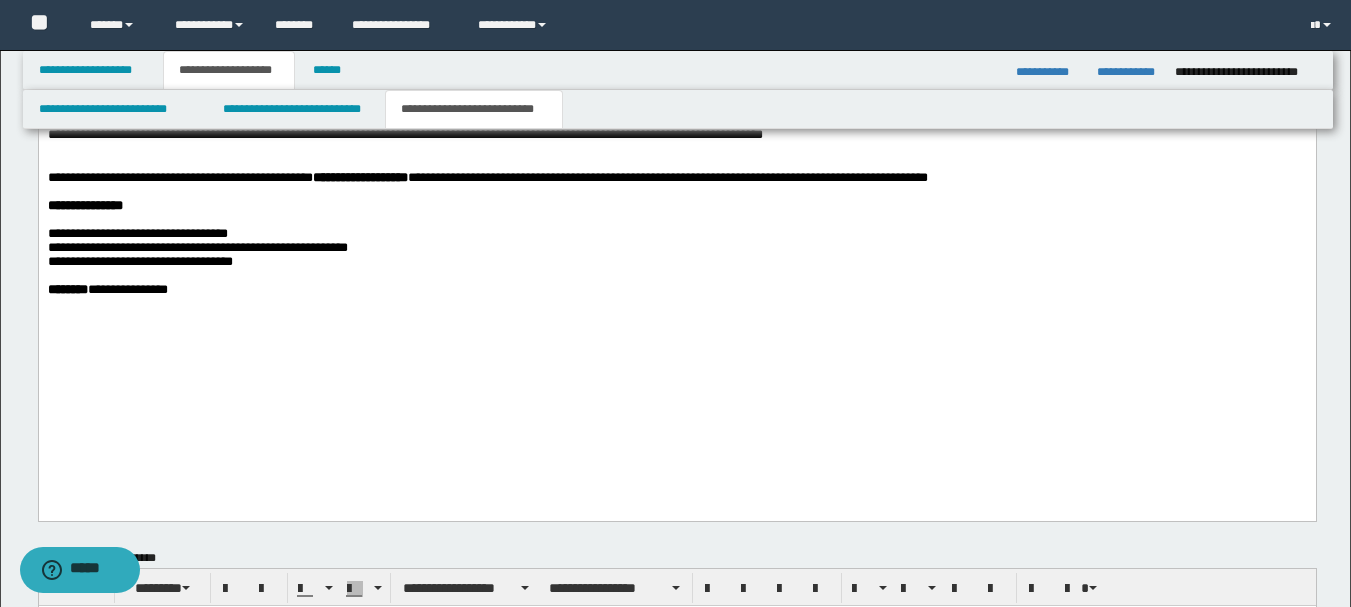 click on "**********" at bounding box center [179, 177] 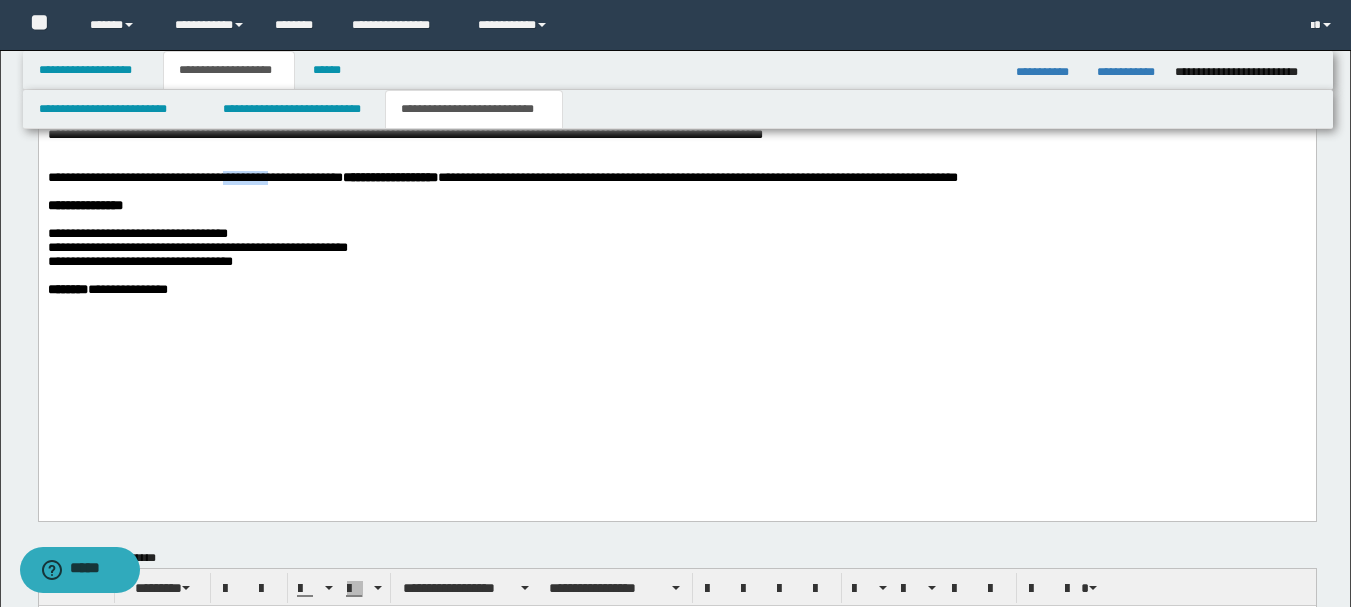 scroll, scrollTop: 1300, scrollLeft: 0, axis: vertical 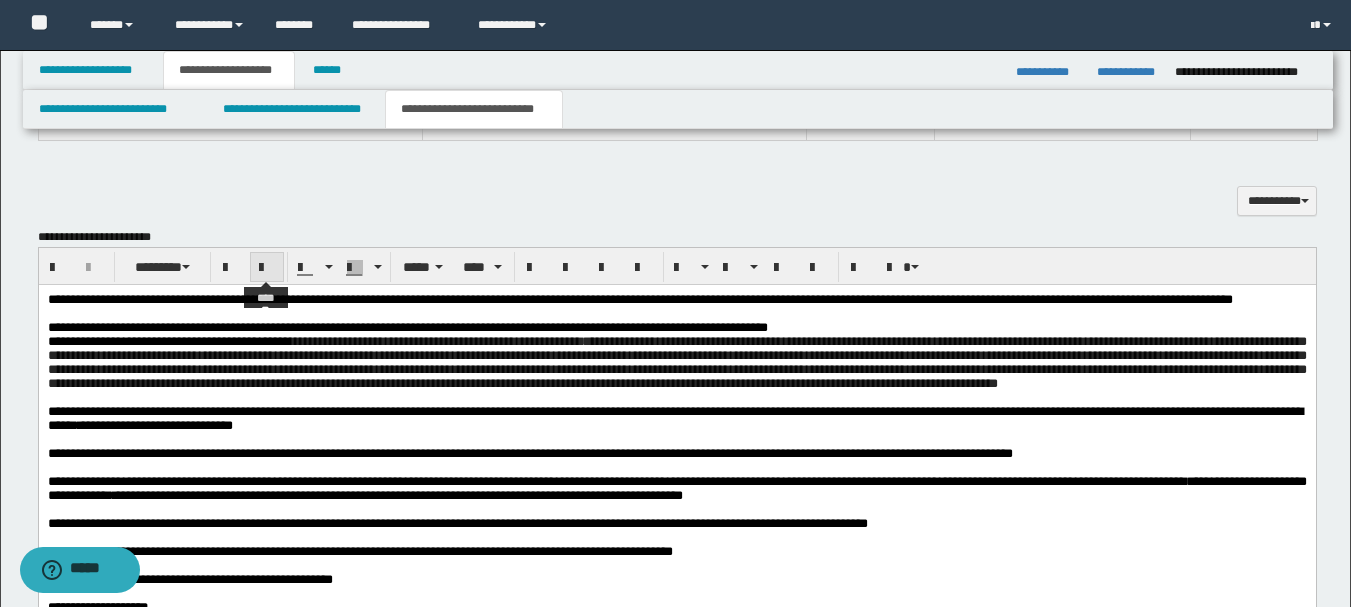 click at bounding box center (267, 268) 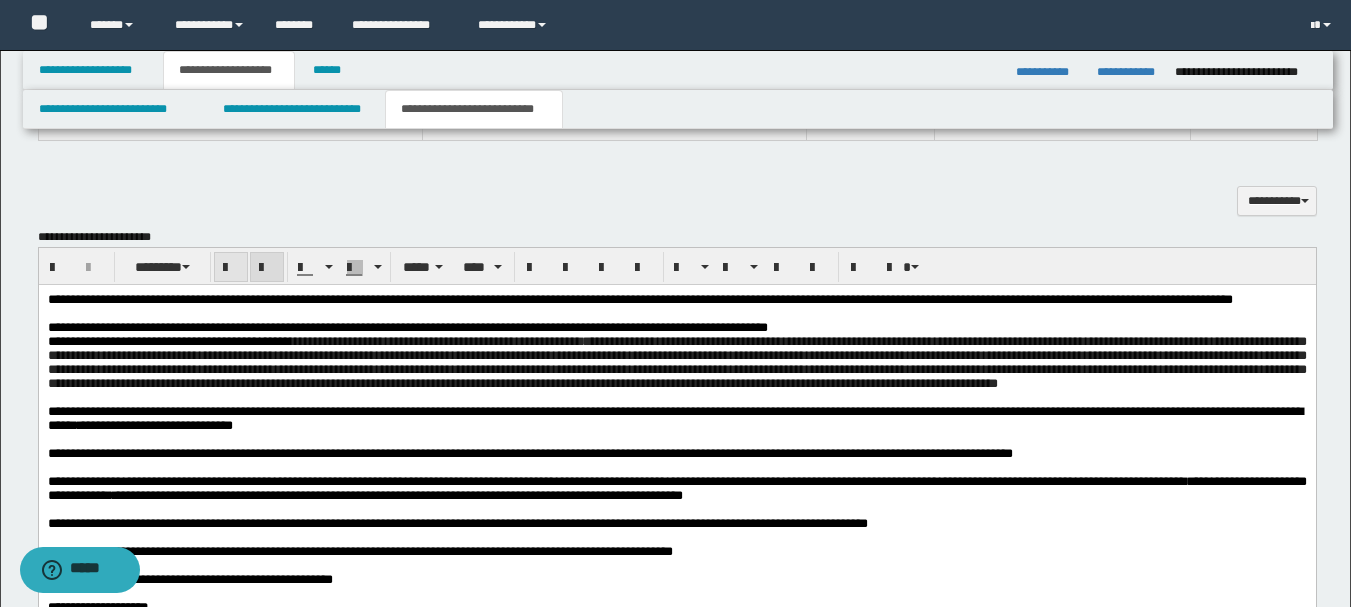 click at bounding box center (231, 268) 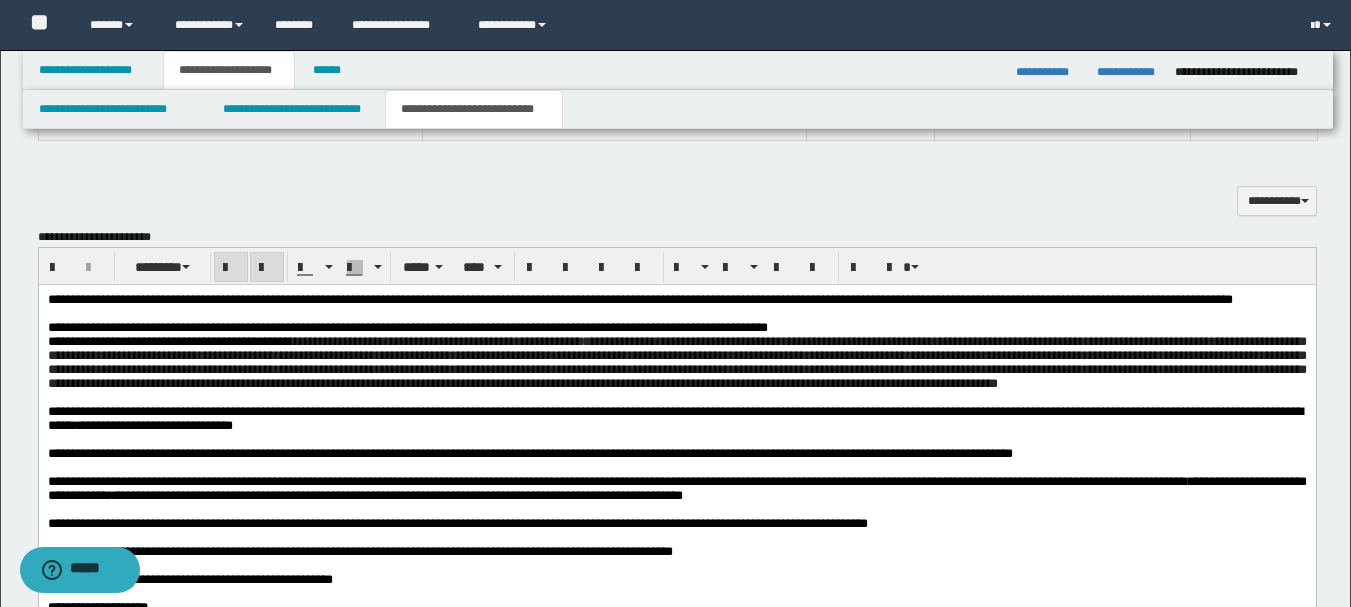 scroll, scrollTop: 1800, scrollLeft: 0, axis: vertical 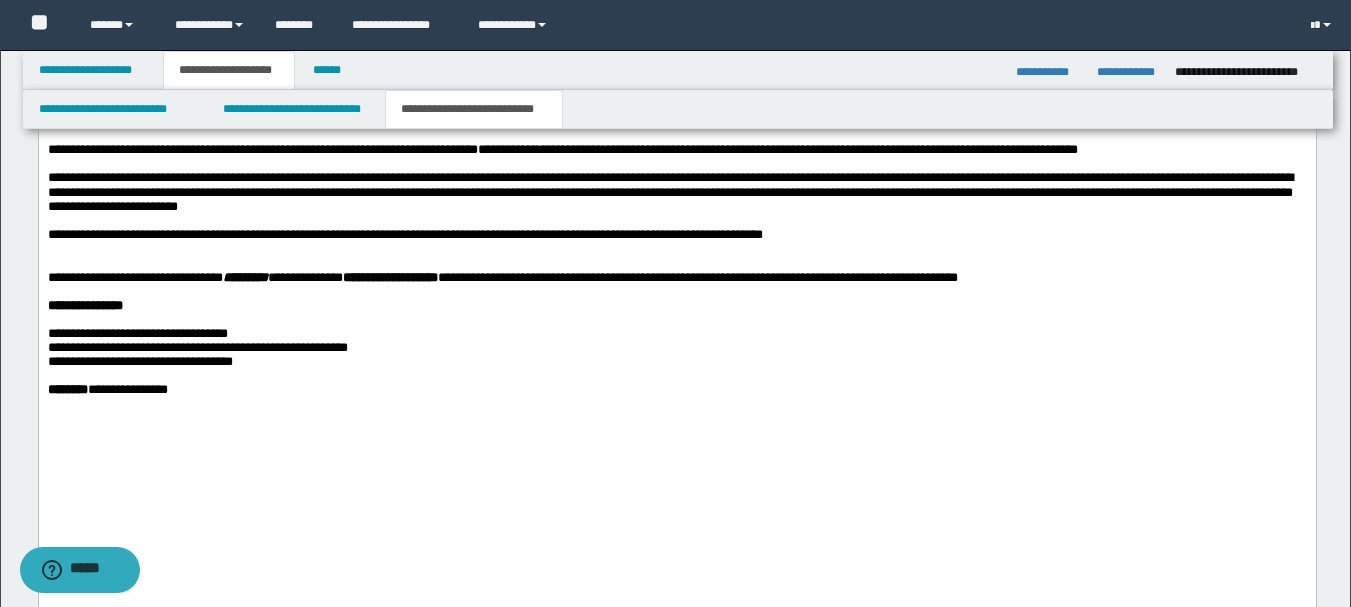 click at bounding box center (676, 376) 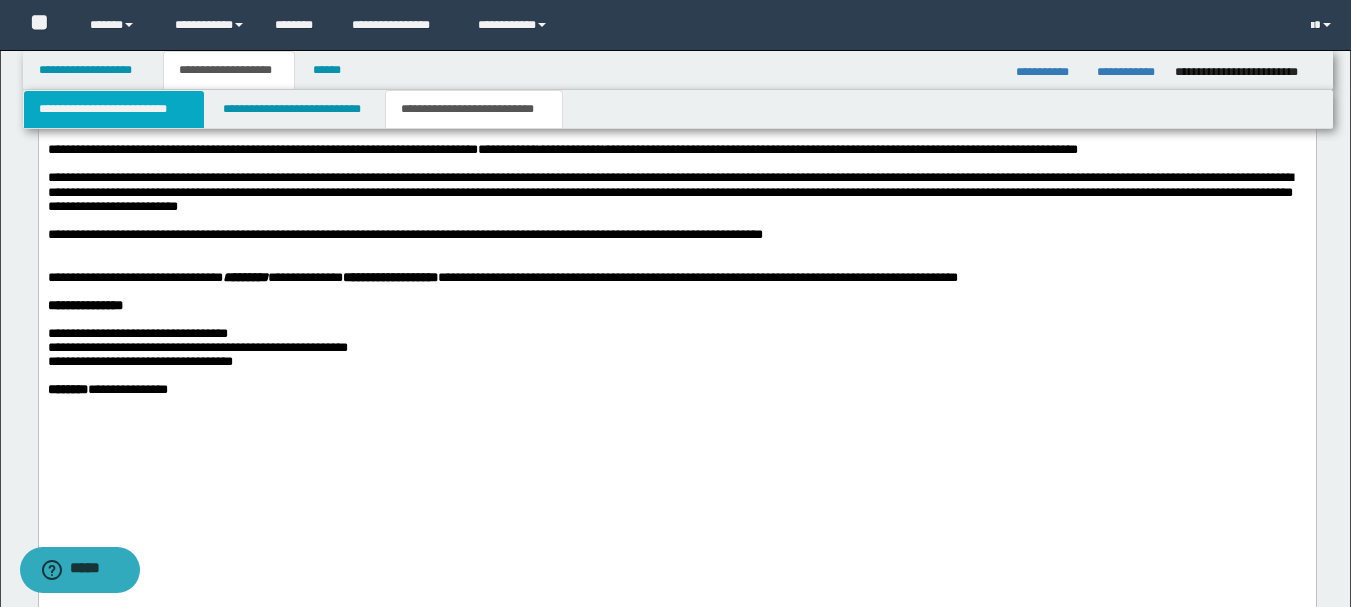 click on "**********" at bounding box center [114, 109] 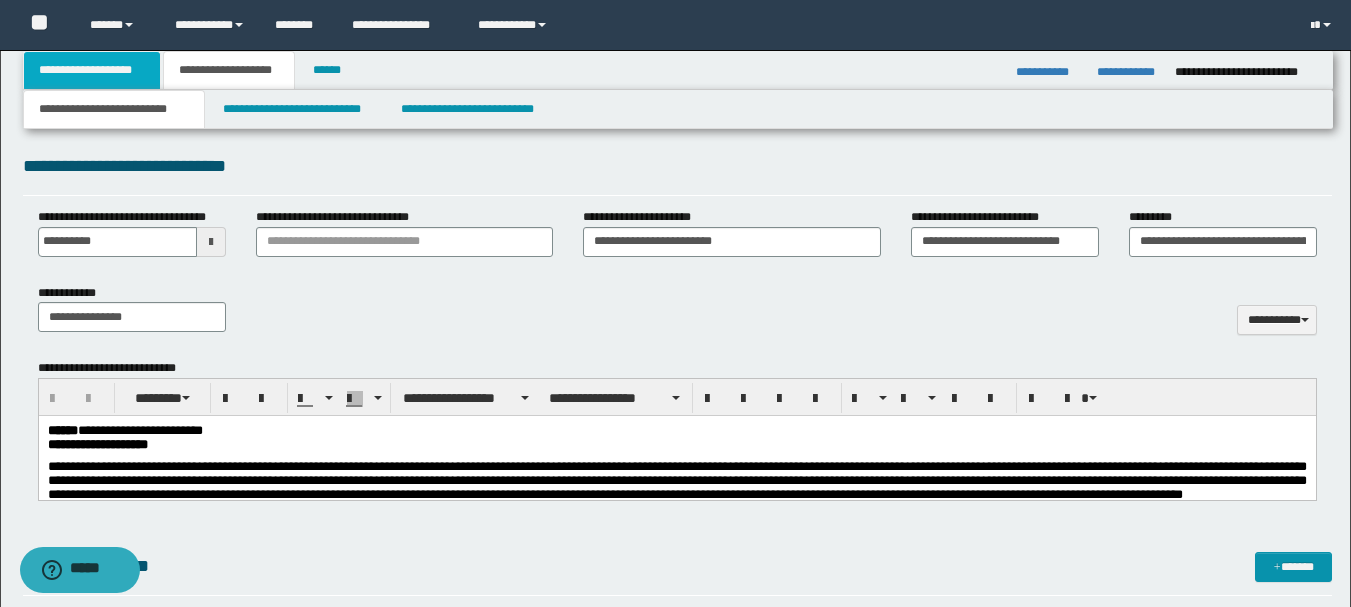 click on "**********" at bounding box center (92, 70) 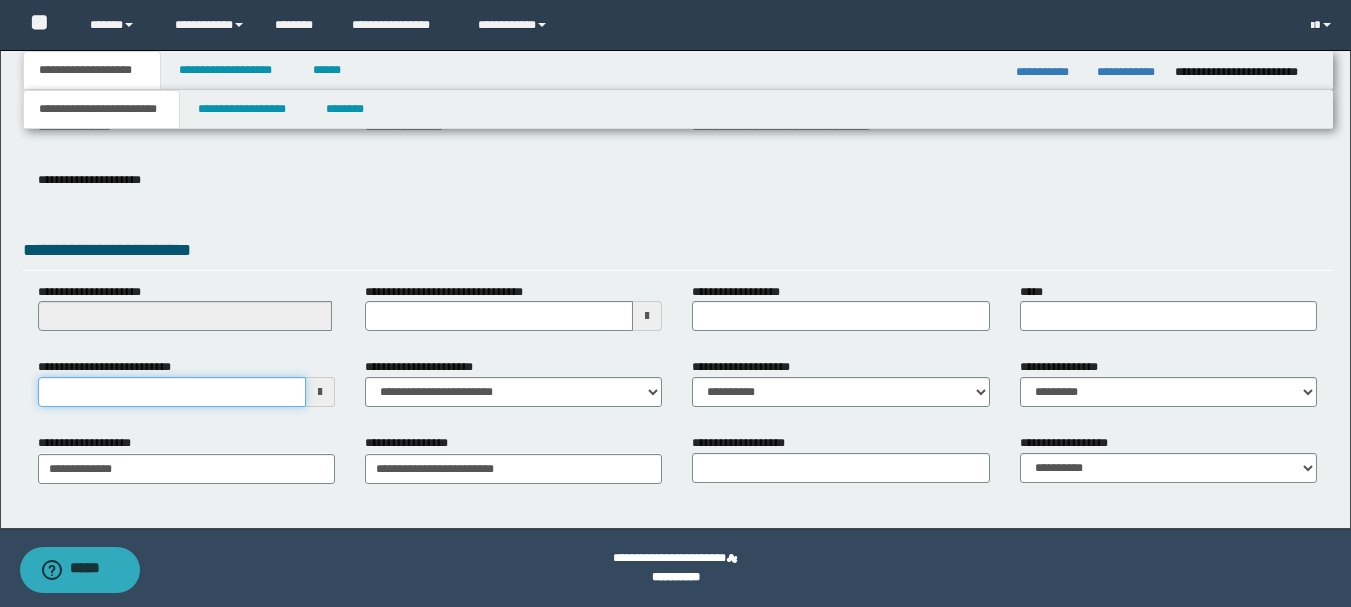 click on "**********" at bounding box center [172, 392] 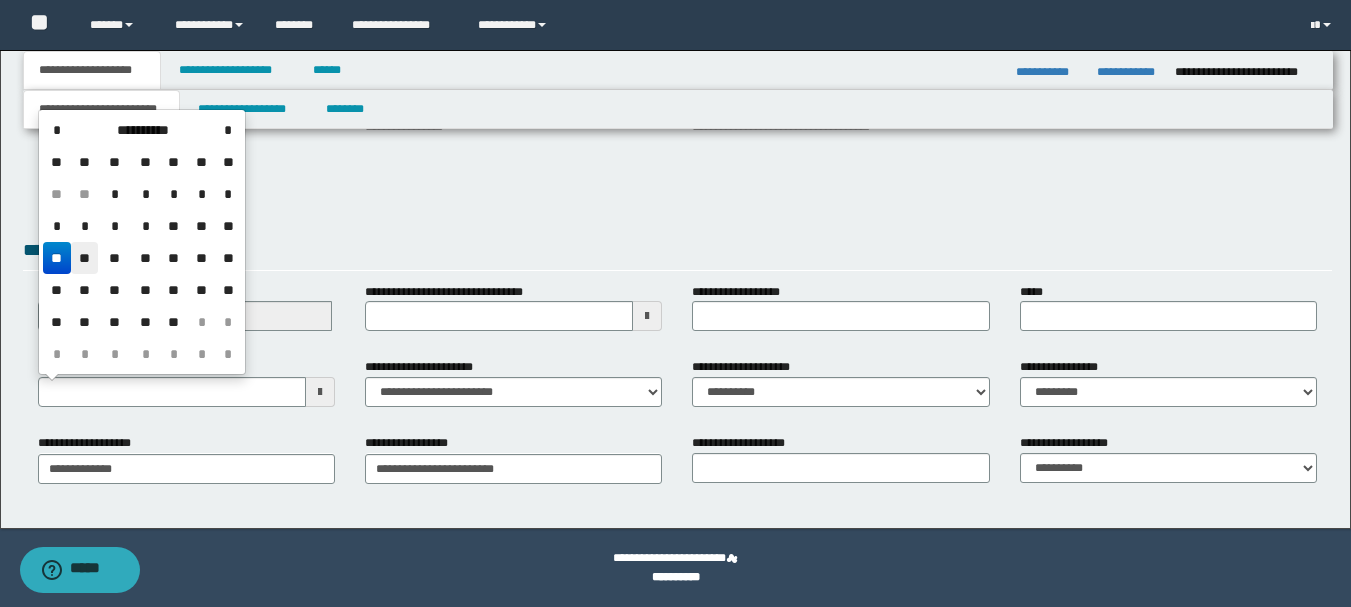 click on "**" at bounding box center [85, 258] 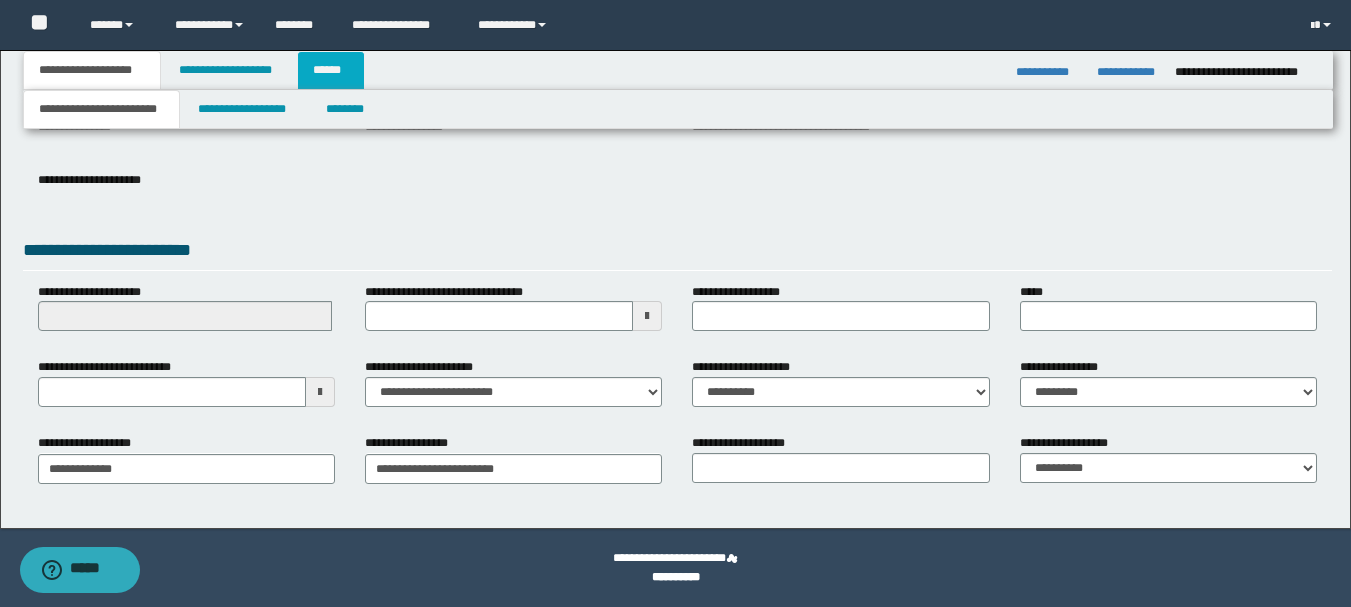 click on "******" at bounding box center [331, 70] 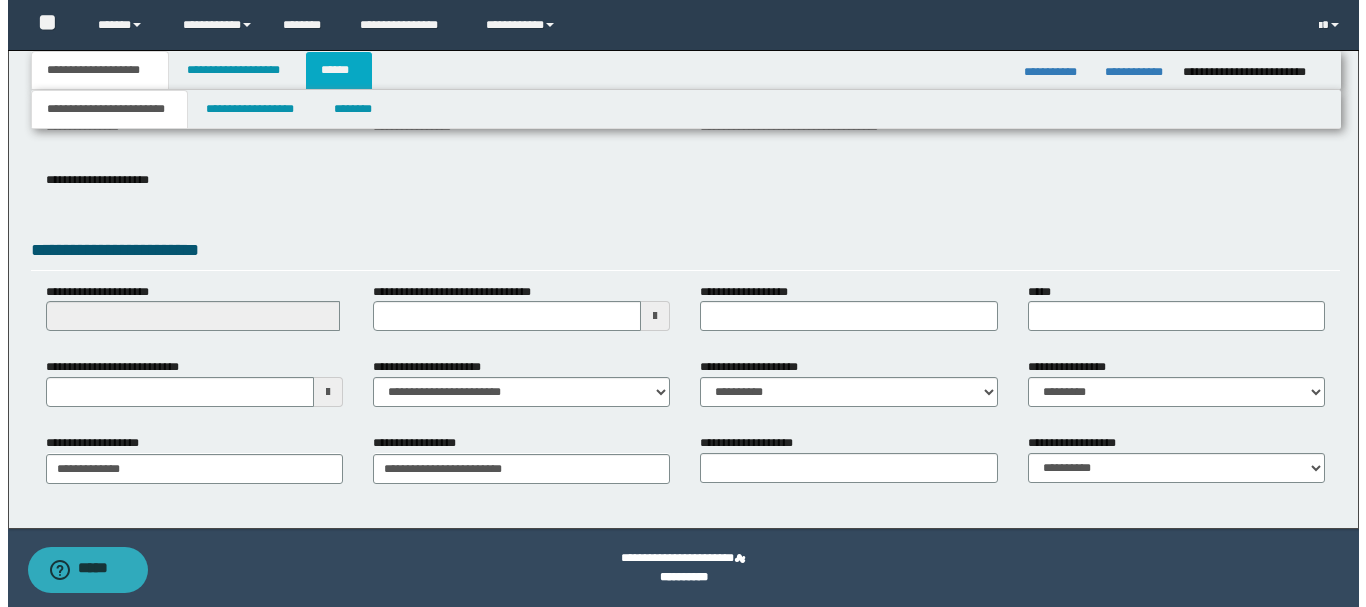 scroll, scrollTop: 0, scrollLeft: 0, axis: both 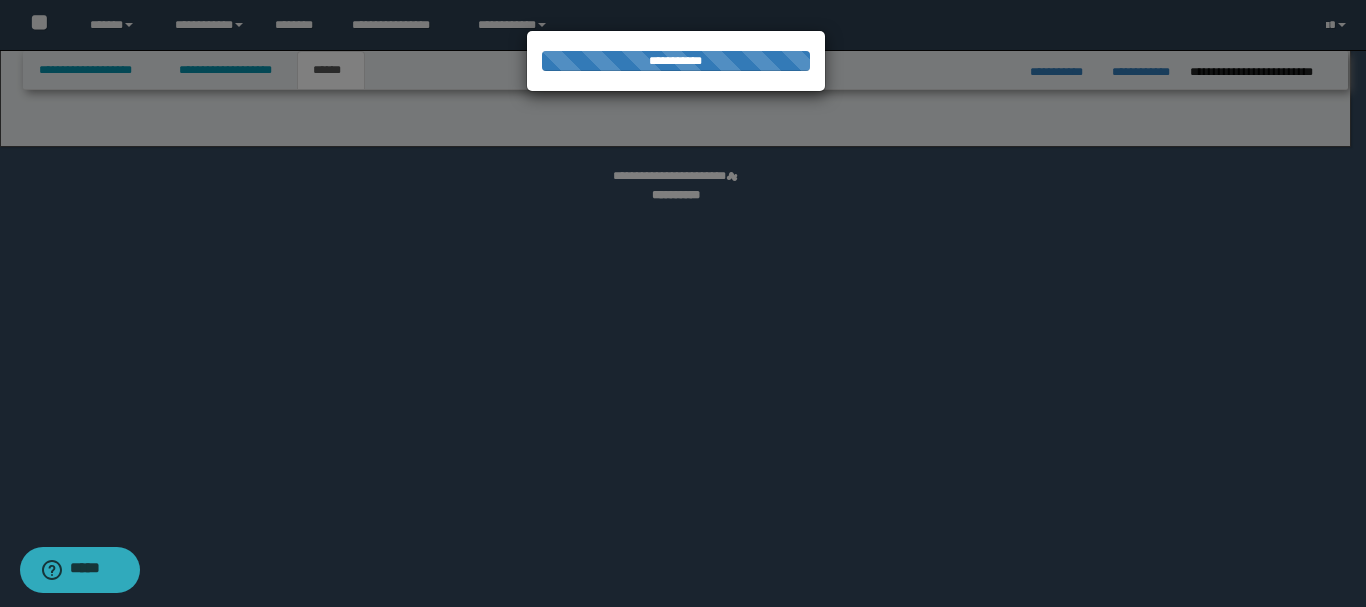 select on "*" 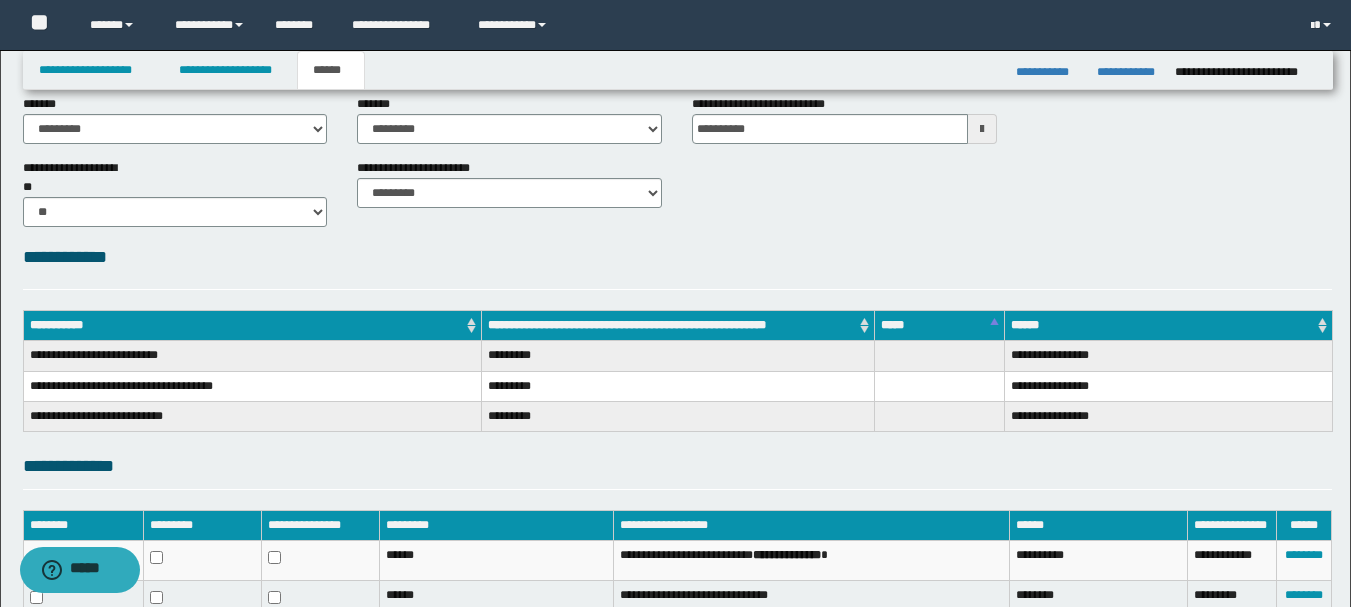 scroll, scrollTop: 300, scrollLeft: 0, axis: vertical 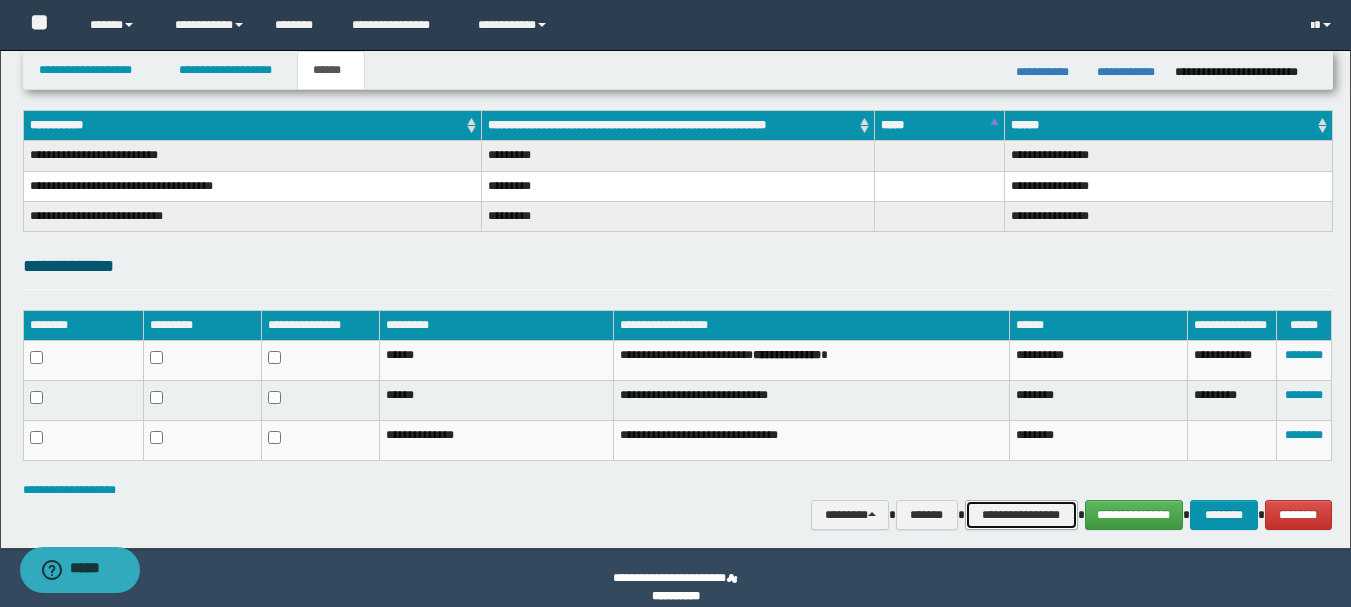 click on "**********" at bounding box center (1021, 515) 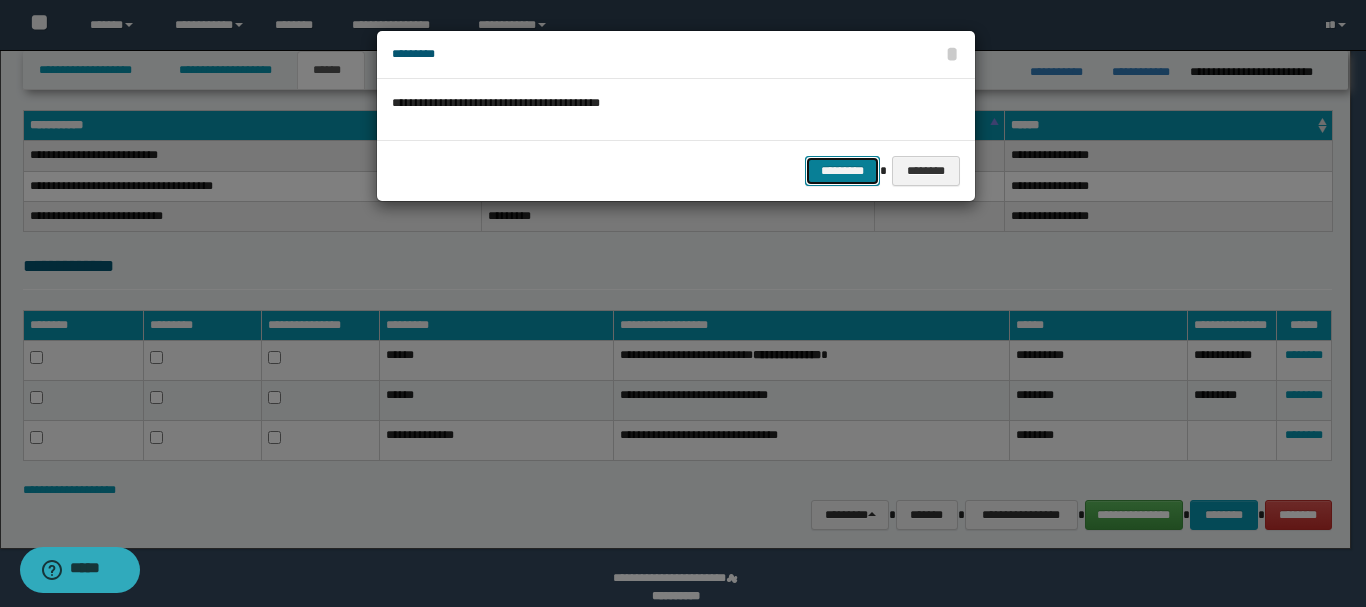 click on "*********" at bounding box center (842, 171) 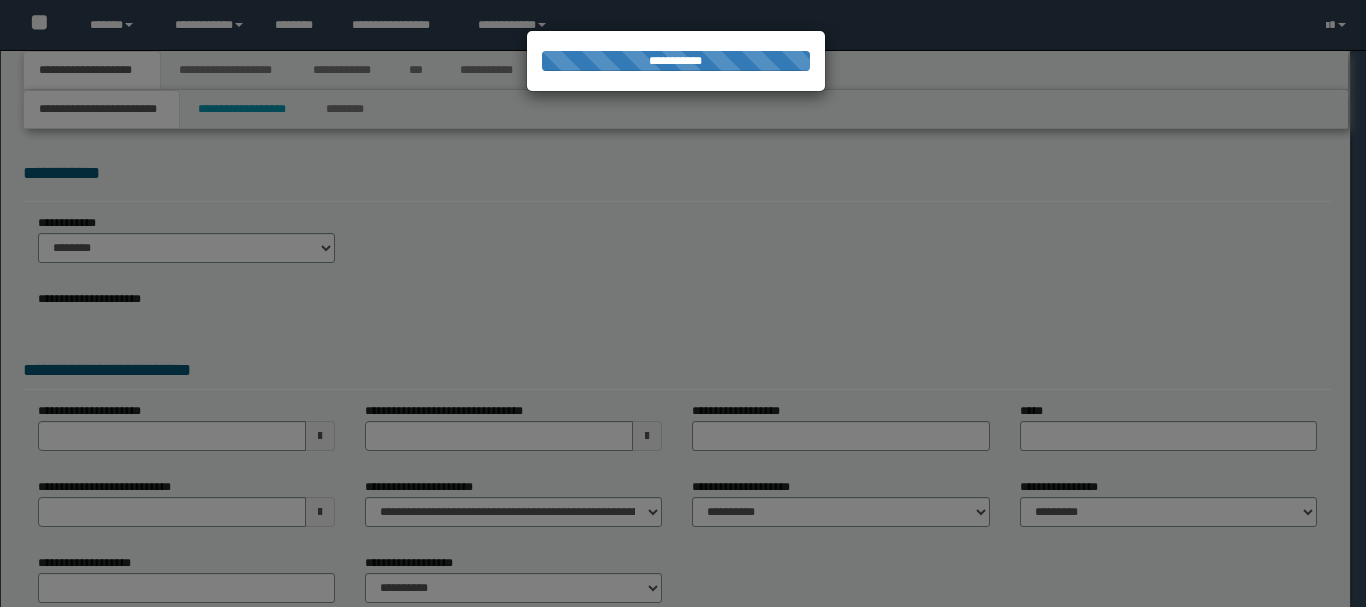 scroll, scrollTop: 0, scrollLeft: 0, axis: both 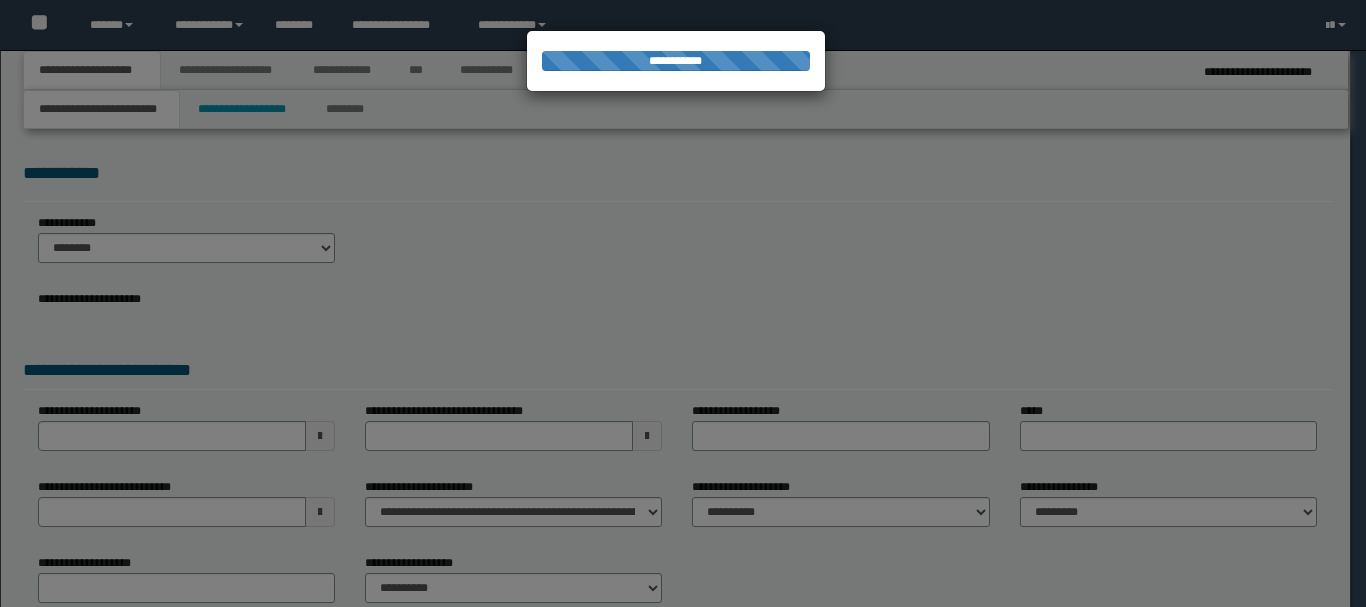 select on "*" 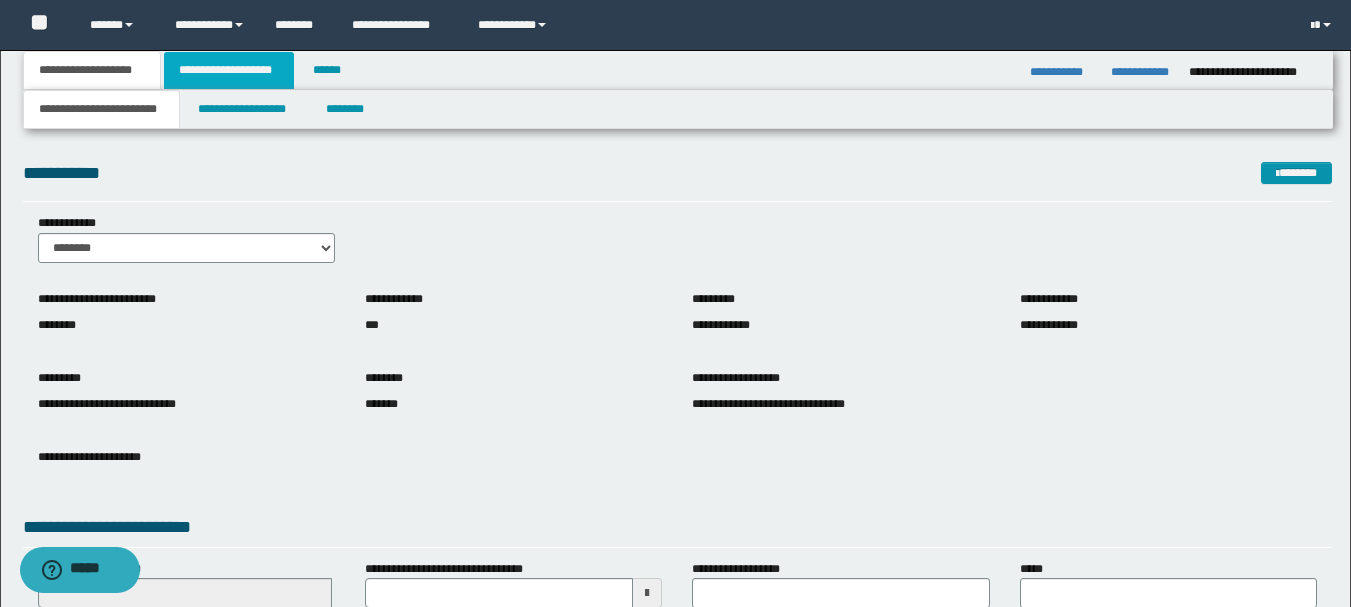 click on "**********" at bounding box center [229, 70] 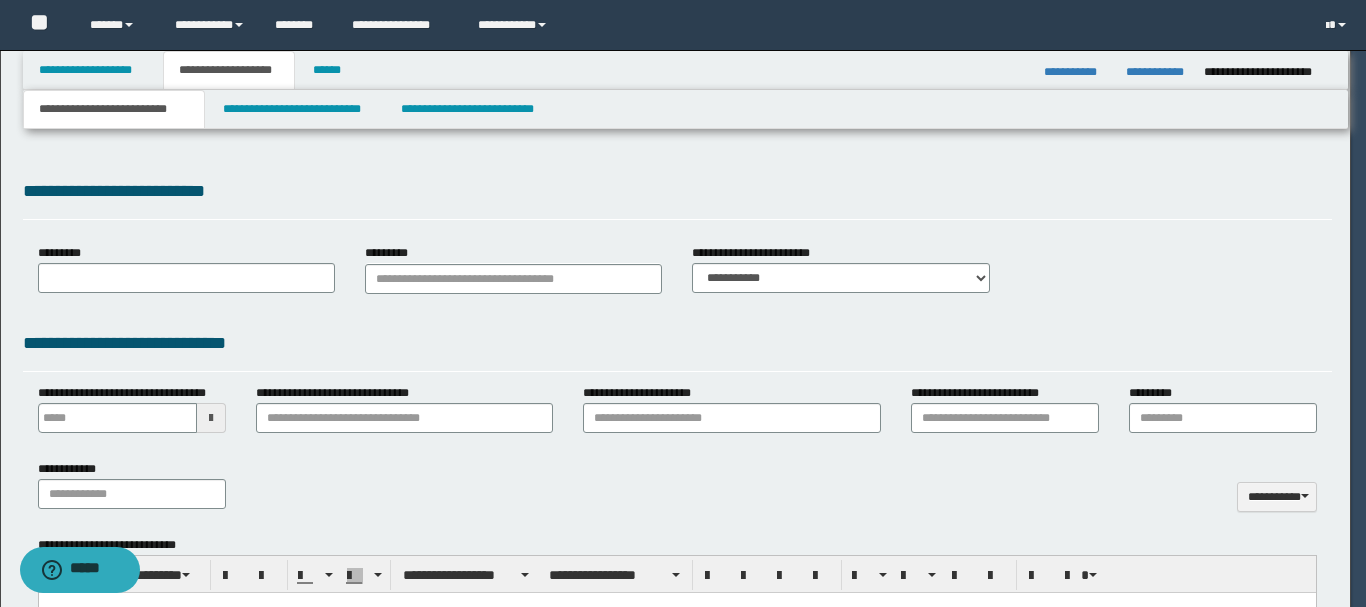 scroll, scrollTop: 0, scrollLeft: 0, axis: both 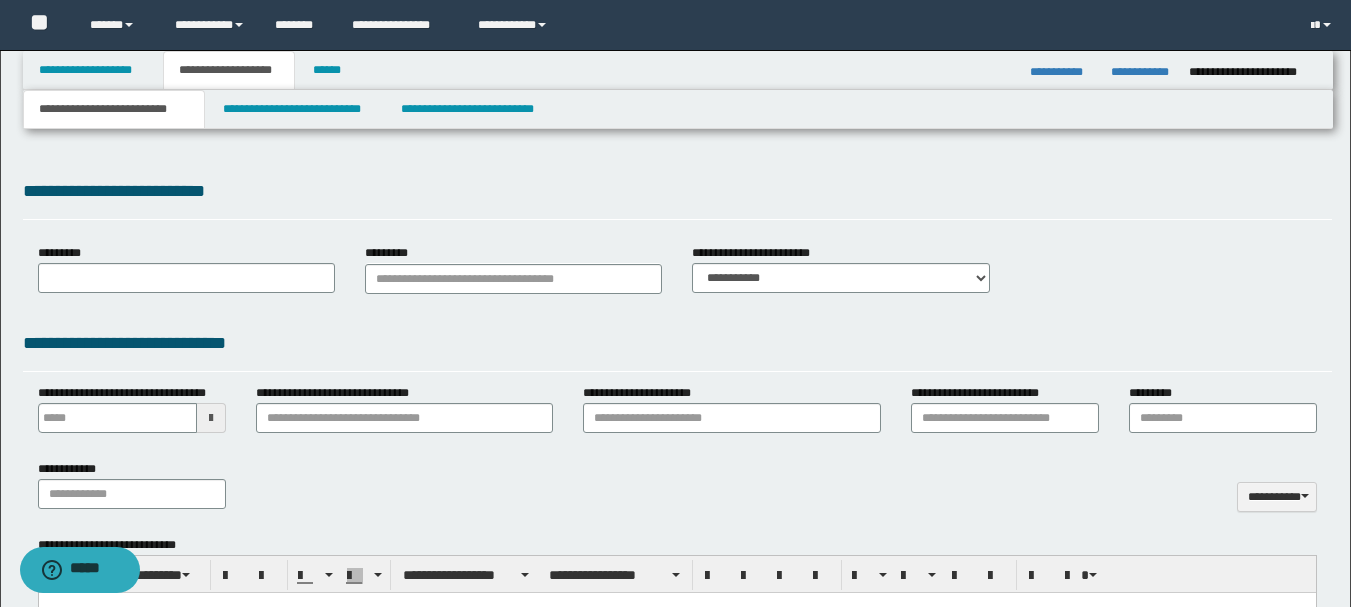 select on "*" 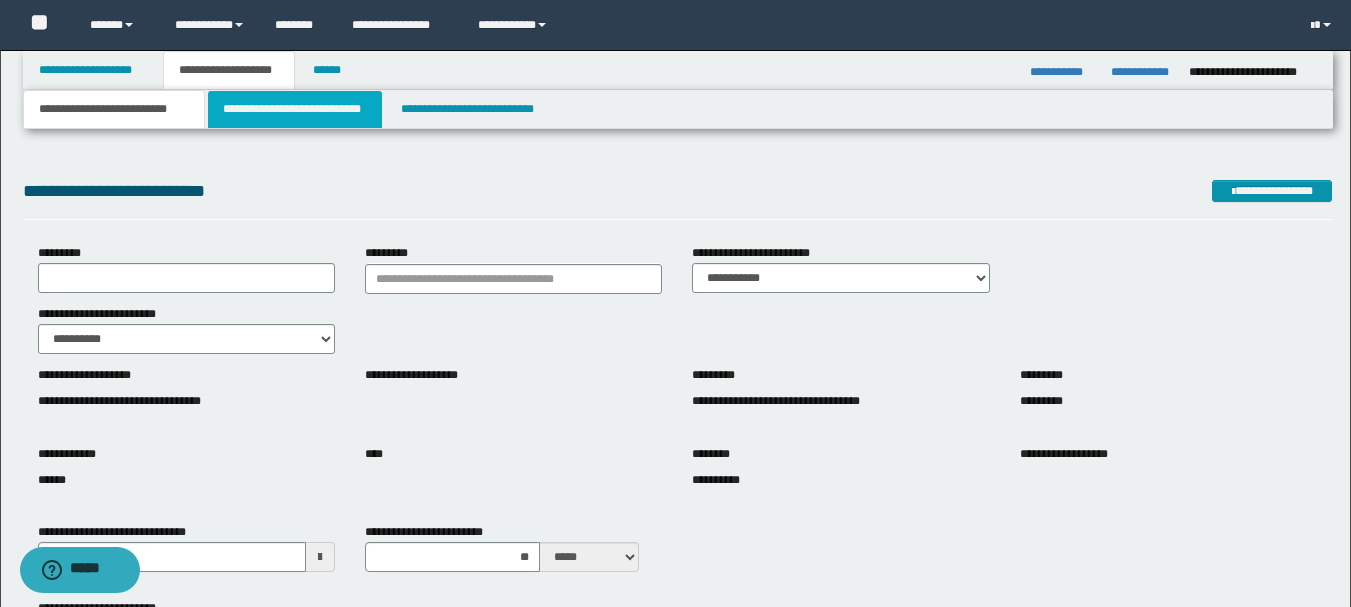 click on "**********" at bounding box center [295, 109] 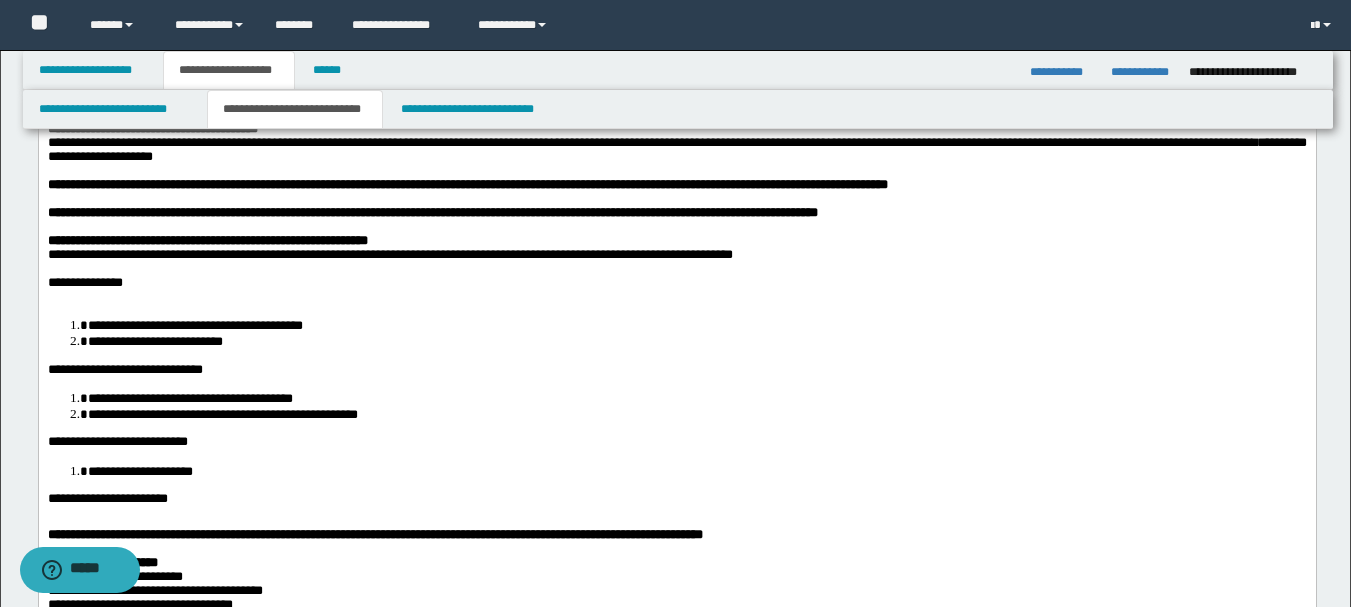 scroll, scrollTop: 300, scrollLeft: 0, axis: vertical 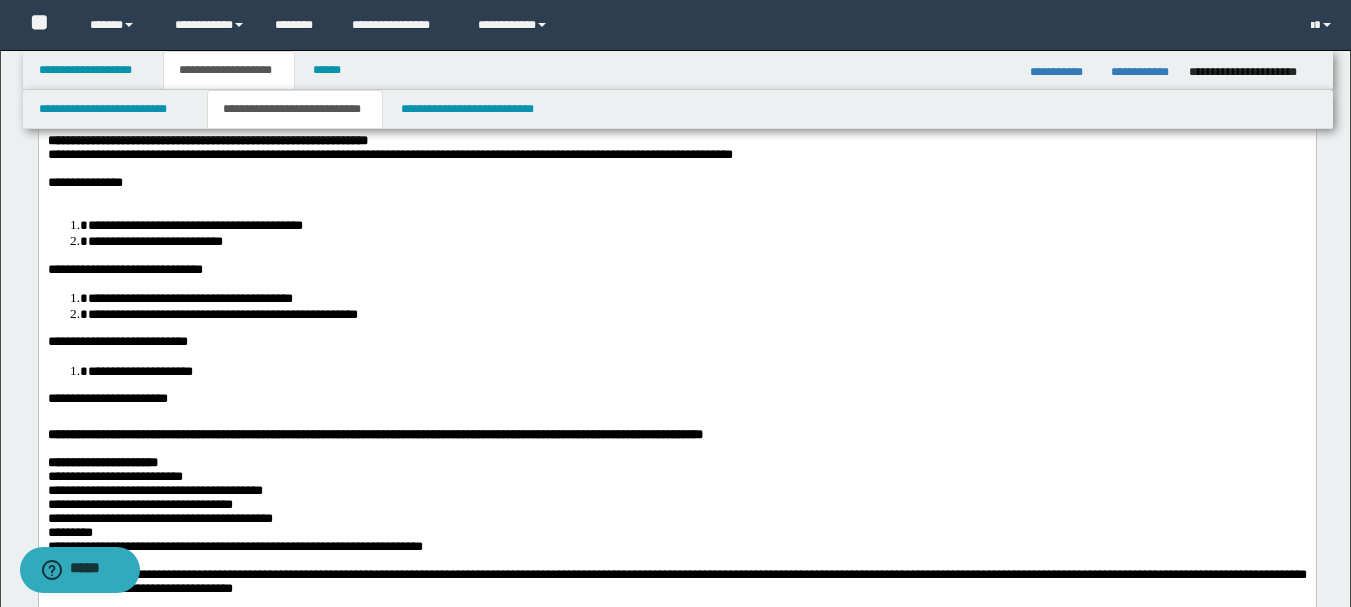 click on "**********" at bounding box center (189, 298) 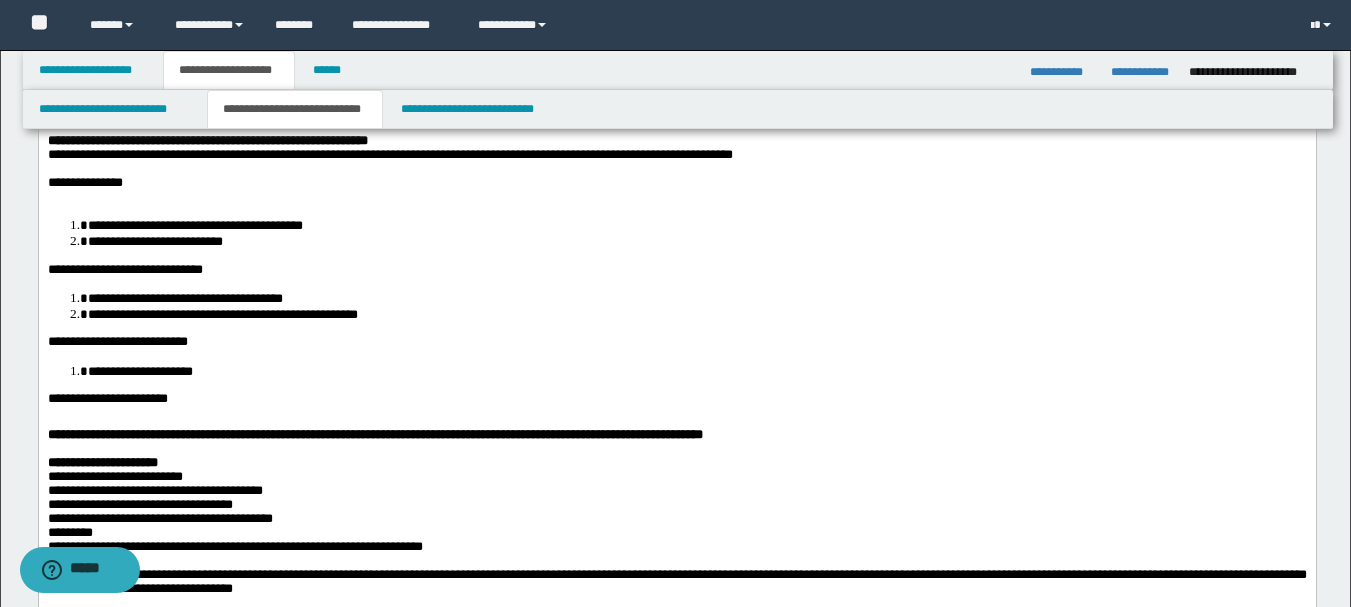 click on "**********" at bounding box center (222, 314) 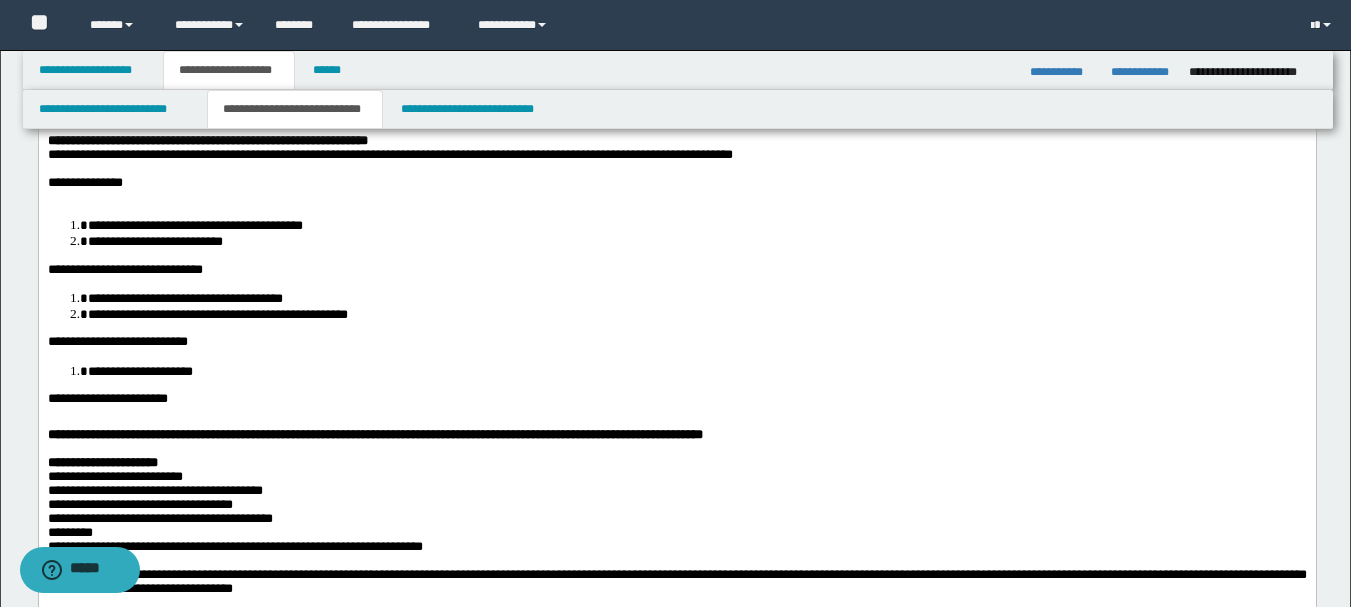 click on "**********" at bounding box center (194, 225) 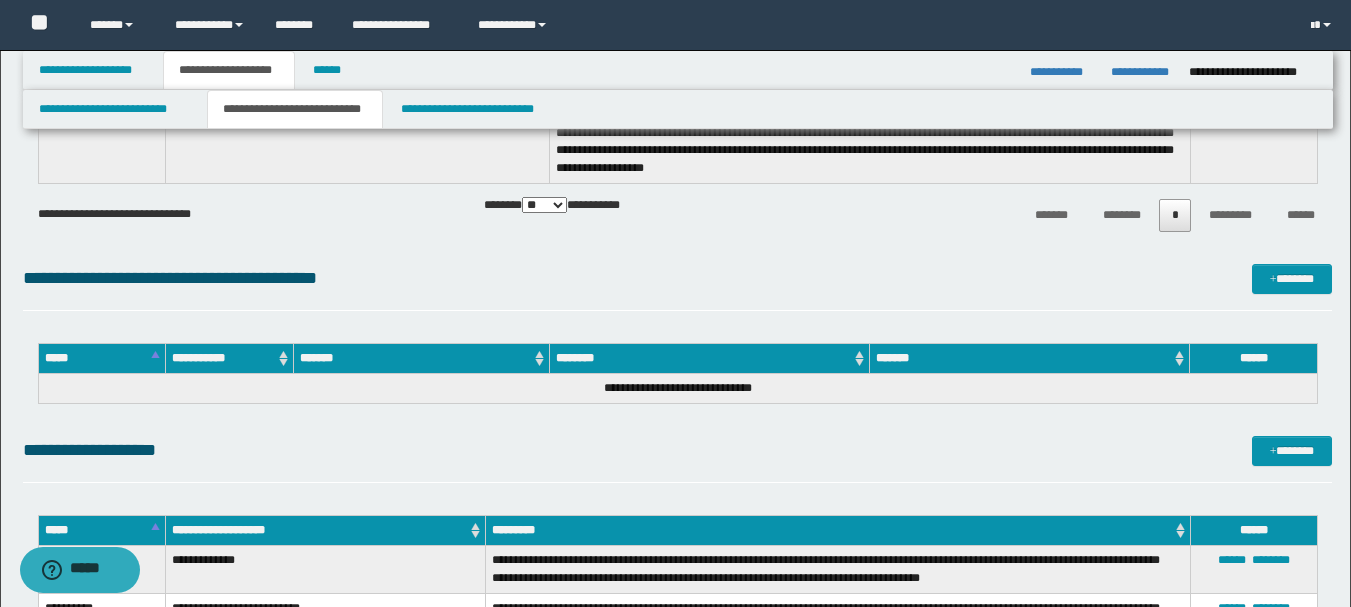 scroll, scrollTop: 2900, scrollLeft: 0, axis: vertical 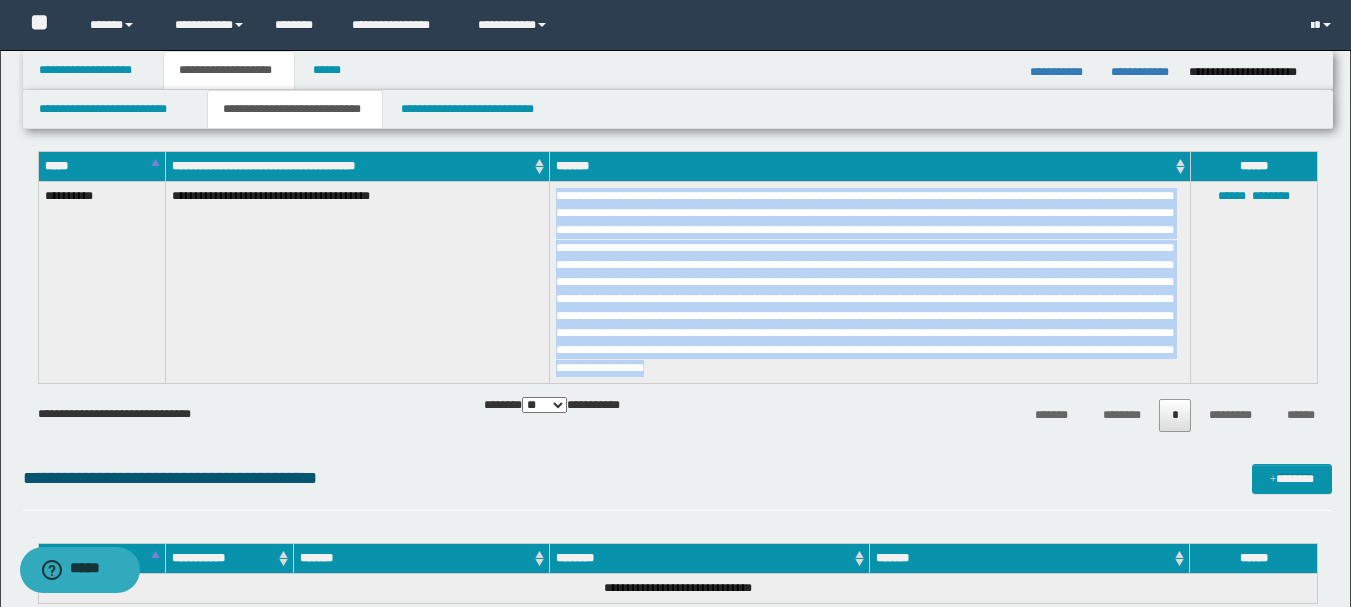 drag, startPoint x: 1079, startPoint y: 370, endPoint x: 558, endPoint y: 203, distance: 547.1106 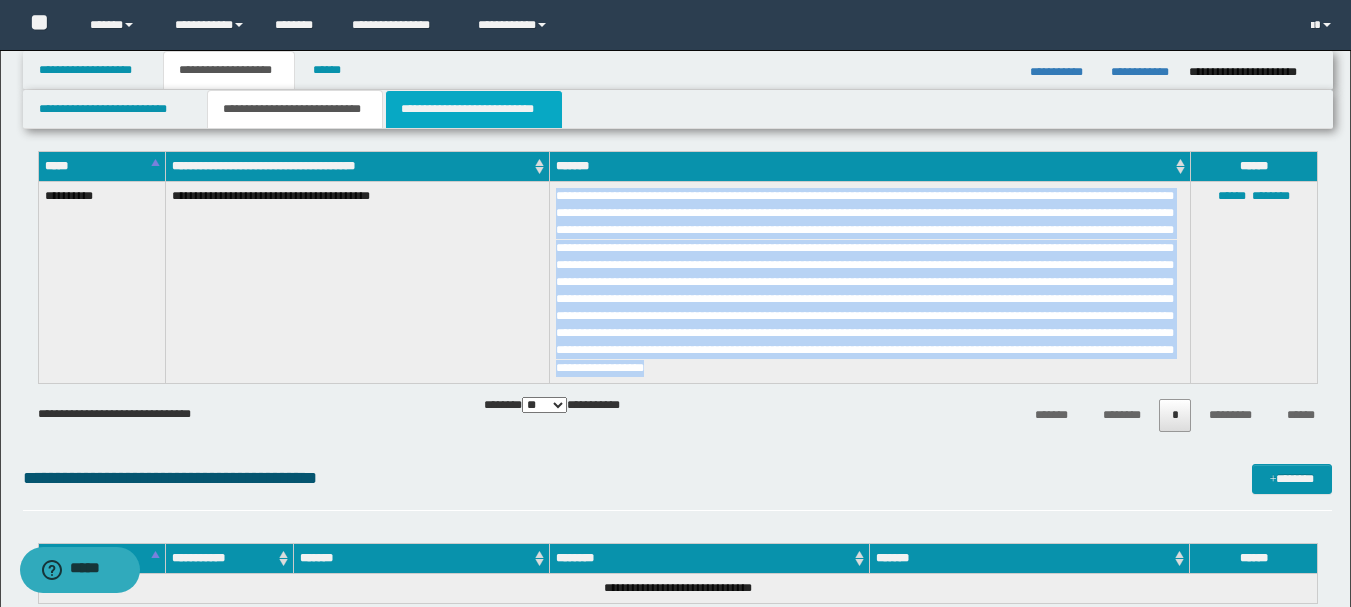 copy on "**********" 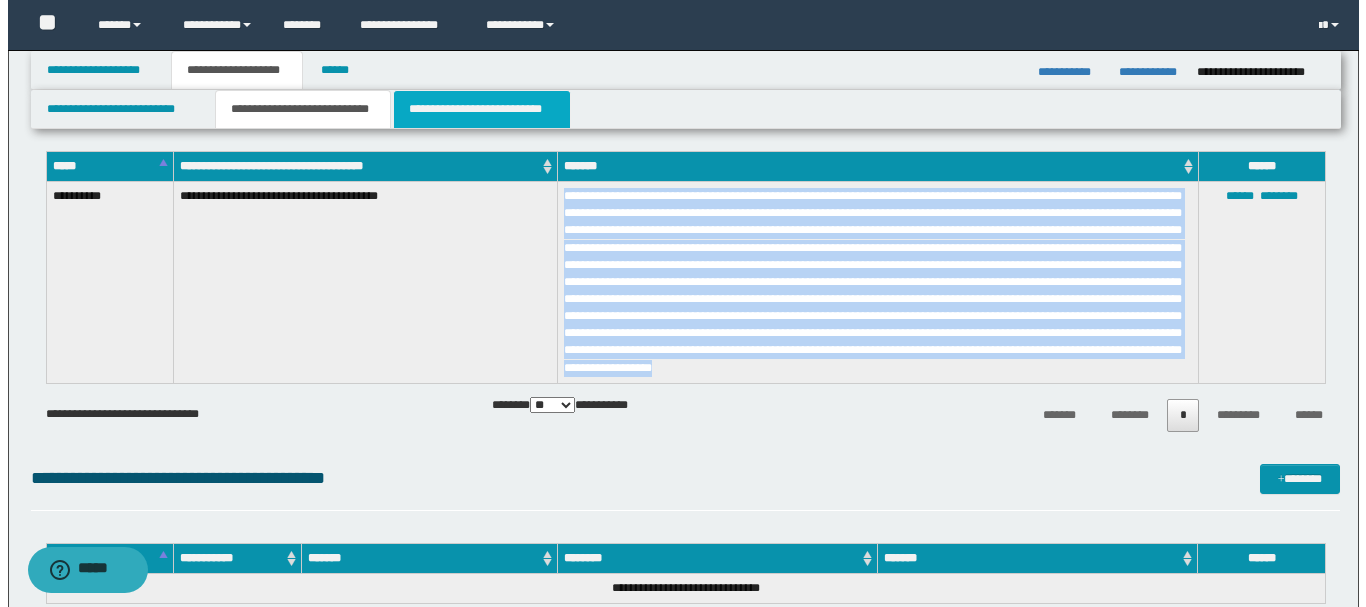 scroll, scrollTop: 0, scrollLeft: 0, axis: both 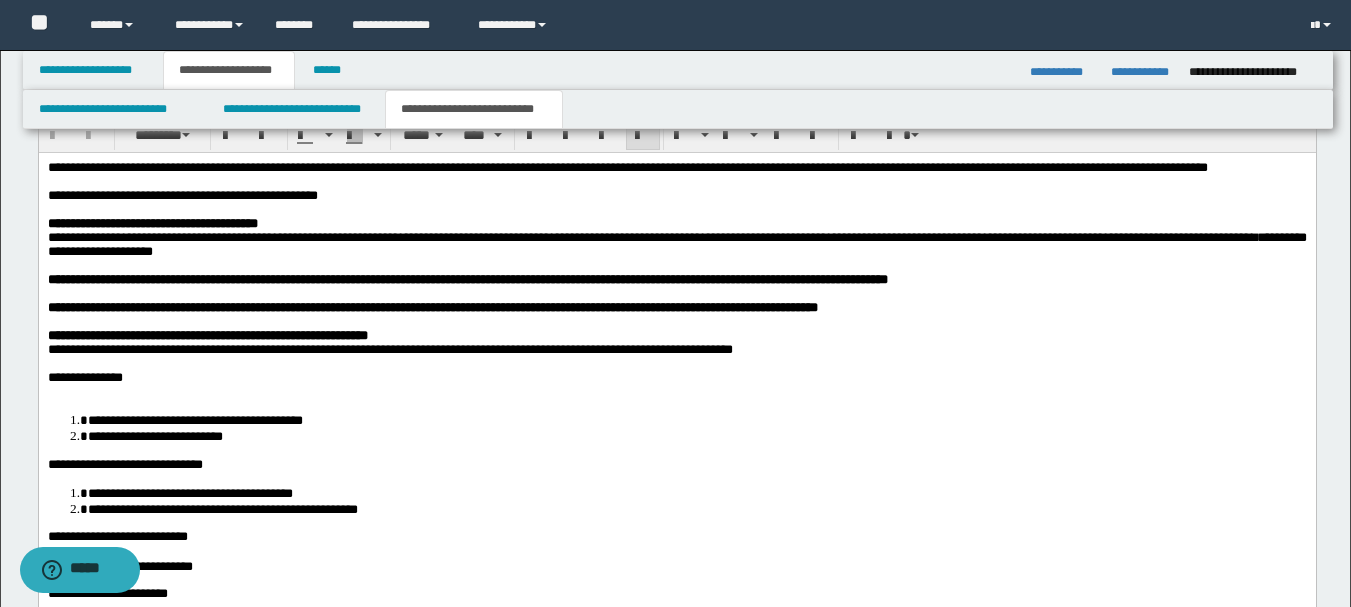 click on "**********" at bounding box center (676, 196) 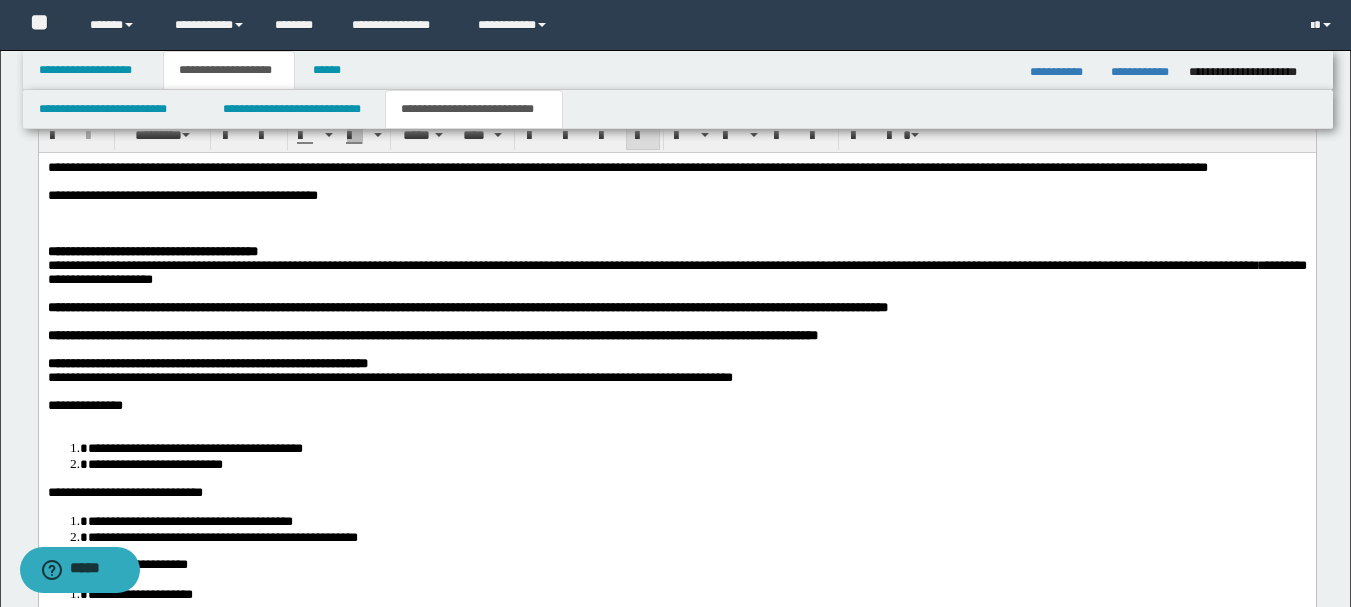 type 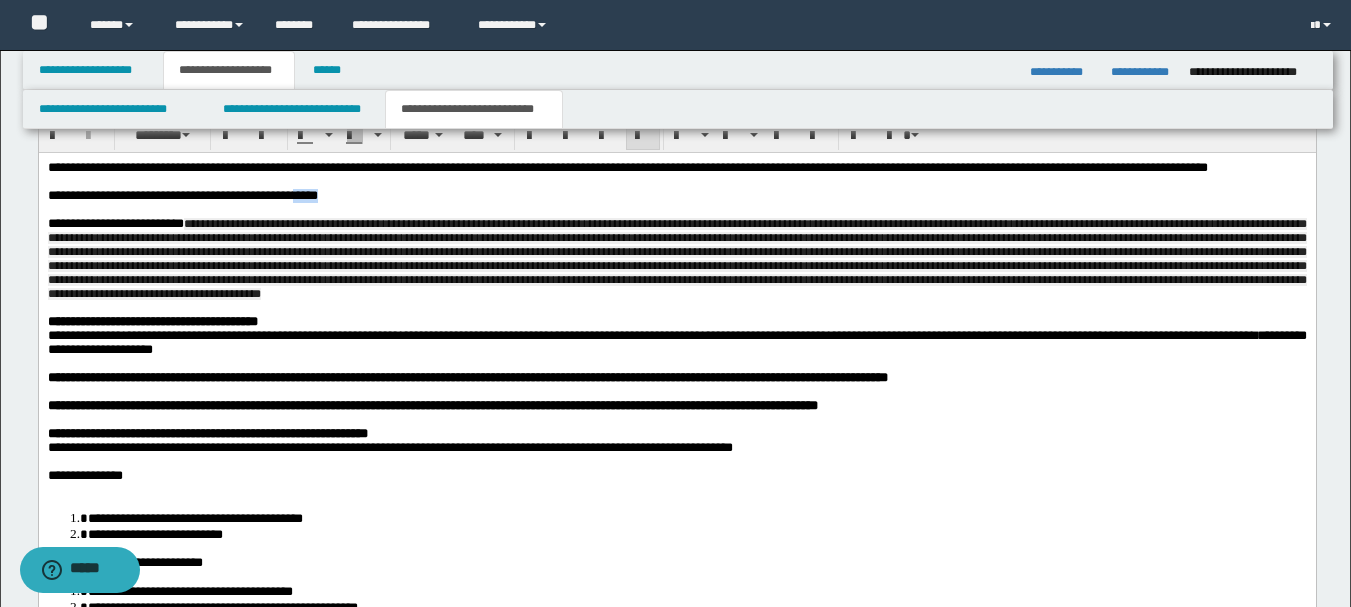 drag, startPoint x: 388, startPoint y: 214, endPoint x: 347, endPoint y: 219, distance: 41.303753 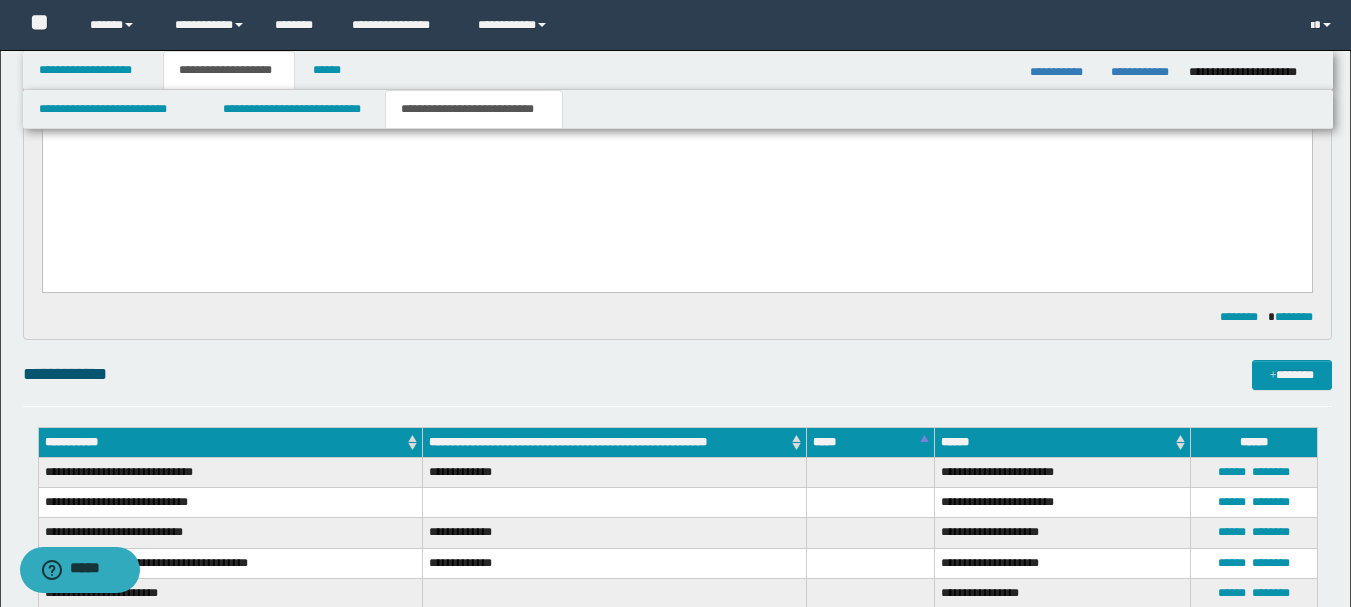 scroll, scrollTop: 600, scrollLeft: 0, axis: vertical 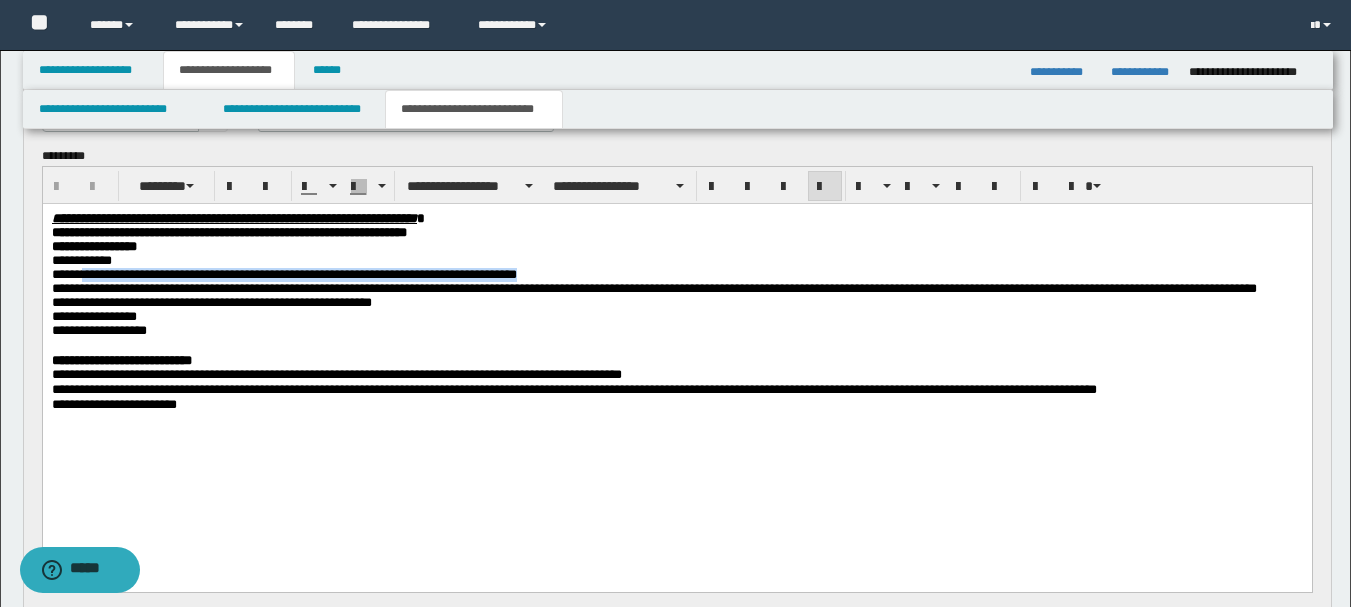 drag, startPoint x: 92, startPoint y: 283, endPoint x: 617, endPoint y: 279, distance: 525.01526 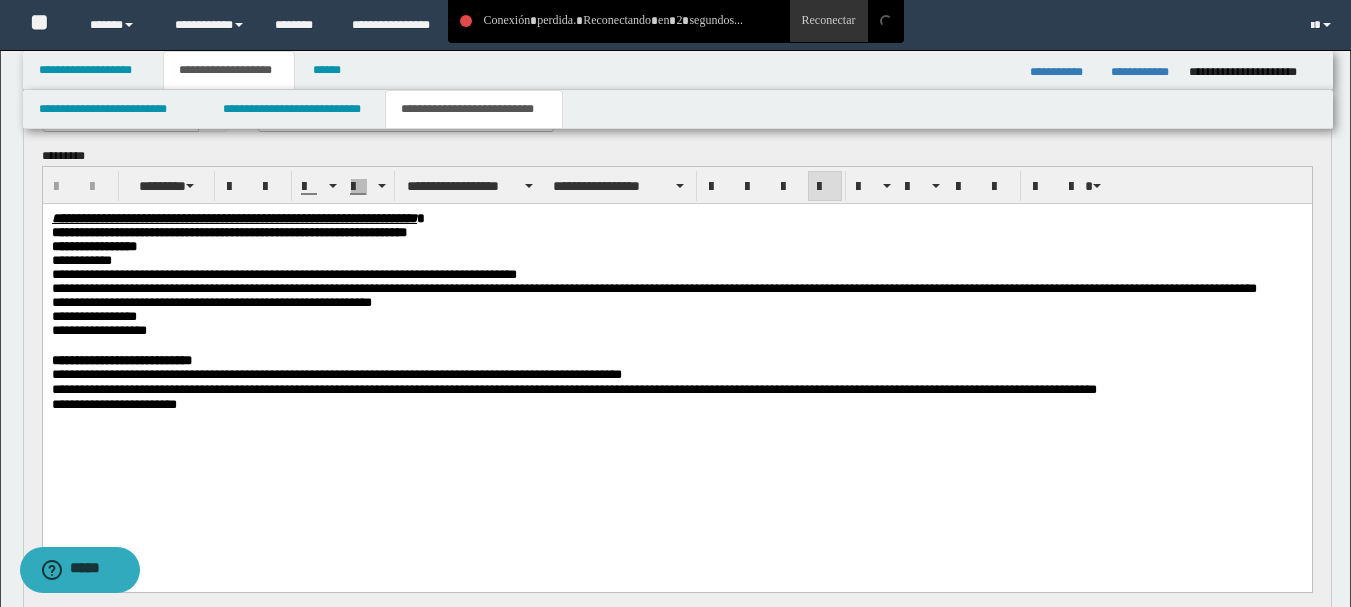 drag, startPoint x: 336, startPoint y: 281, endPoint x: 302, endPoint y: 382, distance: 106.56923 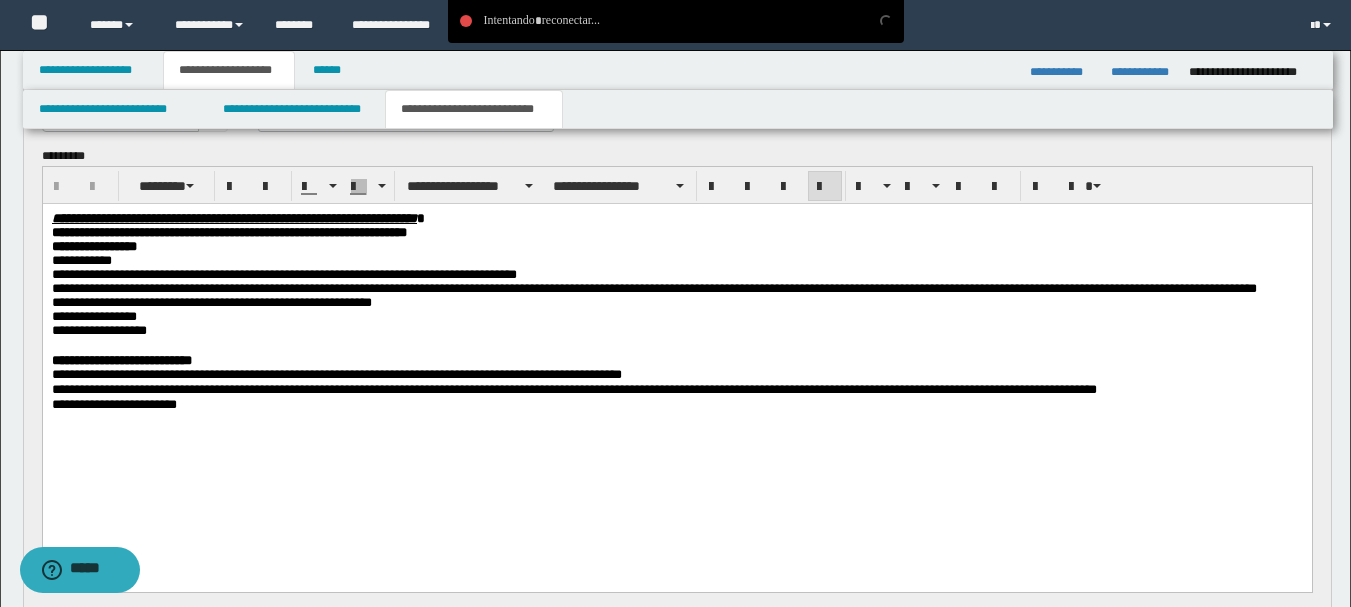drag, startPoint x: 318, startPoint y: 275, endPoint x: 277, endPoint y: 375, distance: 108.078674 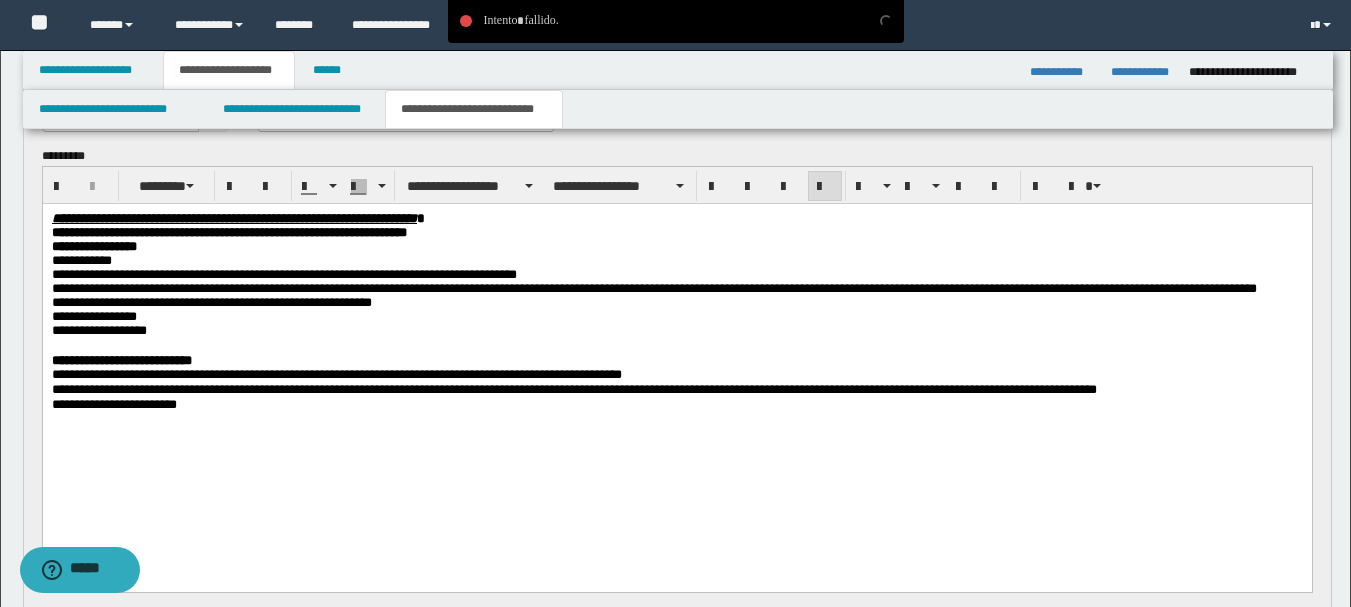 type 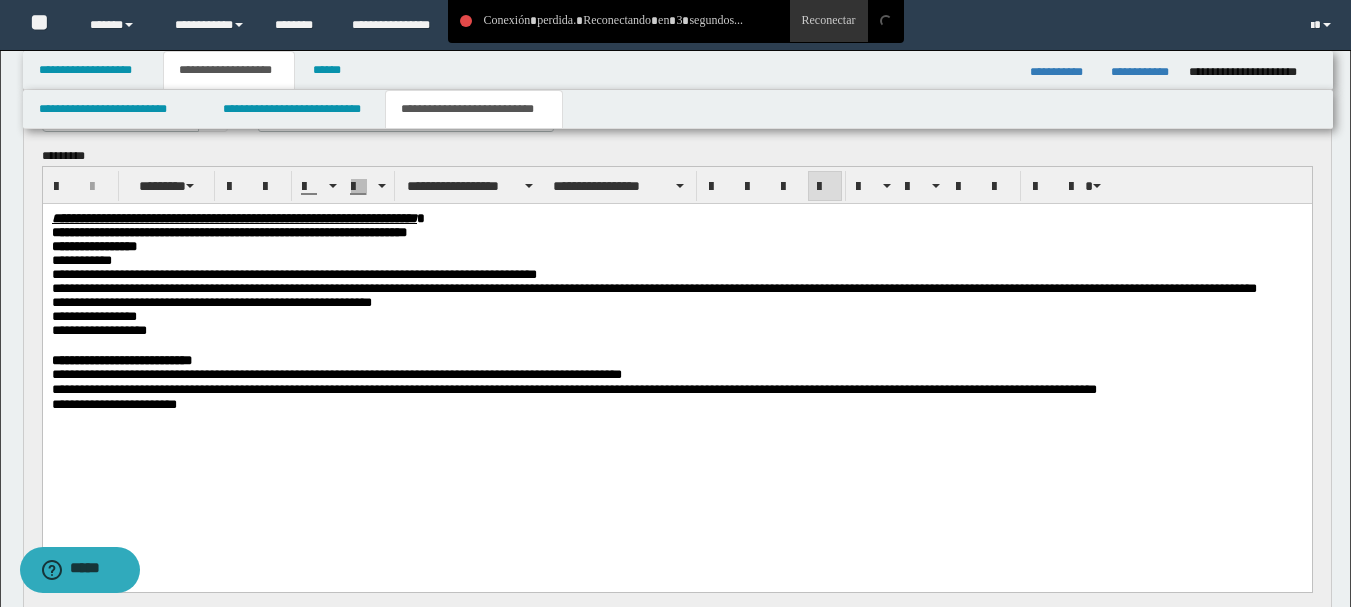 click on "**********" at bounding box center (293, 273) 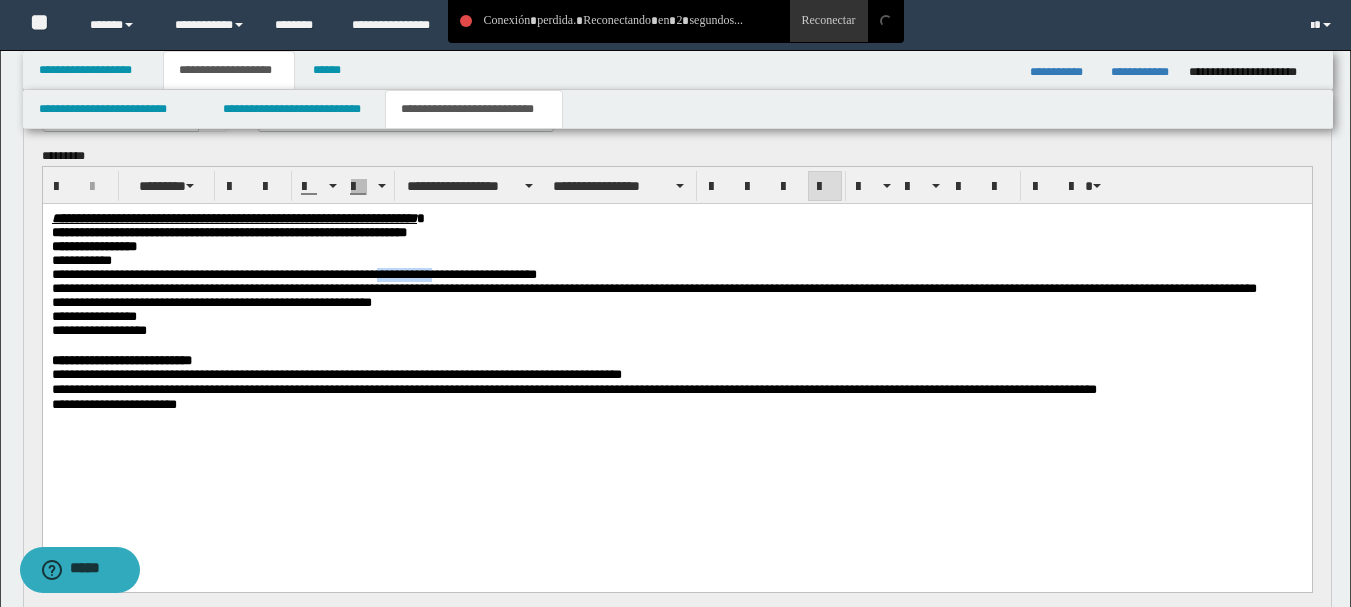 click on "**********" at bounding box center (293, 273) 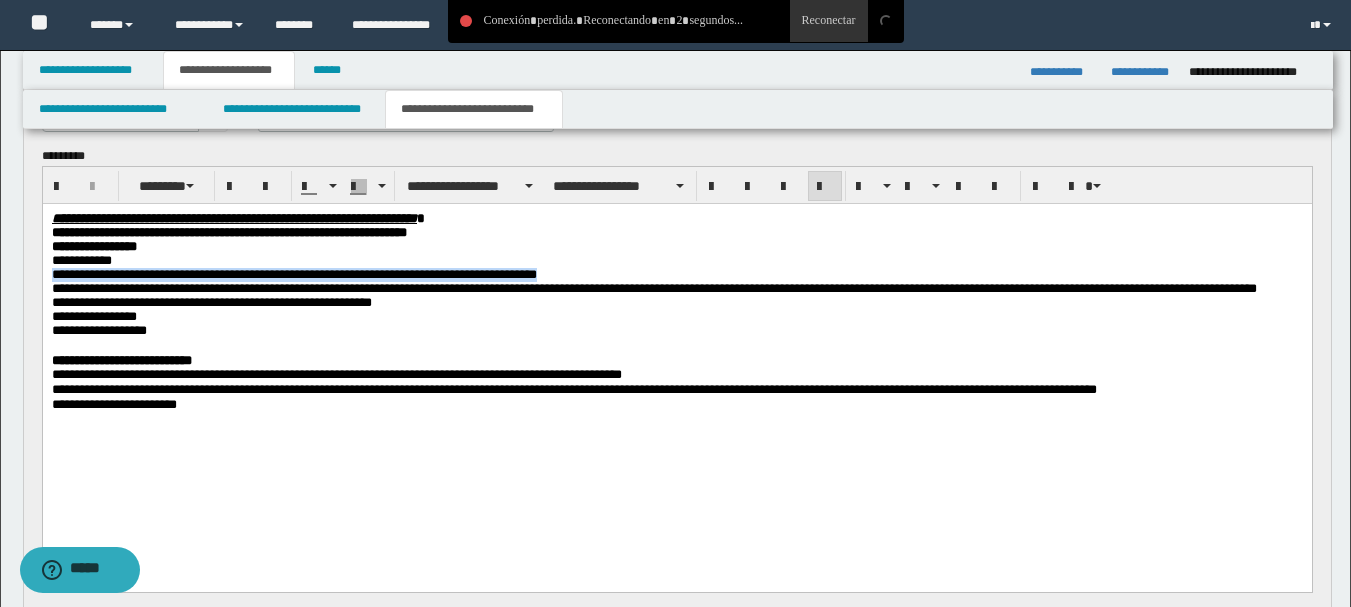 click on "**********" at bounding box center (293, 273) 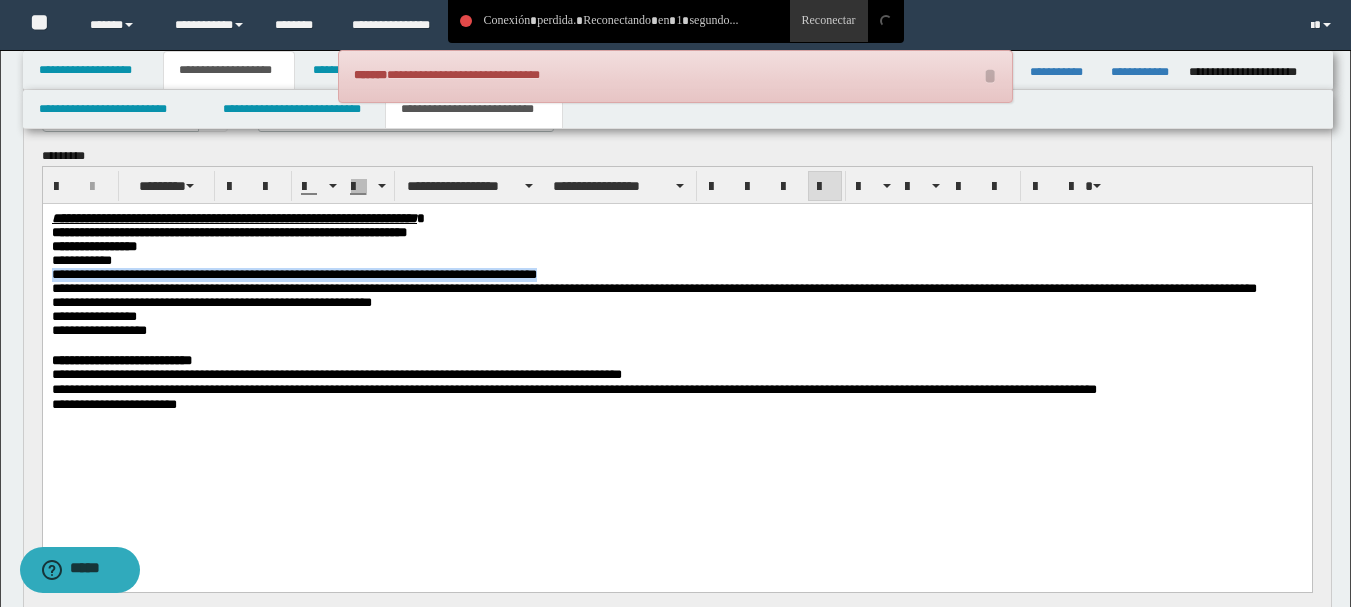 click on "**********" at bounding box center (293, 273) 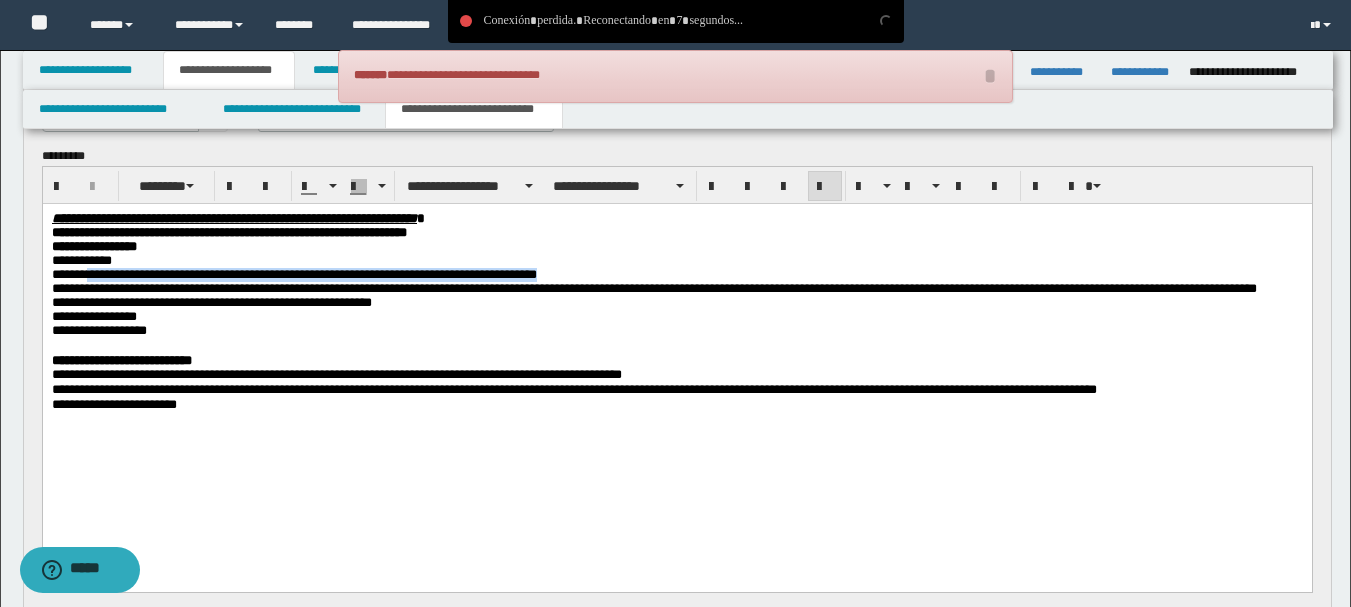 drag, startPoint x: 661, startPoint y: 281, endPoint x: 98, endPoint y: 283, distance: 563.00354 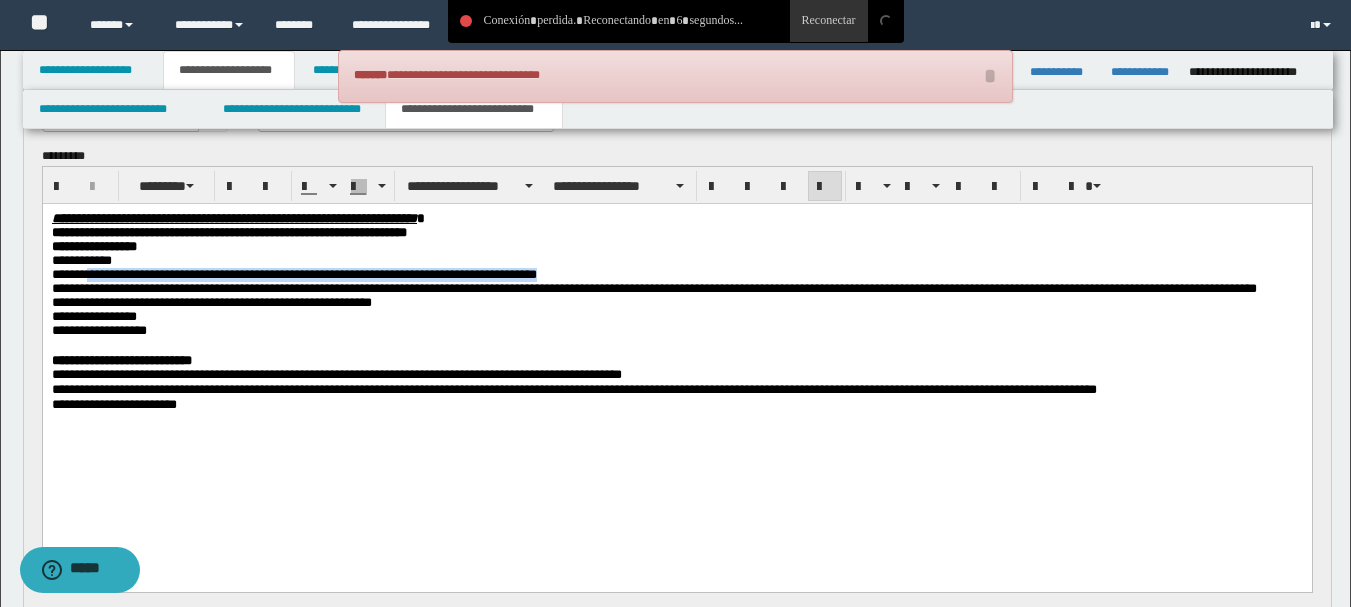 copy on "**********" 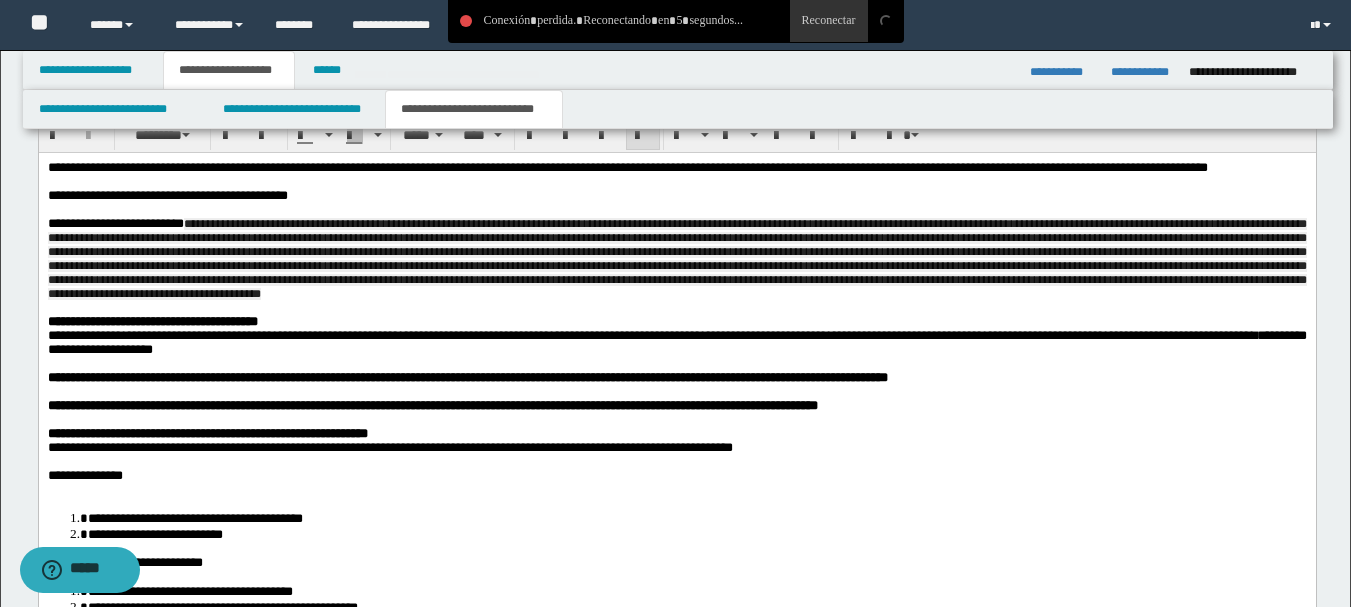 scroll, scrollTop: 1400, scrollLeft: 0, axis: vertical 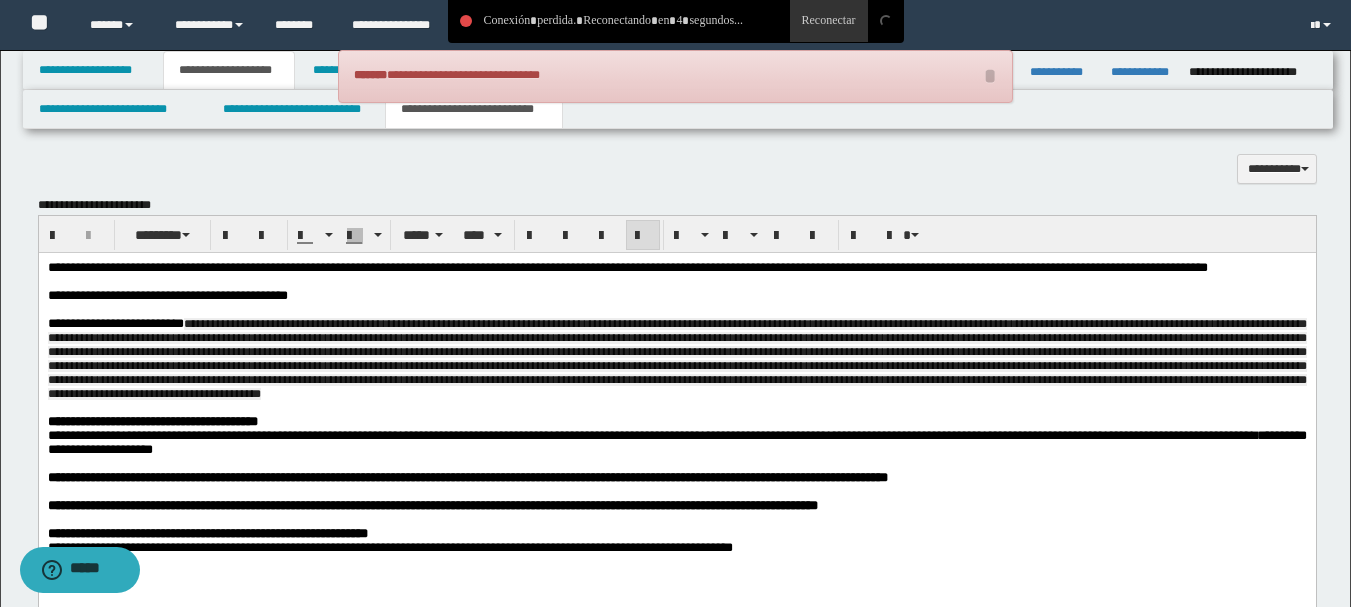click on "**********" at bounding box center [676, 296] 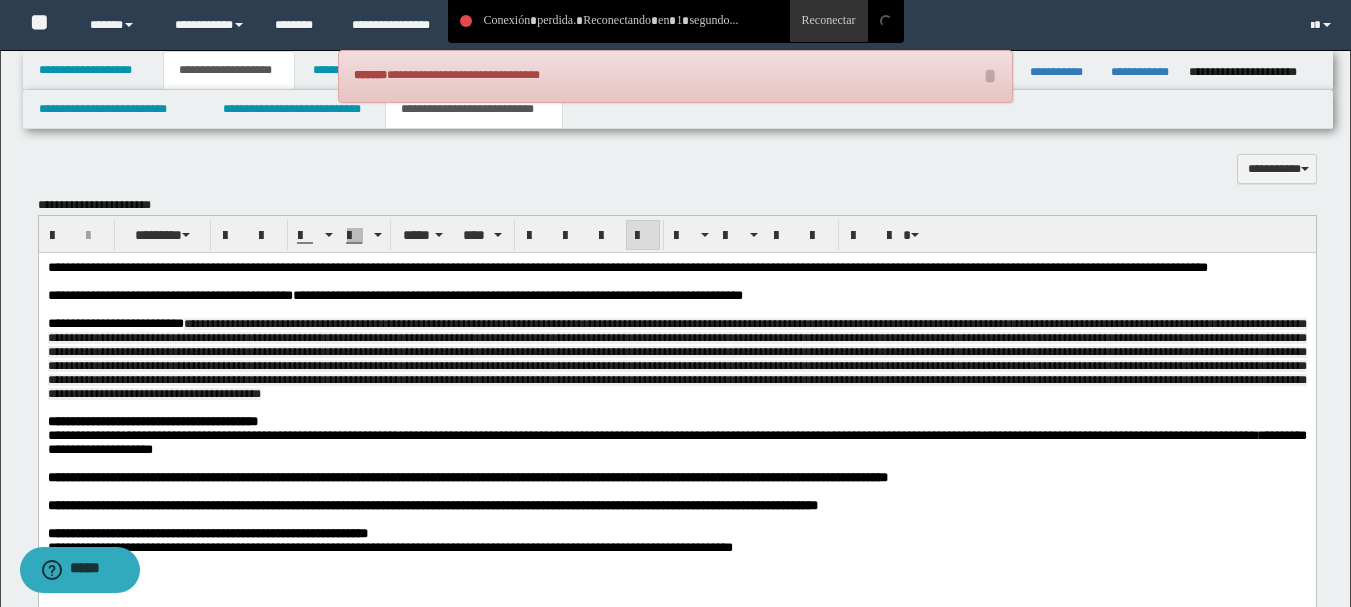 click at bounding box center (676, 359) 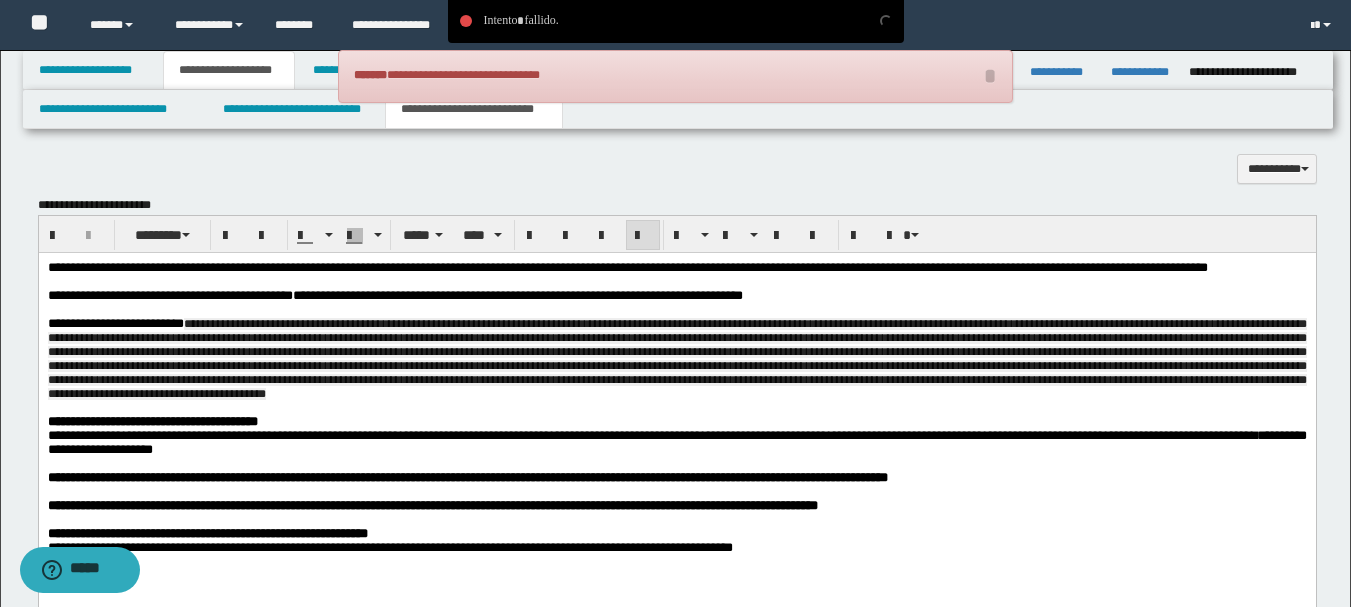 click on "**********" at bounding box center [324, 435] 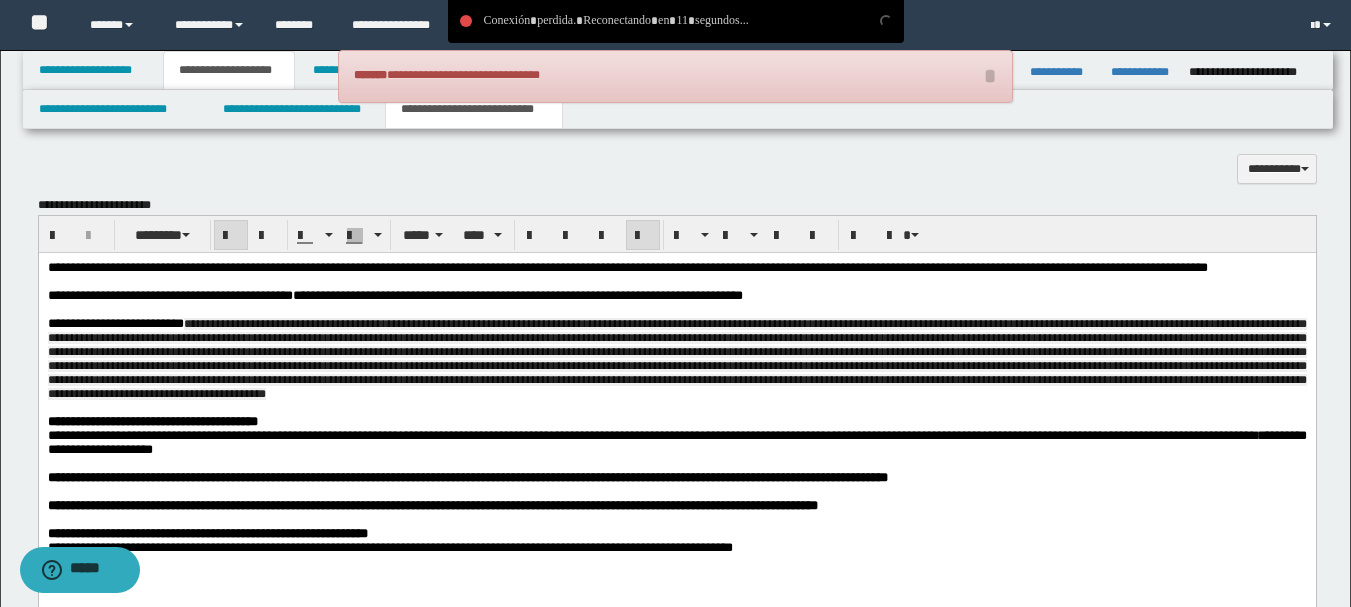 click on "**********" at bounding box center [676, 790] 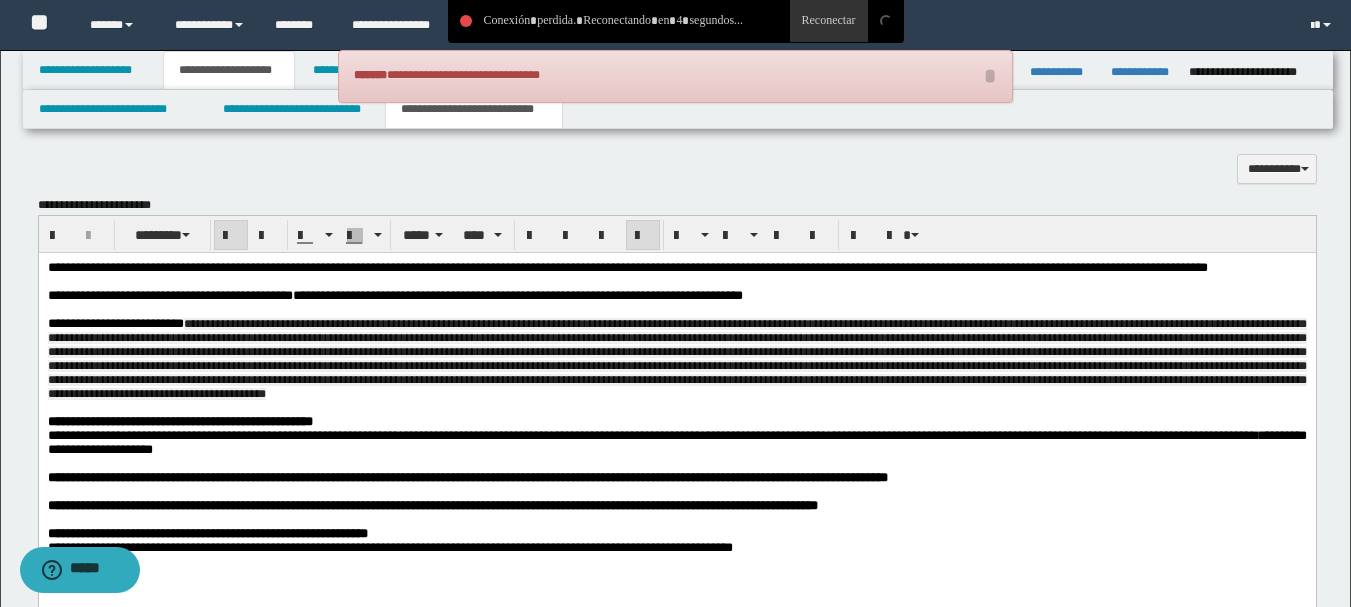 click on "**********" at bounding box center [324, 435] 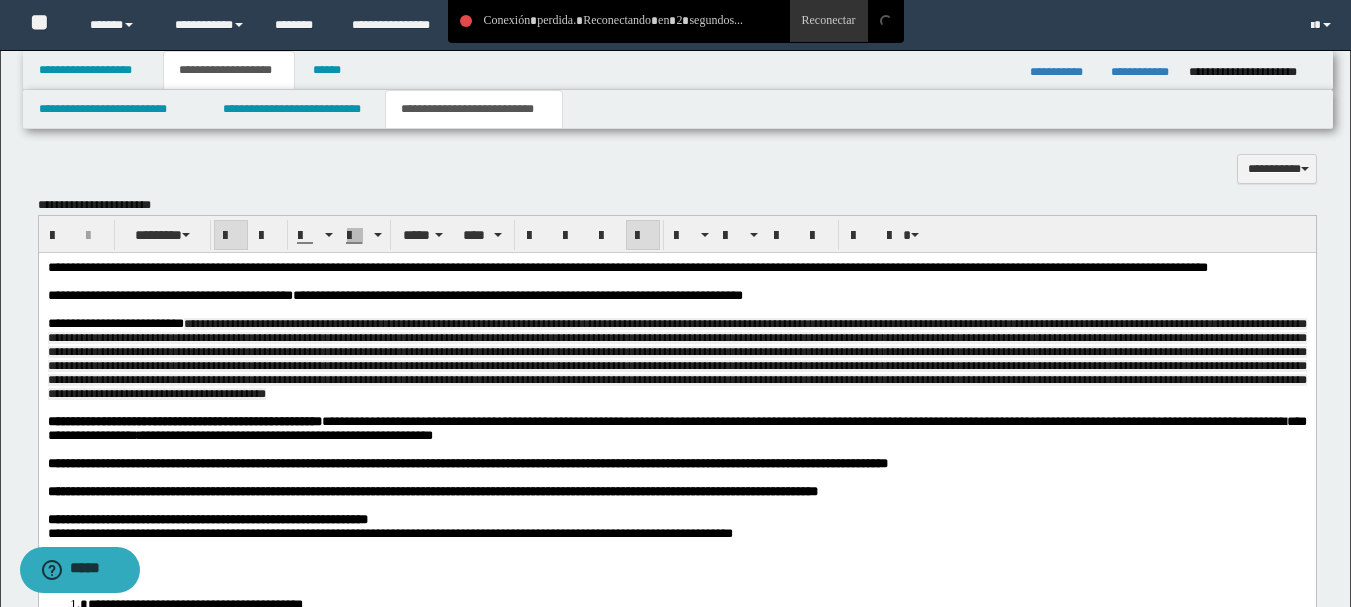 scroll, scrollTop: 1500, scrollLeft: 0, axis: vertical 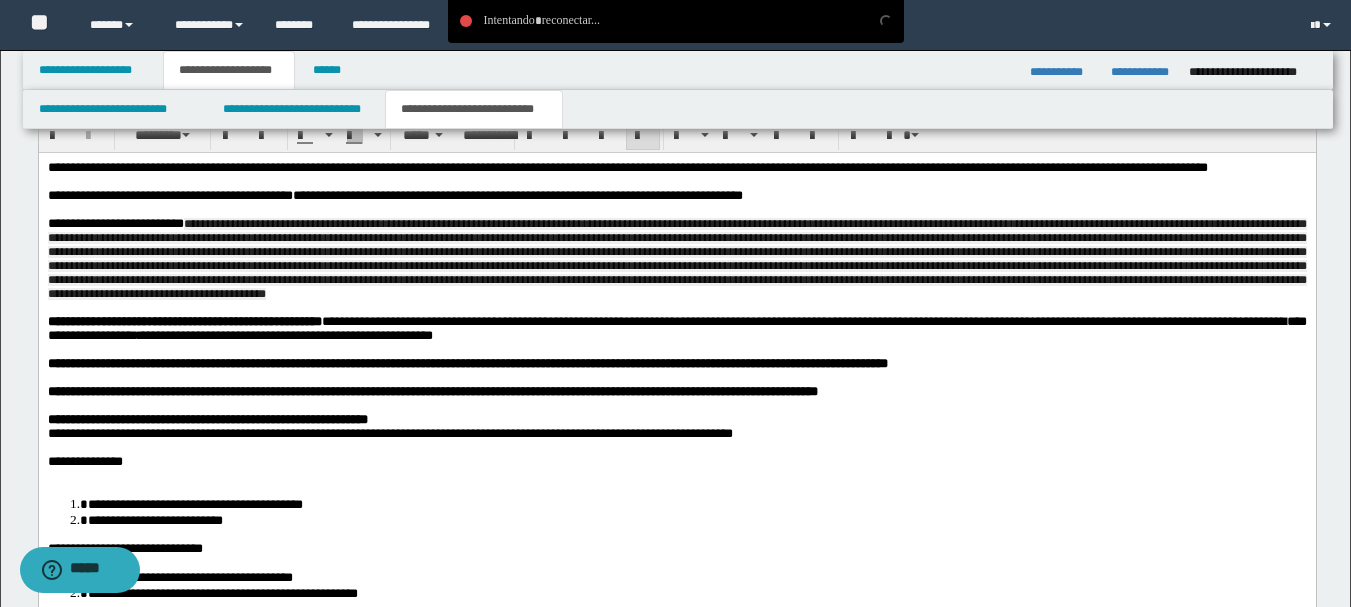 click at bounding box center (676, 308) 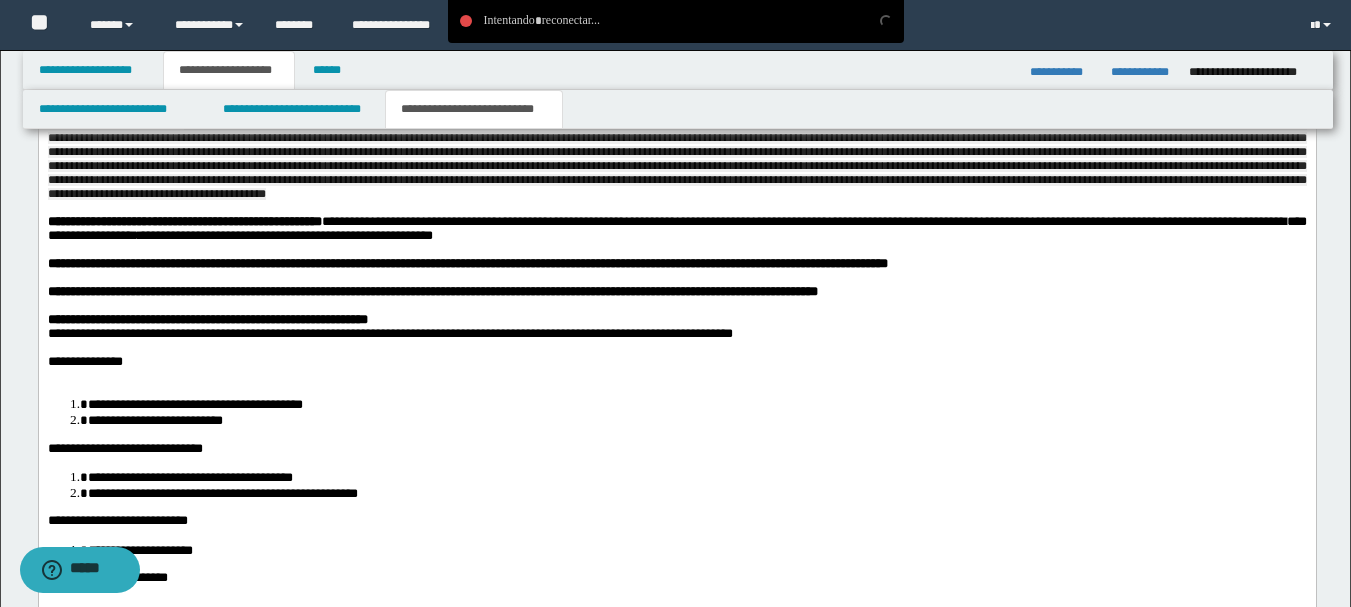 scroll, scrollTop: 1700, scrollLeft: 0, axis: vertical 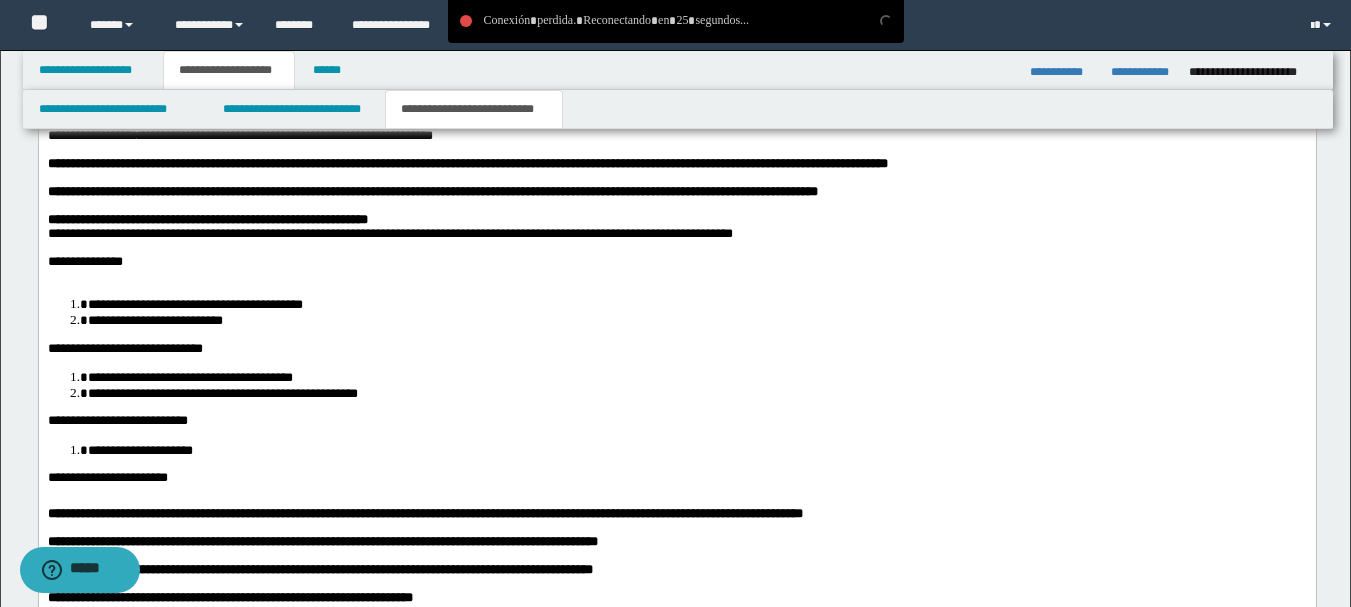 click on "**********" at bounding box center [696, 305] 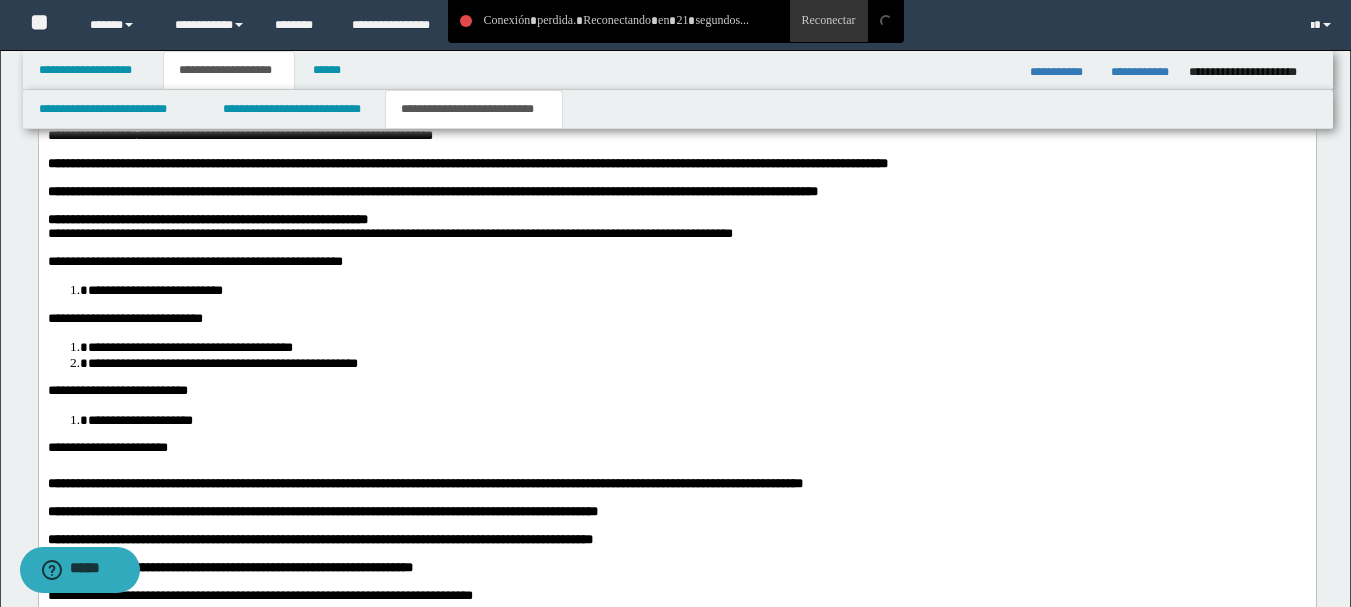 click on "**********" at bounding box center [154, 291] 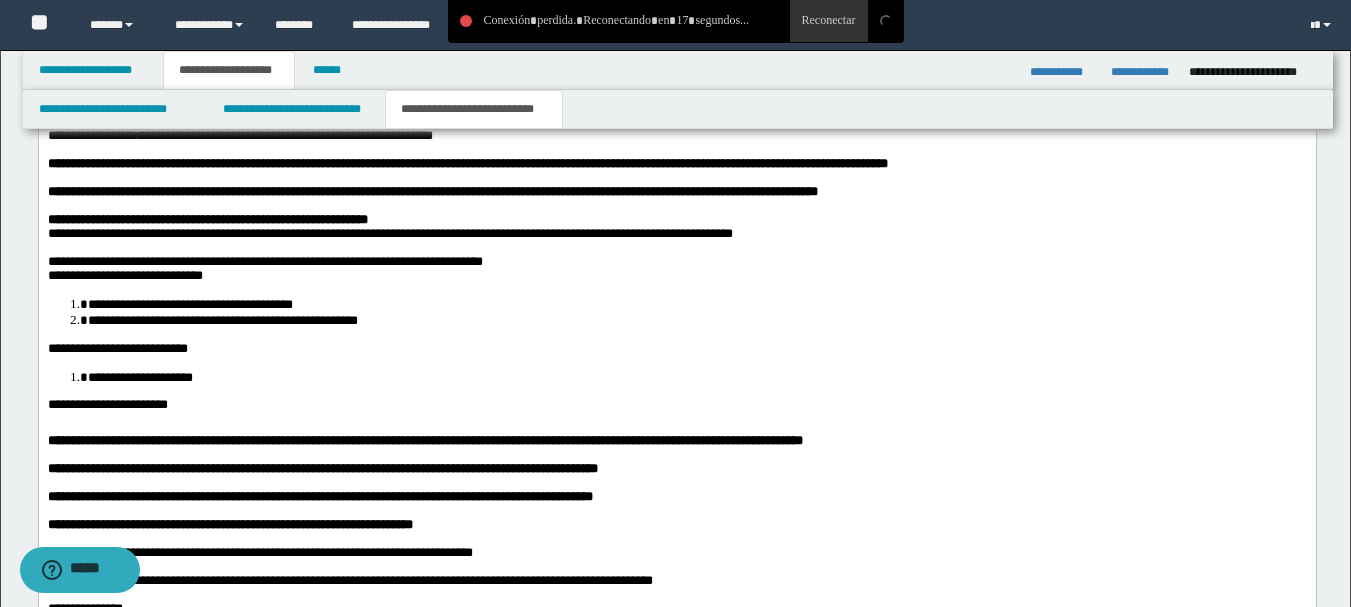 click on "**********" at bounding box center [676, 447] 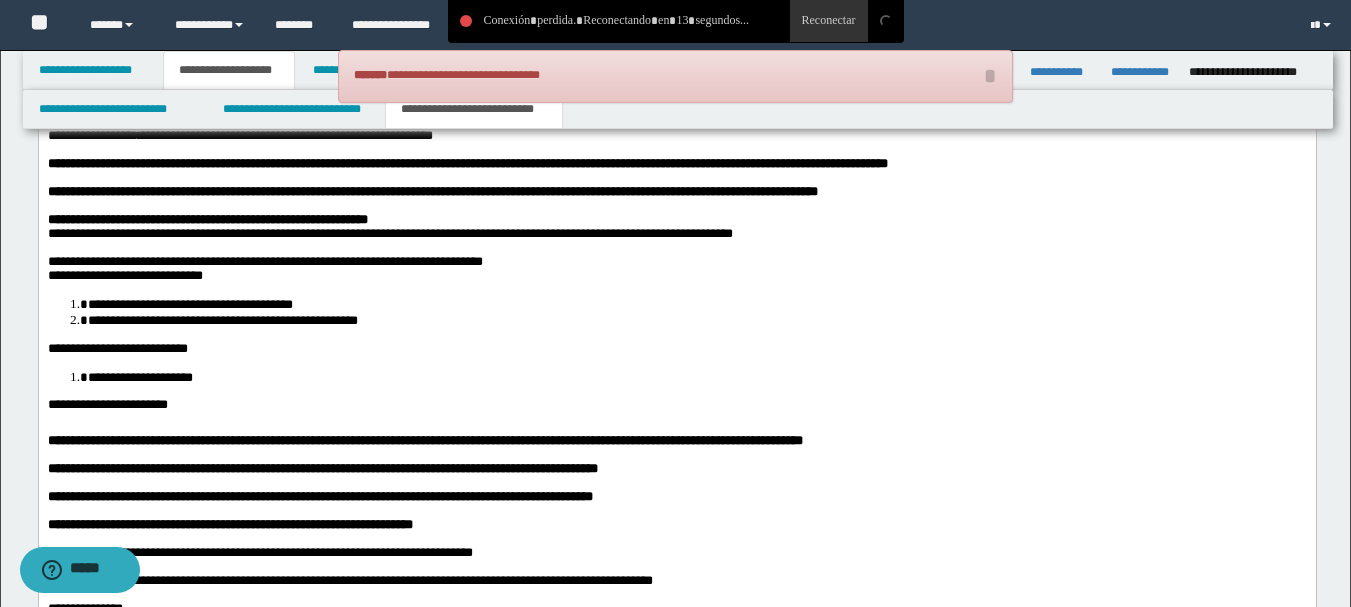 click on "**********" at bounding box center [414, 262] 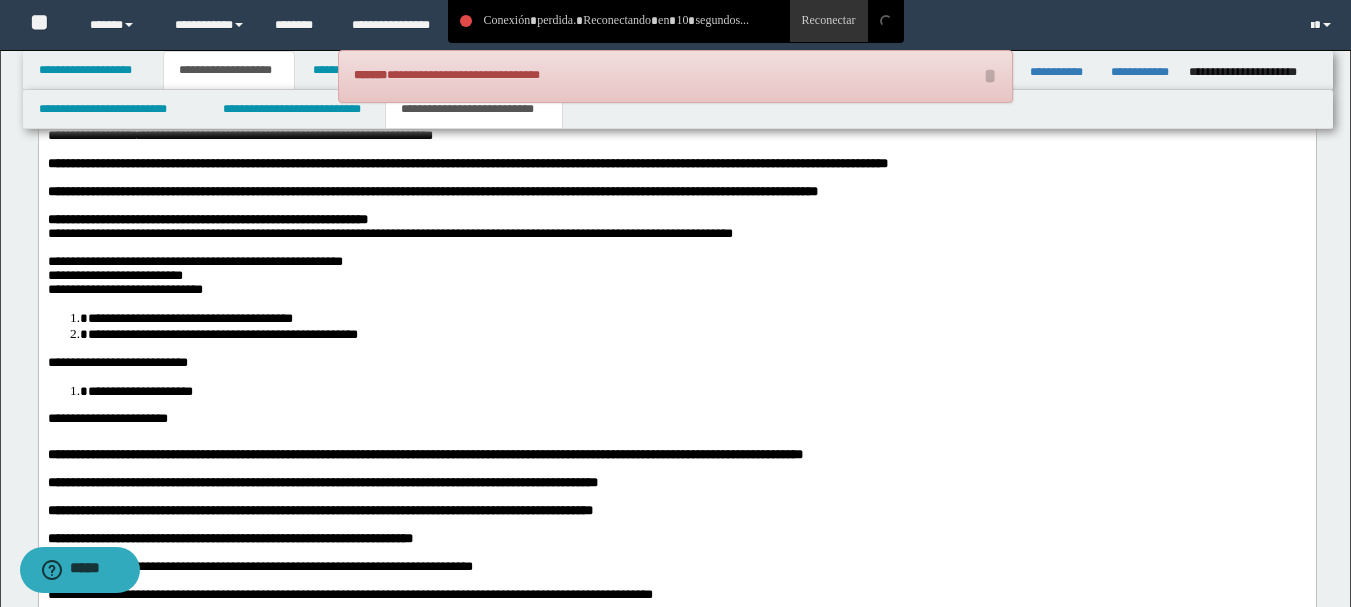 click on "**********" at bounding box center (234, 262) 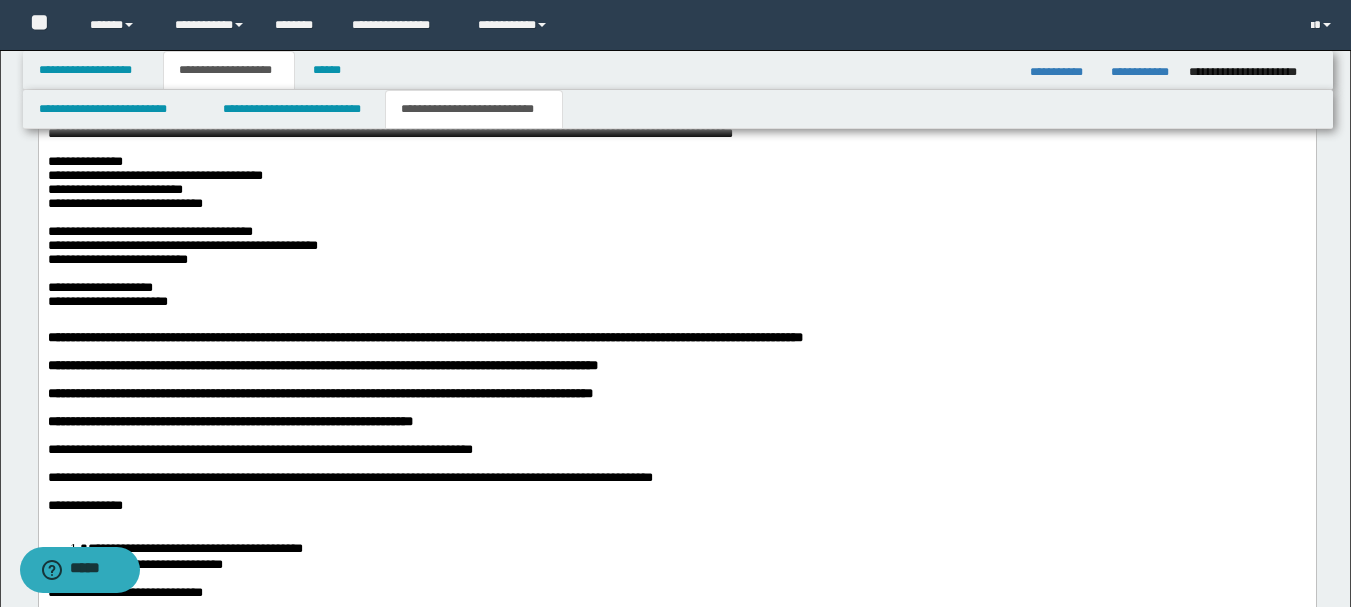 scroll, scrollTop: 1900, scrollLeft: 0, axis: vertical 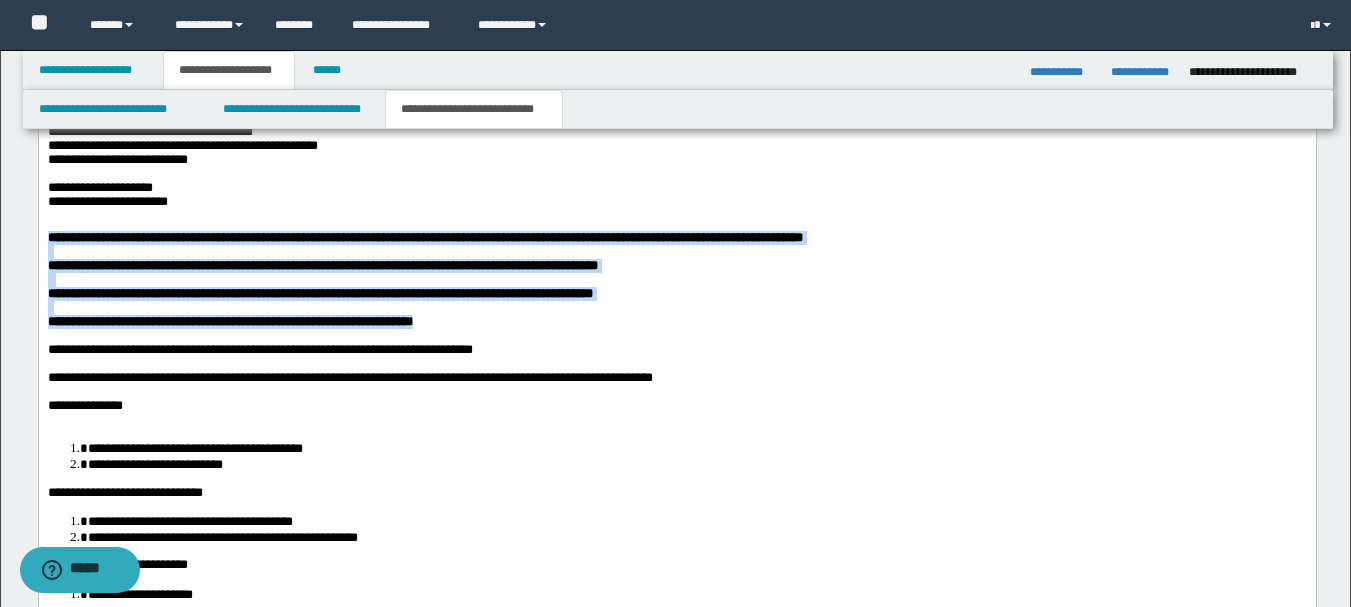 drag, startPoint x: 547, startPoint y: 423, endPoint x: 45, endPoint y: 322, distance: 512.0596 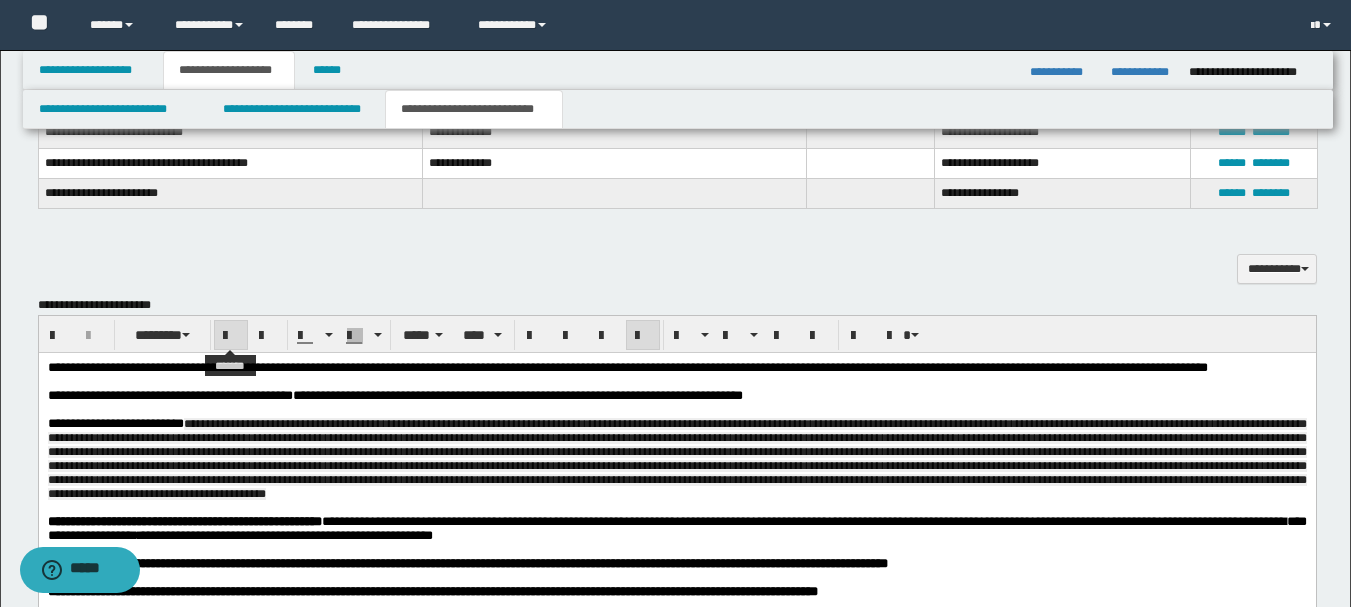 click at bounding box center (231, 335) 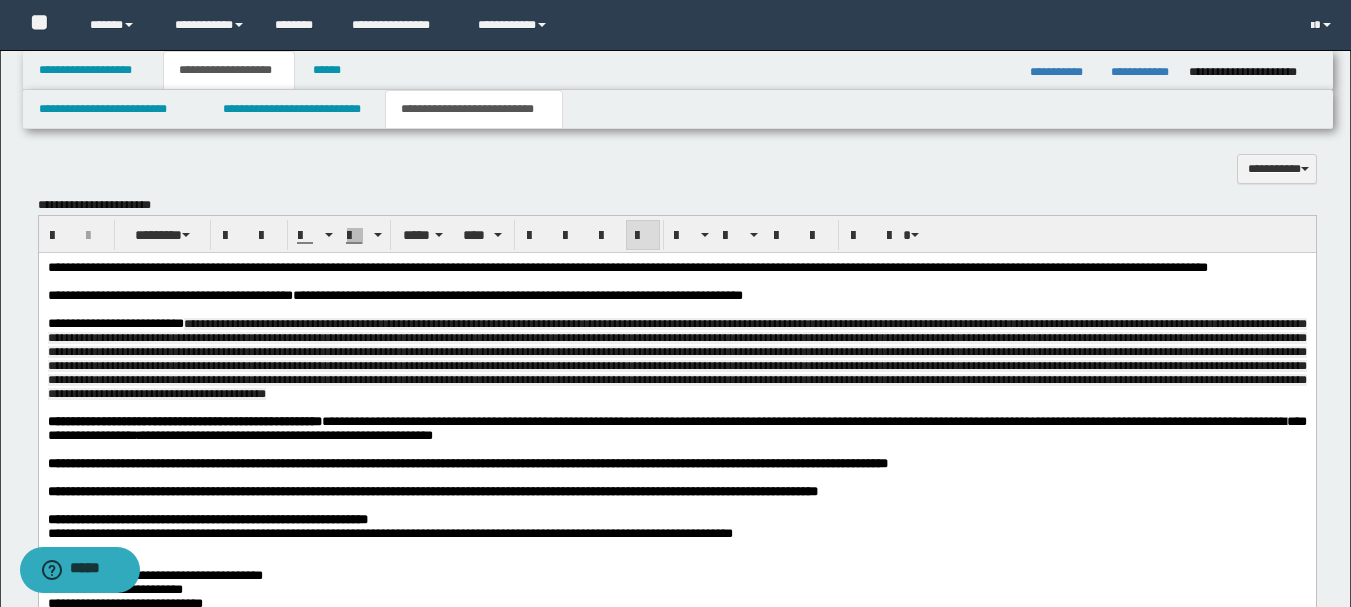 scroll, scrollTop: 1700, scrollLeft: 0, axis: vertical 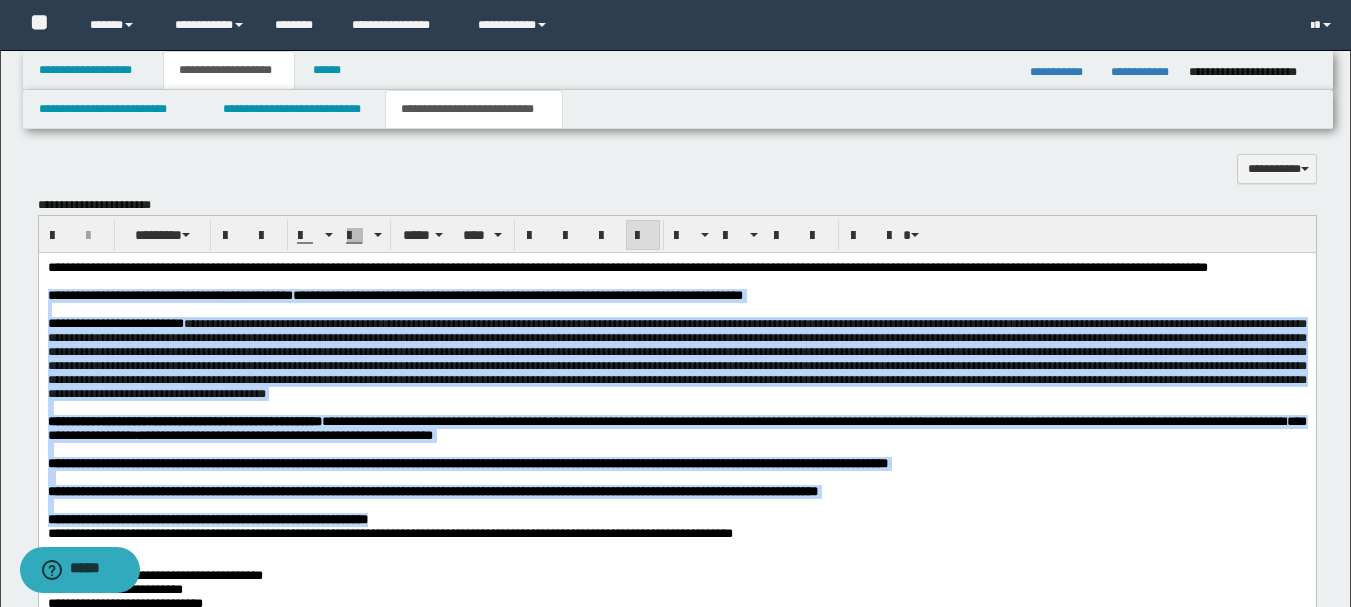 drag, startPoint x: 455, startPoint y: 580, endPoint x: 71, endPoint y: 569, distance: 384.15753 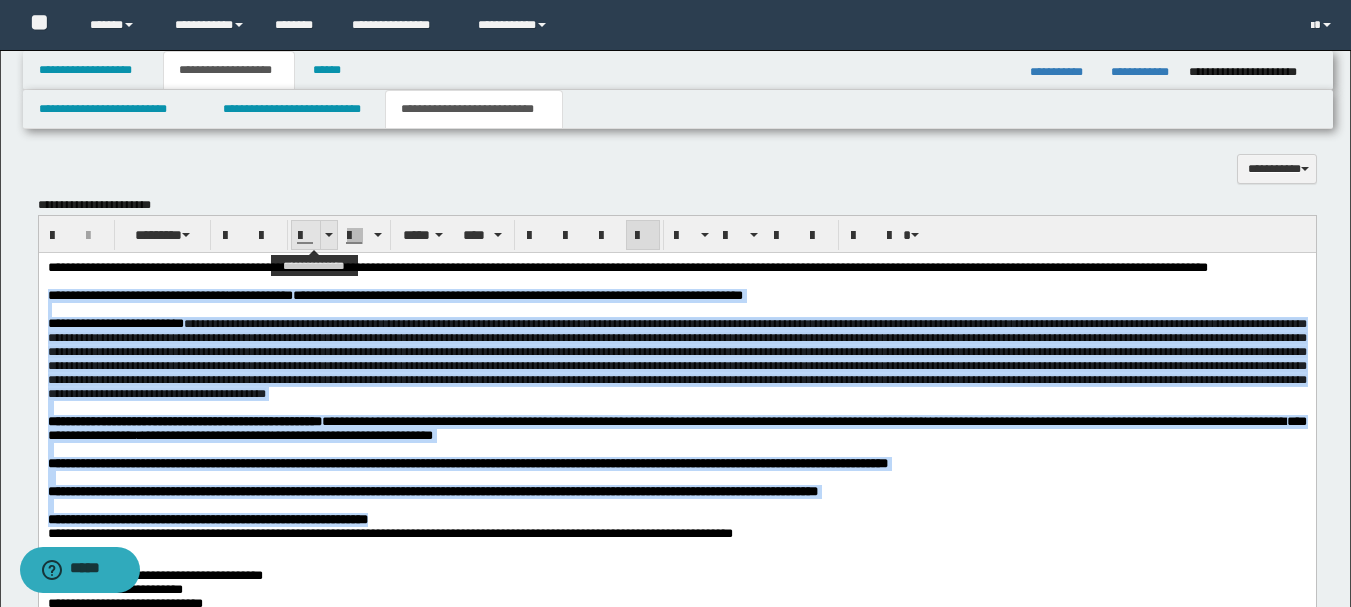 click at bounding box center (328, 235) 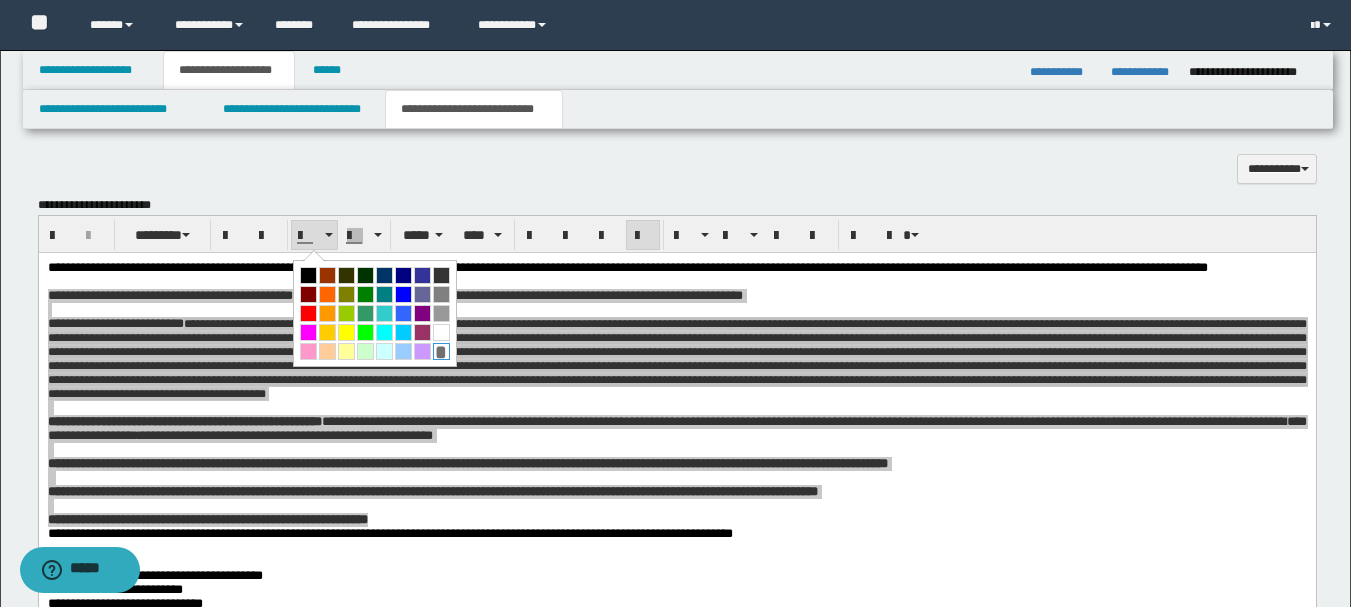click on "*" at bounding box center (441, 351) 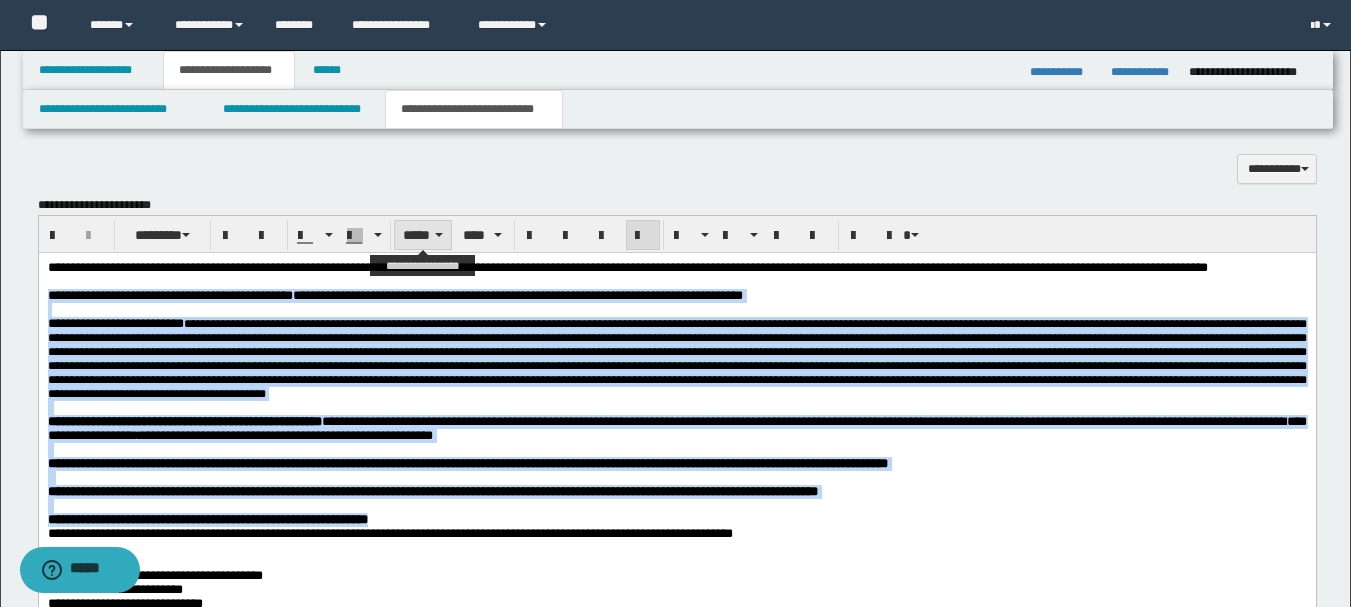 click on "*****" at bounding box center [423, 235] 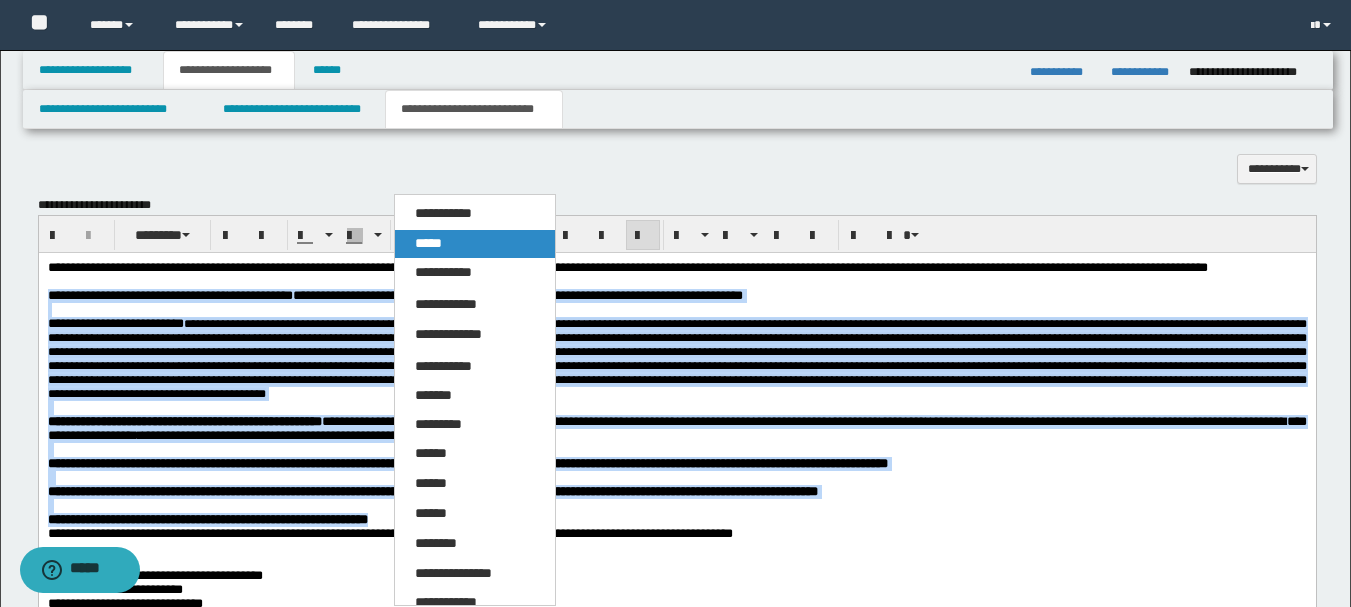 click on "*****" at bounding box center [428, 243] 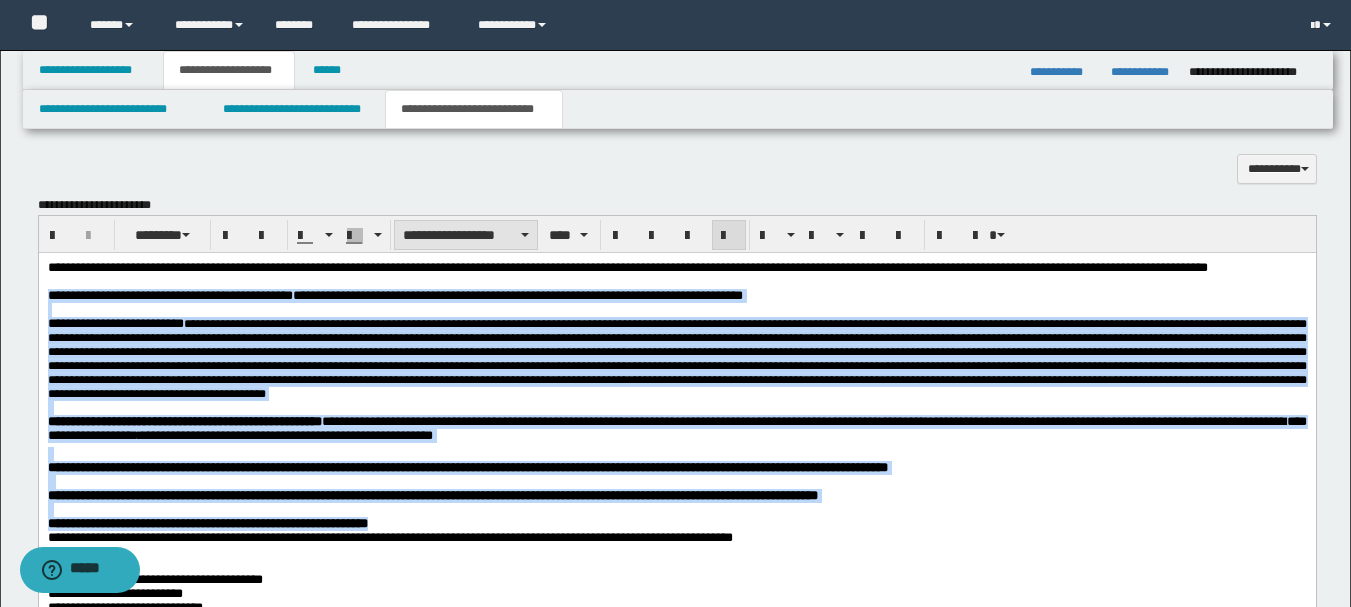 click on "**********" at bounding box center [466, 235] 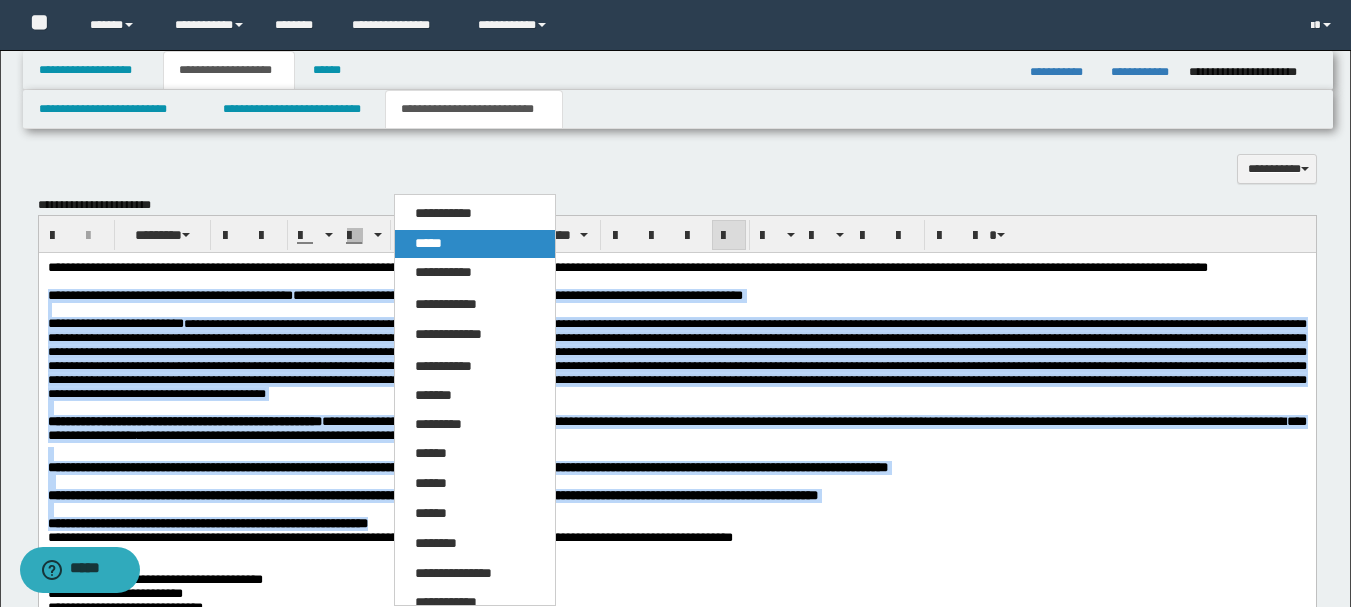 click on "*****" at bounding box center [428, 243] 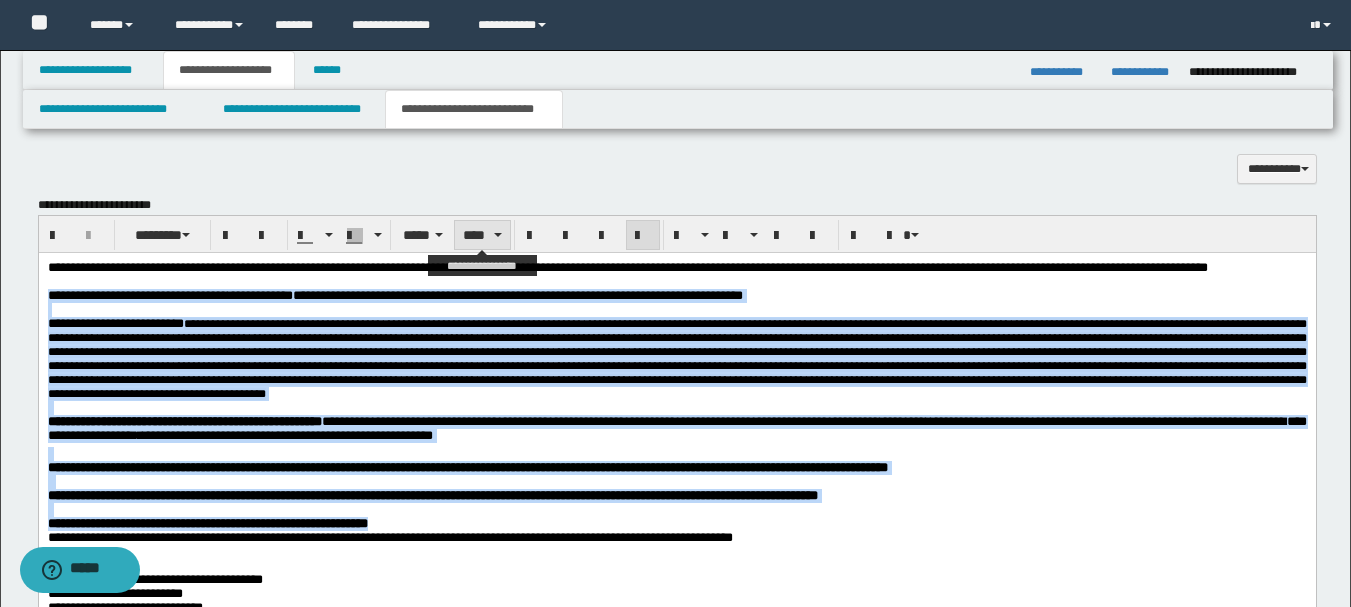 click on "****" at bounding box center (482, 235) 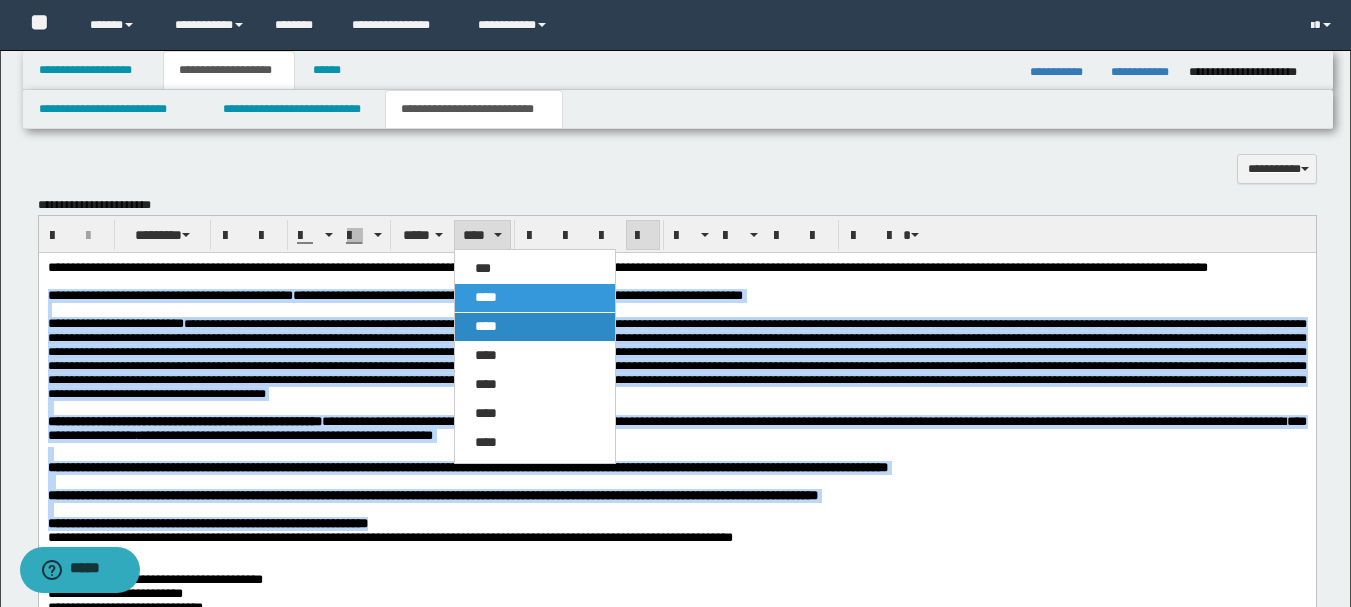 click on "****" at bounding box center (486, 326) 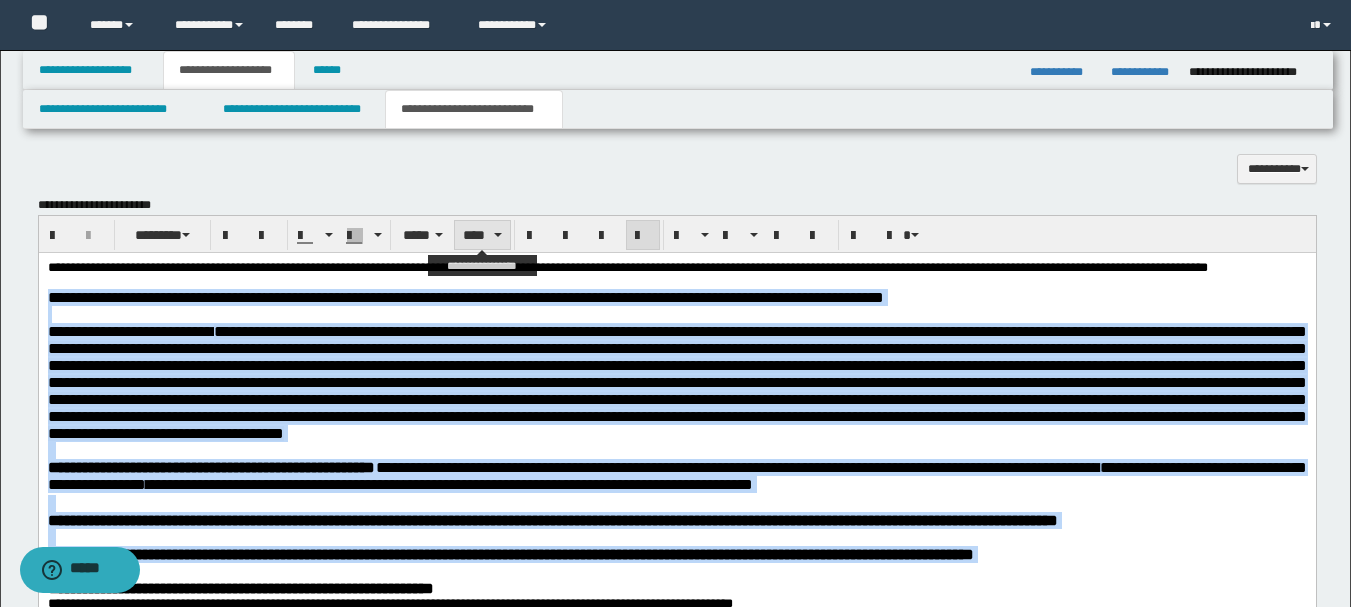 click on "****" at bounding box center (482, 235) 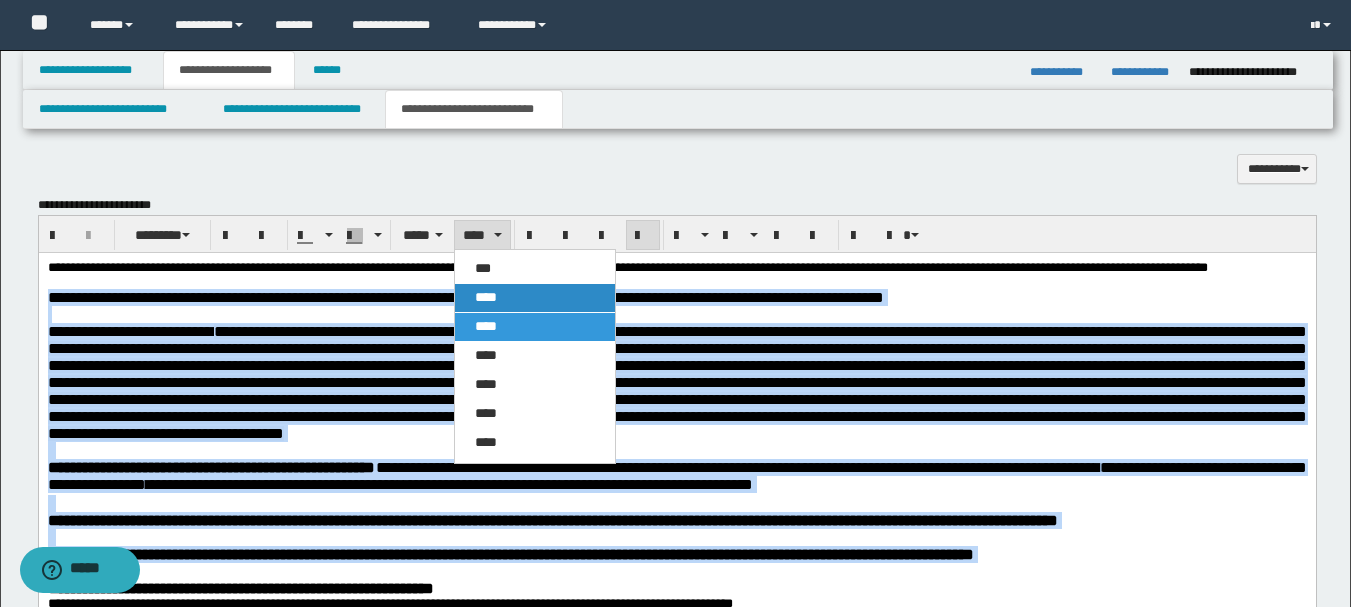 click on "****" at bounding box center [535, 298] 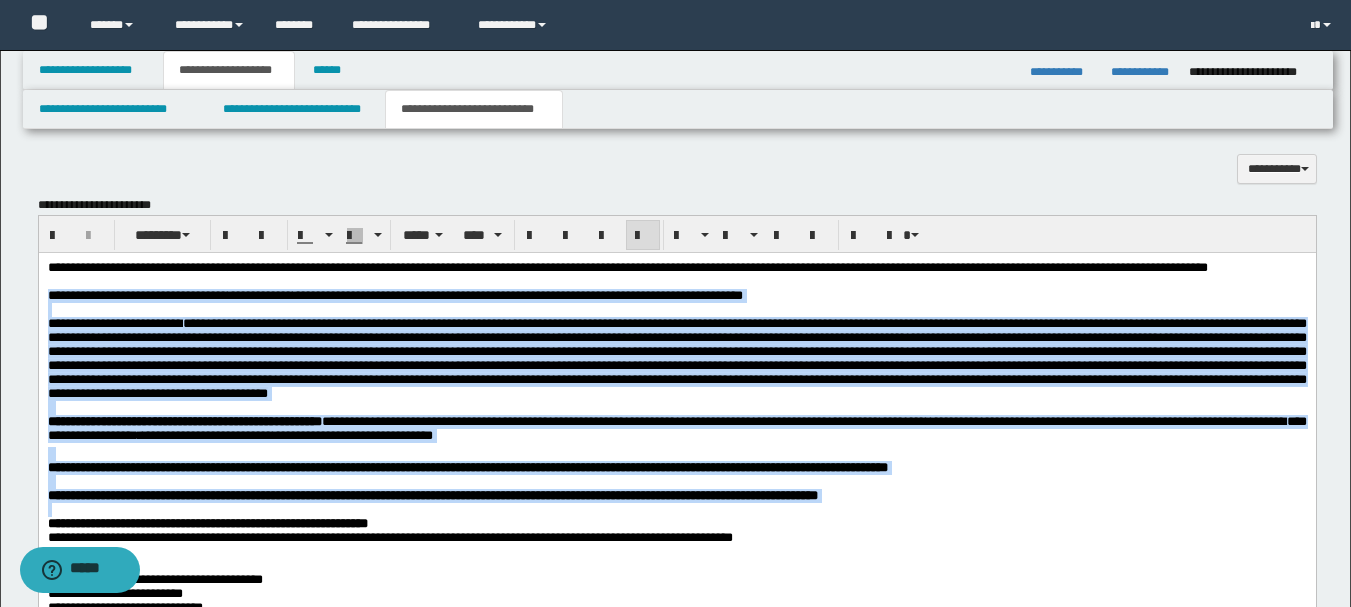 click at bounding box center (676, 358) 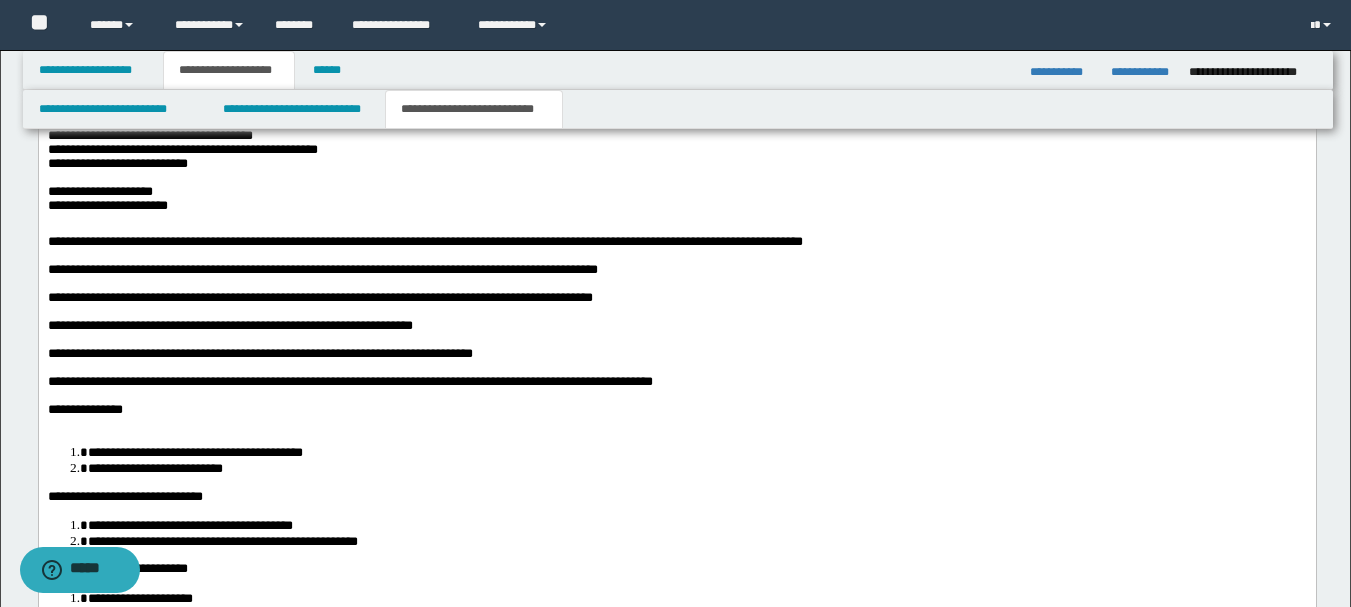 click on "**********" at bounding box center [322, 270] 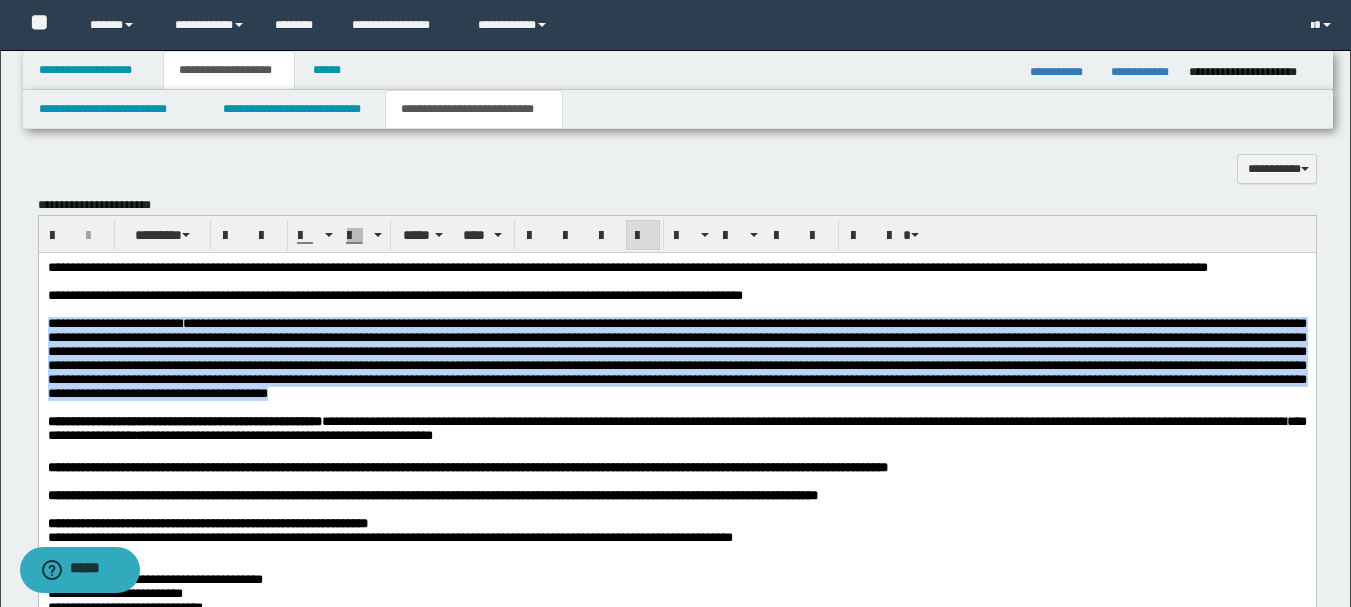 drag, startPoint x: 202, startPoint y: 442, endPoint x: 74, endPoint y: 592, distance: 197.19026 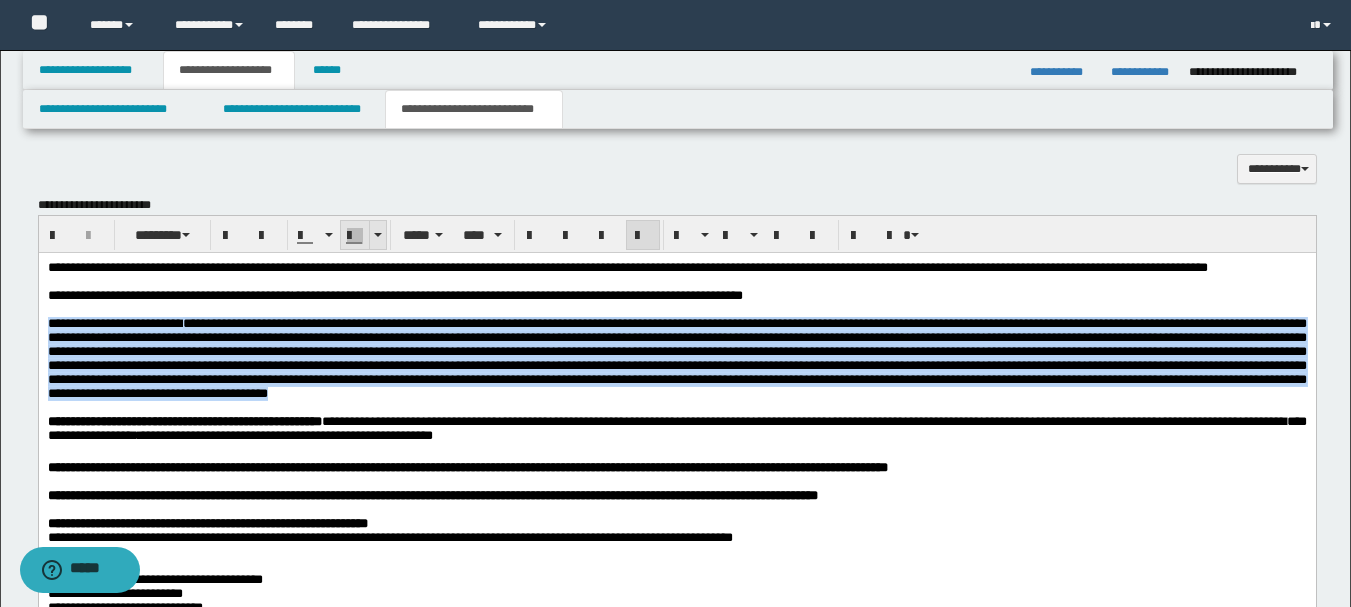 click at bounding box center [377, 235] 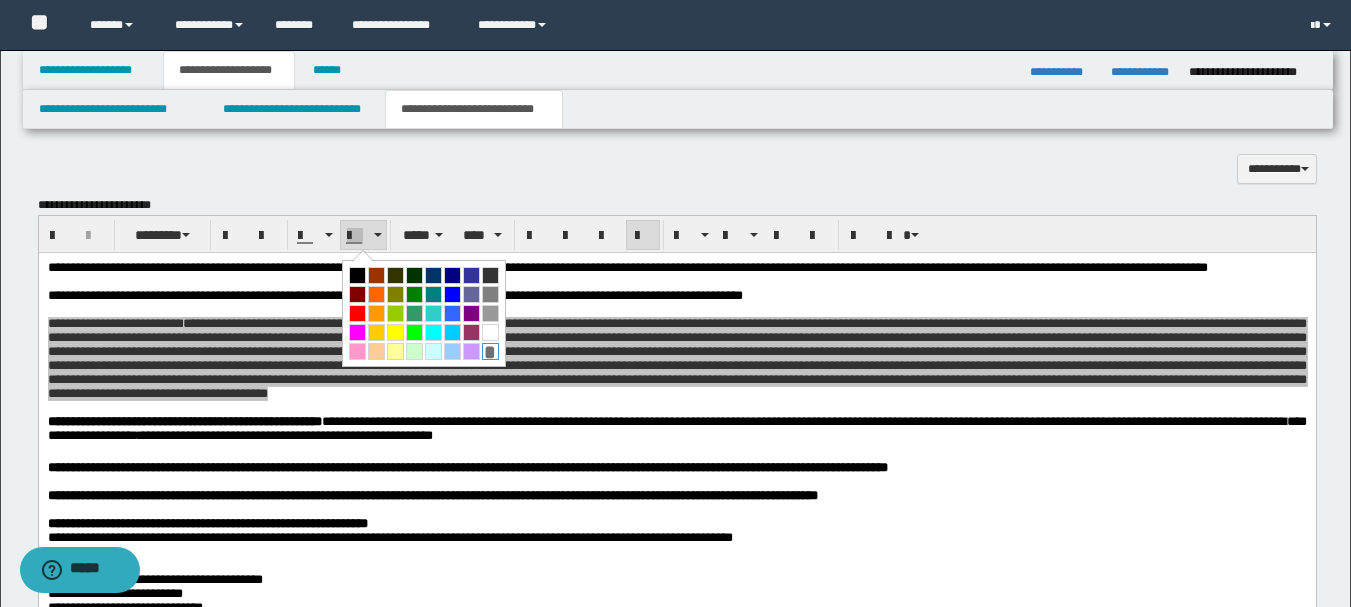 click on "*" at bounding box center (490, 351) 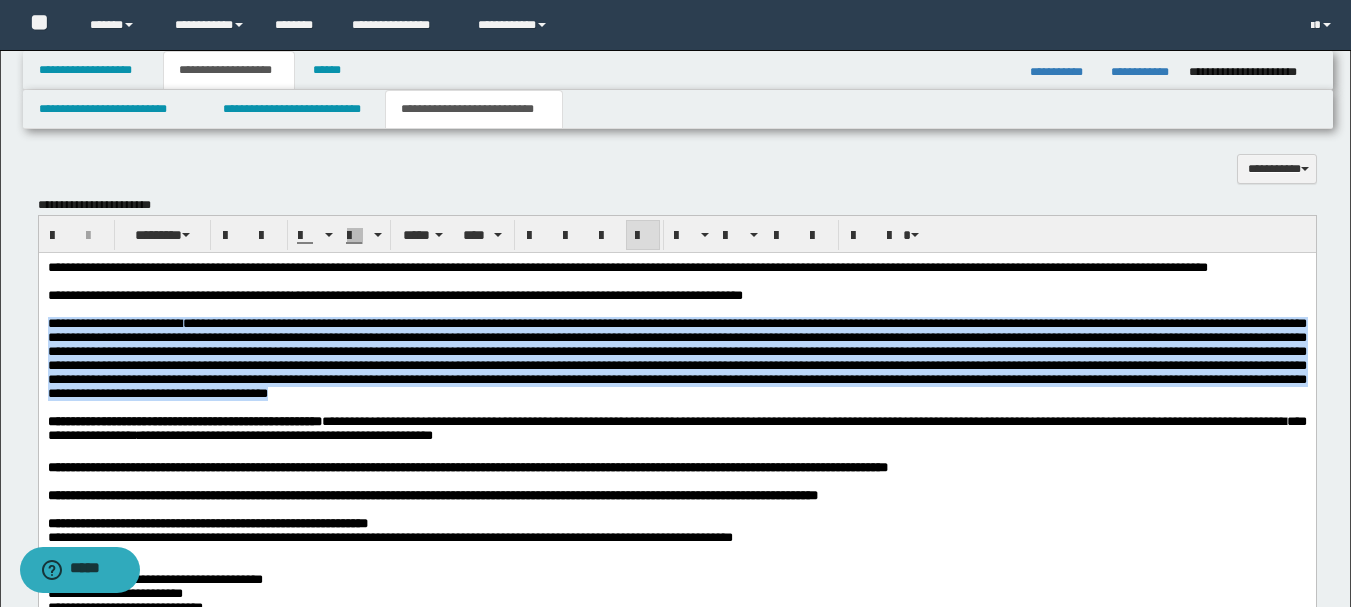 scroll, scrollTop: 1700, scrollLeft: 0, axis: vertical 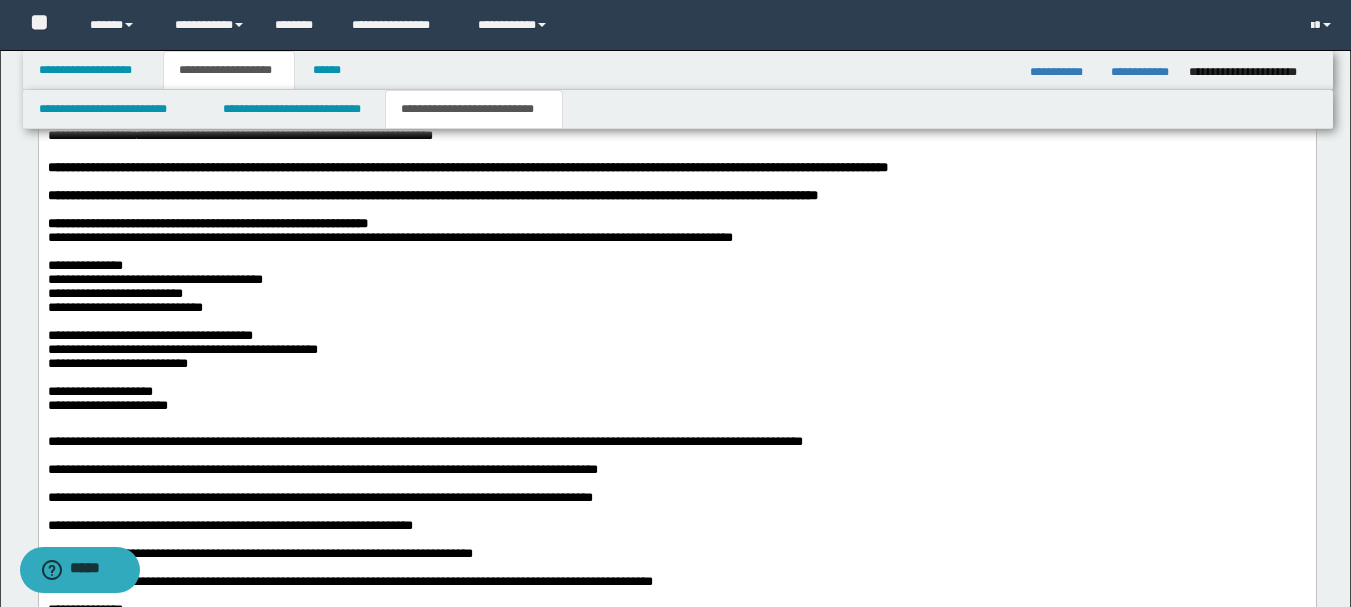 click on "**********" at bounding box center [389, 238] 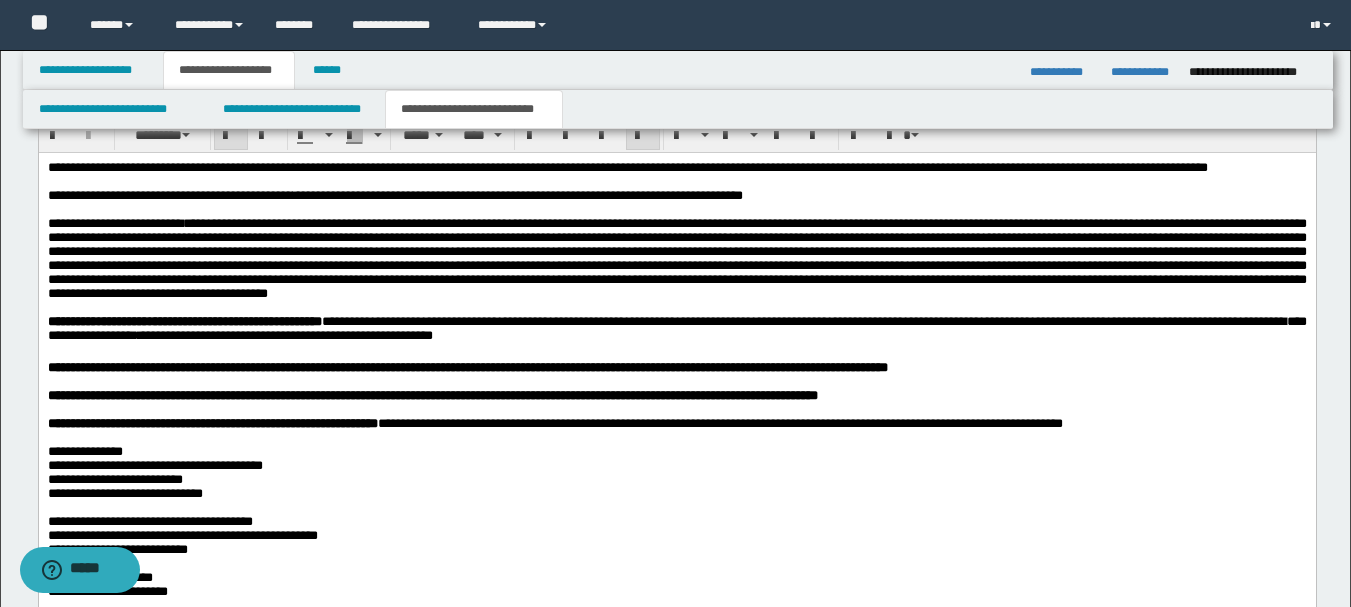 scroll, scrollTop: 1600, scrollLeft: 0, axis: vertical 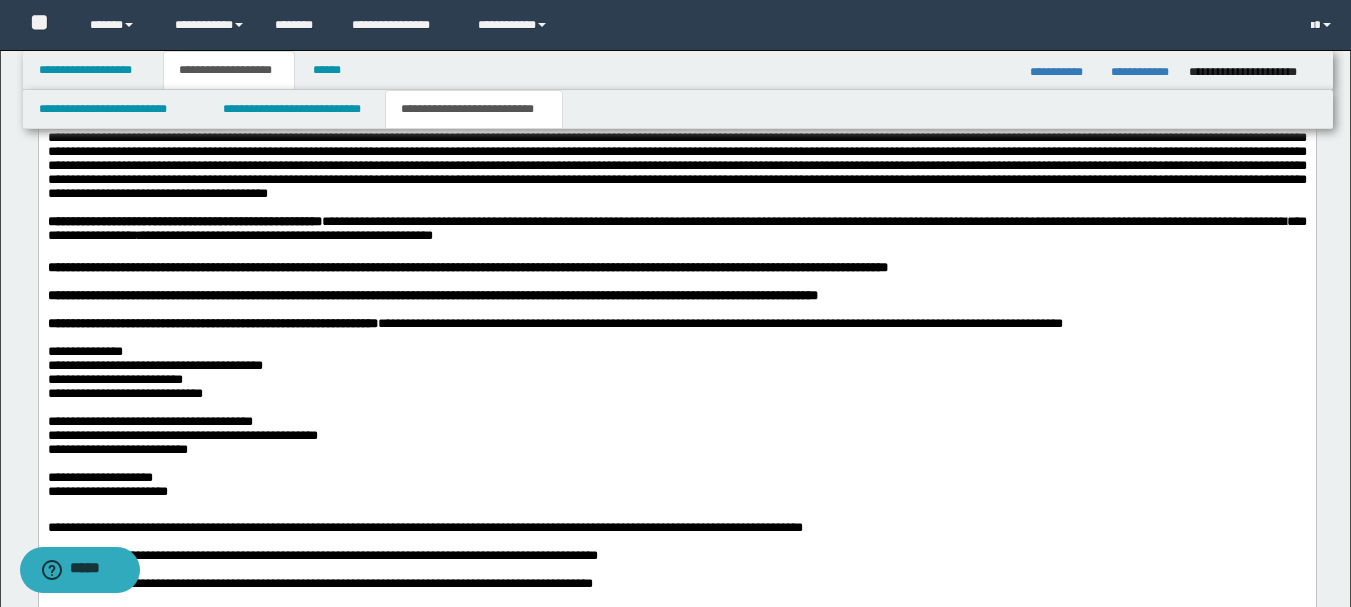 click on "**********" at bounding box center [84, 351] 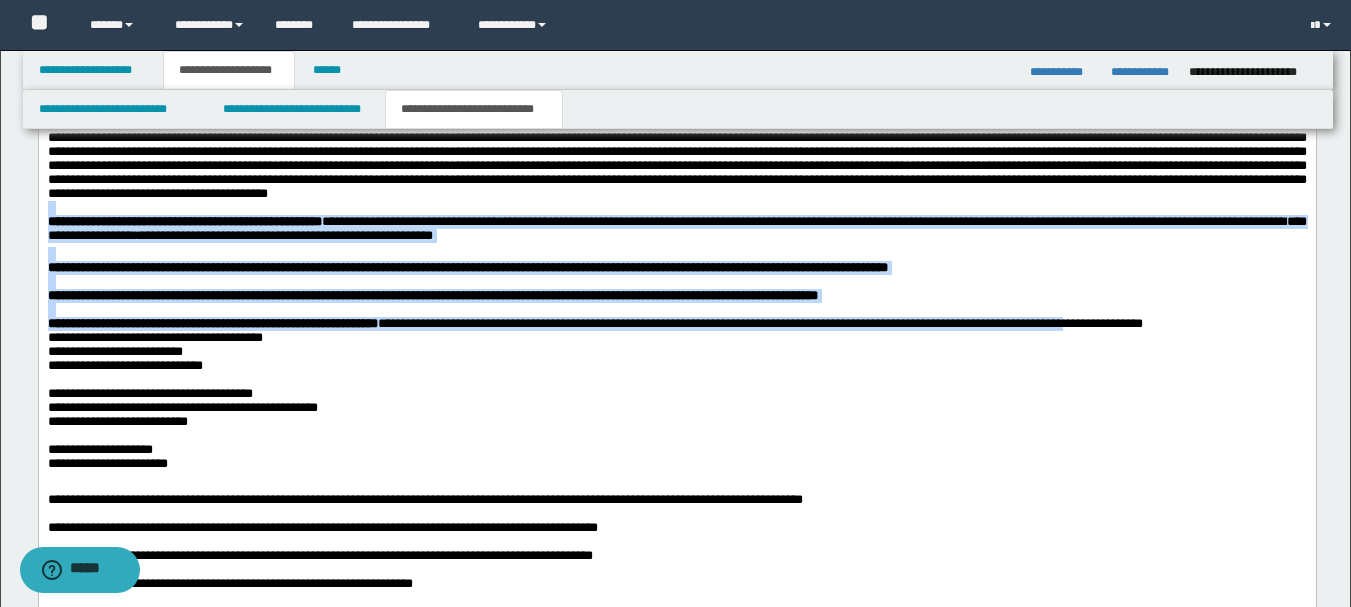 drag, startPoint x: 1306, startPoint y: 383, endPoint x: 76, endPoint y: 308, distance: 1232.2844 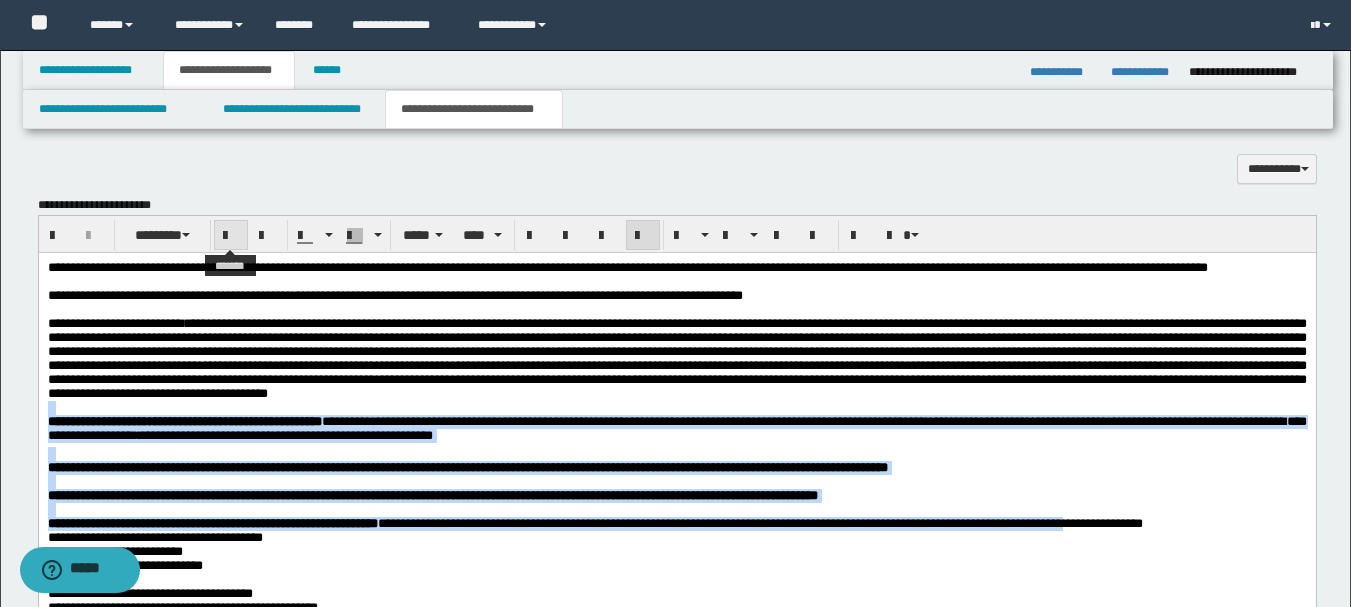 click at bounding box center (231, 236) 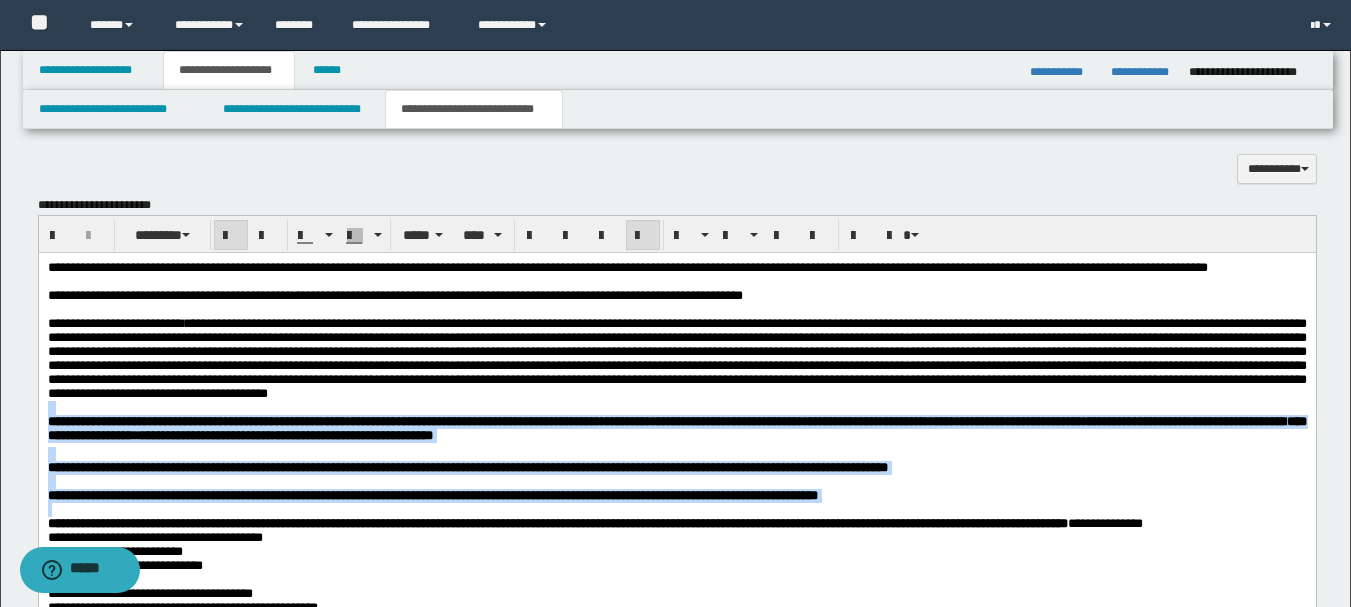 click at bounding box center [231, 236] 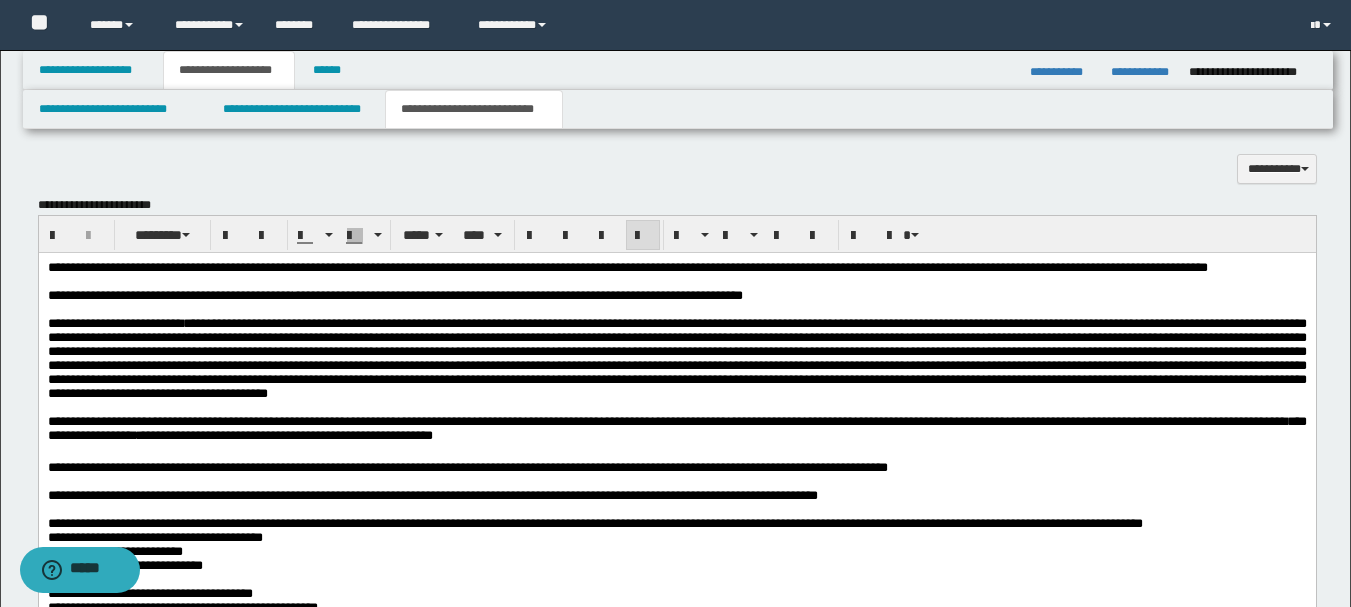 click at bounding box center (676, 358) 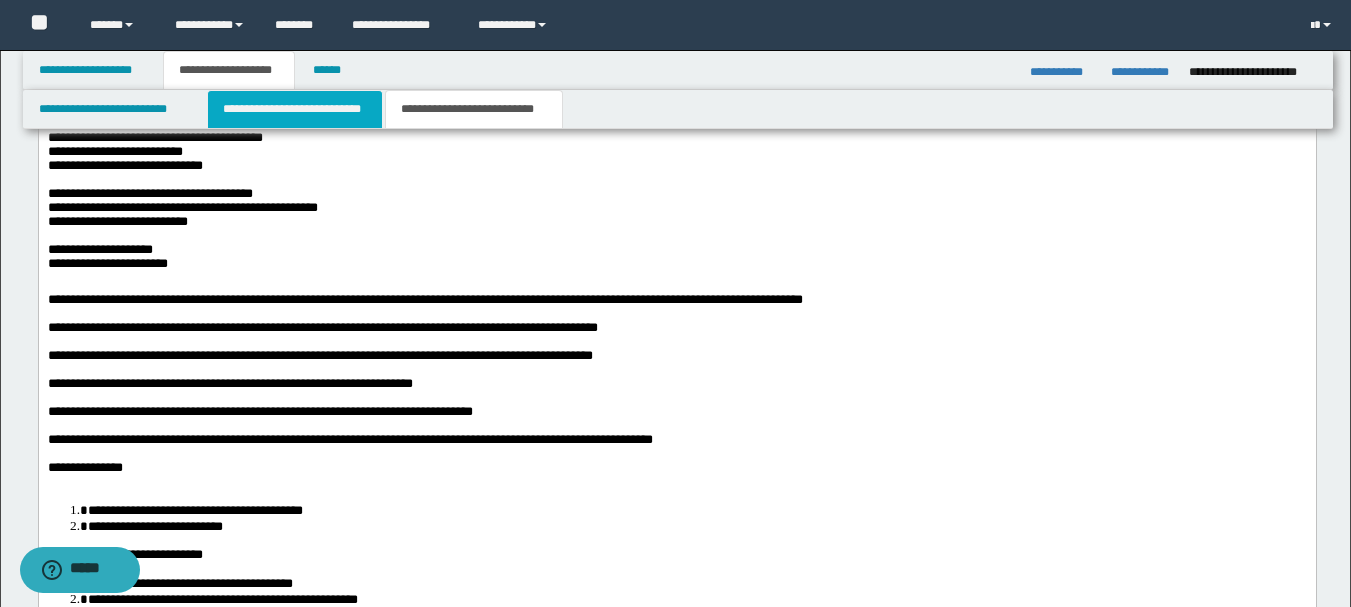 click on "**********" at bounding box center (295, 109) 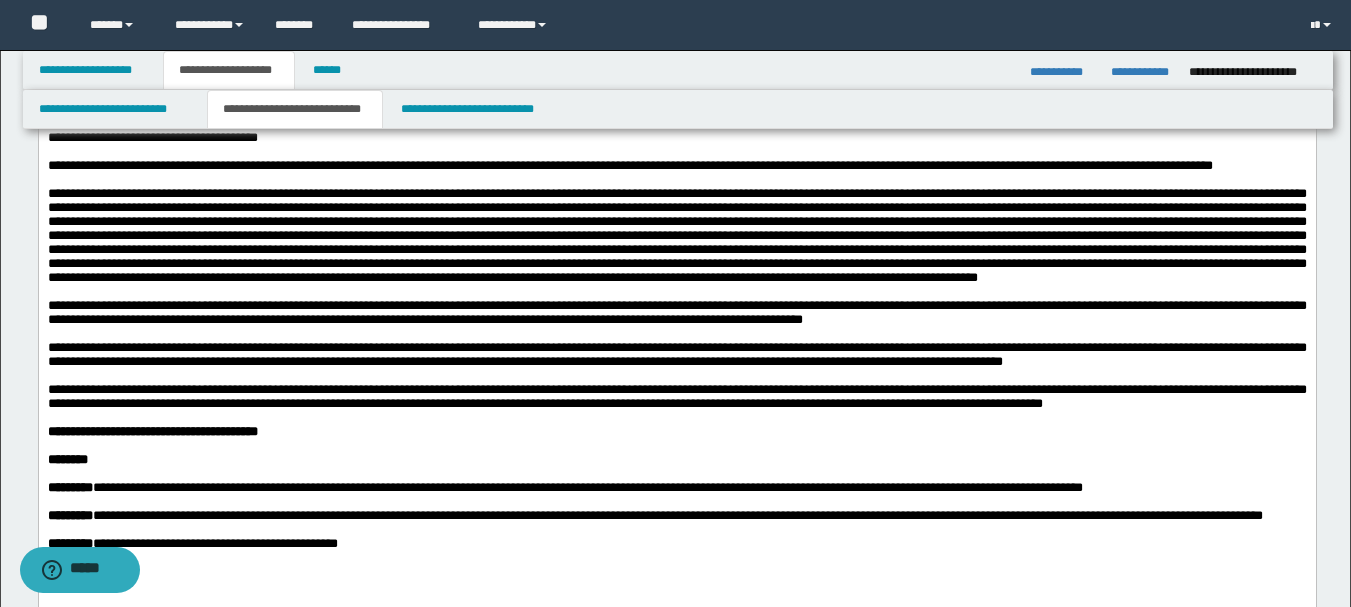 scroll, scrollTop: 1700, scrollLeft: 0, axis: vertical 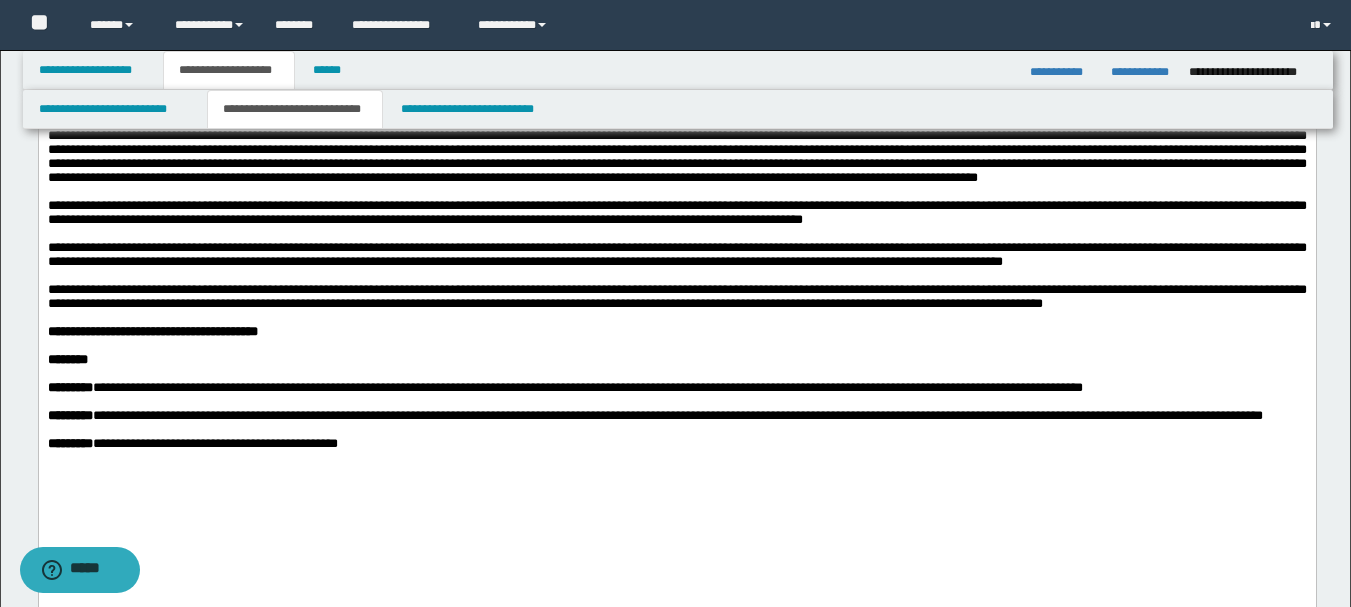 drag, startPoint x: 49, startPoint y: 342, endPoint x: 206, endPoint y: 379, distance: 161.30096 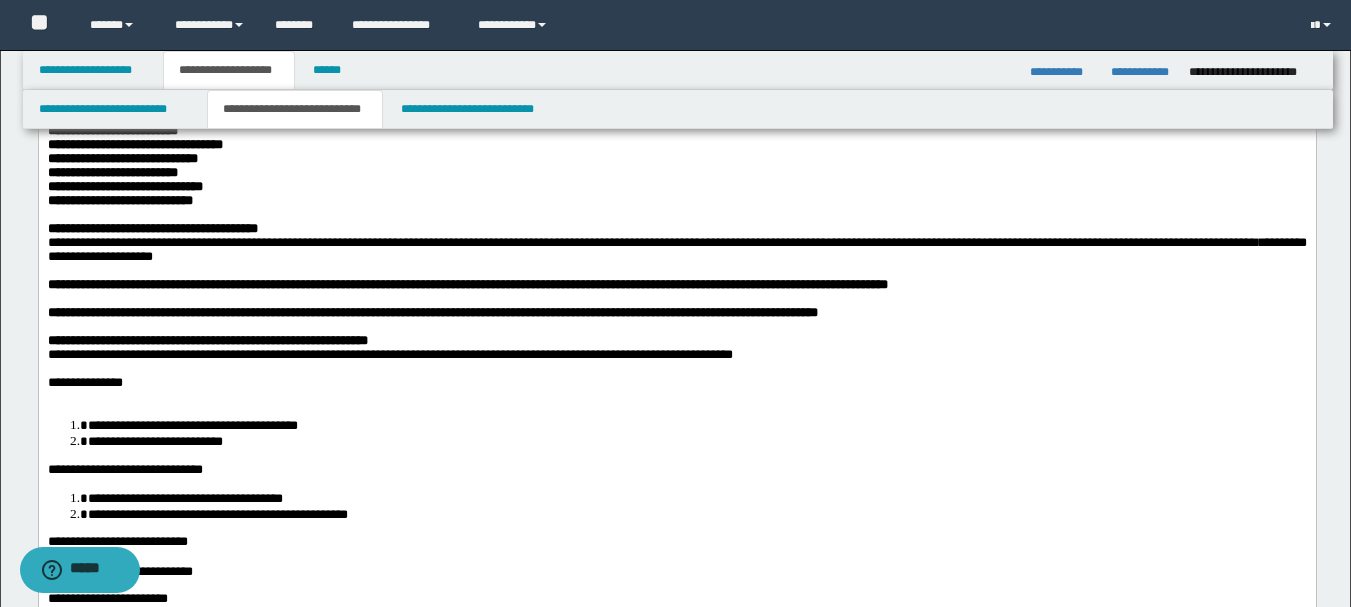 scroll, scrollTop: 0, scrollLeft: 0, axis: both 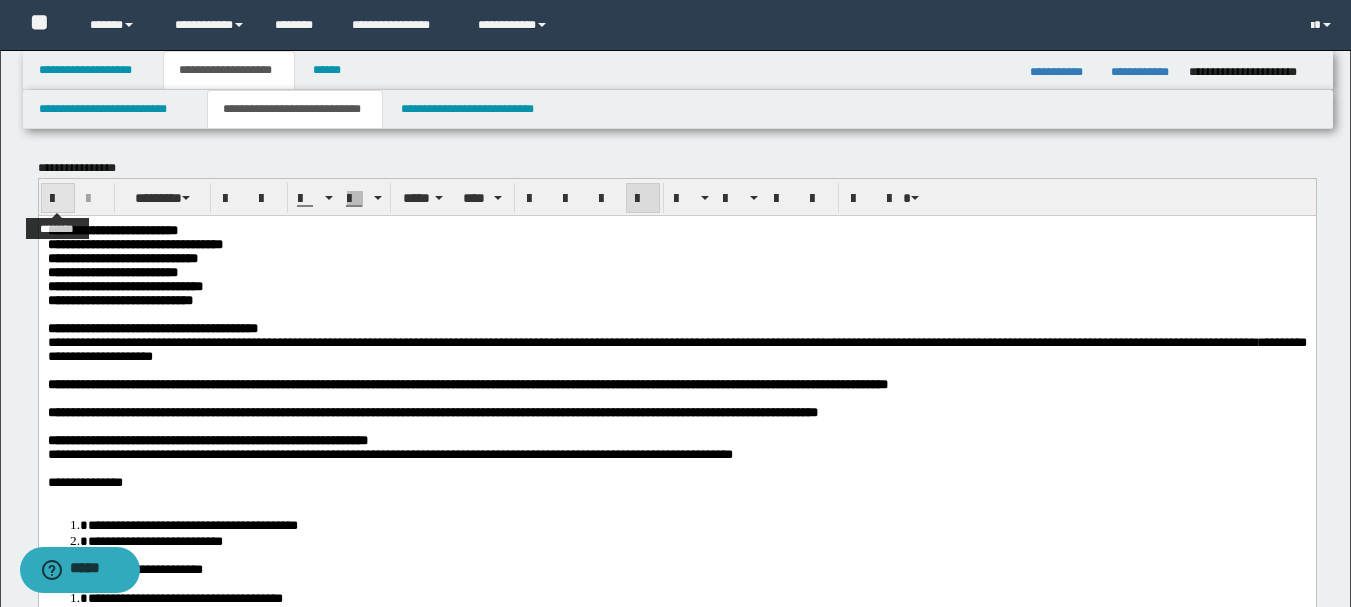 click at bounding box center [58, 199] 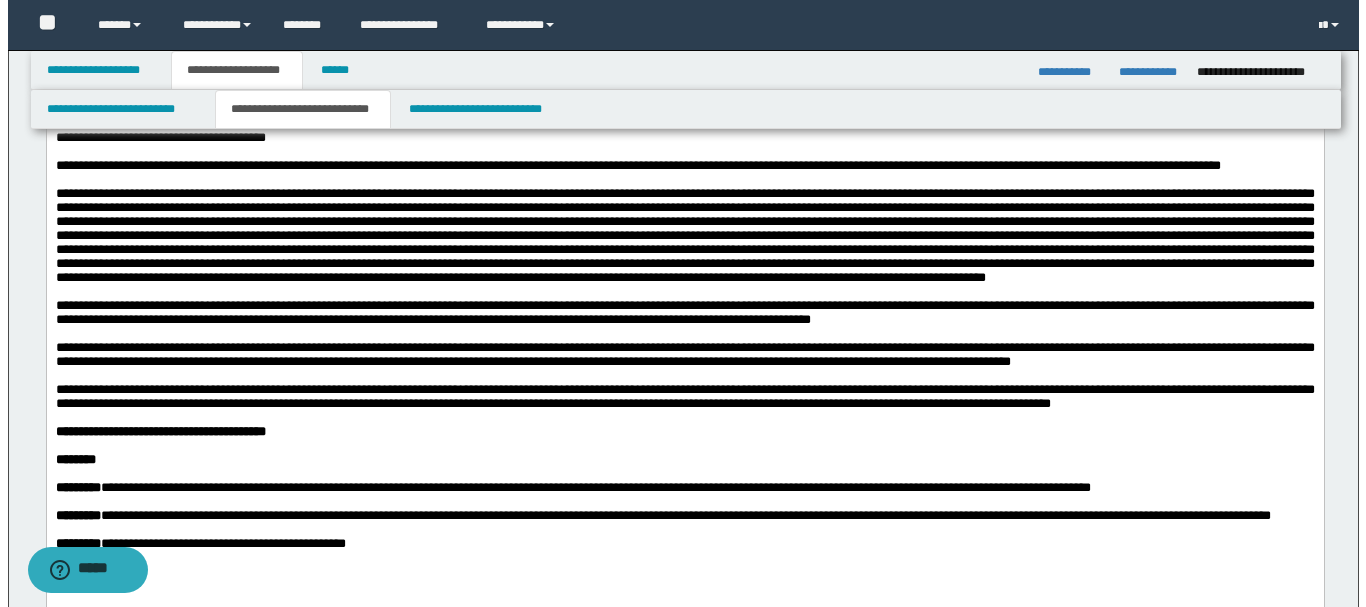 scroll, scrollTop: 1700, scrollLeft: 0, axis: vertical 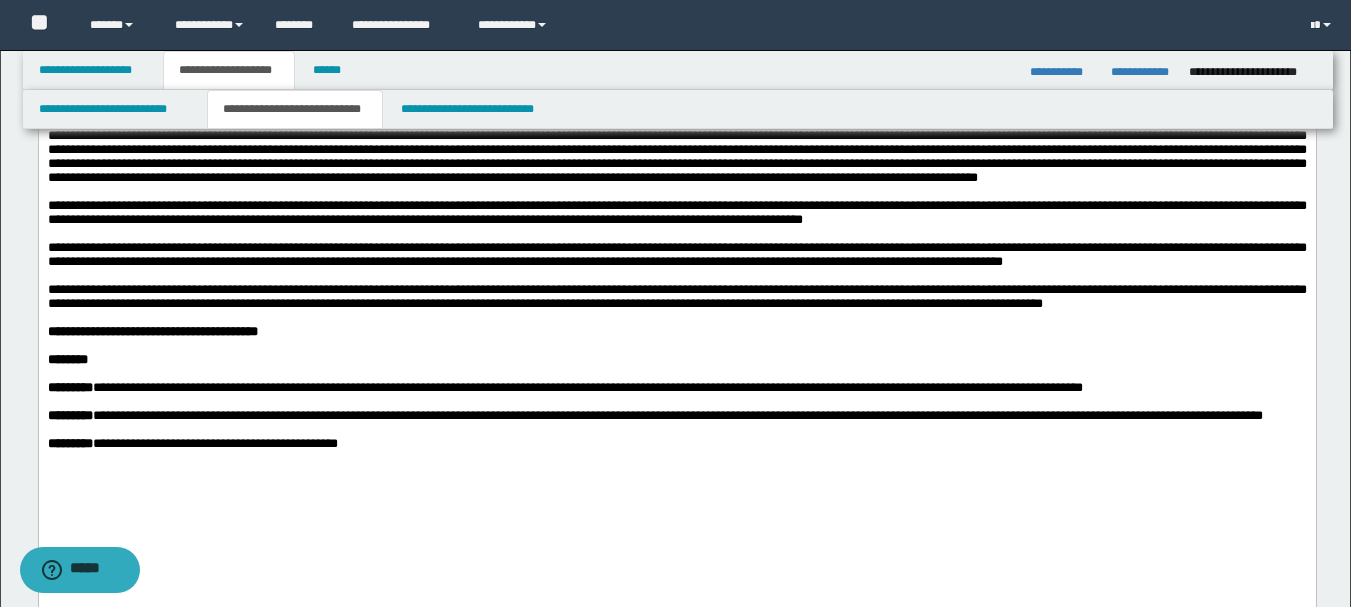 drag, startPoint x: 47, startPoint y: 342, endPoint x: 103, endPoint y: 375, distance: 65 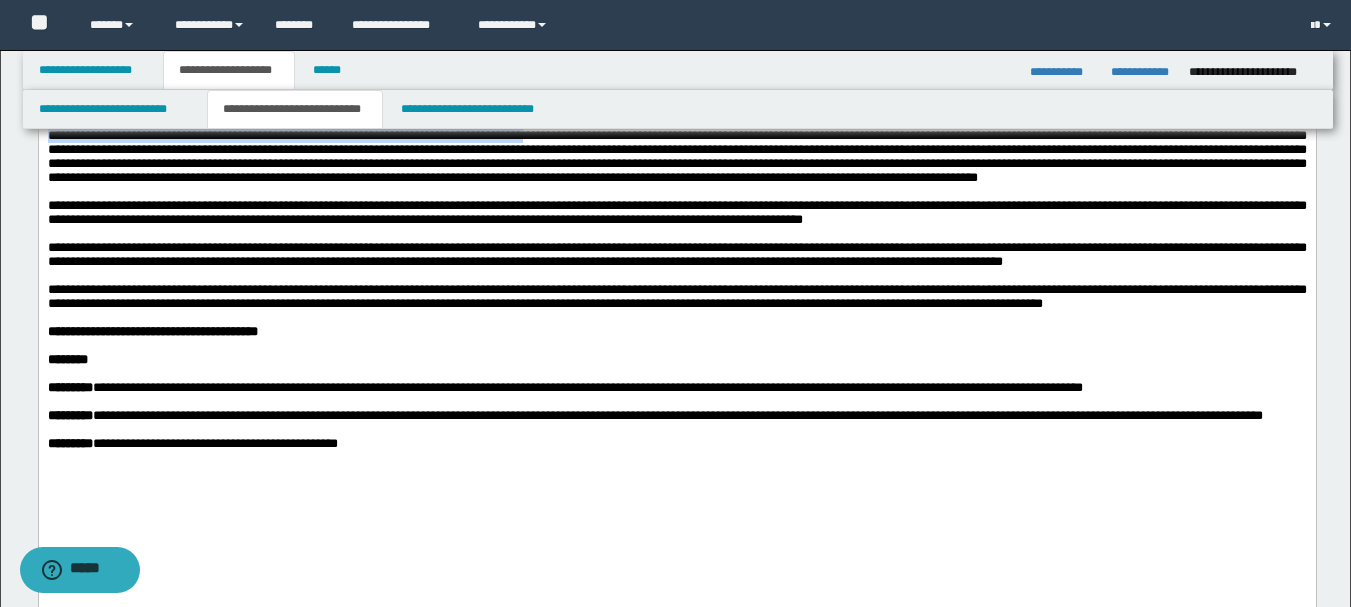 copy on "**********" 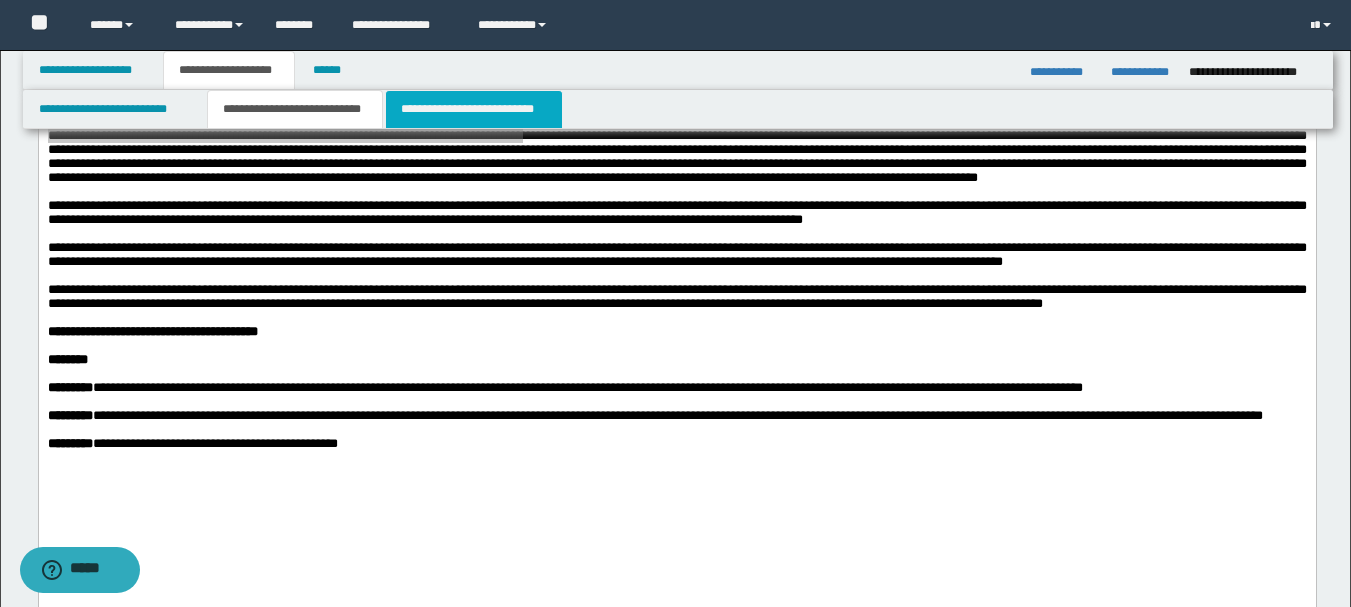 click on "**********" at bounding box center [474, 109] 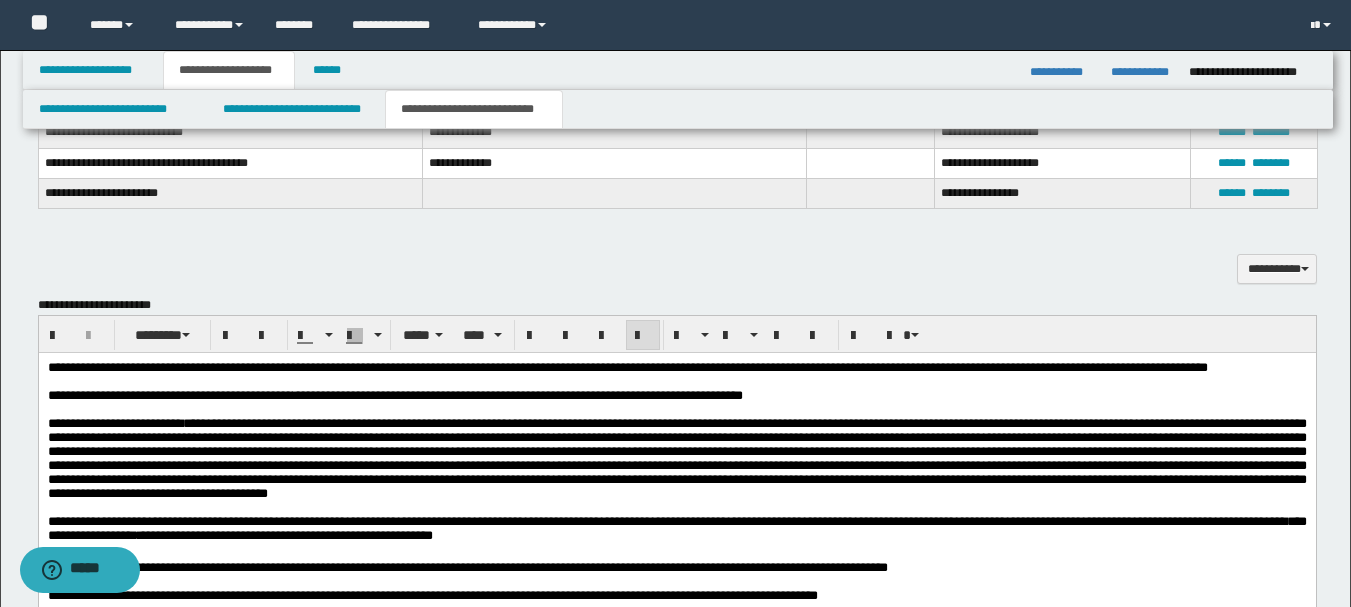 scroll, scrollTop: 1500, scrollLeft: 0, axis: vertical 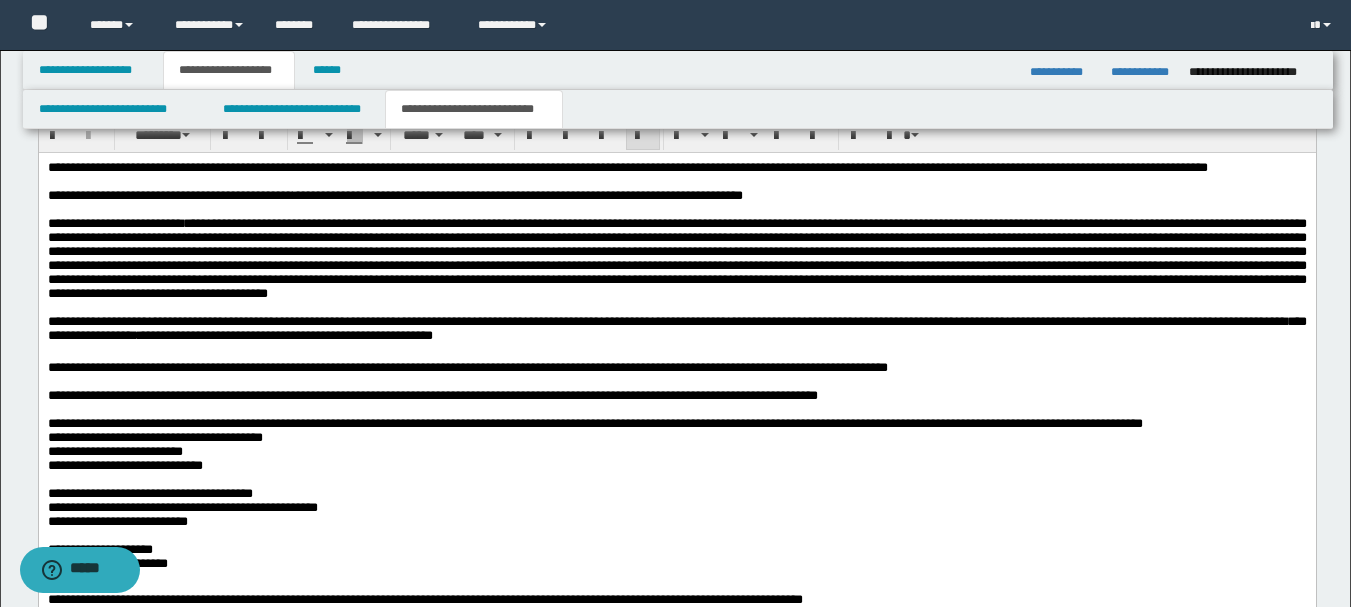 click on "**********" at bounding box center [676, 259] 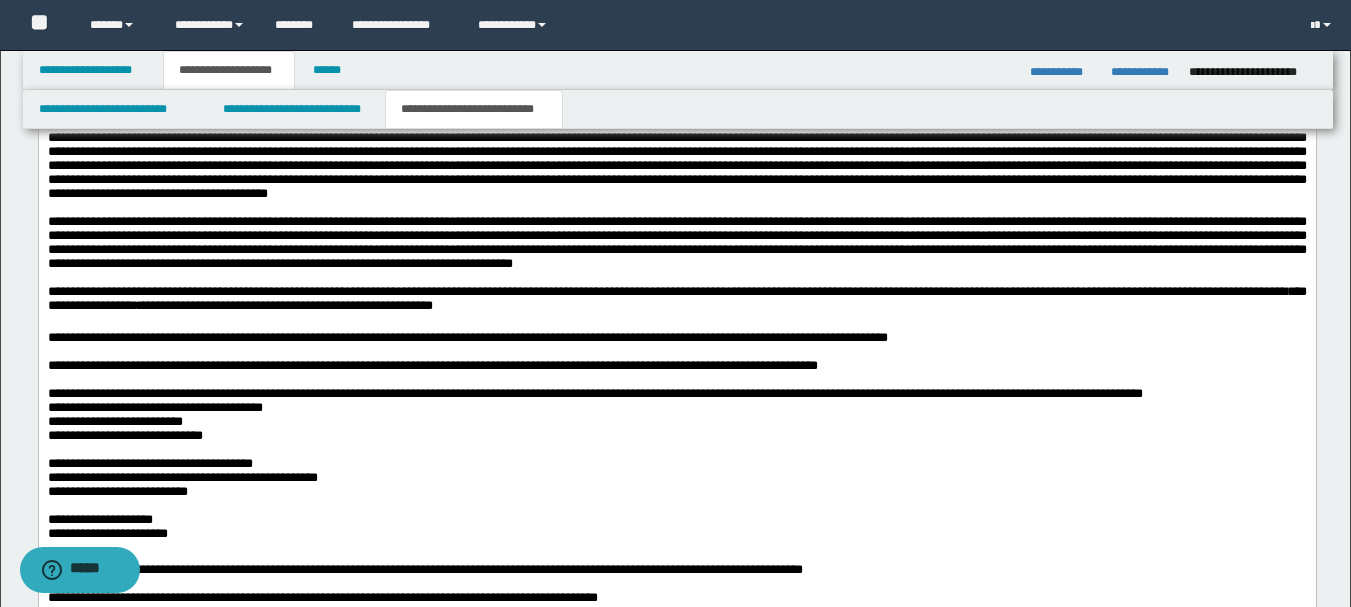 scroll, scrollTop: 1700, scrollLeft: 0, axis: vertical 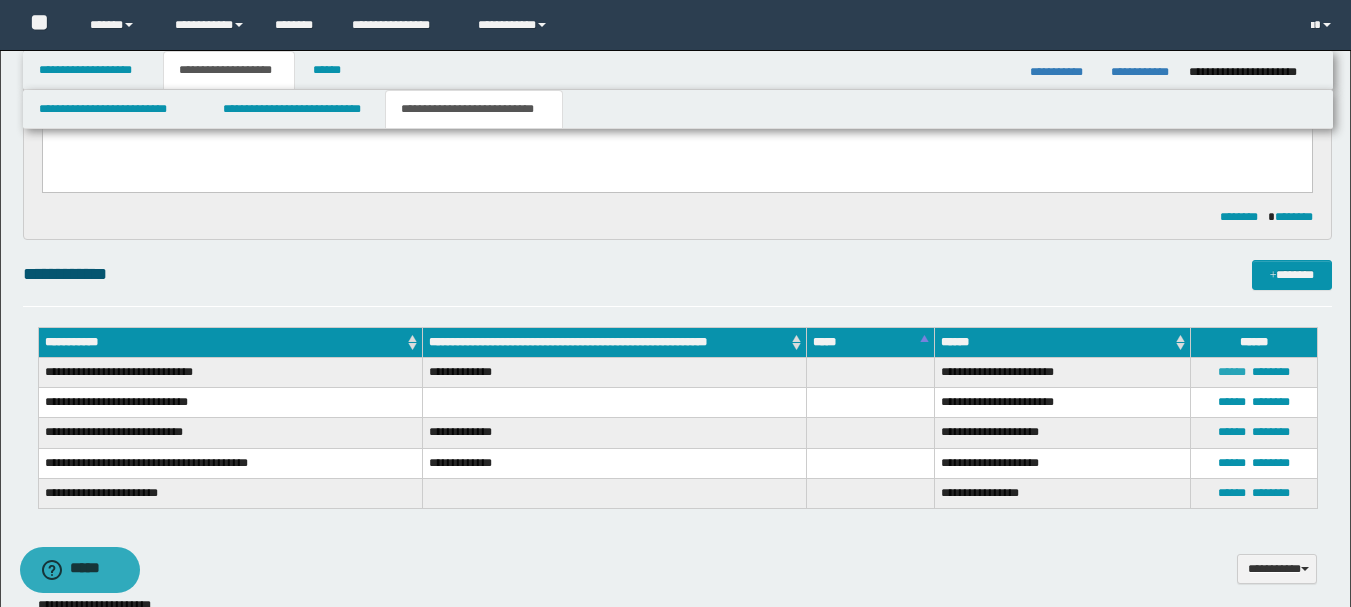click on "******" at bounding box center [1232, 372] 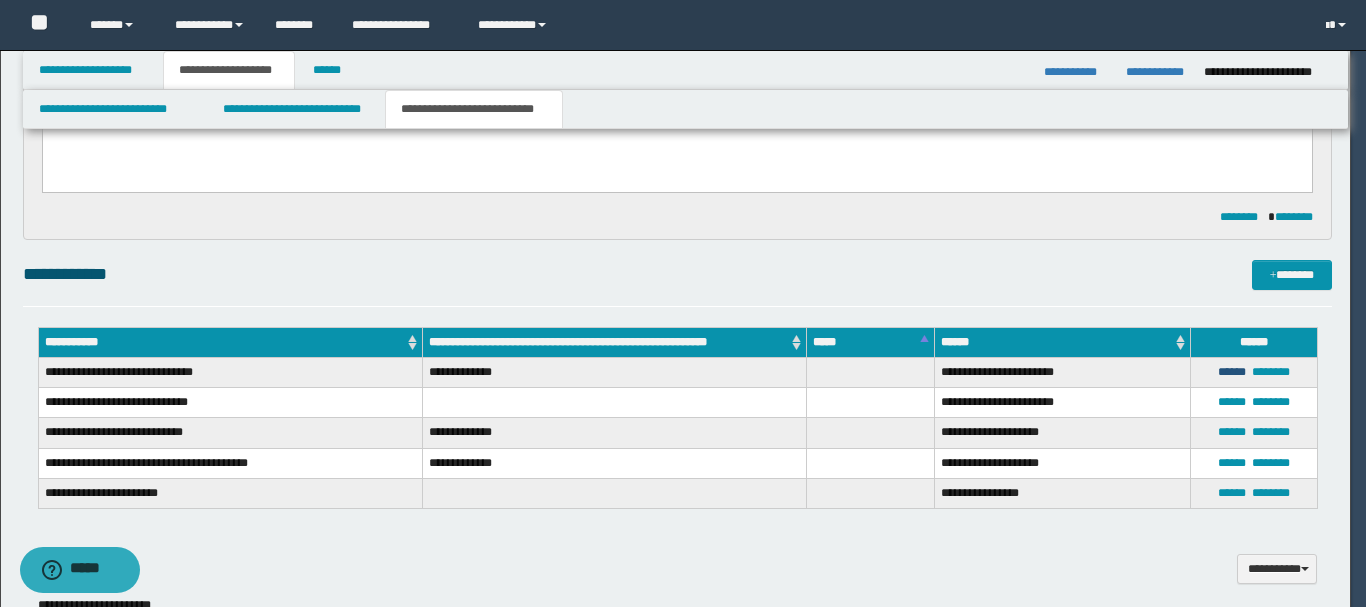 type 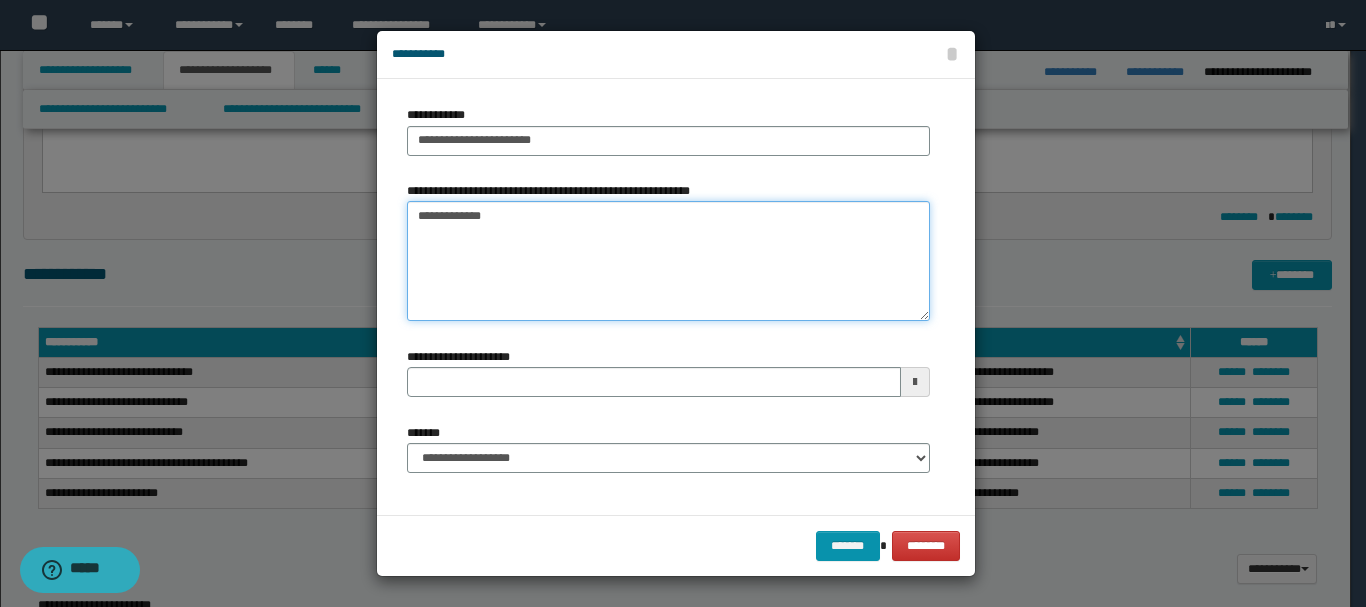 click on "**********" at bounding box center [668, 261] 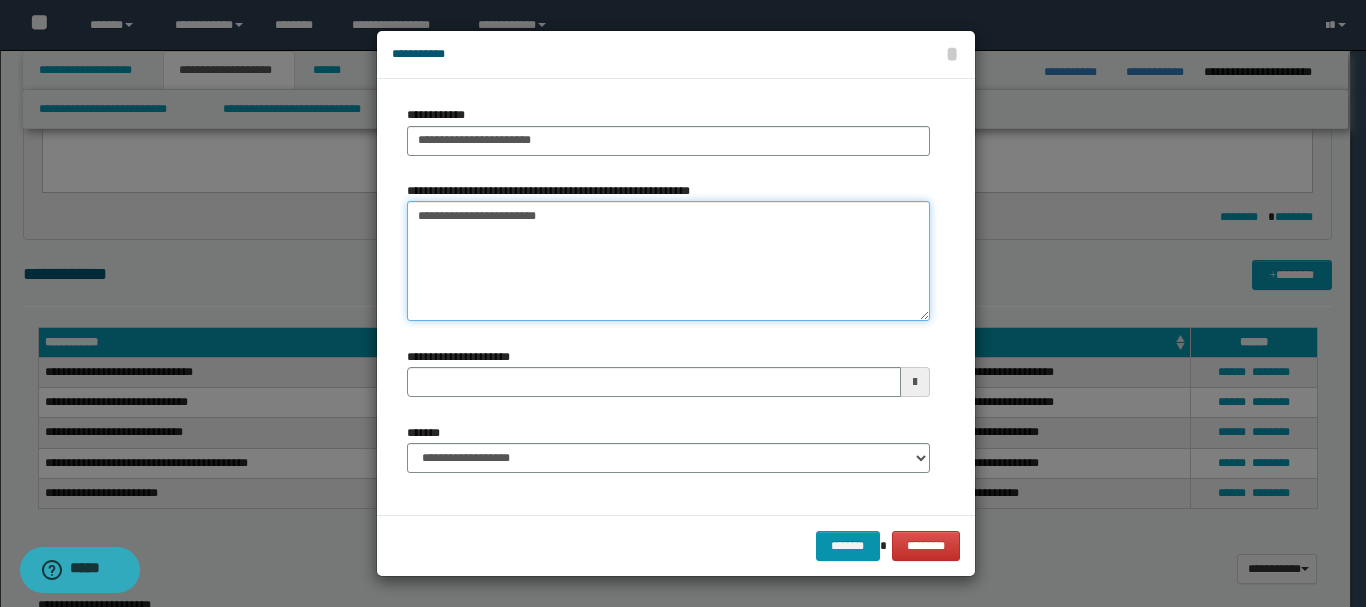 type on "**********" 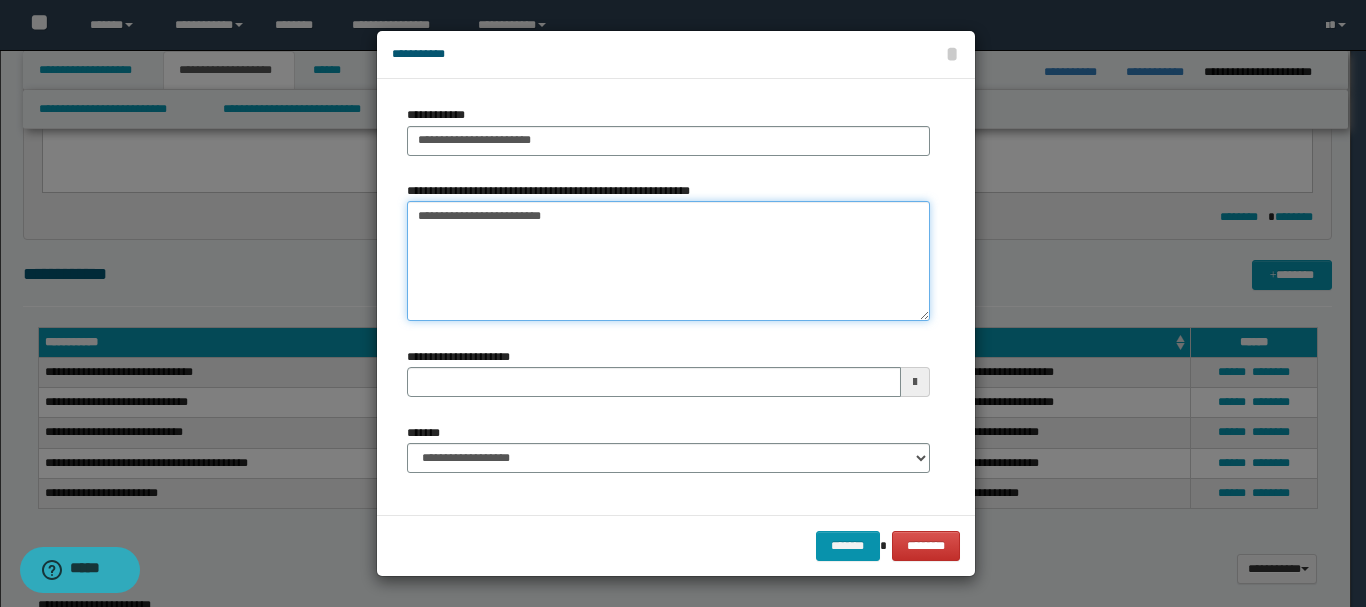 click on "**********" at bounding box center [668, 261] 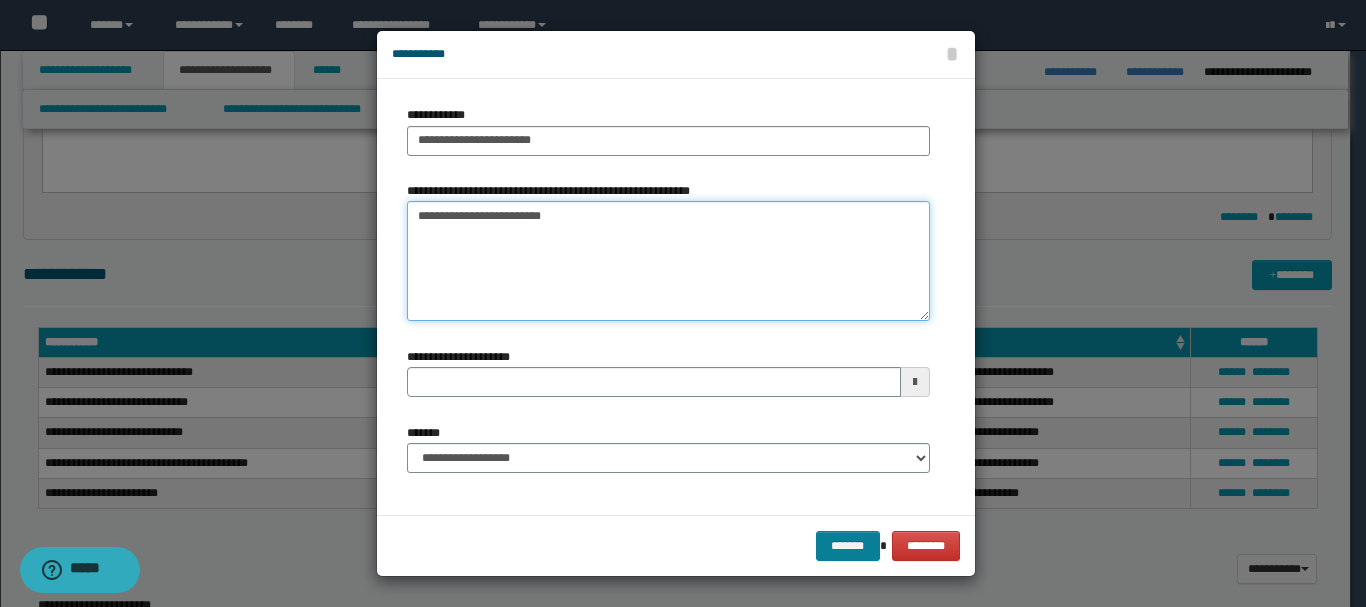type on "**********" 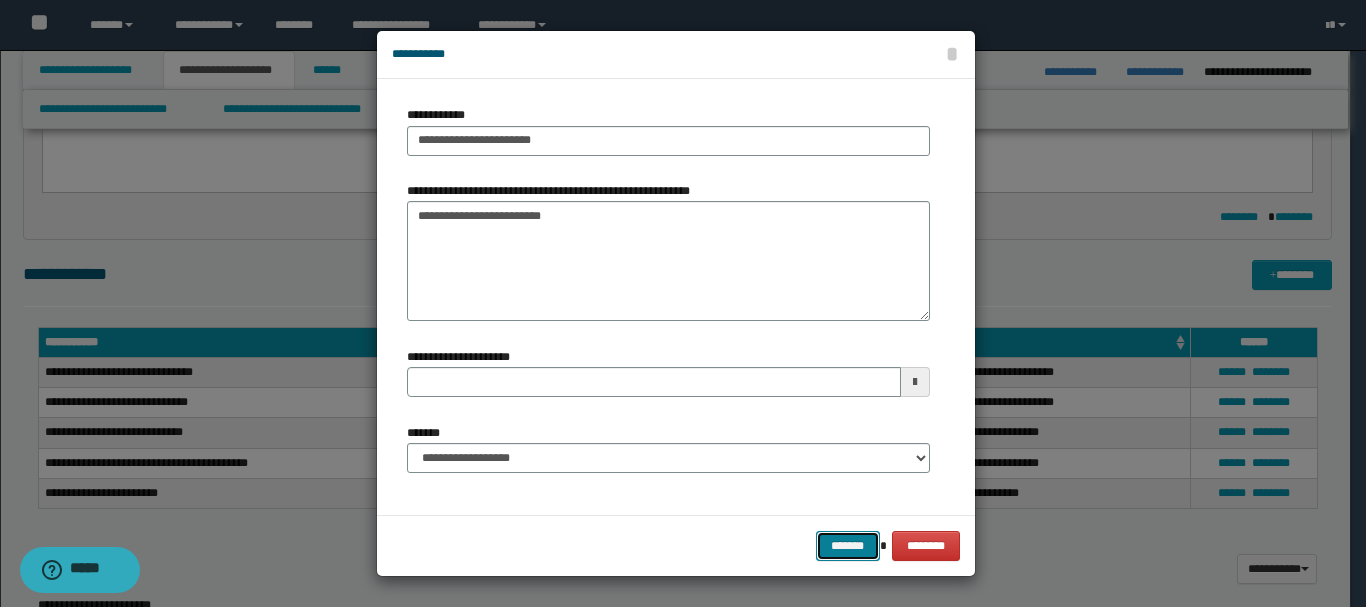 click on "*******" at bounding box center [848, 546] 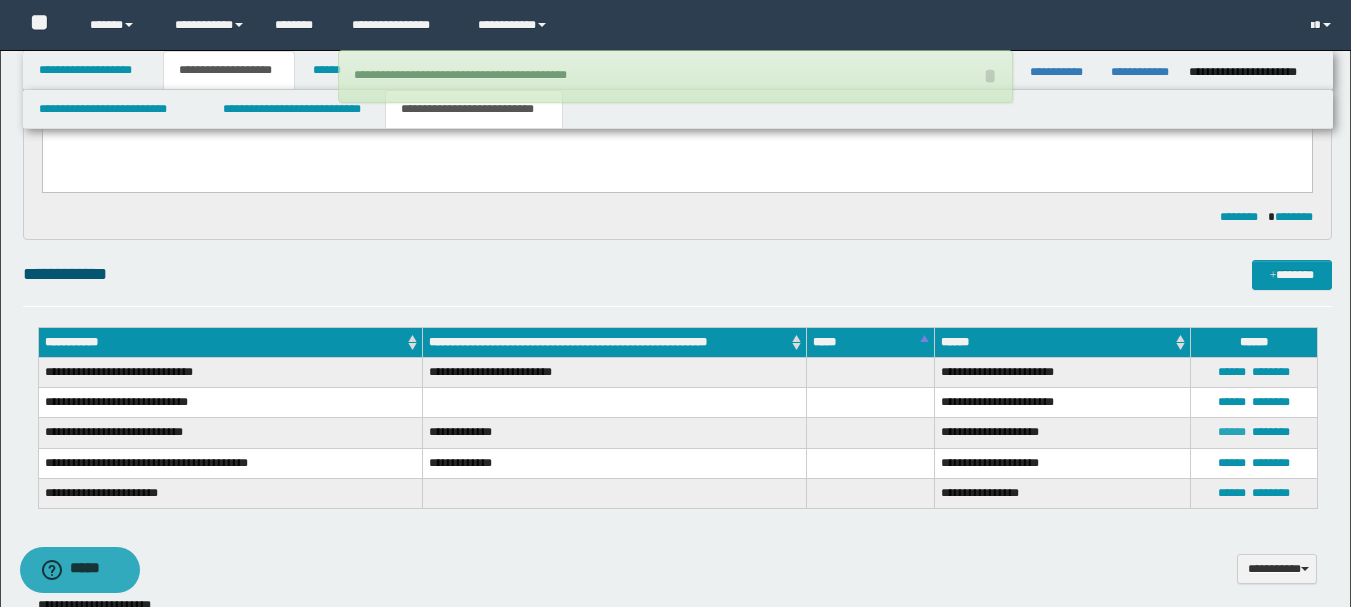 click on "******" at bounding box center (1232, 432) 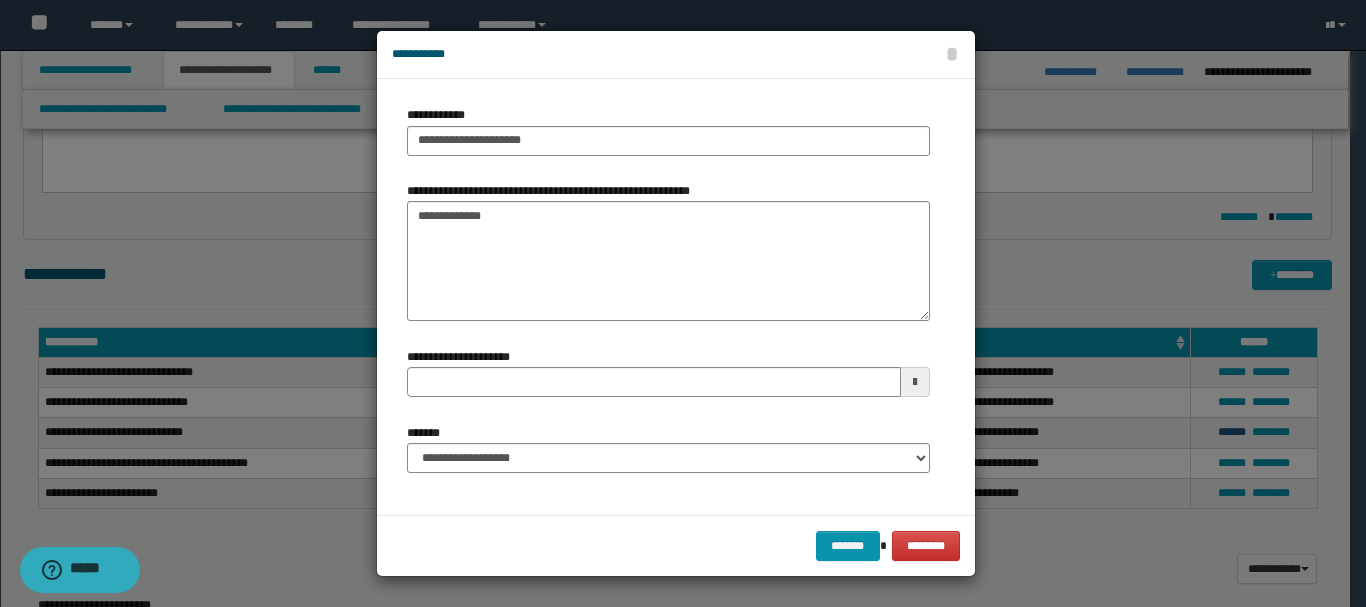 type 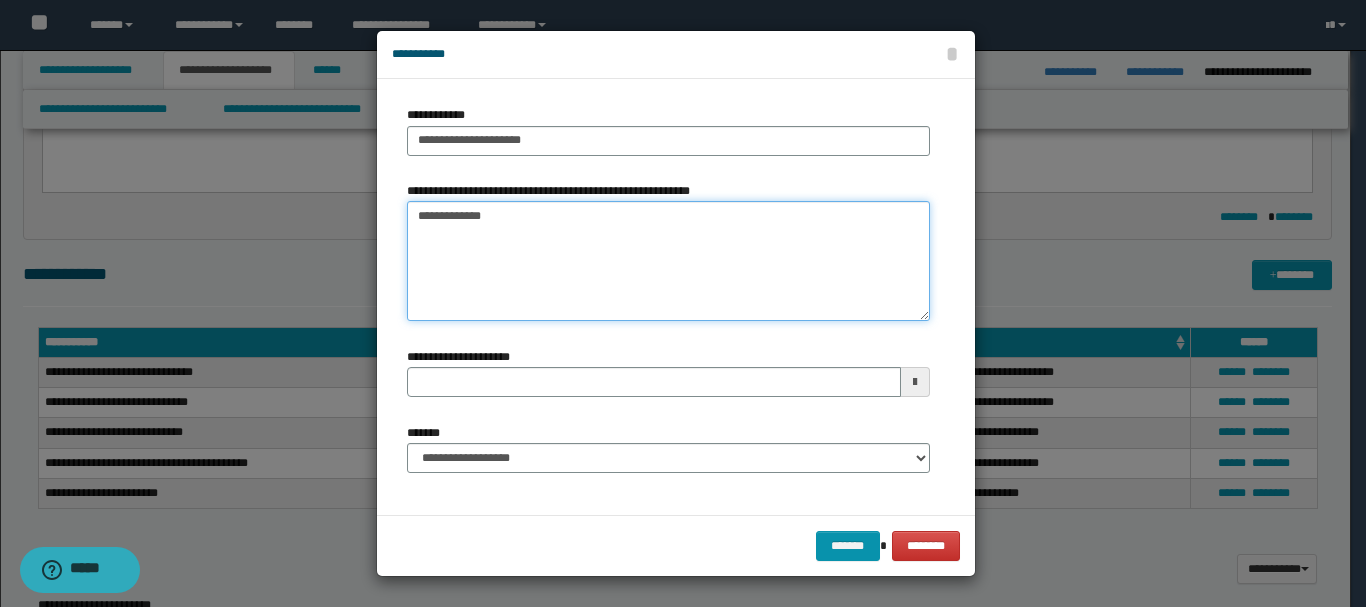 drag, startPoint x: 506, startPoint y: 219, endPoint x: 344, endPoint y: 228, distance: 162.2498 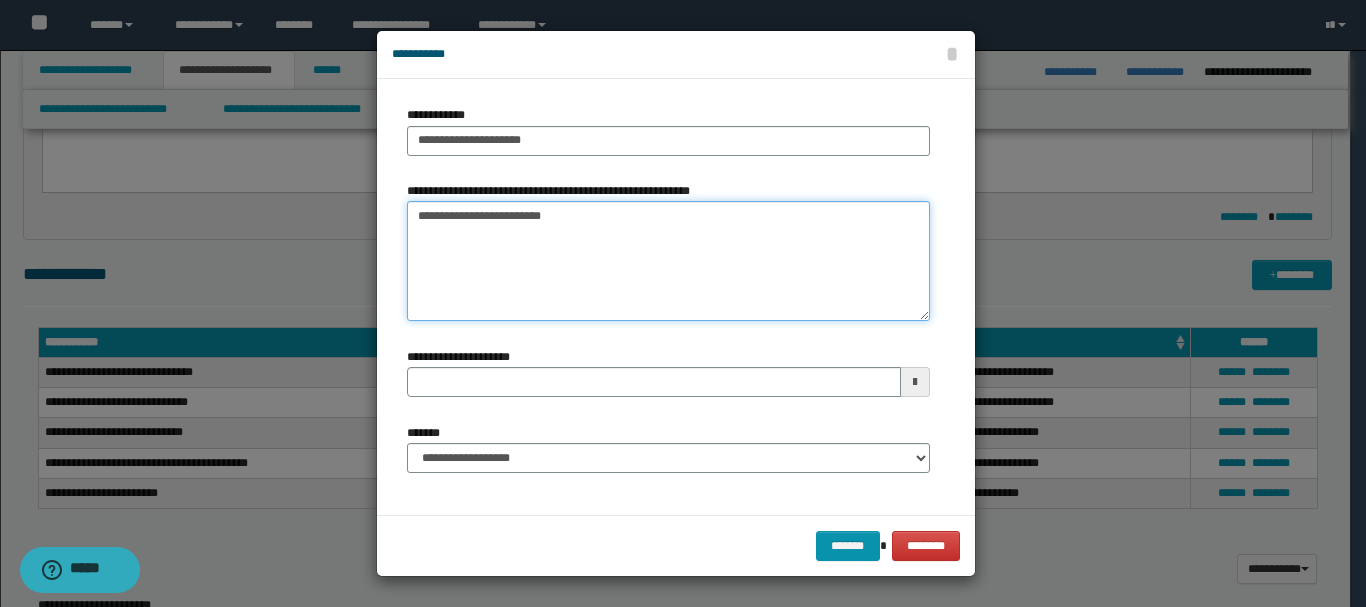 type 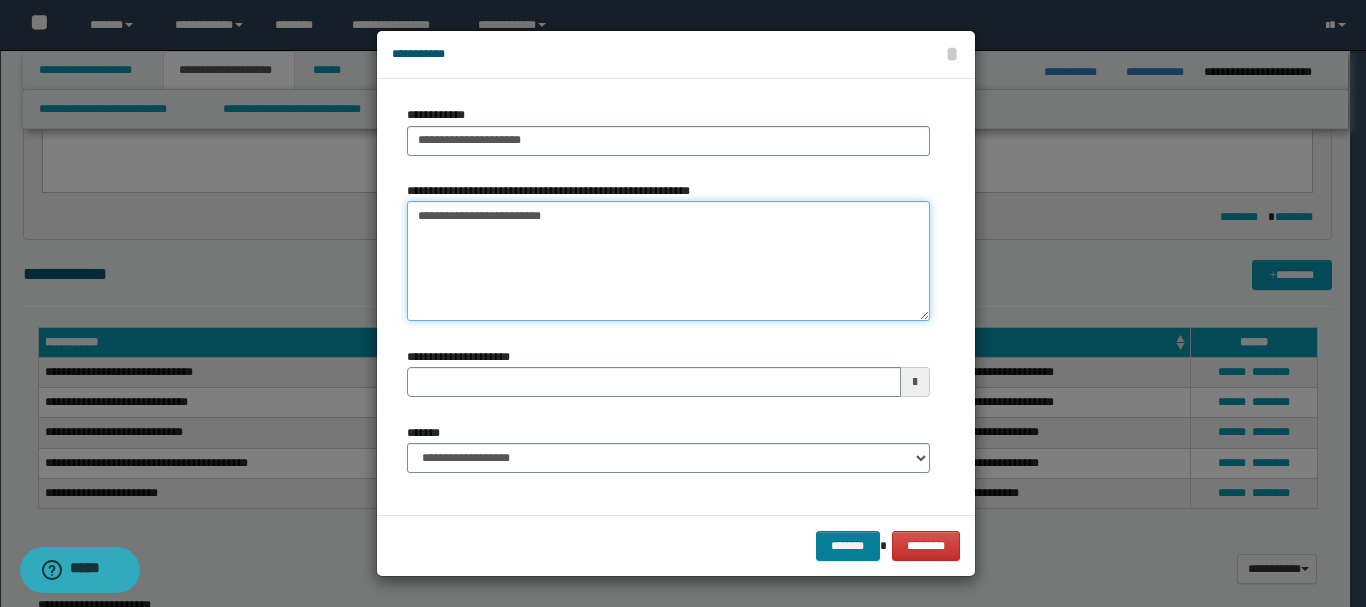 type on "**********" 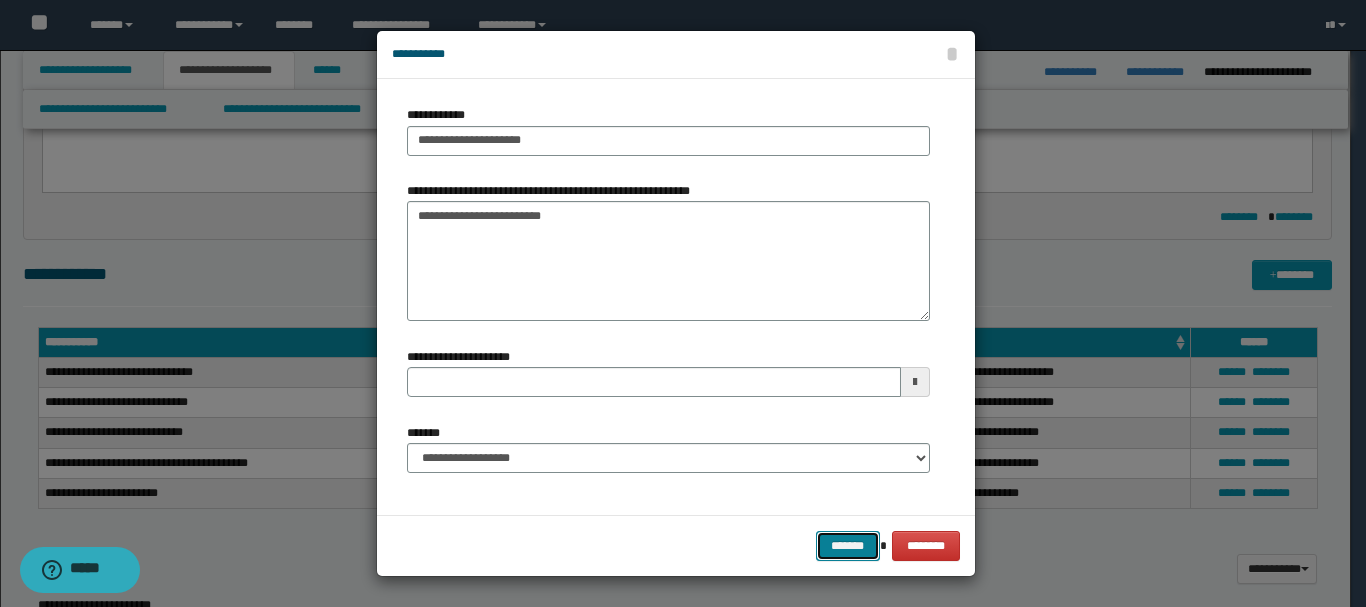 click on "*******" at bounding box center [848, 546] 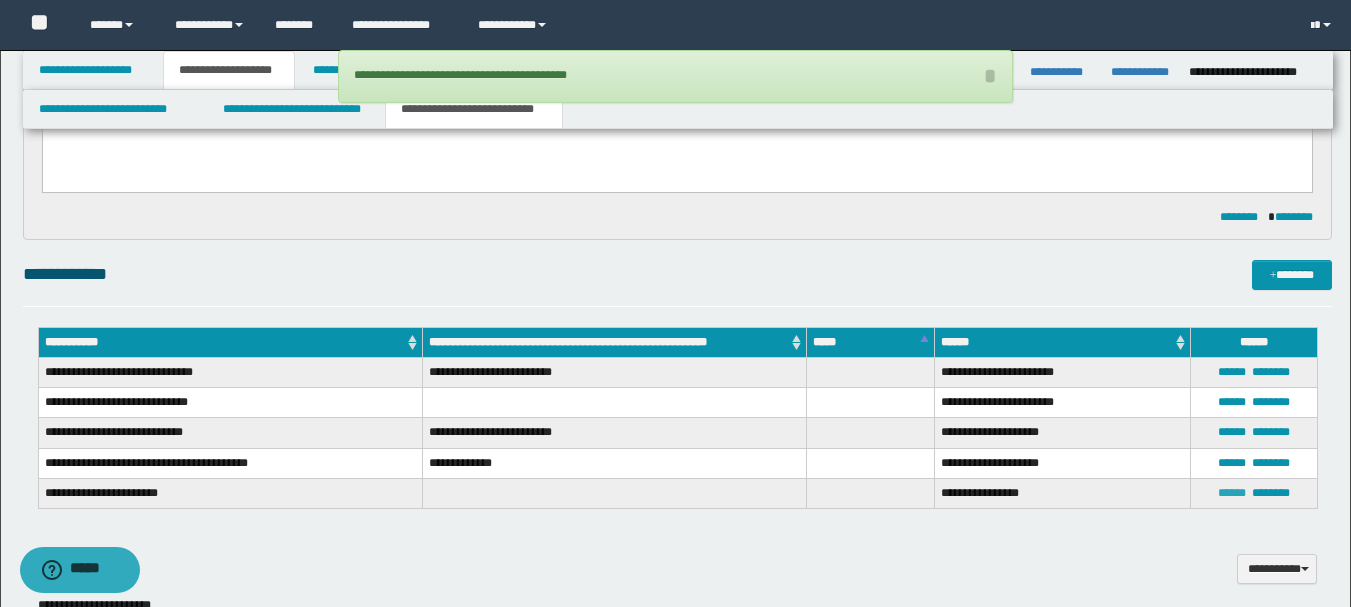 click on "******" at bounding box center [1232, 493] 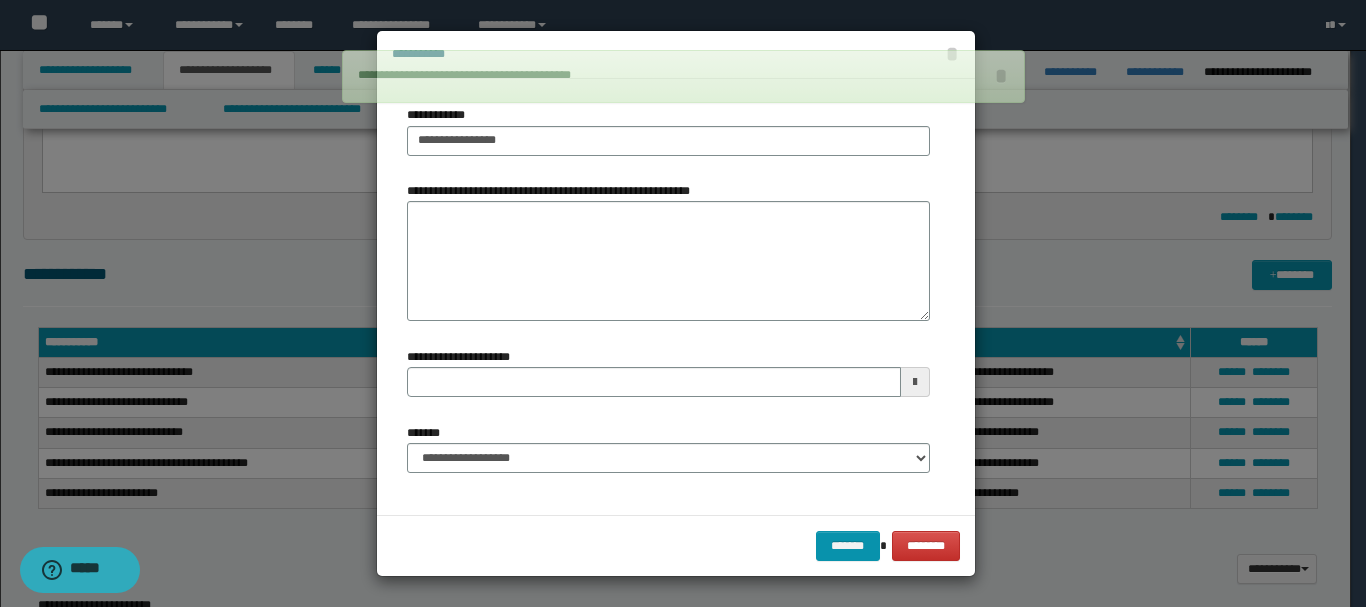 type 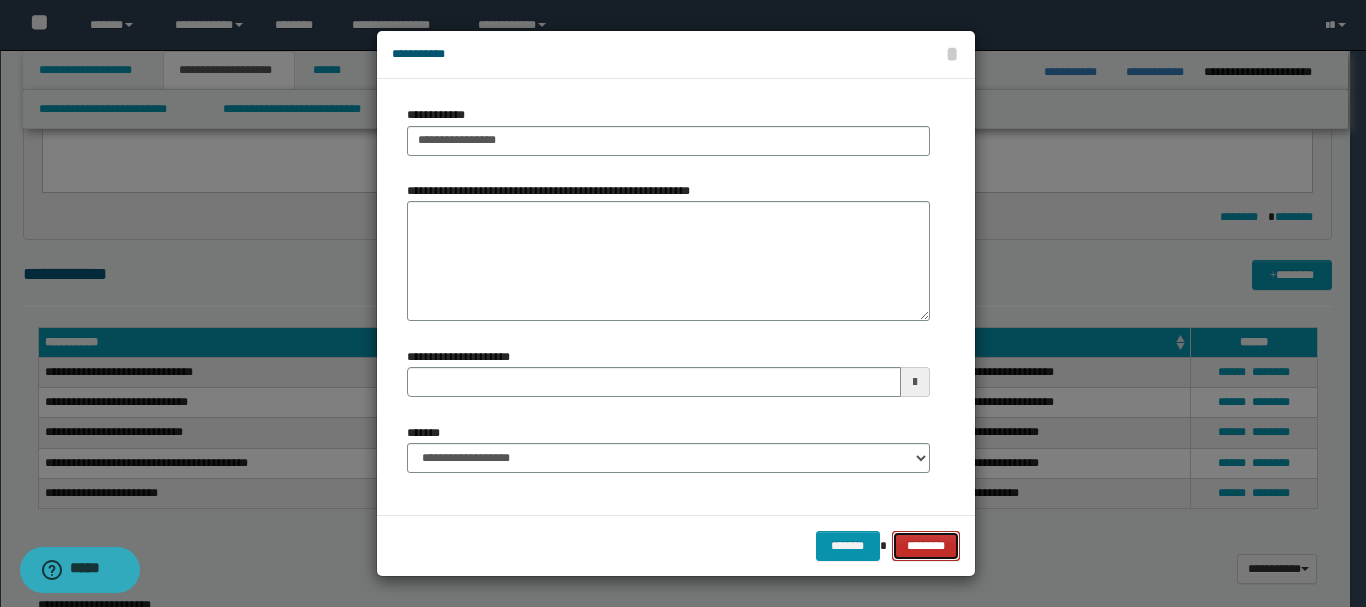 click on "********" at bounding box center (925, 546) 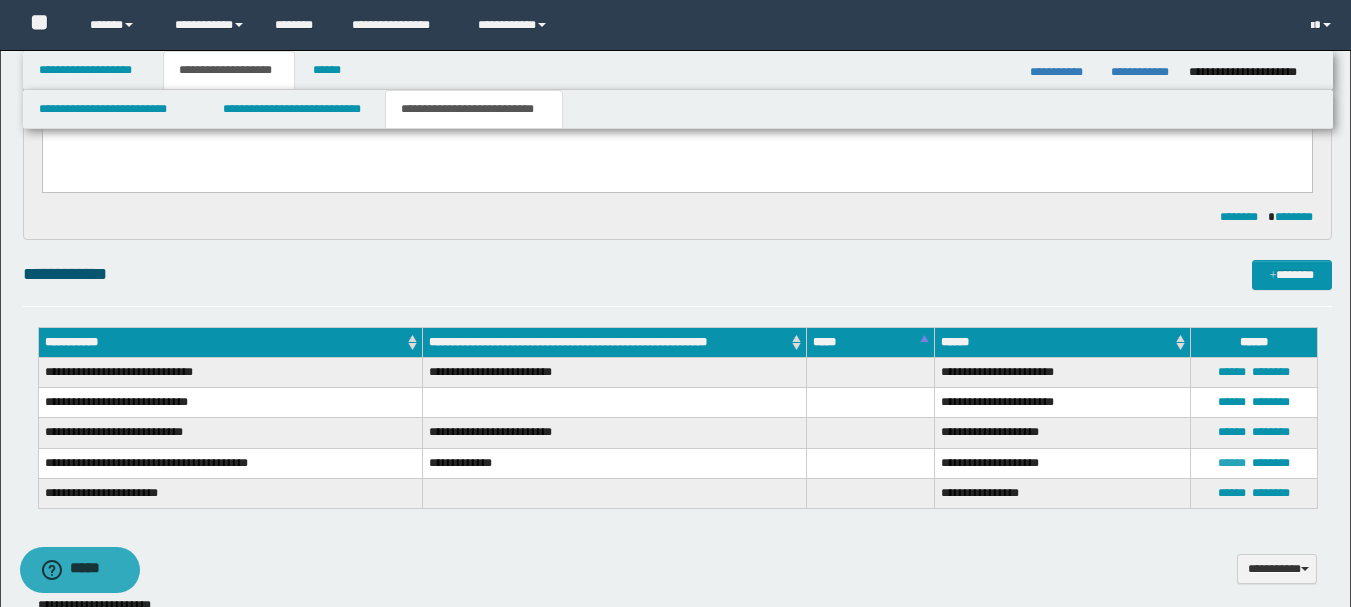 click on "******" at bounding box center (1232, 463) 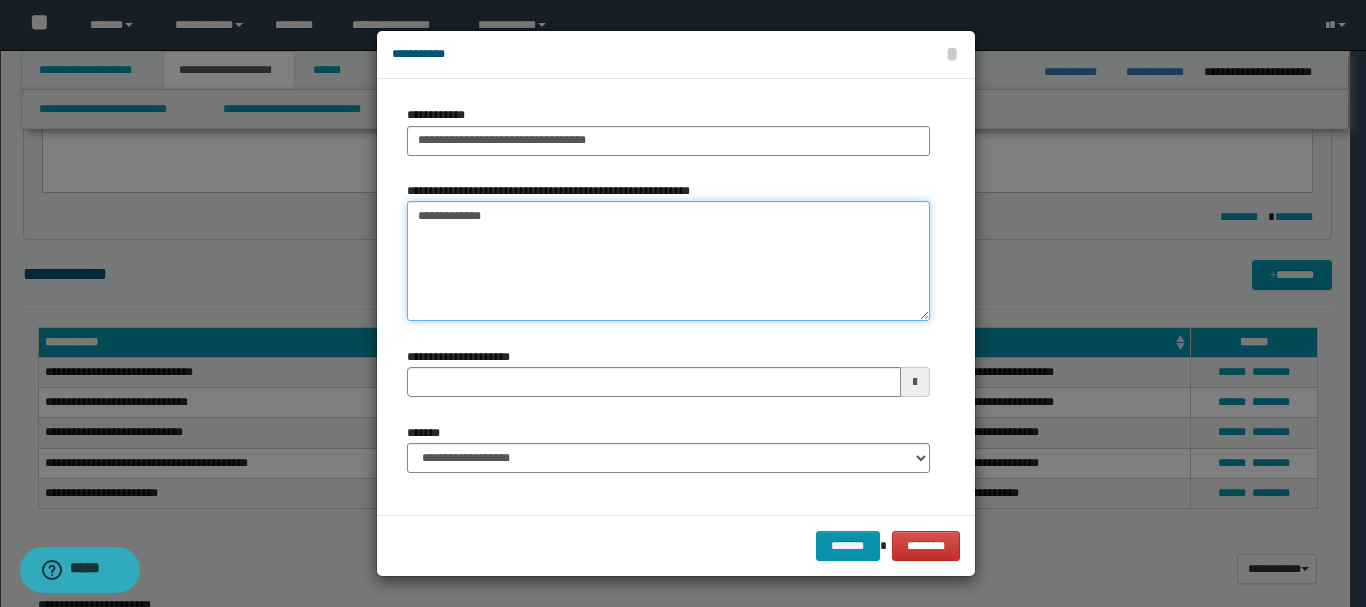 drag, startPoint x: 518, startPoint y: 213, endPoint x: 353, endPoint y: 214, distance: 165.00304 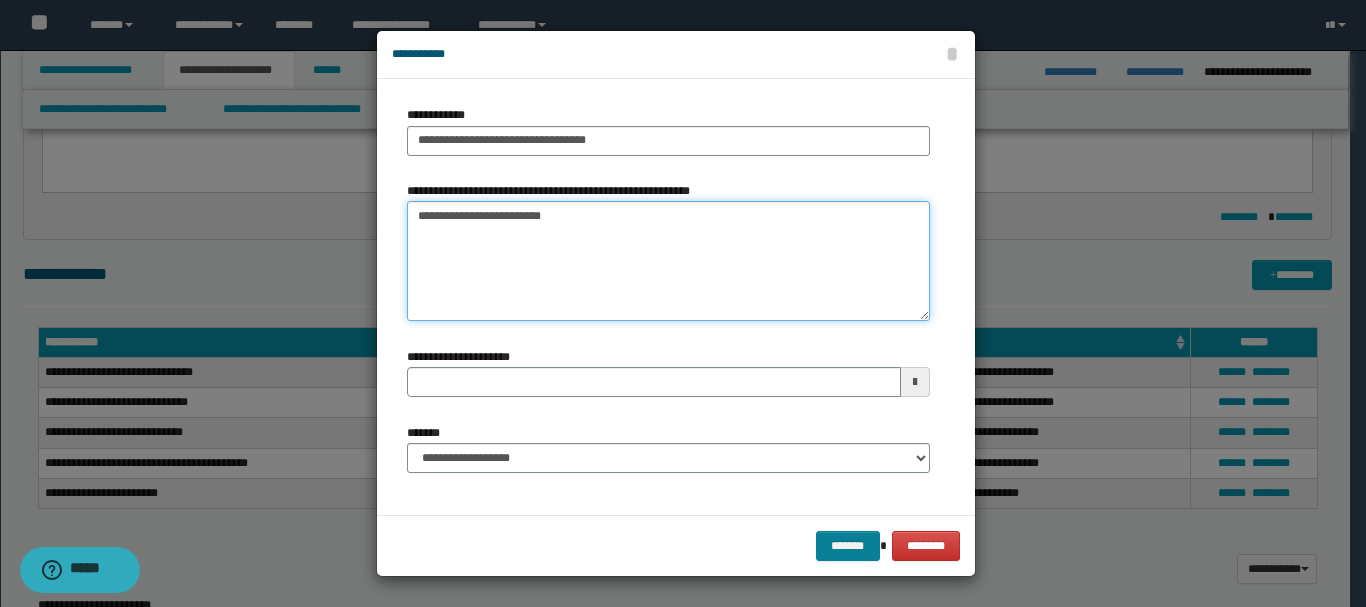 type on "**********" 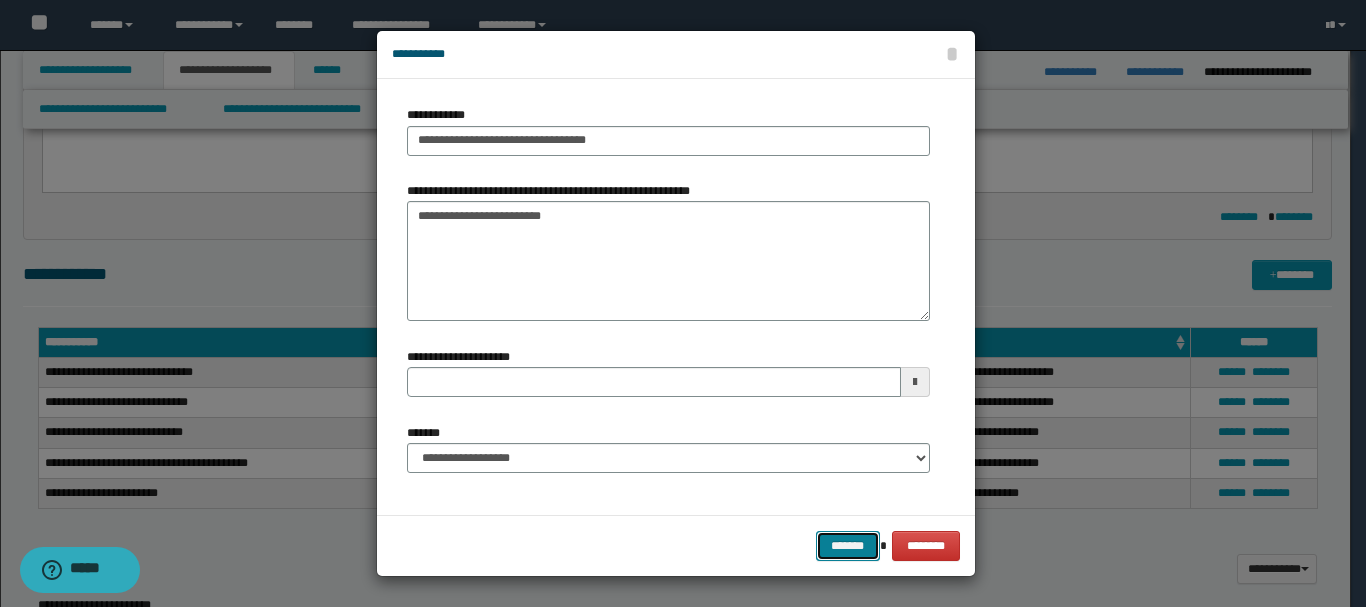 click on "*******" at bounding box center (848, 546) 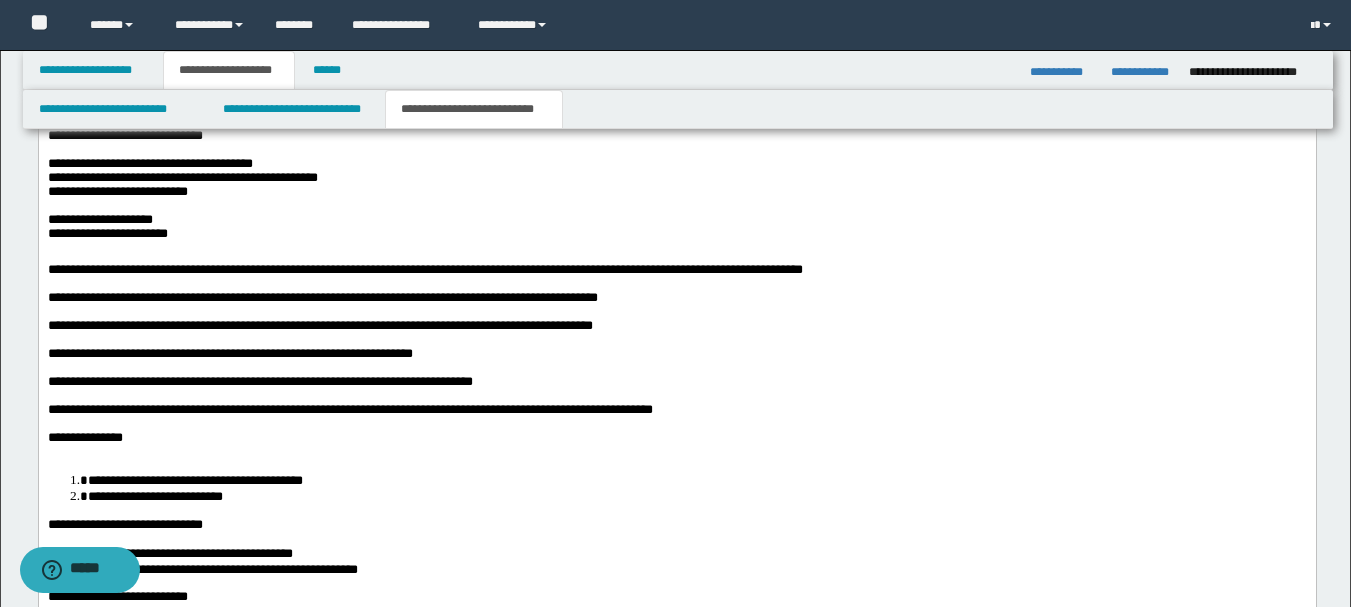 scroll, scrollTop: 2000, scrollLeft: 0, axis: vertical 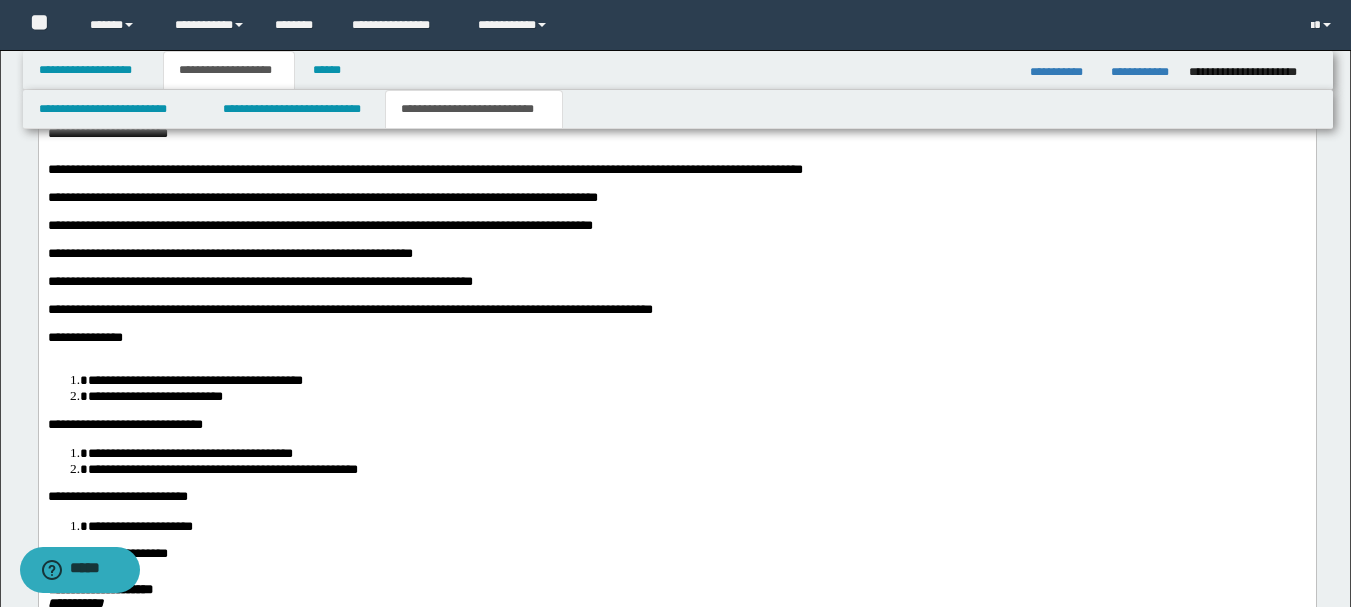 click on "**********" at bounding box center (676, 283) 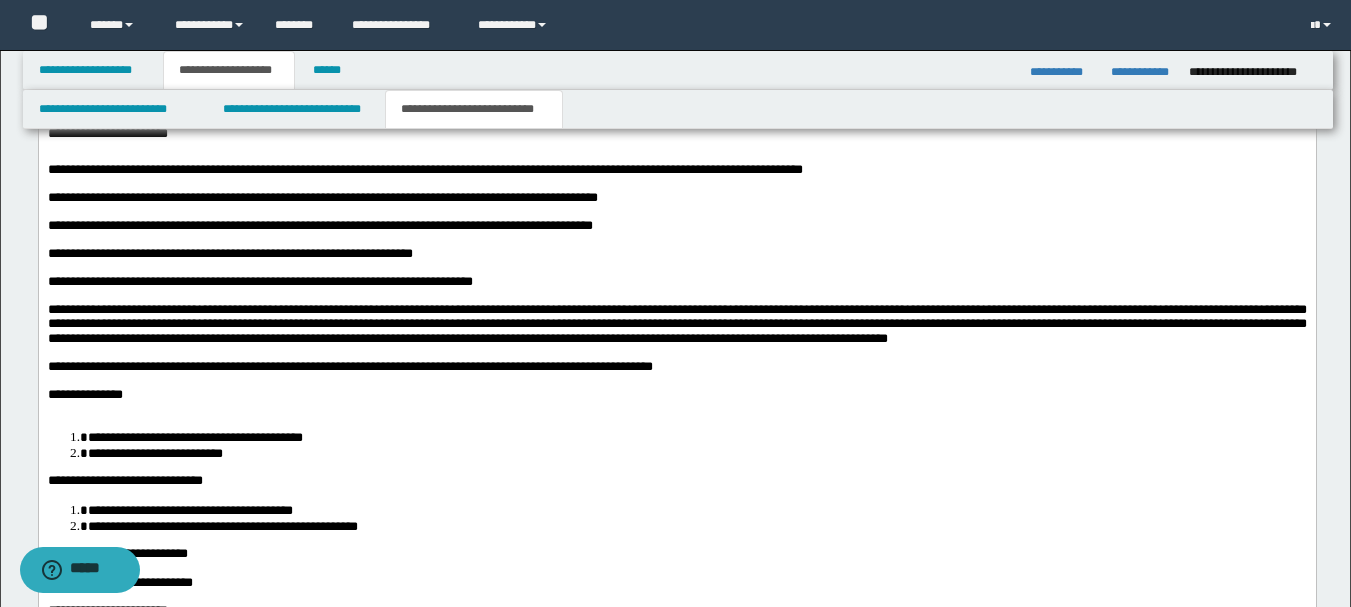 click on "**********" at bounding box center (676, 255) 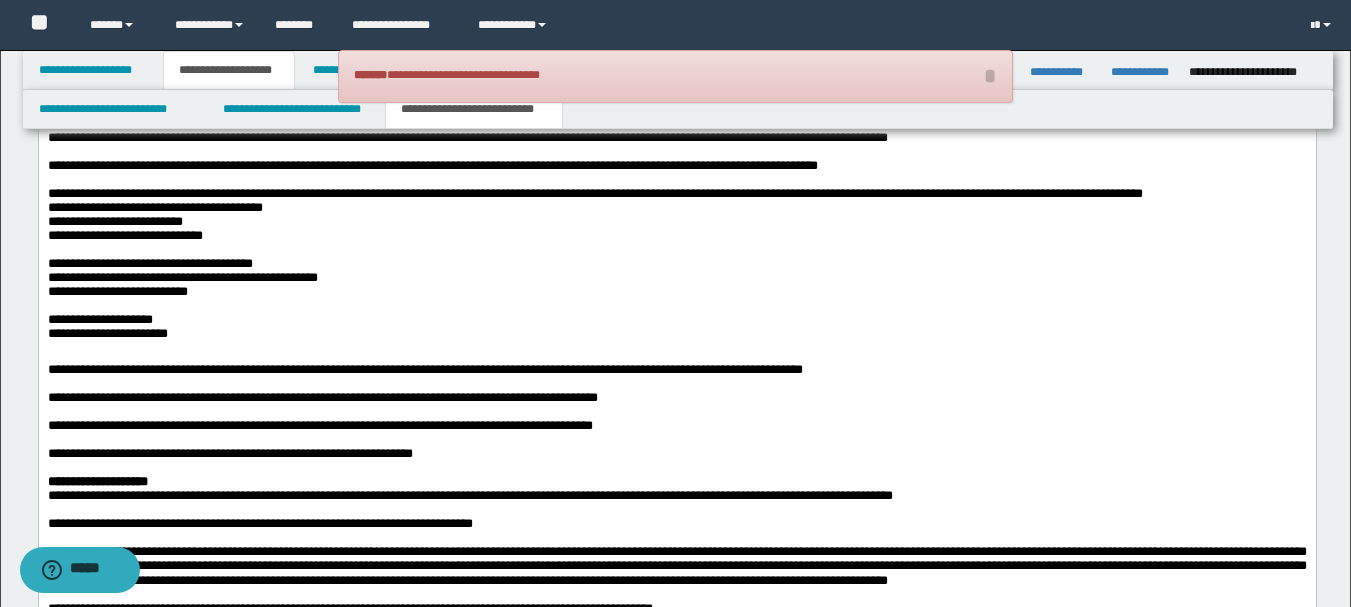 scroll, scrollTop: 1400, scrollLeft: 0, axis: vertical 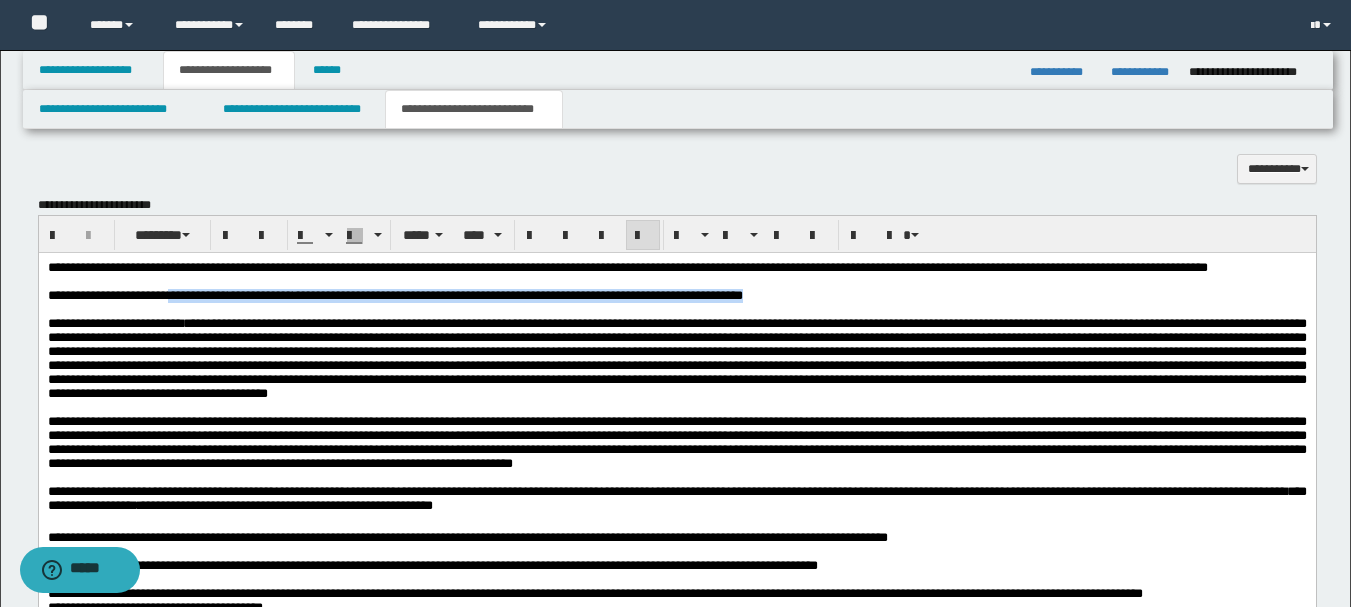drag, startPoint x: 191, startPoint y: 316, endPoint x: 894, endPoint y: 317, distance: 703.00073 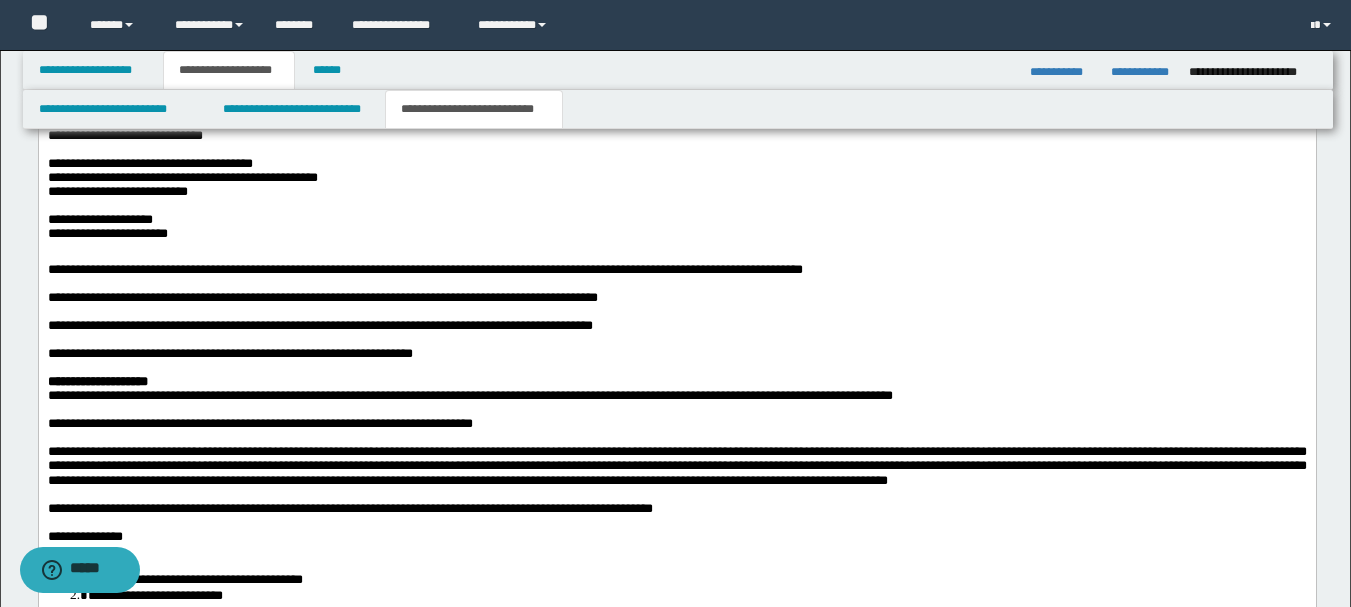 scroll, scrollTop: 2000, scrollLeft: 0, axis: vertical 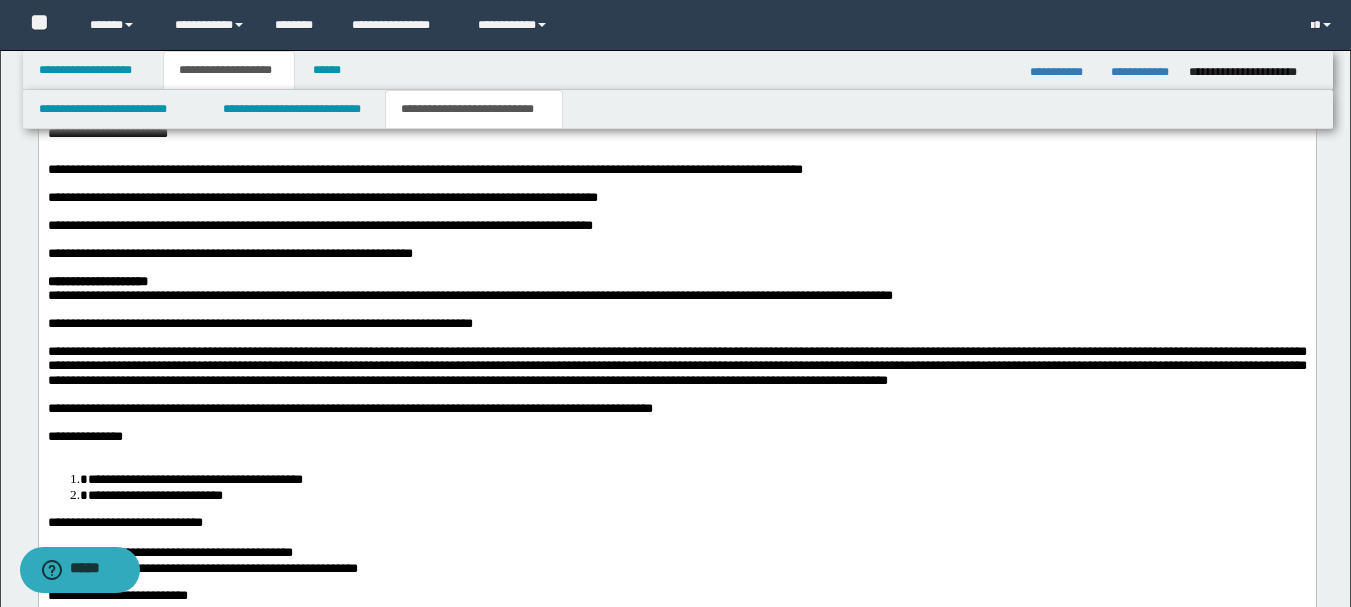 click on "**********" at bounding box center (676, 325) 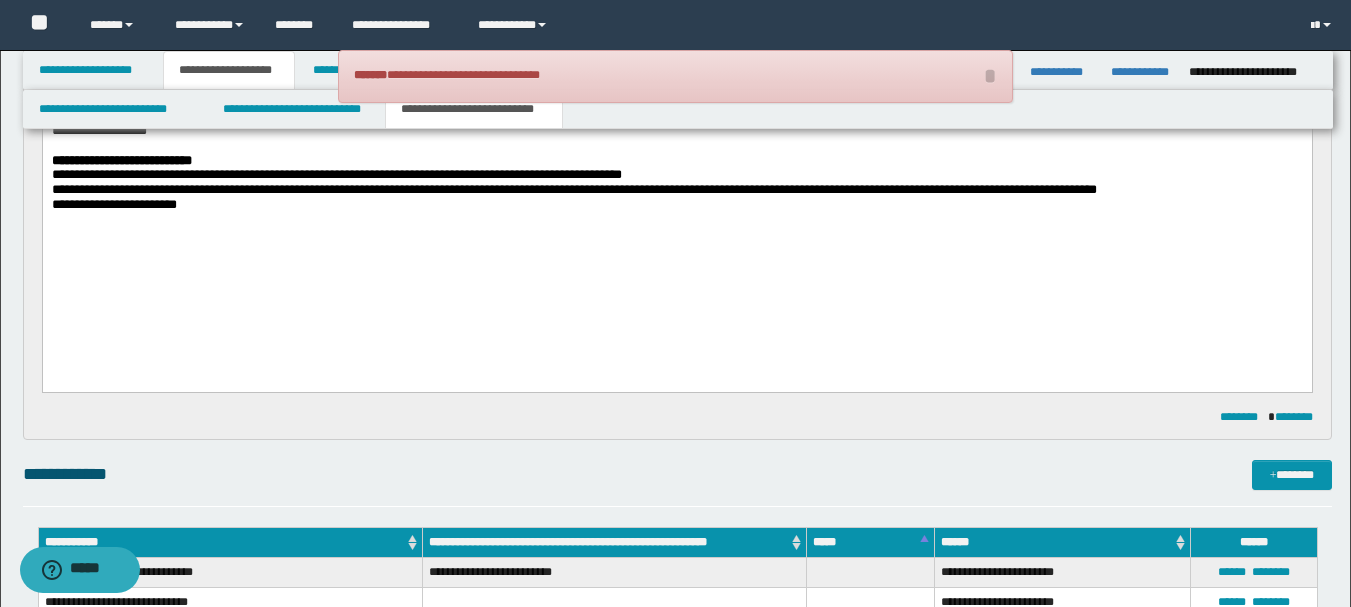 scroll, scrollTop: 500, scrollLeft: 0, axis: vertical 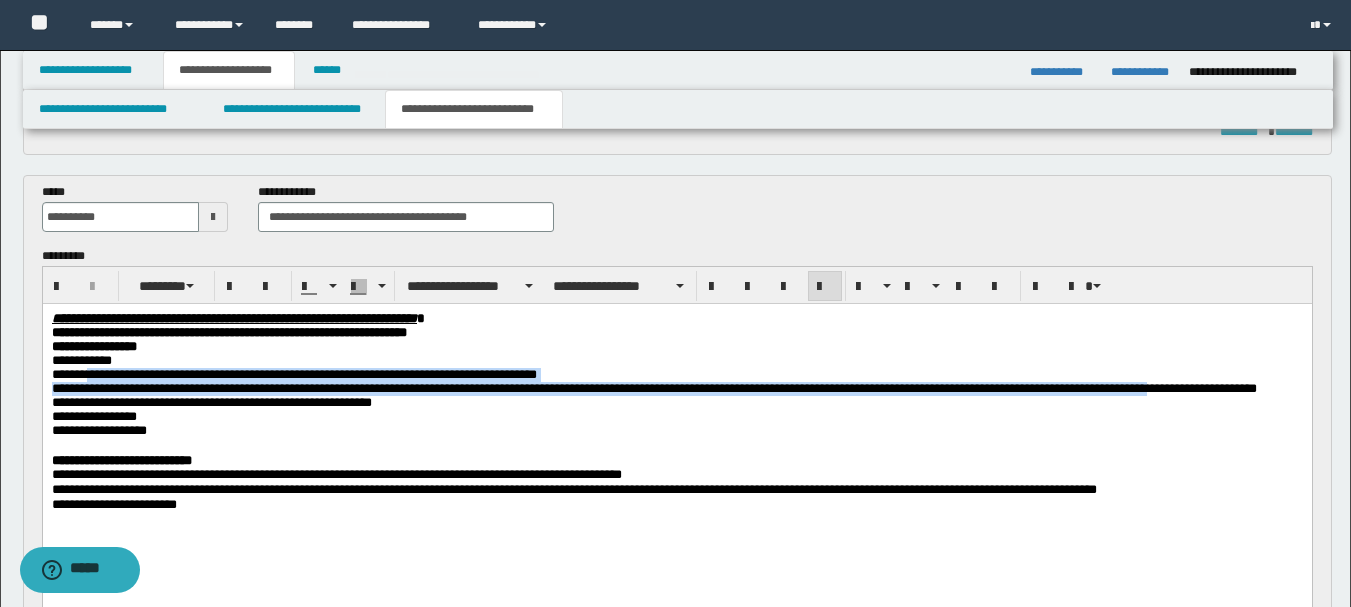 drag, startPoint x: 275, startPoint y: 420, endPoint x: 153, endPoint y: 417, distance: 122.03688 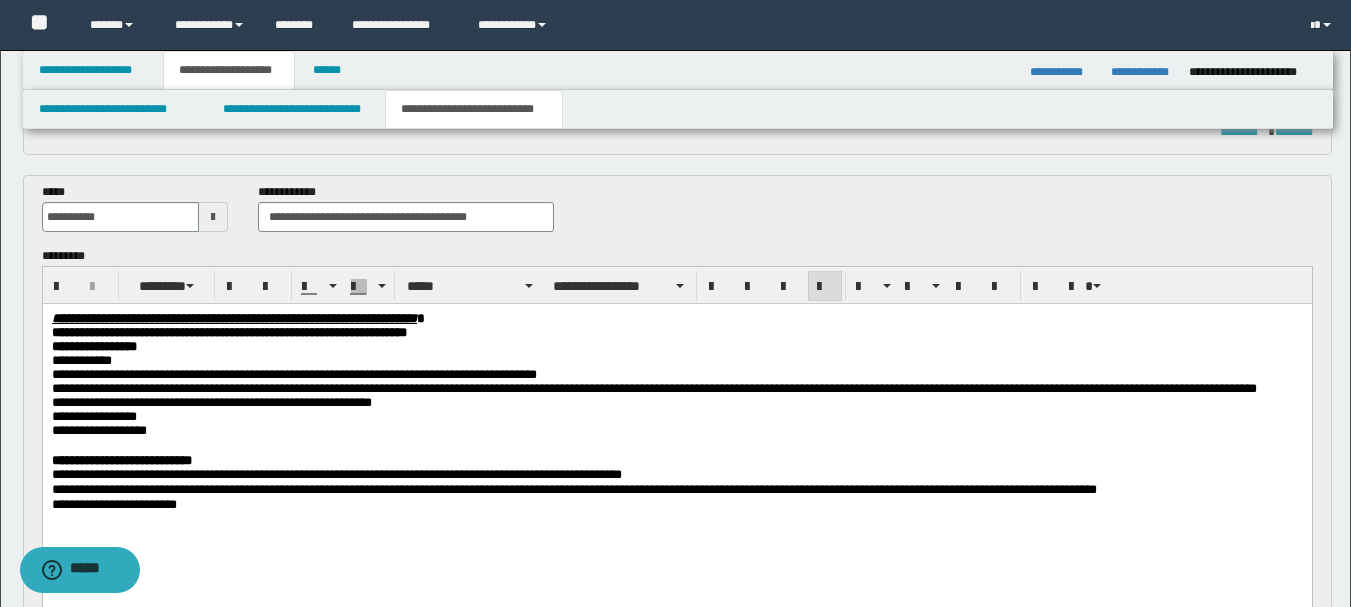 click on "**********" at bounding box center [653, 387] 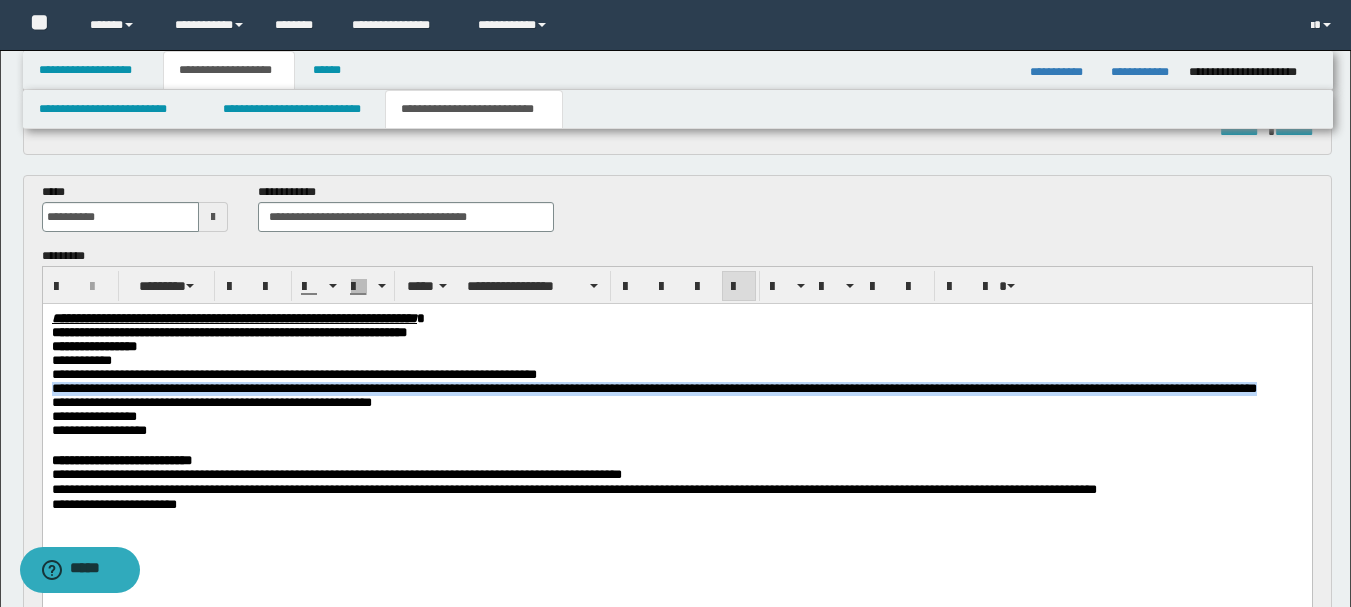 drag, startPoint x: 308, startPoint y: 419, endPoint x: 36, endPoint y: 395, distance: 273.05676 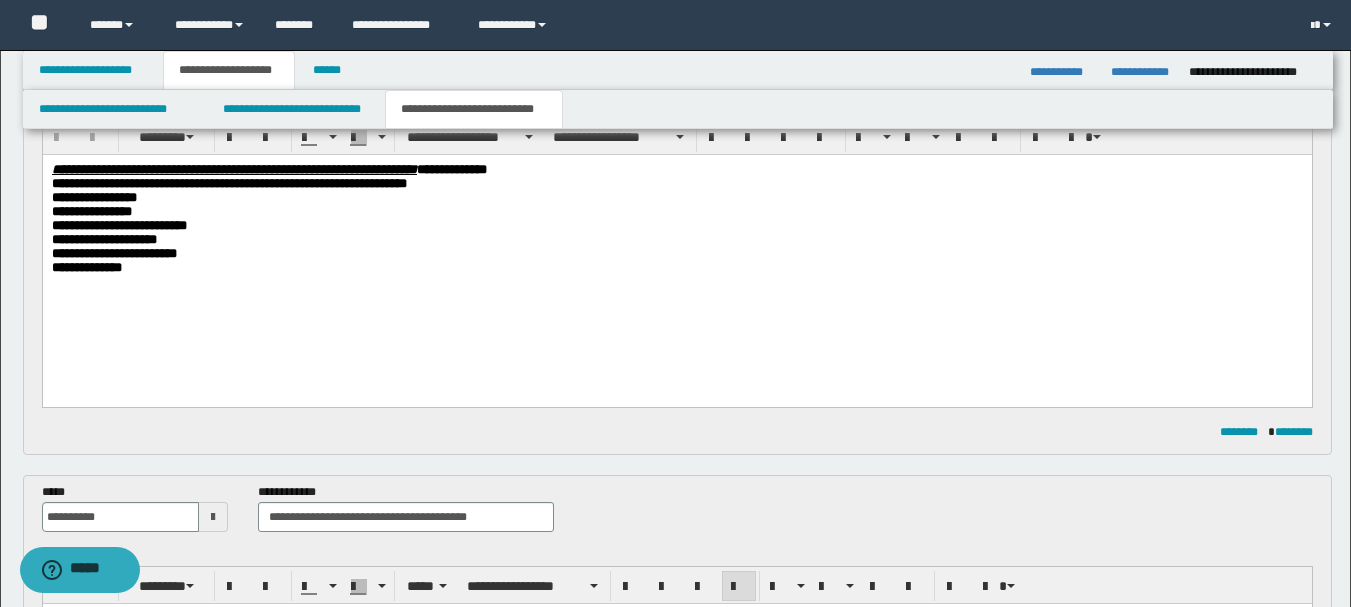 scroll, scrollTop: 100, scrollLeft: 0, axis: vertical 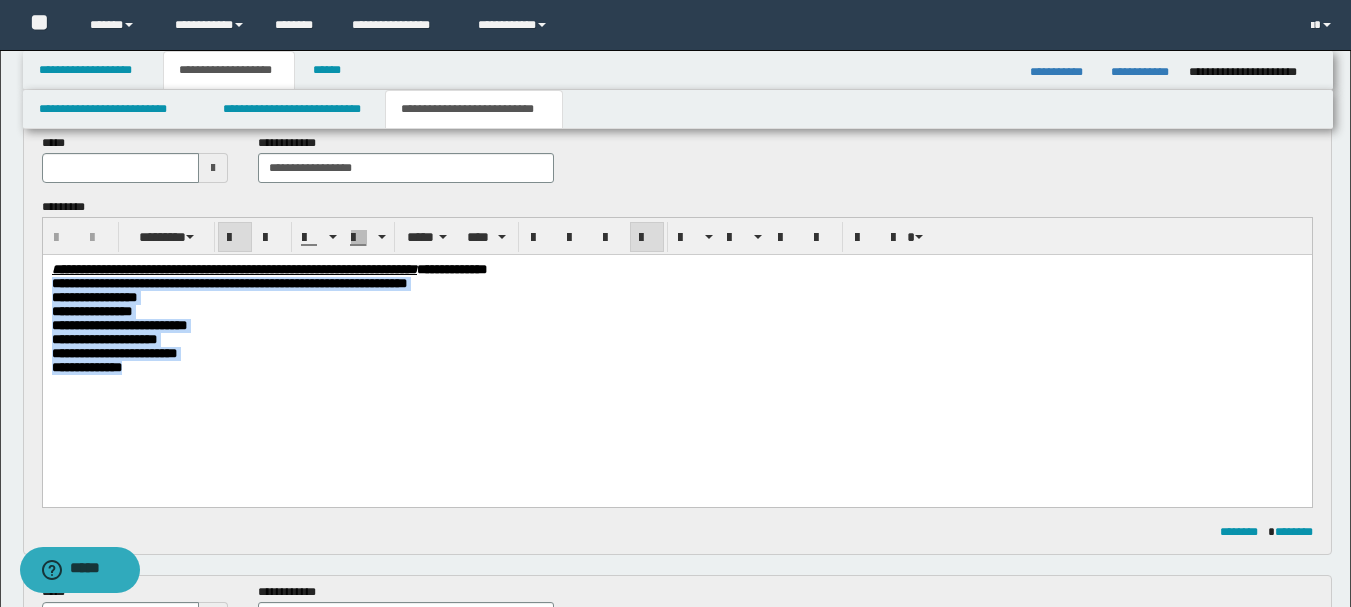 drag, startPoint x: 118, startPoint y: 389, endPoint x: 29, endPoint y: 289, distance: 133.86934 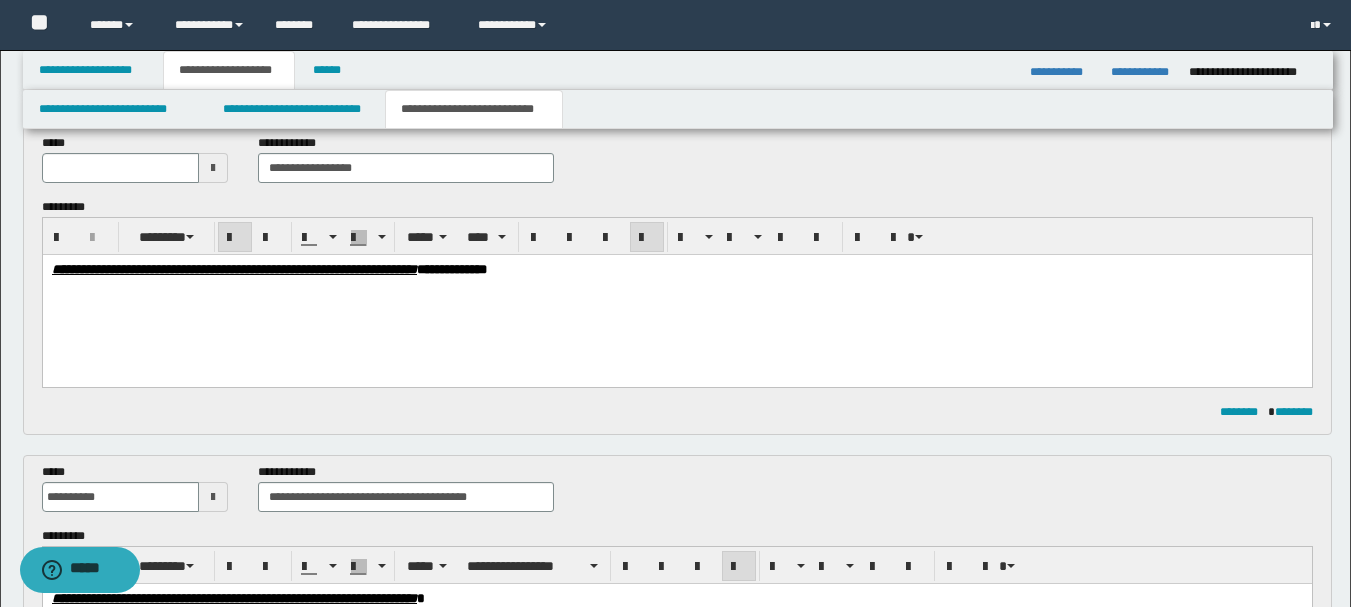 click at bounding box center [213, 168] 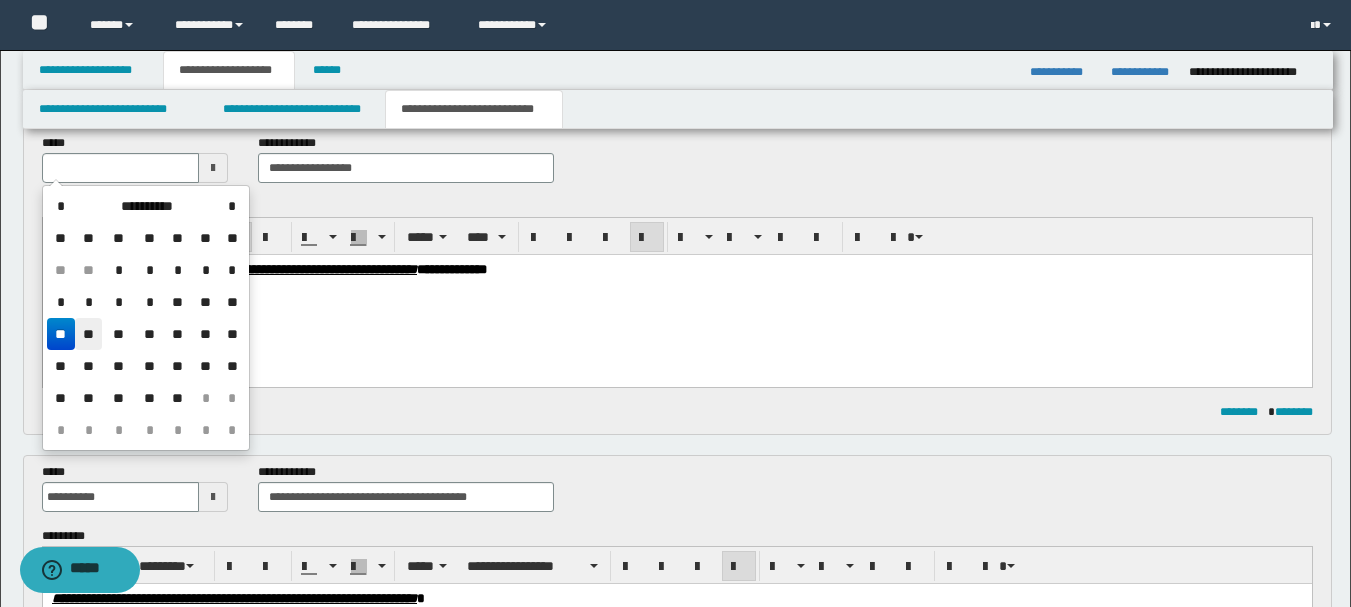 click on "**" at bounding box center [89, 334] 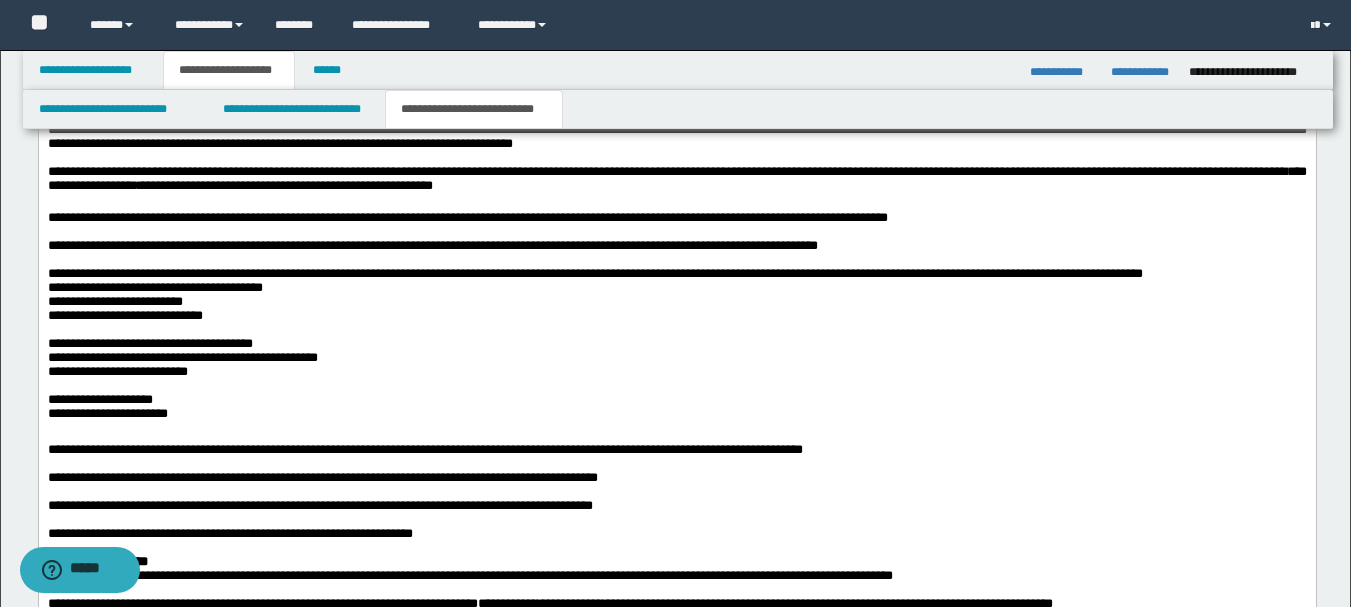 scroll, scrollTop: 1300, scrollLeft: 0, axis: vertical 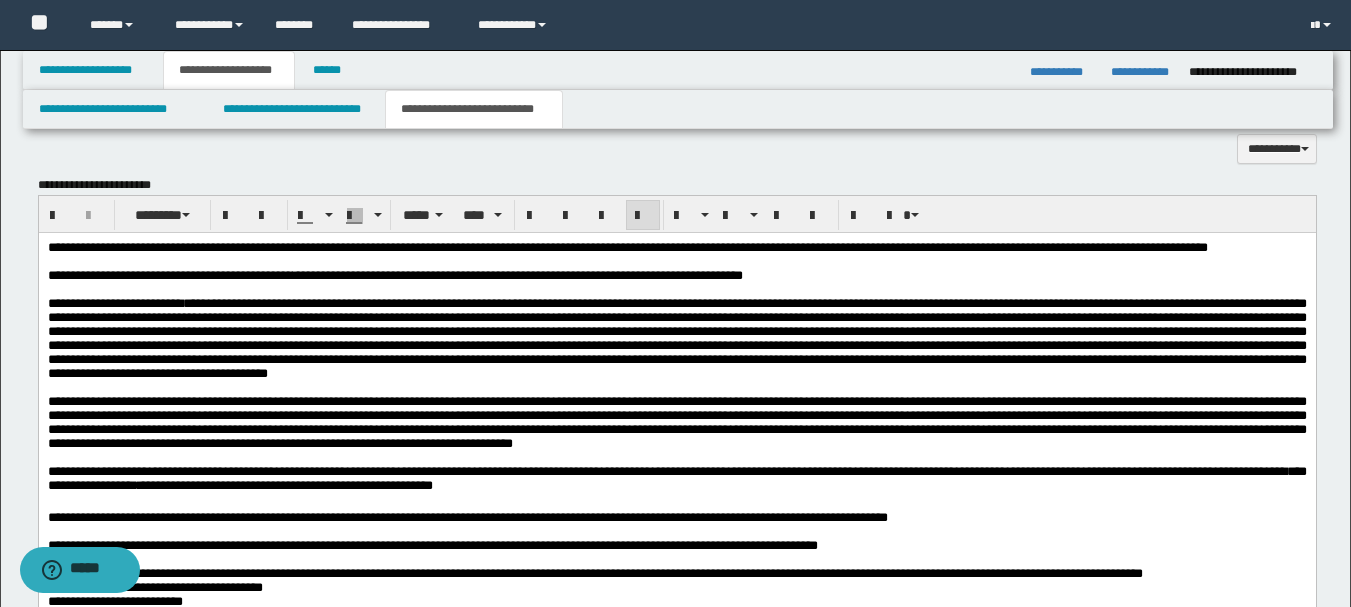 click on "**********" at bounding box center (676, 339) 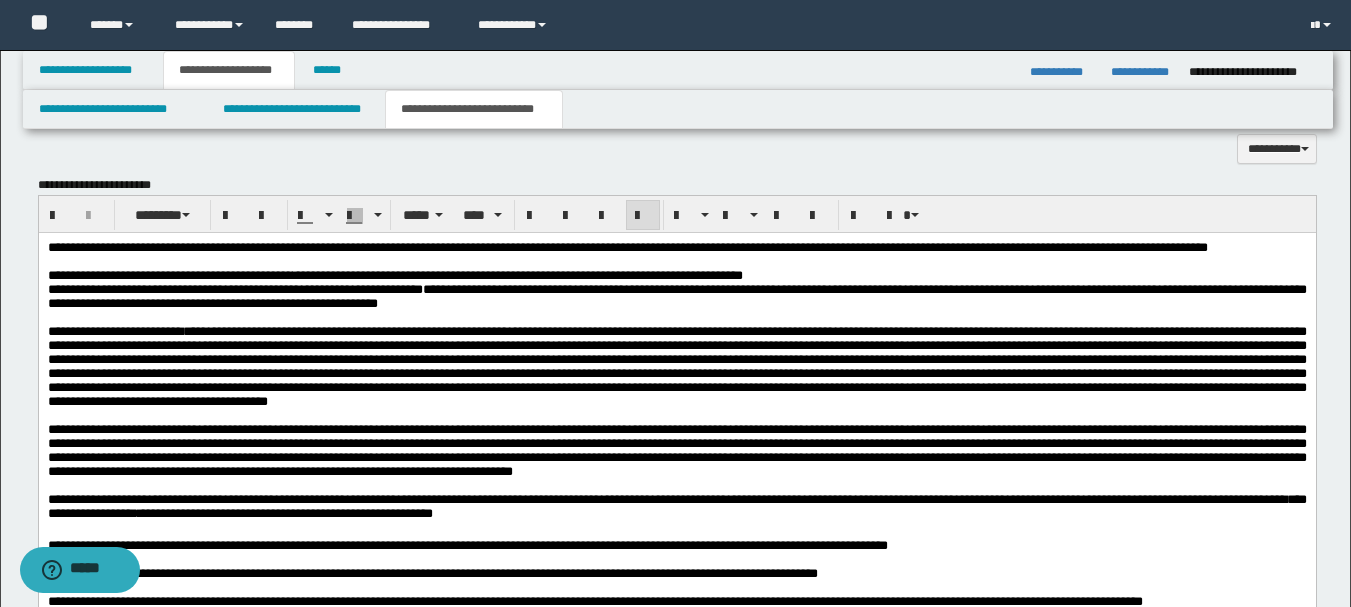 click on "**********" at bounding box center [676, 276] 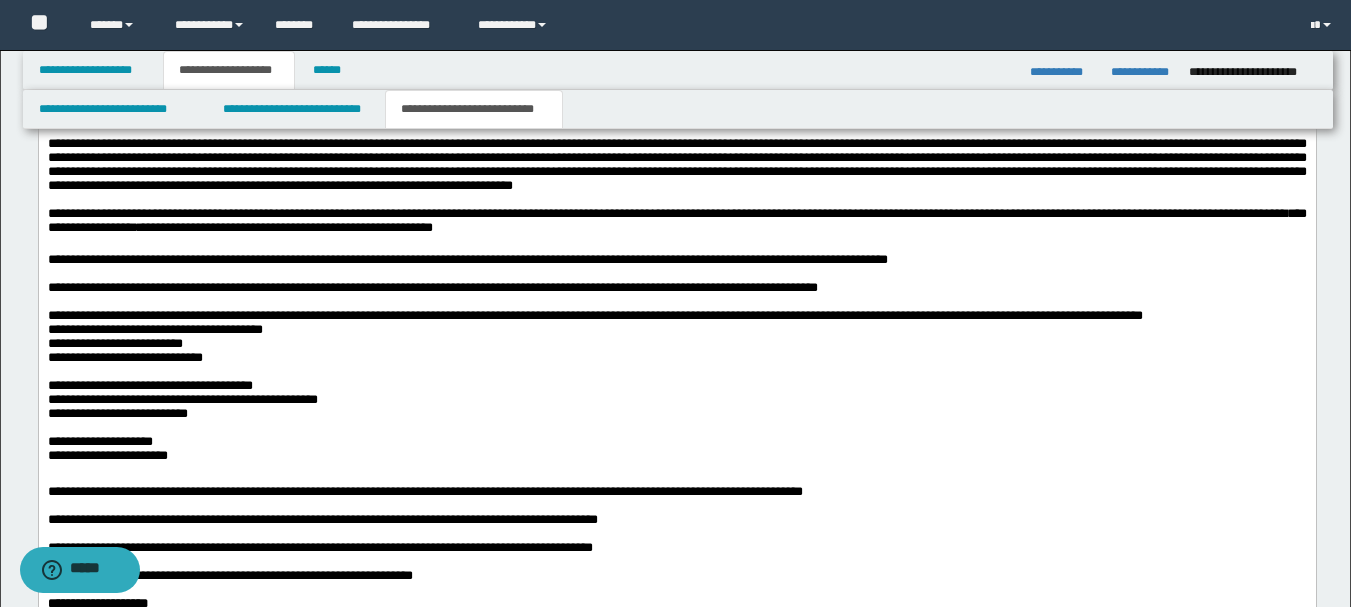 scroll, scrollTop: 1000, scrollLeft: 0, axis: vertical 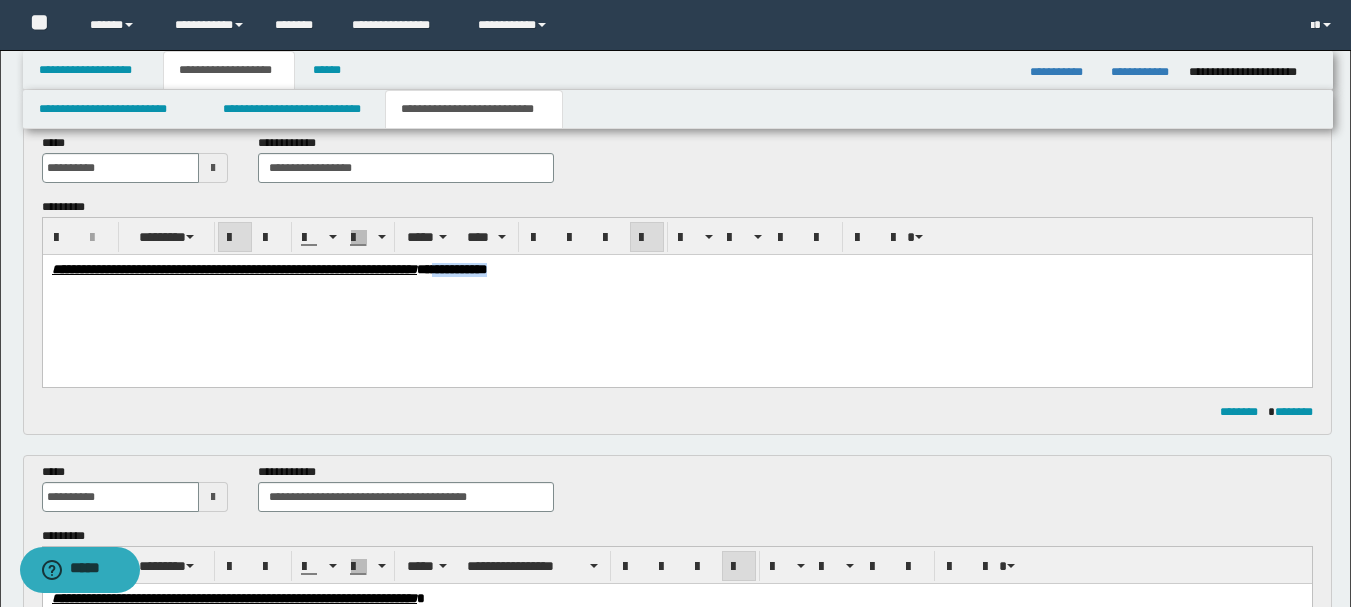 drag, startPoint x: 723, startPoint y: 272, endPoint x: 629, endPoint y: 267, distance: 94.13288 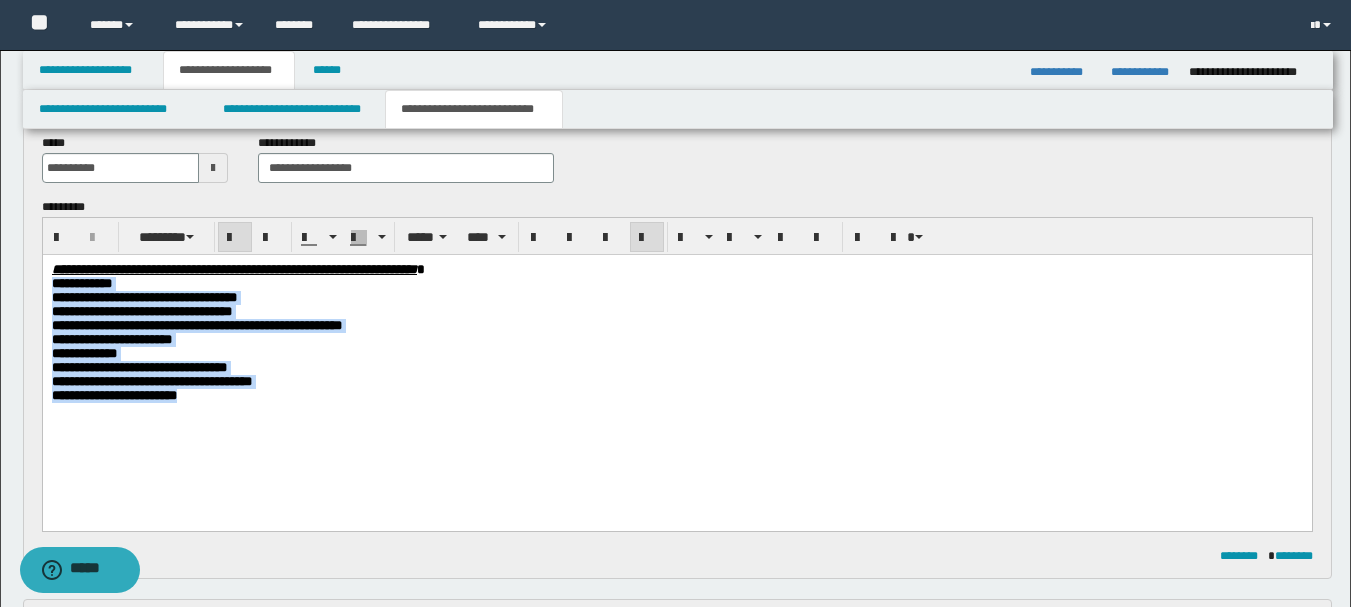 drag, startPoint x: 168, startPoint y: 392, endPoint x: 83, endPoint y: 541, distance: 171.54008 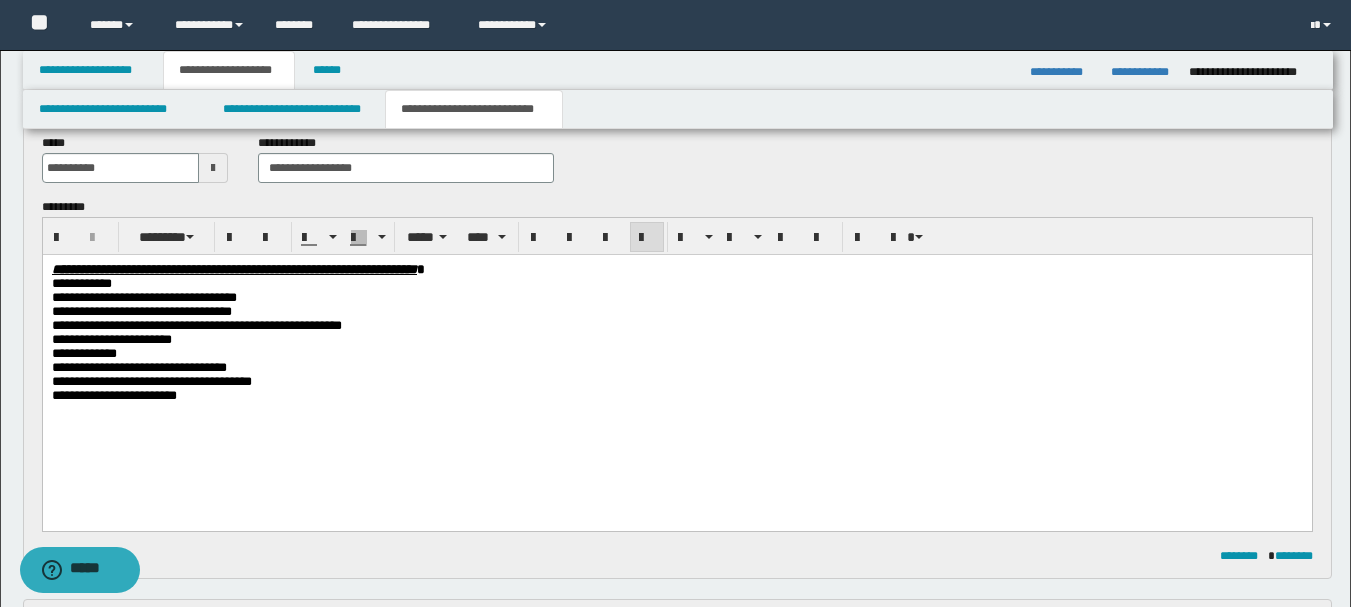 click on "**********" at bounding box center [676, 270] 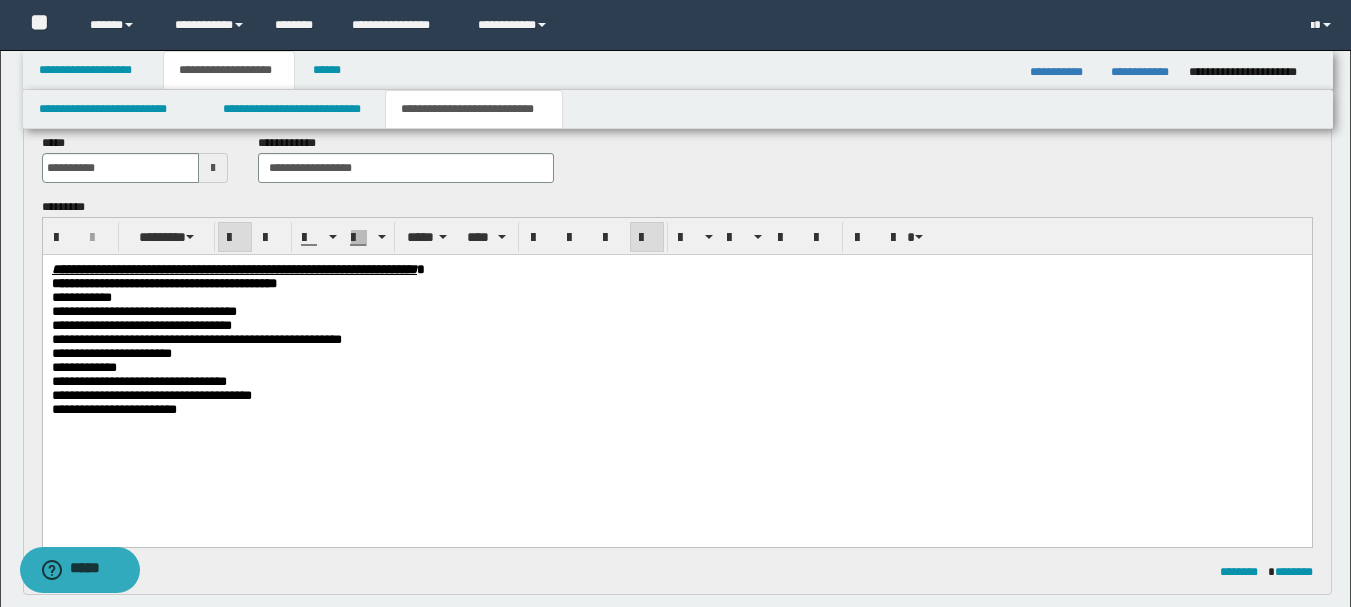 click on "**********" at bounding box center (163, 283) 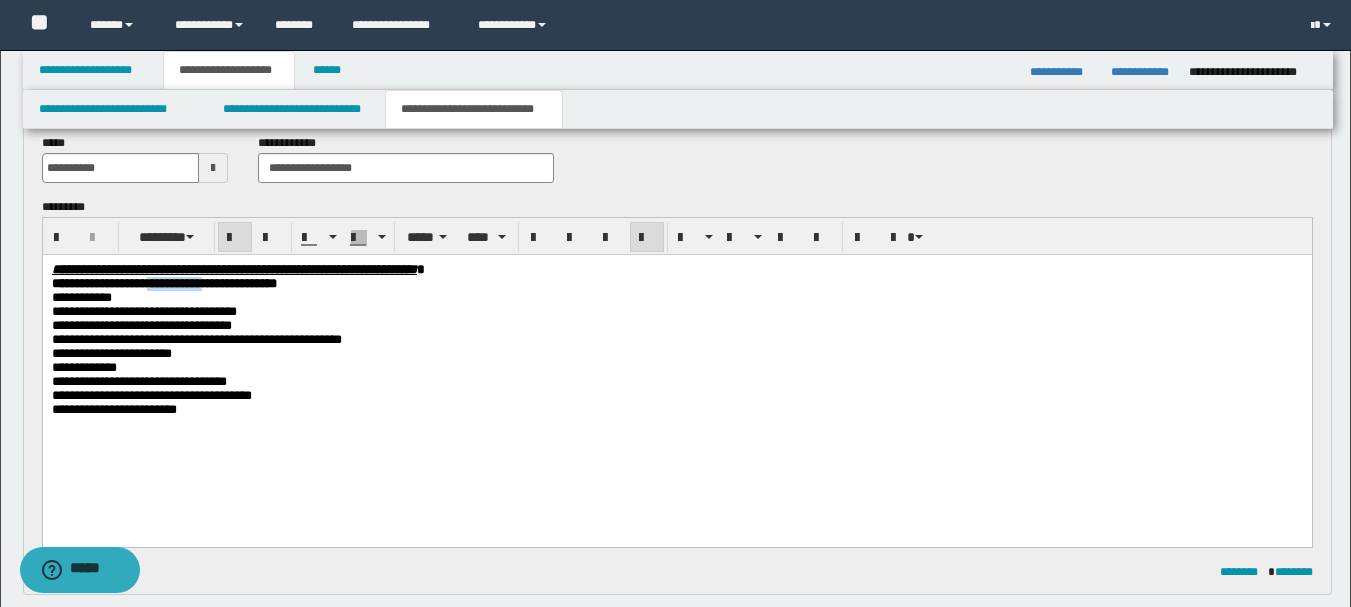 click on "**********" at bounding box center (163, 283) 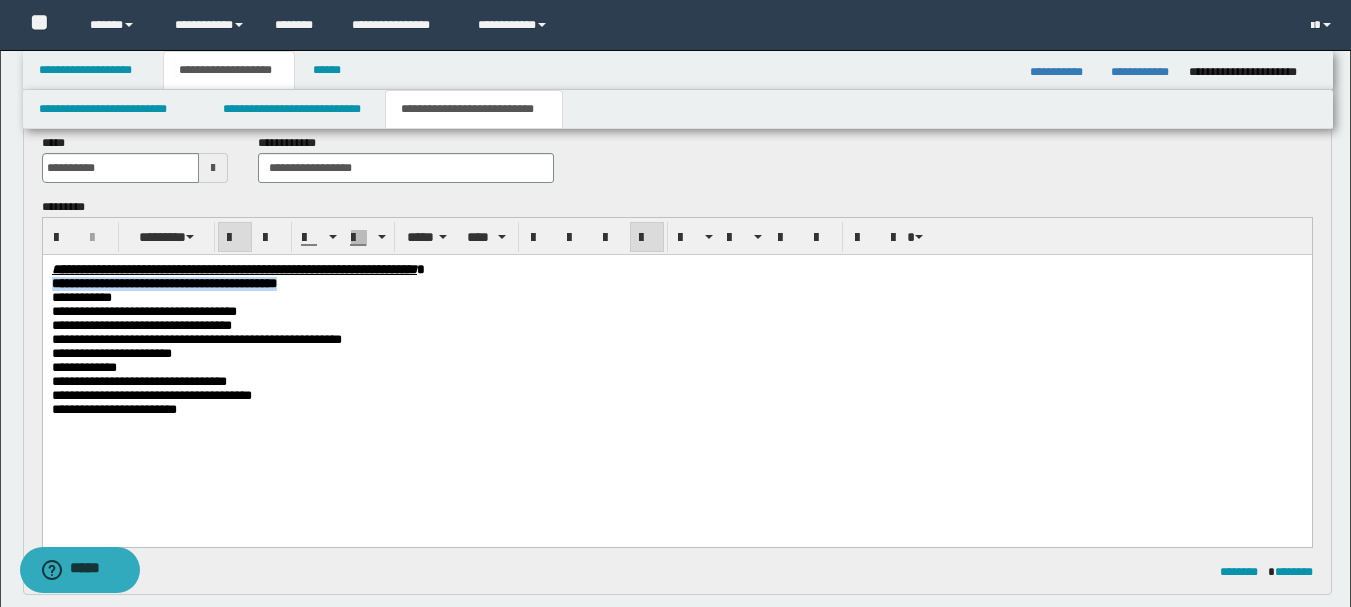 drag, startPoint x: 195, startPoint y: 283, endPoint x: 266, endPoint y: 509, distance: 236.89027 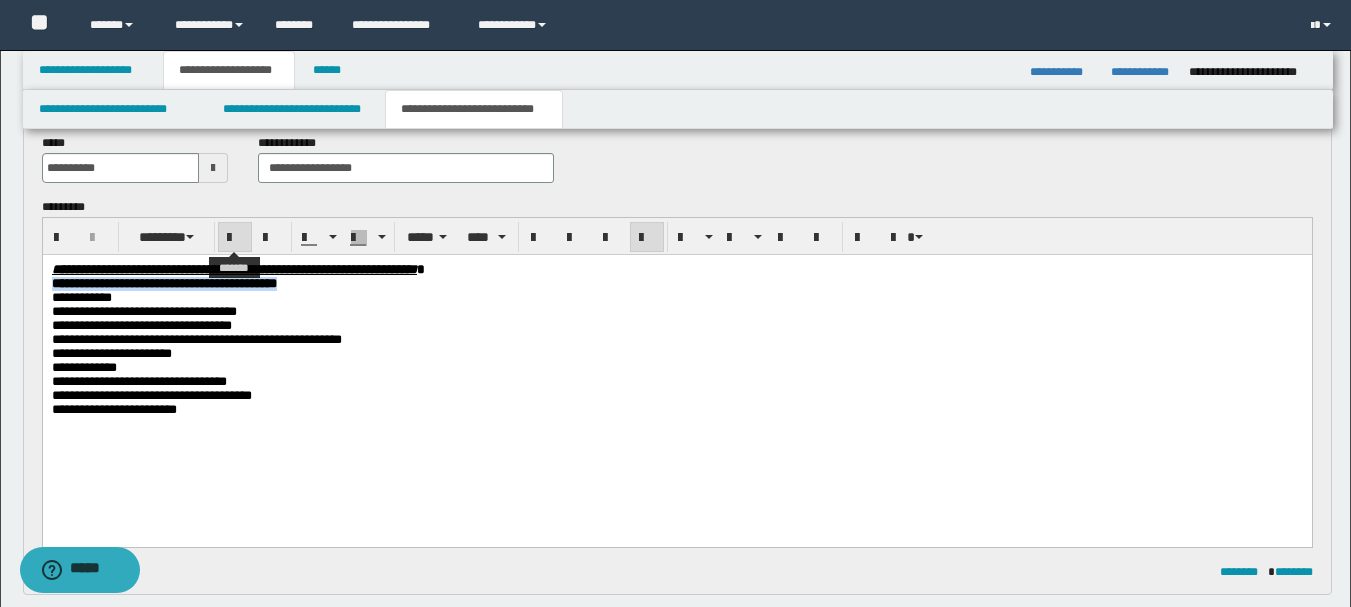 click at bounding box center (235, 238) 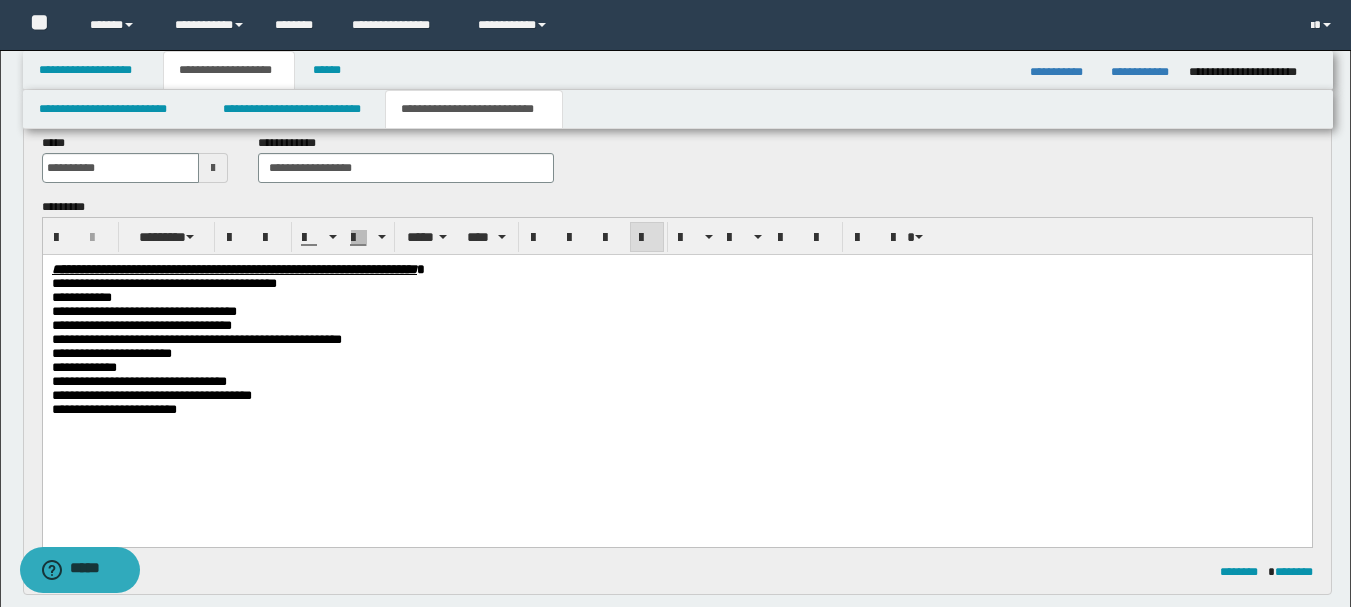 click on "**********" at bounding box center [676, 403] 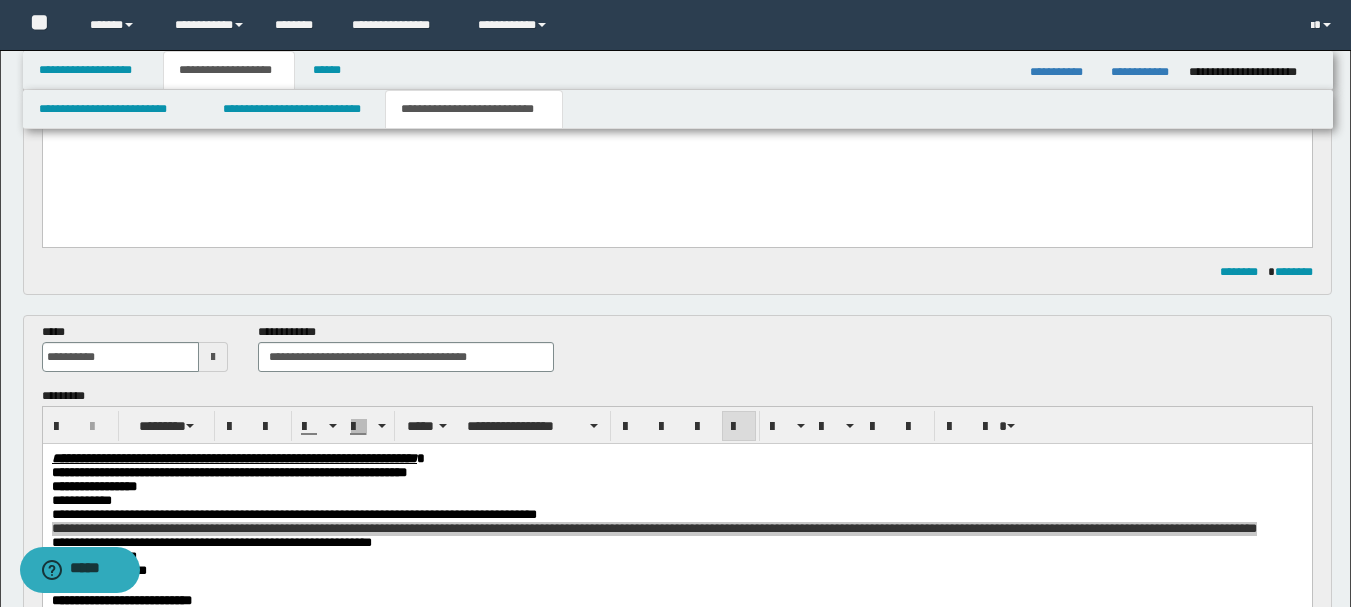 scroll, scrollTop: 500, scrollLeft: 0, axis: vertical 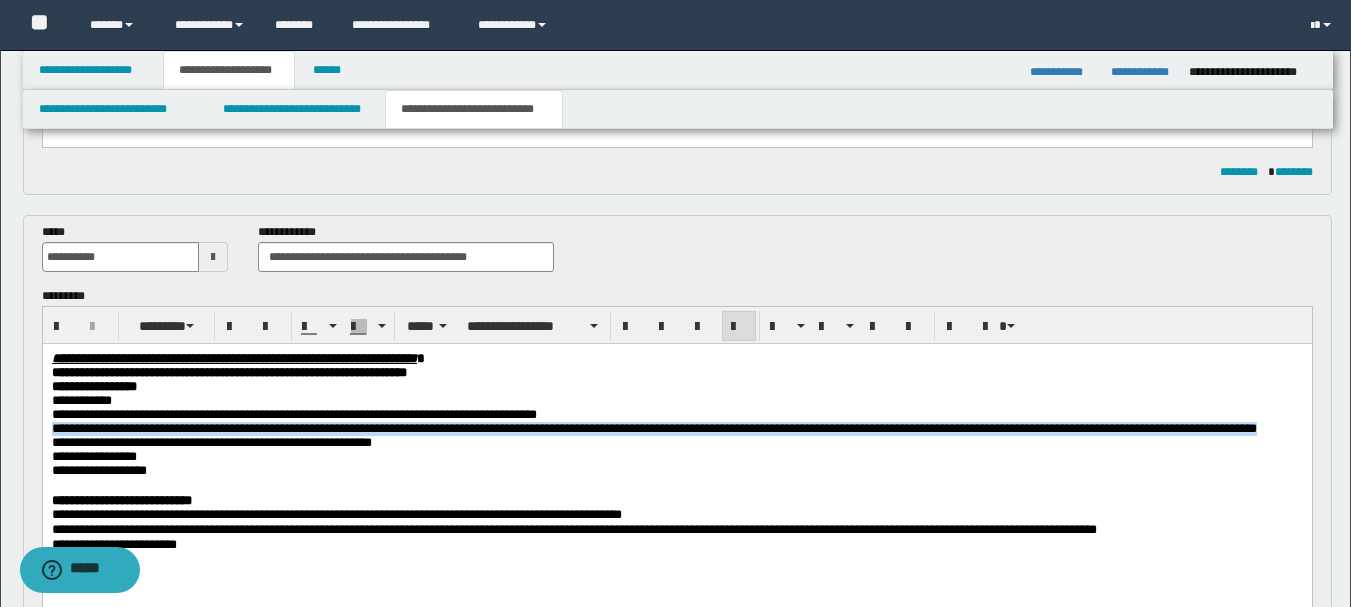 click on "**********" at bounding box center (653, 427) 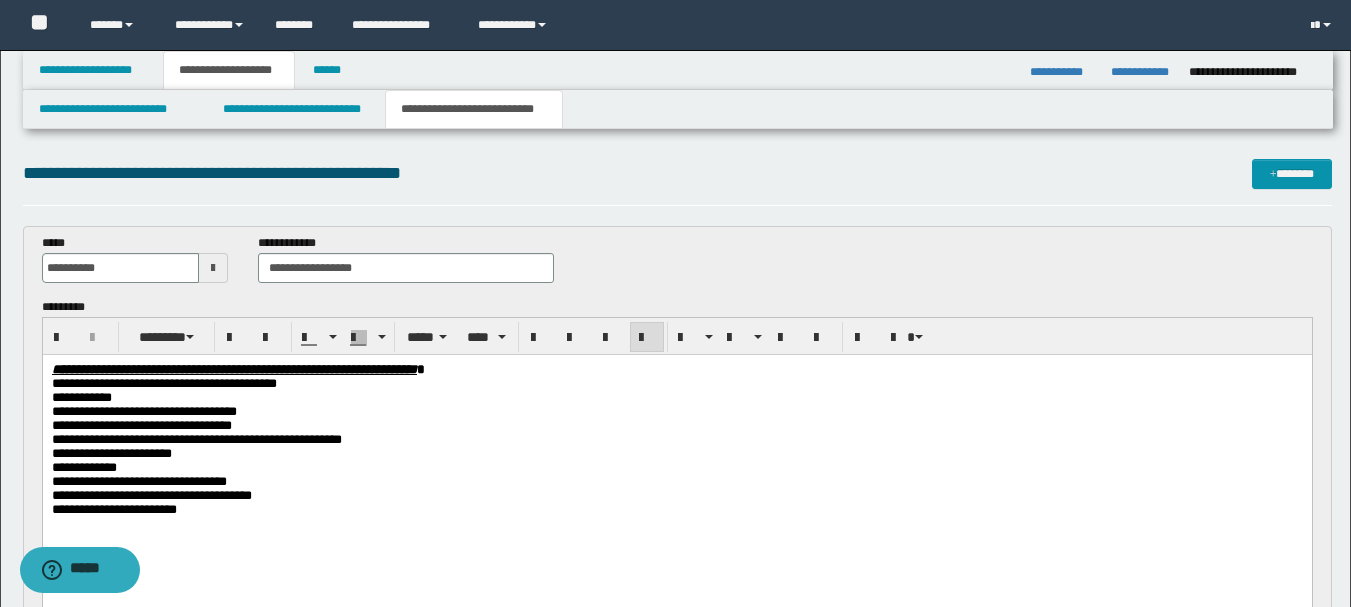 scroll, scrollTop: 100, scrollLeft: 0, axis: vertical 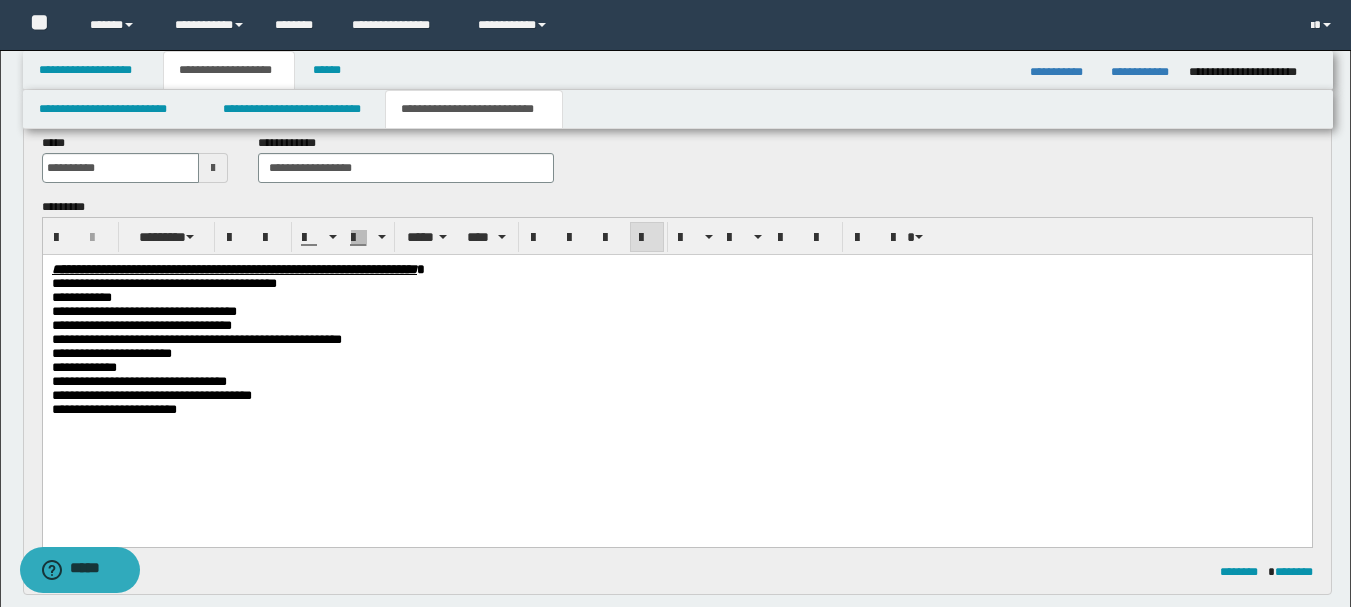 click on "**********" at bounding box center [676, 403] 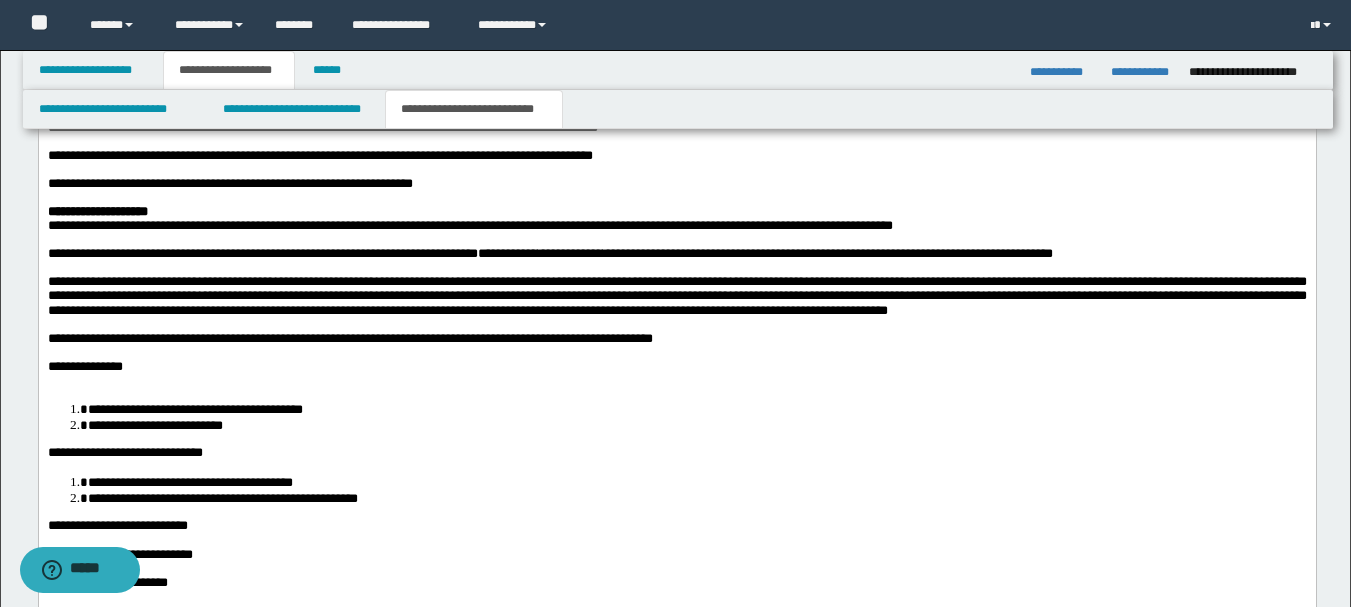 scroll, scrollTop: 2300, scrollLeft: 0, axis: vertical 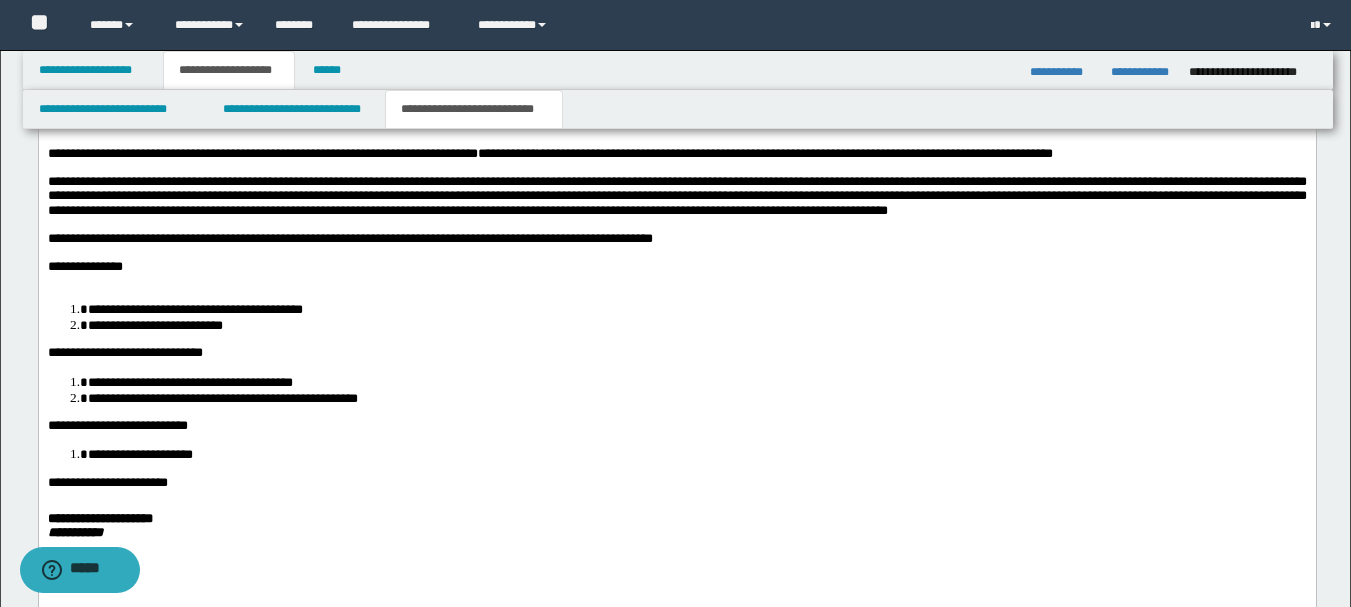 click on "**********" at bounding box center (676, 197) 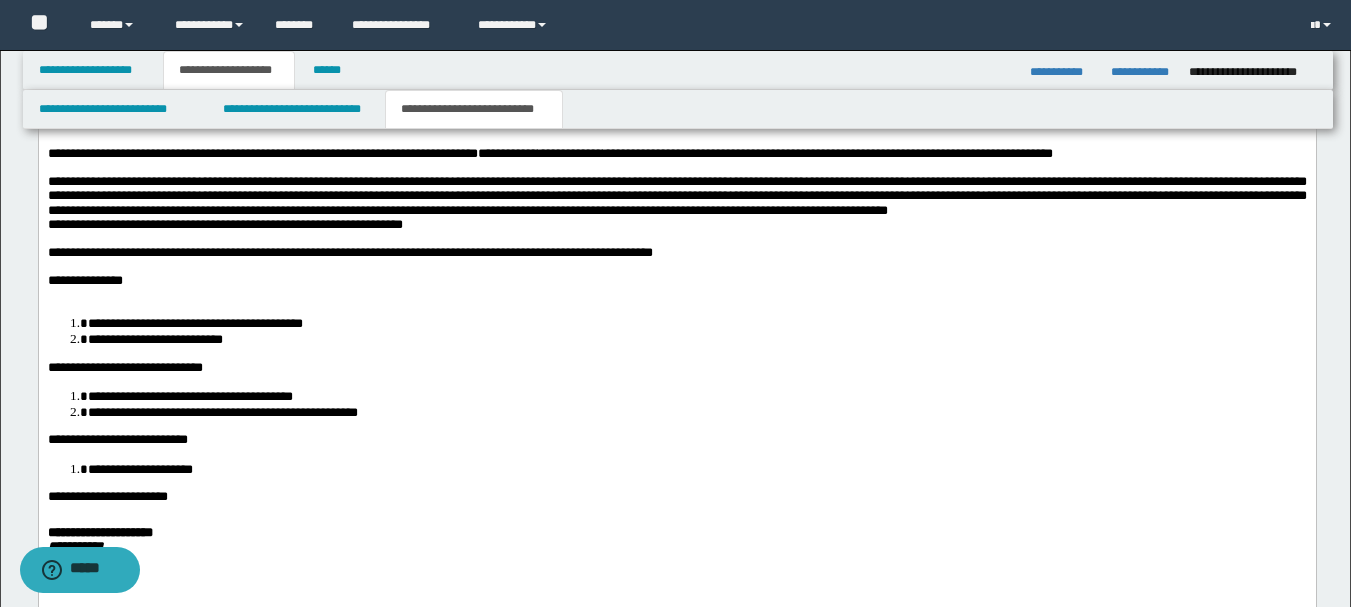 click on "**********" at bounding box center [676, 226] 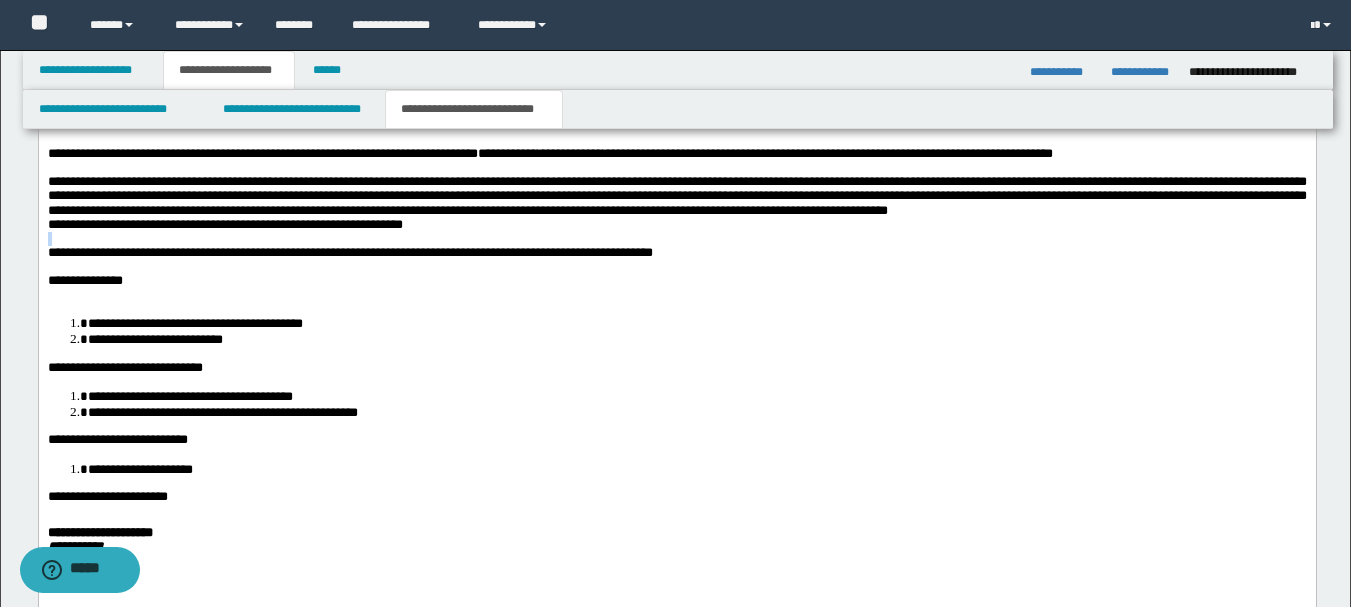 click on "**********" at bounding box center [676, 226] 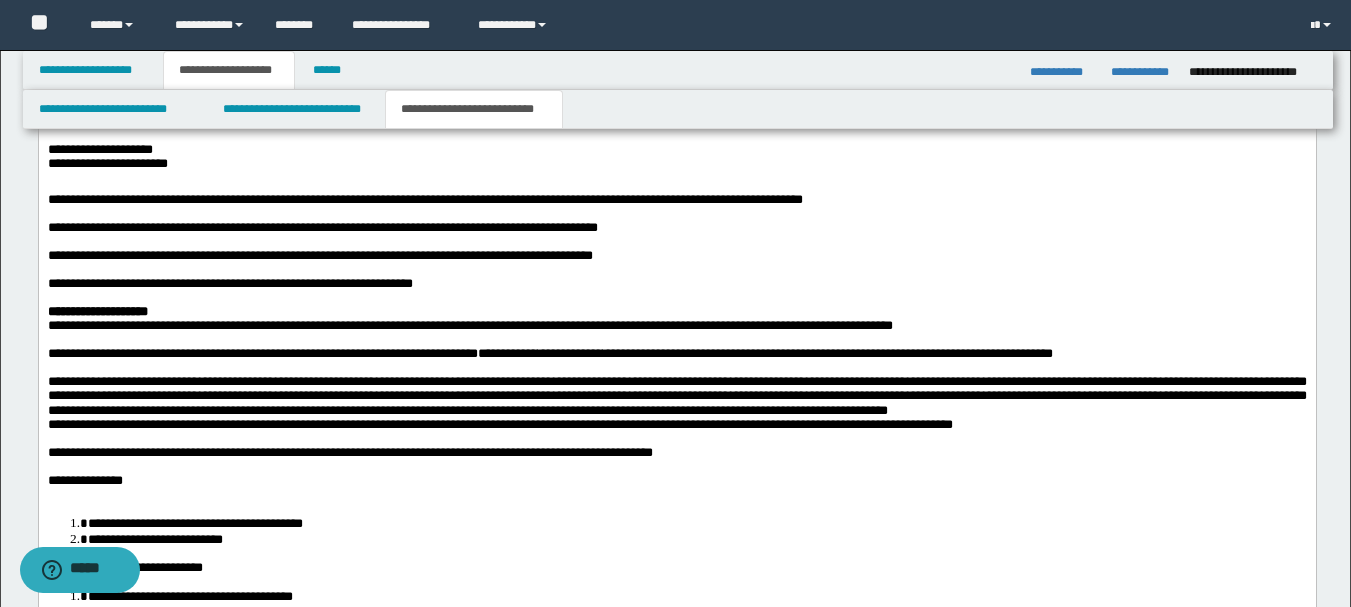 scroll, scrollTop: 2000, scrollLeft: 0, axis: vertical 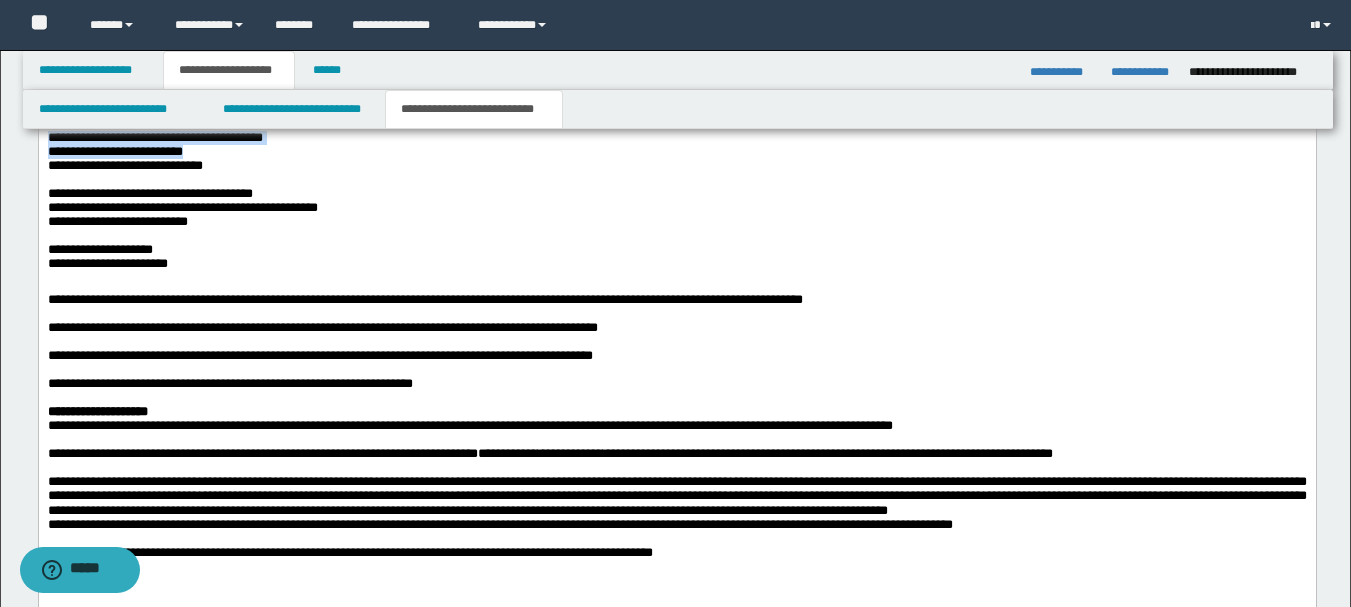 drag, startPoint x: 46, startPoint y: 254, endPoint x: 222, endPoint y: 266, distance: 176.40862 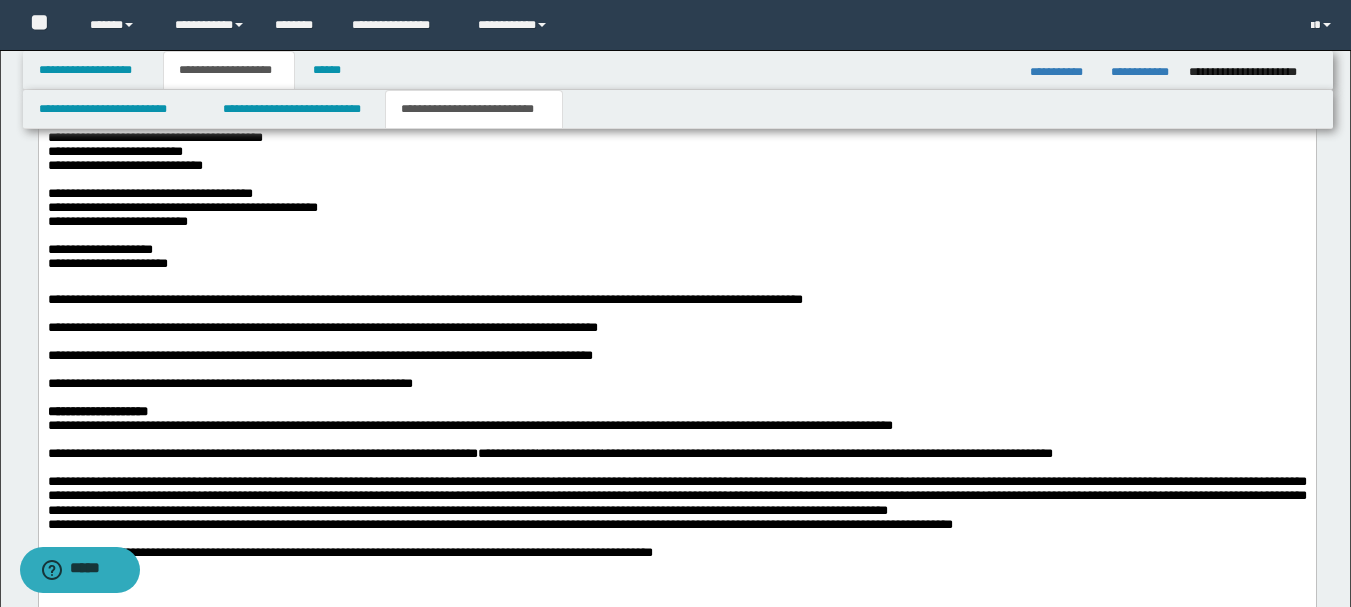 click on "**********" at bounding box center [676, 327] 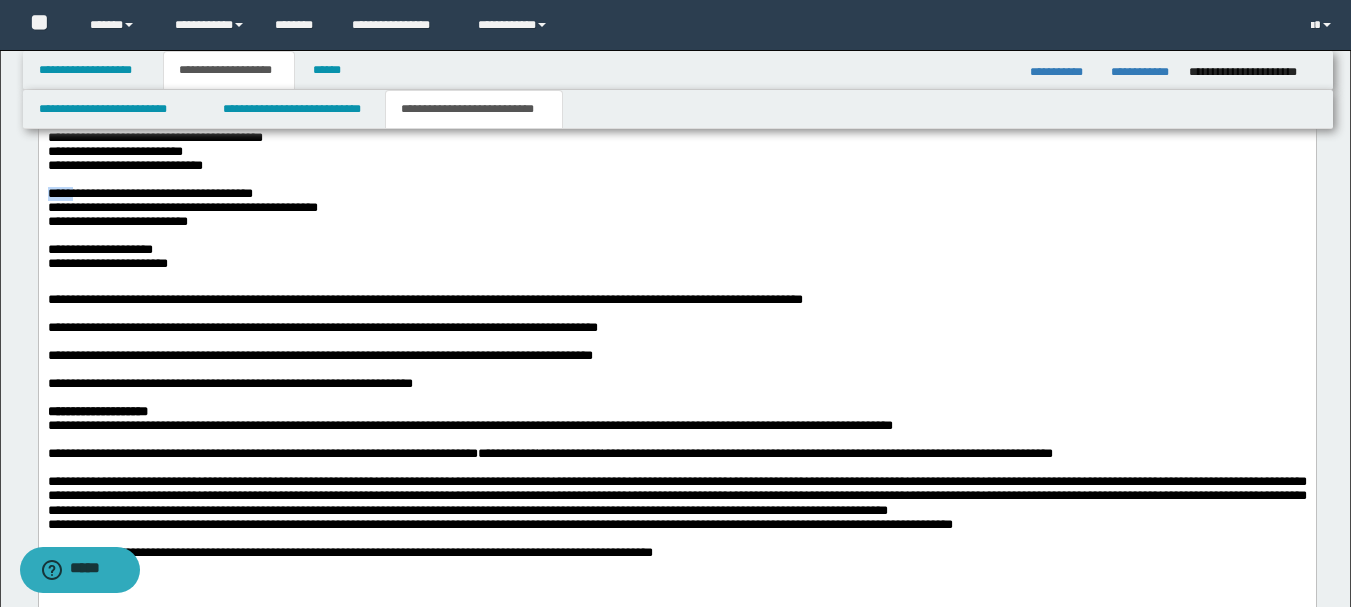 click on "**********" at bounding box center (676, 327) 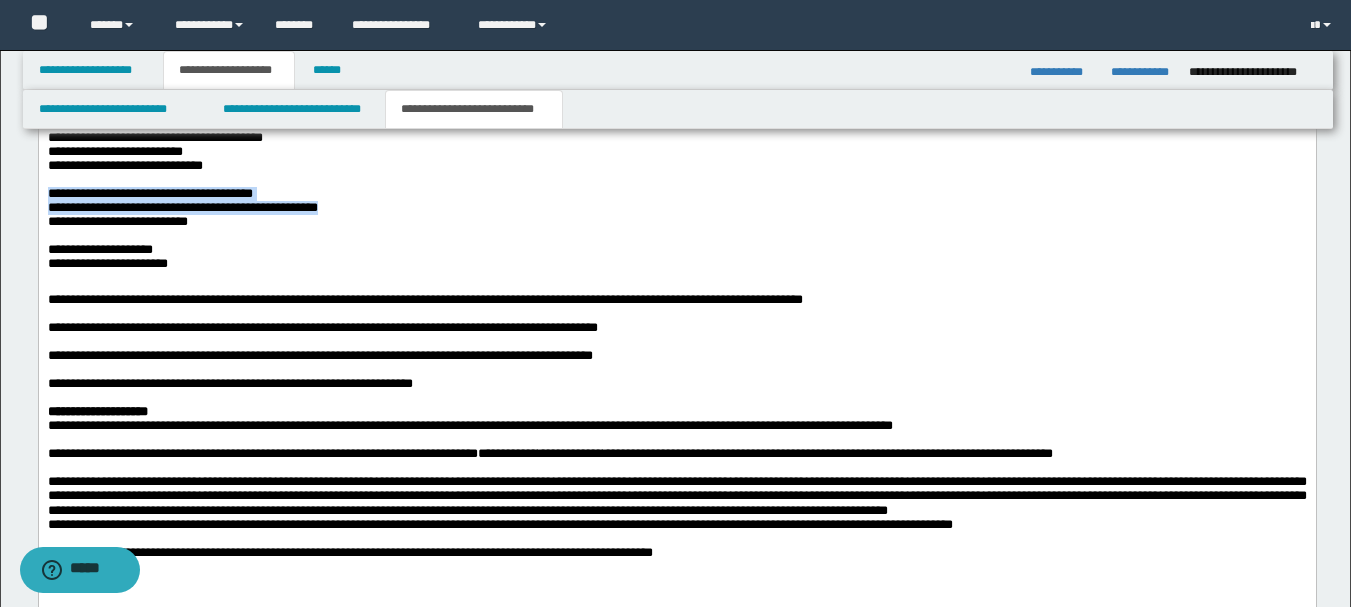 drag, startPoint x: 45, startPoint y: 314, endPoint x: 377, endPoint y: 332, distance: 332.48758 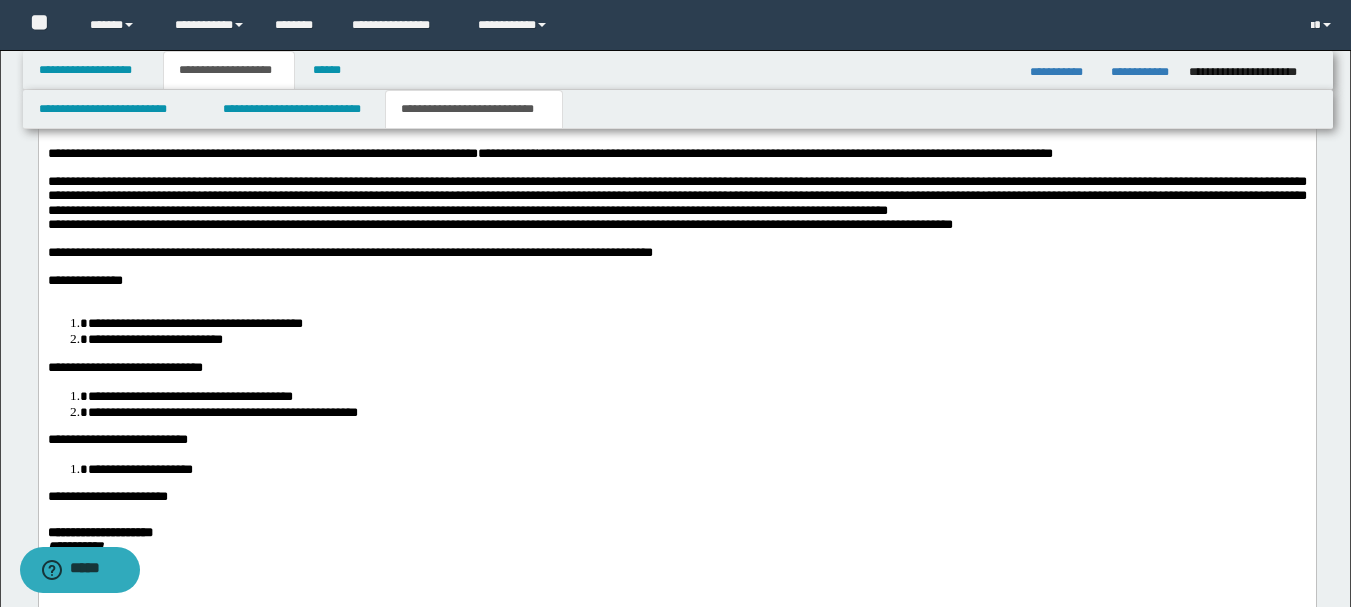 click on "**********" at bounding box center (676, 226) 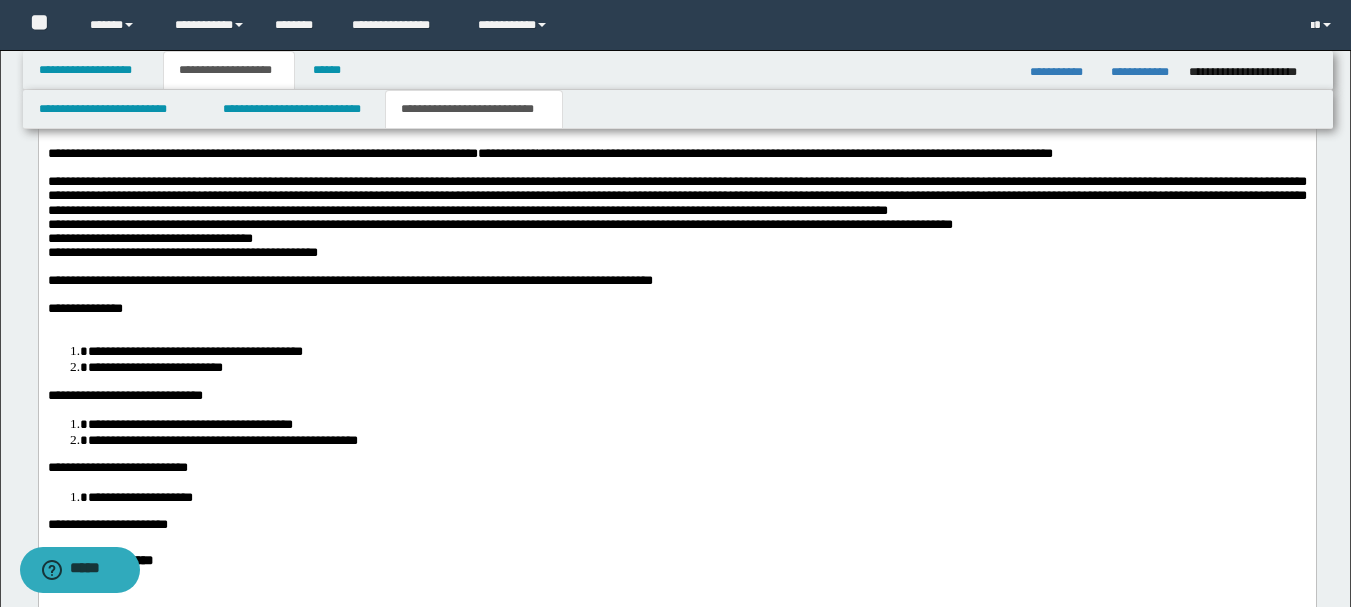 click on "**********" at bounding box center (149, 239) 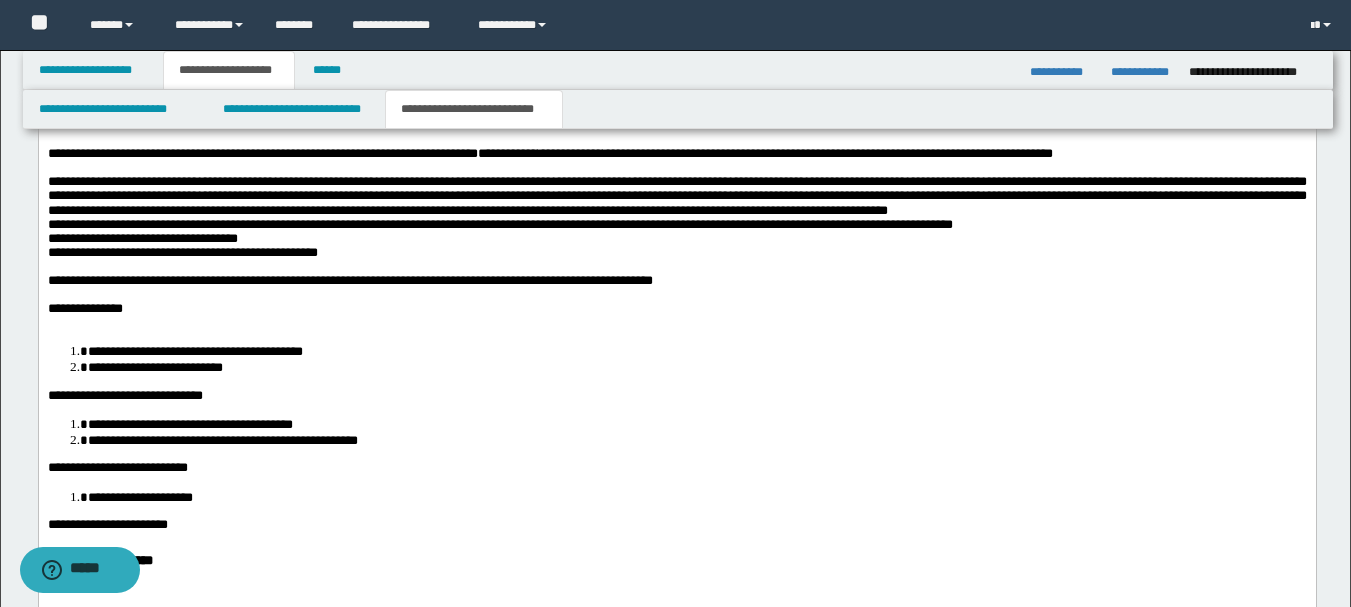 click on "**********" at bounding box center (182, 253) 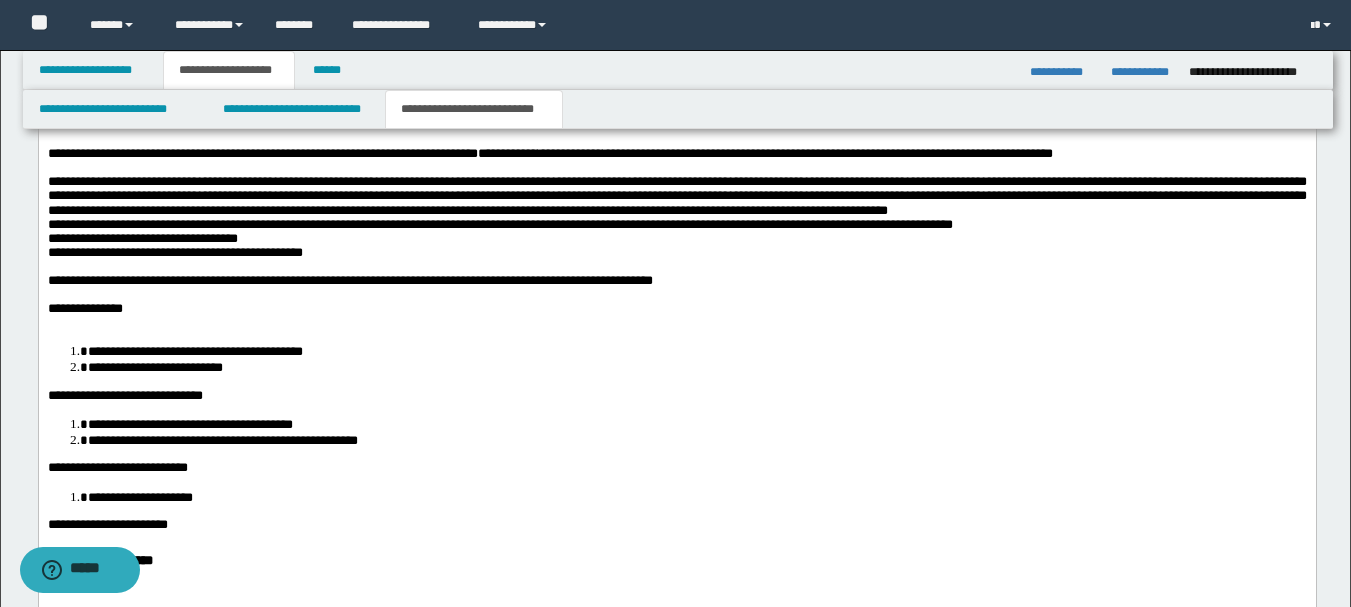 click on "**********" at bounding box center (676, 254) 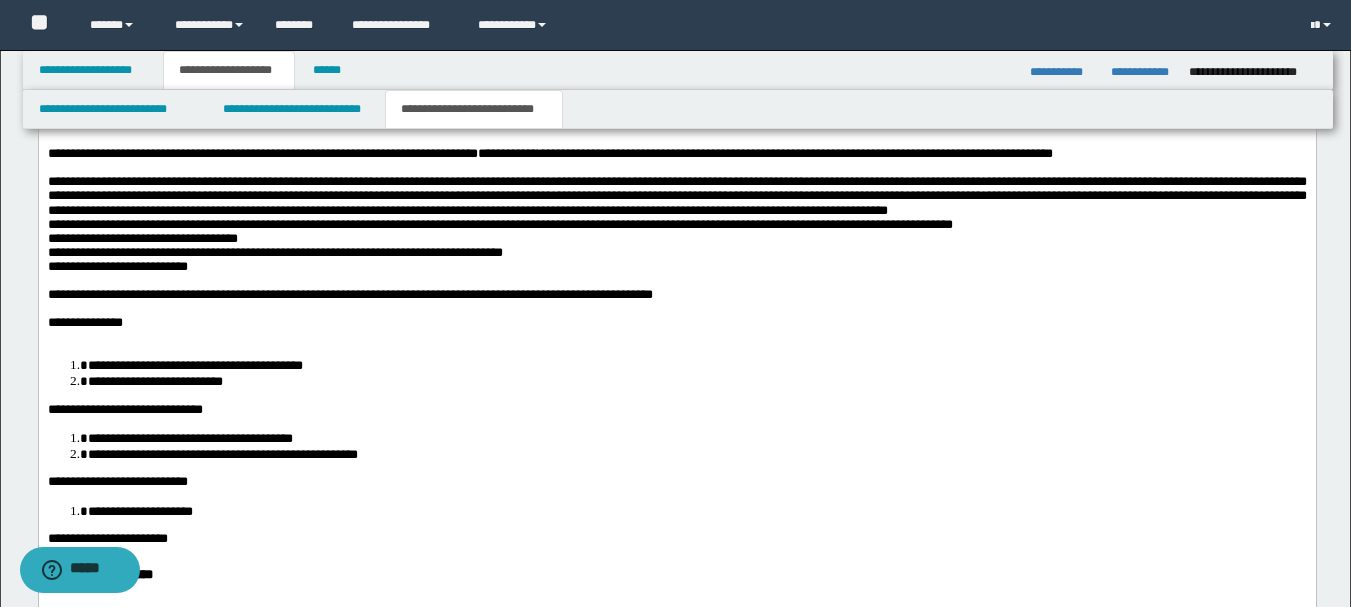 click on "**********" at bounding box center (117, 267) 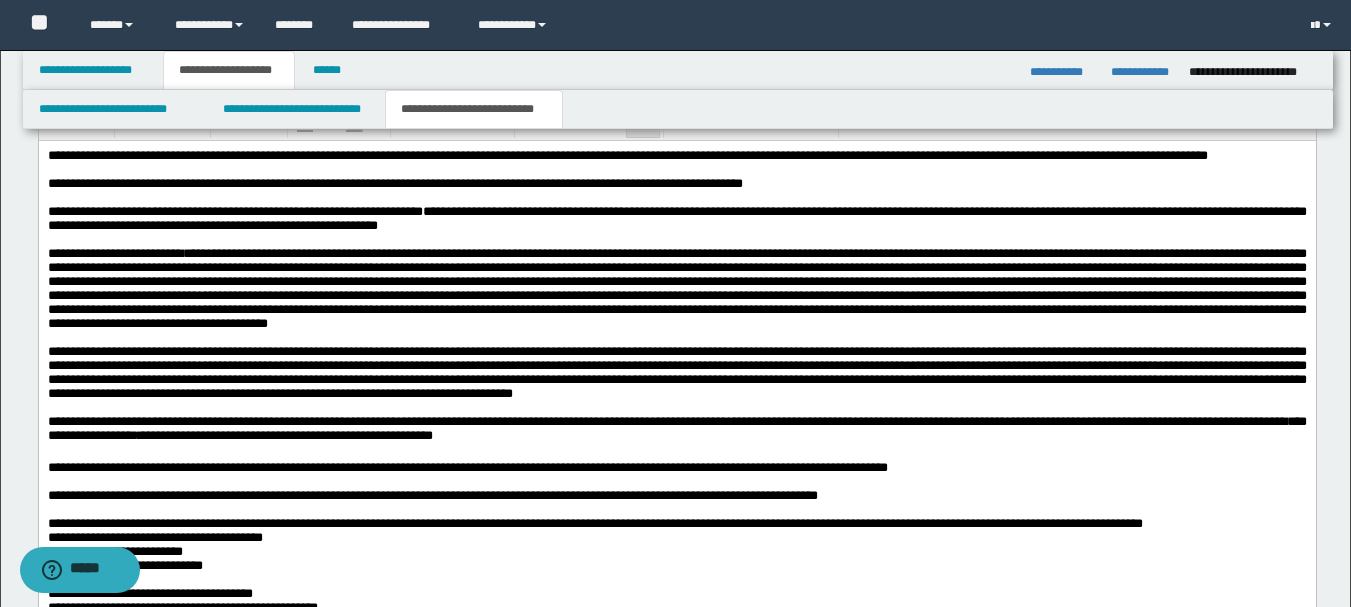 scroll, scrollTop: 2000, scrollLeft: 0, axis: vertical 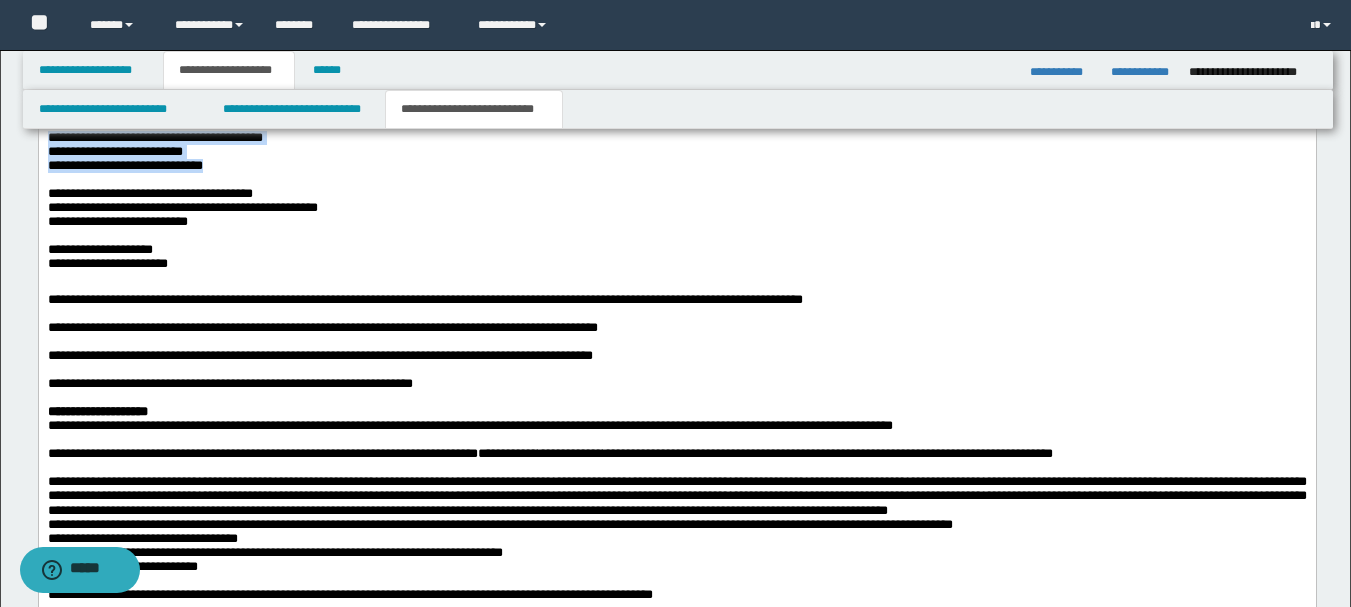 drag, startPoint x: 242, startPoint y: 285, endPoint x: 44, endPoint y: 253, distance: 200.56918 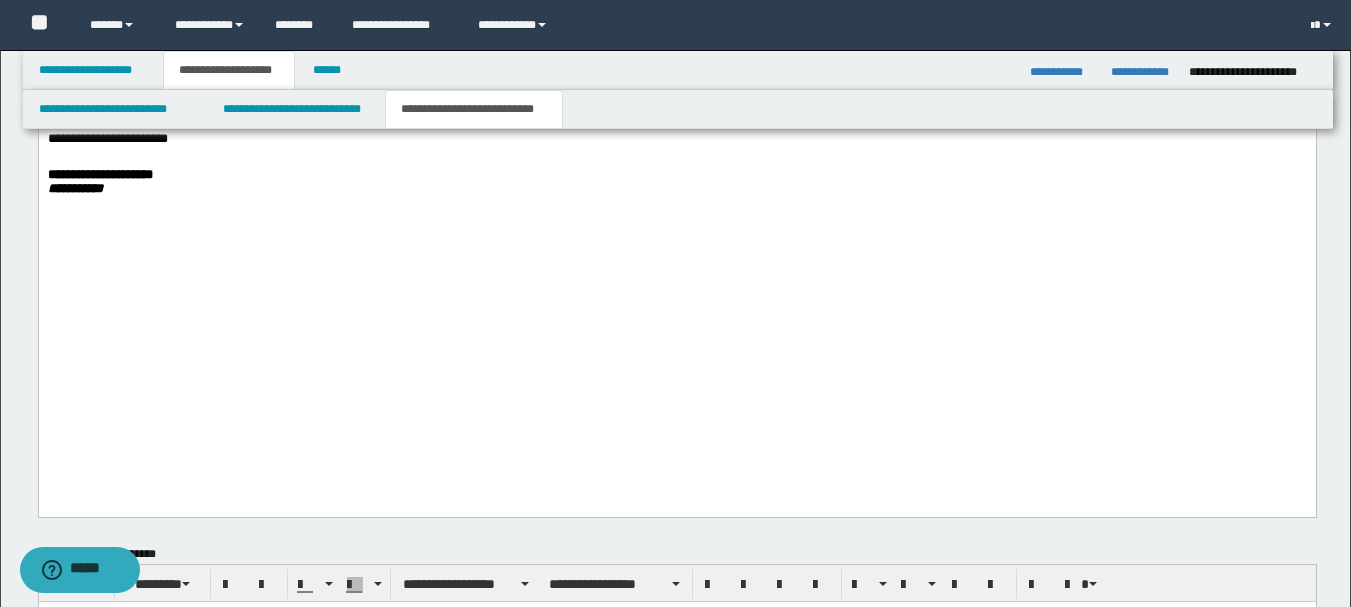 scroll, scrollTop: 2500, scrollLeft: 0, axis: vertical 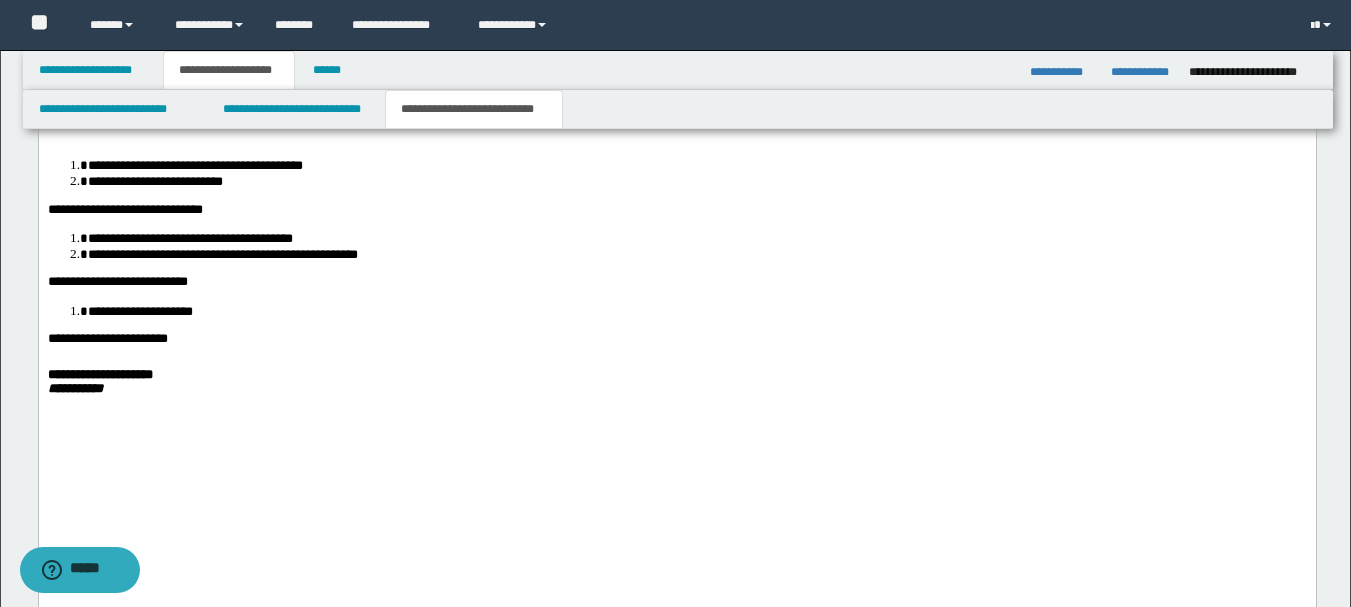 click on "**********" at bounding box center [676, 68] 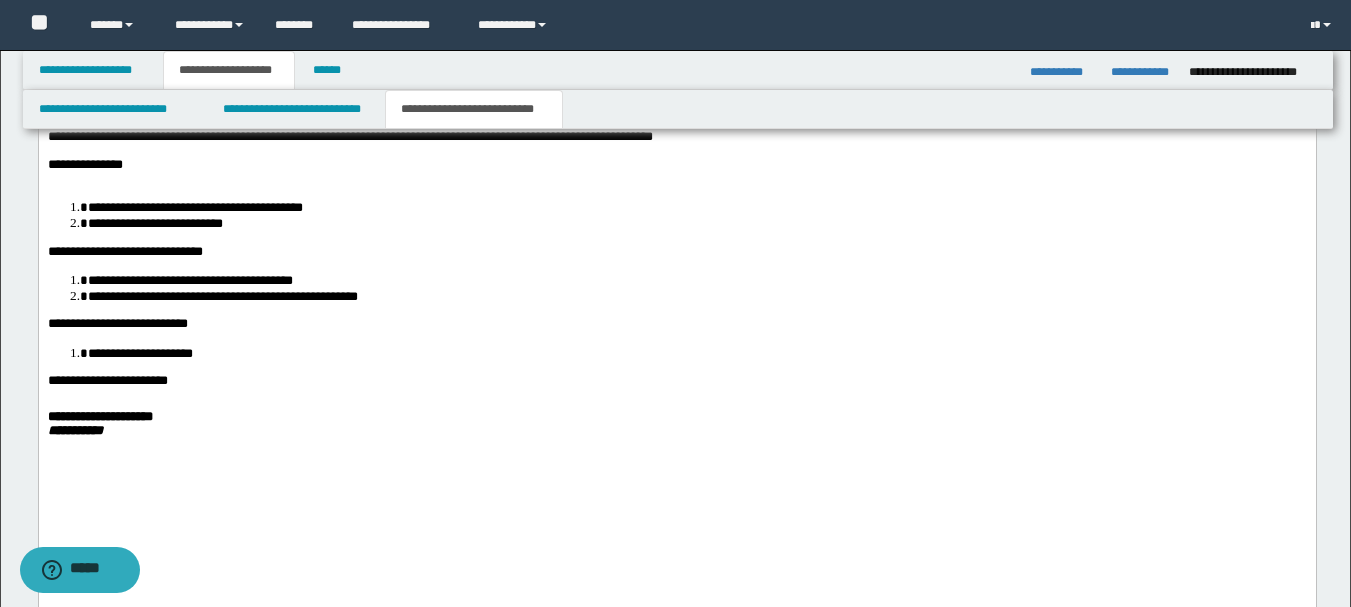 click on "**********" at bounding box center [154, 81] 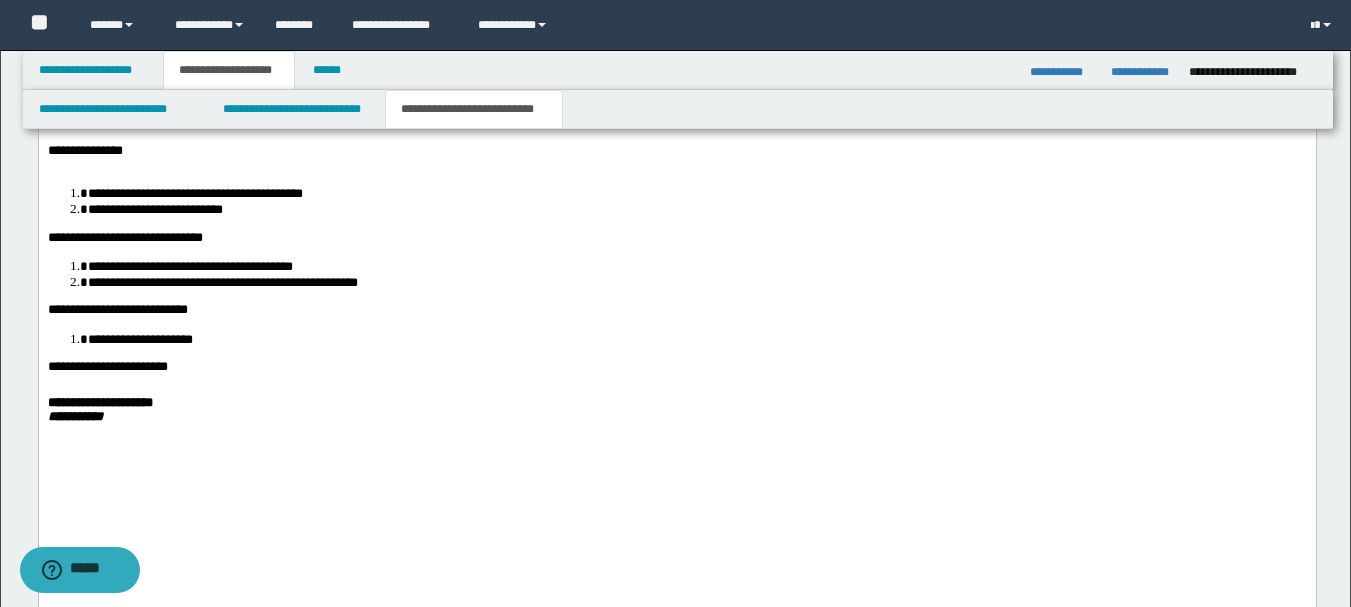 click on "**********" at bounding box center (114, 81) 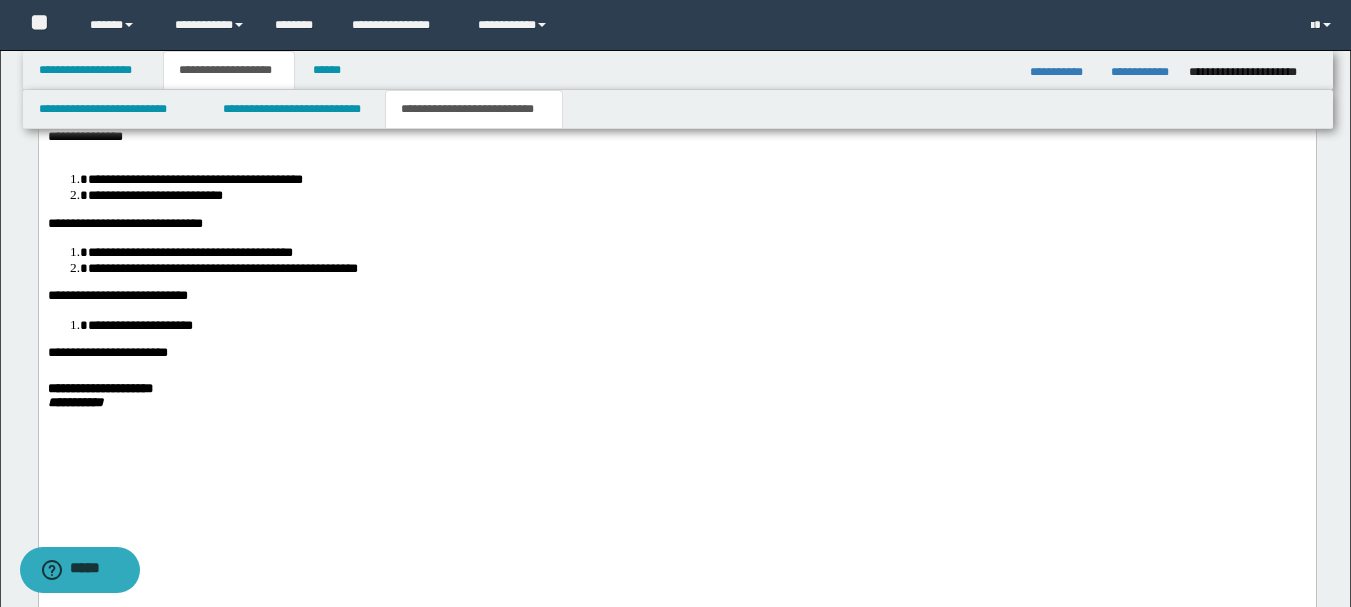 click on "**********" at bounding box center (124, 81) 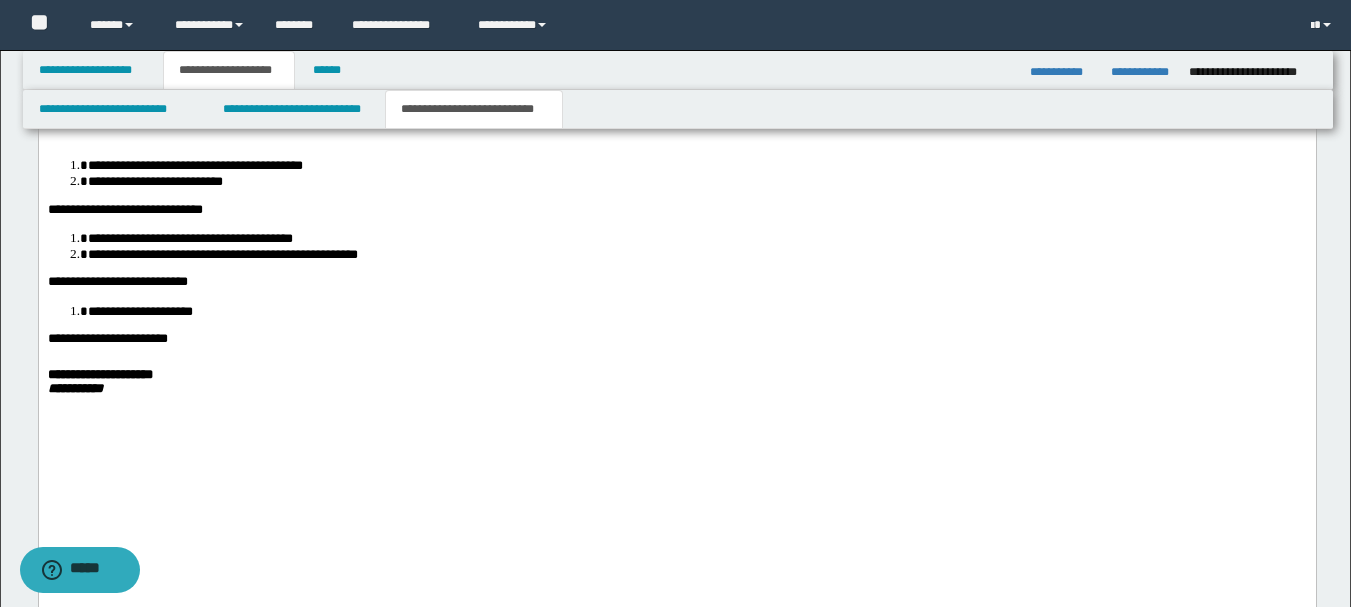 click on "**********" at bounding box center [274, 53] 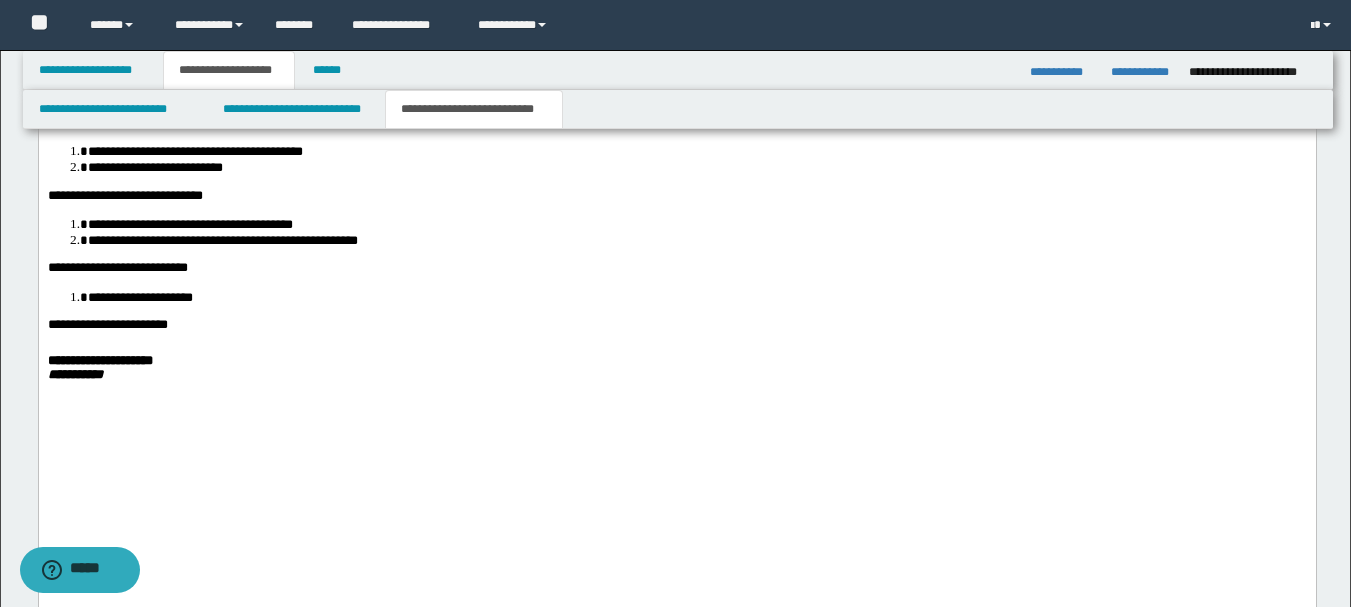 click on "**********" at bounding box center (314, 53) 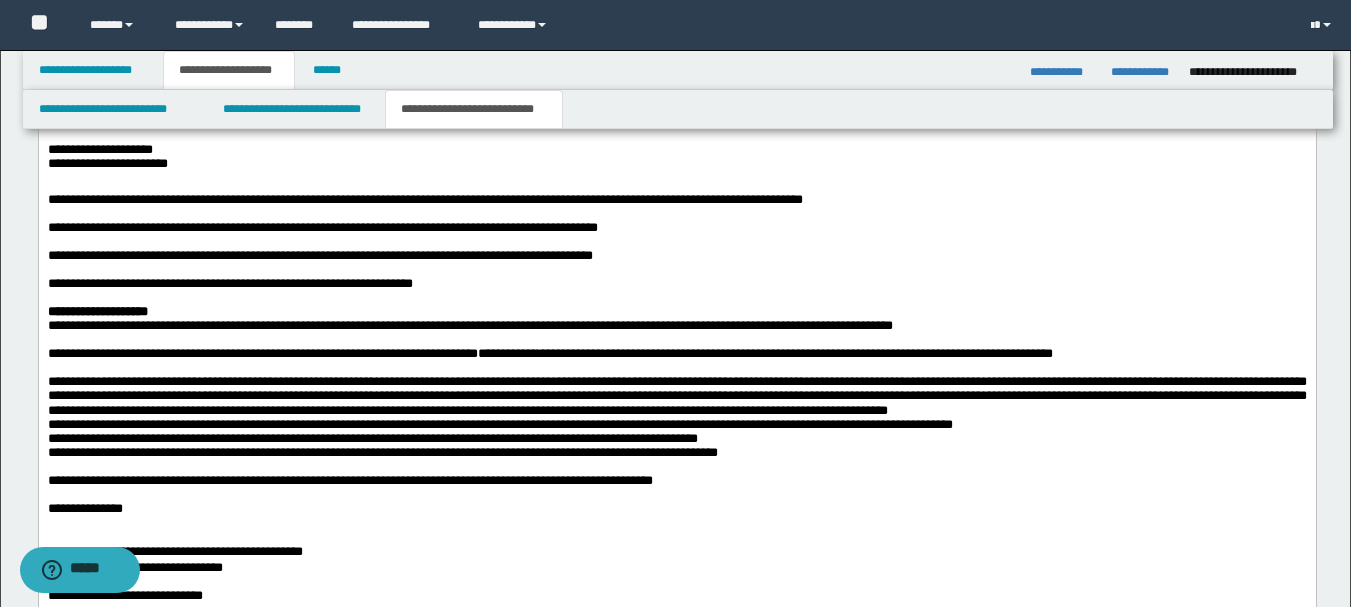 scroll, scrollTop: 2000, scrollLeft: 0, axis: vertical 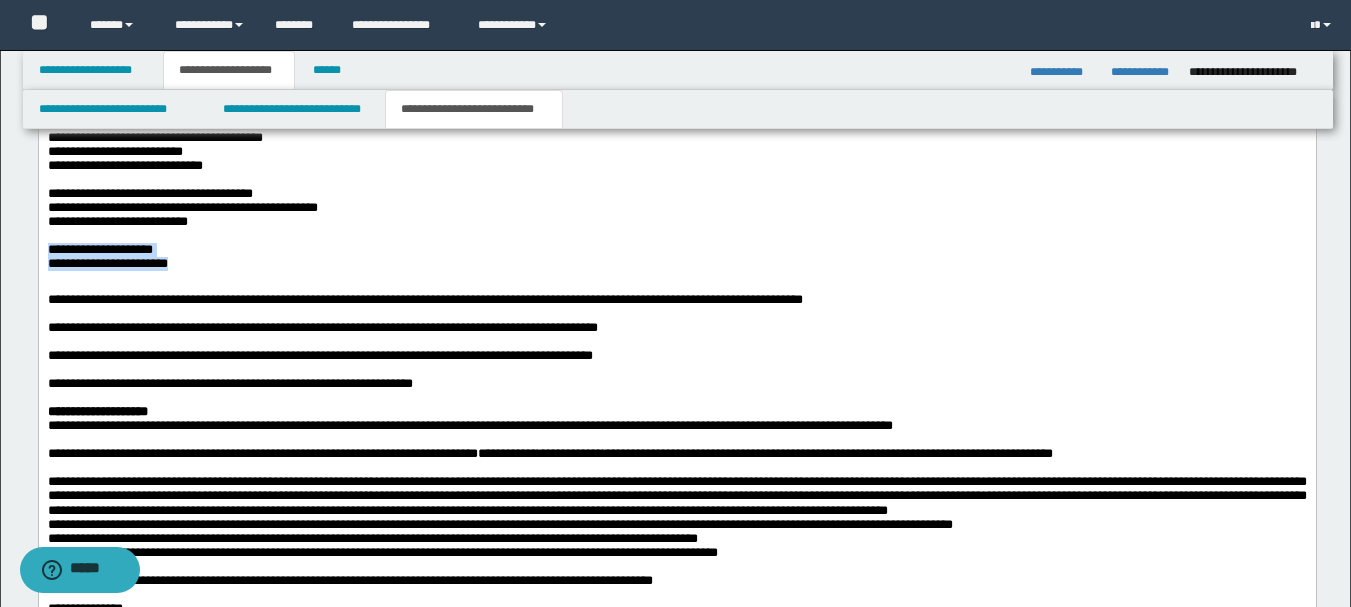 drag, startPoint x: 216, startPoint y: 390, endPoint x: 72, endPoint y: 130, distance: 297.2137 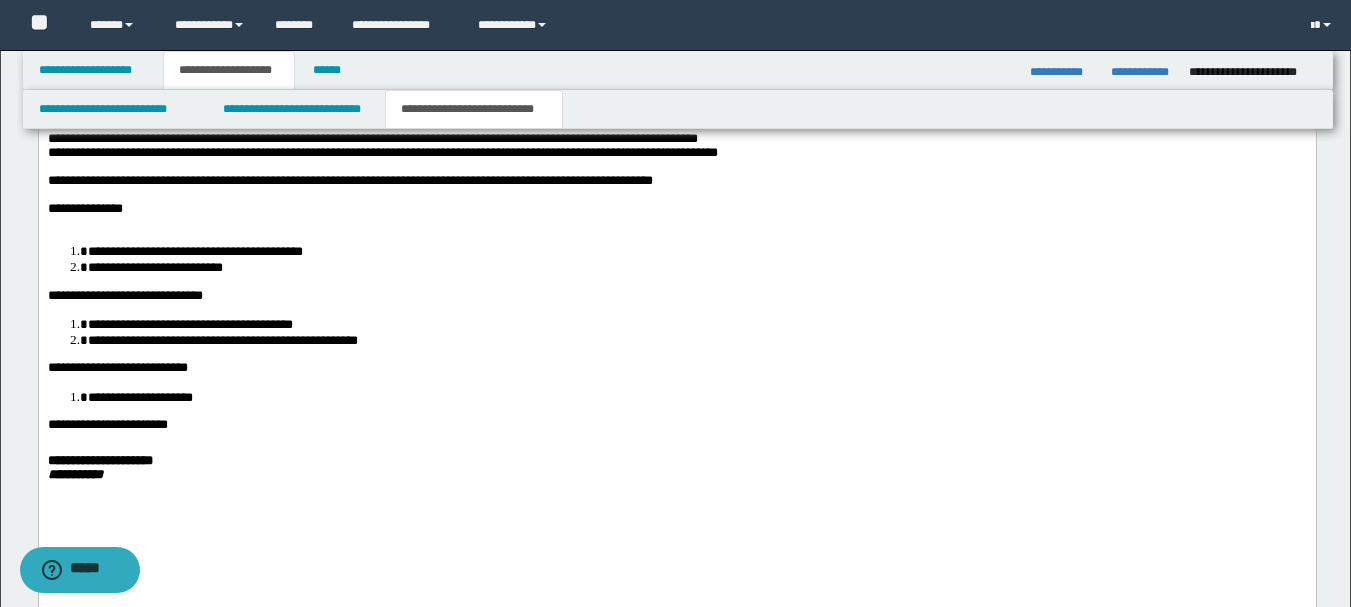 scroll, scrollTop: 2500, scrollLeft: 0, axis: vertical 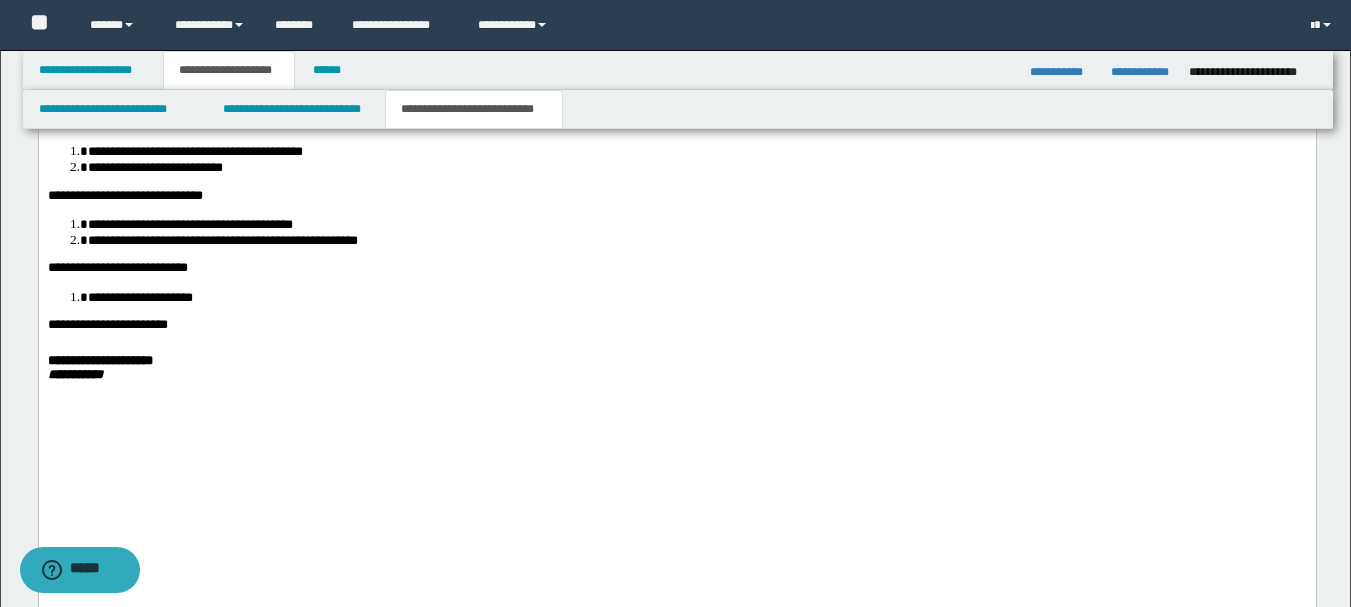 click on "**********" at bounding box center [676, 54] 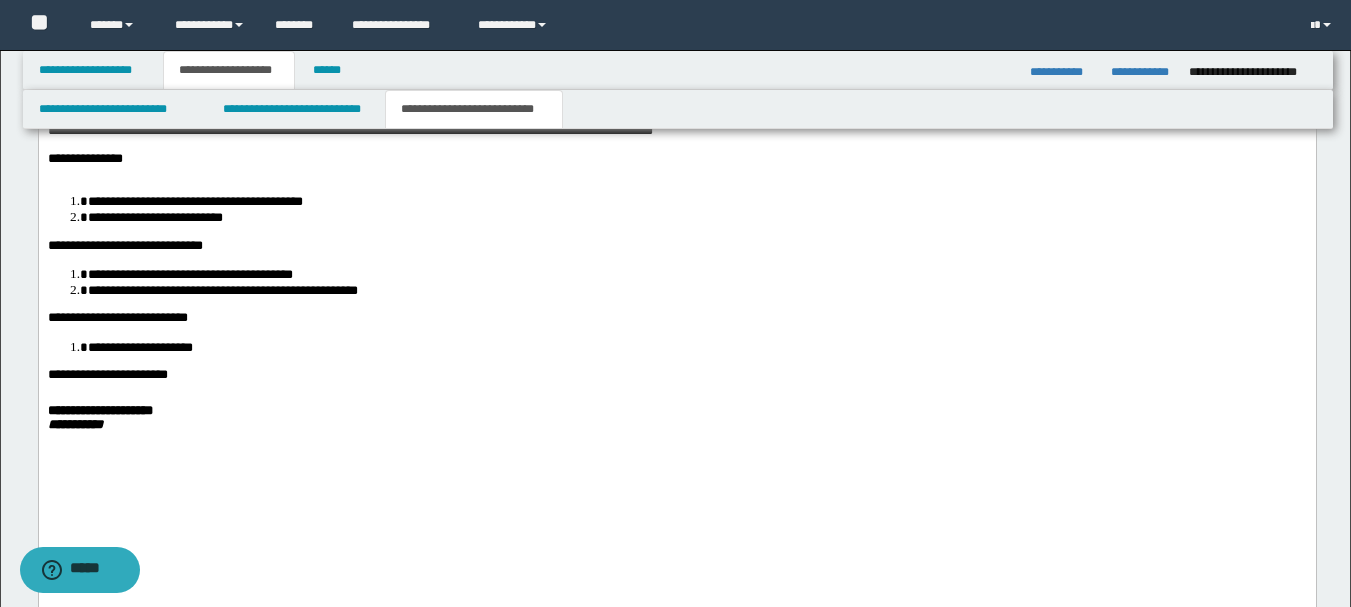 click on "**********" at bounding box center [676, -134] 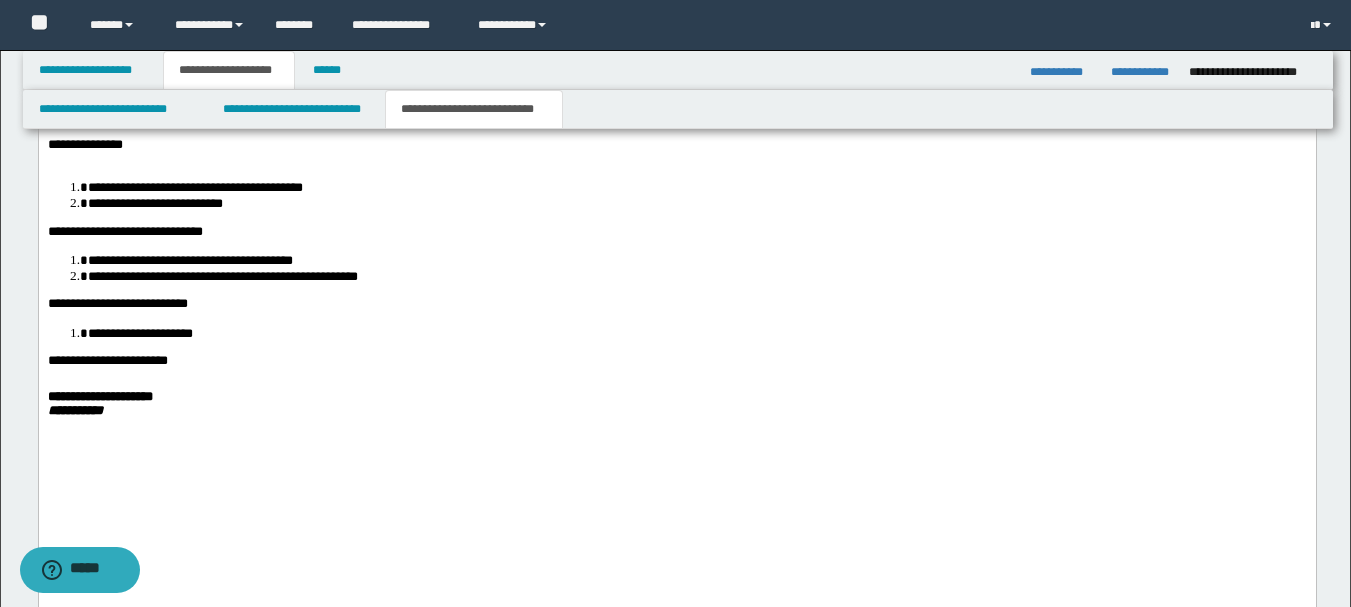 click on "**********" at bounding box center (107, 81) 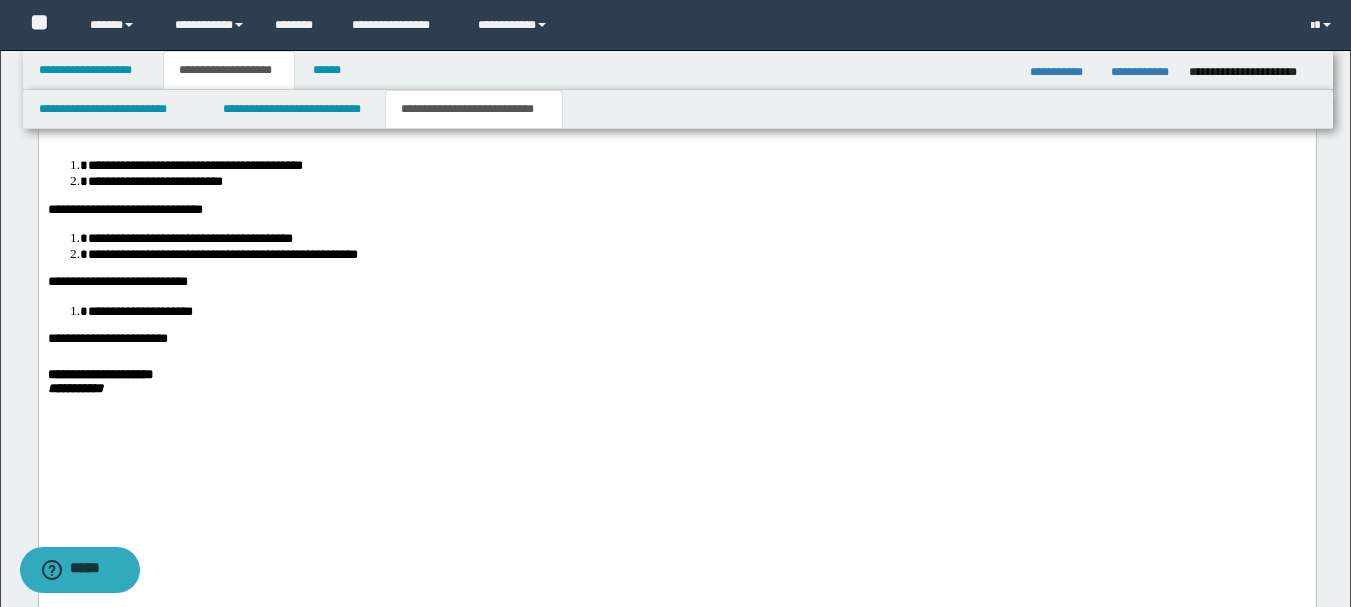 scroll, scrollTop: 2200, scrollLeft: 0, axis: vertical 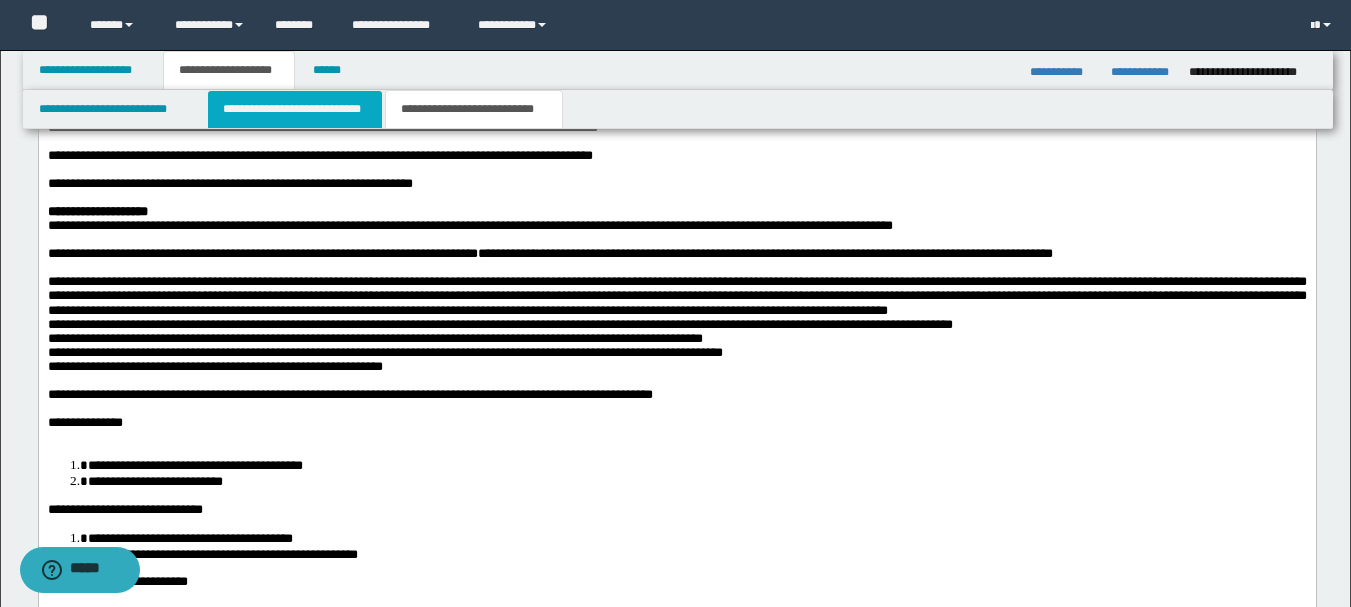 click on "**********" at bounding box center (295, 109) 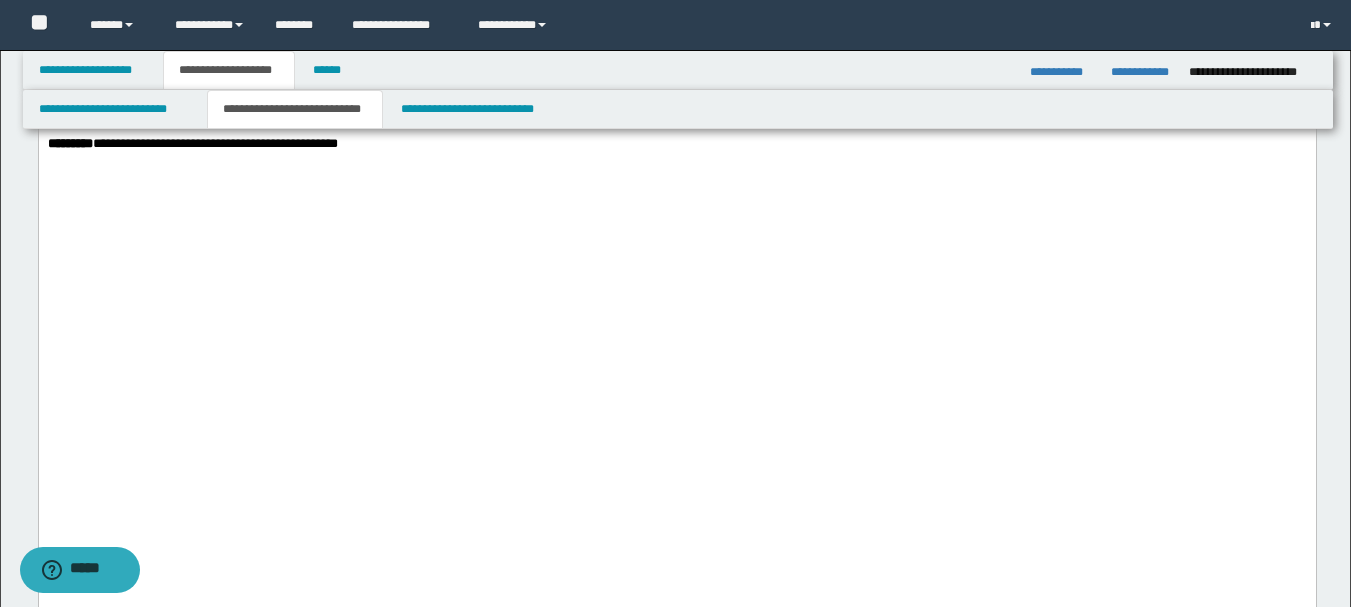 scroll, scrollTop: 1800, scrollLeft: 0, axis: vertical 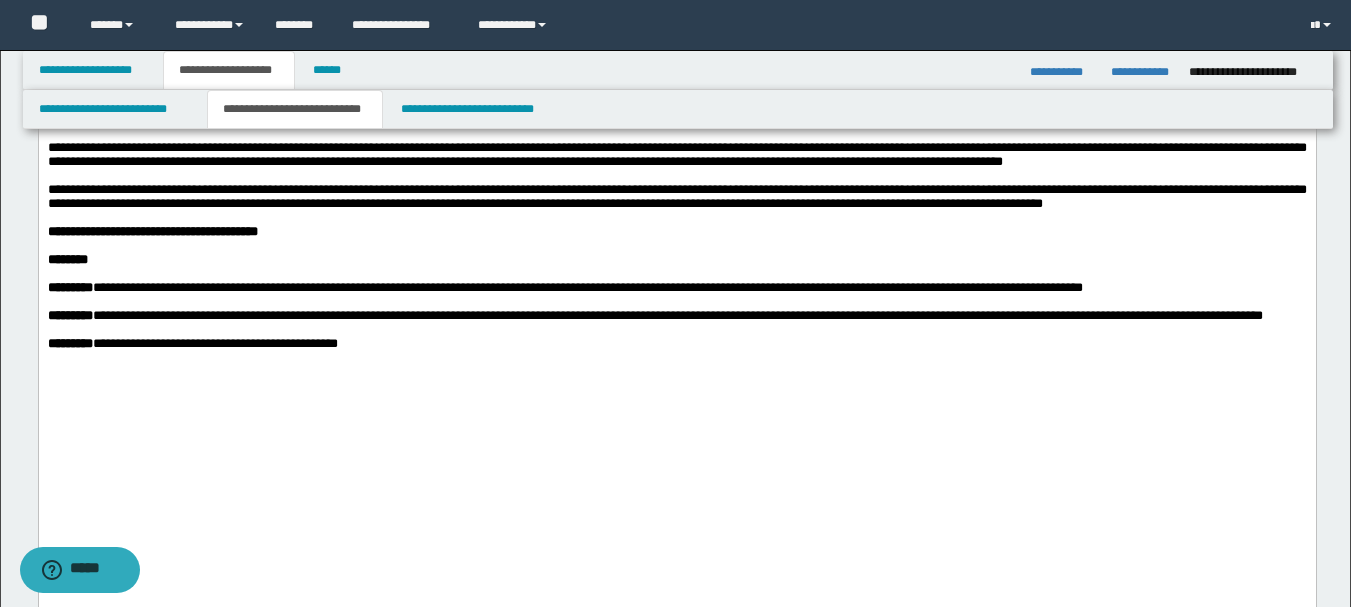 click at bounding box center (676, 92) 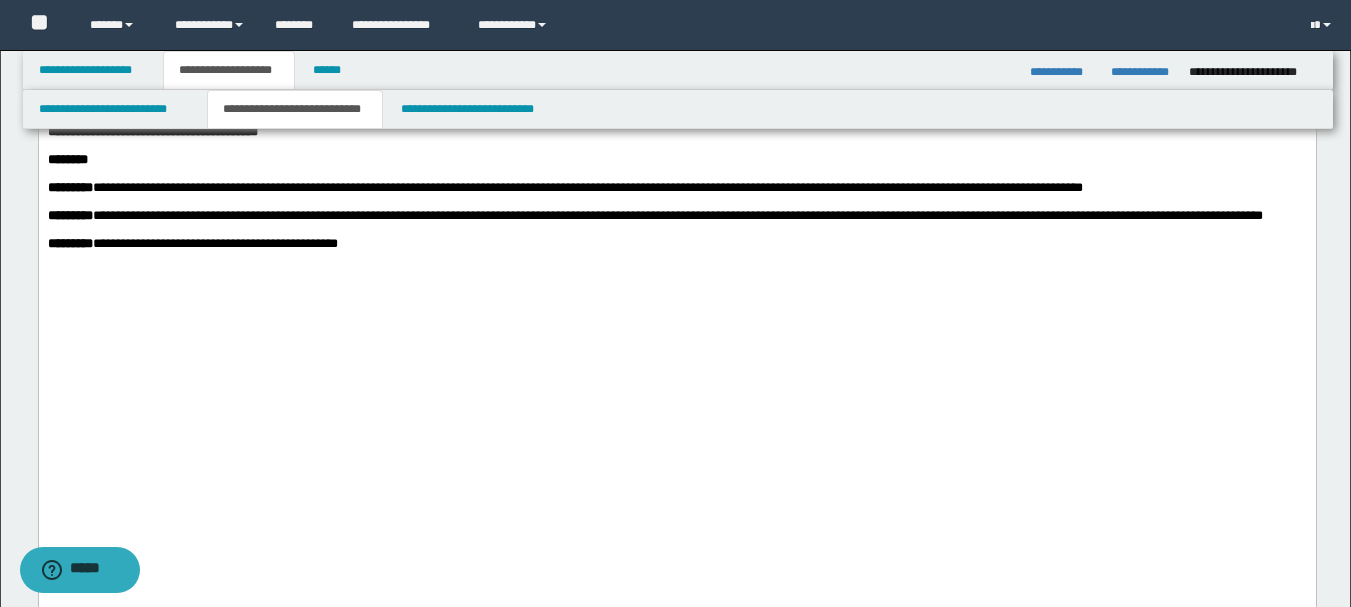 scroll, scrollTop: 2000, scrollLeft: 0, axis: vertical 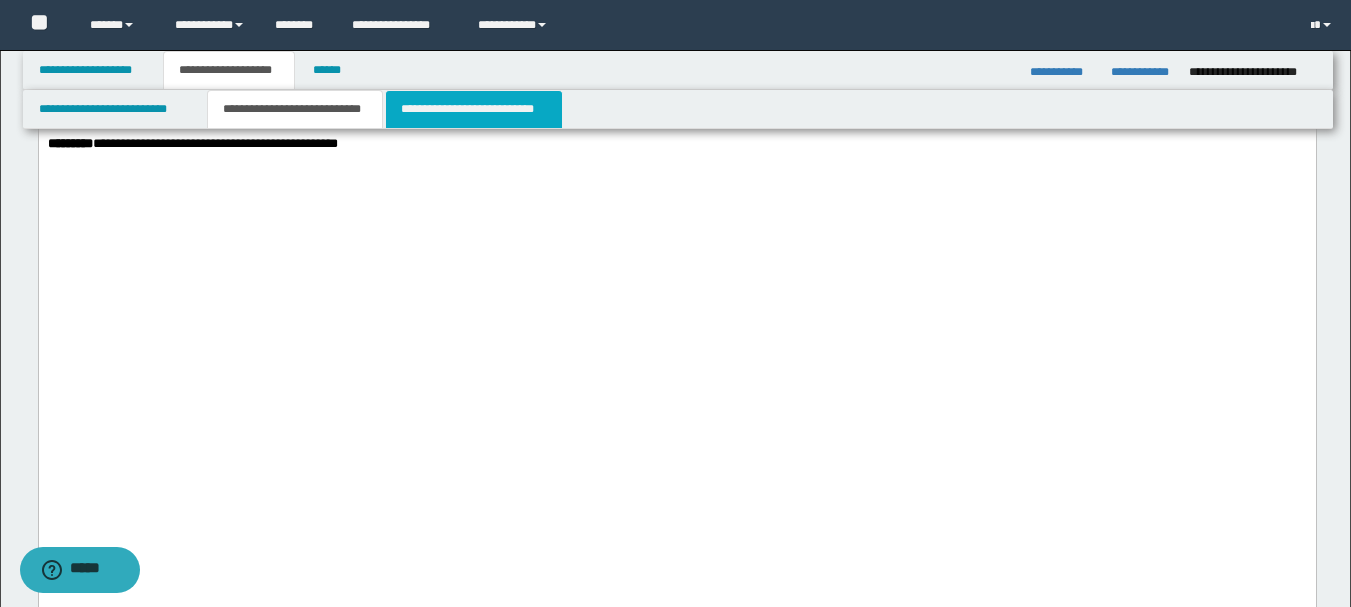 click on "**********" at bounding box center (474, 109) 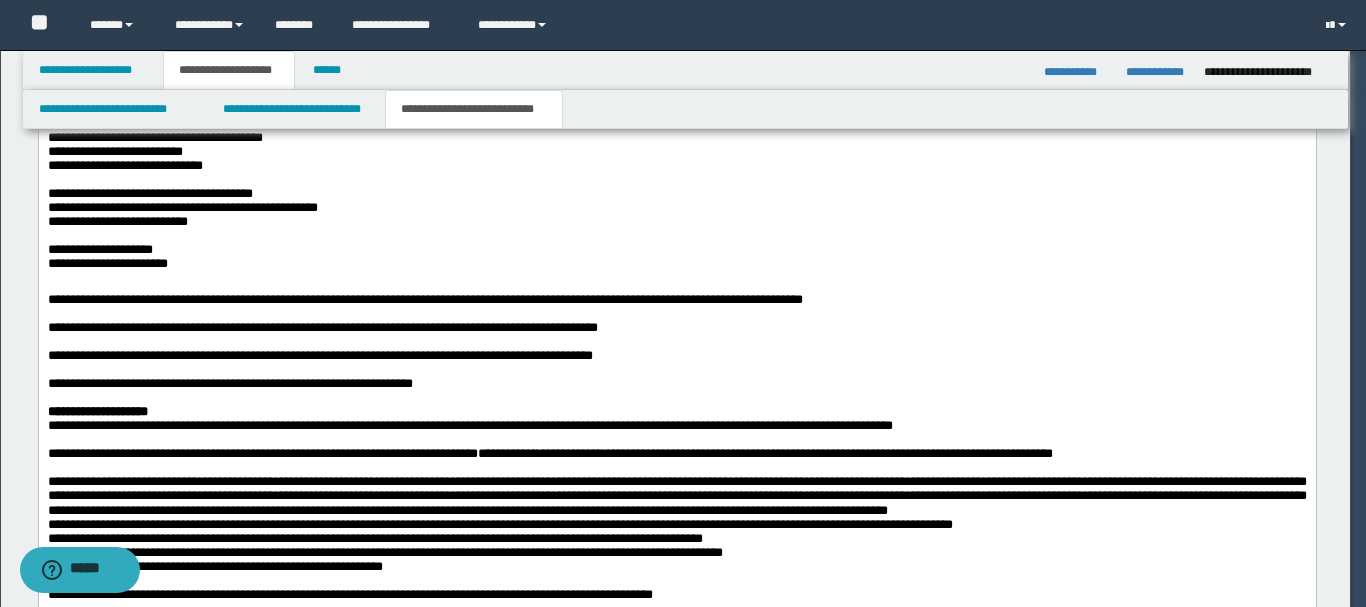 click on "**********" at bounding box center [474, 109] 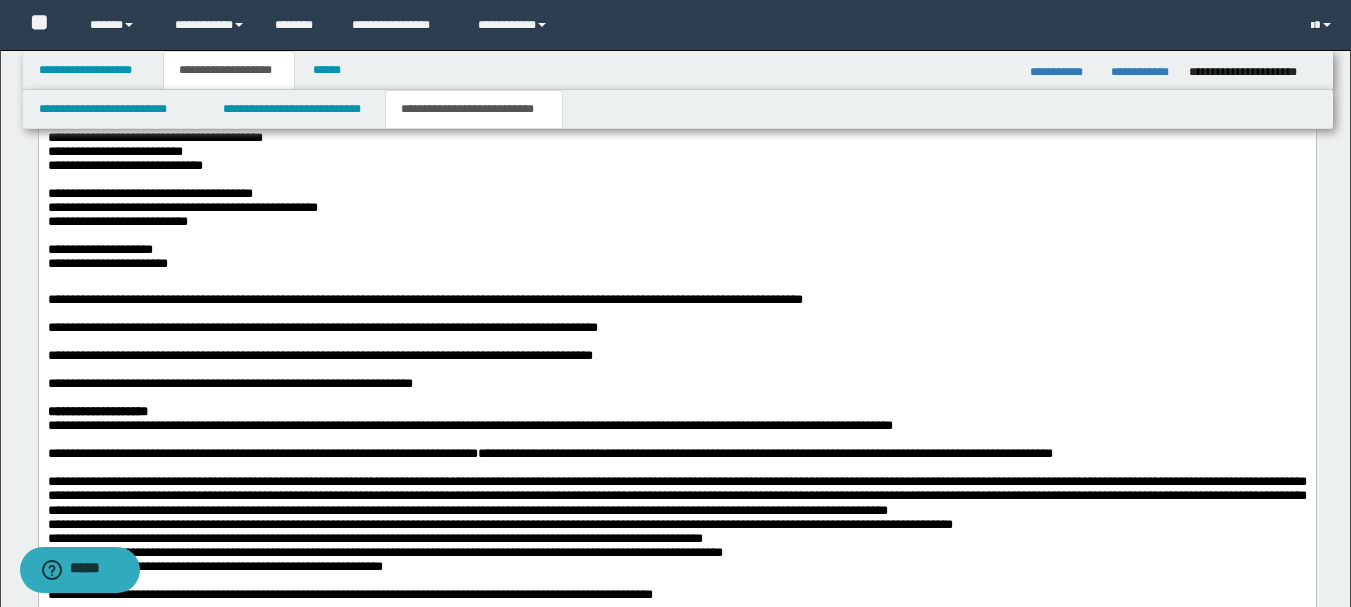 scroll, scrollTop: 2400, scrollLeft: 0, axis: vertical 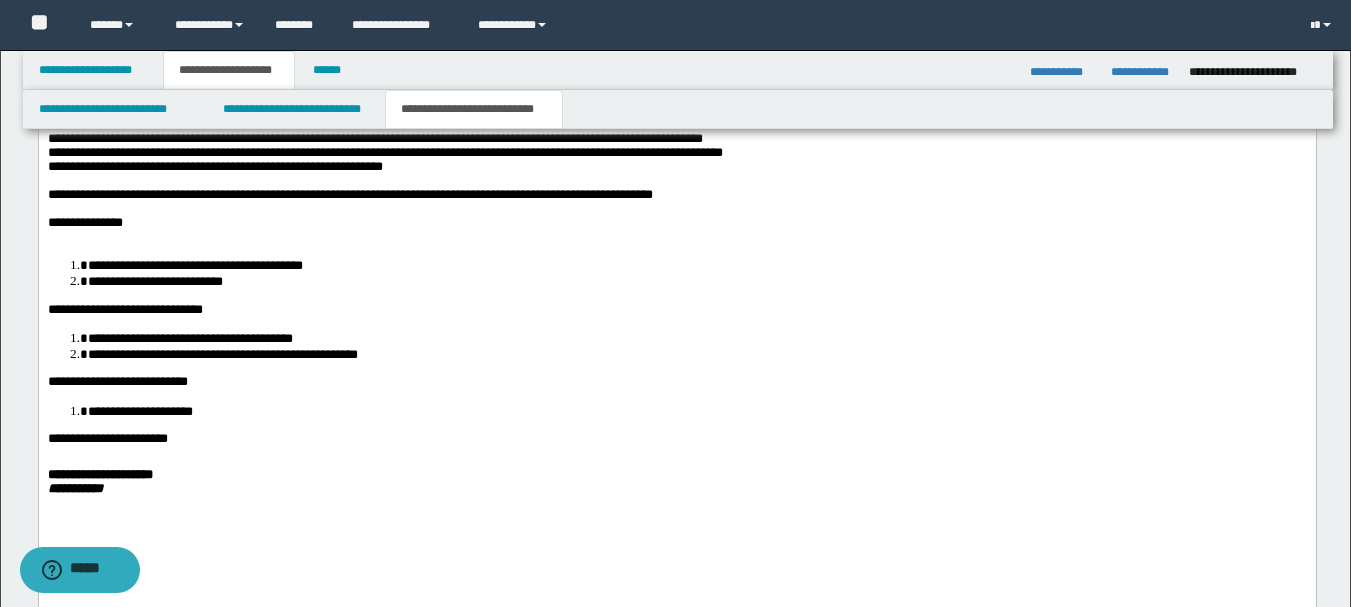 click on "**********" at bounding box center [676, 168] 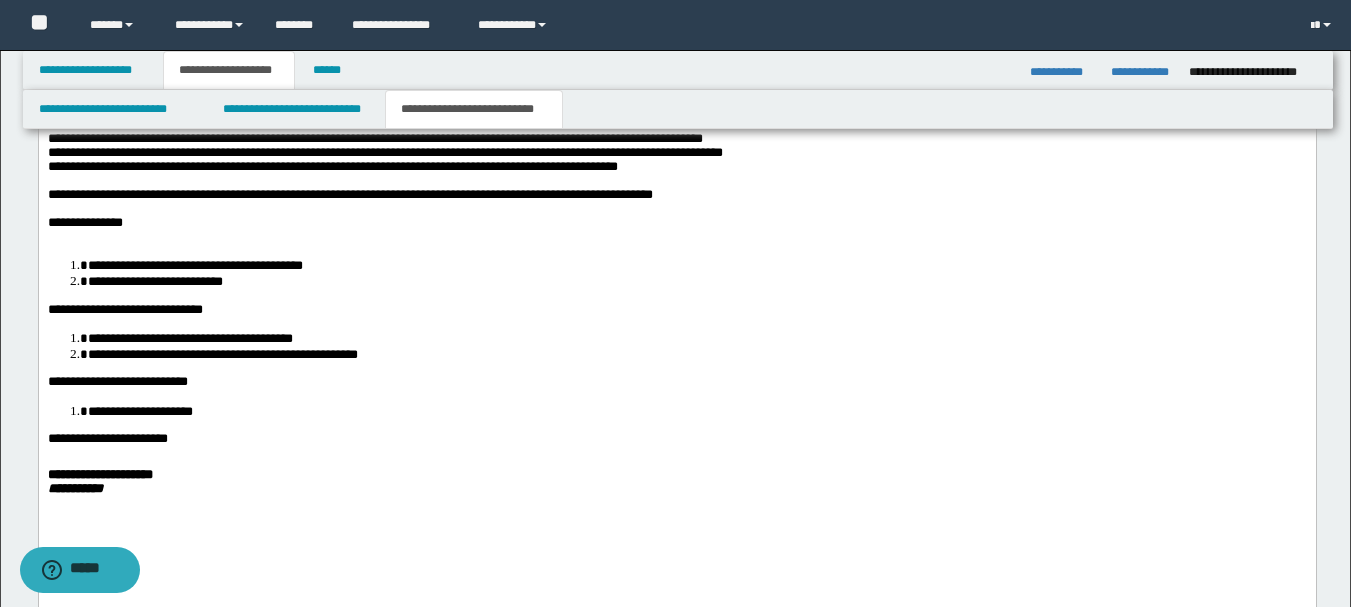 click on "**********" at bounding box center (676, 168) 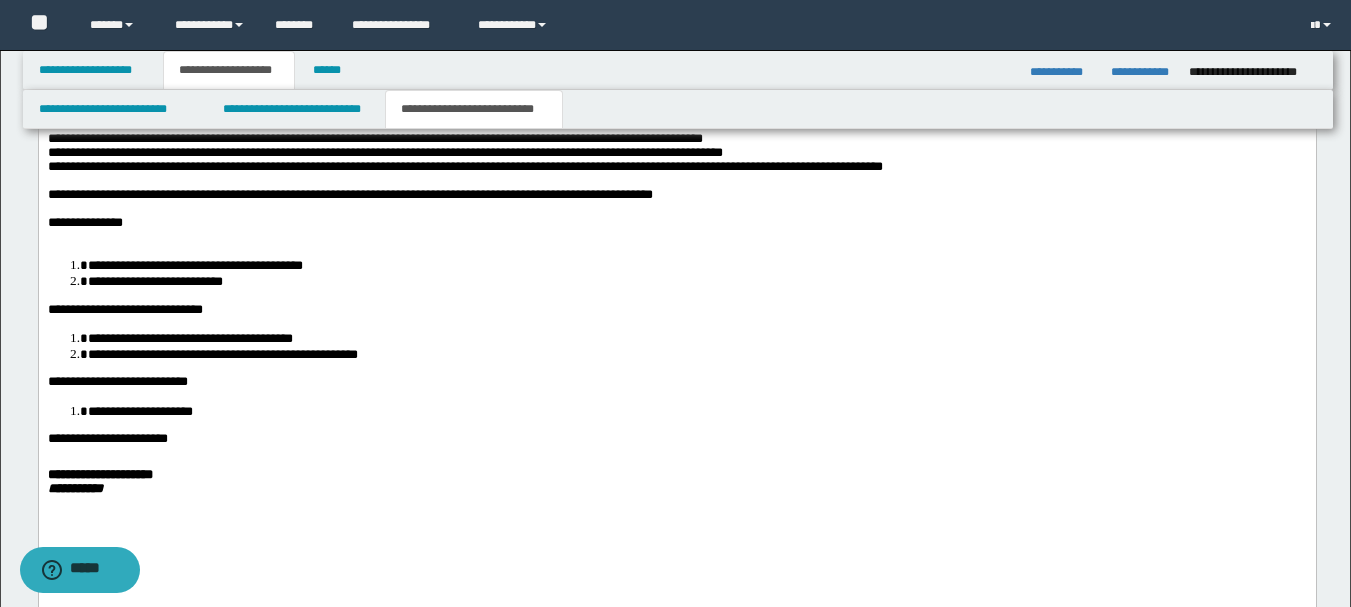 click on "**********" at bounding box center [572, 167] 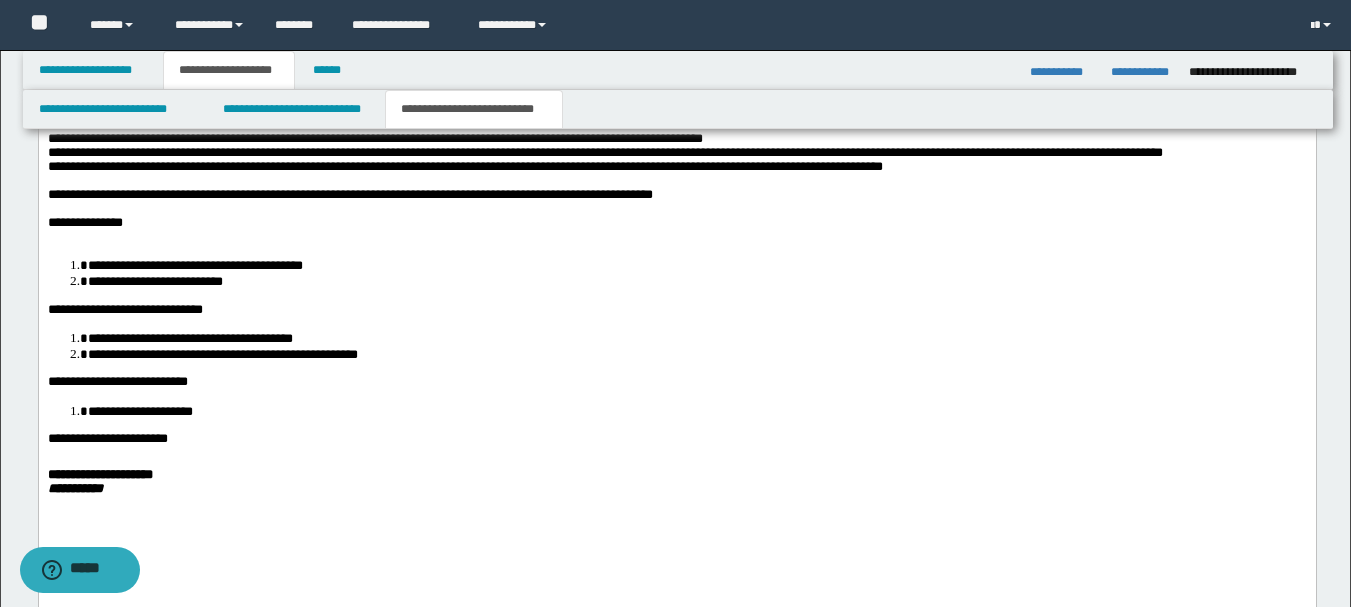scroll, scrollTop: 2500, scrollLeft: 0, axis: vertical 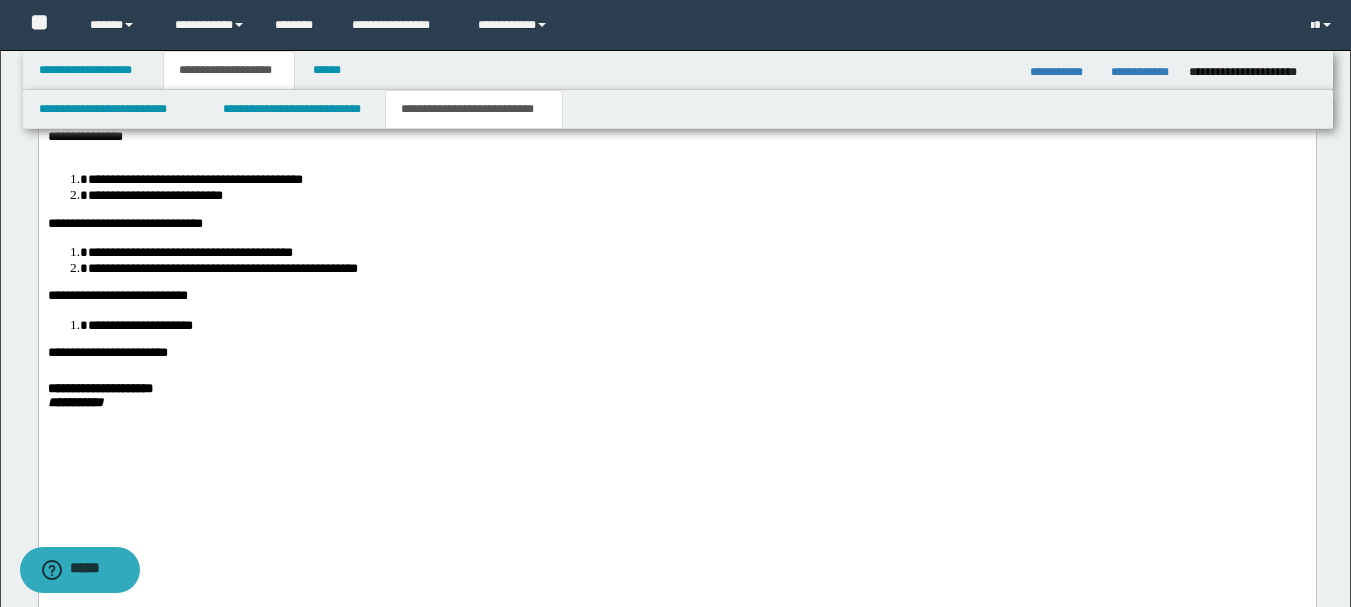 click on "**********" at bounding box center (676, 61) 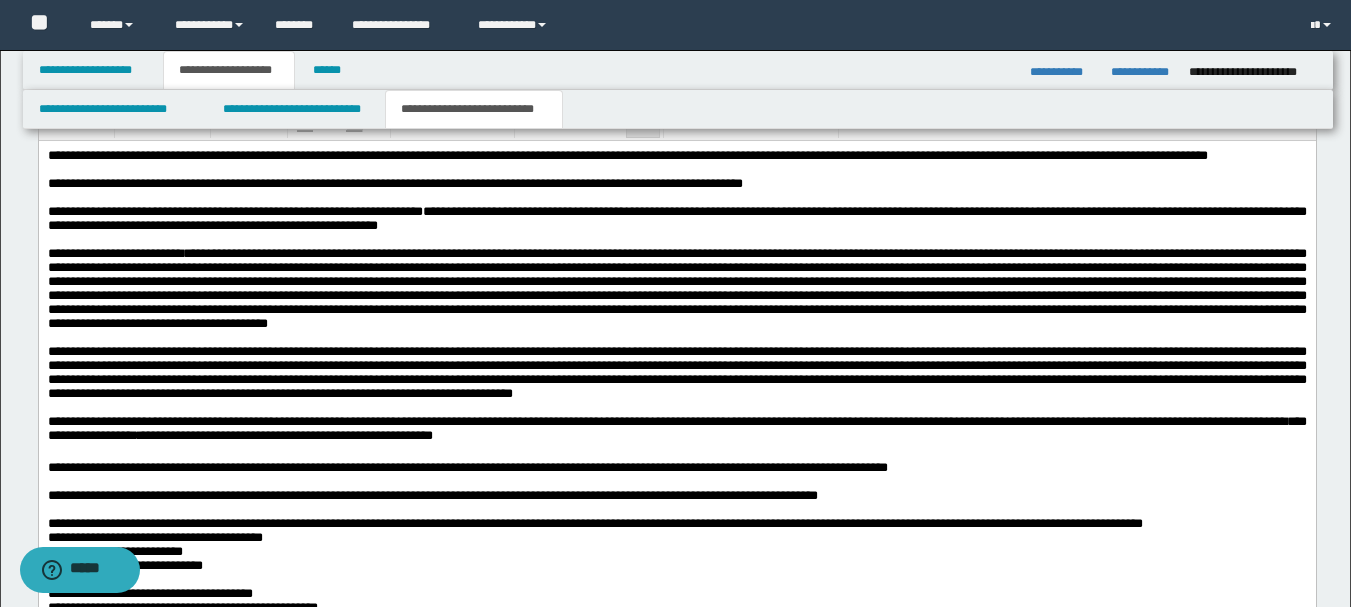 scroll, scrollTop: 1300, scrollLeft: 0, axis: vertical 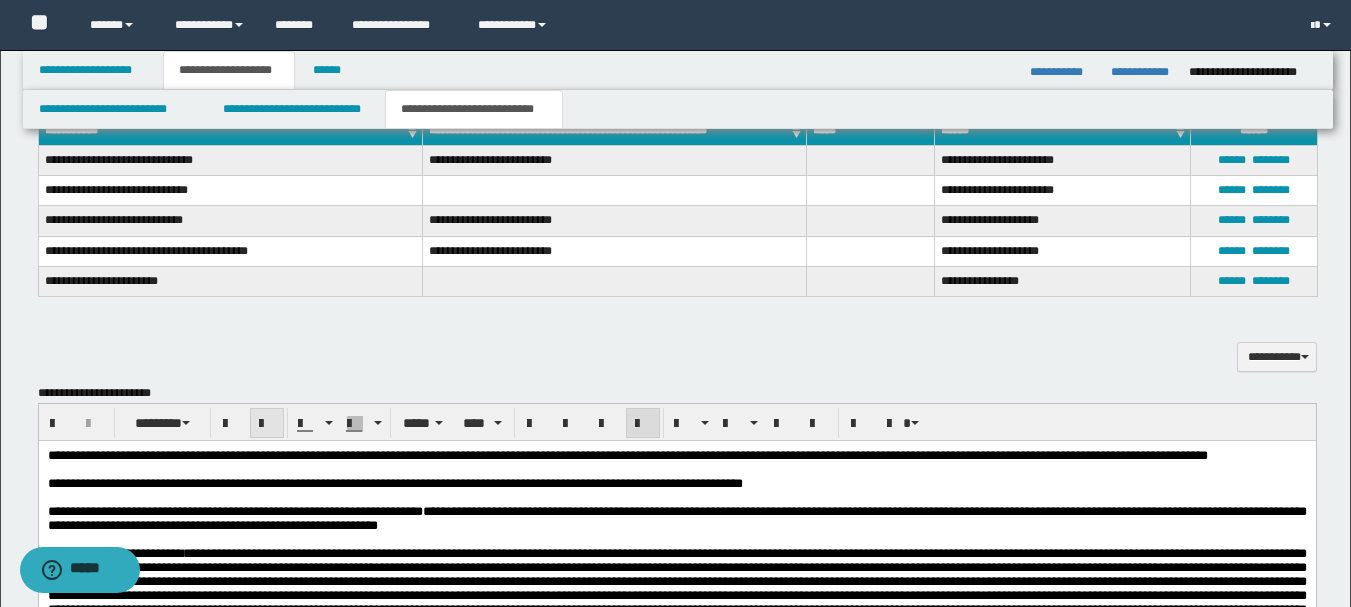 click at bounding box center (267, 424) 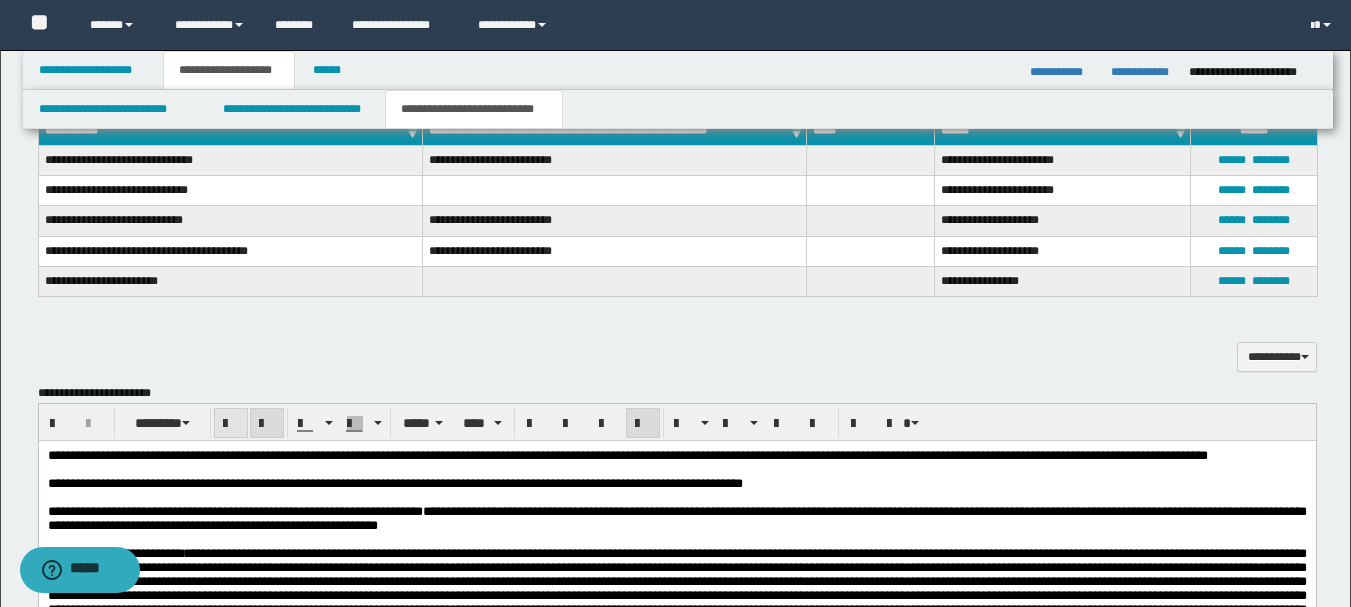 click at bounding box center (231, 424) 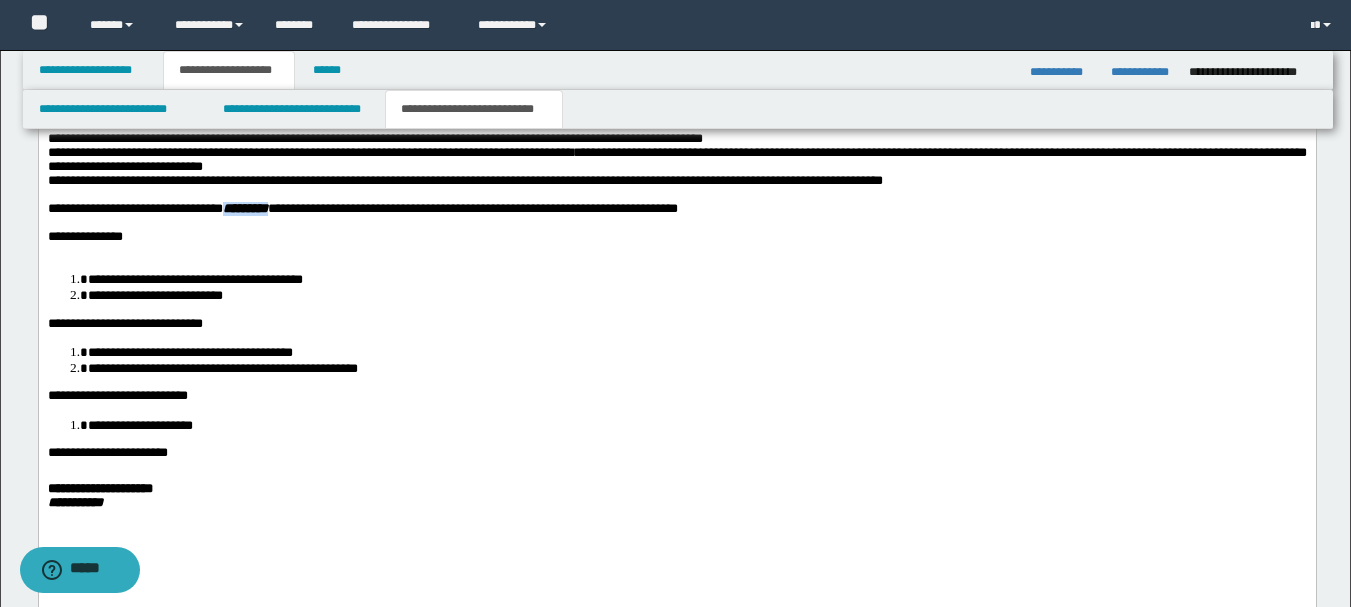scroll, scrollTop: 2600, scrollLeft: 0, axis: vertical 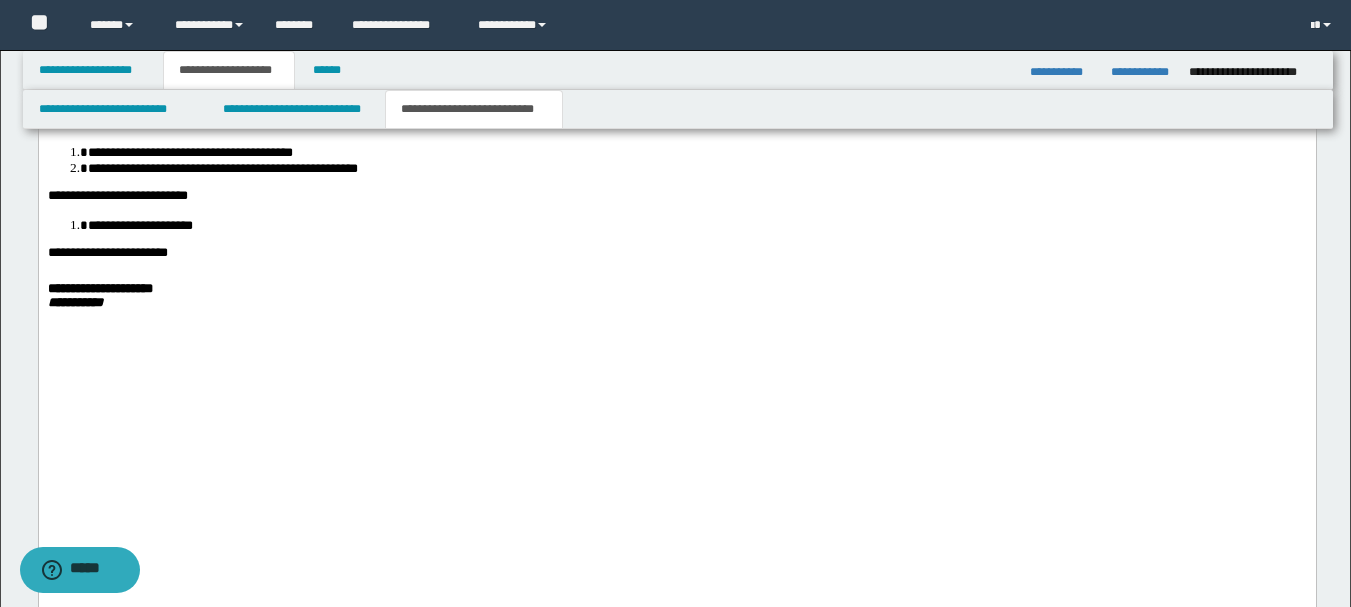 click on "**********" at bounding box center [676, -245] 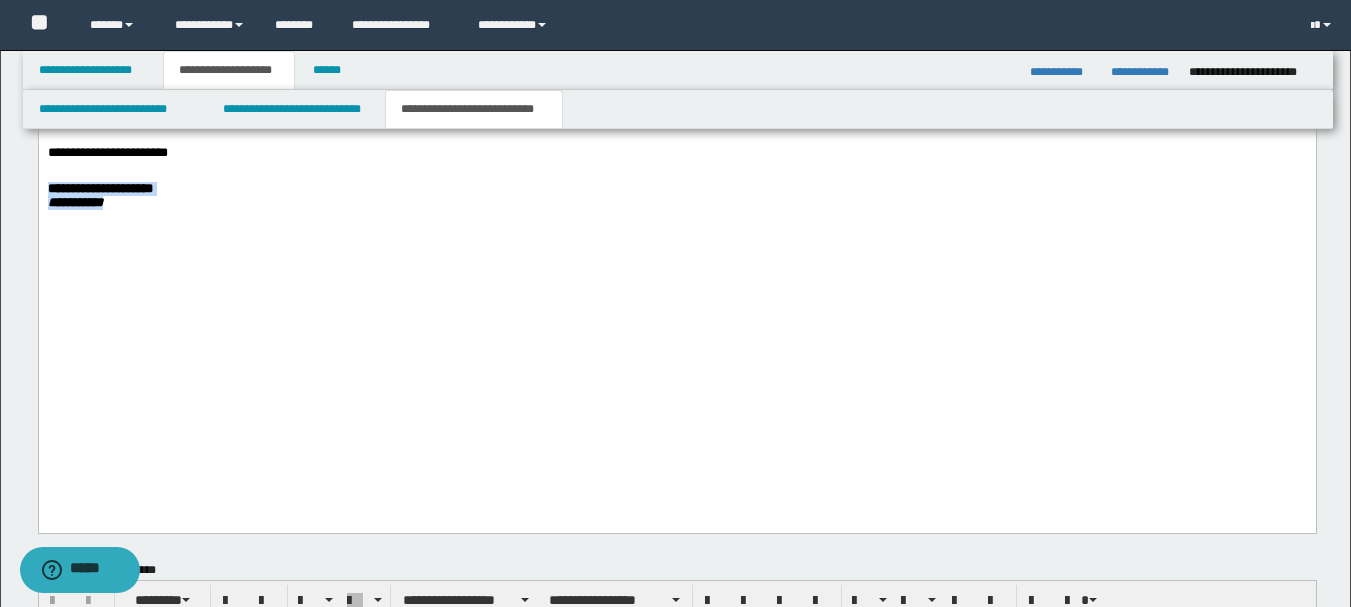 drag, startPoint x: 75, startPoint y: 420, endPoint x: 3, endPoint y: 396, distance: 75.89466 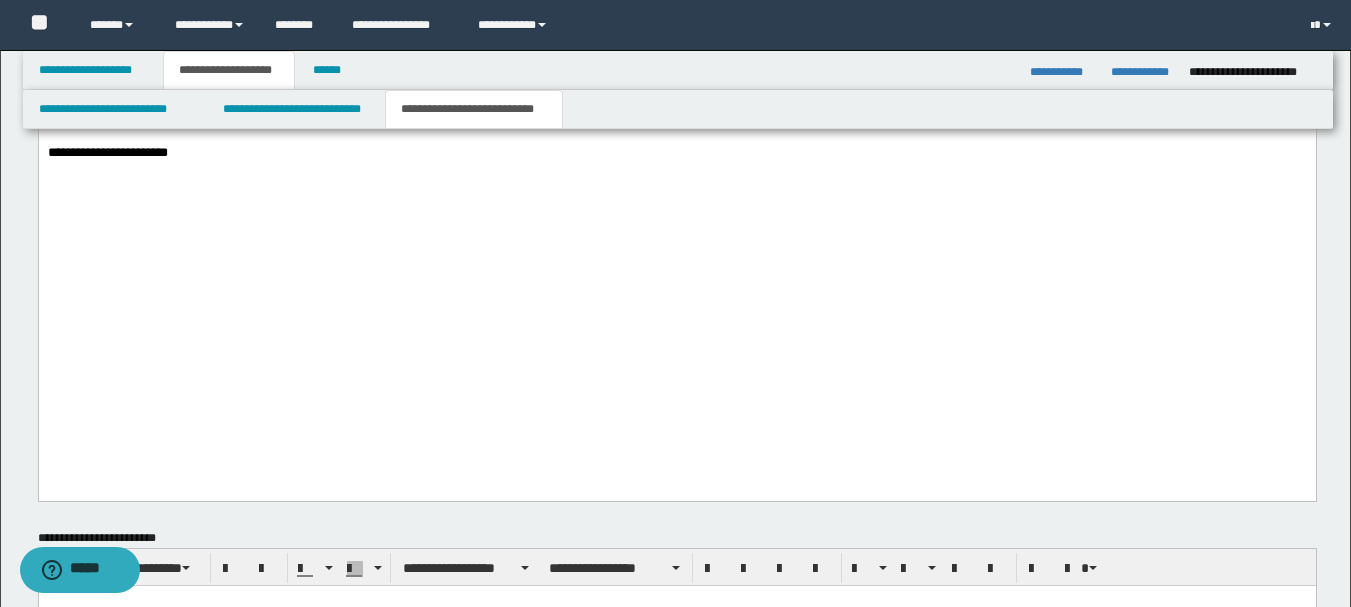 scroll, scrollTop: 2500, scrollLeft: 0, axis: vertical 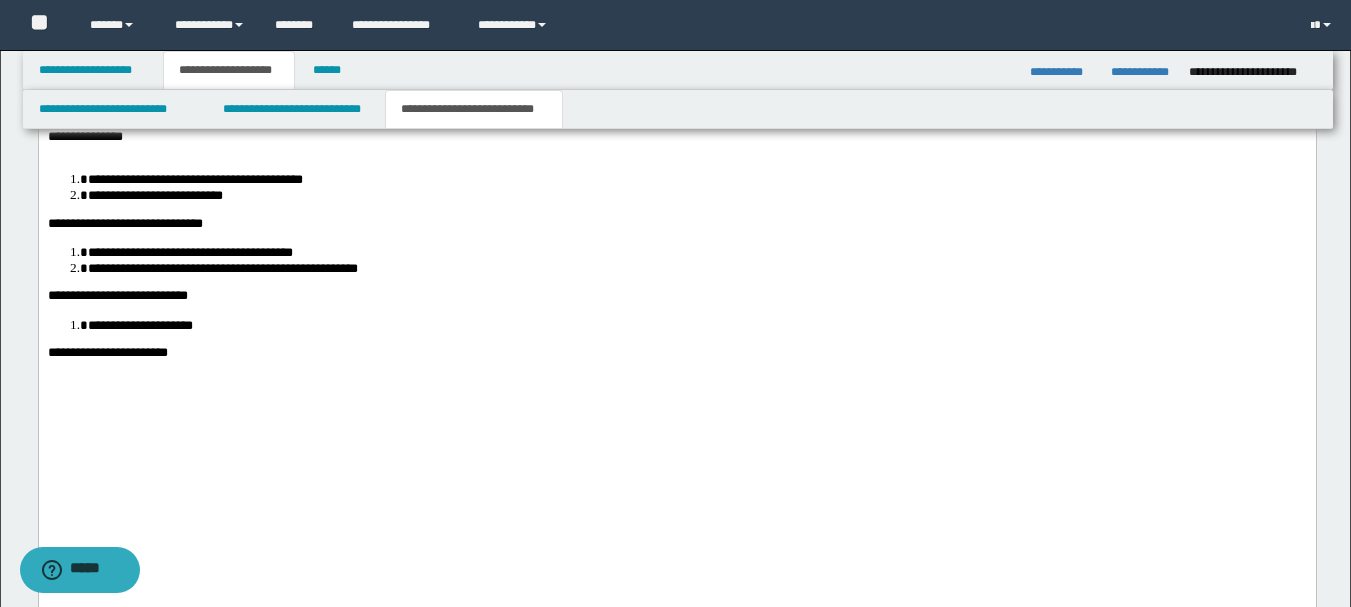 click on "**********" at bounding box center (676, -159) 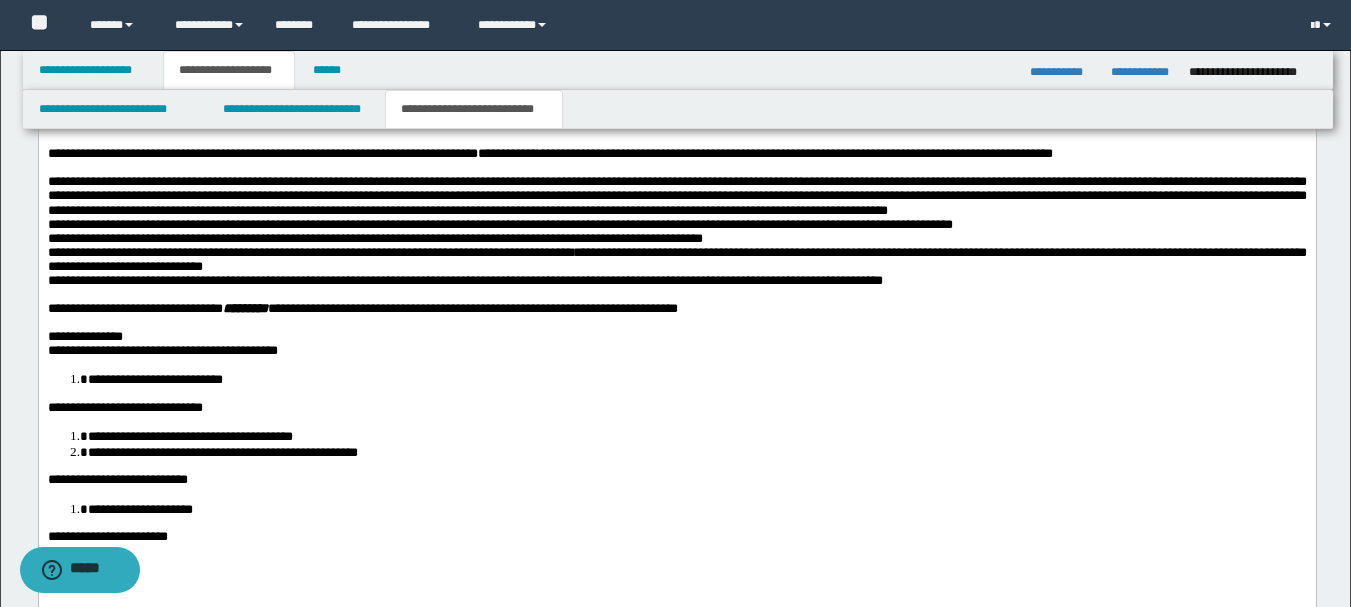 scroll, scrollTop: 2700, scrollLeft: 0, axis: vertical 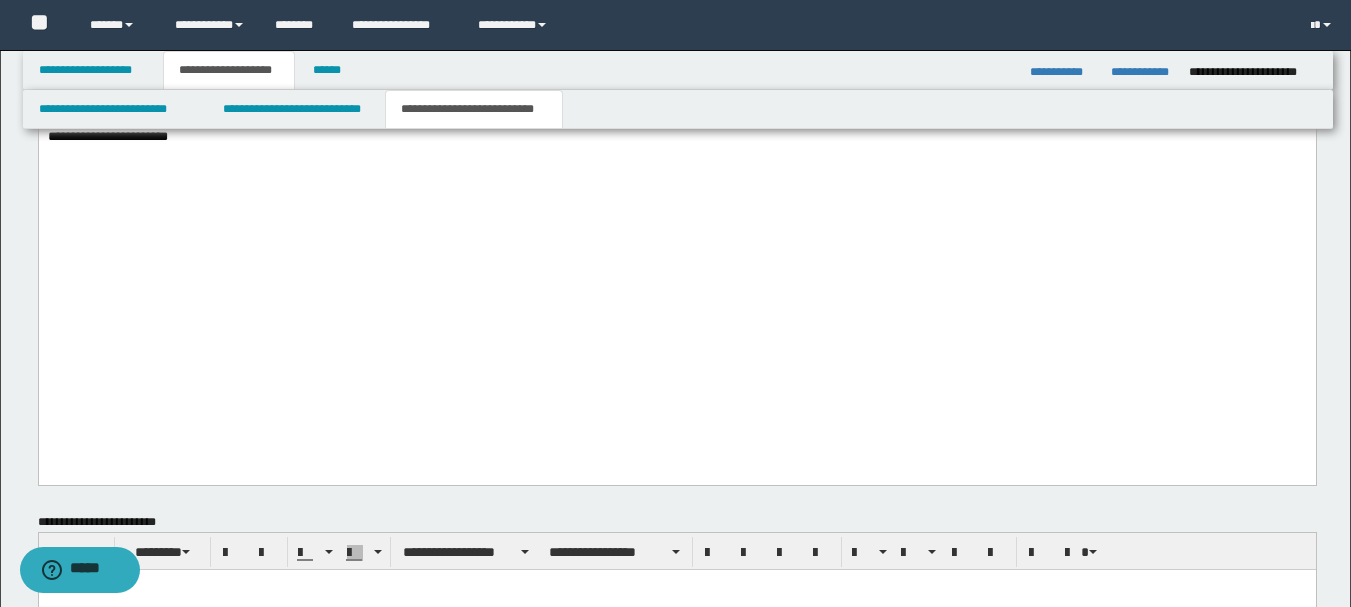click on "**********" at bounding box center [696, -20] 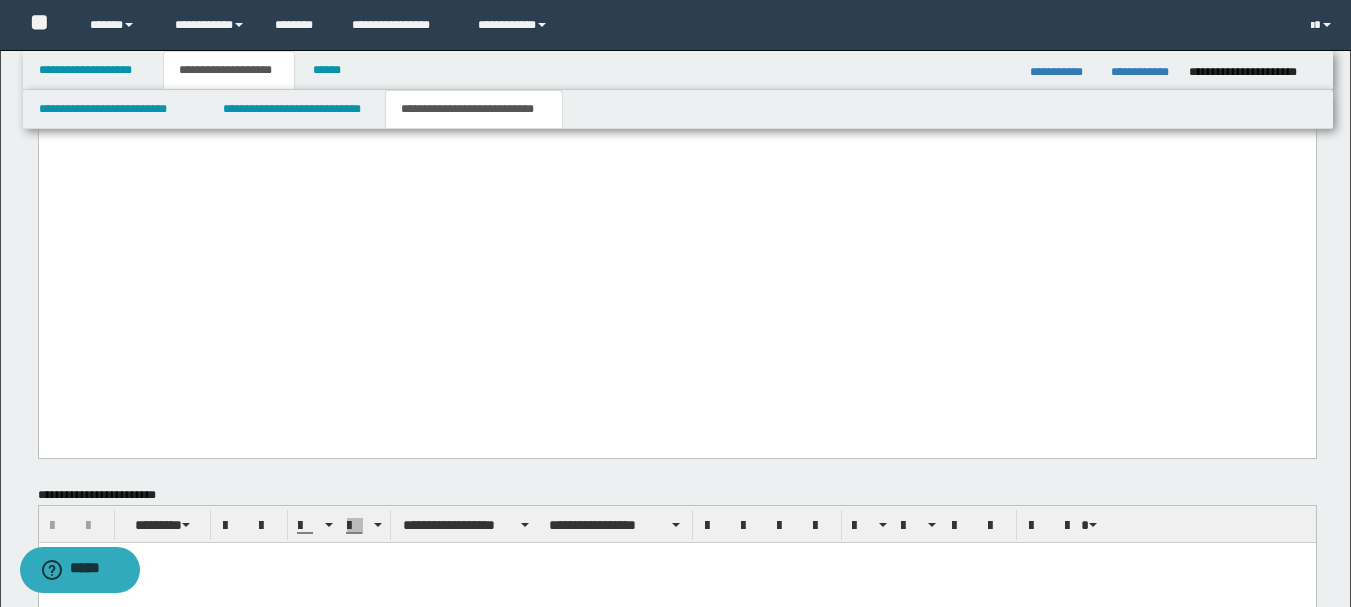 click on "**********" at bounding box center (676, -381) 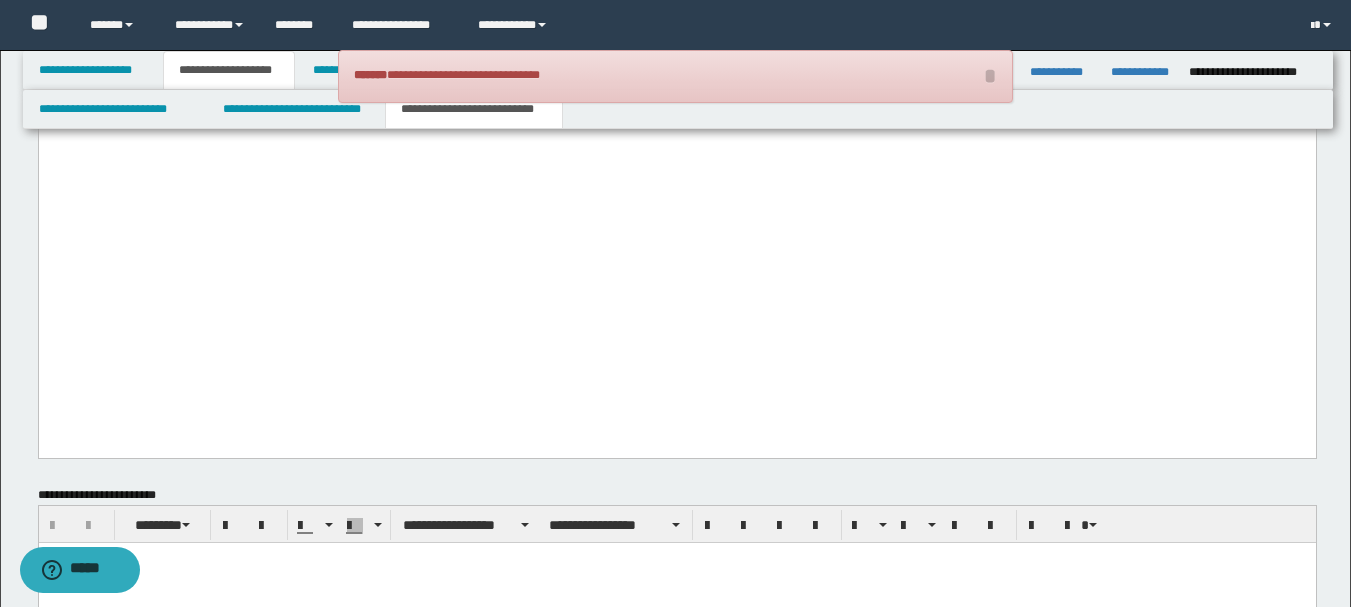 click on "**********" at bounding box center (189, 8) 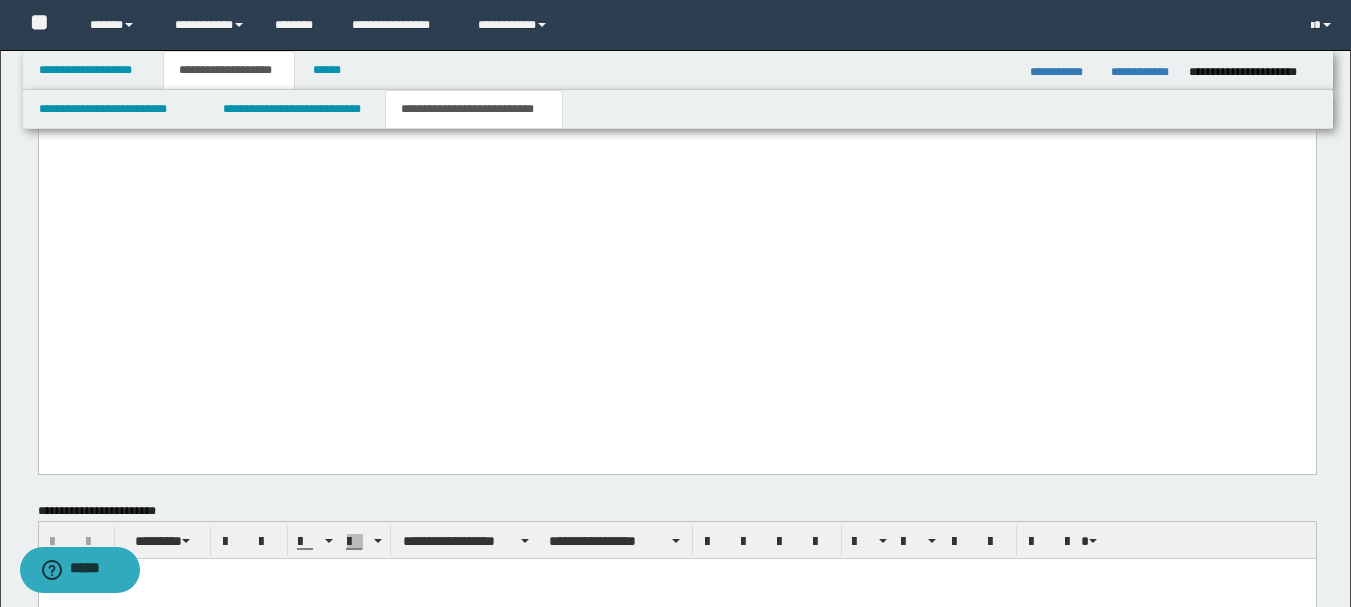 click on "**********" at bounding box center (696, 36) 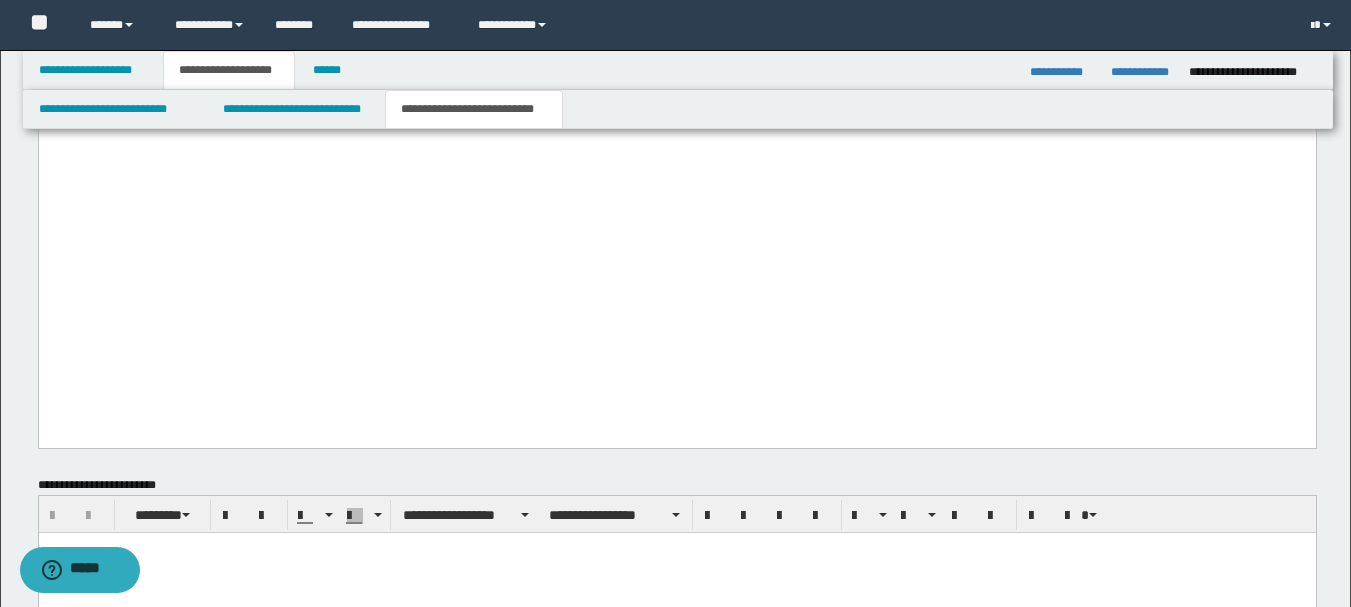 click on "**********" at bounding box center (696, 64) 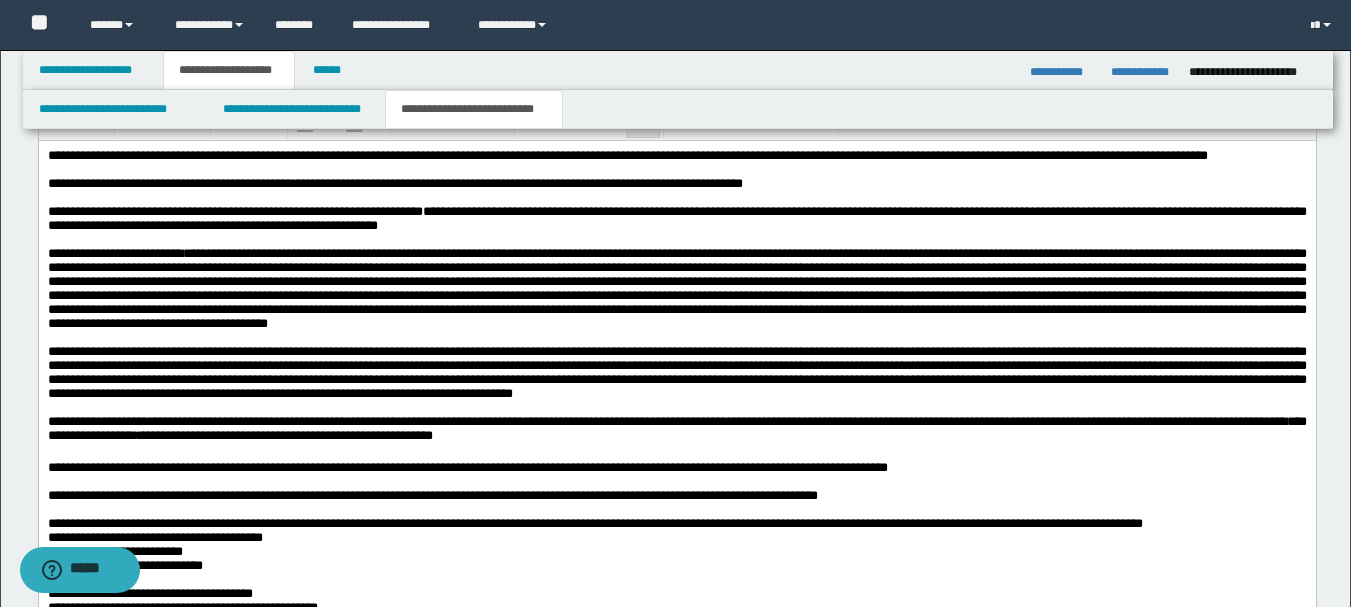 scroll, scrollTop: 1200, scrollLeft: 0, axis: vertical 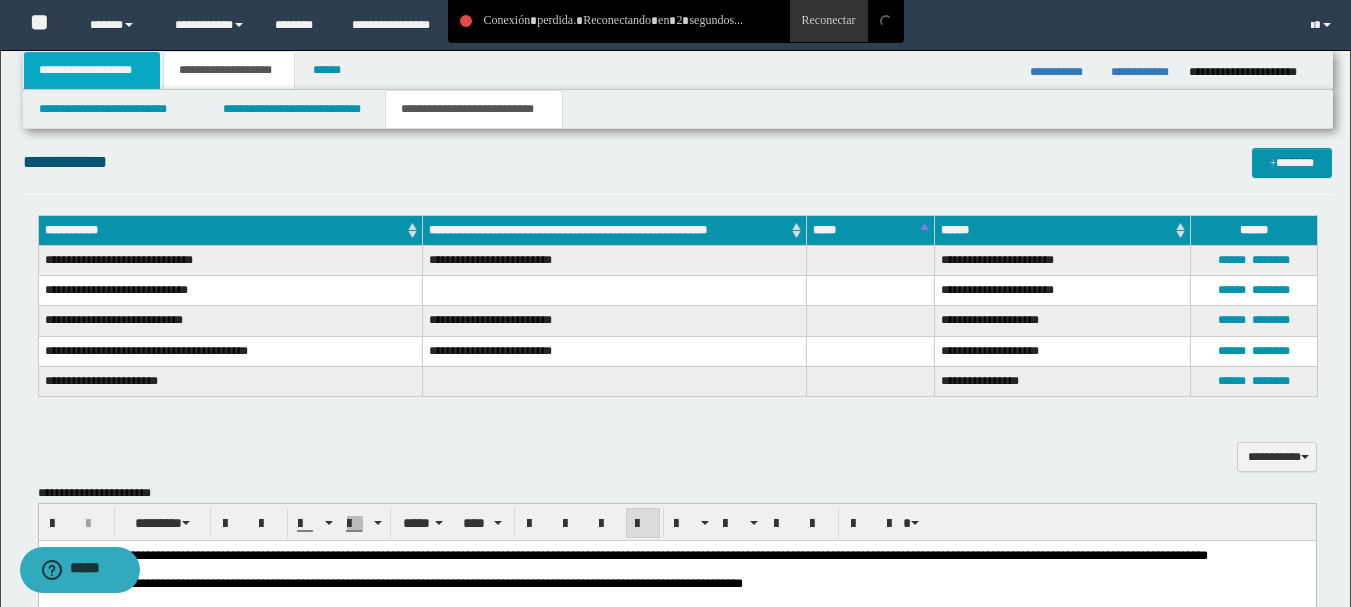 click on "**********" at bounding box center (92, 70) 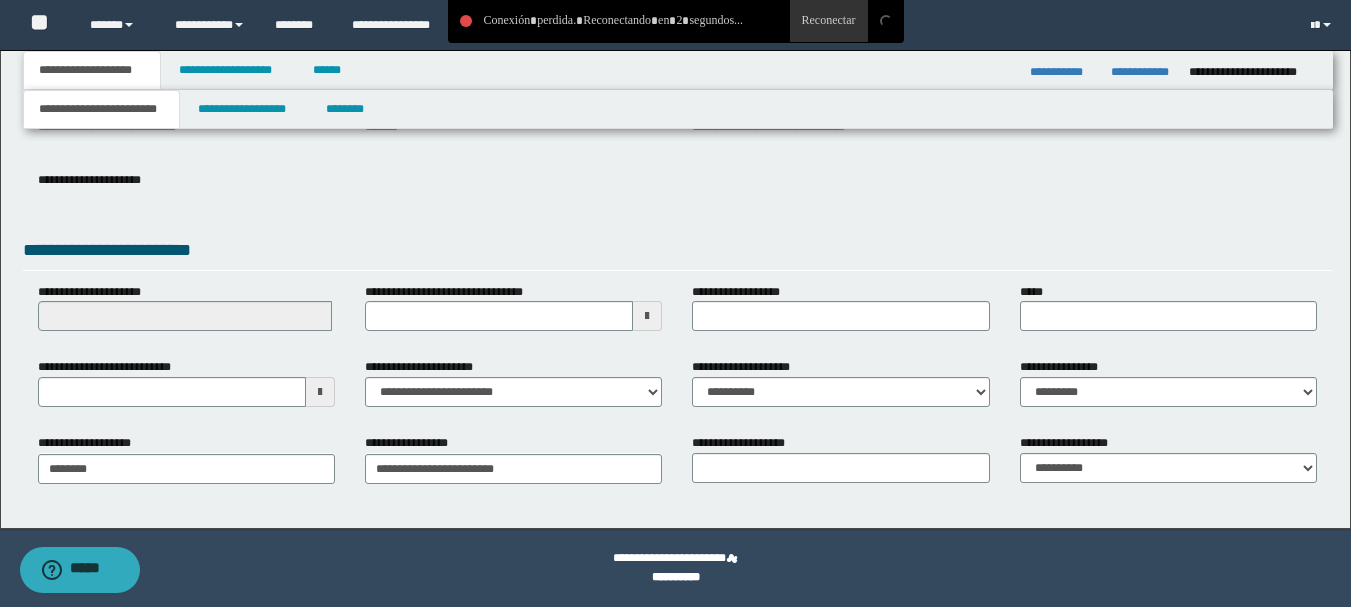 scroll, scrollTop: 277, scrollLeft: 0, axis: vertical 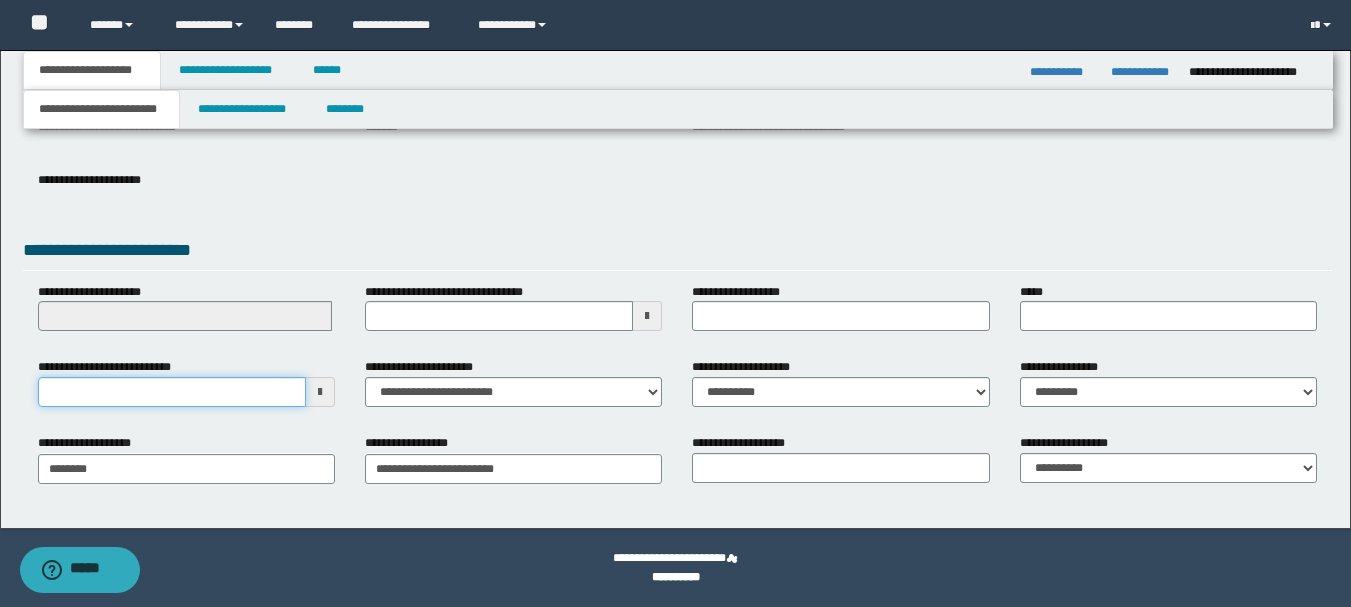 click on "**********" at bounding box center [172, 392] 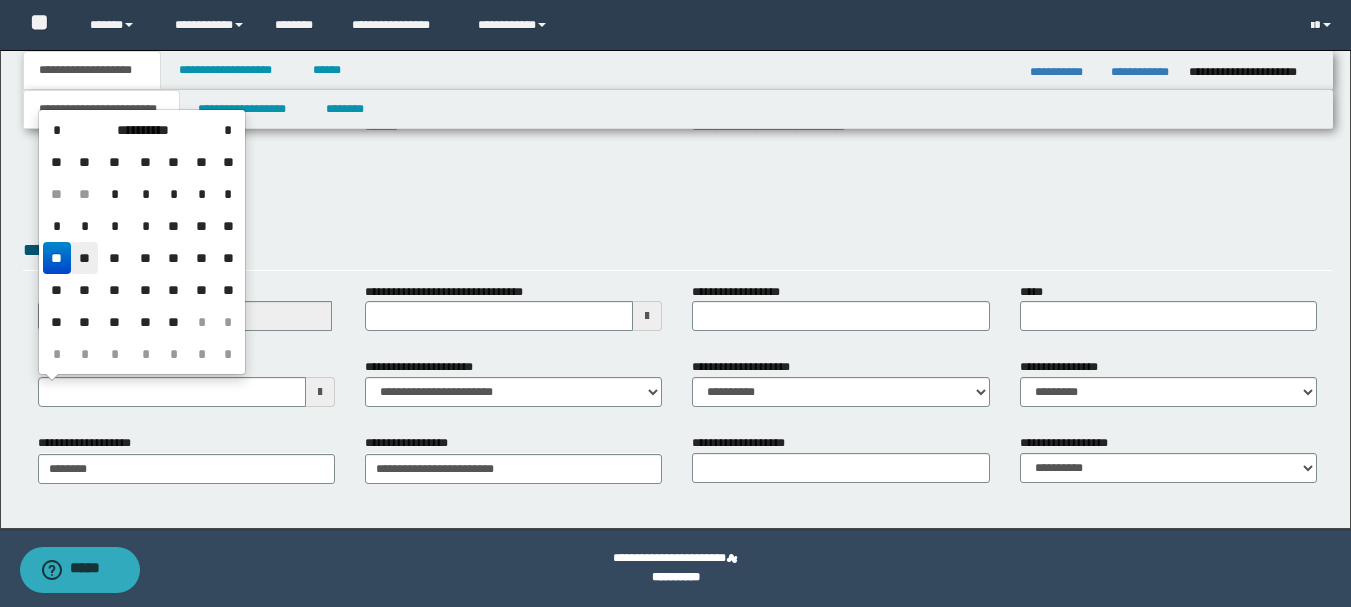 click on "**" at bounding box center [85, 258] 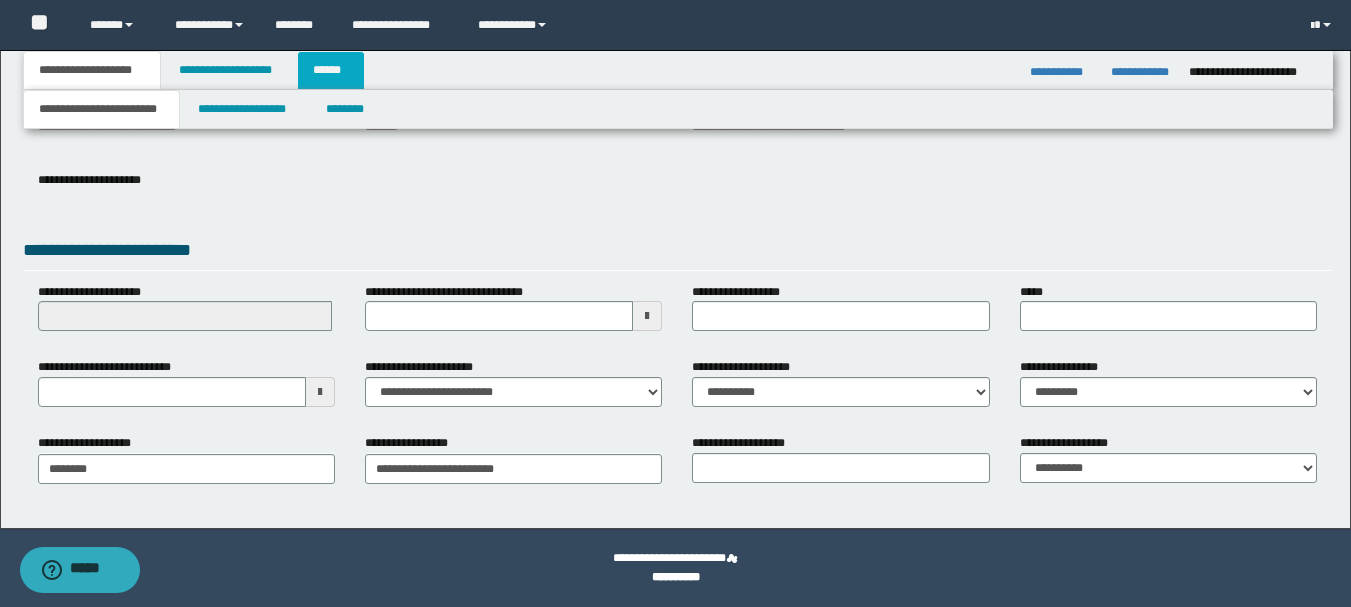click on "******" at bounding box center (331, 70) 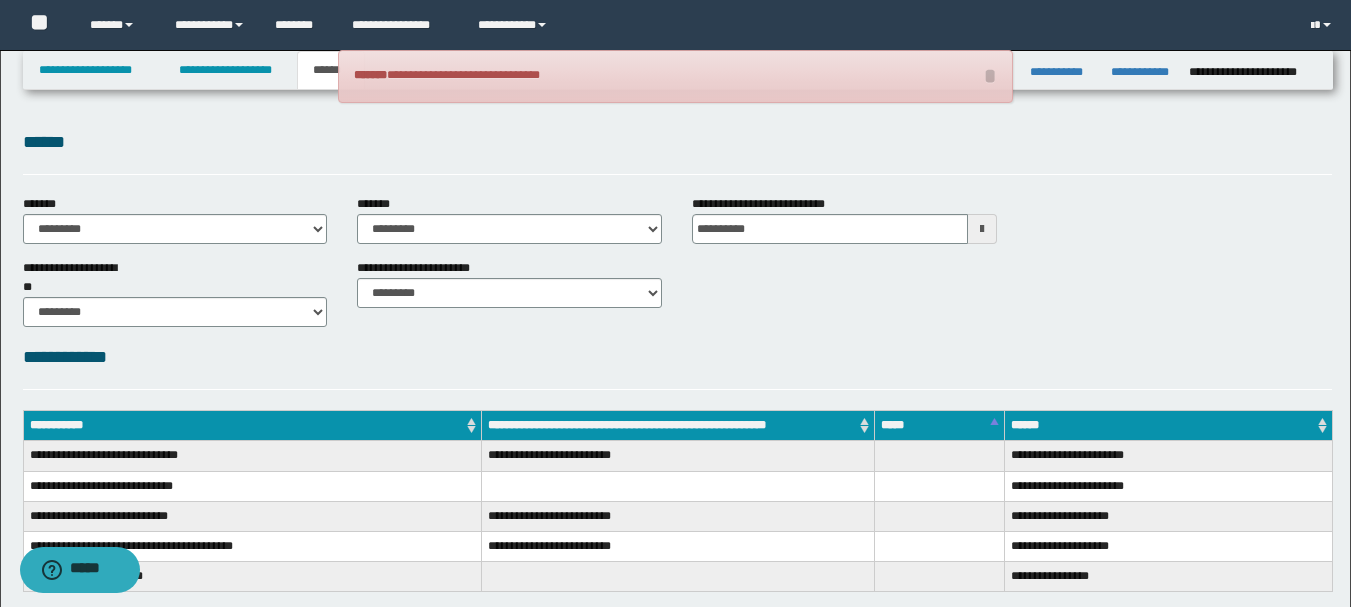 scroll, scrollTop: 0, scrollLeft: 0, axis: both 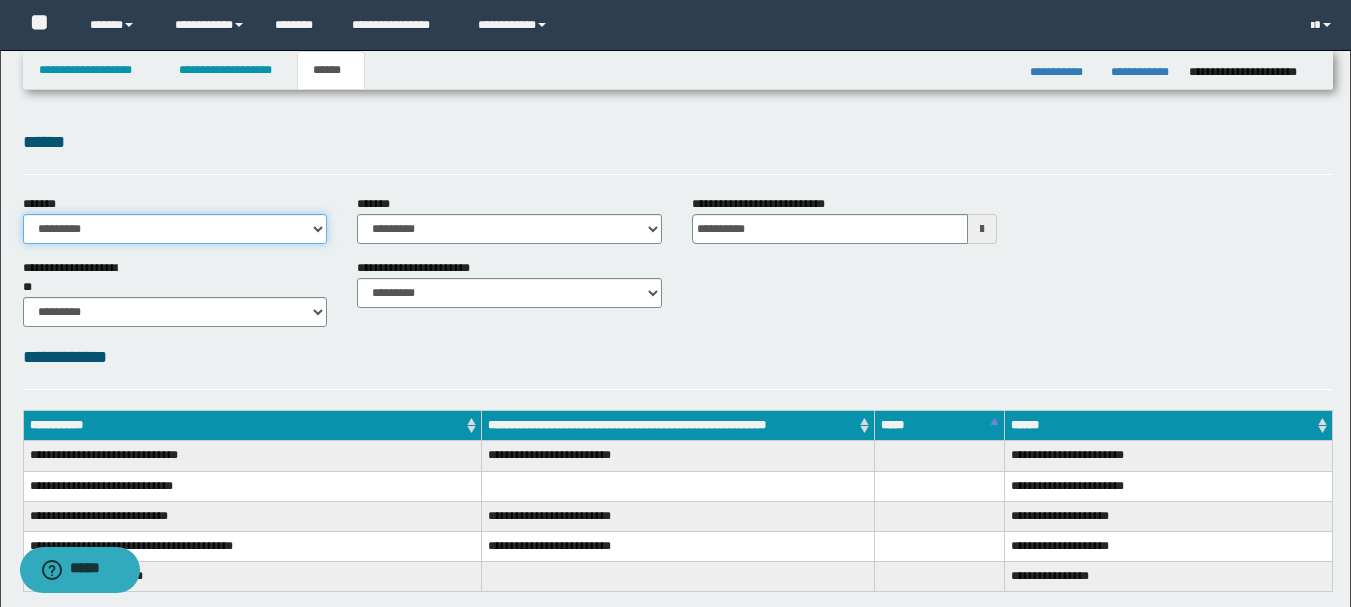 click on "**********" at bounding box center (175, 229) 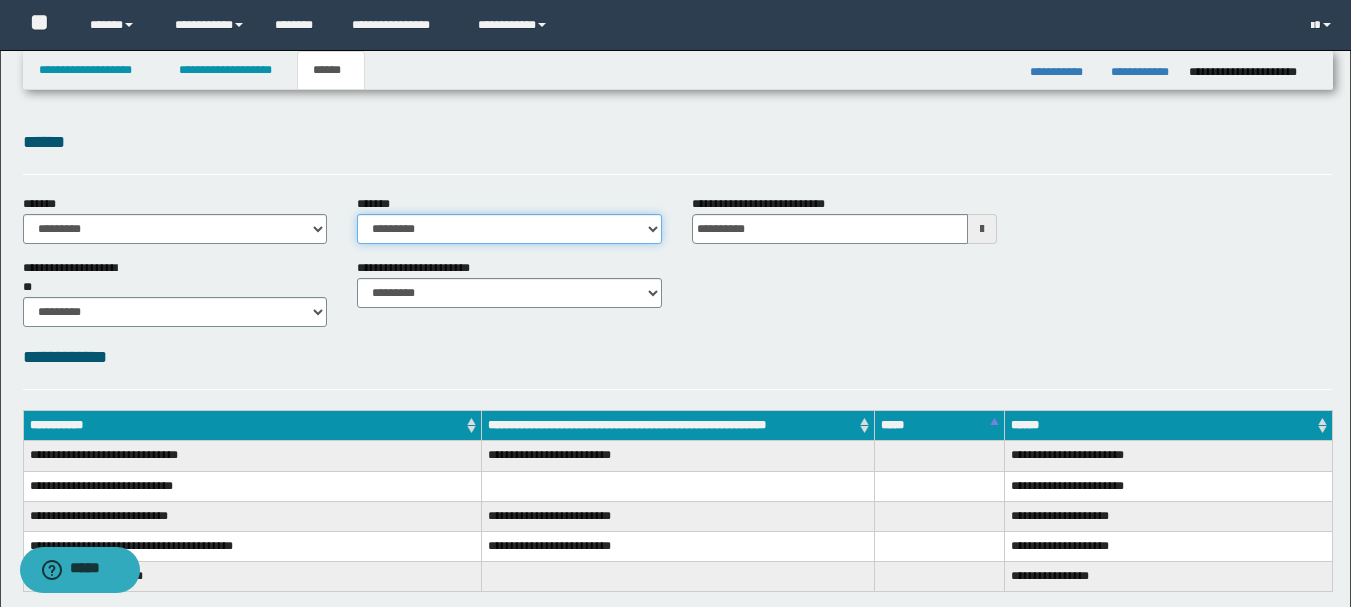 click on "**********" at bounding box center (509, 229) 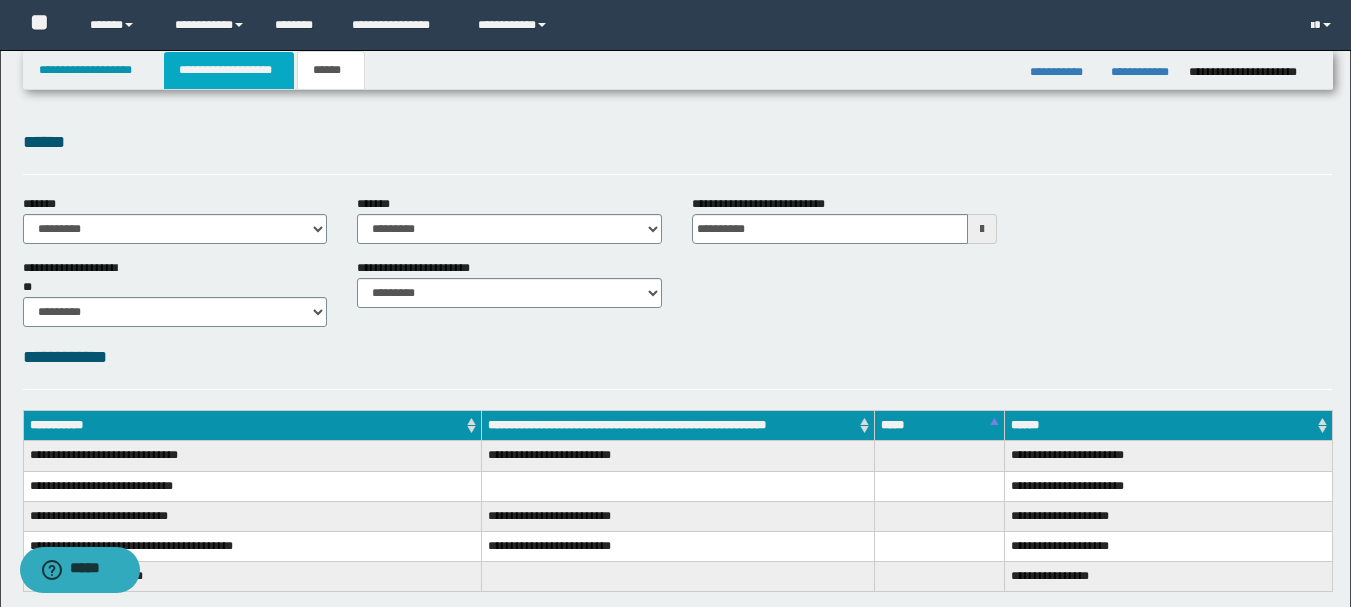 click on "**********" at bounding box center (229, 70) 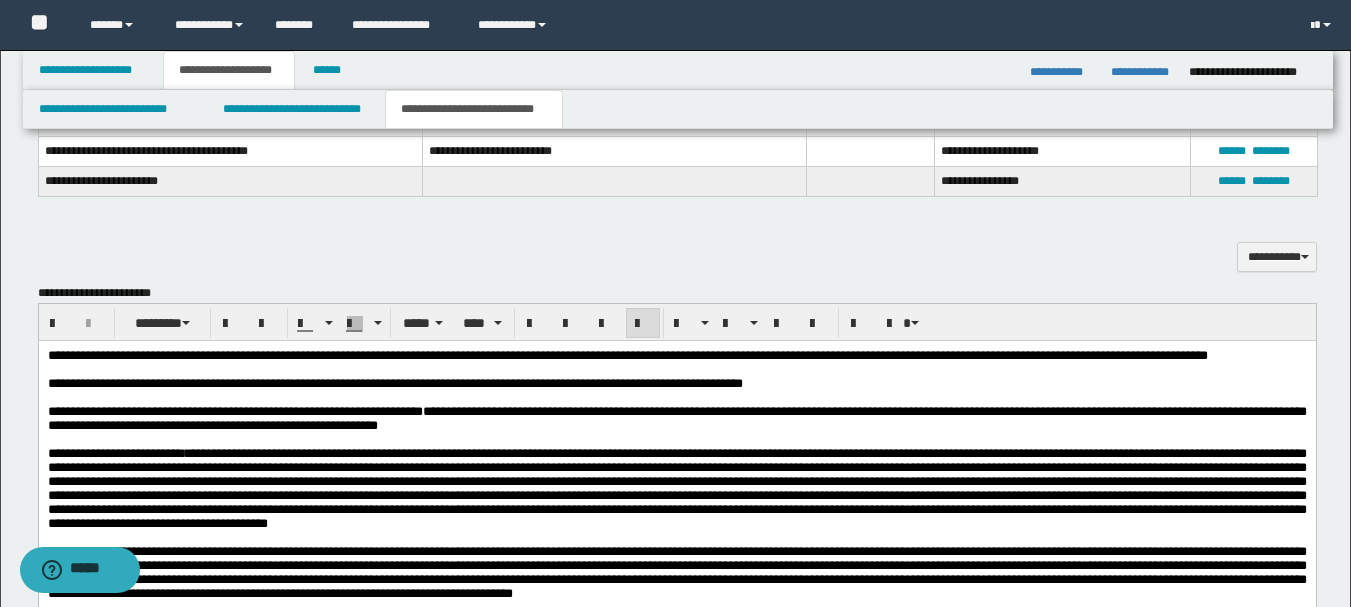 scroll, scrollTop: 1300, scrollLeft: 0, axis: vertical 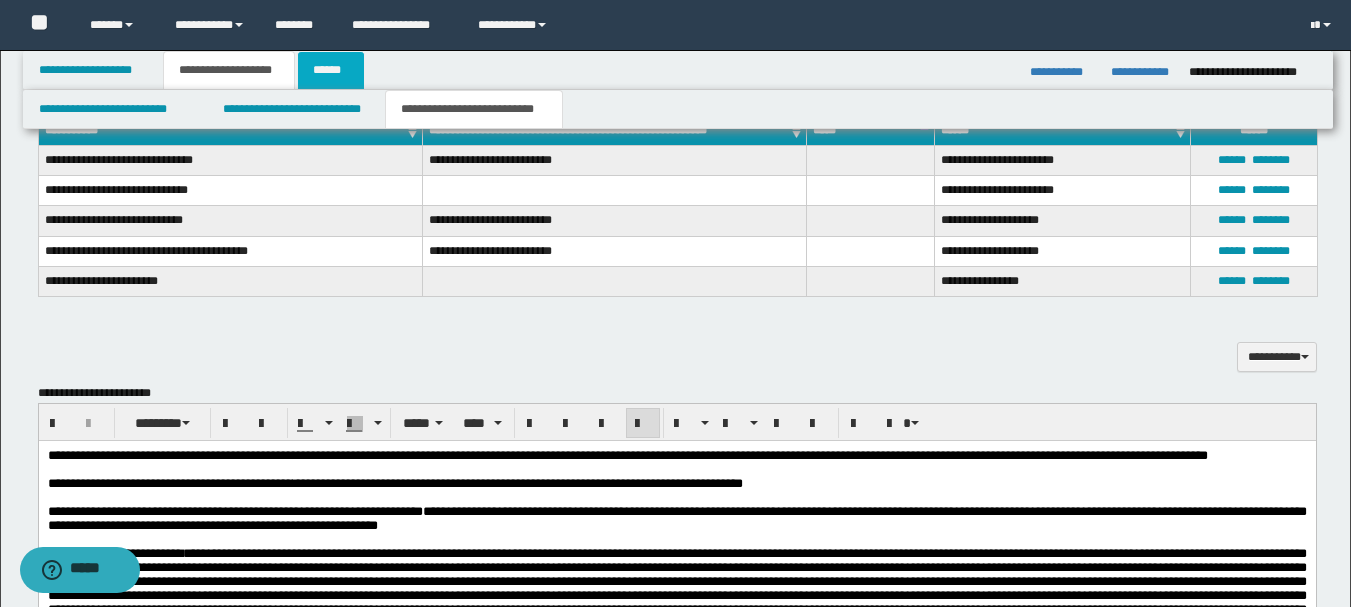 click on "******" at bounding box center [331, 70] 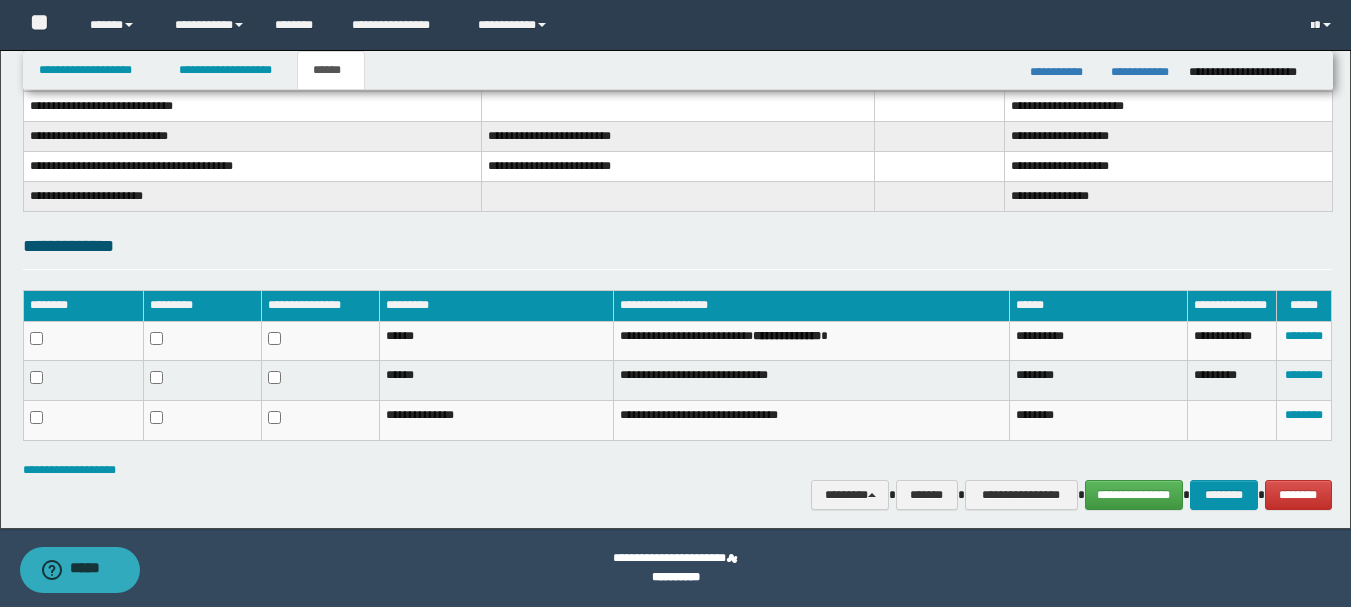 scroll, scrollTop: 0, scrollLeft: 0, axis: both 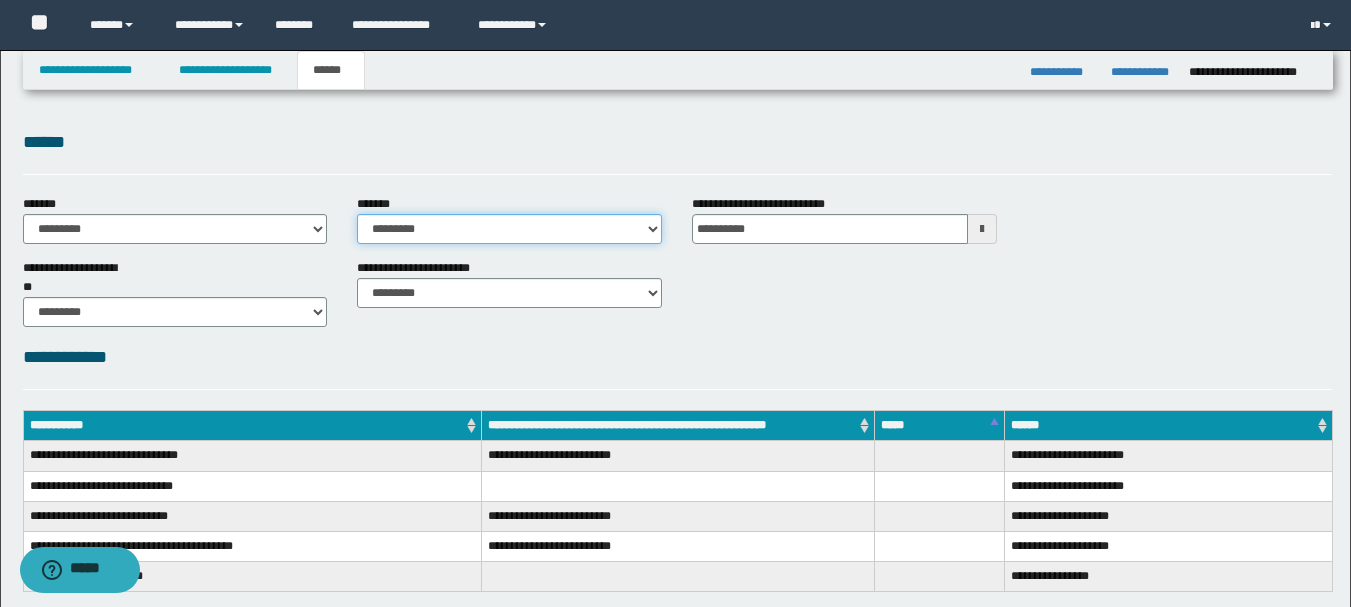 click on "**********" at bounding box center (509, 229) 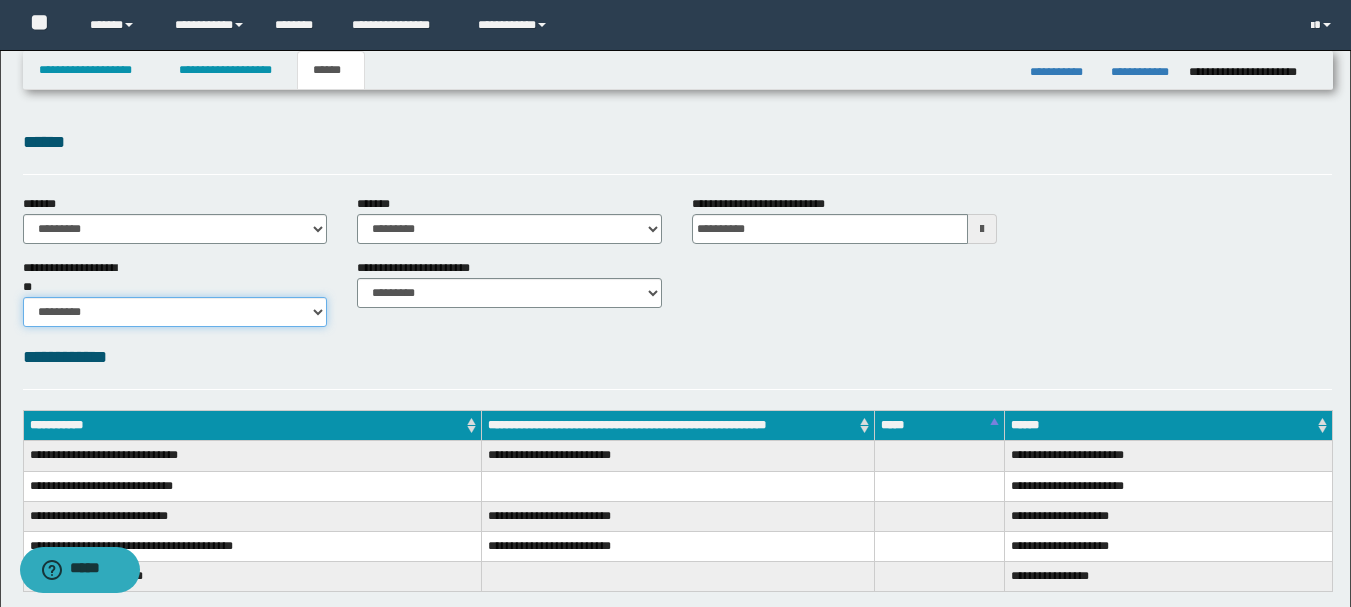 click on "*********
**
**" at bounding box center (175, 312) 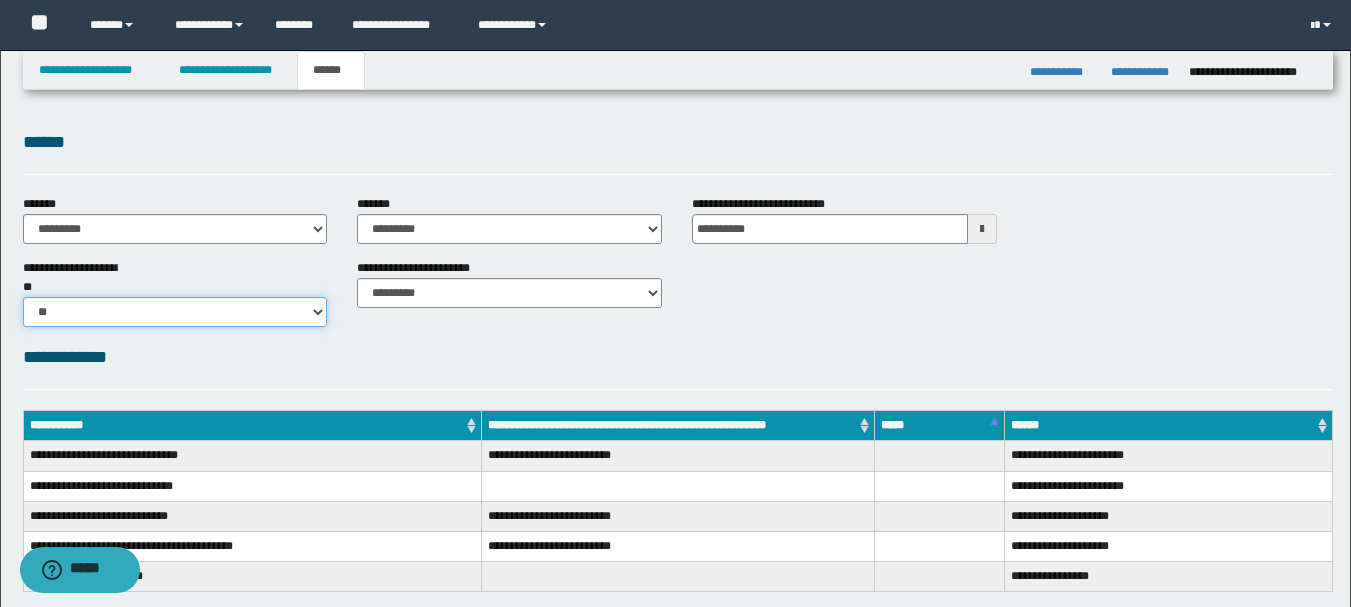 click on "*********
**
**" at bounding box center [175, 312] 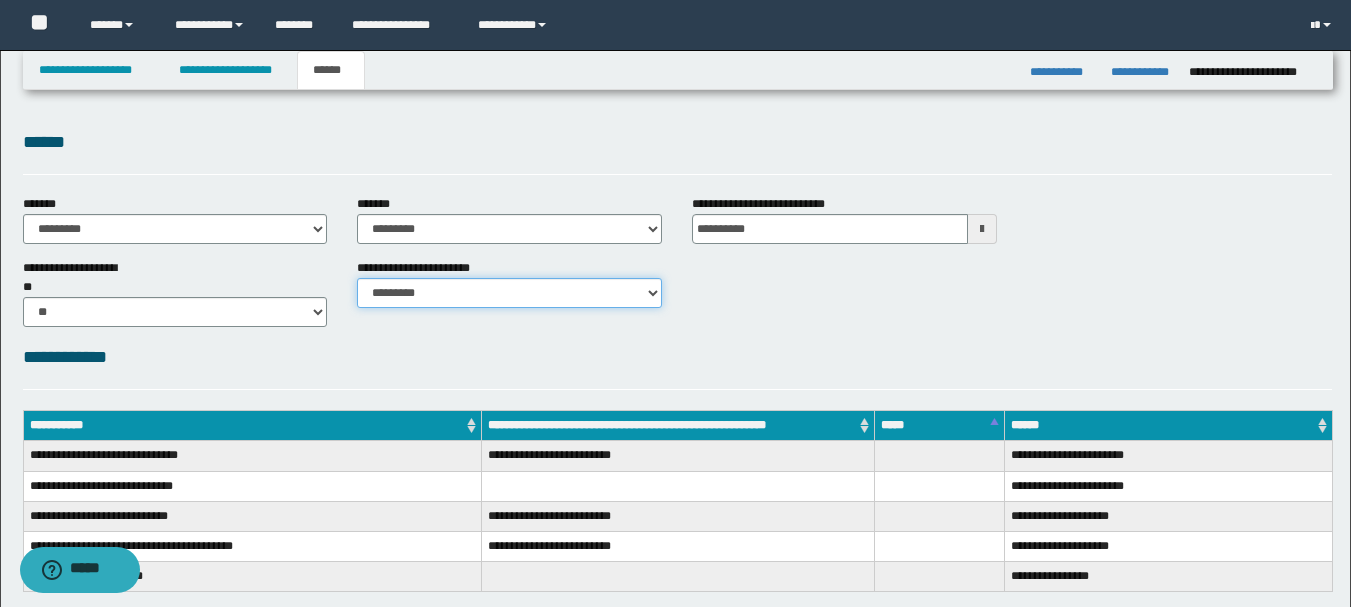 drag, startPoint x: 473, startPoint y: 281, endPoint x: 460, endPoint y: 295, distance: 19.104973 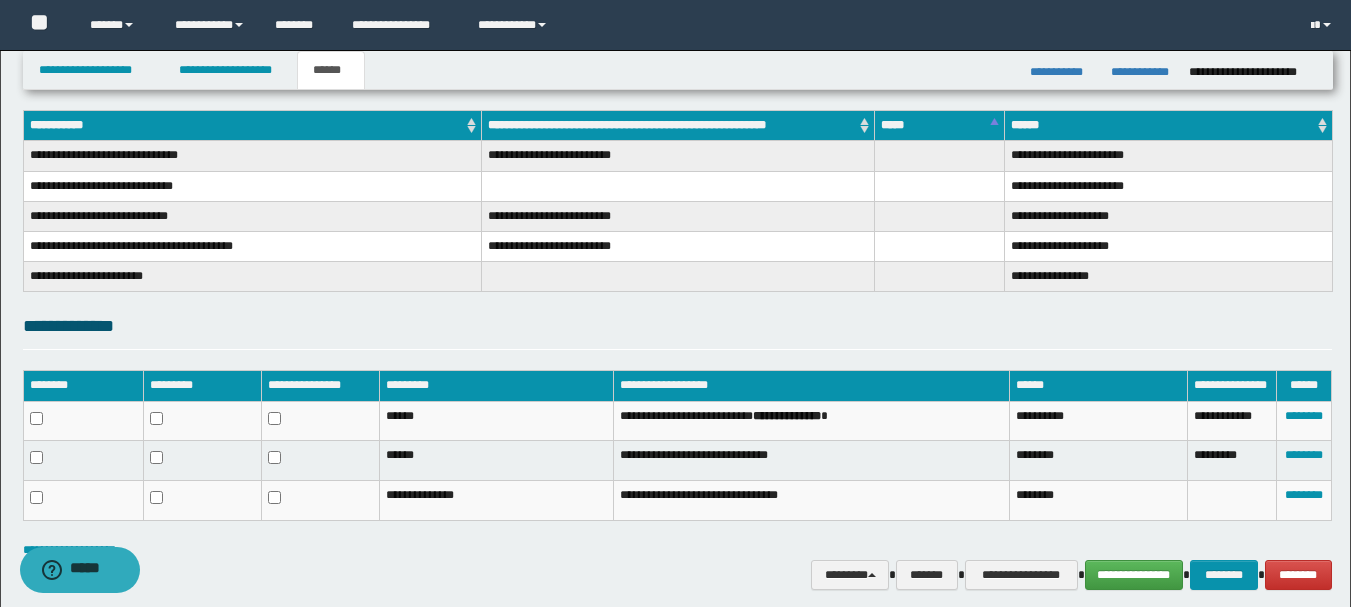 scroll, scrollTop: 380, scrollLeft: 0, axis: vertical 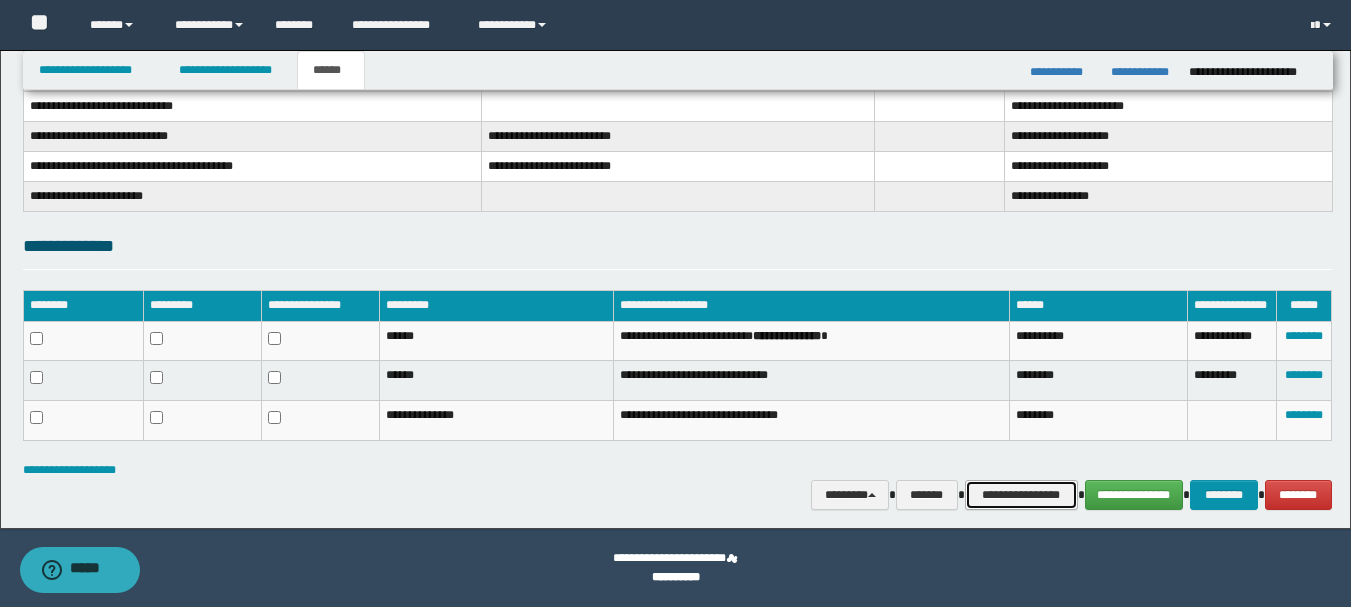 click on "**********" at bounding box center [1021, 495] 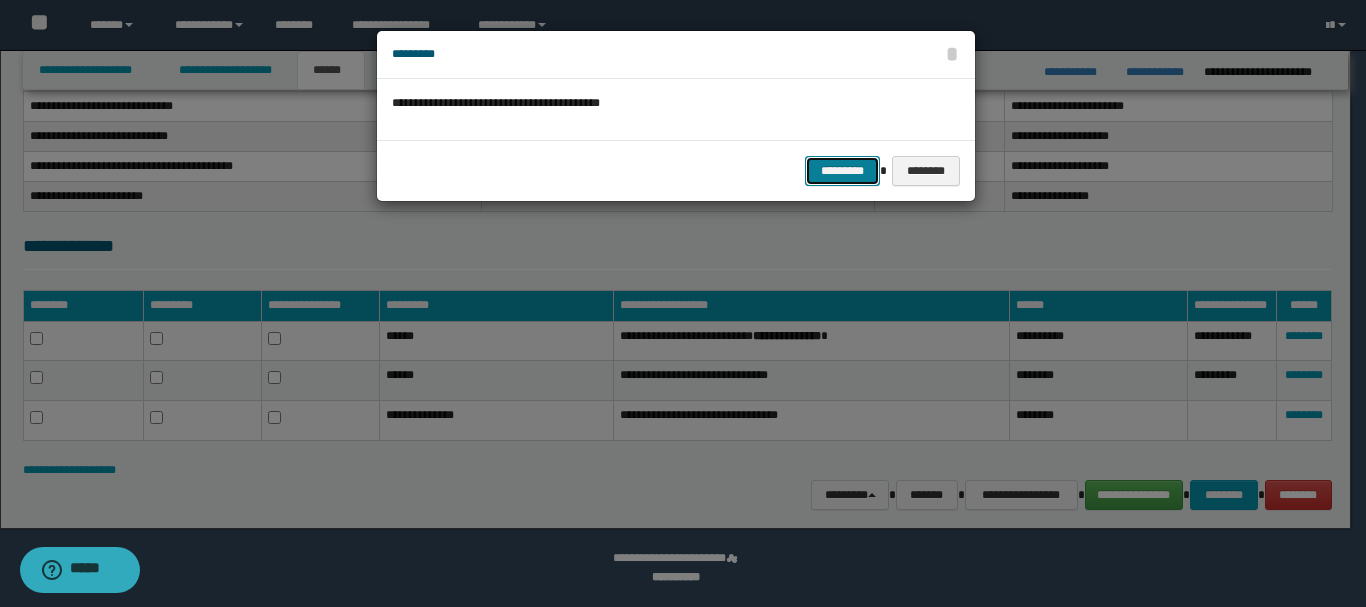 click on "*********" at bounding box center [842, 171] 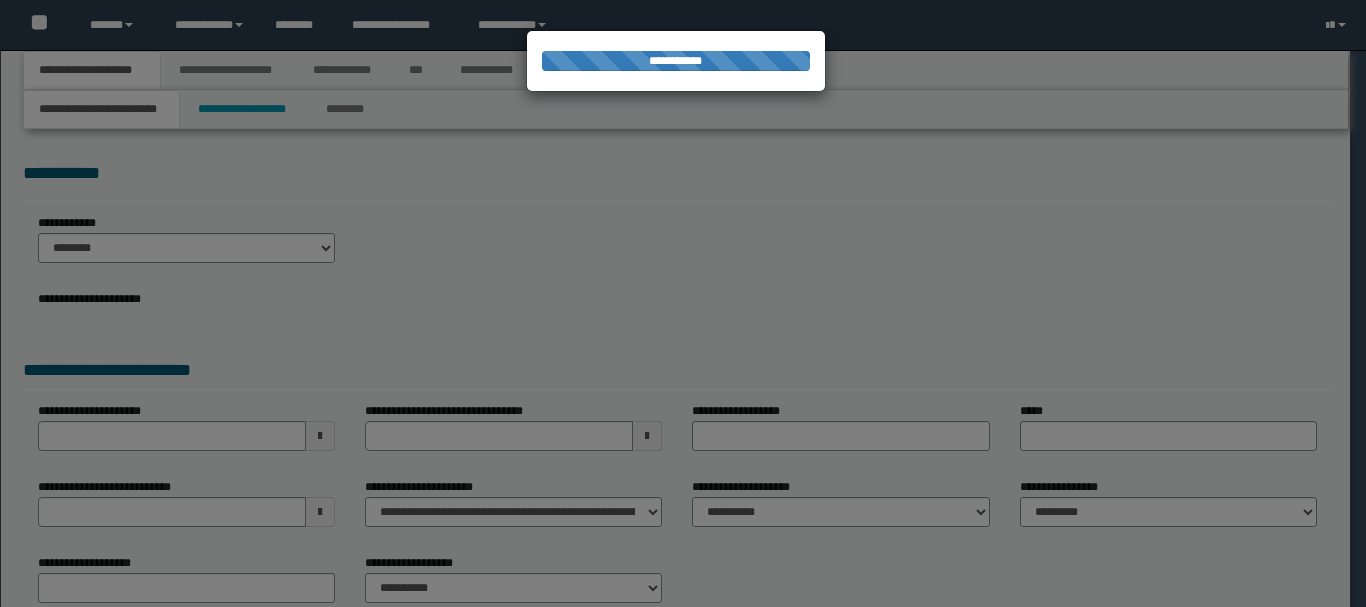 scroll, scrollTop: 0, scrollLeft: 0, axis: both 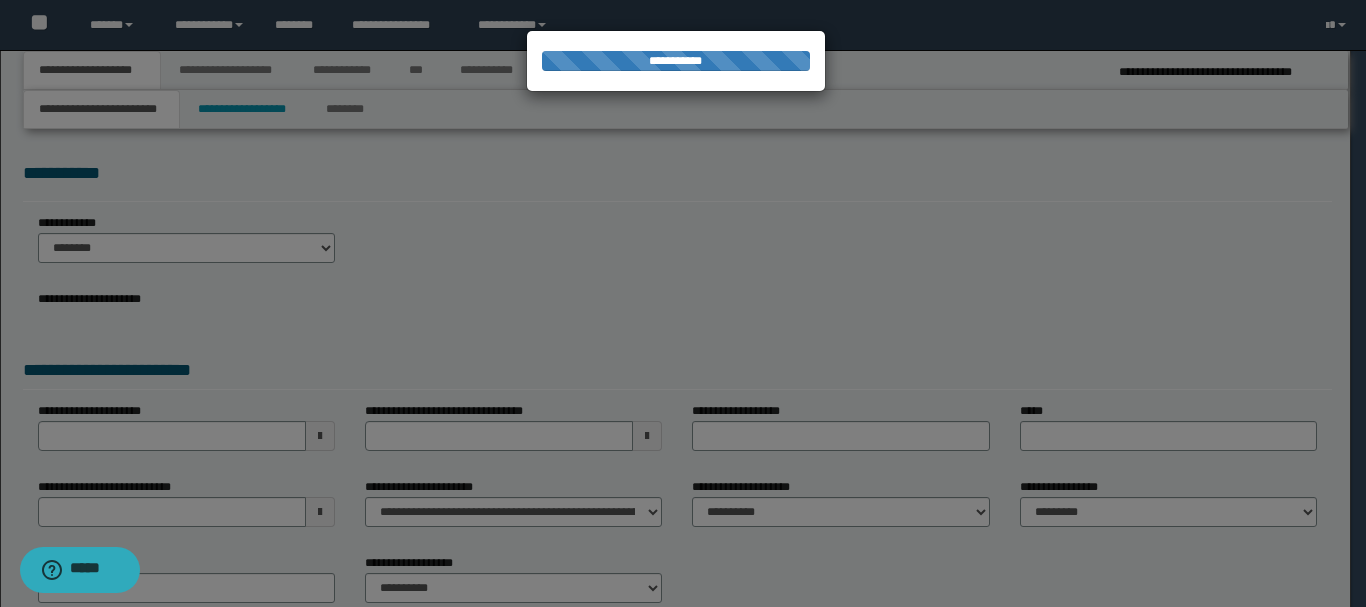 select on "*" 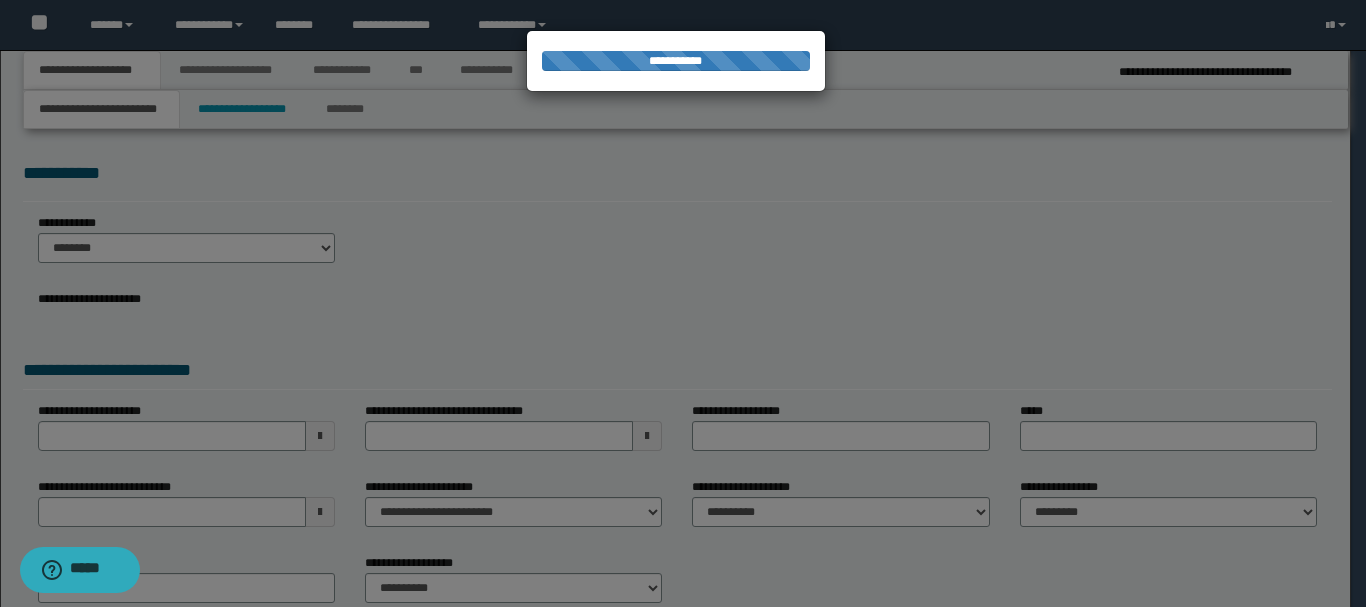 select on "*" 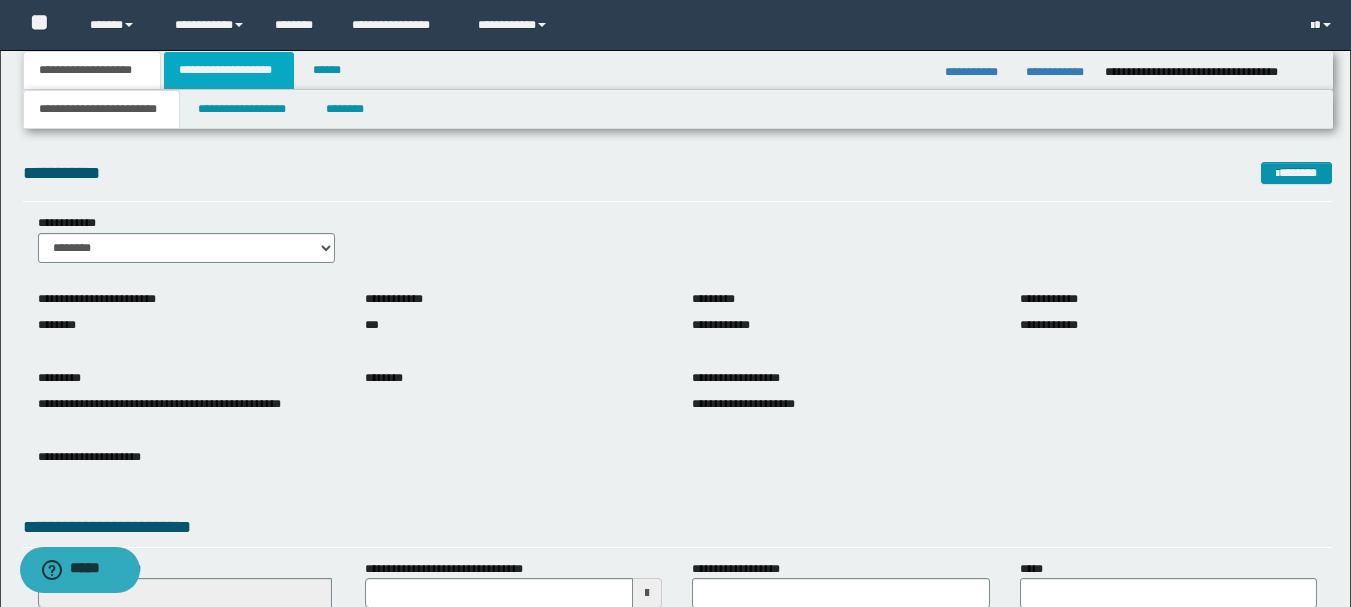 click on "**********" at bounding box center (229, 70) 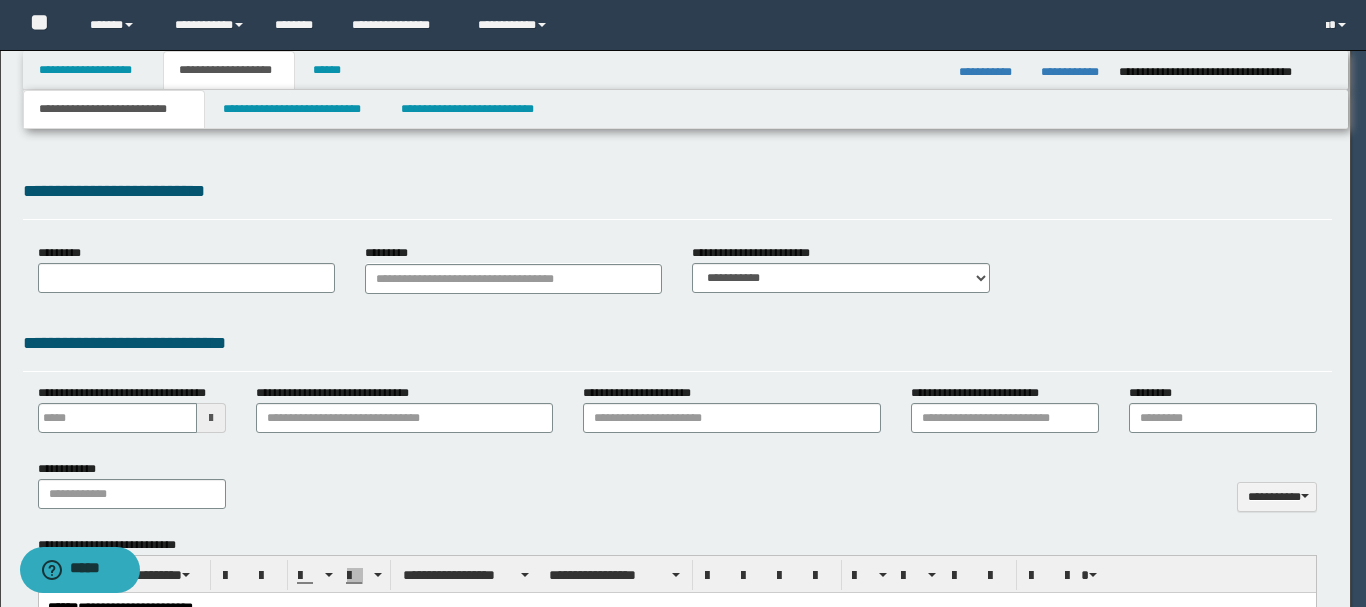 scroll, scrollTop: 0, scrollLeft: 0, axis: both 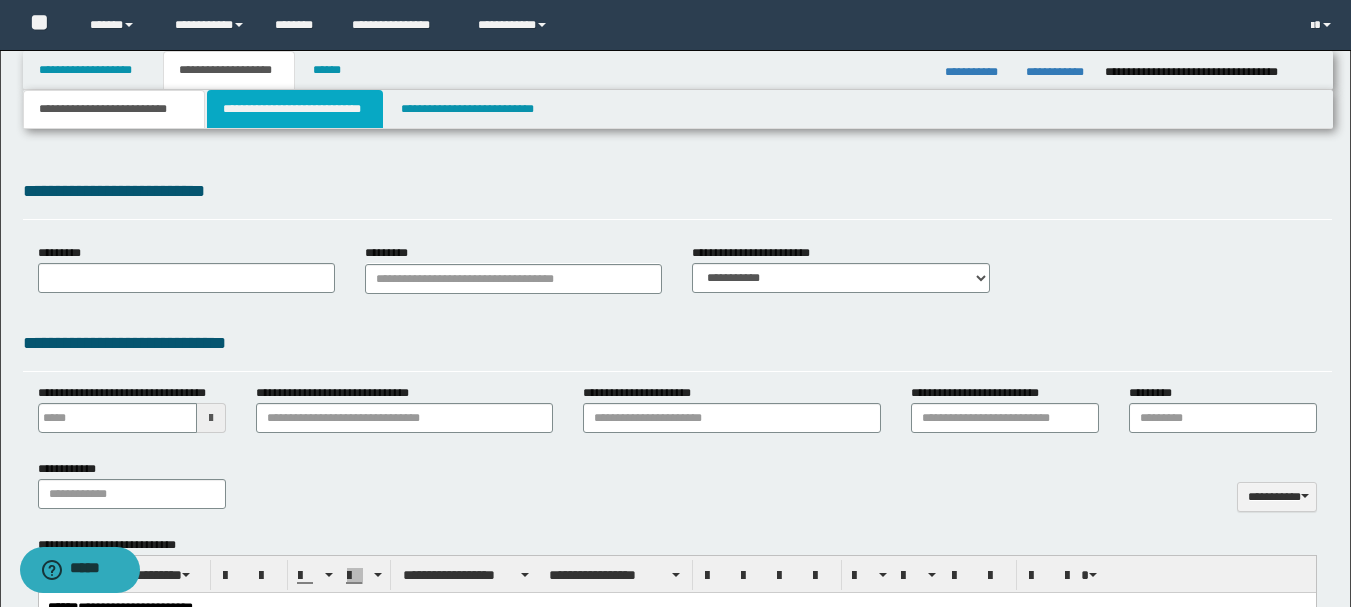 click on "**********" at bounding box center [295, 109] 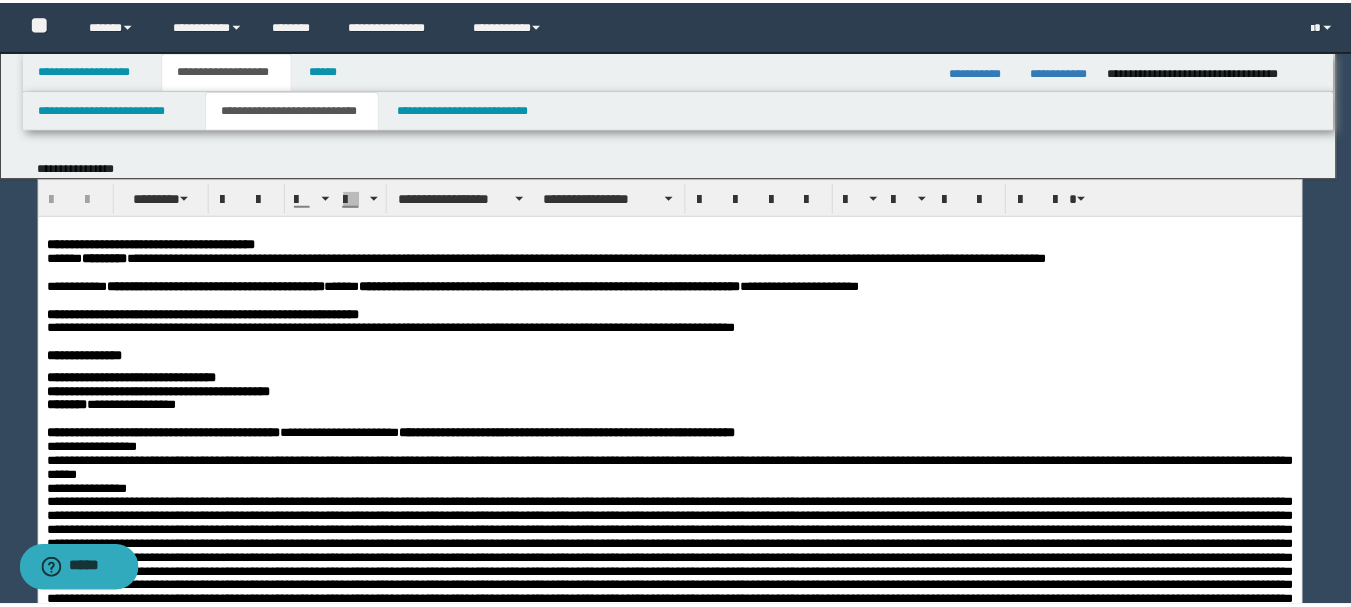 scroll, scrollTop: 0, scrollLeft: 0, axis: both 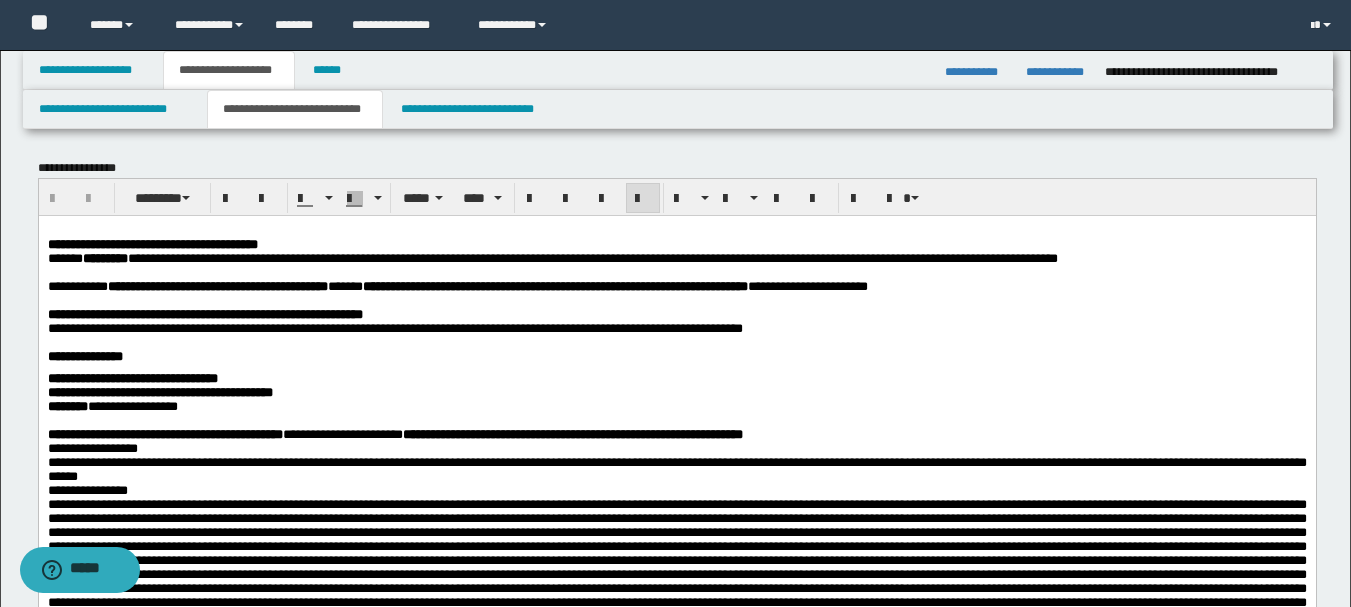 click on "**********" at bounding box center [219, 257] 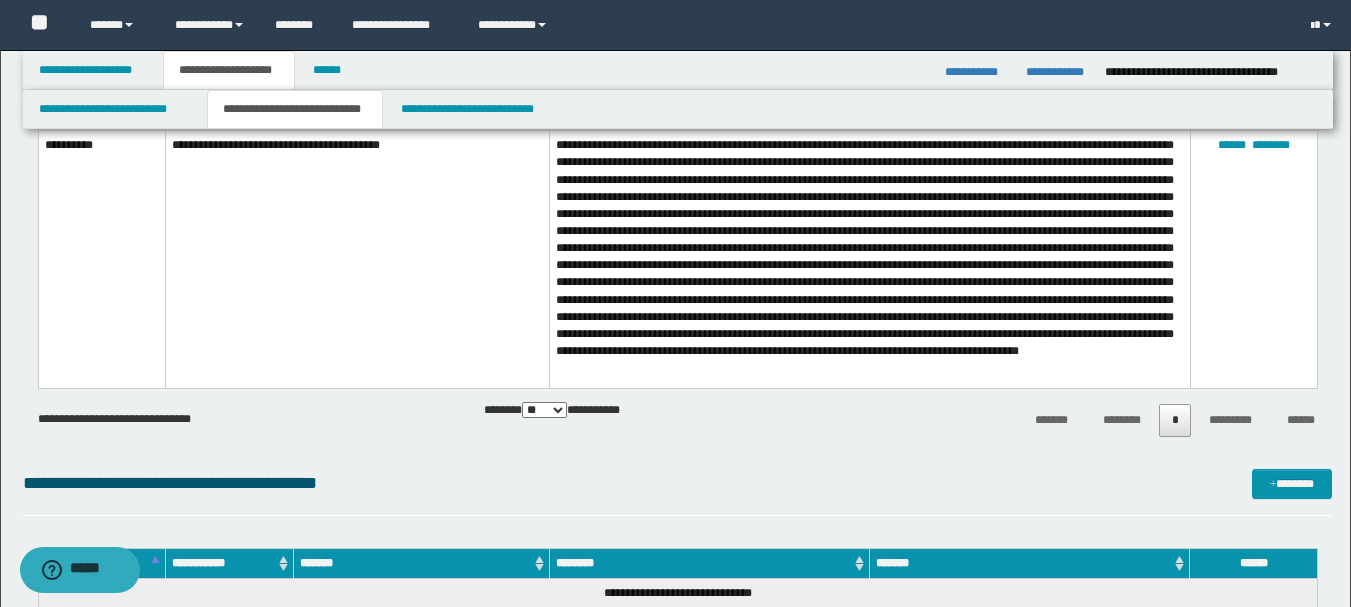 scroll, scrollTop: 3100, scrollLeft: 0, axis: vertical 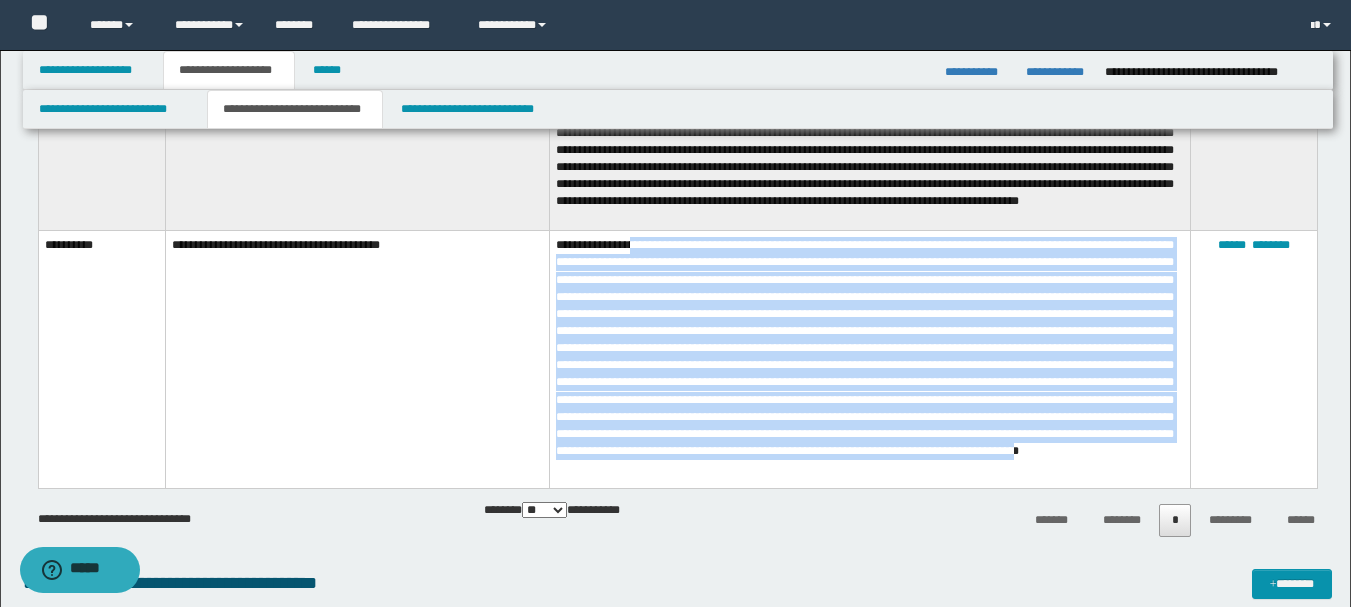 drag, startPoint x: 1172, startPoint y: 474, endPoint x: 632, endPoint y: 263, distance: 579.75946 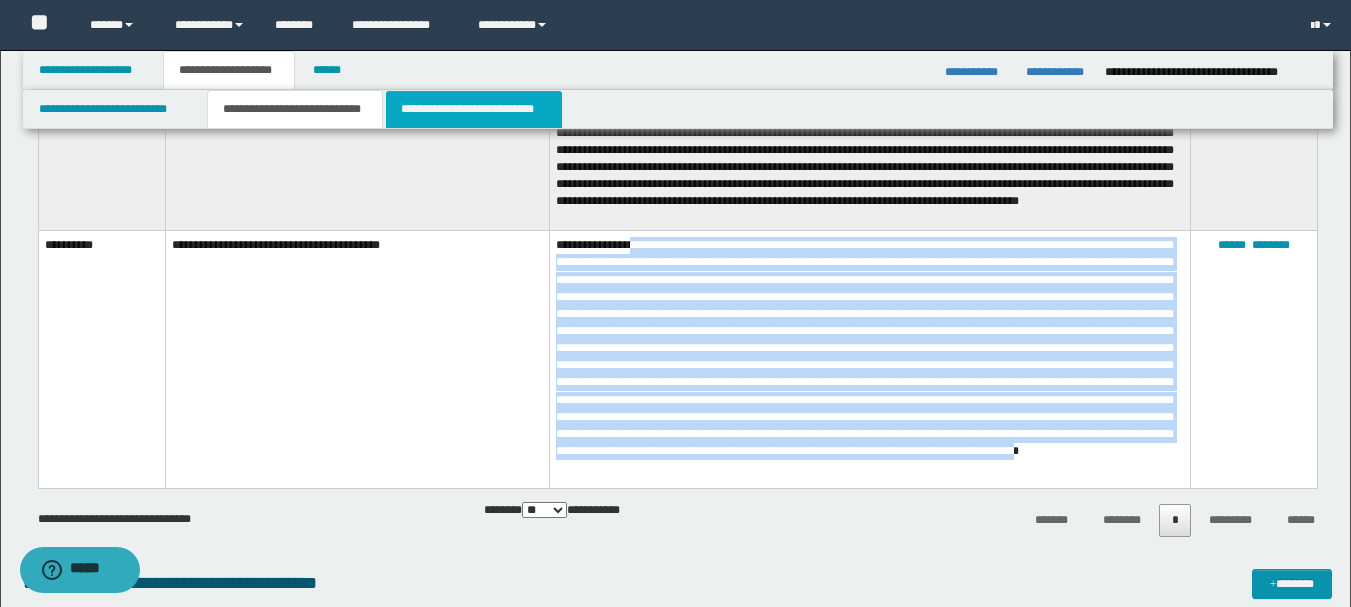 click on "**********" at bounding box center [474, 109] 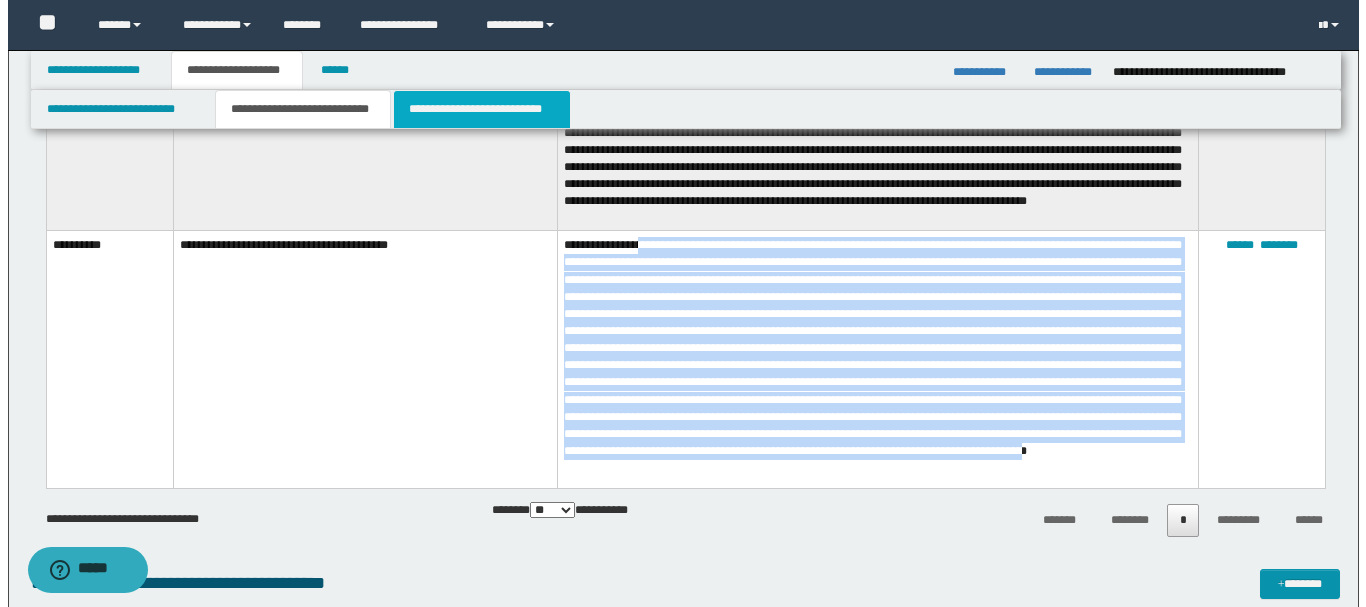 scroll, scrollTop: 0, scrollLeft: 0, axis: both 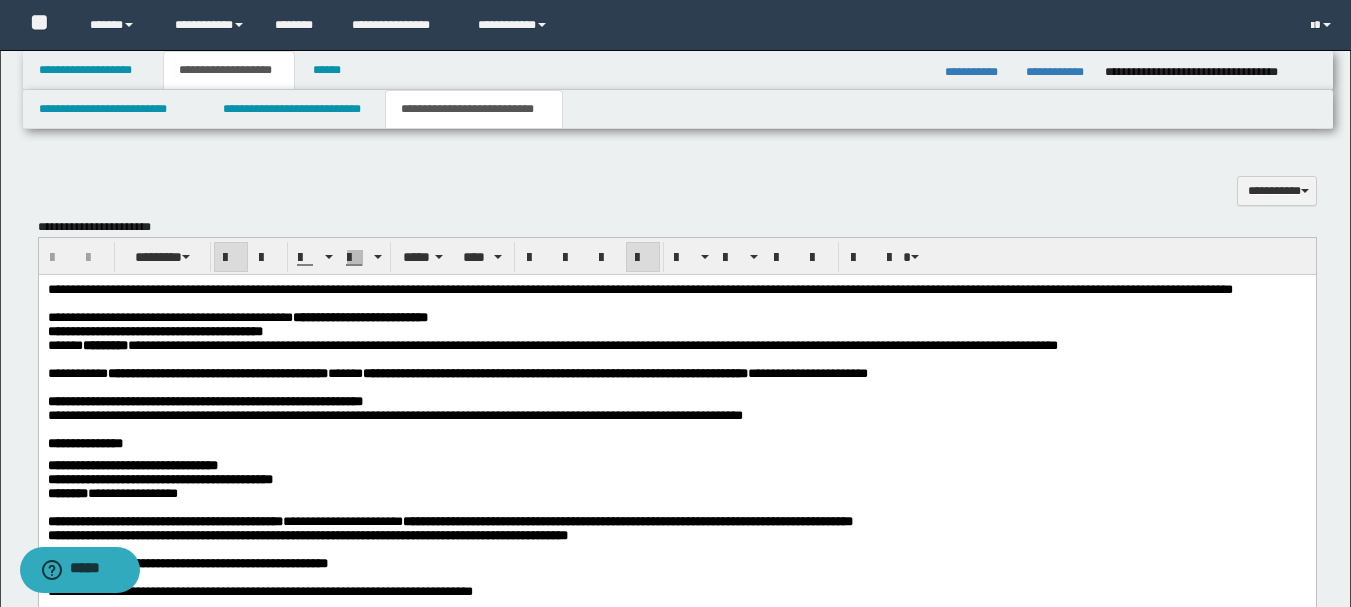 click on "**********" at bounding box center (676, 317) 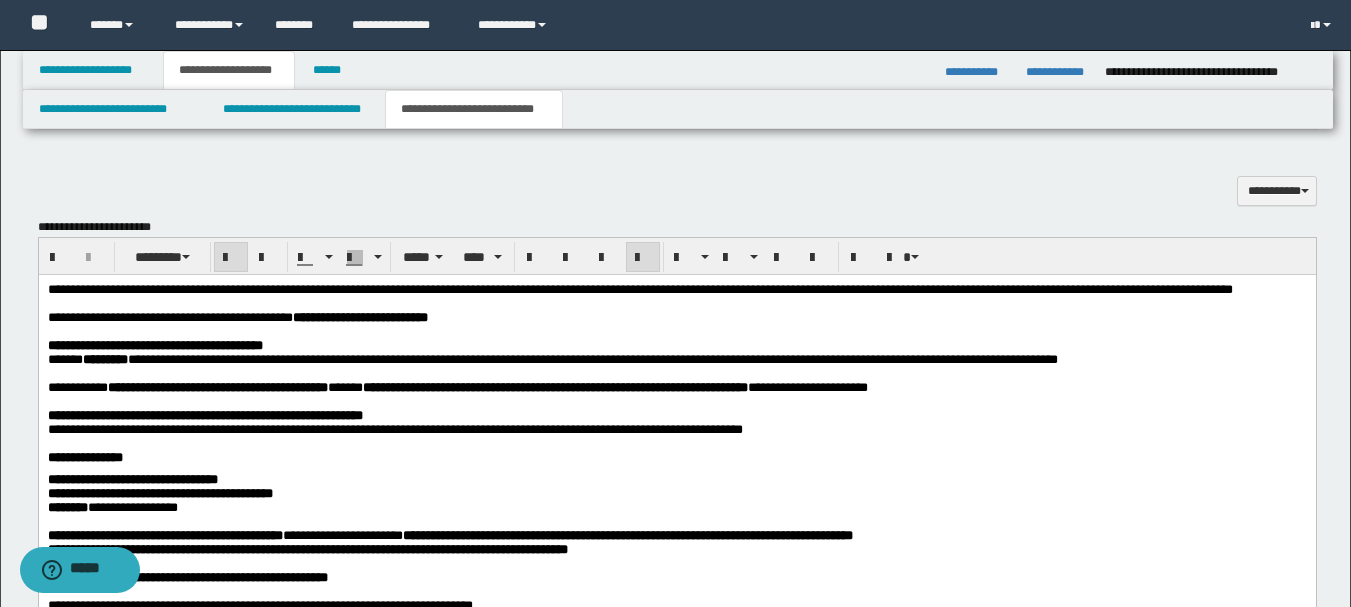 type 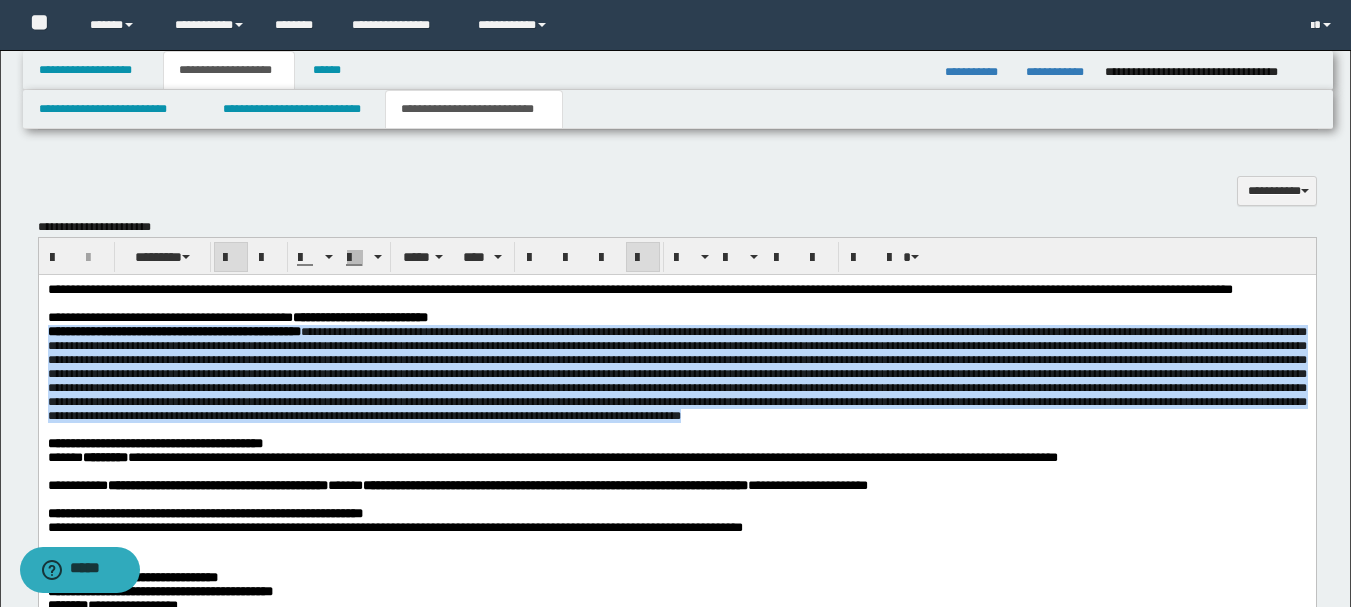 drag, startPoint x: 206, startPoint y: 475, endPoint x: 74, endPoint y: 603, distance: 183.86952 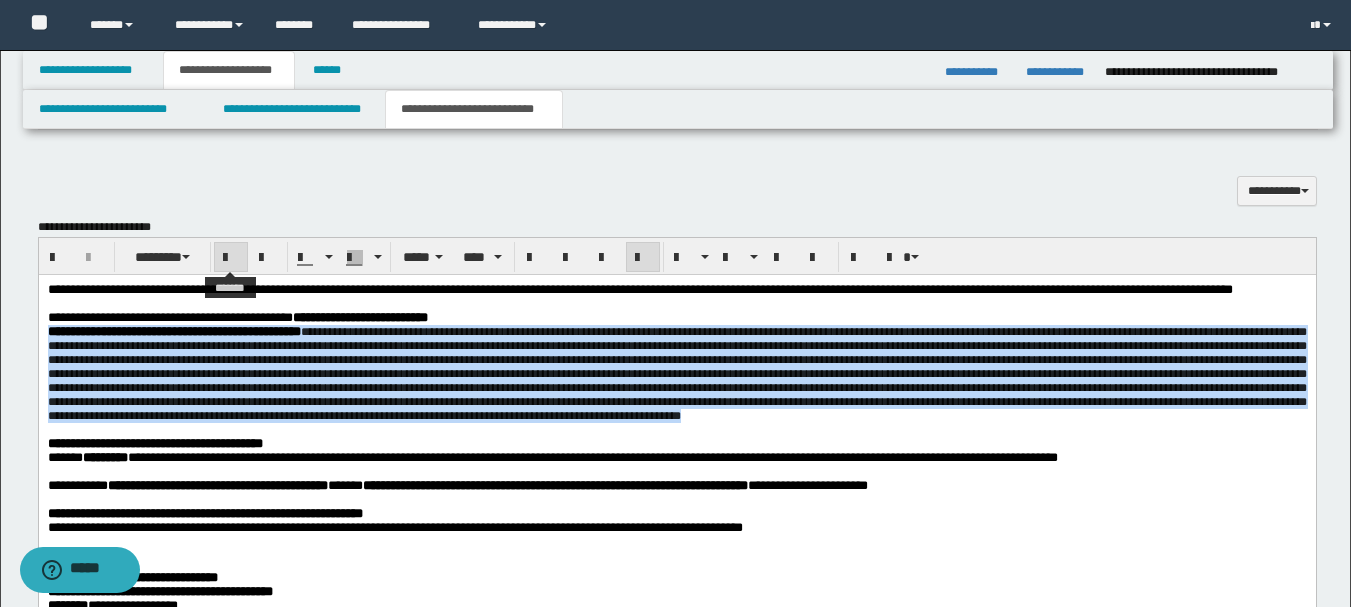 click at bounding box center (231, 258) 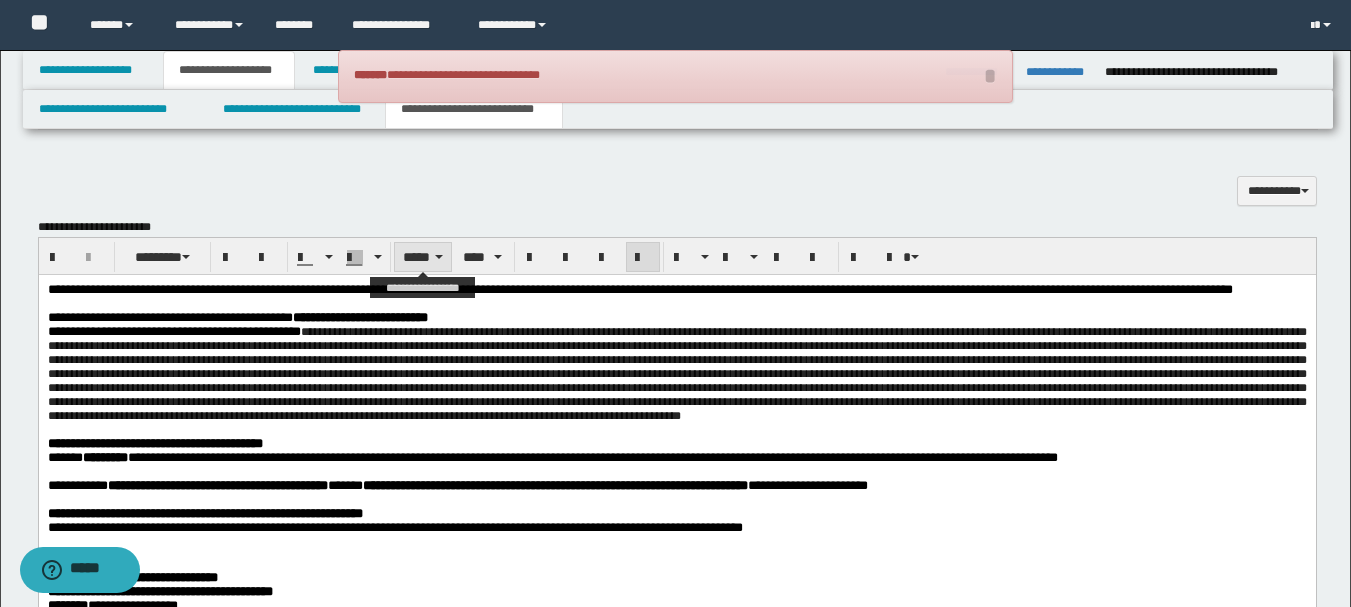 click on "*****" at bounding box center (423, 257) 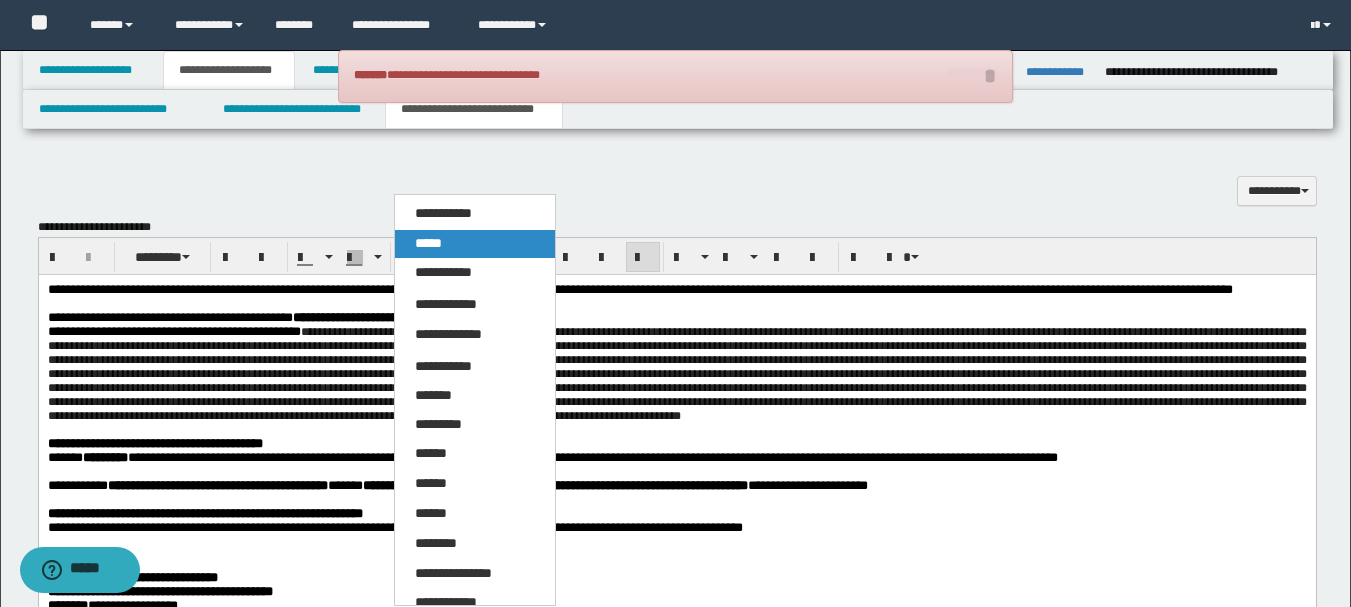 click on "*****" at bounding box center [428, 243] 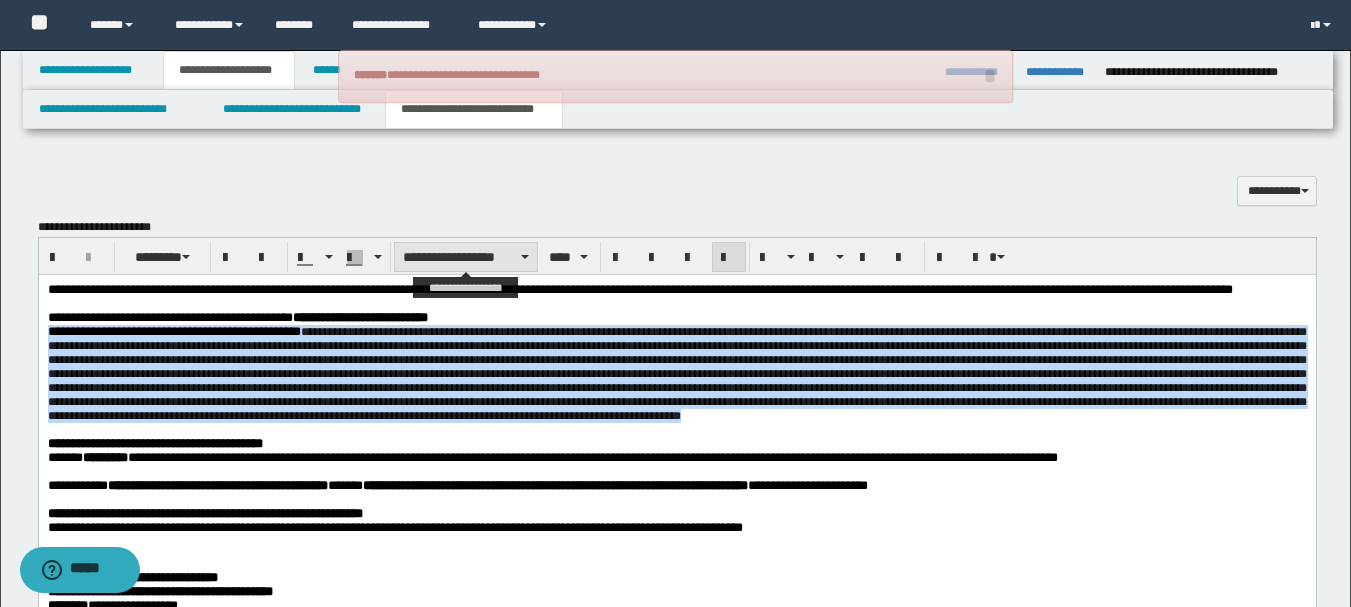 click on "**********" at bounding box center (466, 257) 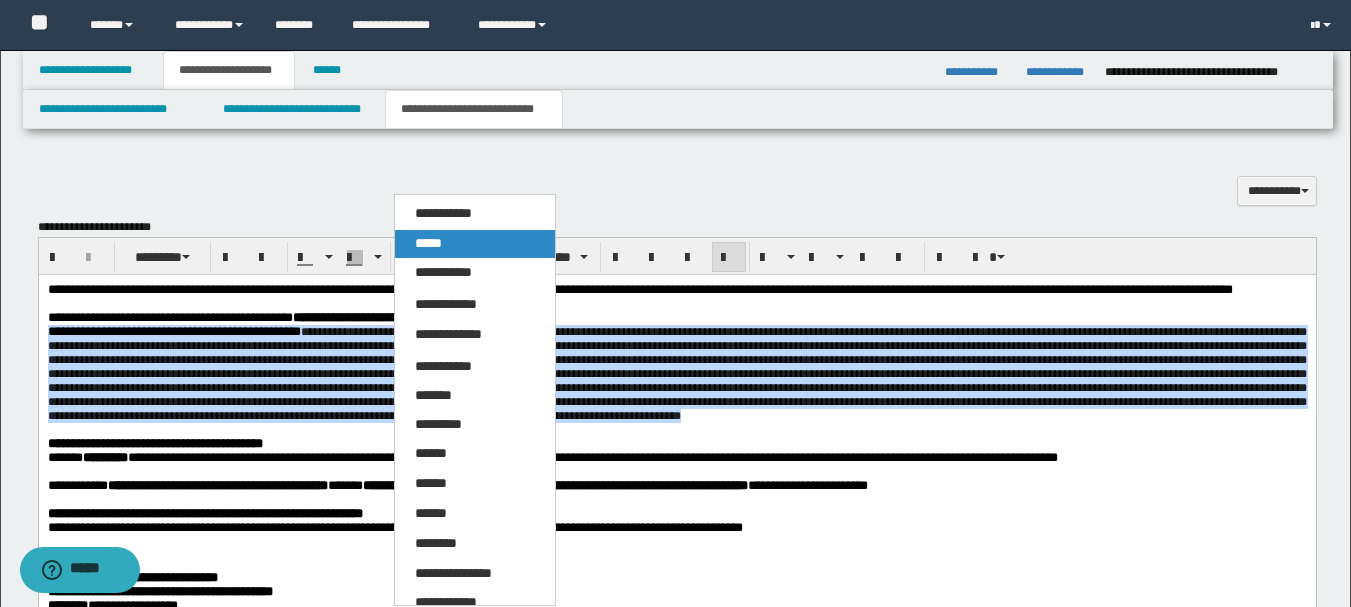 click on "*****" at bounding box center [475, 244] 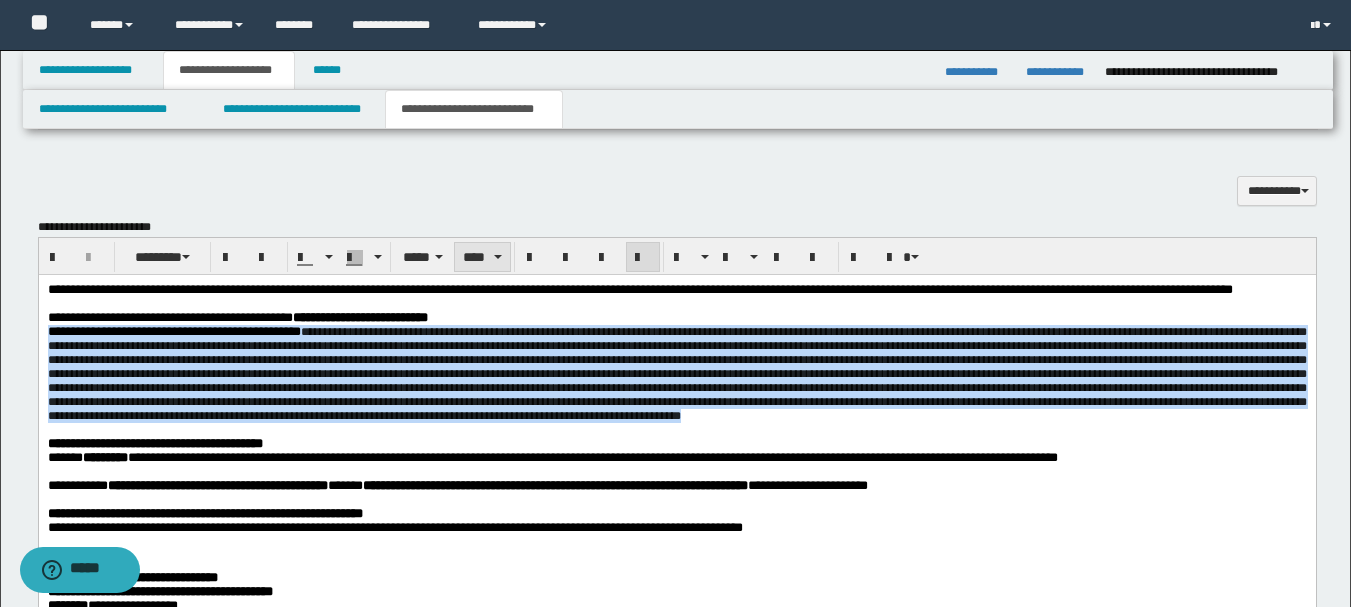 click on "****" at bounding box center (482, 257) 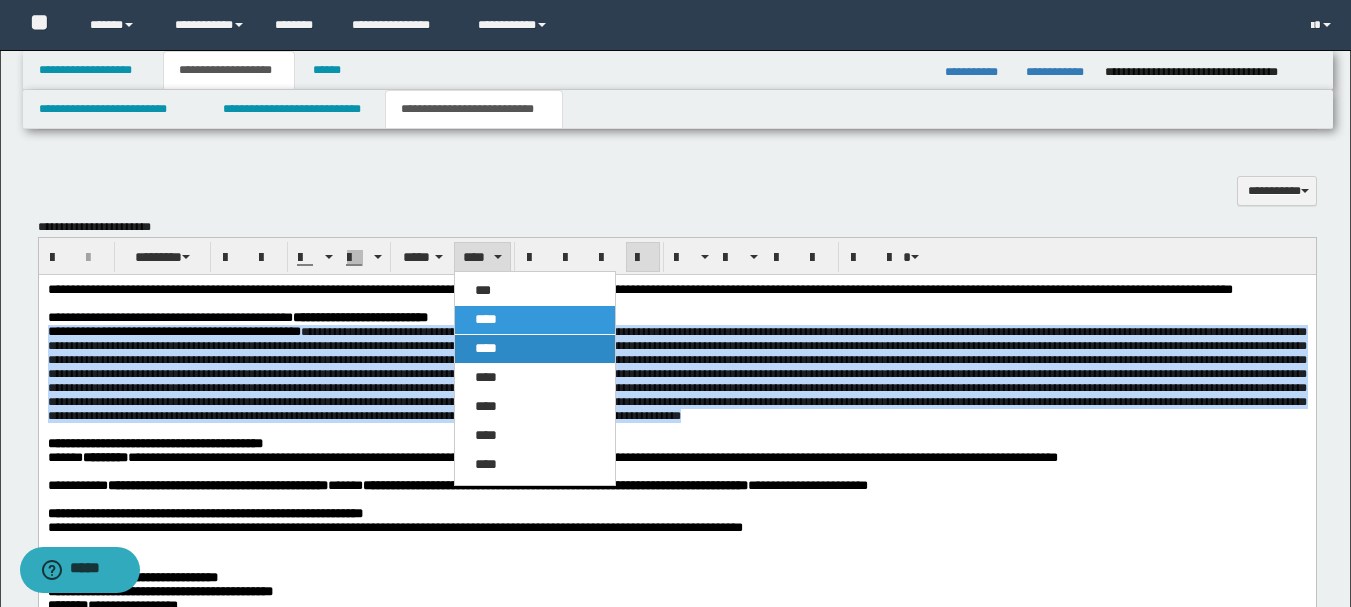 click on "****" at bounding box center [535, 349] 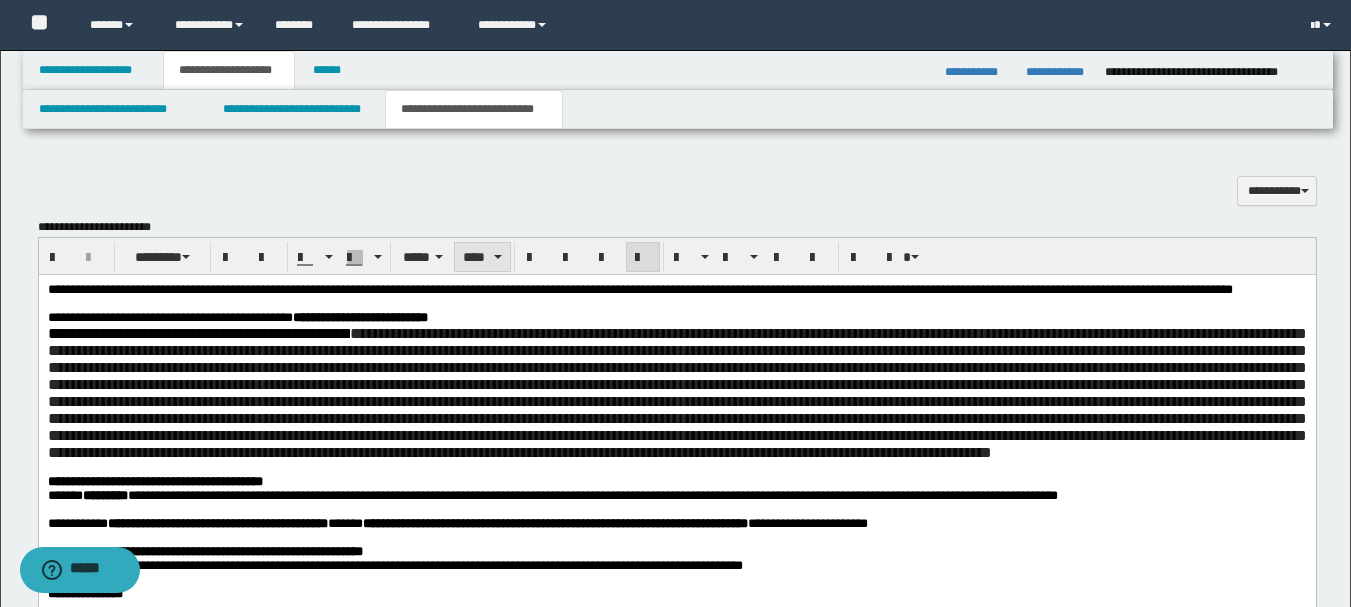 click on "****" at bounding box center [482, 257] 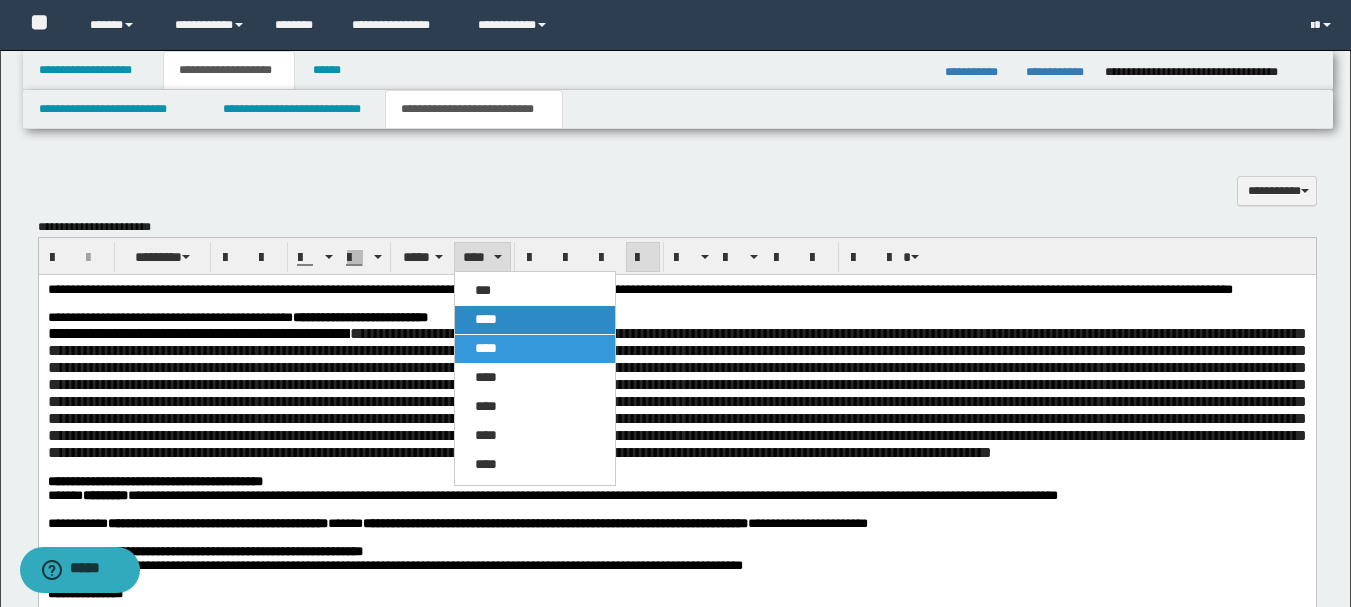 click on "****" at bounding box center [486, 319] 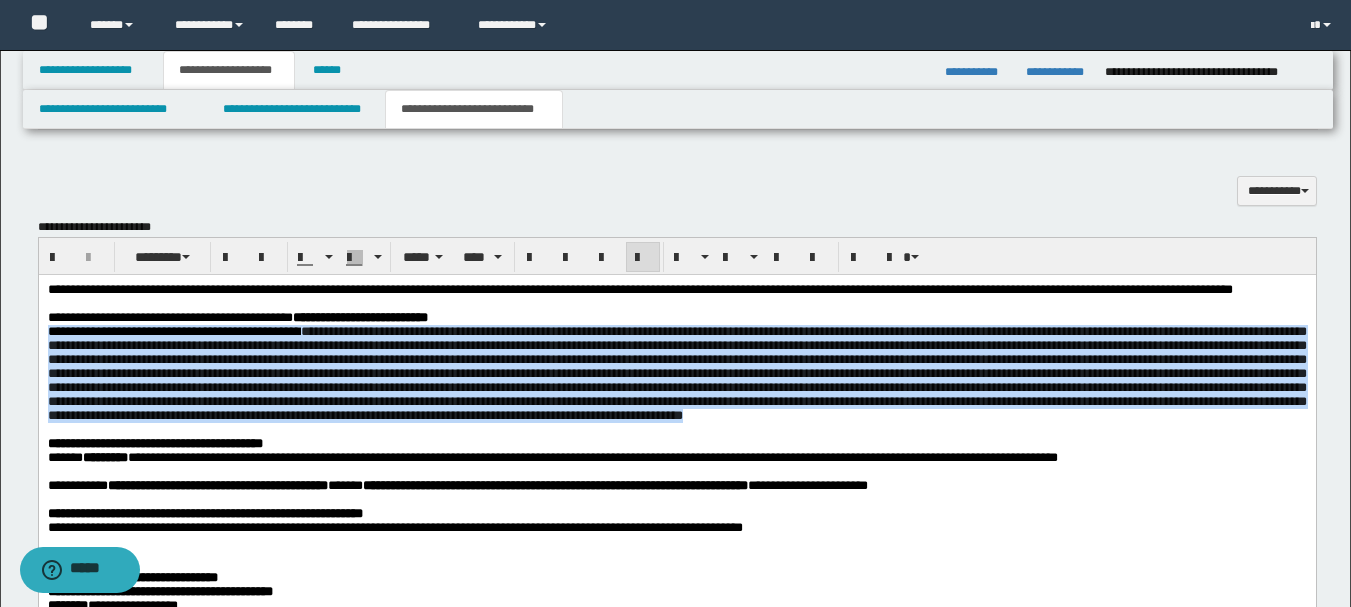 click at bounding box center [676, 372] 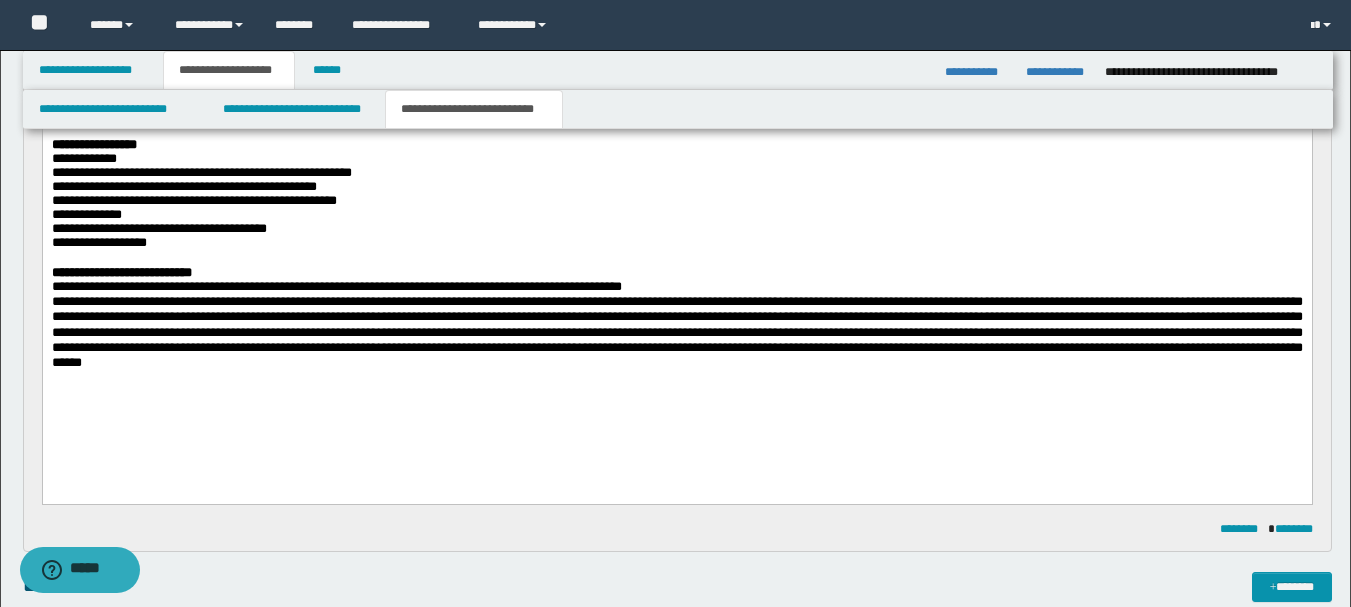 scroll, scrollTop: 400, scrollLeft: 0, axis: vertical 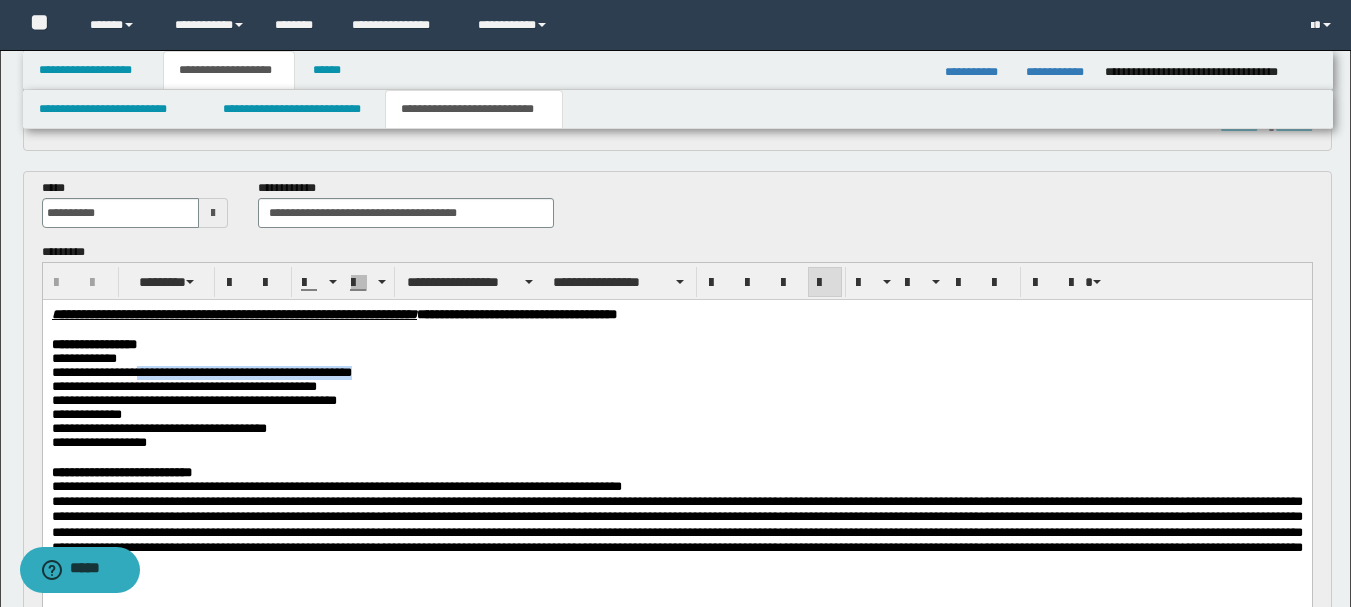 drag, startPoint x: 159, startPoint y: 376, endPoint x: 439, endPoint y: 375, distance: 280.0018 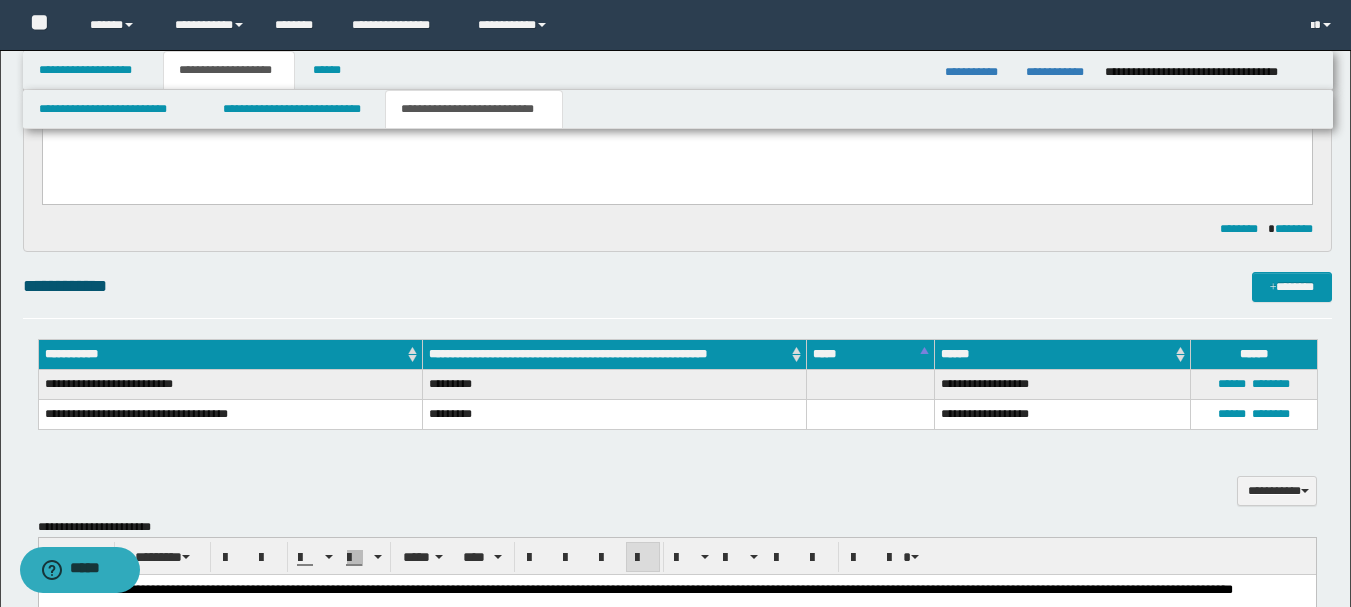 scroll, scrollTop: 1200, scrollLeft: 0, axis: vertical 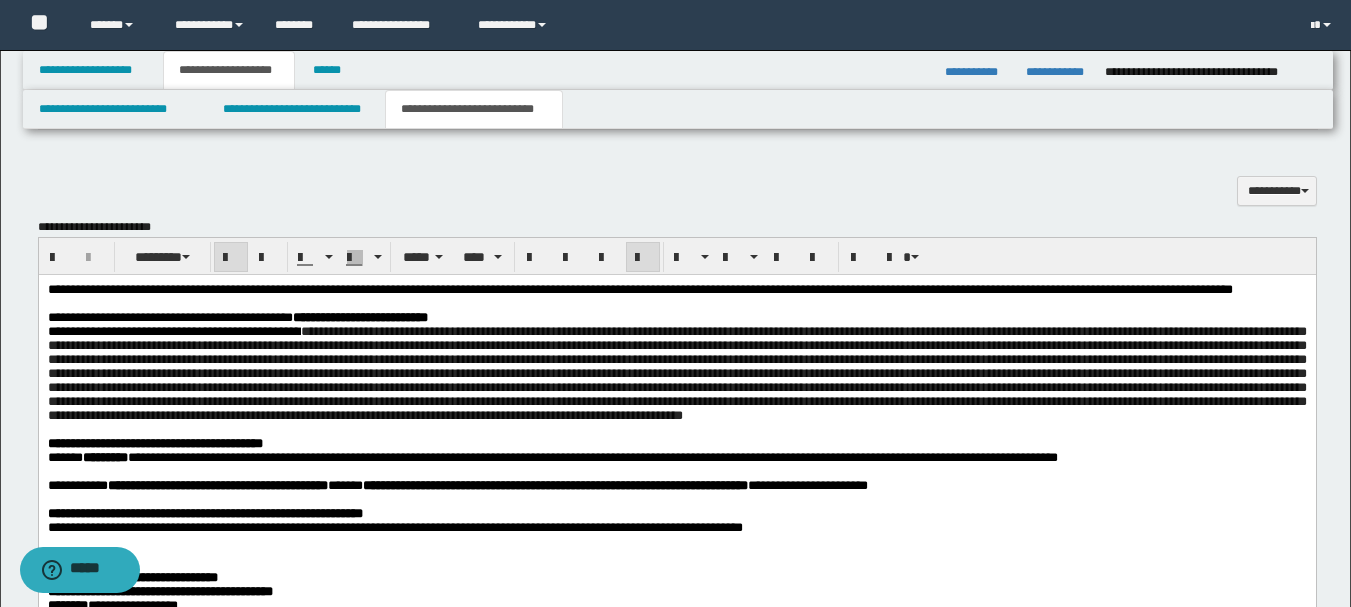 click on "**********" at bounding box center (676, 317) 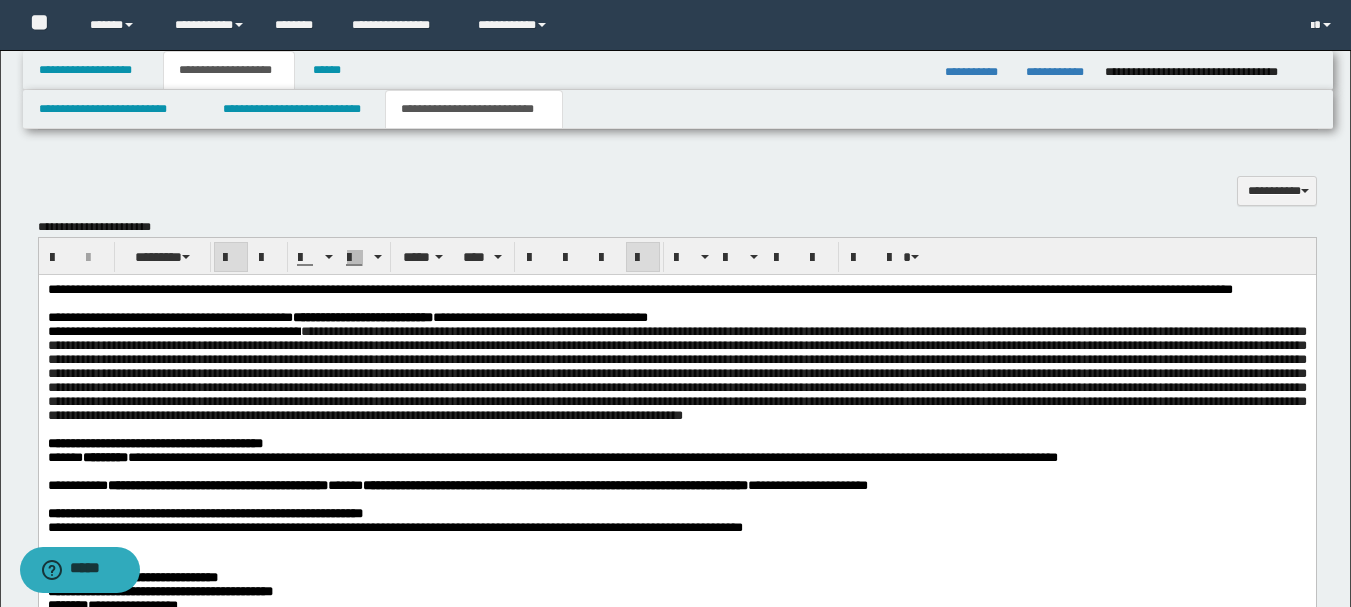 click on "**********" at bounding box center (539, 316) 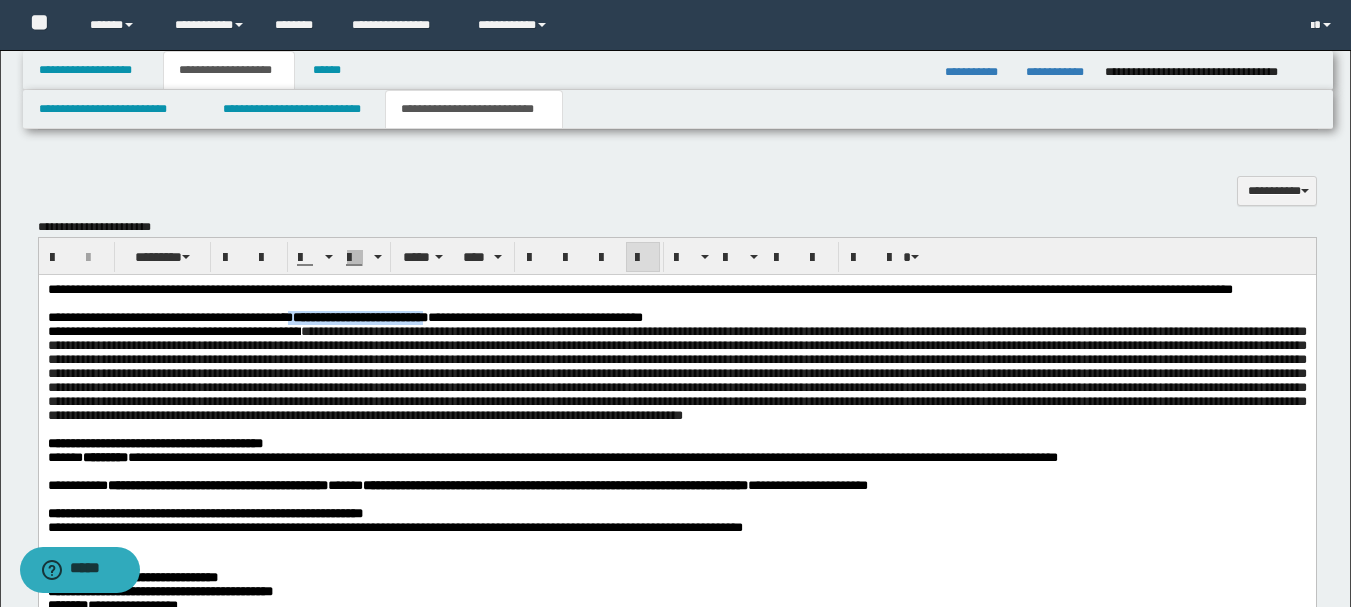 drag, startPoint x: 522, startPoint y: 337, endPoint x: 342, endPoint y: 331, distance: 180.09998 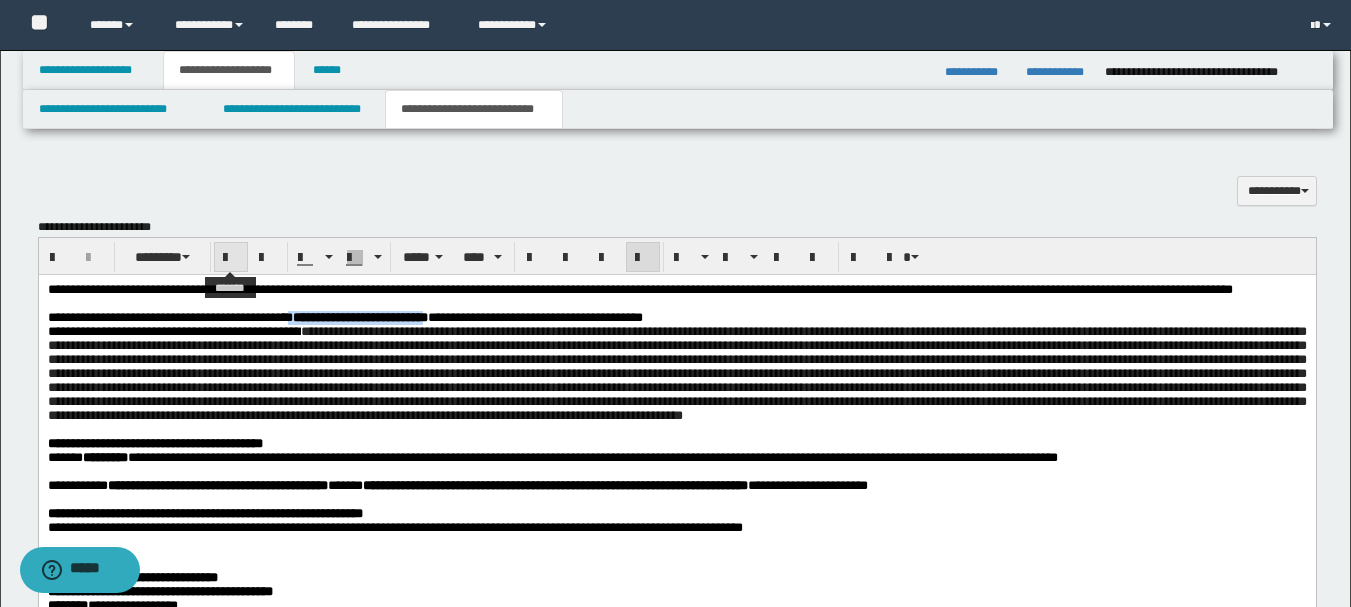 click at bounding box center (231, 258) 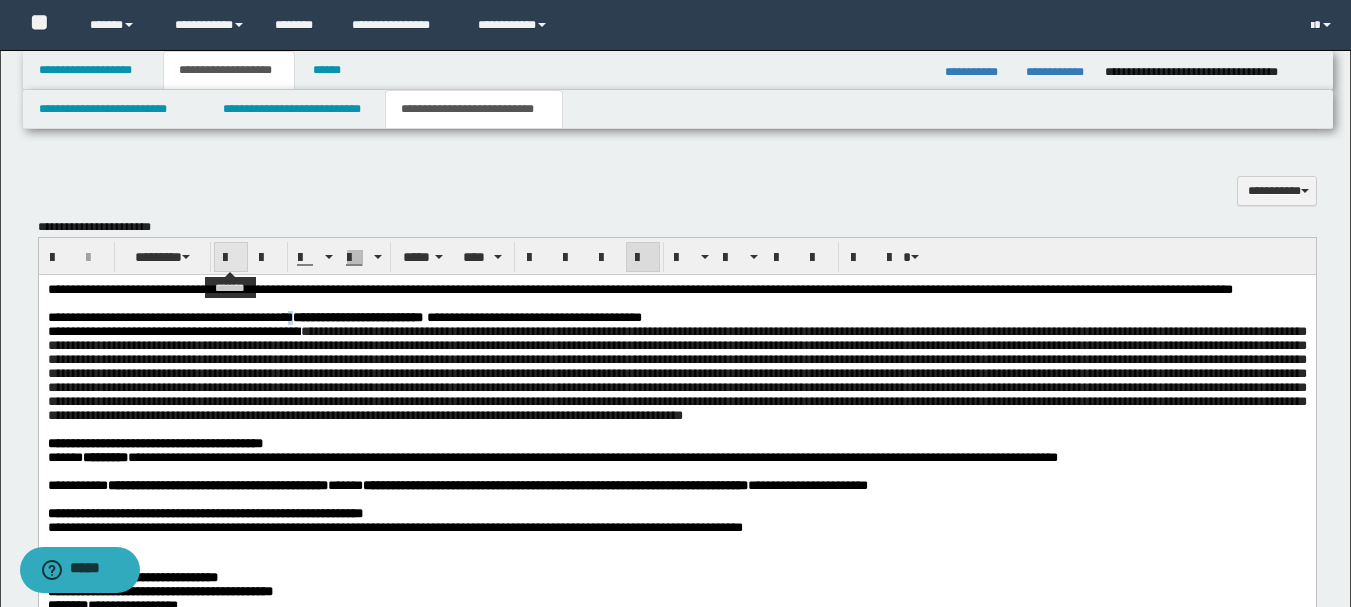 click at bounding box center [231, 258] 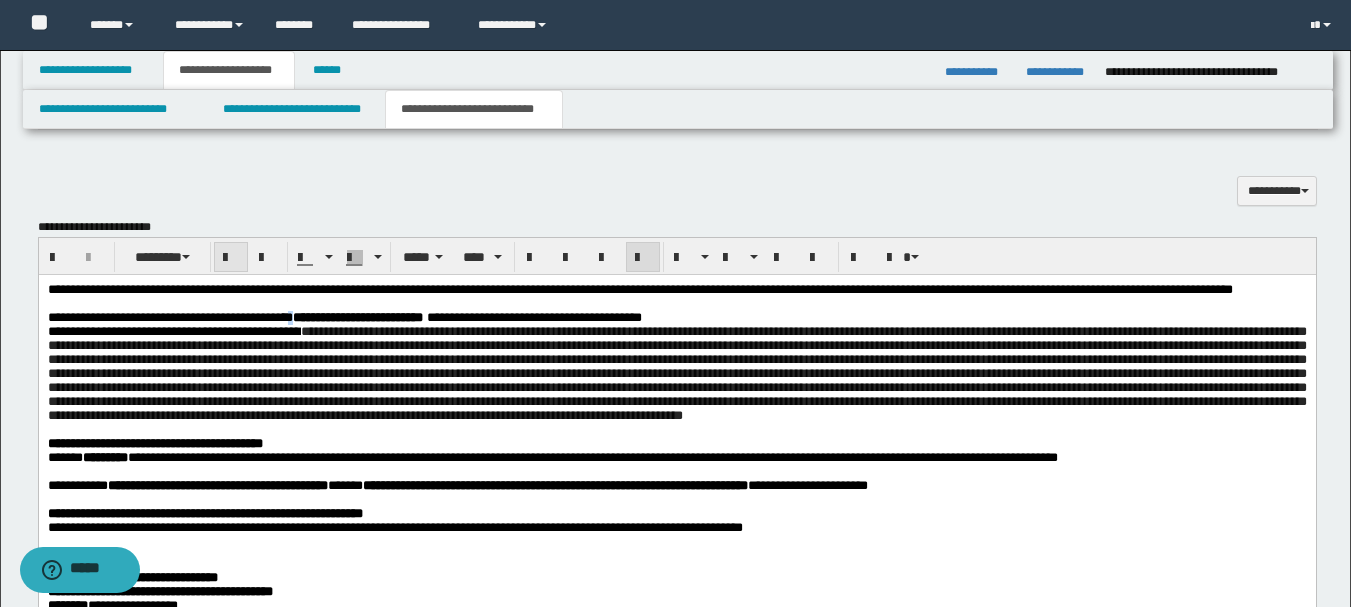 click at bounding box center (231, 258) 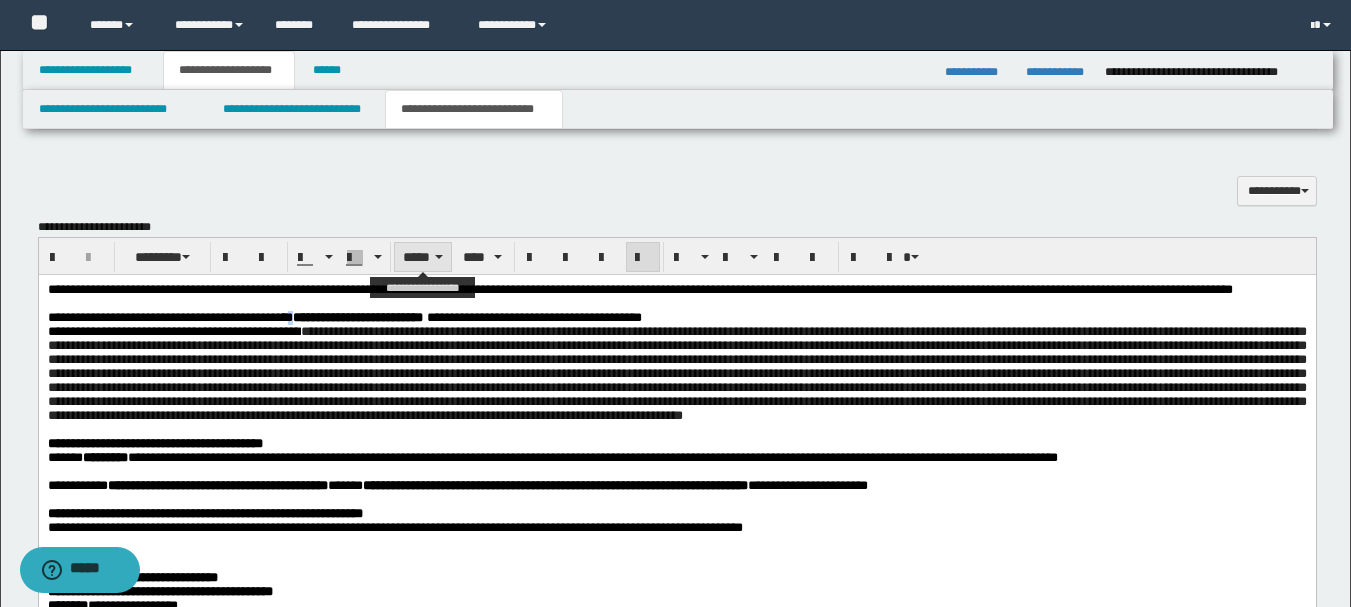 click on "*****" at bounding box center (423, 257) 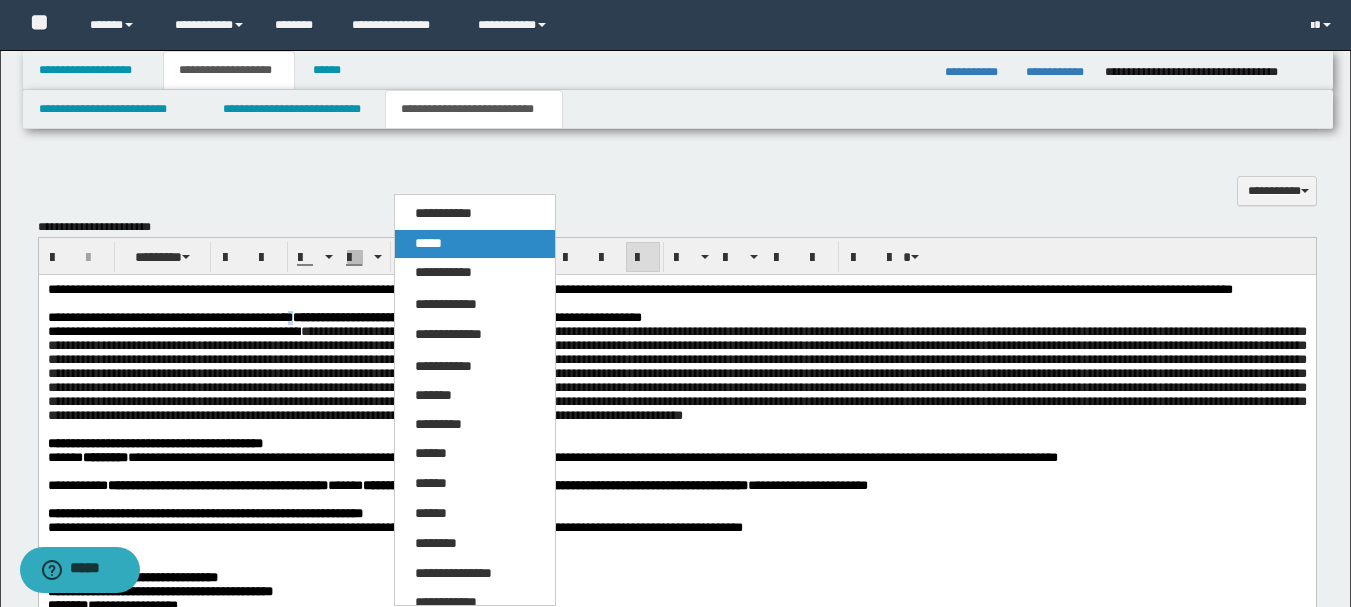 click on "*****" at bounding box center (428, 243) 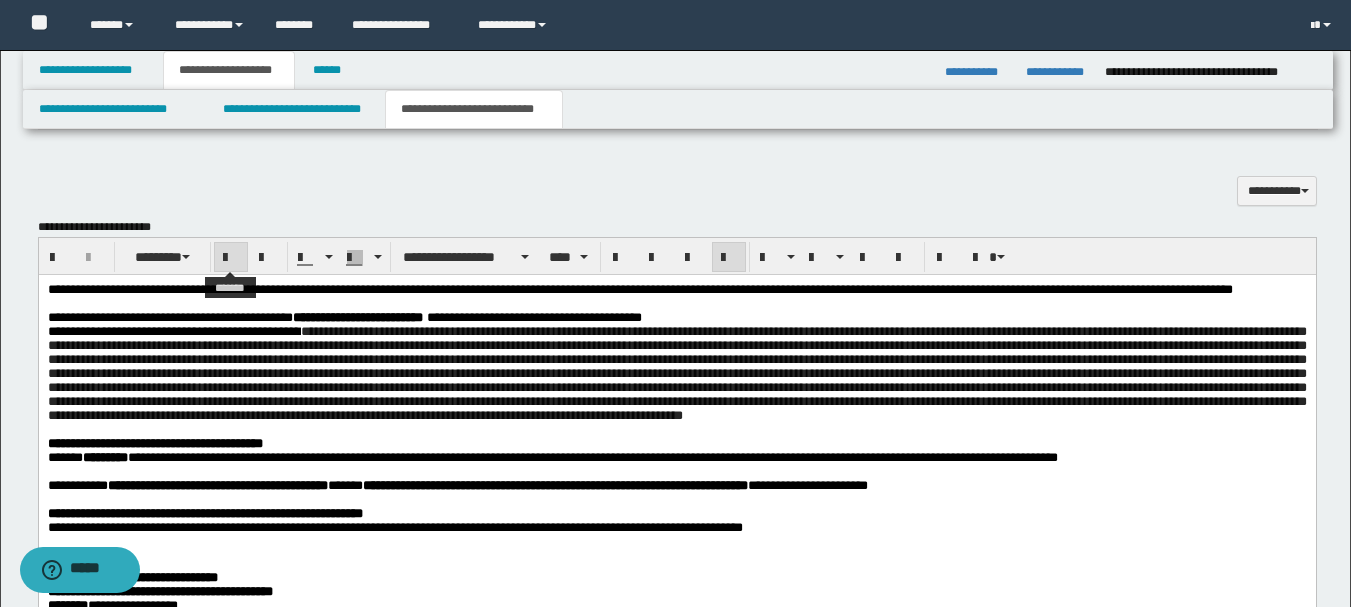 click at bounding box center (231, 258) 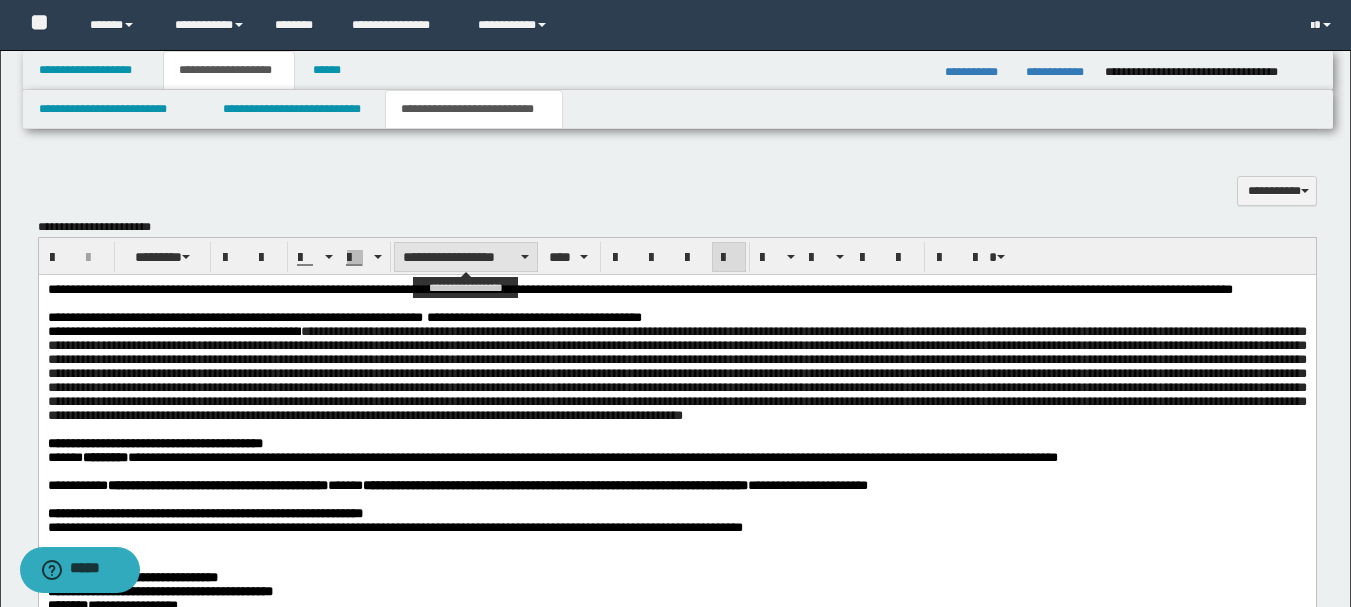 click on "**********" at bounding box center (466, 257) 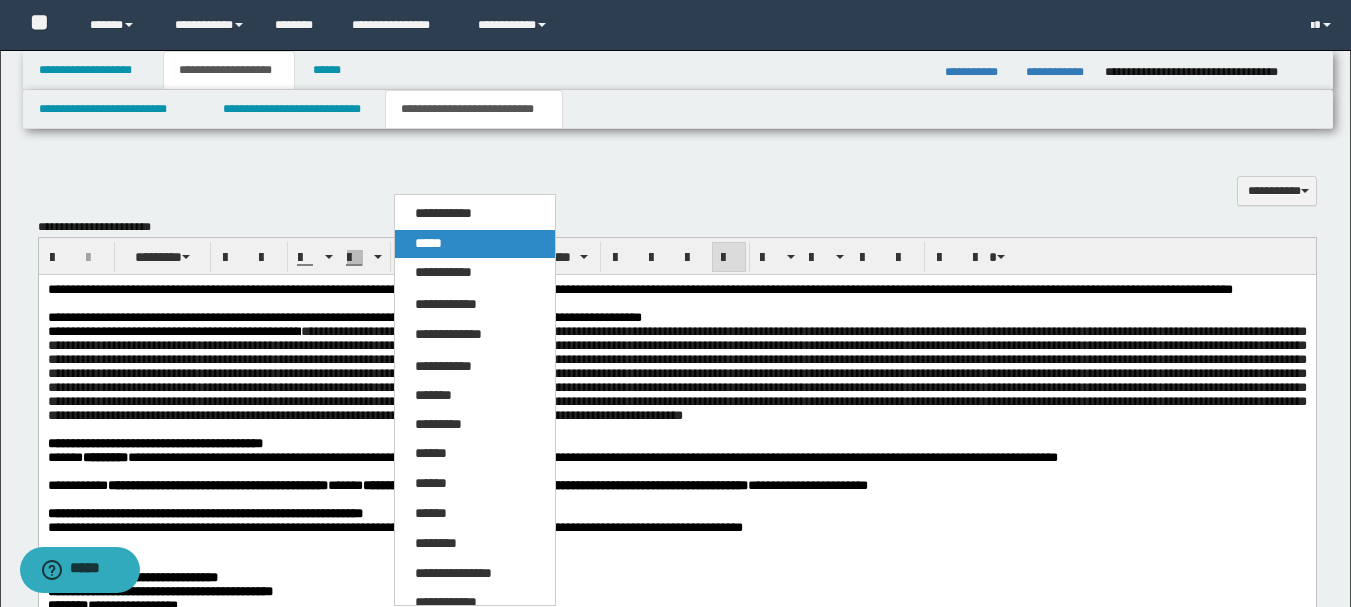 click on "*****" at bounding box center (475, 244) 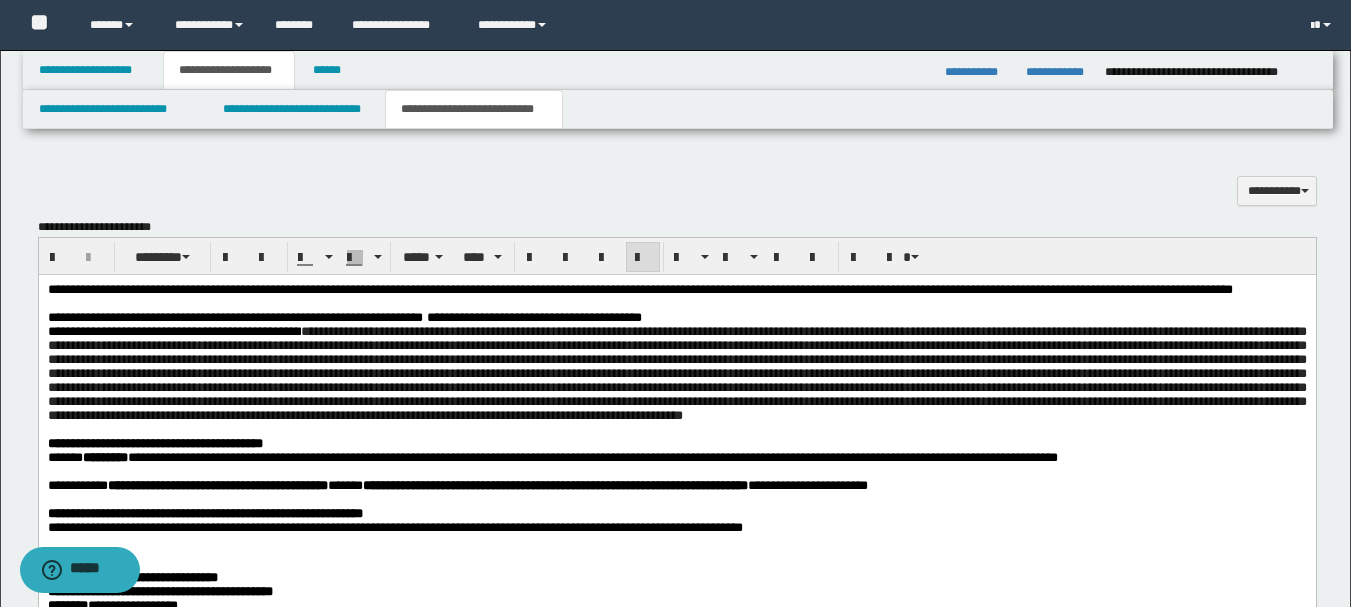 click on "**********" at bounding box center [533, 316] 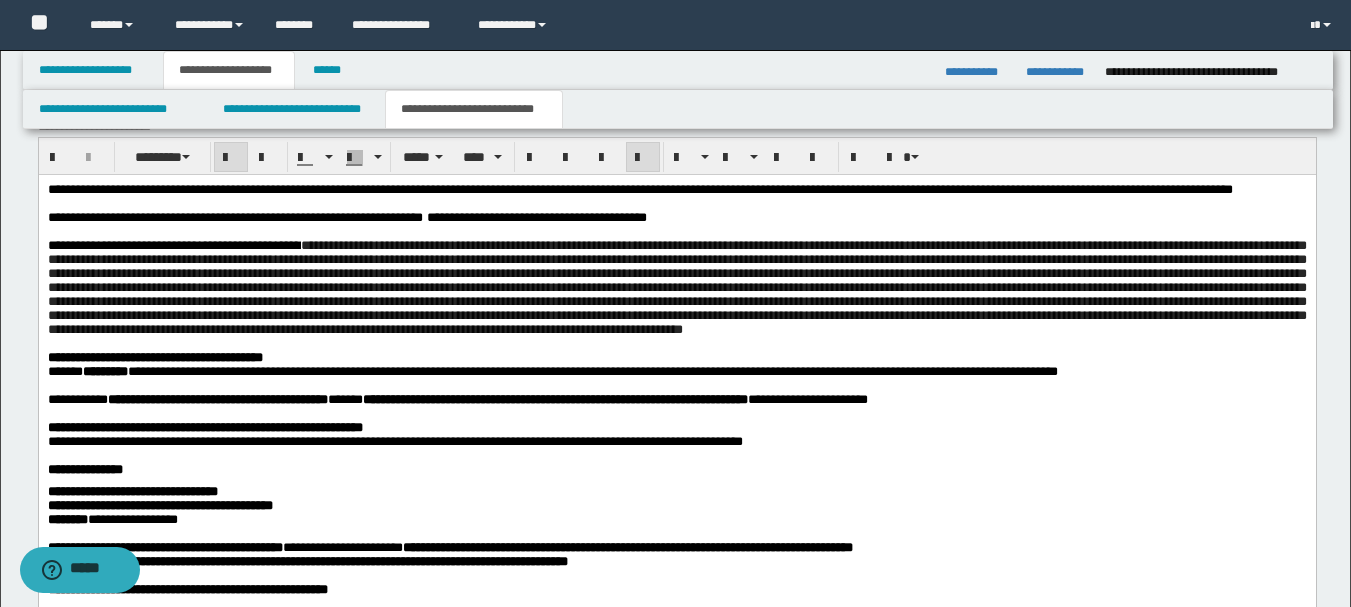 scroll, scrollTop: 1400, scrollLeft: 0, axis: vertical 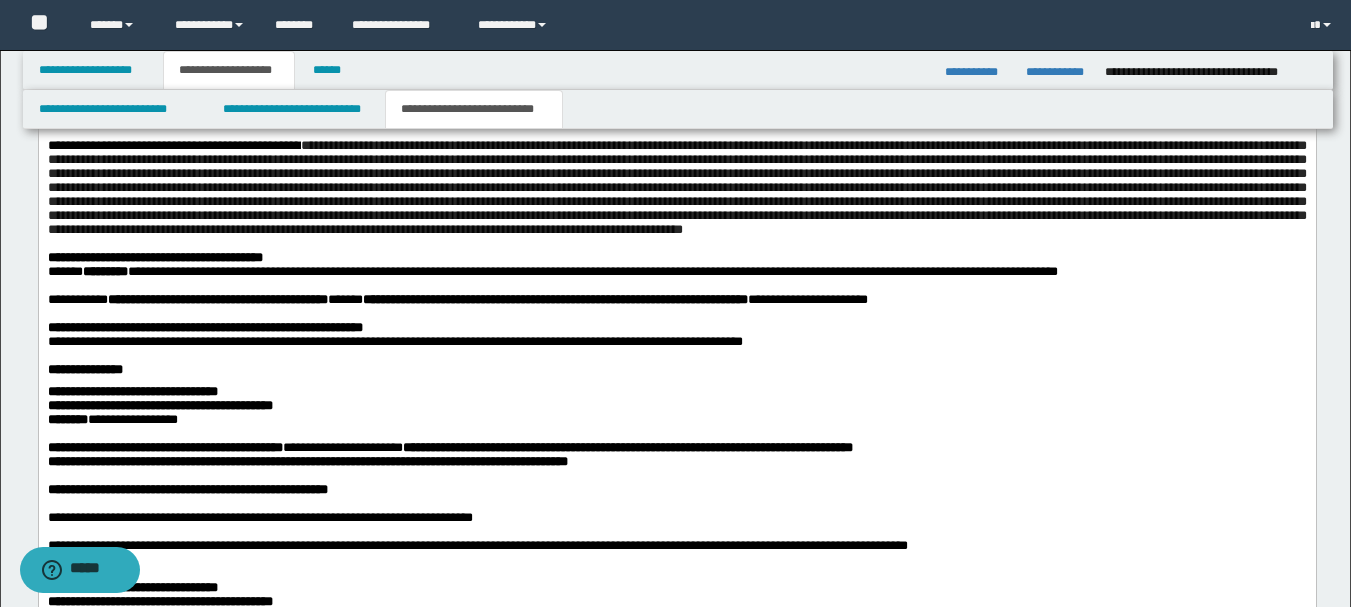 click on "**********" at bounding box center (676, 438) 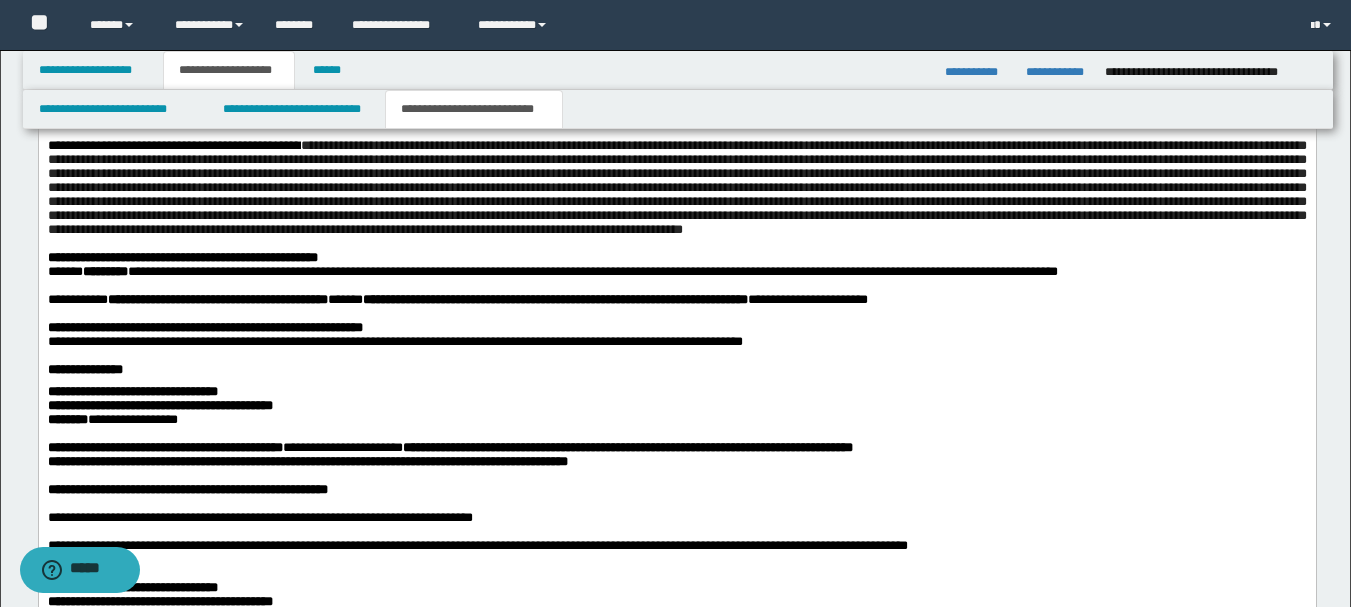 click on "****** ********* ********" at bounding box center [112, 270] 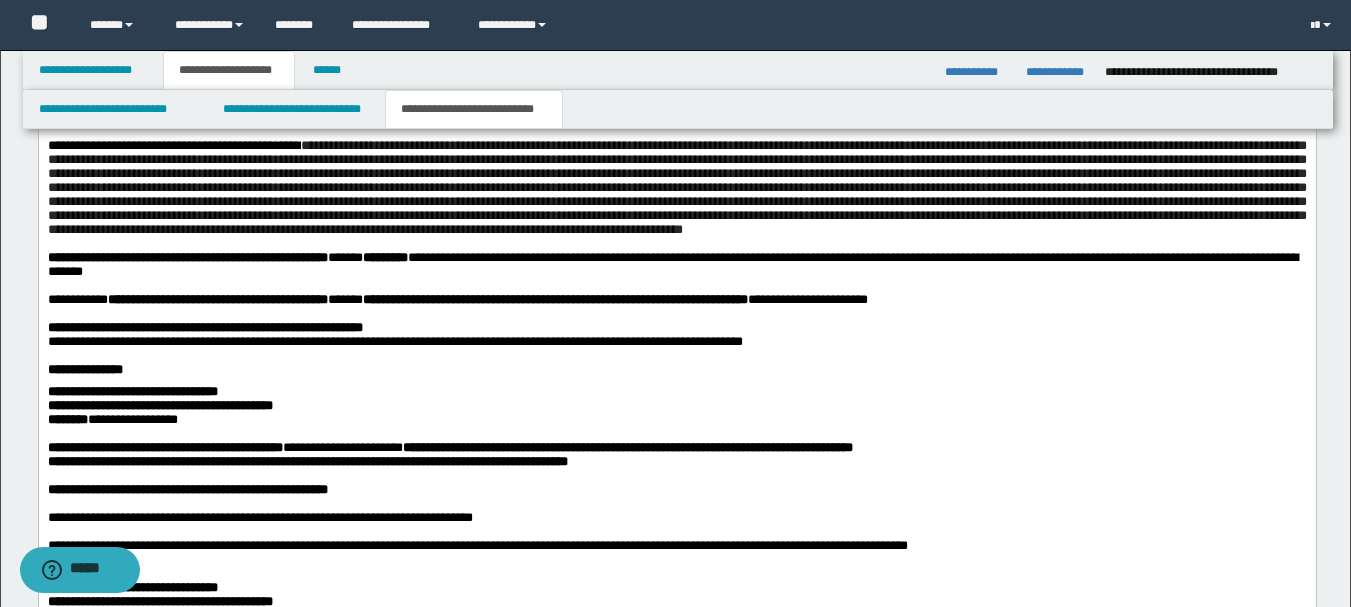 click on "**********" at bounding box center [164, 340] 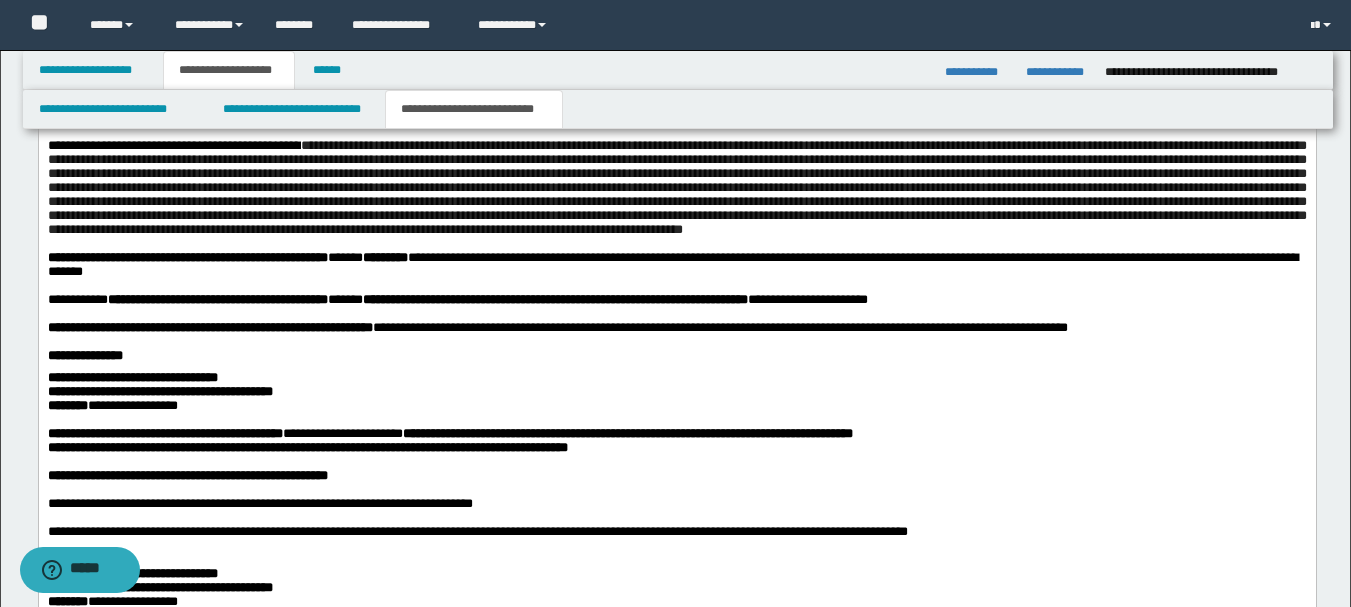 click on "**********" at bounding box center [84, 354] 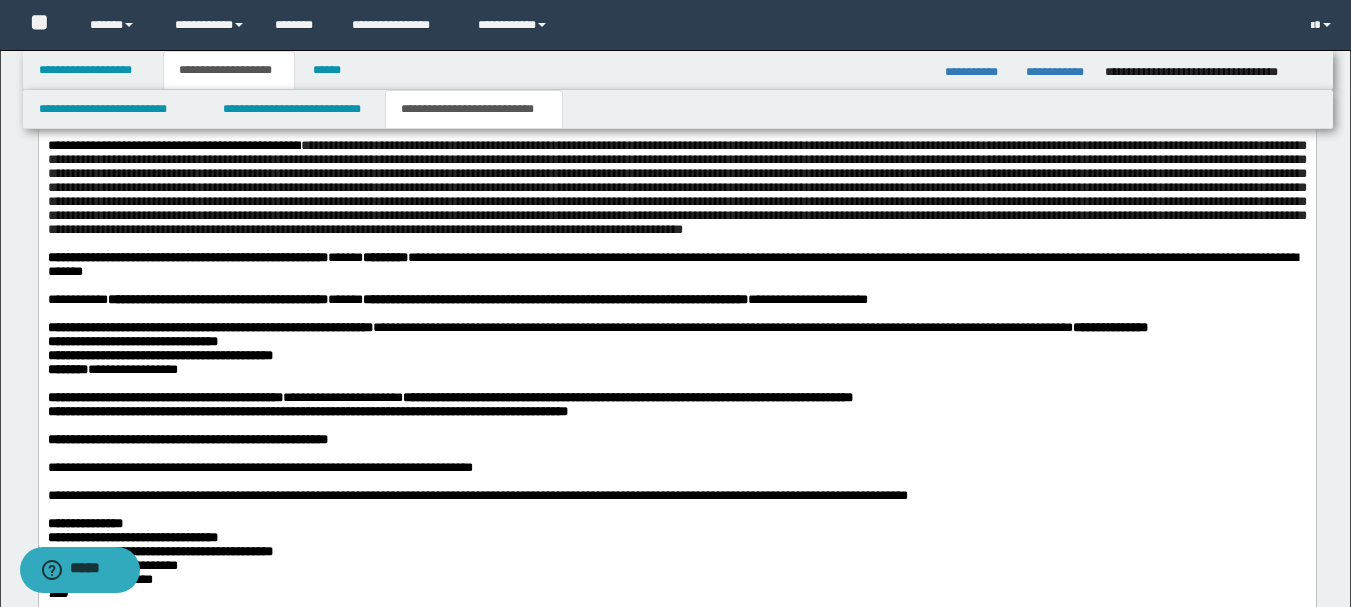 click on "**********" at bounding box center [132, 340] 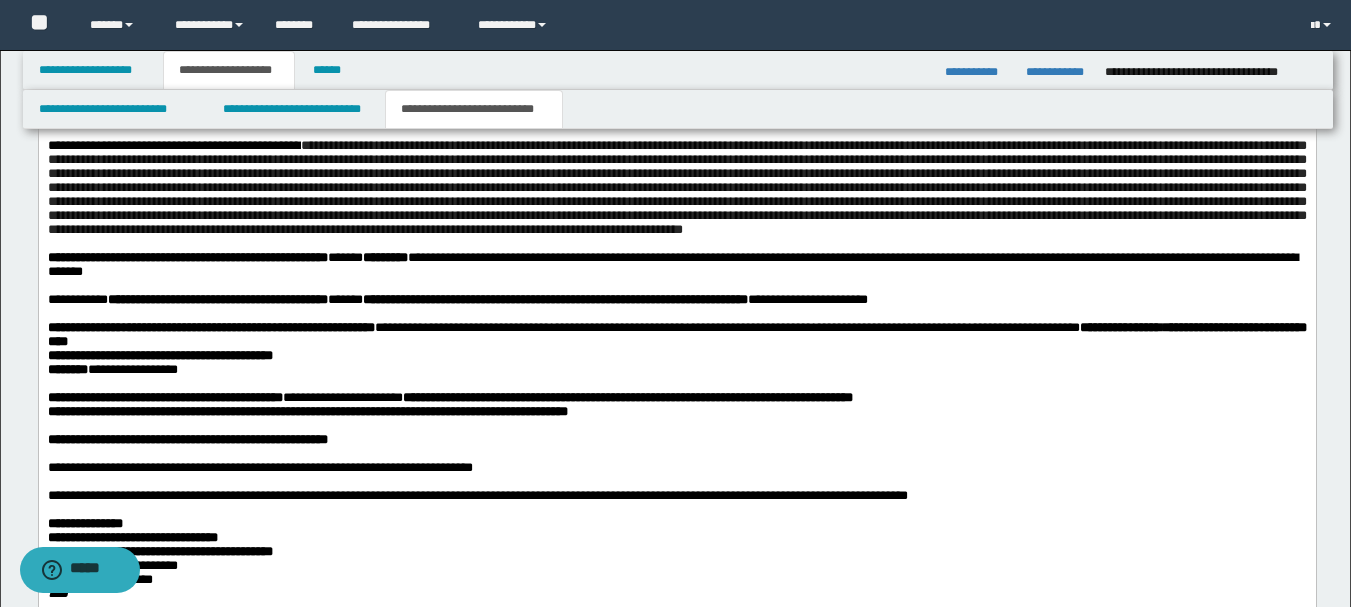 click on "**********" at bounding box center [159, 354] 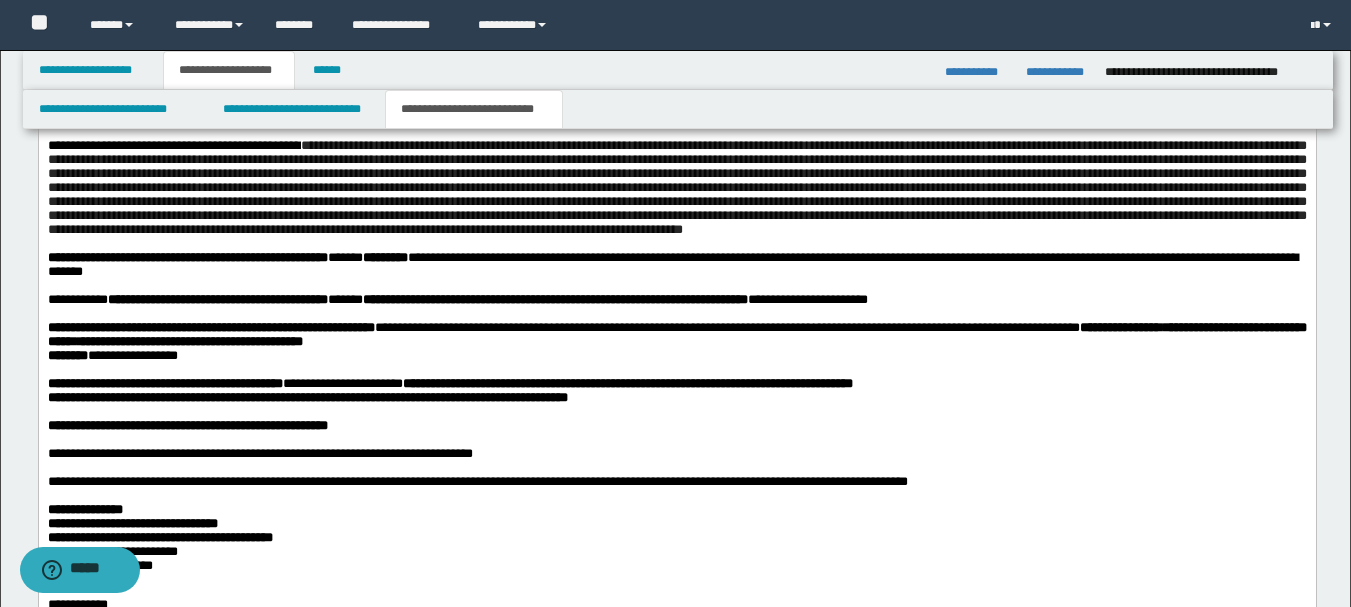 click on "**********" at bounding box center [676, 406] 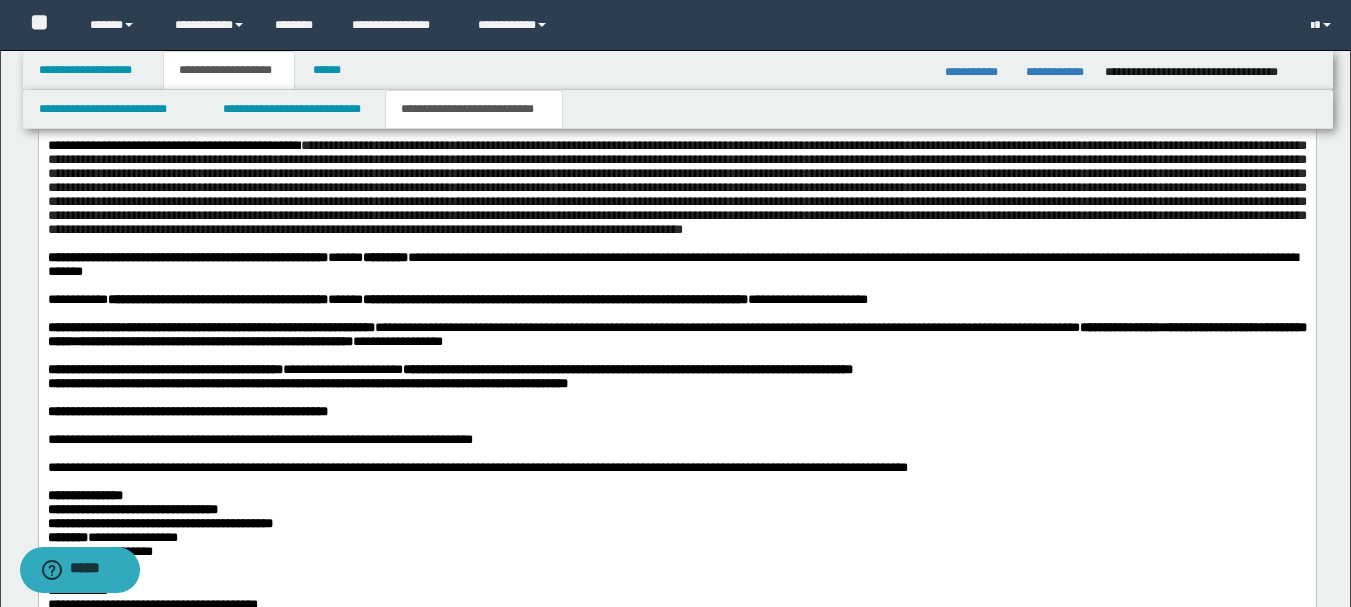 scroll, scrollTop: 1500, scrollLeft: 0, axis: vertical 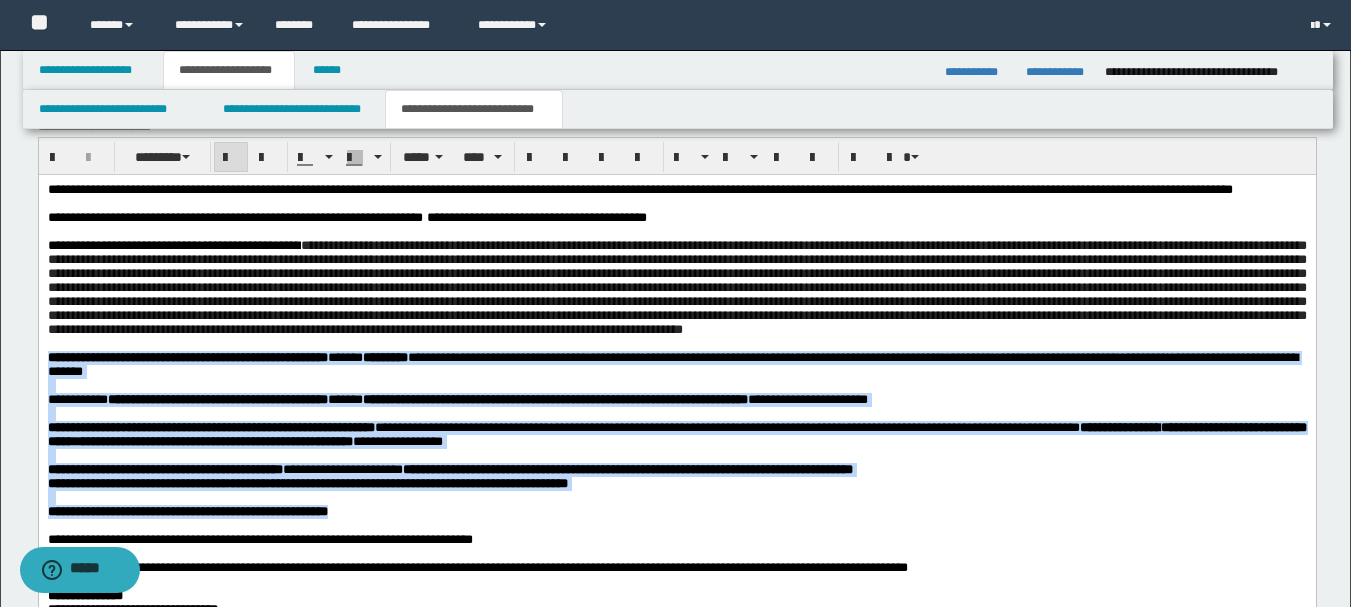 drag, startPoint x: 433, startPoint y: 589, endPoint x: 36, endPoint y: 407, distance: 436.7299 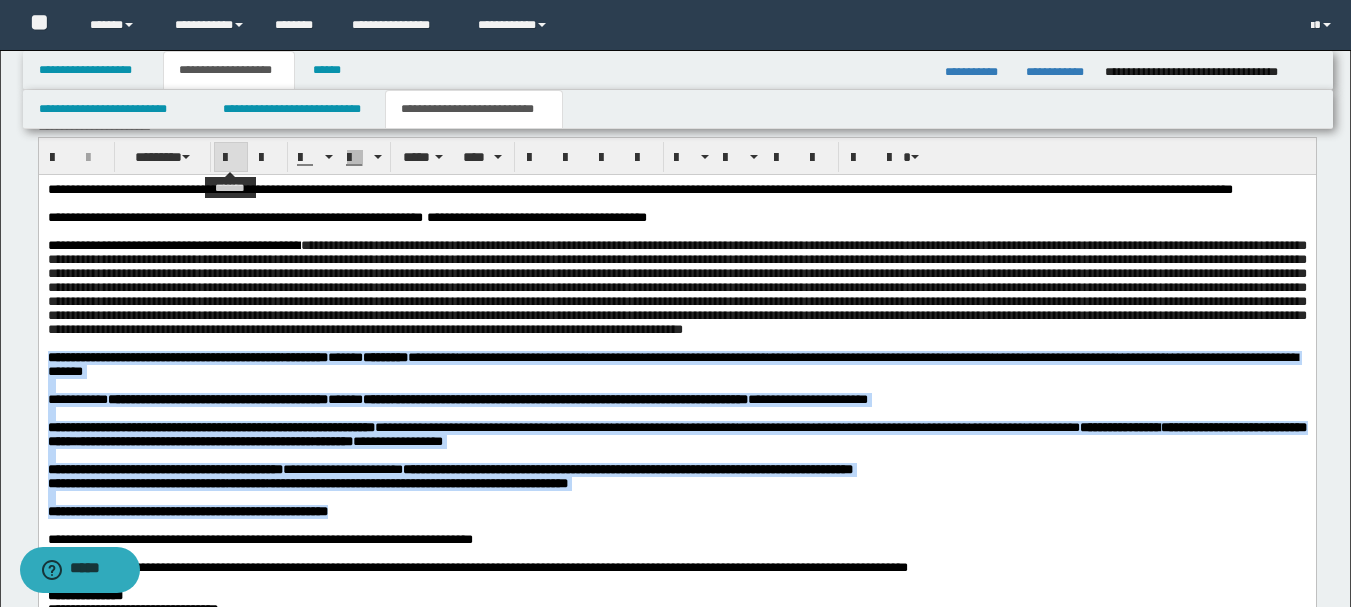 click at bounding box center (231, 158) 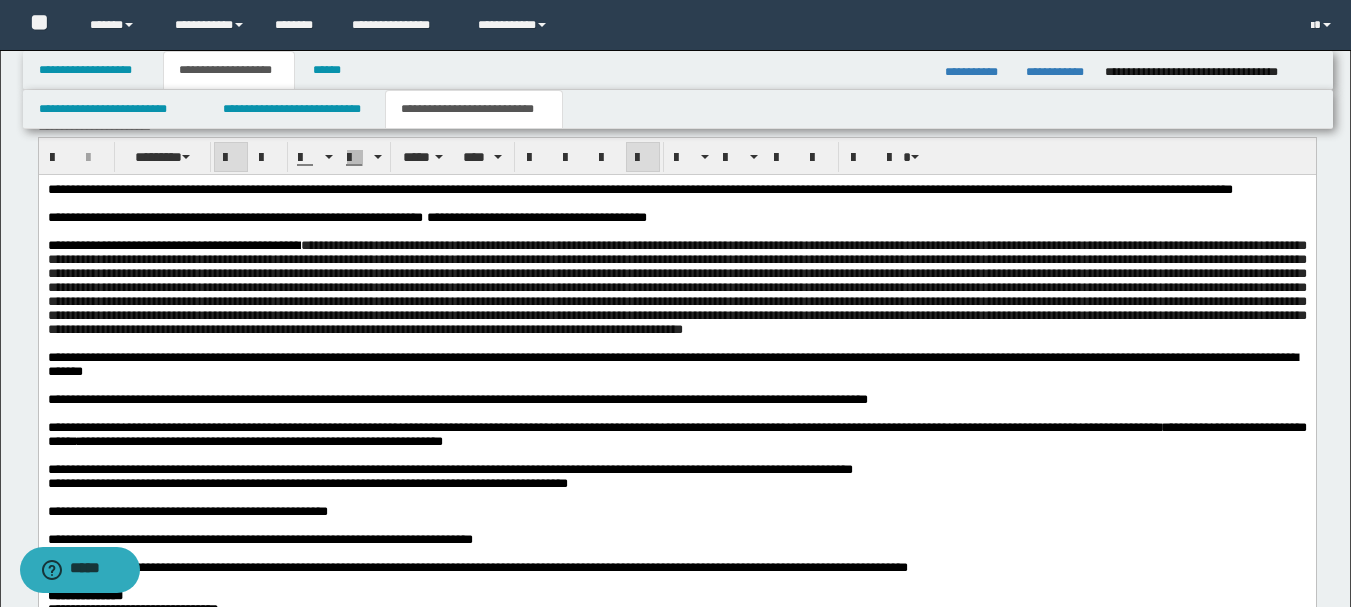 click at bounding box center [676, 343] 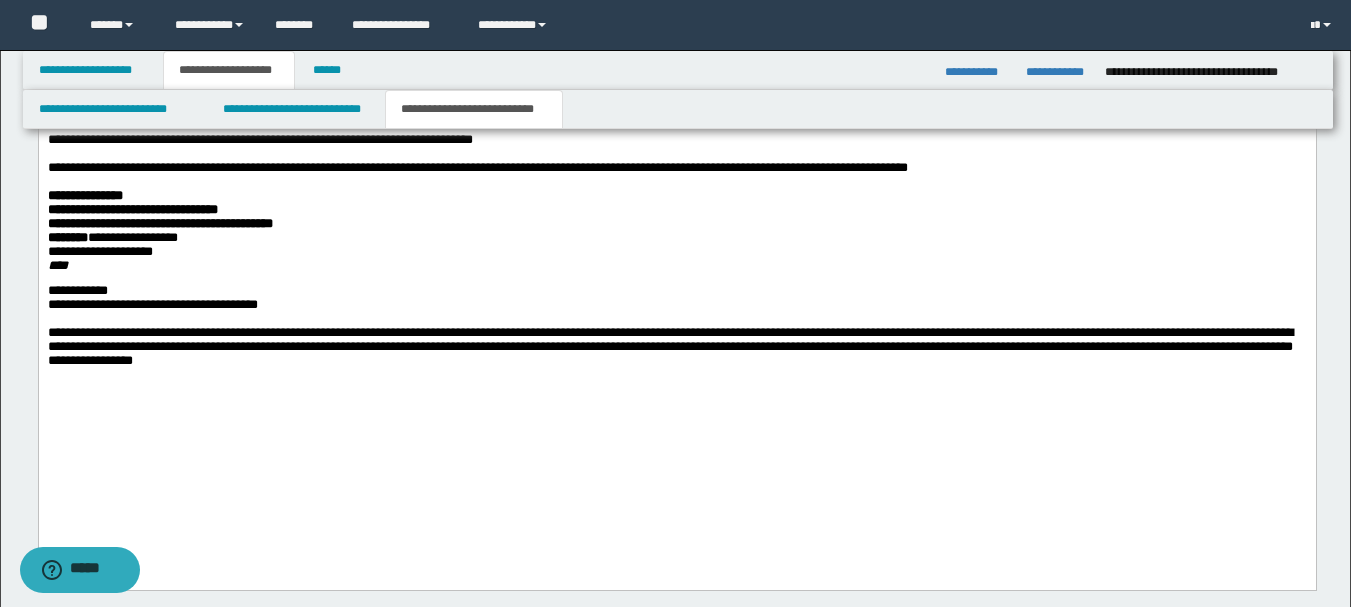 click on "**********" at bounding box center (676, 112) 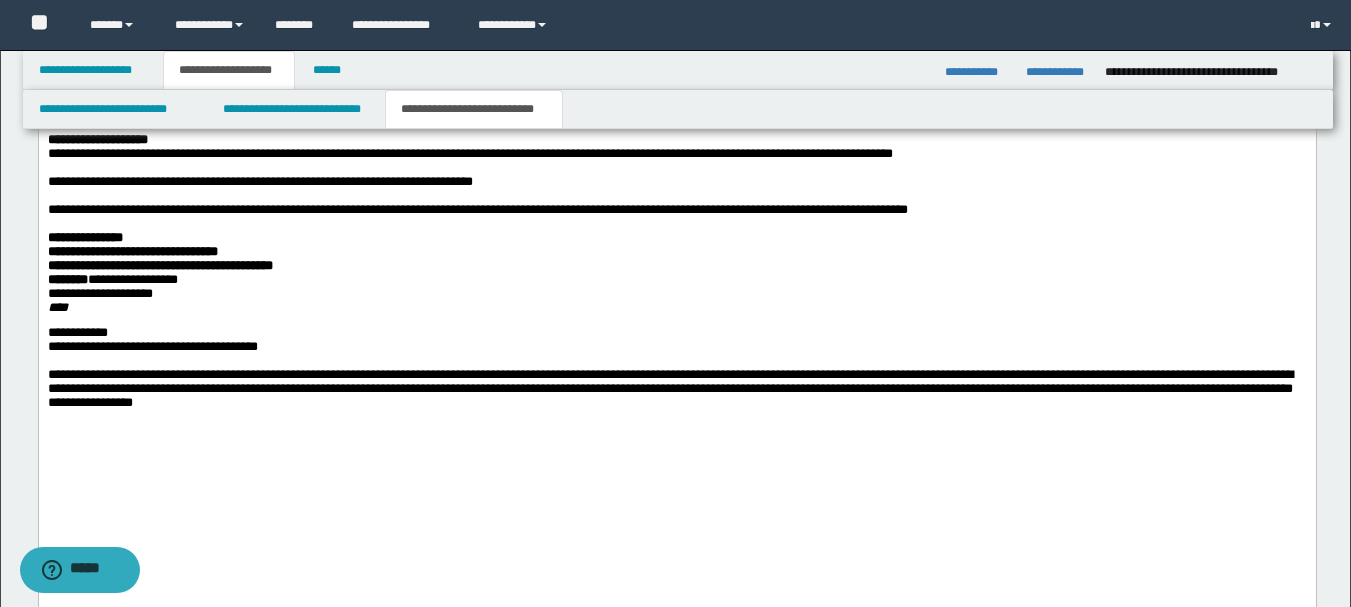 scroll, scrollTop: 1300, scrollLeft: 0, axis: vertical 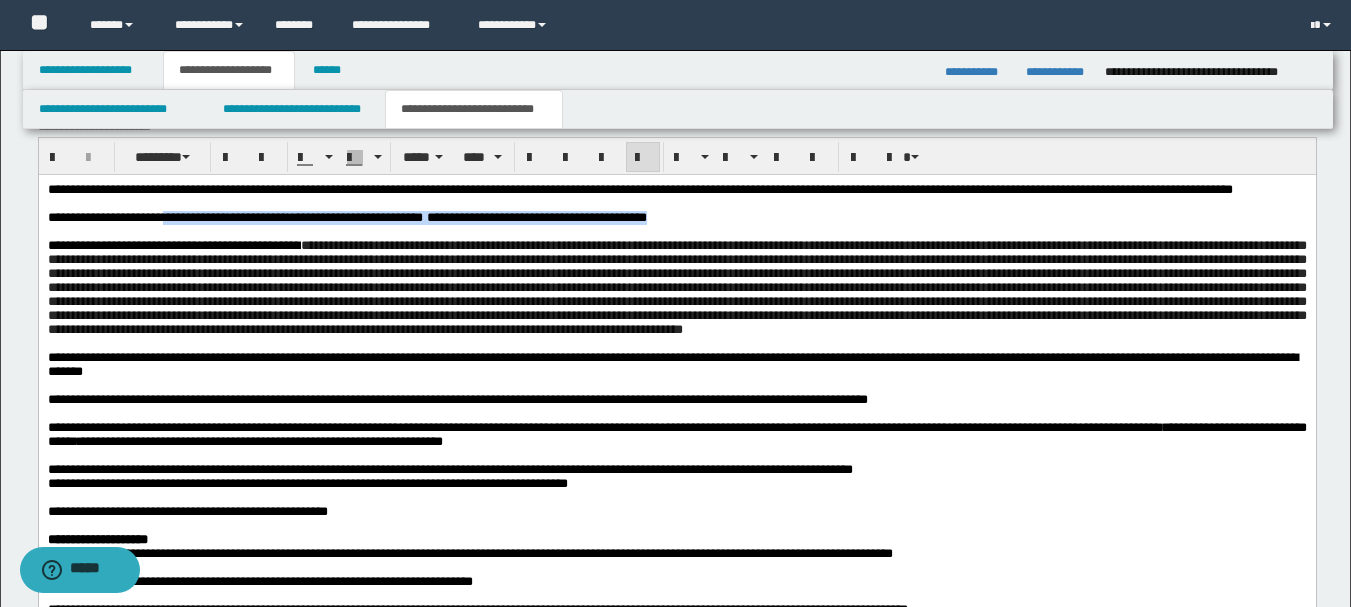 drag, startPoint x: 183, startPoint y: 240, endPoint x: 850, endPoint y: 241, distance: 667.00073 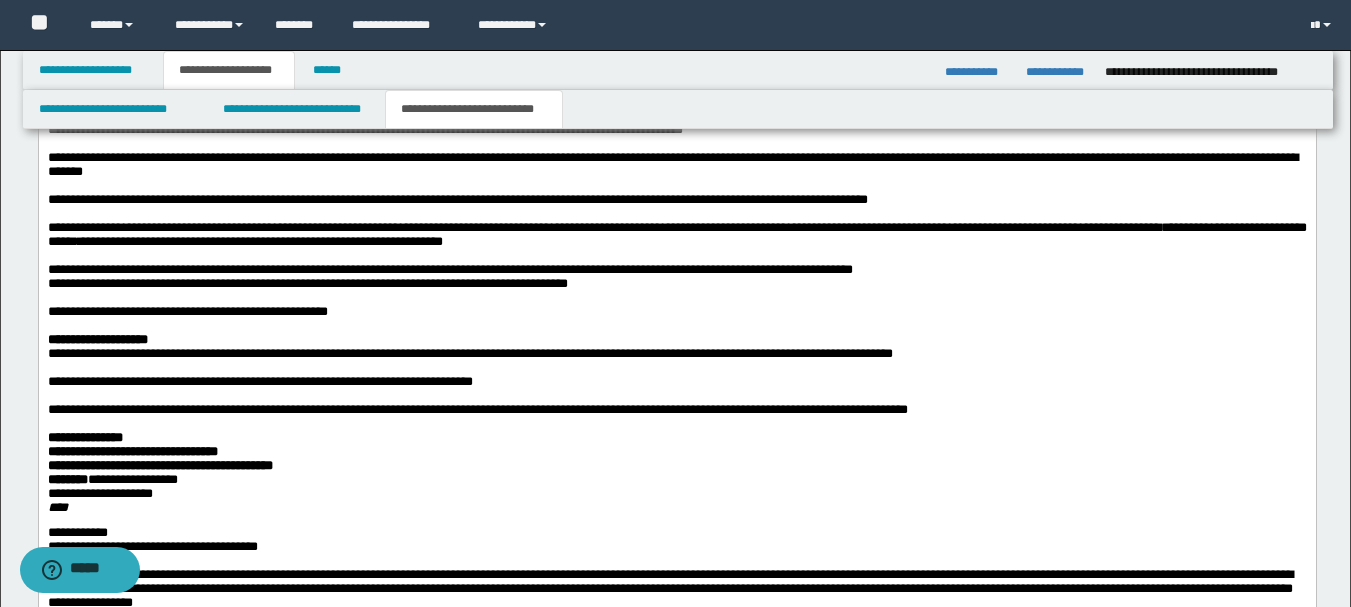 scroll, scrollTop: 1700, scrollLeft: 0, axis: vertical 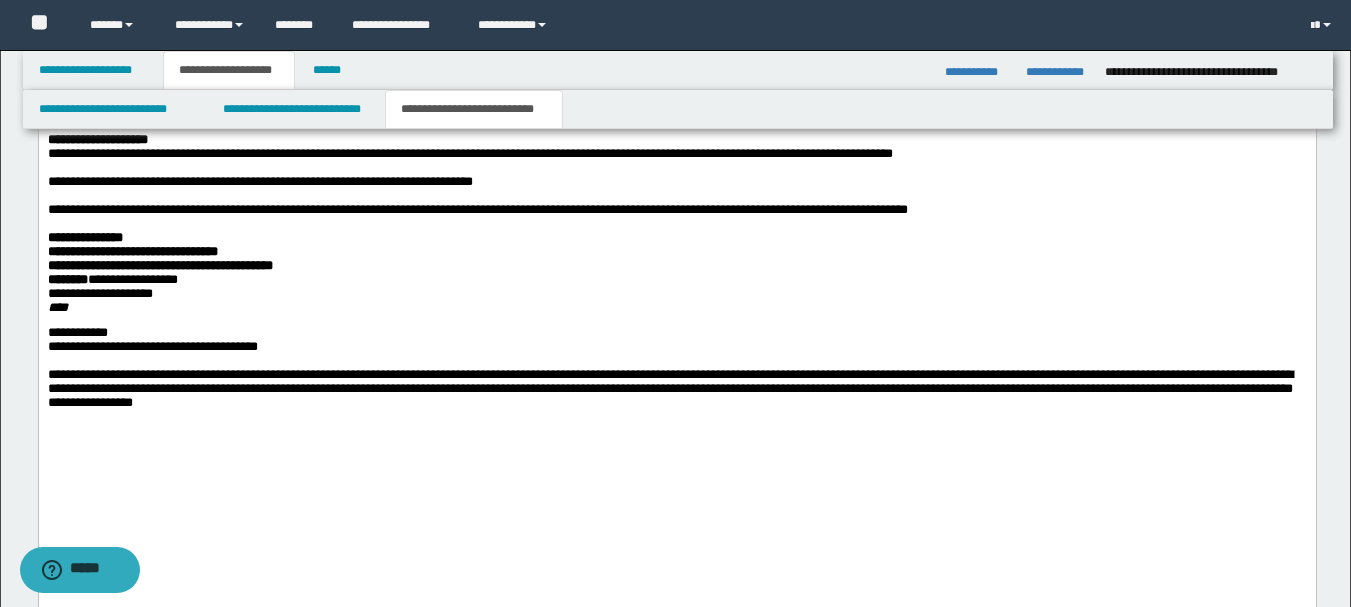 click on "**********" at bounding box center [676, 182] 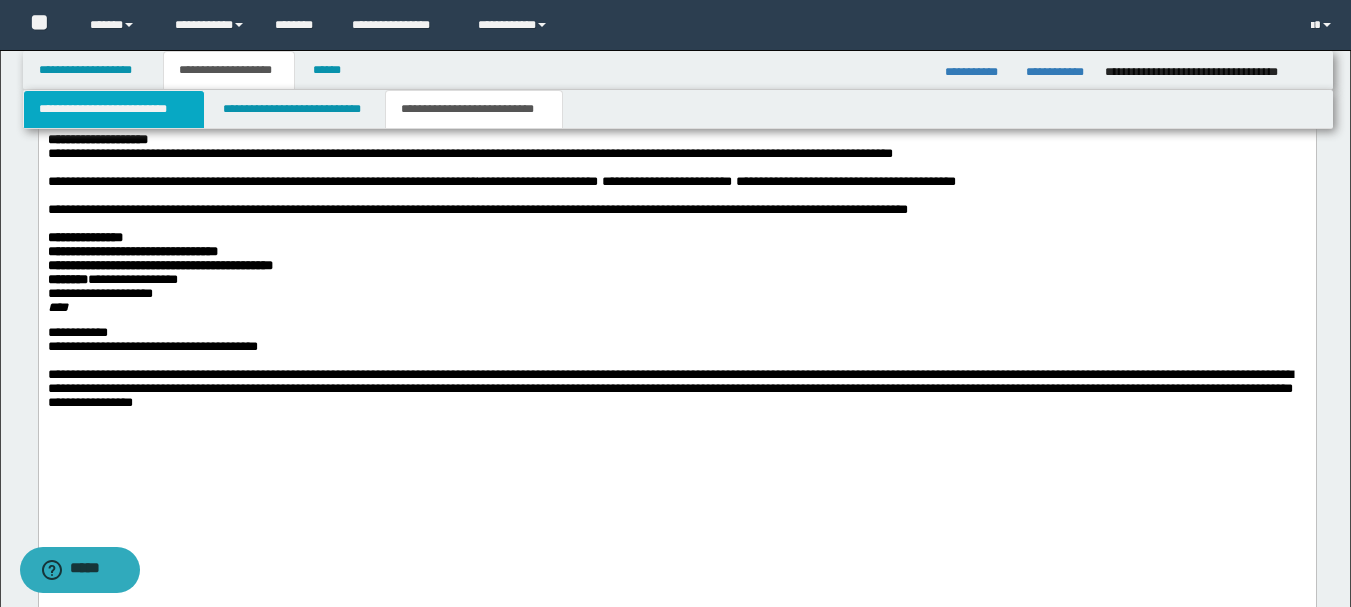 click on "**********" at bounding box center (114, 109) 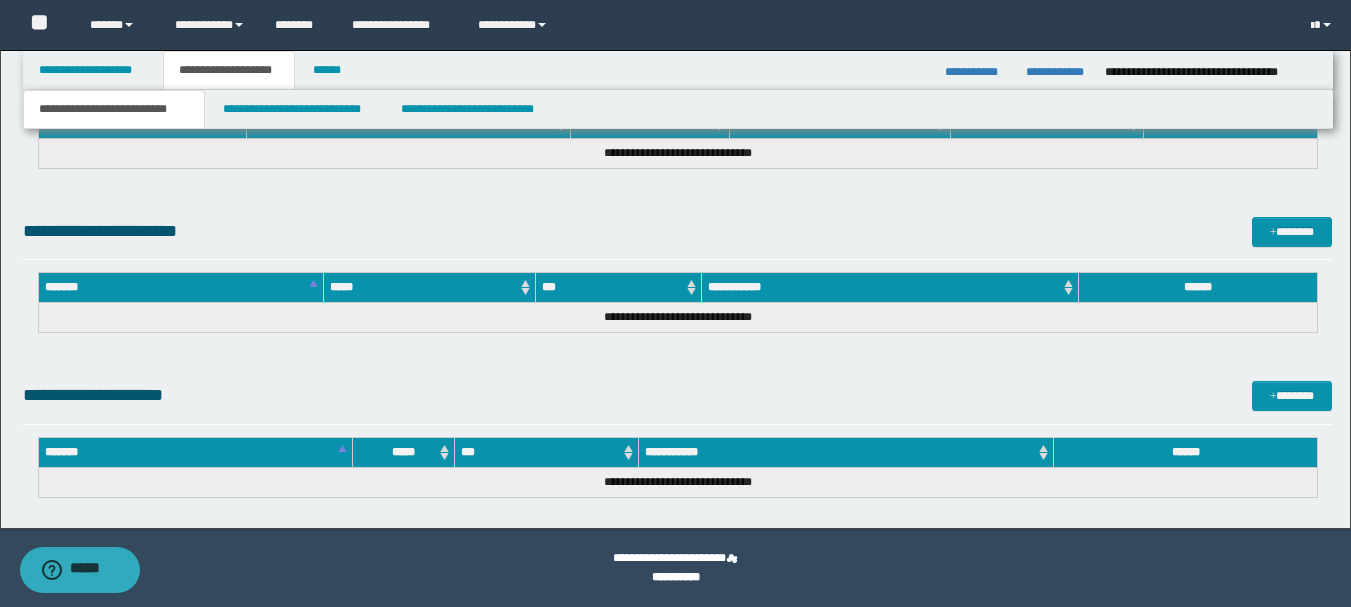 scroll, scrollTop: 1008, scrollLeft: 0, axis: vertical 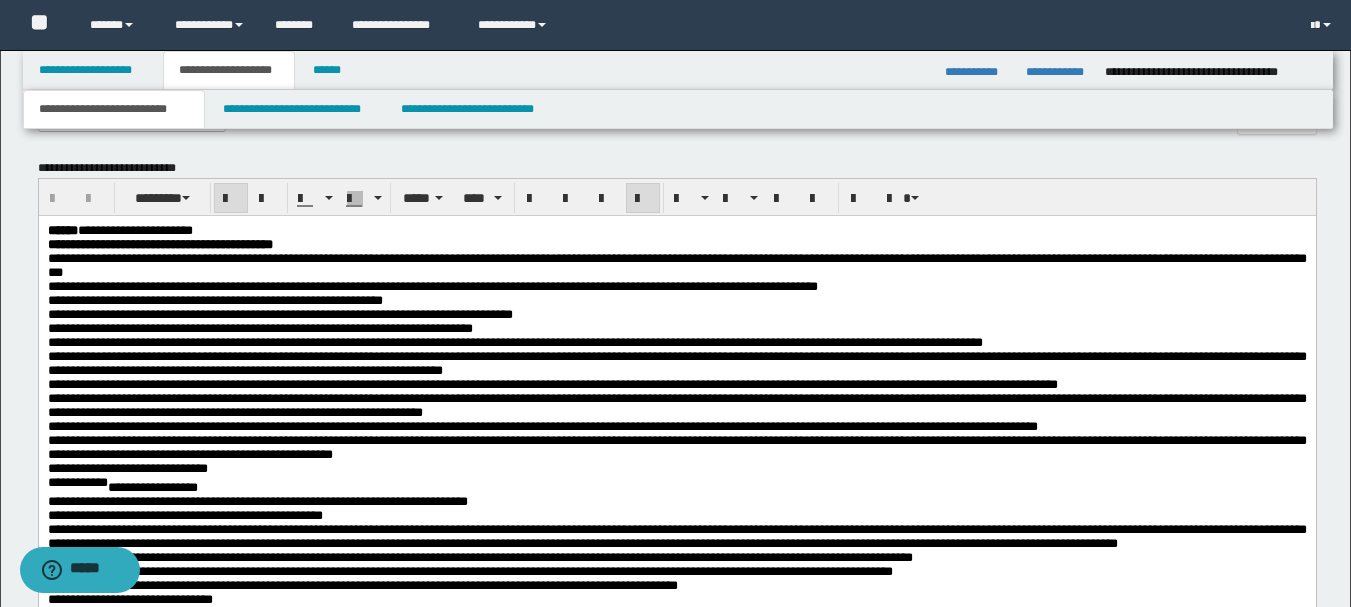 click on "**********" at bounding box center (159, 244) 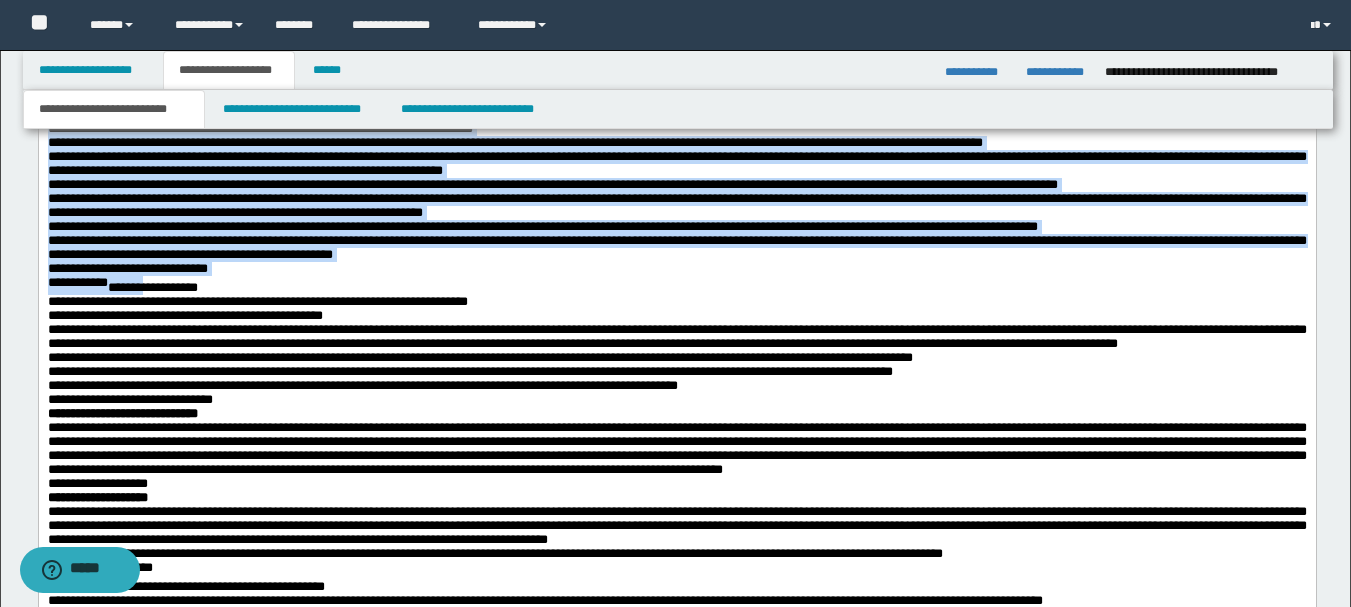 drag, startPoint x: 45, startPoint y: 60, endPoint x: 171, endPoint y: 315, distance: 284.431 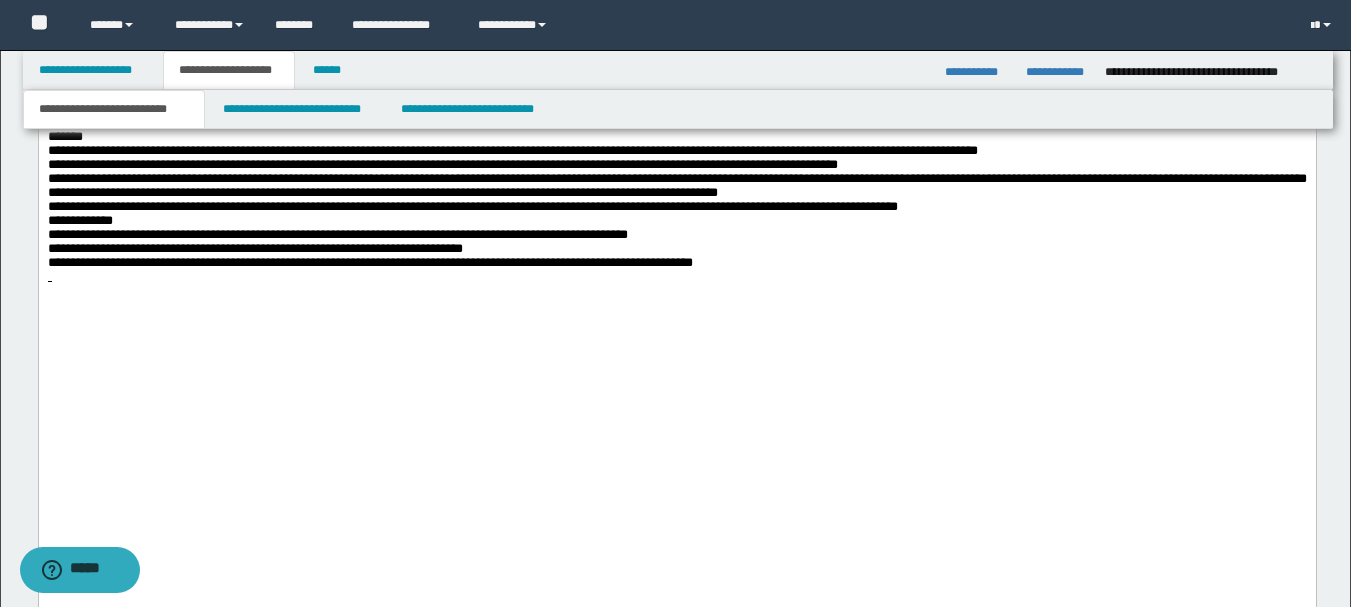 scroll, scrollTop: 2808, scrollLeft: 0, axis: vertical 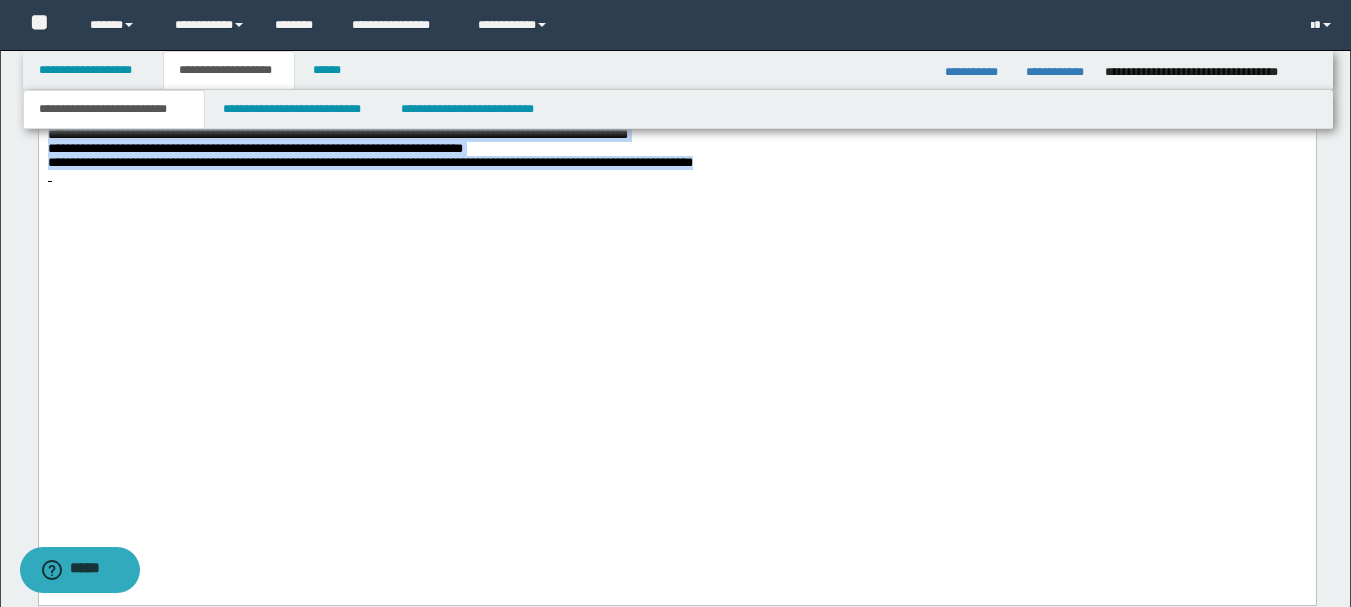 drag, startPoint x: 45, startPoint y: 341, endPoint x: 807, endPoint y: 471, distance: 773.0097 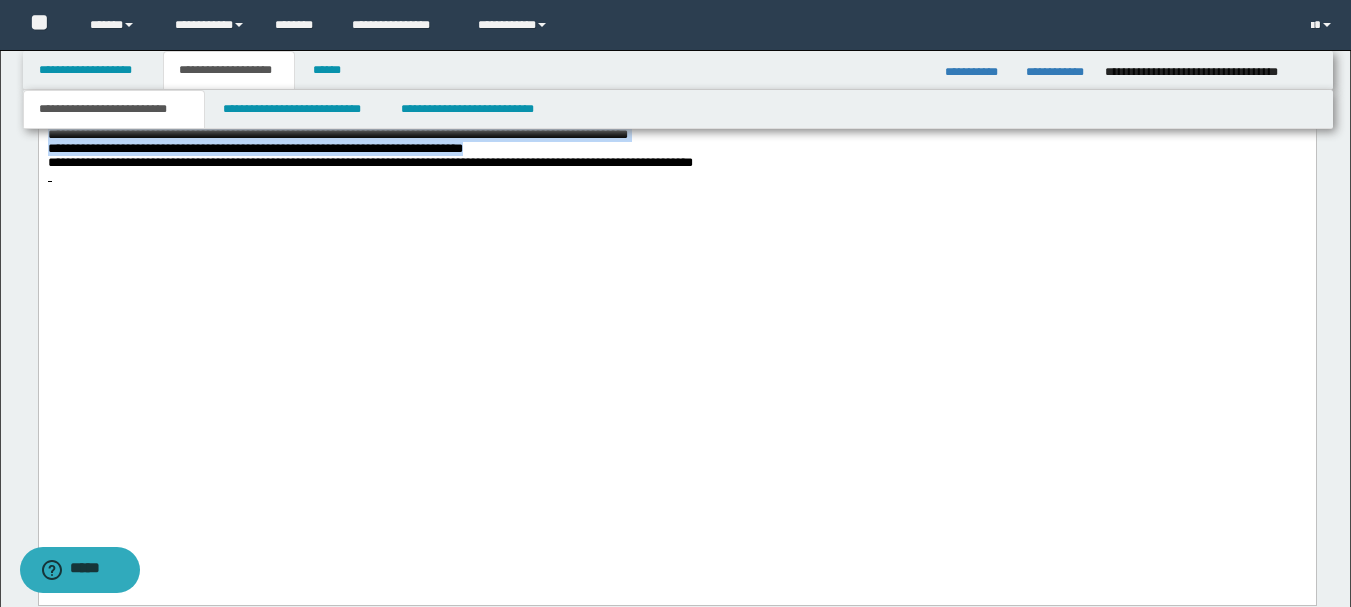 copy on "**********" 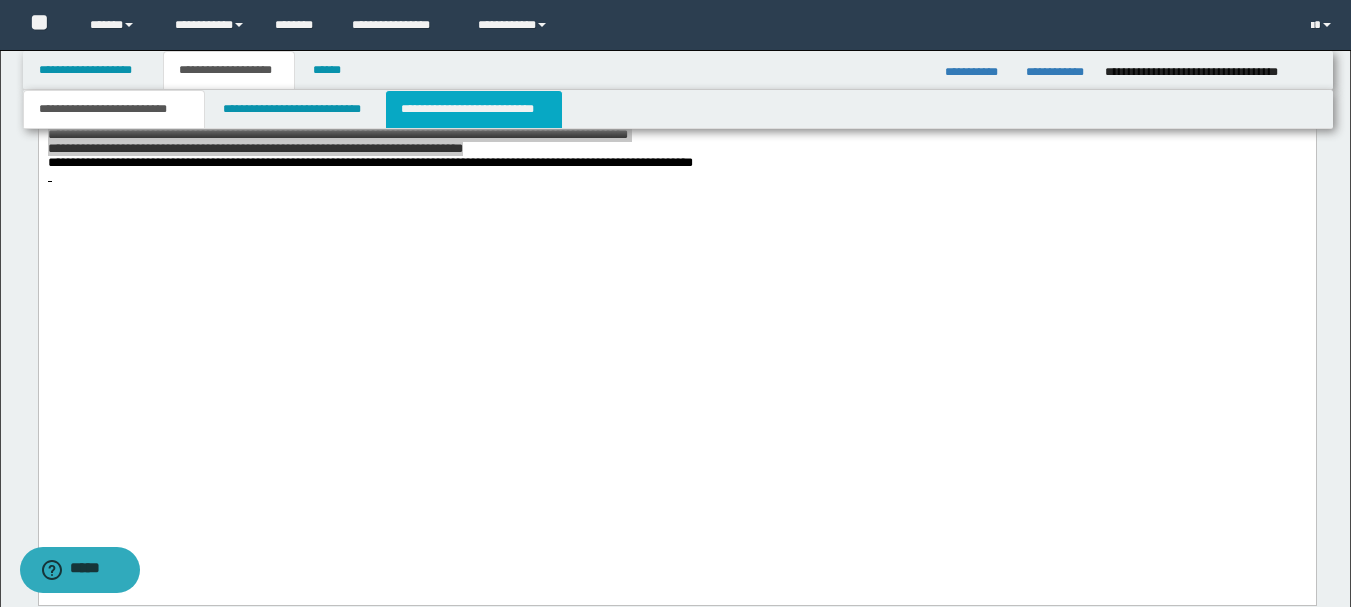 click on "**********" at bounding box center (474, 109) 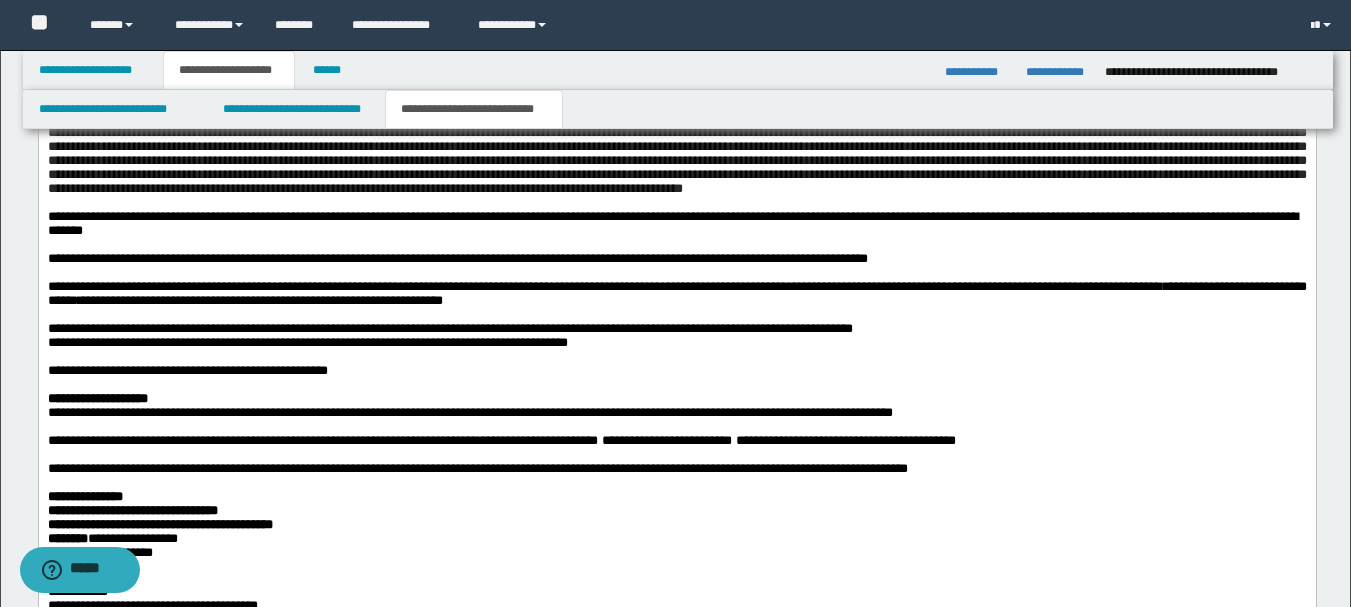 scroll, scrollTop: 1641, scrollLeft: 0, axis: vertical 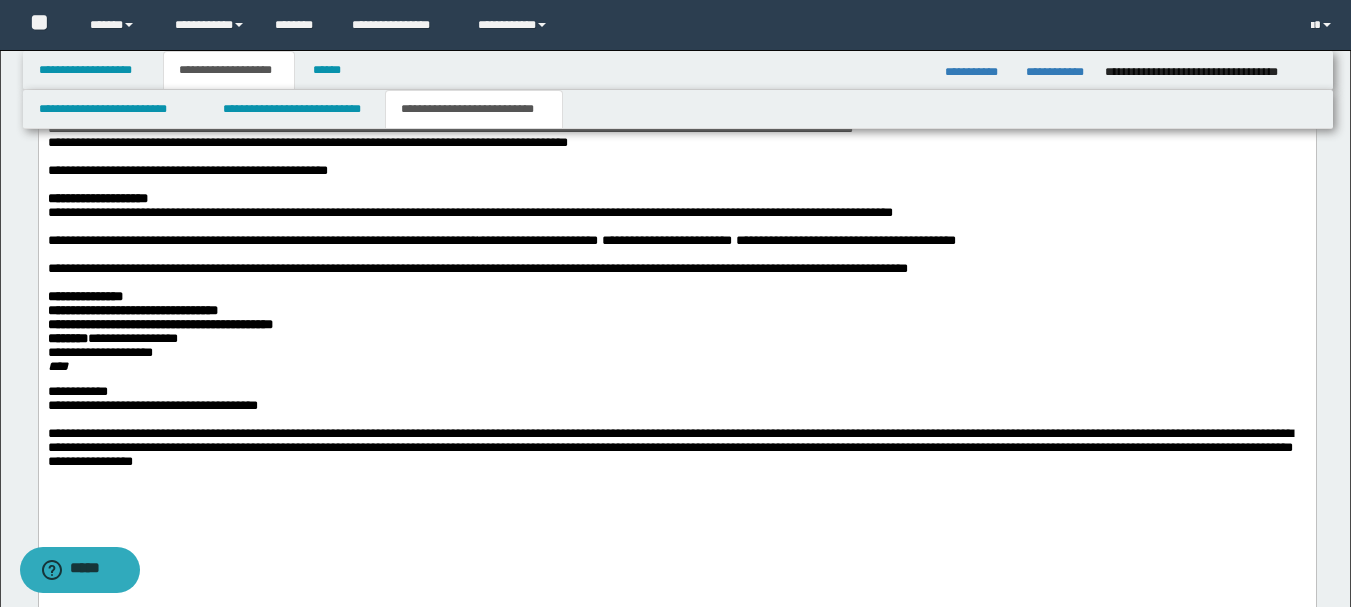 click on "**********" at bounding box center [676, 241] 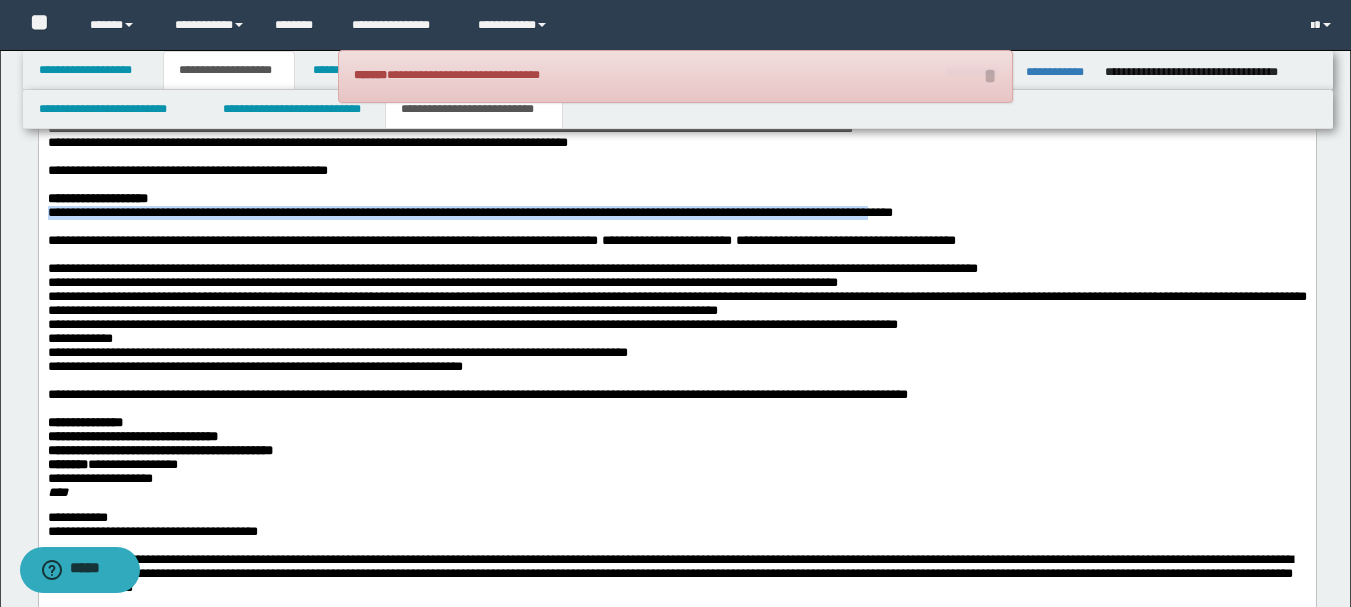 drag, startPoint x: 1059, startPoint y: 279, endPoint x: 995, endPoint y: 298, distance: 66.760765 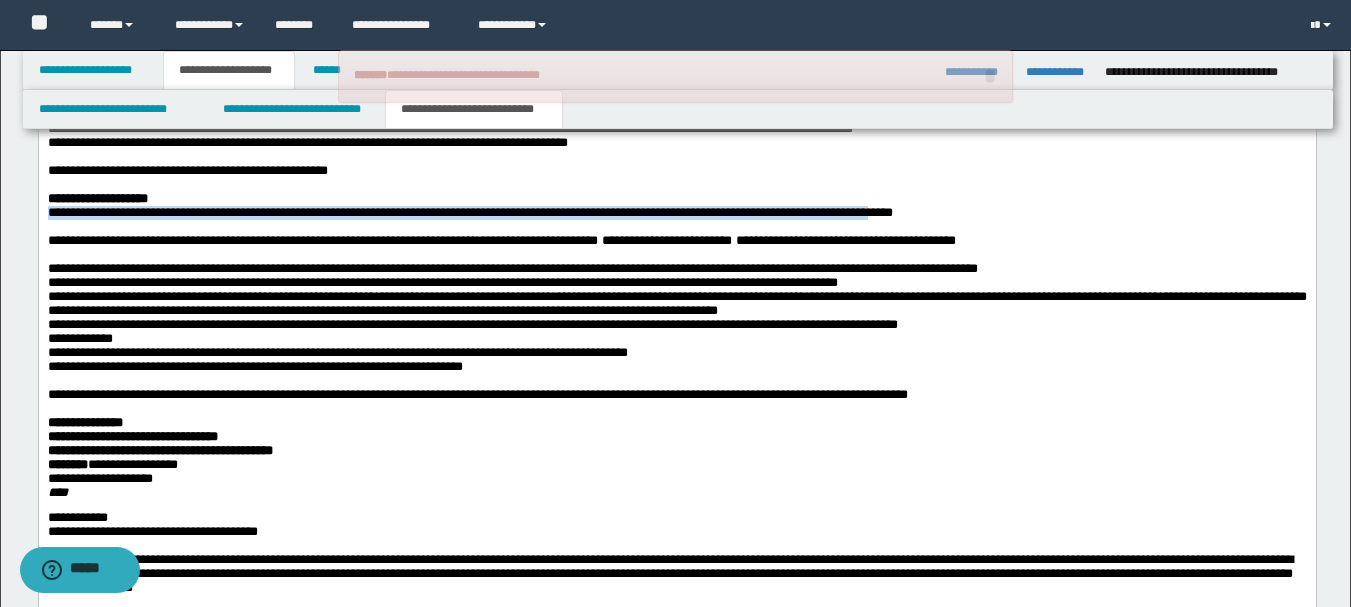 click on "**********" at bounding box center [469, 212] 